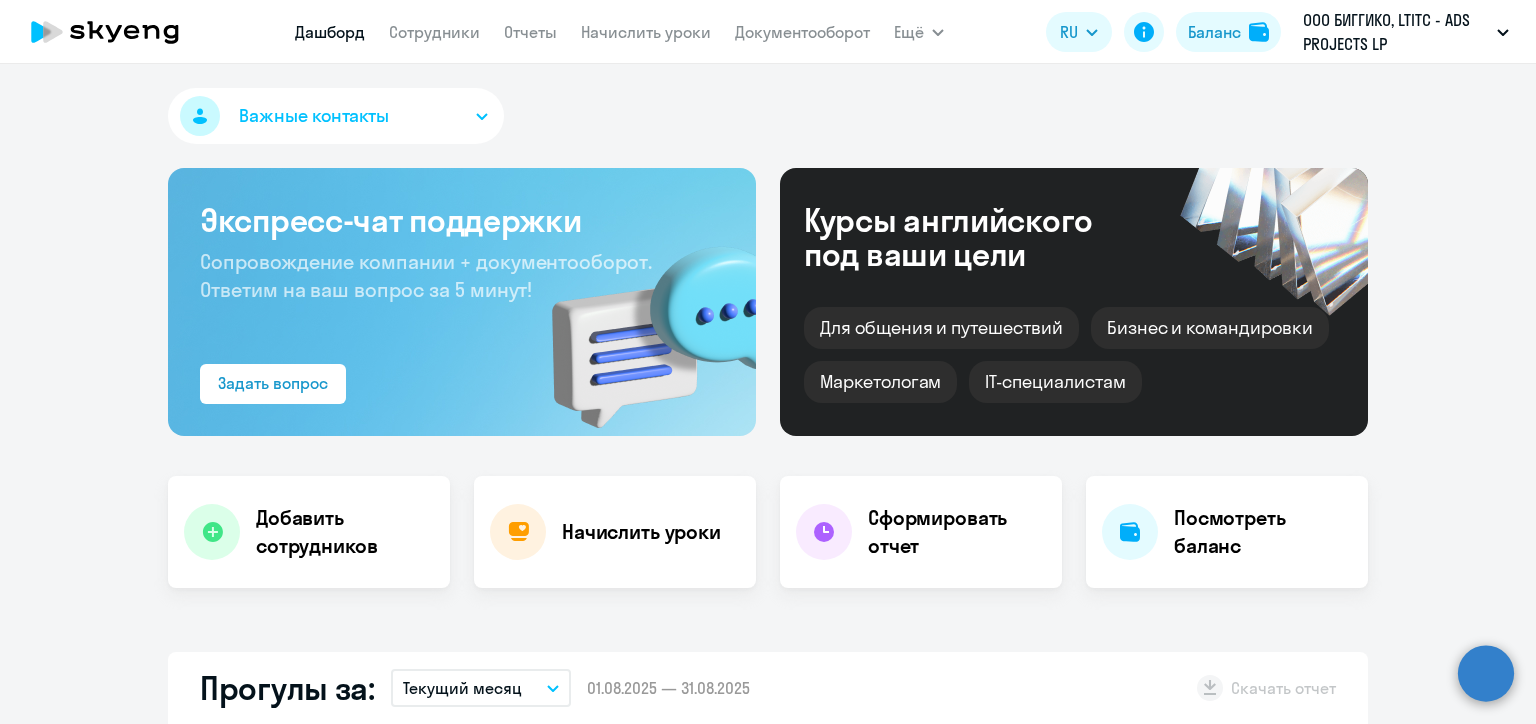 scroll, scrollTop: 0, scrollLeft: 0, axis: both 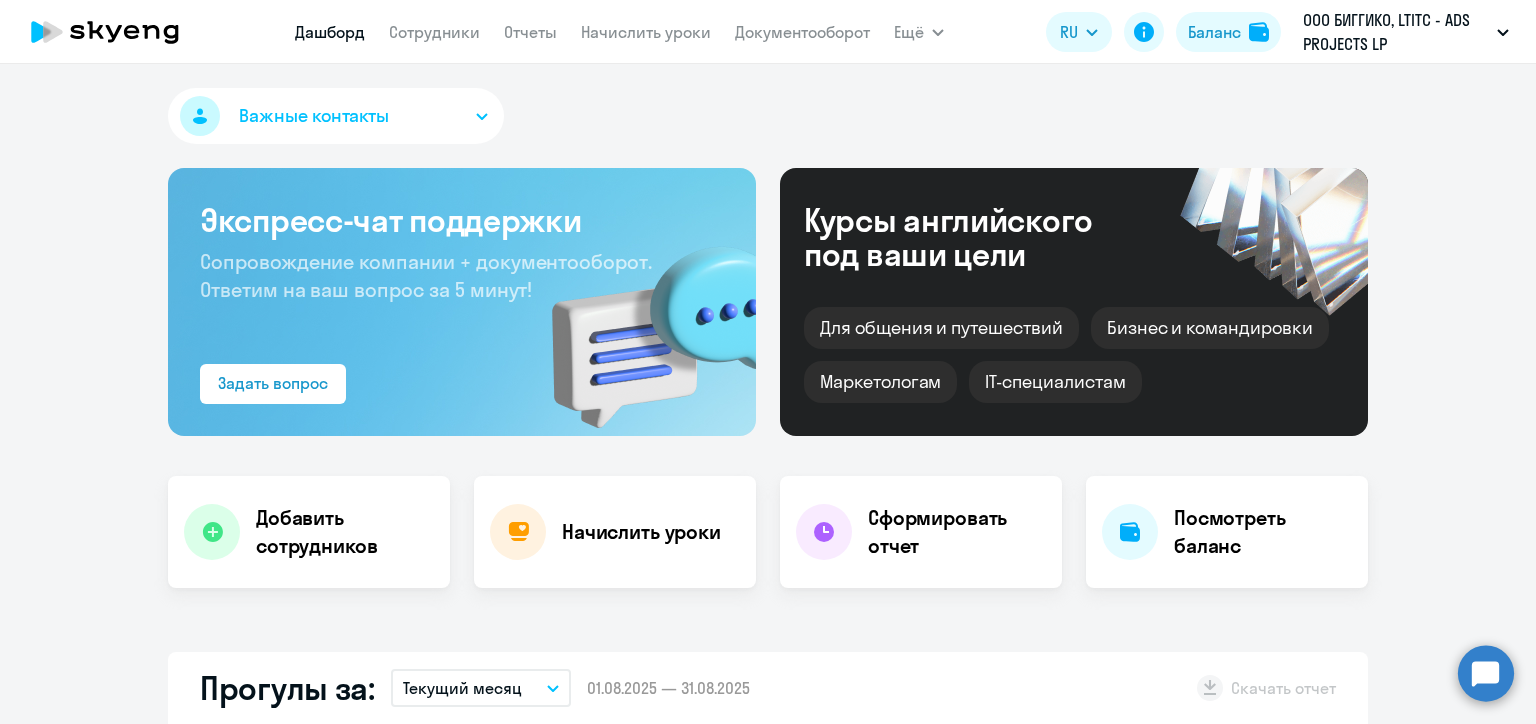 select on "30" 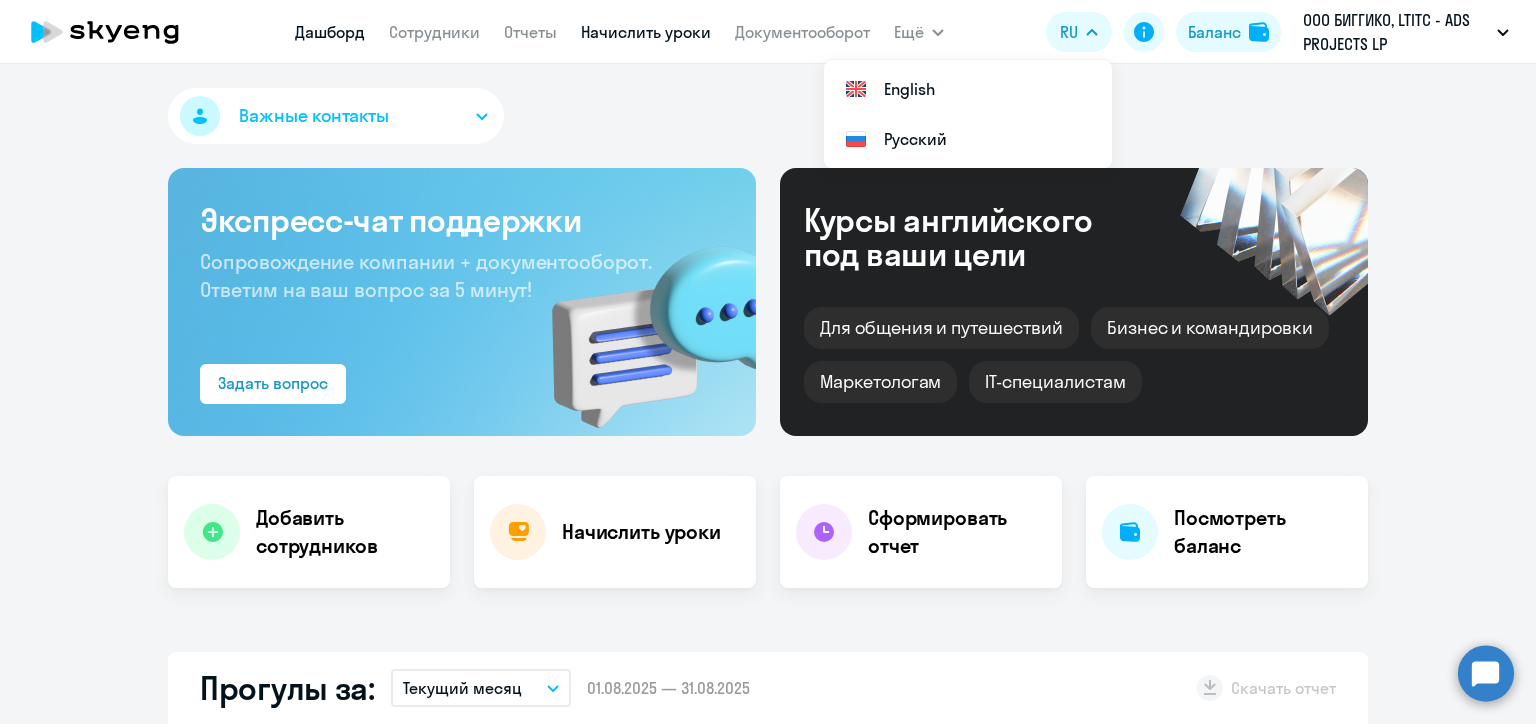 click on "Начислить уроки" at bounding box center (646, 32) 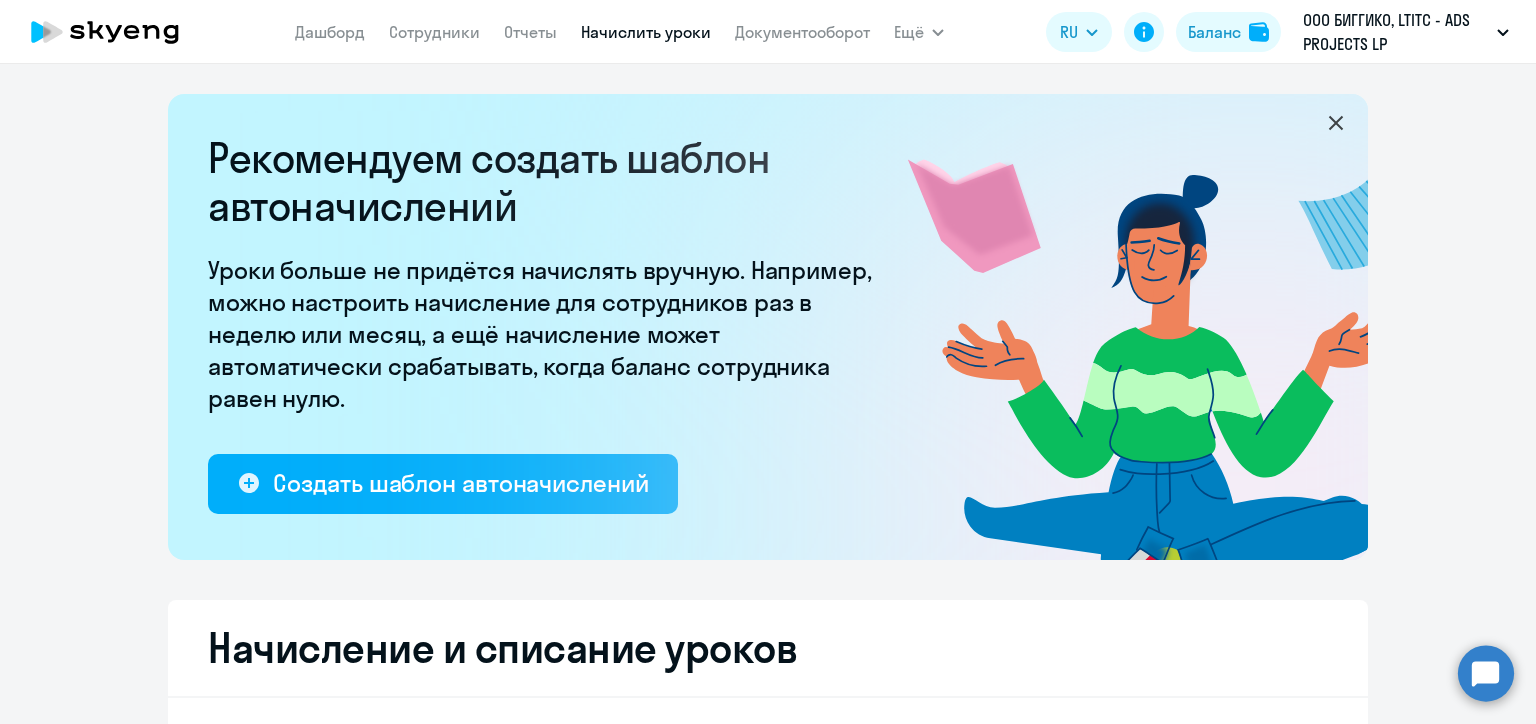 select on "10" 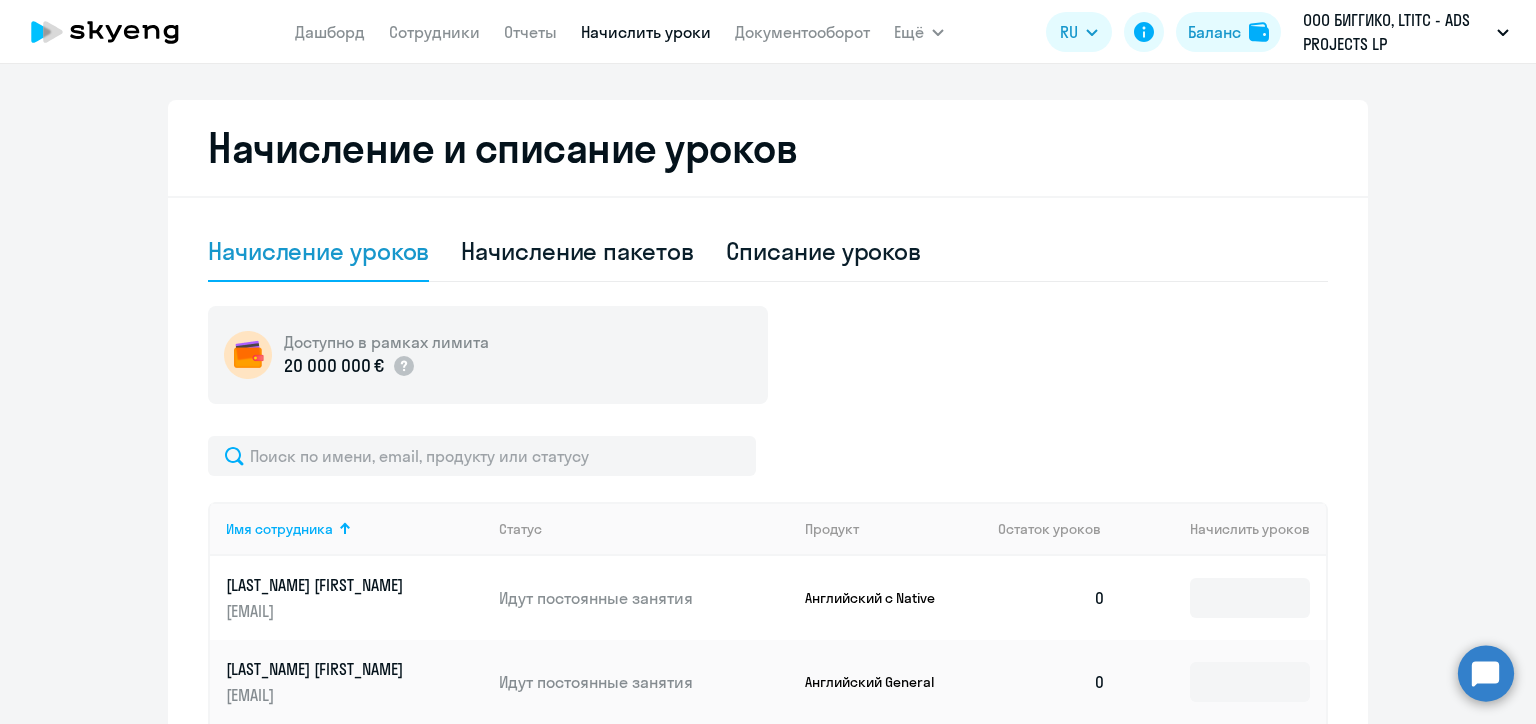 scroll, scrollTop: 600, scrollLeft: 0, axis: vertical 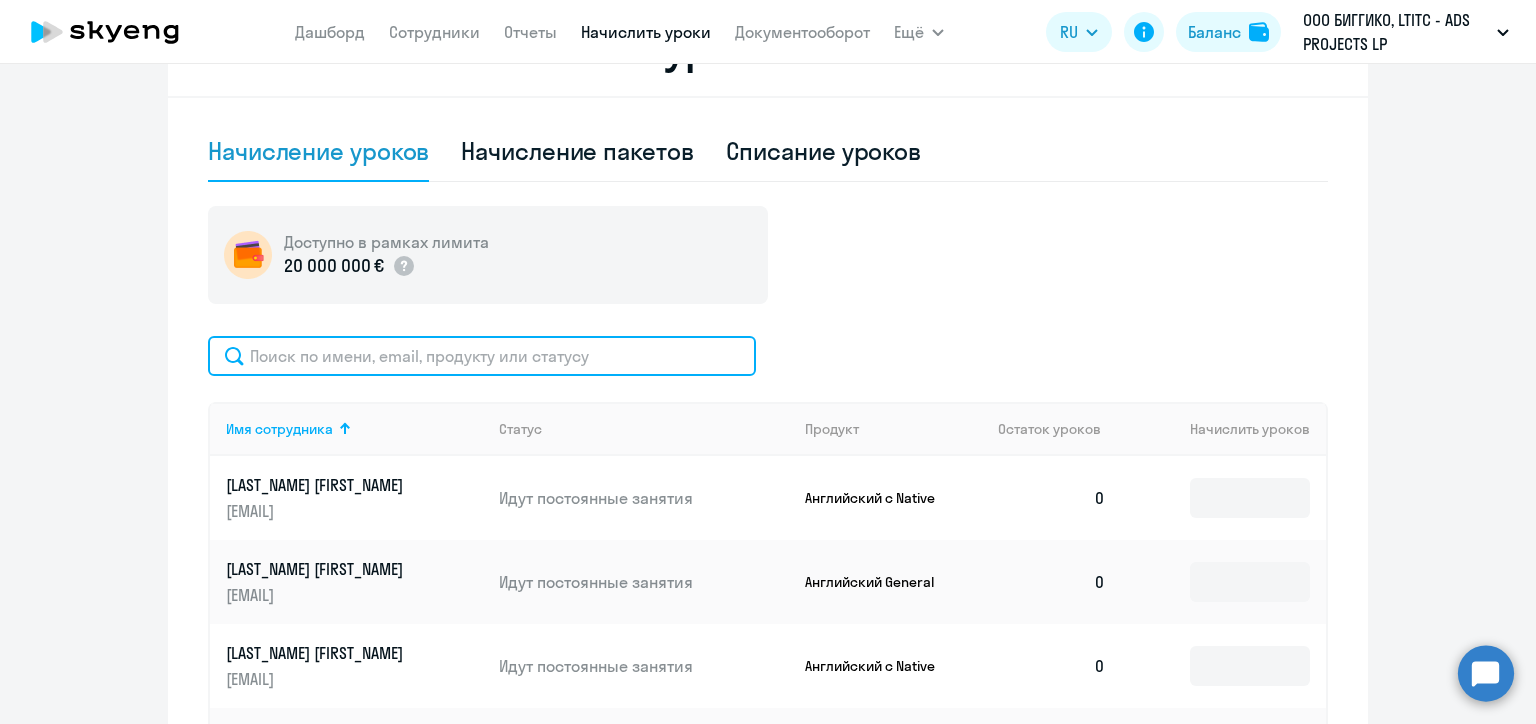 click 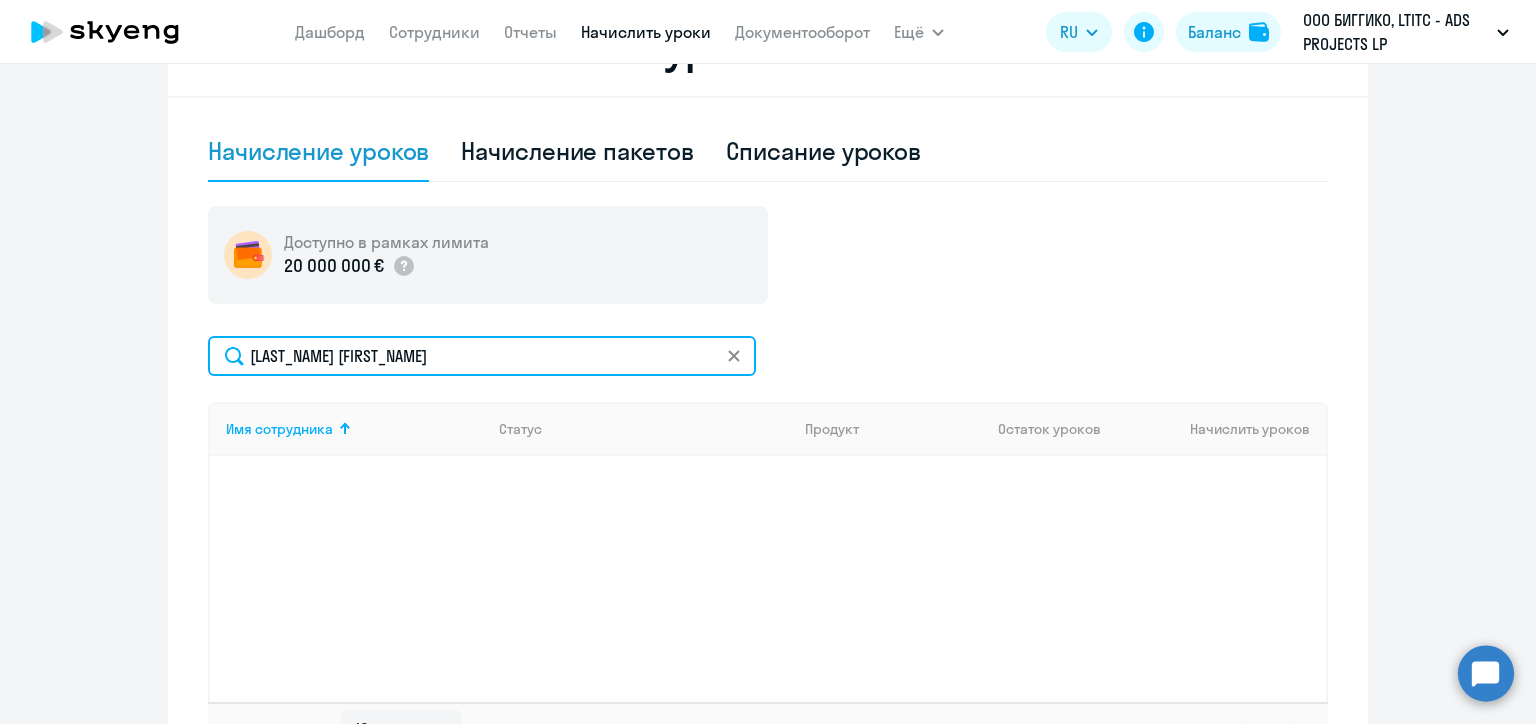 click on "[LAST_NAME] [FIRST_NAME]" 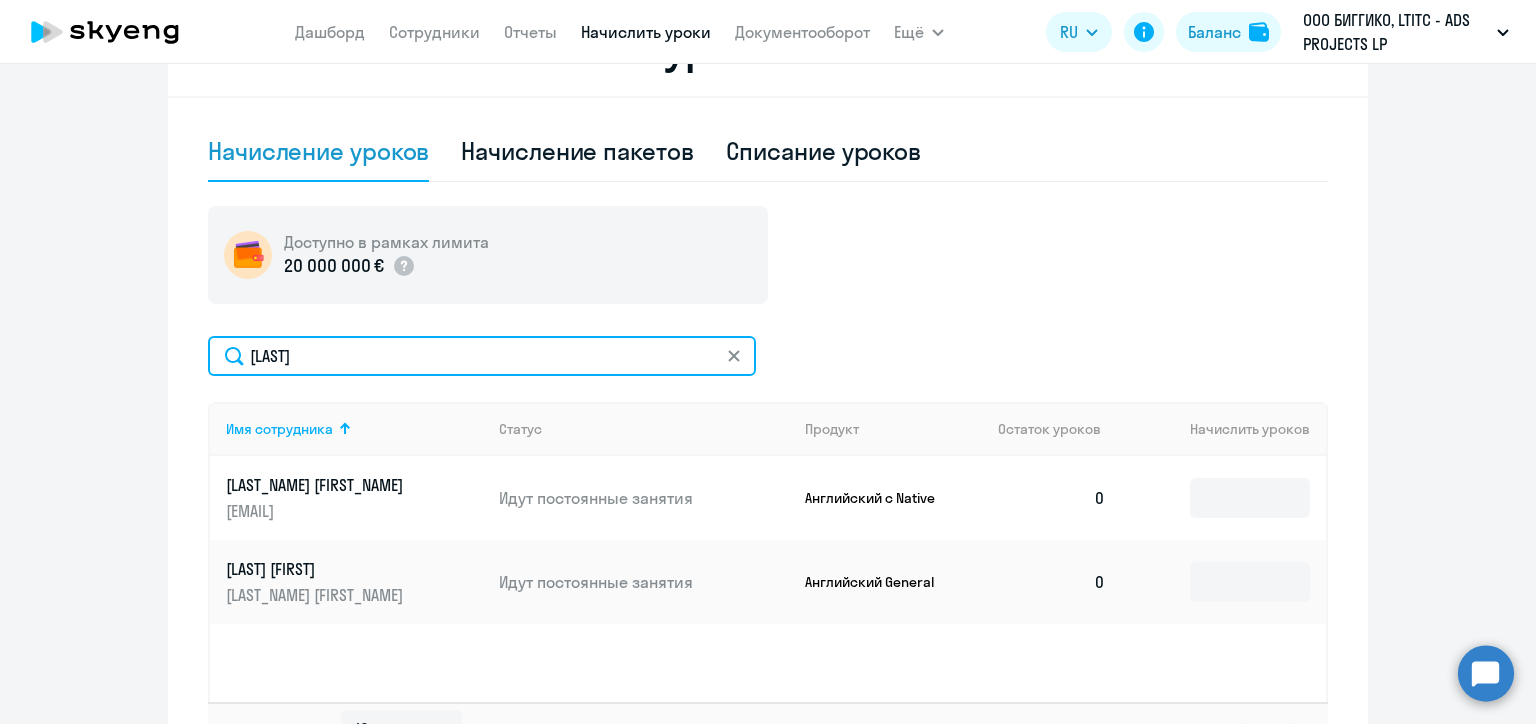 click on "[LAST]" 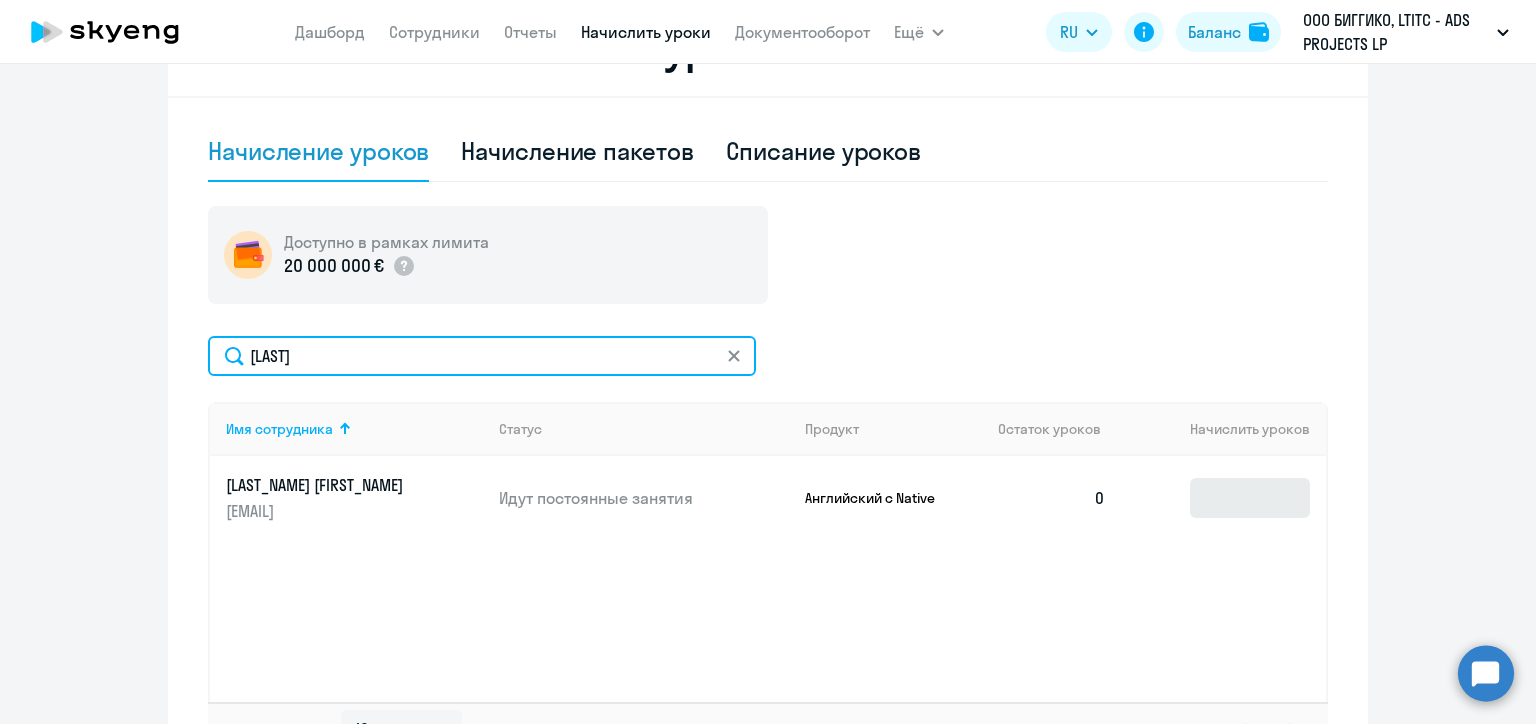 type on "[LAST]" 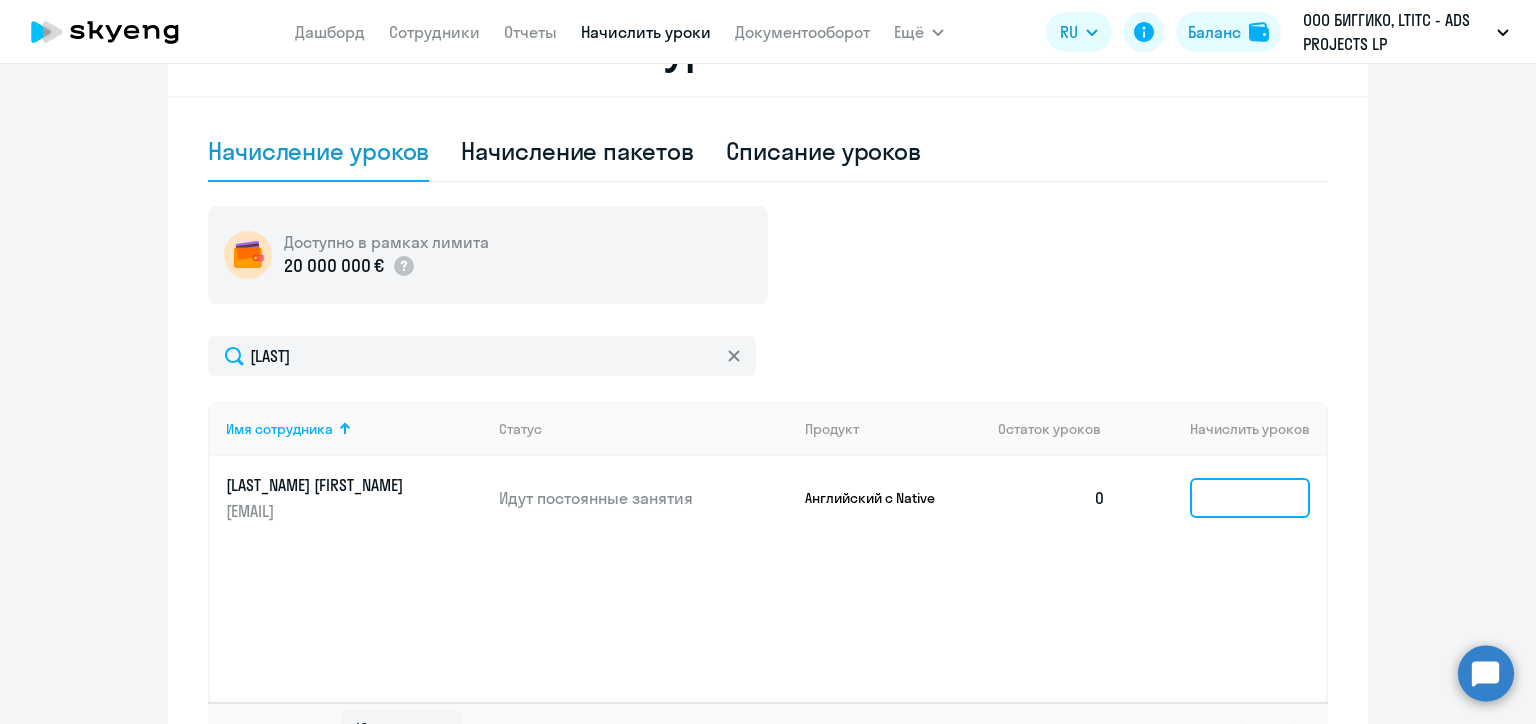 click 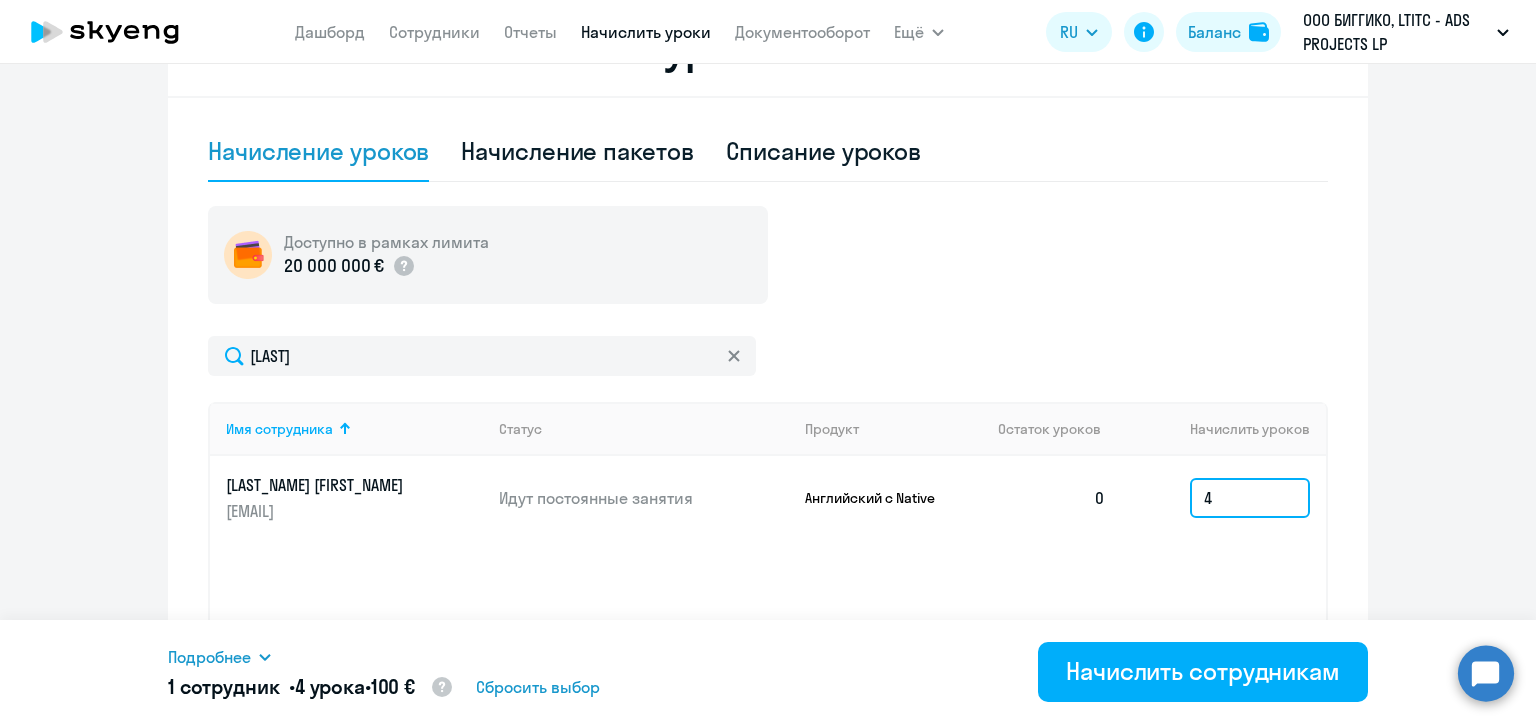 type on "4" 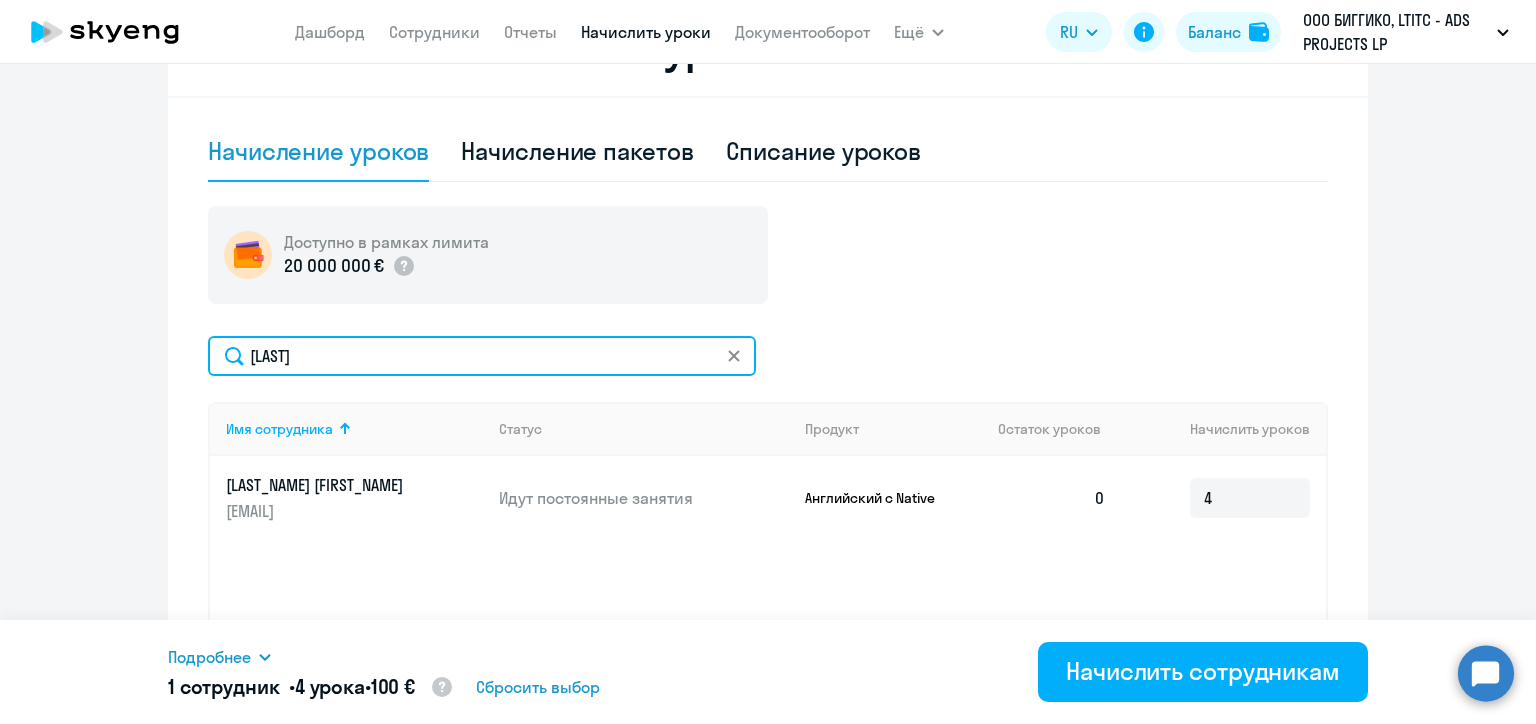drag, startPoint x: 336, startPoint y: 359, endPoint x: 235, endPoint y: 355, distance: 101.07918 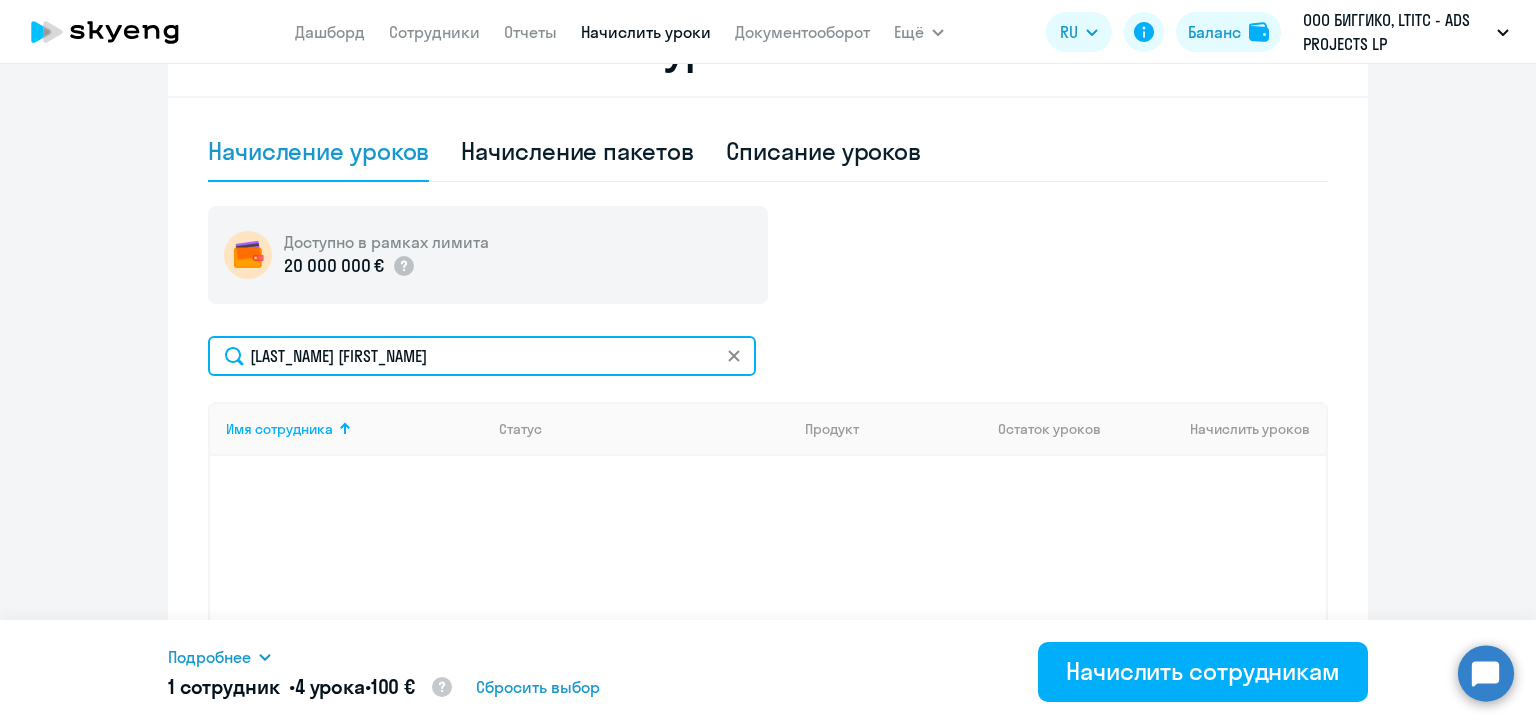 drag, startPoint x: 308, startPoint y: 352, endPoint x: 444, endPoint y: 363, distance: 136.44412 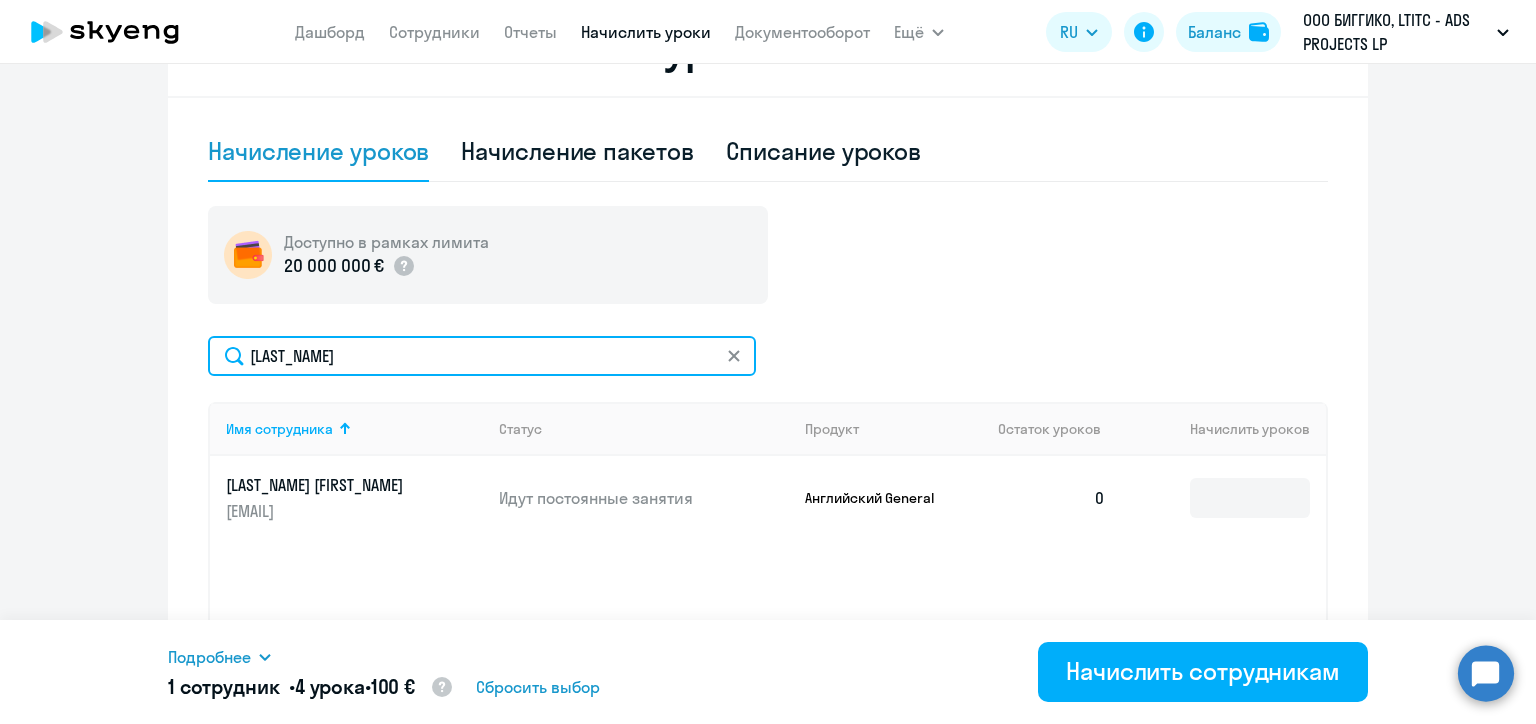 type on "Maiarash" 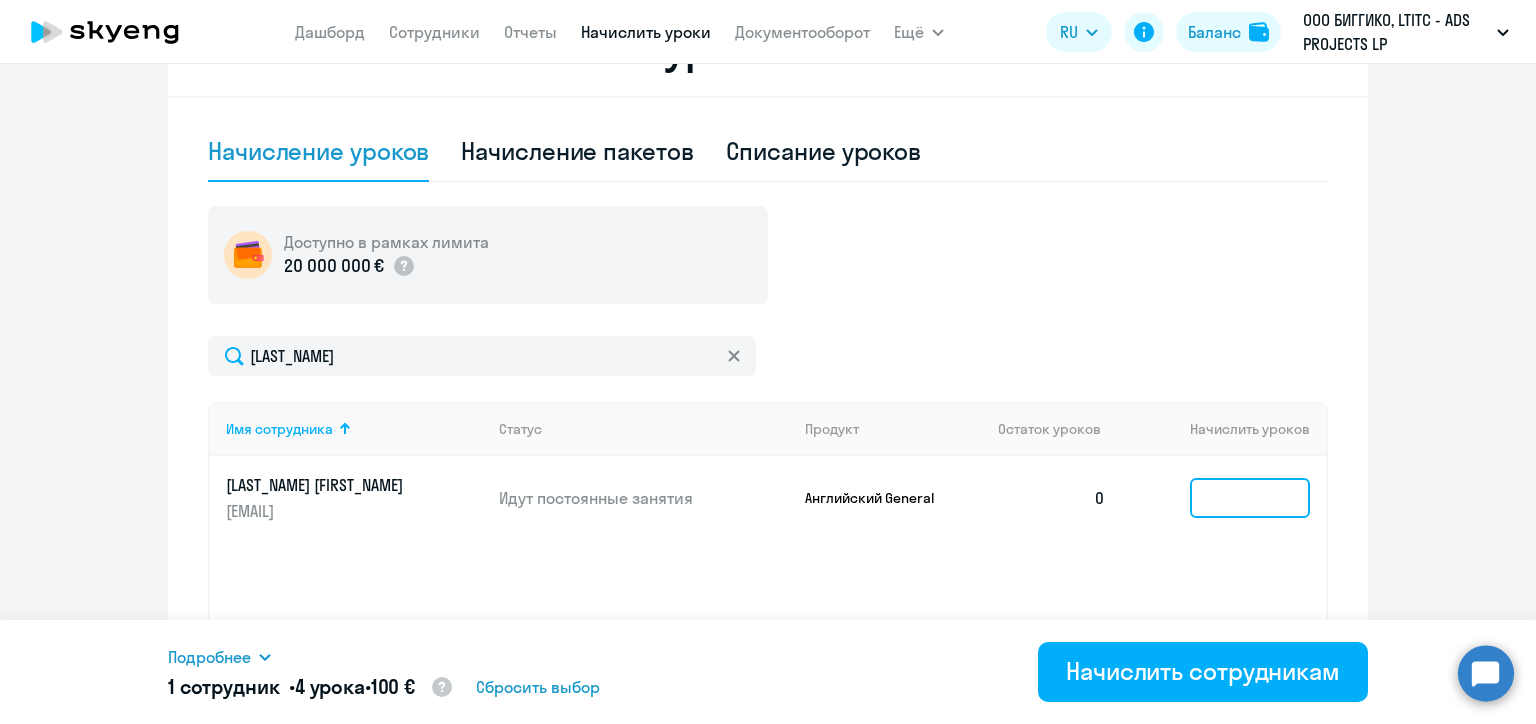 click 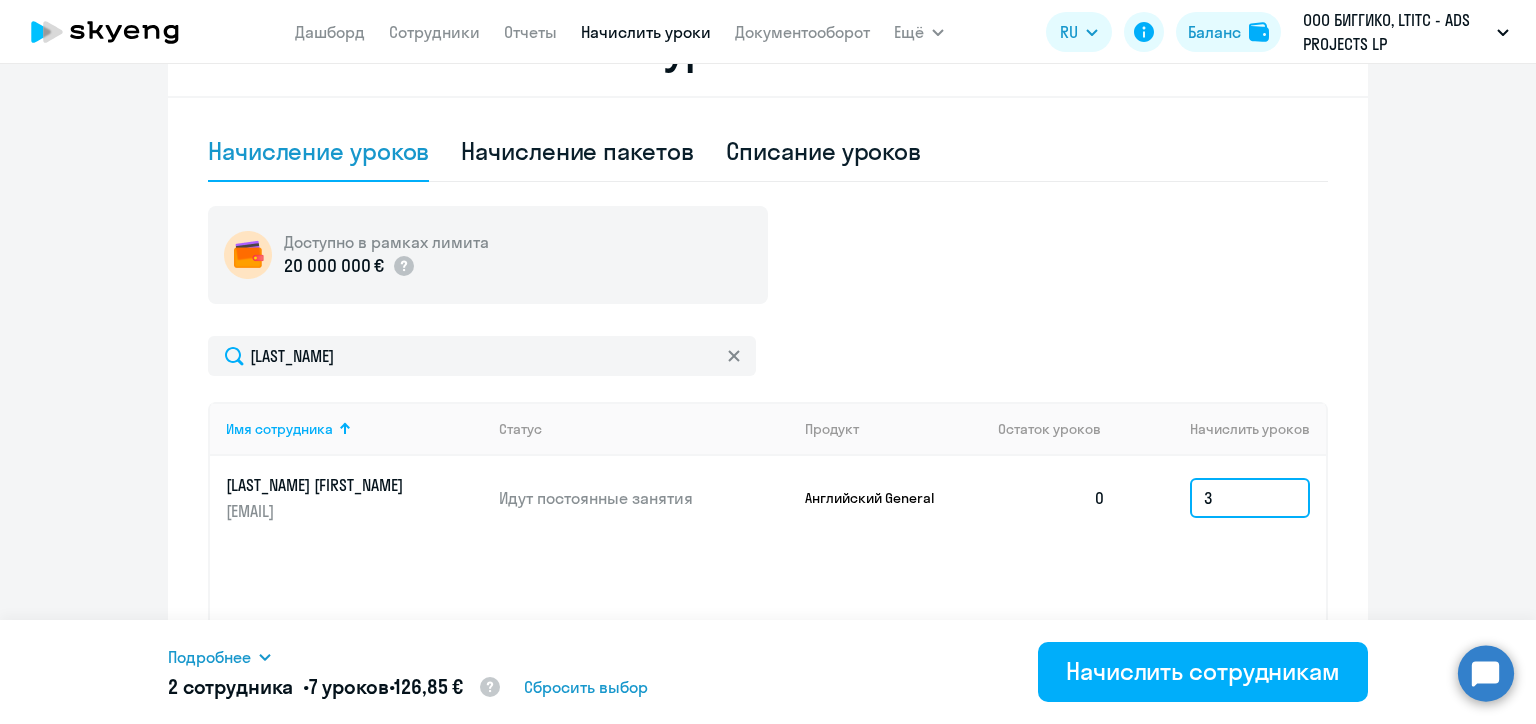 type on "3" 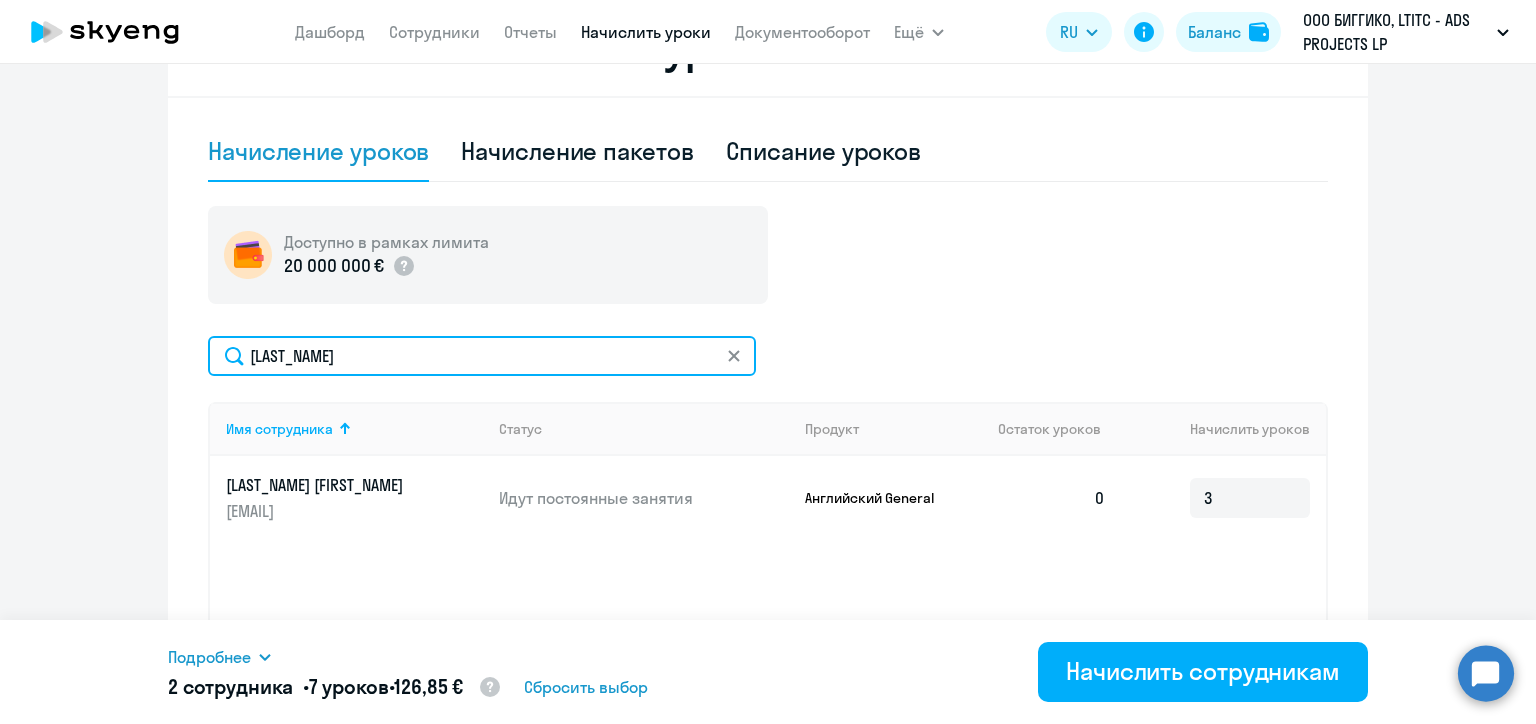 click on "Maiarash" 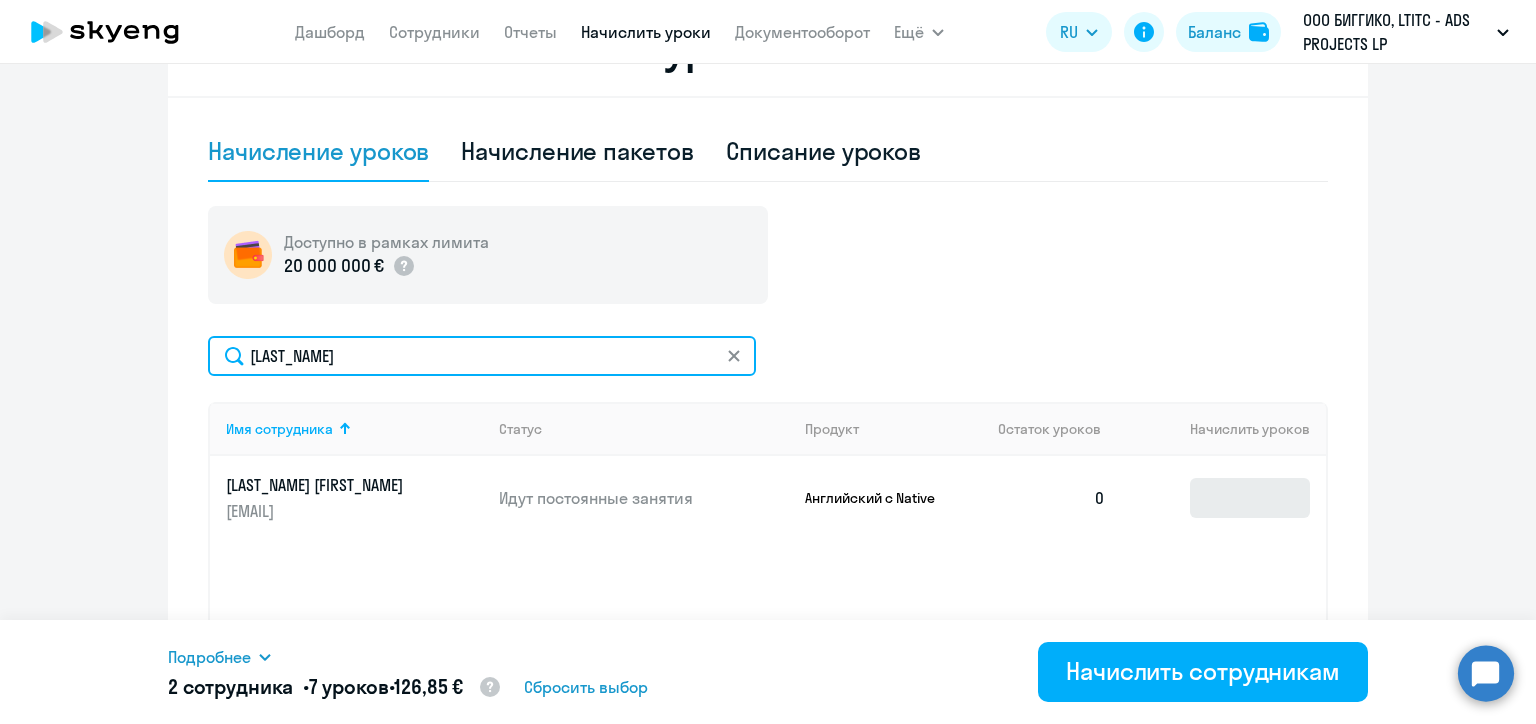 type on "Pavlov" 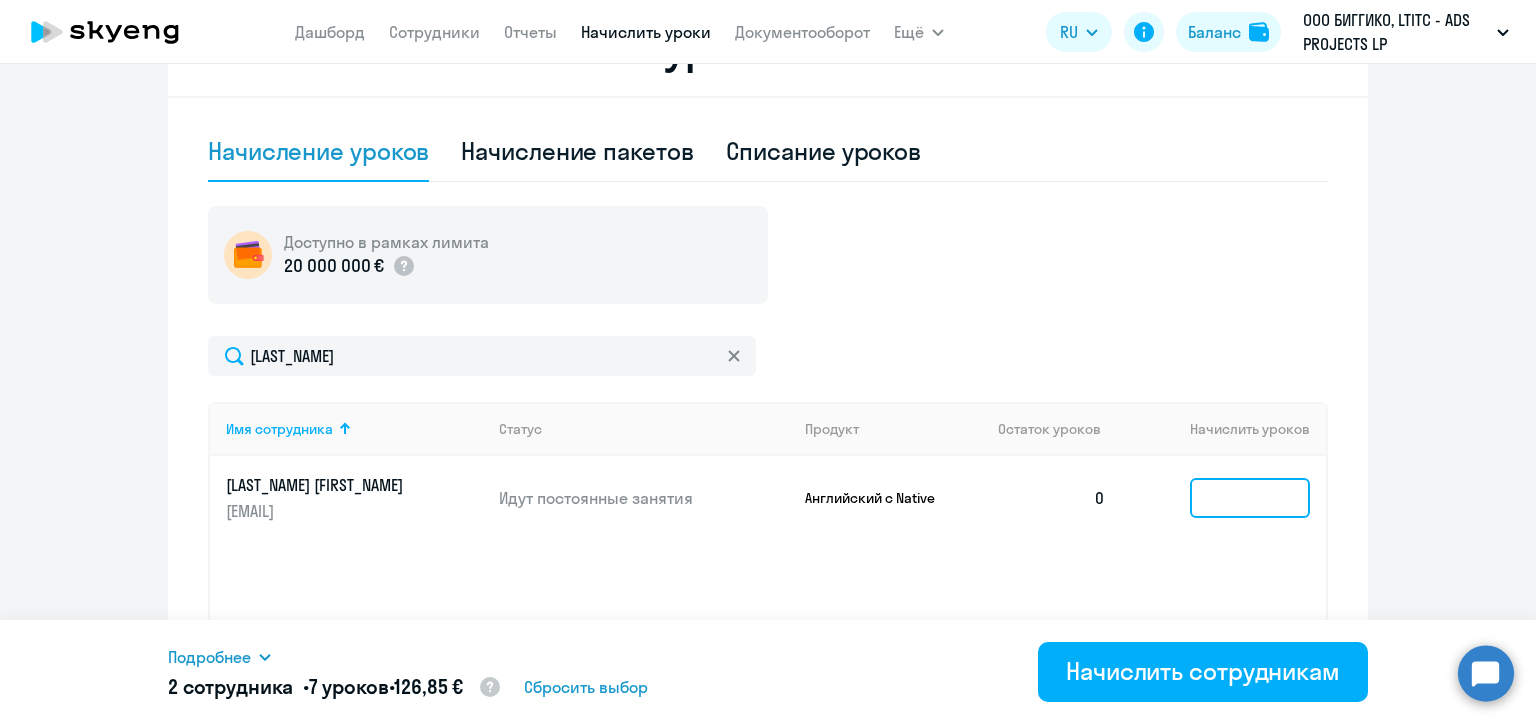 click 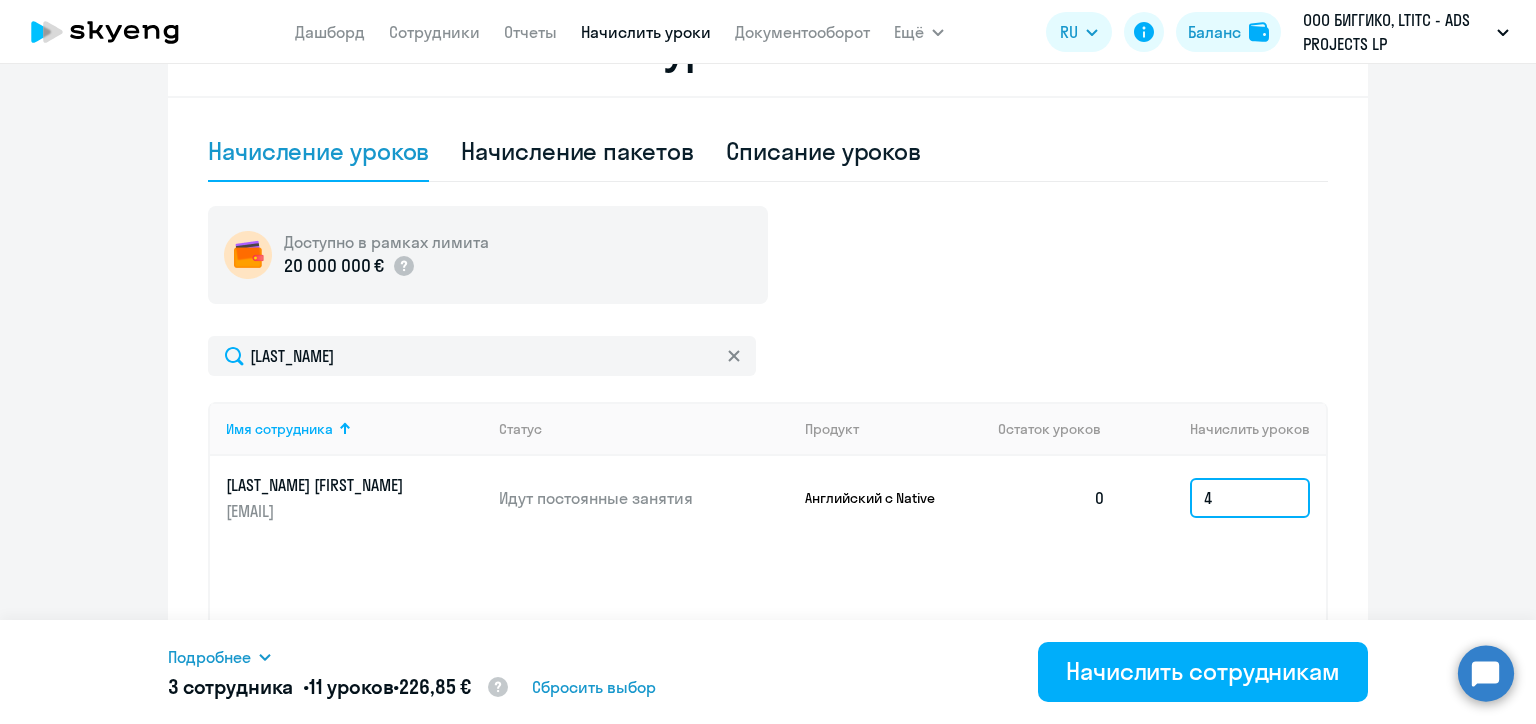 type on "4" 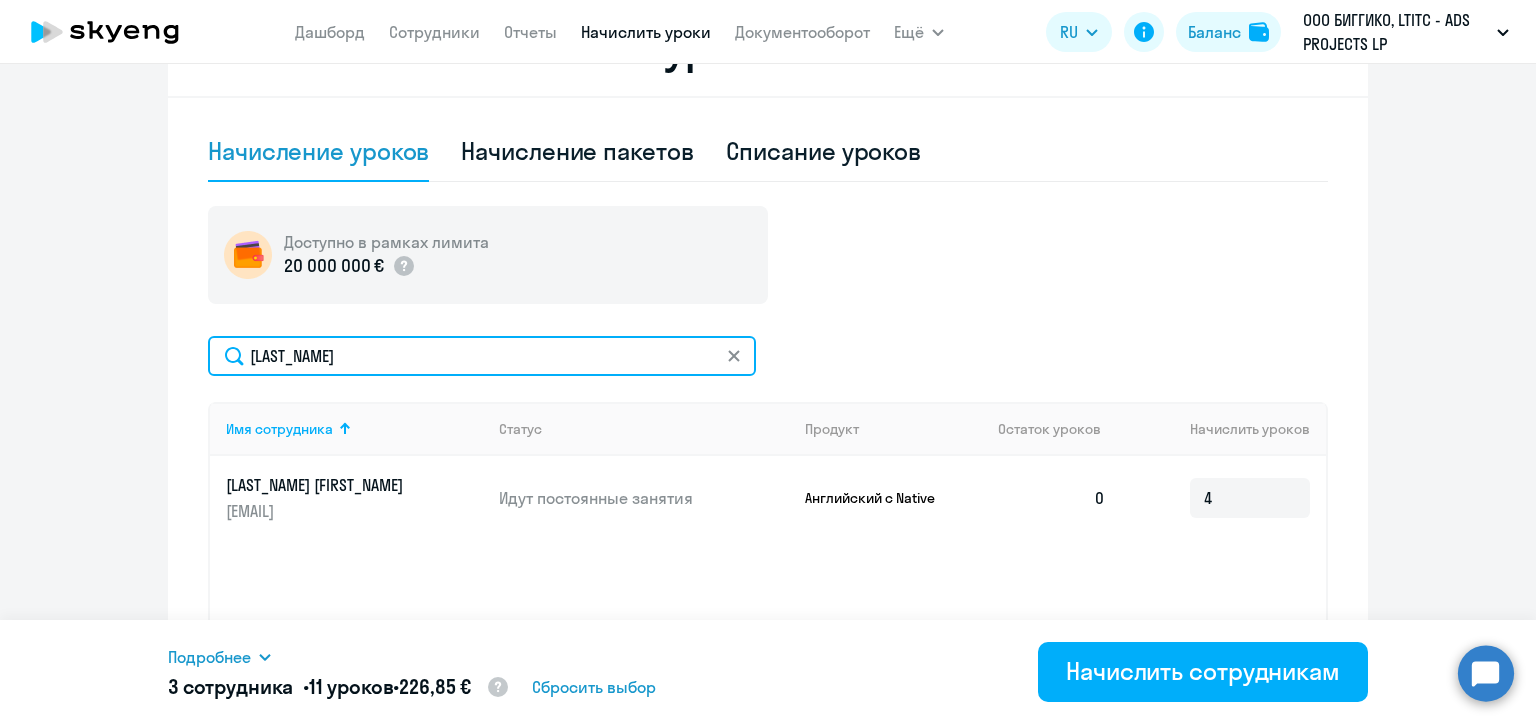 click on "Pavlov" 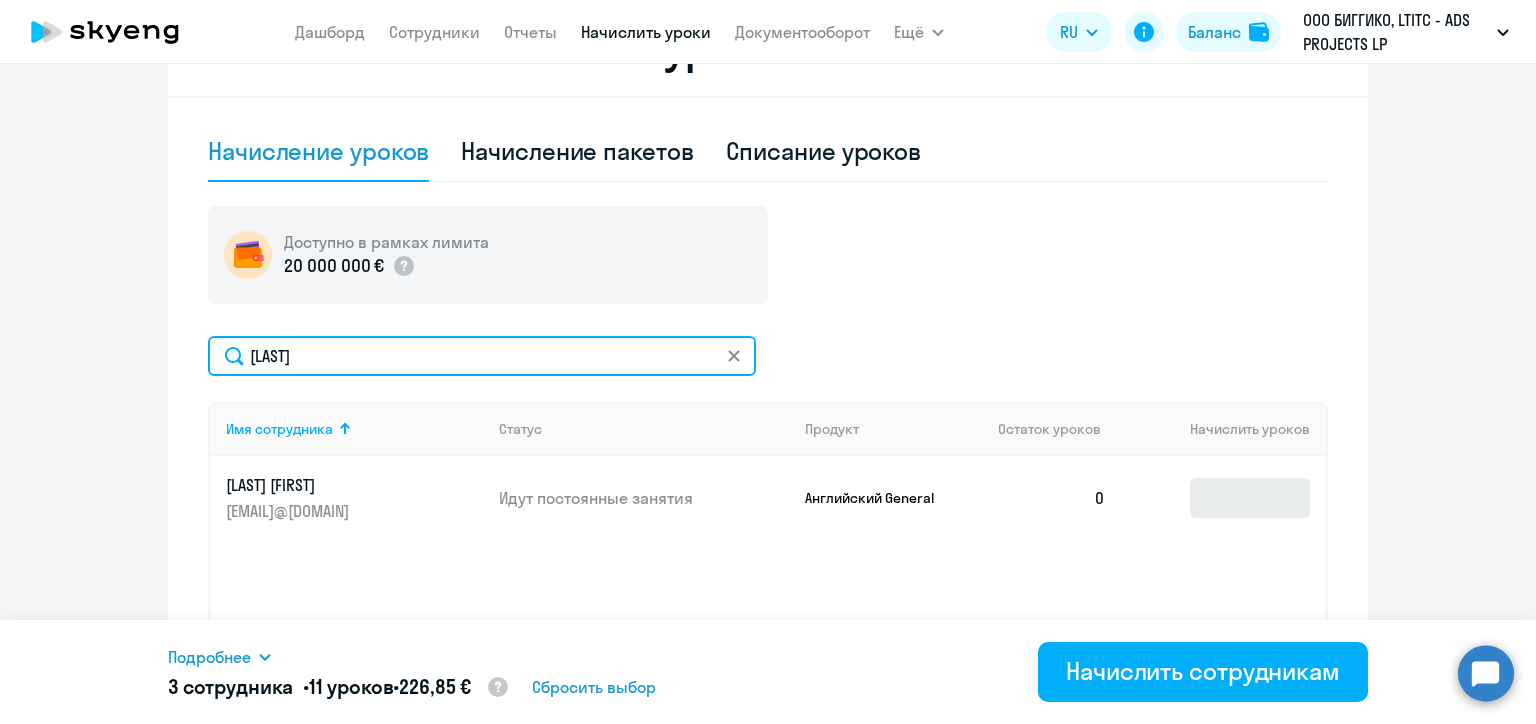 type on "Yesi" 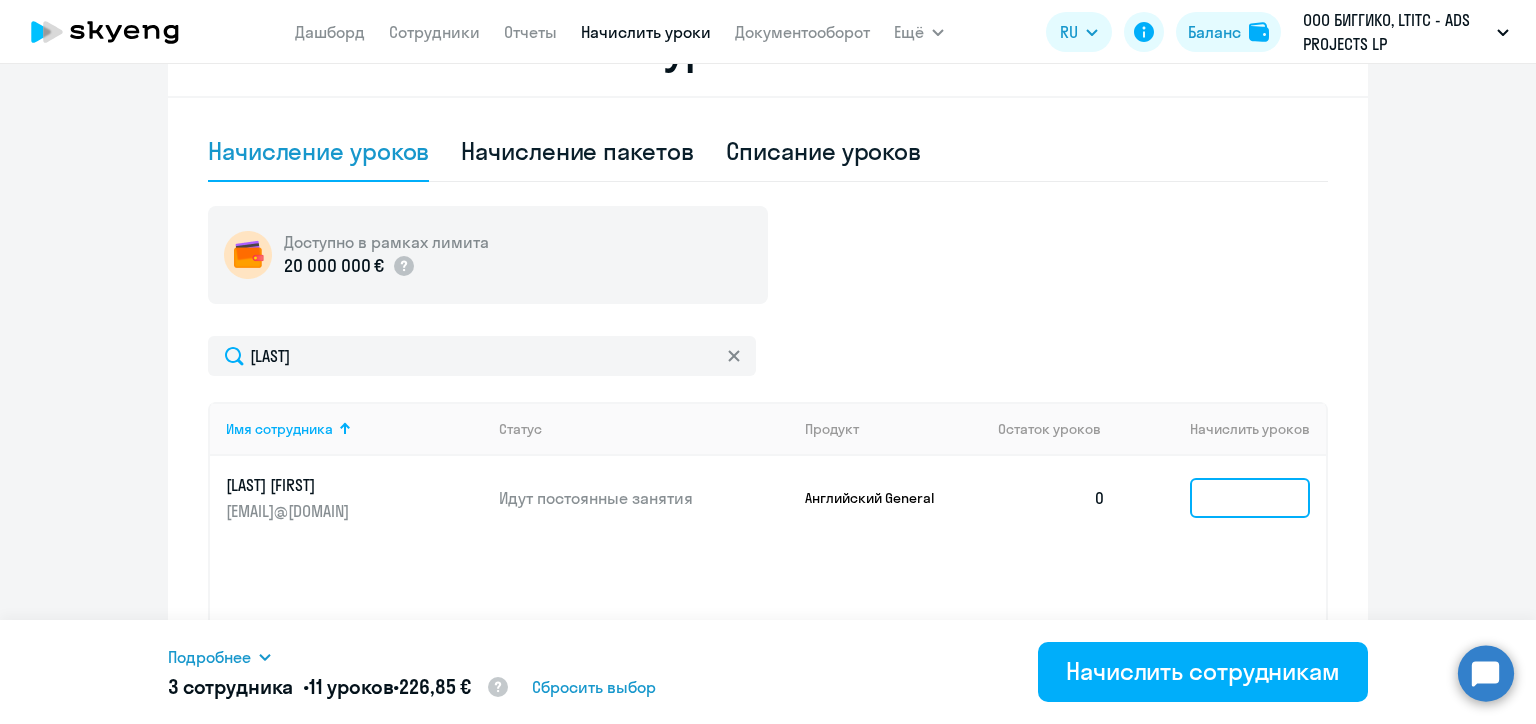 click 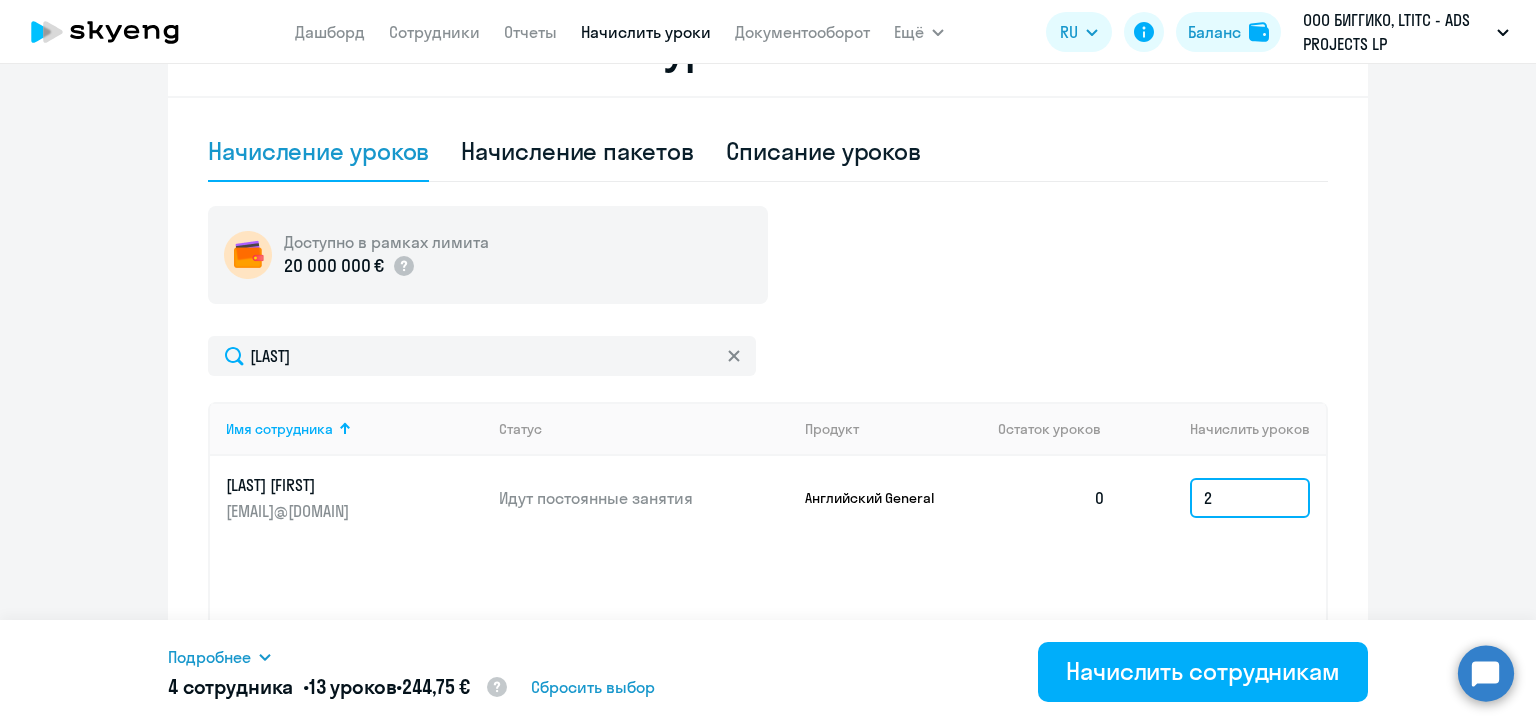 type on "2" 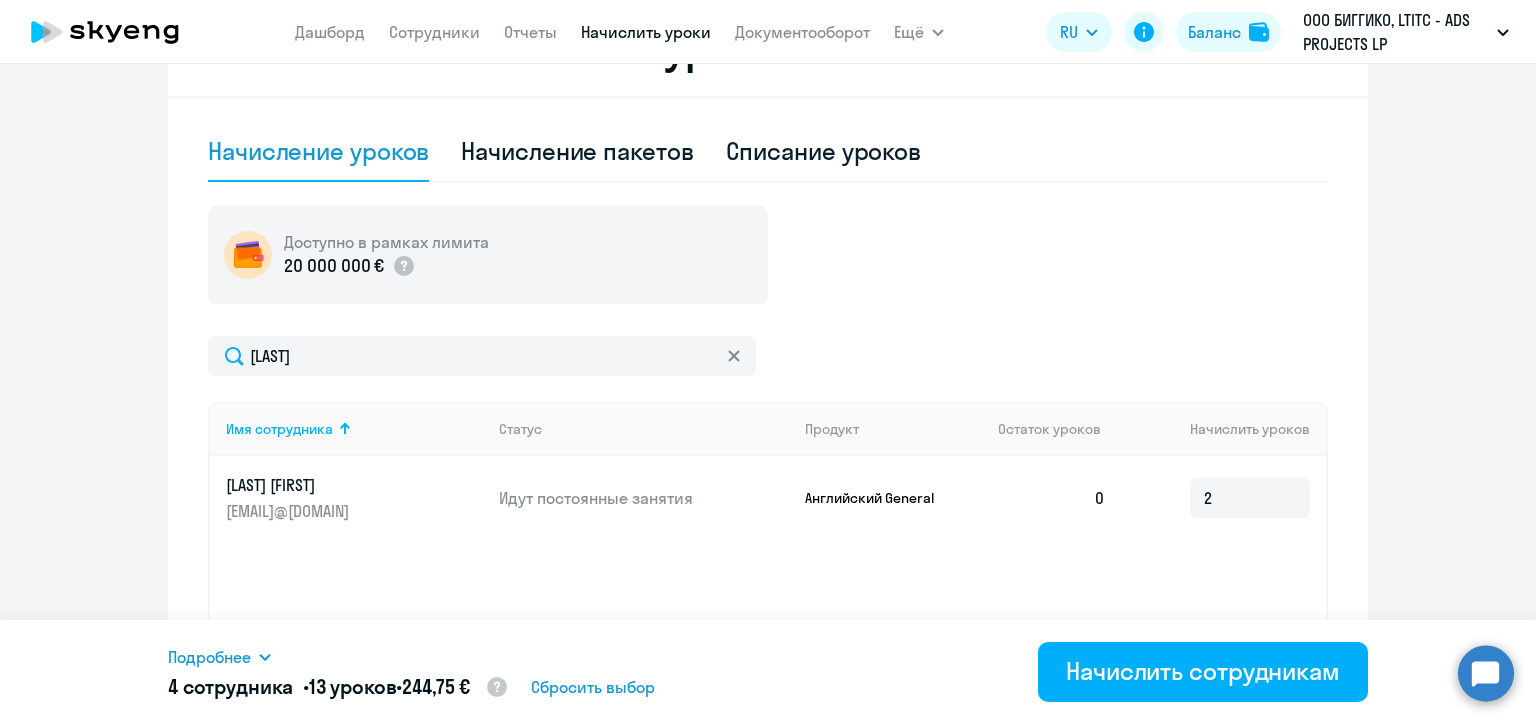 click on "Имя сотрудника   Статус   Продукт   Остаток уроков   Начислить уроков  Yesis Hanna eal61661@yandex.ru Идут постоянные занятия Английский General  0  2" 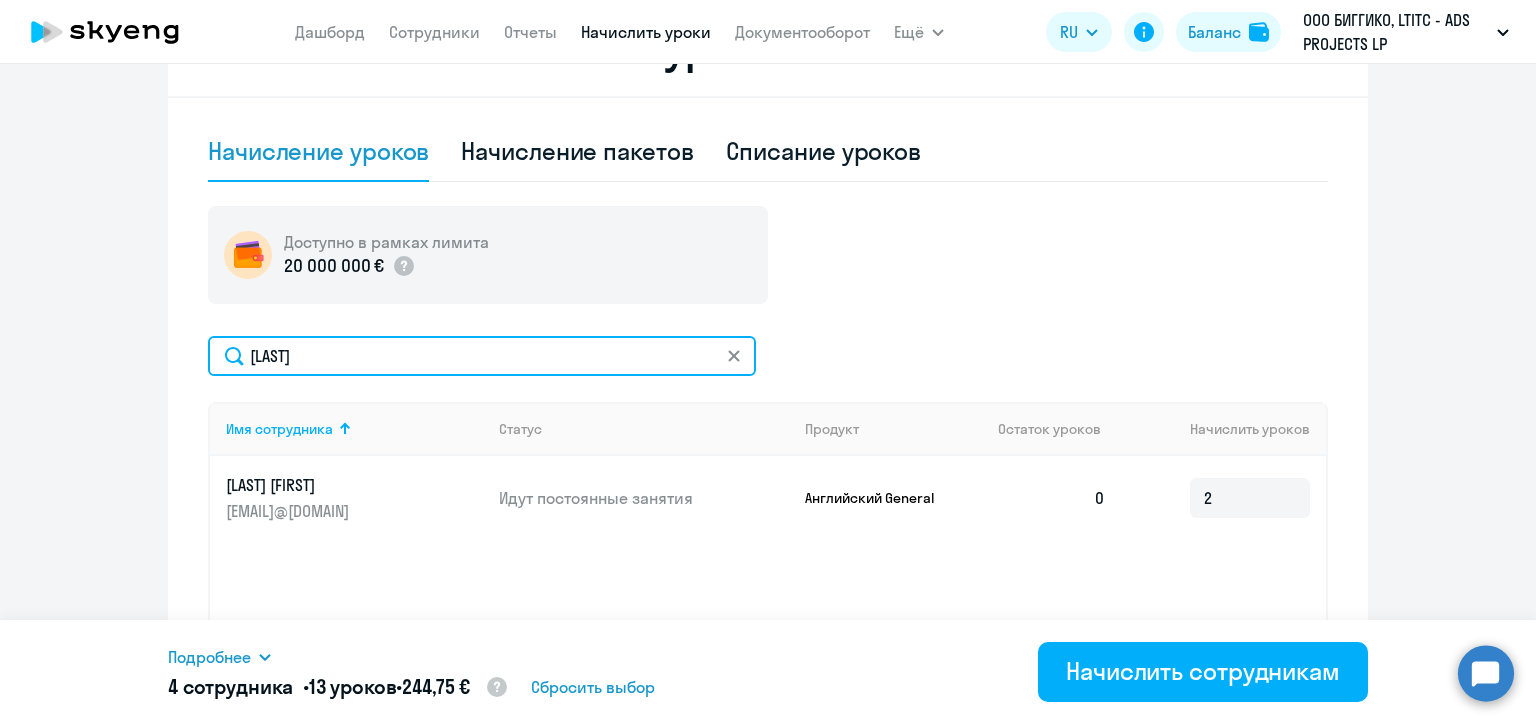 click on "Yesi" 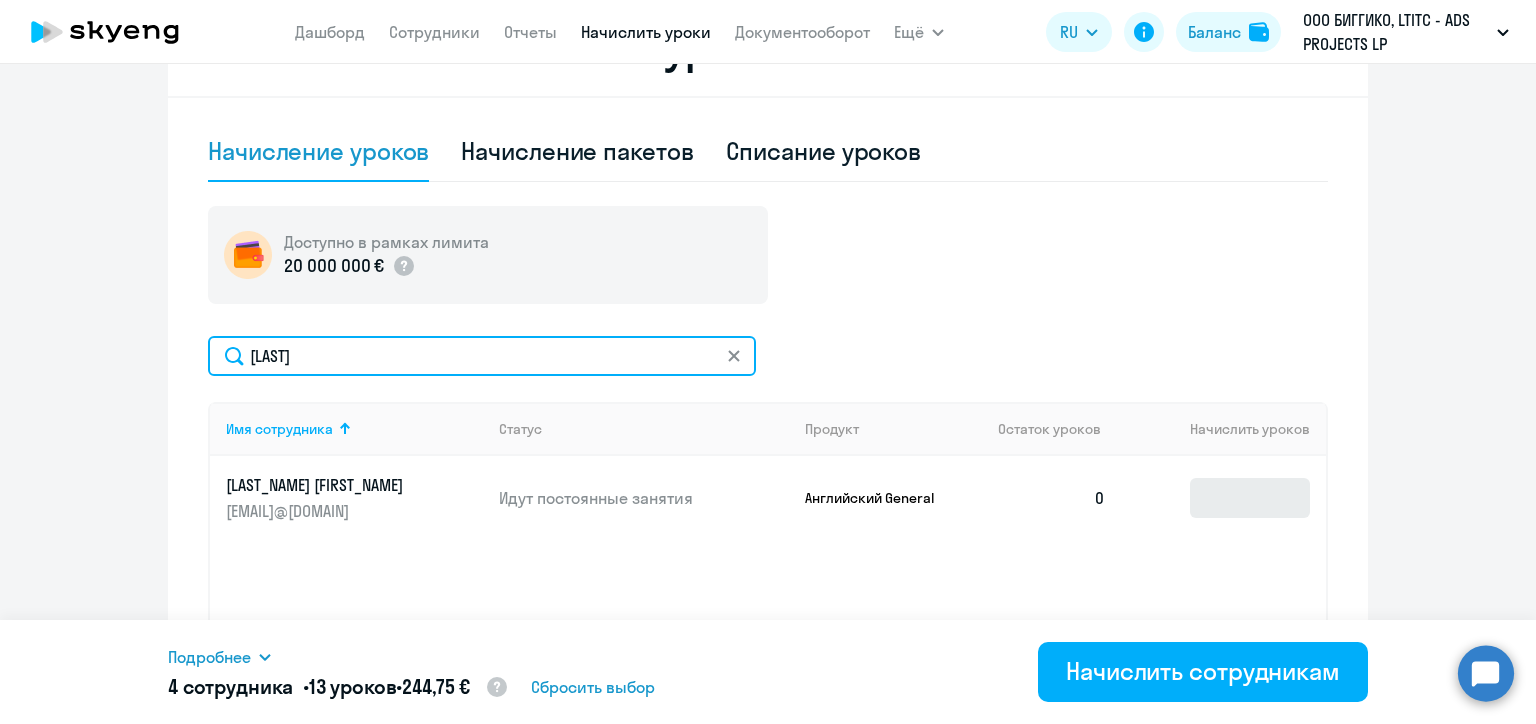 type on "Zakharenko" 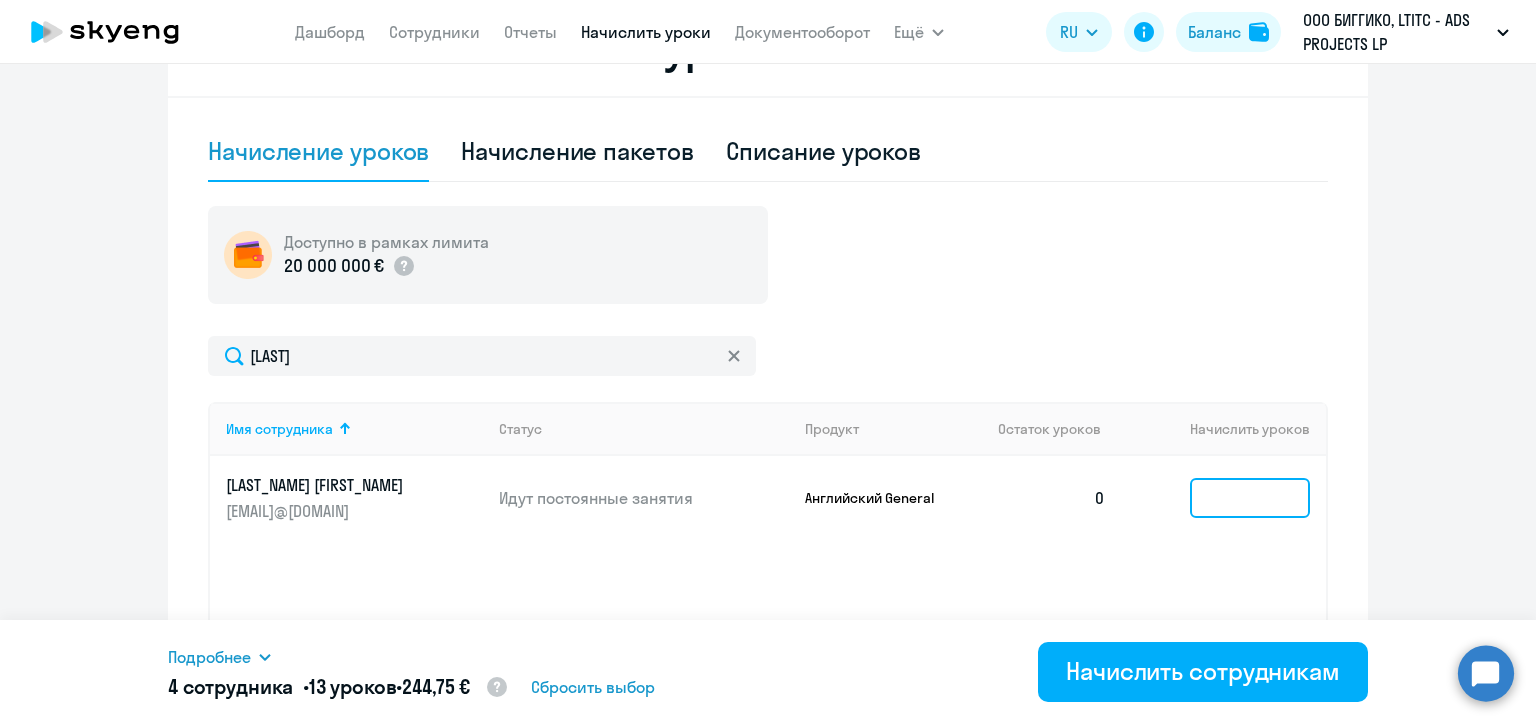 click 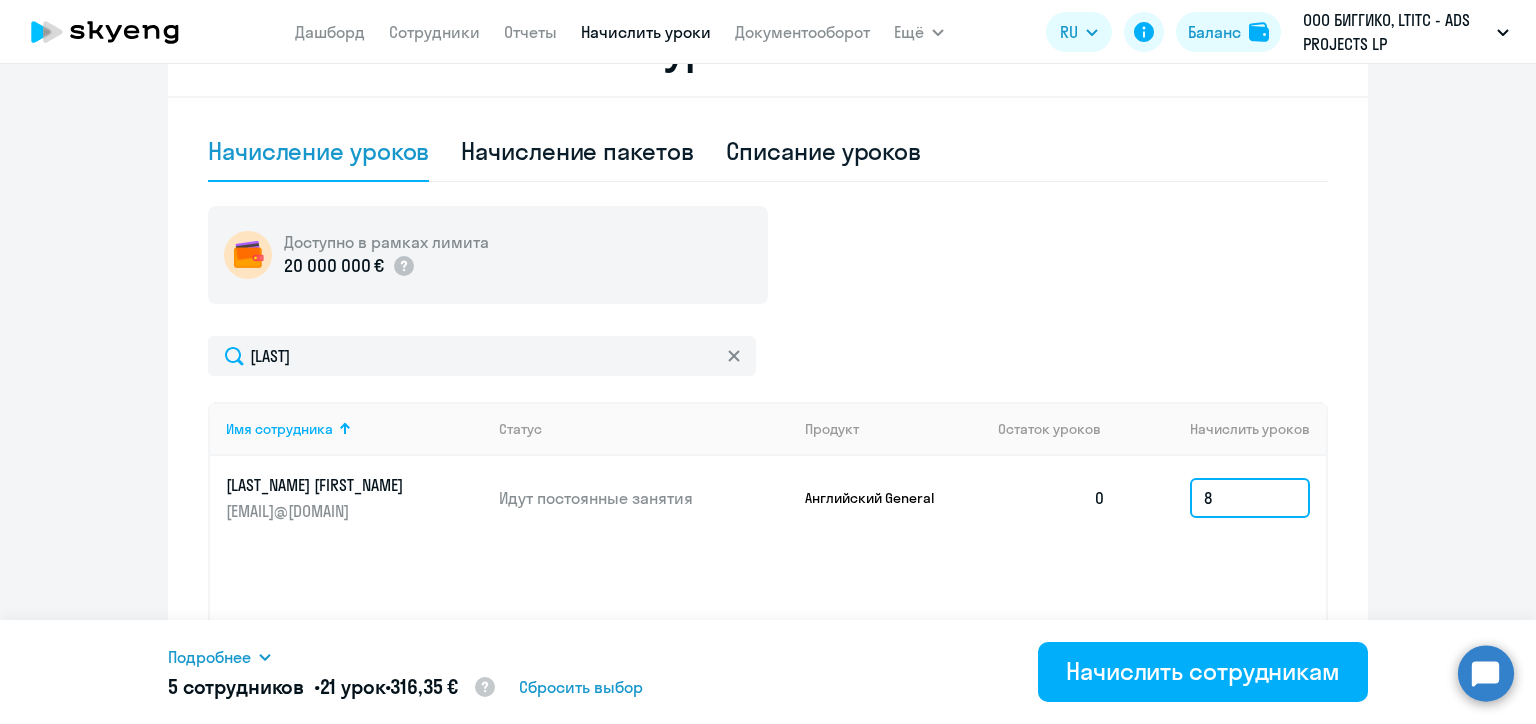 type on "8" 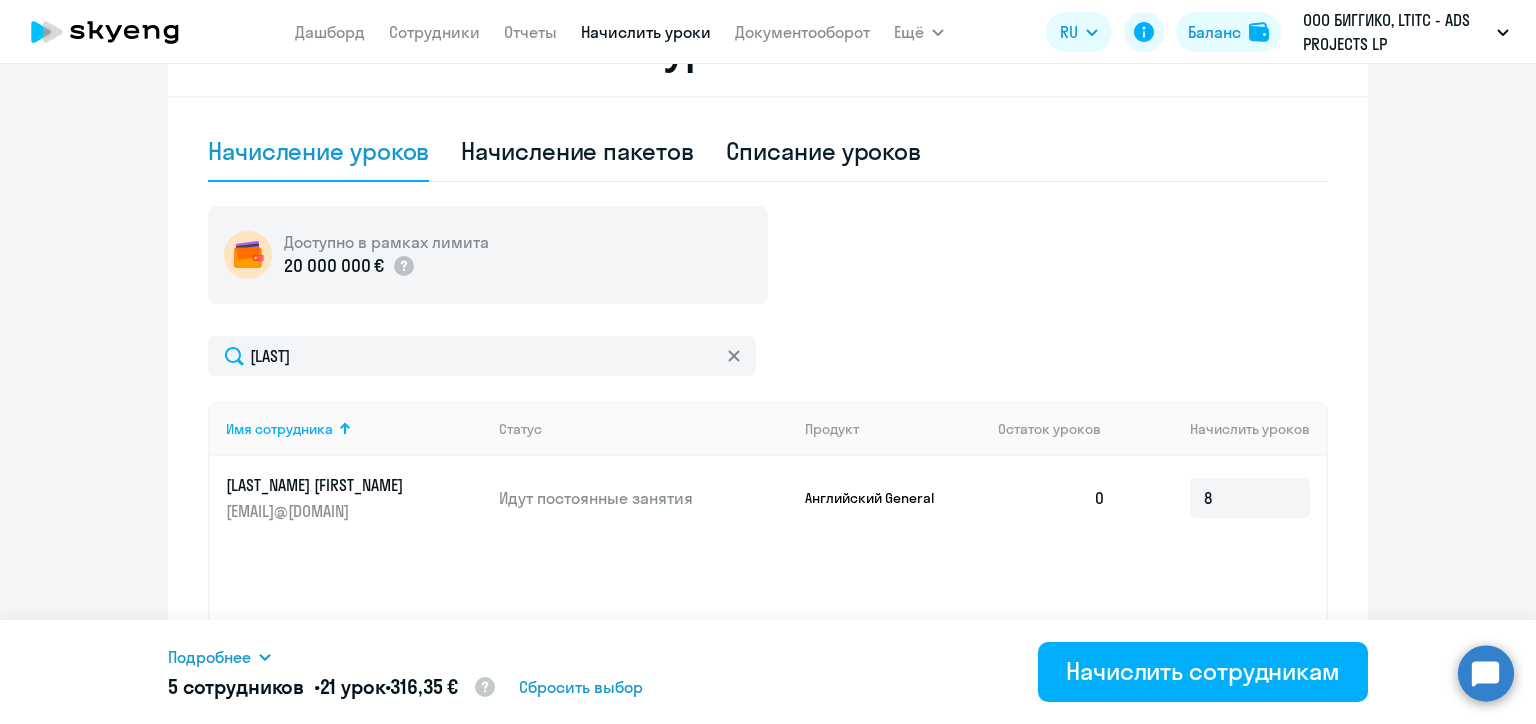 click on "Имя сотрудника   Статус   Продукт   Остаток уроков   Начислить уроков  Zakharenko Serhii serhii.zakharenko@alreadymedia.com Идут постоянные занятия Английский General  0  8" 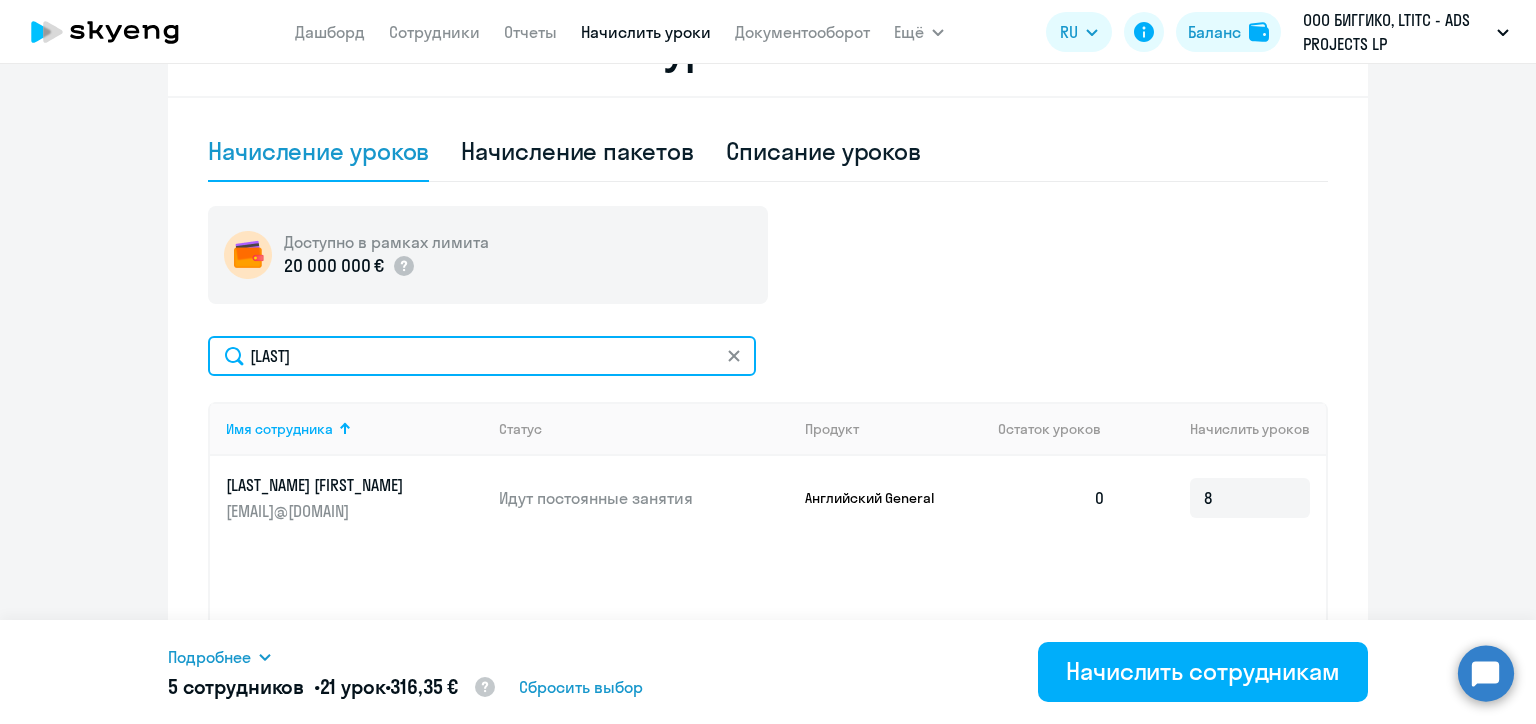 click on "Zakharenko" 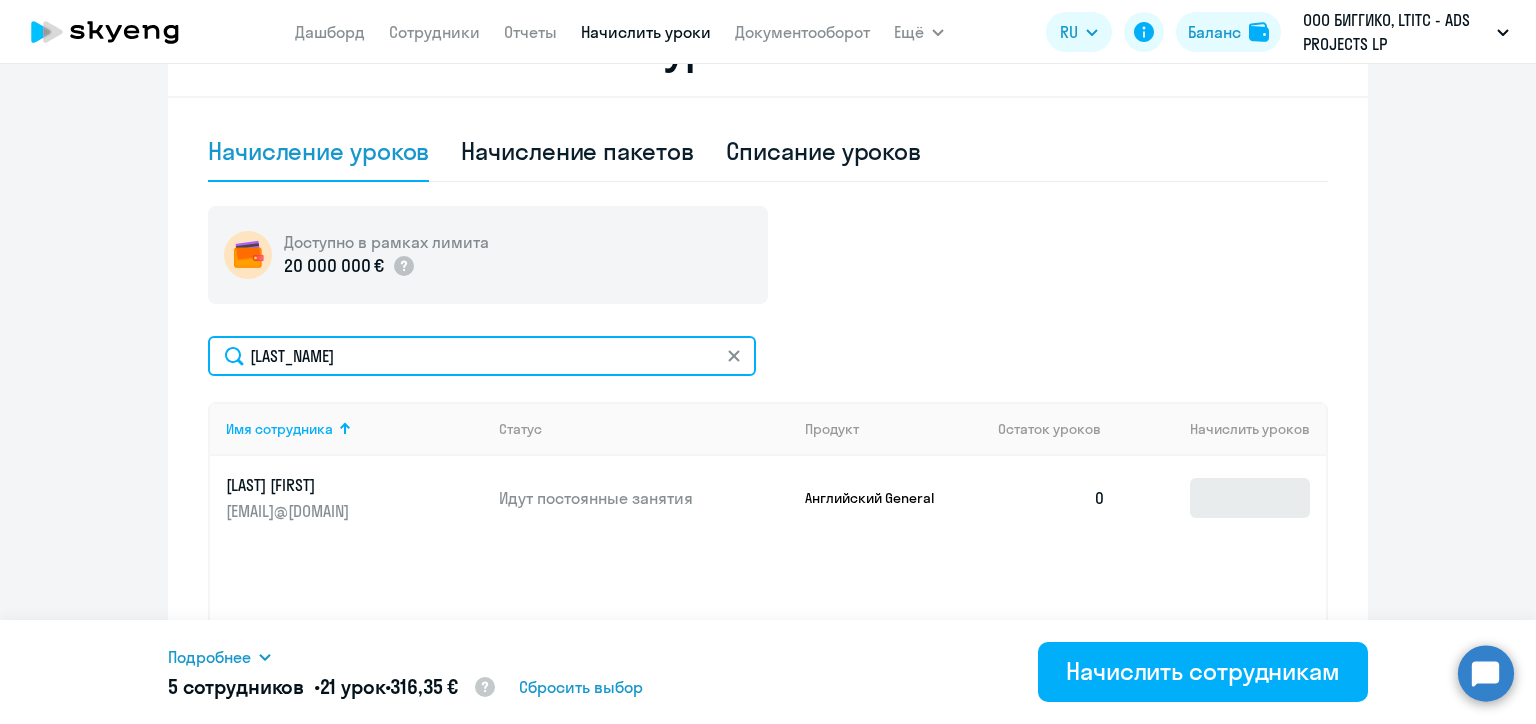 type on "Агафонова" 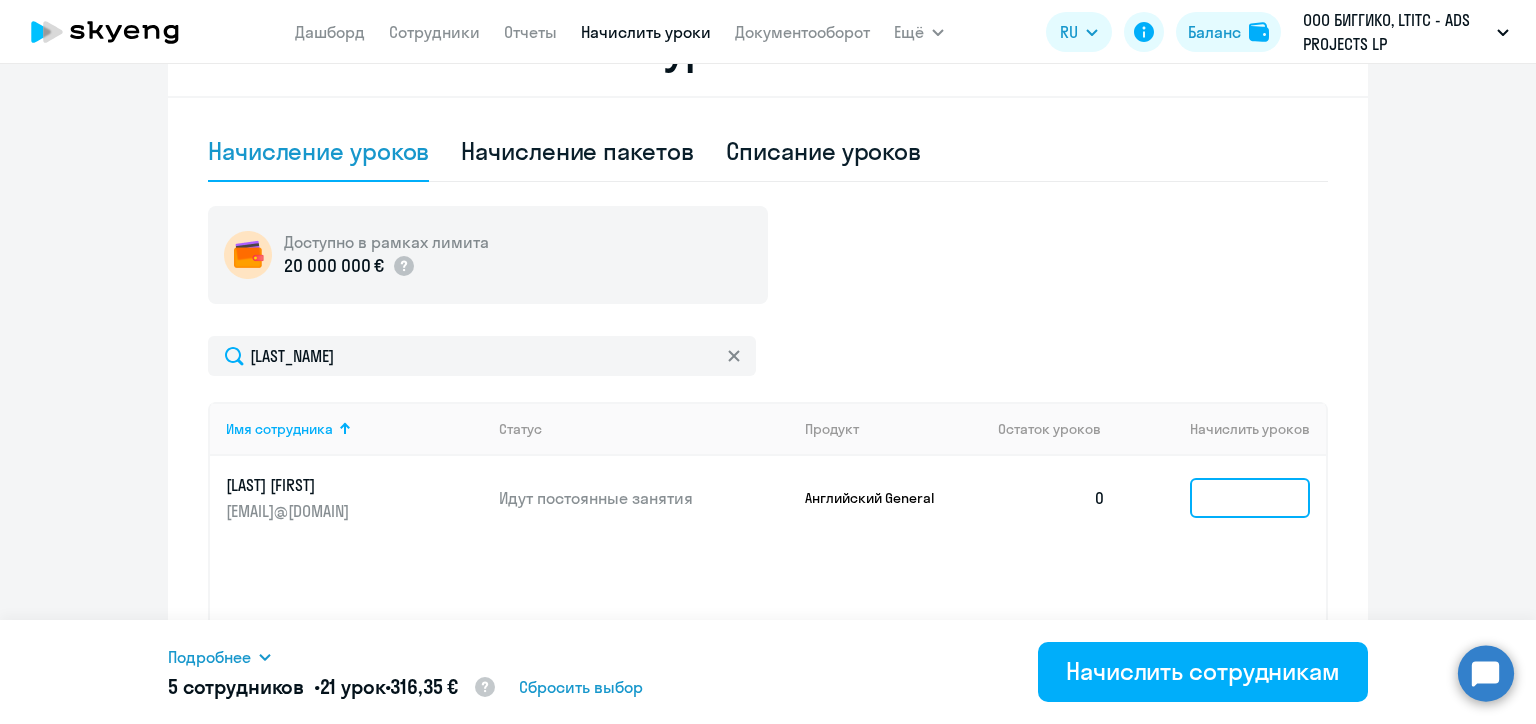 click 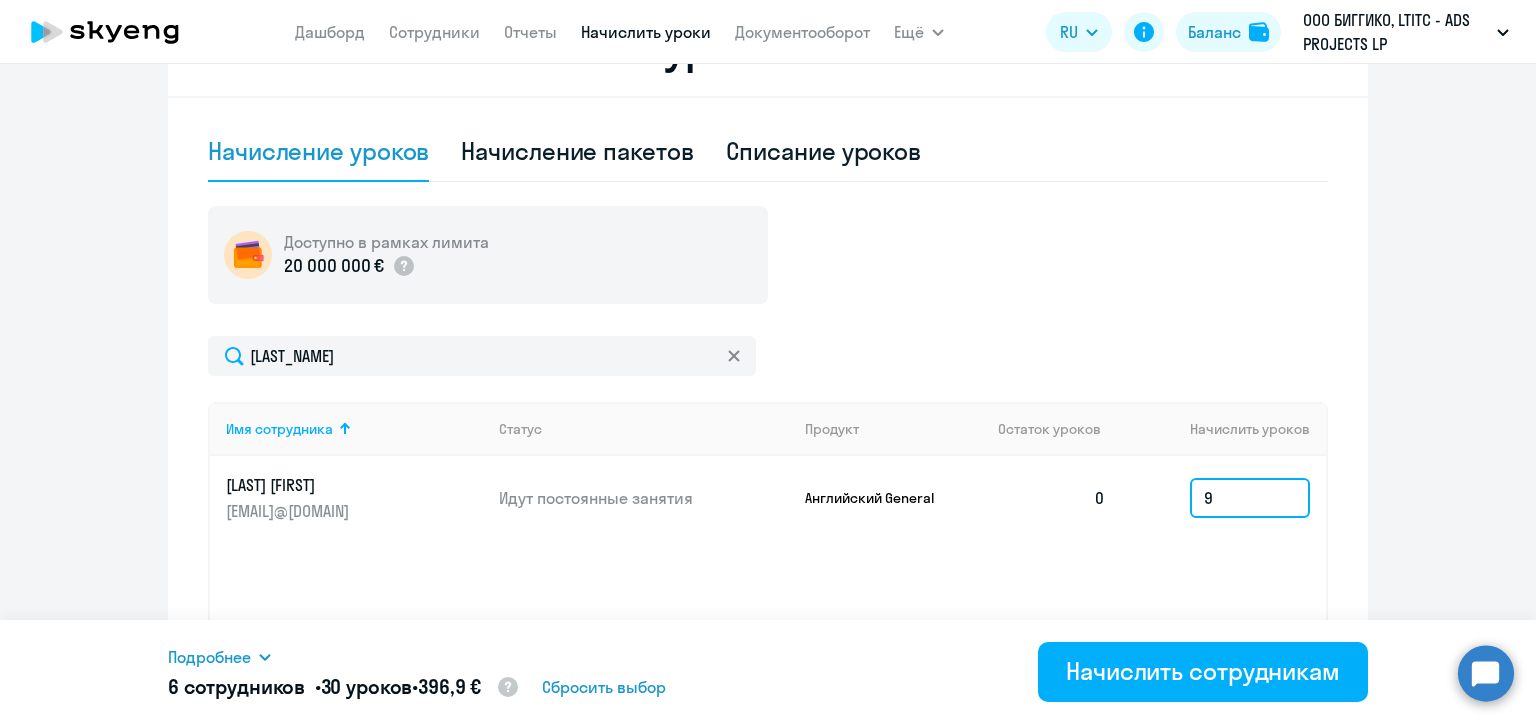 type on "9" 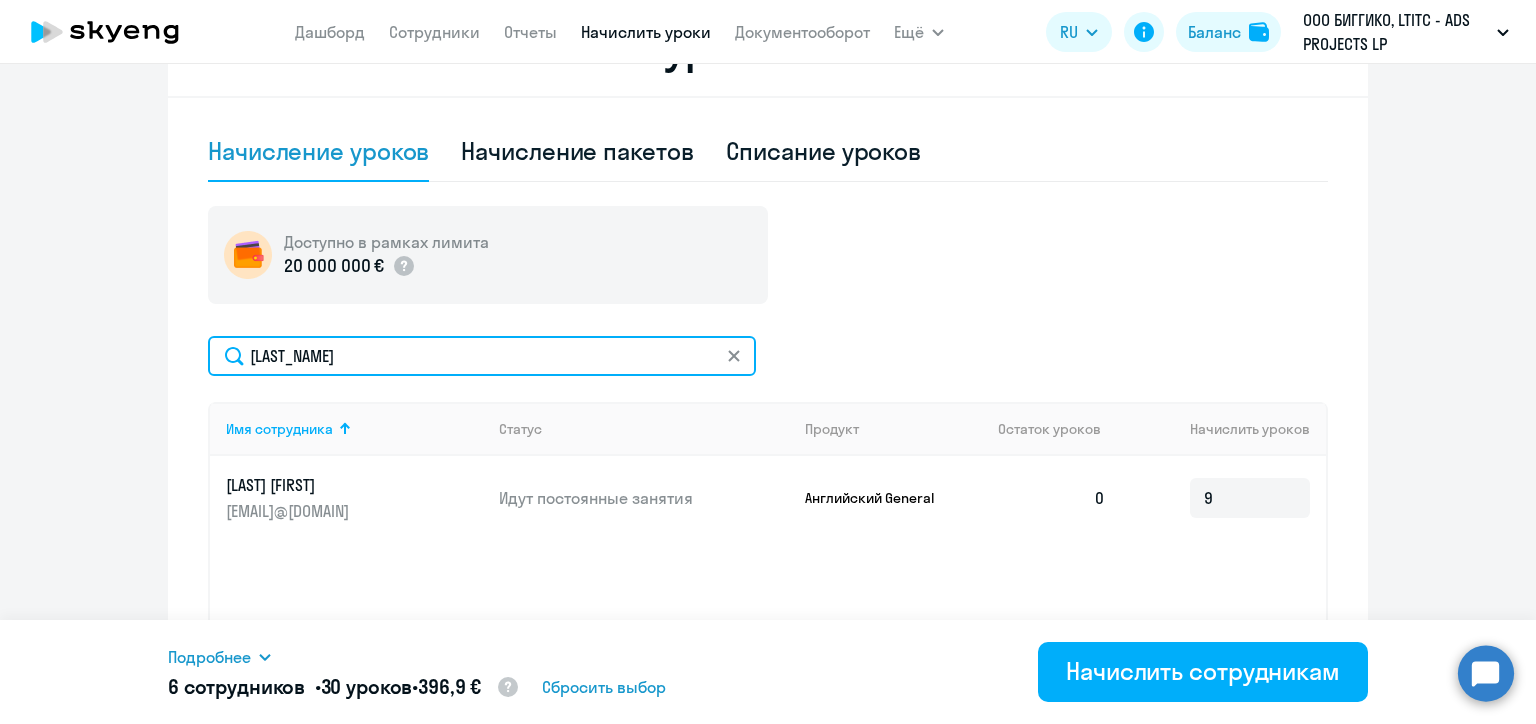 click on "Агафонова" 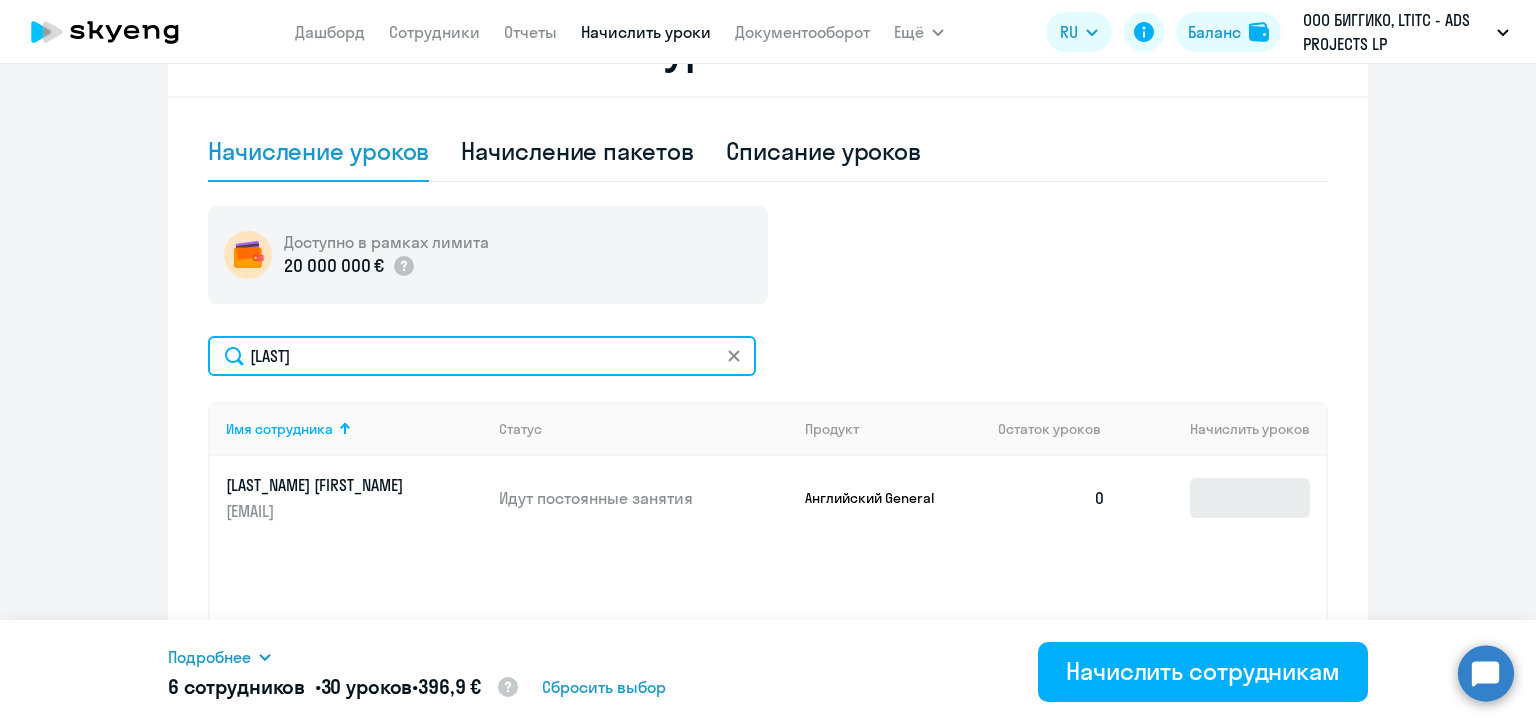 type on "Агеенко" 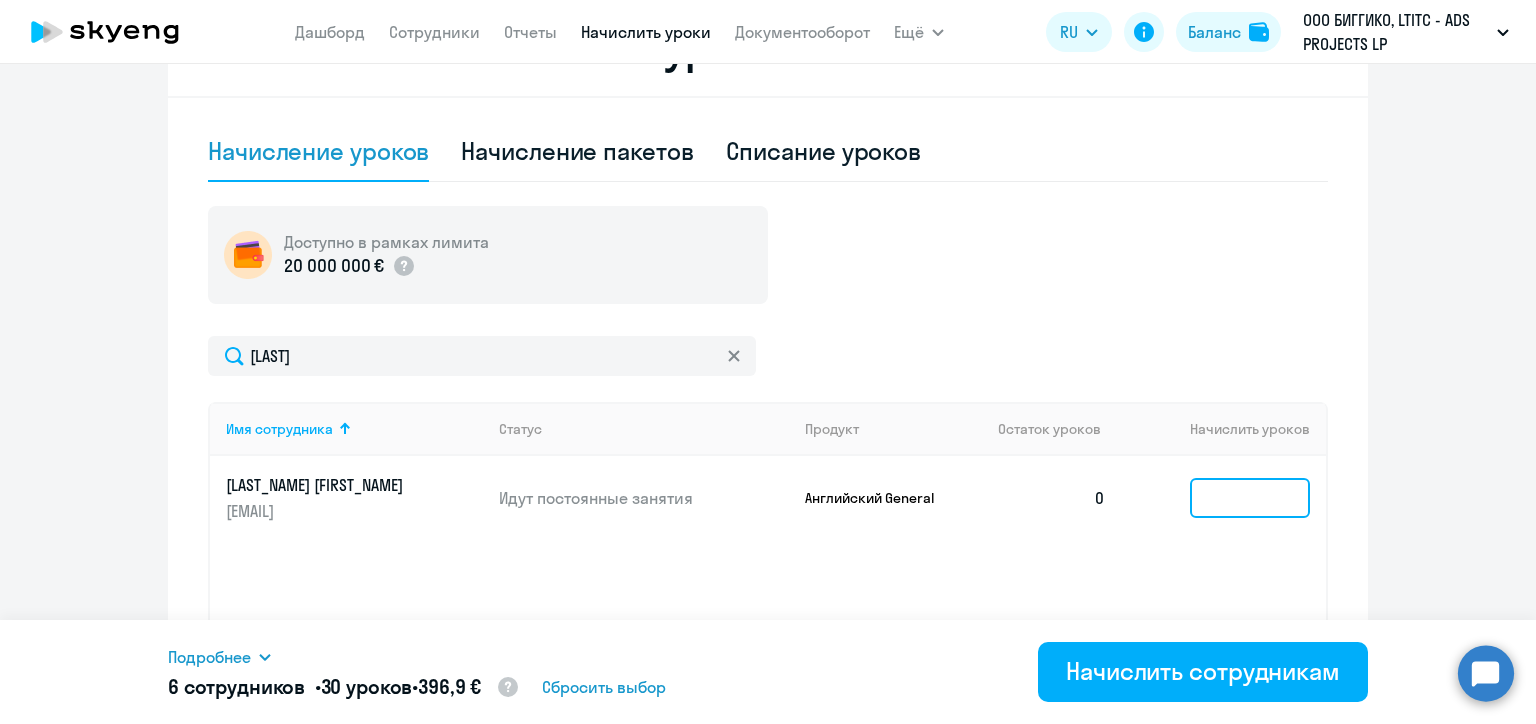 click 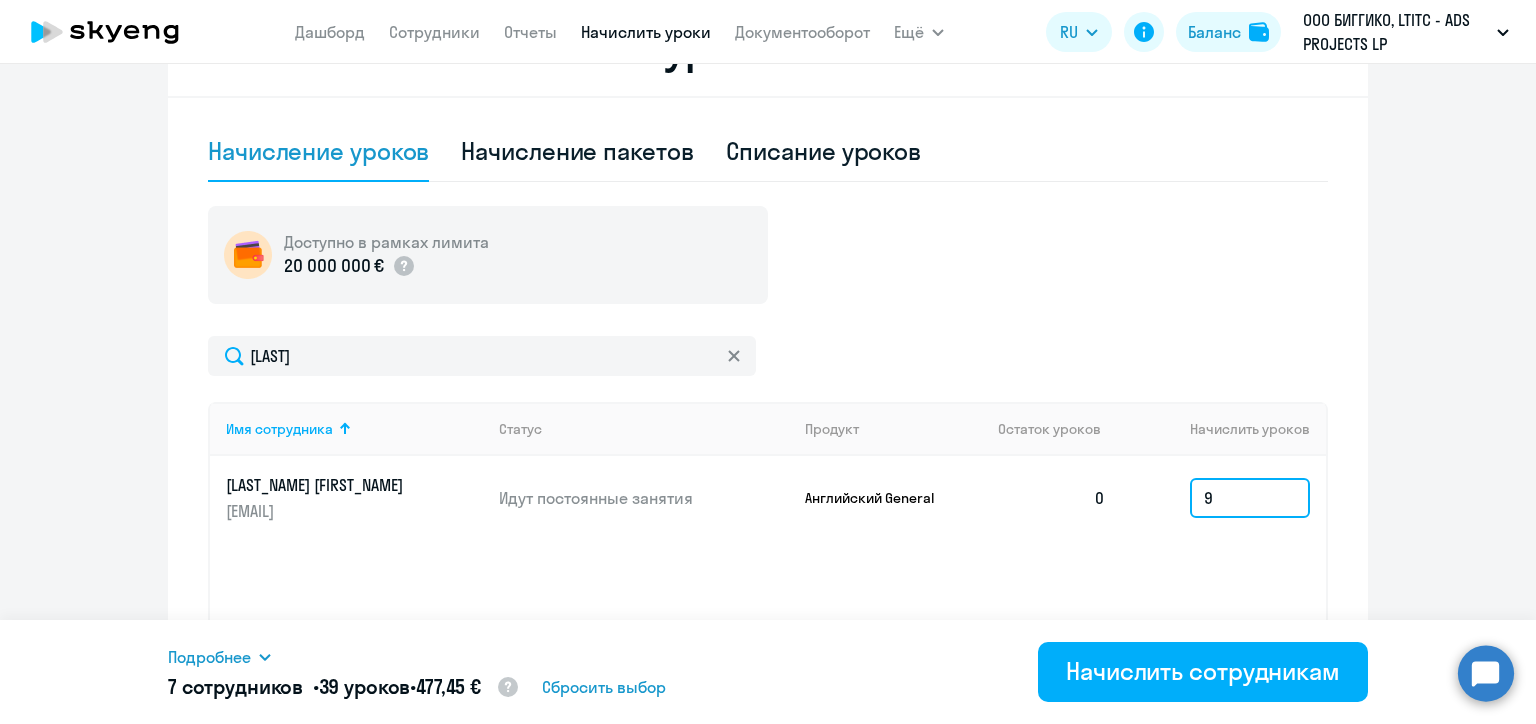type on "9" 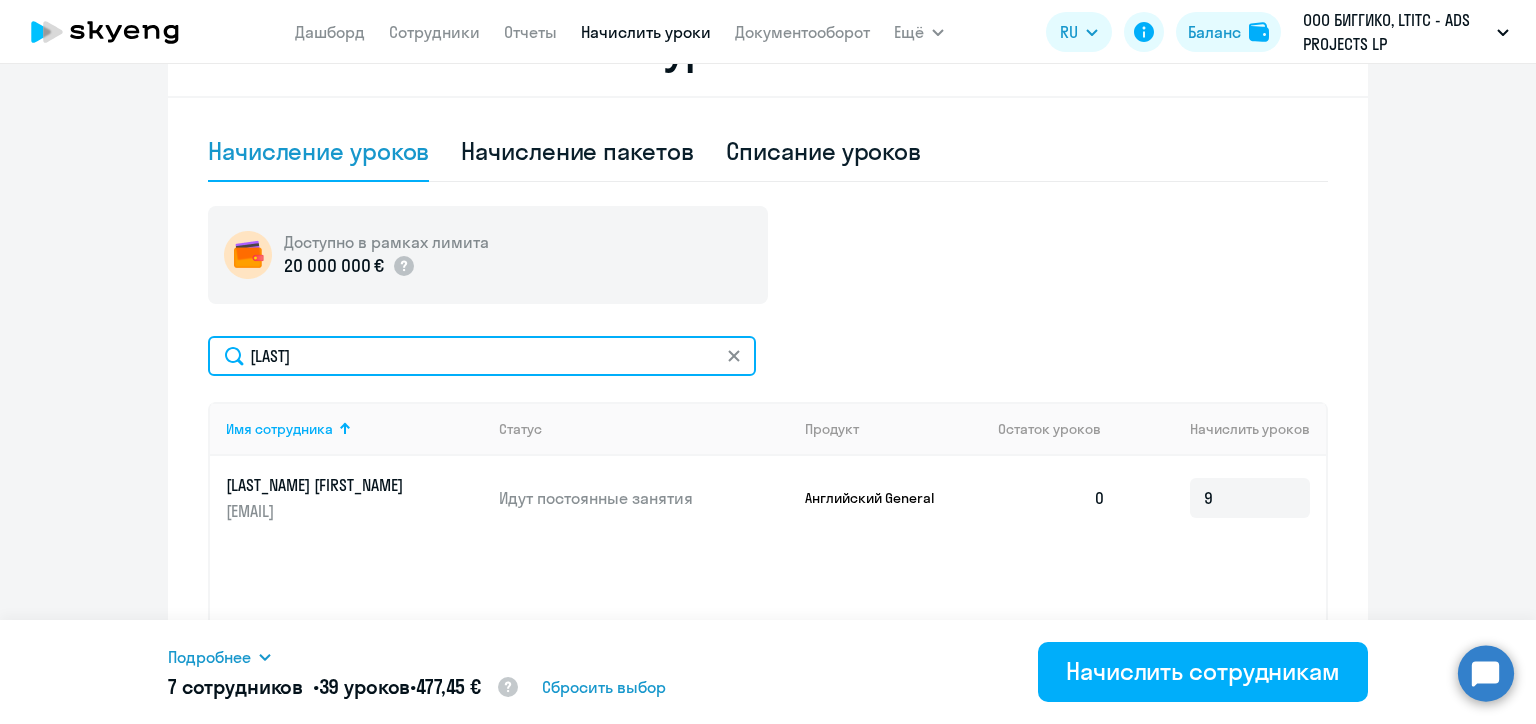 click on "Агеенко" 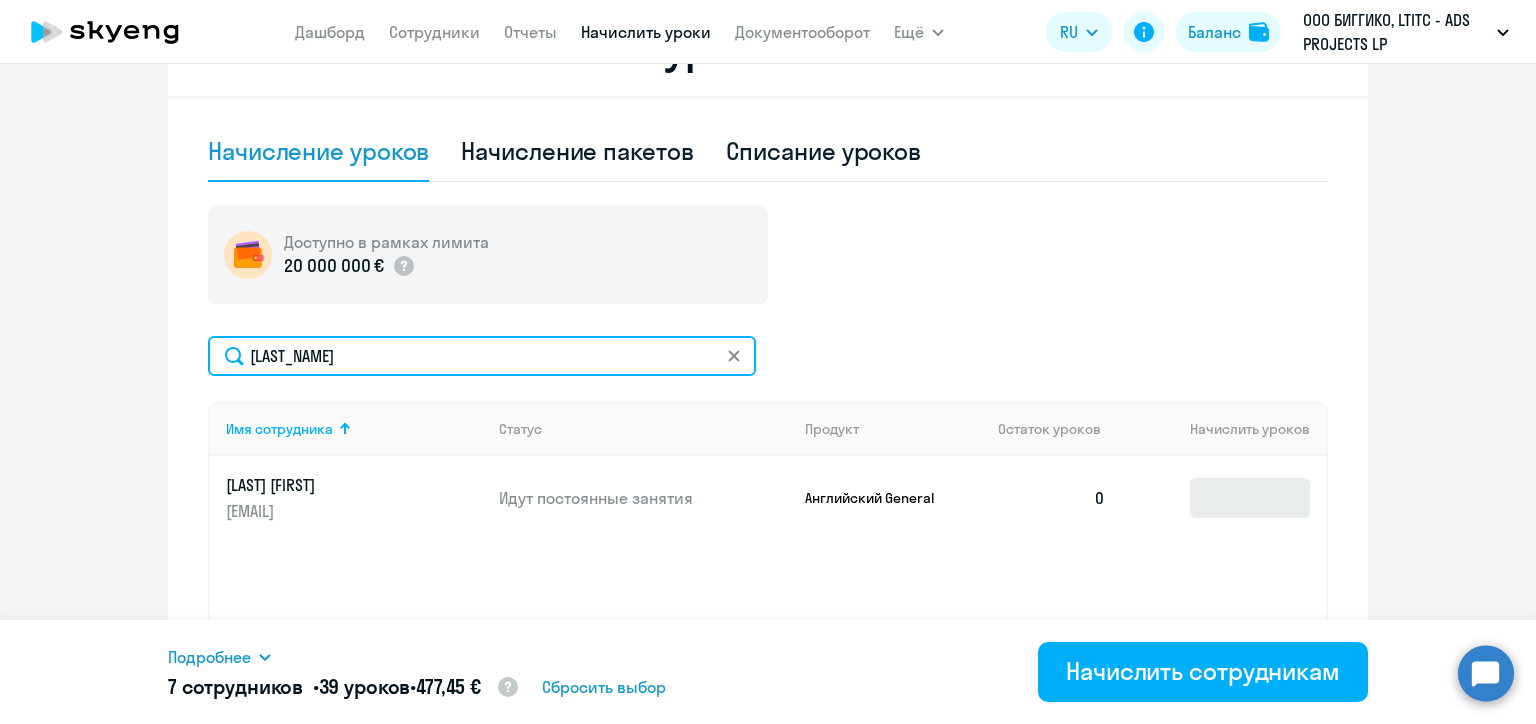 type on "Акчурина" 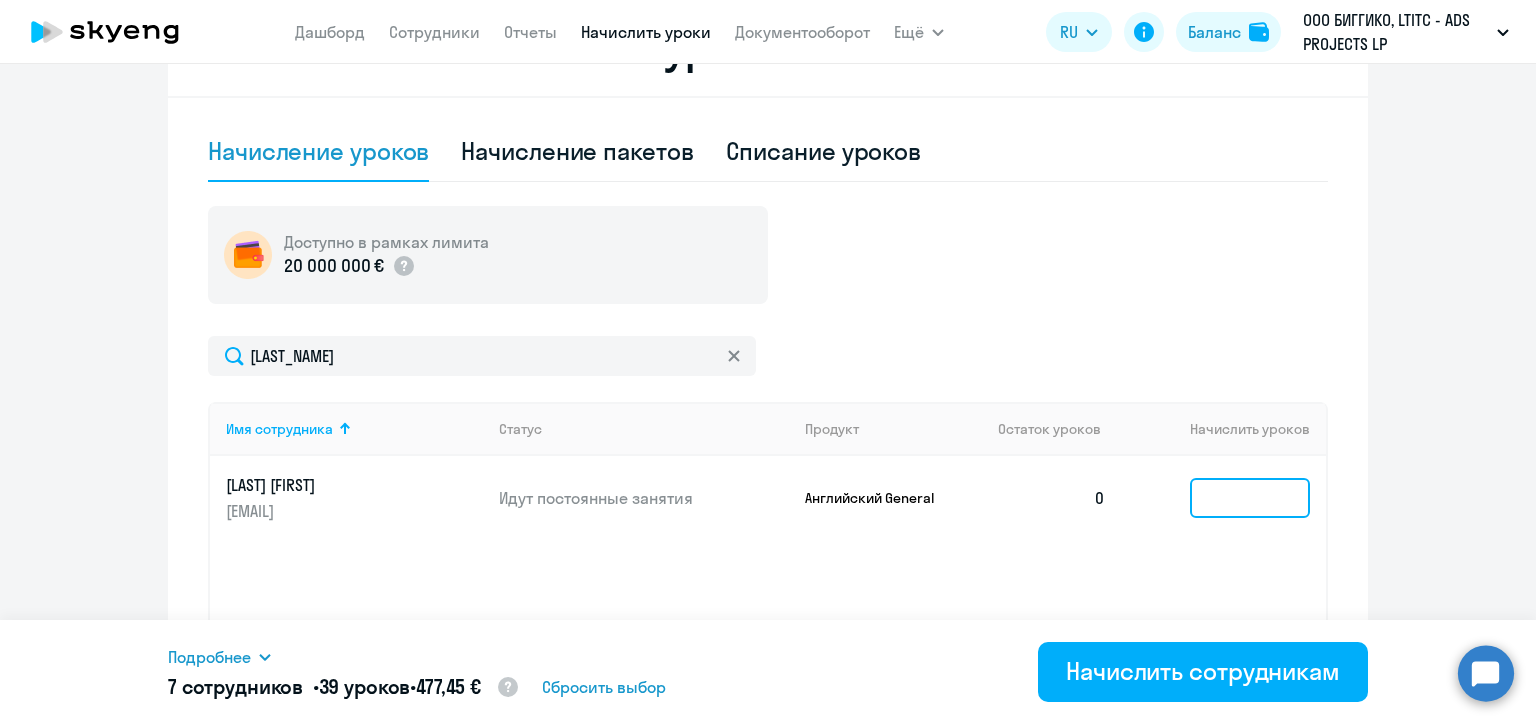click 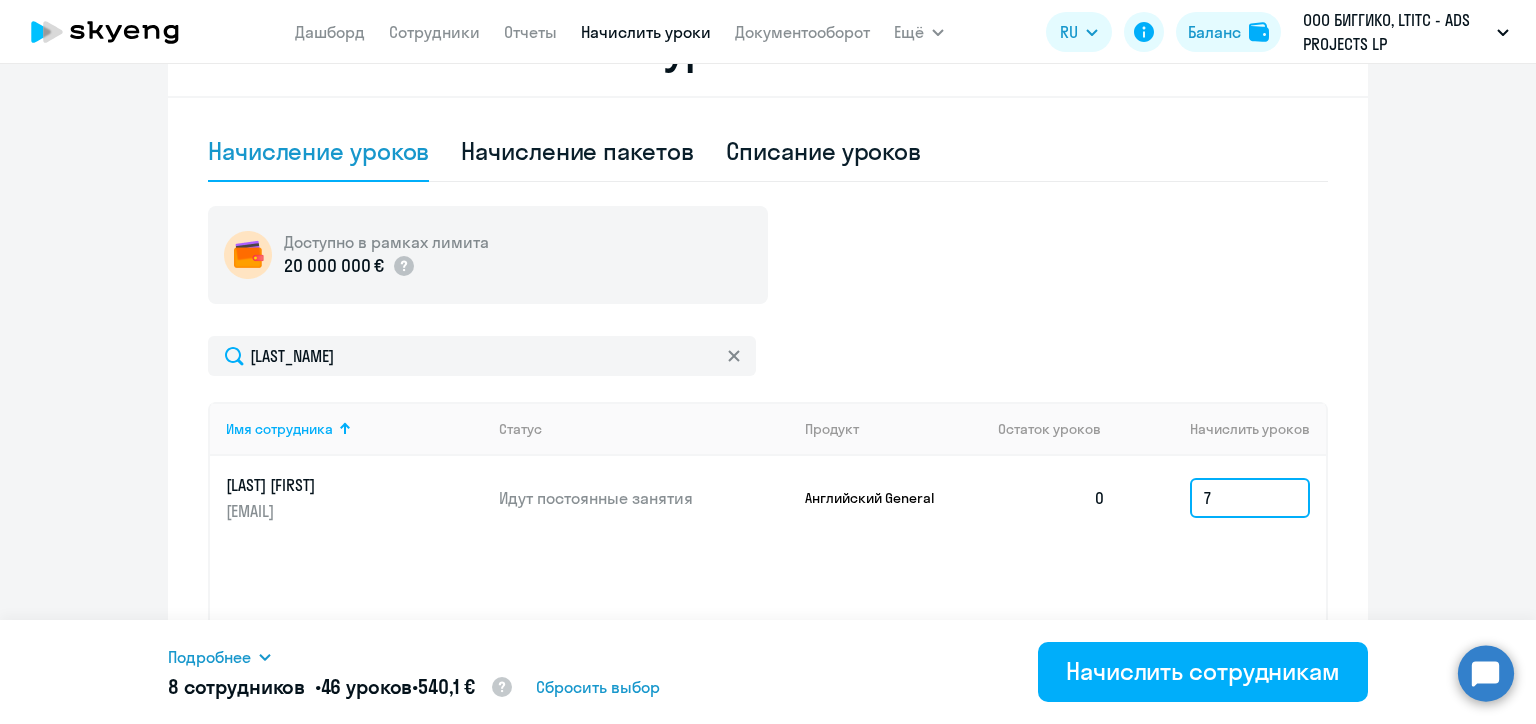 type on "7" 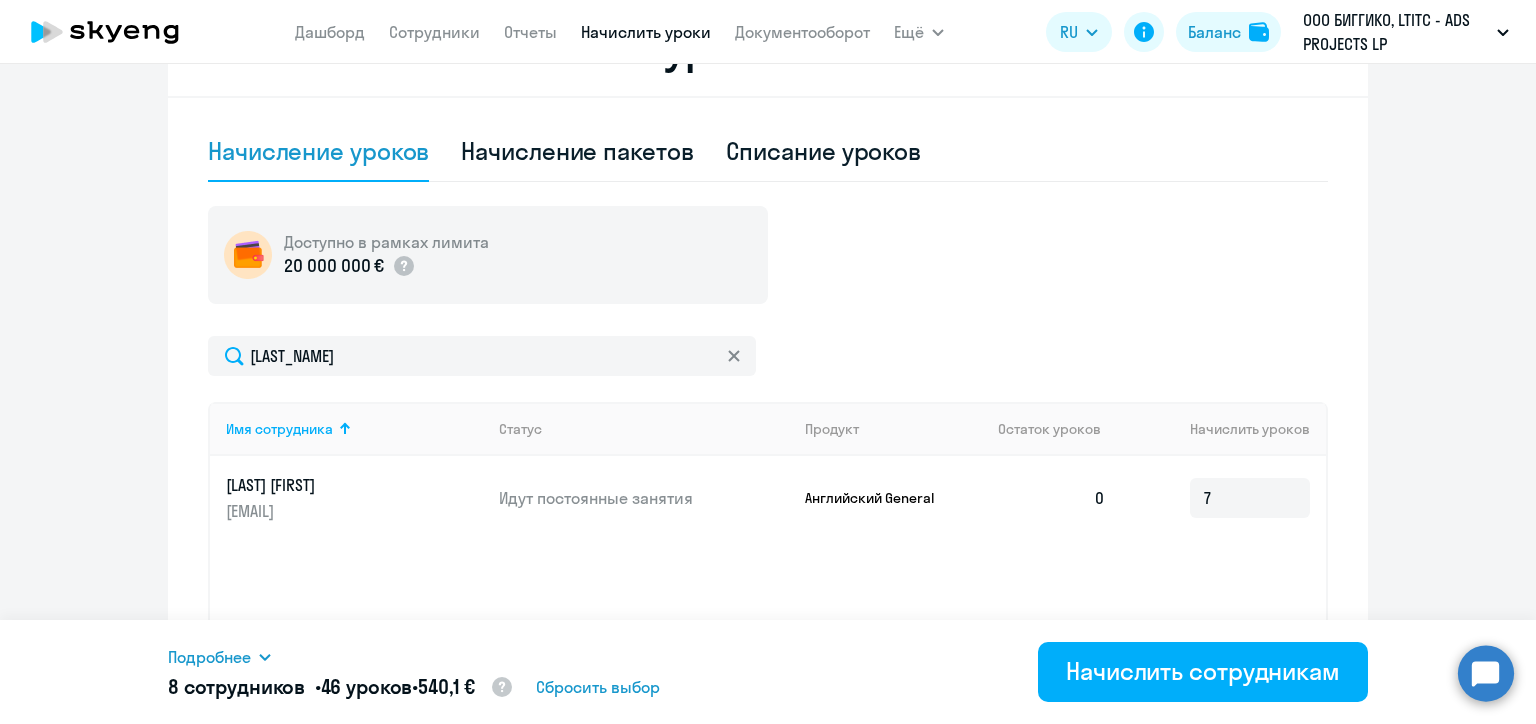 click on "Рекомендуем создать шаблон автоначислений Уроки больше не придётся начислять вручную. Например, можно настроить начисление для сотрудников раз в неделю или месяц, а ещё начисление может автоматически срабатывать, когда баланс сотрудника равен нулю.
Создать шаблон автоначислений
Начисление и списание уроков Начисление уроков Начисление пакетов Списание уроков  Доступно в рамках лимита  20 000 000 €
Акчурина
Имя сотрудника   Статус   0  7" 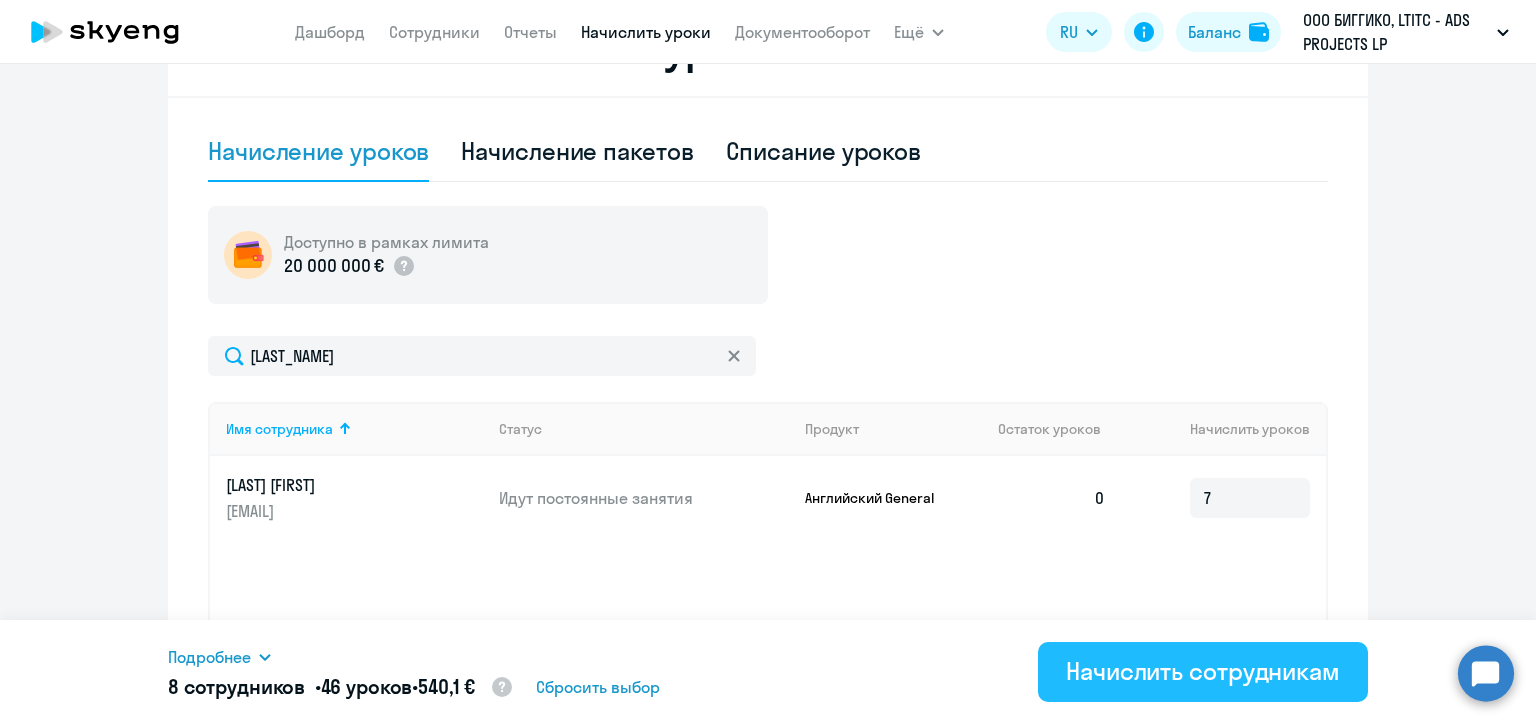 click on "Начислить сотрудникам" at bounding box center (1203, 671) 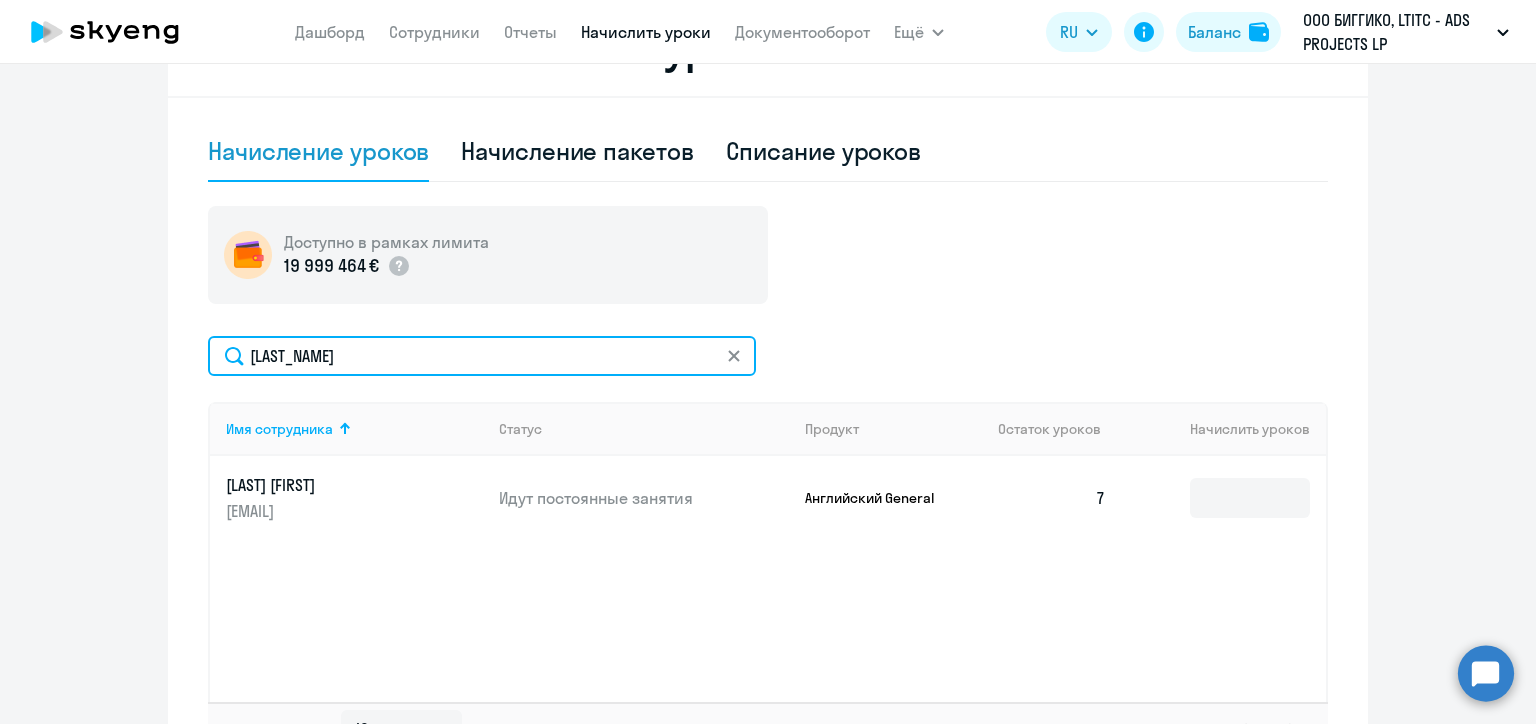 click on "Акчурина" 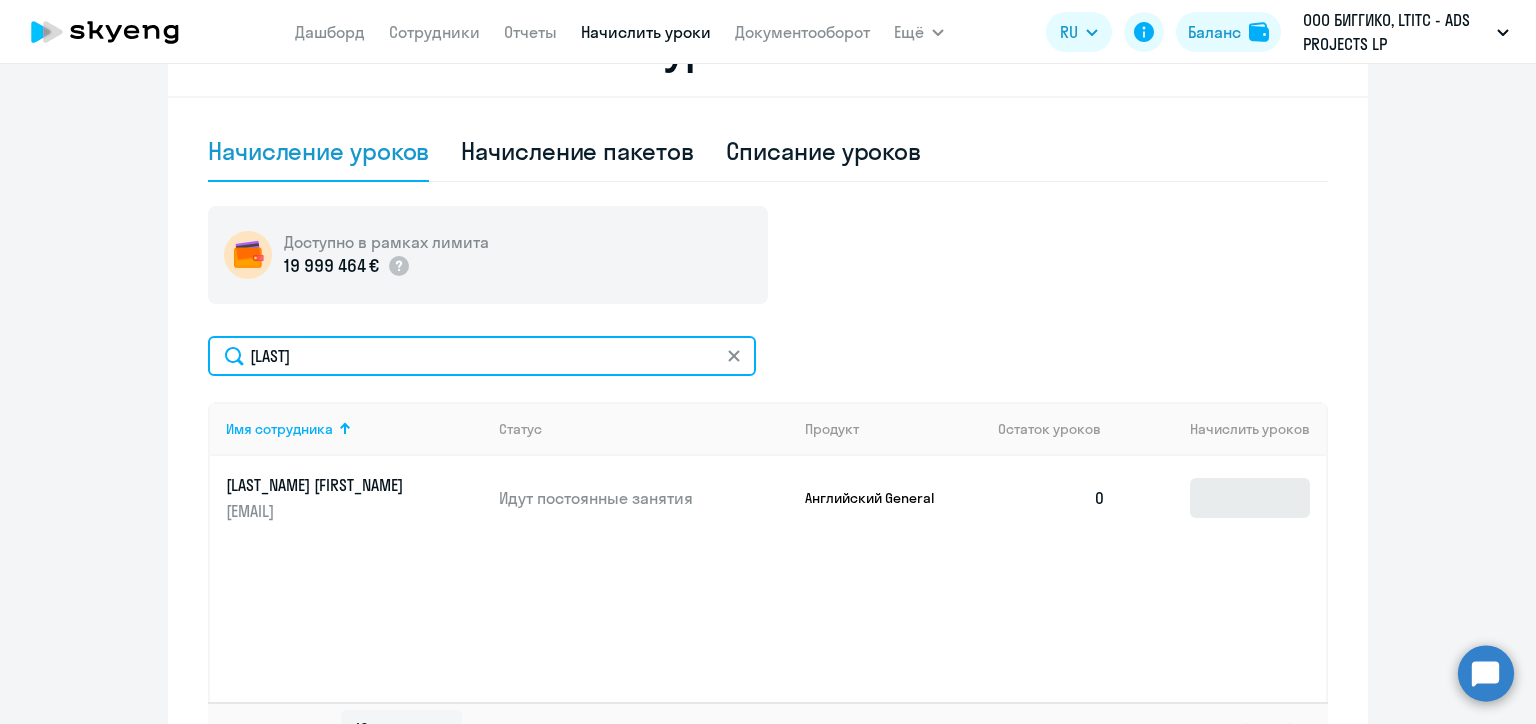 type on "Анищёнок" 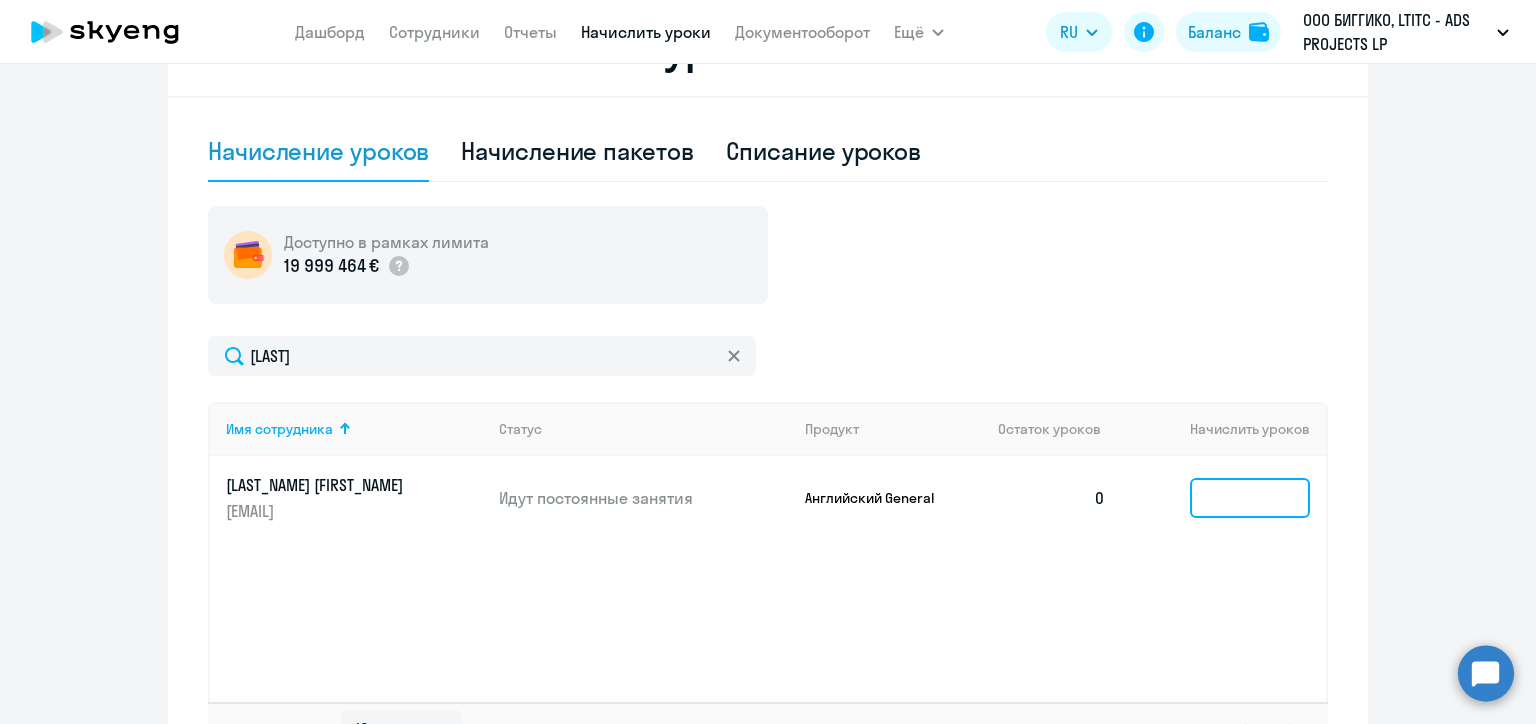 click 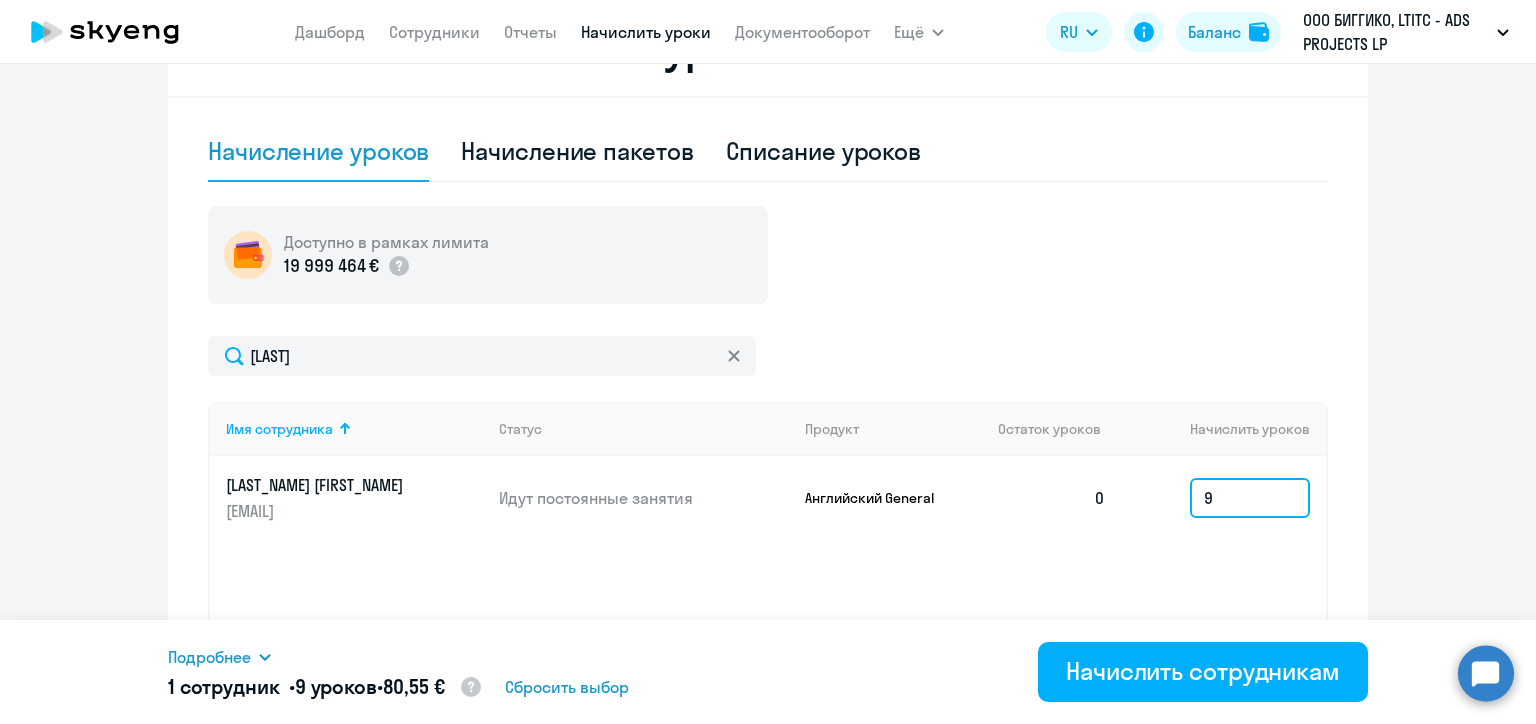 type on "9" 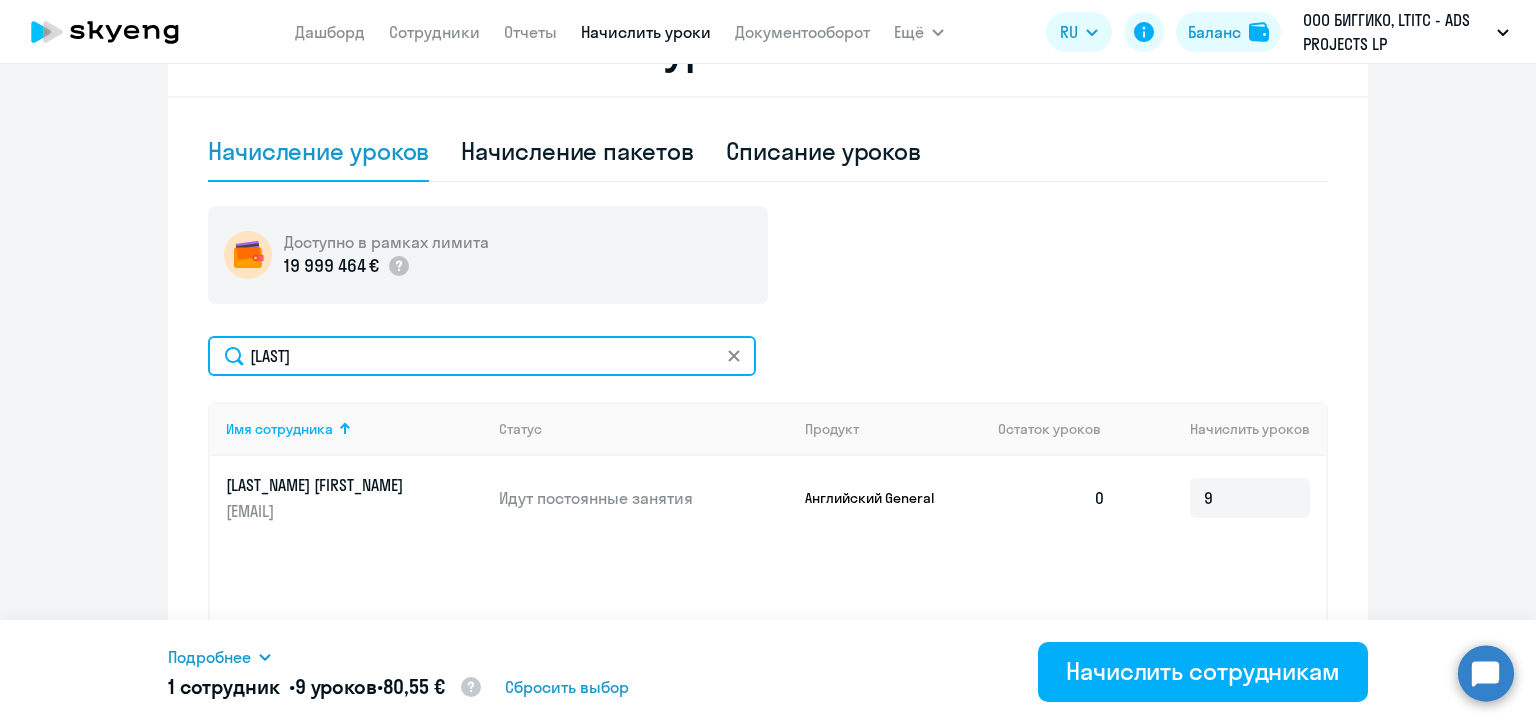 click on "Анищёнок" 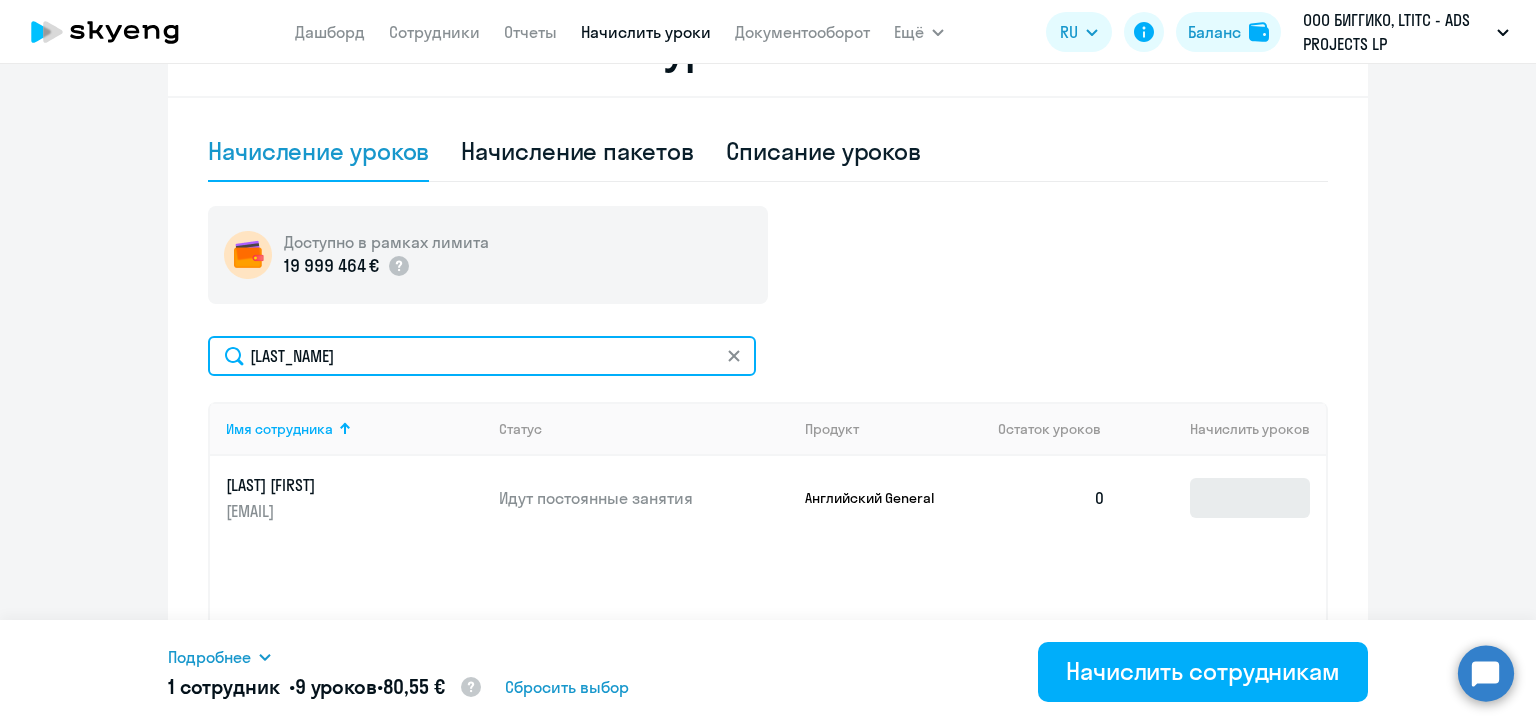 type on "Арлукевич" 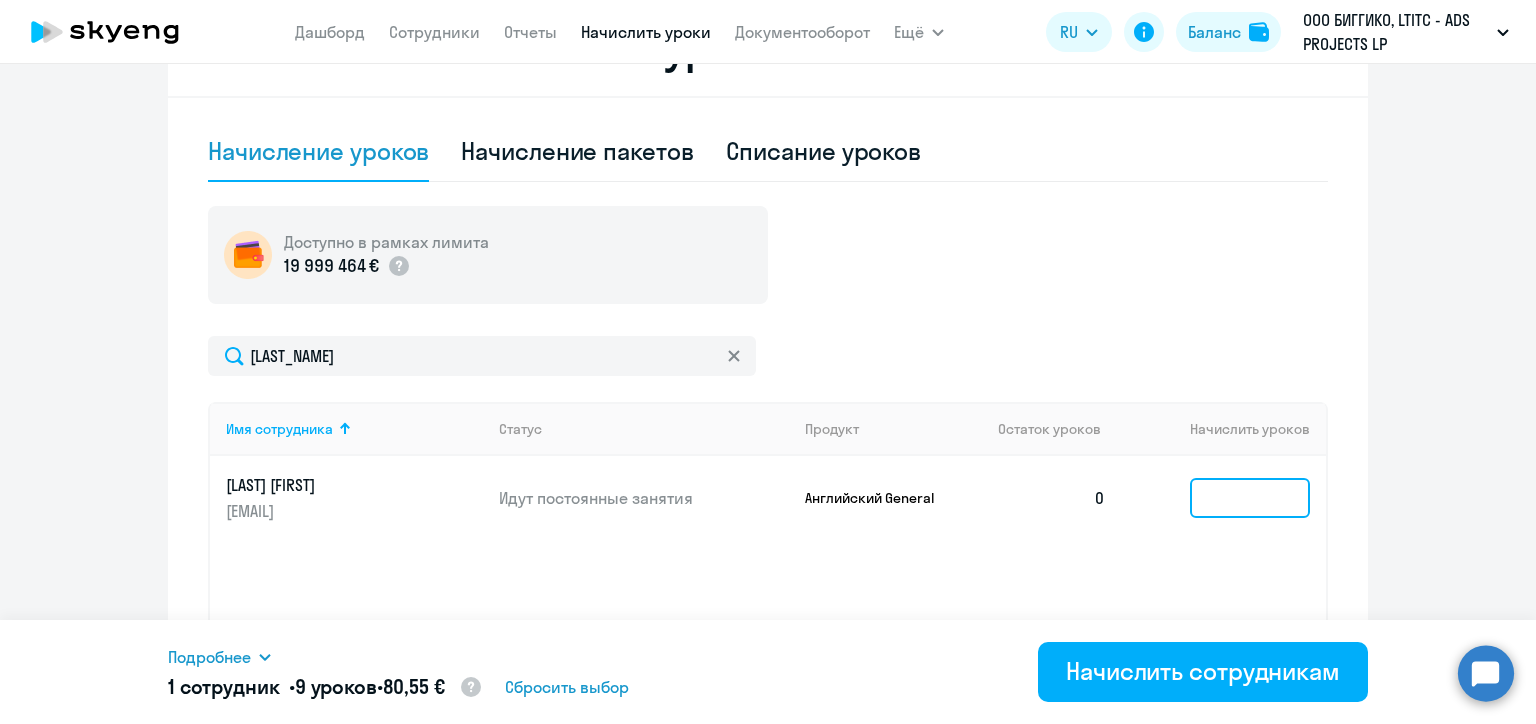 click 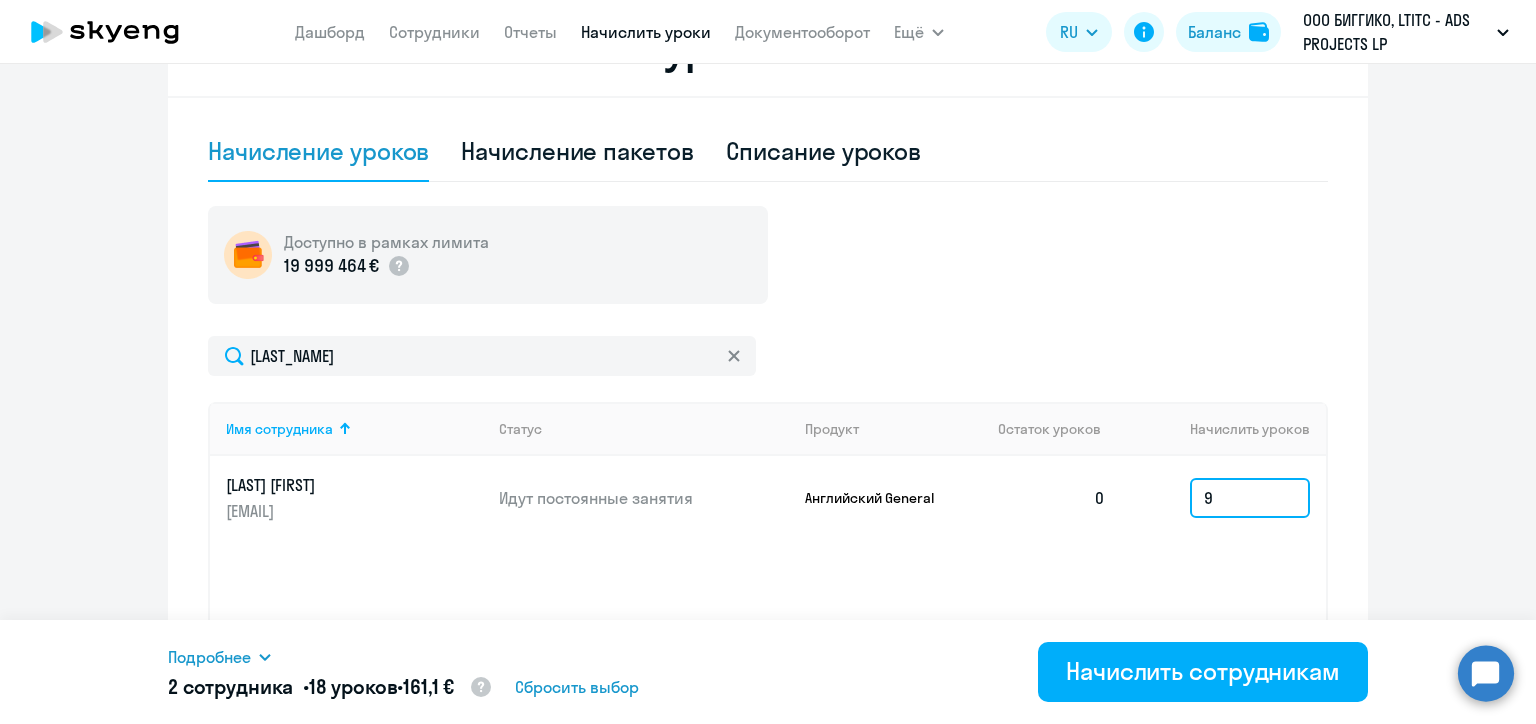 type on "9" 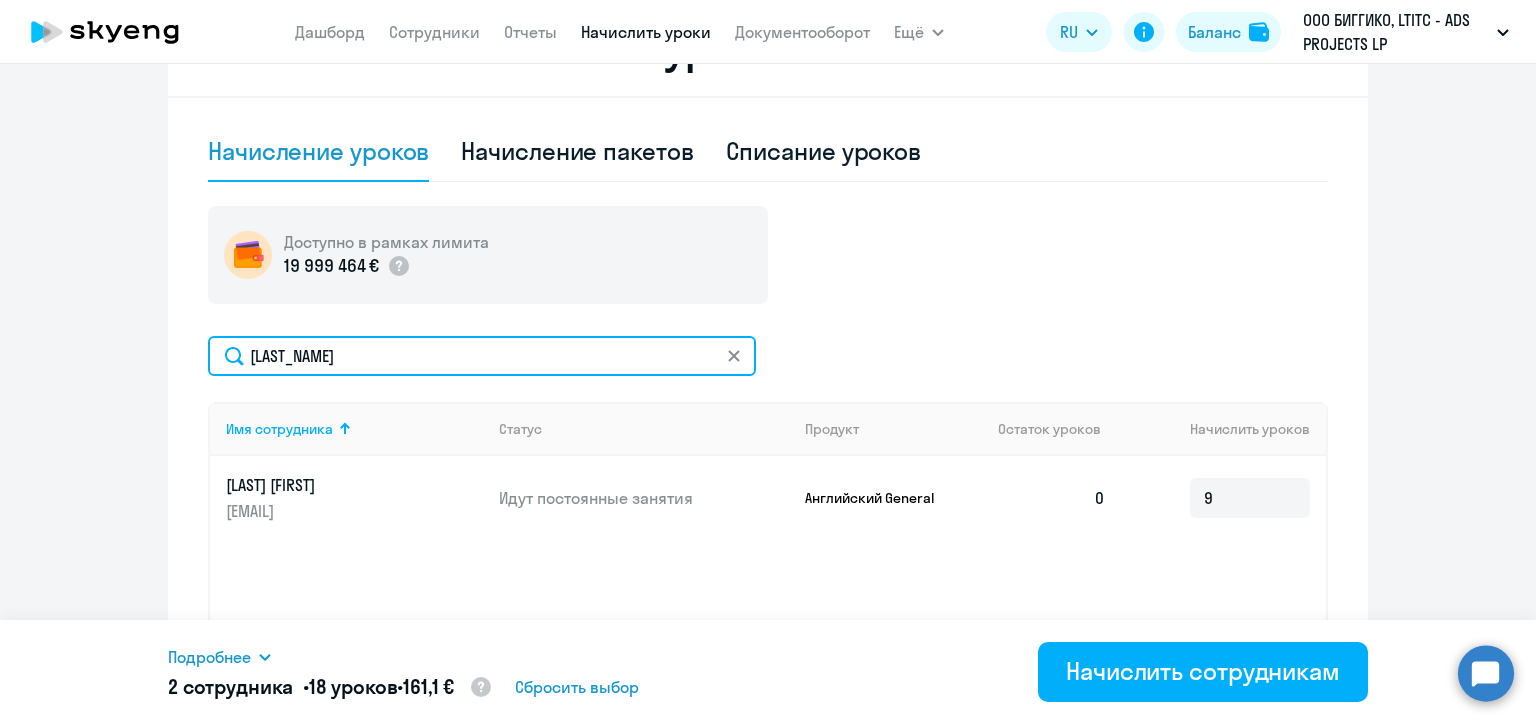 click on "Арлукевич" 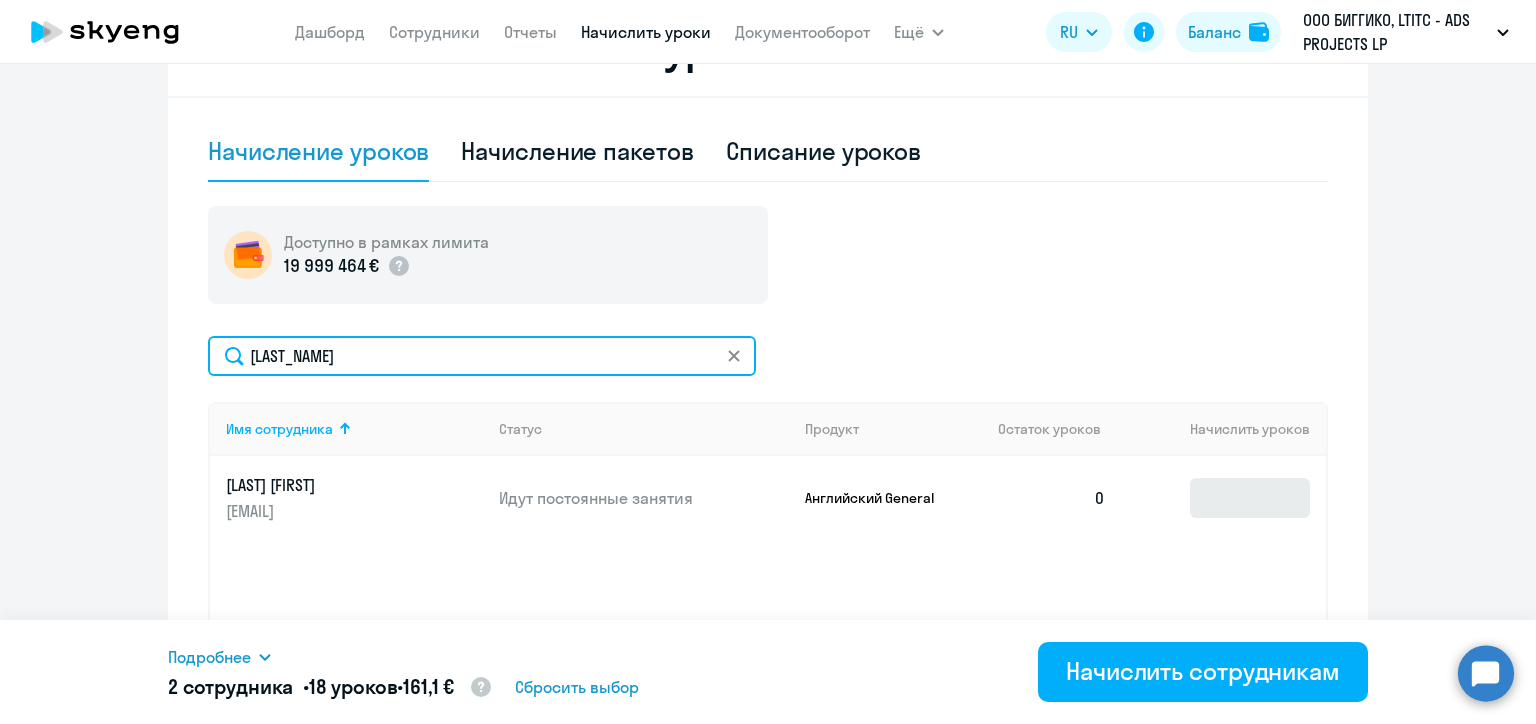type on "Артамасов" 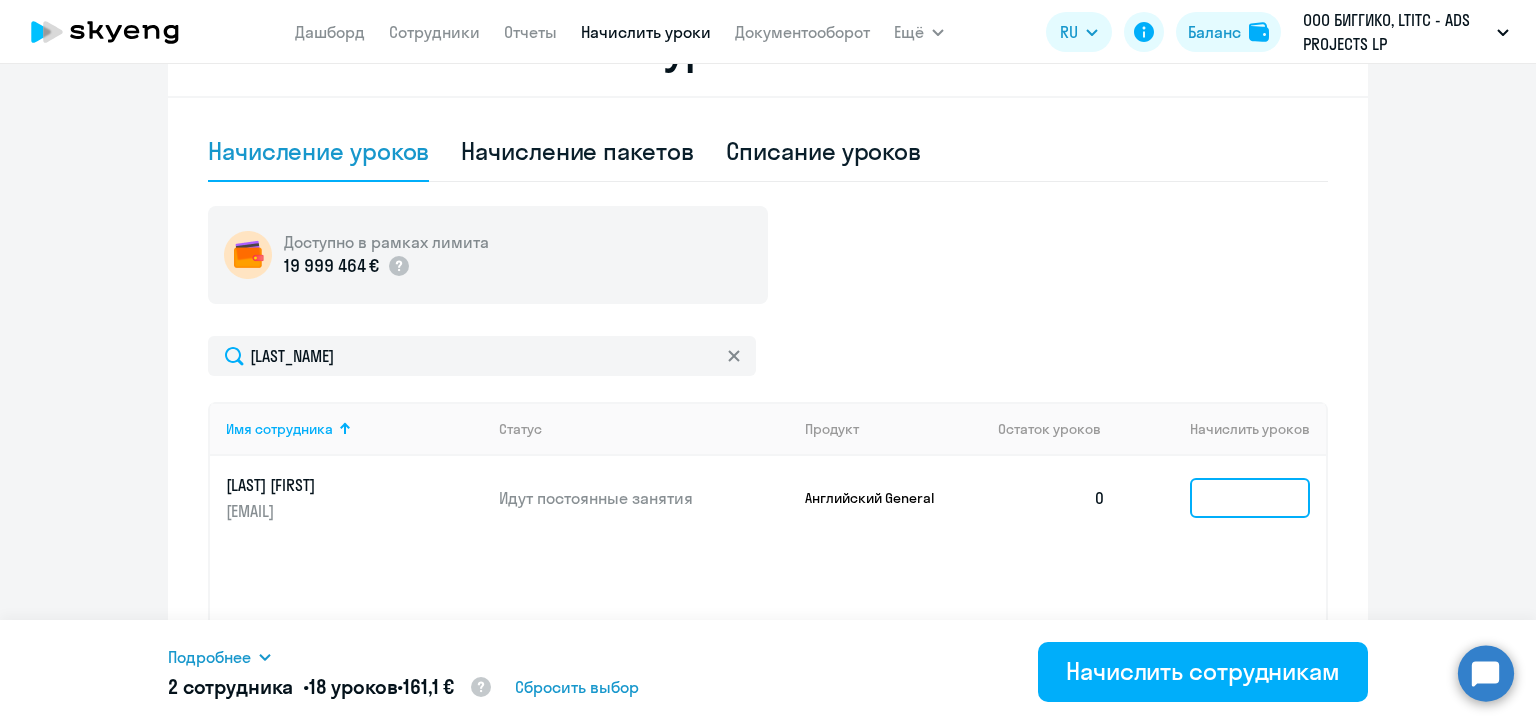 click 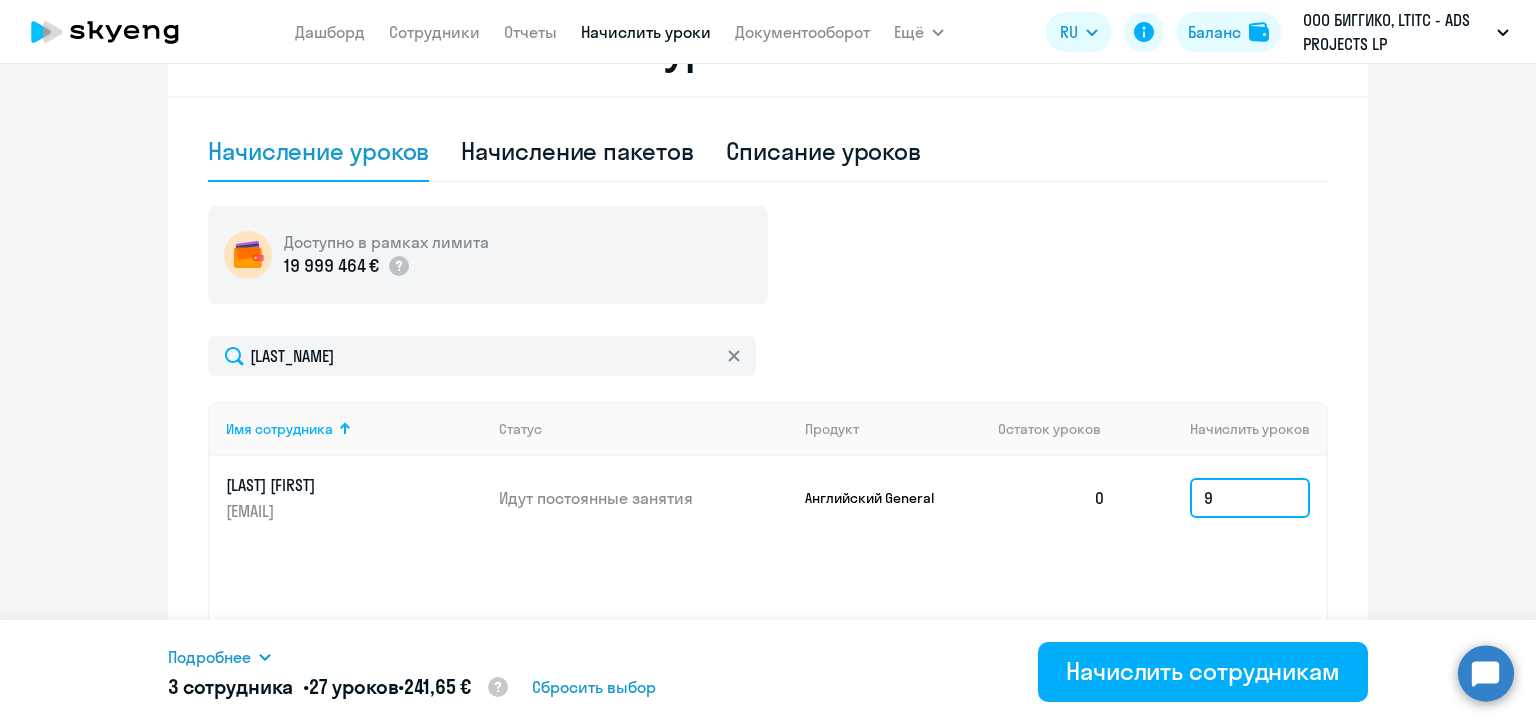 type on "9" 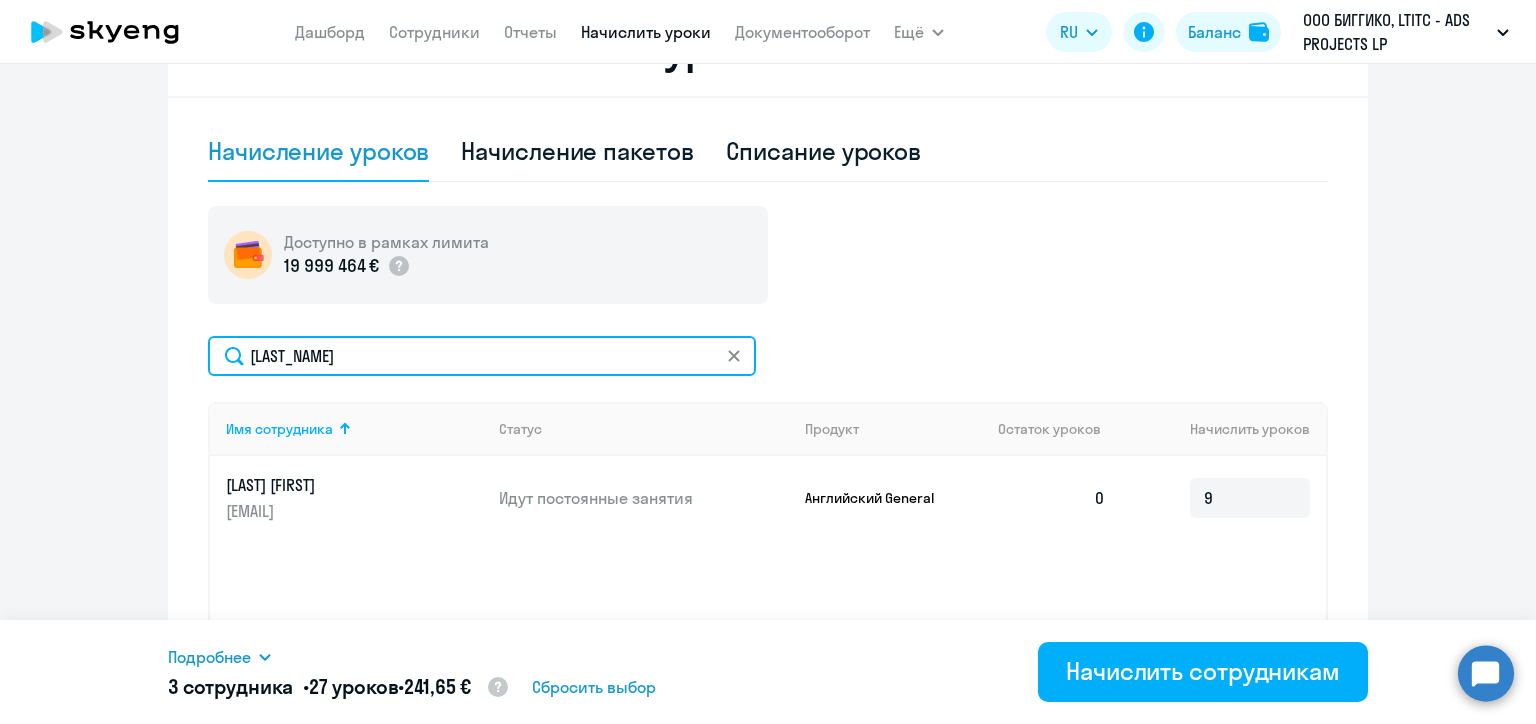 click on "Артамасов" 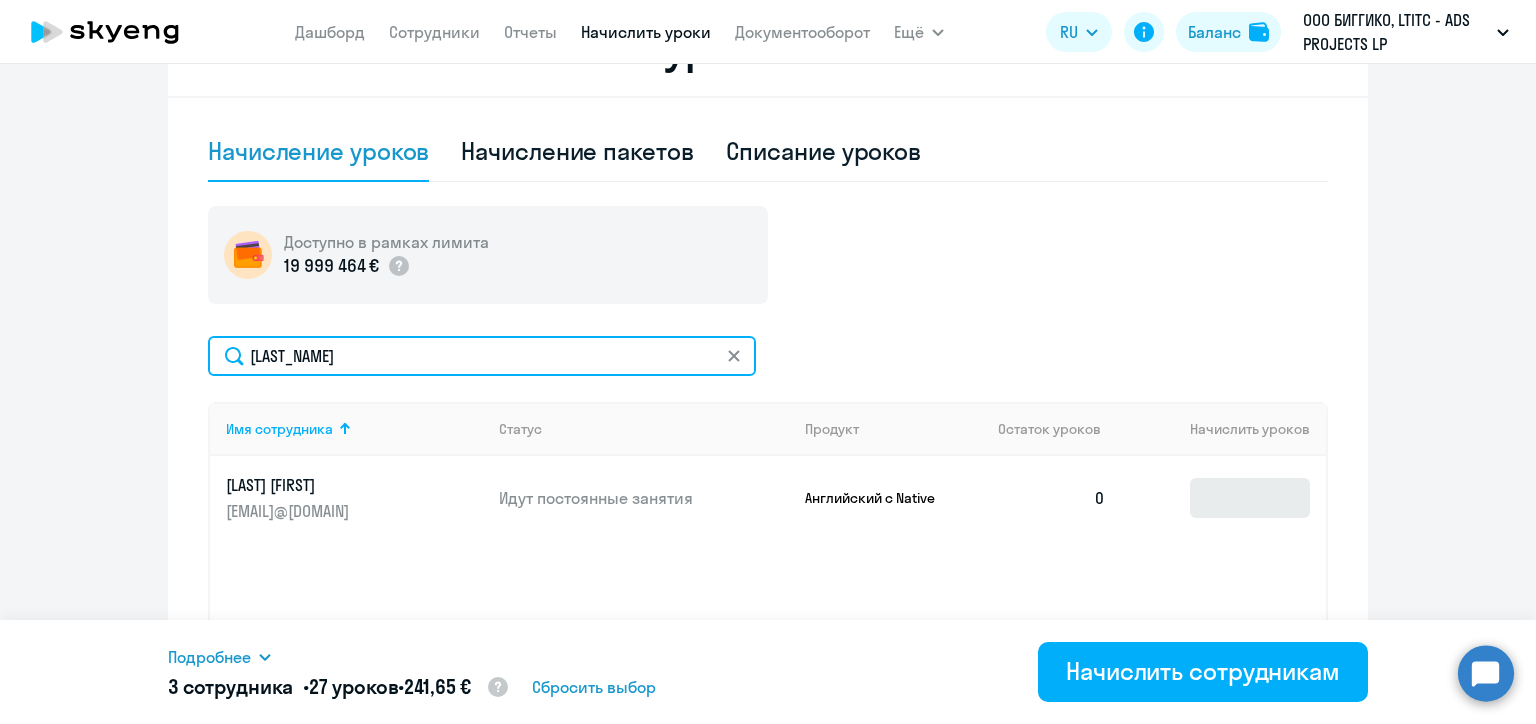 type on "Артёмов" 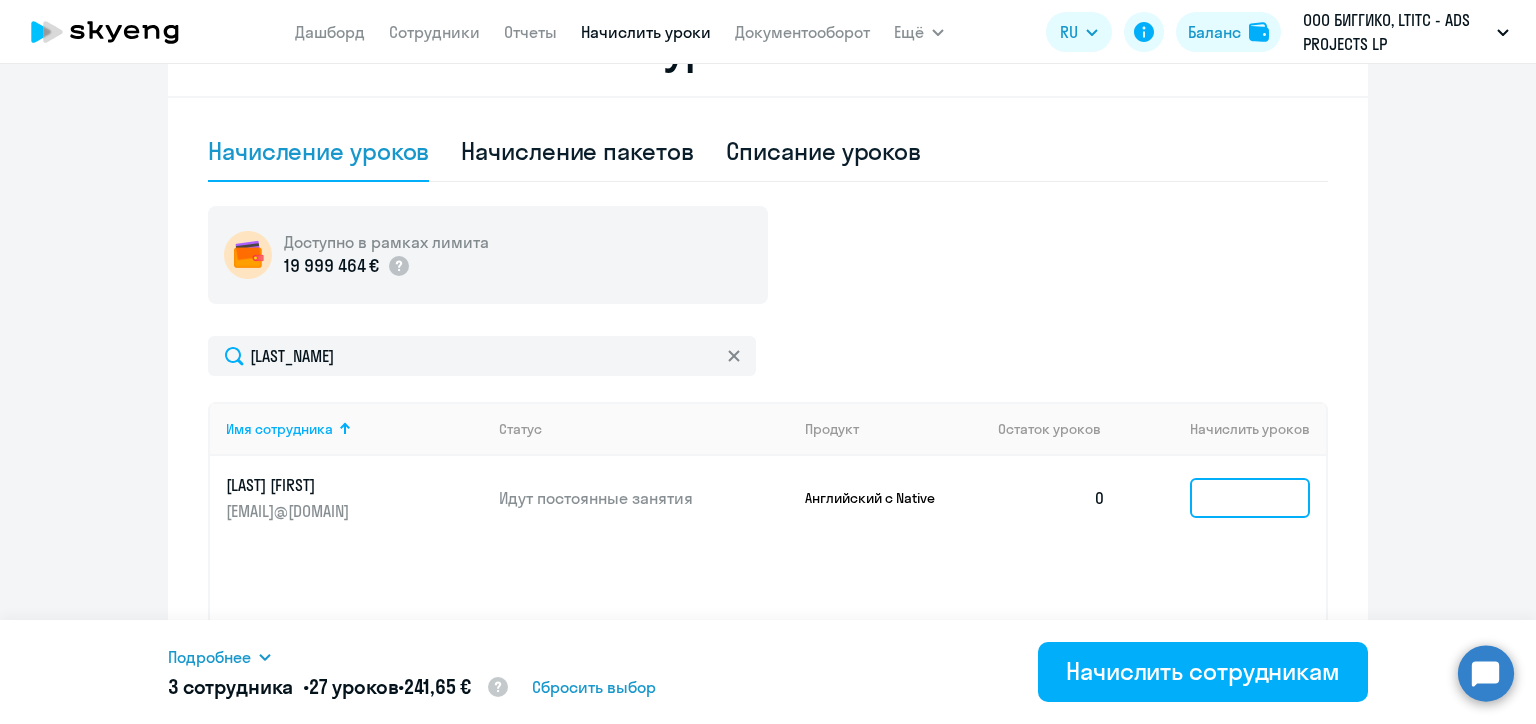 click 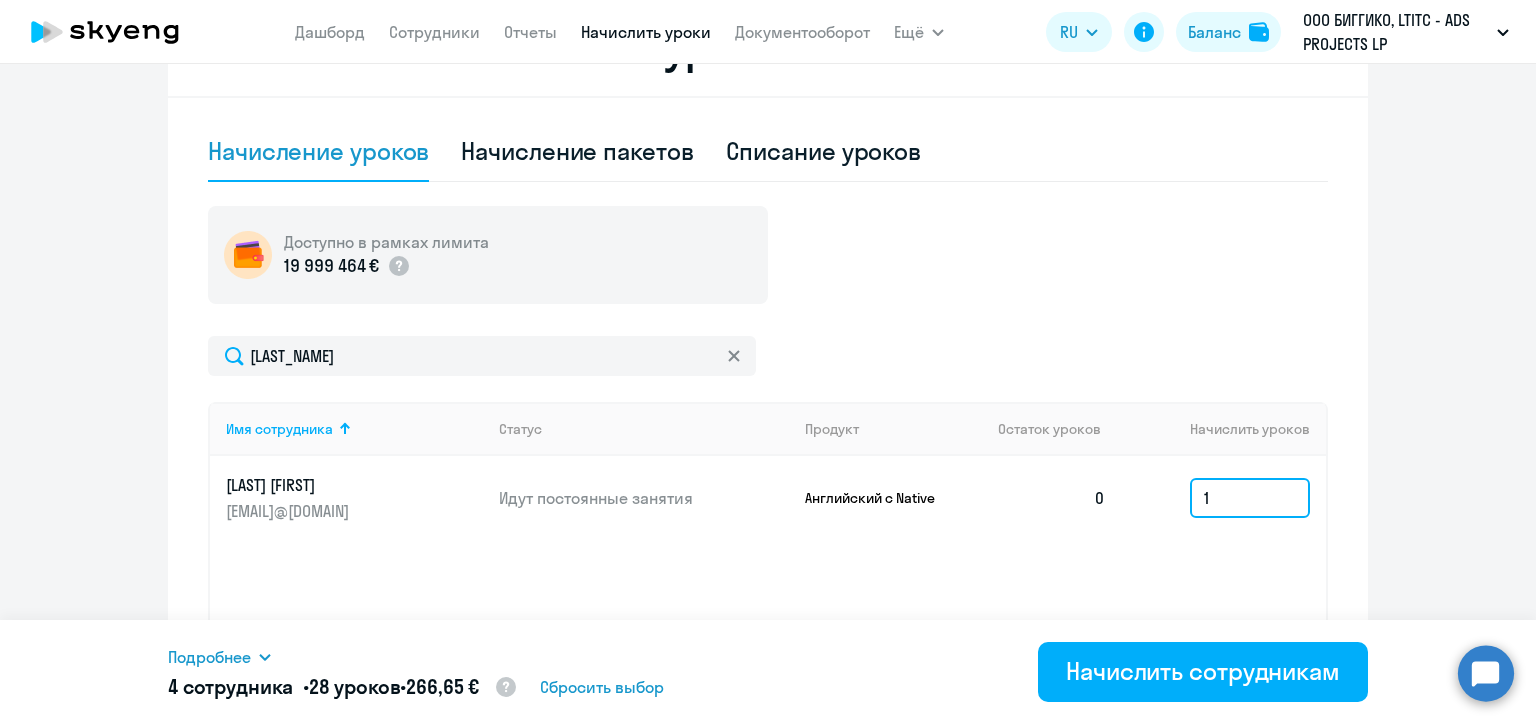 type on "1" 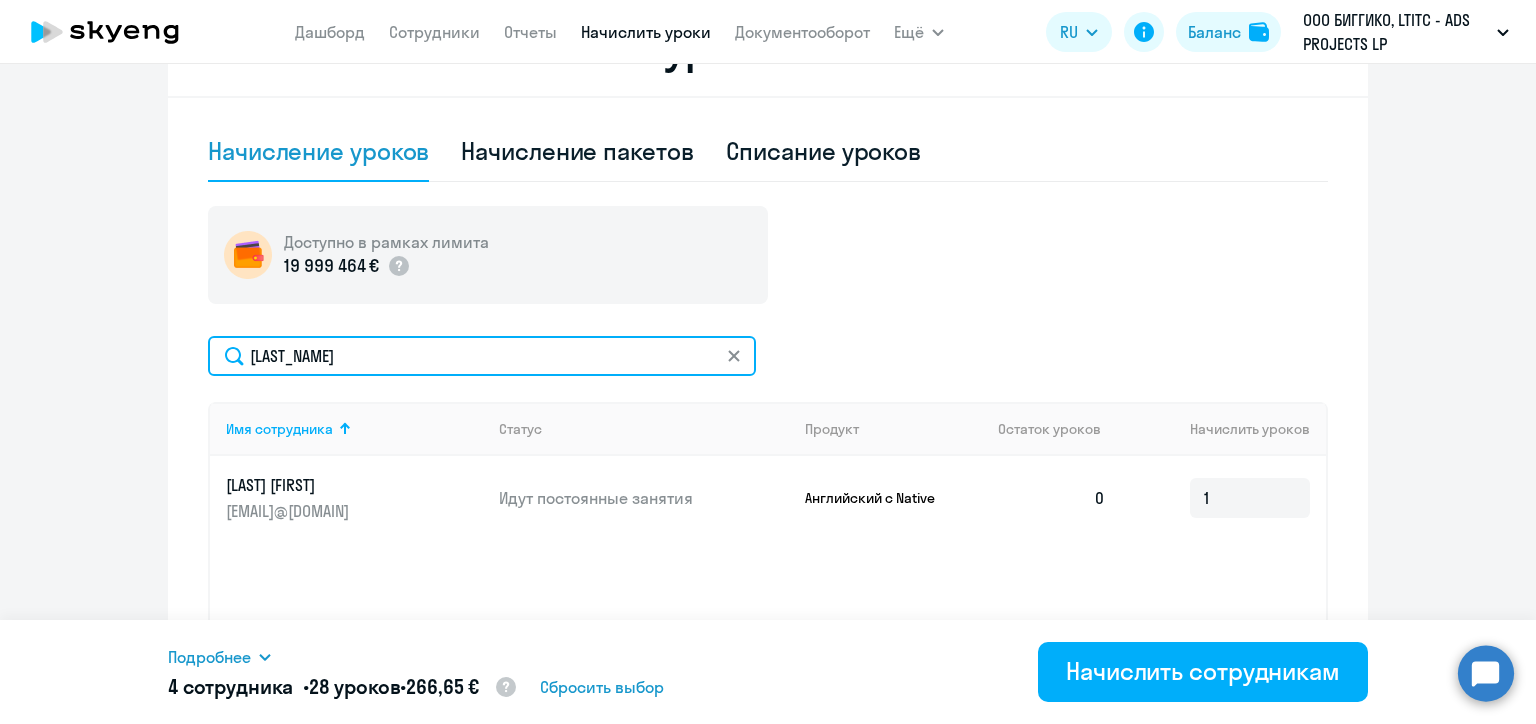 click on "Артёмов" 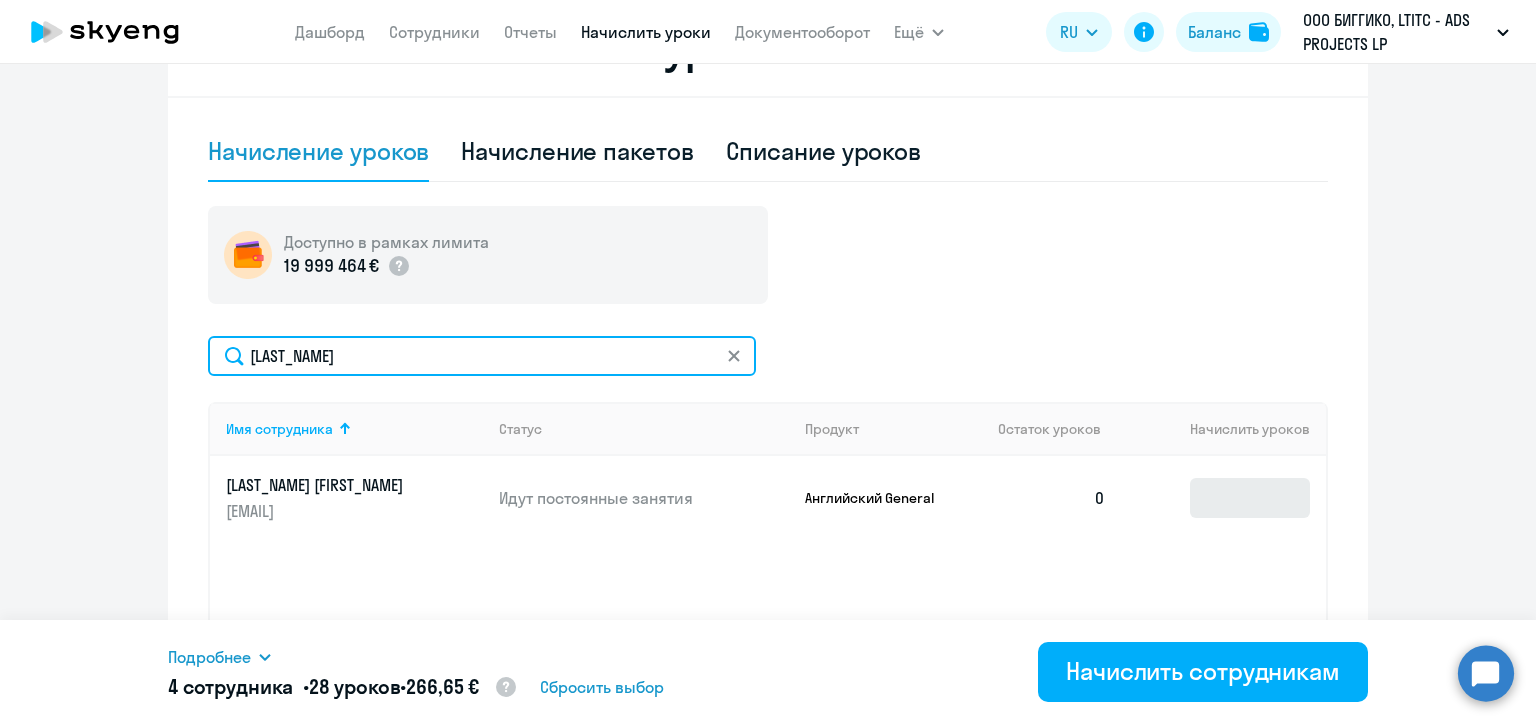 type on "Атрошенков" 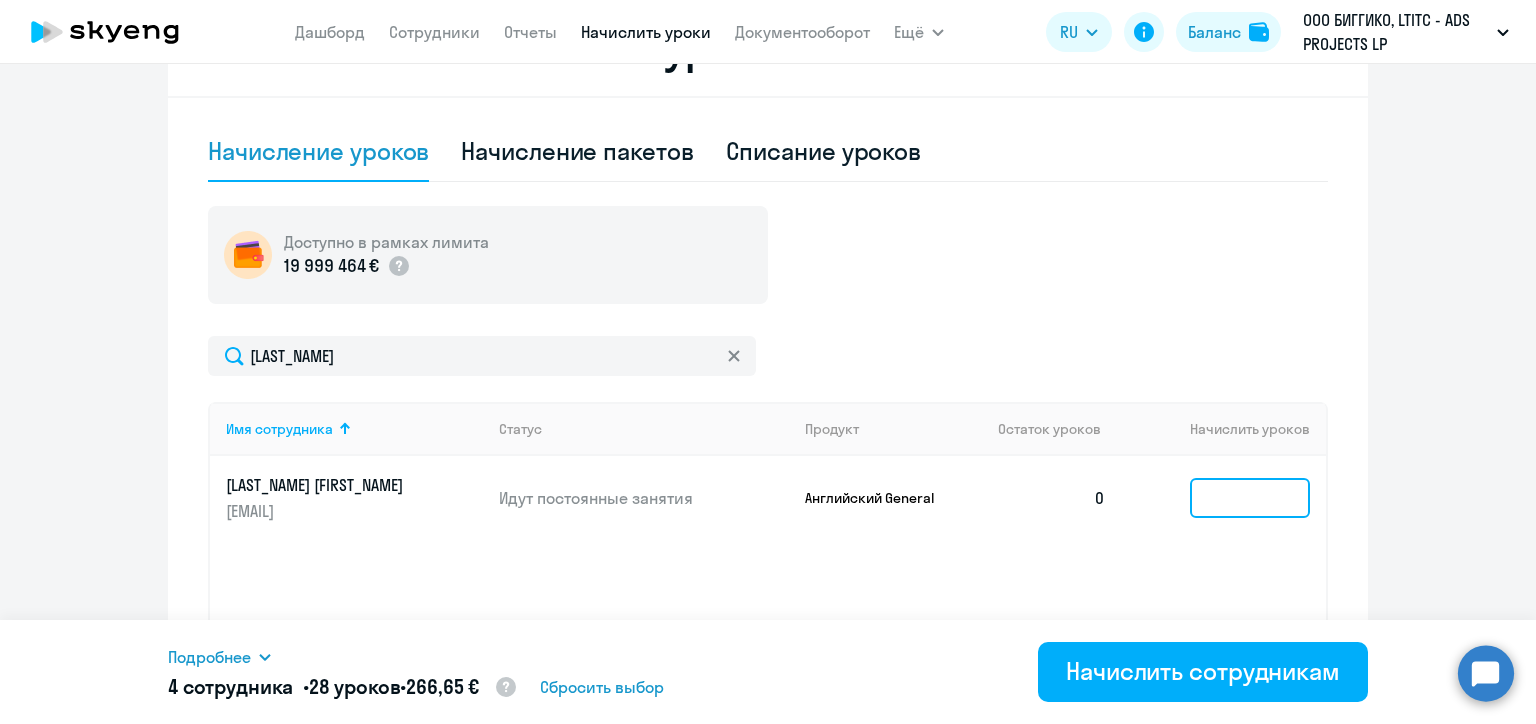 click 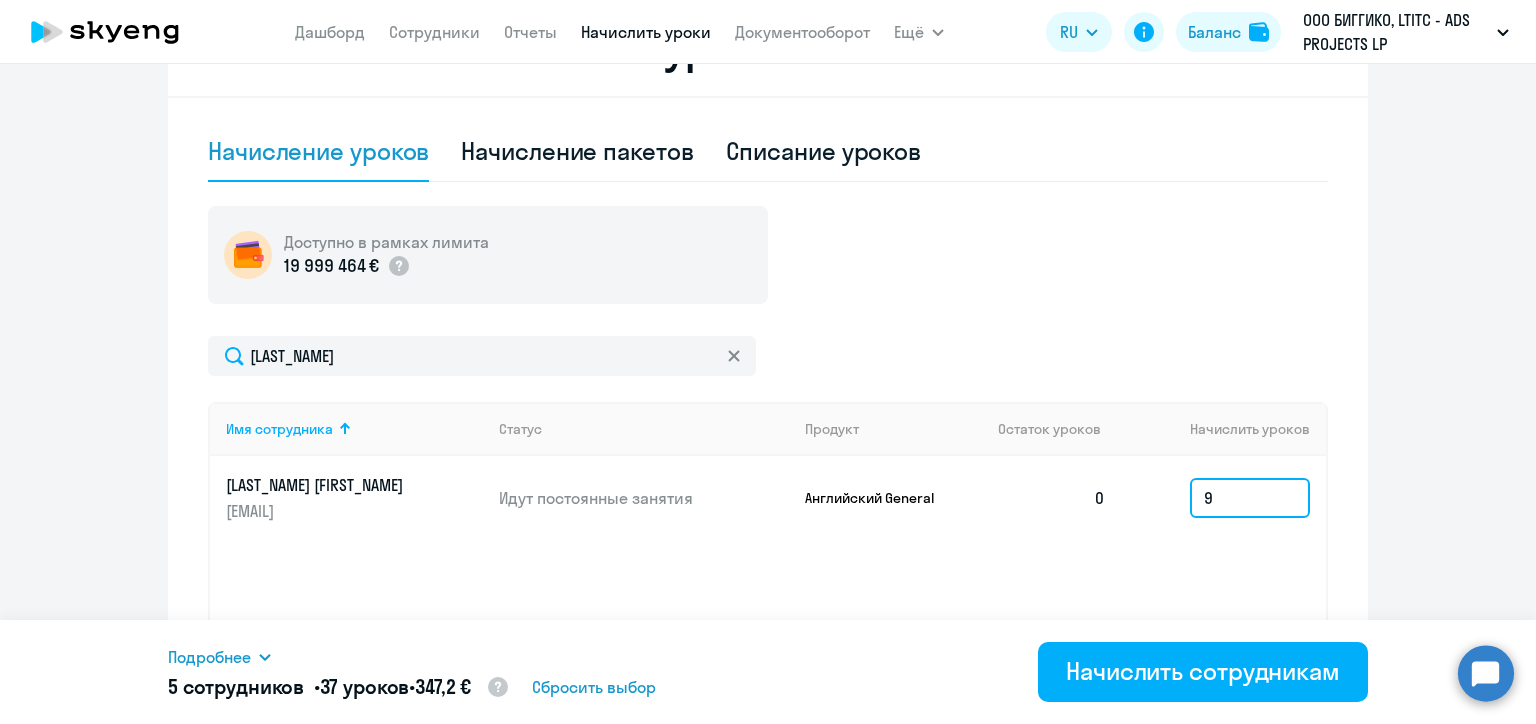type on "9" 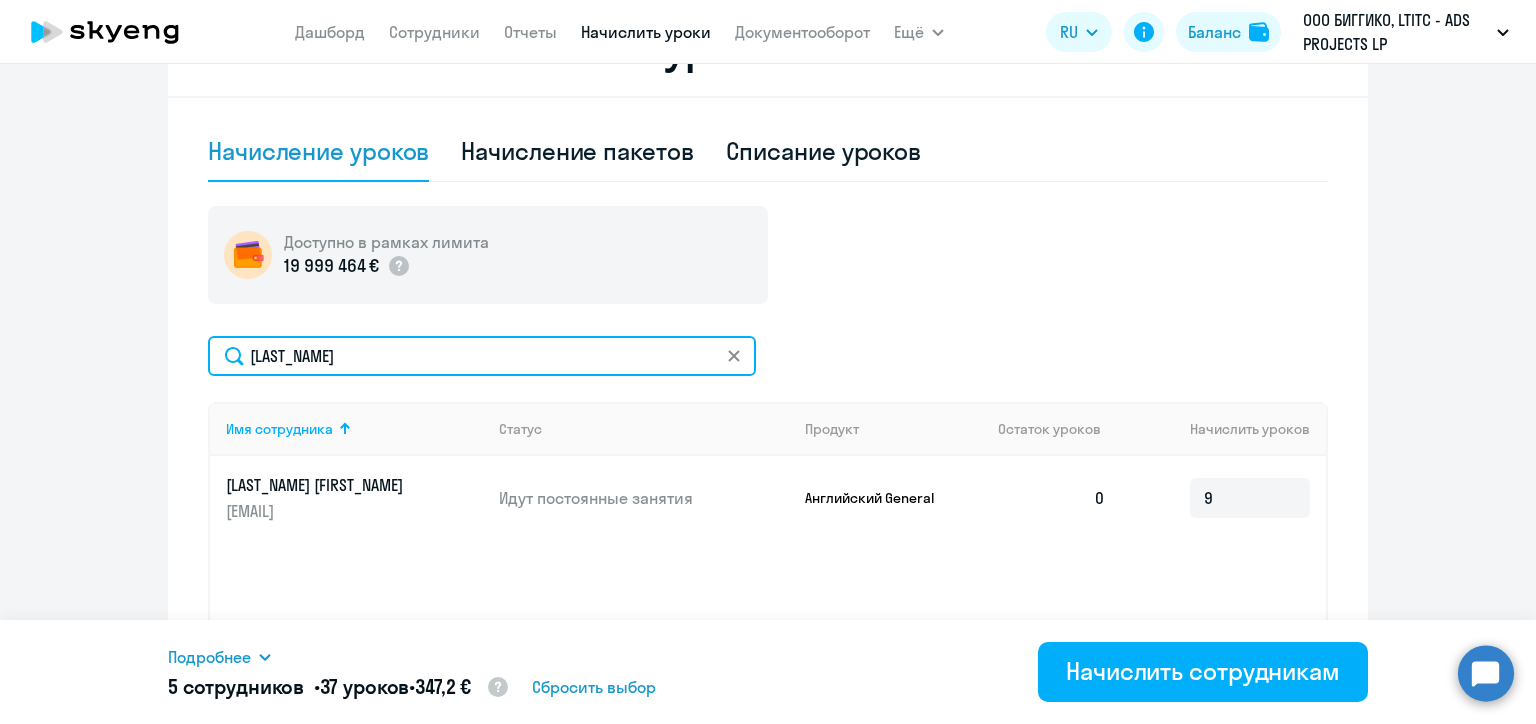 click on "Атрошенков" 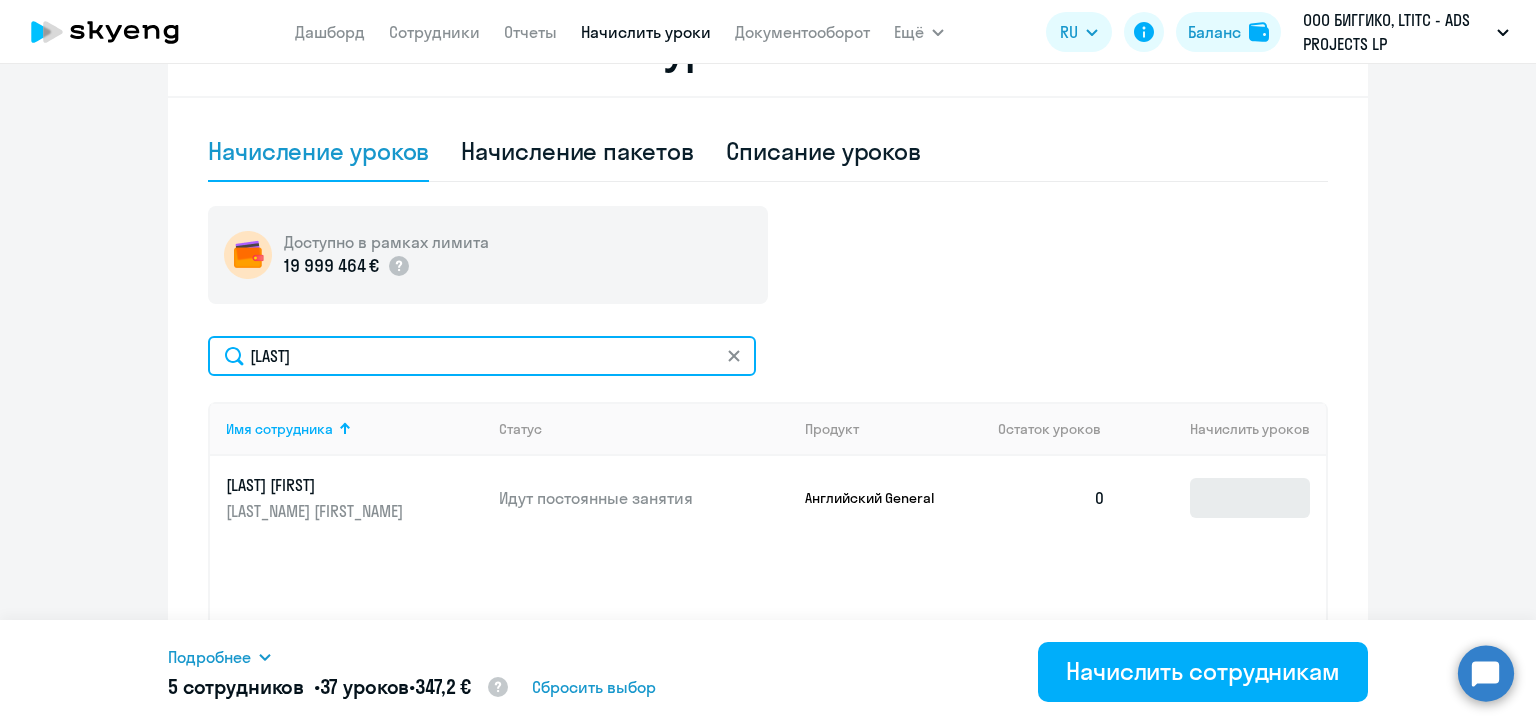 type on "Бабанская" 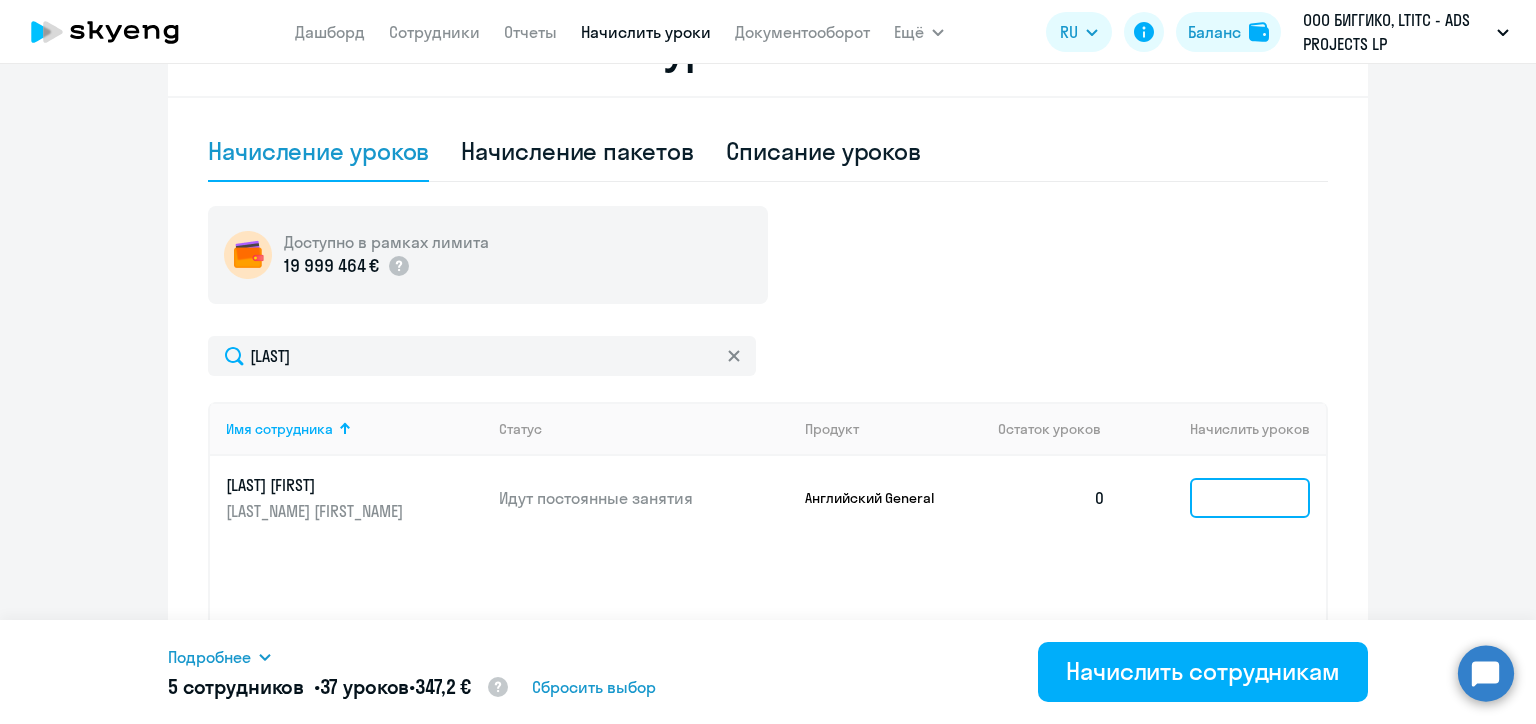 click 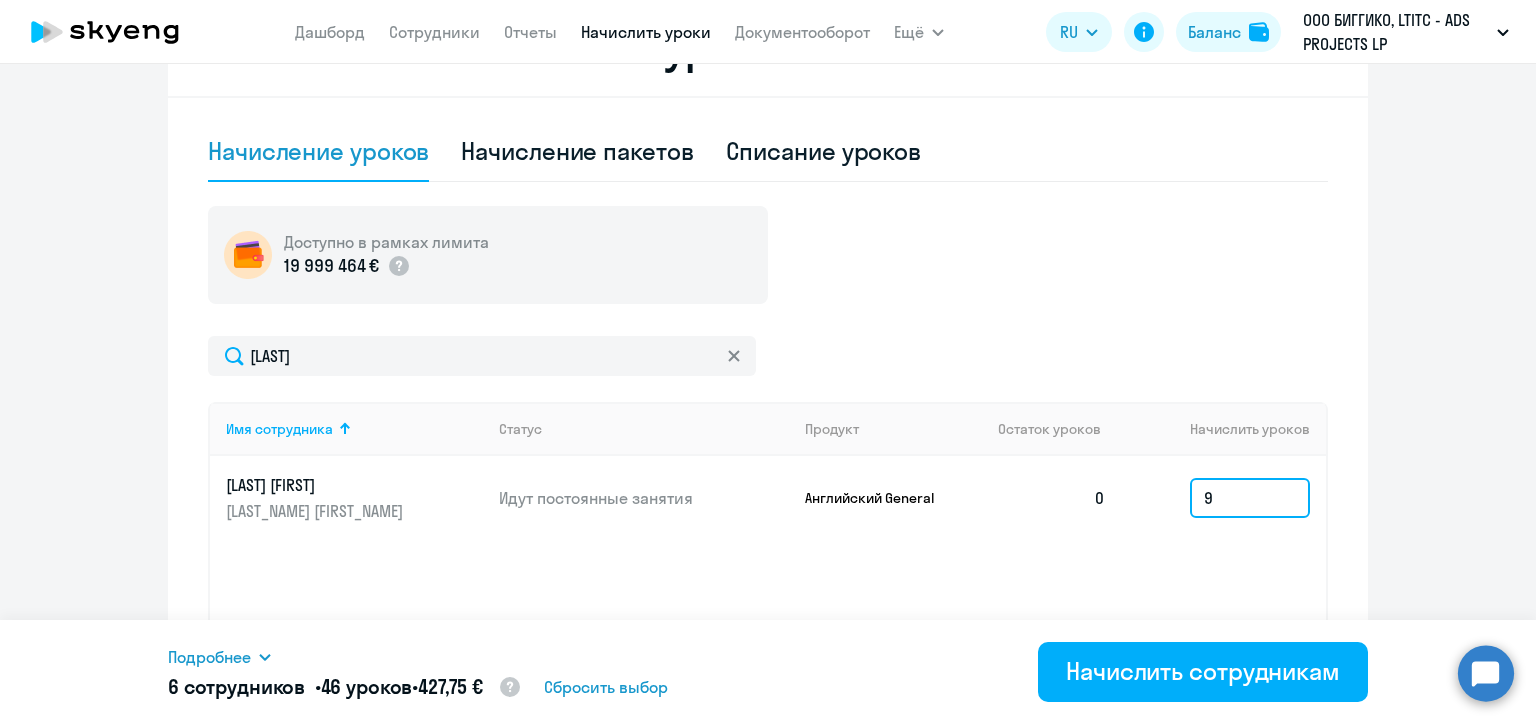 type on "9" 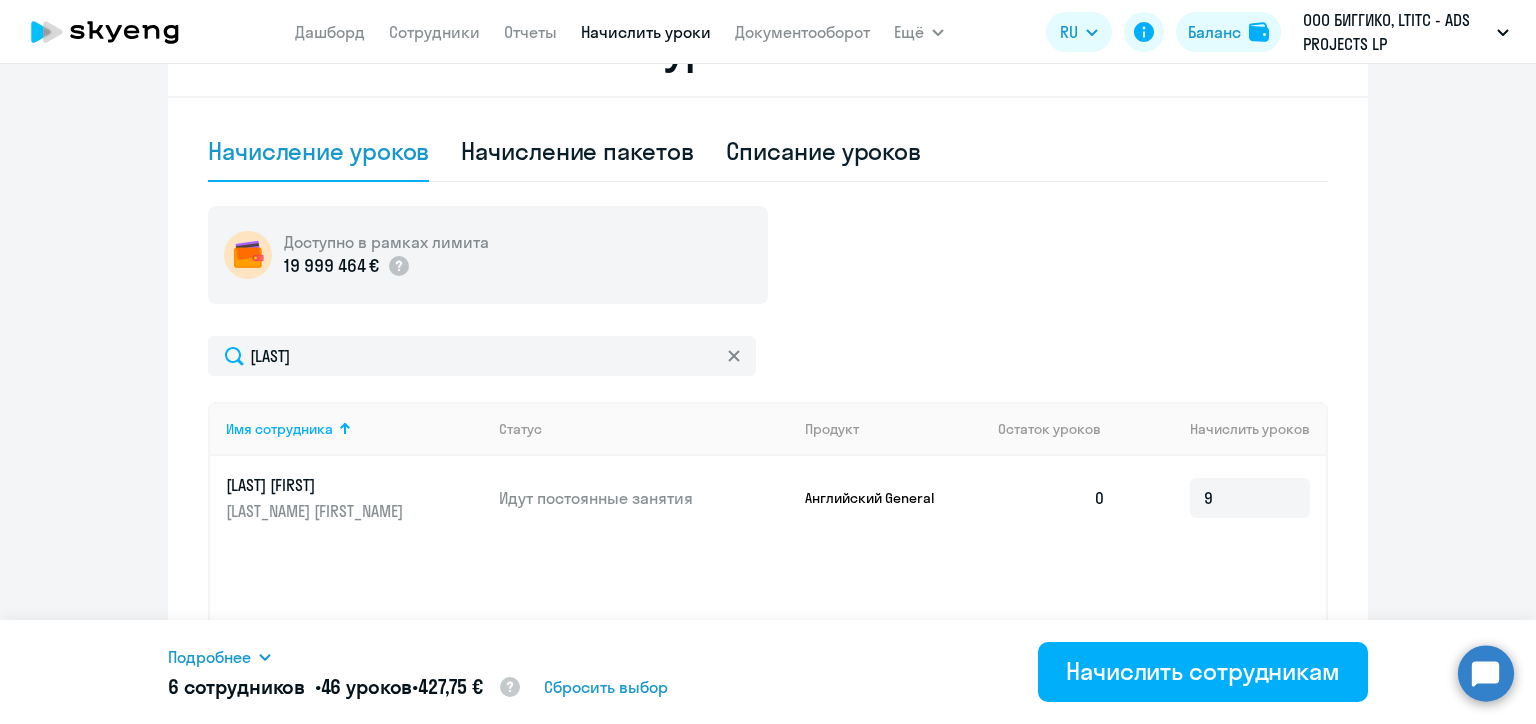 click on "Имя сотрудника   Статус   Продукт   Остаток уроков   Начислить уроков  Бабанская Татьяна tatsiana.babanskaya@biggiko.com Идут постоянные занятия Английский General  0  9" 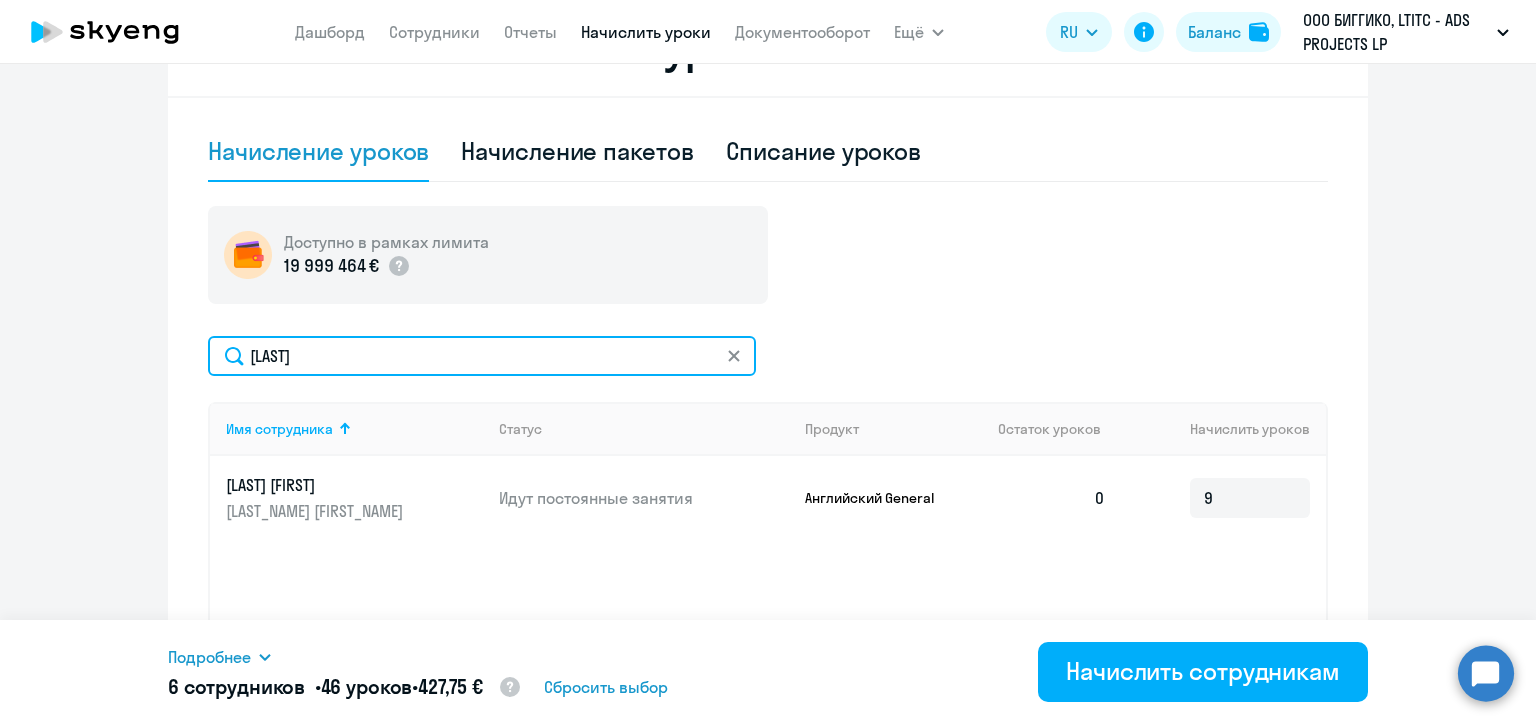 click on "Бабанская" 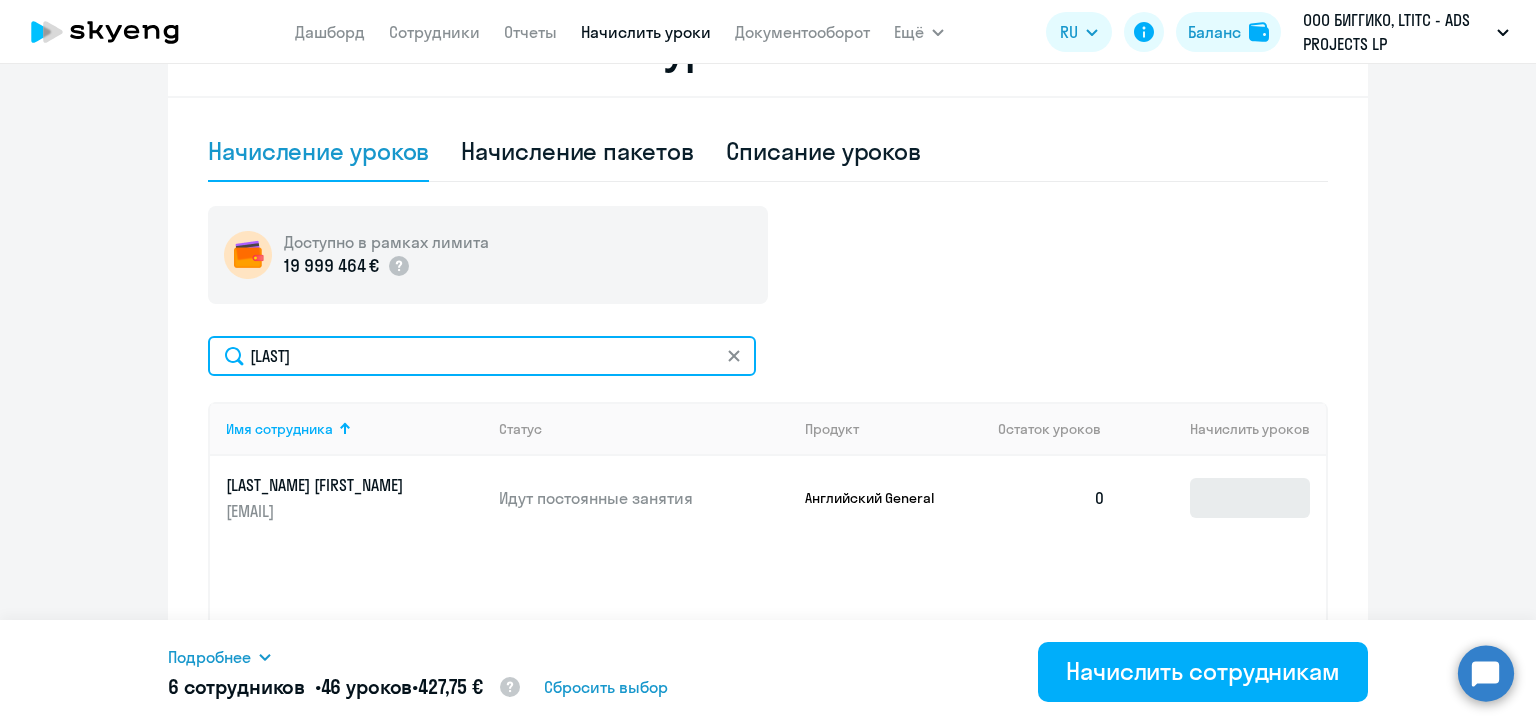 type on "Барабанова" 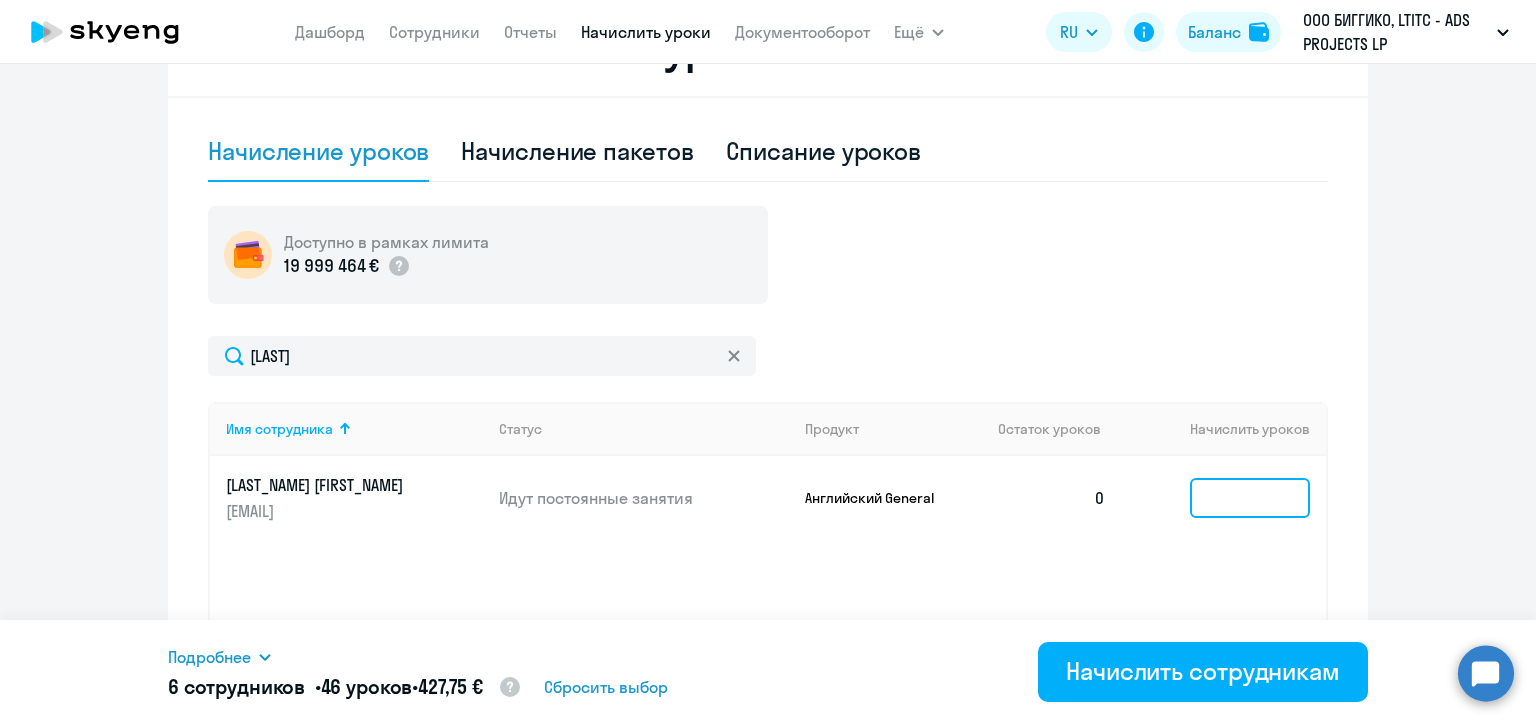click 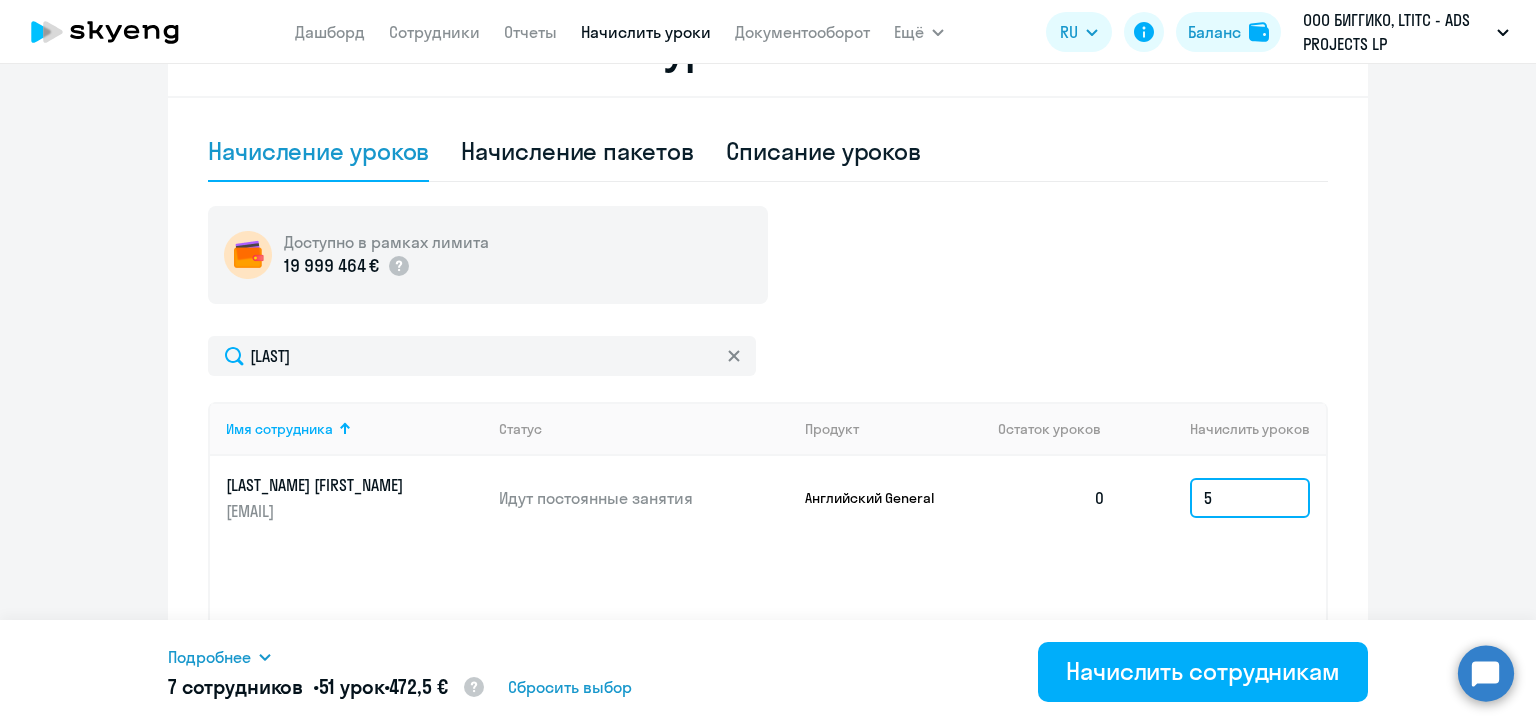 type on "5" 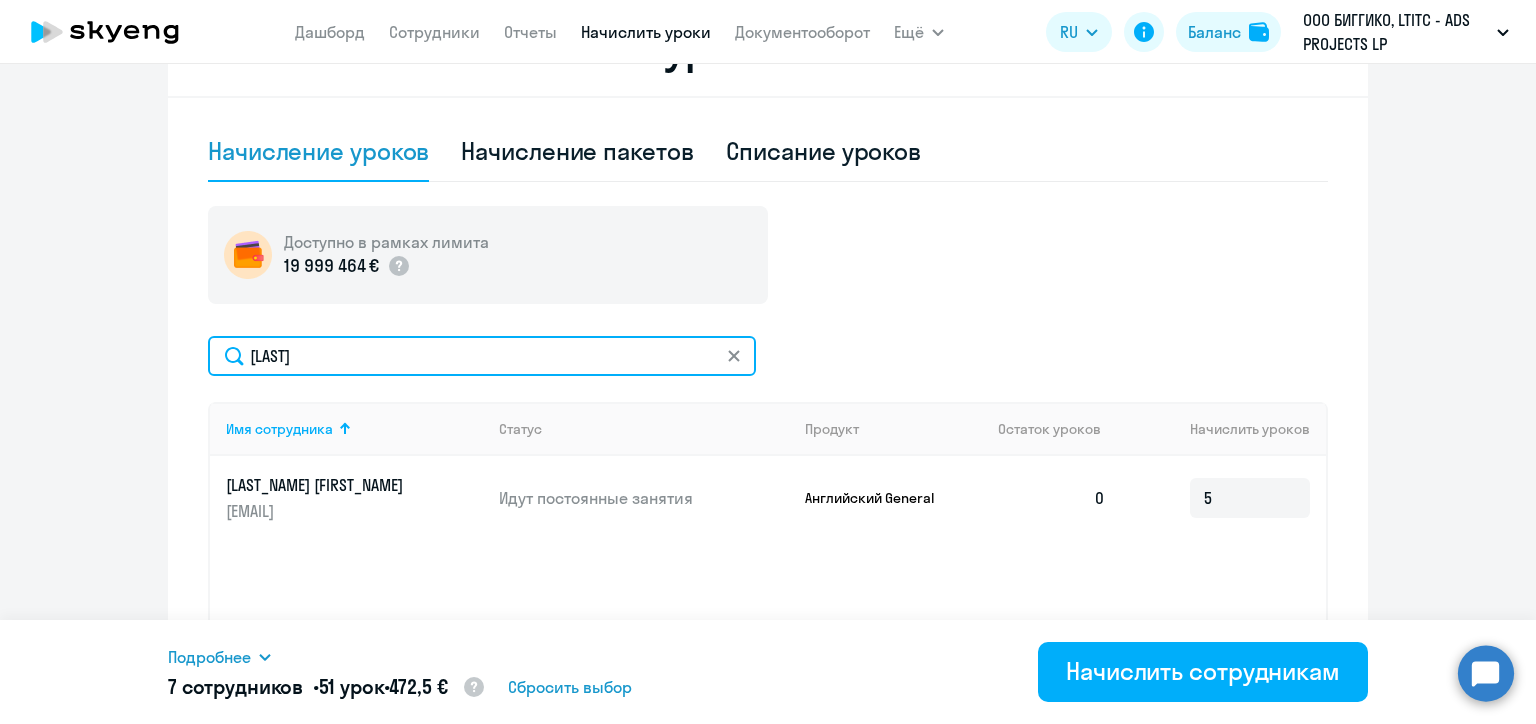 click on "Барабанова" 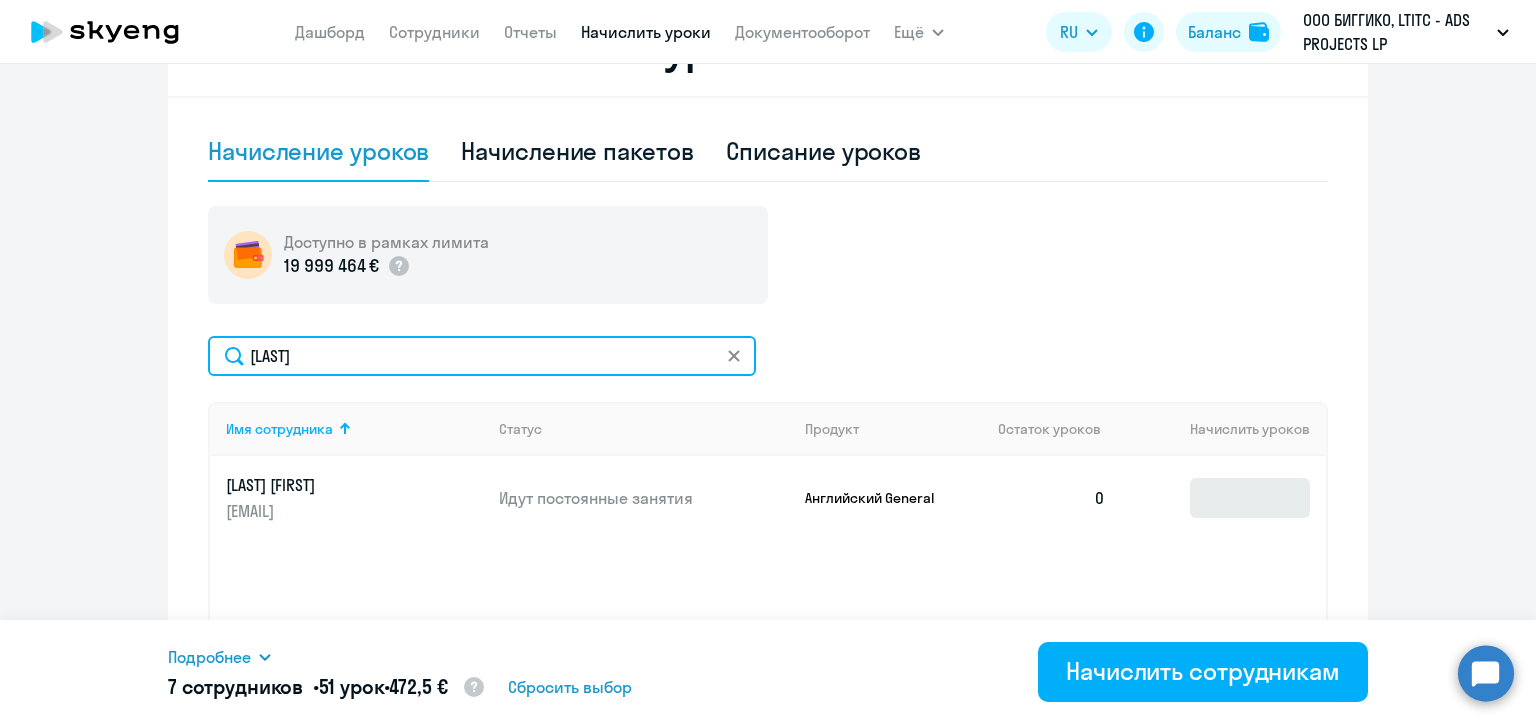 type on "Белоус" 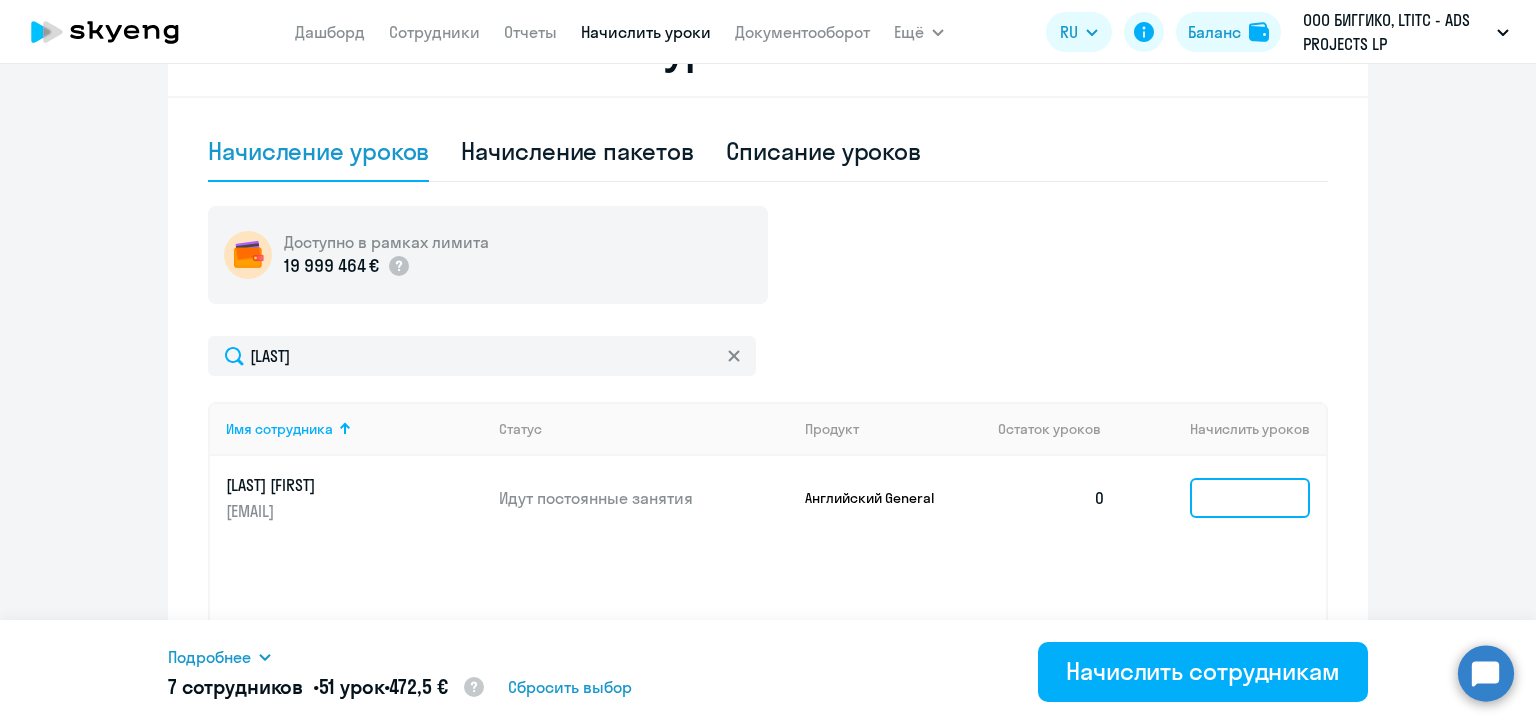 click 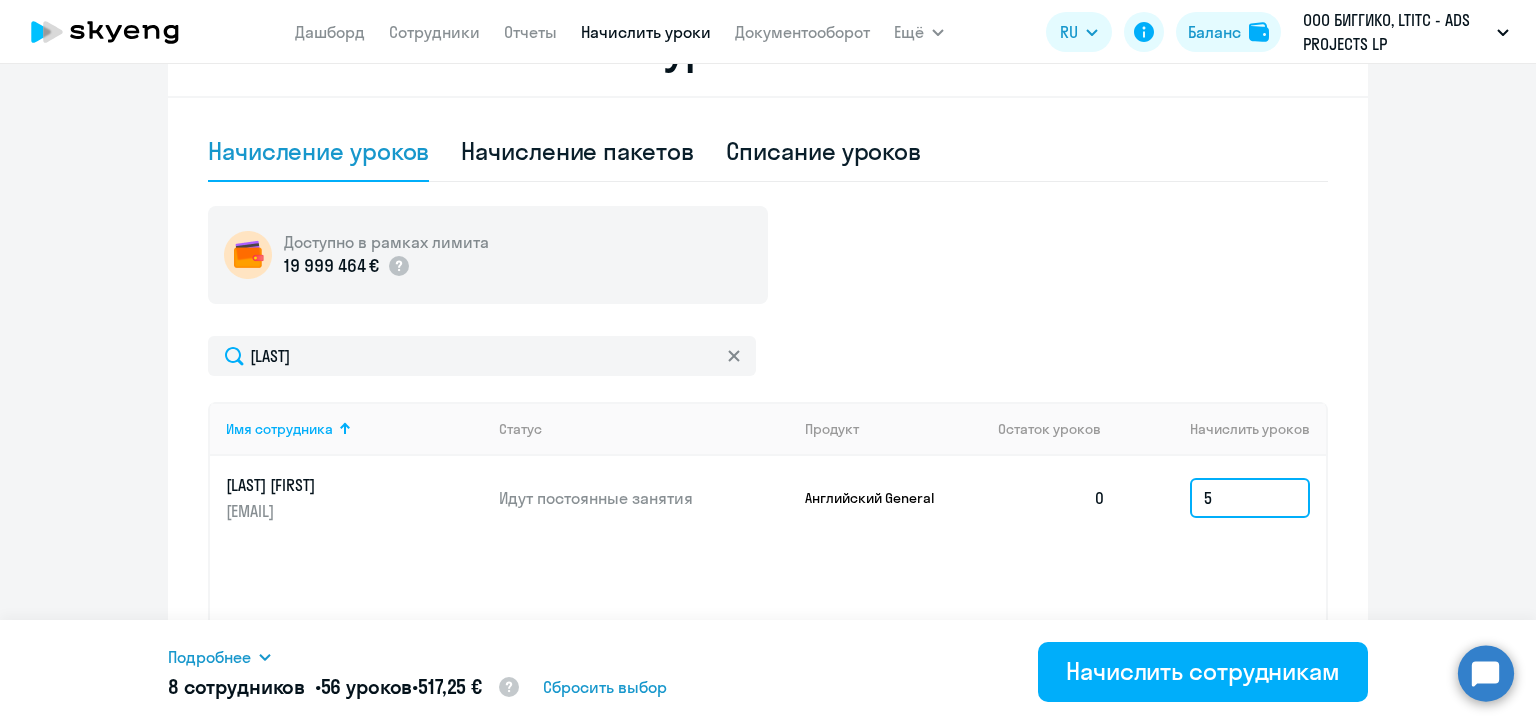 type on "5" 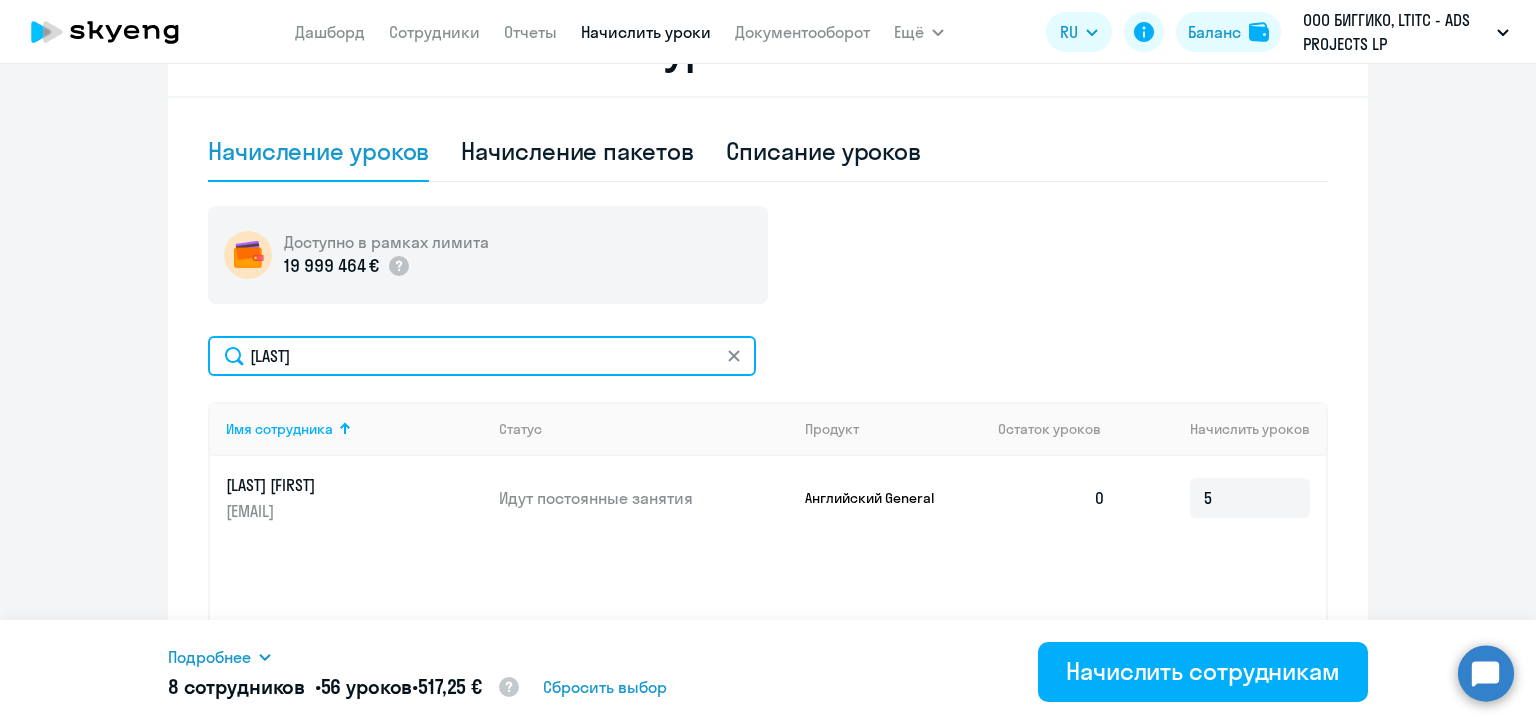 click on "Белоус" 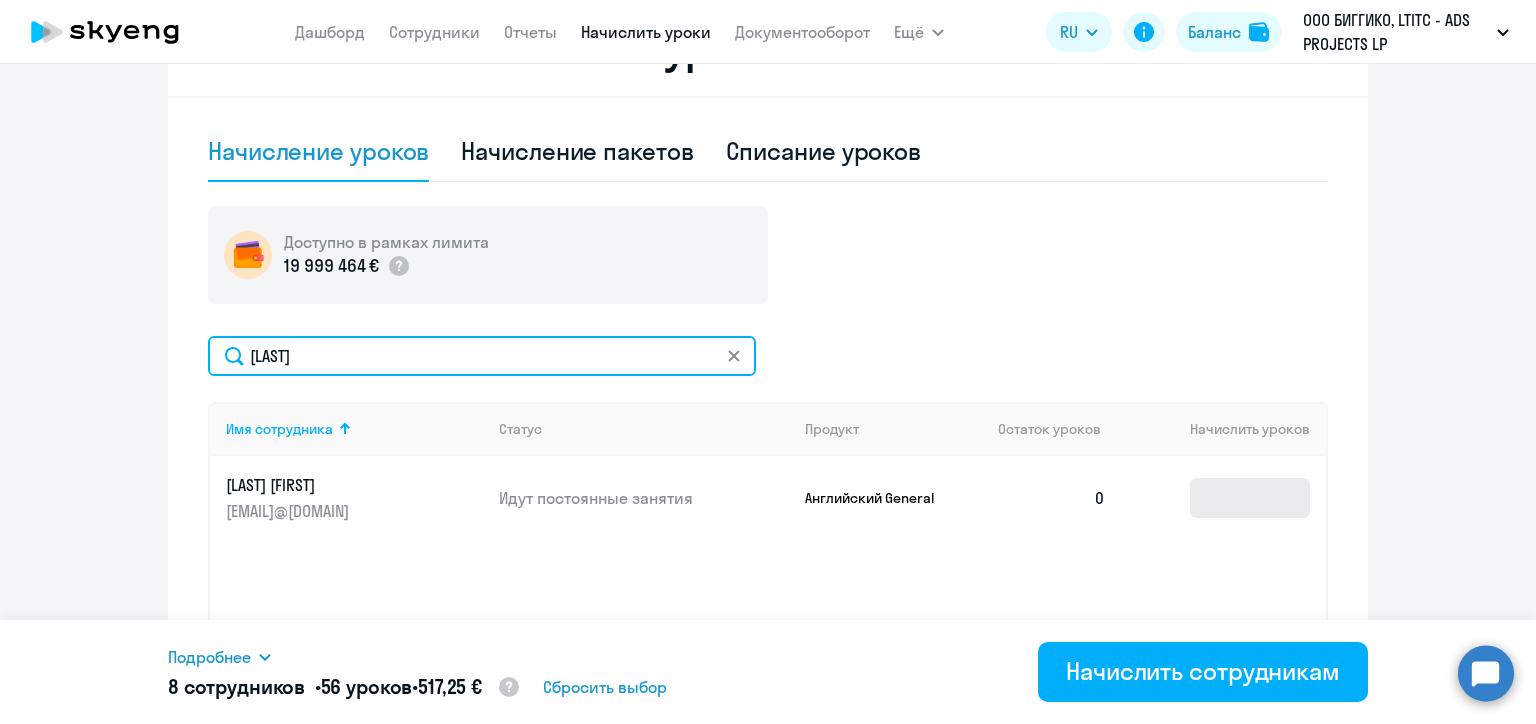 type on "Блинковская" 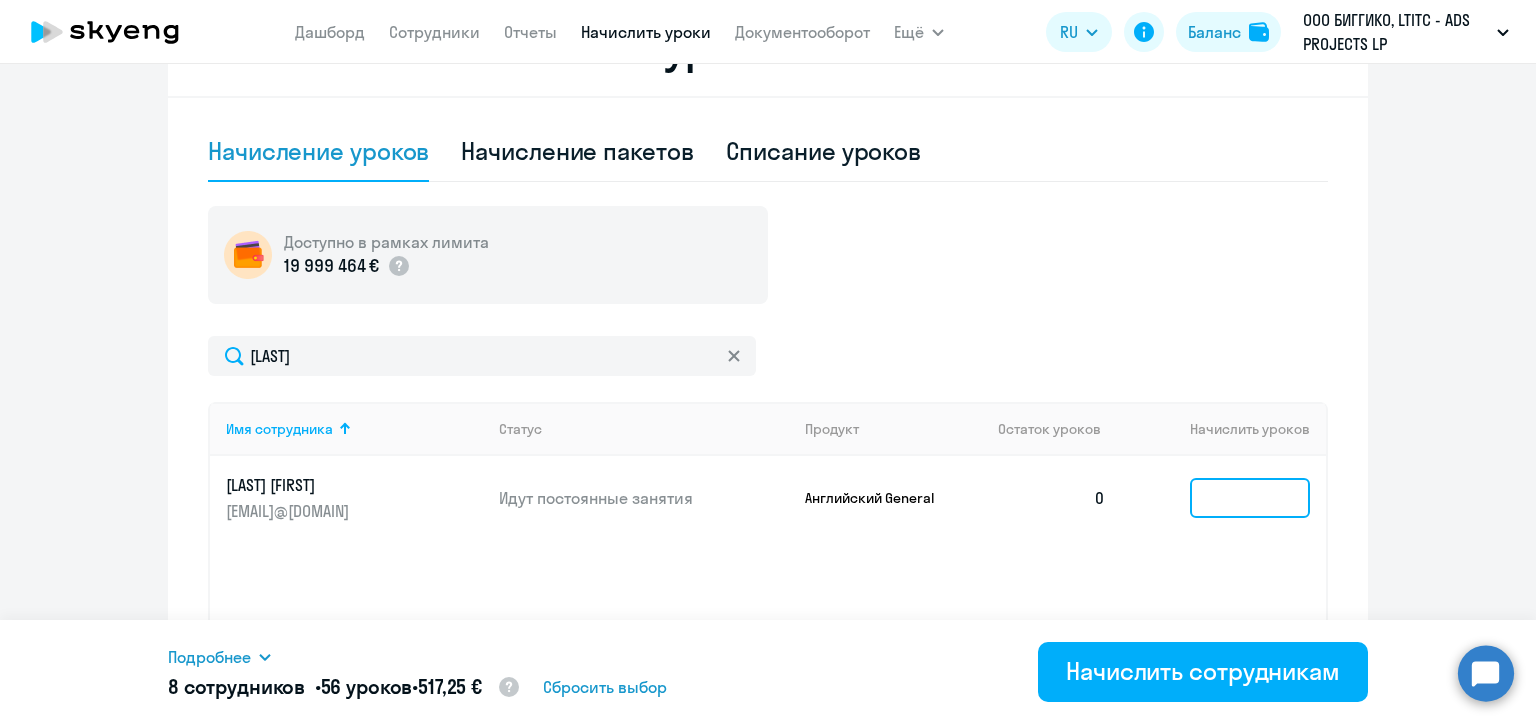 click 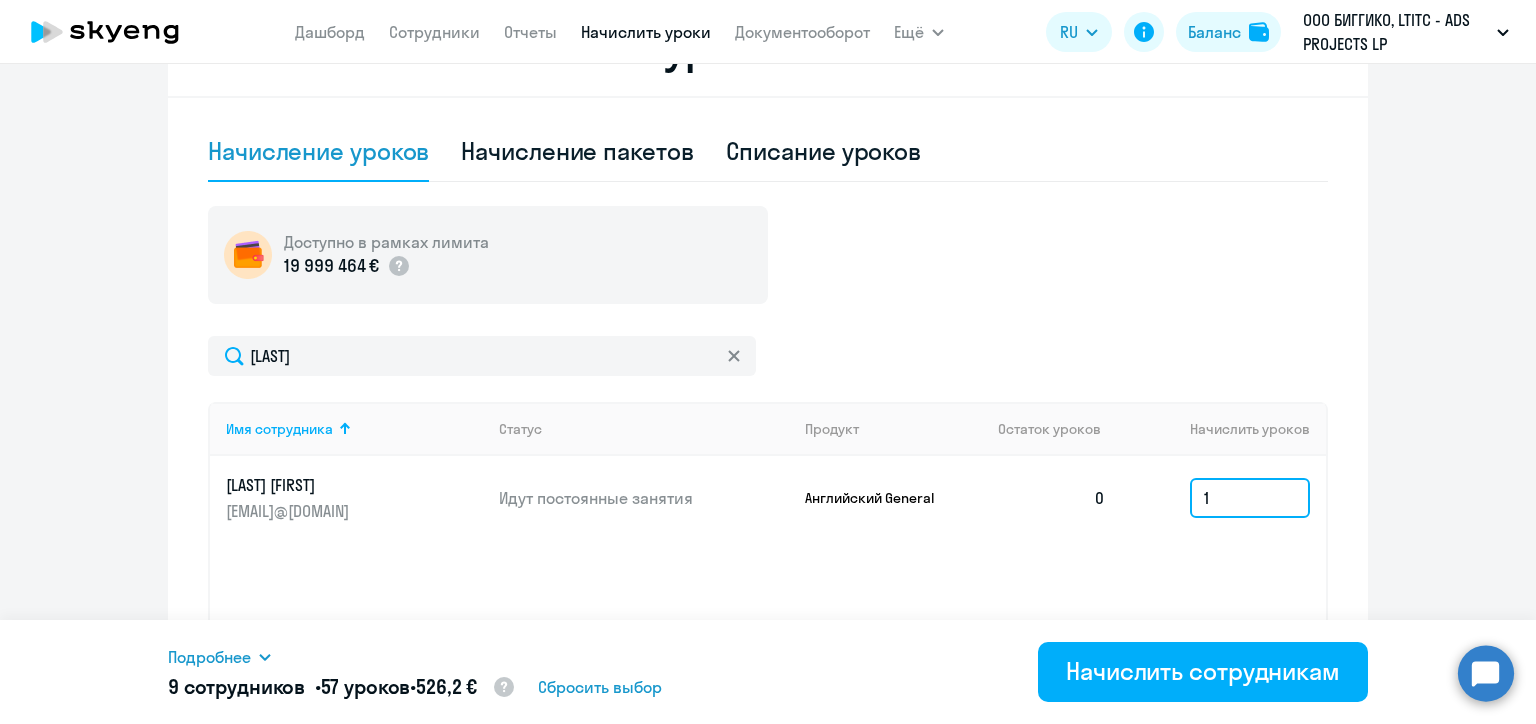 type on "1" 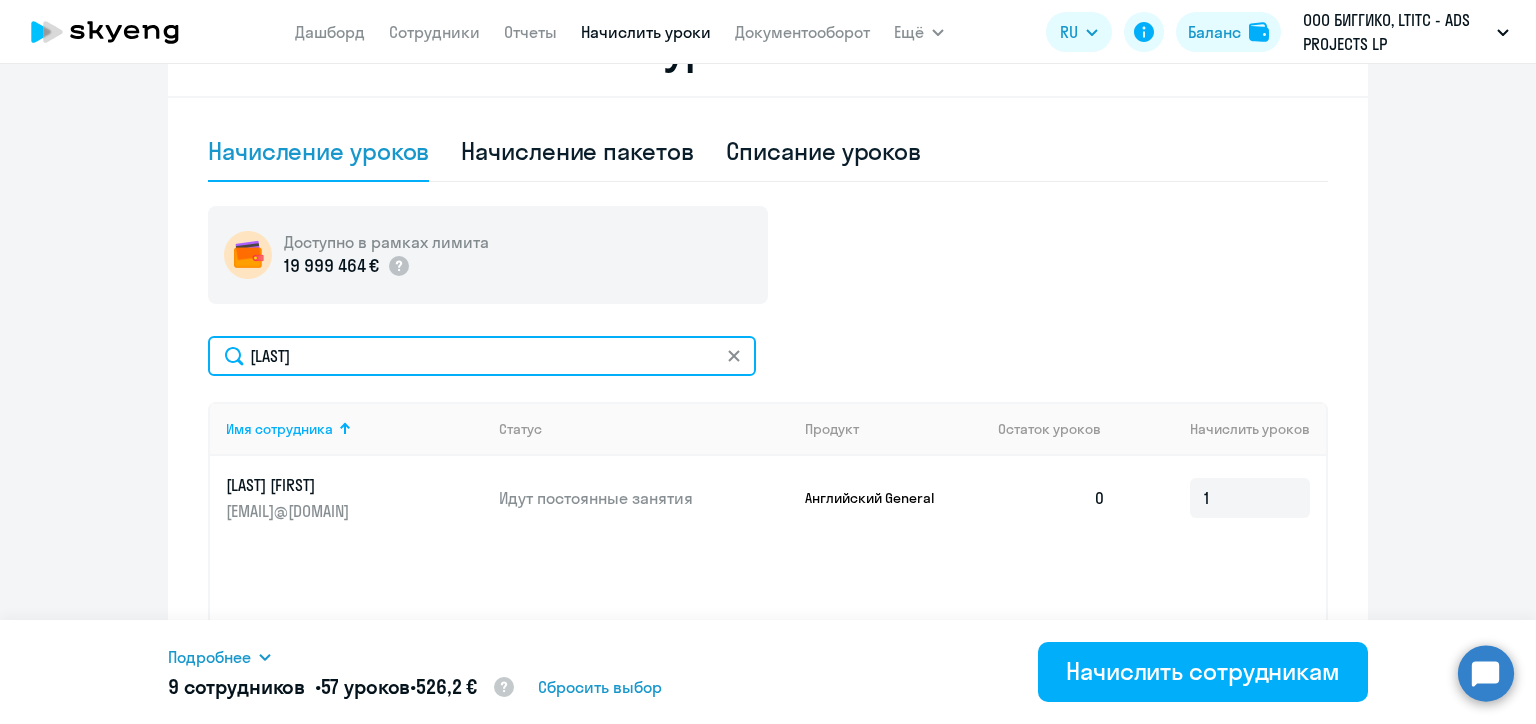 click on "Блинковская" 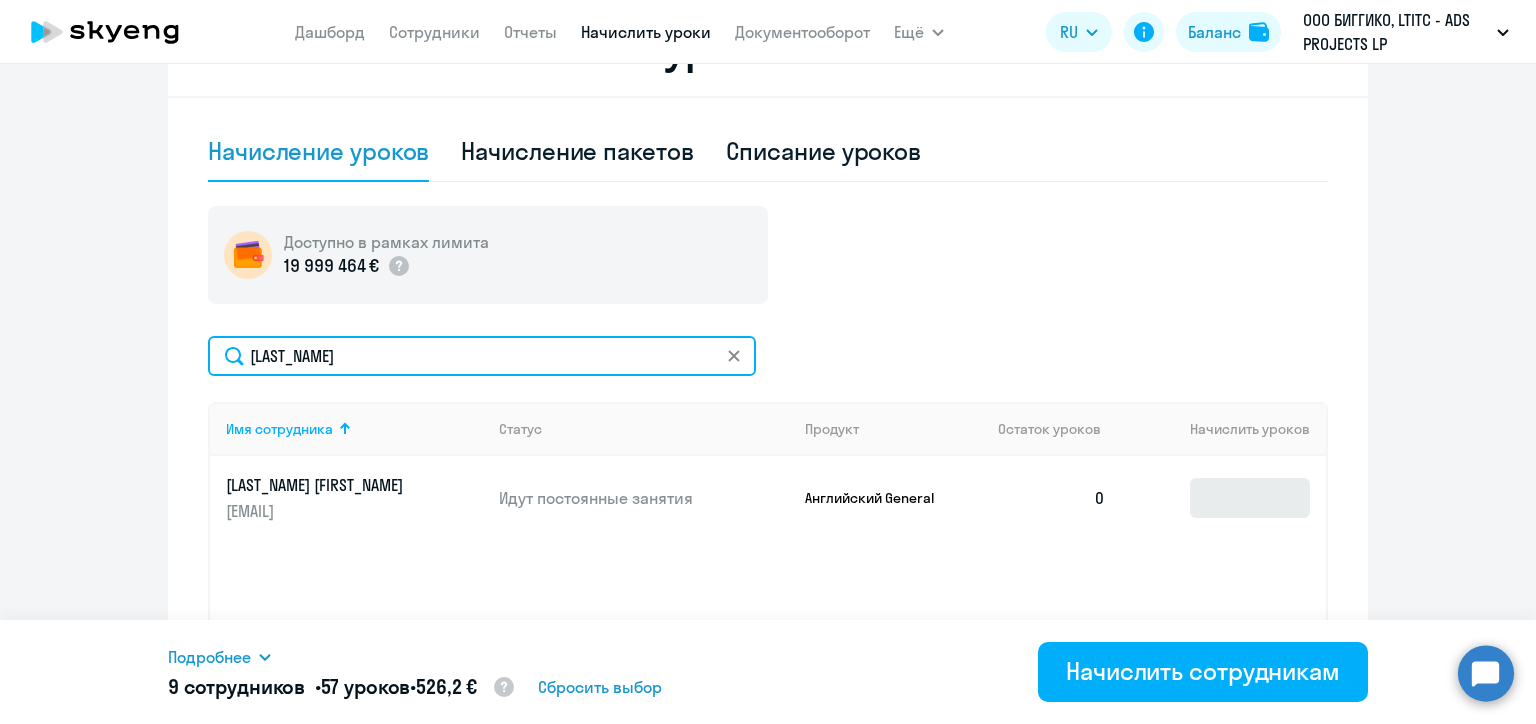 type on "Бродко" 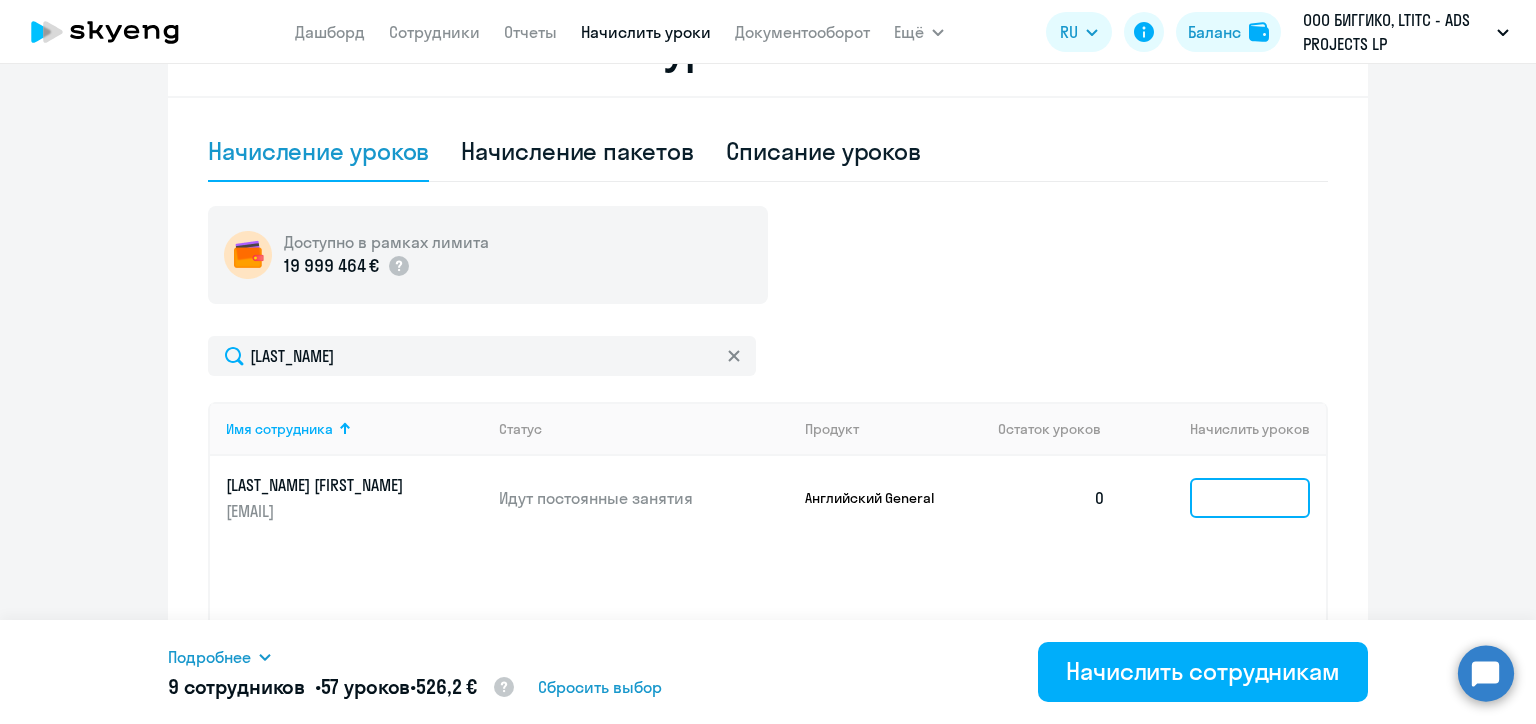 click 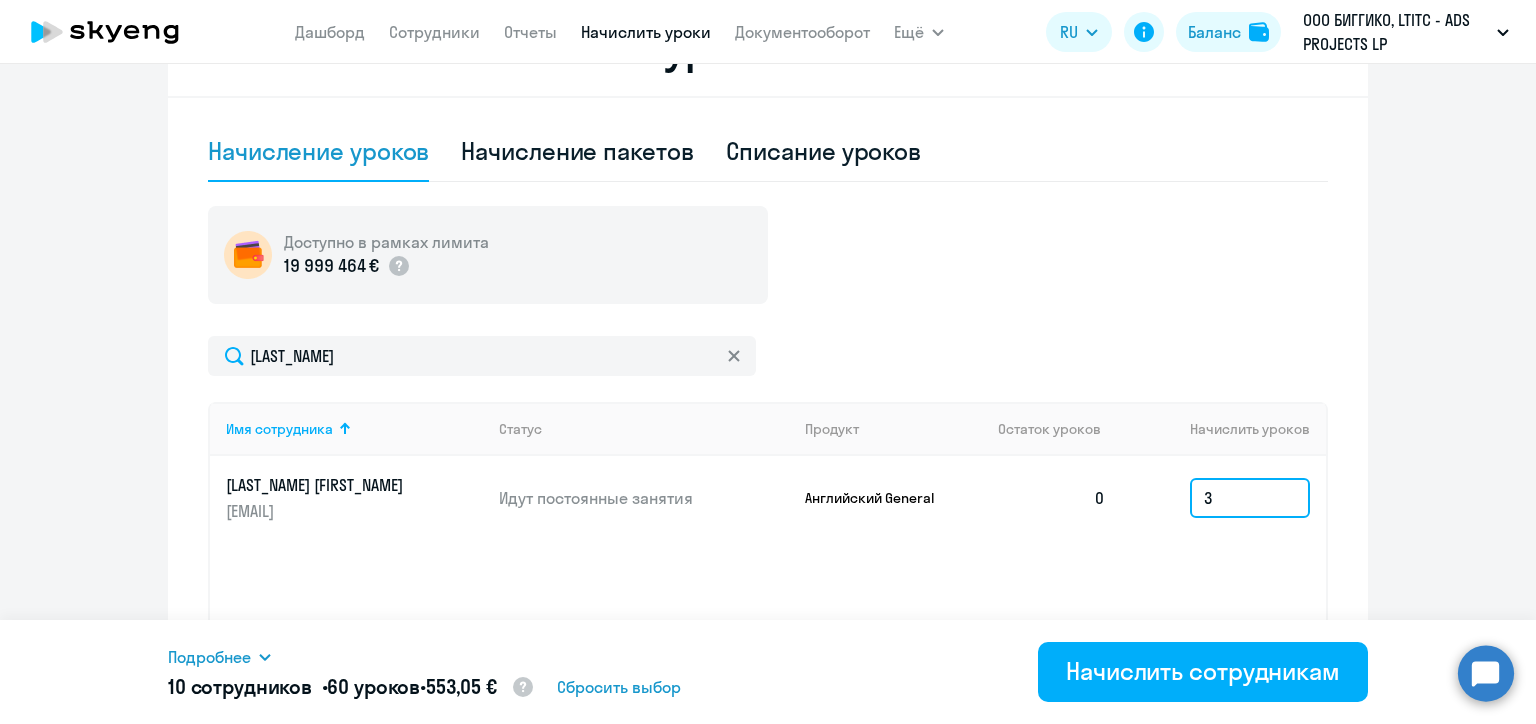 type on "3" 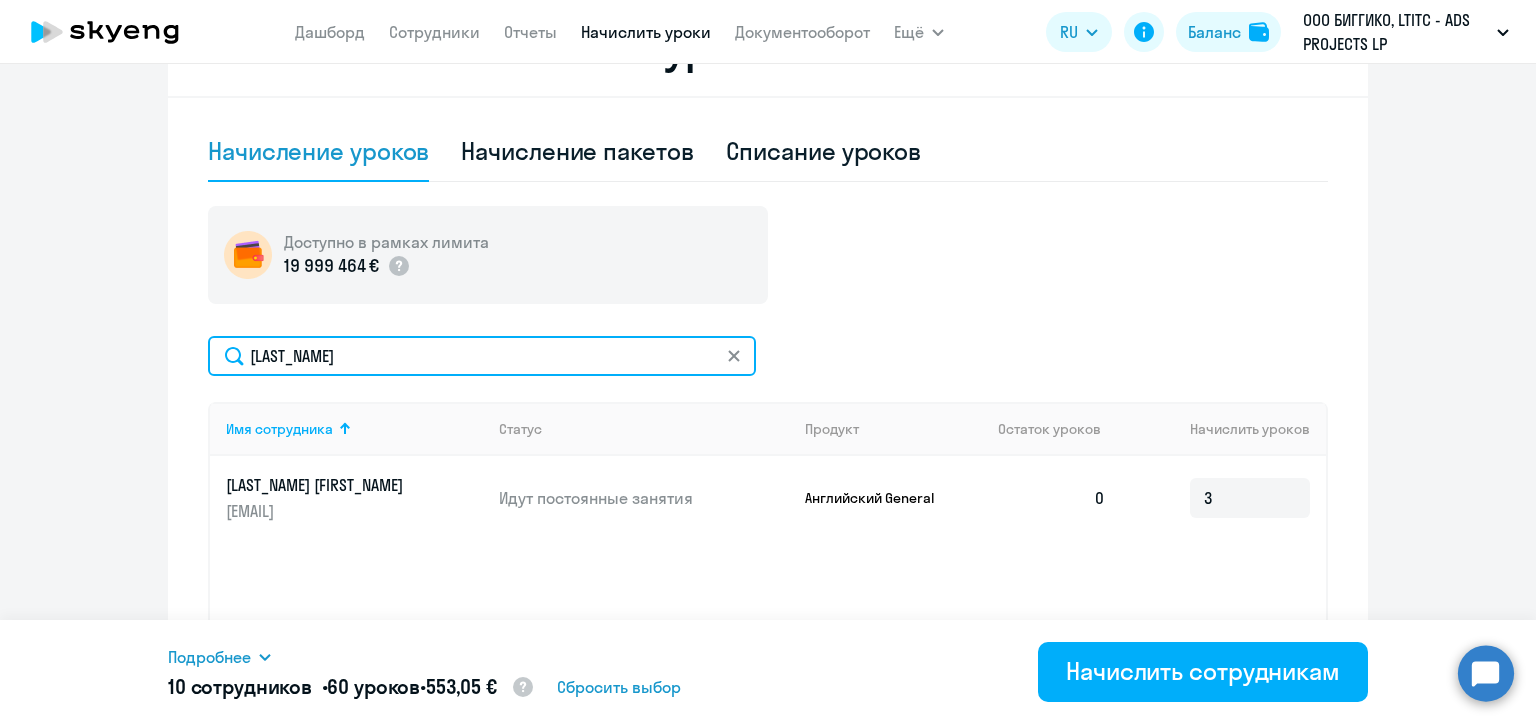 click on "Бродко" 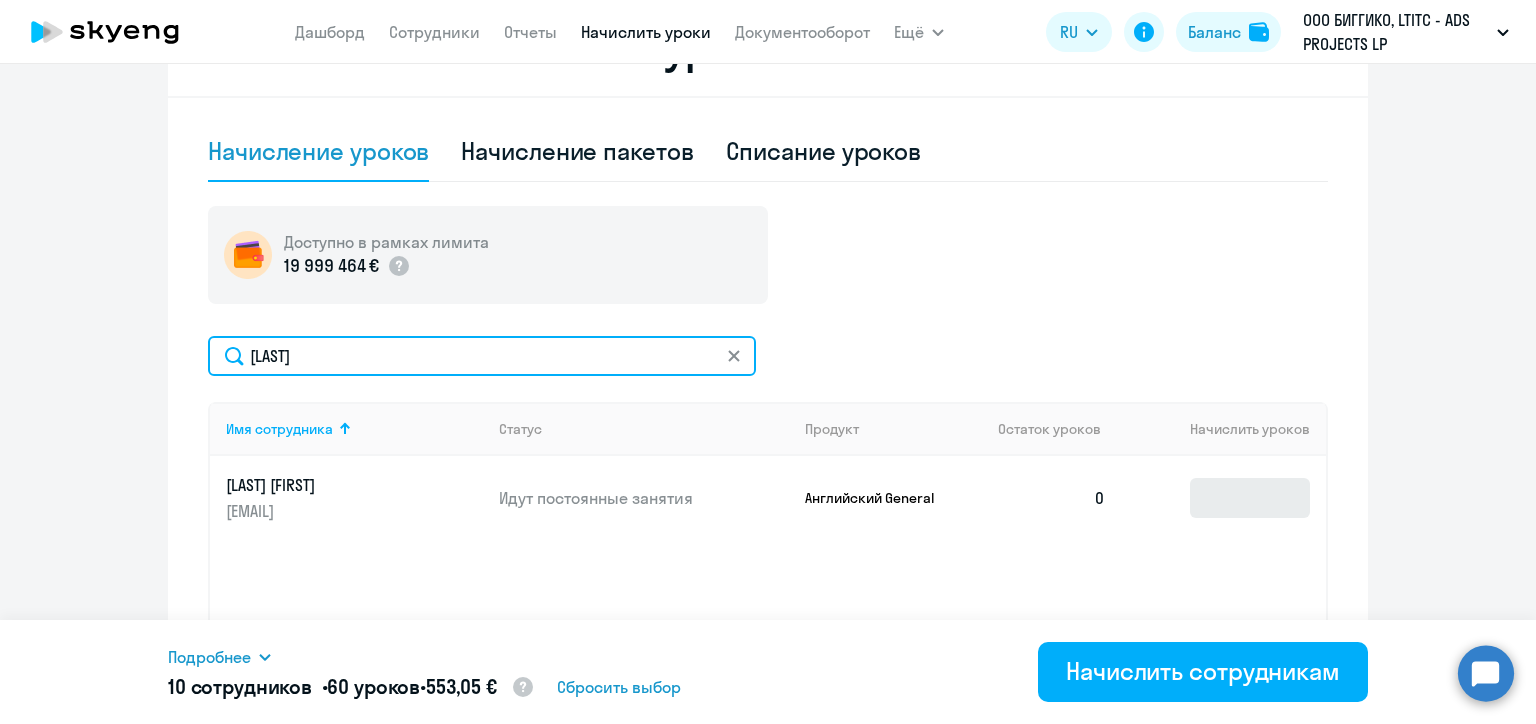type on "Василика" 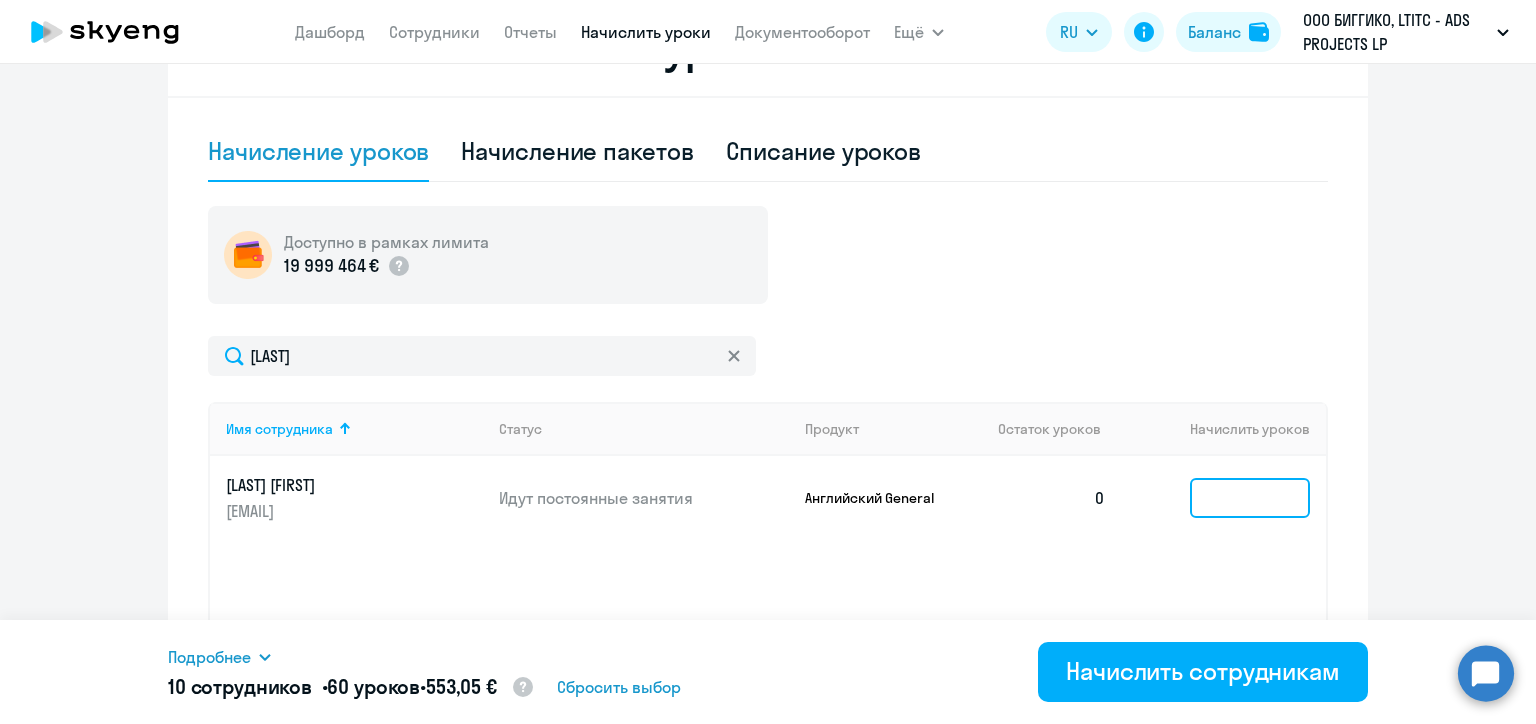 click 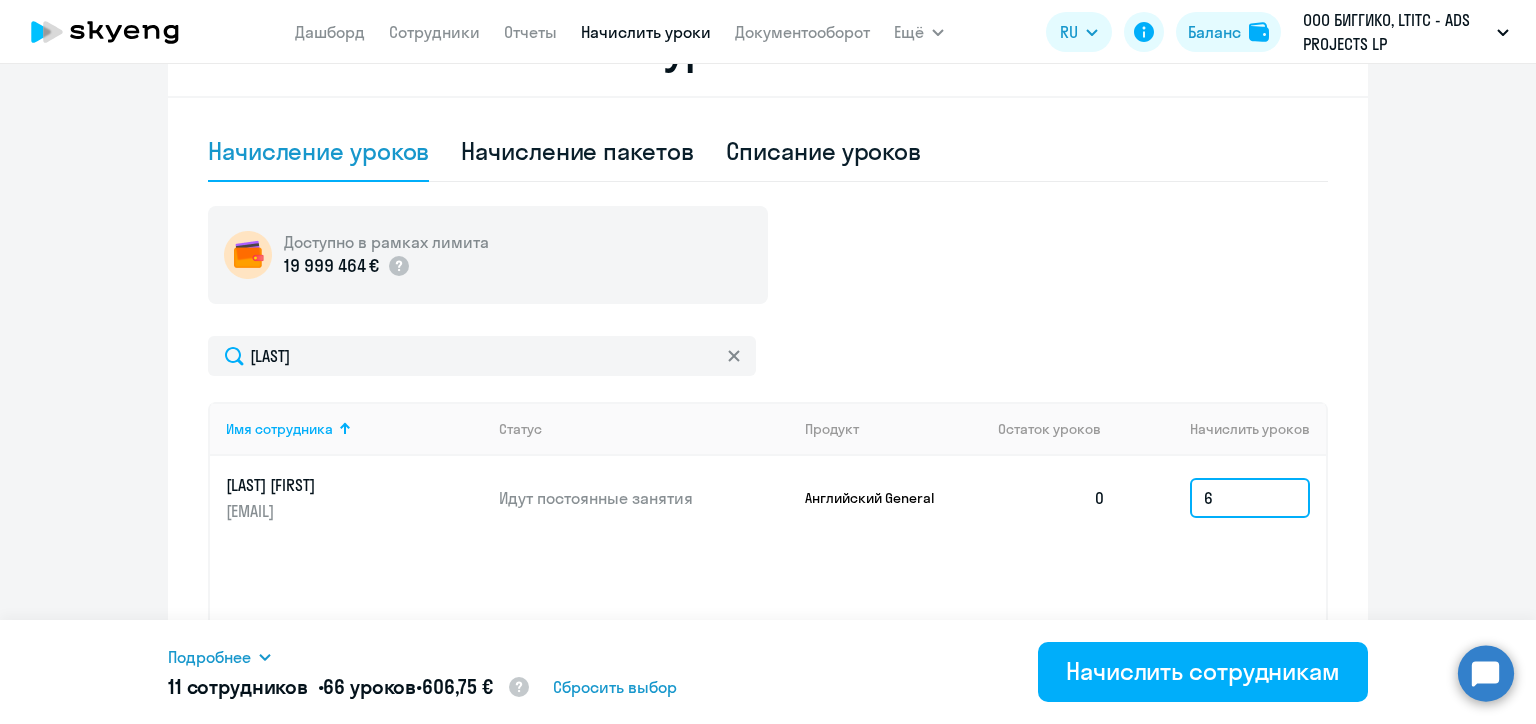 type on "6" 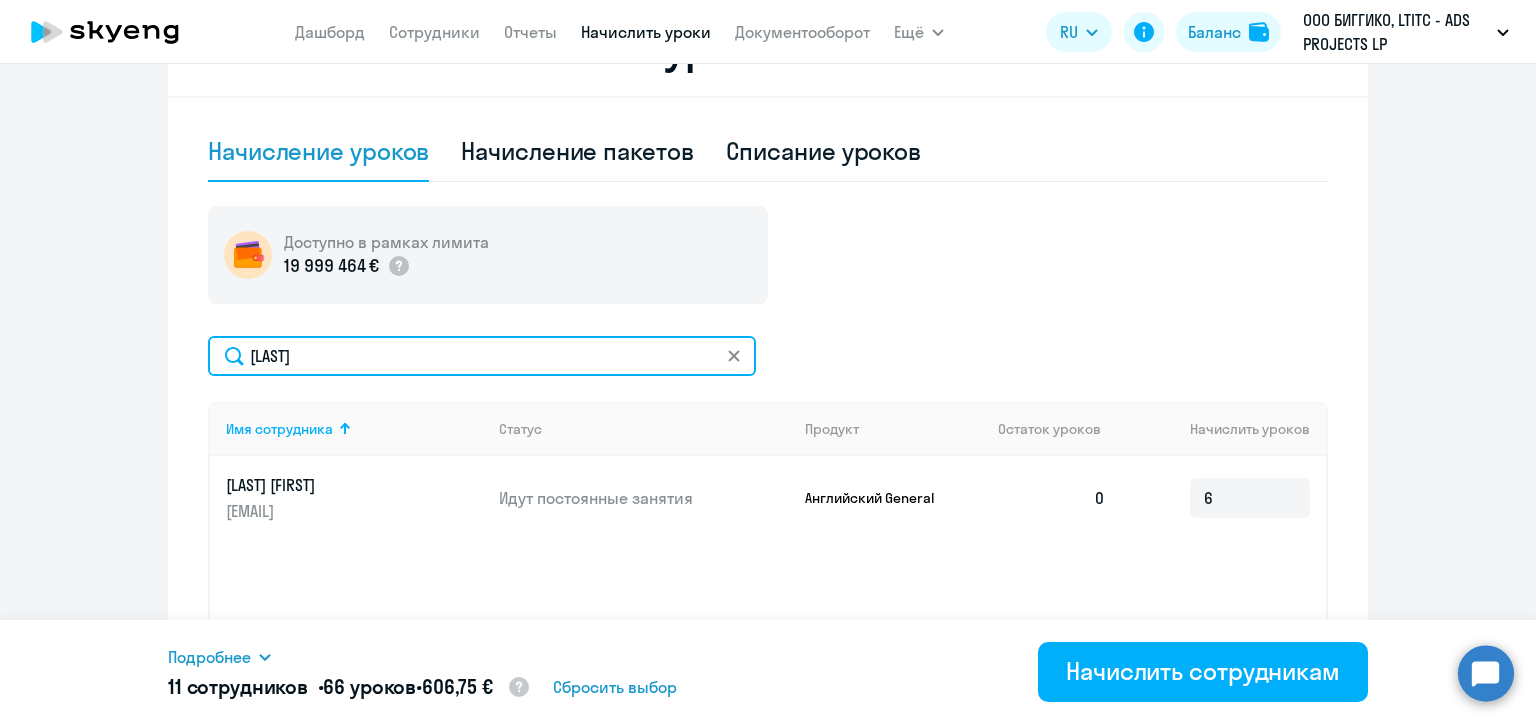 click on "Василика" 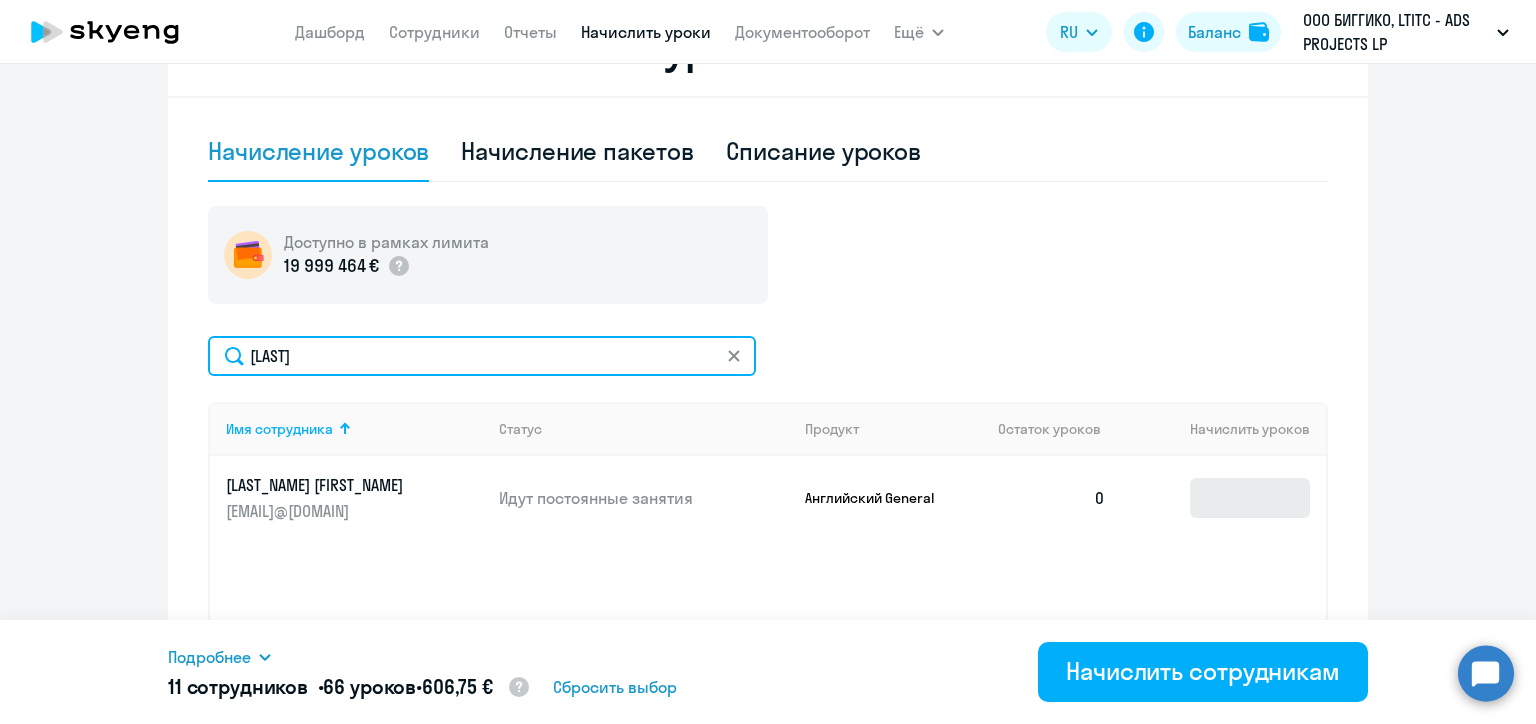 type on "Васильева" 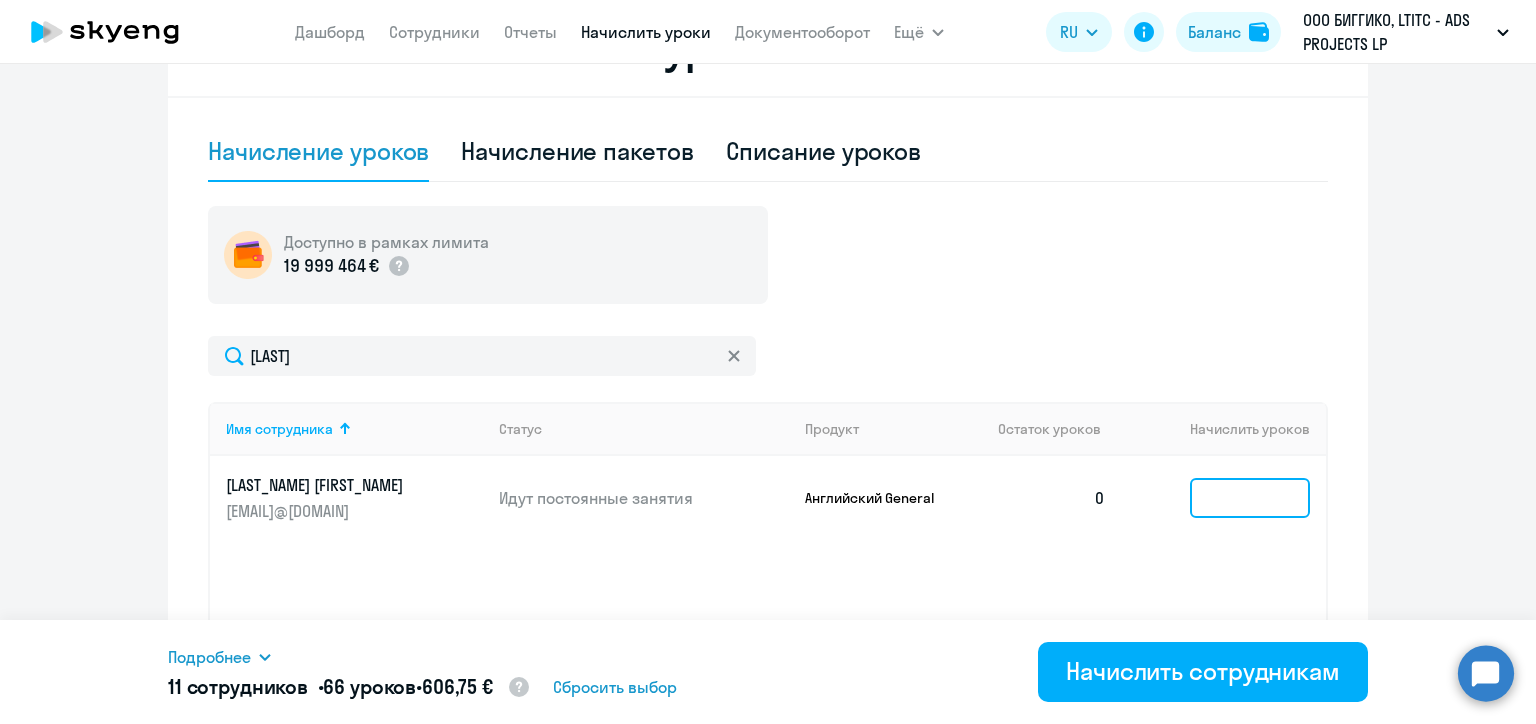 click 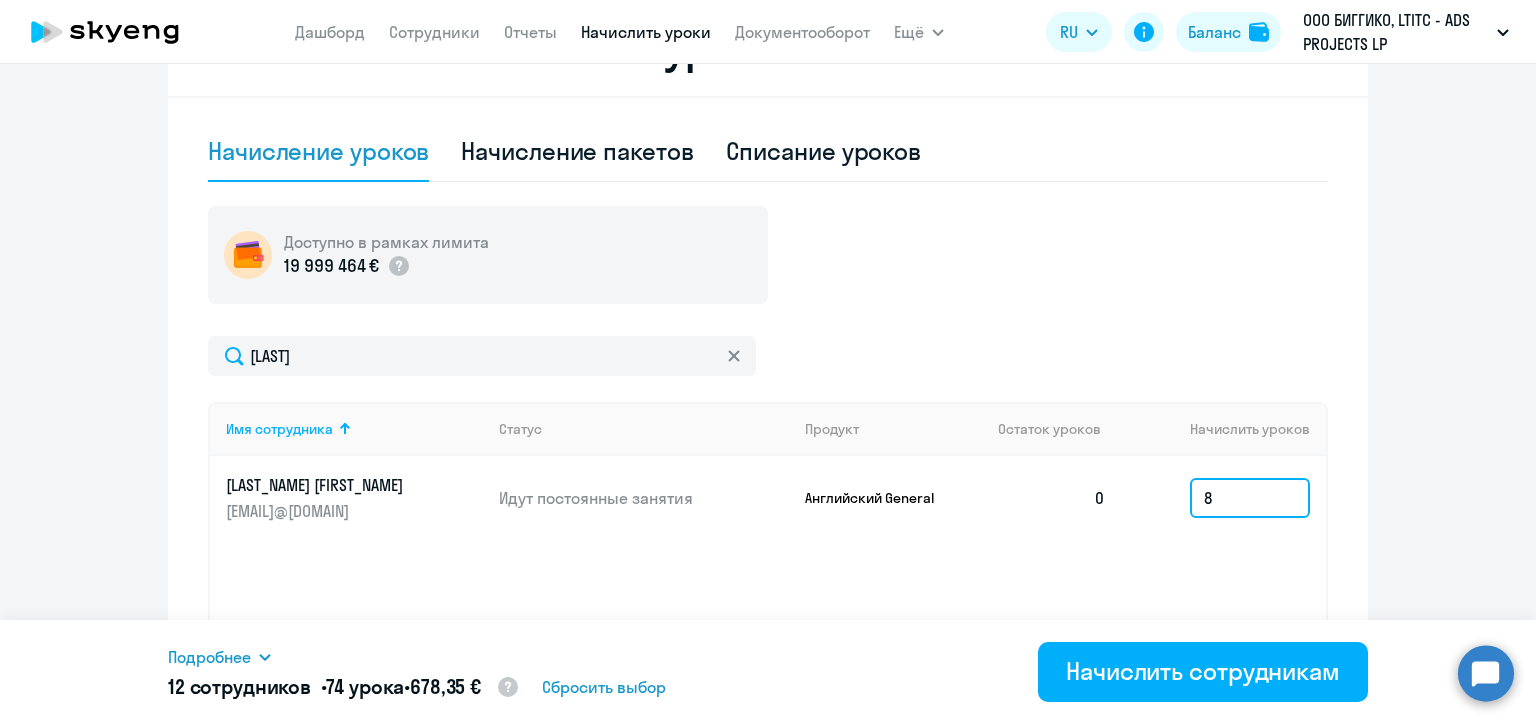 type on "8" 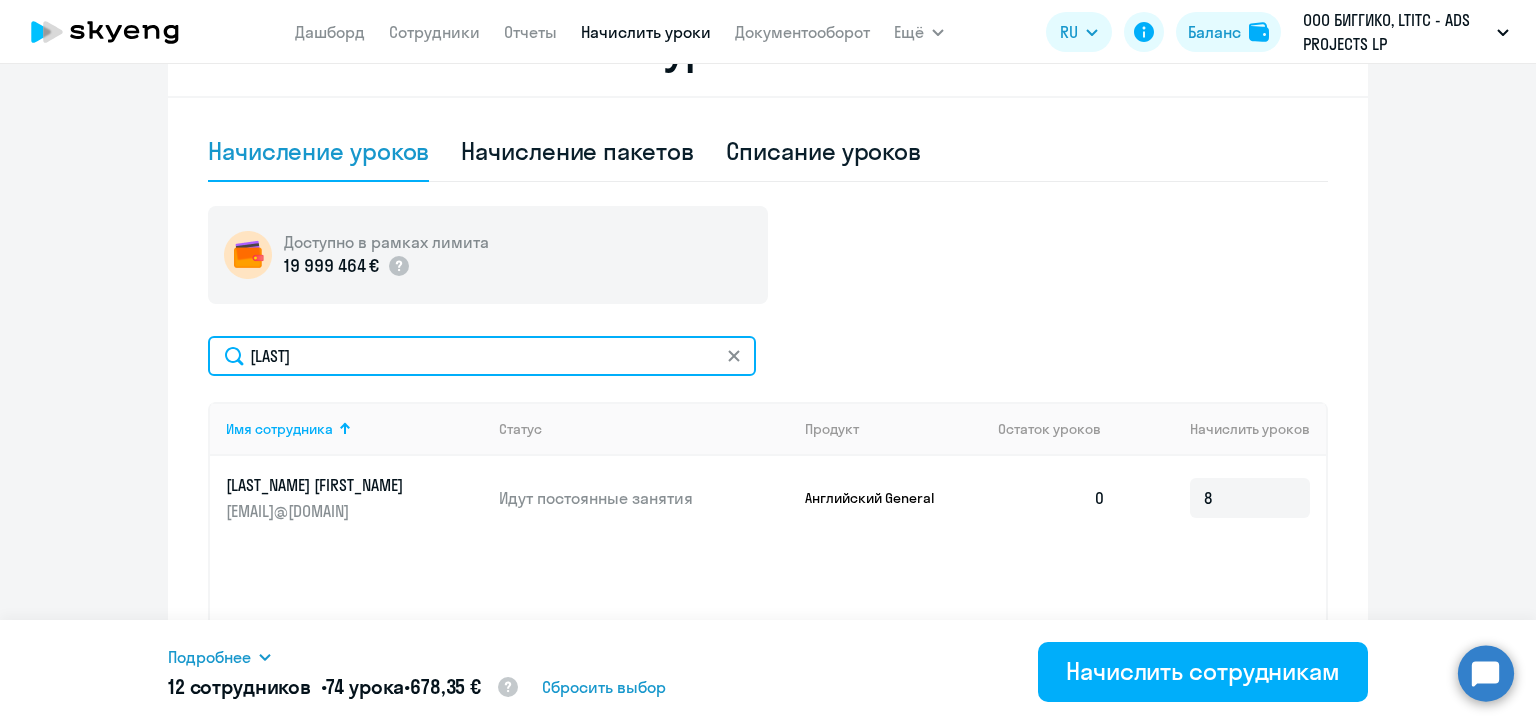 click on "Васильева" 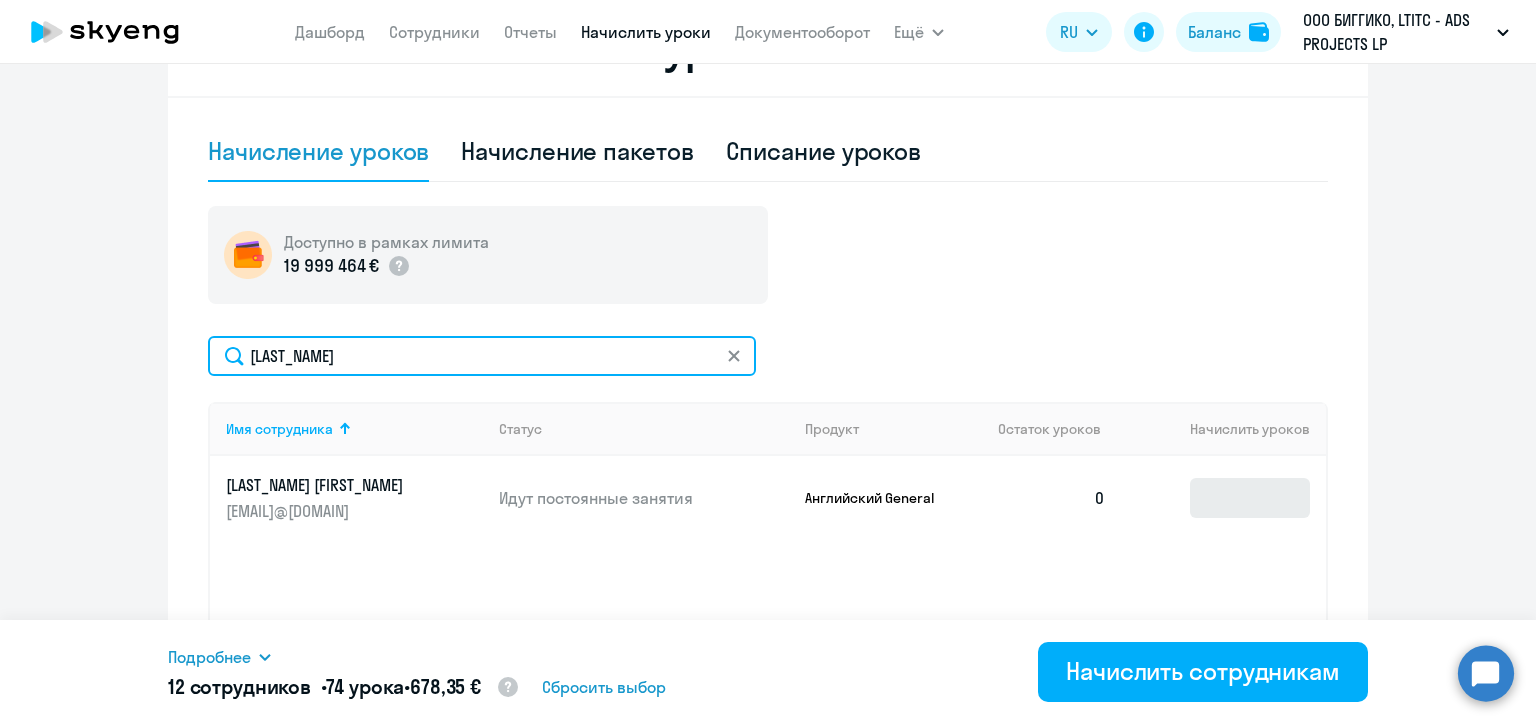 type on "Ващилова" 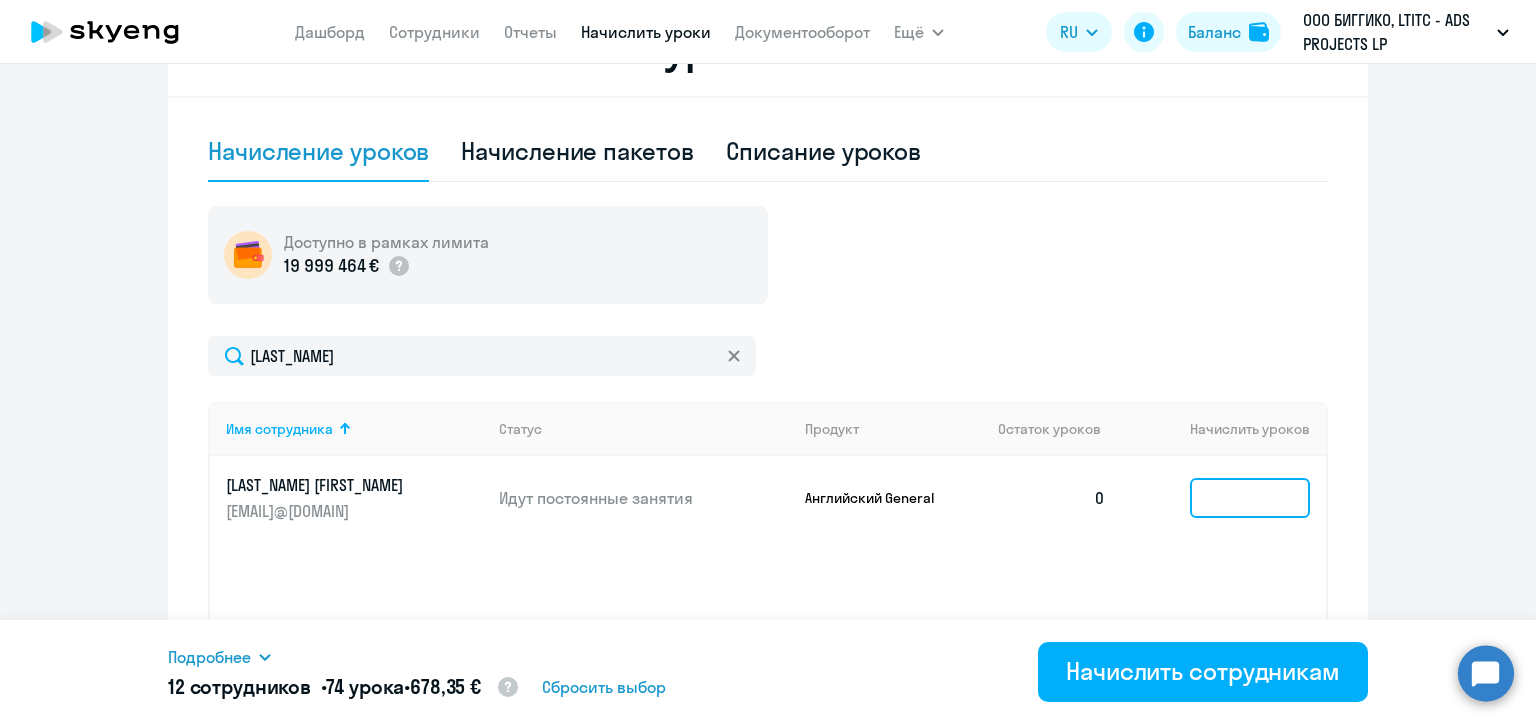 click 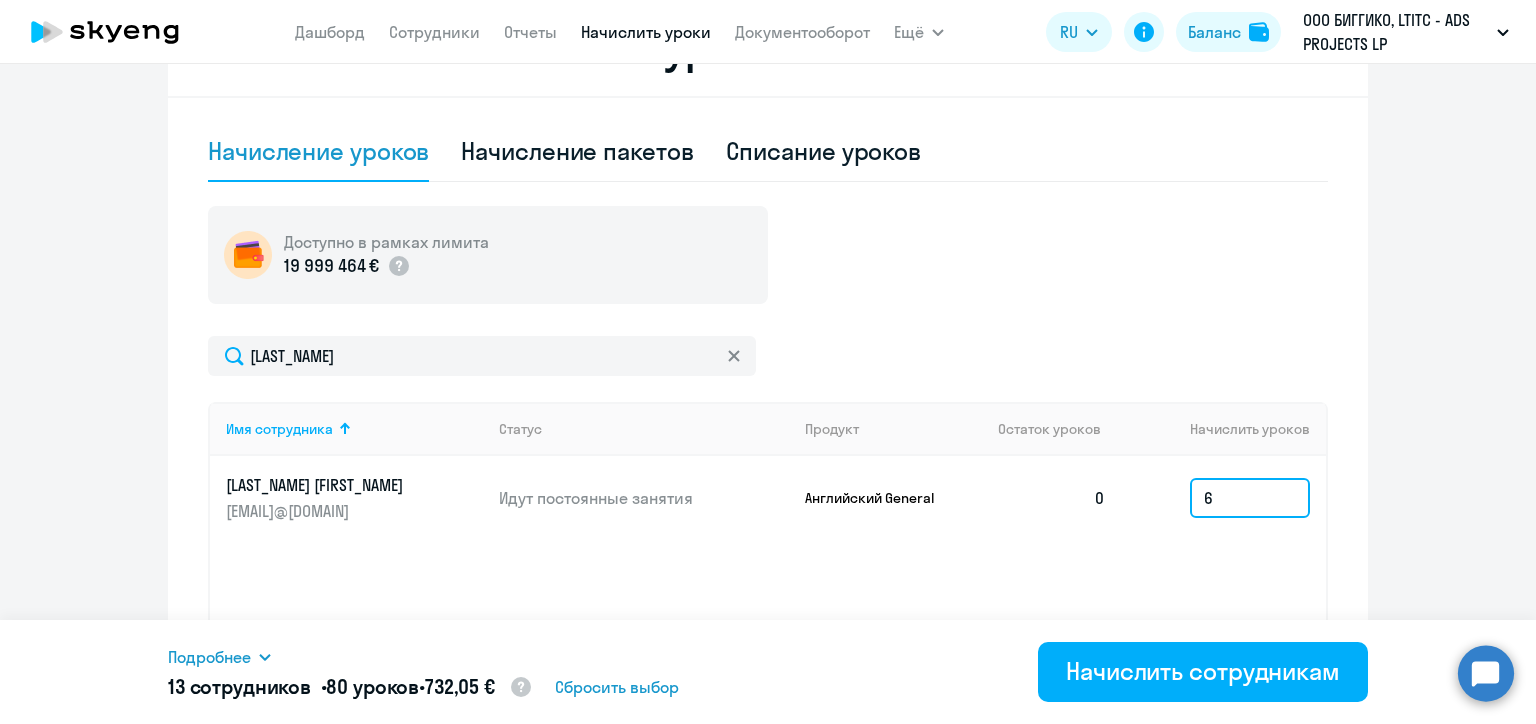 type on "6" 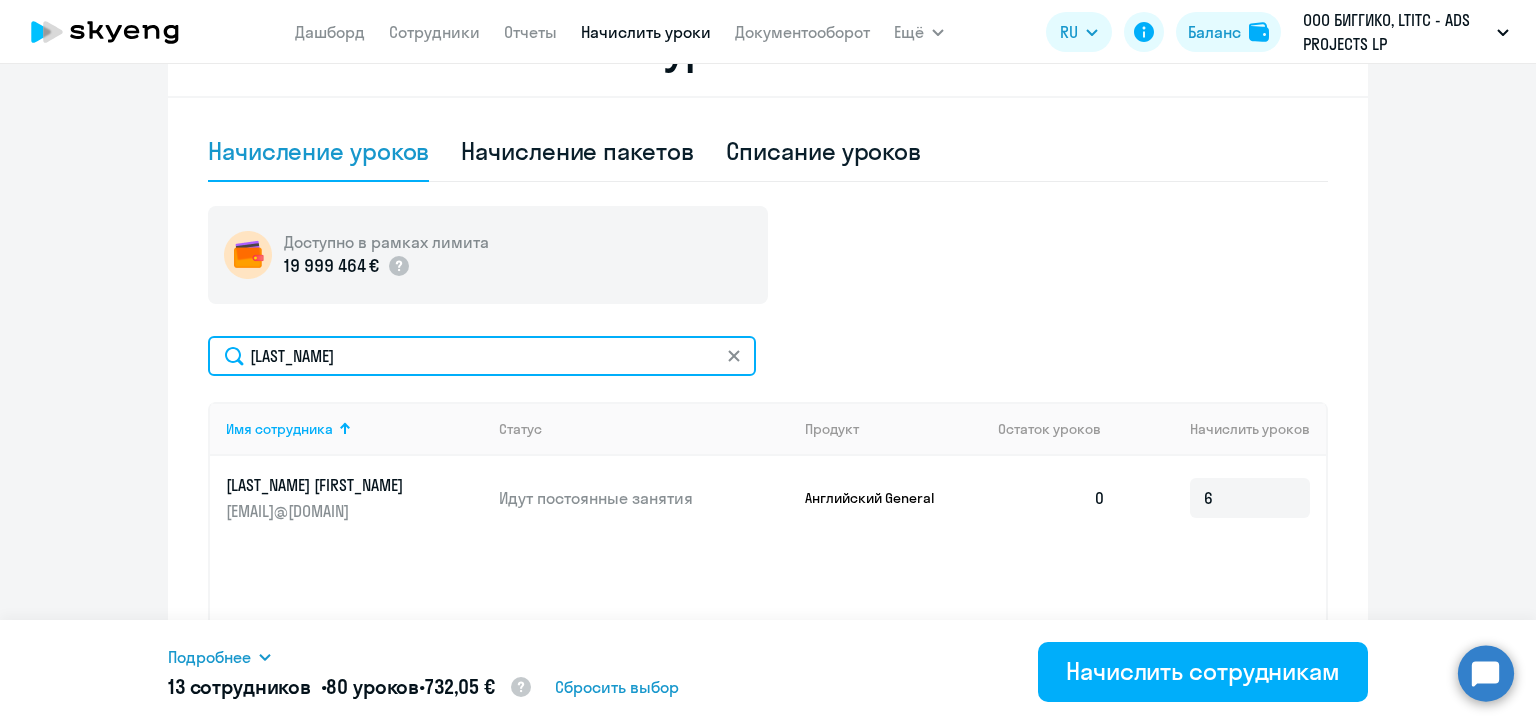 click on "Ващилова" 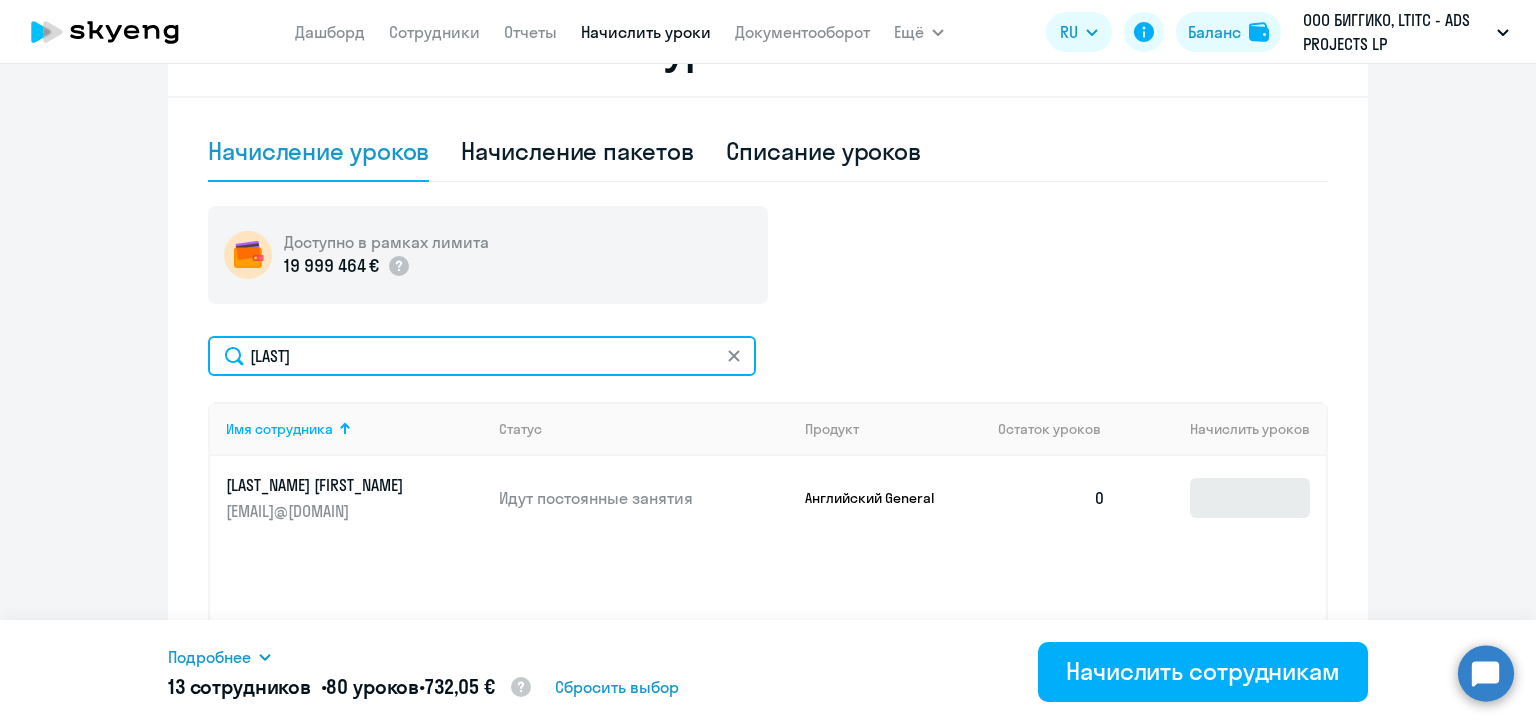 type on "Величко" 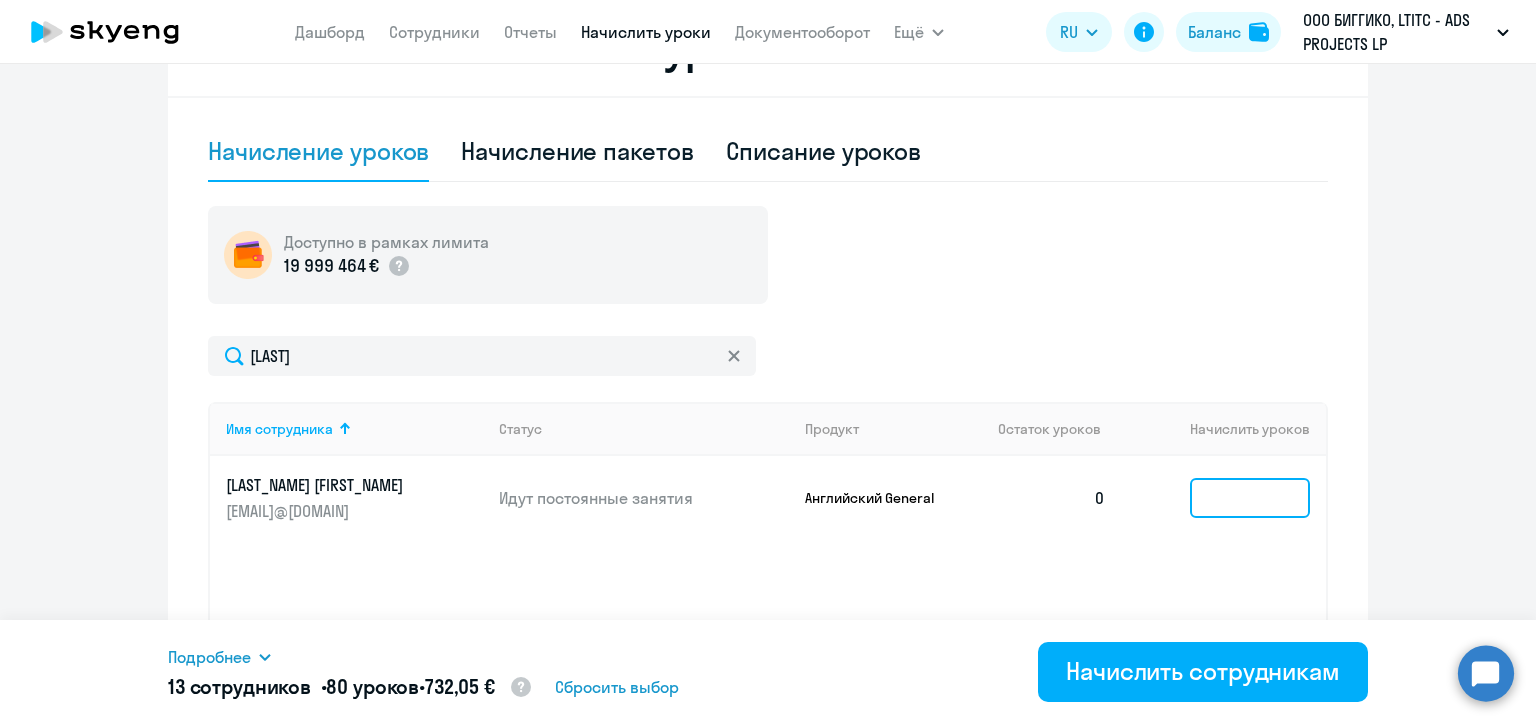 click 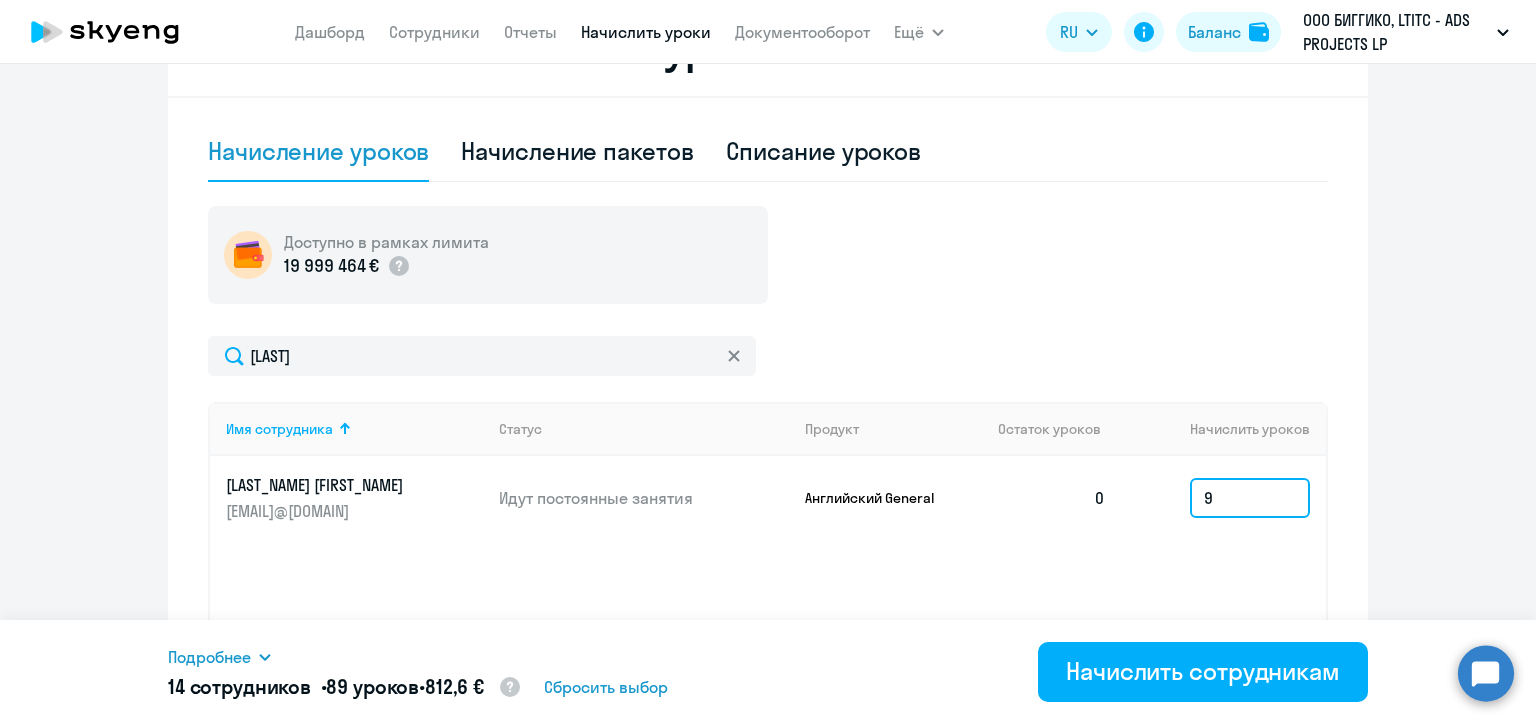 type on "9" 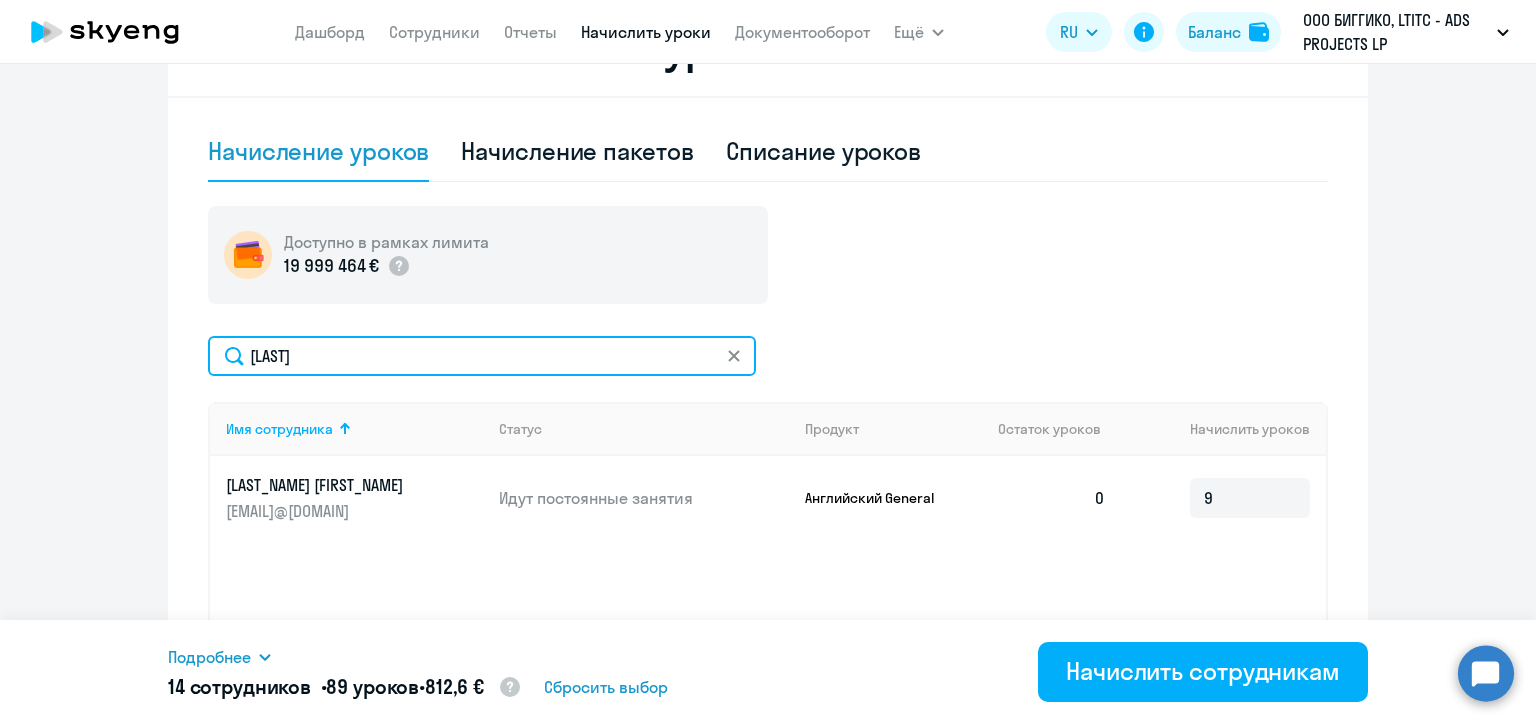 click on "Величко" 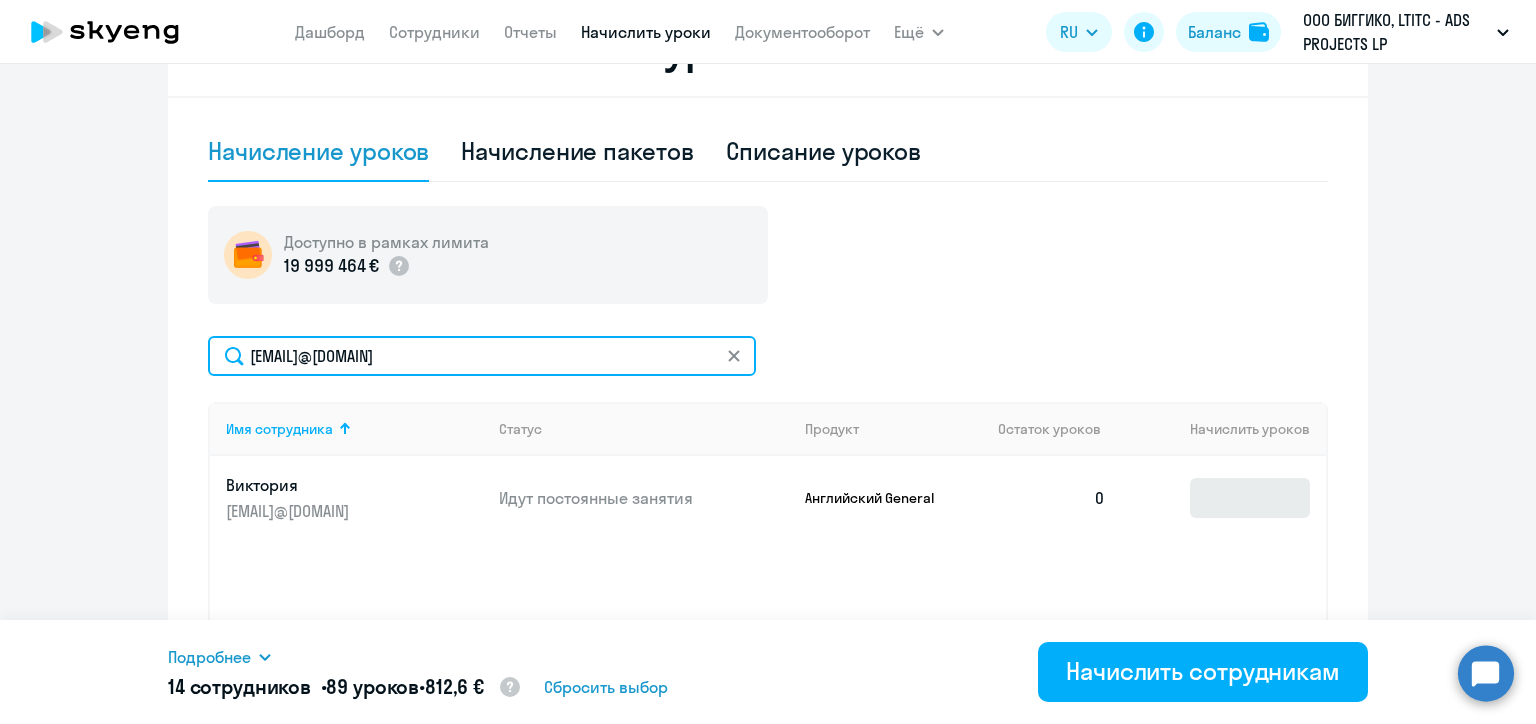type on "v.martinchik@mail.ru" 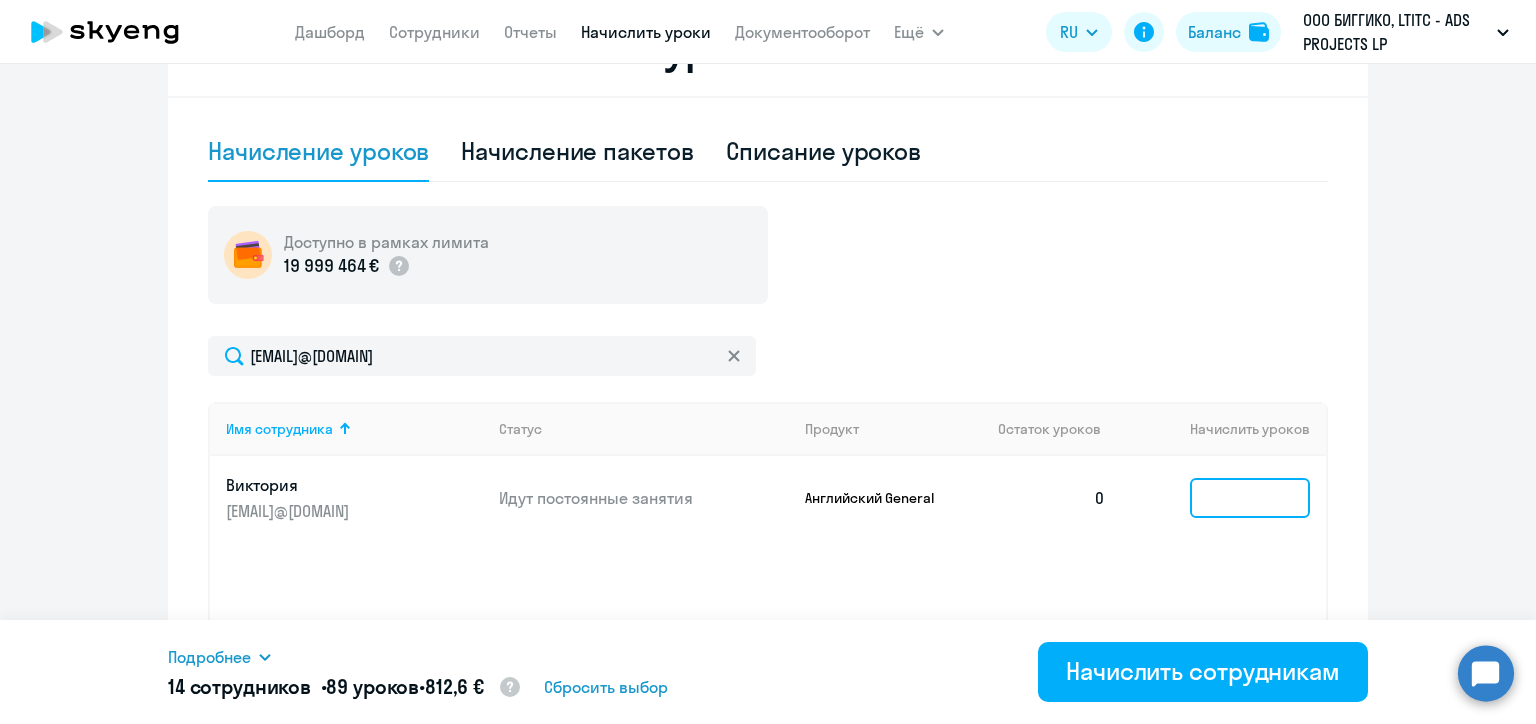 click 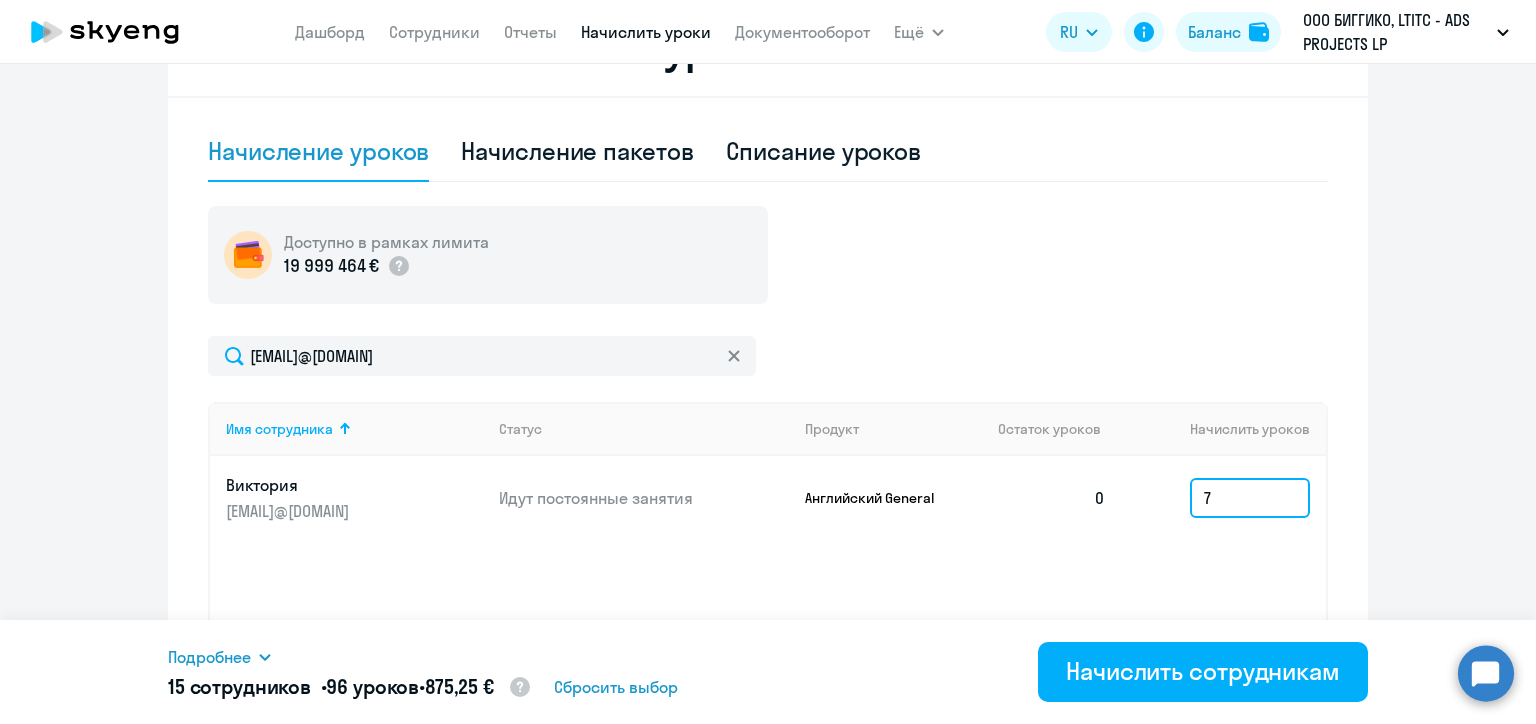 type on "7" 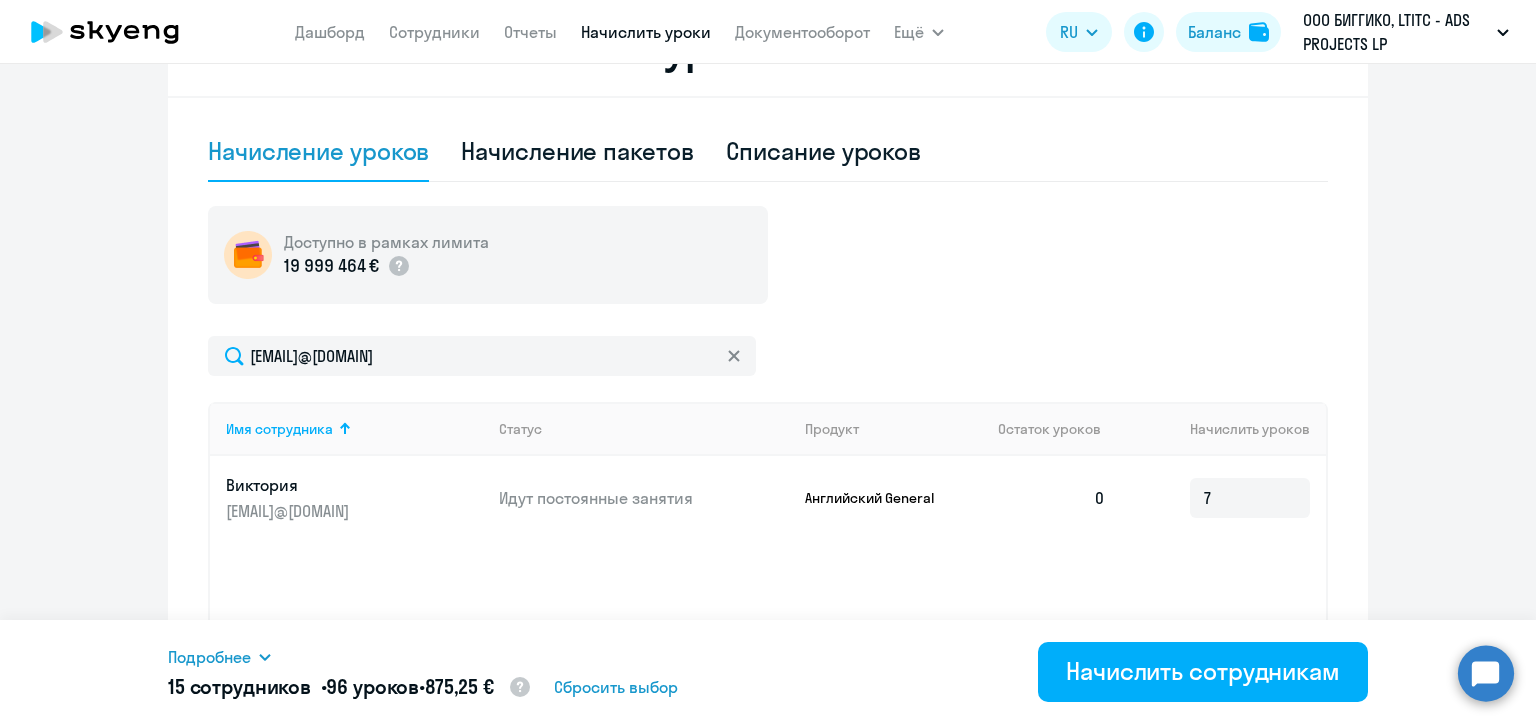 click on "Начисление и списание уроков Начисление уроков Начисление пакетов Списание уроков  Доступно в рамках лимита  19 999 464 €
v.martinchik@mail.ru
Имя сотрудника   Статус   Продукт   Остаток уроков   Начислить уроков   Виктория v.martinchik@mail.ru Идут постоянные занятия Английский General  0  7 Отображать по:  10 строк   30 строк   50 строк   1 - 1 из 1 сотрудника" 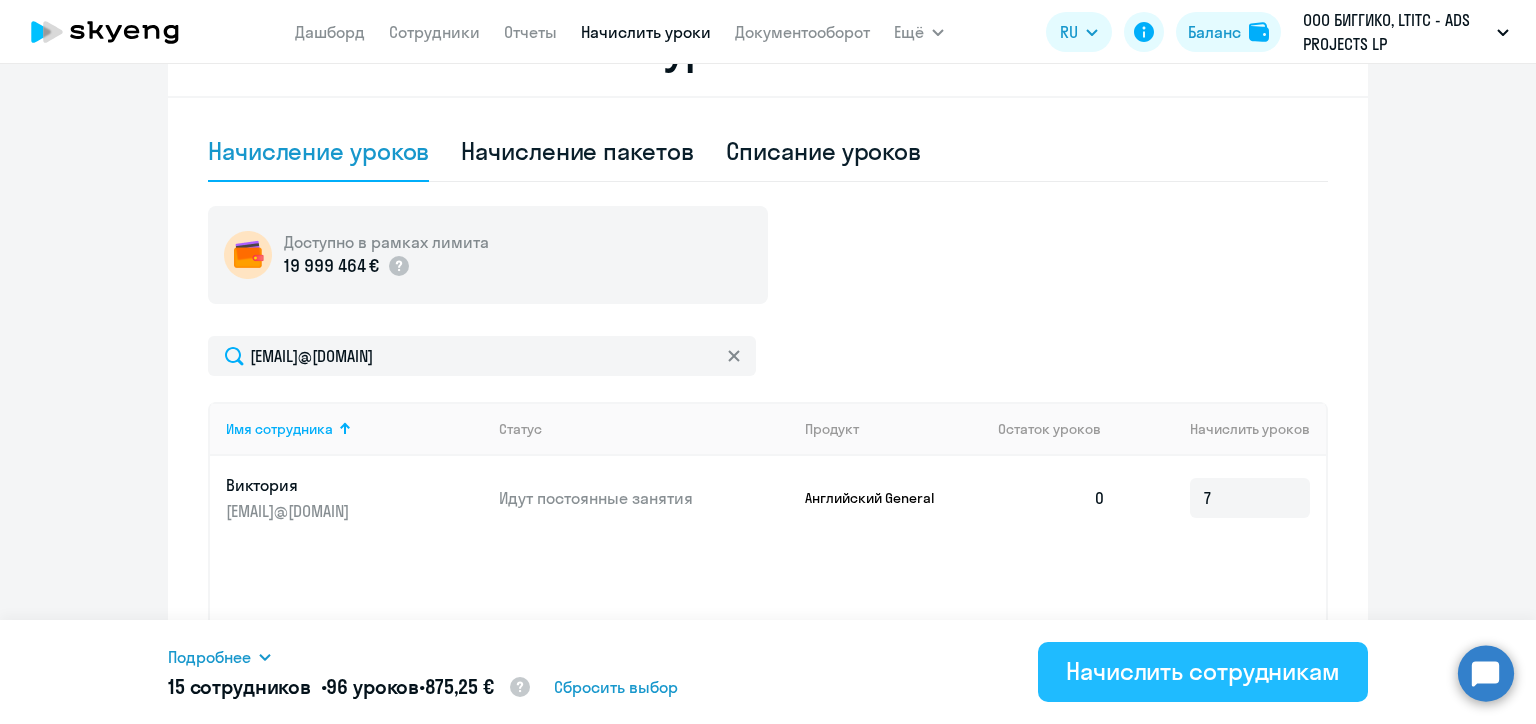 click on "Начислить сотрудникам" at bounding box center (1203, 671) 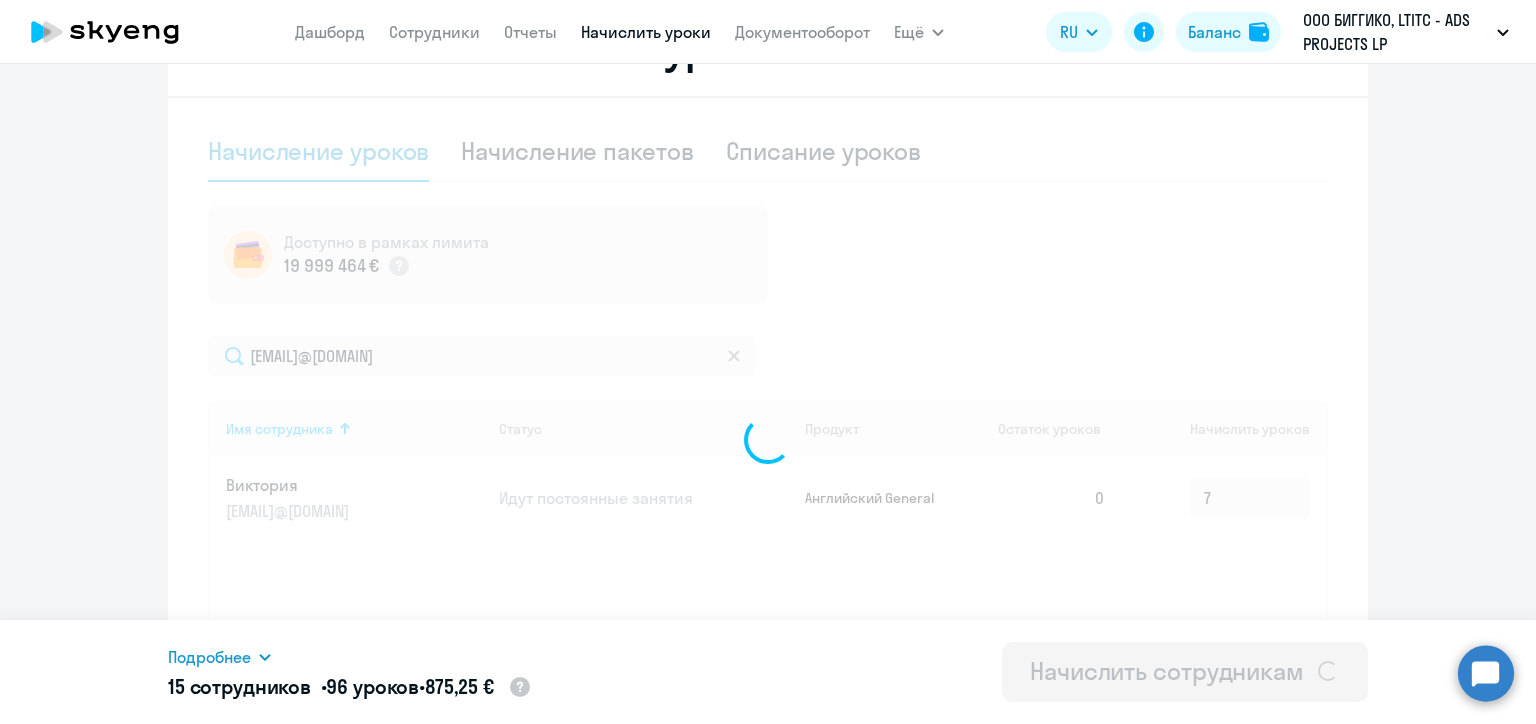type 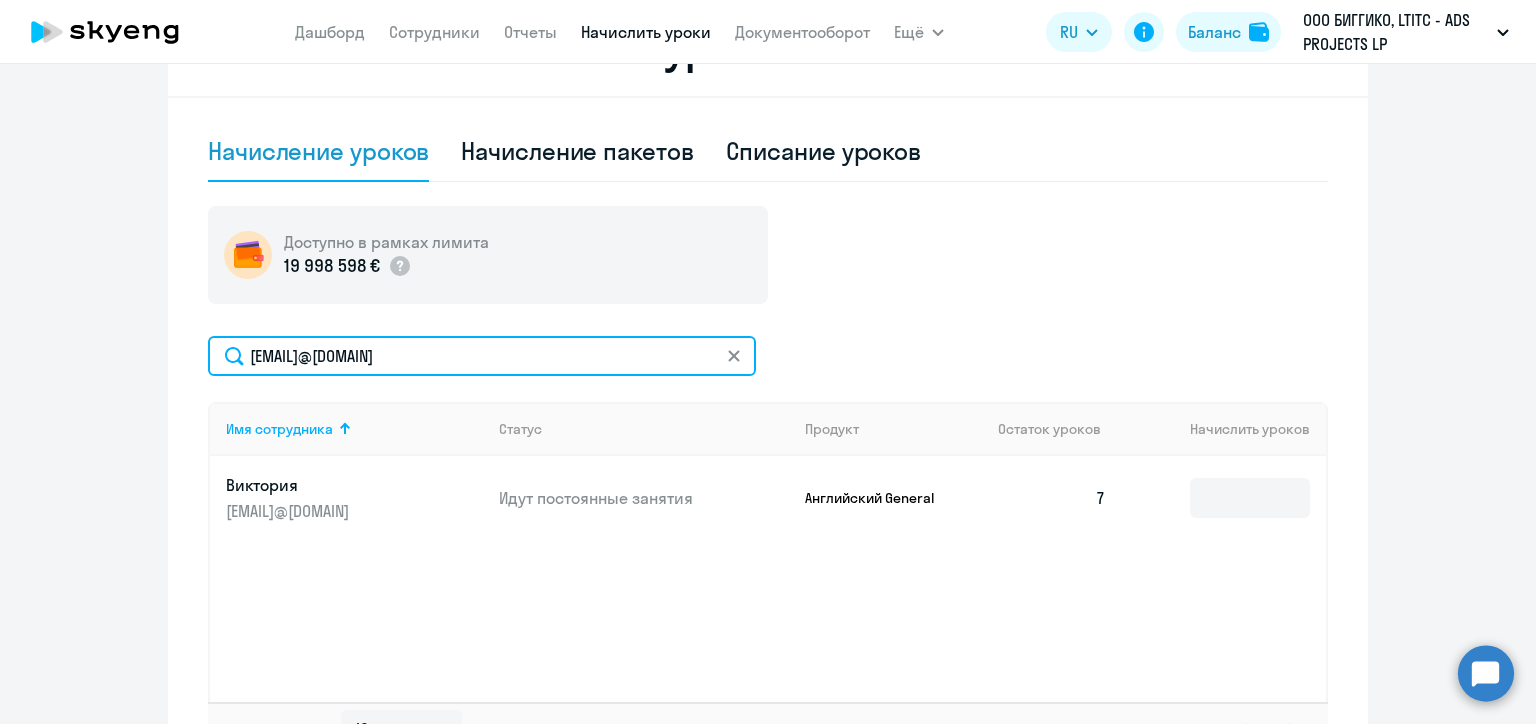 click on "v.martinchik@mail.ru" 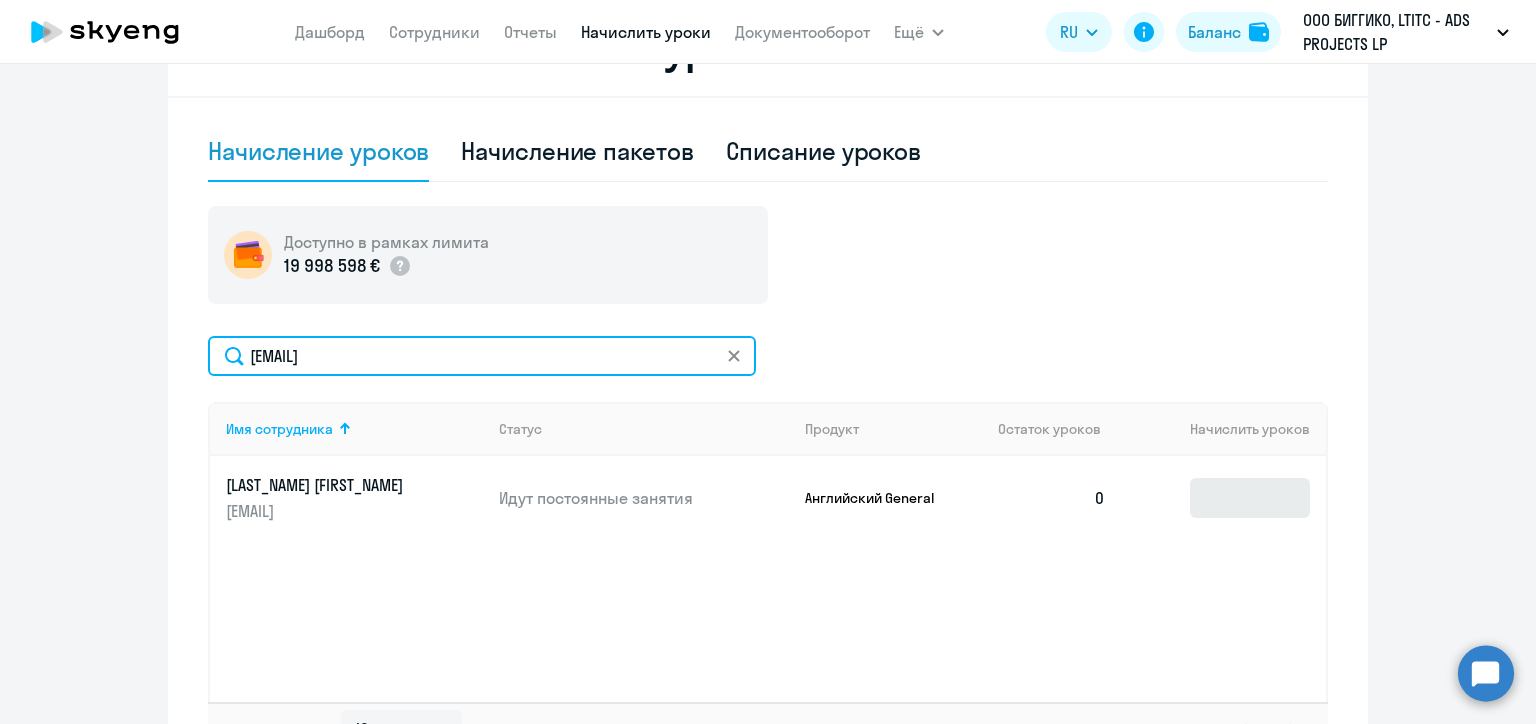 type on "hanna.varanovich@alreadymedia.com" 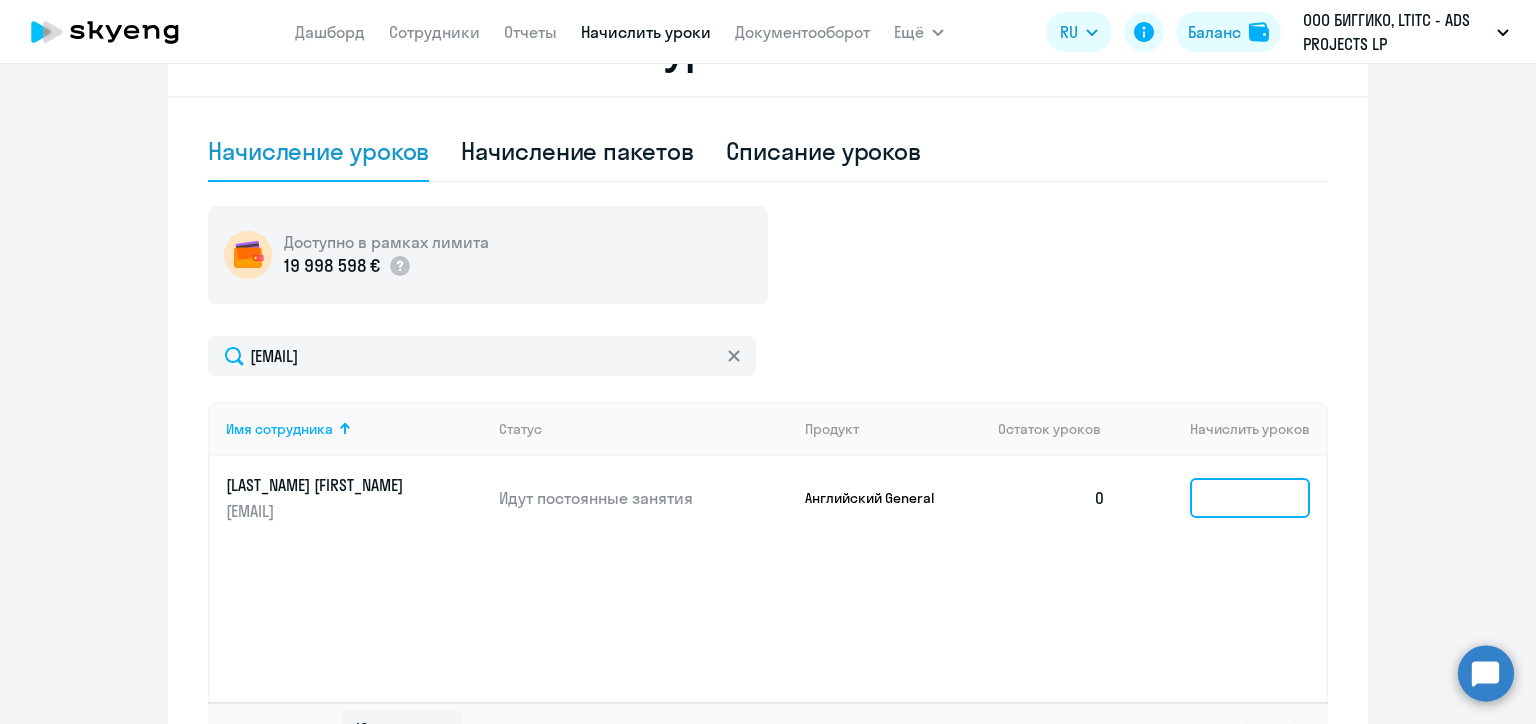 click 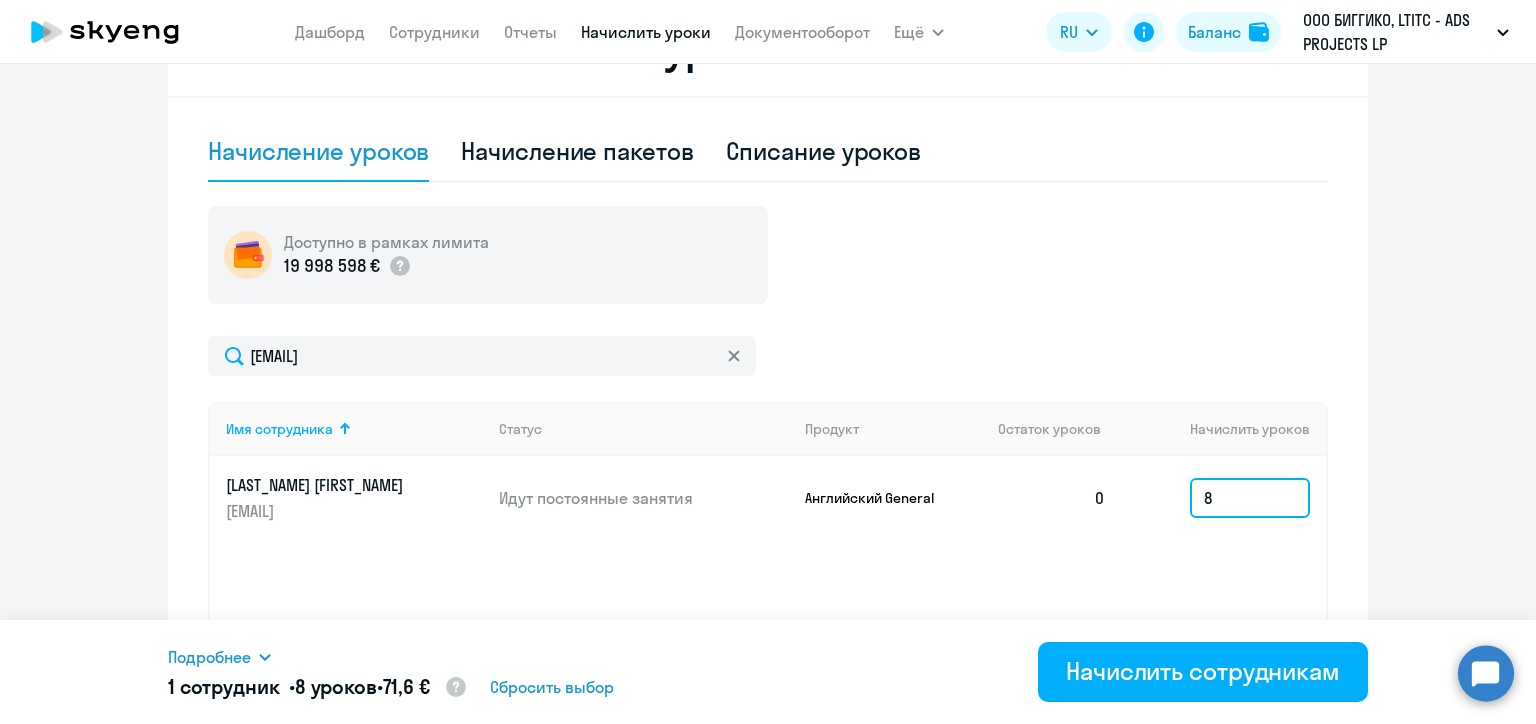 type on "8" 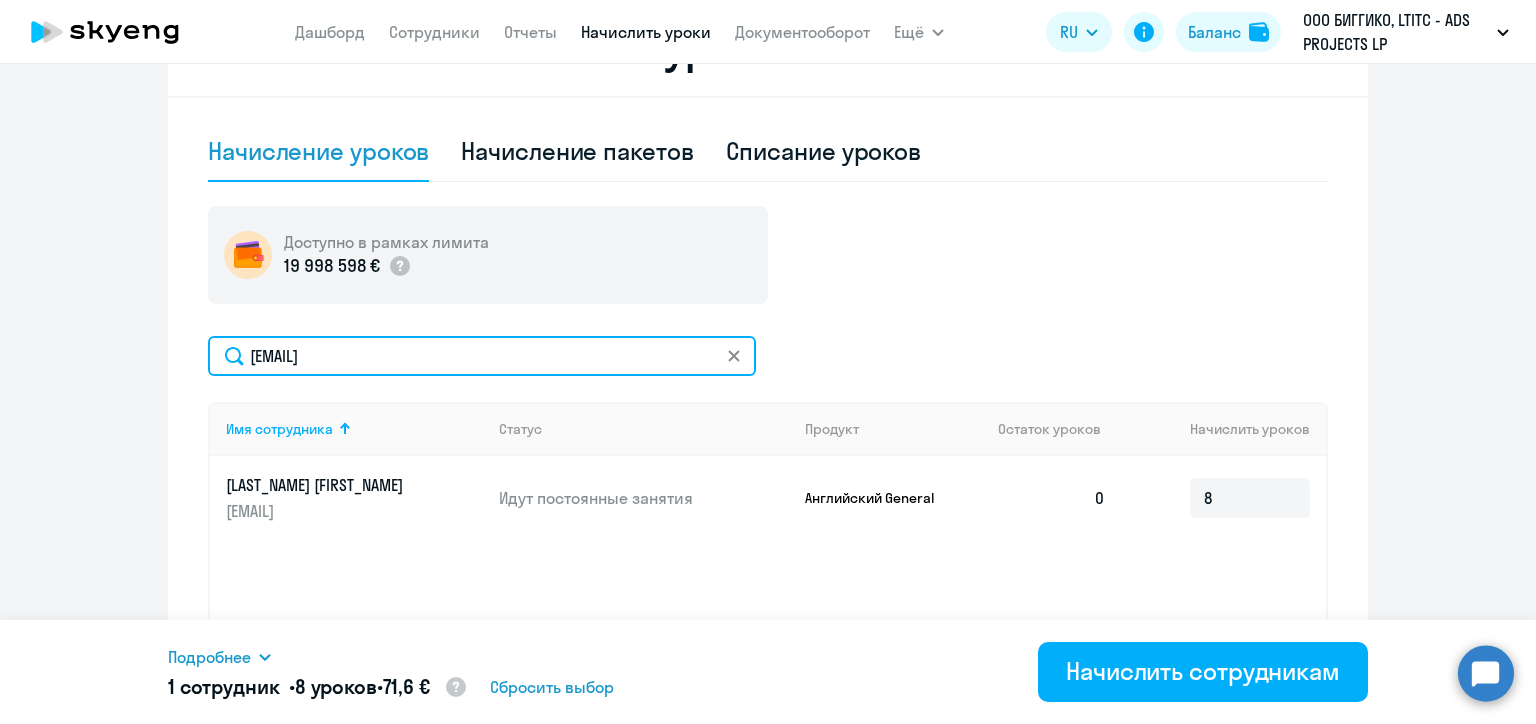 click on "hanna.varanovich@alreadymedia.com" 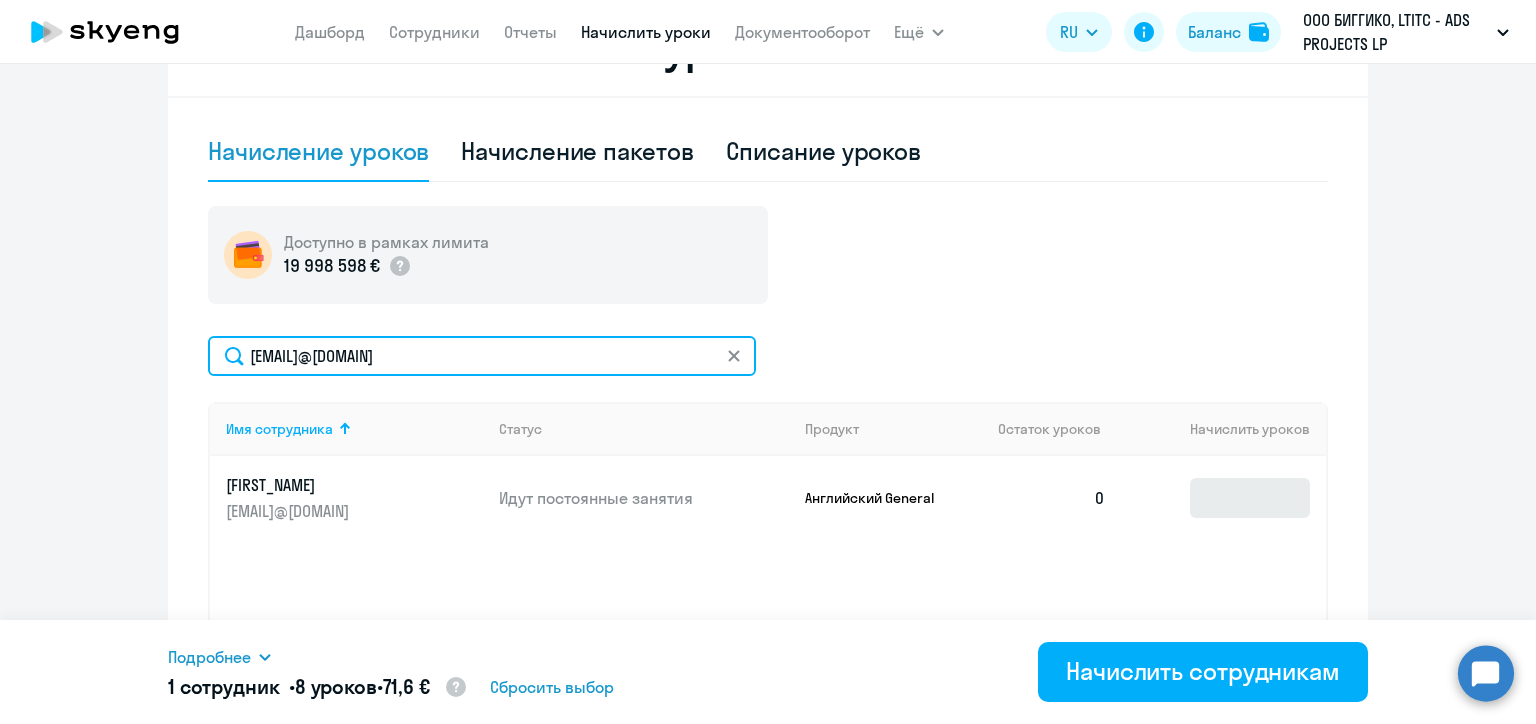 type on "dmitro.halych@alreadymedia.com" 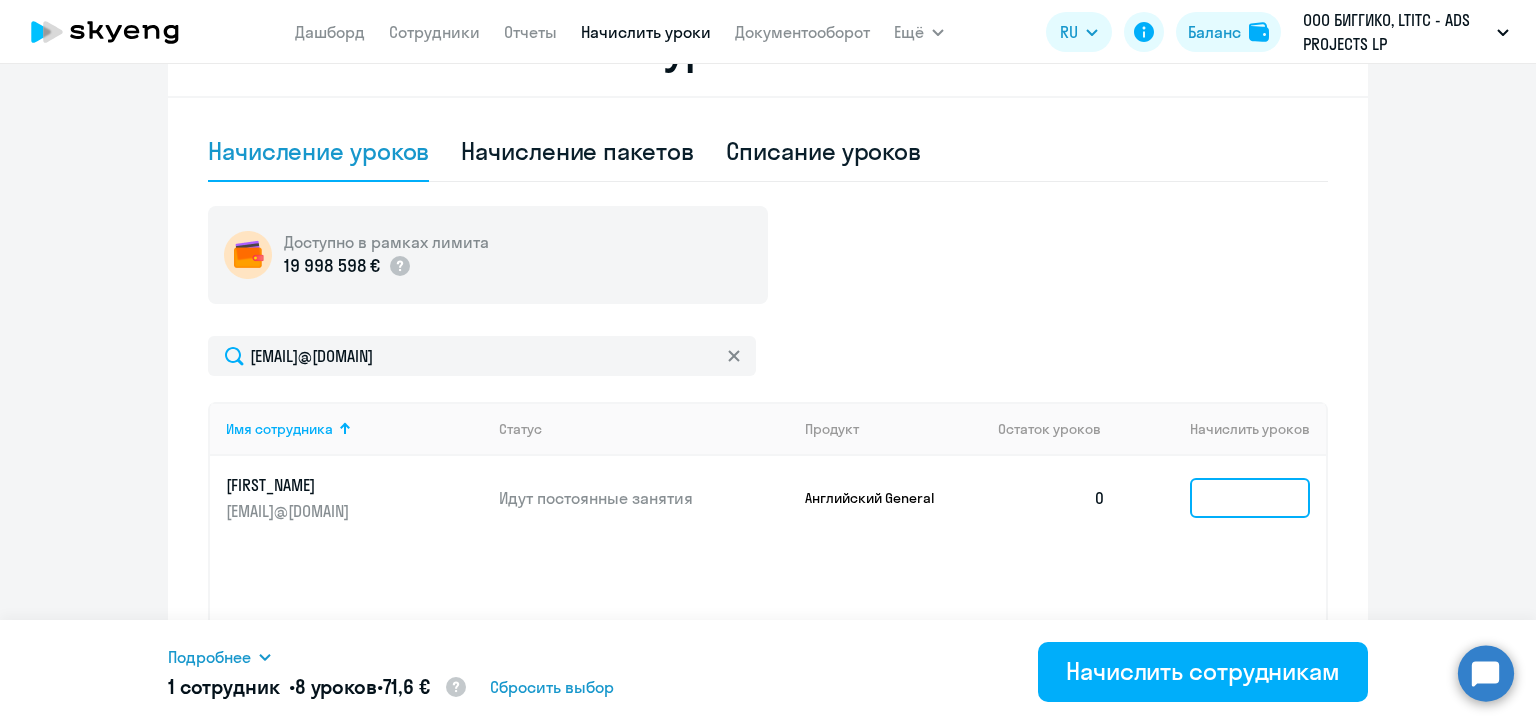 click 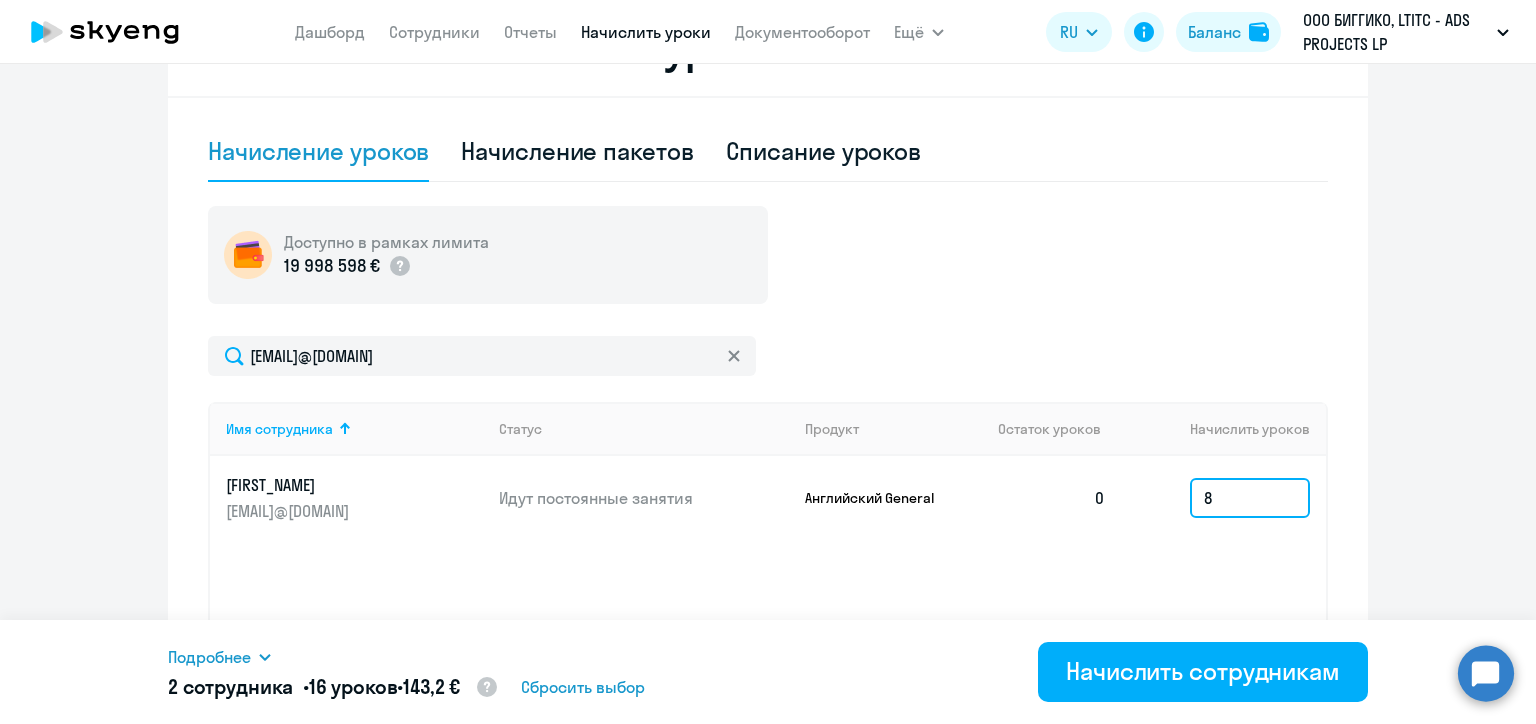 type on "8" 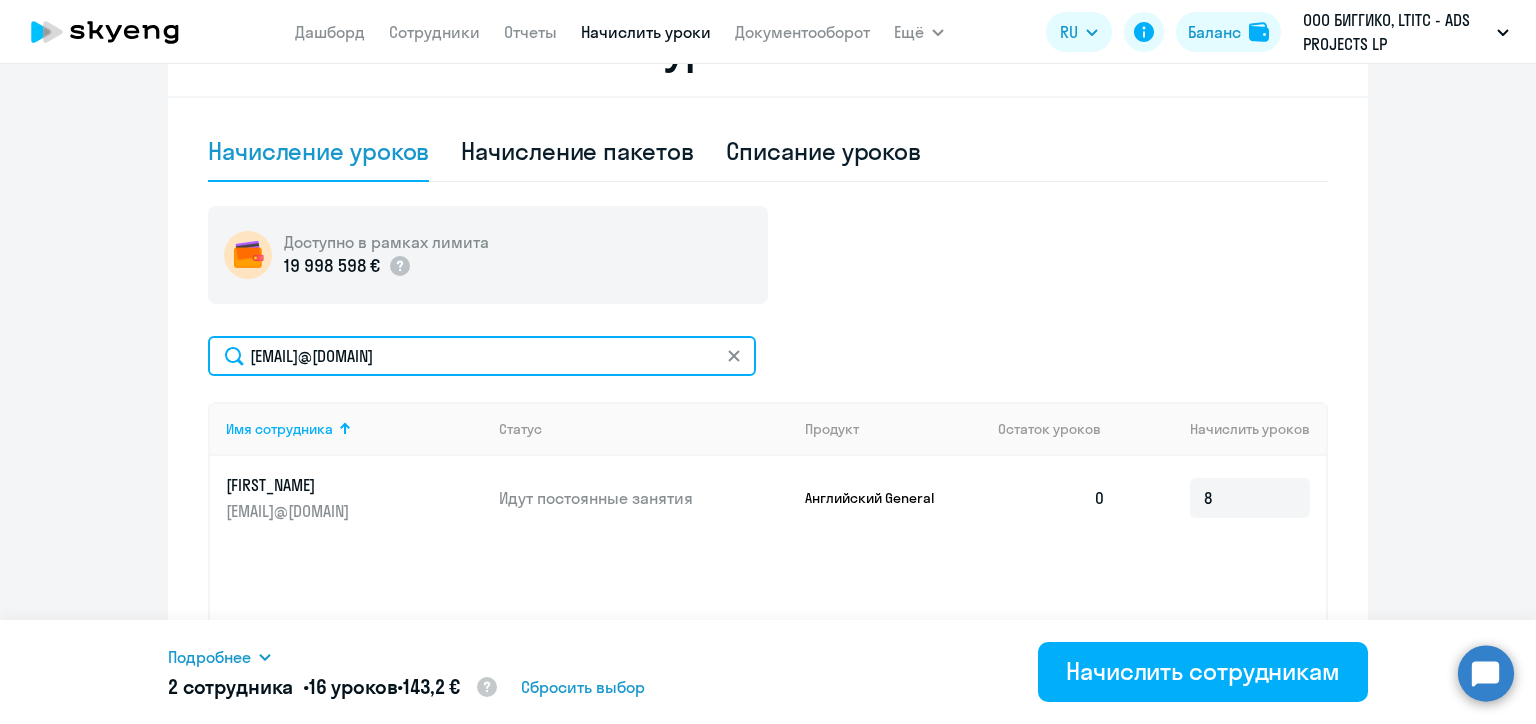 click on "dmitro.halych@alreadymedia.com" 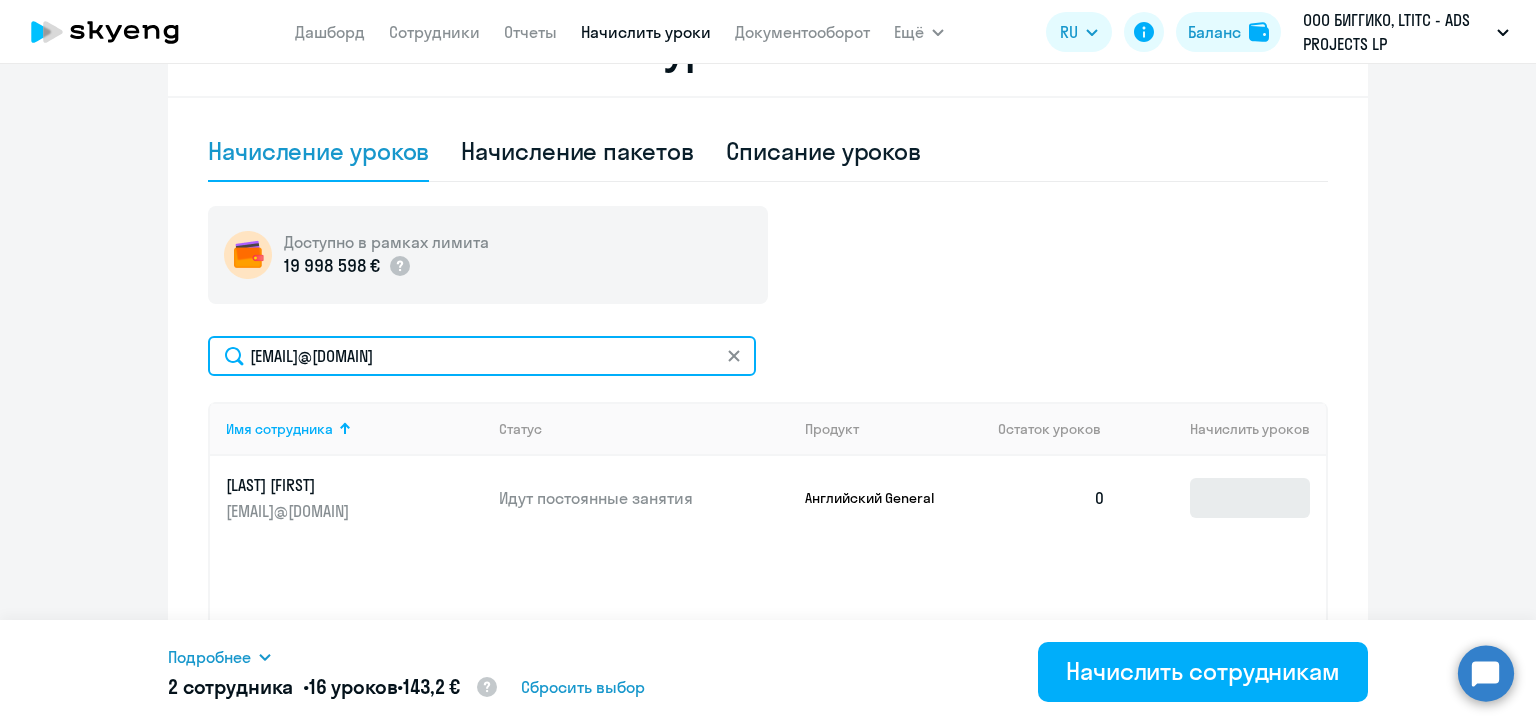 type on "stanislav.gvozd@biggiko.com" 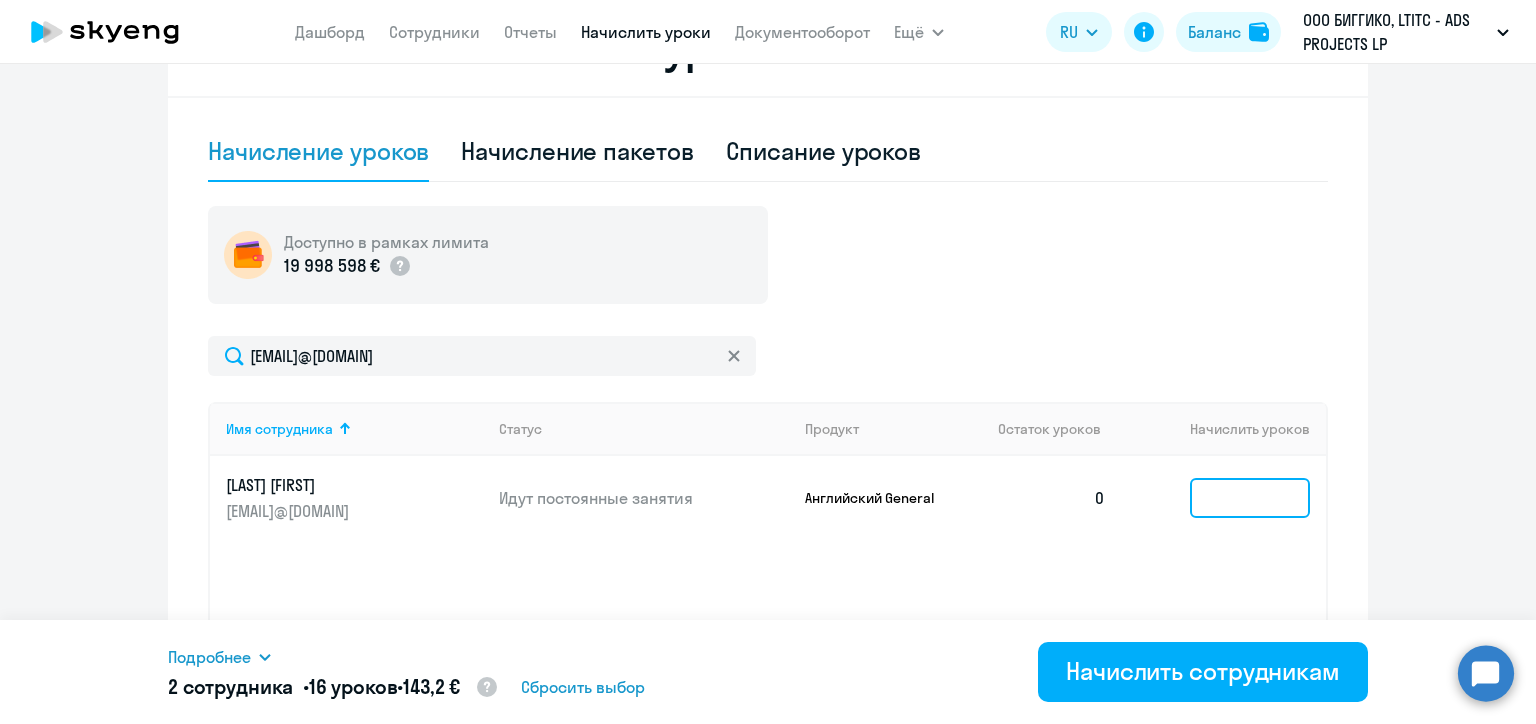 click 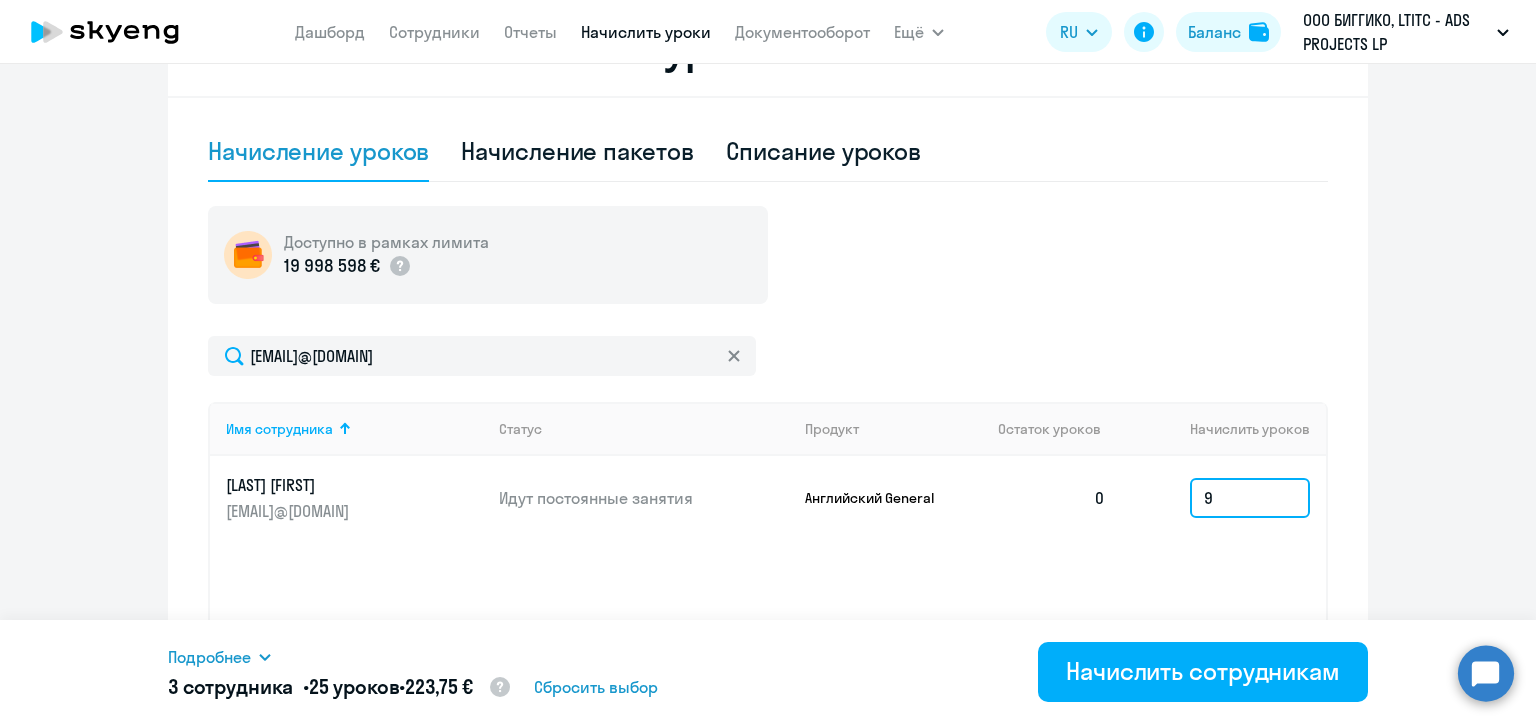 type on "9" 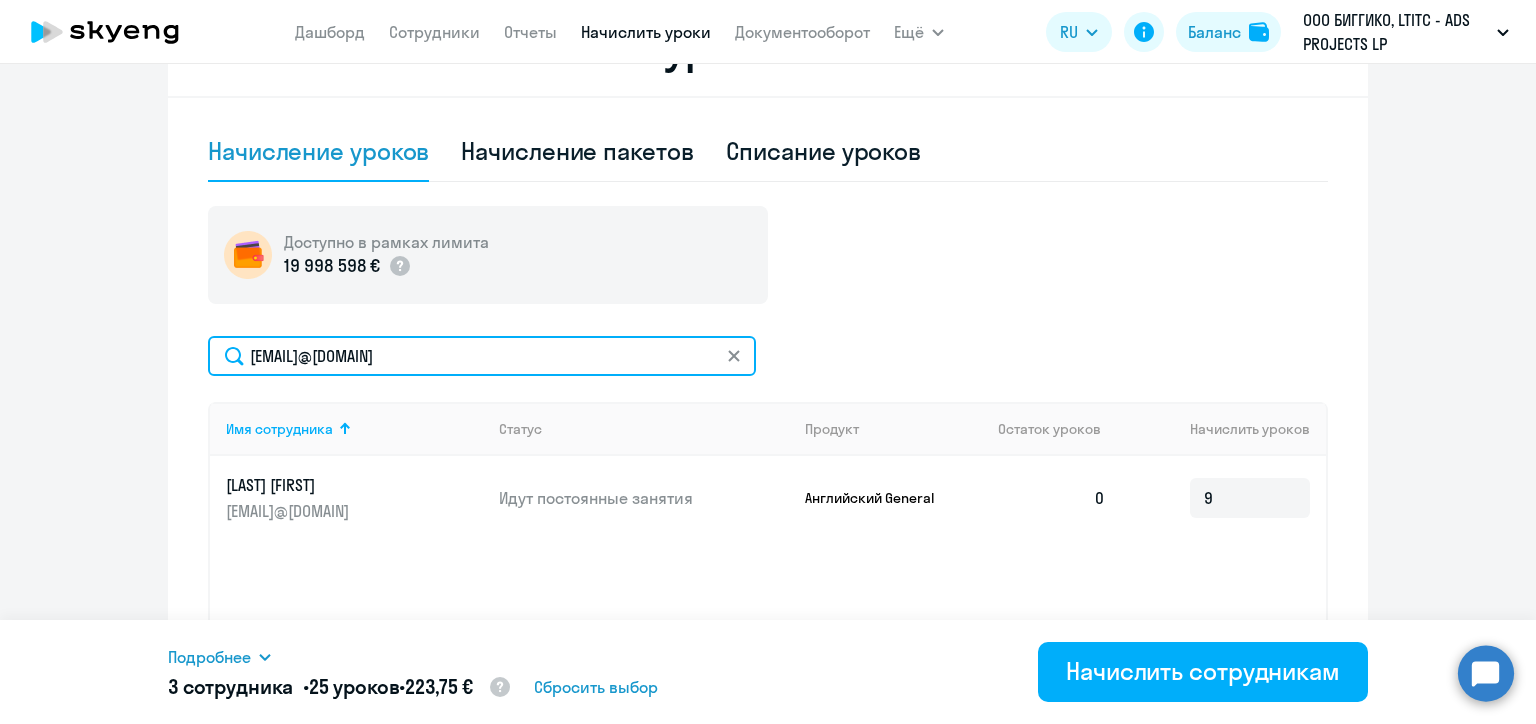 click on "stanislav.gvozd@biggiko.com" 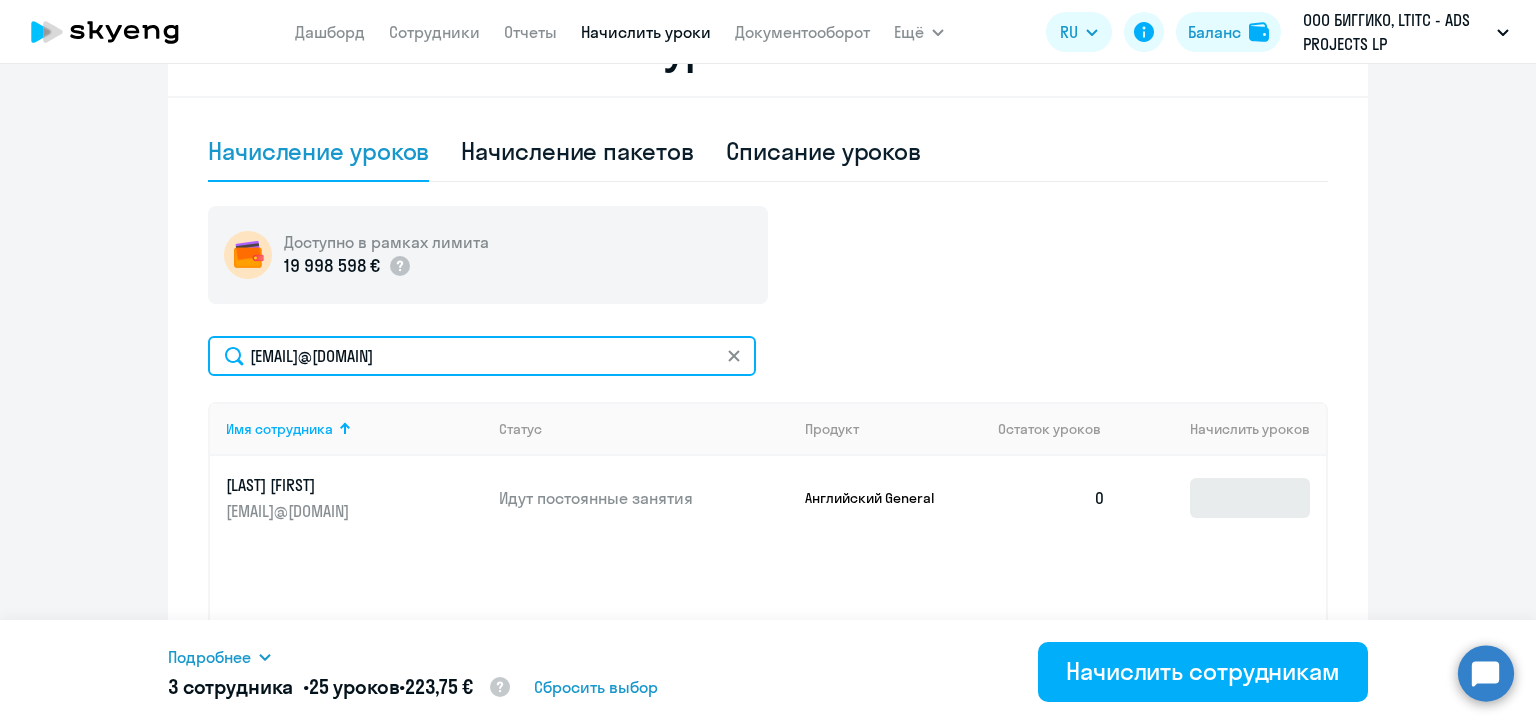 type on "viktoryia.halavachenka@alreadymedia.com" 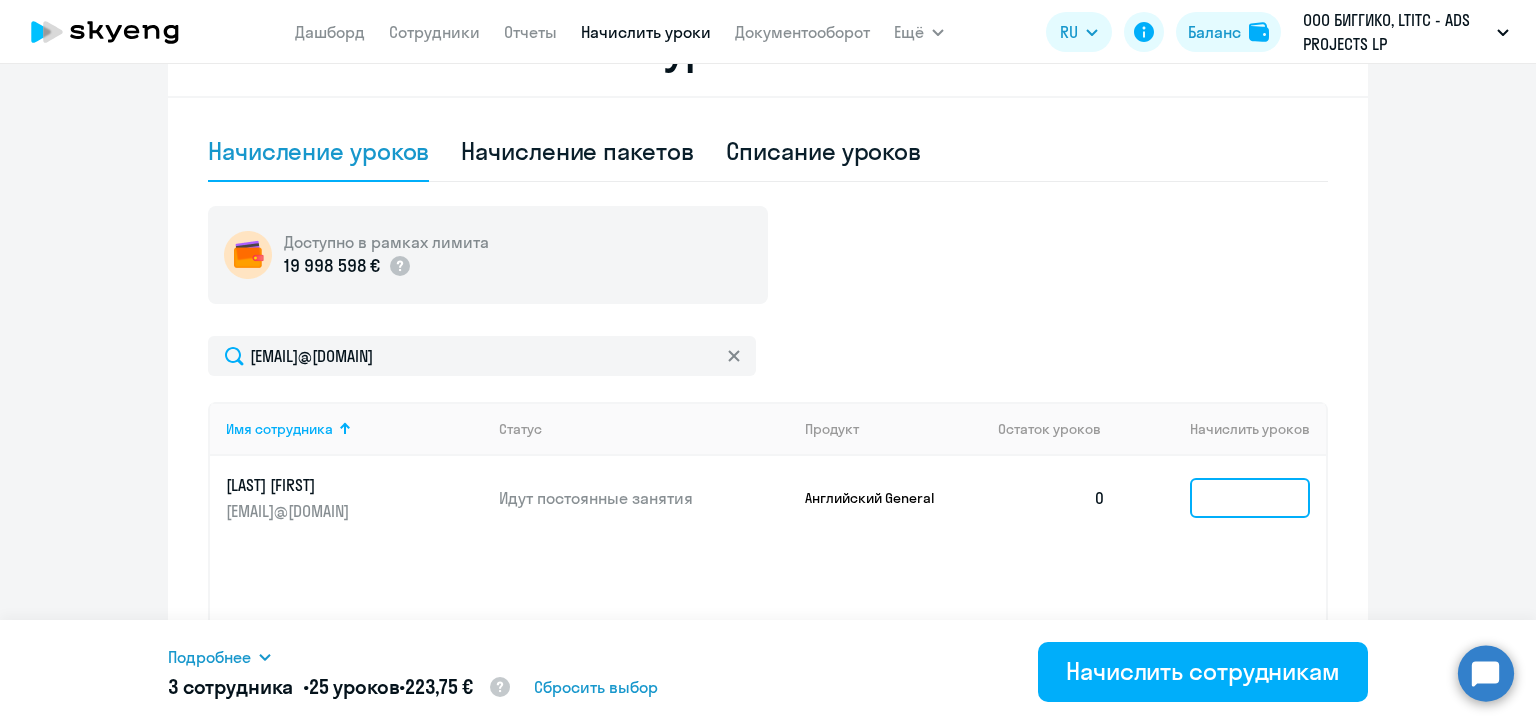 click 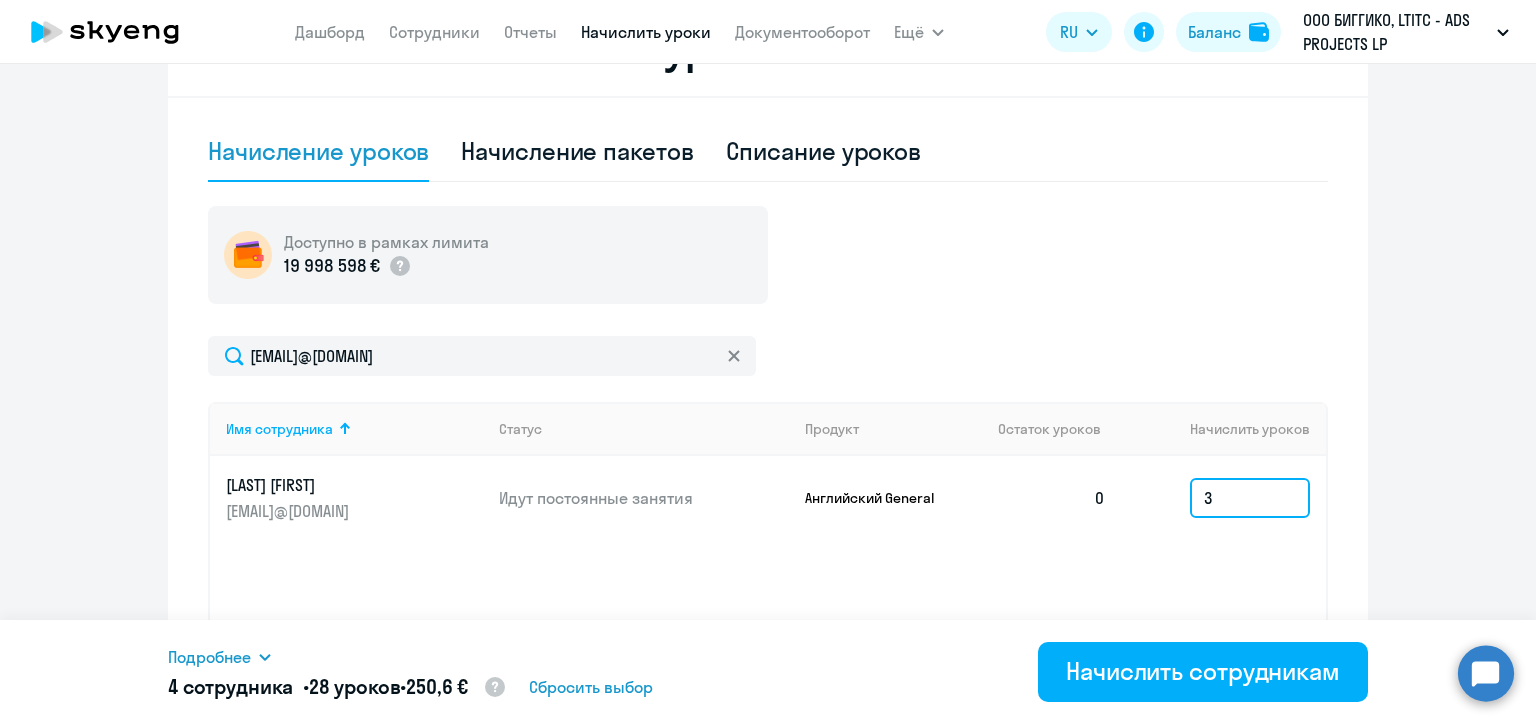 type on "3" 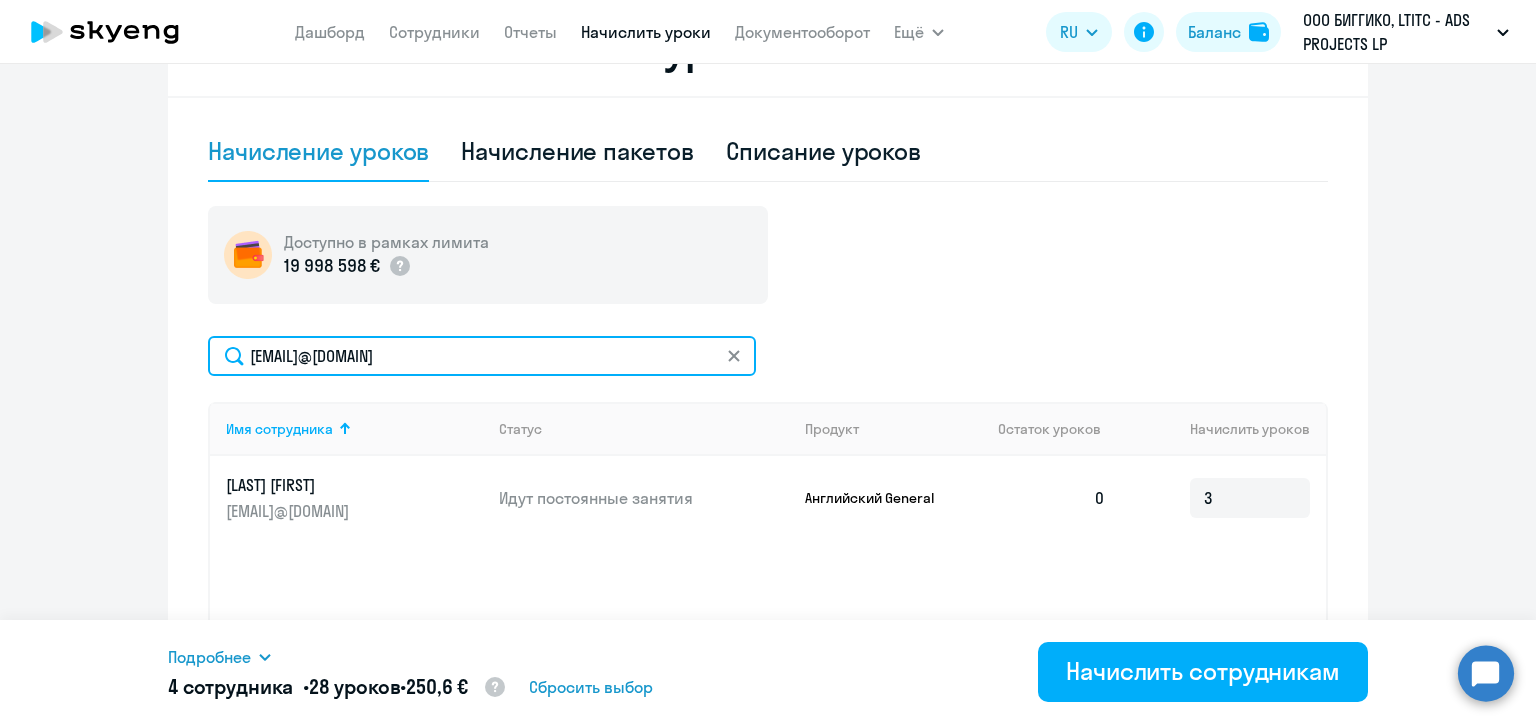 click on "viktoryia.halavachenka@alreadymedia.com" 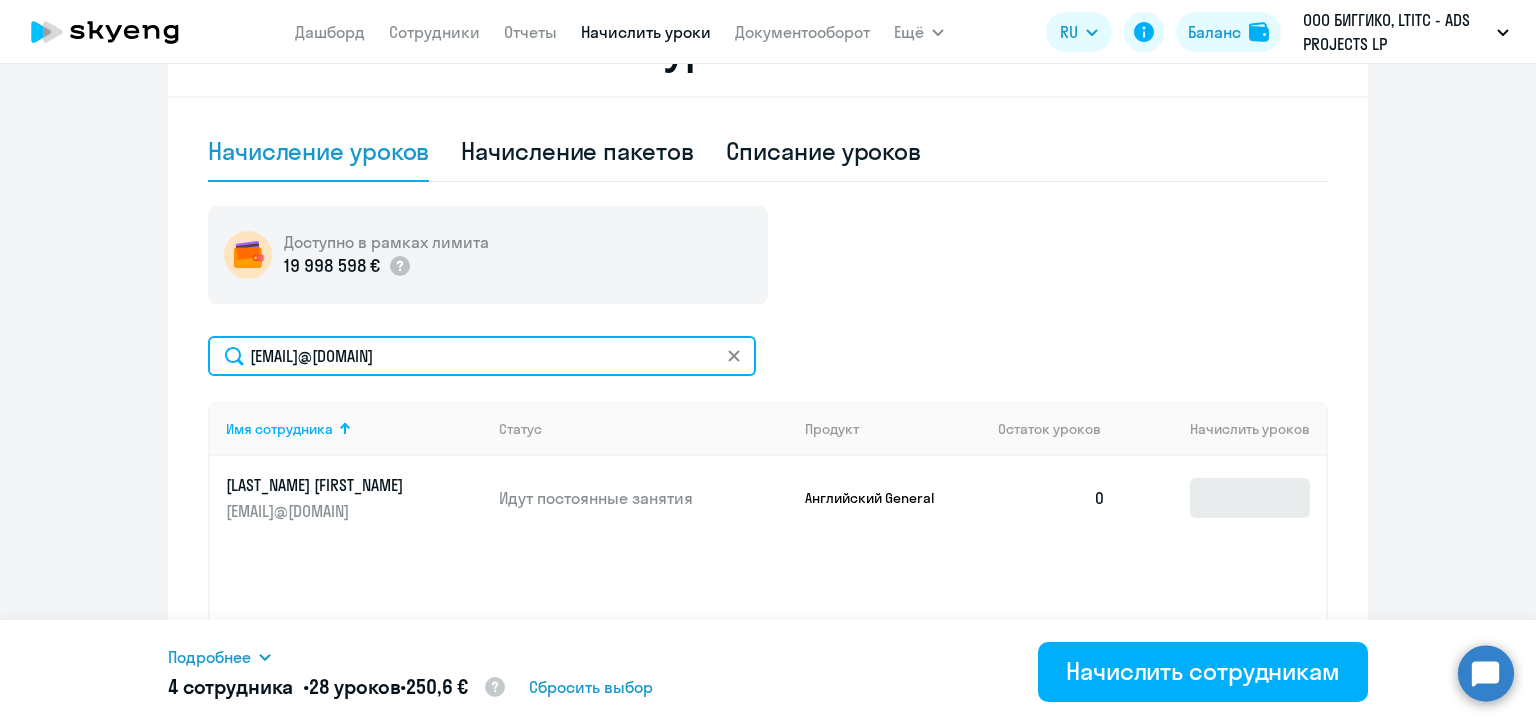 type on "rct.grebenva@gmail.com" 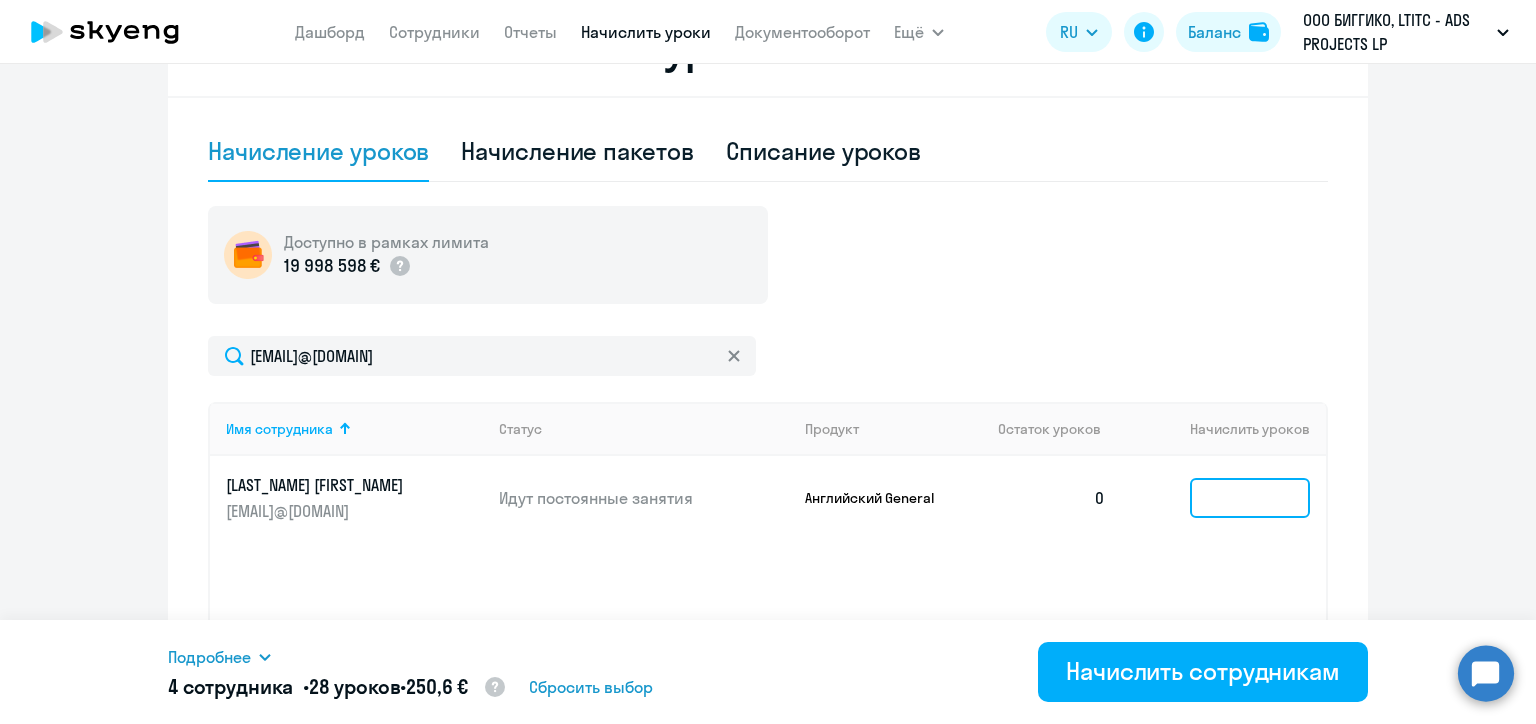 click 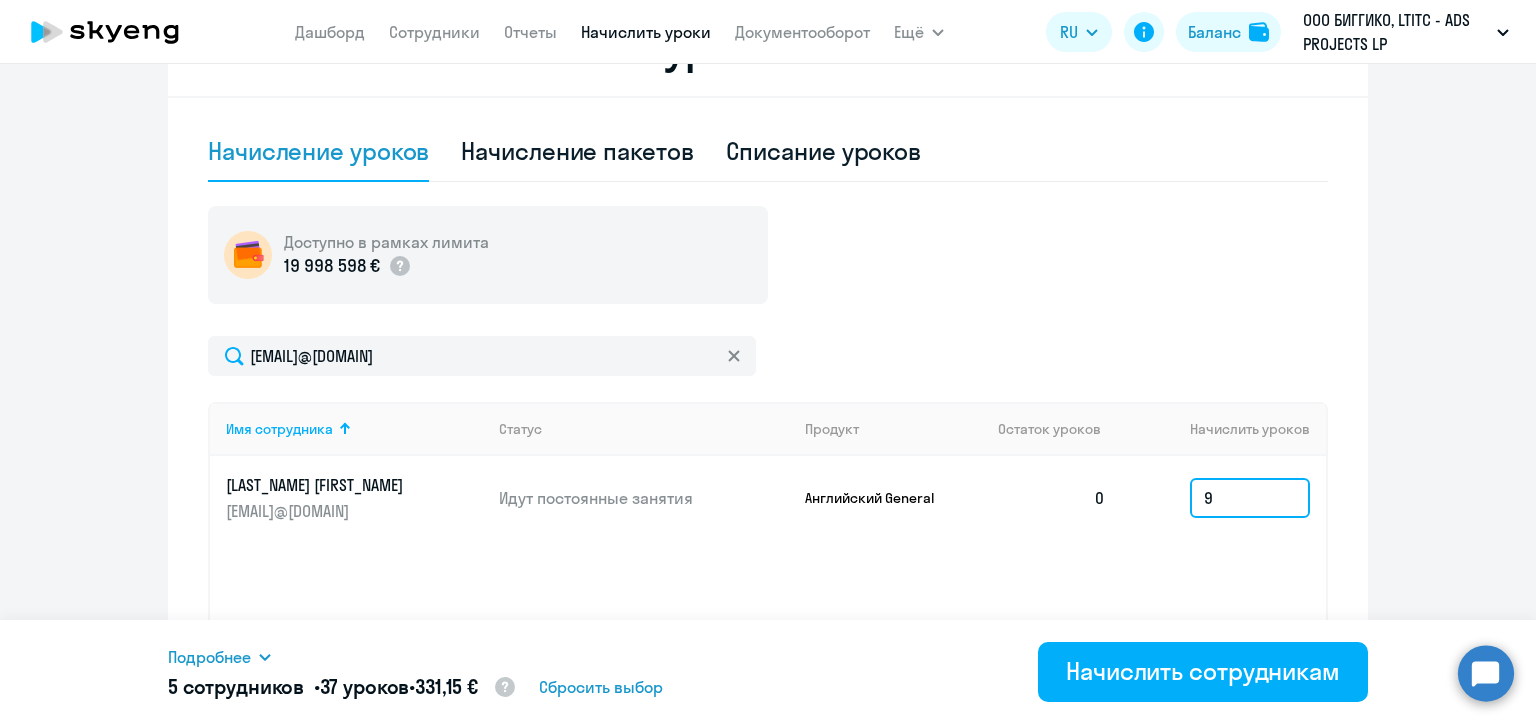 type on "9" 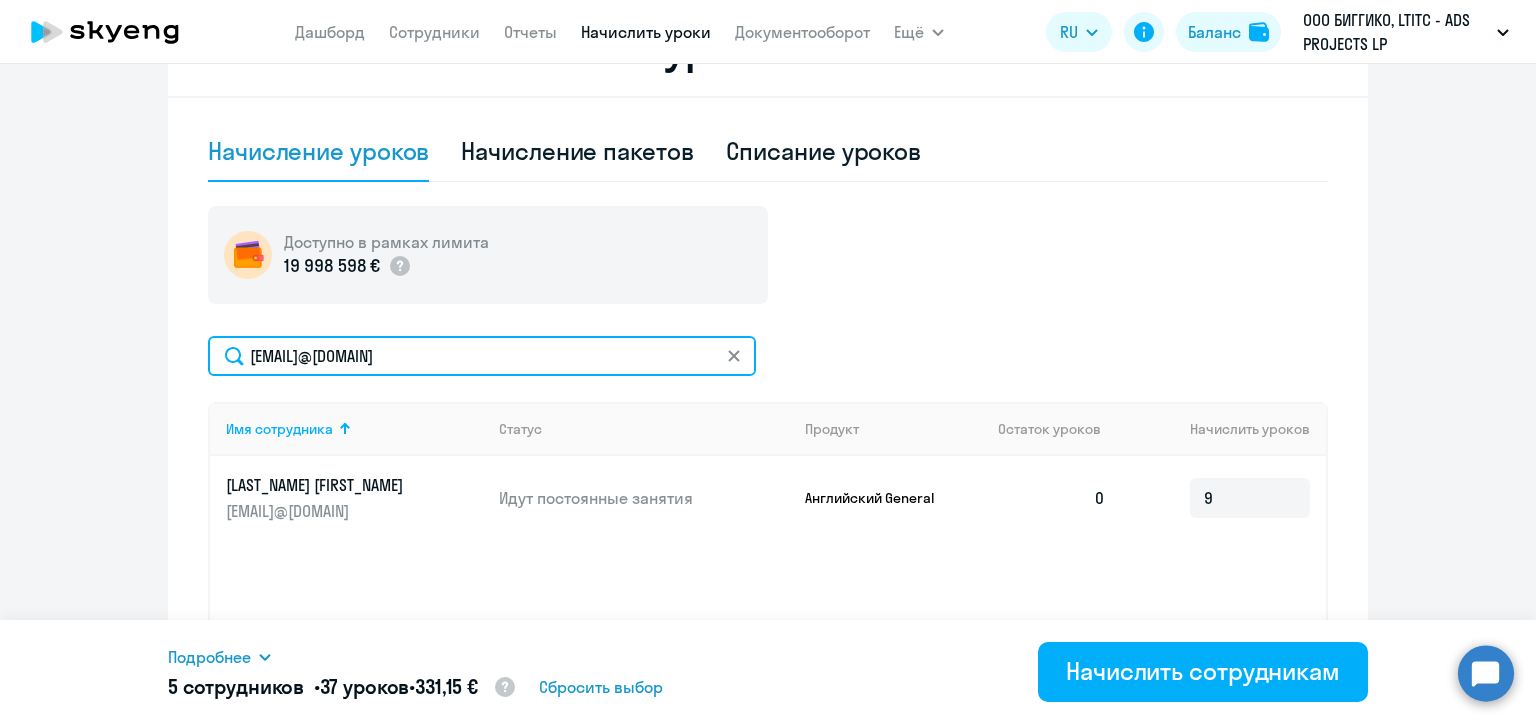 click on "rct.grebenva@gmail.com" 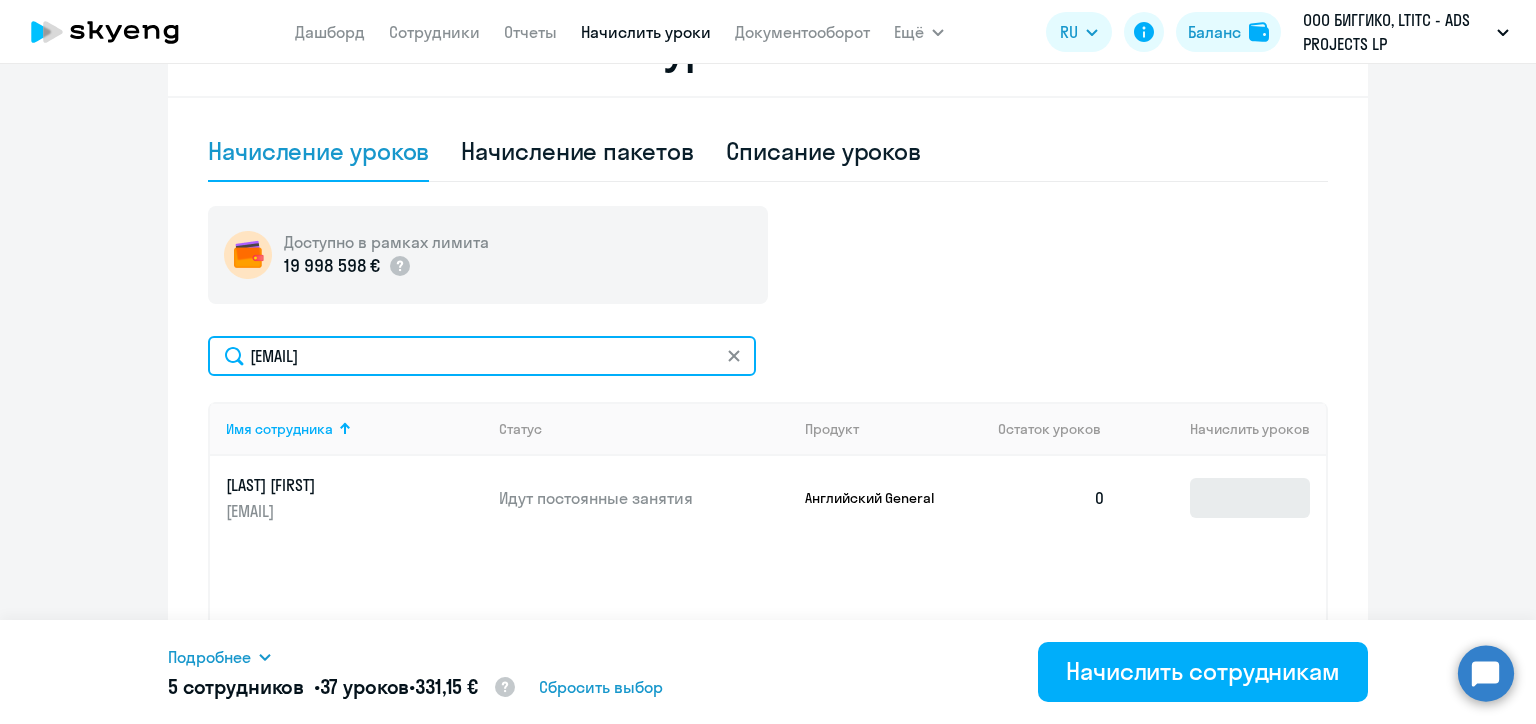 type on "artemy.grigoriev@biggiko.com" 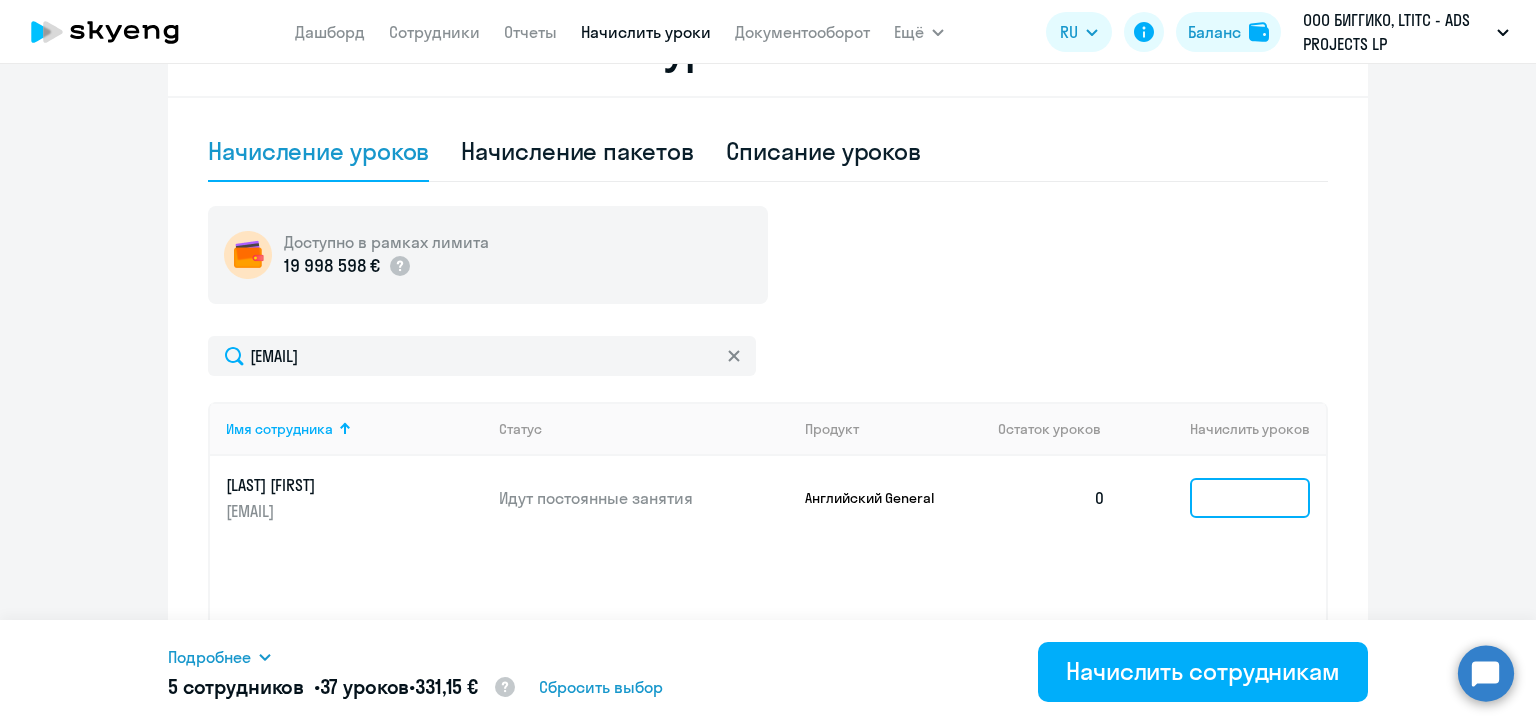 click 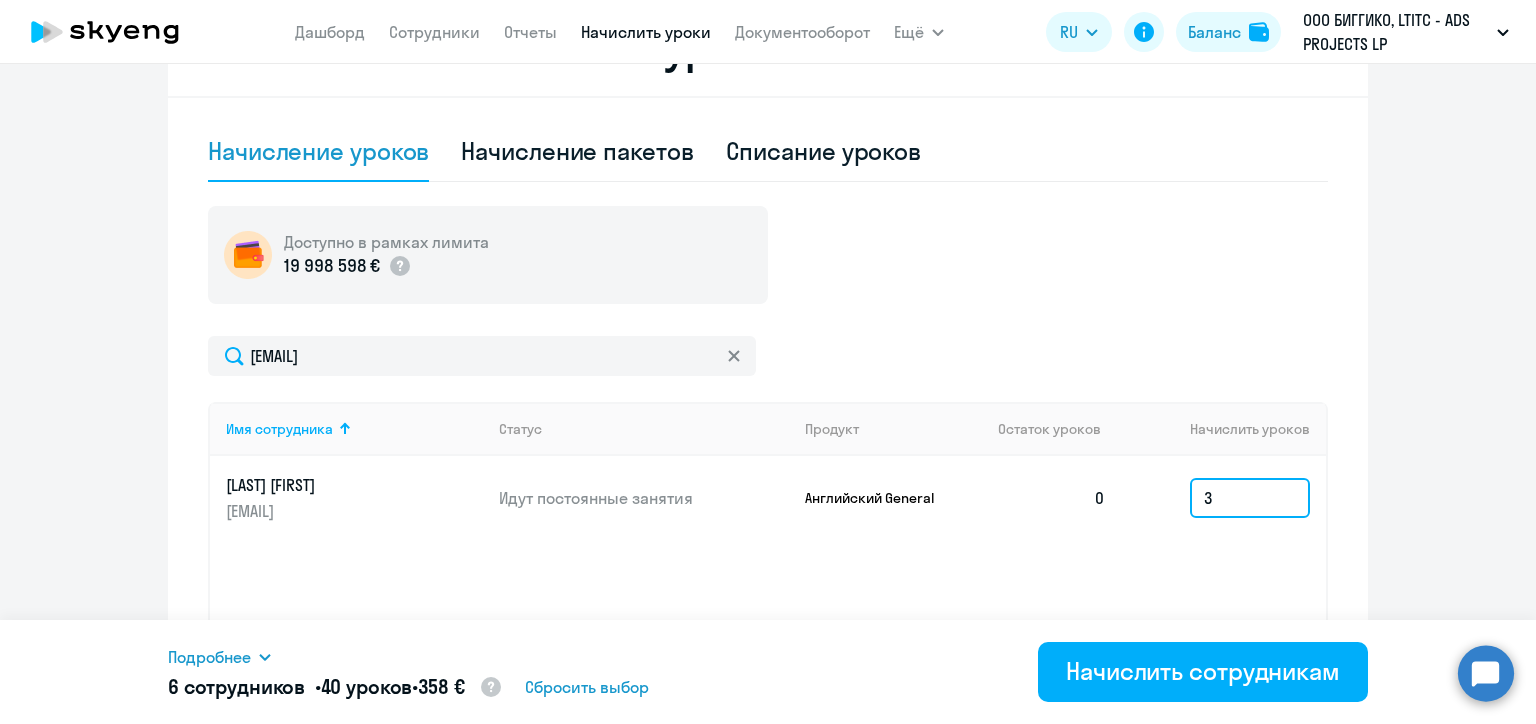 type on "3" 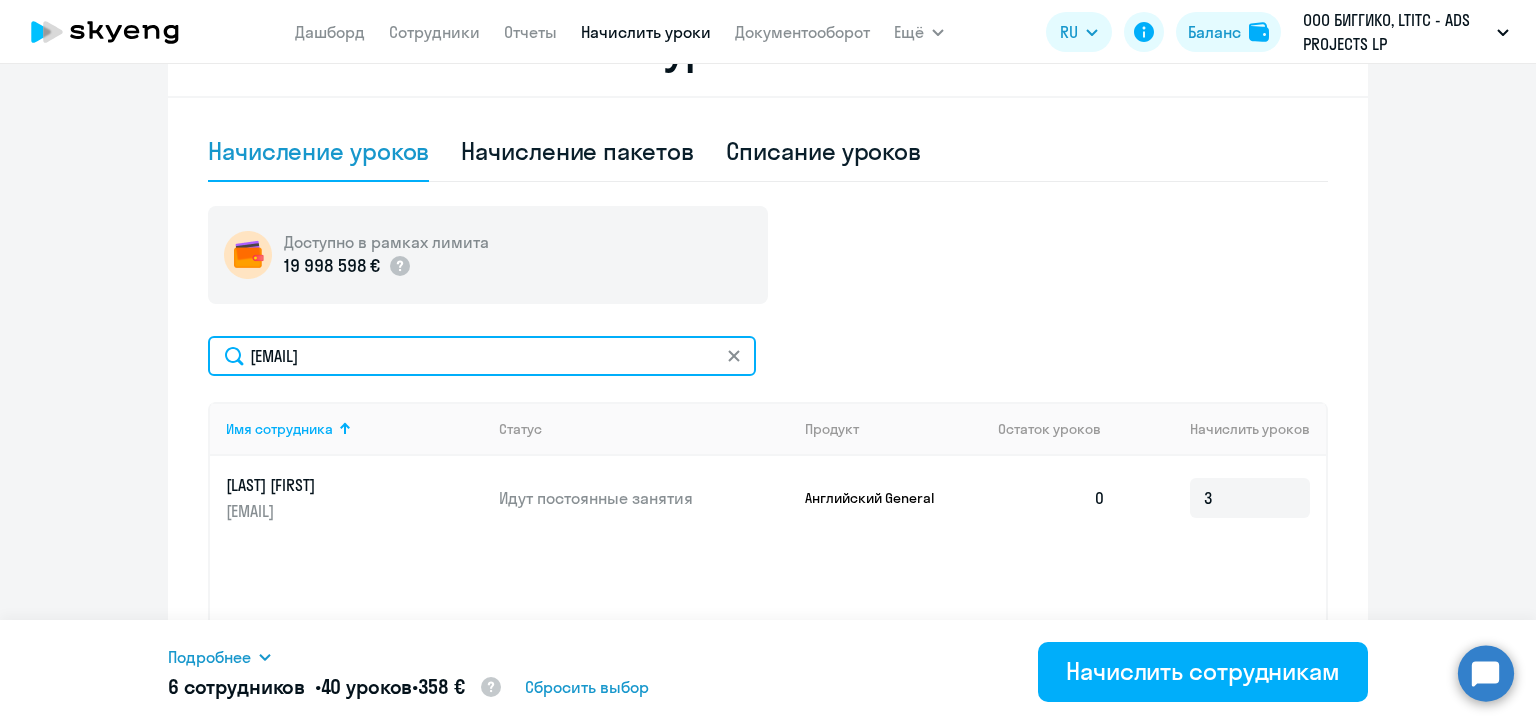 click on "artemy.grigoriev@biggiko.com" 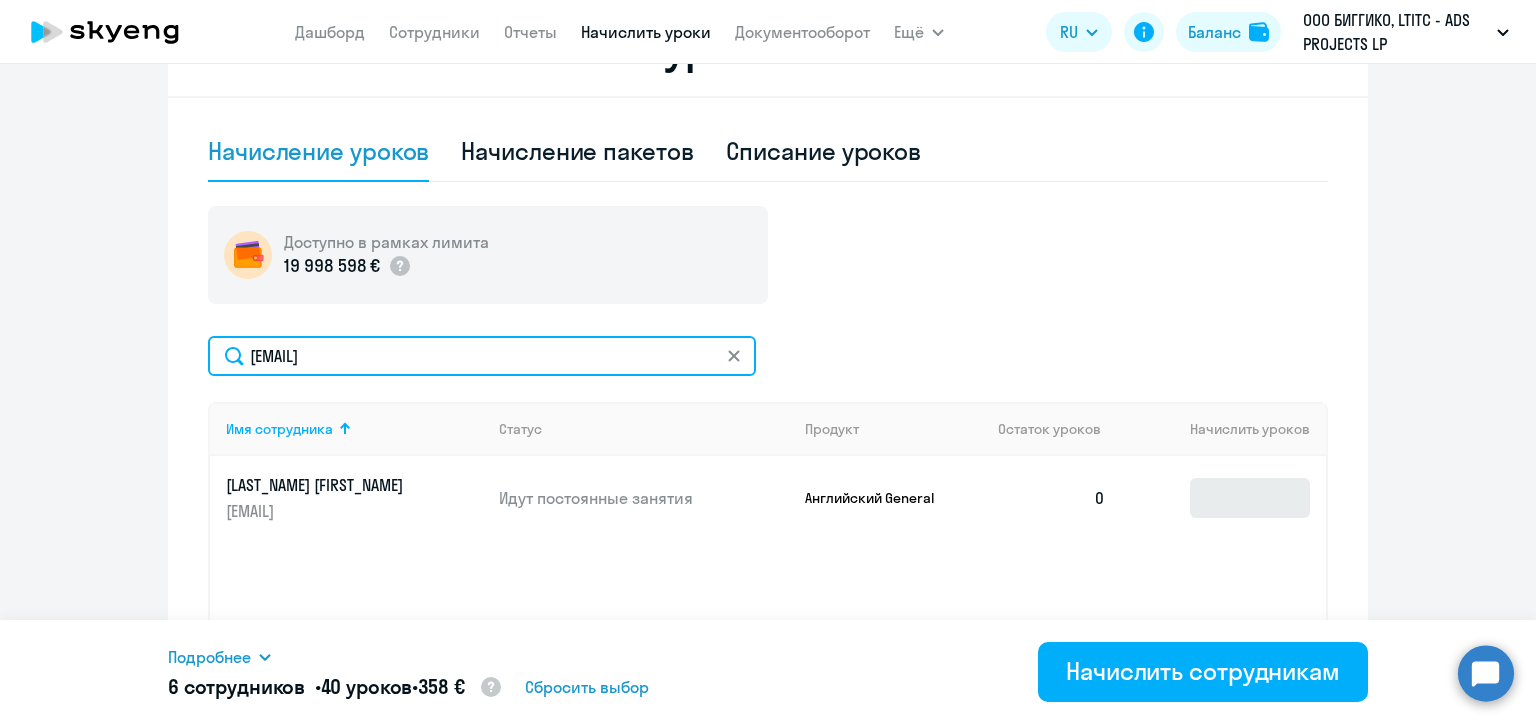 type on "oleksii.hutsalo@biggiko.com" 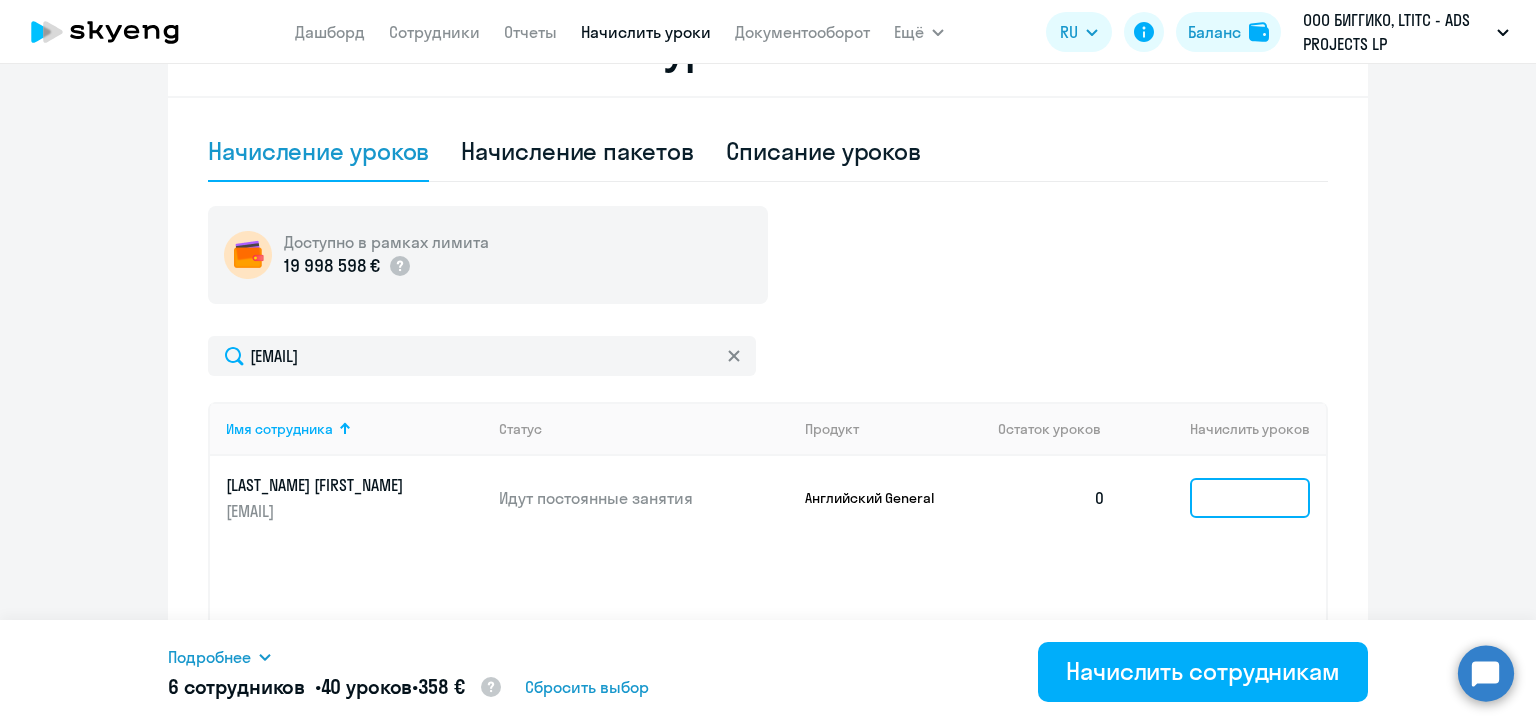 click 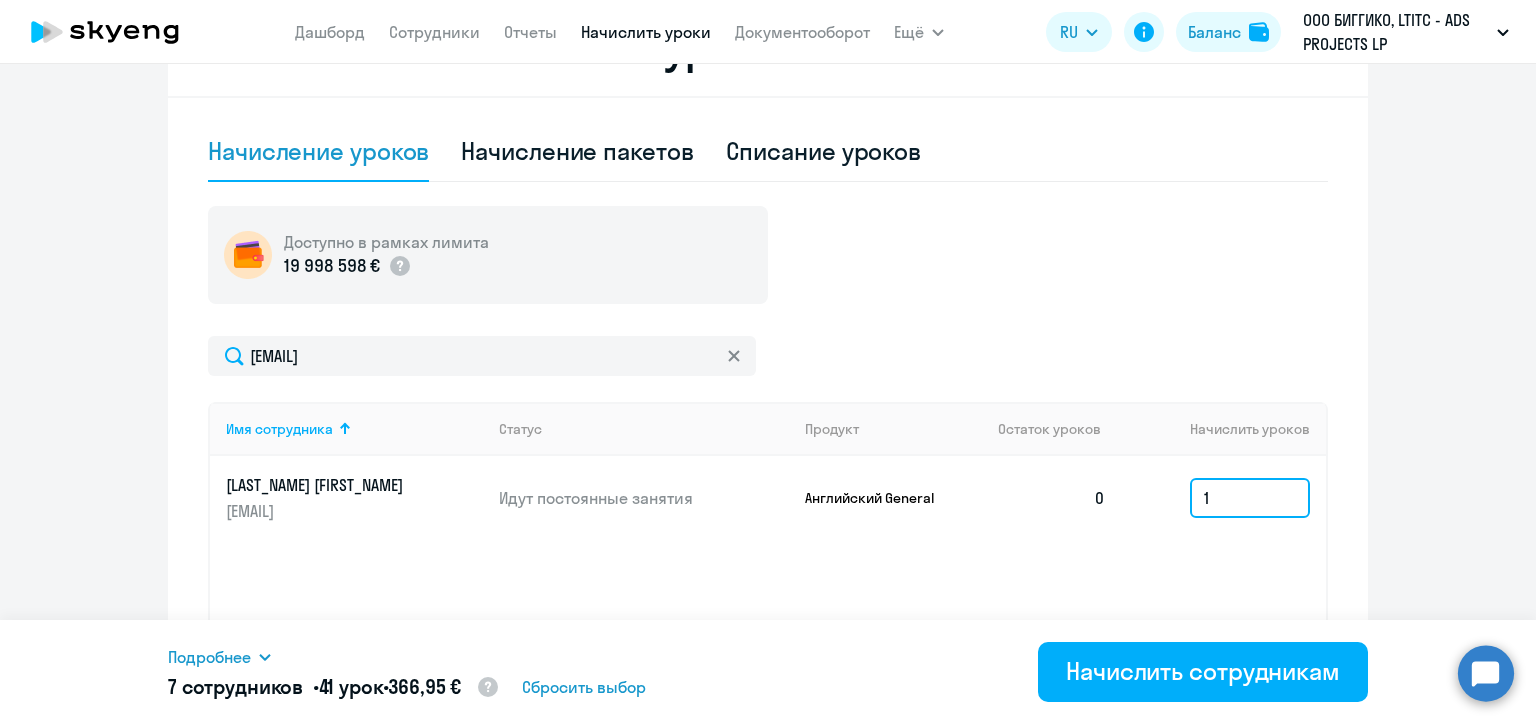 type on "1" 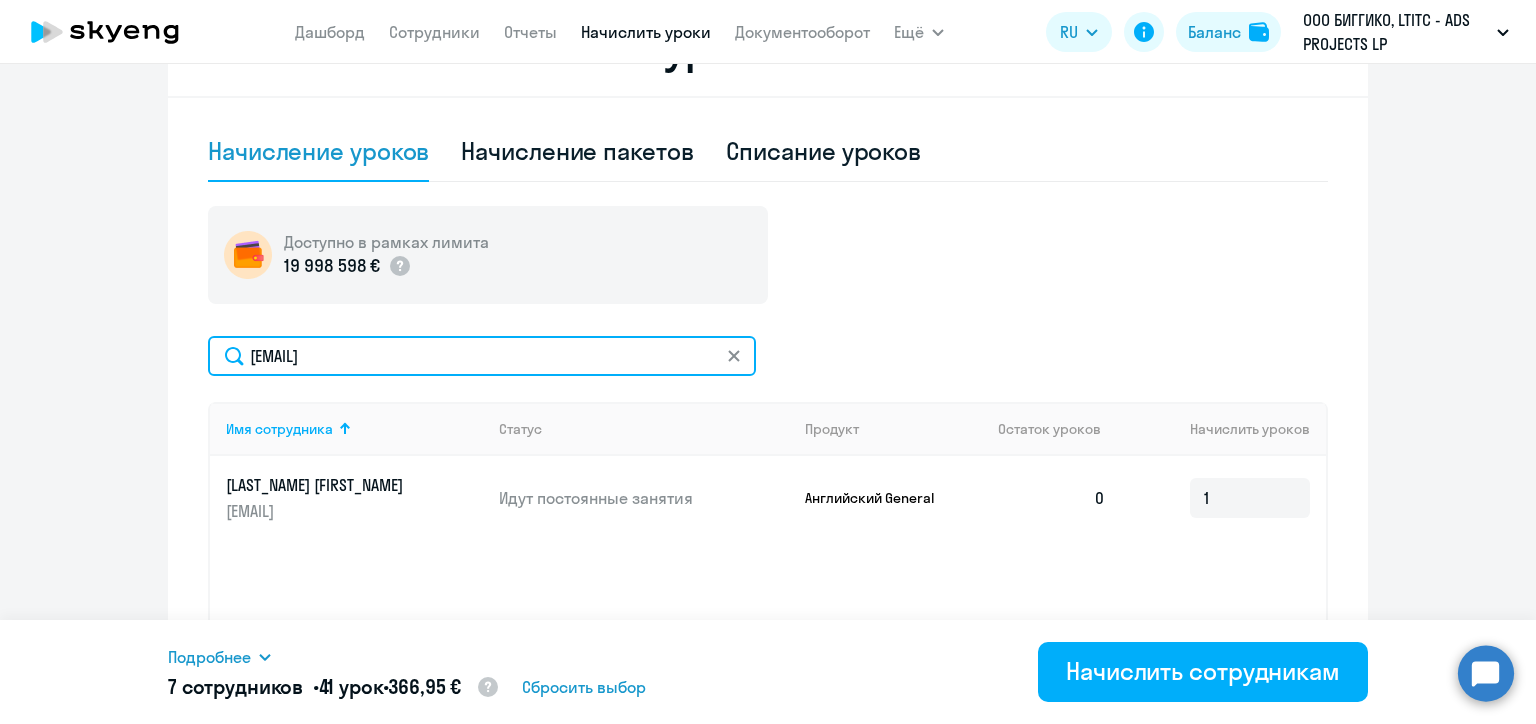 click on "oleksii.hutsalo@biggiko.com" 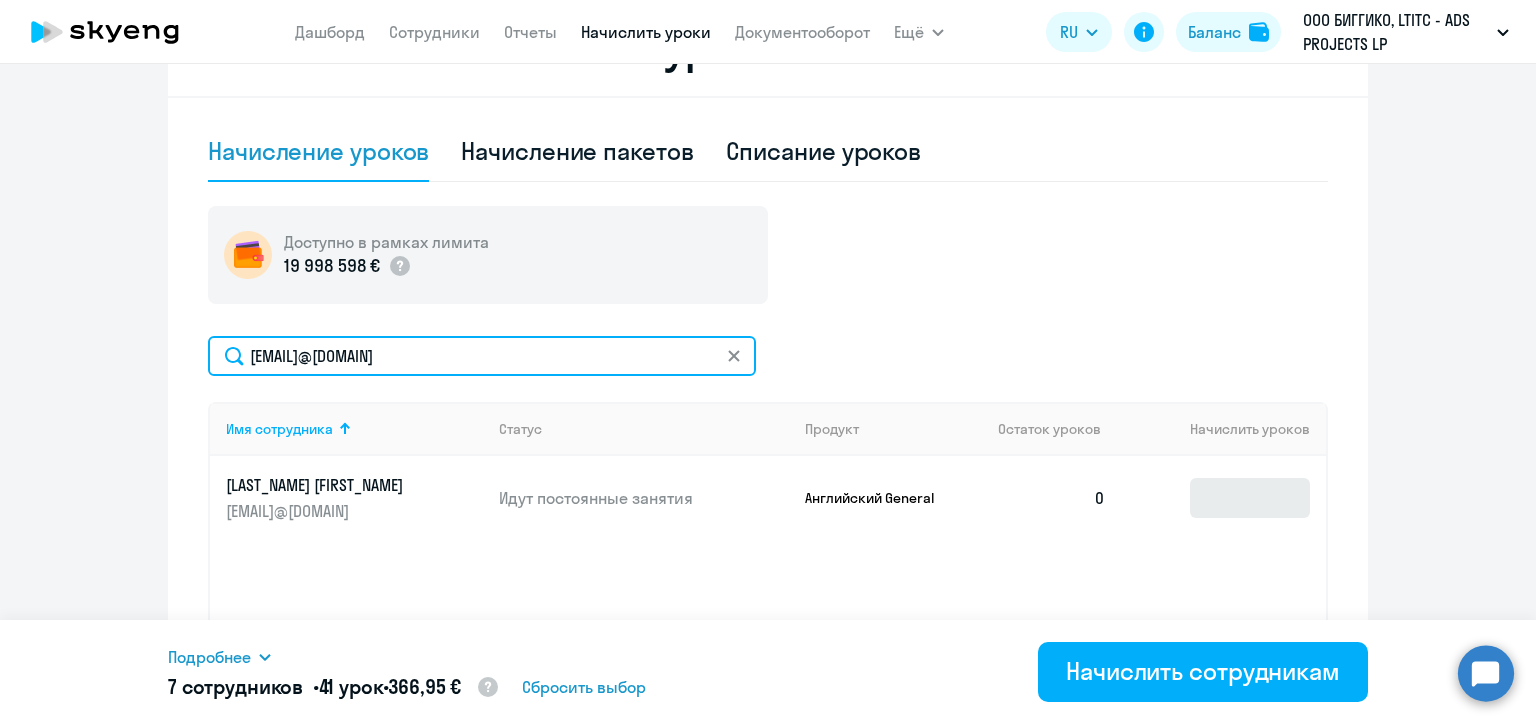 type on "illia.danilchyk@alreadymedia.com" 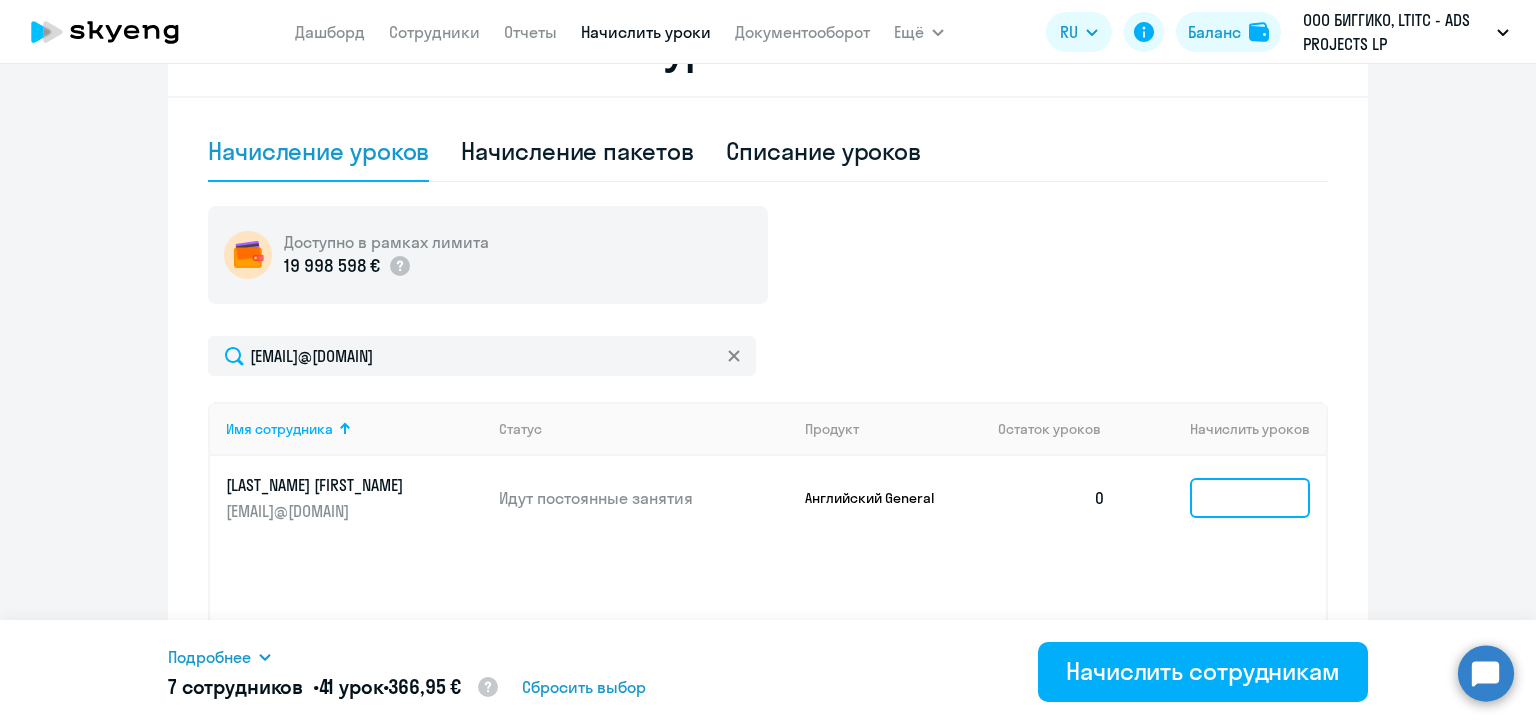click 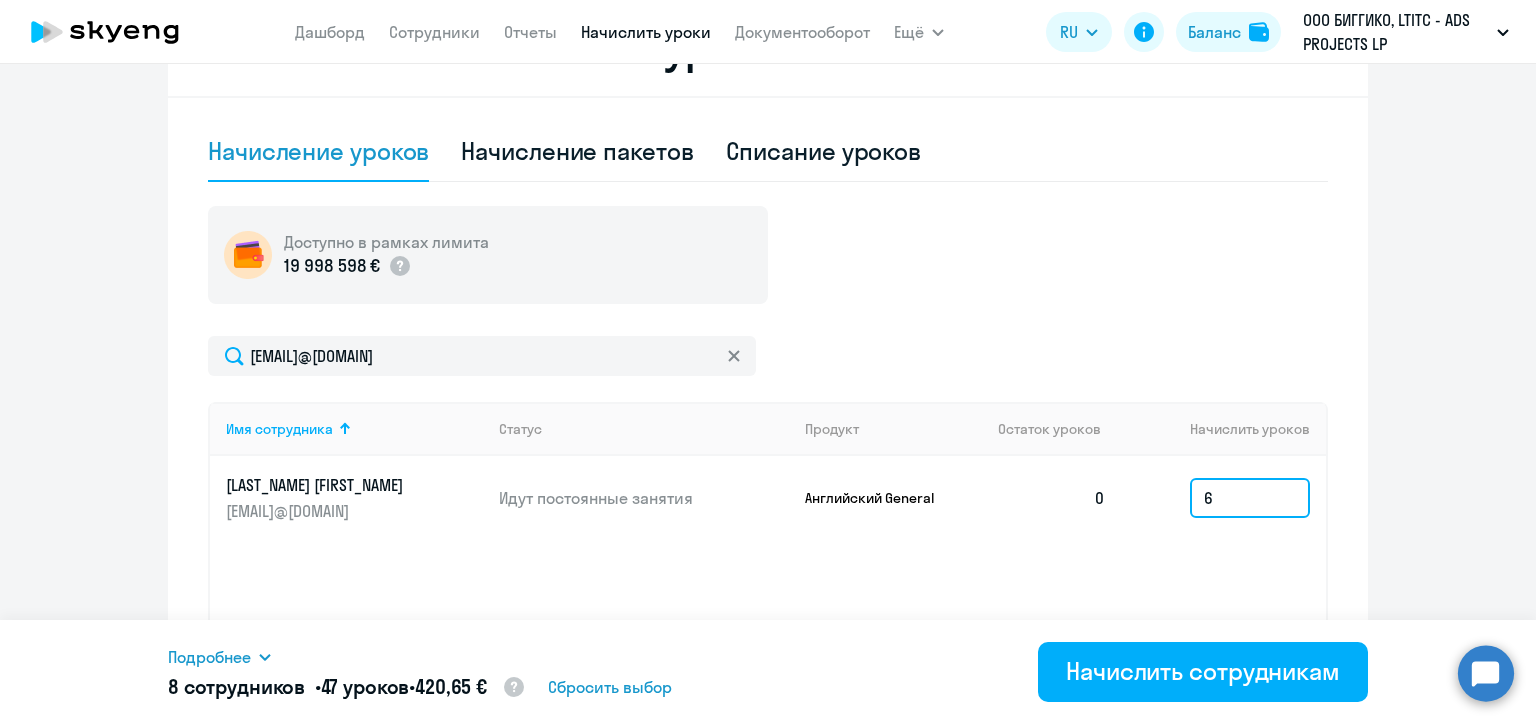 type on "6" 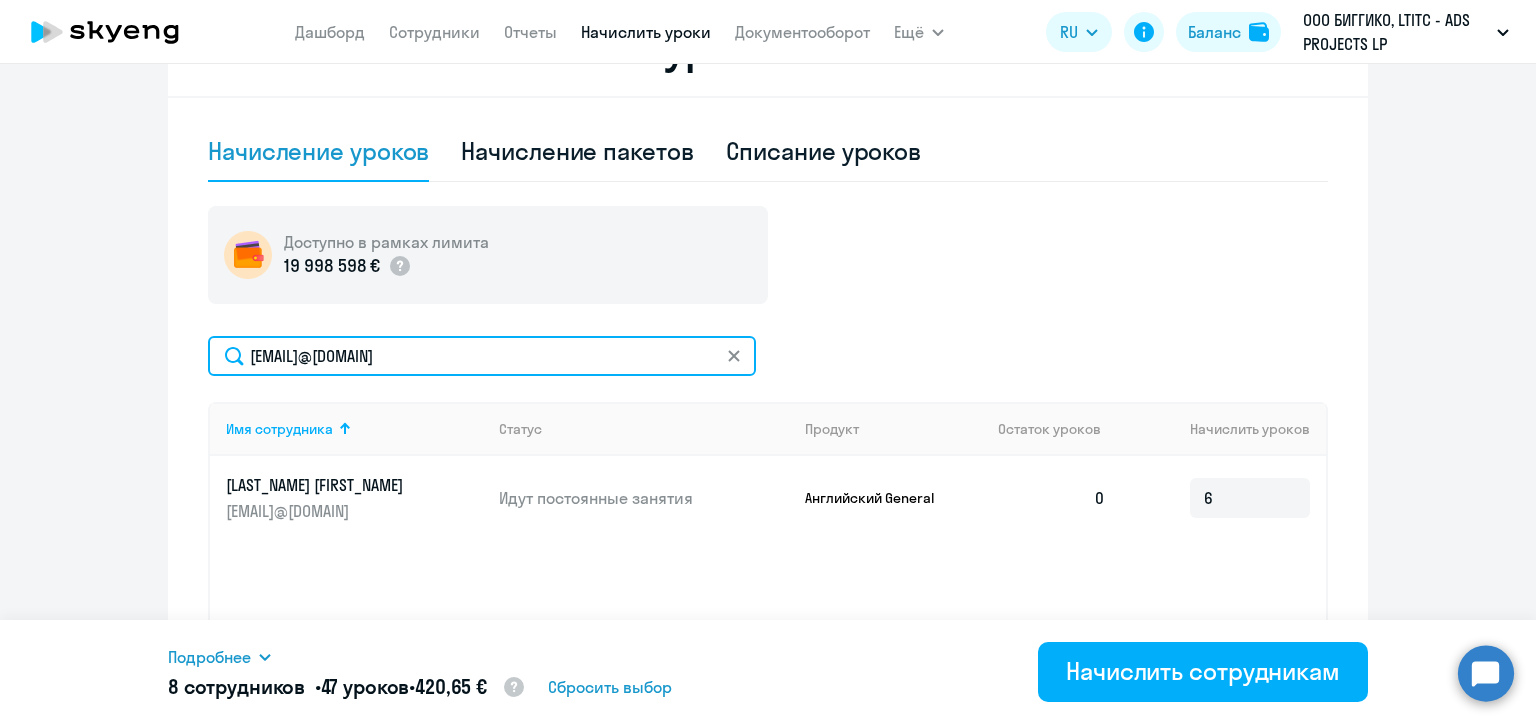 click on "illia.danilchyk@alreadymedia.com" 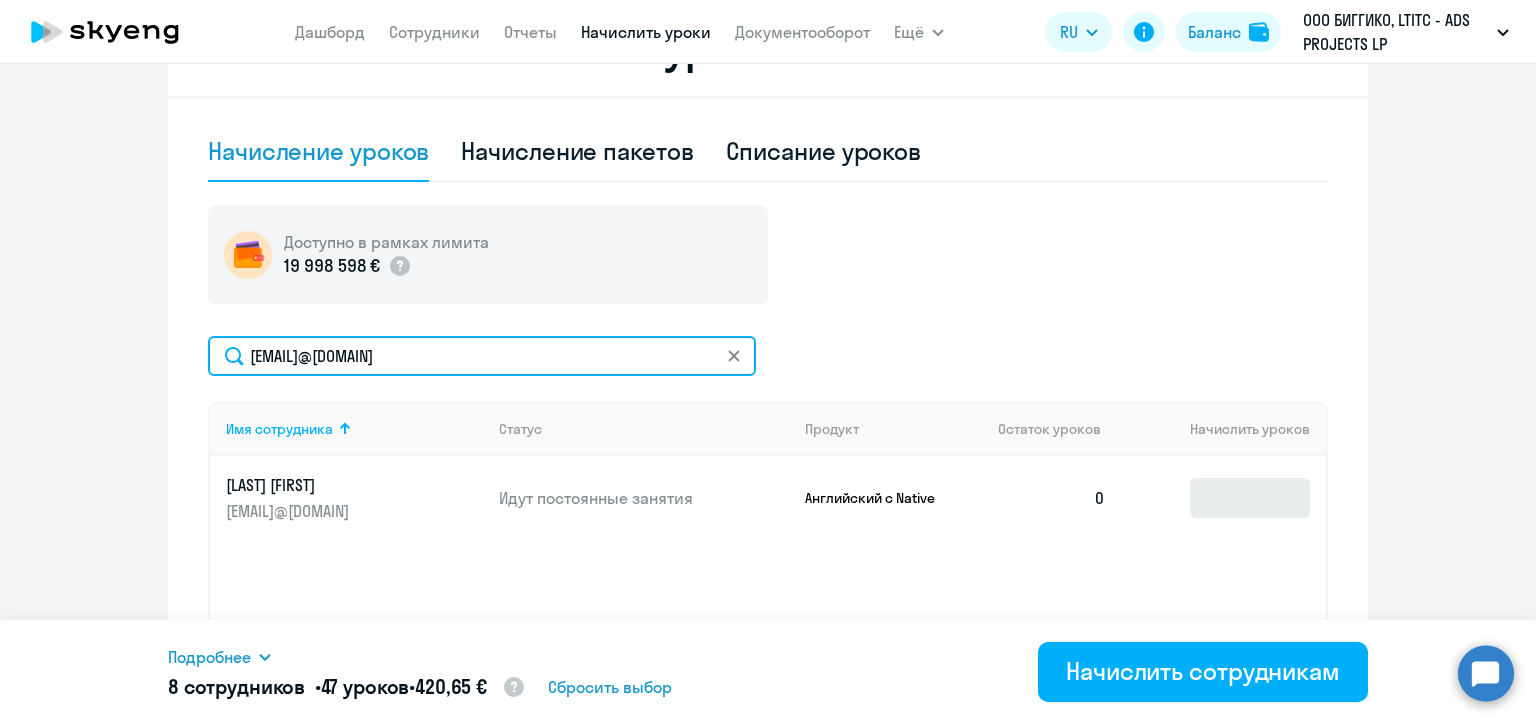 type on "andrei.deilid@biggiko.com" 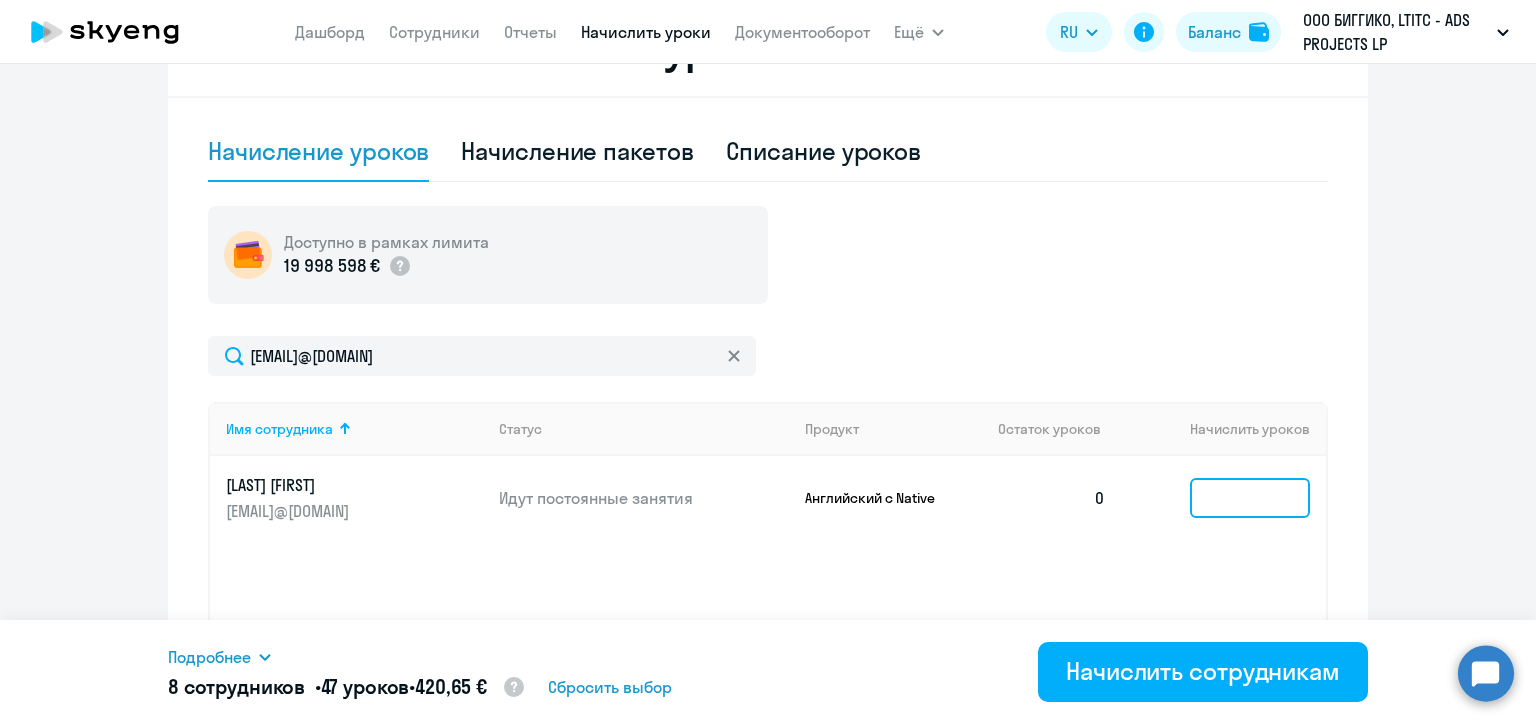 click 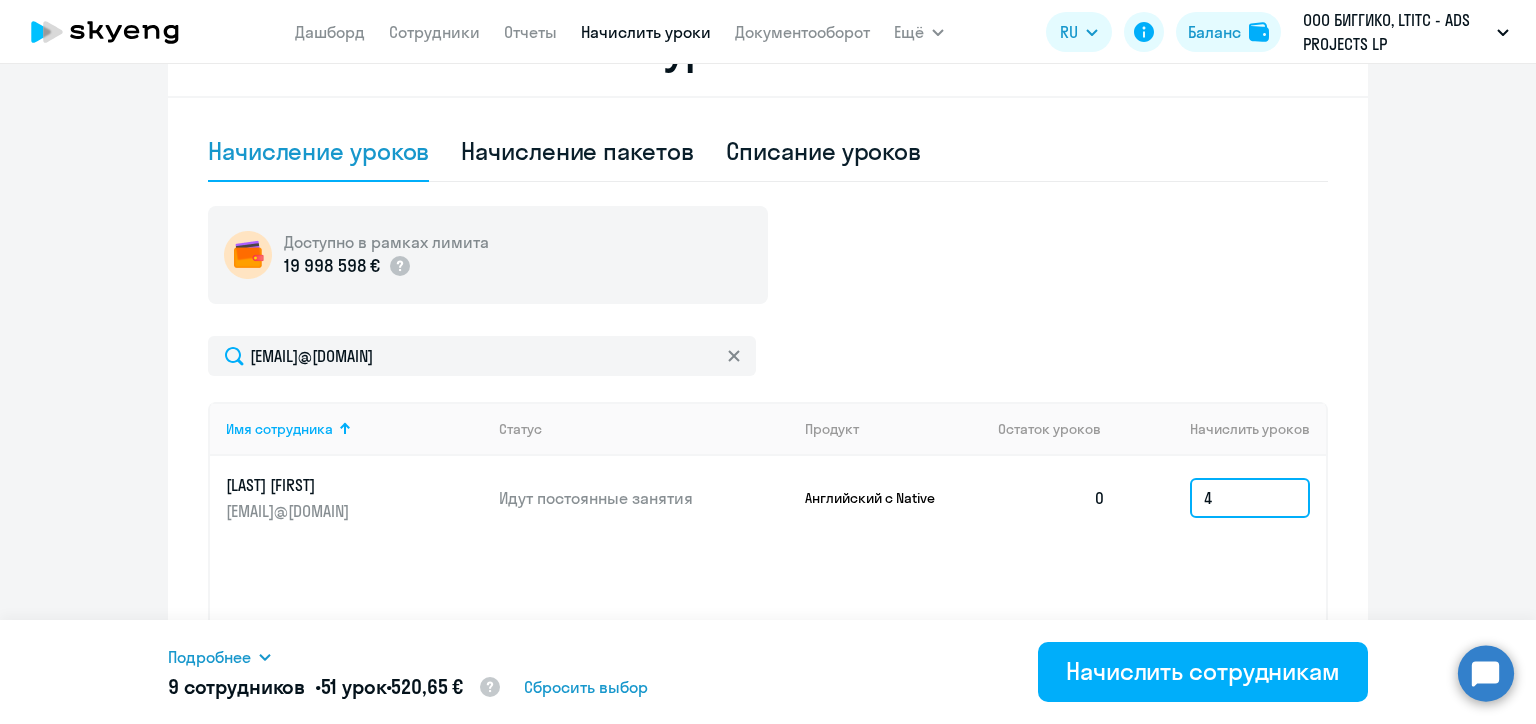 type on "4" 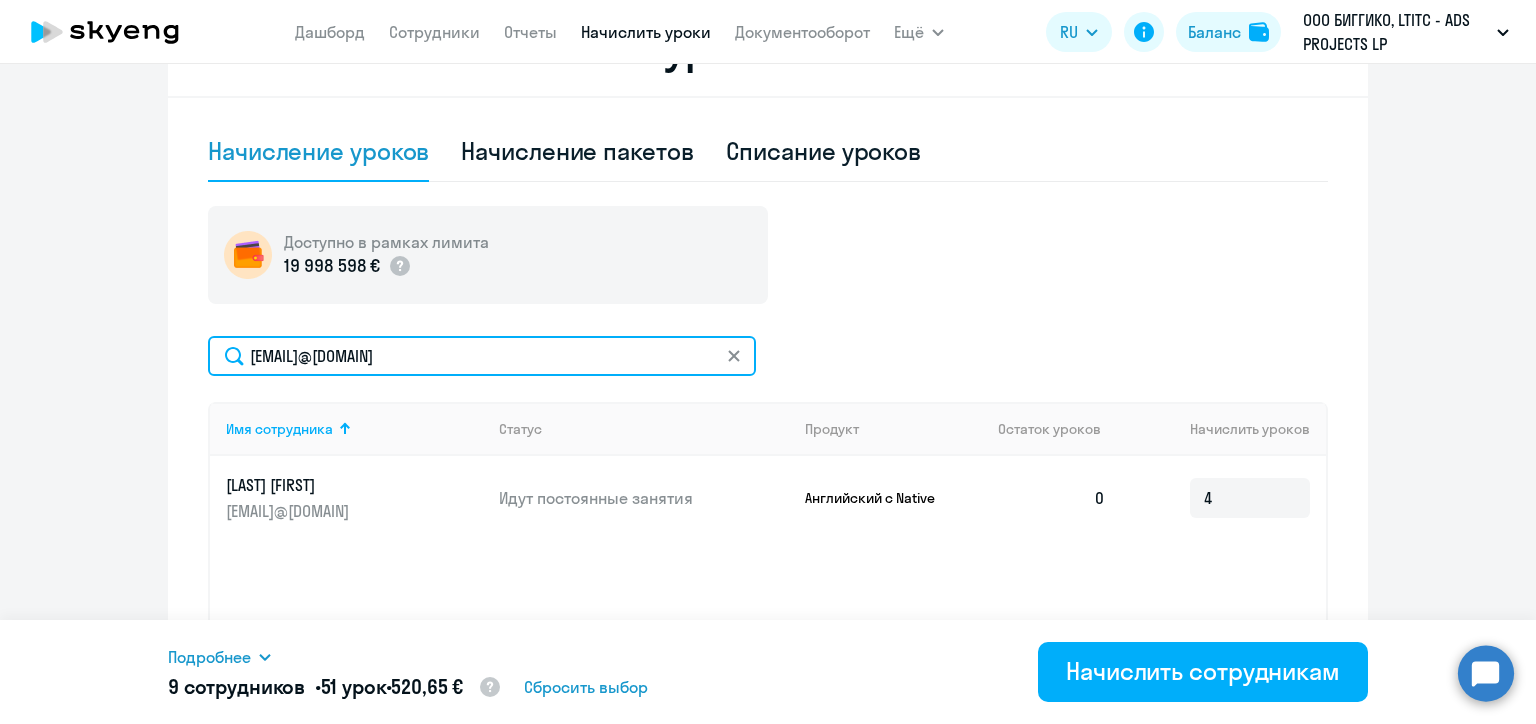 click on "andrei.deilid@biggiko.com" 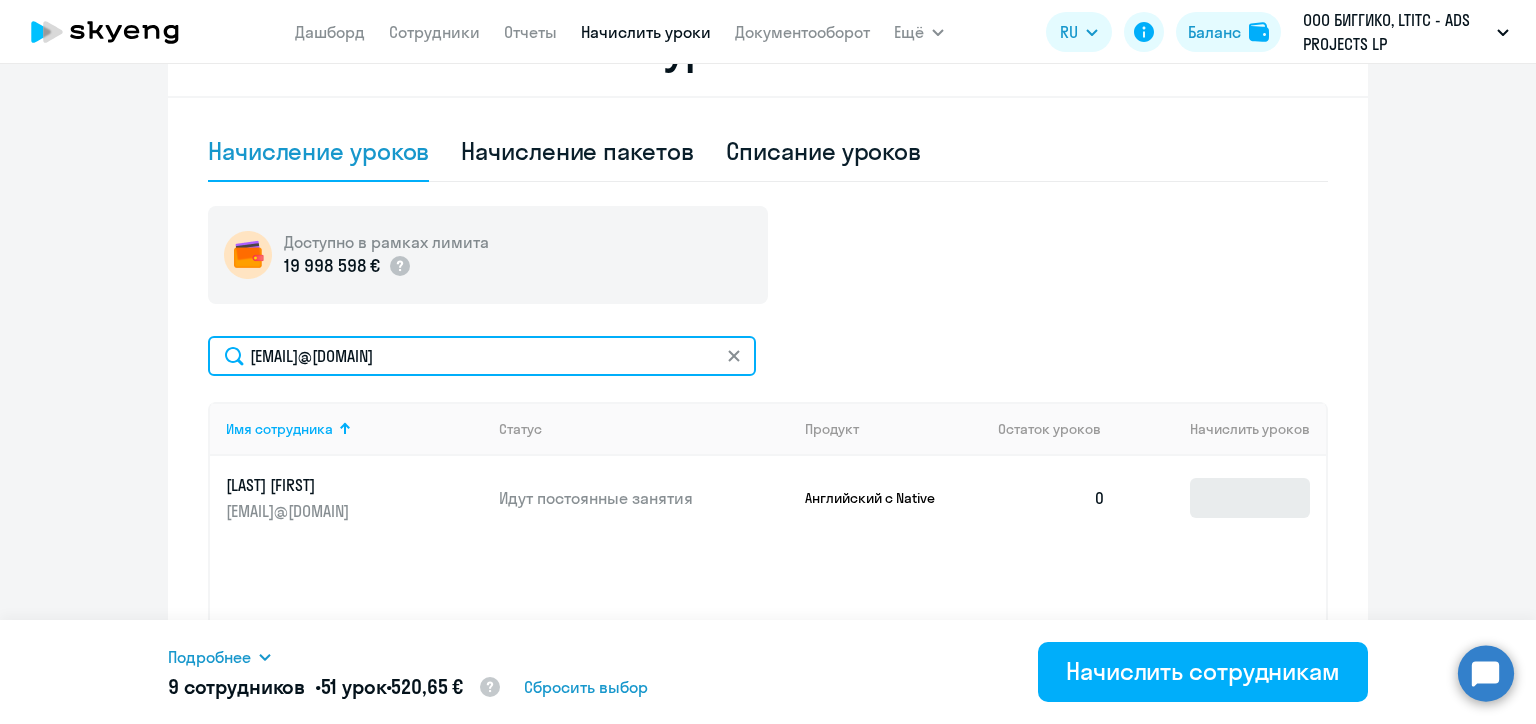type on "milana.dziamenskaya@alreadymedia.com" 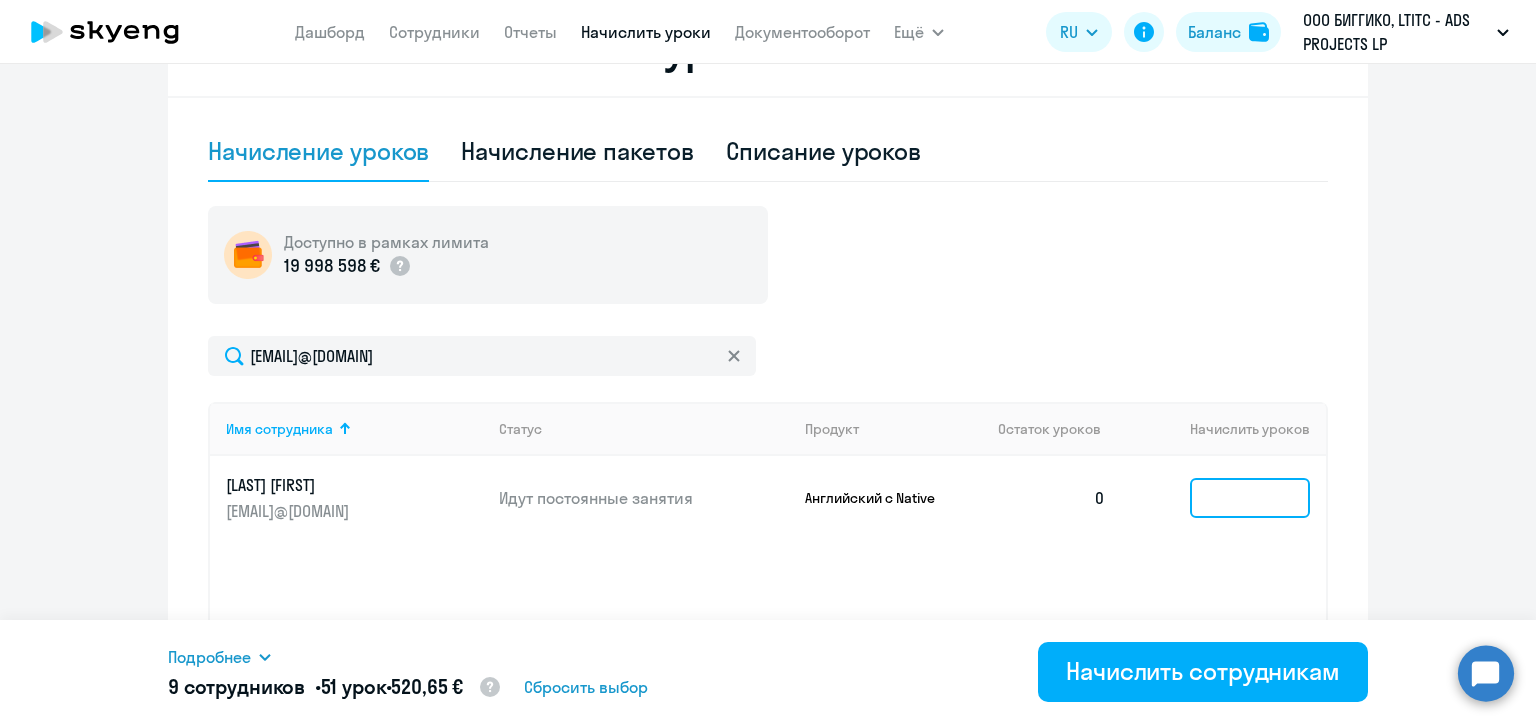 click 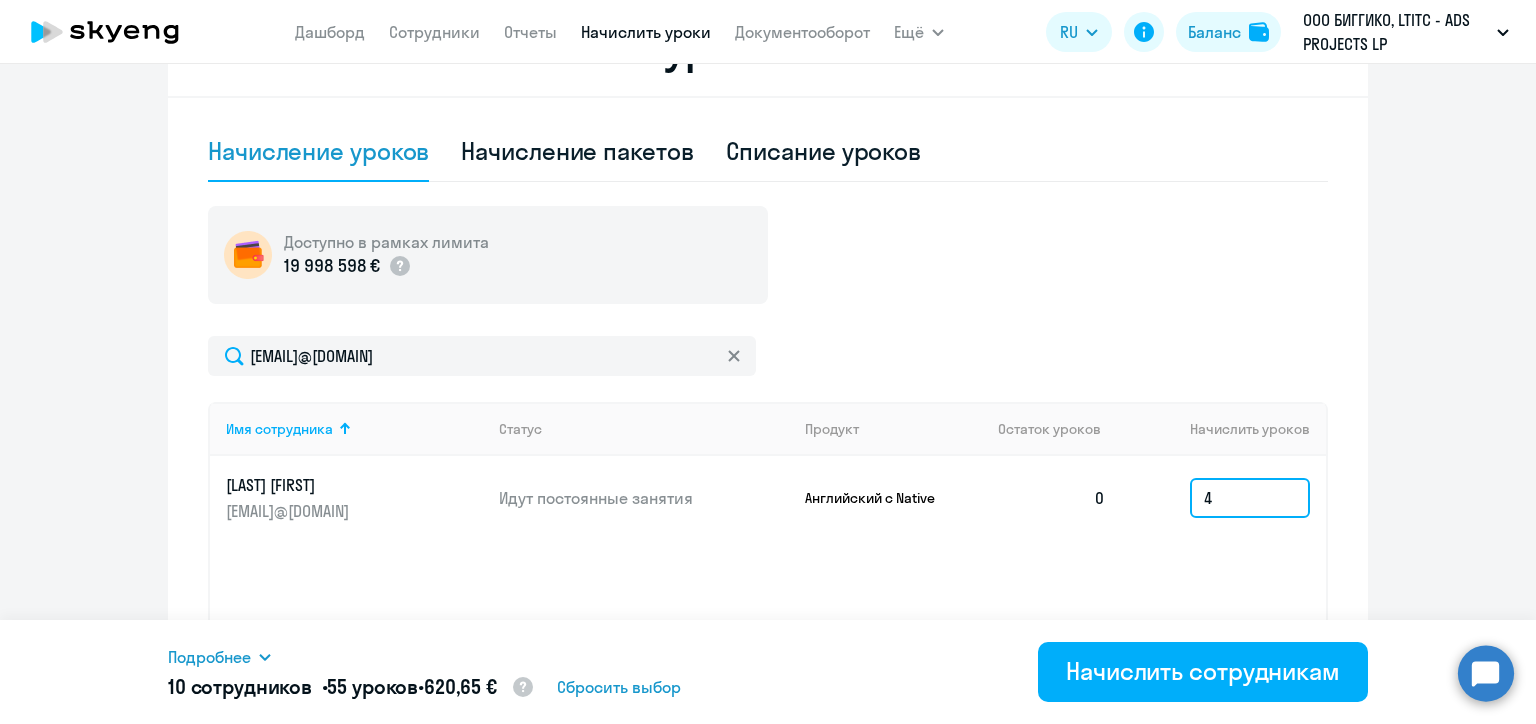 type on "4" 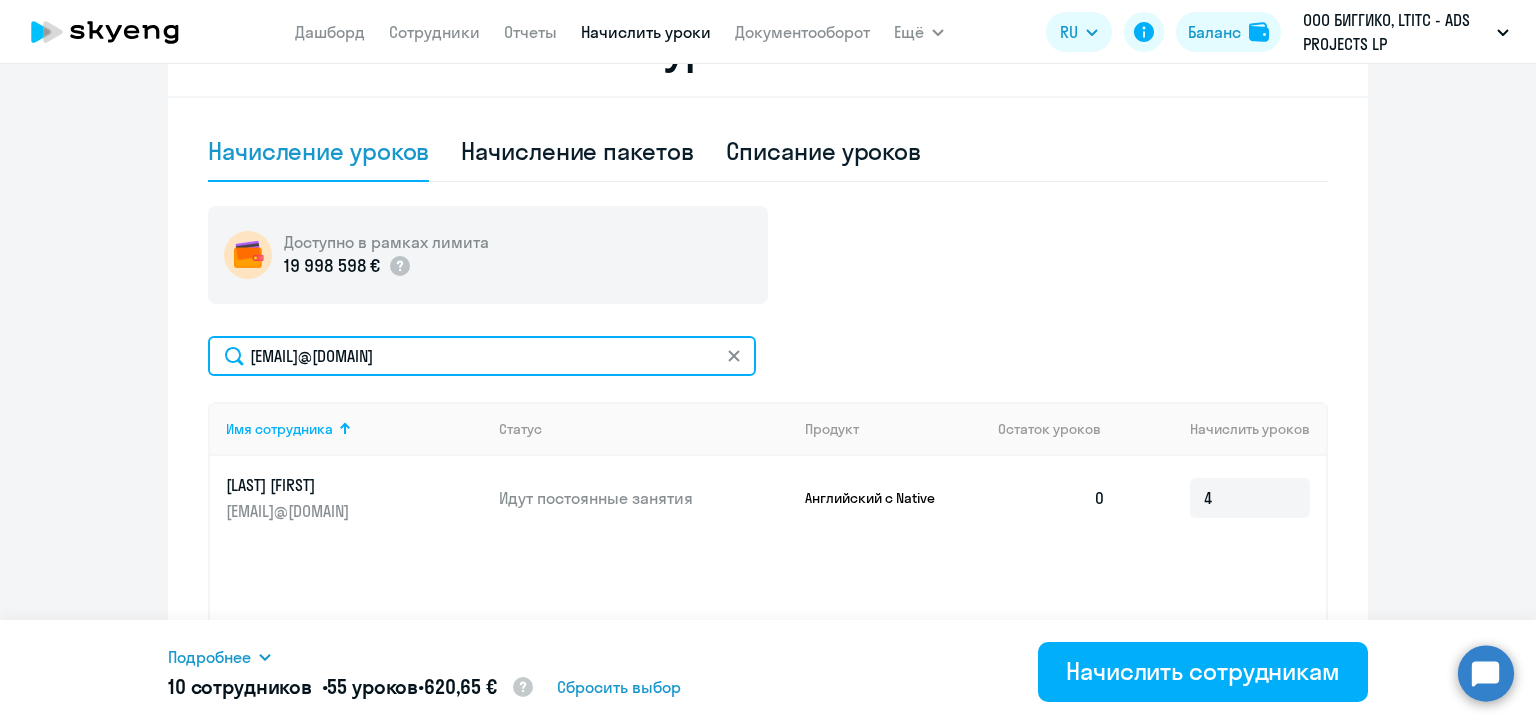 click on "milana.dziamenskaya@alreadymedia.com" 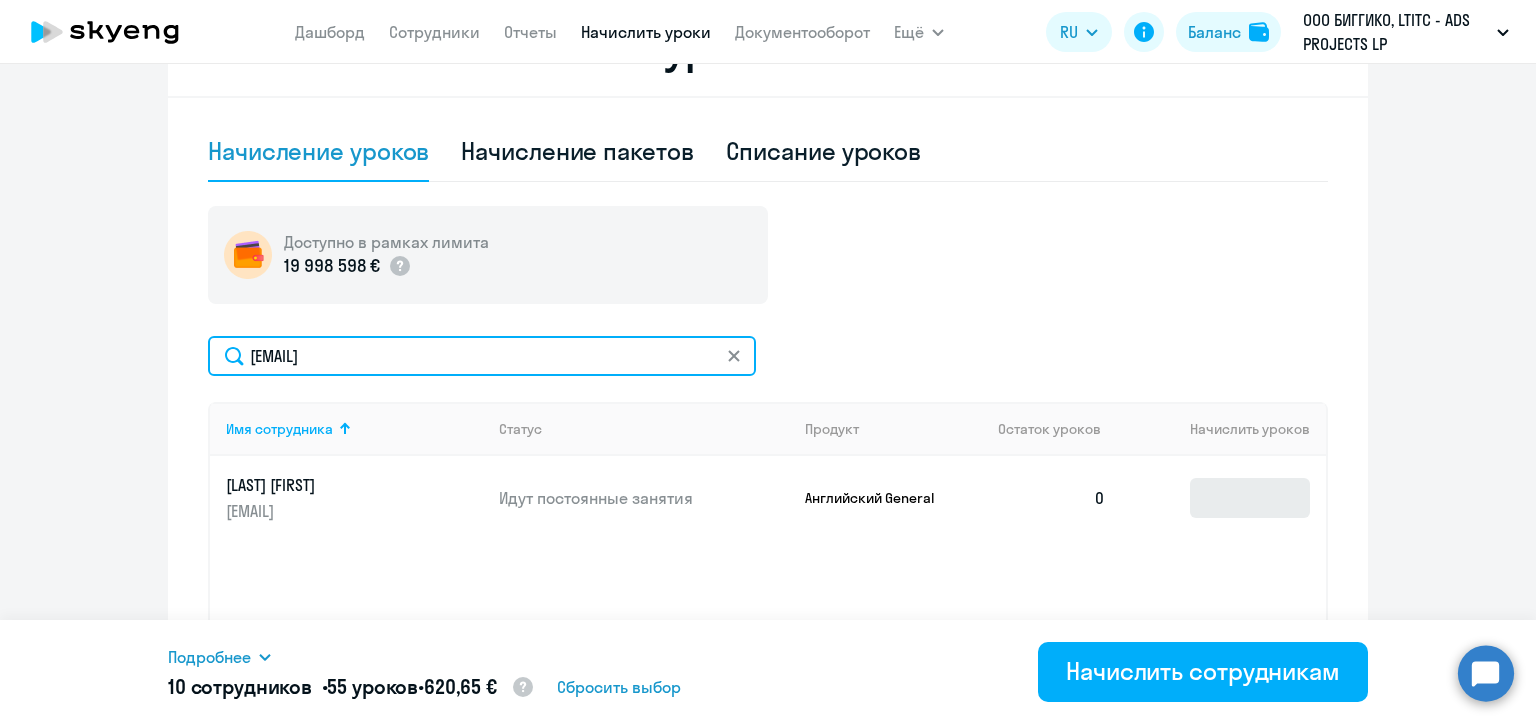 type on "a.denischits@biggiko.com" 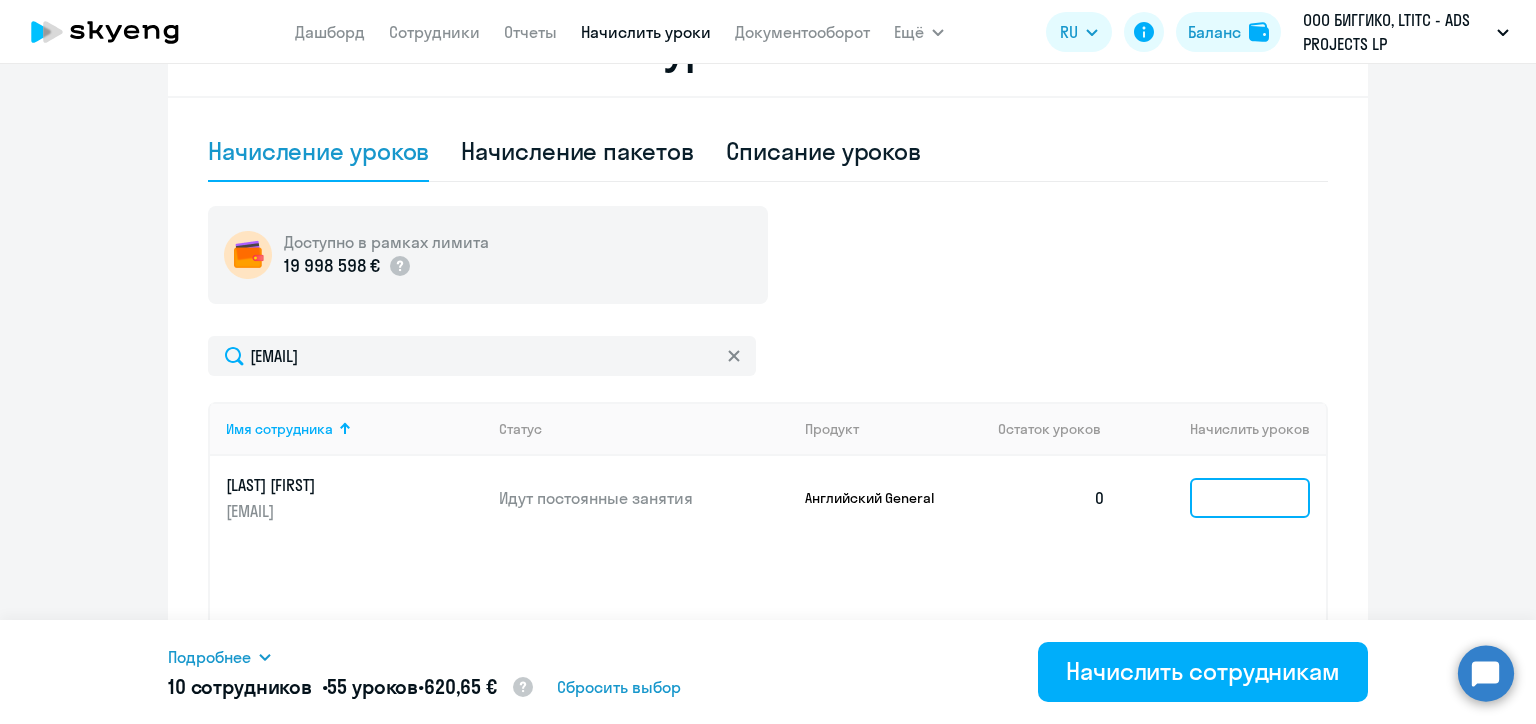 click 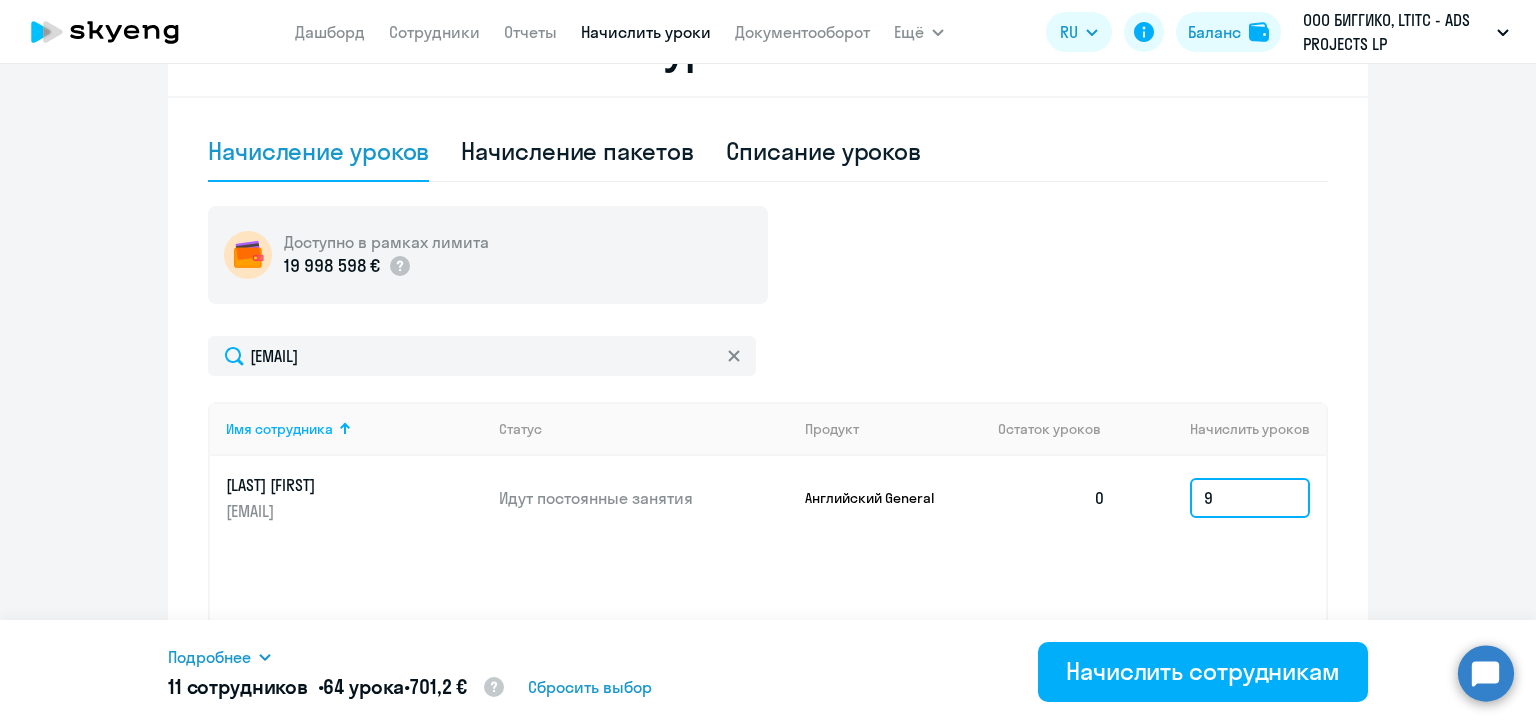 type on "9" 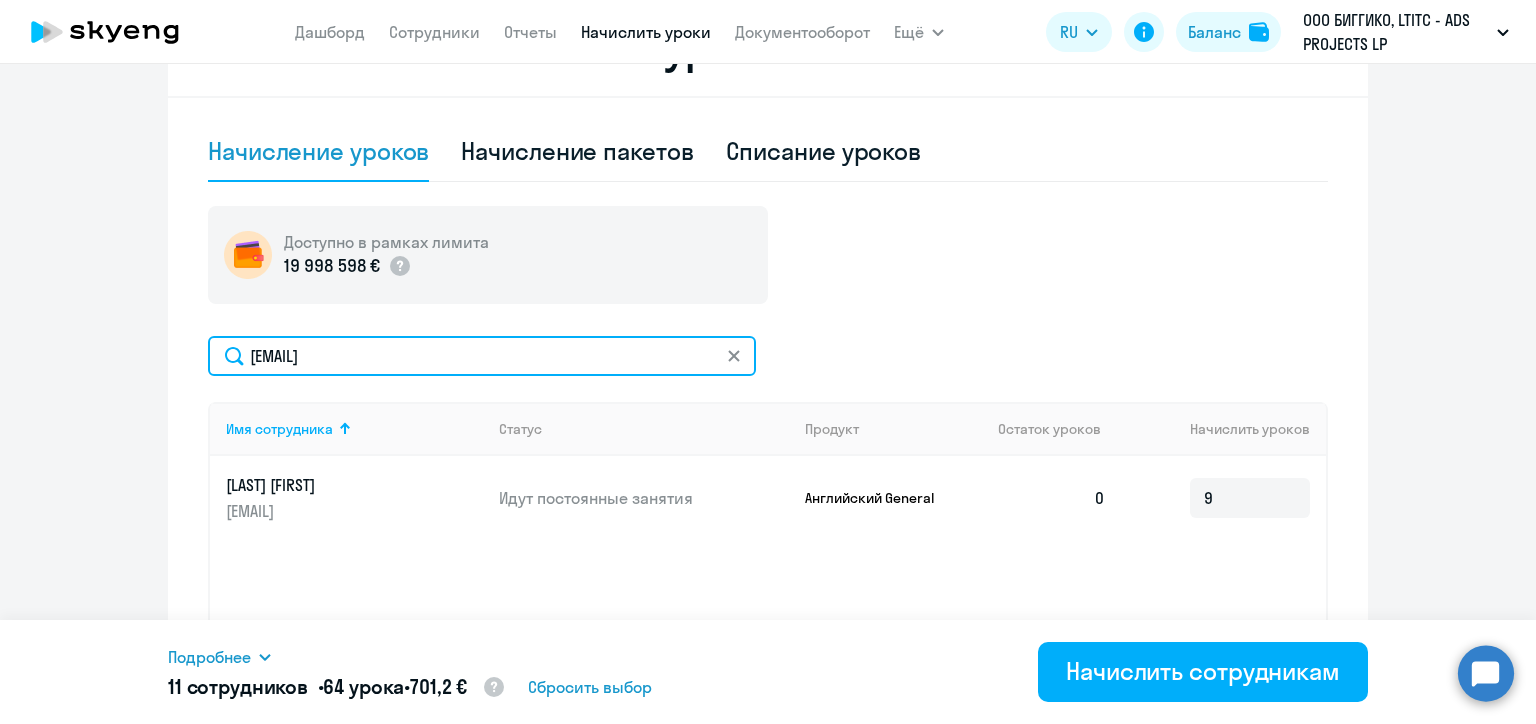 click on "a.denischits@biggiko.com" 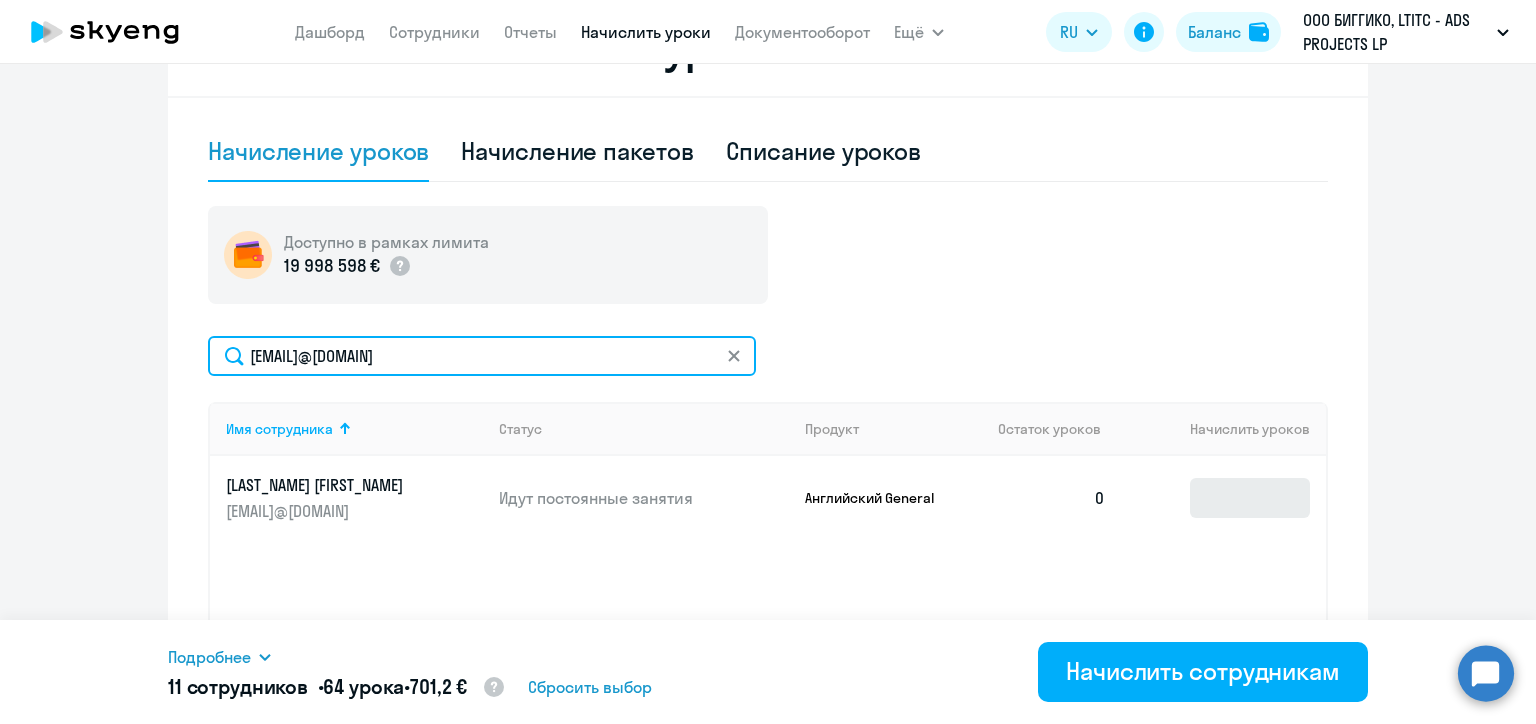 type on "iryna.dziarecha@alreadymedia.com" 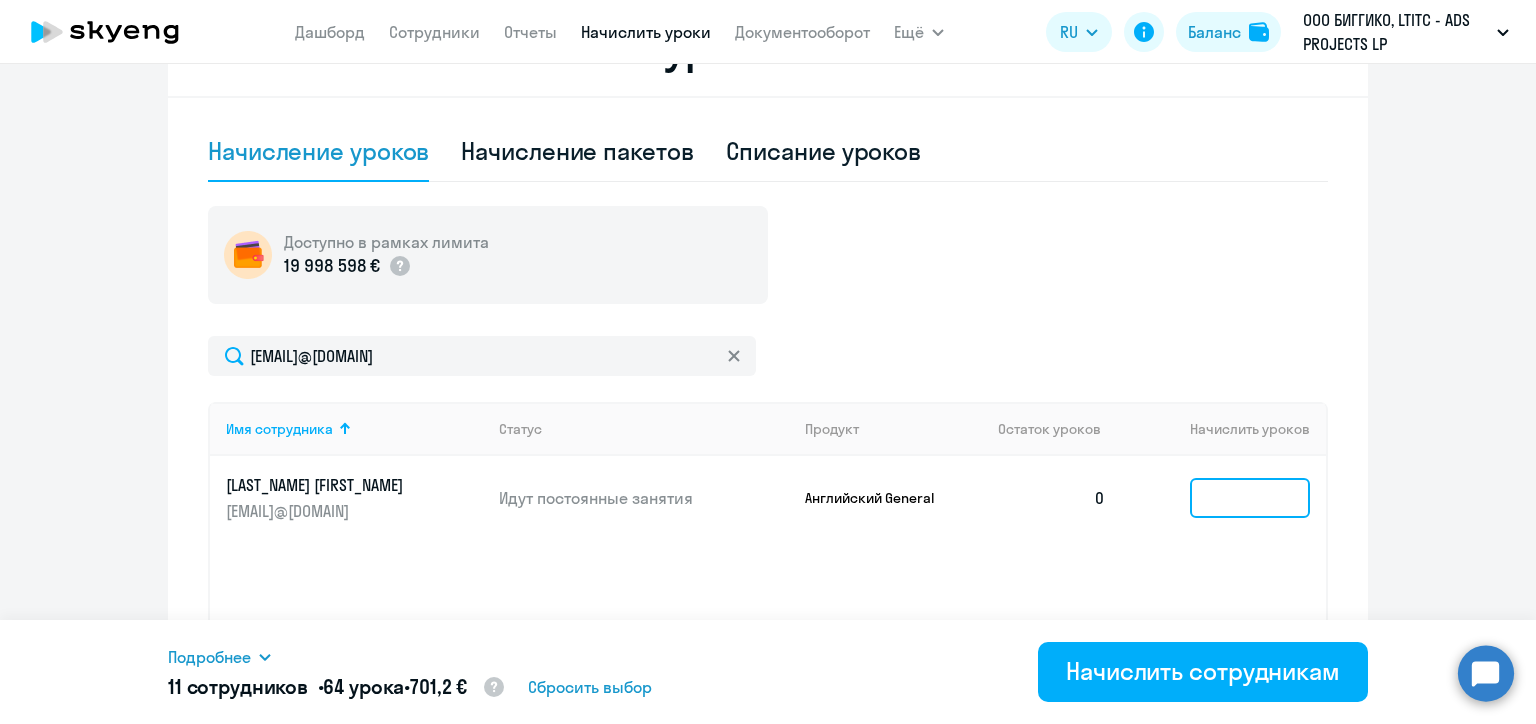 click 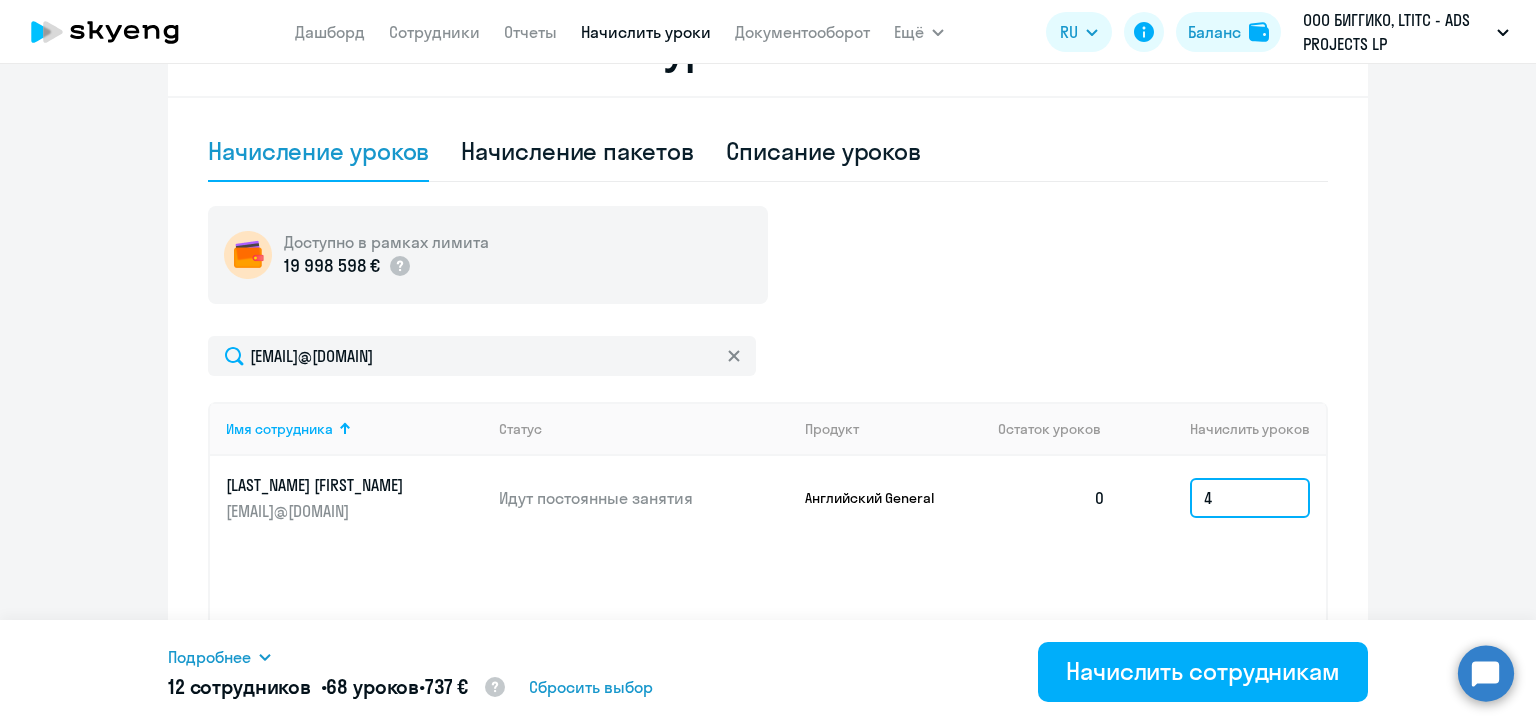 type on "4" 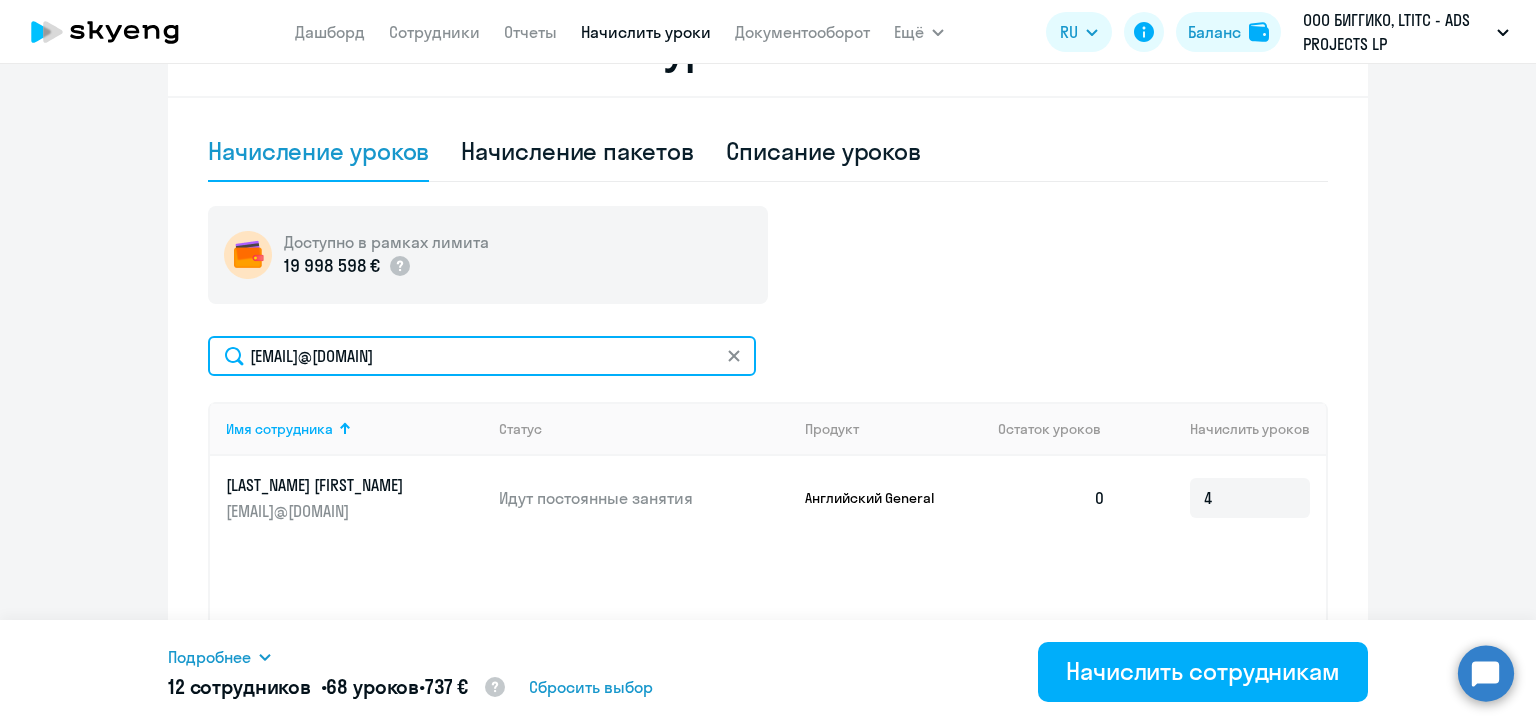 click on "iryna.dziarecha@alreadymedia.com" 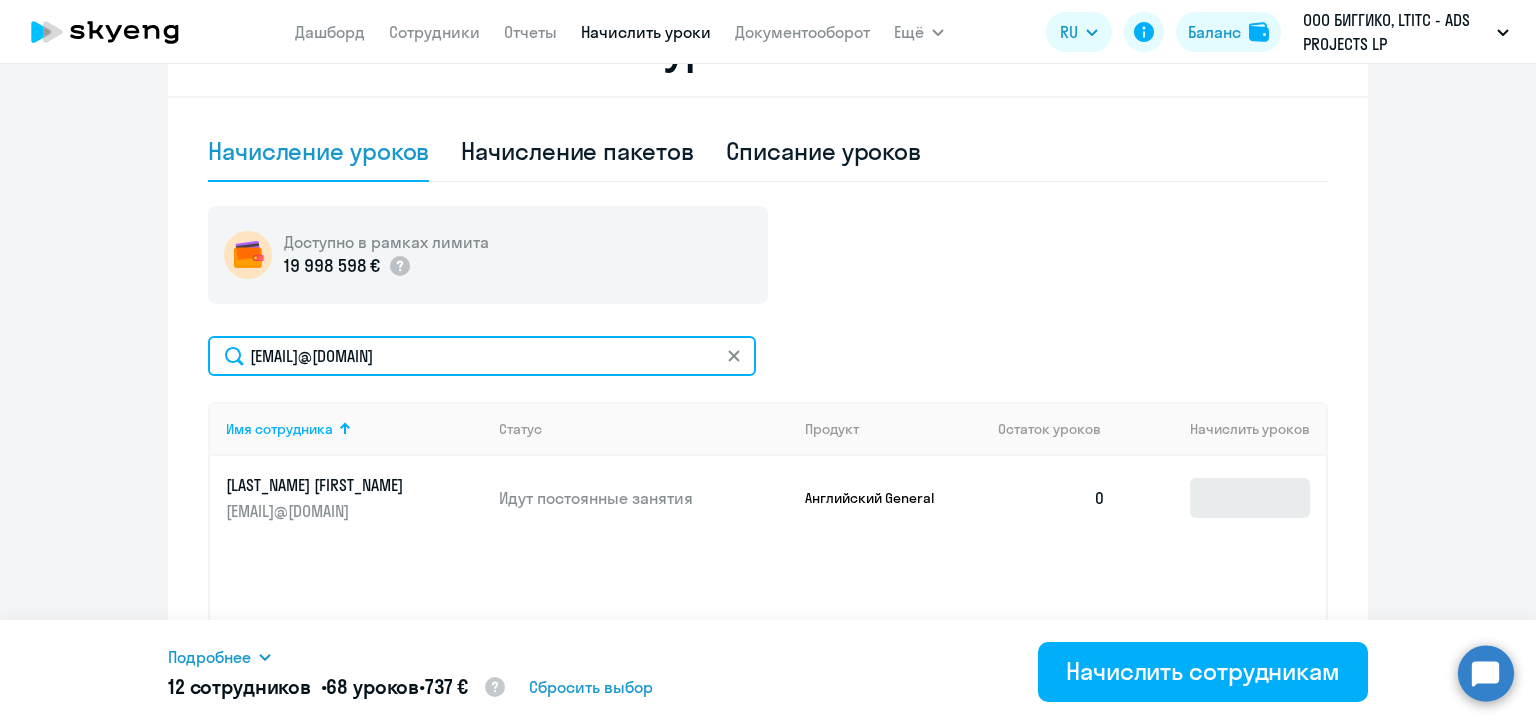 type on "valeryia.donskikh@alreadymedia.com" 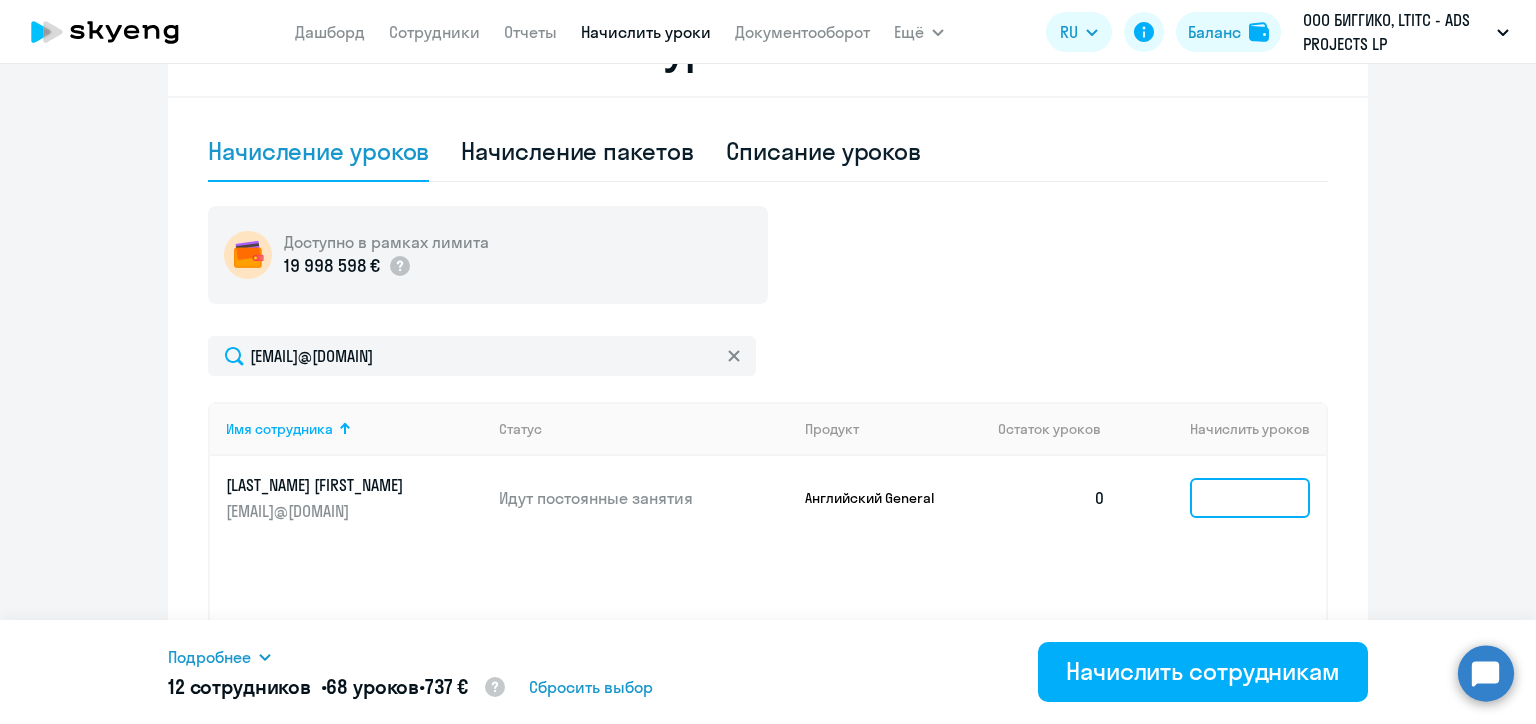 click 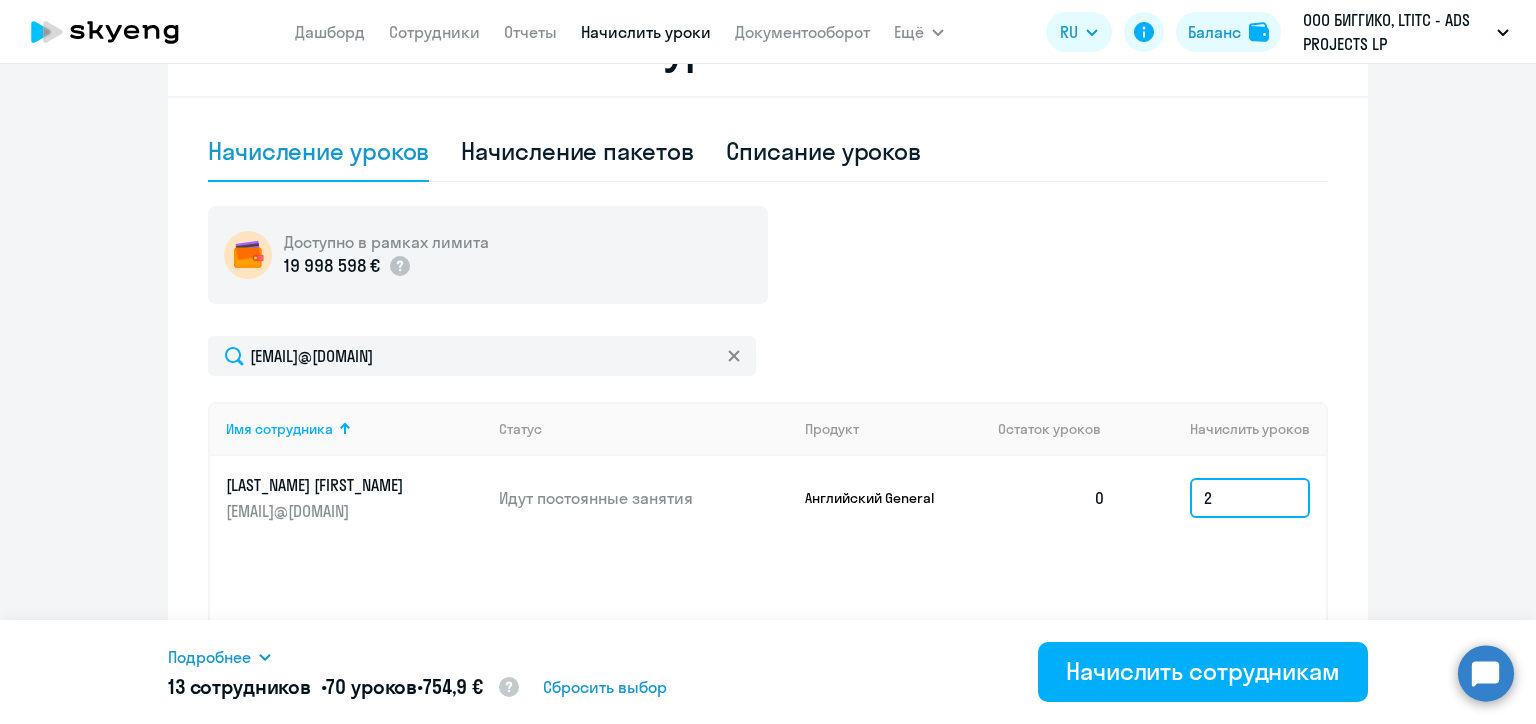 type on "2" 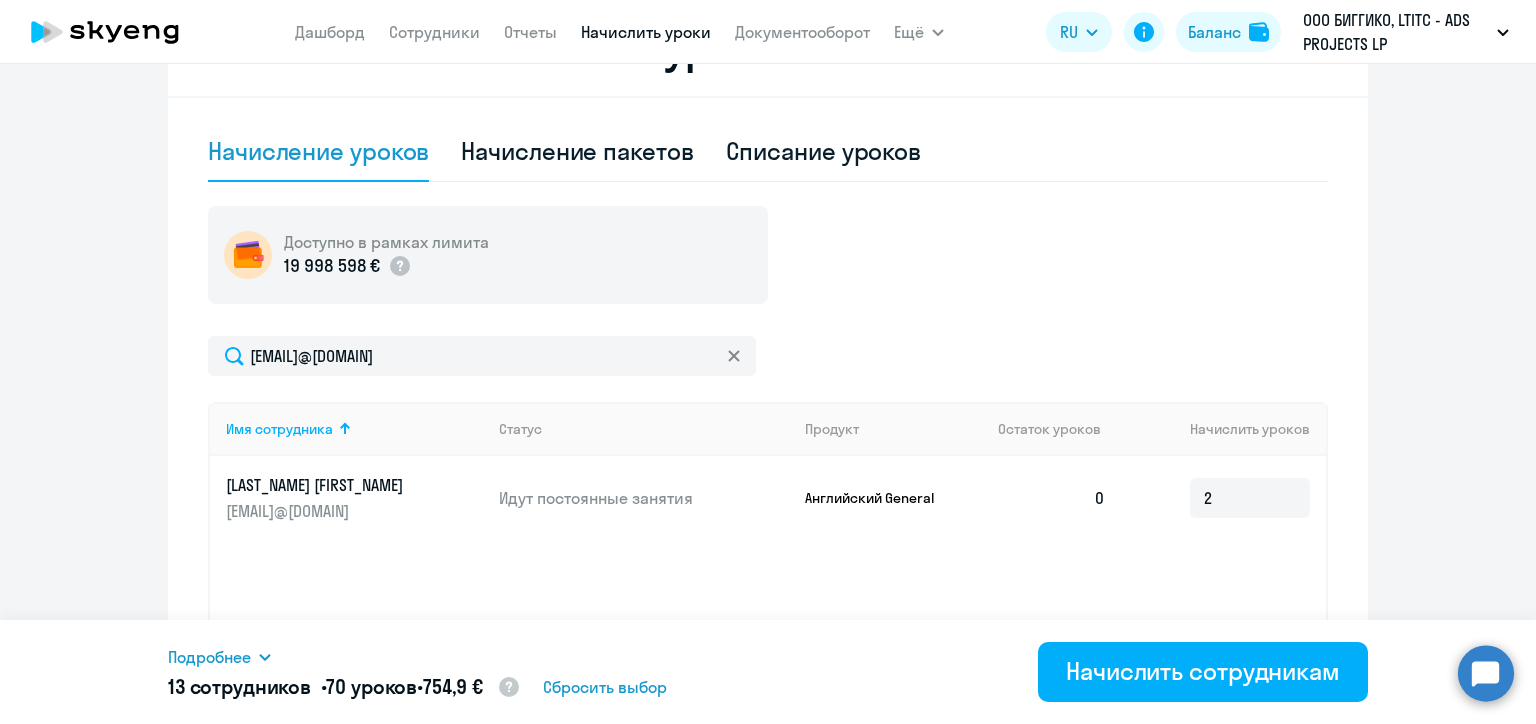 click on "Начисление и списание уроков Начисление уроков Начисление пакетов Списание уроков  Доступно в рамках лимита  19 998 598 €
valeryia.donskikh@alreadymedia.com
Имя сотрудника   Статус   Продукт   Остаток уроков   Начислить уроков  Донских Валерия valeryia.donskikh@alreadymedia.com Идут постоянные занятия Английский General  0  2 Отображать по:  10 строк   30 строк   50 строк   1 - 1 из 1 сотрудника" 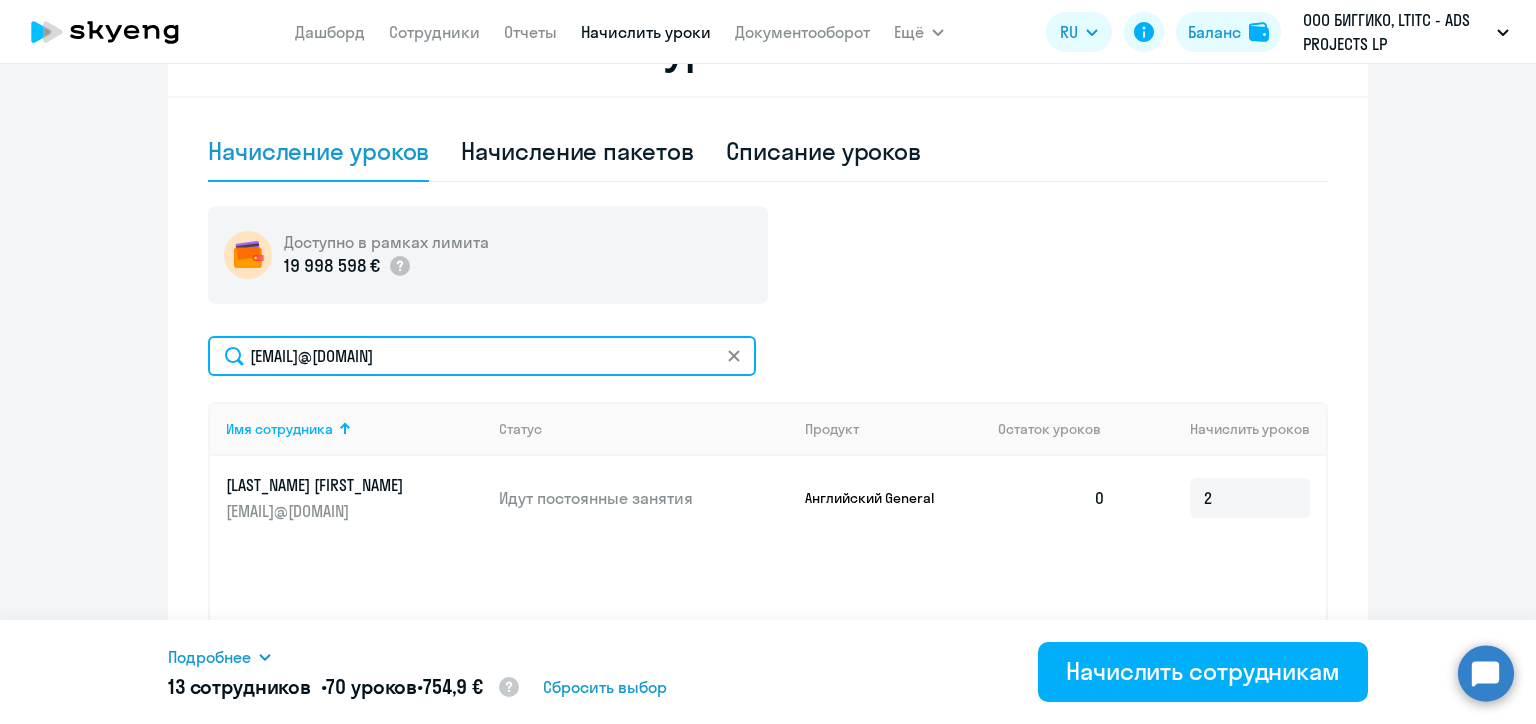 click on "valeryia.donskikh@alreadymedia.com" 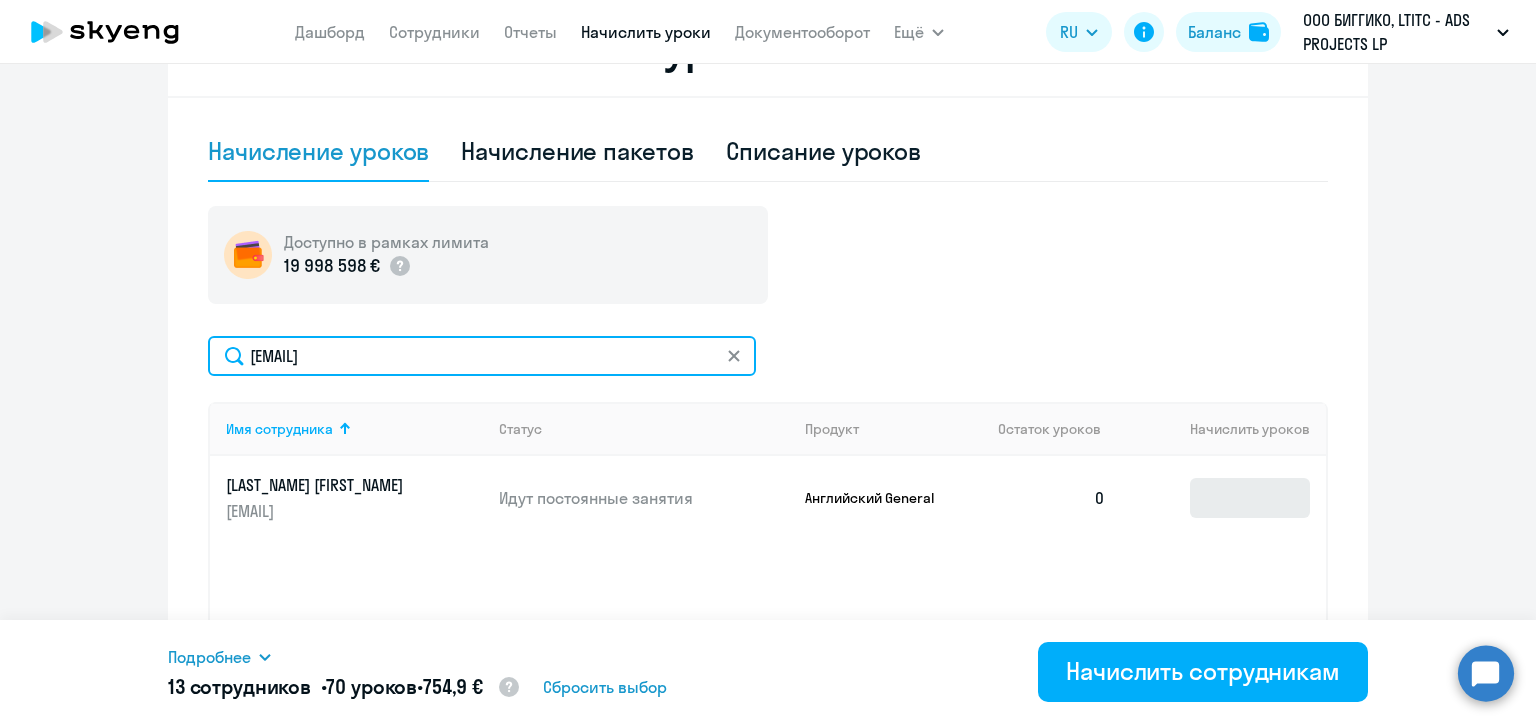 type on "edulinets@gmail.com" 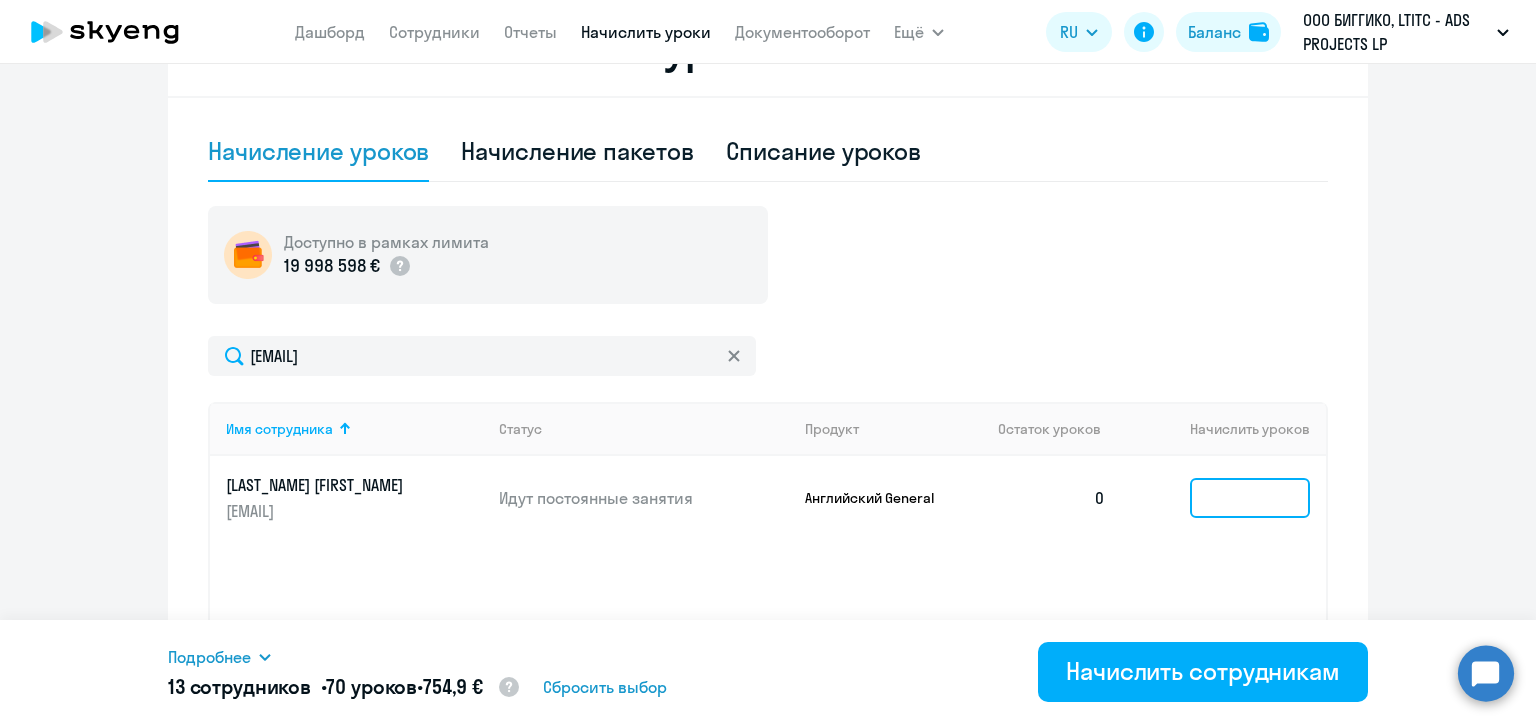 click 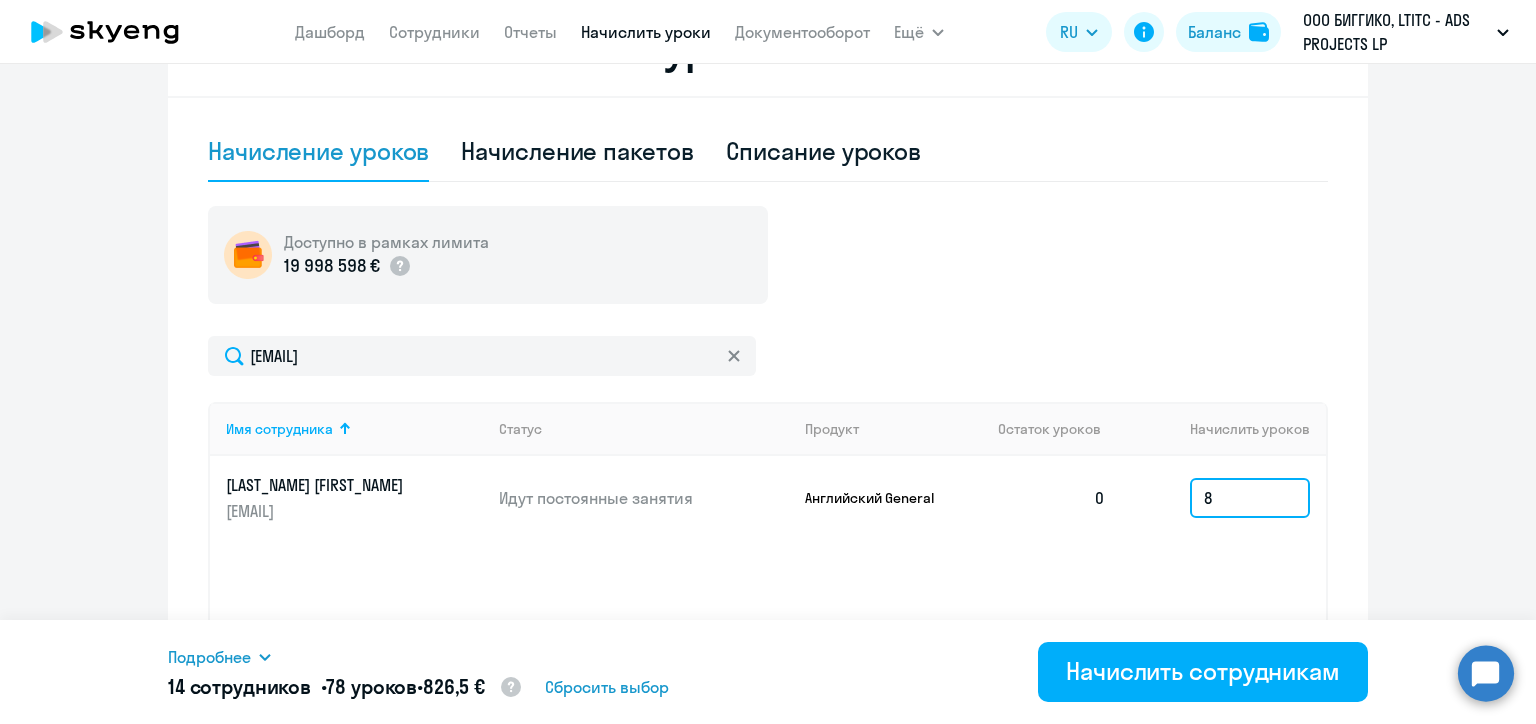 type on "8" 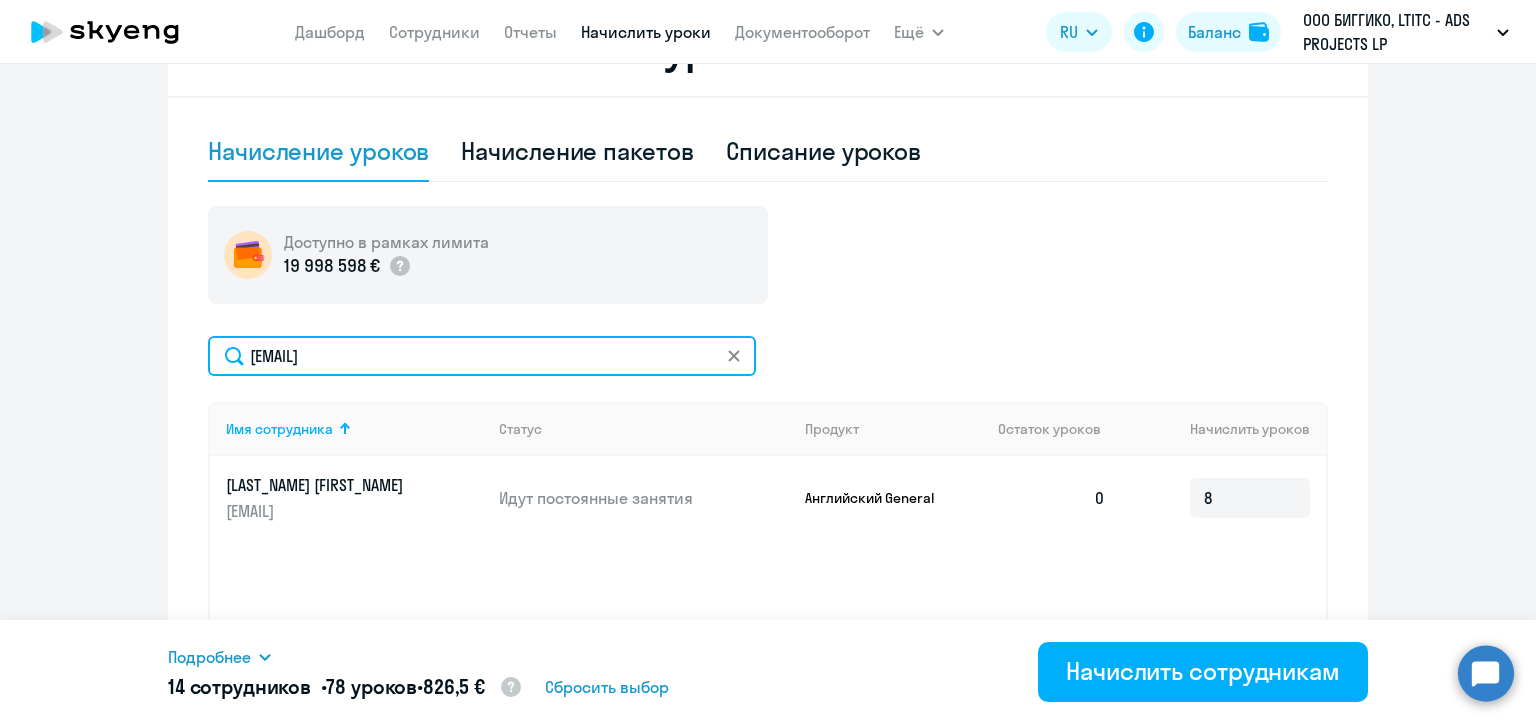 click on "edulinets@gmail.com" 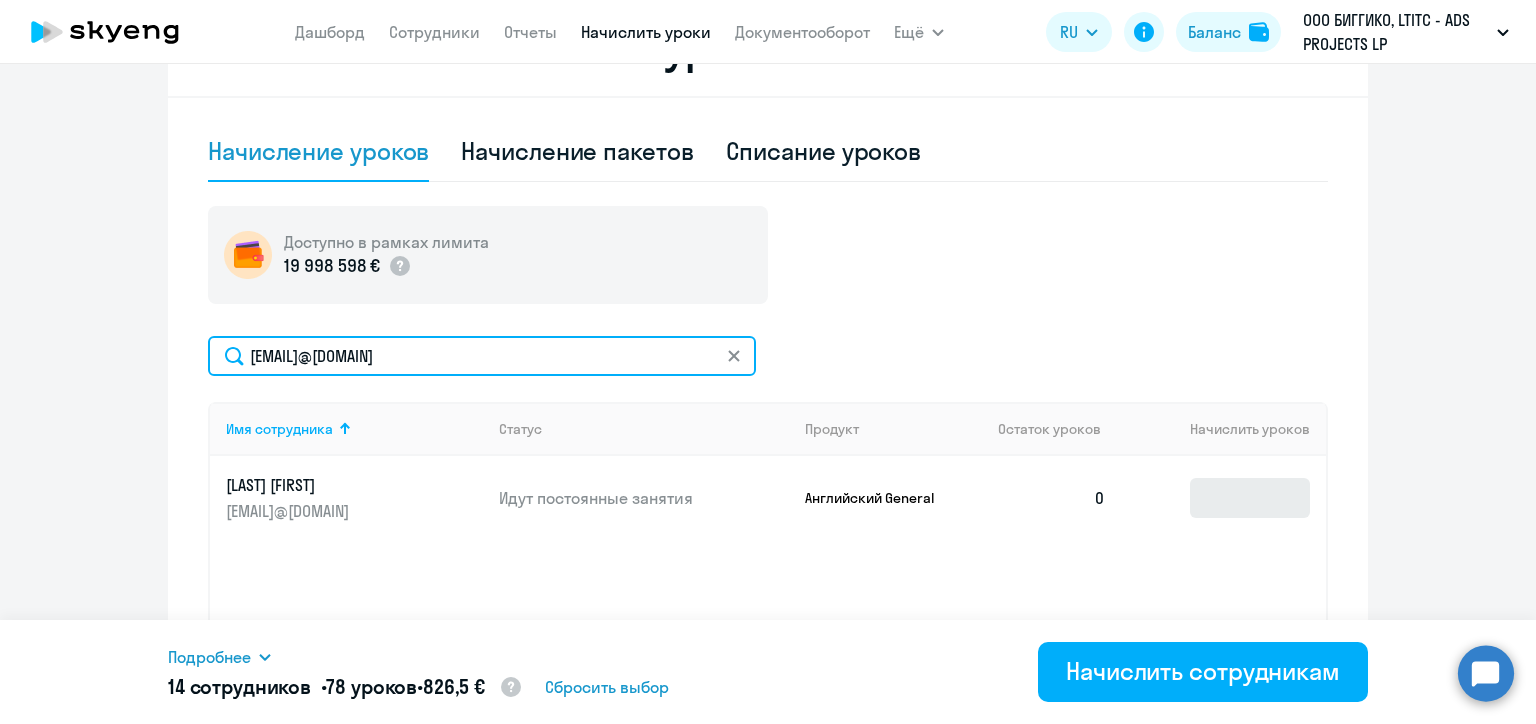 type on "lizaveta.durko@alreadymedia.com" 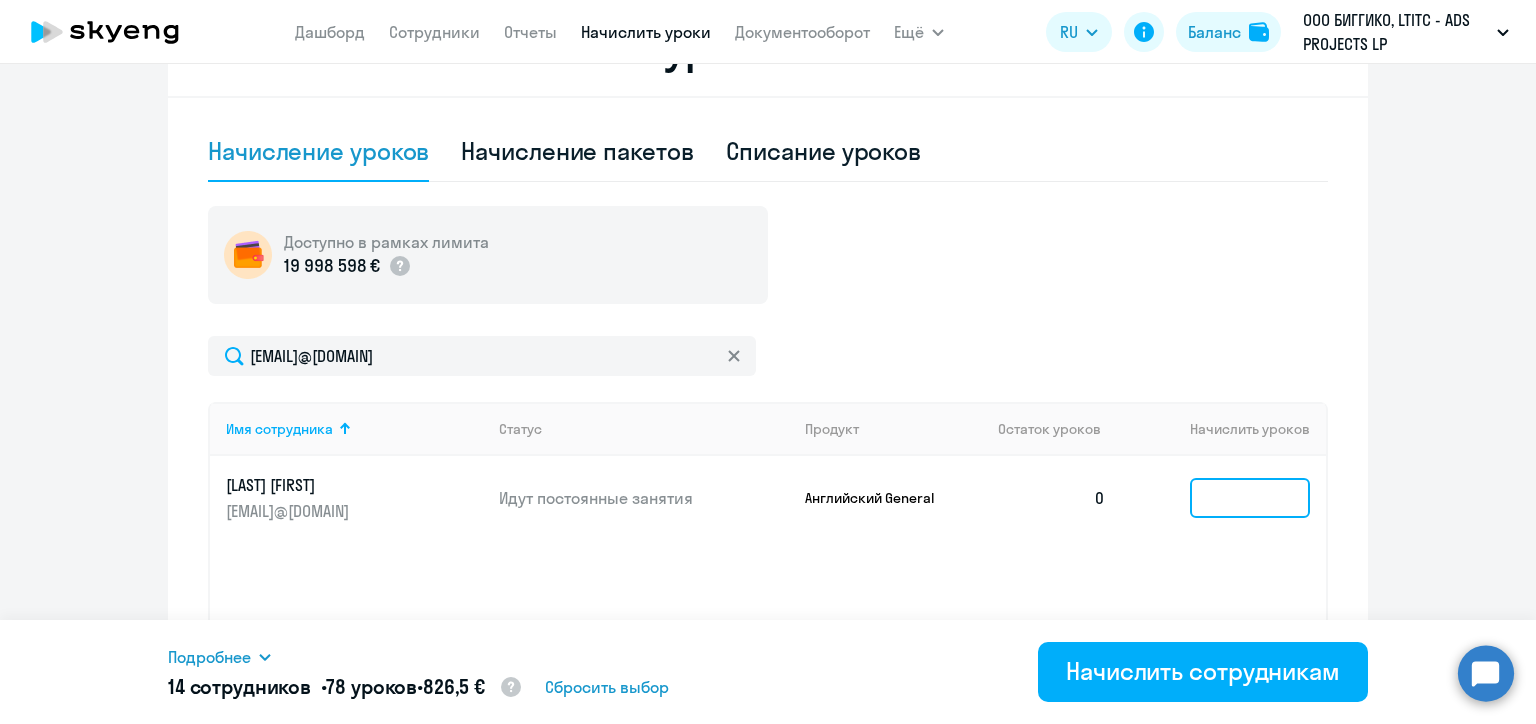 click 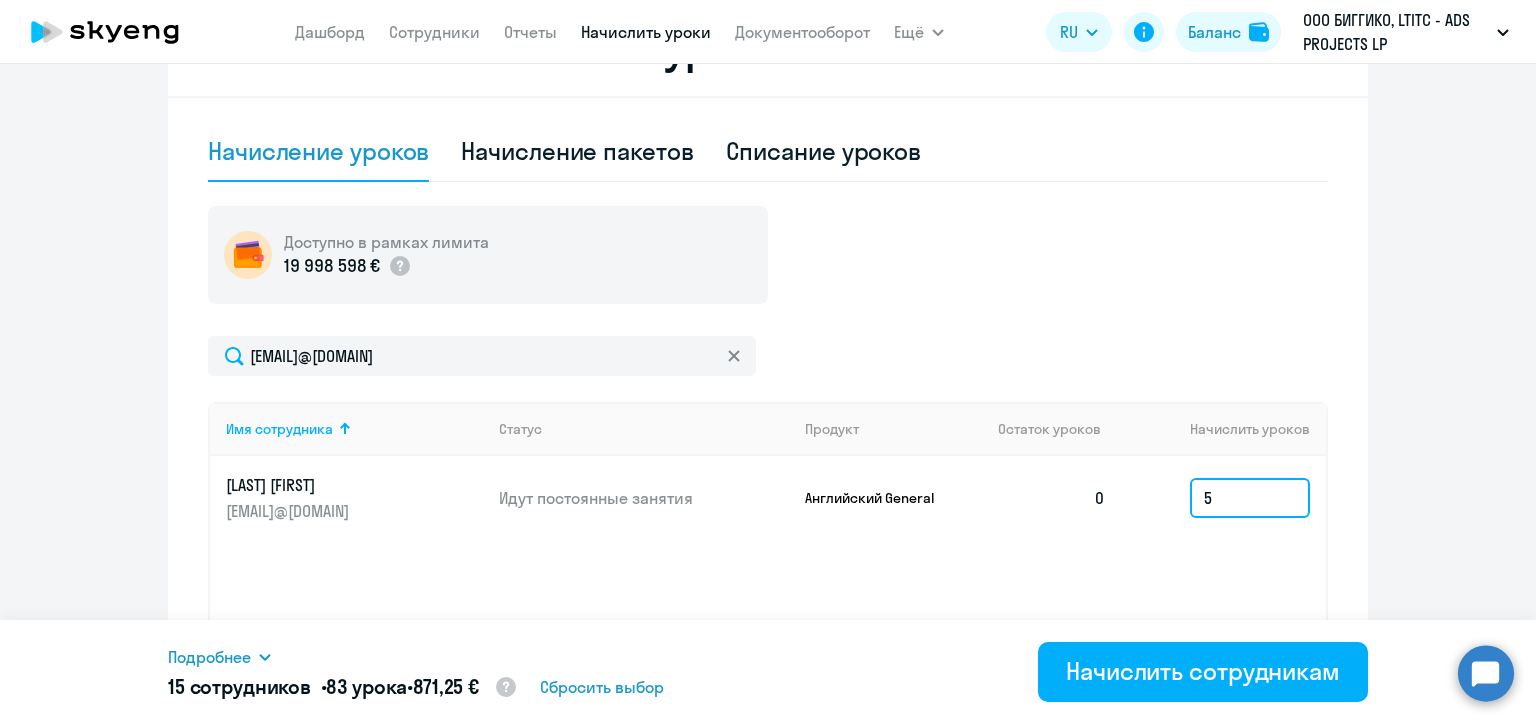 type on "5" 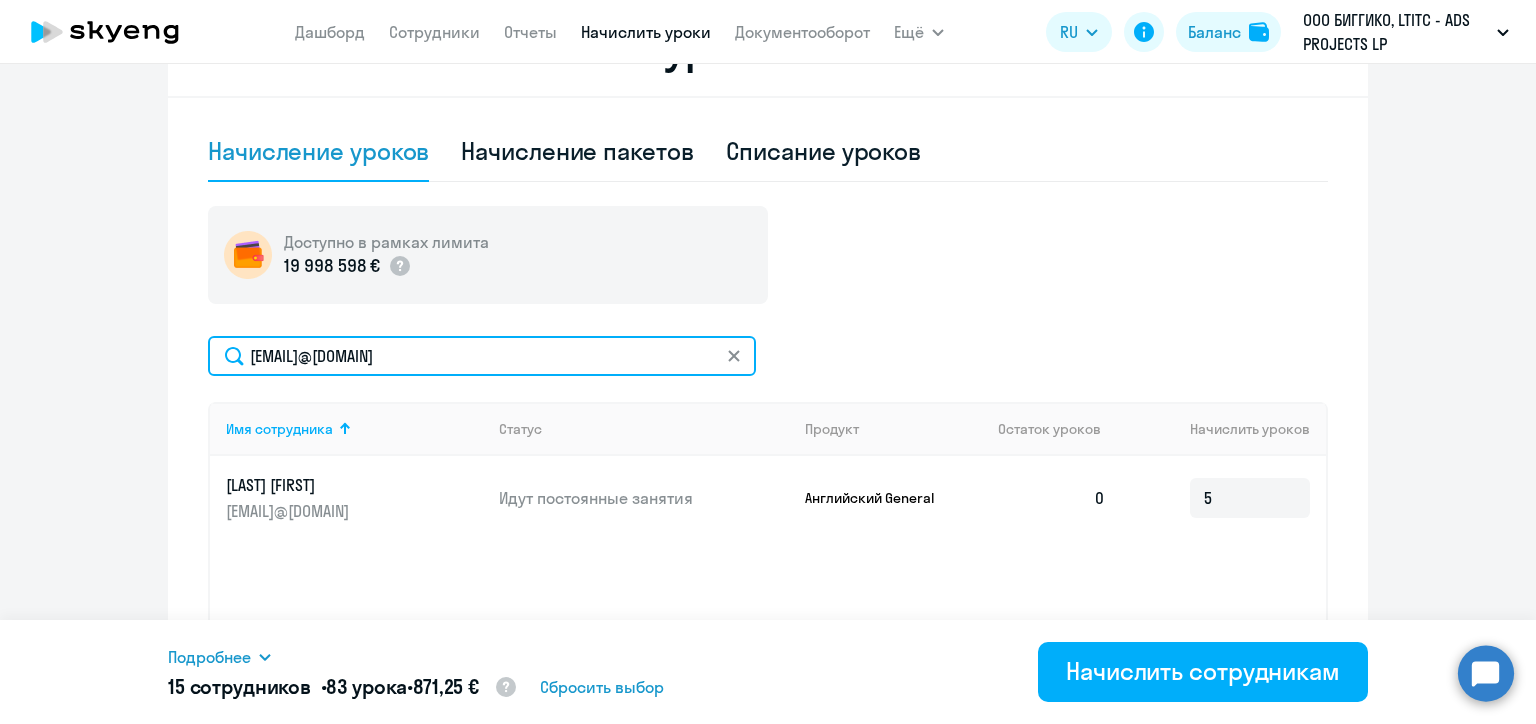 click on "lizaveta.durko@alreadymedia.com" 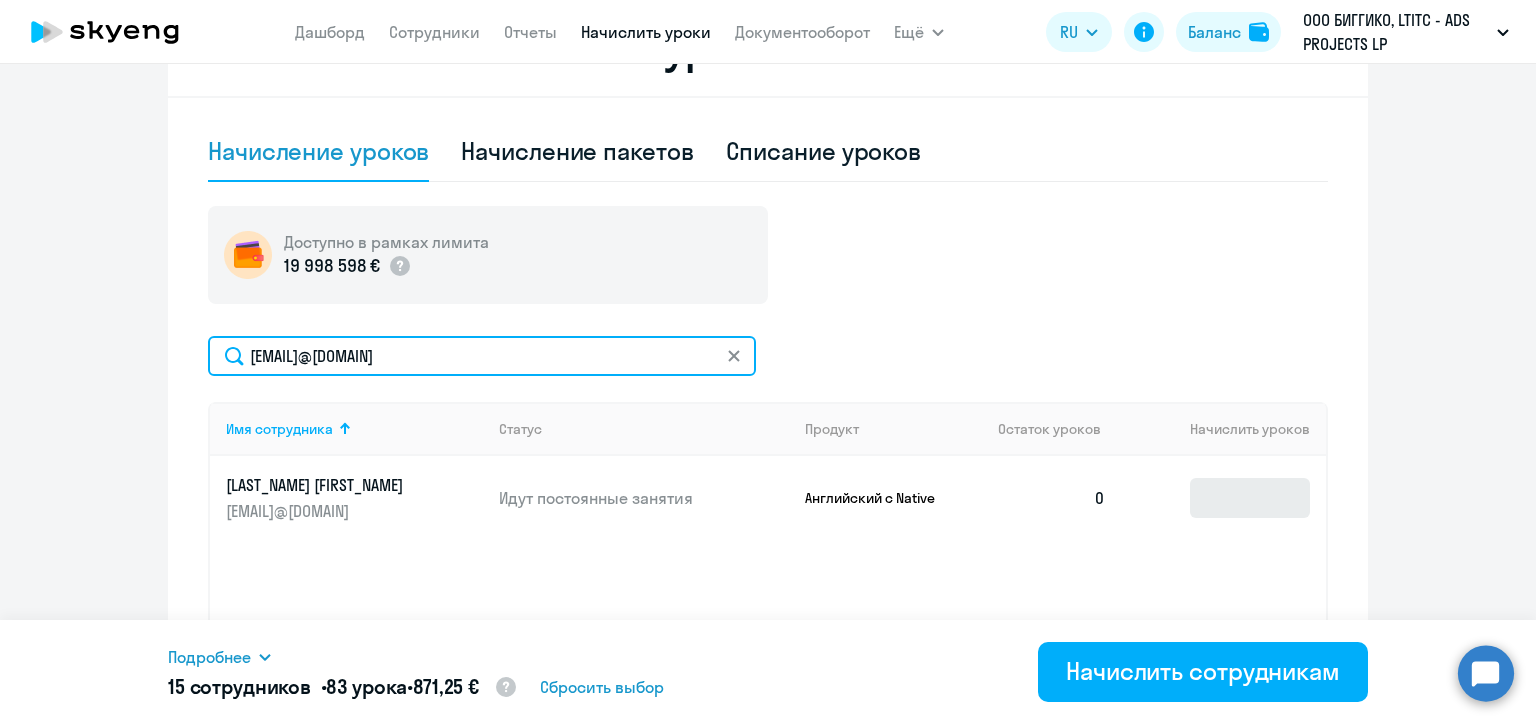 type on "yeo@biggiko.com" 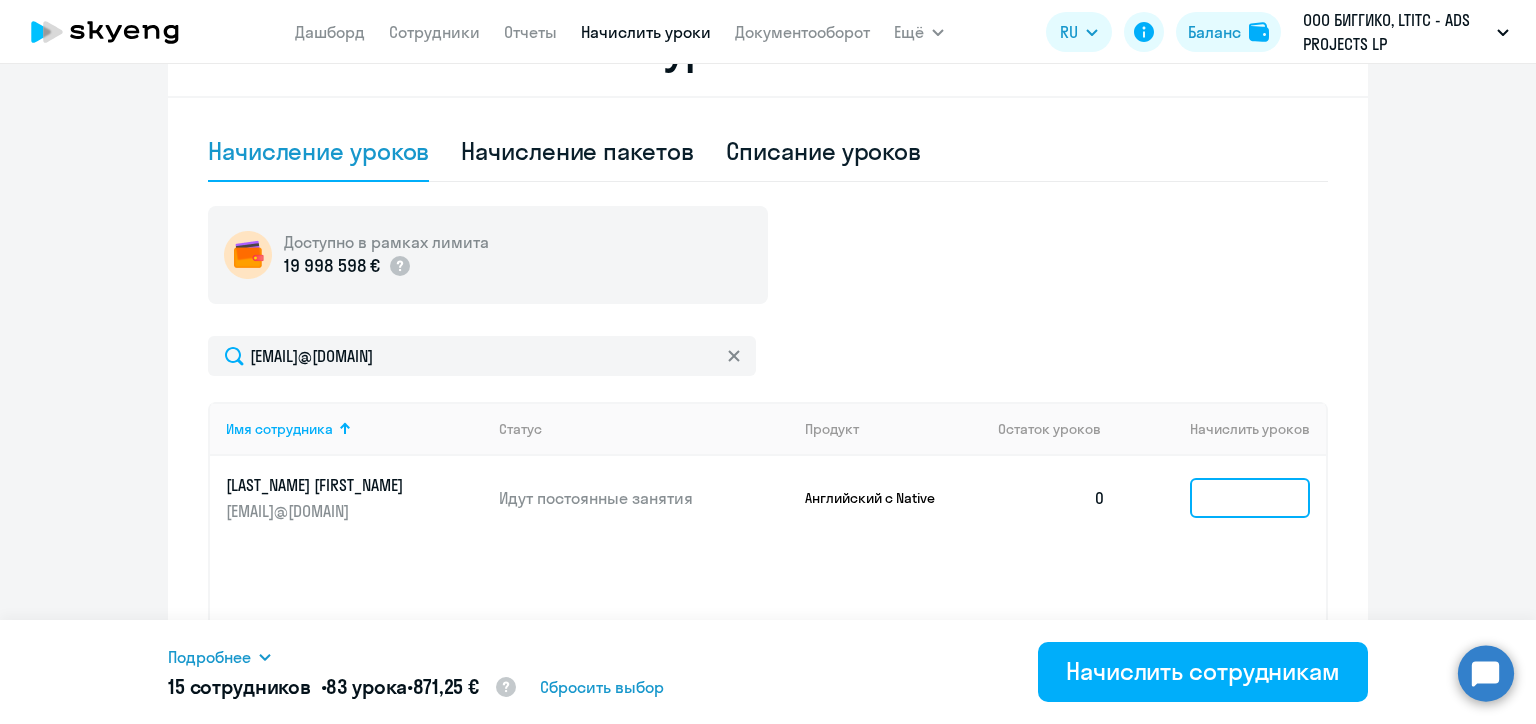 click 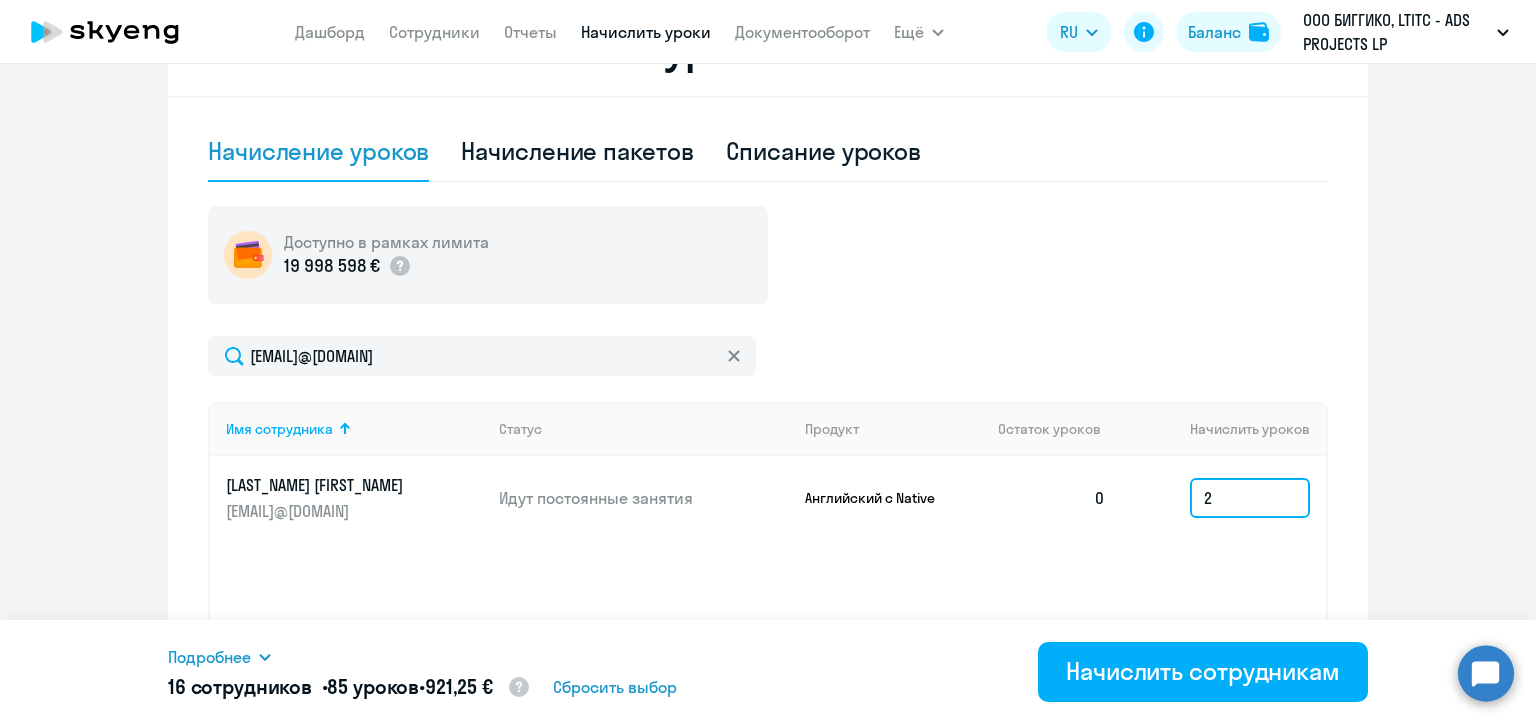 type on "2" 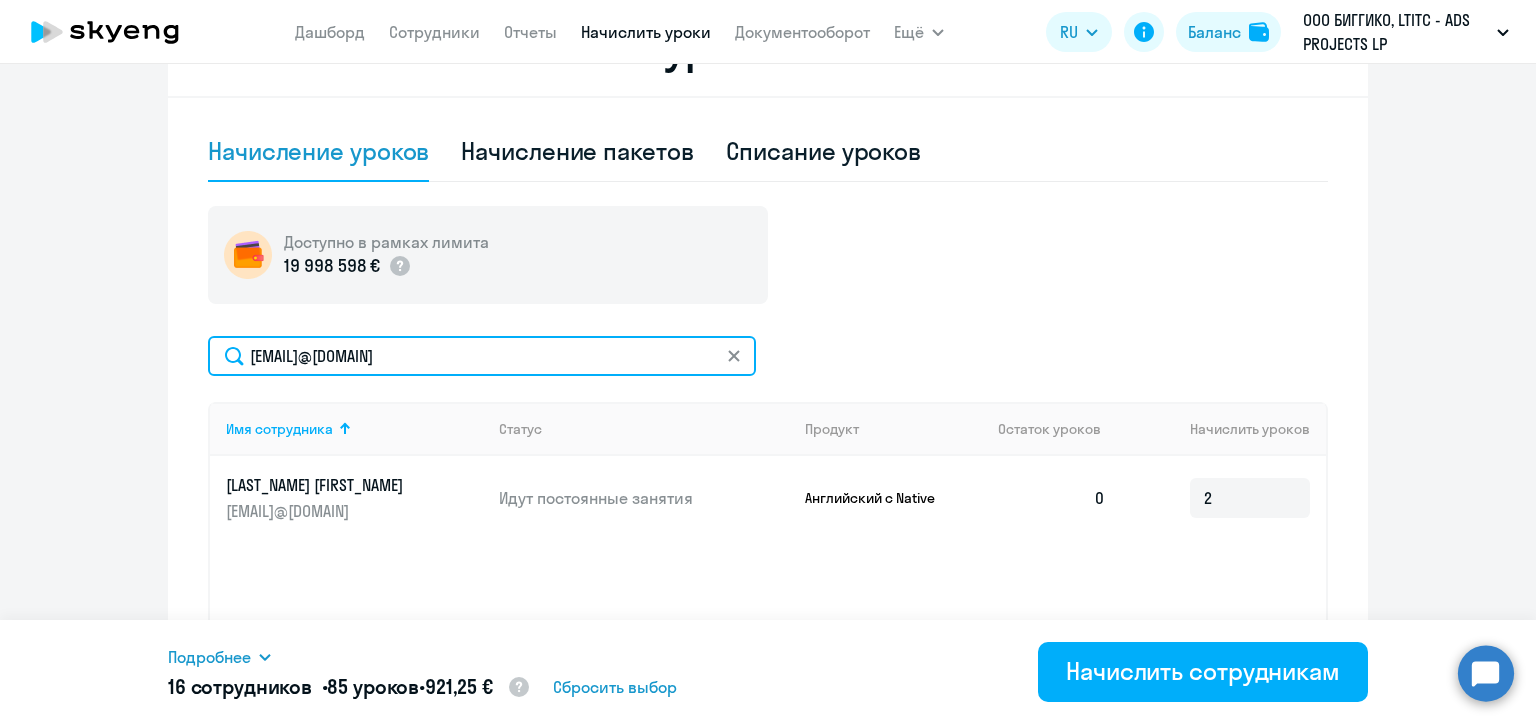 click on "yeo@biggiko.com" 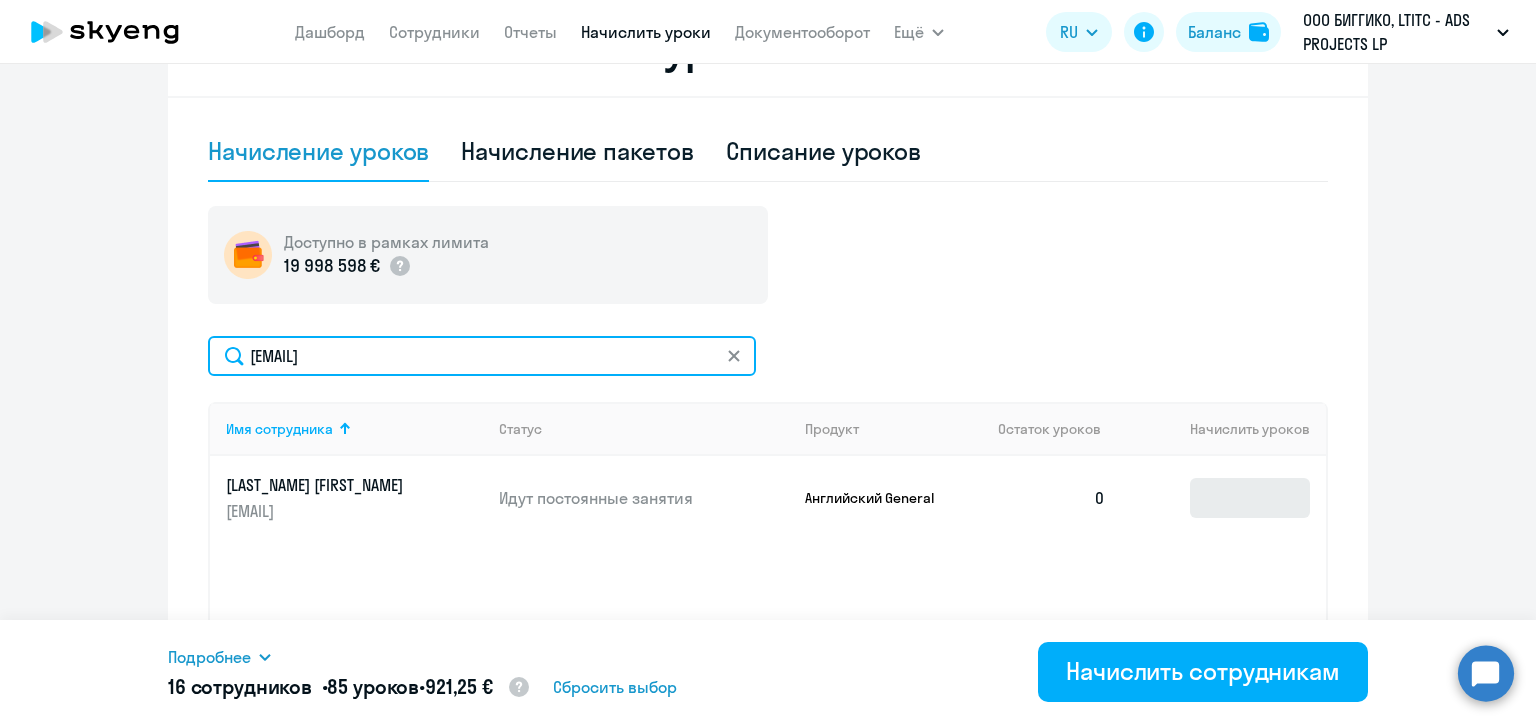 type on "elisei.yahorau@alreadymedia.com" 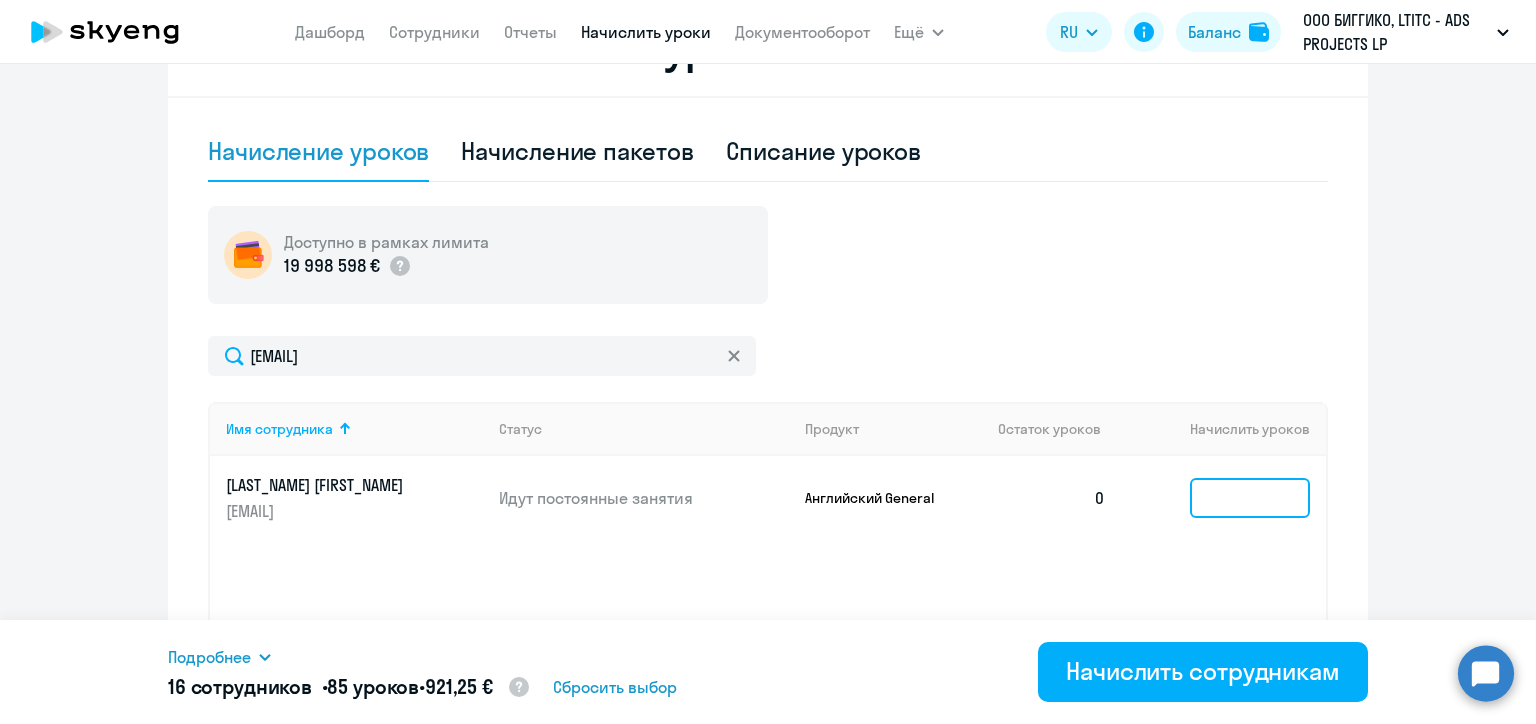 click 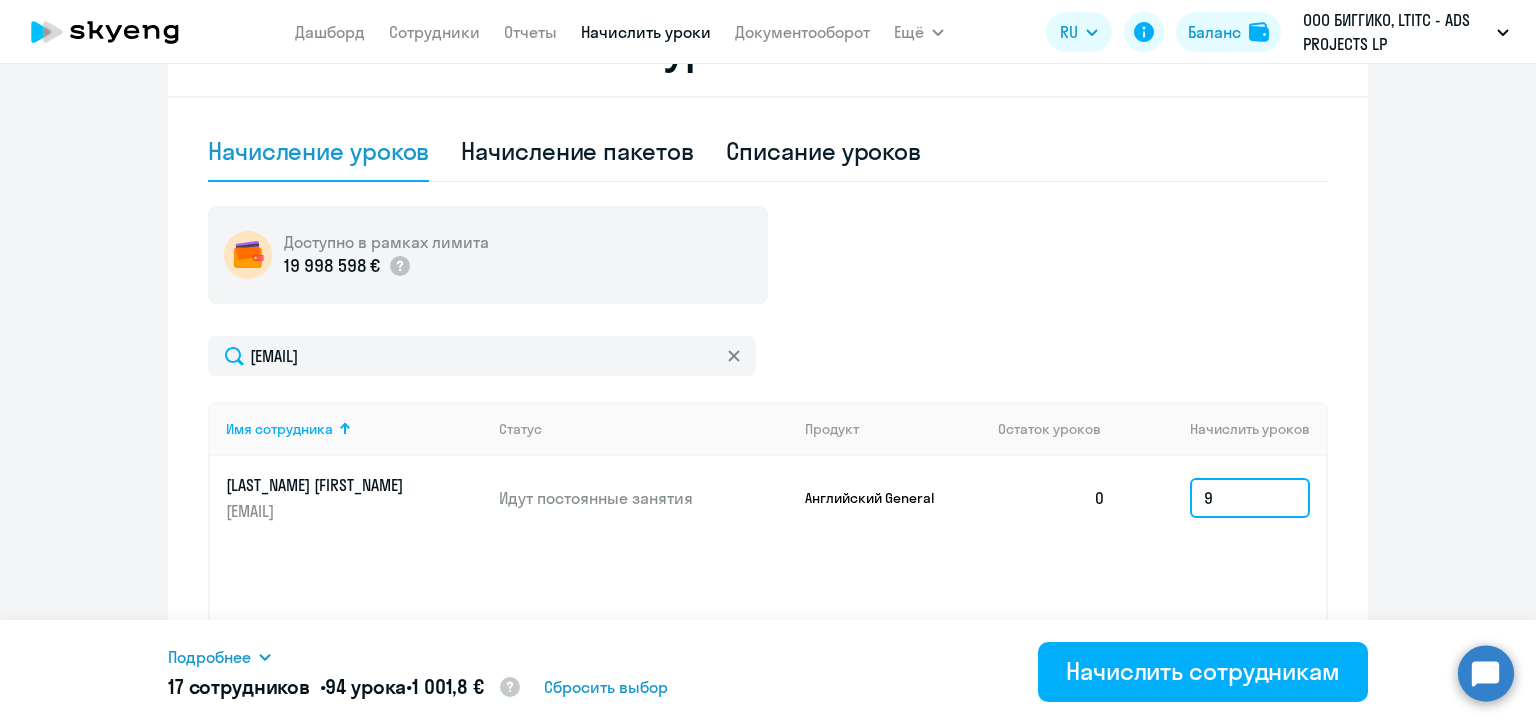 type on "9" 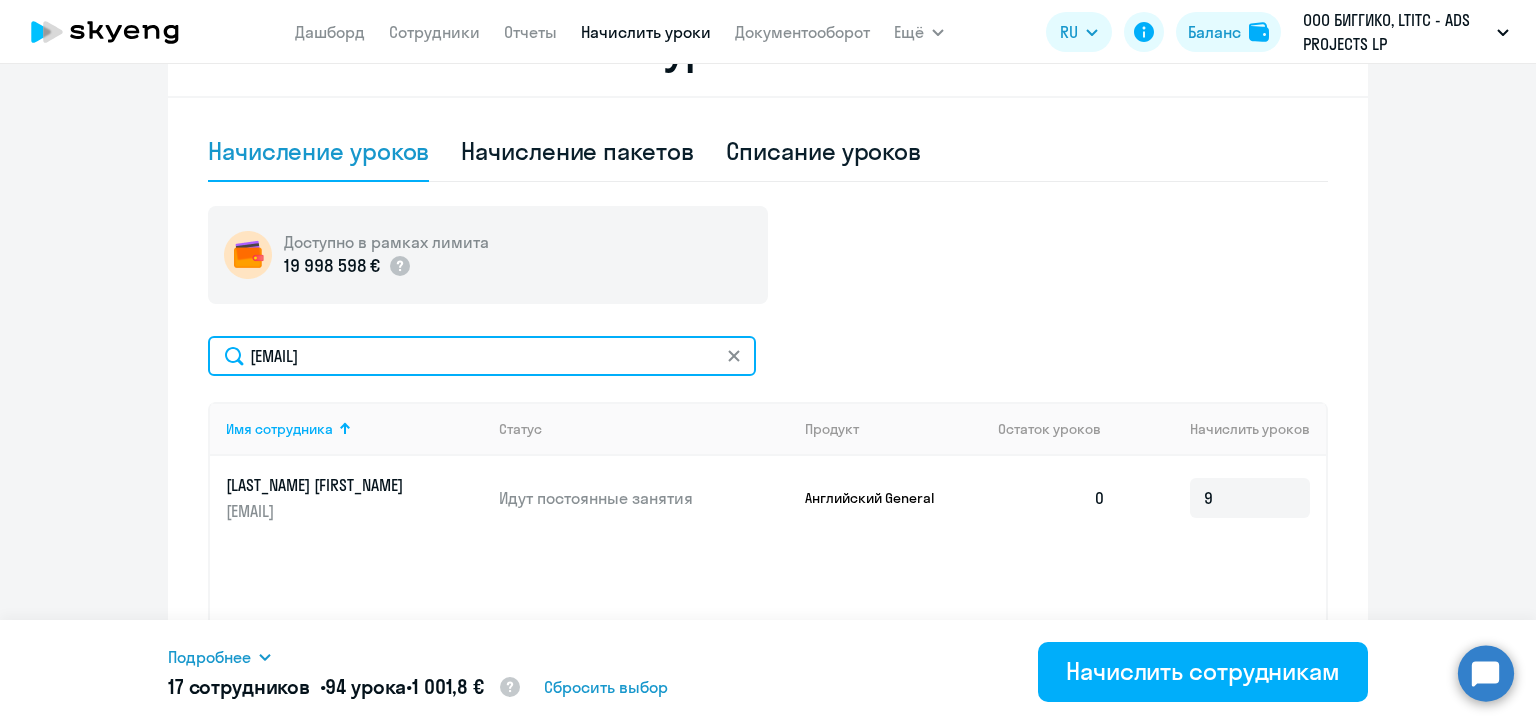 click on "elisei.yahorau@alreadymedia.com" 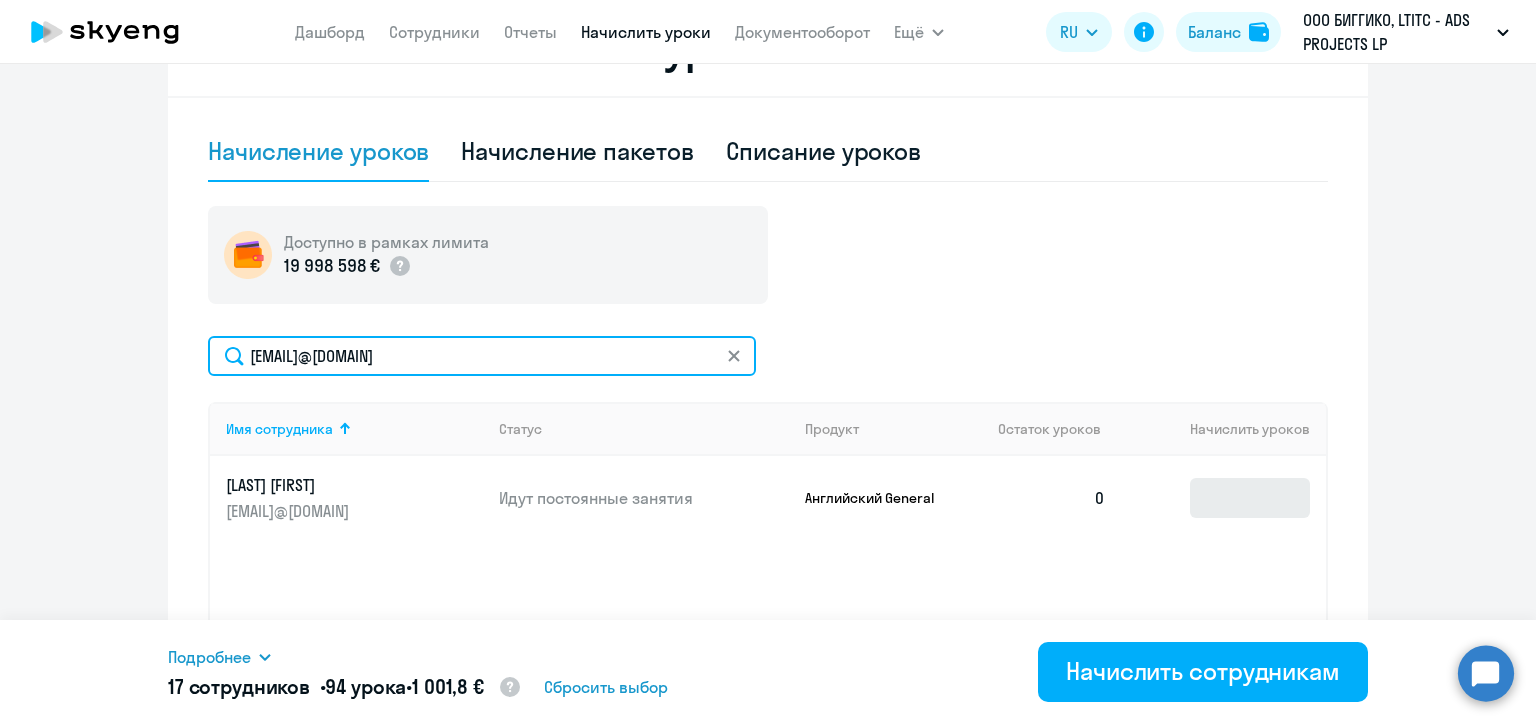 type on "az@biggiko.com" 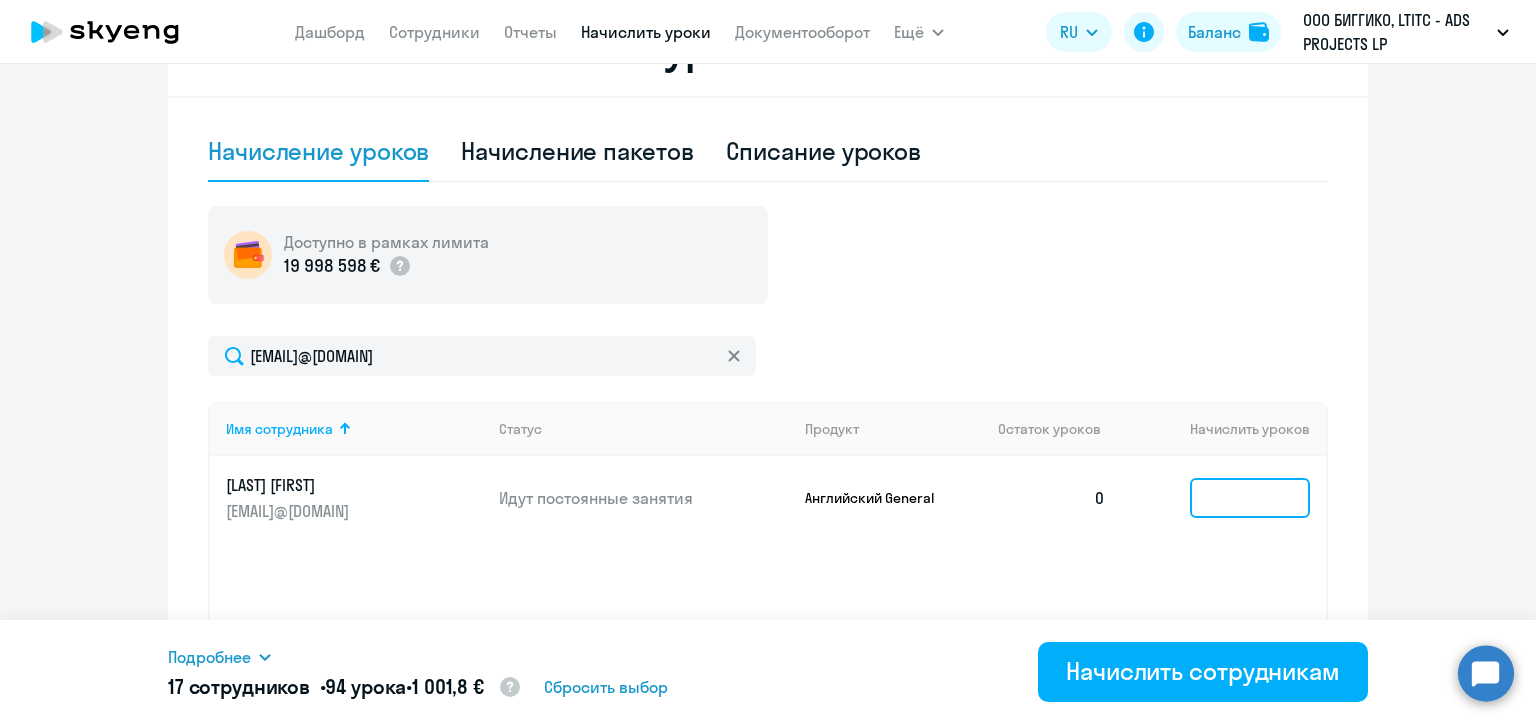 click 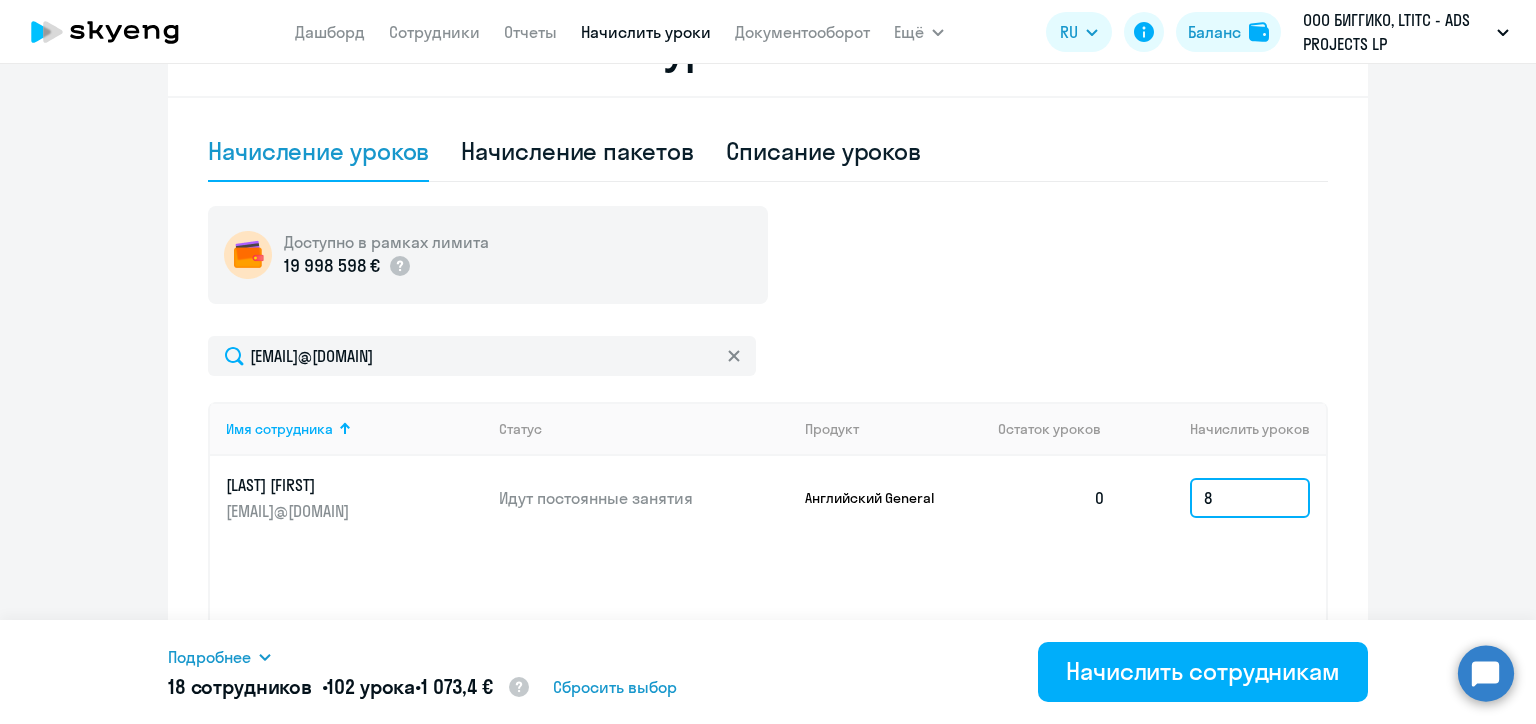type on "8" 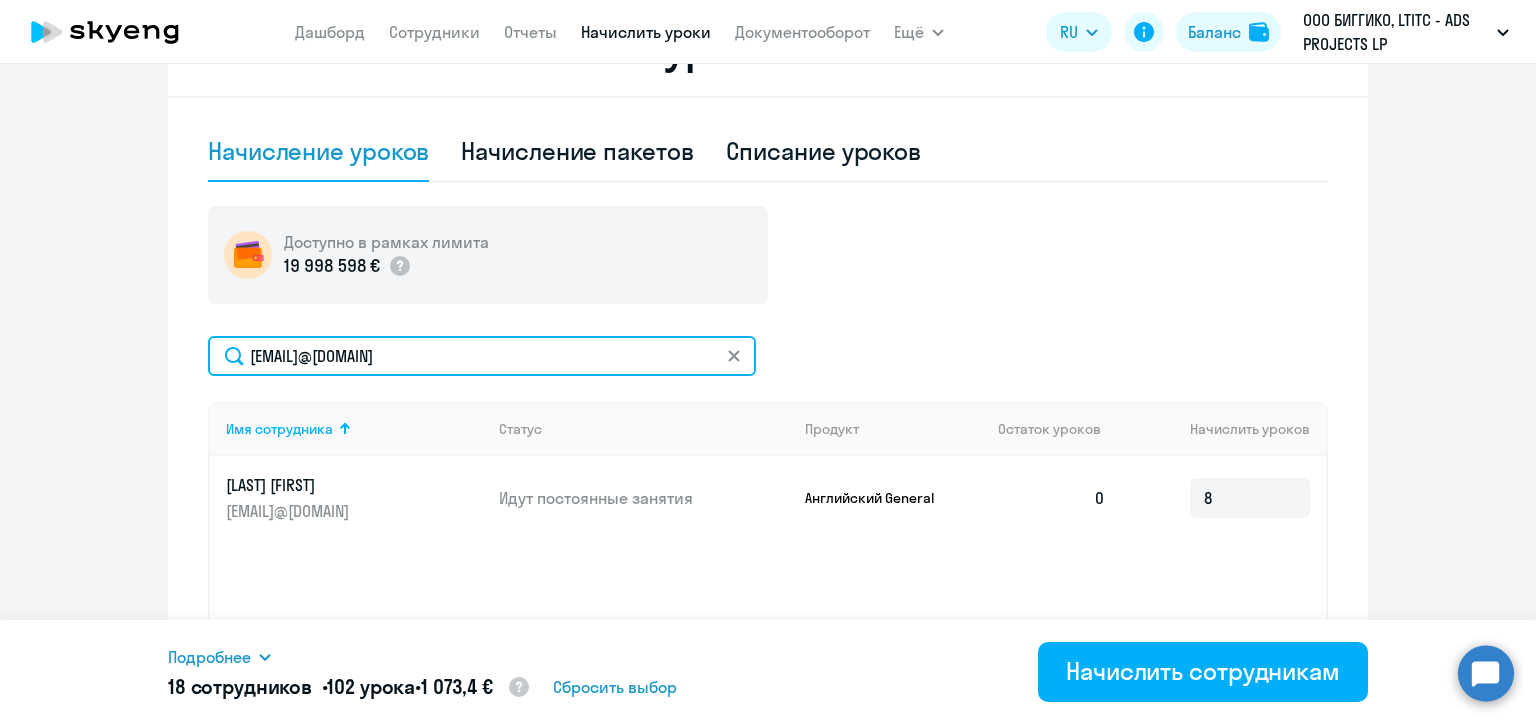 click on "az@biggiko.com" 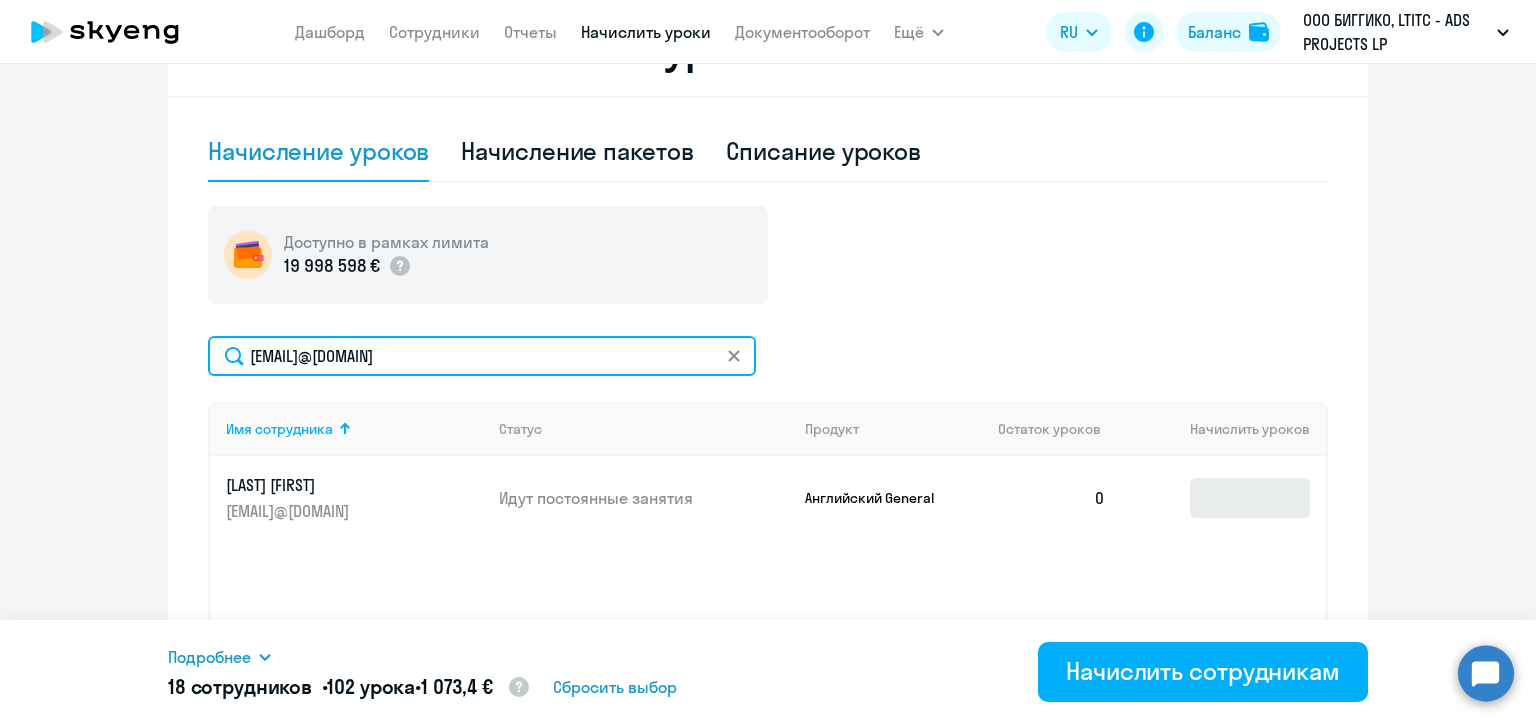 type on "alexsey.zadkov@alreadymedia.com" 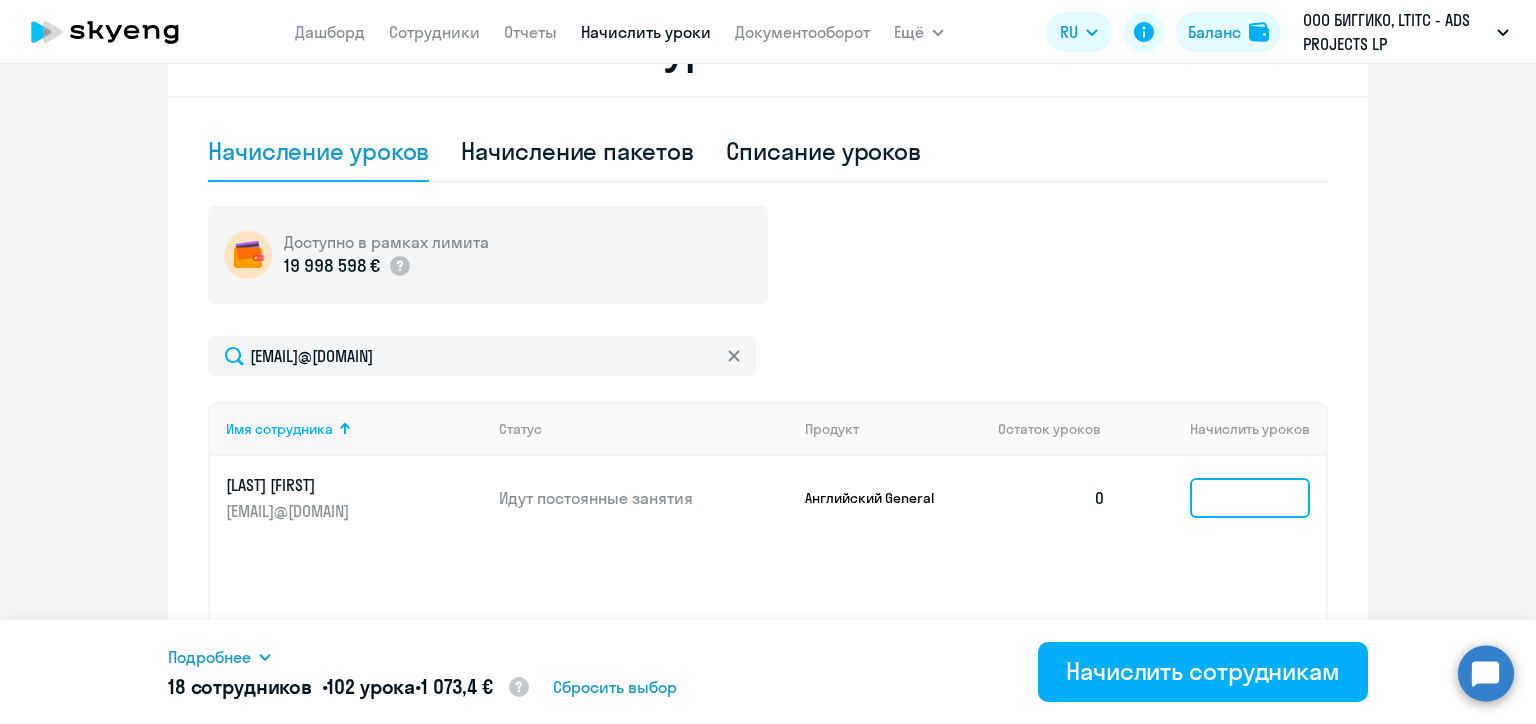 click 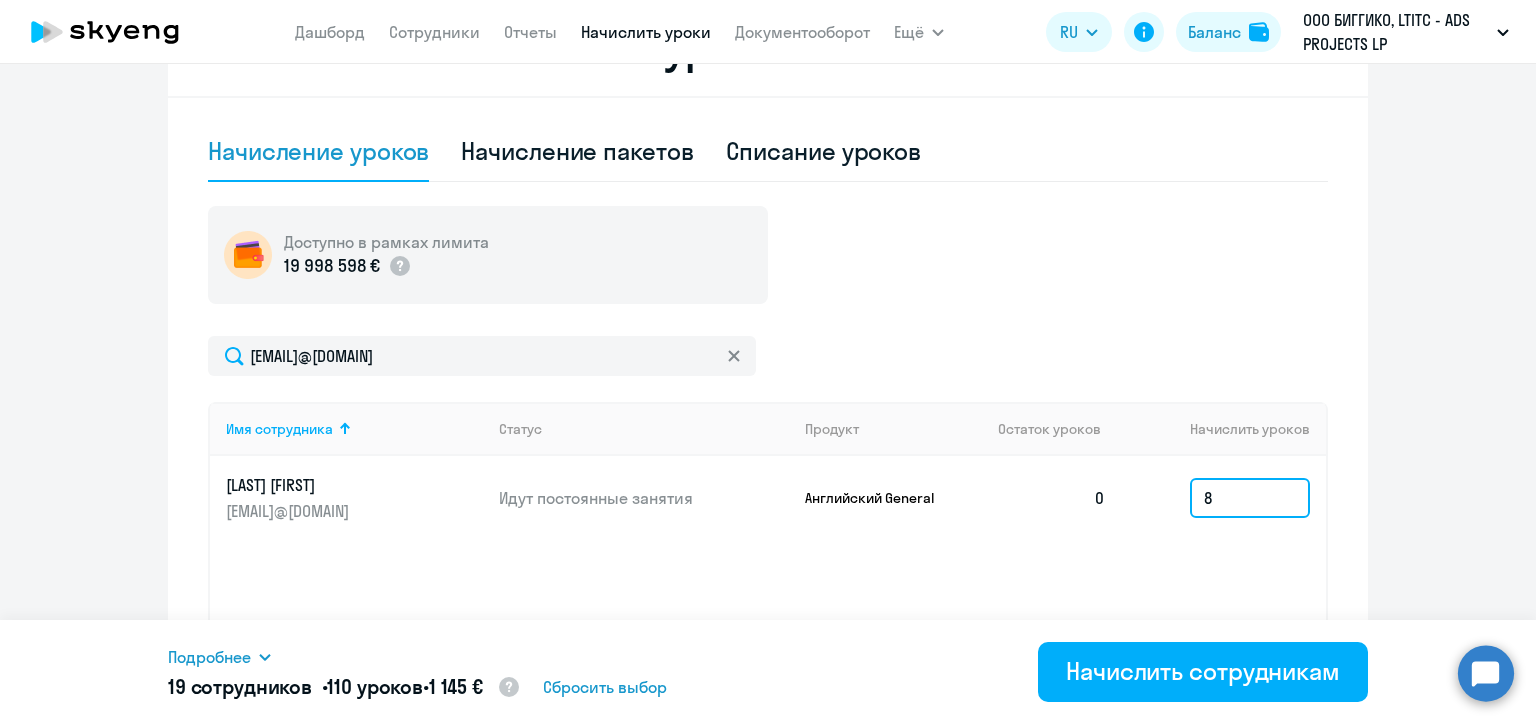 type on "8" 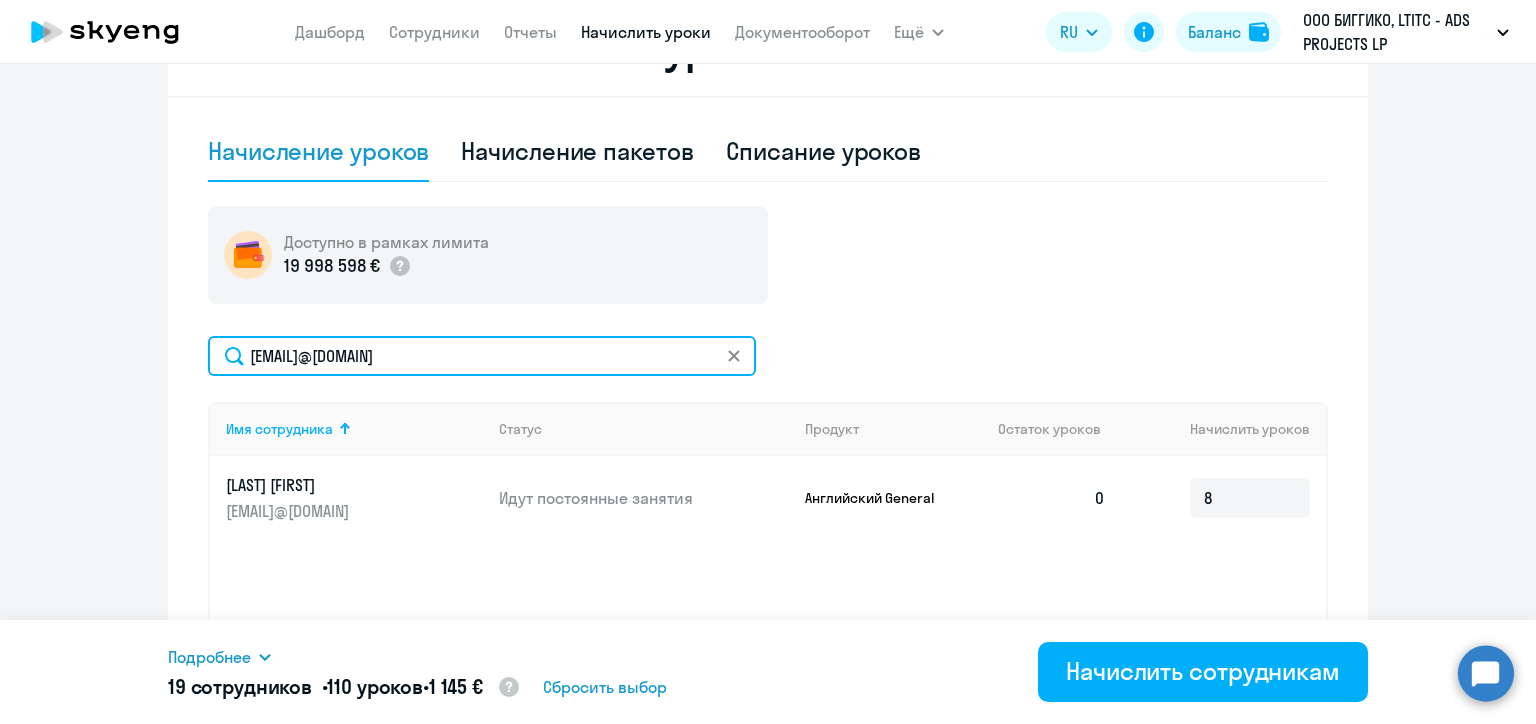click on "alexsey.zadkov@alreadymedia.com" 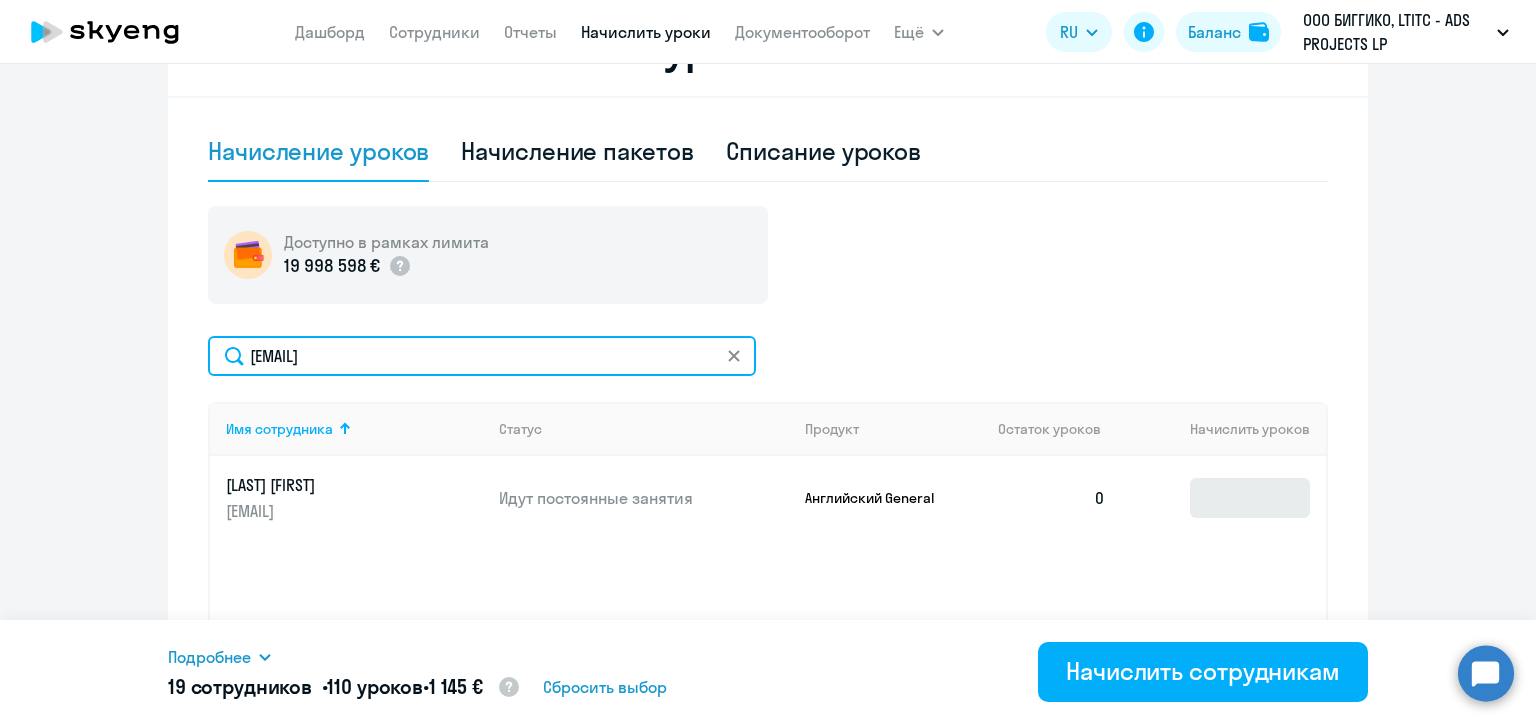 type on "alla.kazakova@alreadymedia.com" 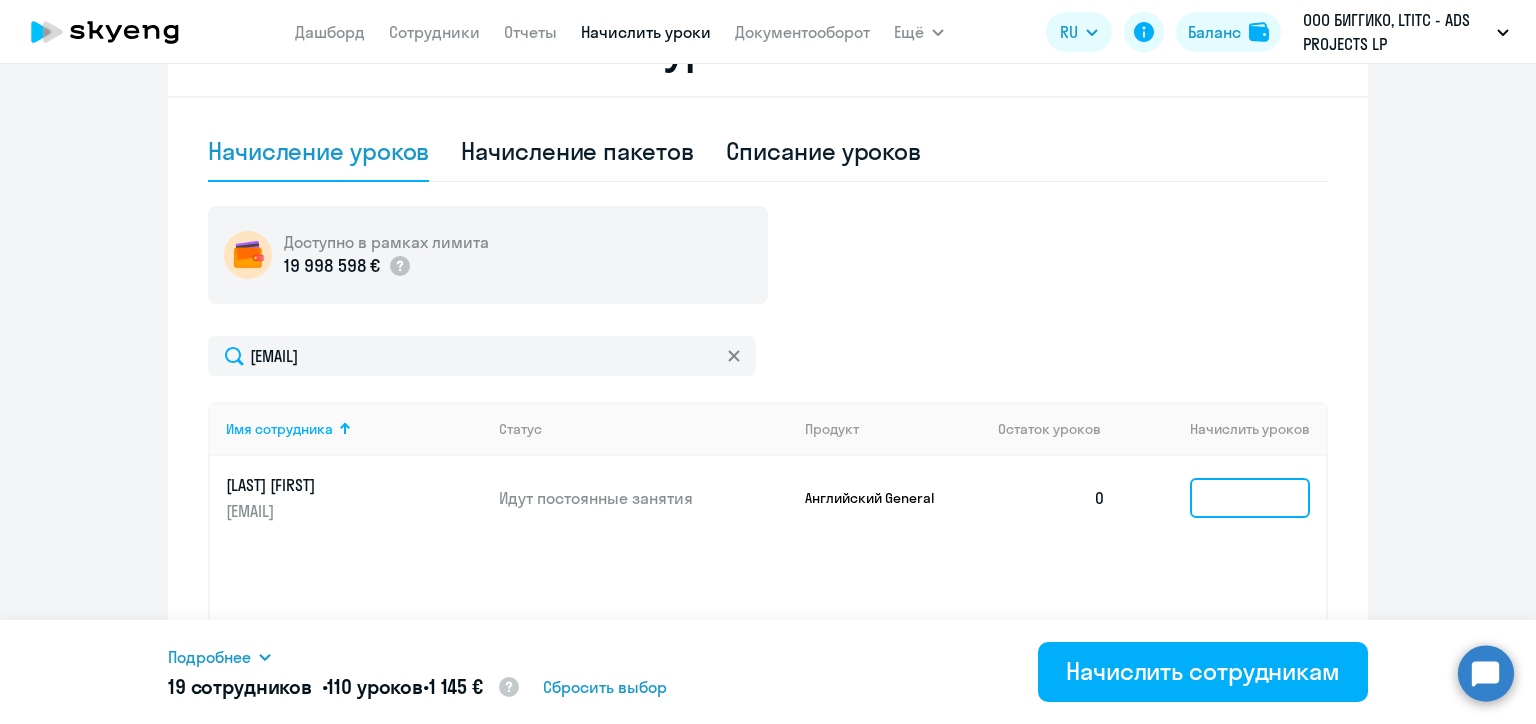 click 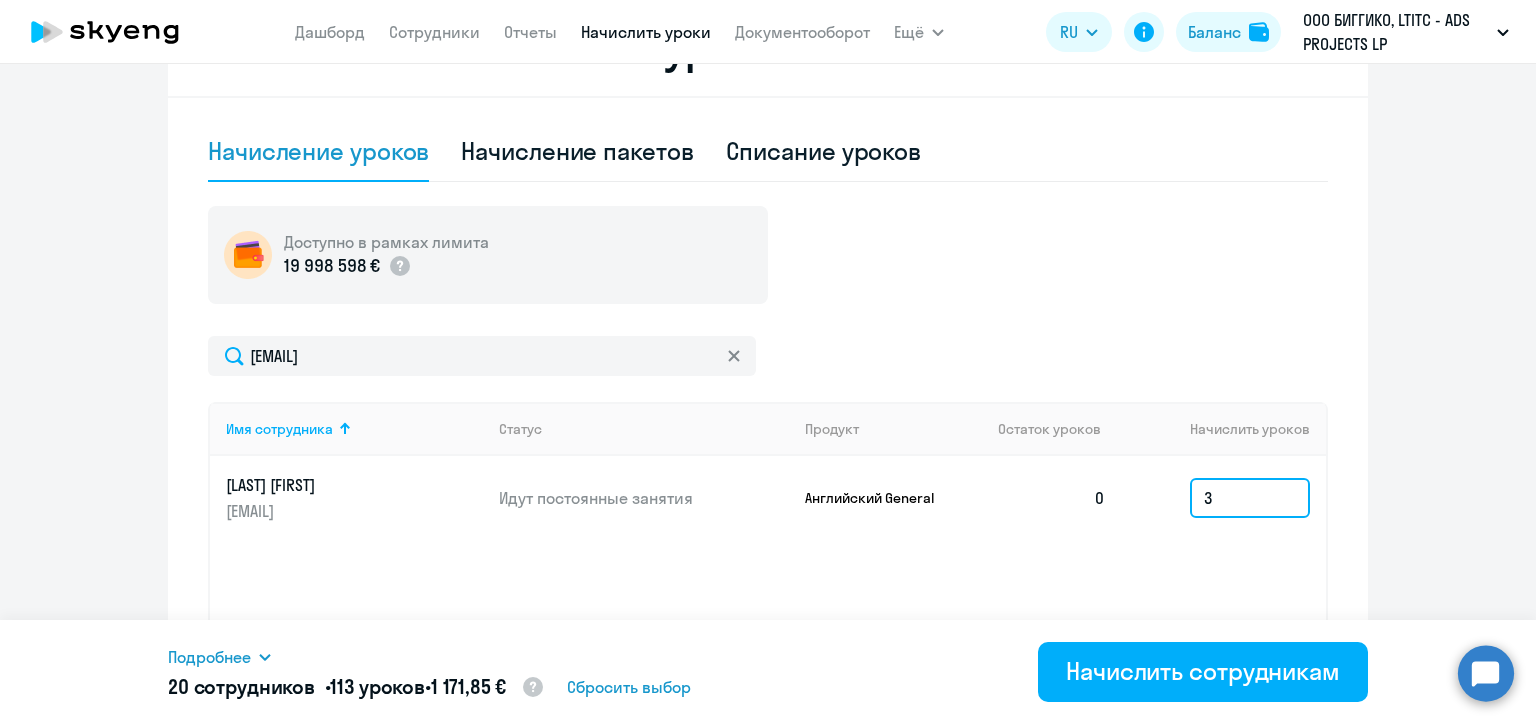 type on "3" 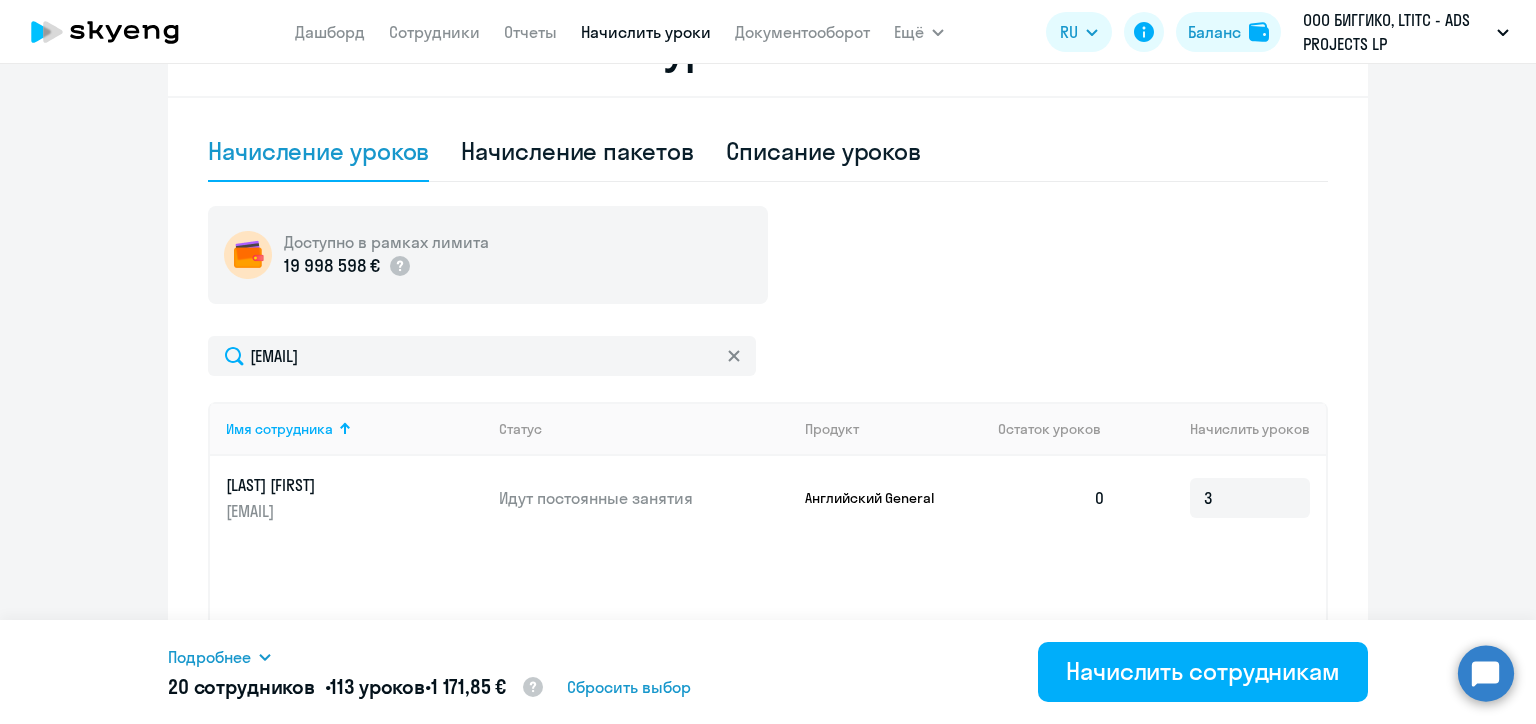 click on "Начисление и списание уроков Начисление уроков Начисление пакетов Списание уроков  Доступно в рамках лимита  19 998 598 €
alla.kazakova@alreadymedia.com
Имя сотрудника   Статус   Продукт   Остаток уроков   Начислить уроков  Казакова Алла alla.kazakova@alreadymedia.com Идут постоянные занятия Английский General  0  3 Отображать по:  10 строк   30 строк   50 строк   1 - 1 из 1 сотрудника" 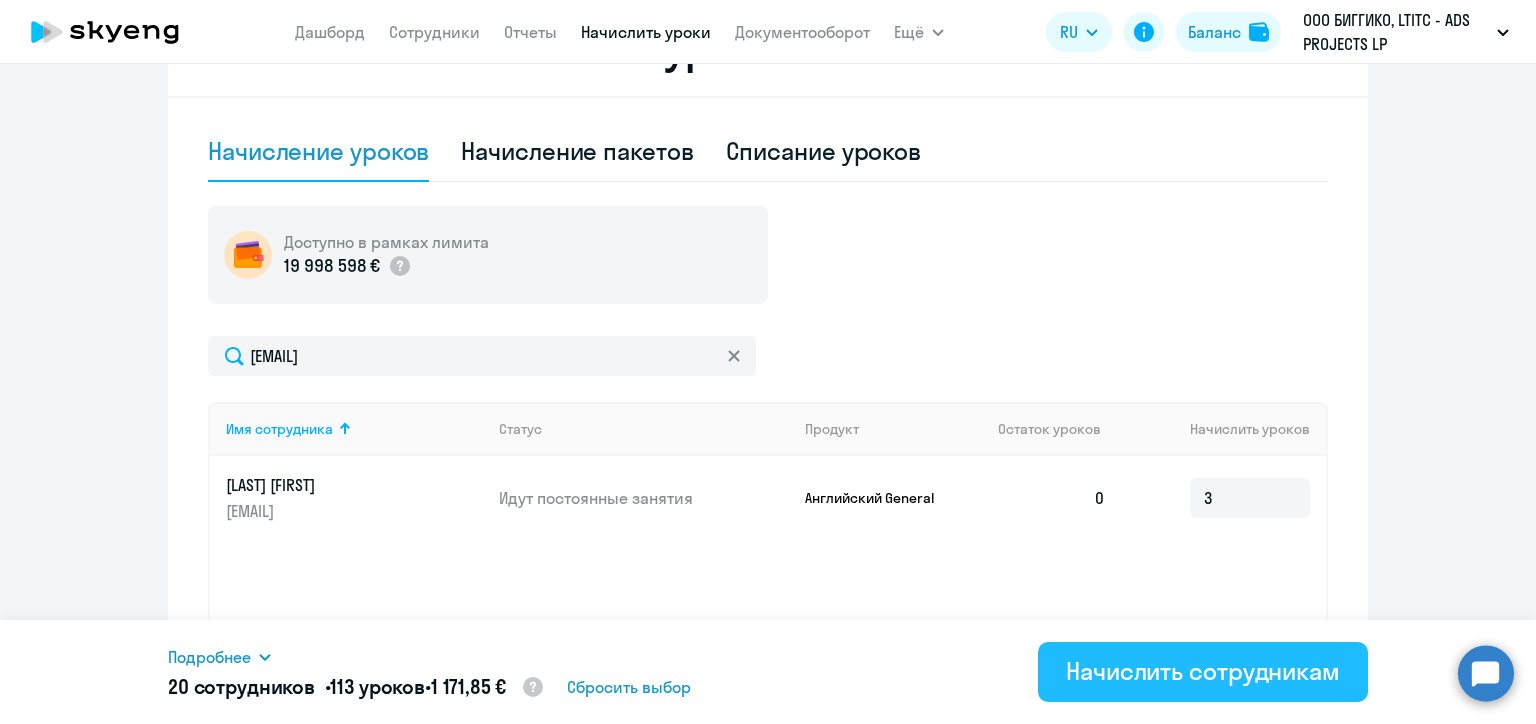 click on "Начислить сотрудникам" at bounding box center [1203, 671] 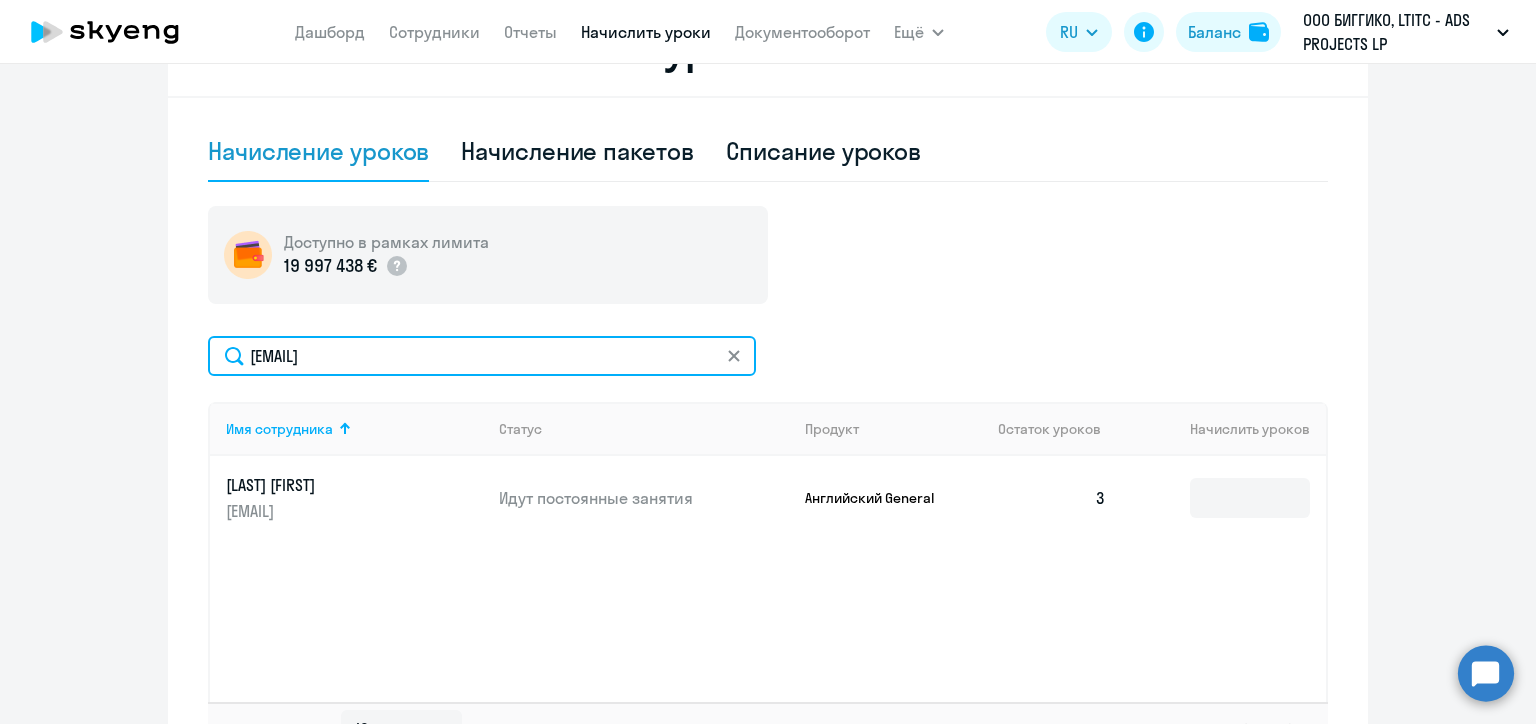 click on "alla.kazakova@alreadymedia.com" 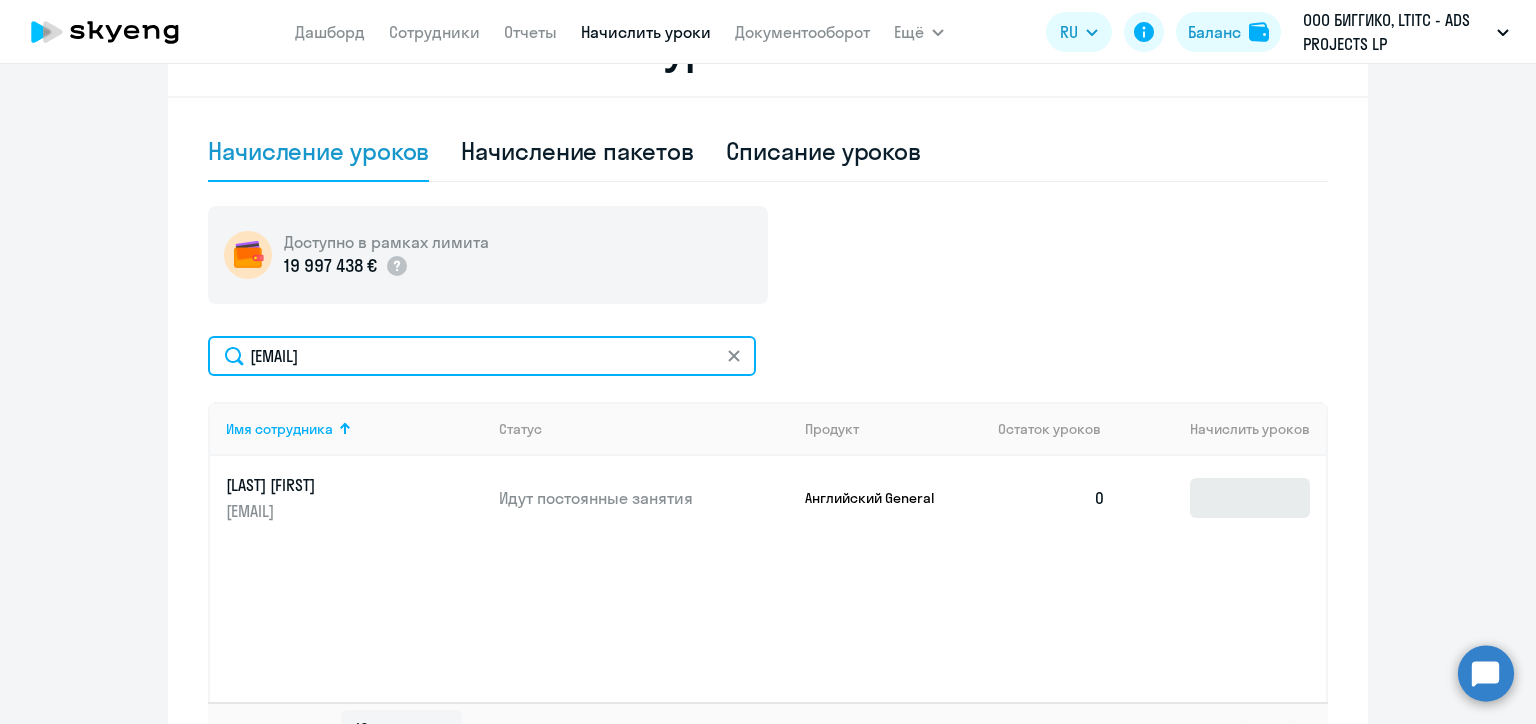 type on "yan.web@biggiko.com" 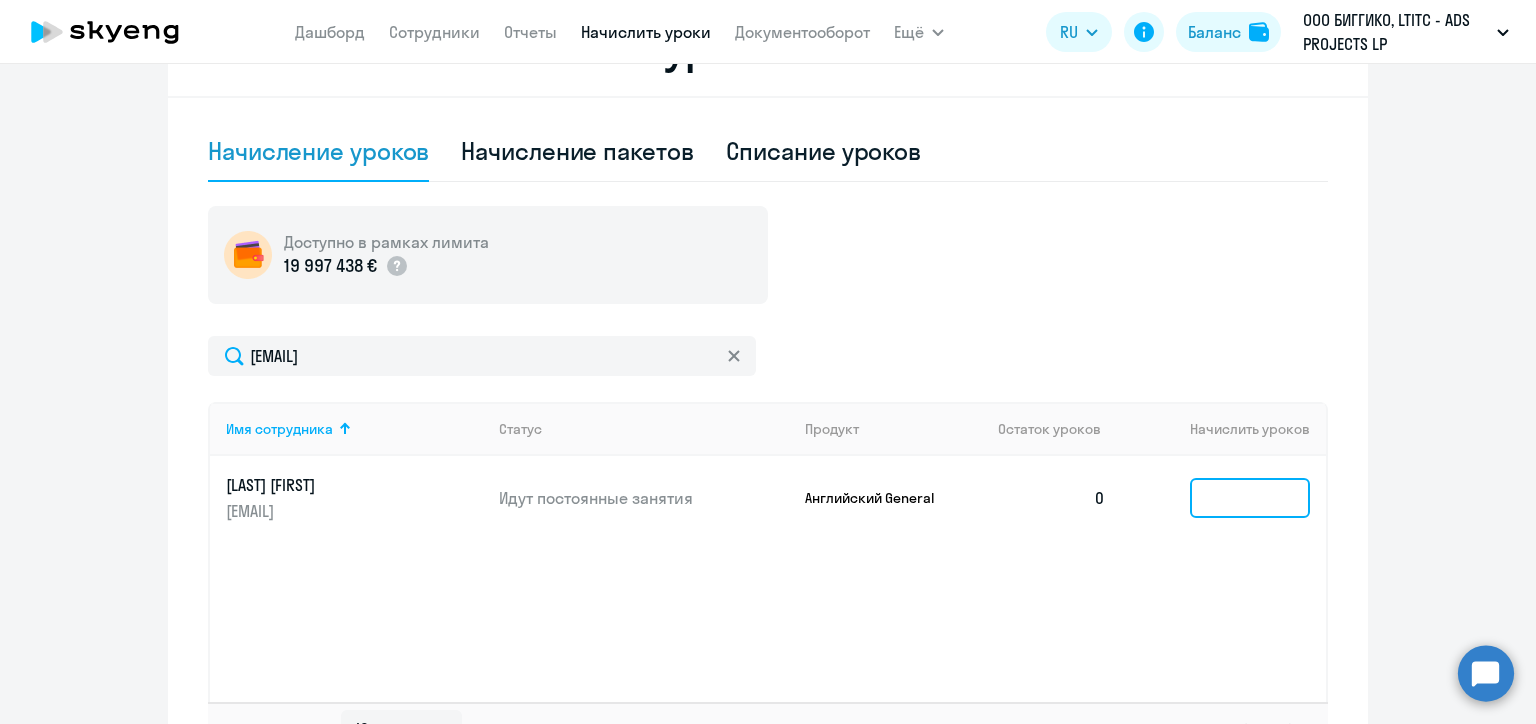 click 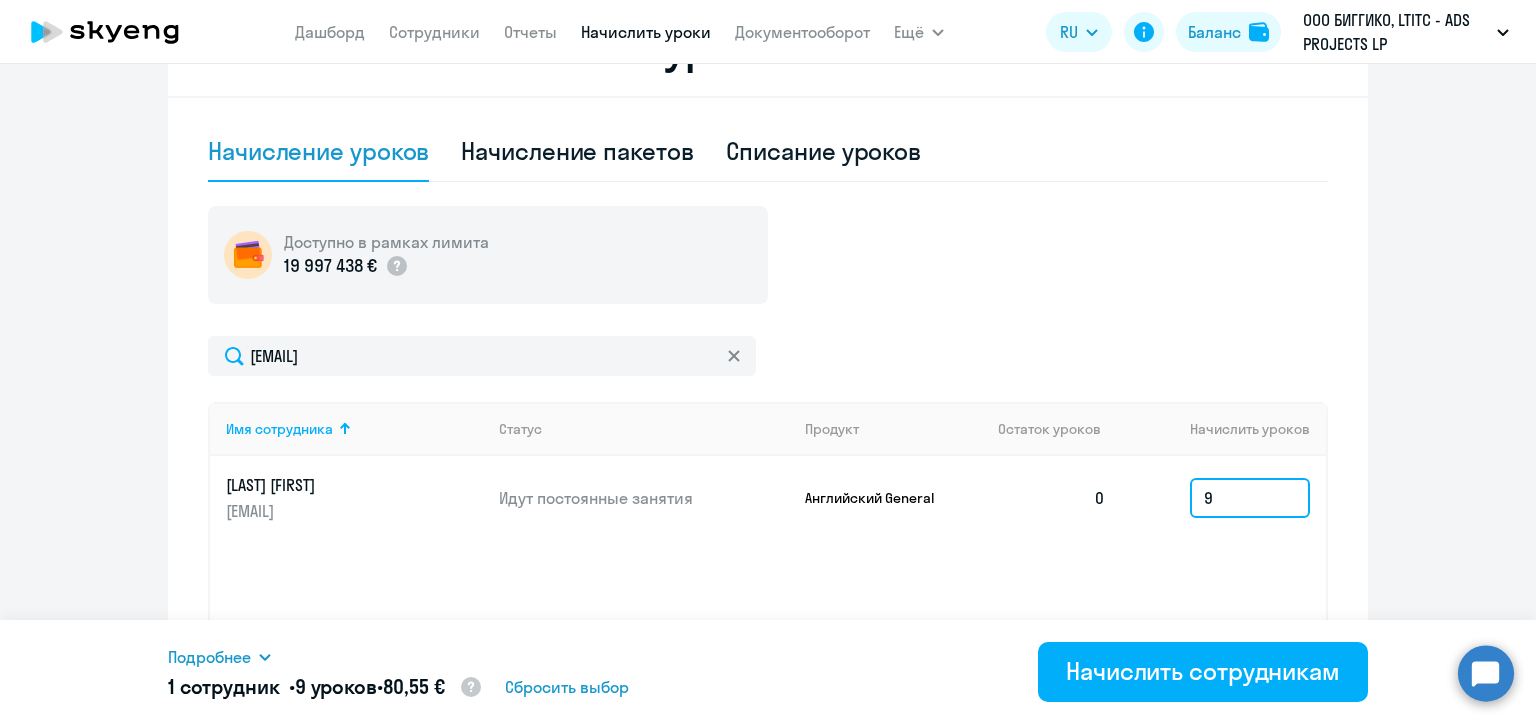 type on "9" 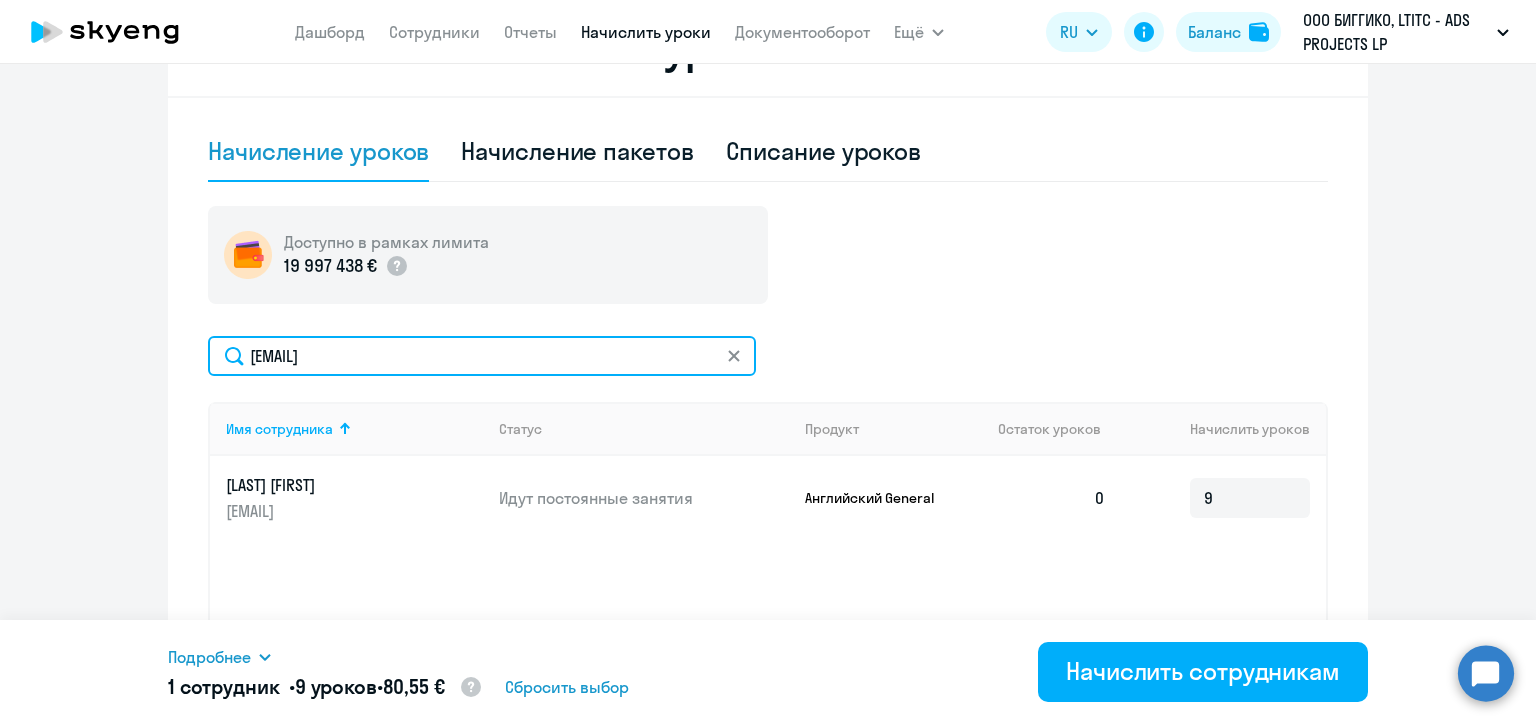 click on "yan.web@biggiko.com" 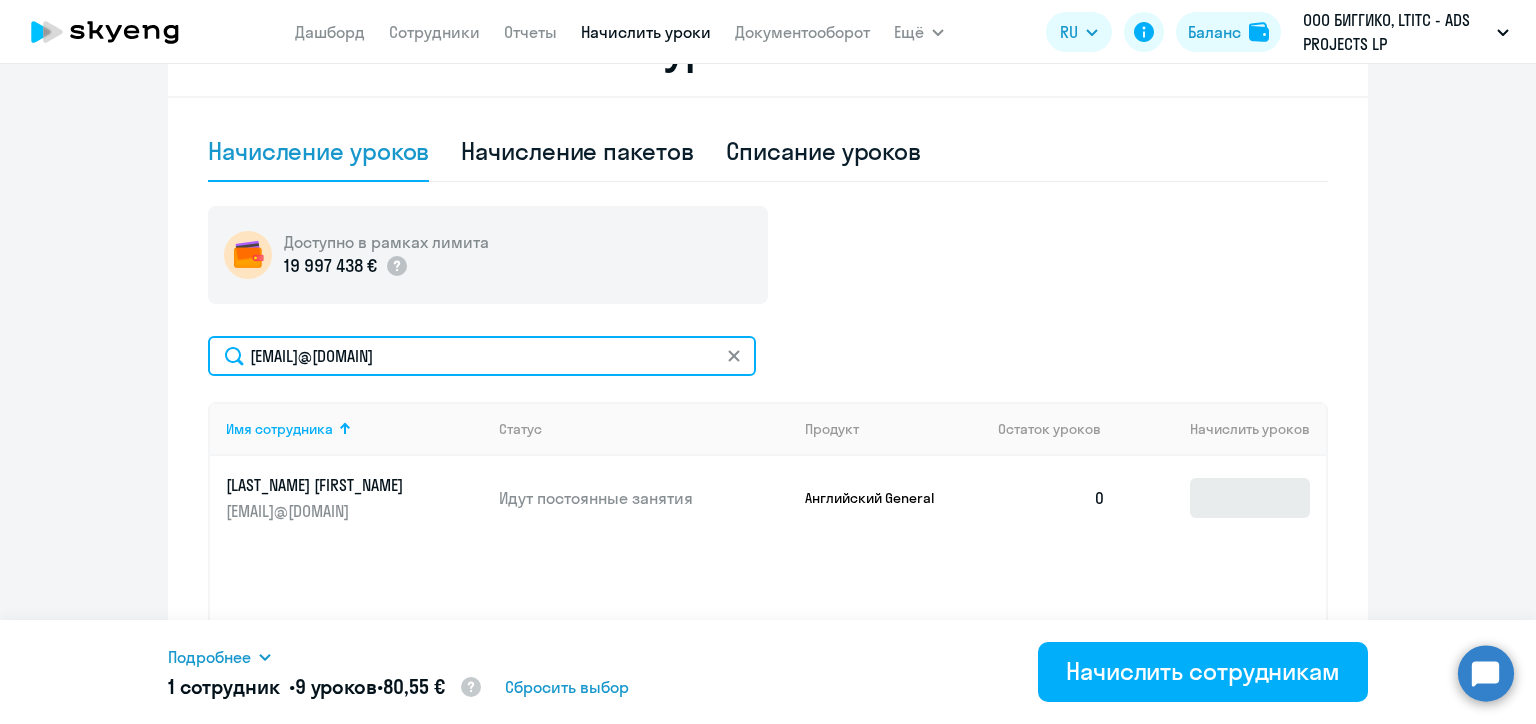 type on "nadzeya.karpei@alreadymedia.com" 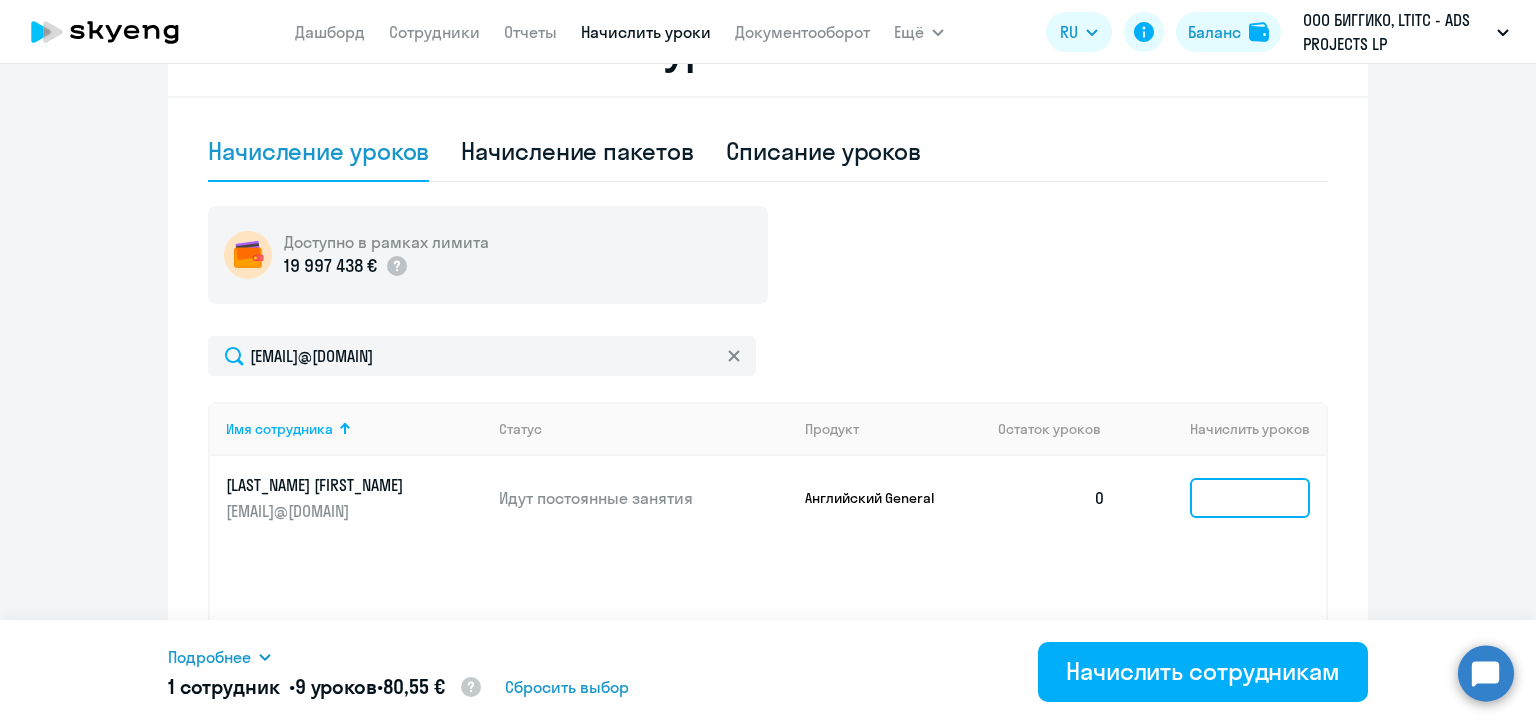 click 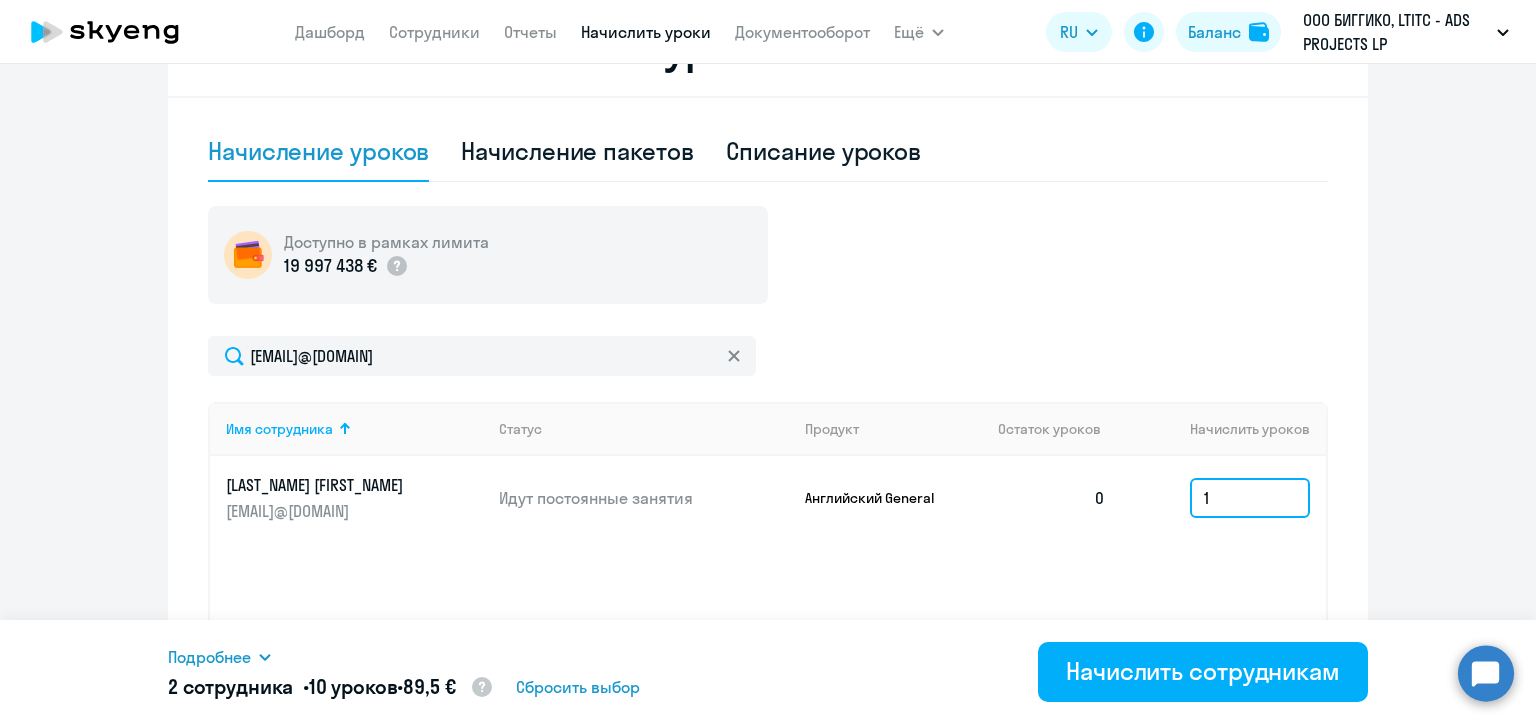 type on "1" 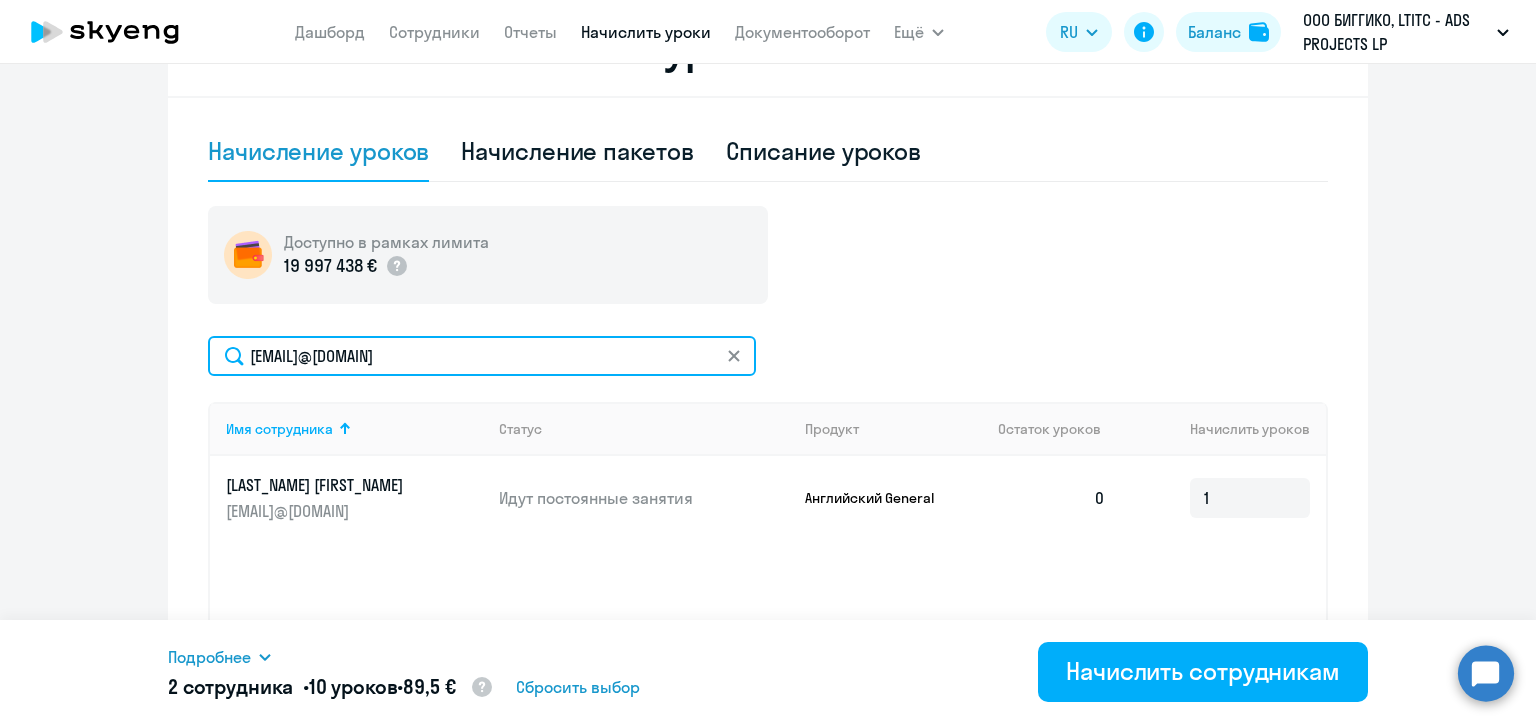 click on "nadzeya.karpei@alreadymedia.com" 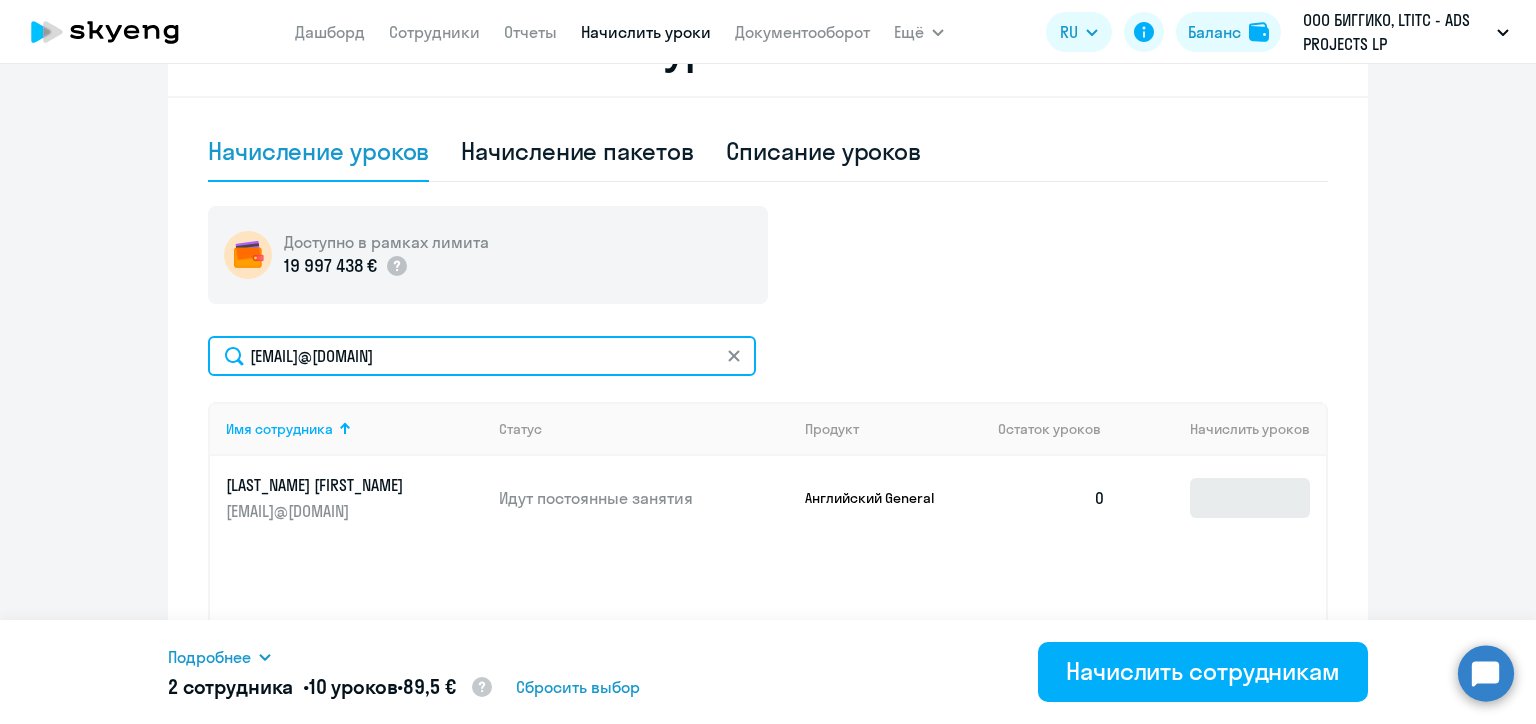 type on "valeryia.kisternaya@biggiko.com" 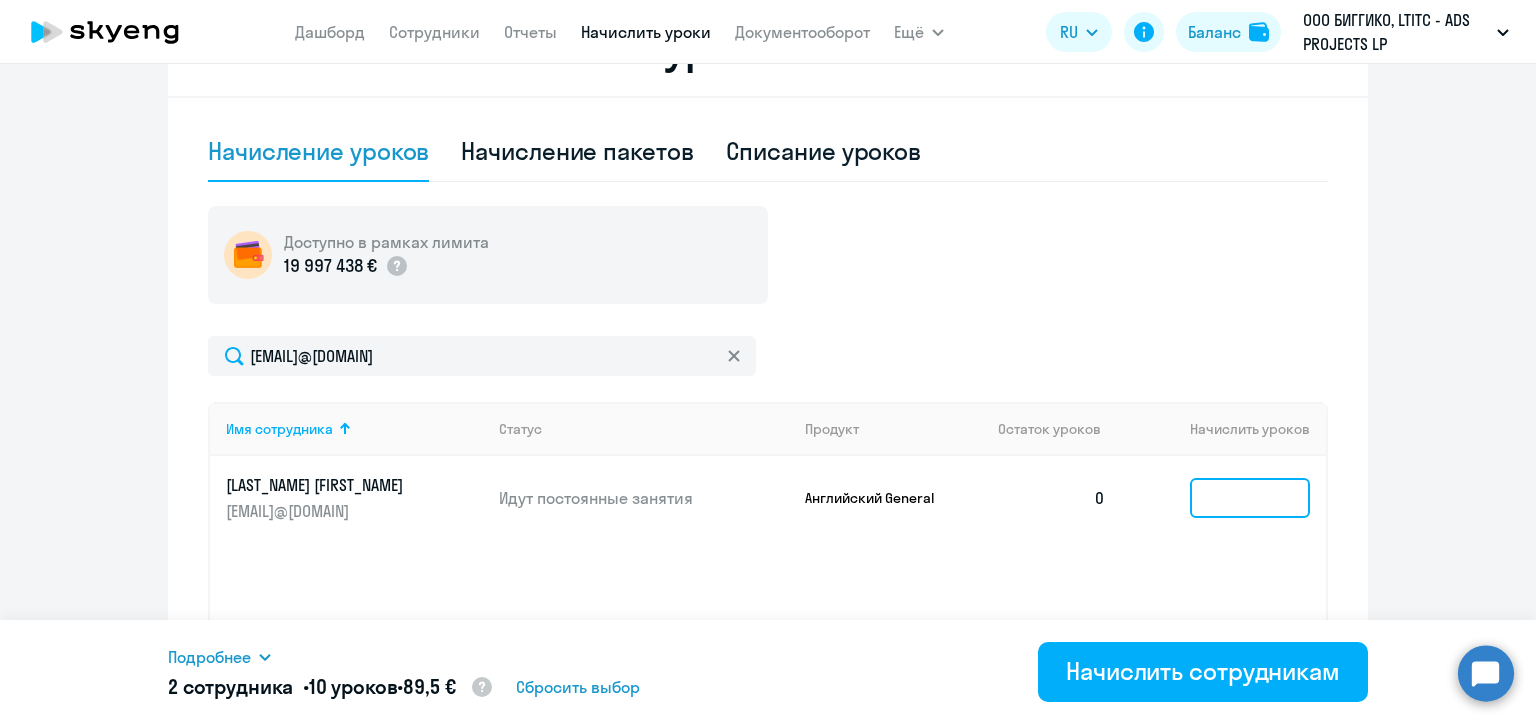 click 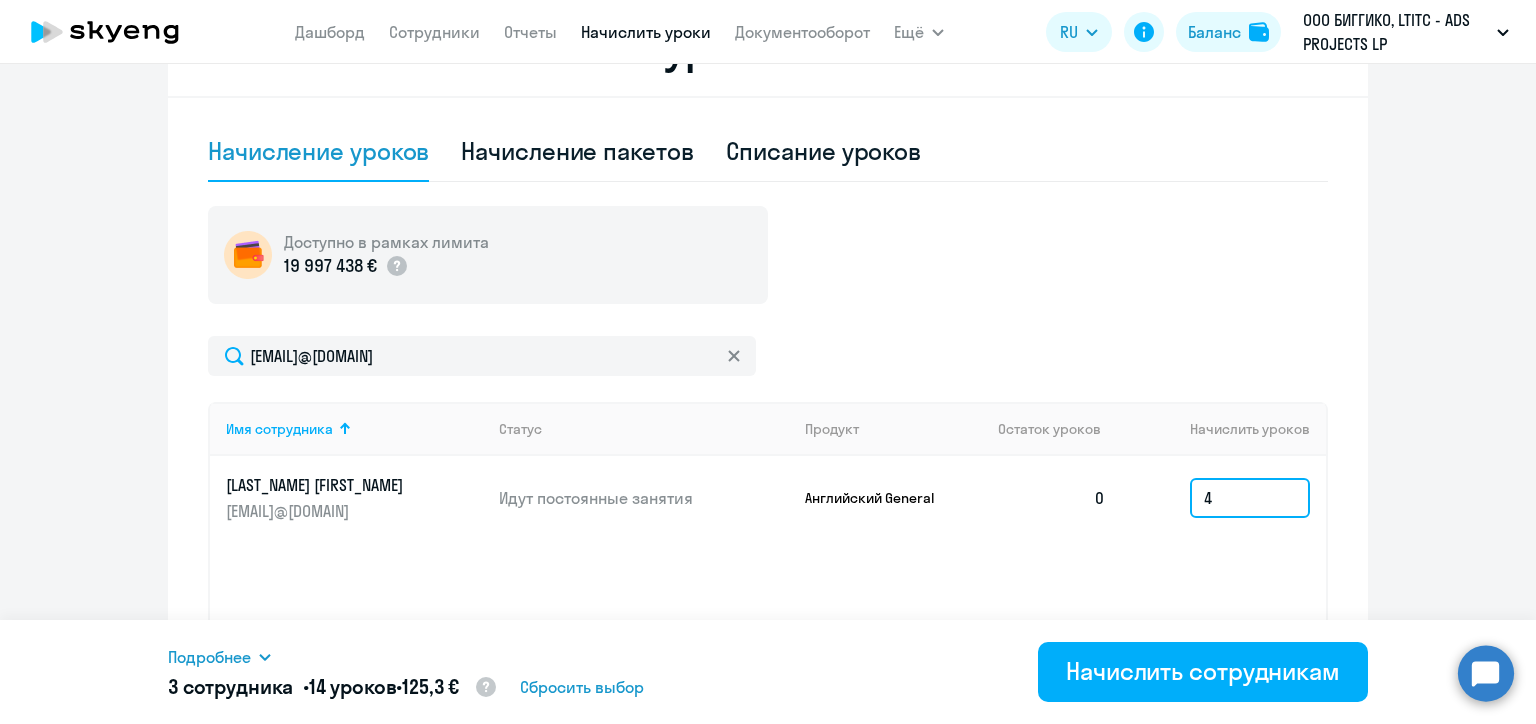 type on "4" 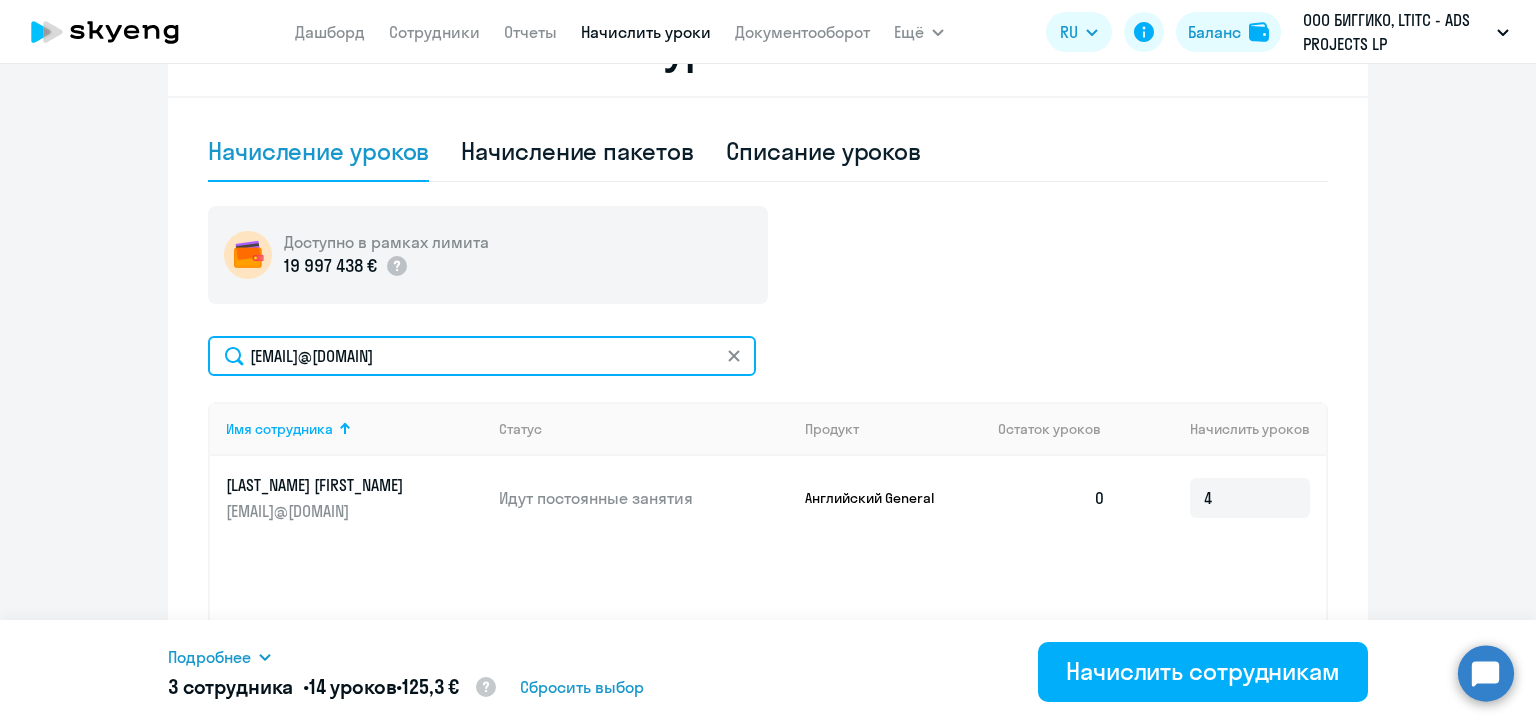 click on "valeryia.kisternaya@biggiko.com" 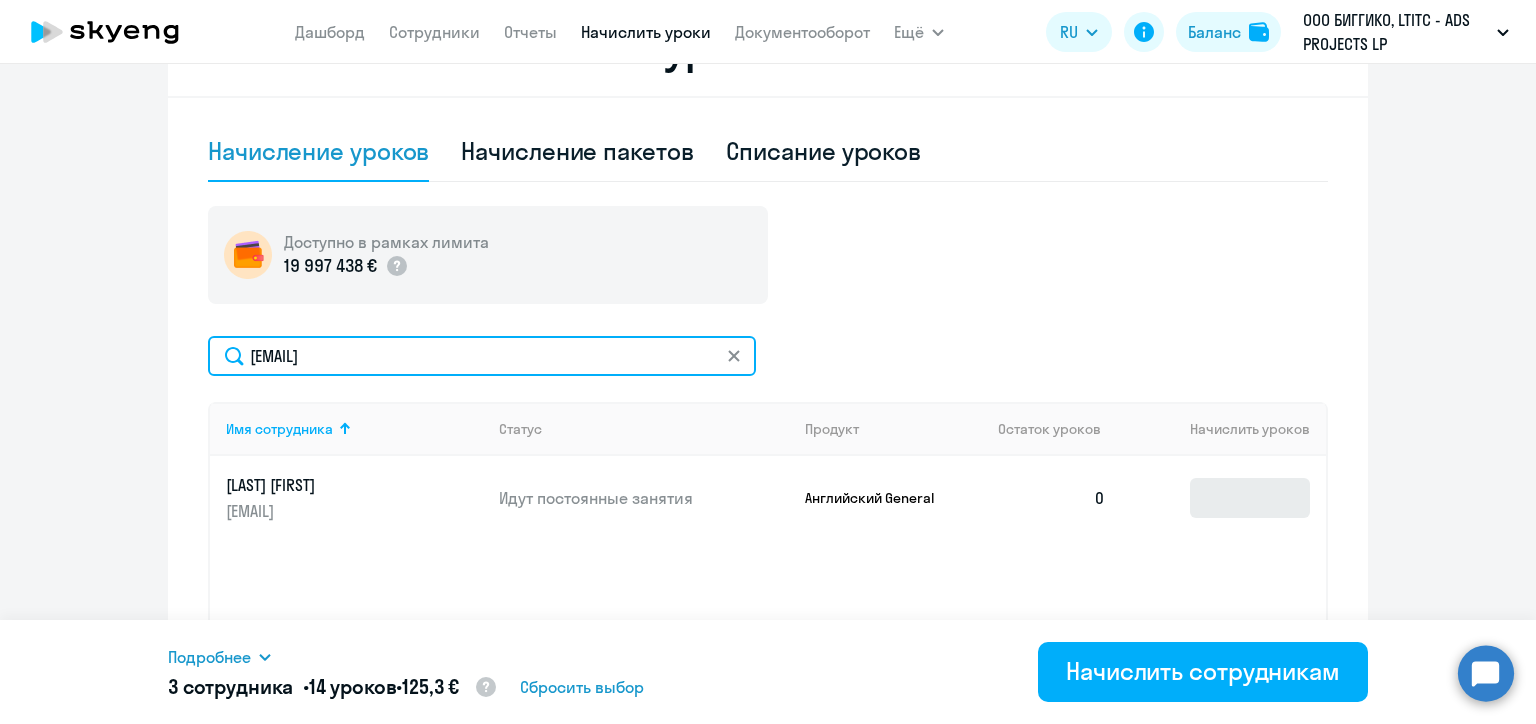 type on "oleg.kleban@alreadymedia.com" 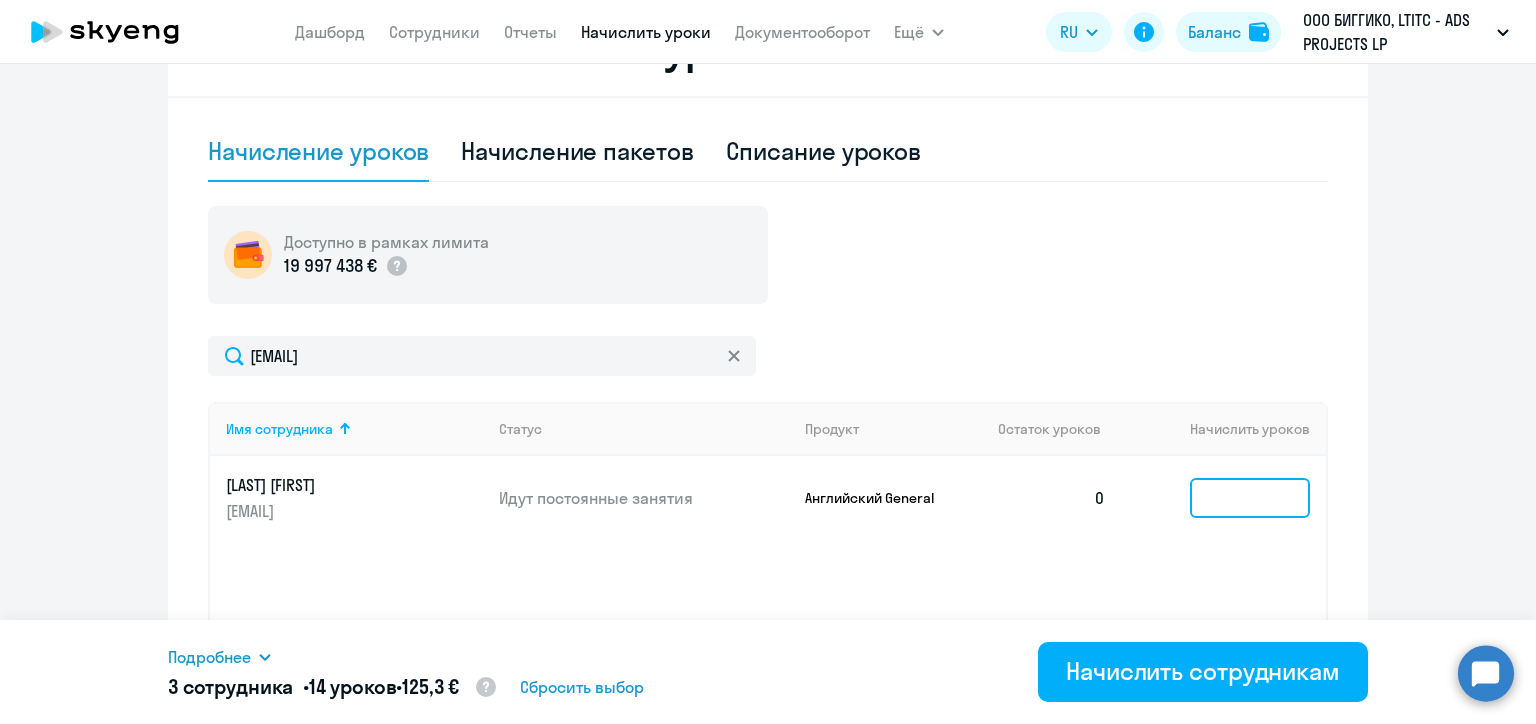 click 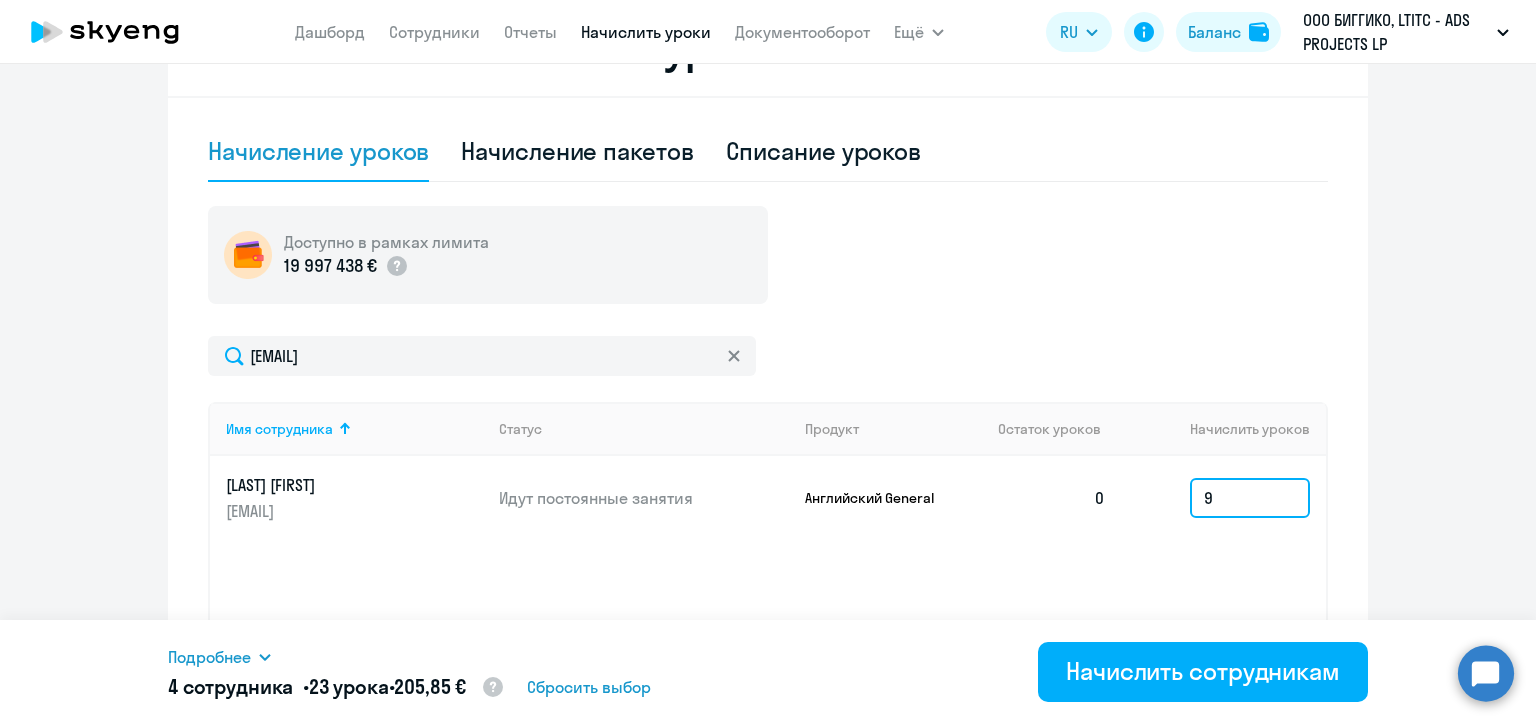 type on "9" 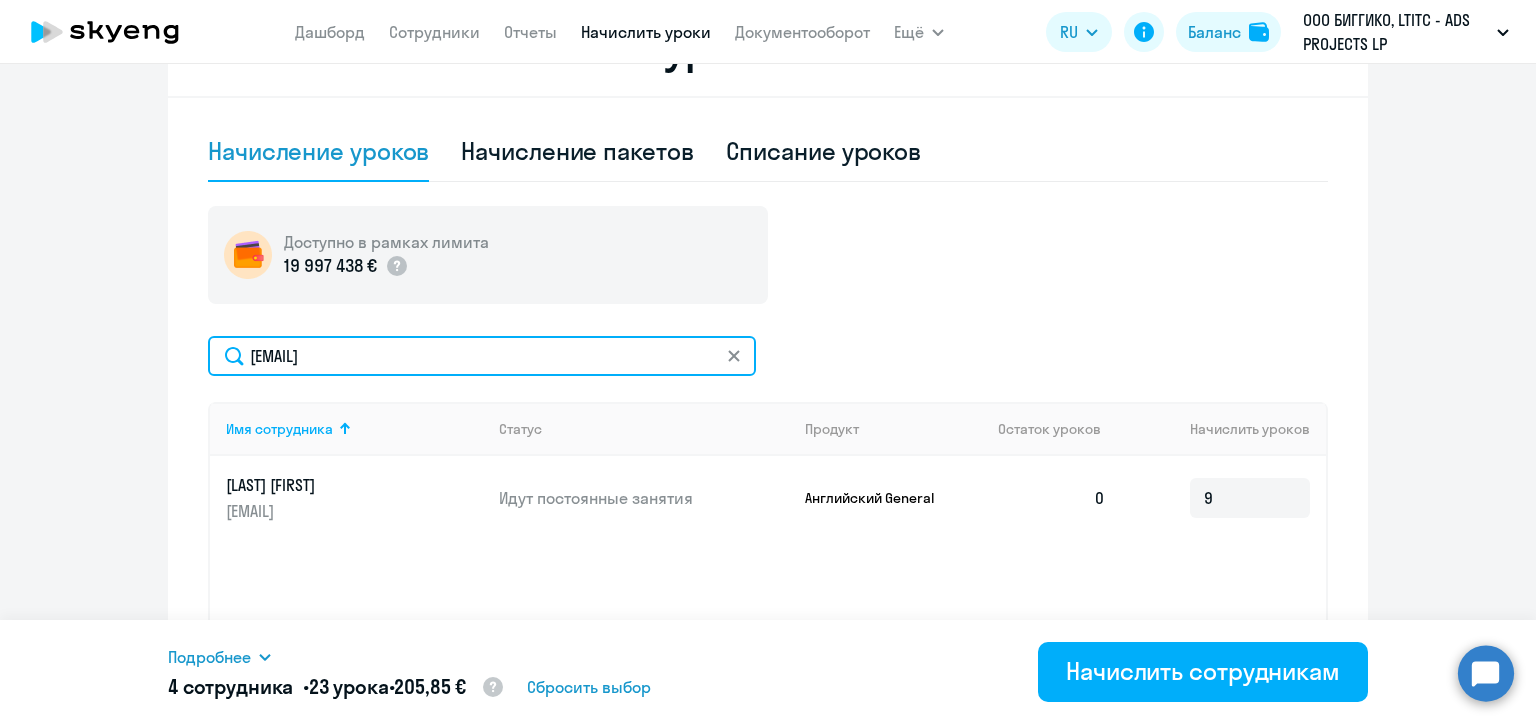 click on "oleg.kleban@alreadymedia.com" 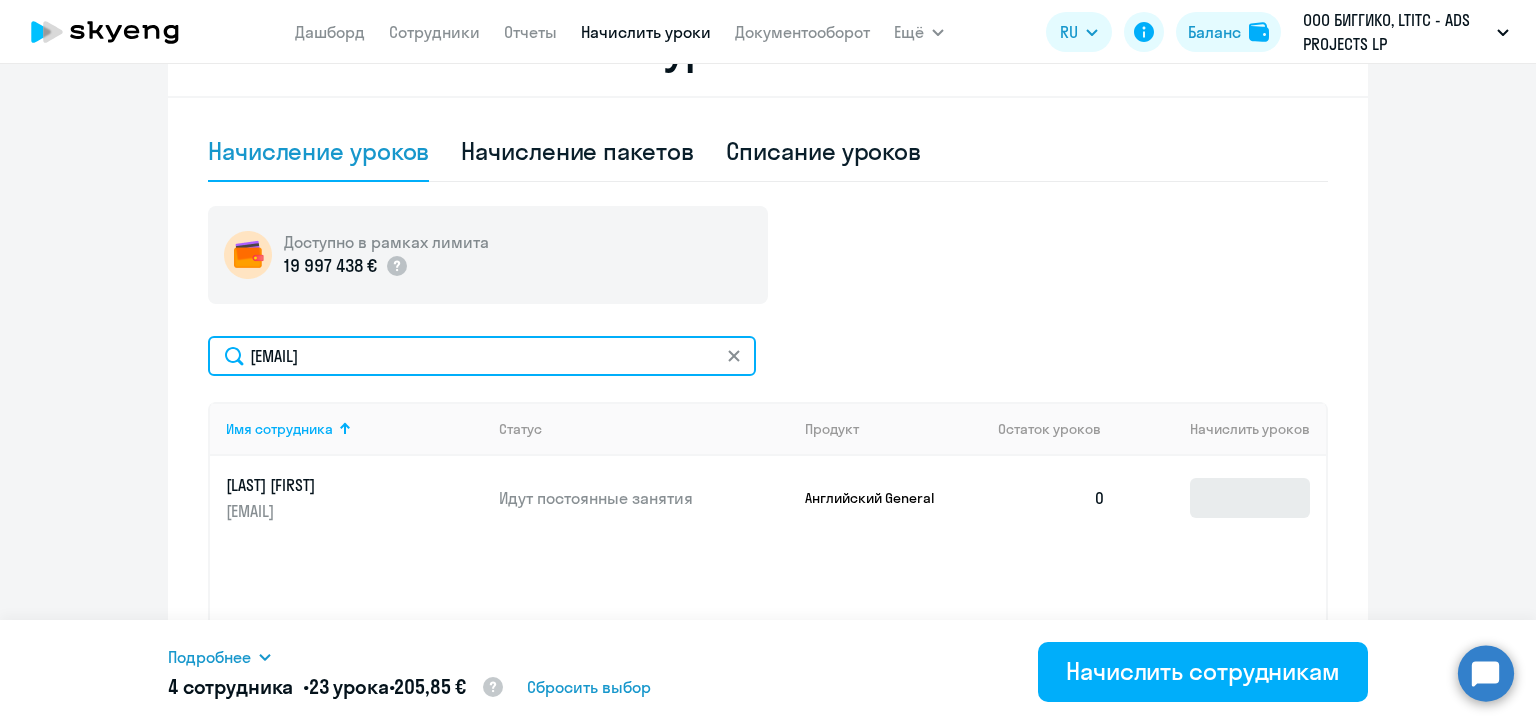 type on "katsiaryna.kliukvina@alreadymedia.com" 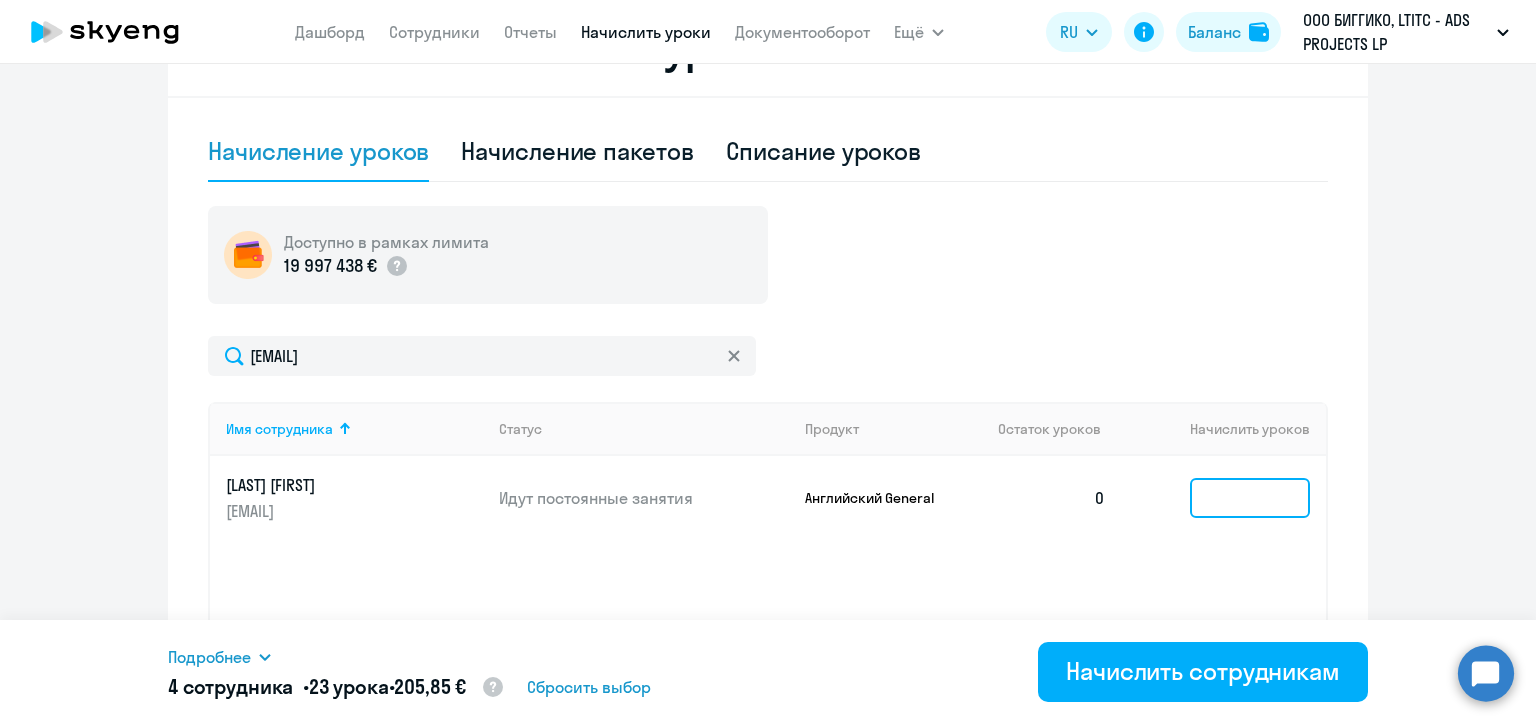 click 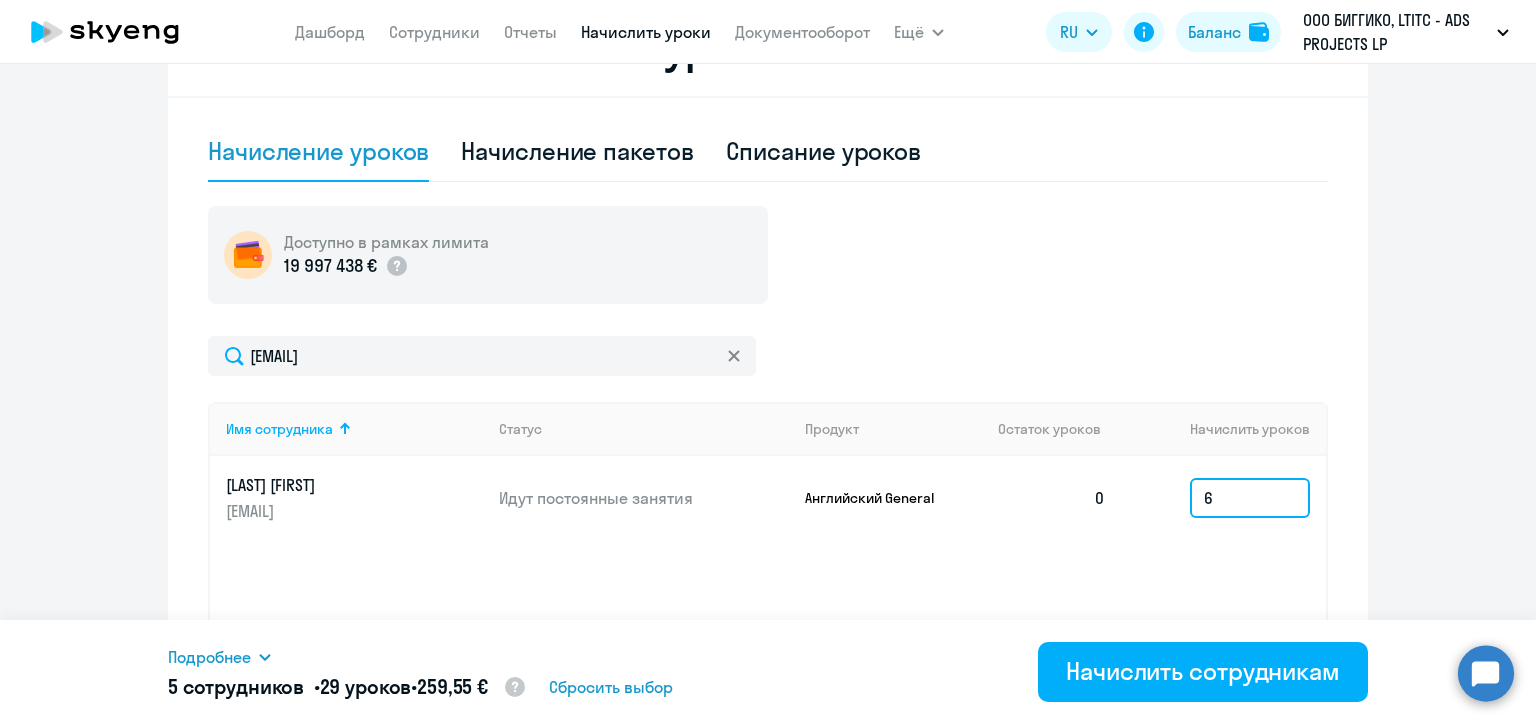 type on "6" 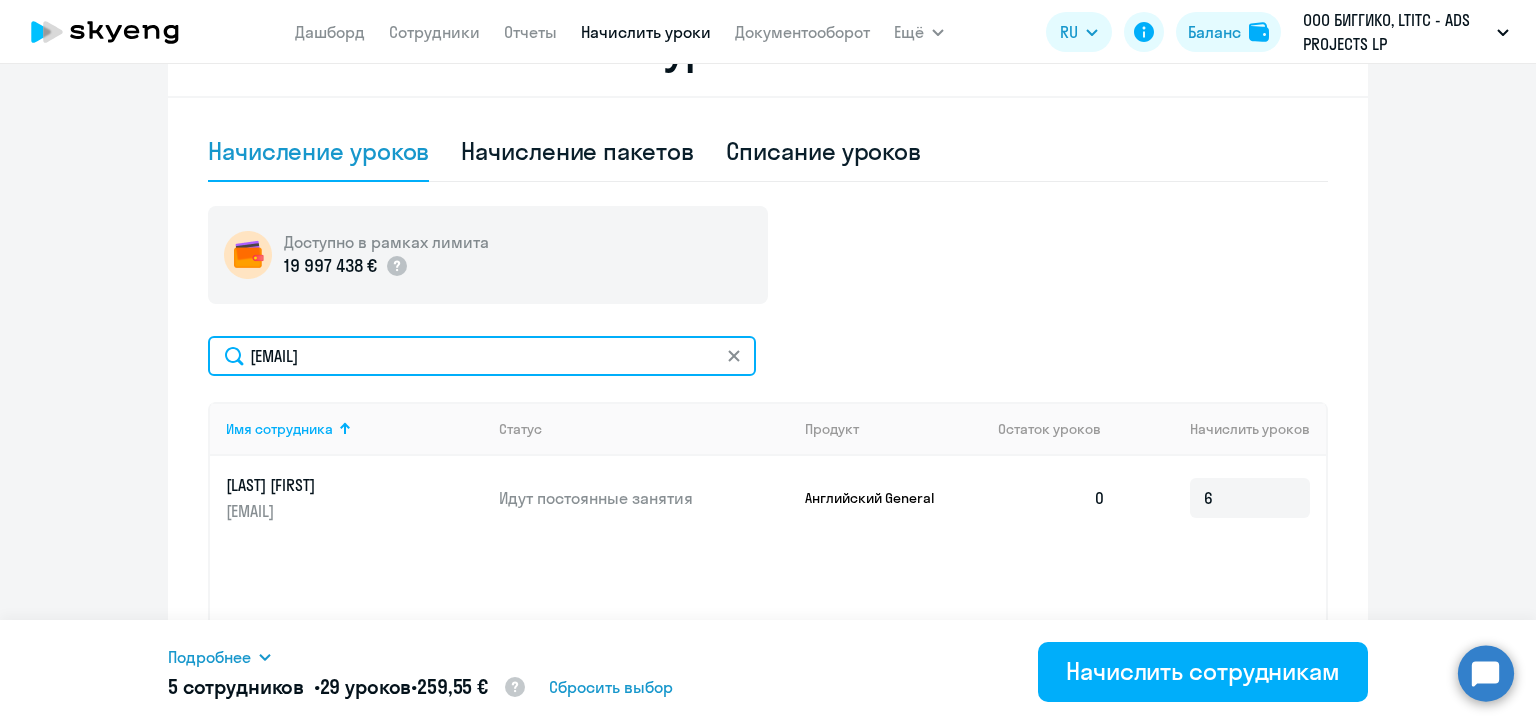 click on "katsiaryna.kliukvina@alreadymedia.com" 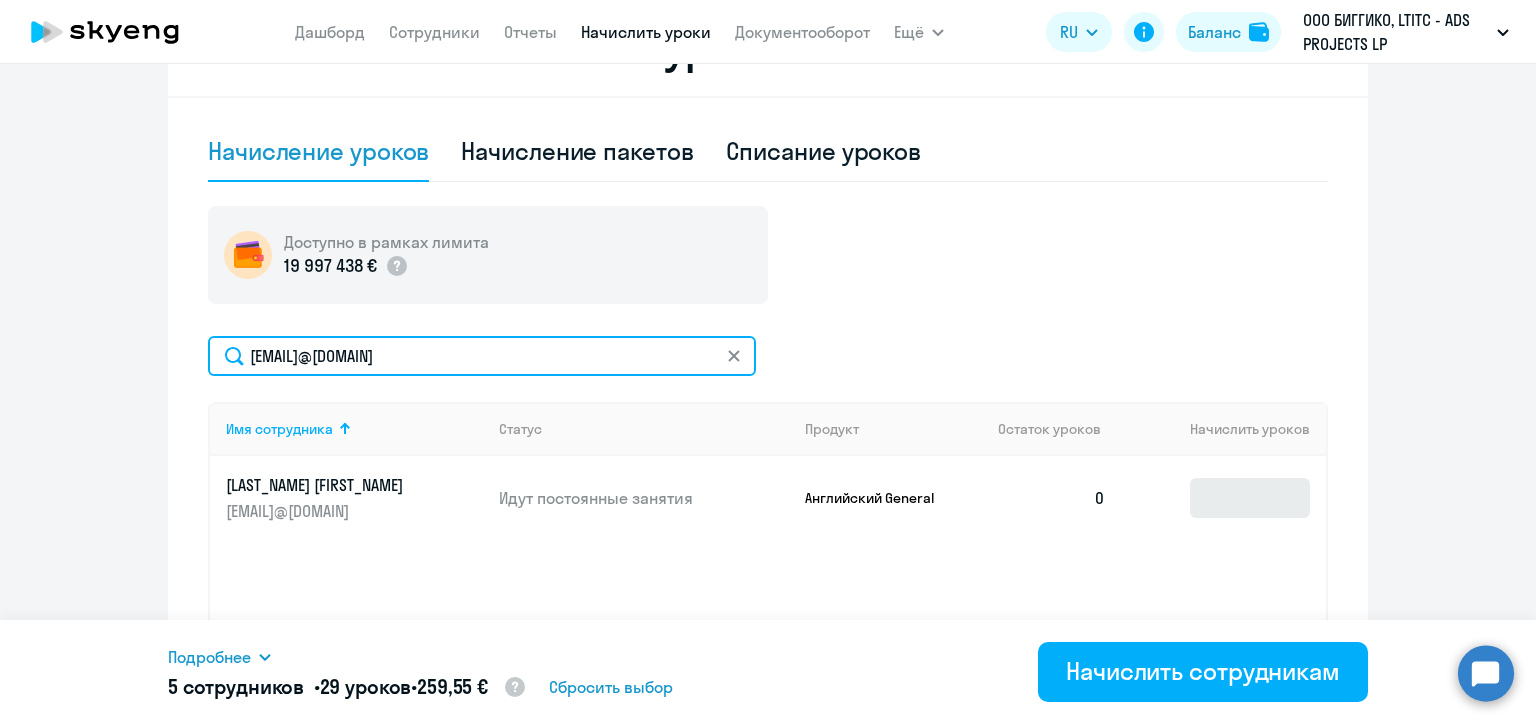 type on "mikalaykoval@gmail.com" 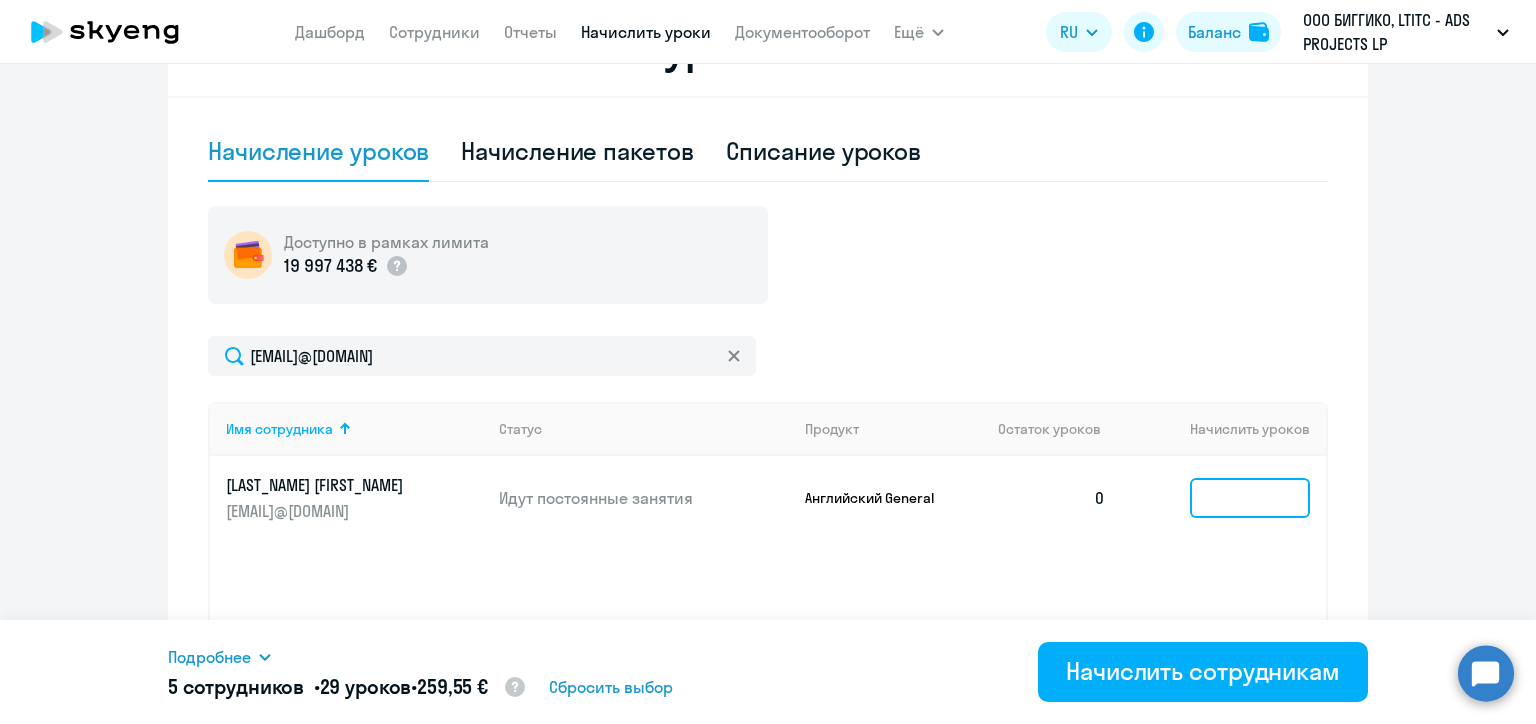 click 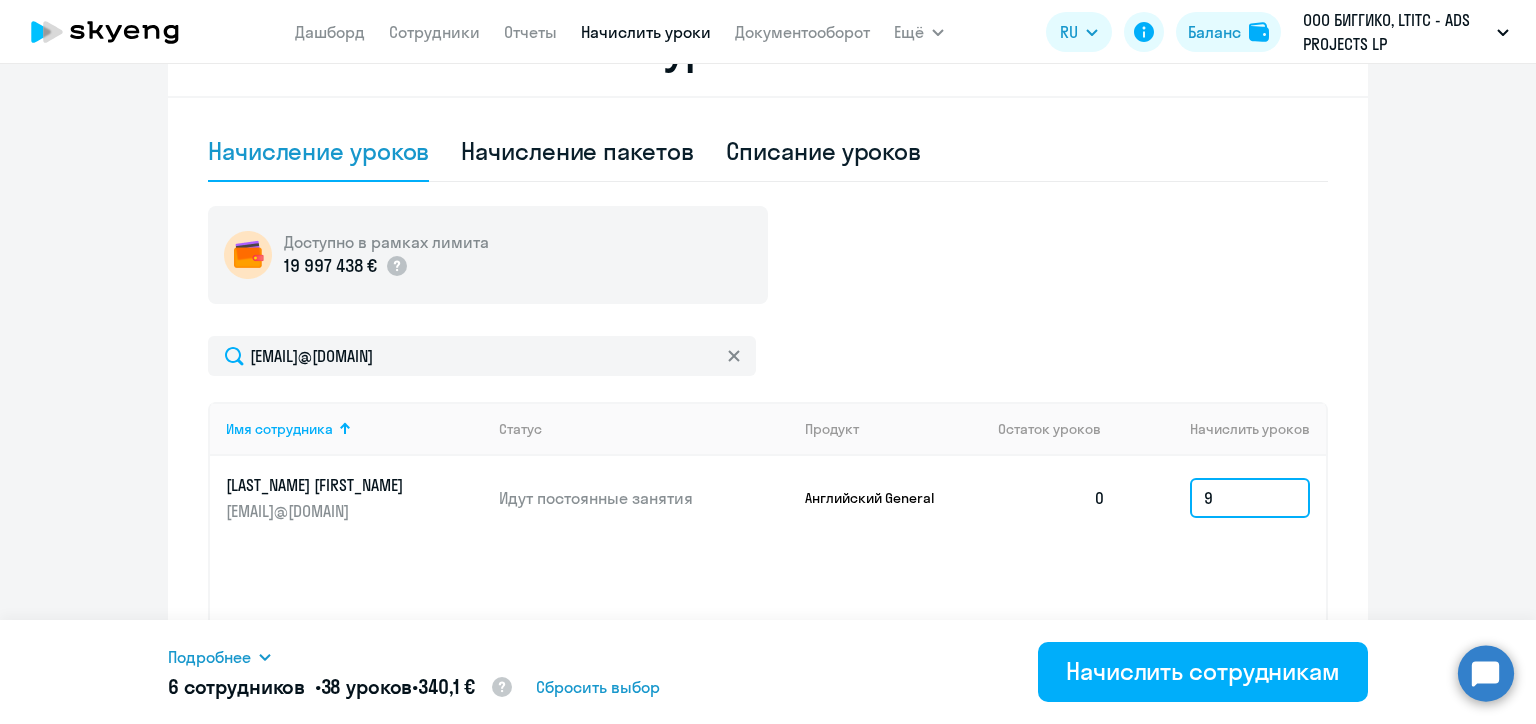 type on "9" 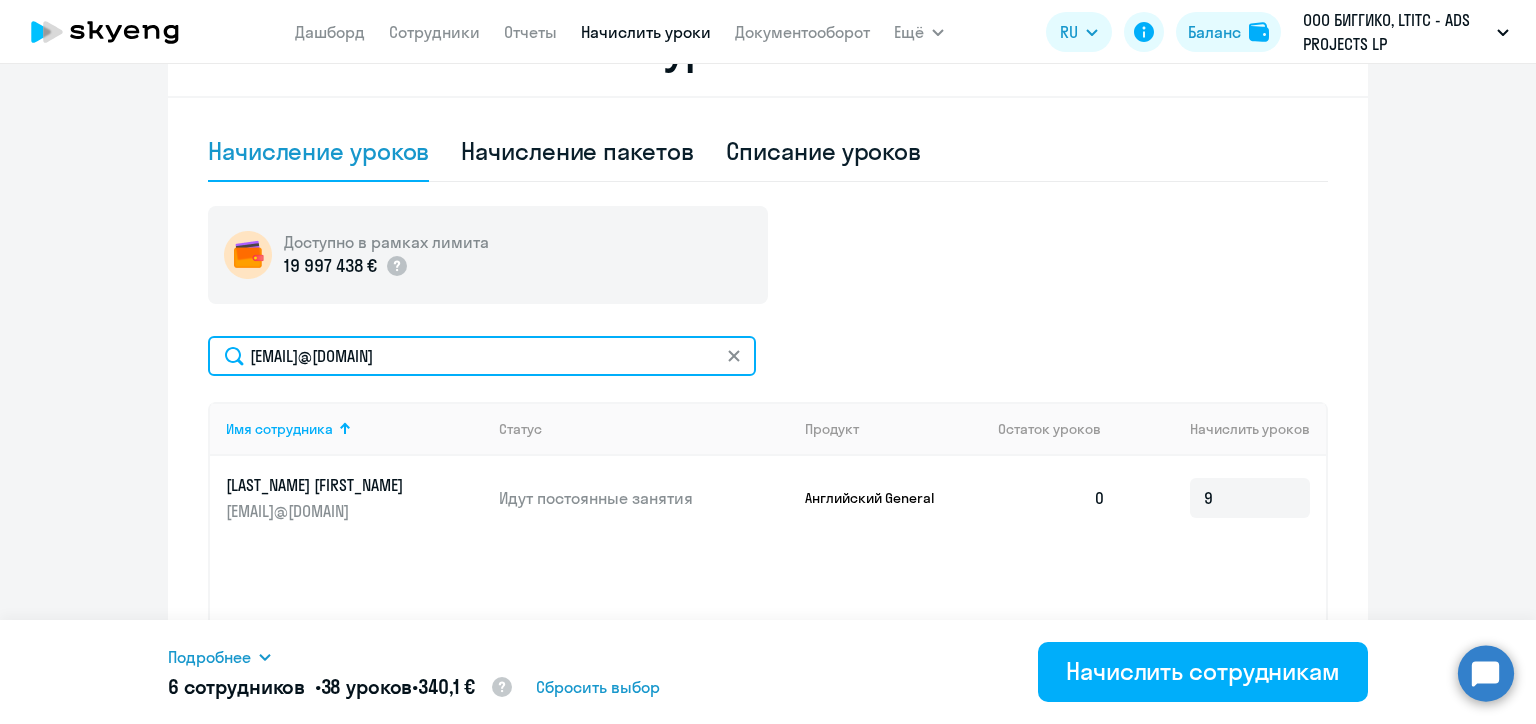 click on "mikalaykoval@gmail.com" 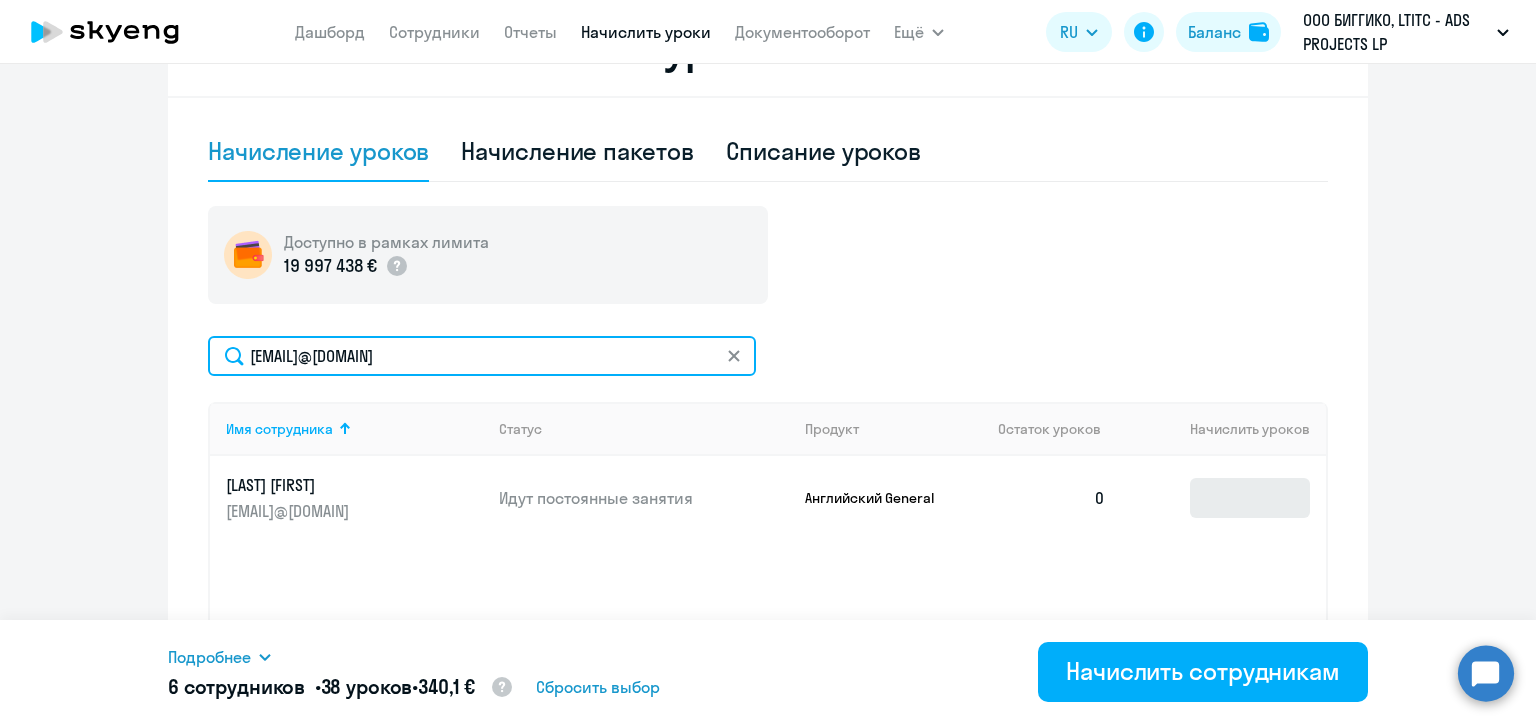 type on "gomyncooln.a.h@gmail.com" 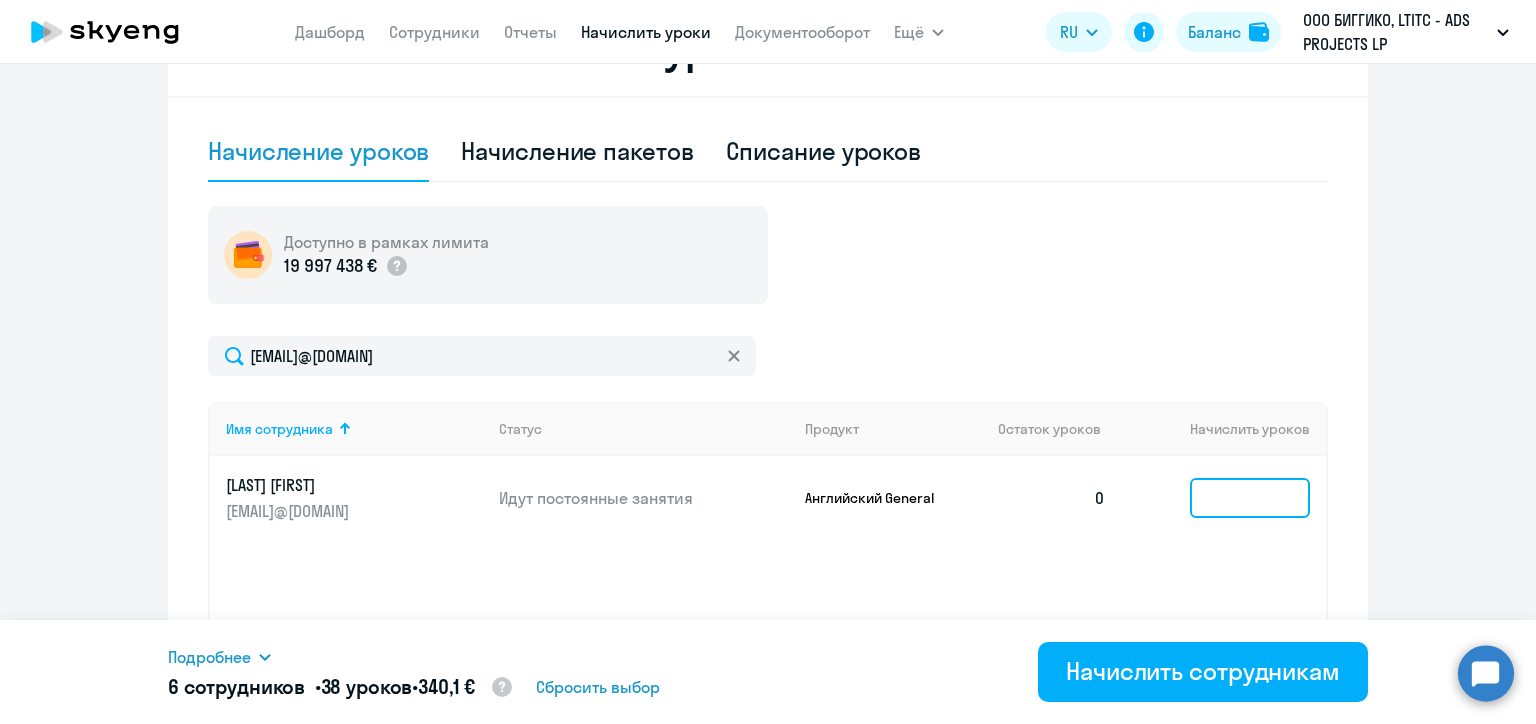 click 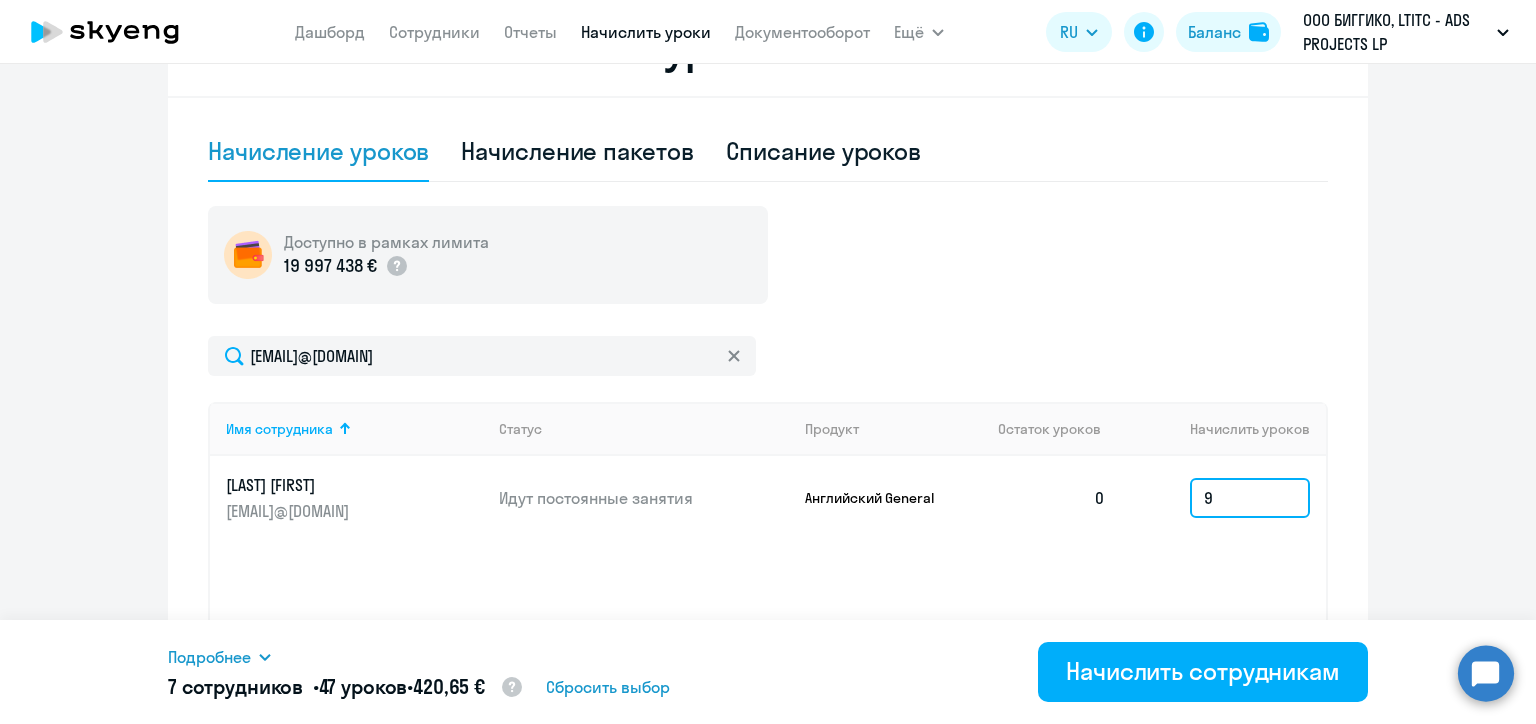 type on "9" 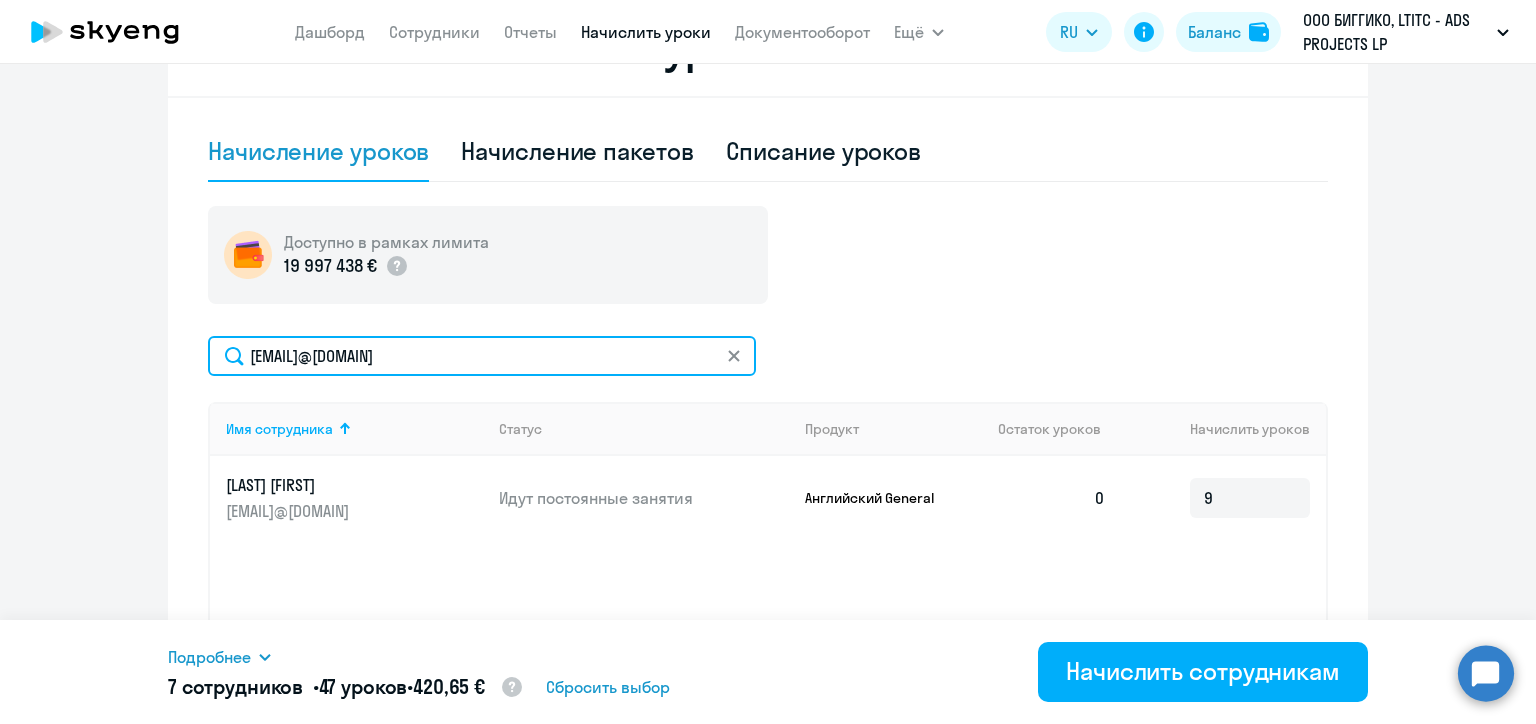 click on "gomyncooln.a.h@gmail.com" 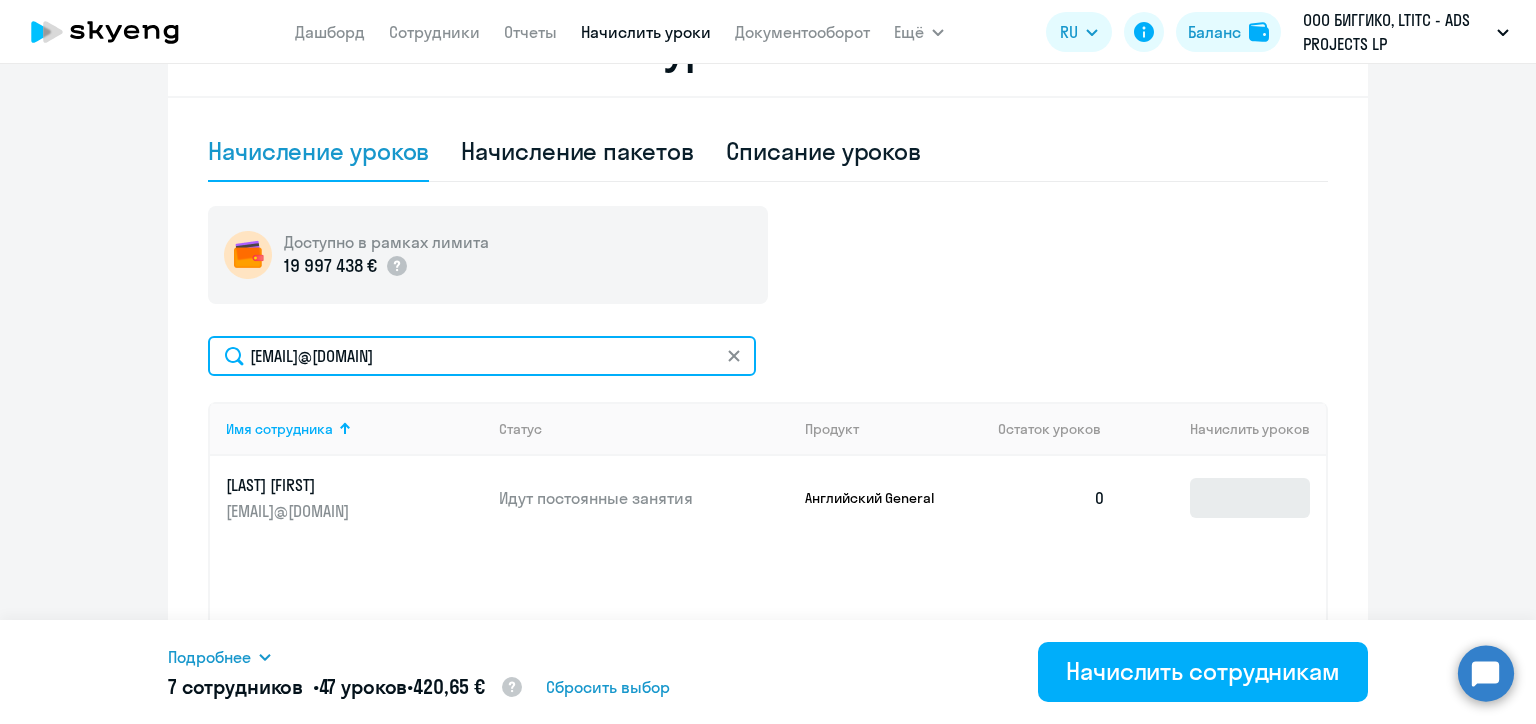 type on "kirovskiylis@gmail.com" 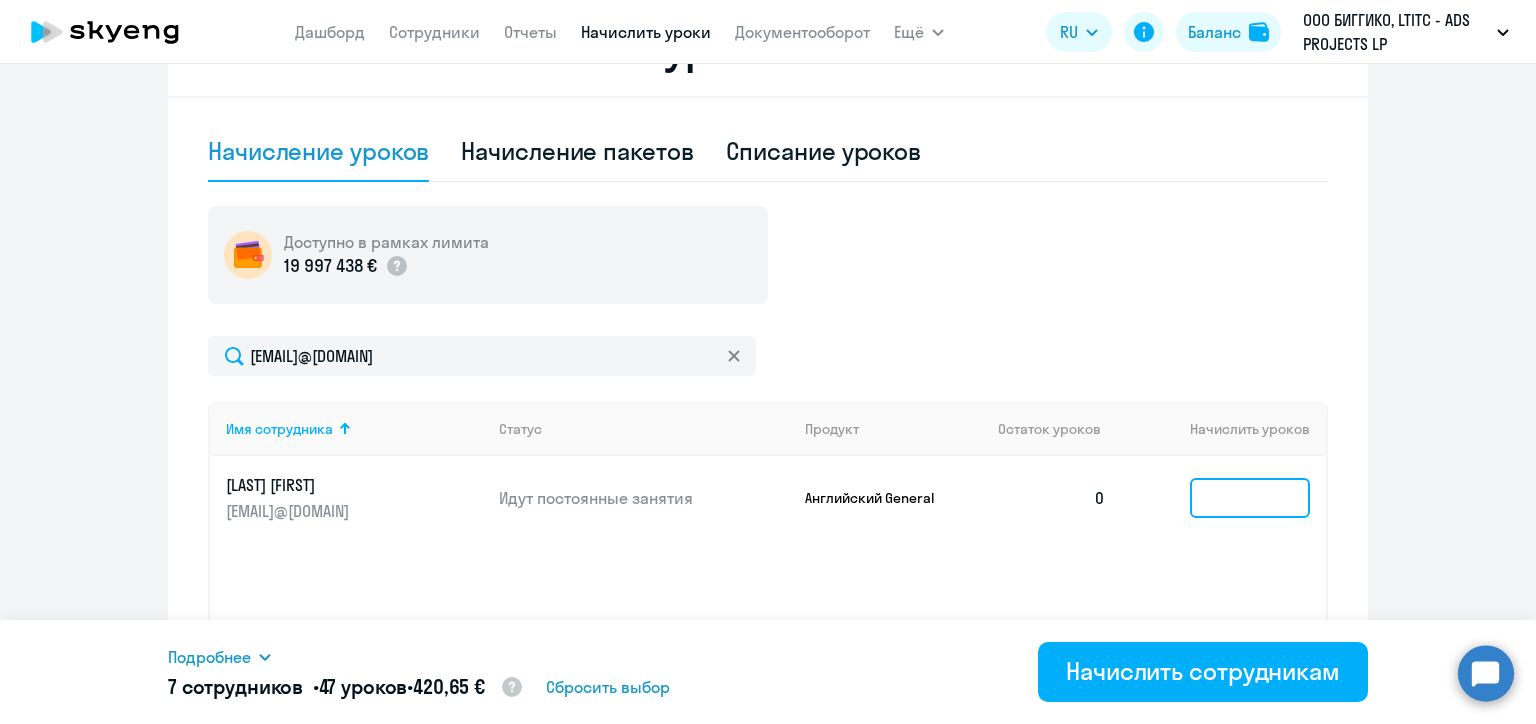 click 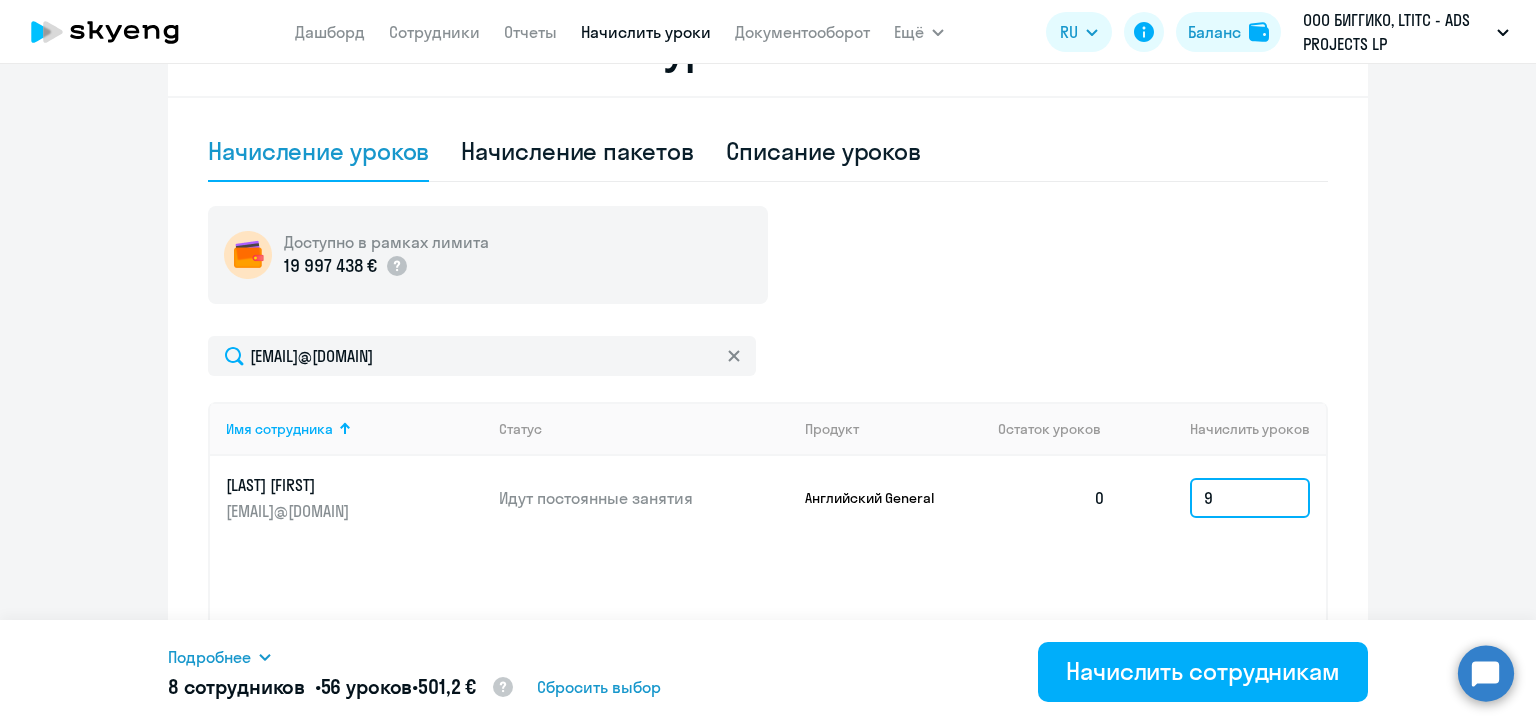 type on "9" 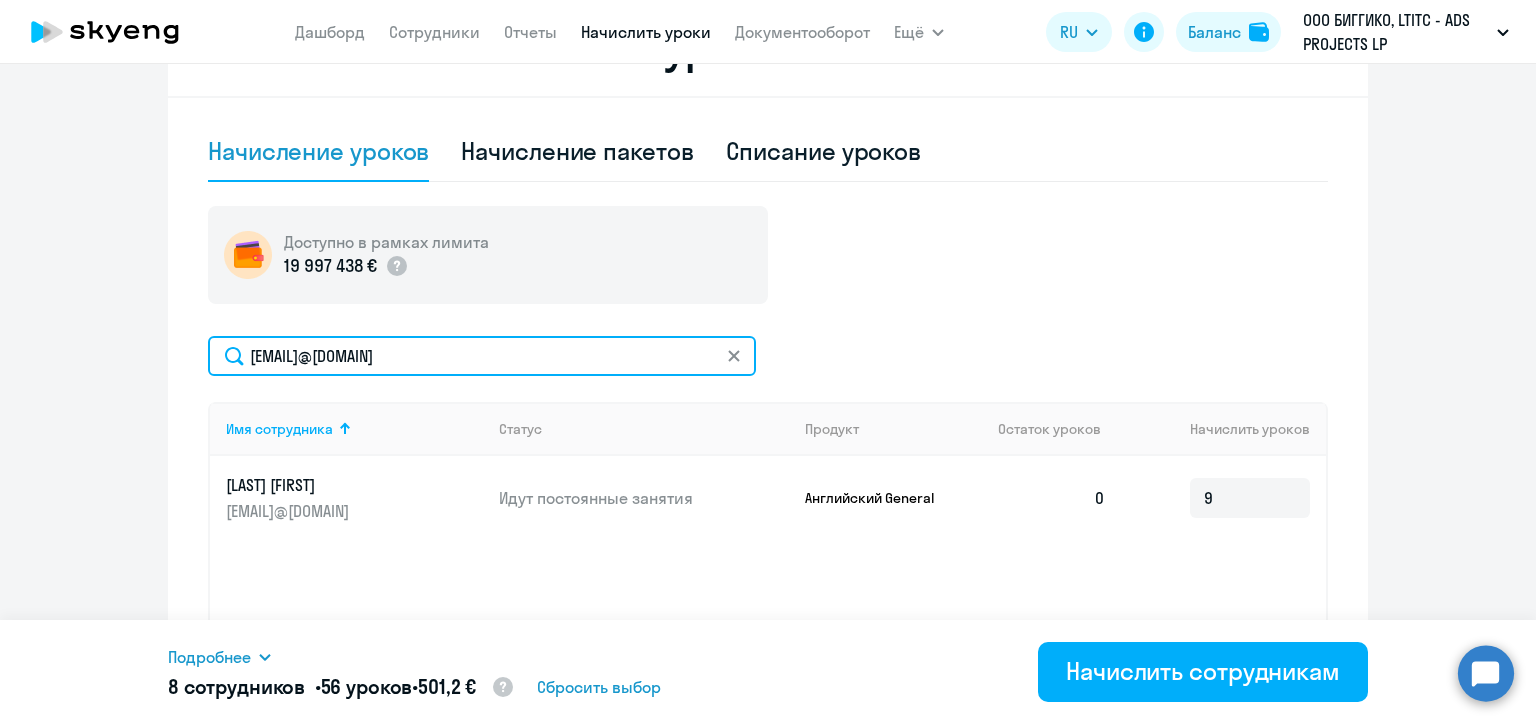 click on "kirovskiylis@gmail.com" 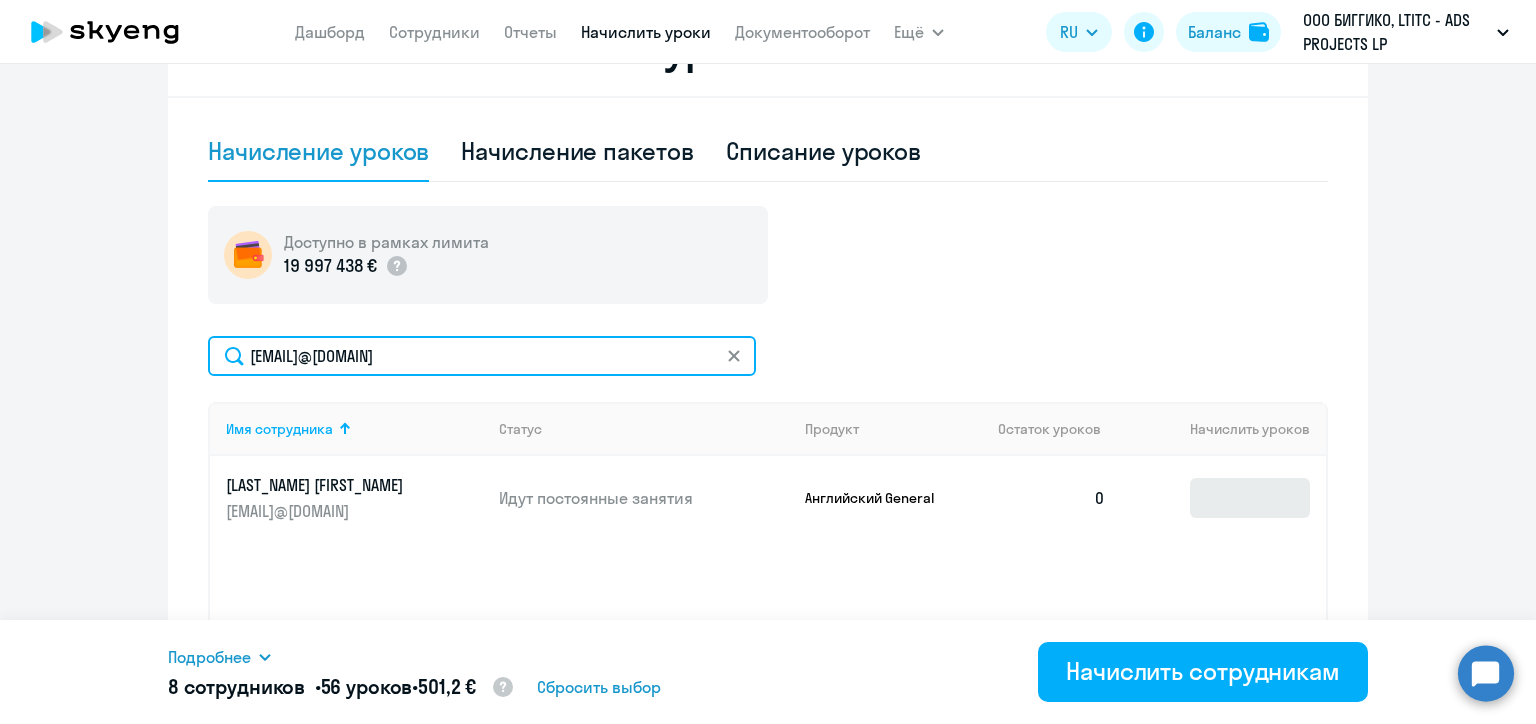 type on "roman.kostukovich@biggiko.com" 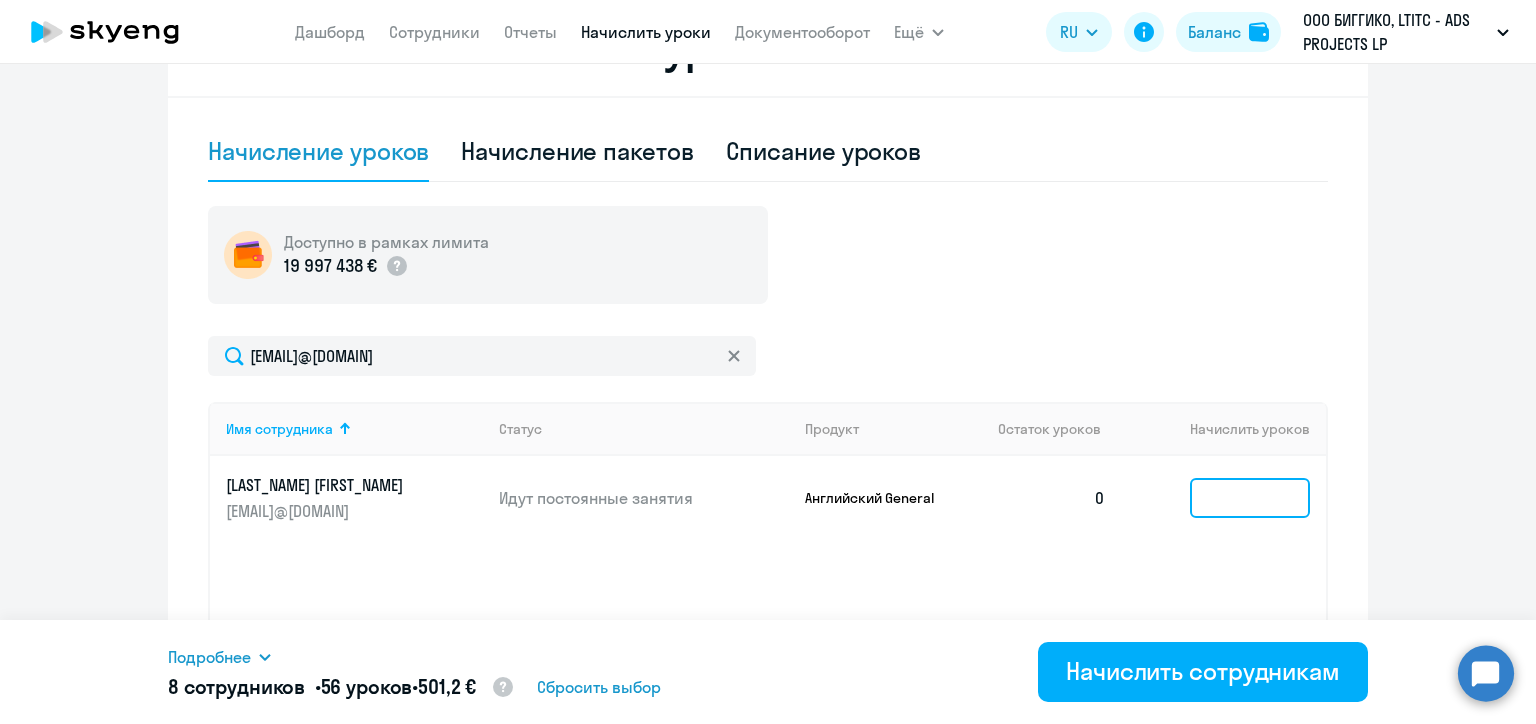 click 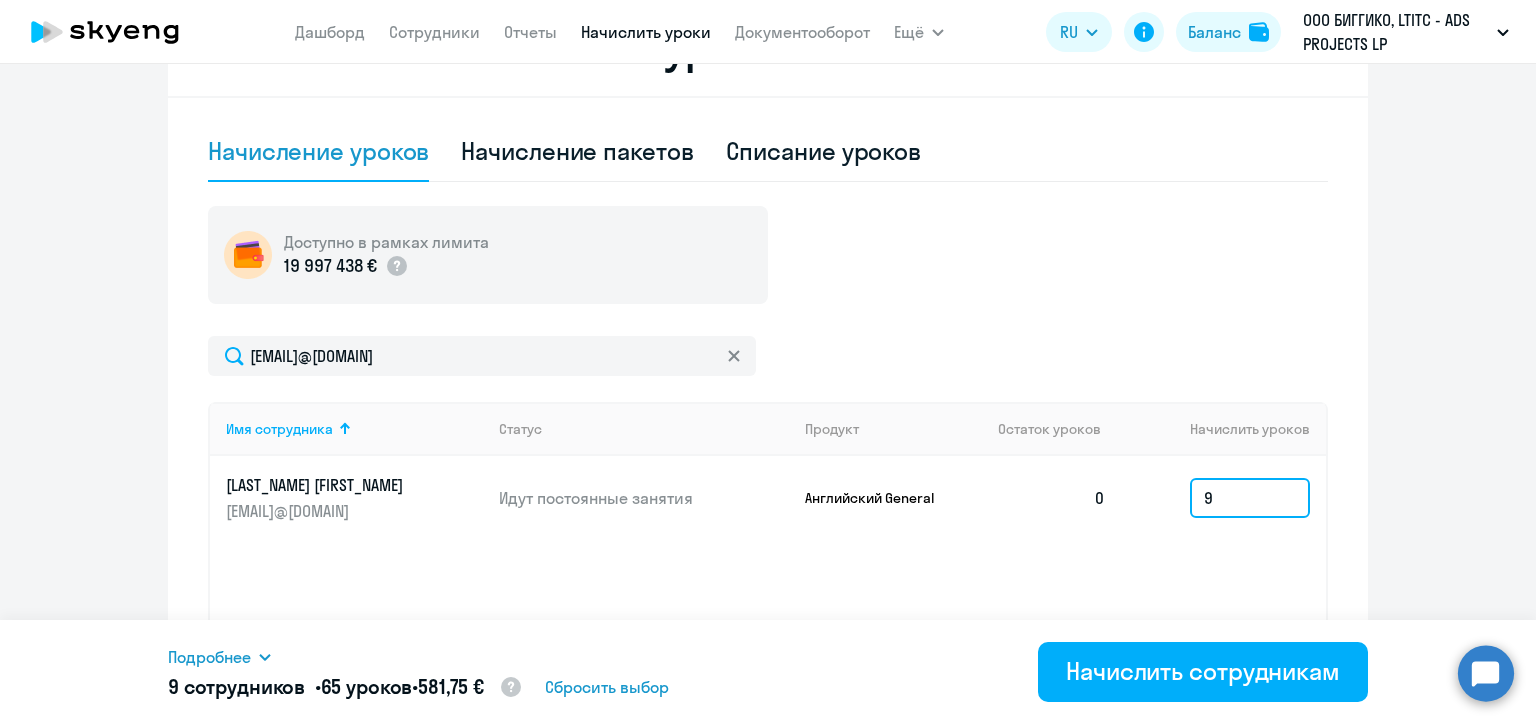 type on "9" 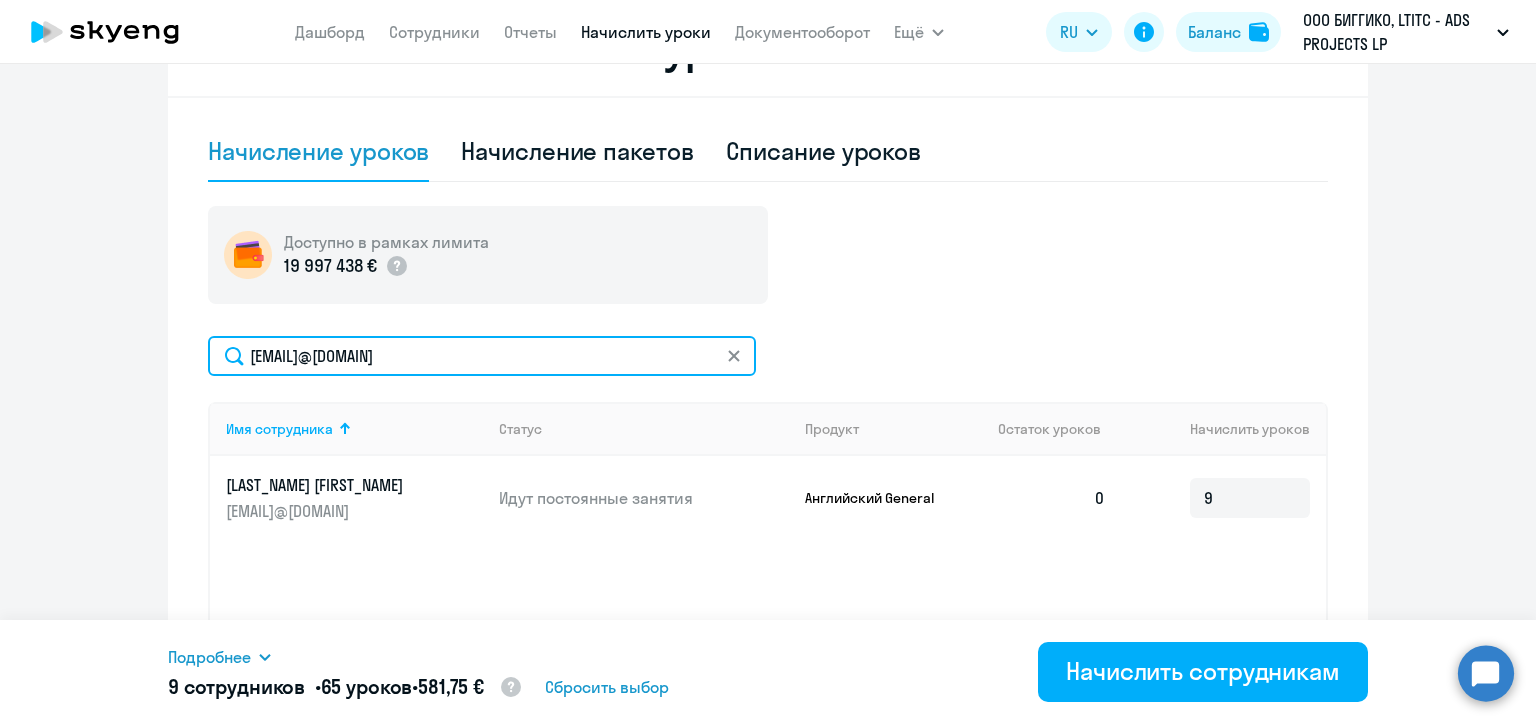 click on "roman.kostukovich@biggiko.com" 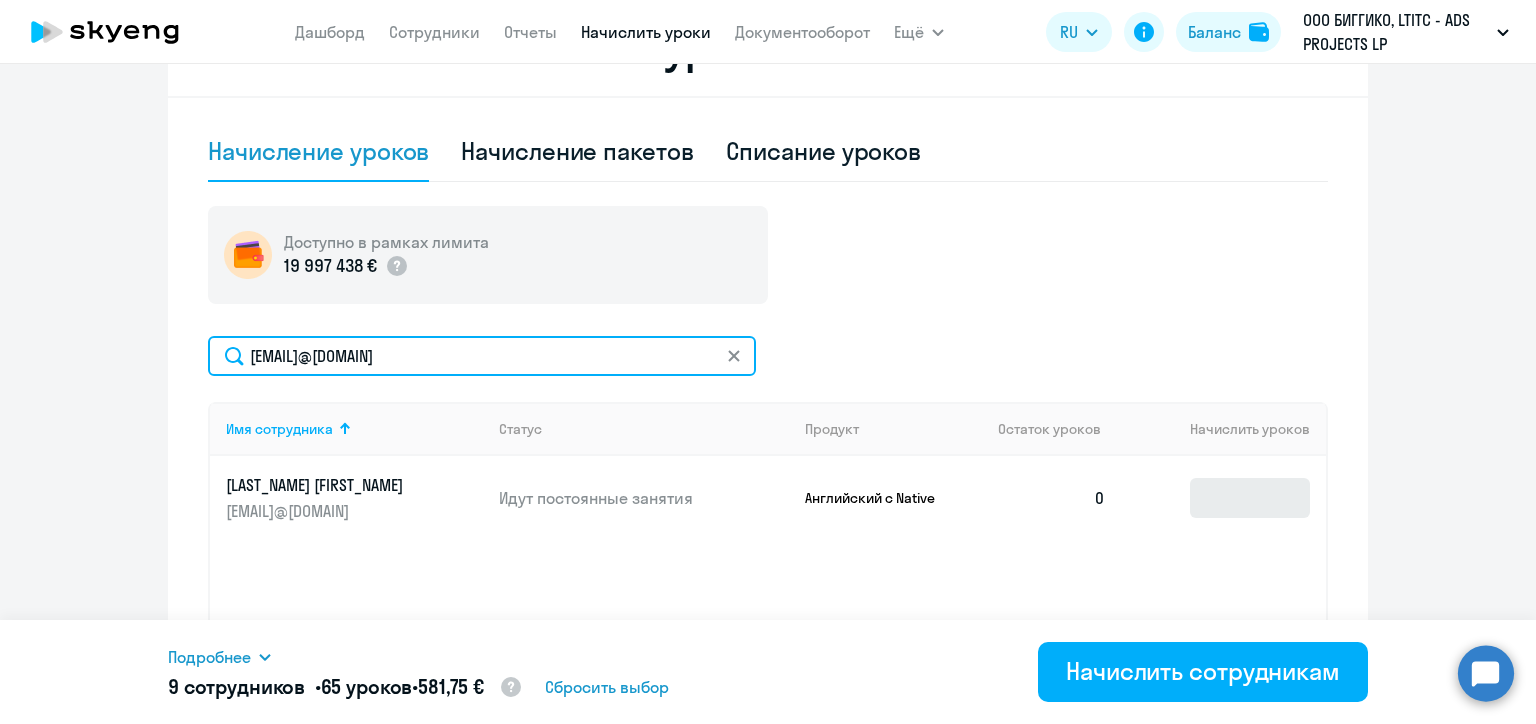 type on "anton.krikun@biggiko.com" 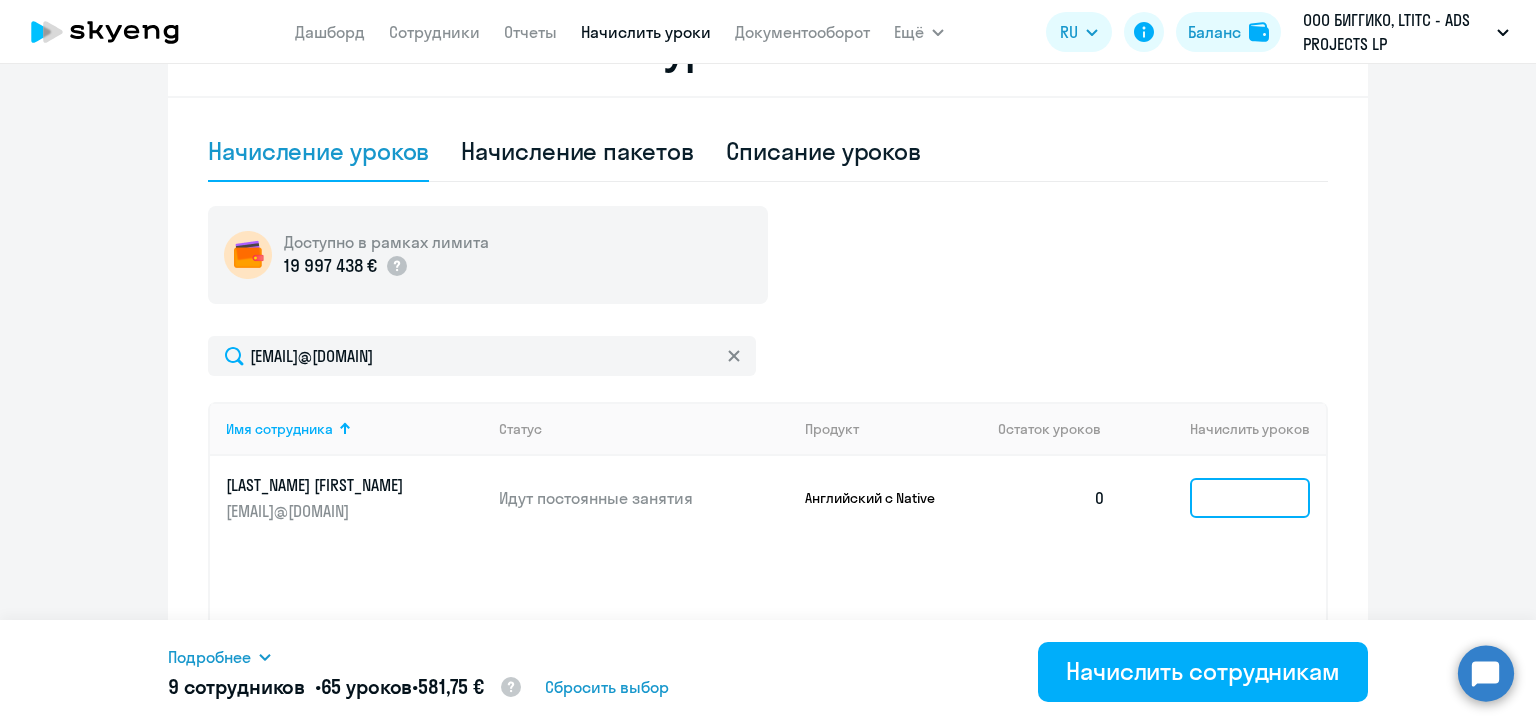 click 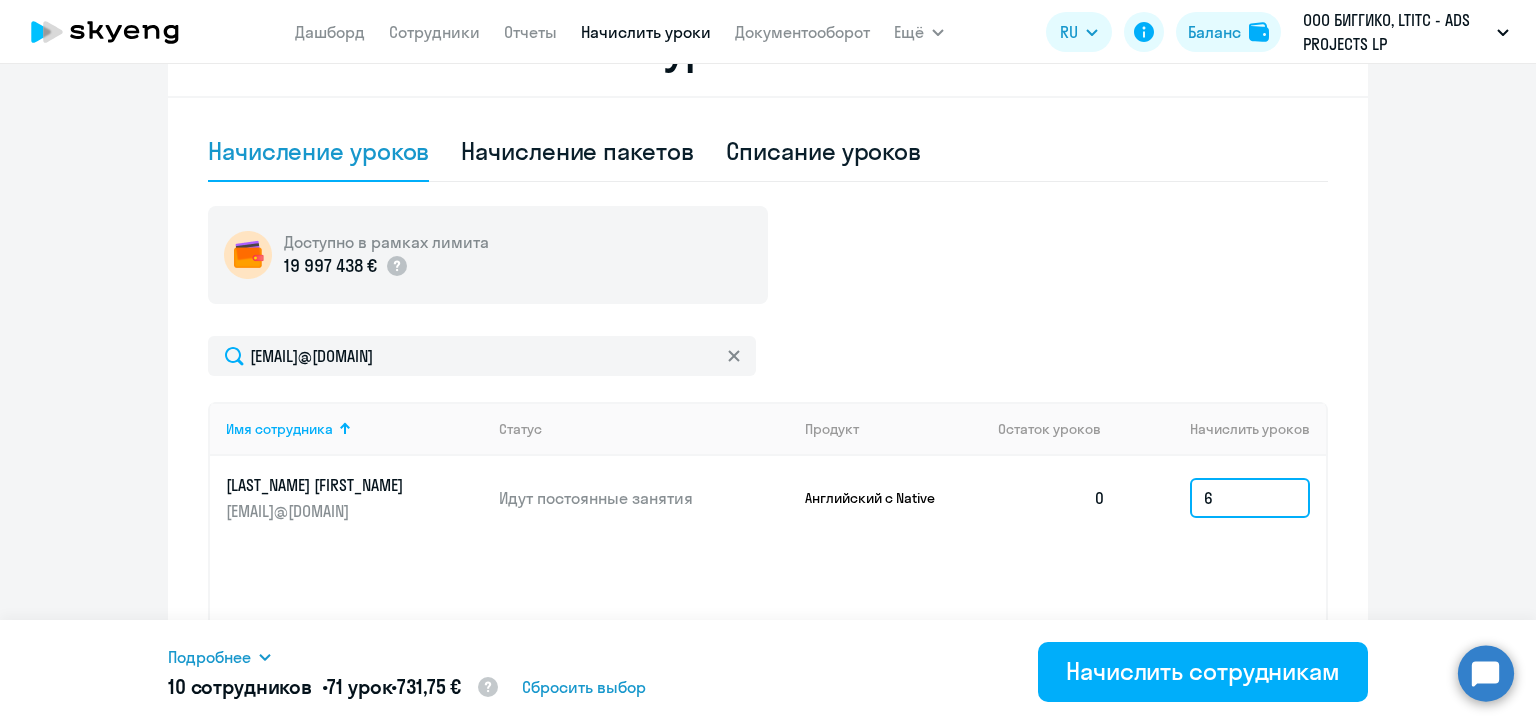type on "6" 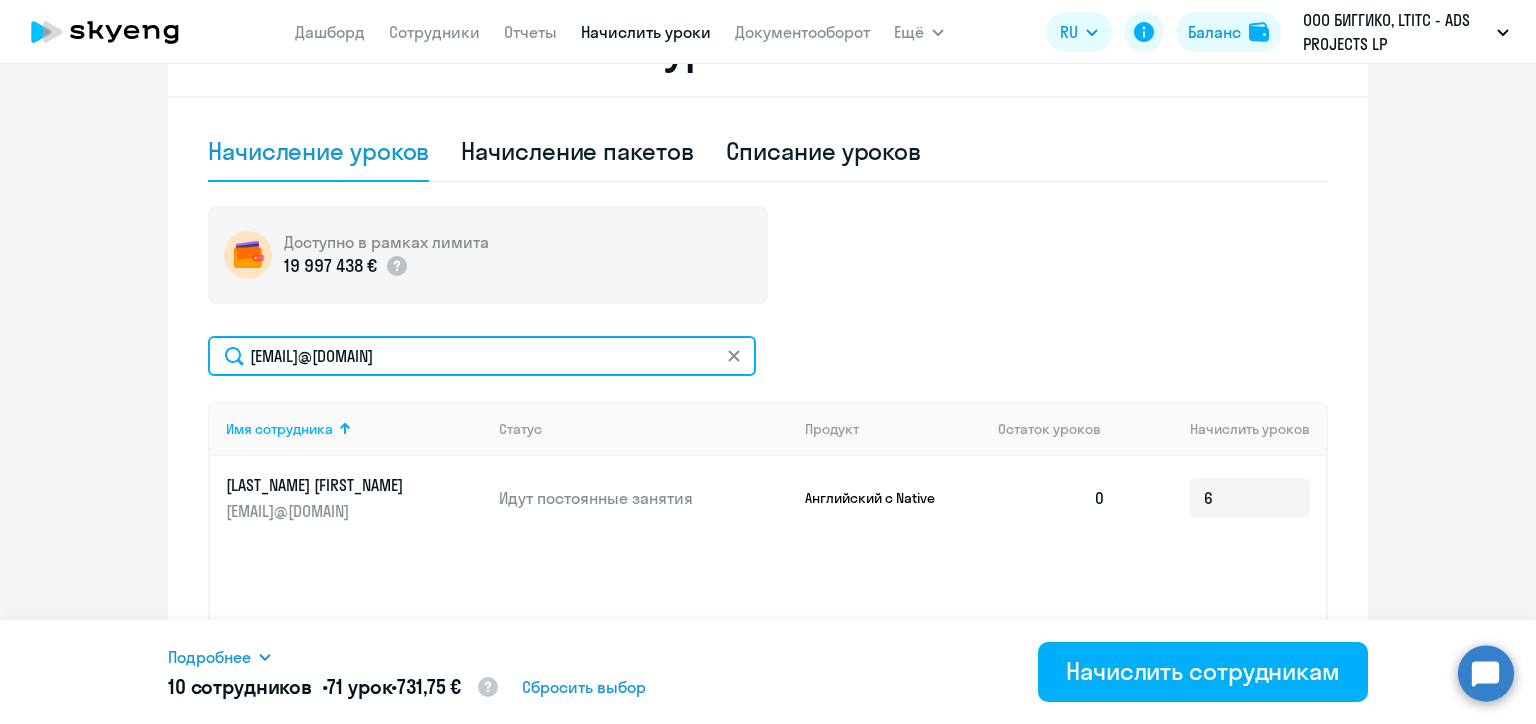 click on "anton.krikun@biggiko.com" 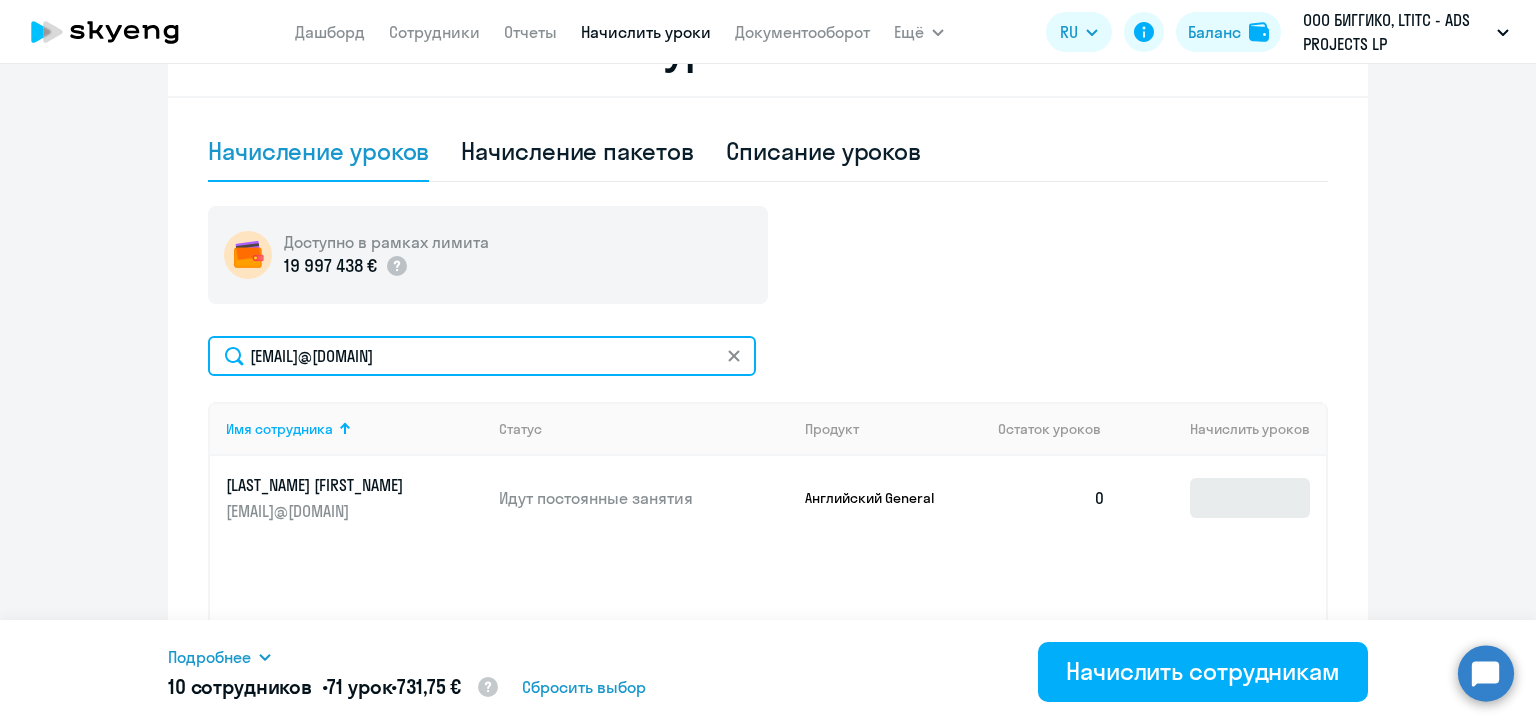 type on "designer.vkz@gmail.com" 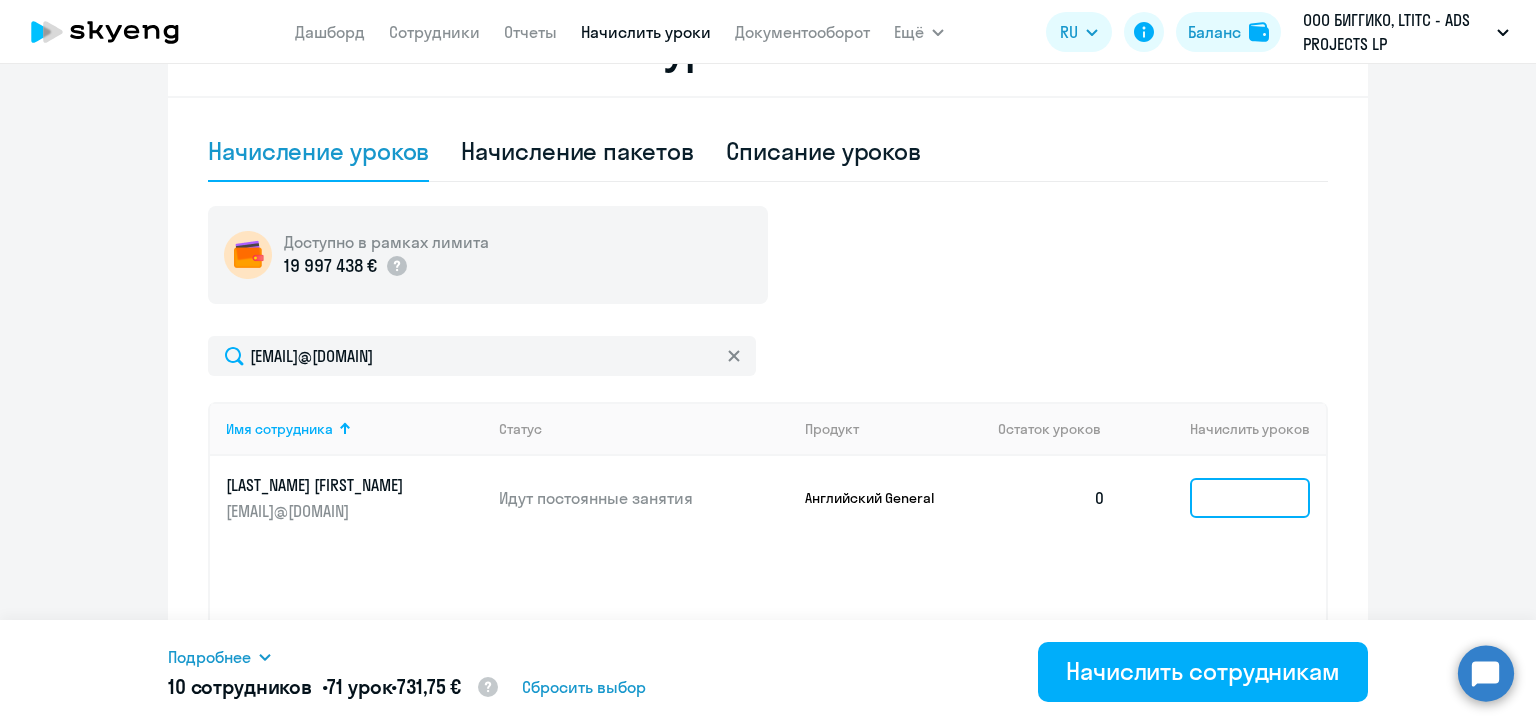 click 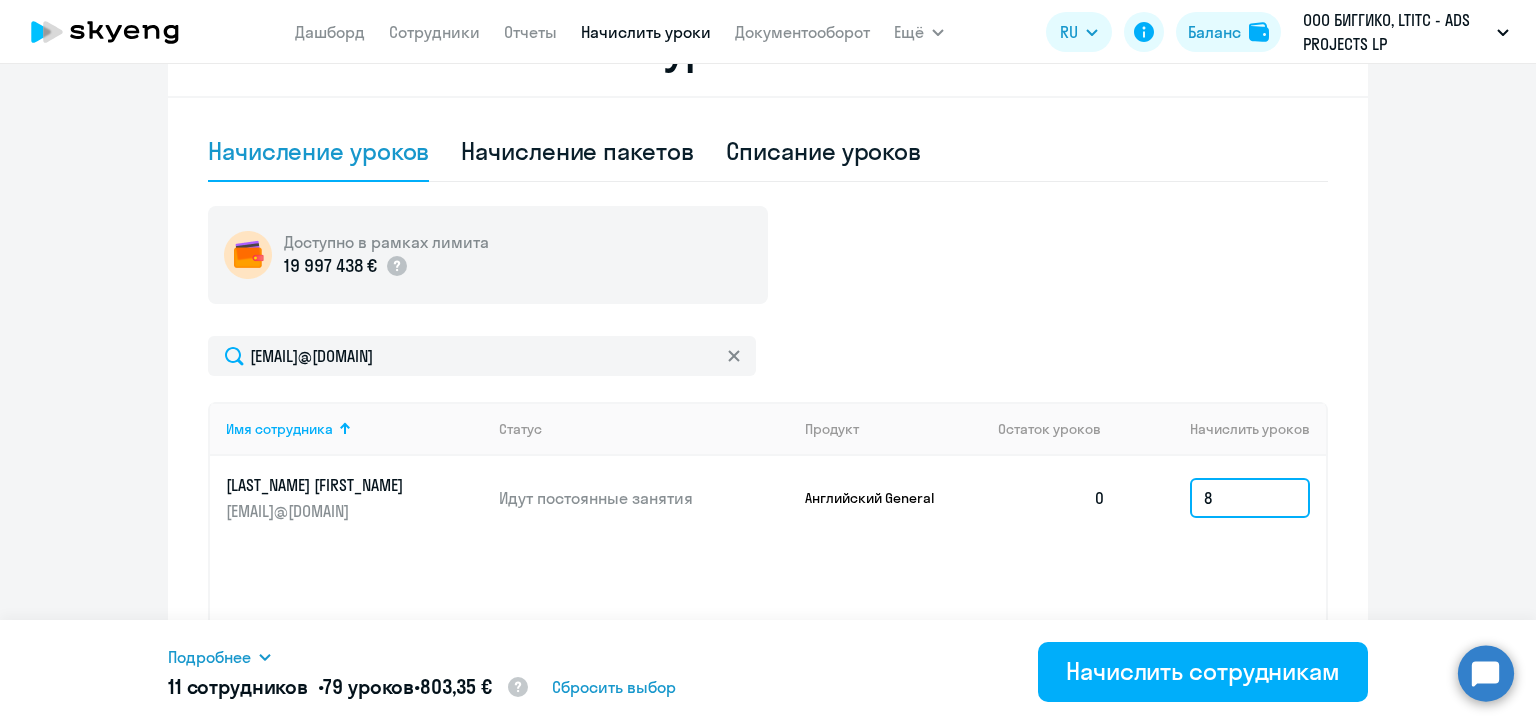 type on "8" 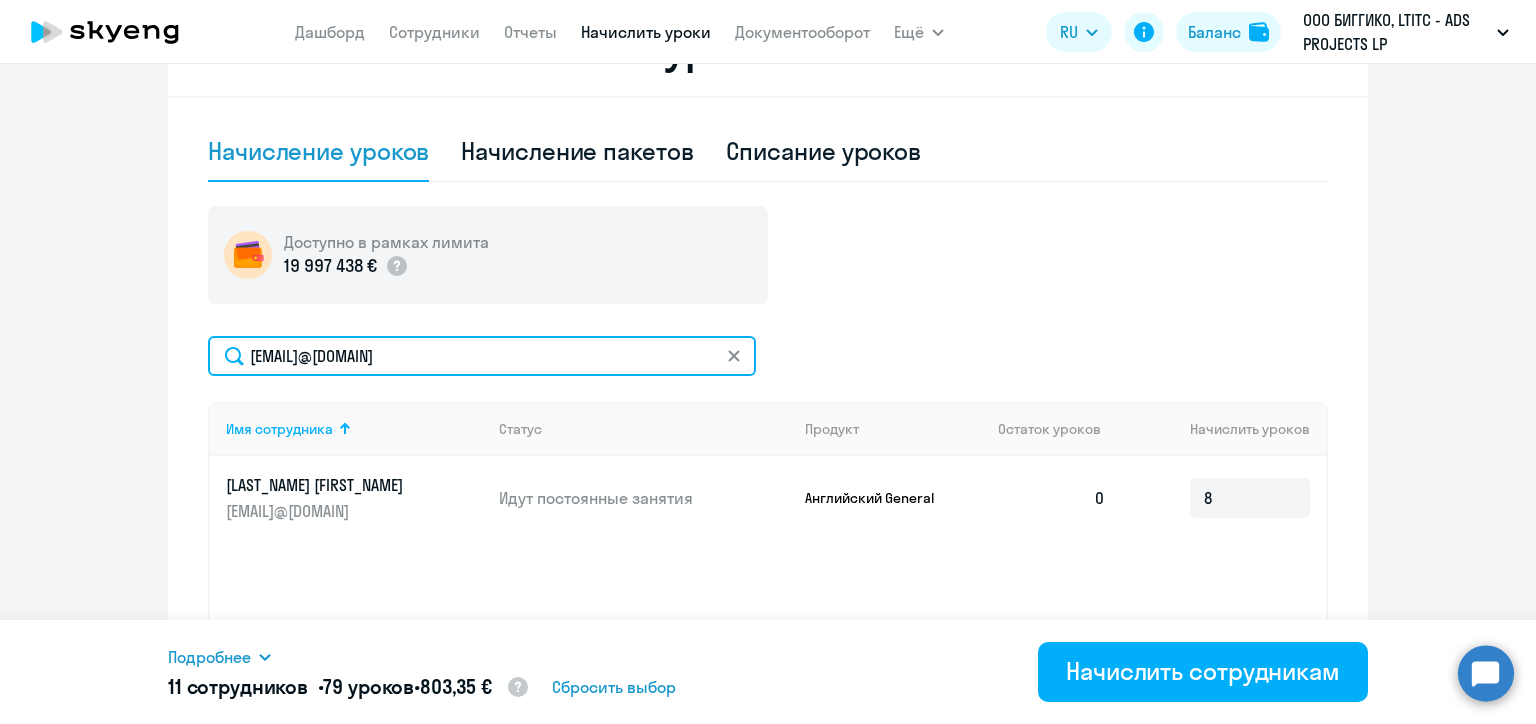 click on "designer.vkz@gmail.com" 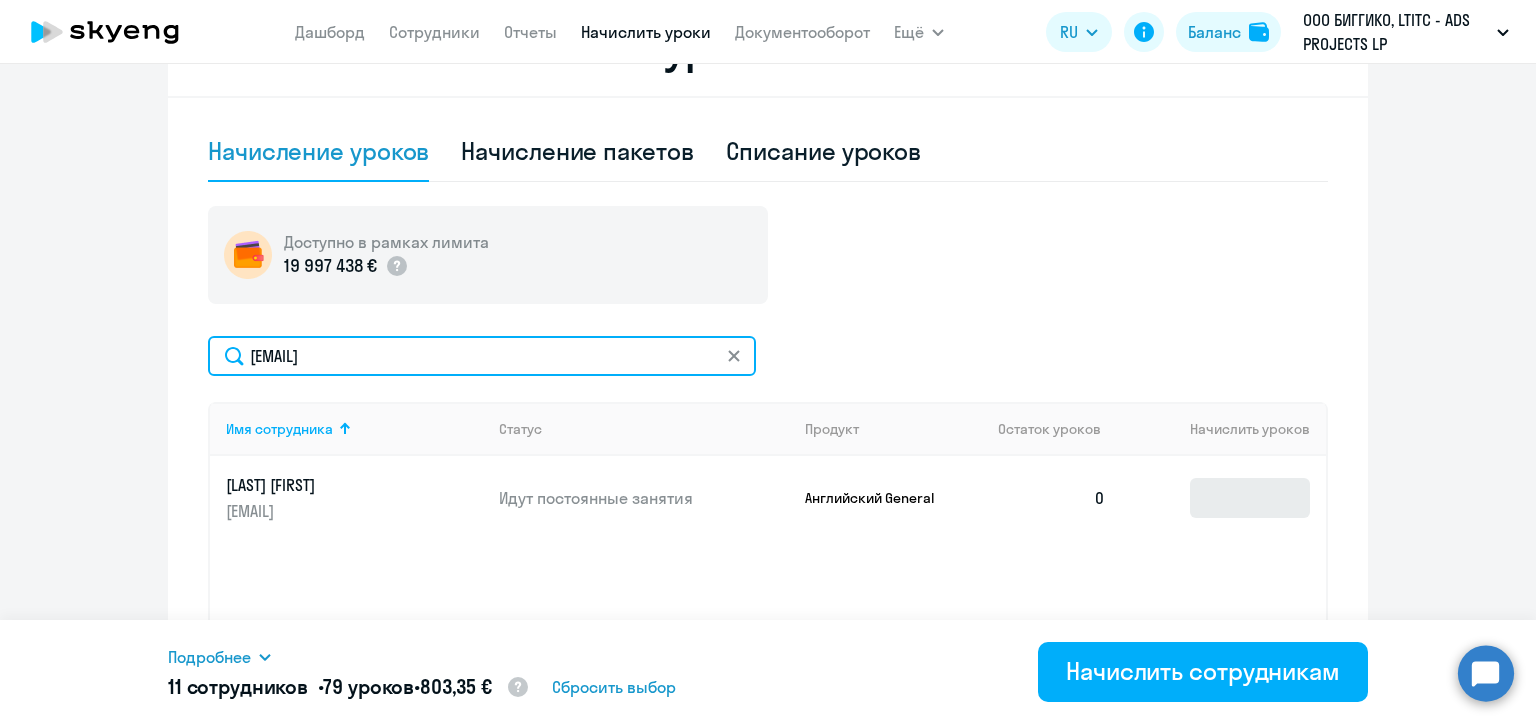 type on "mikita.kulik@alreadymedia.com" 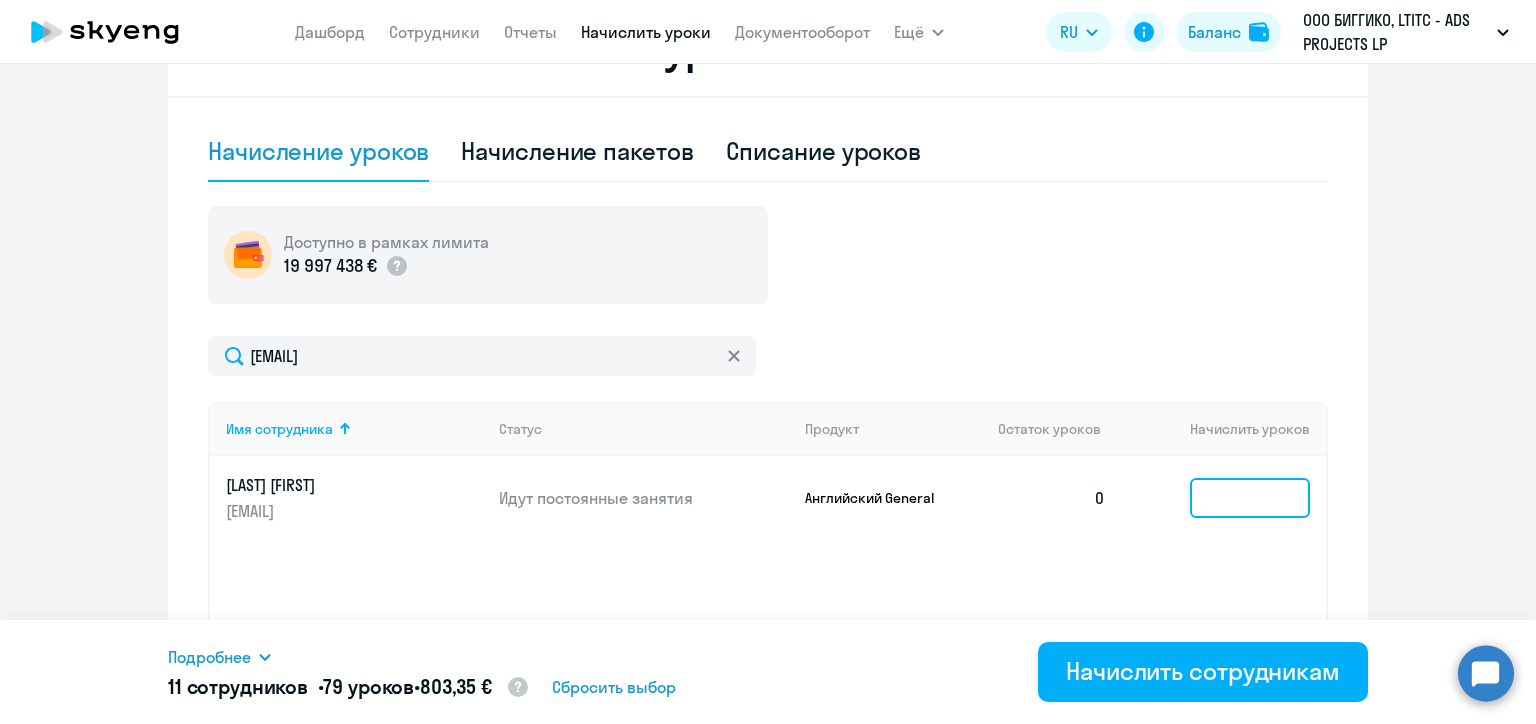 click 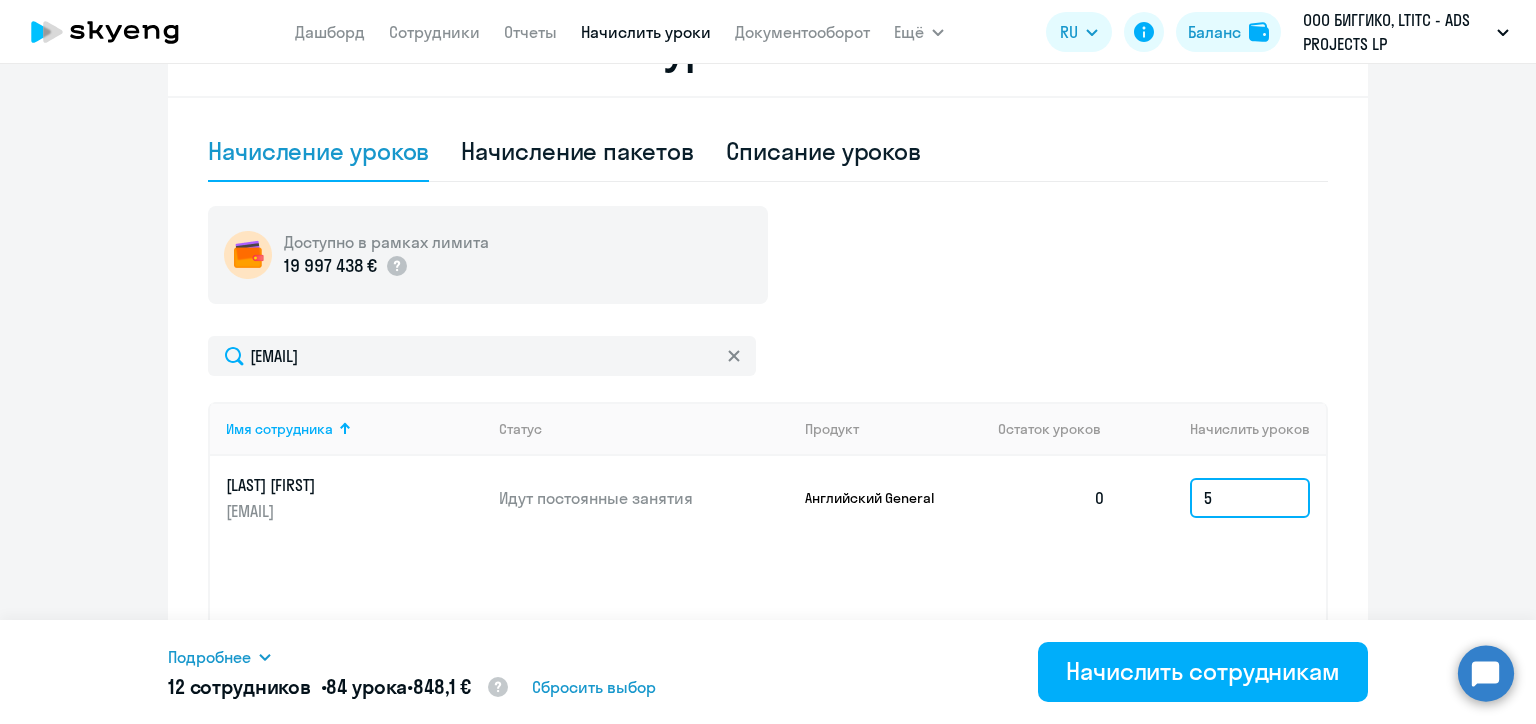 type on "5" 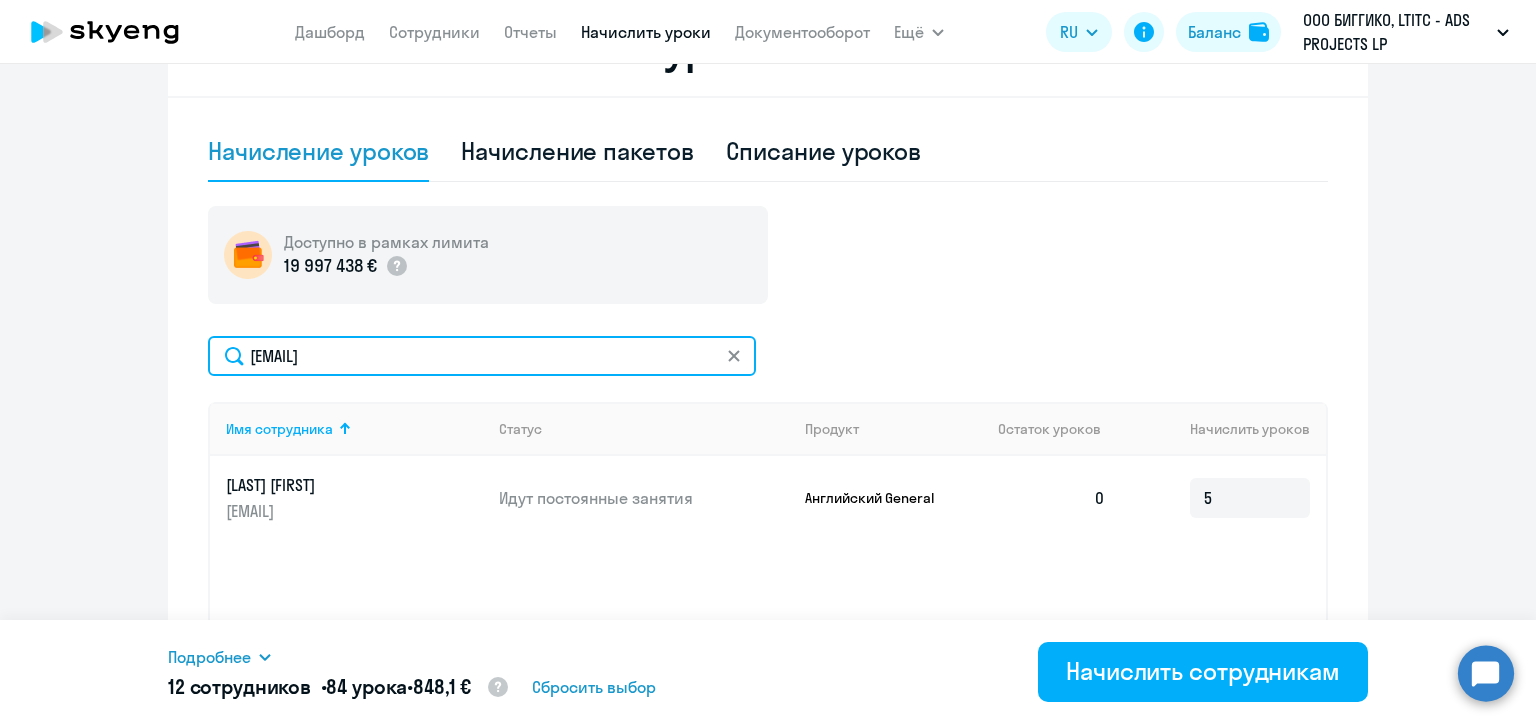click on "mikita.kulik@alreadymedia.com" 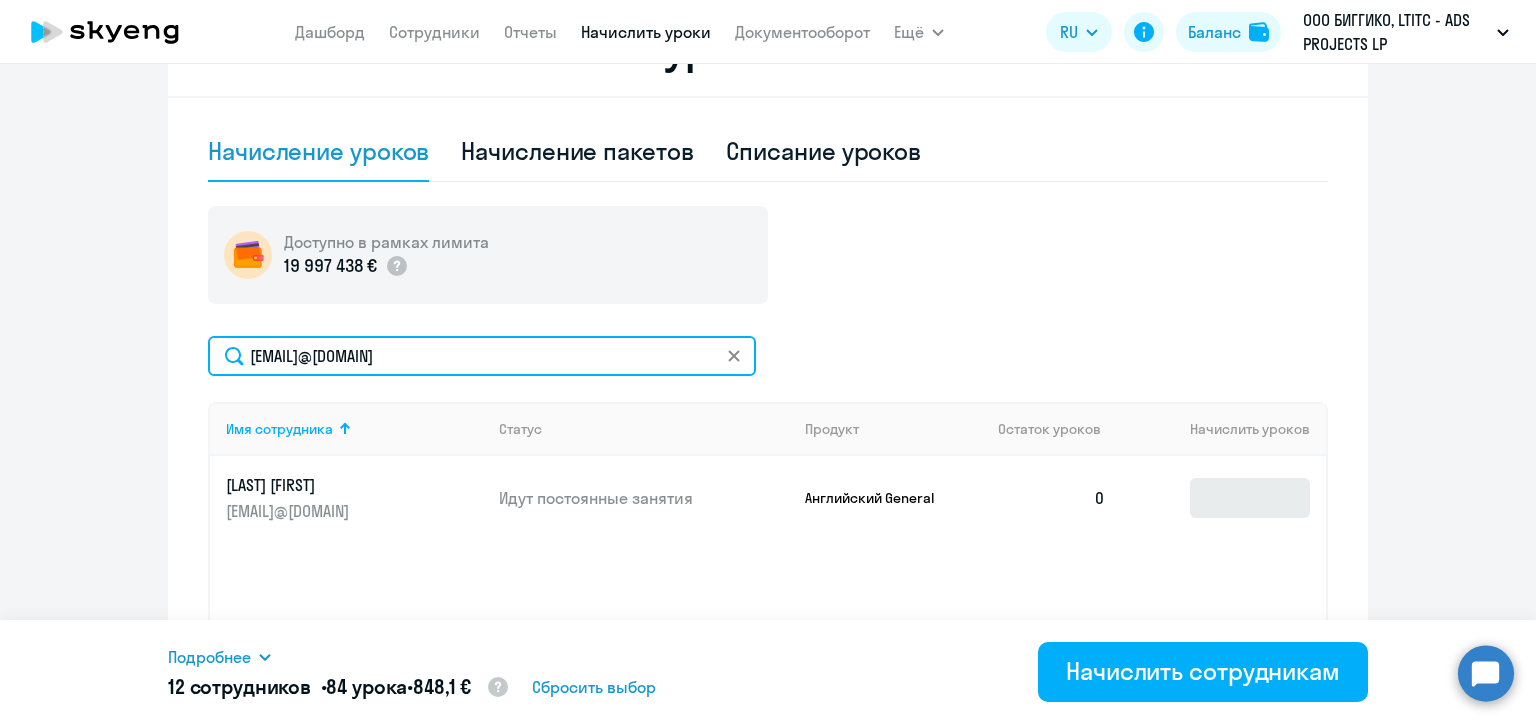type on "evgeniy.kulikov@biggiko.com" 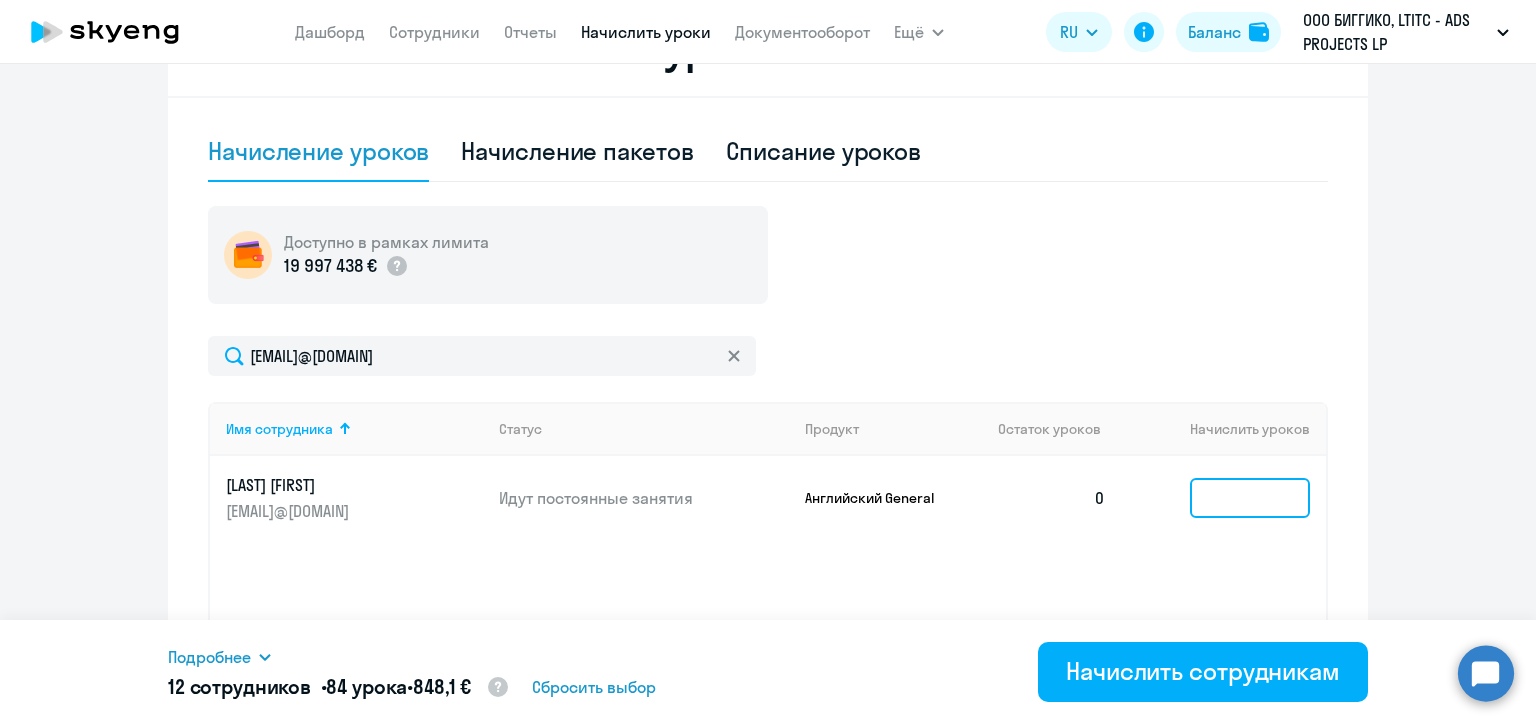 click 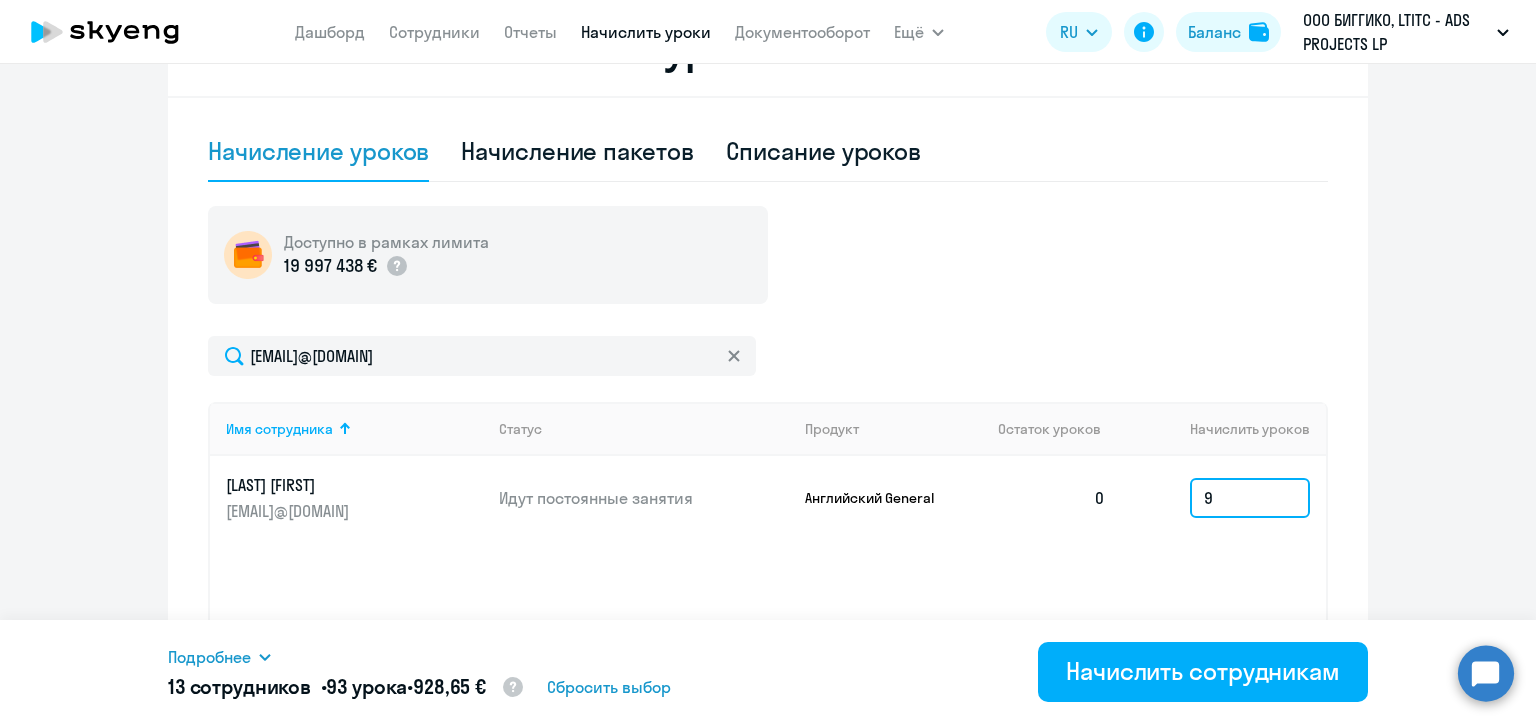 type on "9" 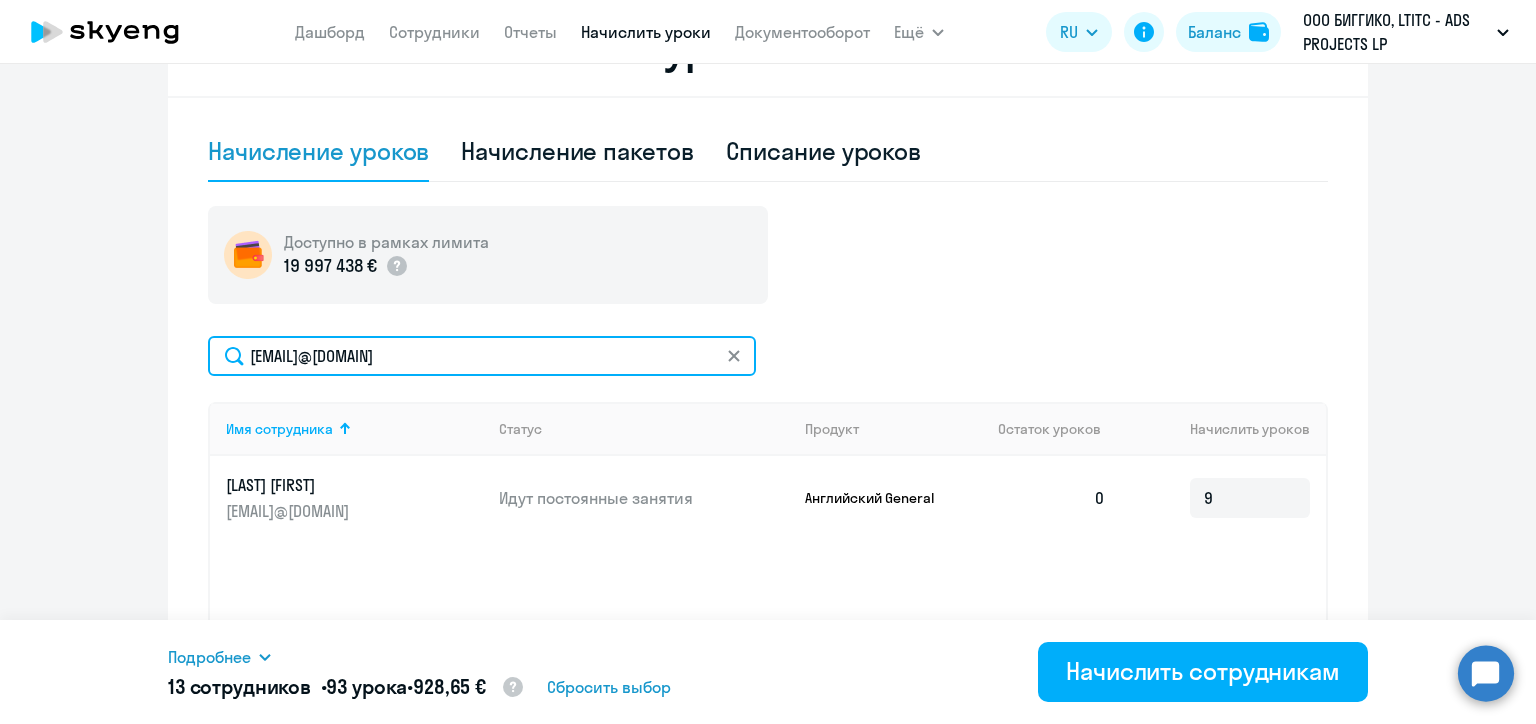 click on "evgeniy.kulikov@biggiko.com" 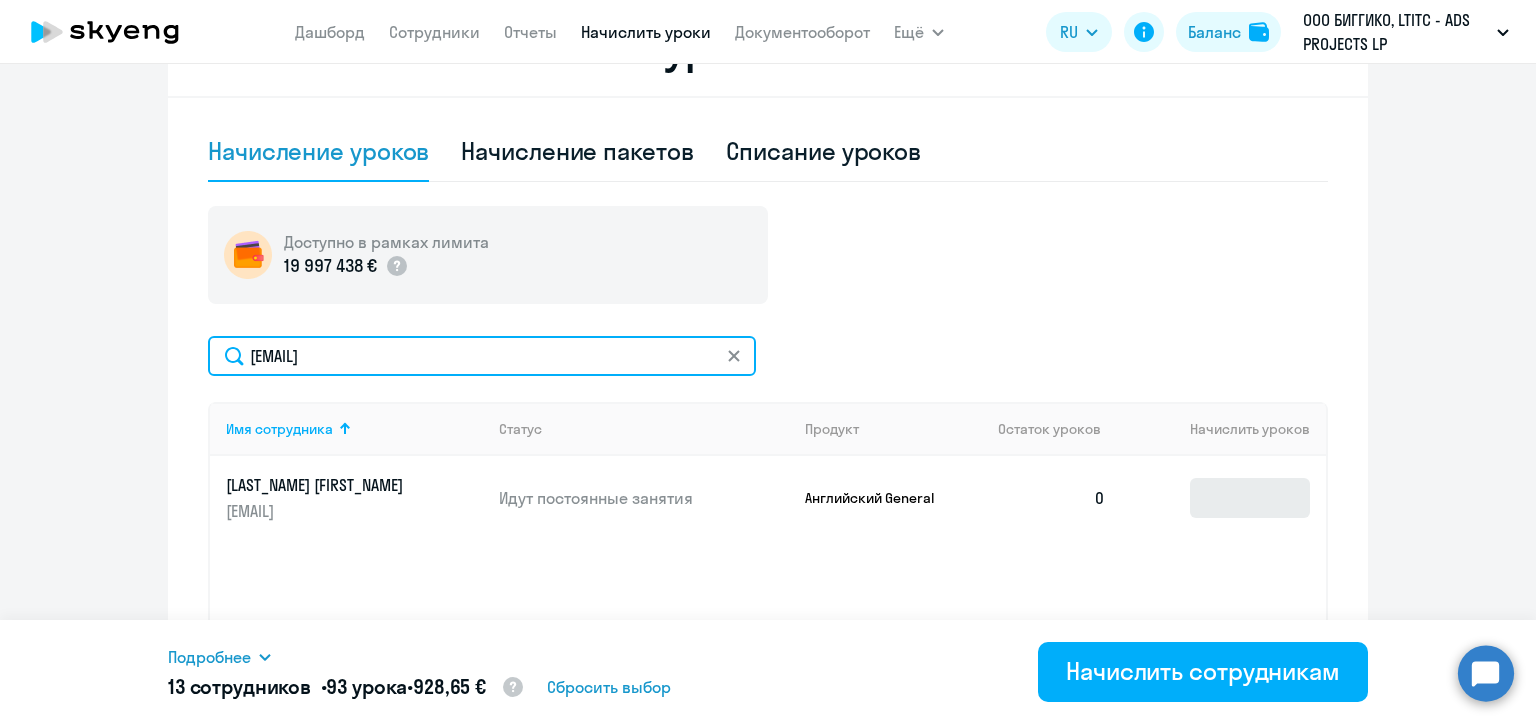 type on "yurkadom@gmail.com" 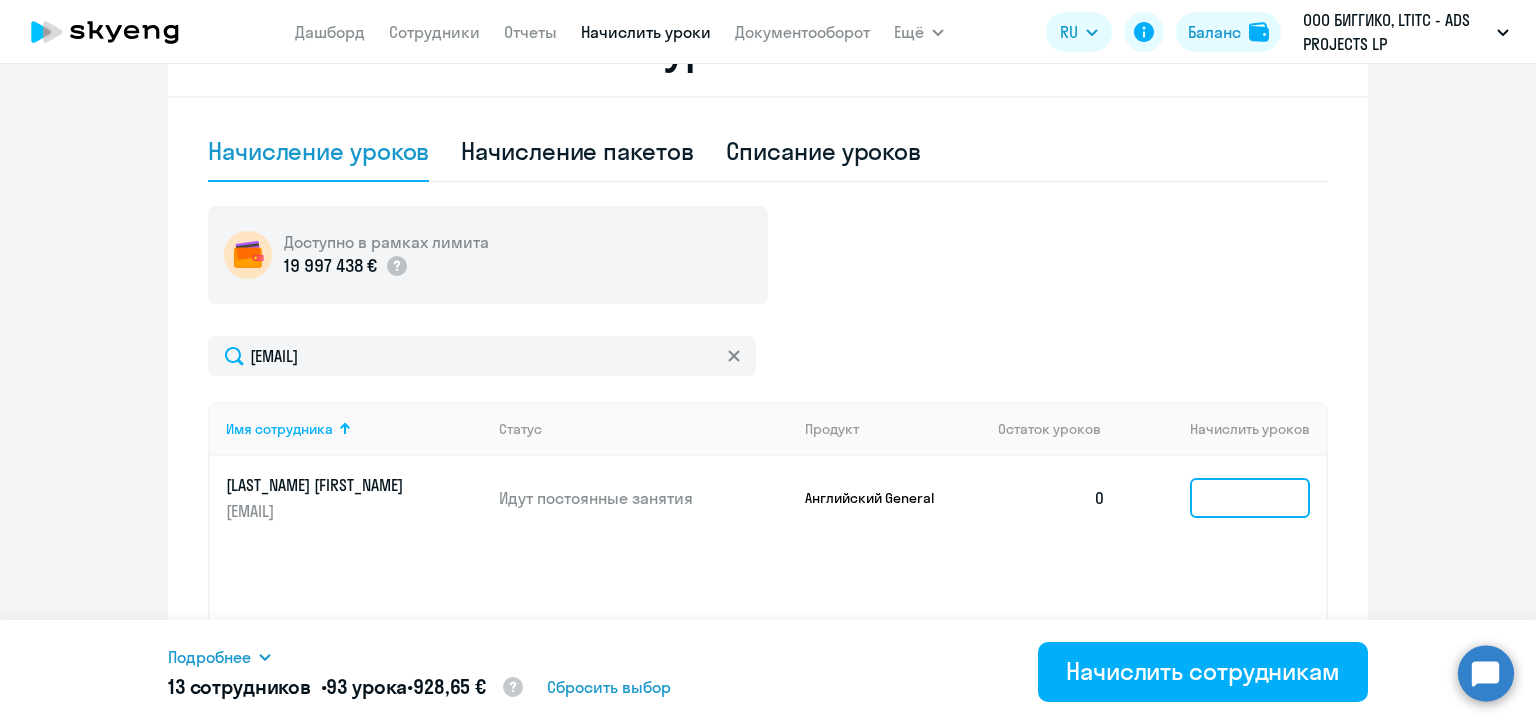 click 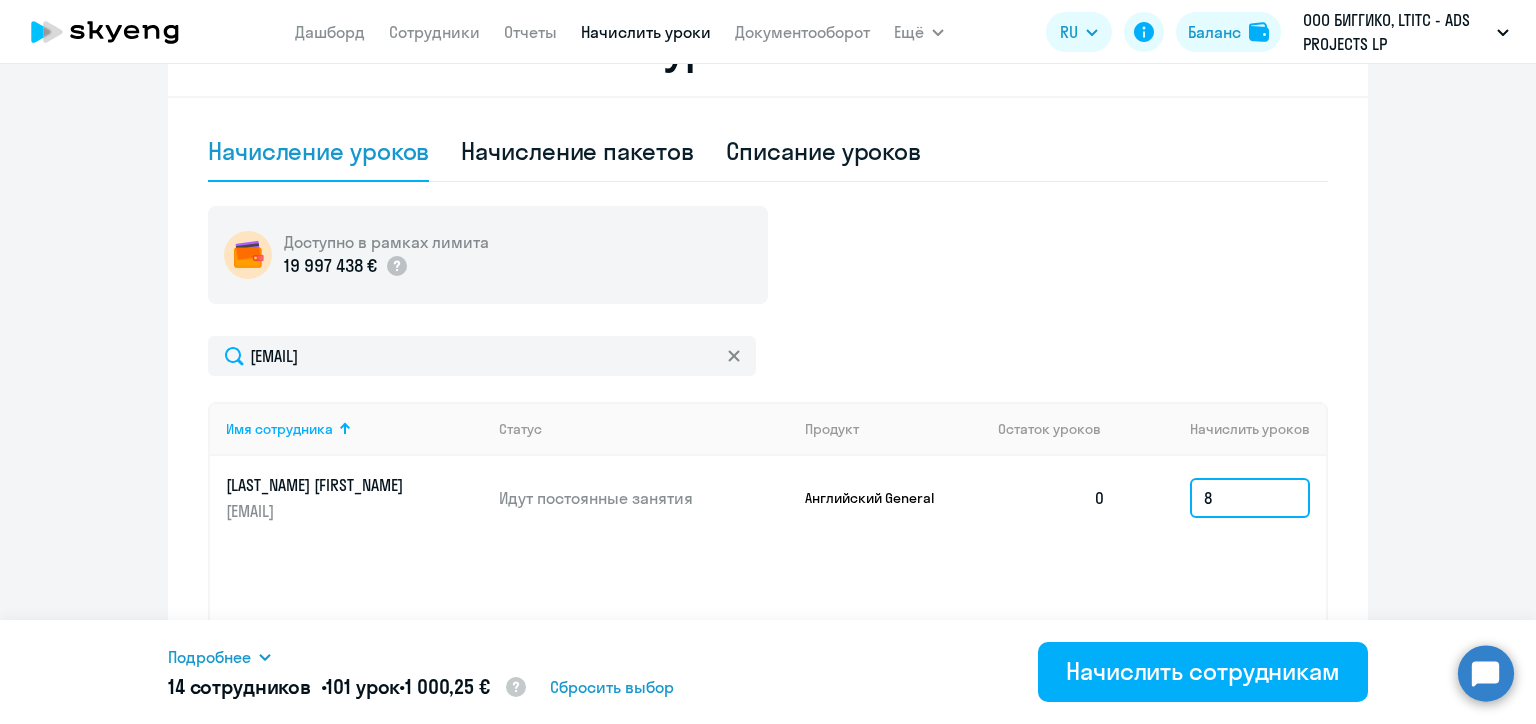 type on "8" 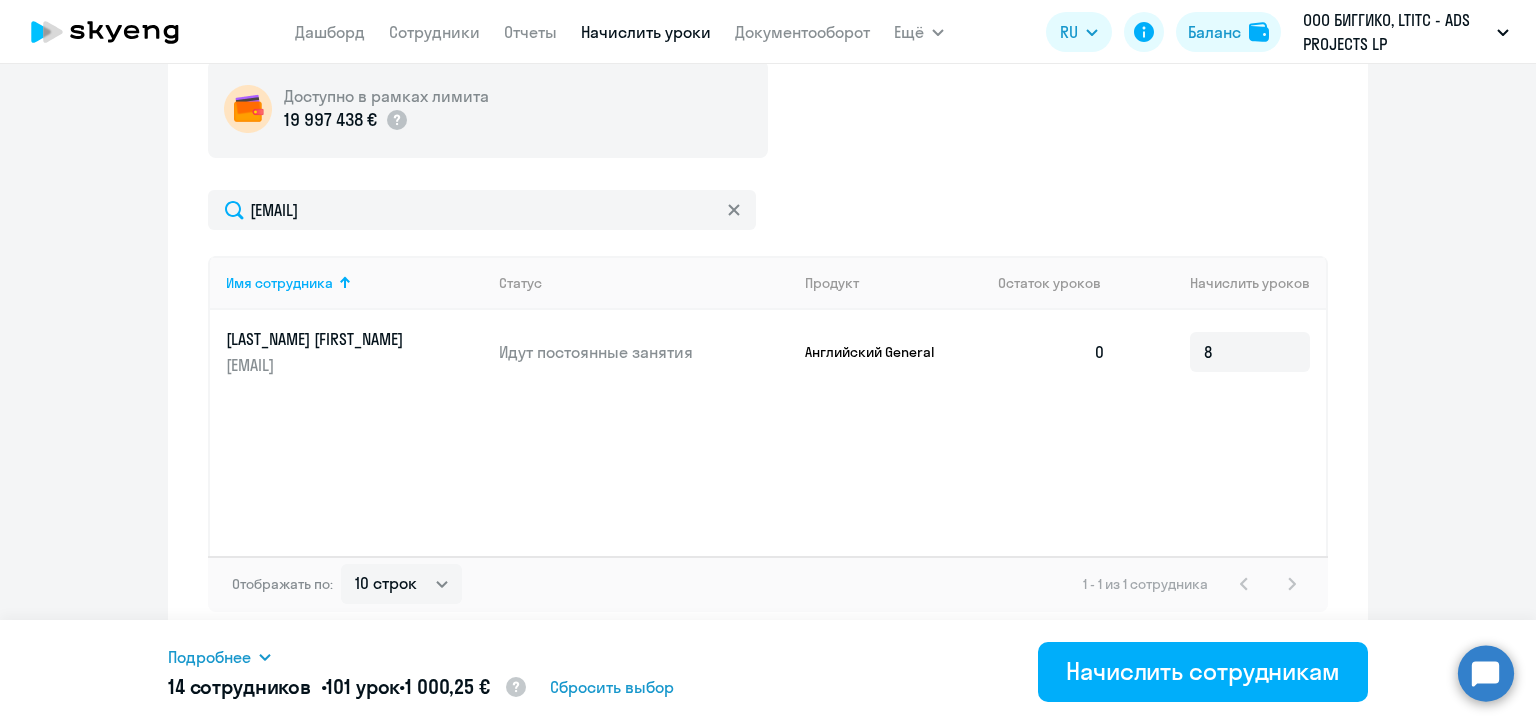 click on "Отображать по:  10 строк   30 строк   50 строк   1 - 1 из 1 сотрудника" 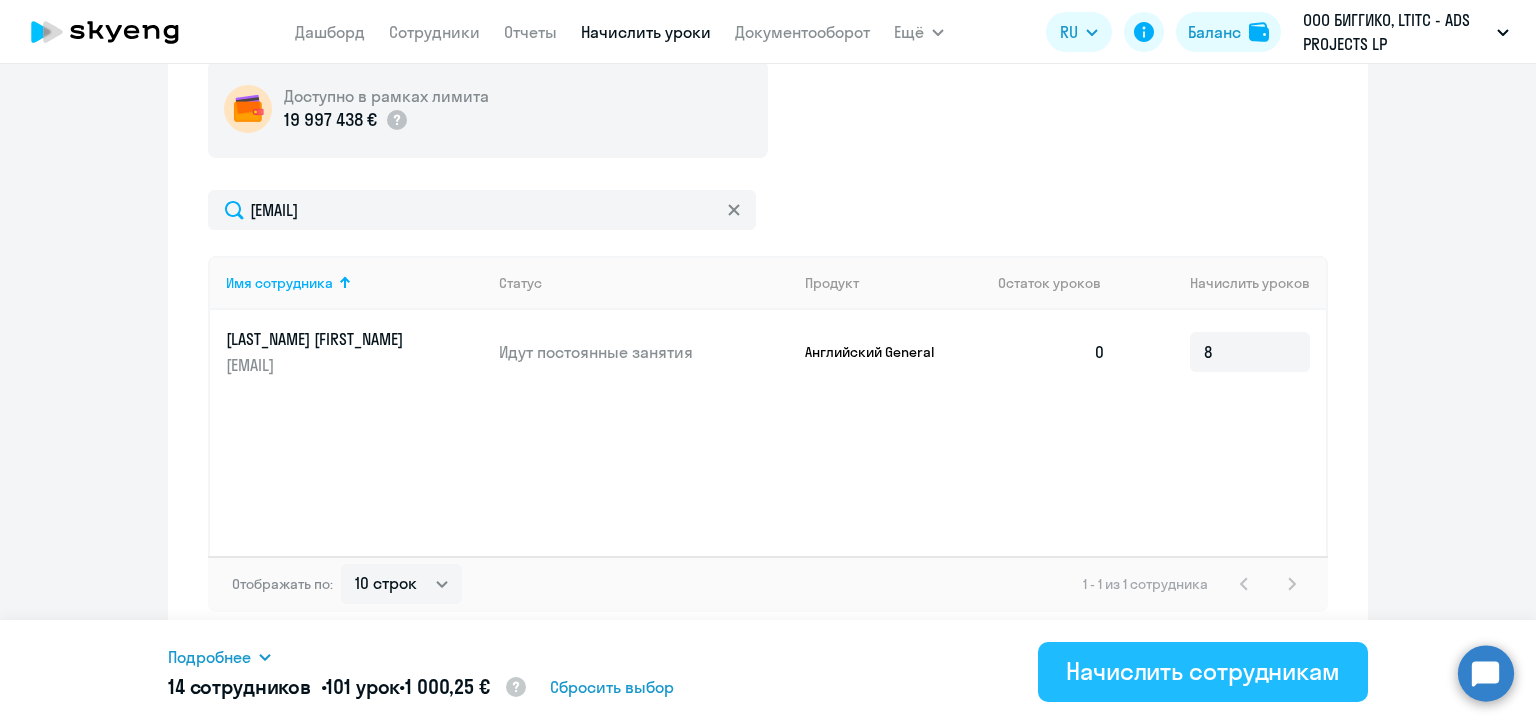 click on "Начислить сотрудникам" at bounding box center [1203, 671] 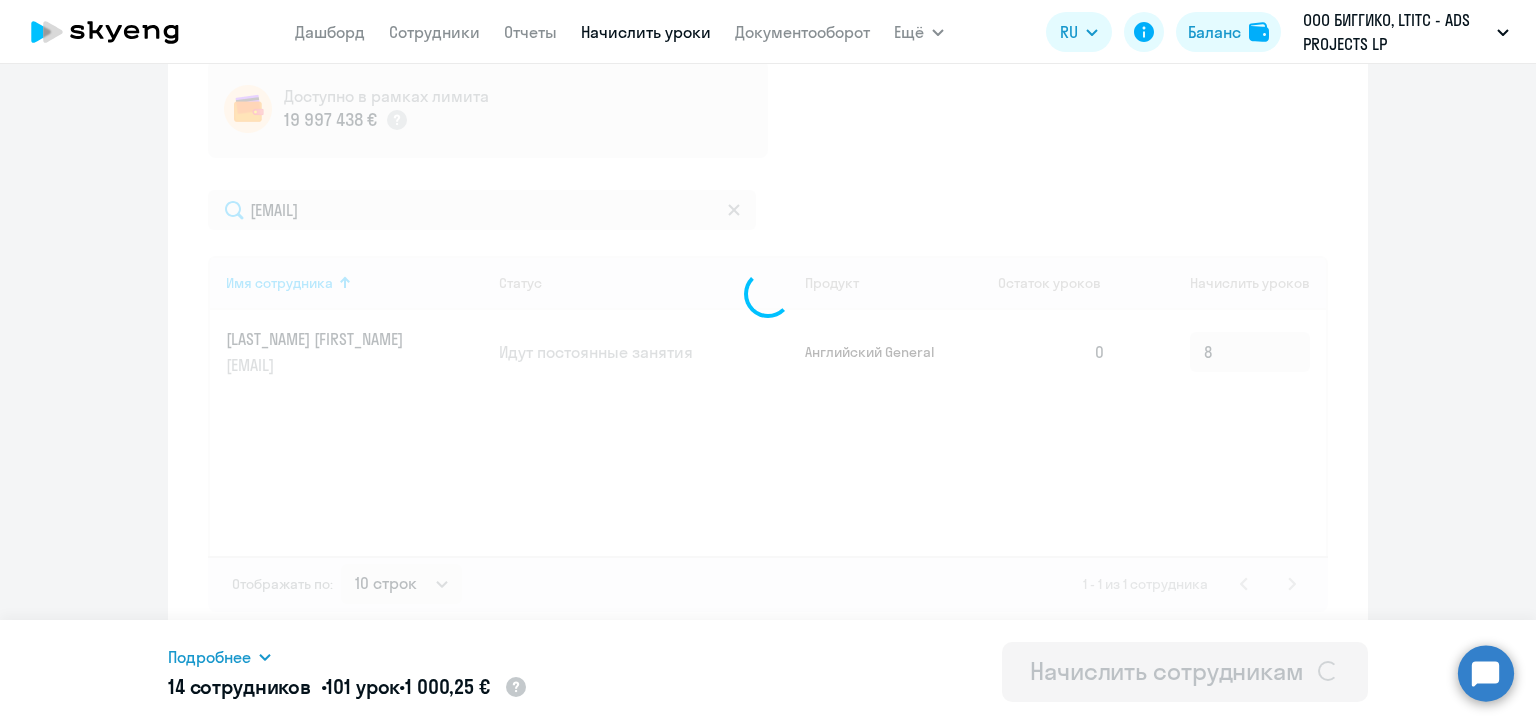type 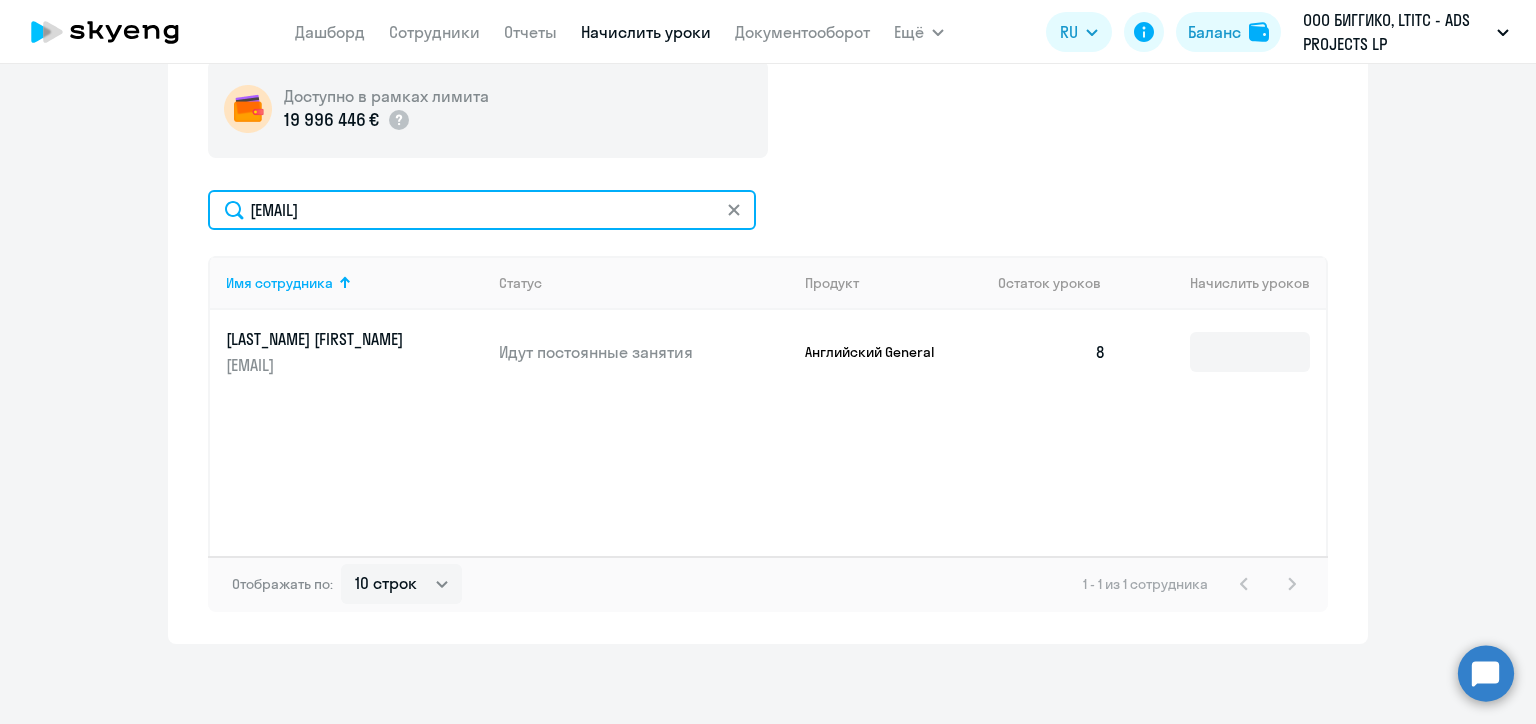 click on "yurkadom@gmail.com" 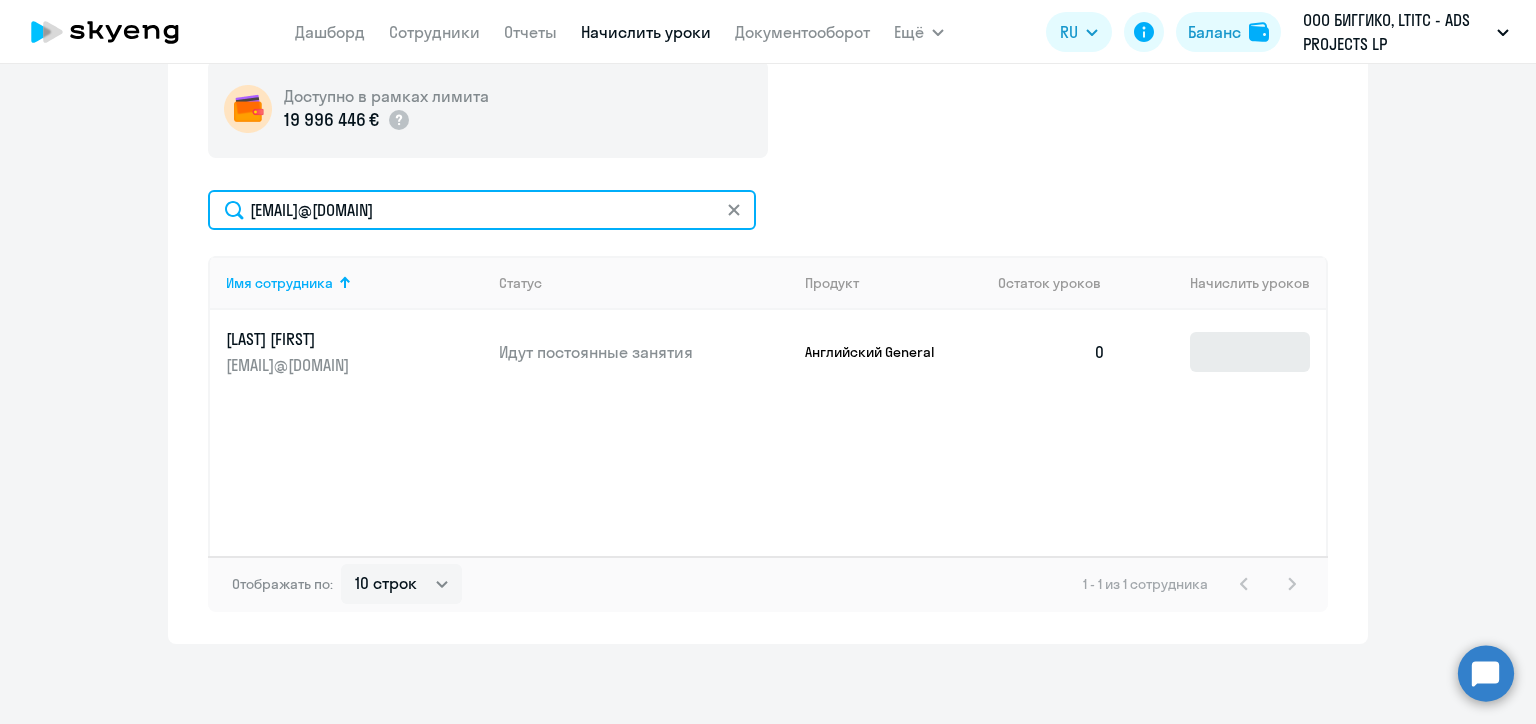 type on "marharyta.kuptsova@alreadymedia.com" 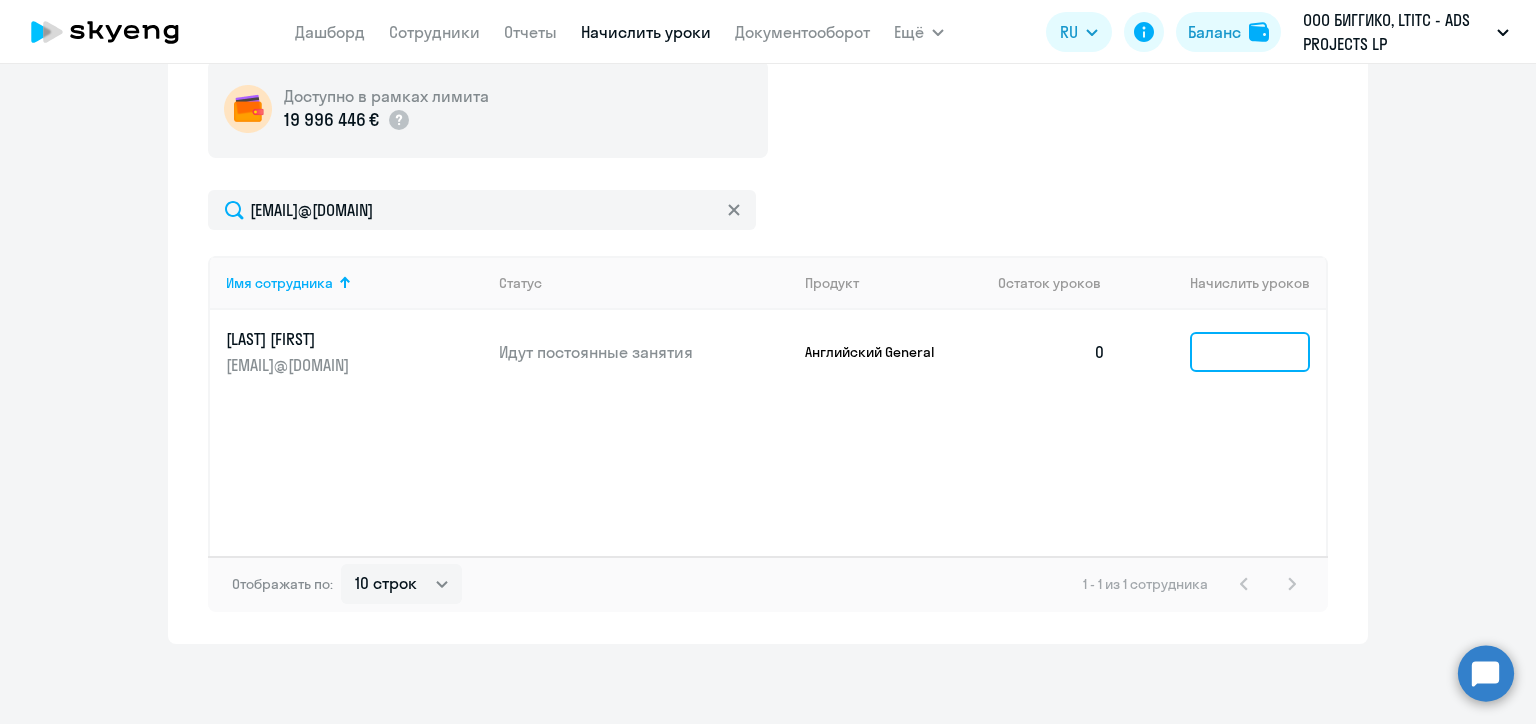 click 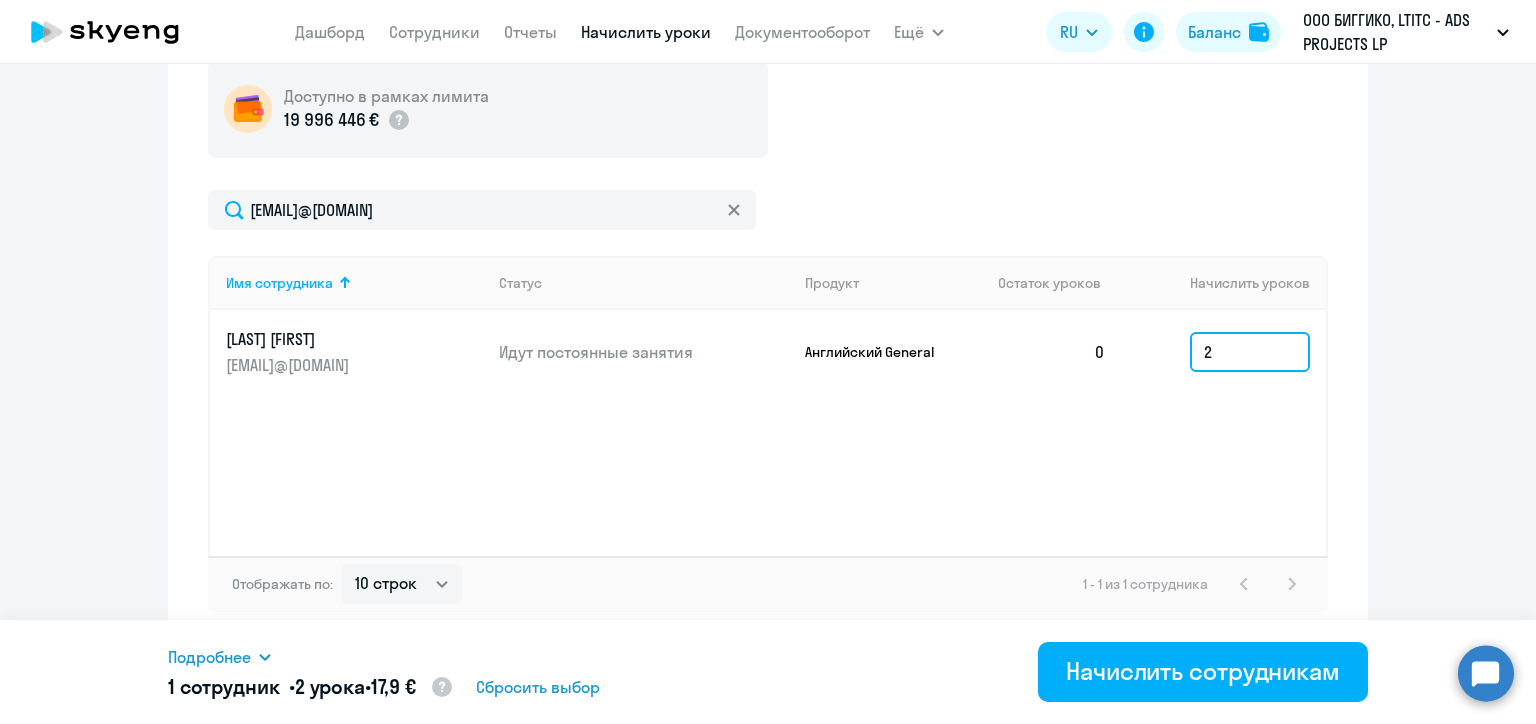 type on "2" 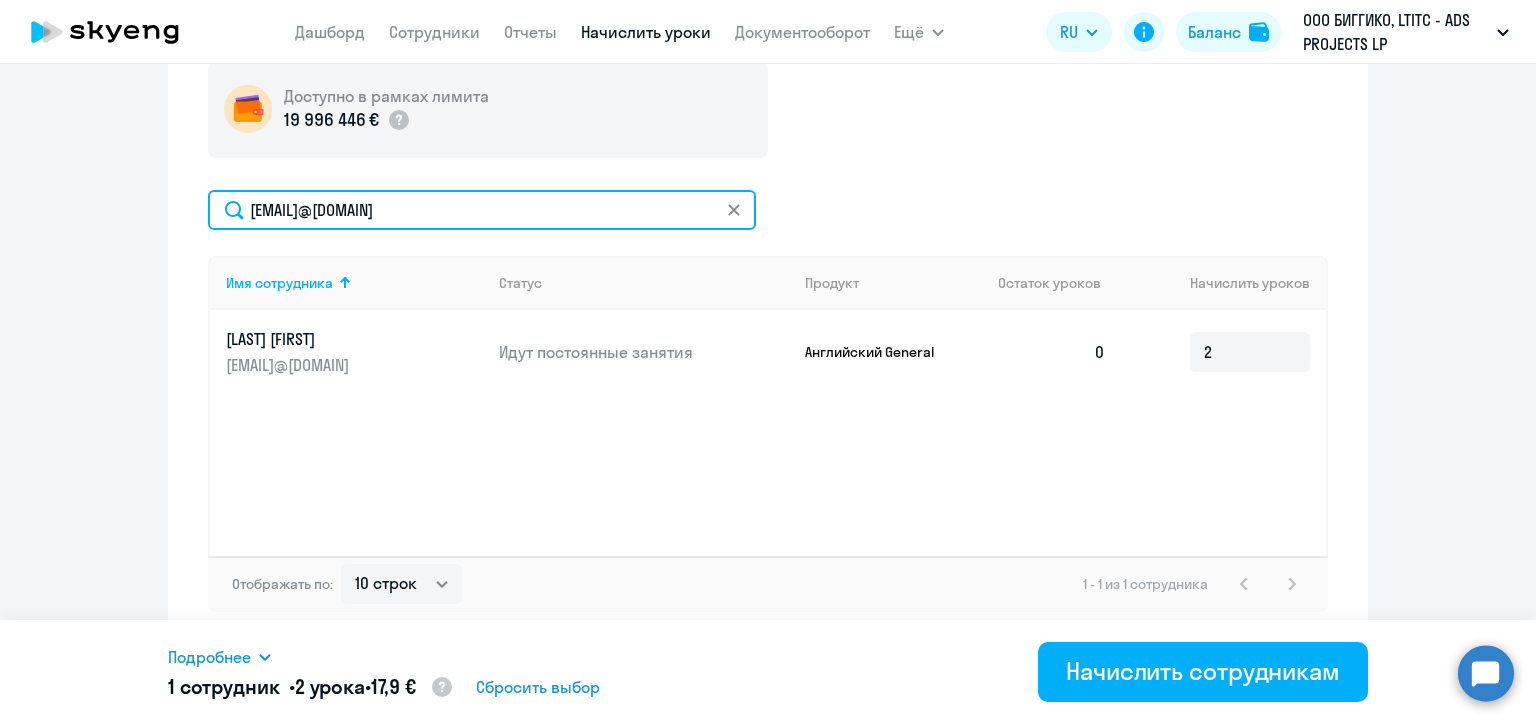 click on "marharyta.kuptsova@alreadymedia.com" 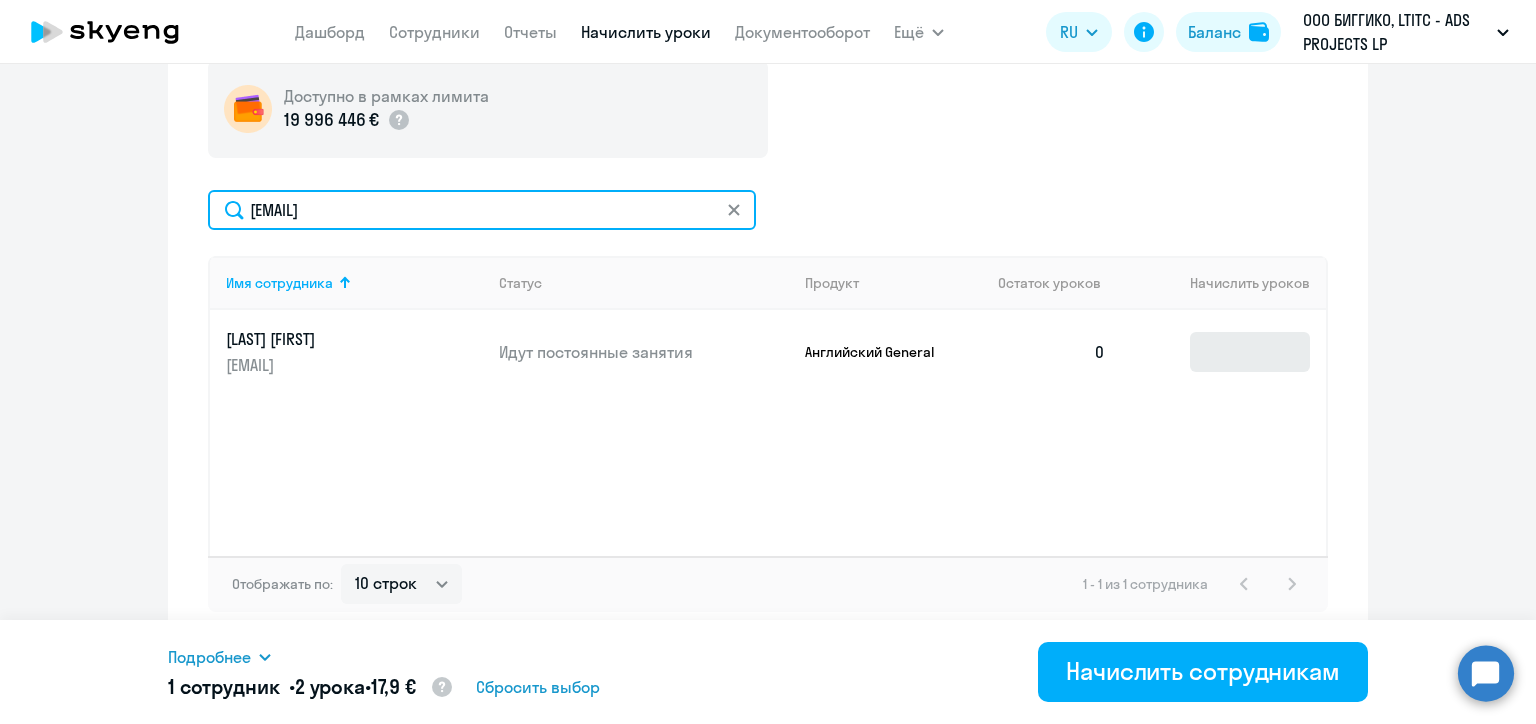 type on "dzmitry.lapeza@alreadymedia.com" 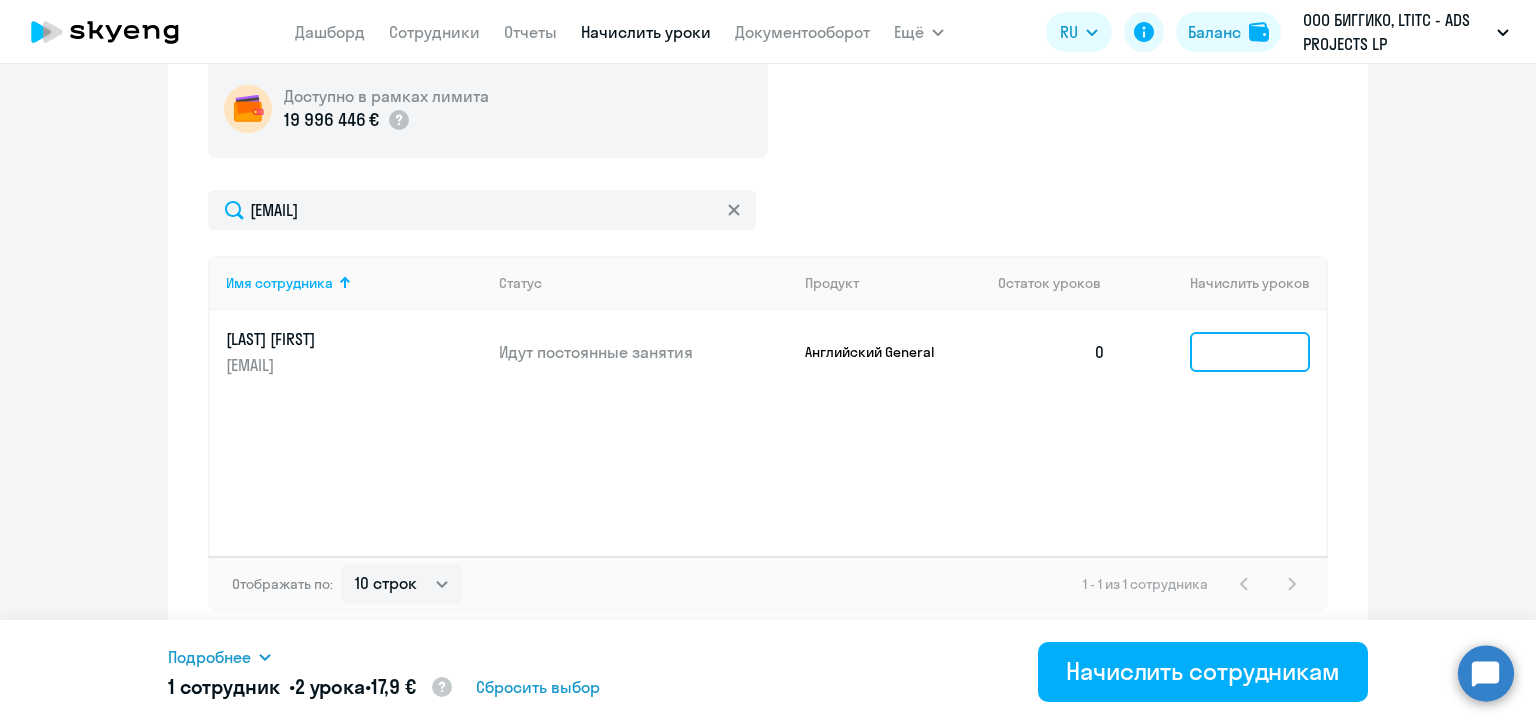 click 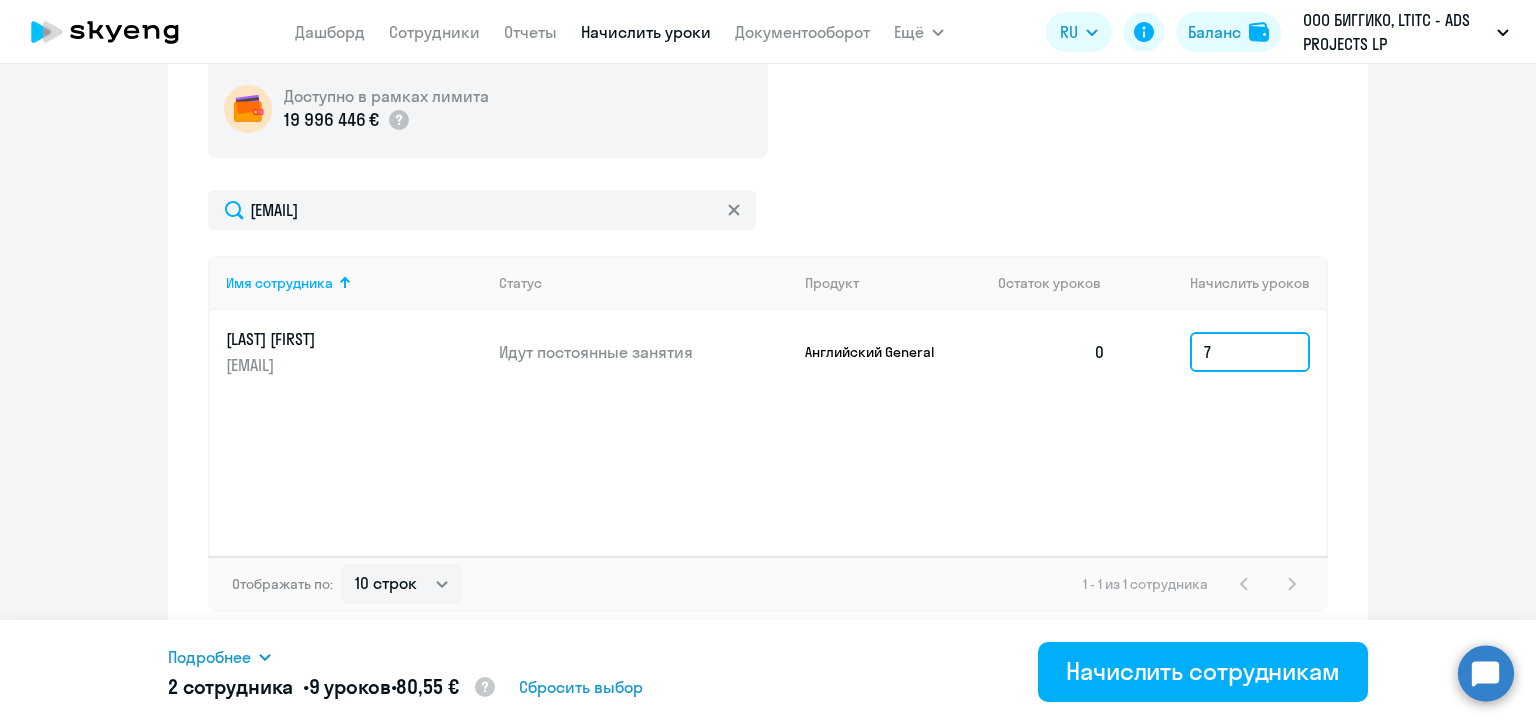 type on "7" 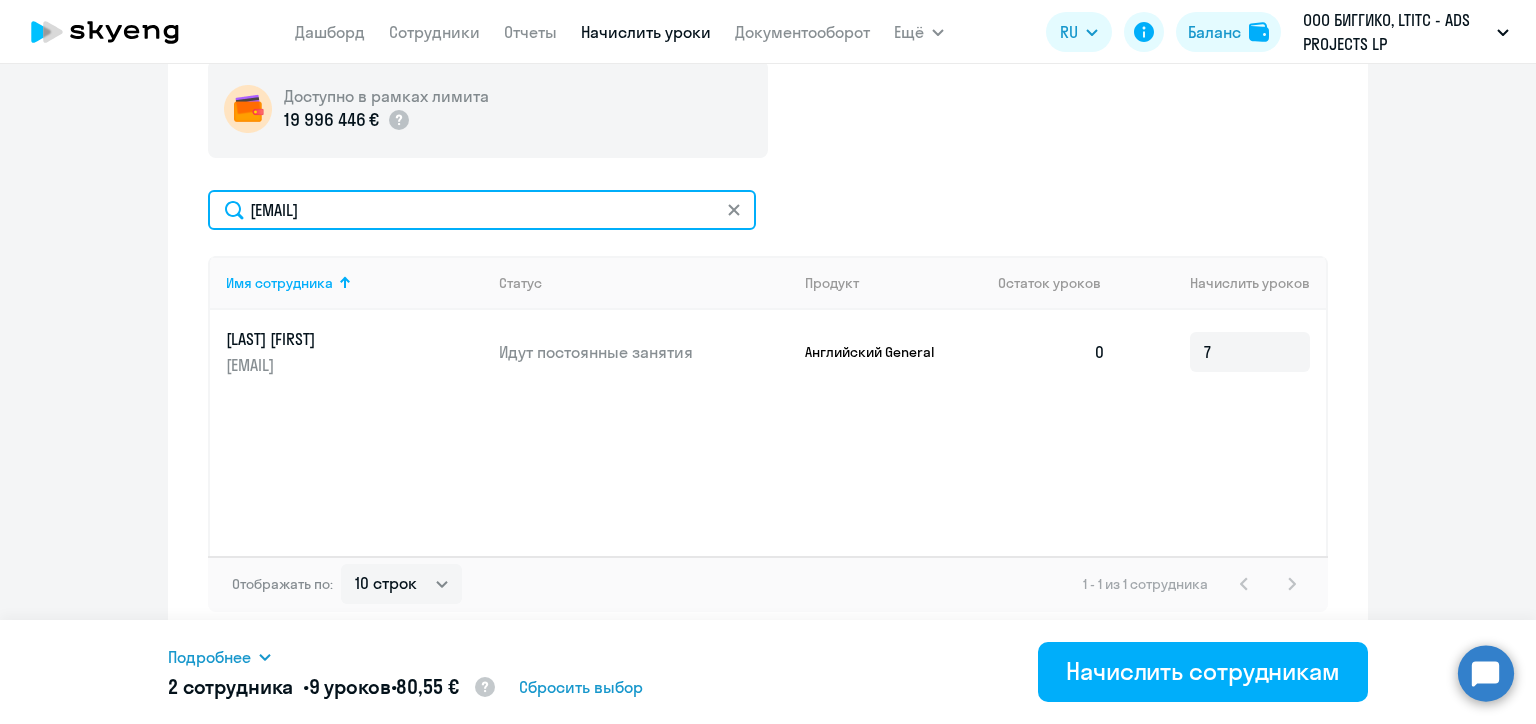 click on "dzmitry.lapeza@alreadymedia.com" 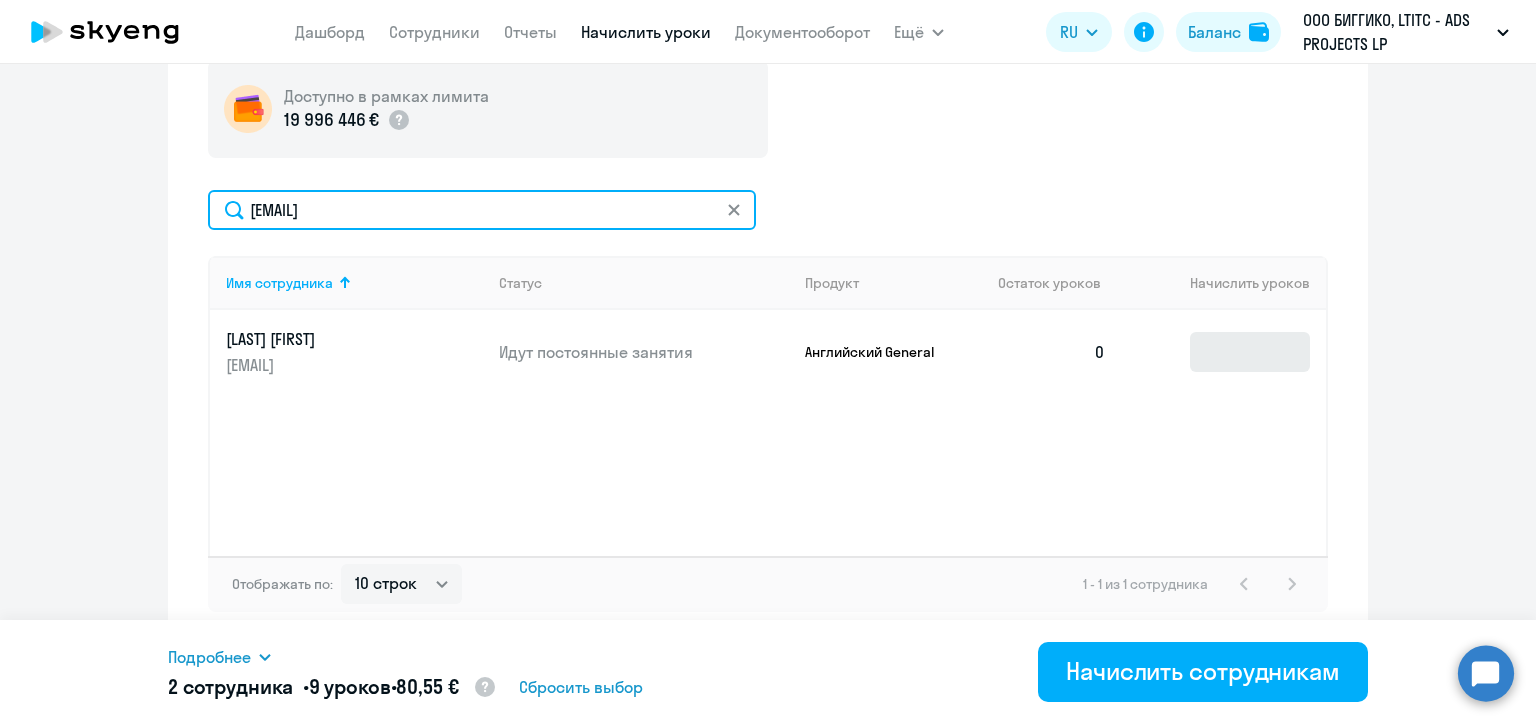type on "biglimecoin@gmail.com" 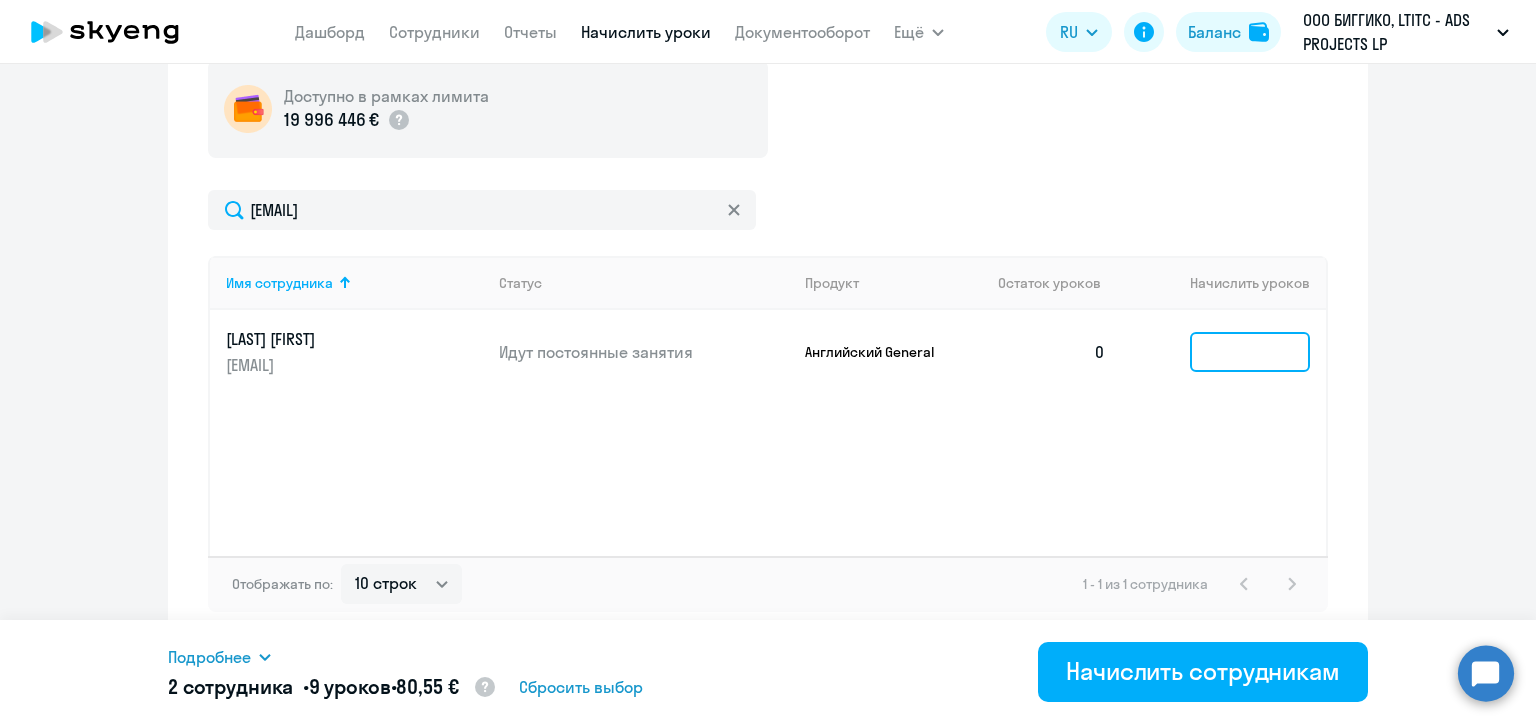 click 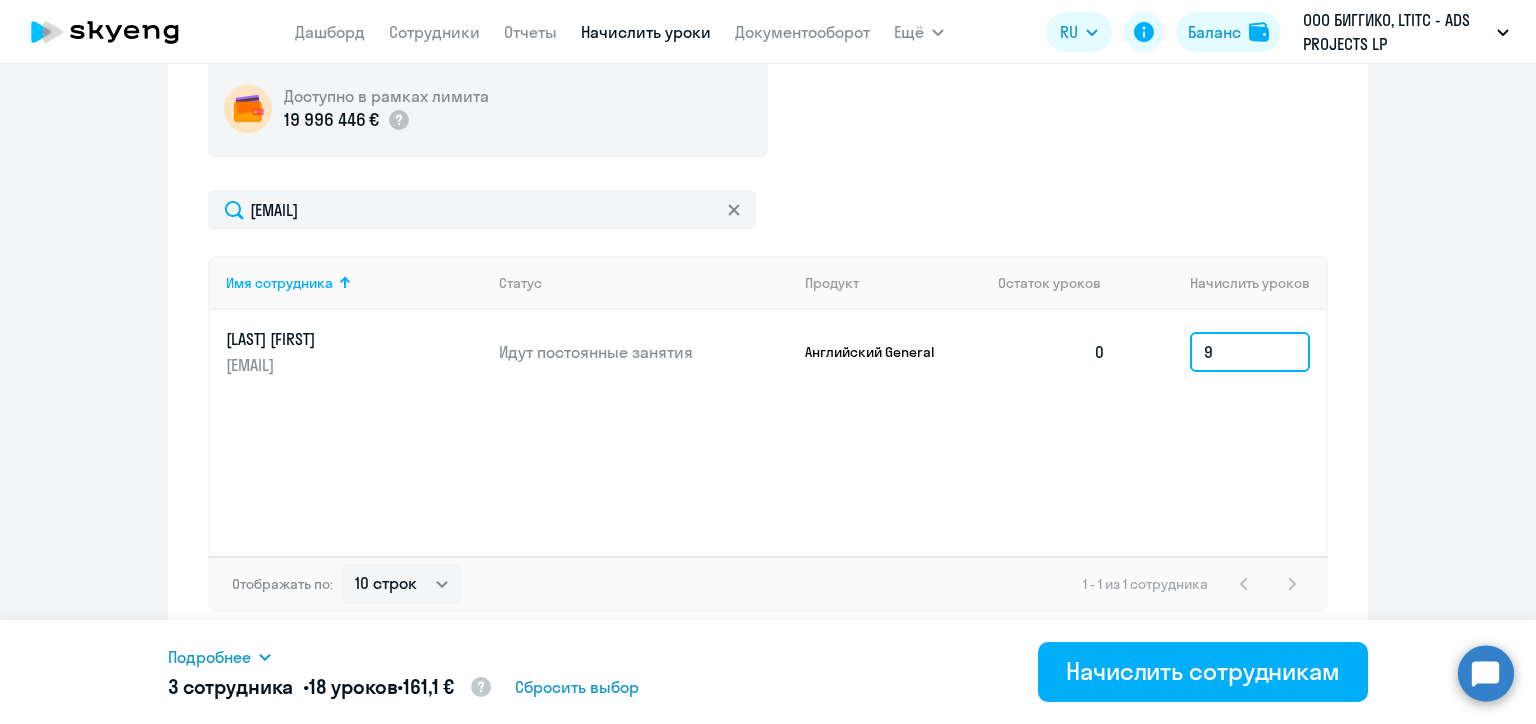type on "9" 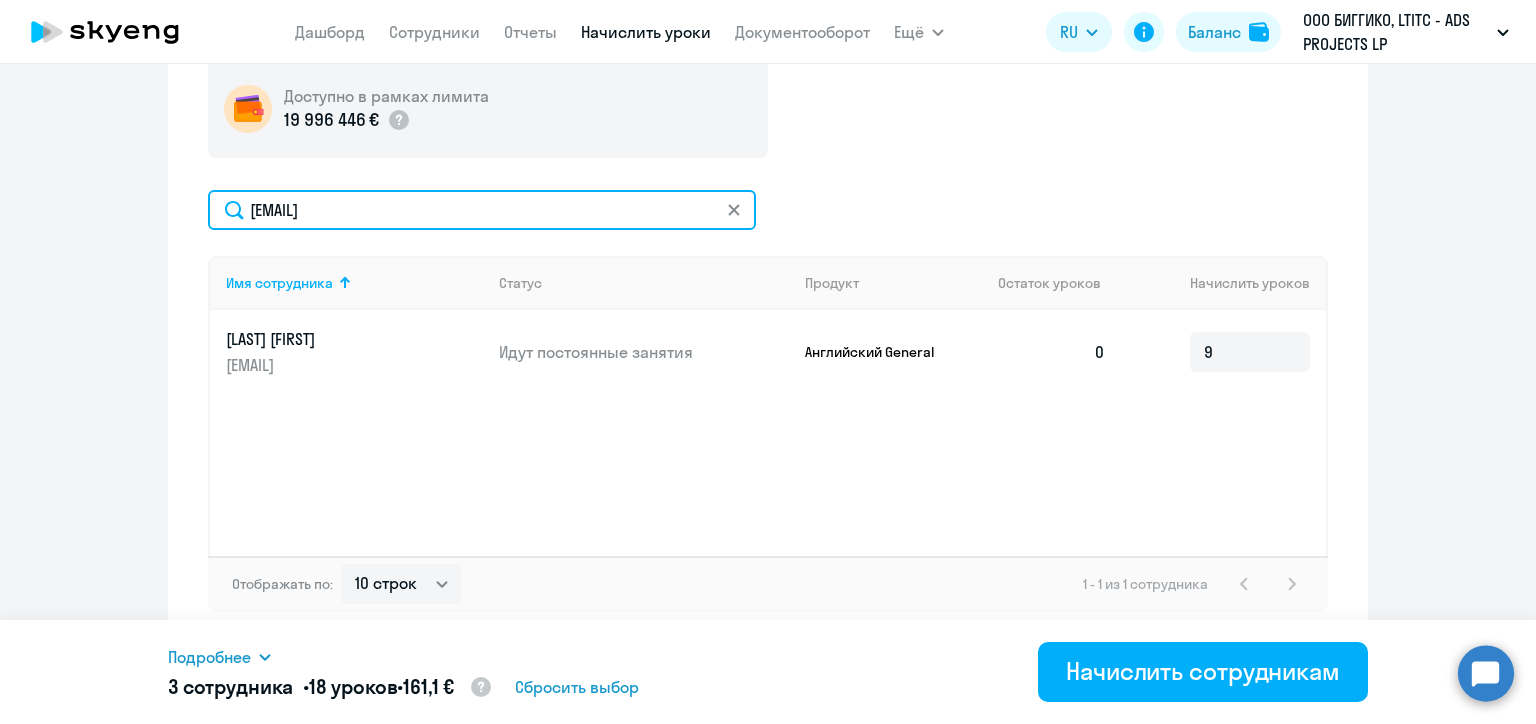 click on "biglimecoin@gmail.com" 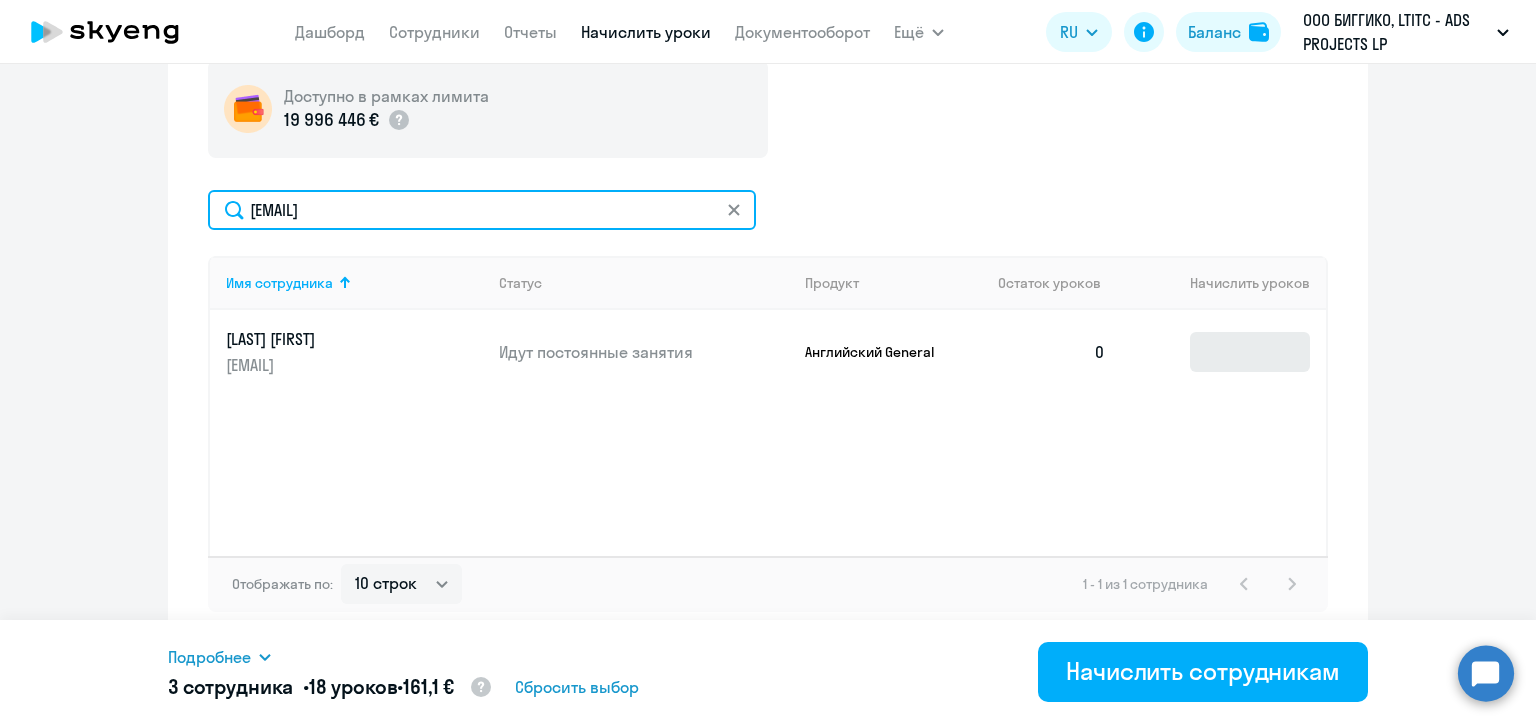 type on "anastasiya.lihatsiuk@alreadymedia.com" 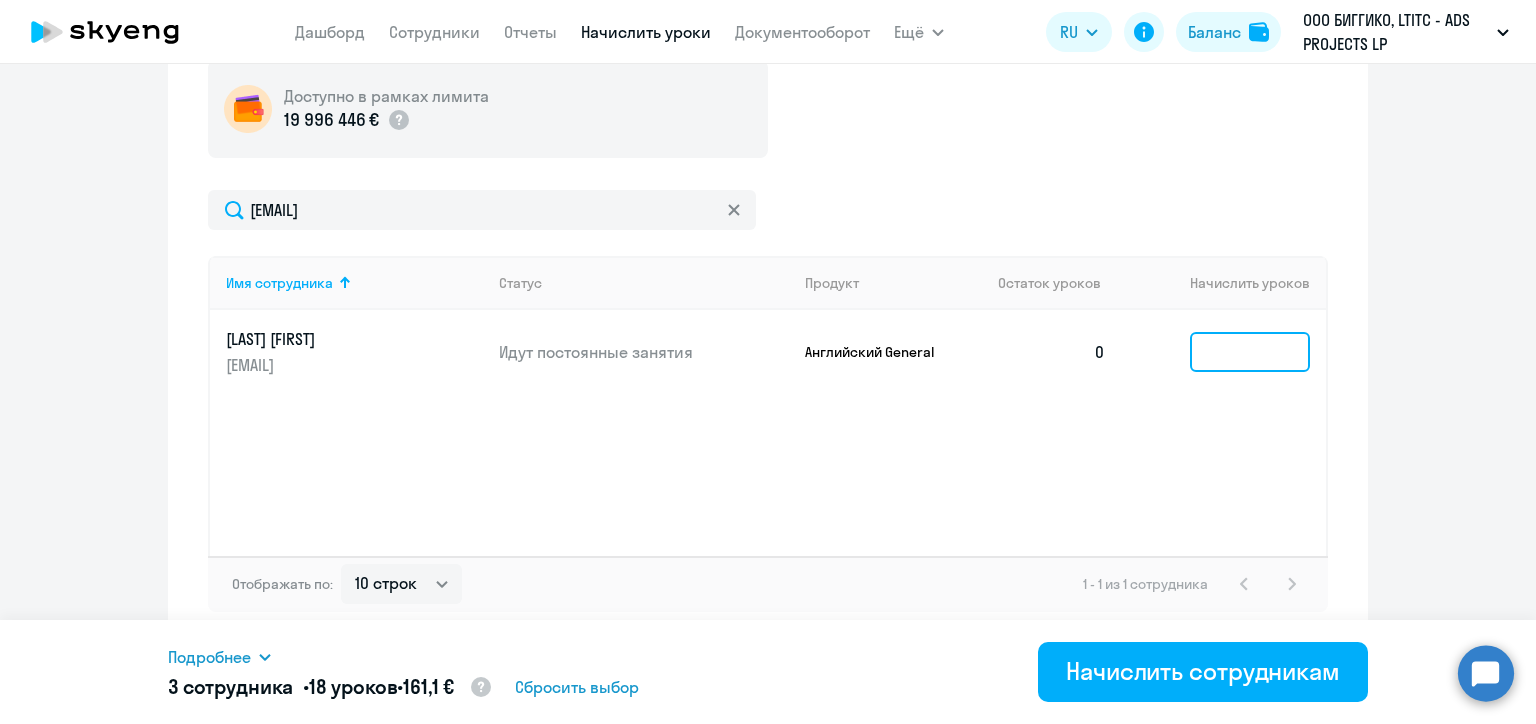 click 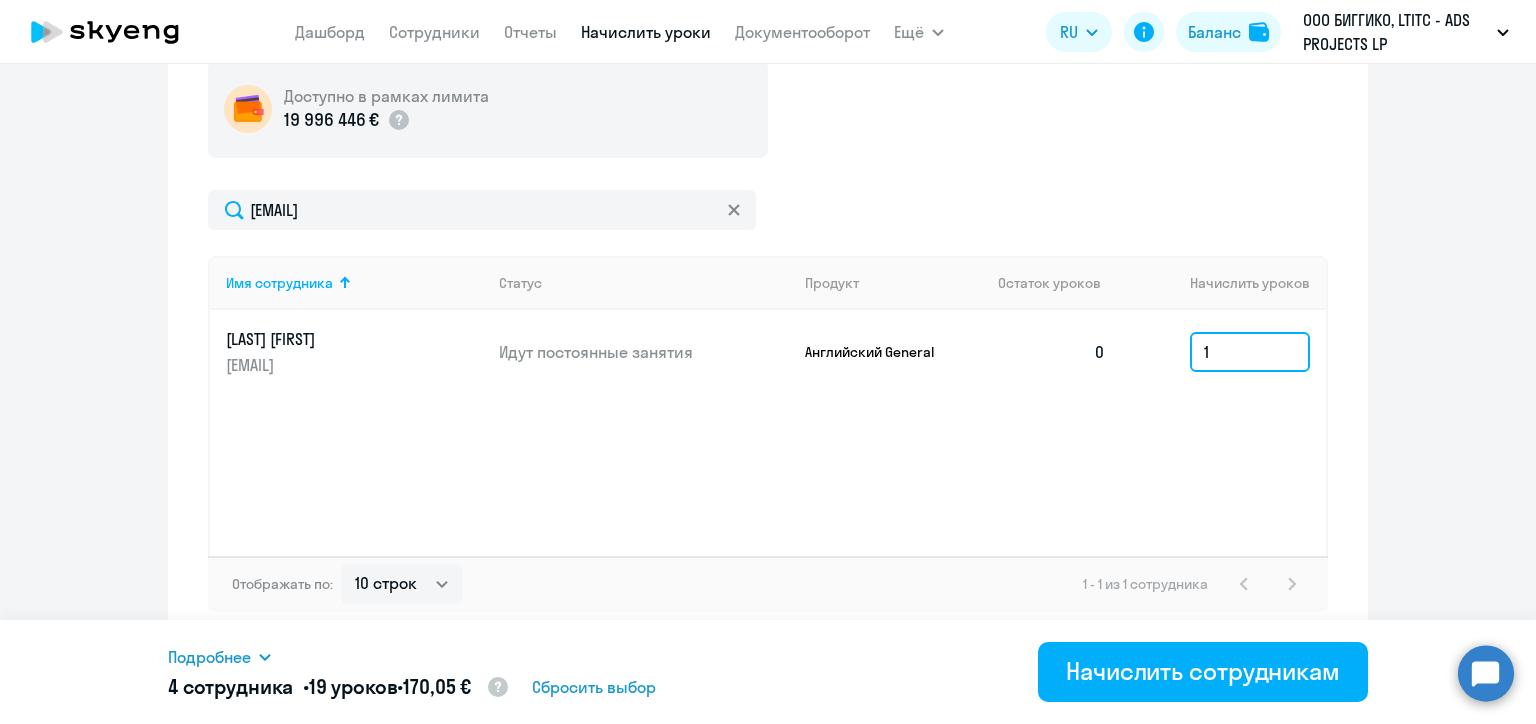 type on "1" 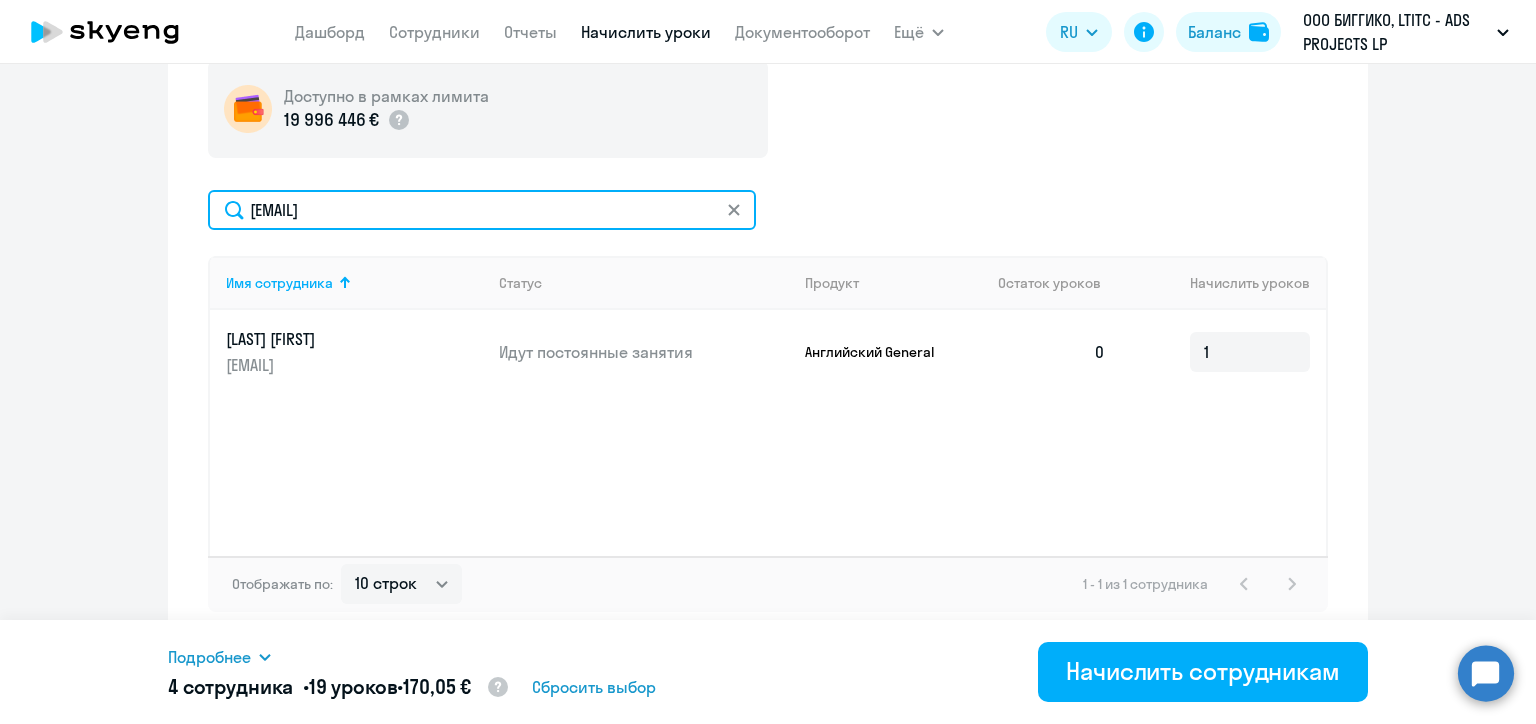 click on "anastasiya.lihatsiuk@alreadymedia.com" 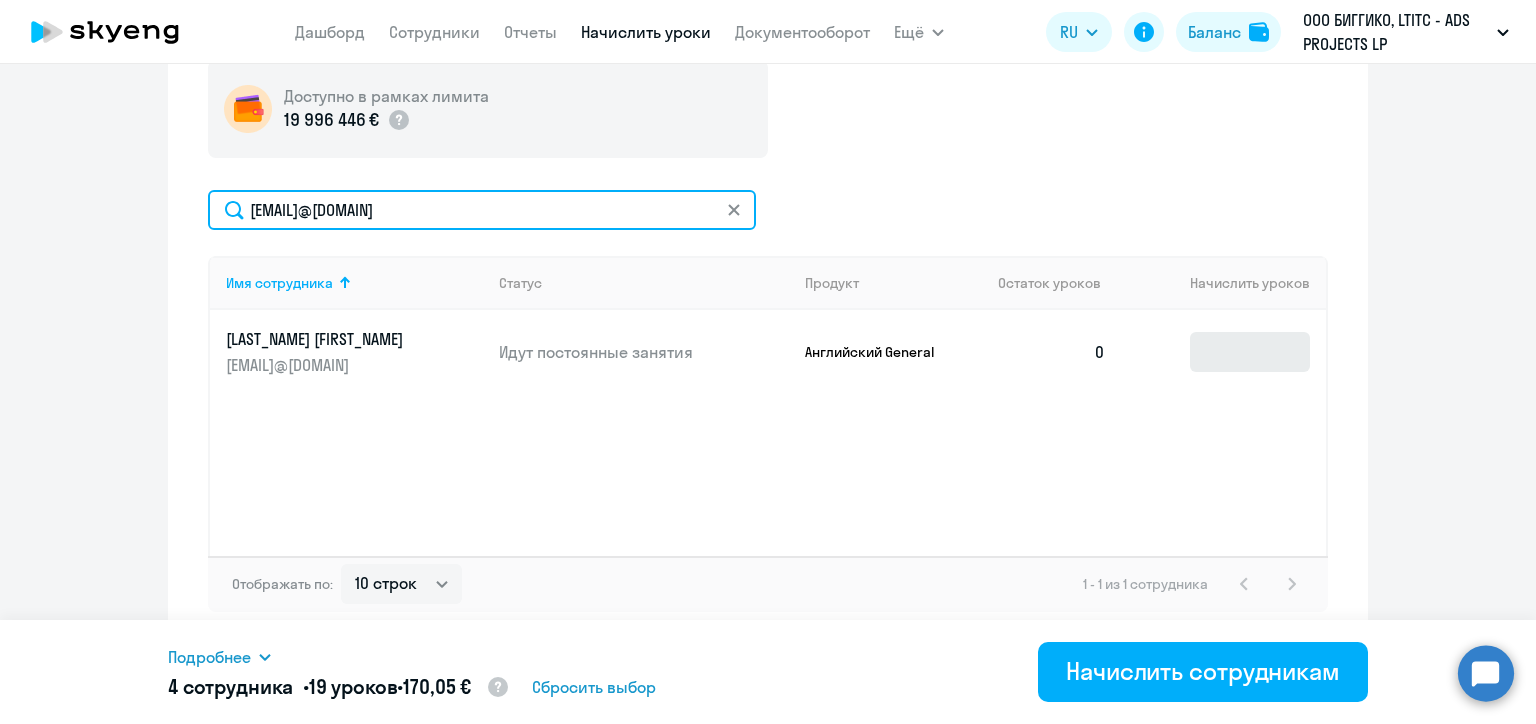 type on "vitali.loseu@biggiko.com" 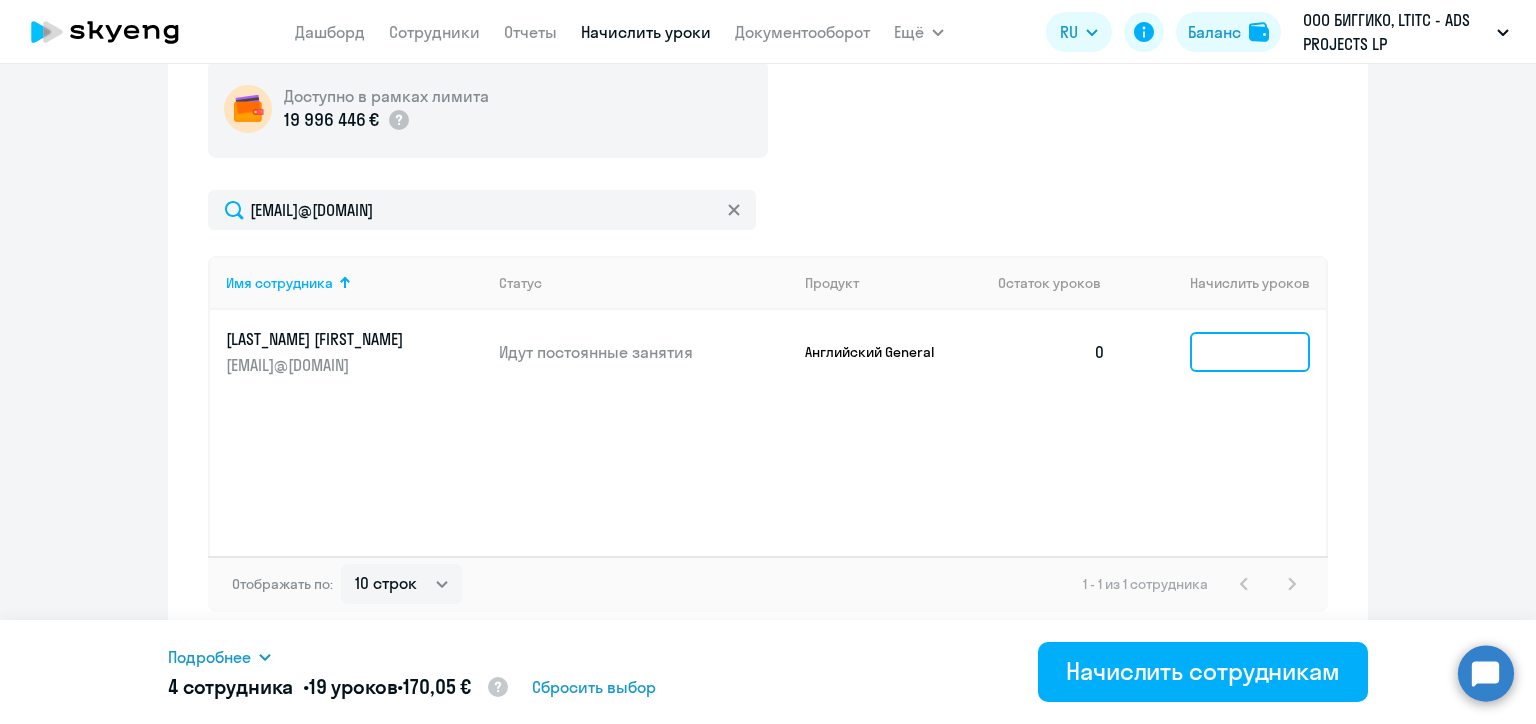click 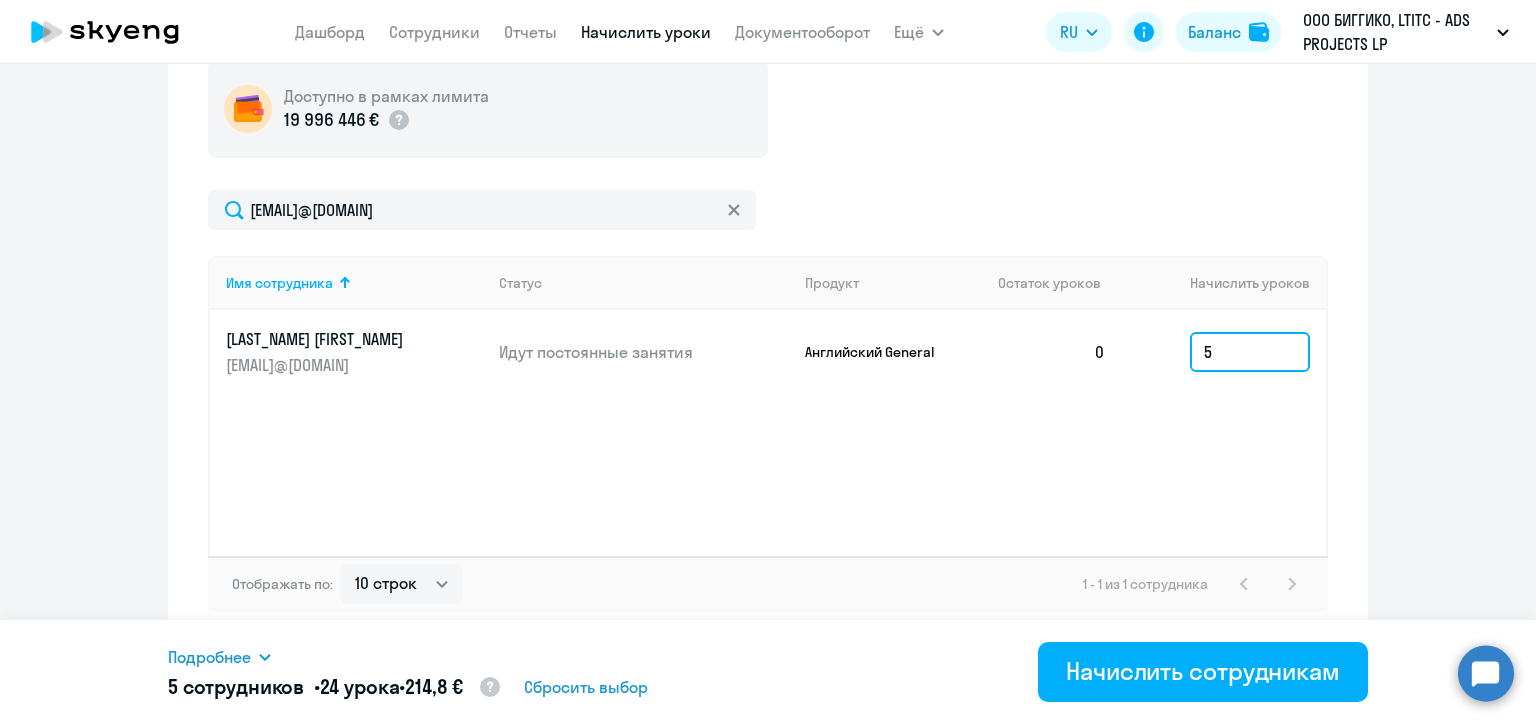type on "5" 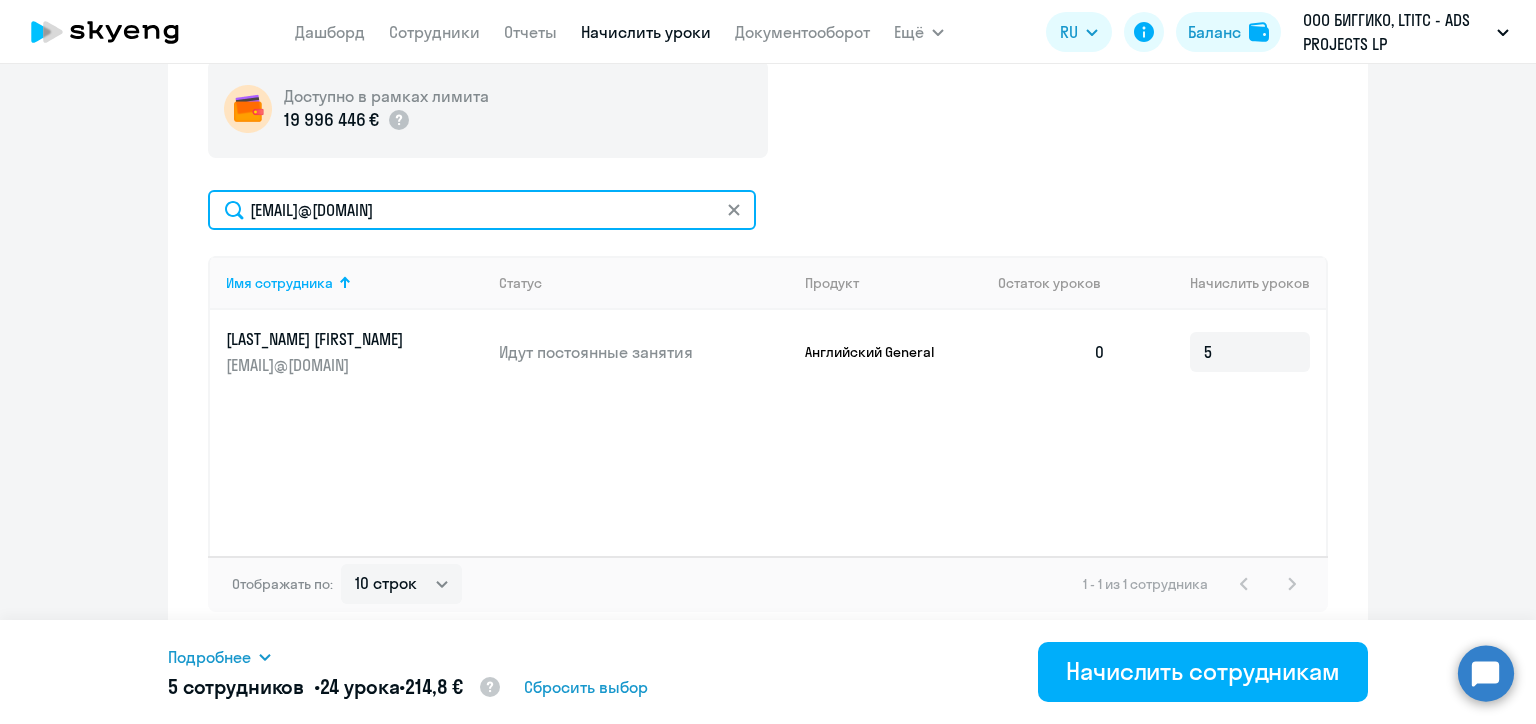 click on "vitali.loseu@biggiko.com" 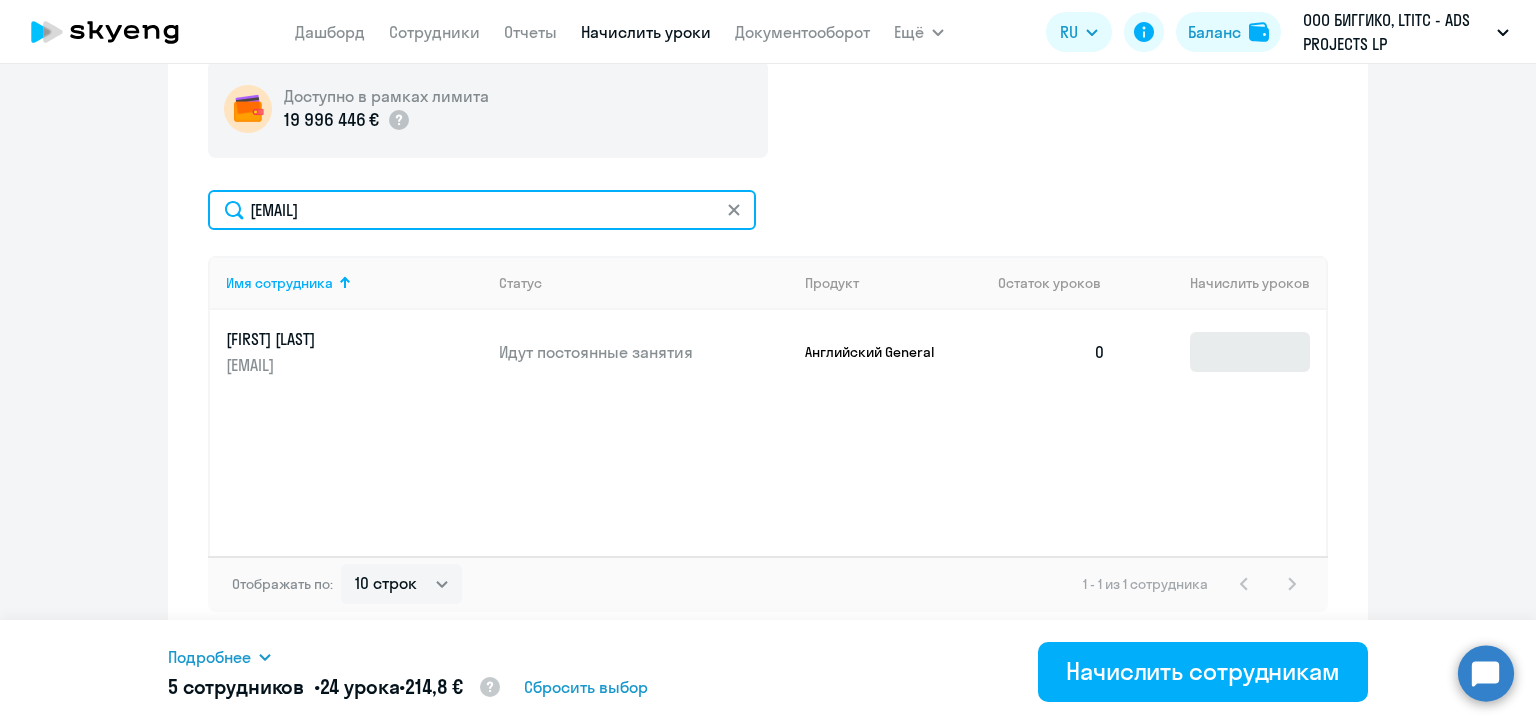type on "maksim.liolia@biggiko.com" 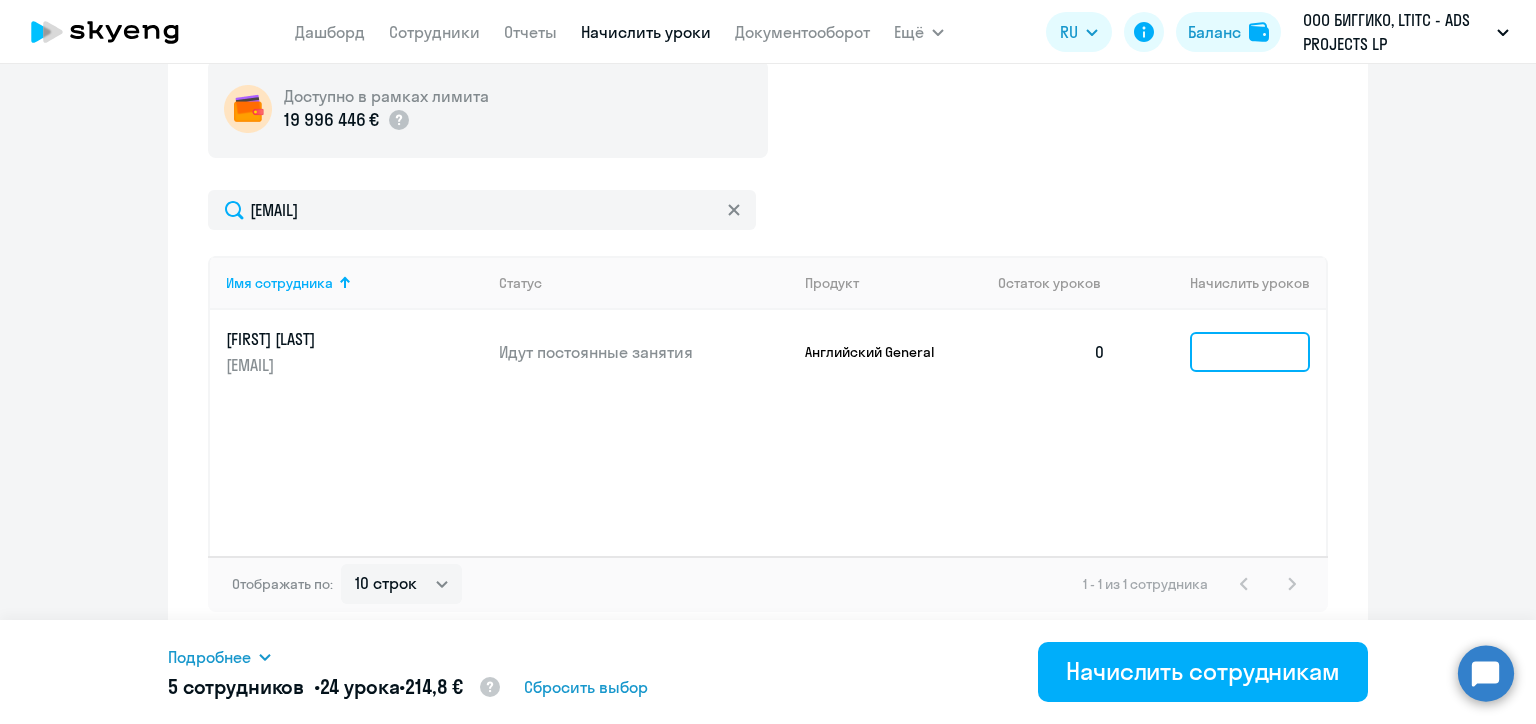 click 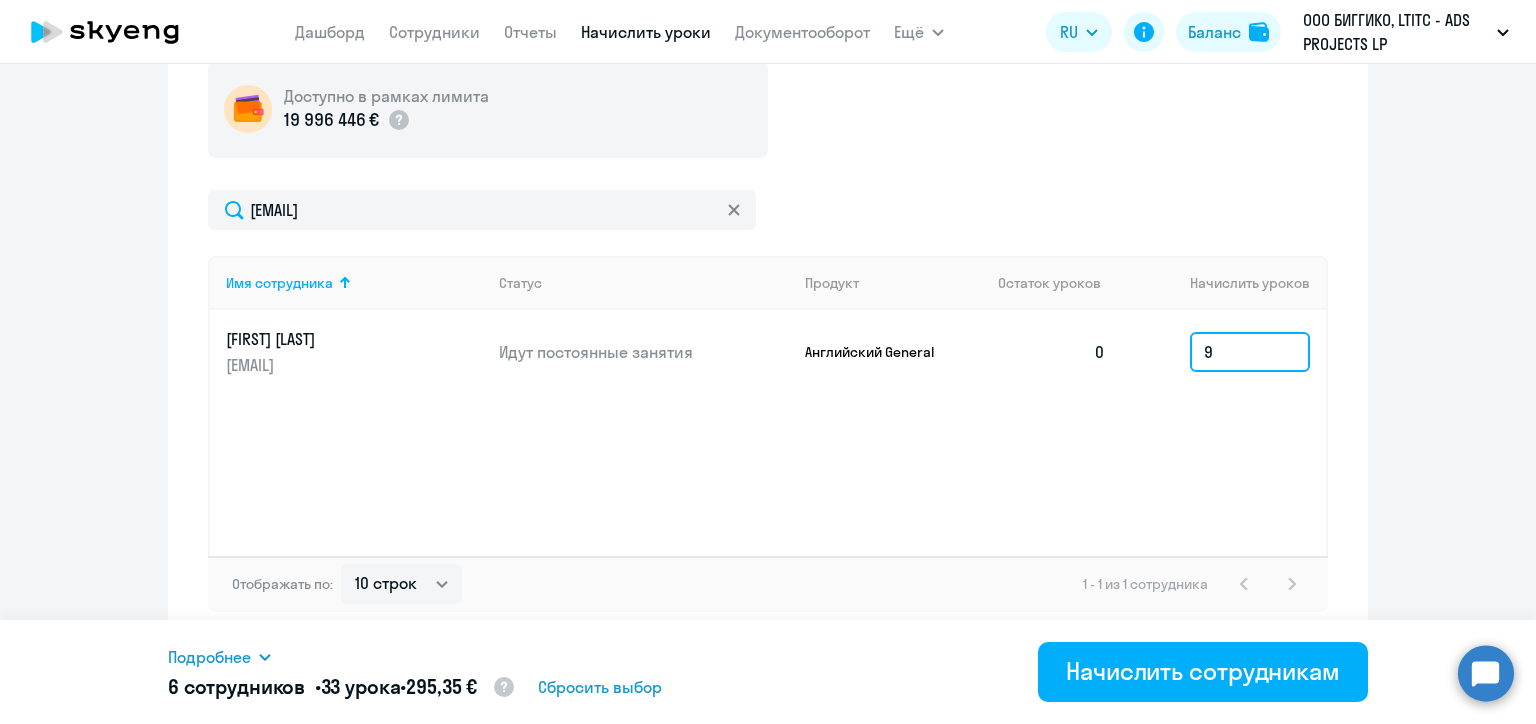 type on "9" 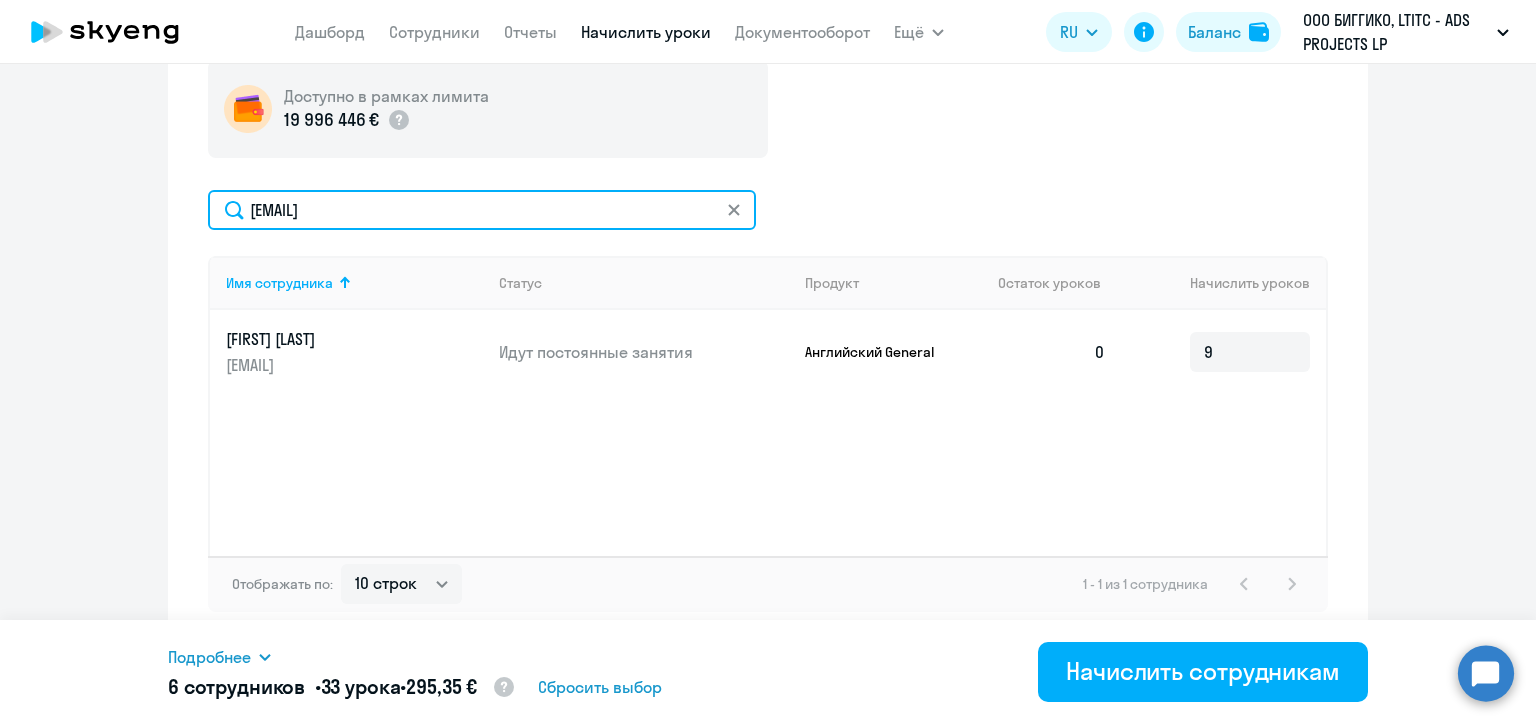click on "maksim.liolia@biggiko.com" 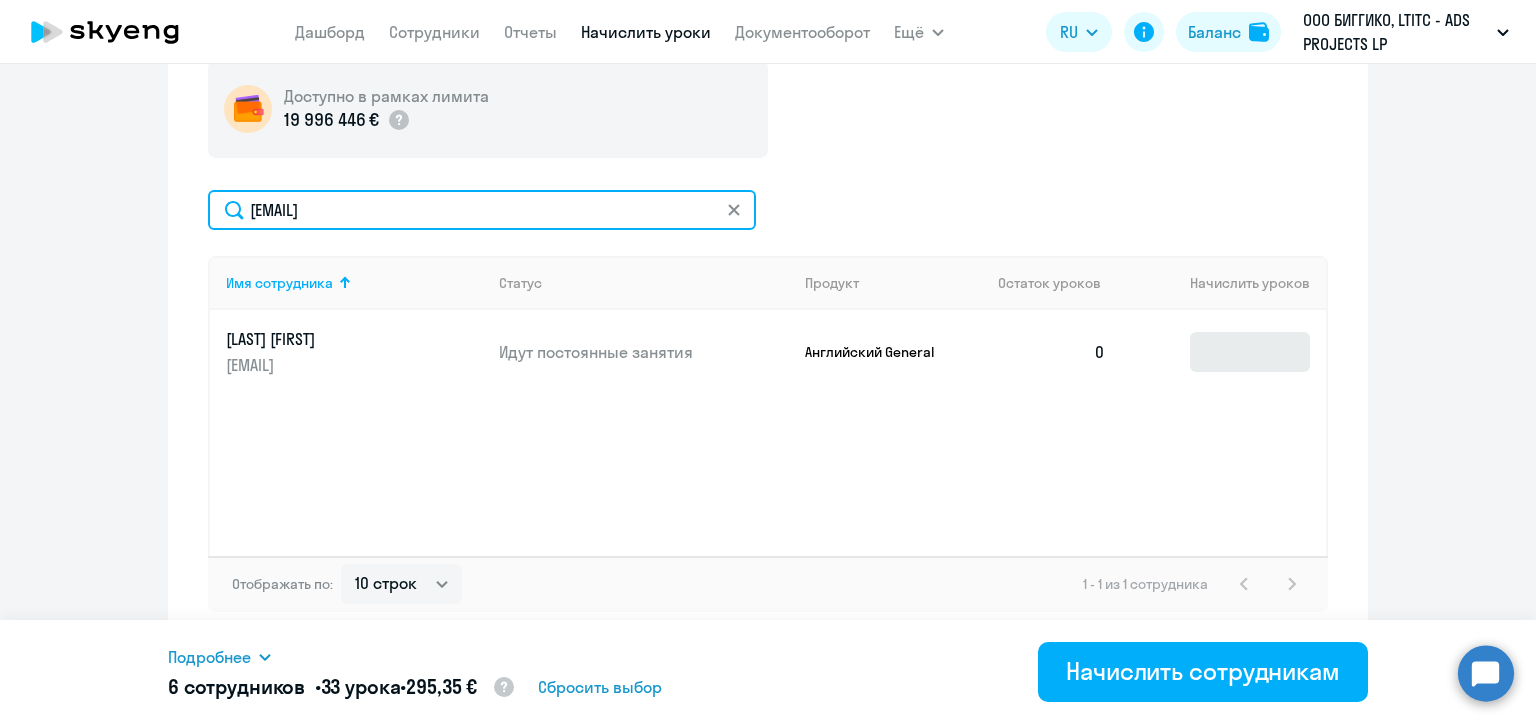 type on "tillertrade@gmail.com" 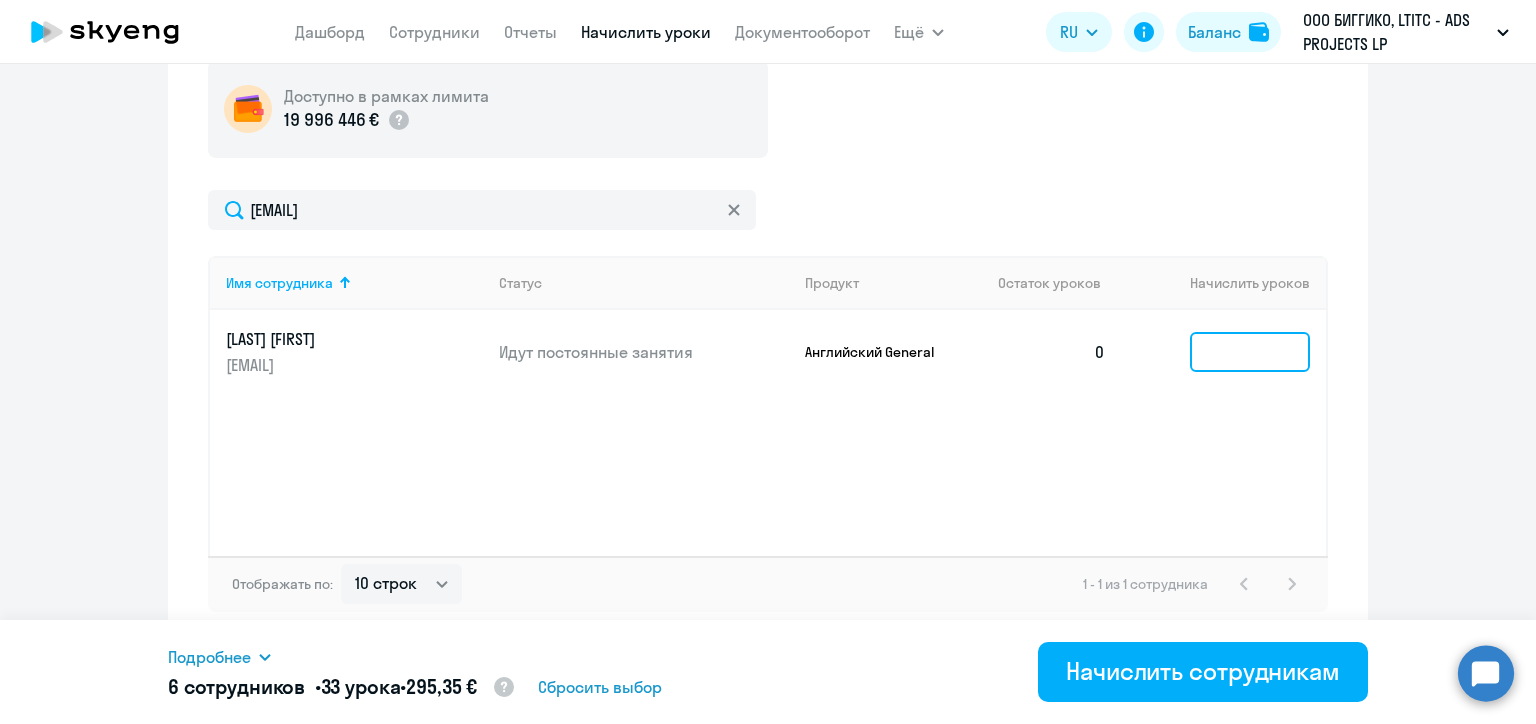 click 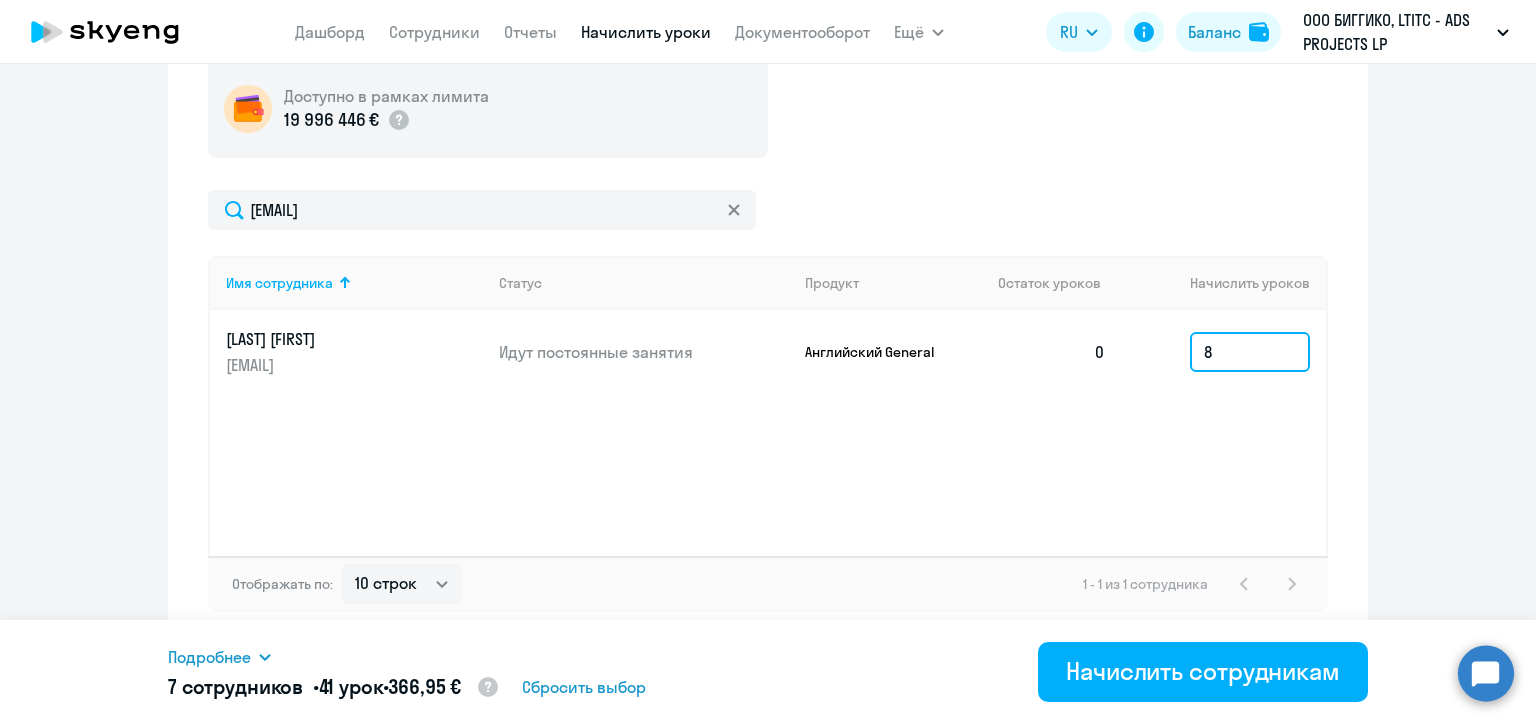 type on "8" 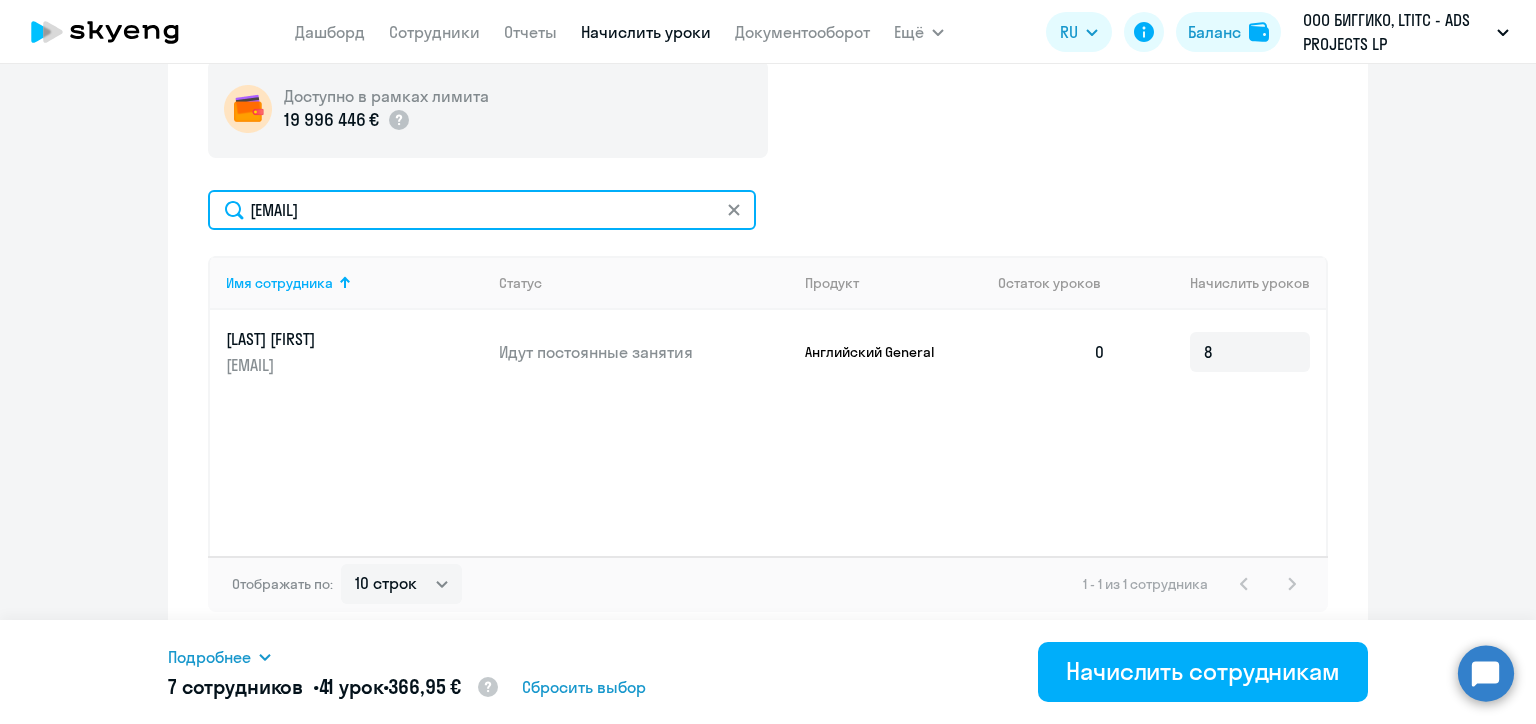 click on "tillertrade@gmail.com" 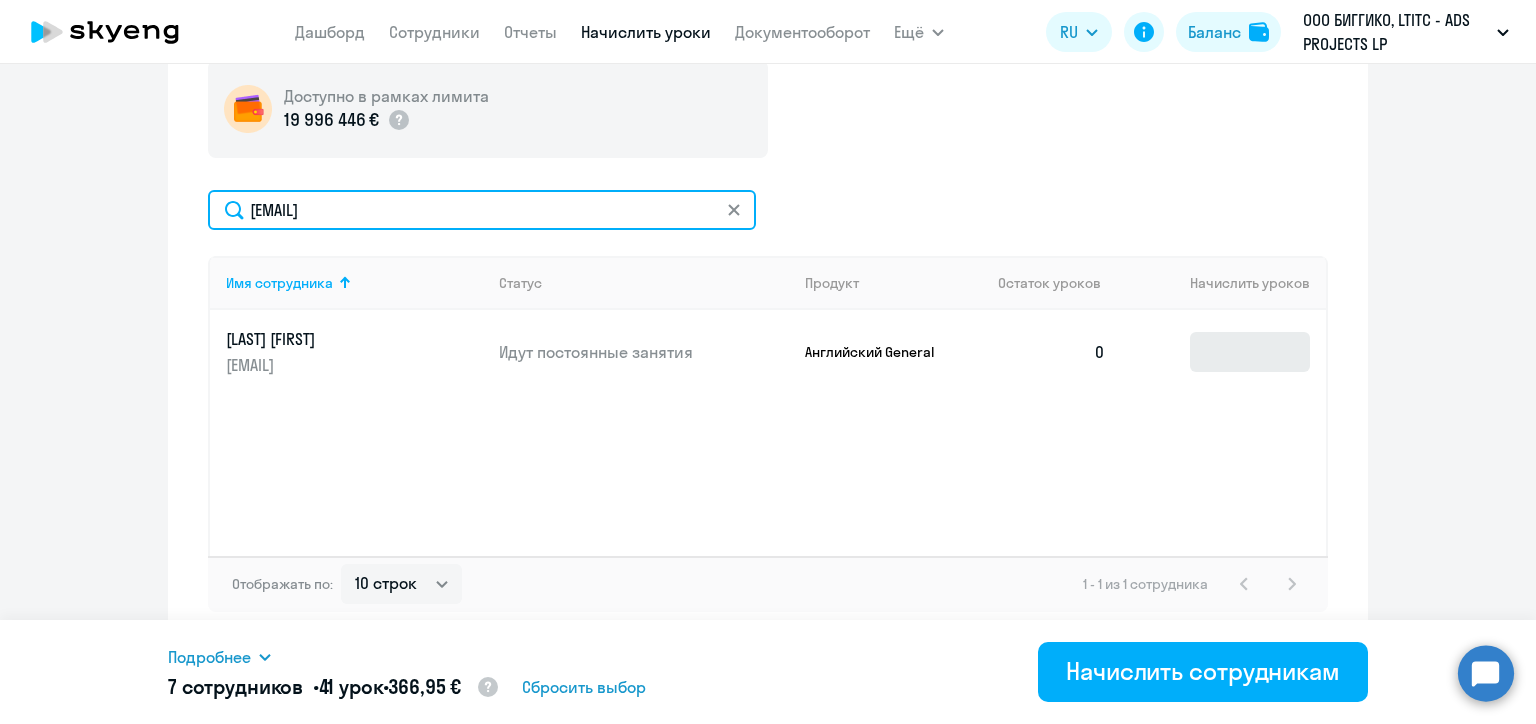 type on "maksimenko.alexei@biggiko.com" 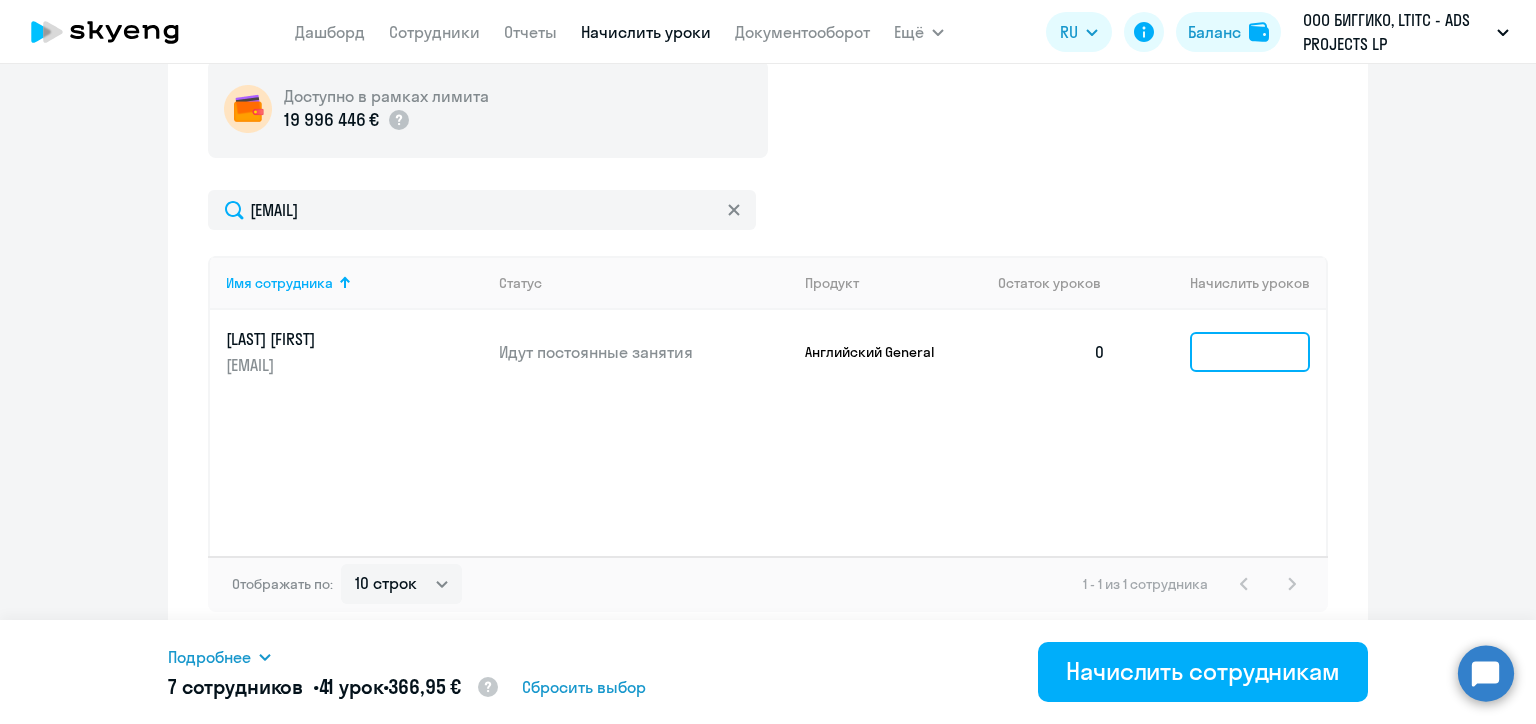 click 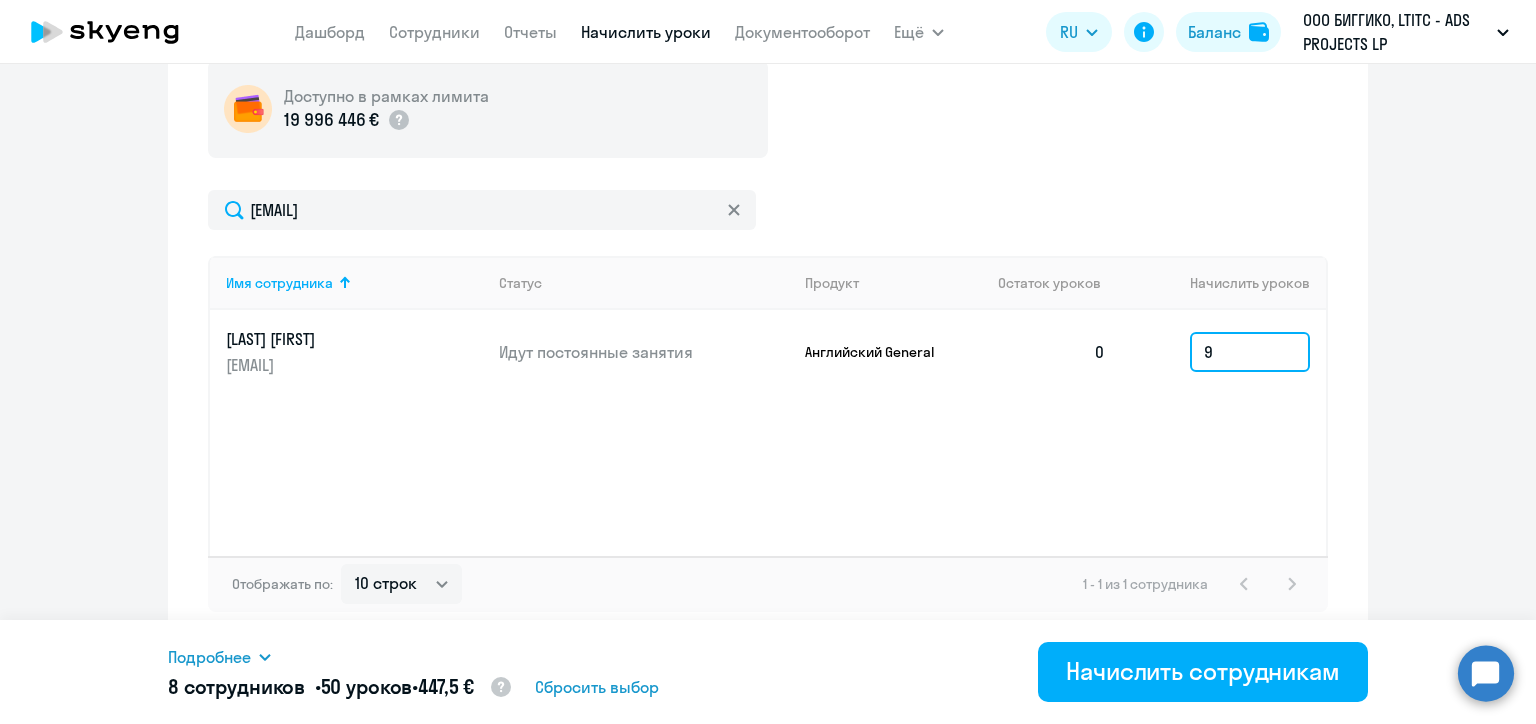 type on "9" 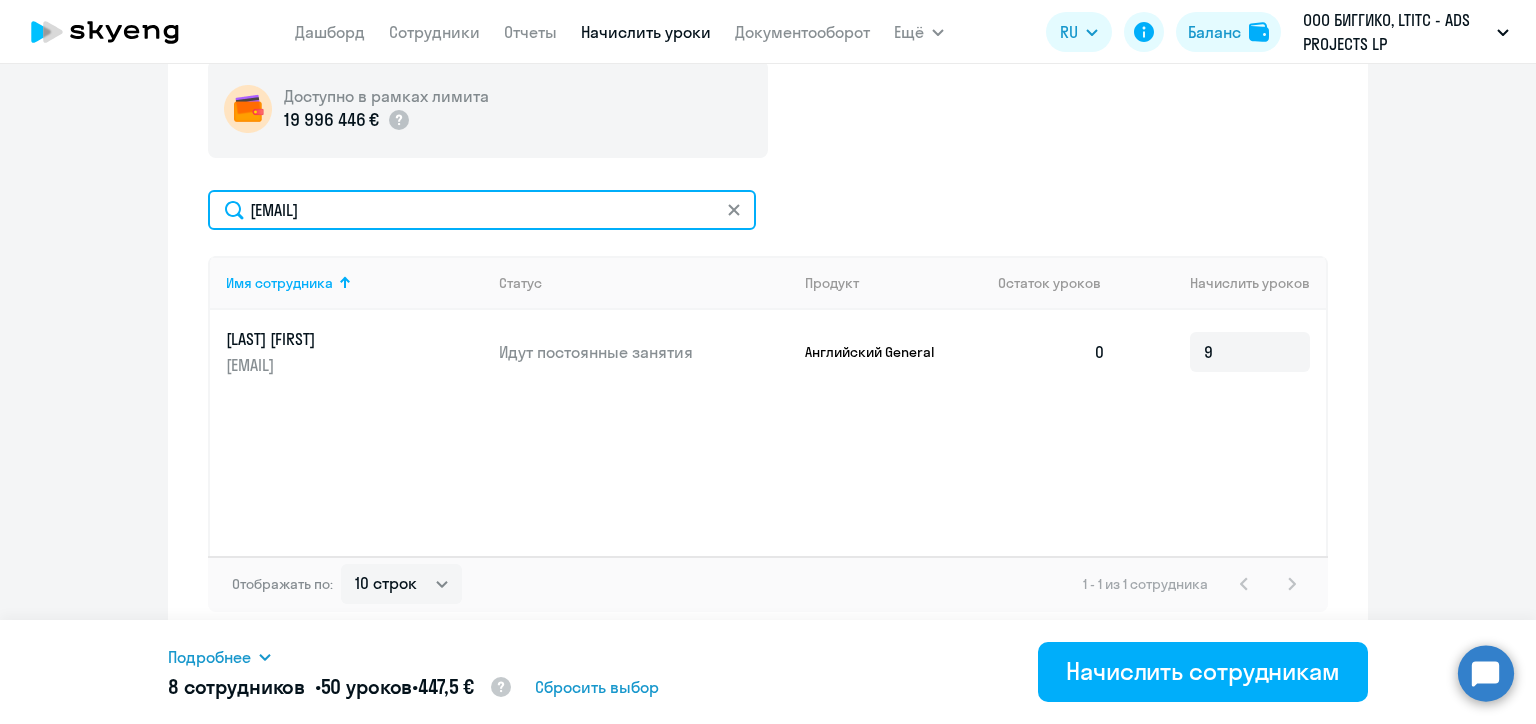 click on "maksimenko.alexei@biggiko.com" 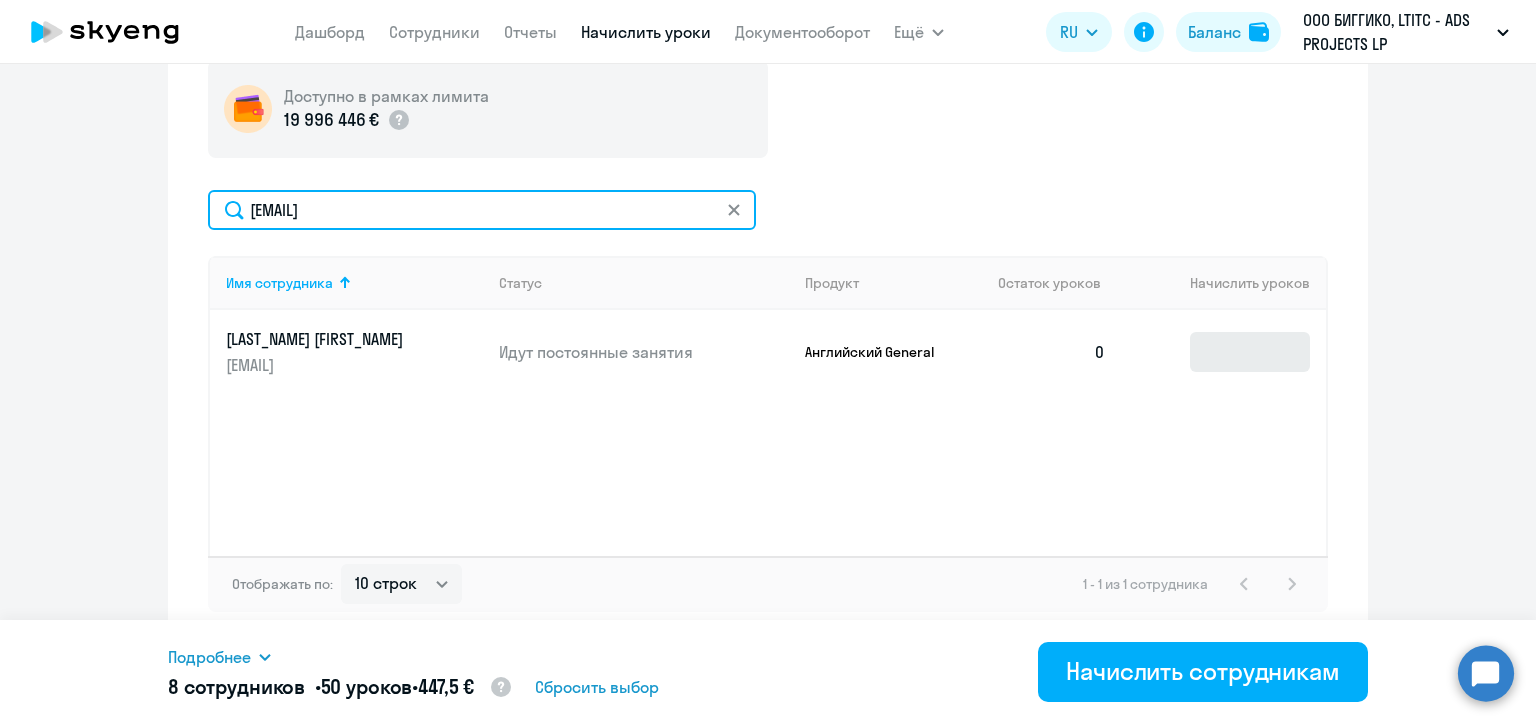 type on "anastasiya.mankevich@biggiko.com" 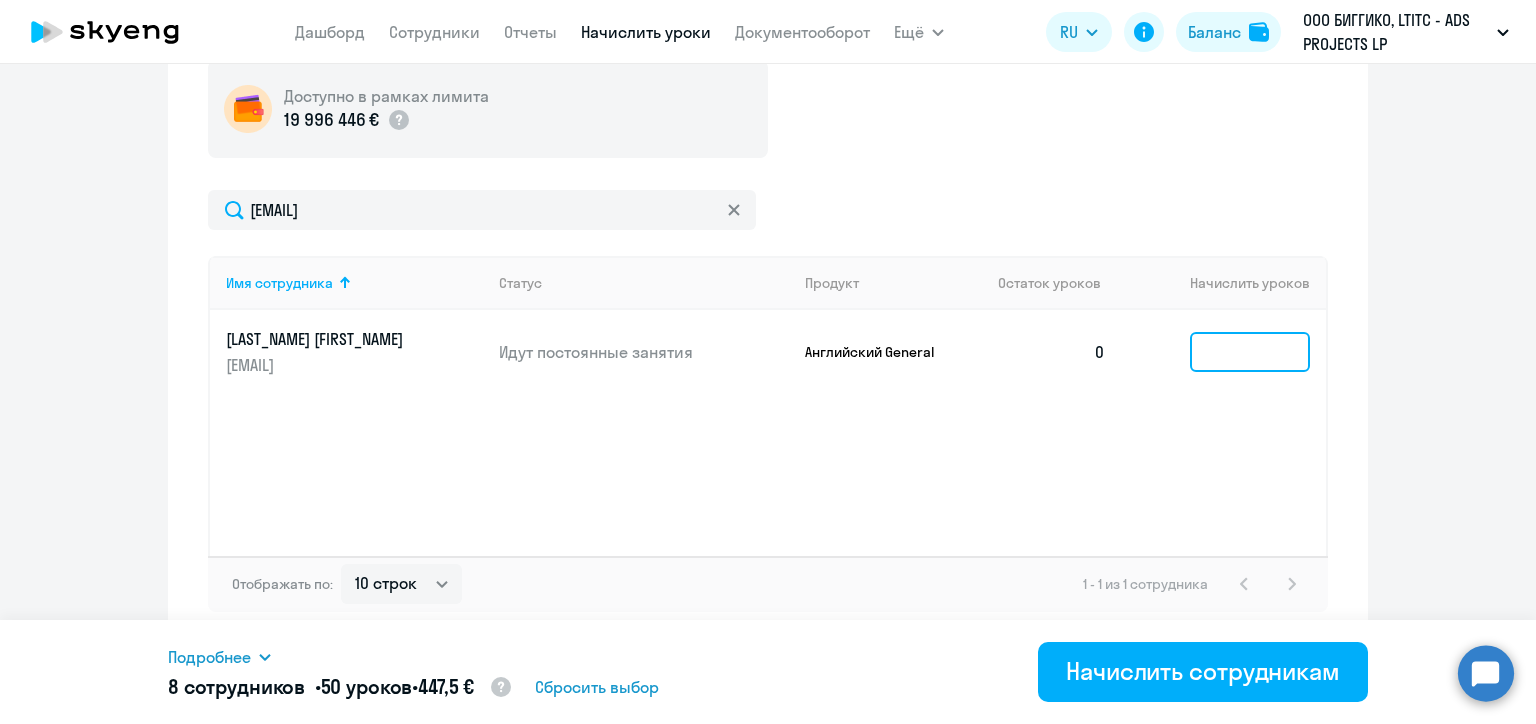 click 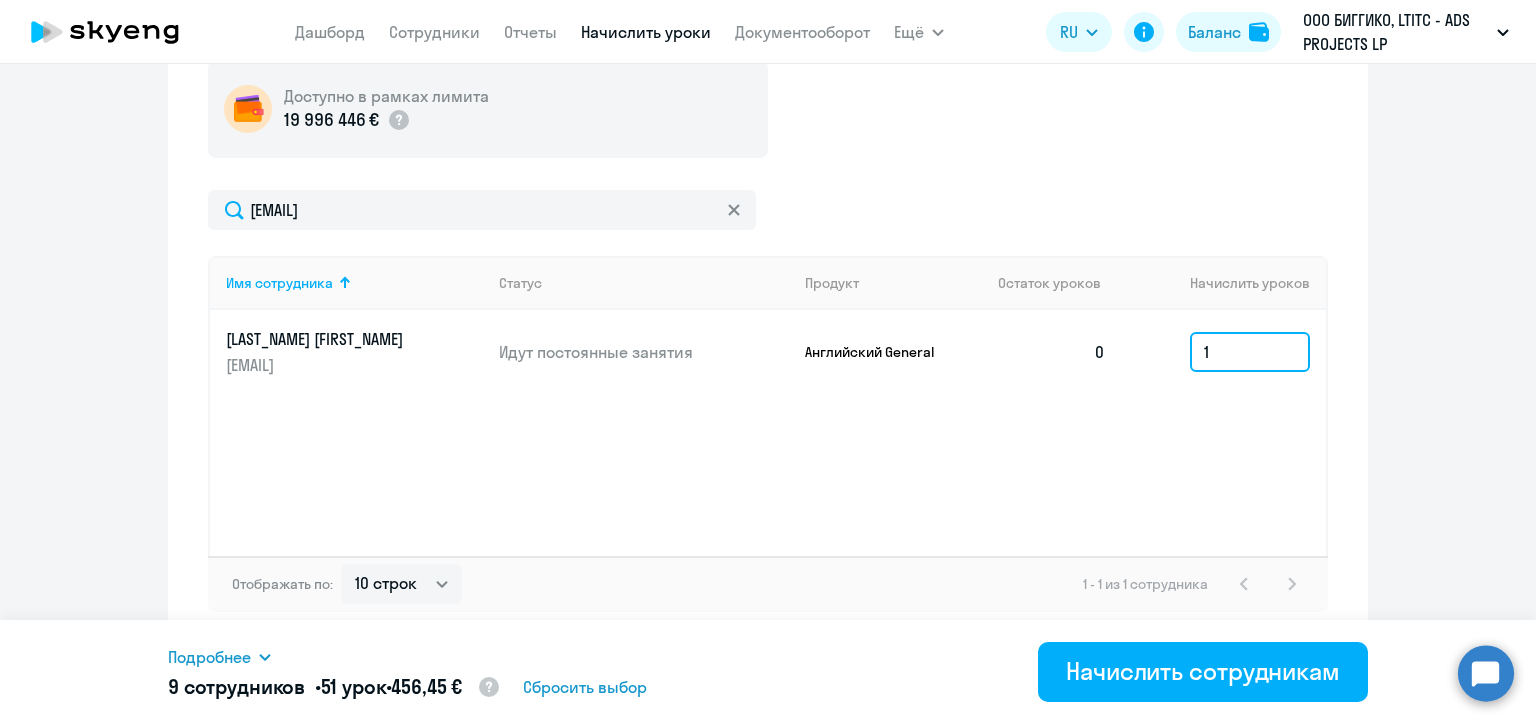 type on "1" 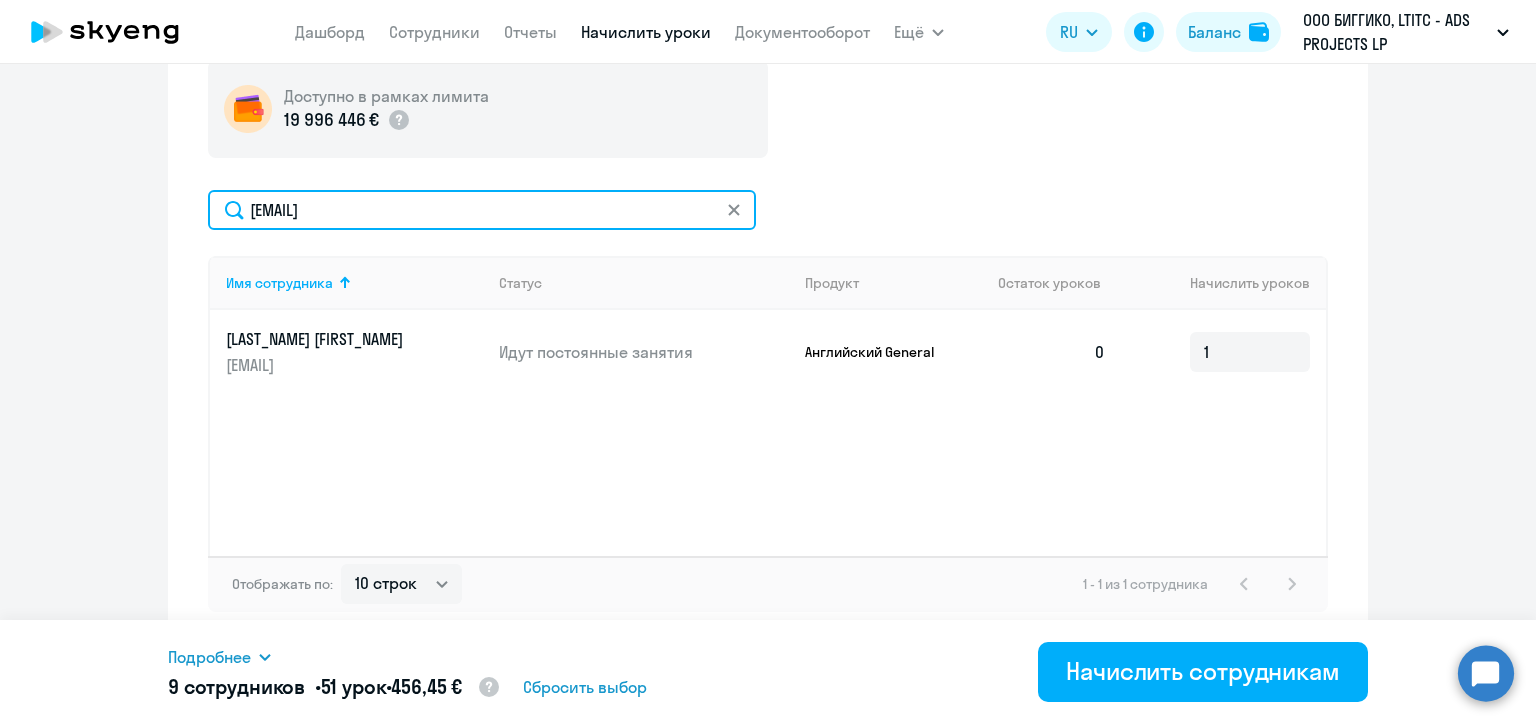 click on "anastasiya.mankevich@biggiko.com" 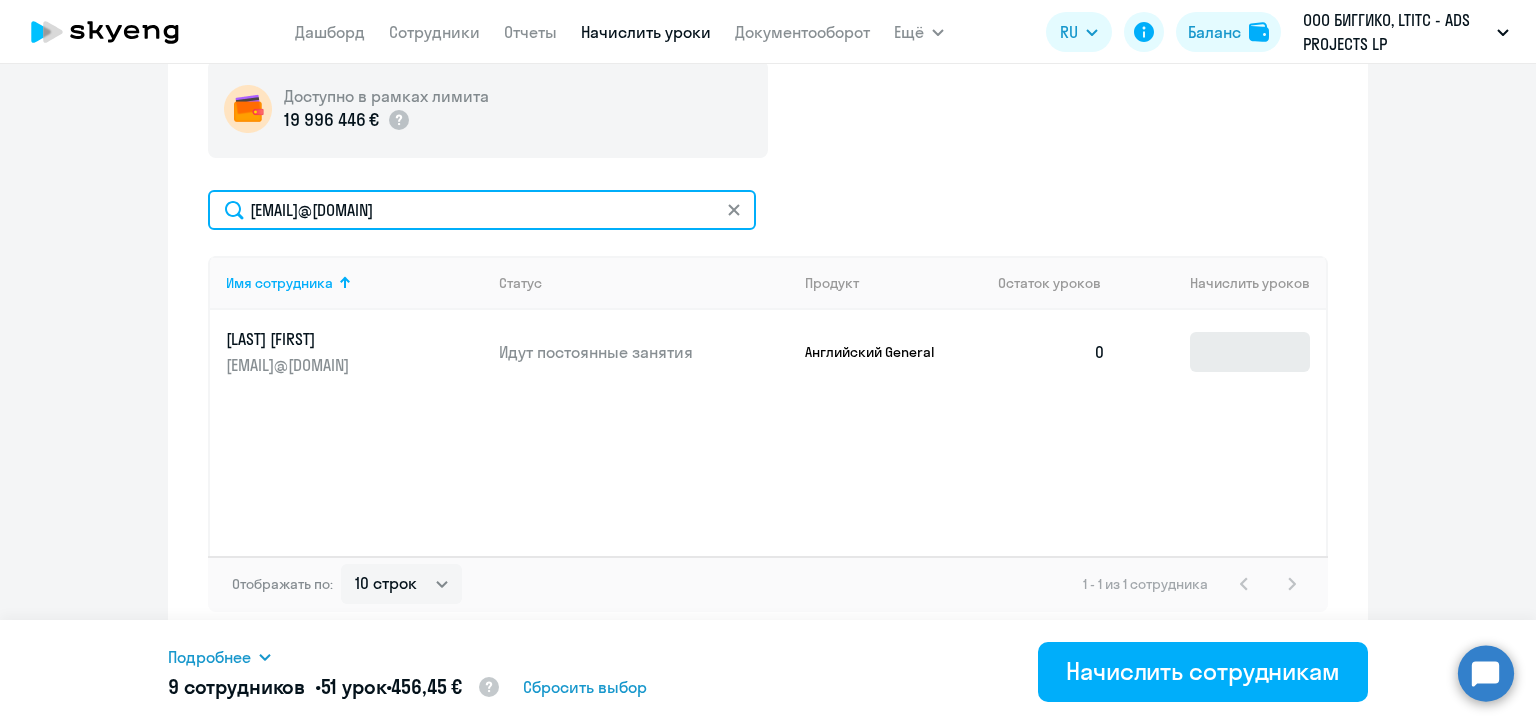 type on "ruslana.melnik@biggiko.com" 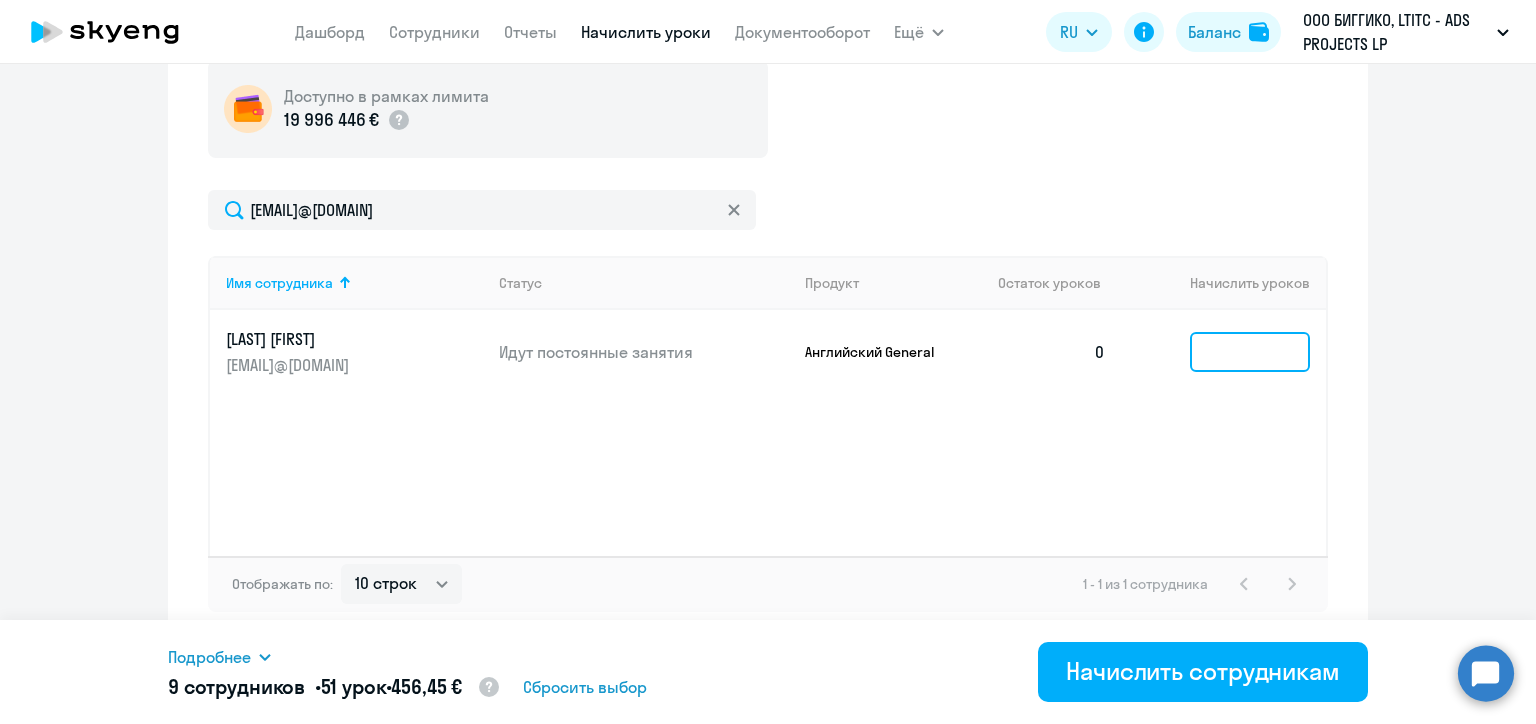 click 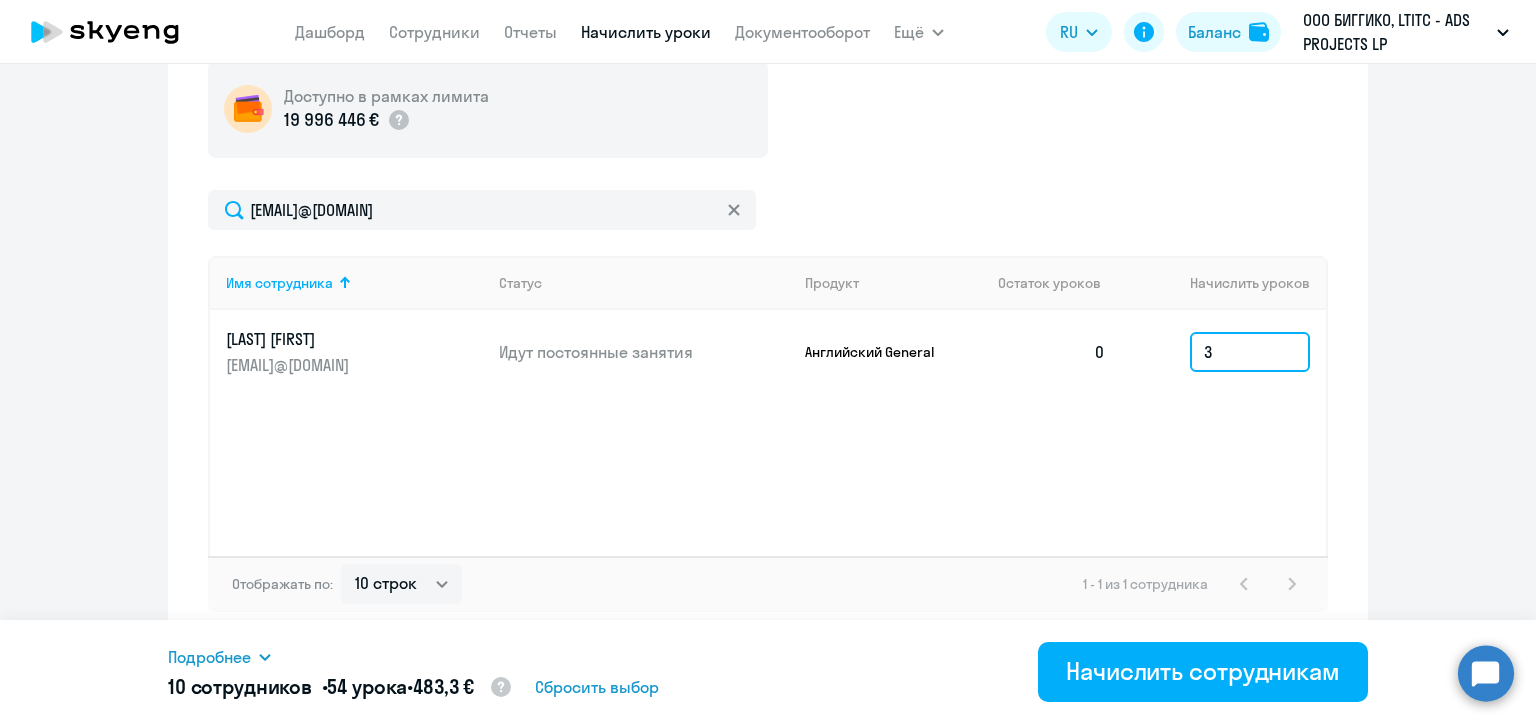 type on "3" 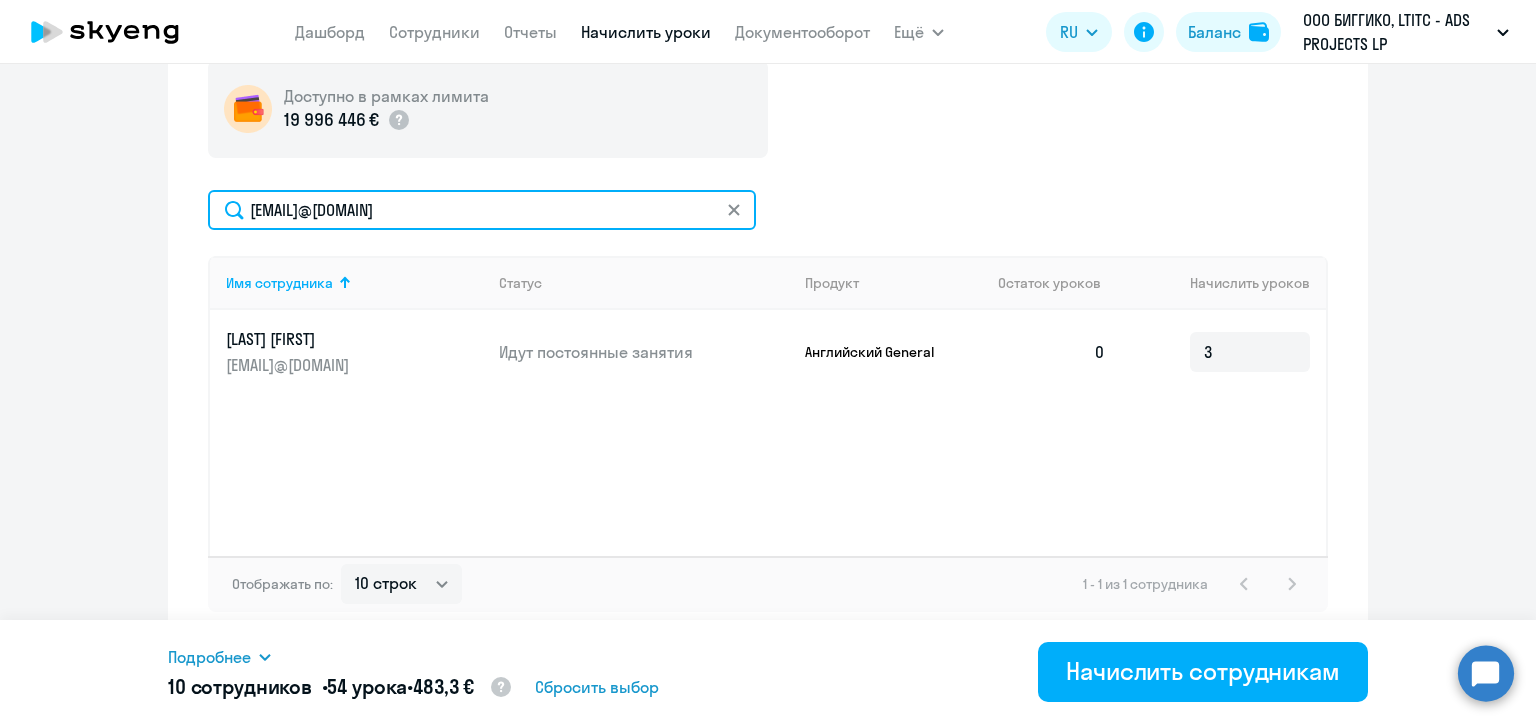 click on "ruslana.melnik@biggiko.com" 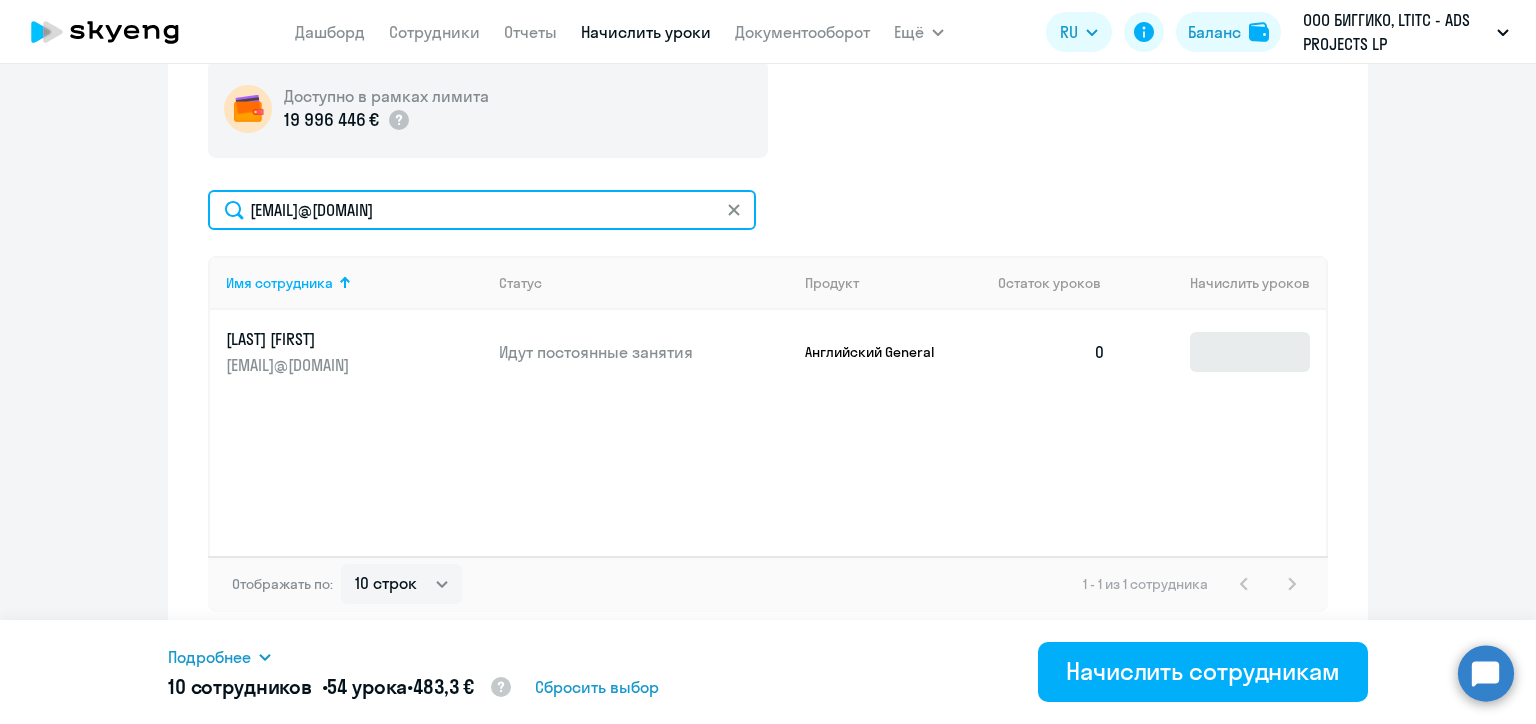 type on "andrei.melnichenka@biggiko.com" 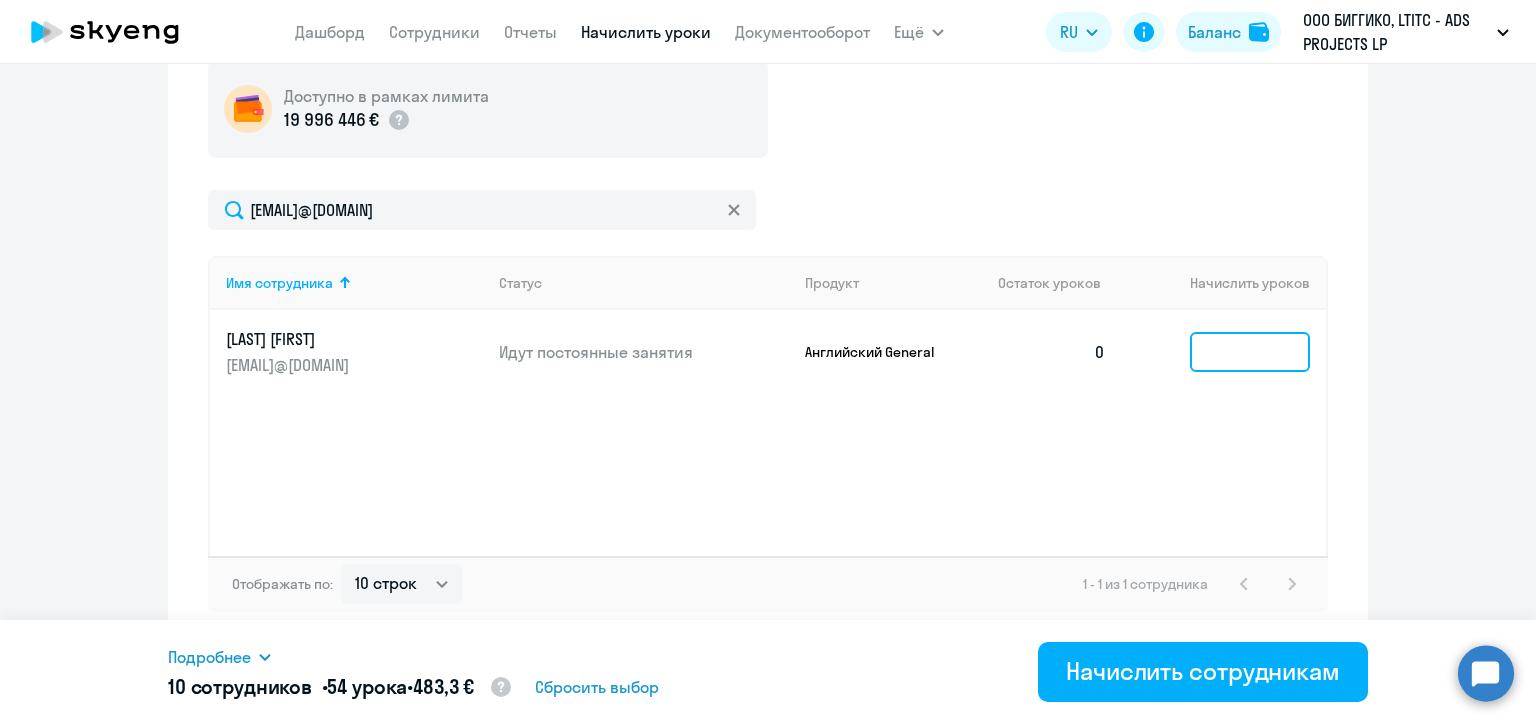 click 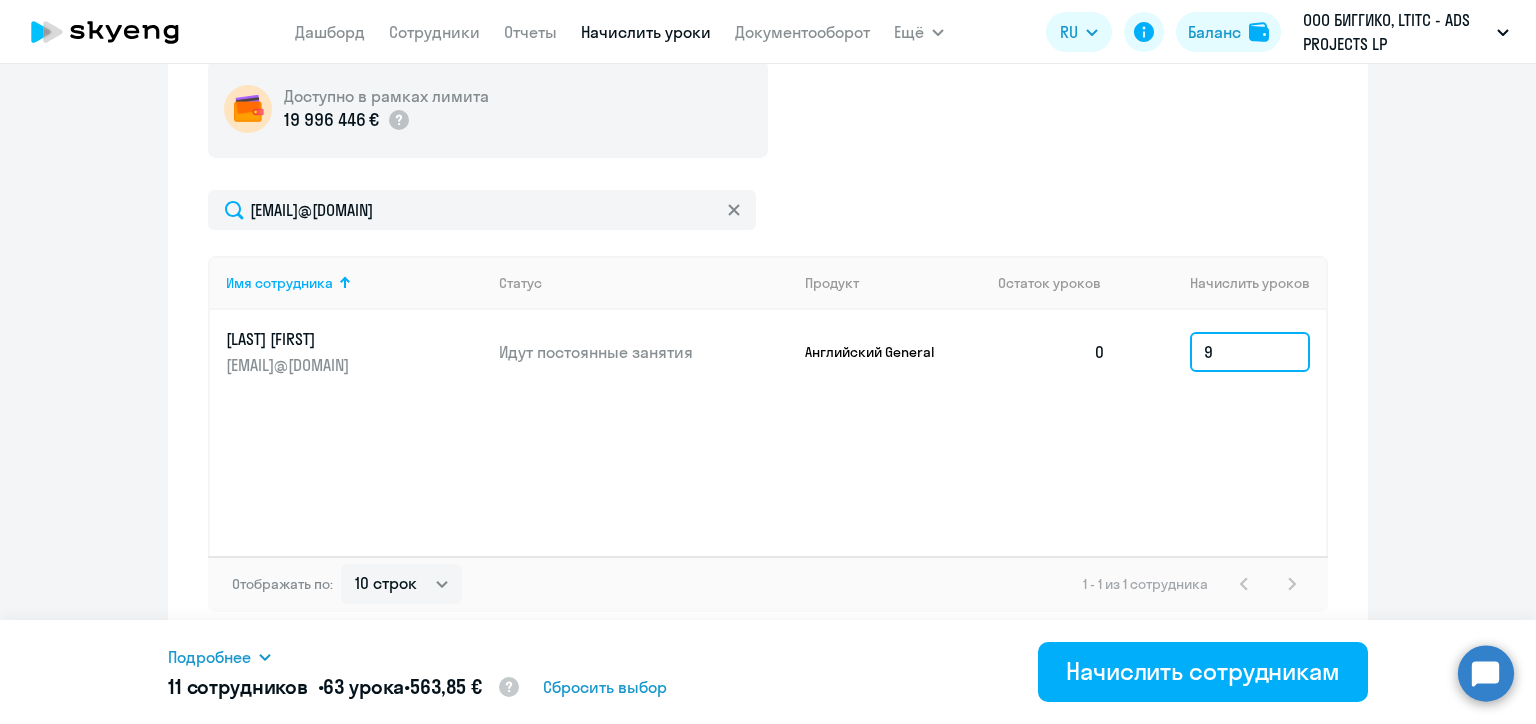 type on "9" 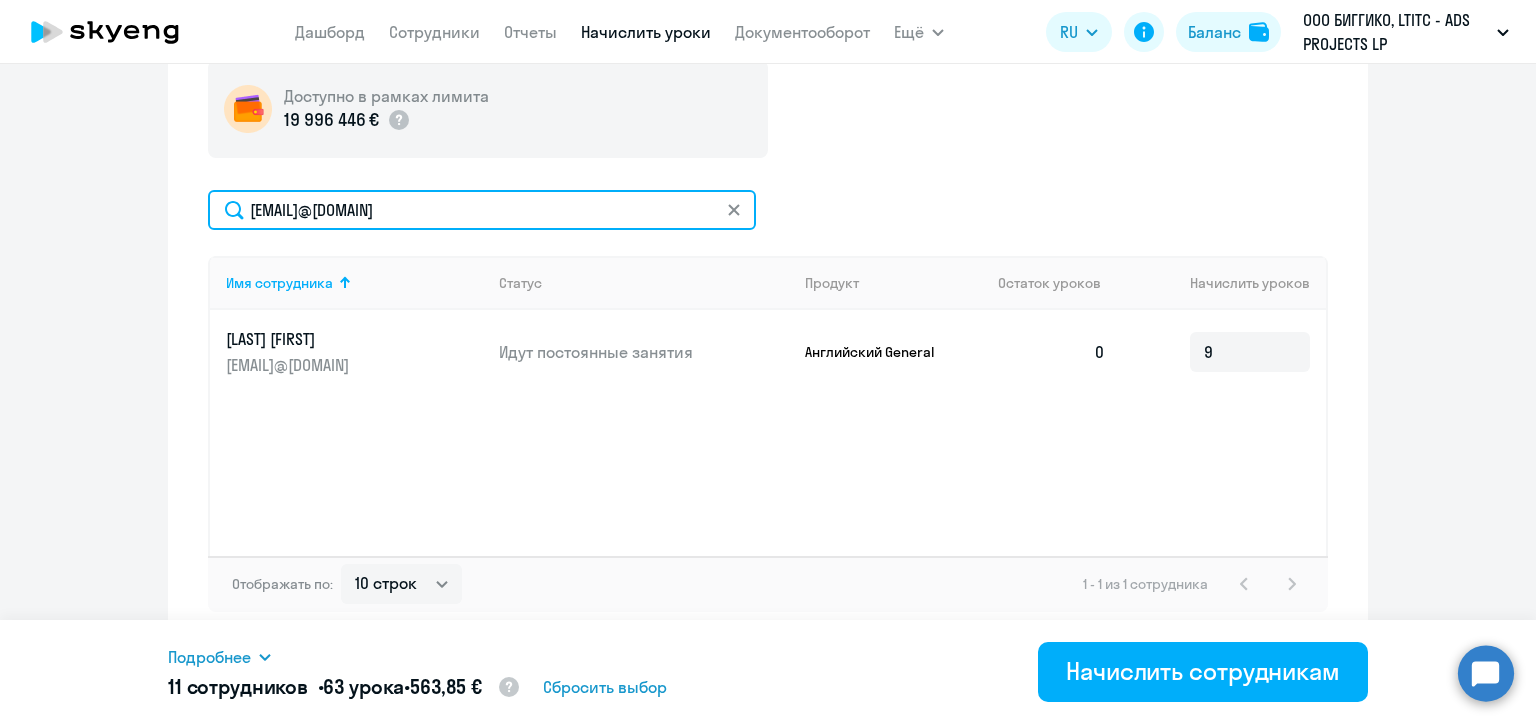click on "andrei.melnichenka@biggiko.com" 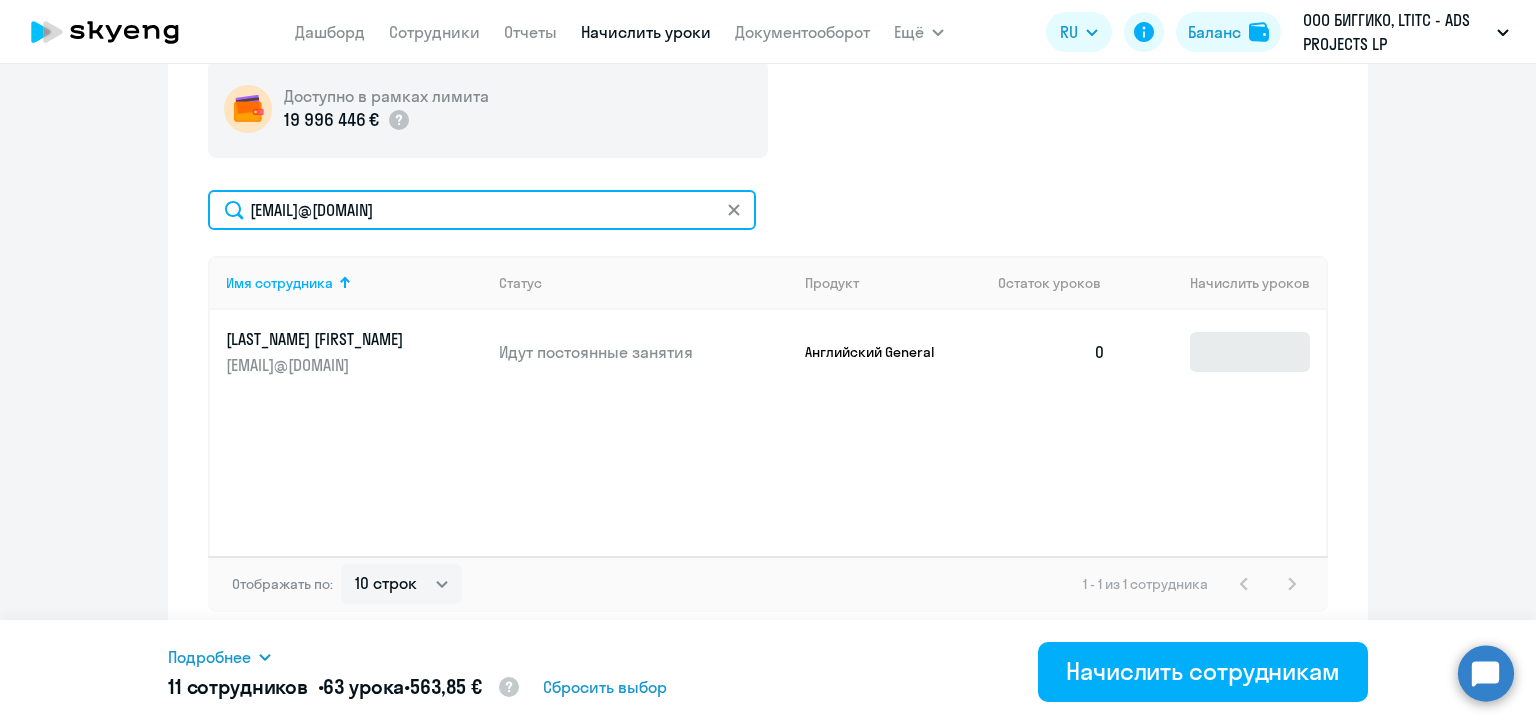 type on "vadzim.mikhalkovich@alreadymedia.com" 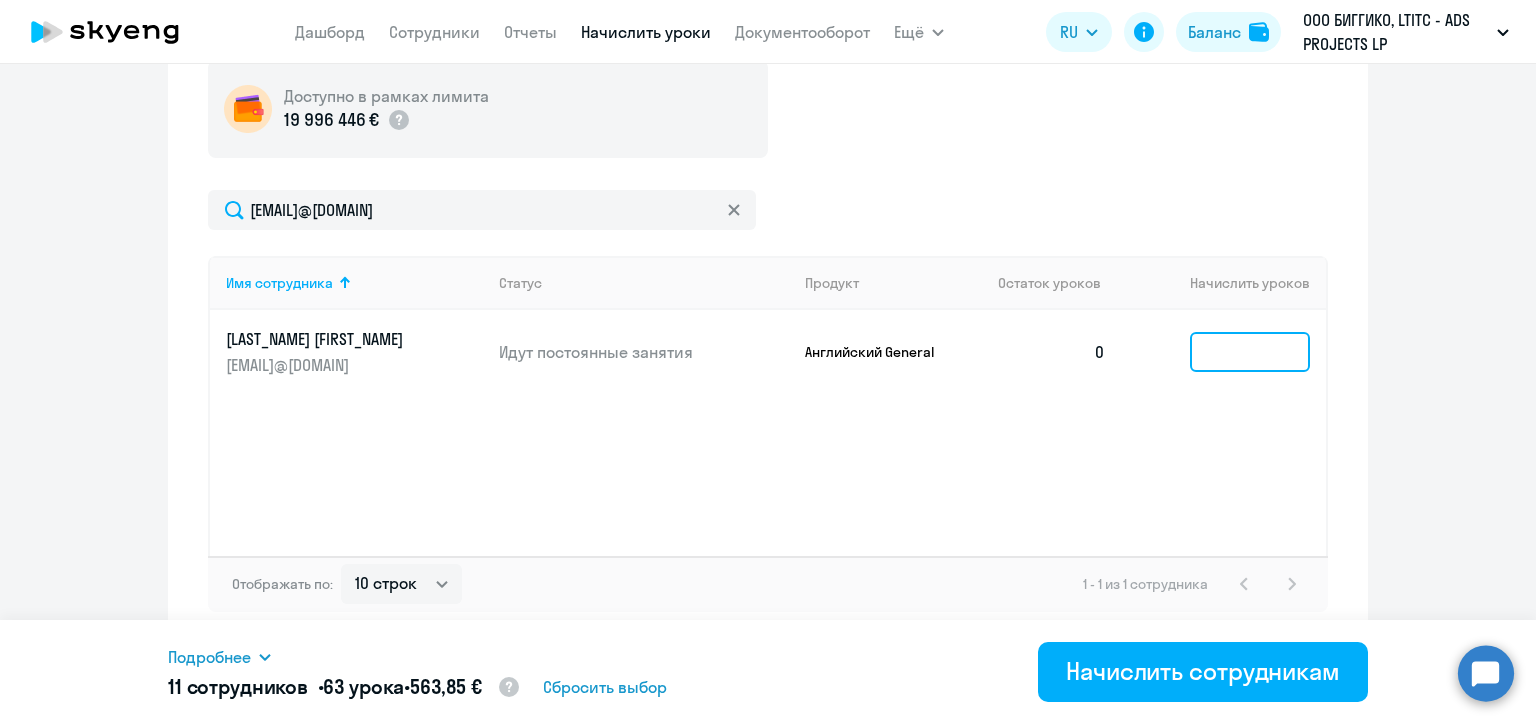 click 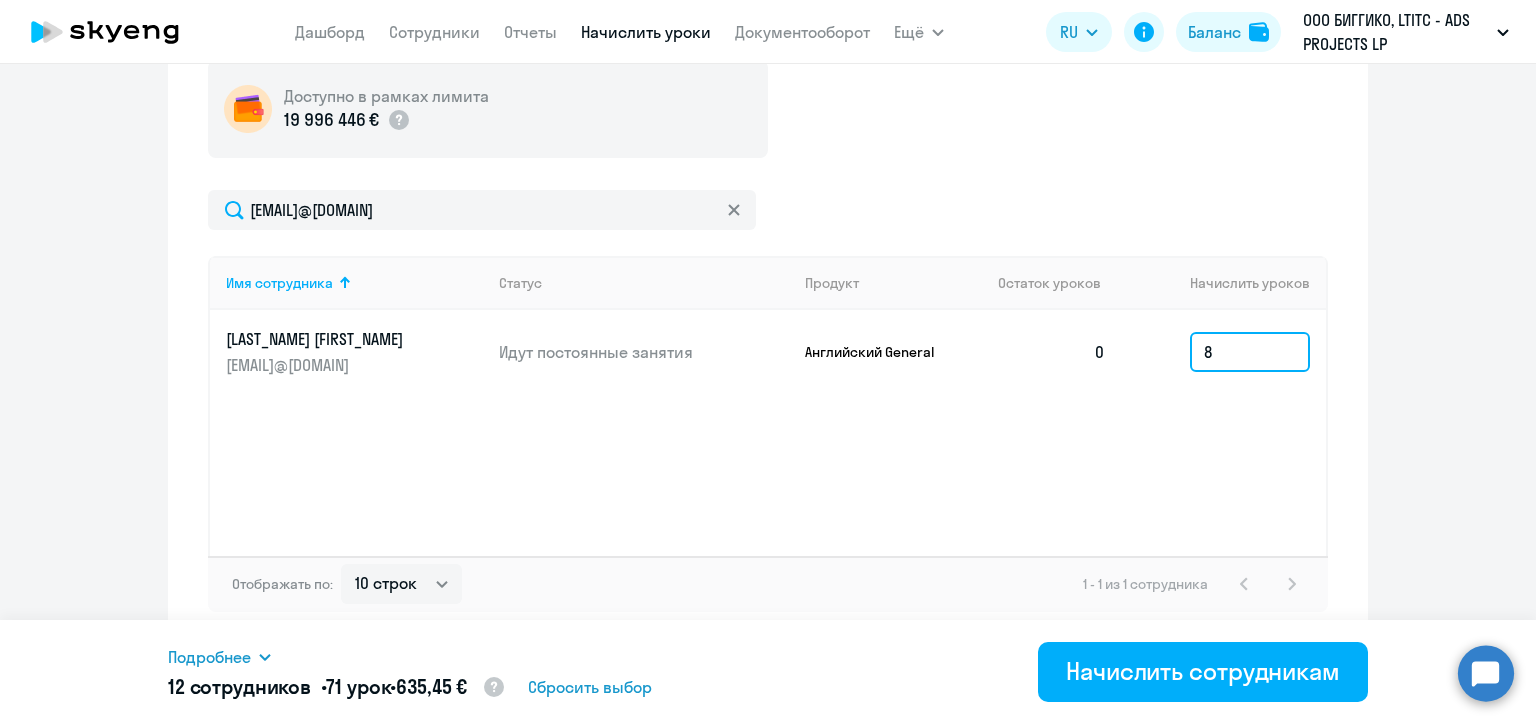 type on "8" 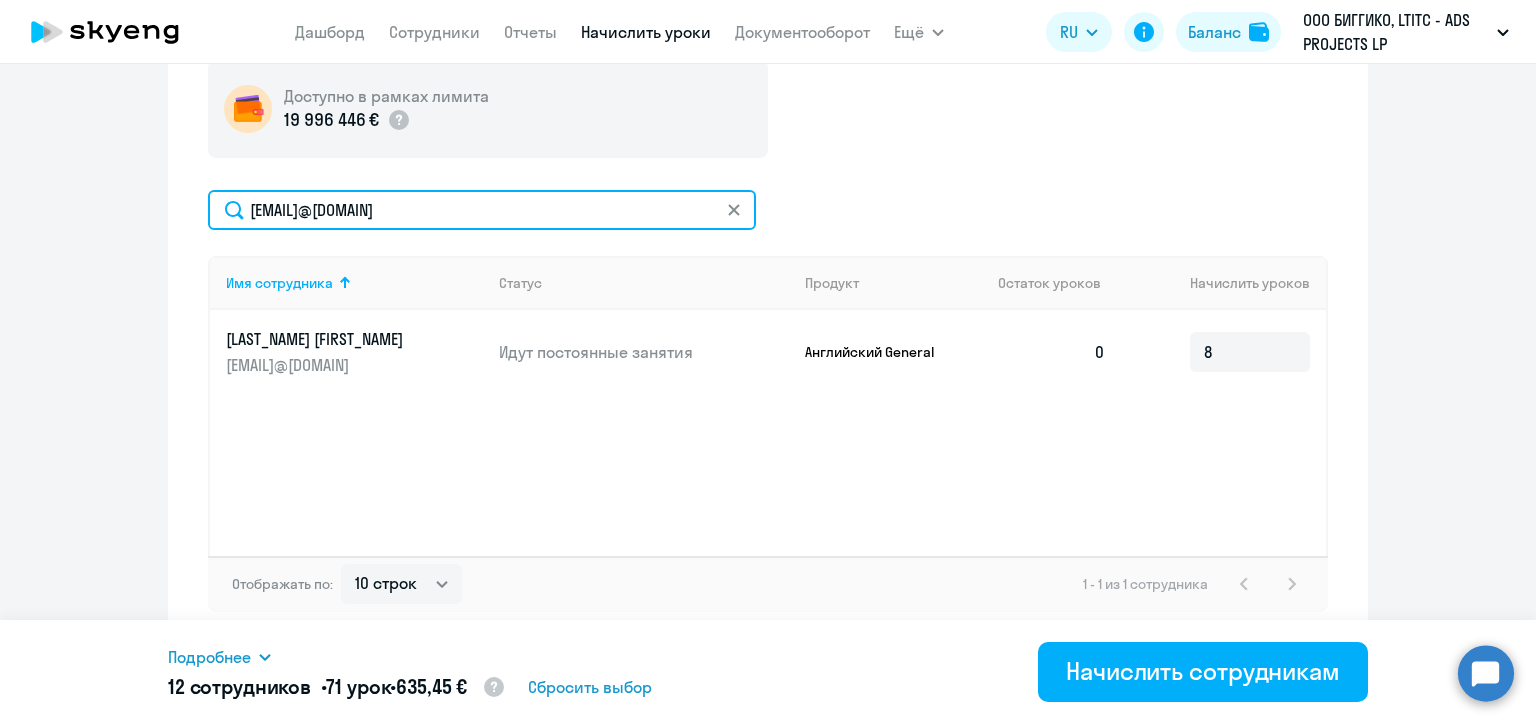 click on "vadzim.mikhalkovich@alreadymedia.com" 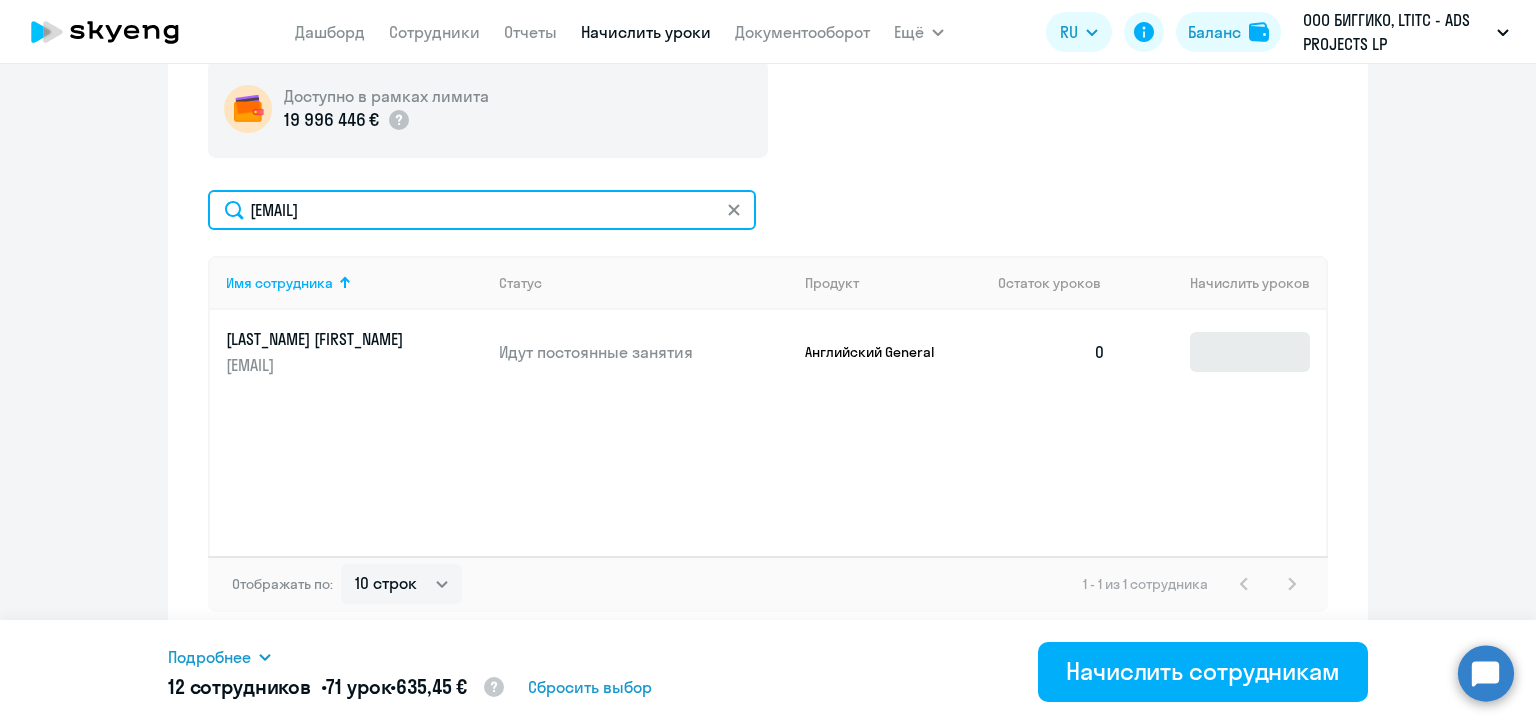 type on "artsiom.maiseyeu@alreadymedia.com" 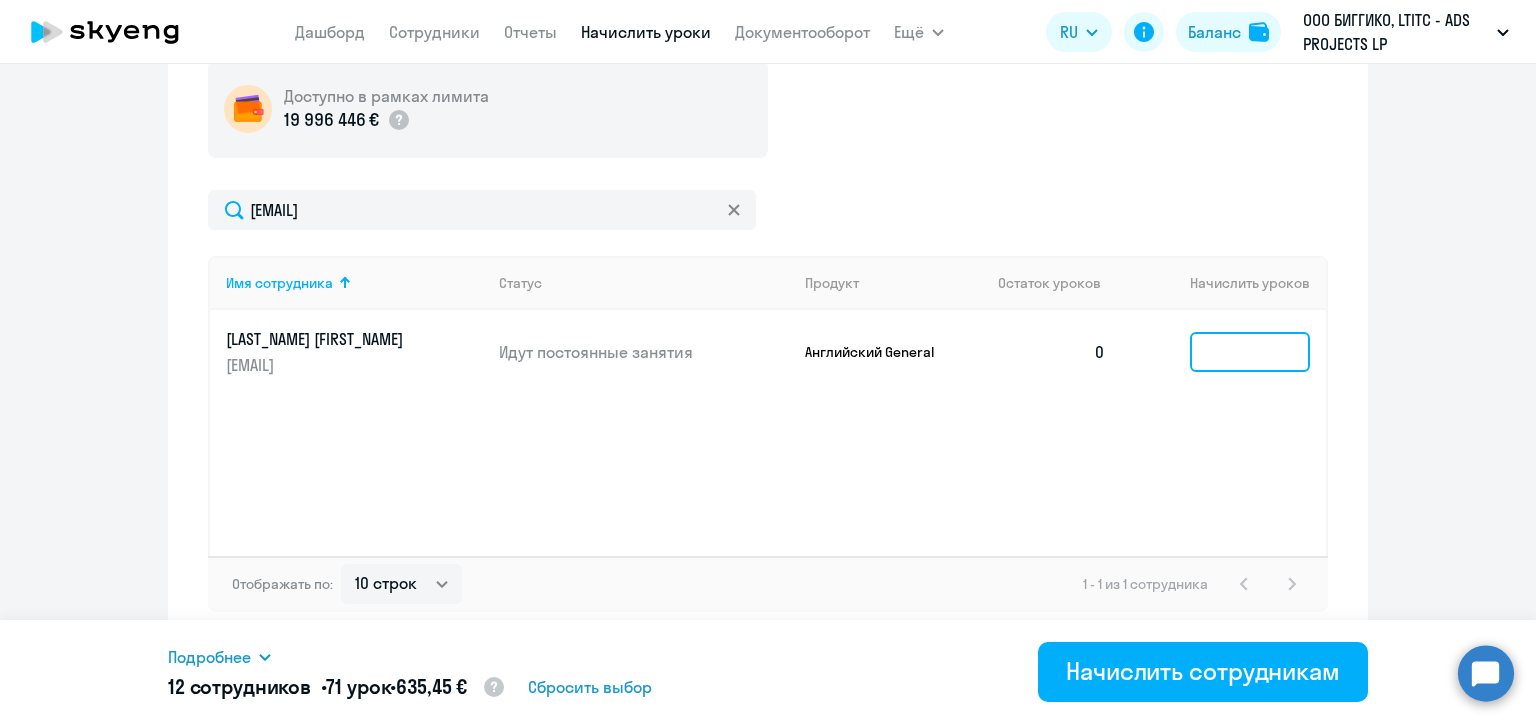 click 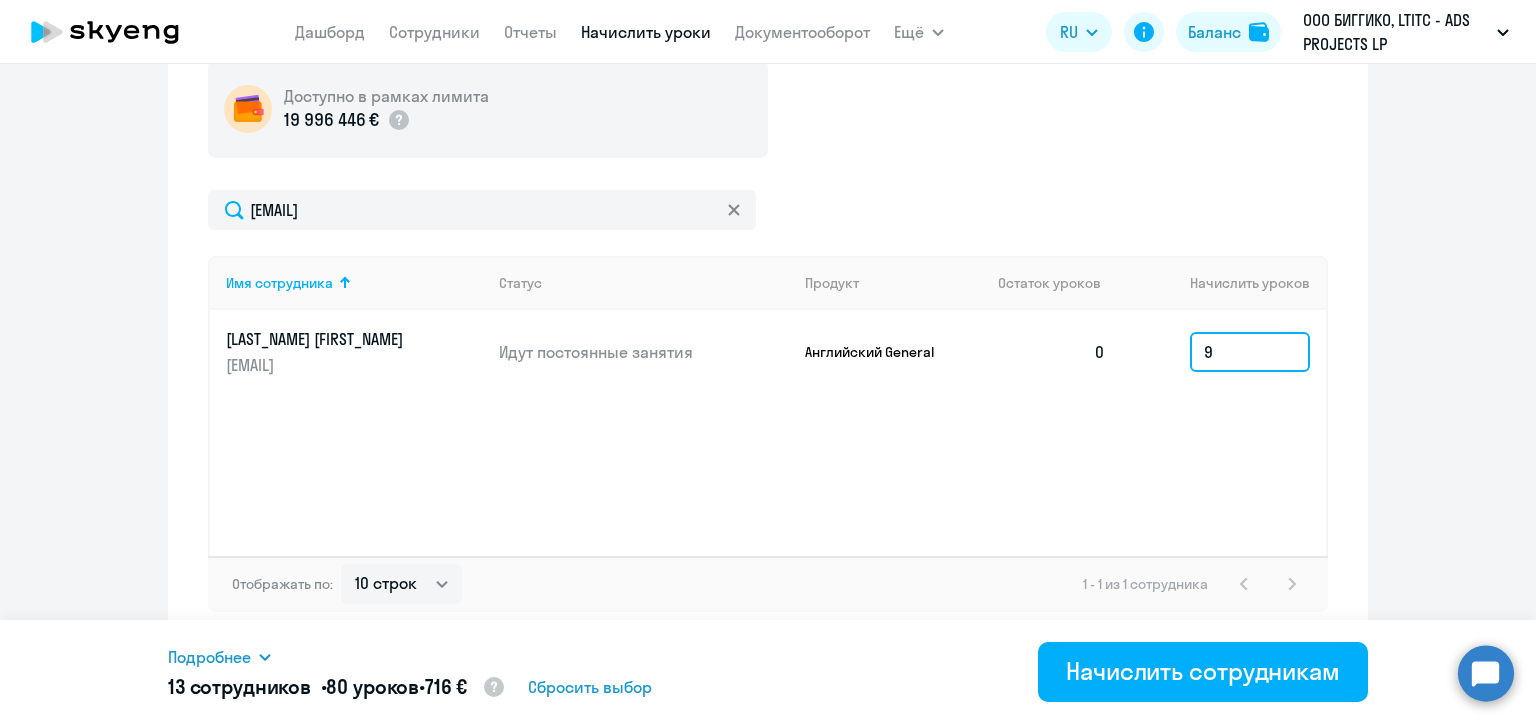 type on "9" 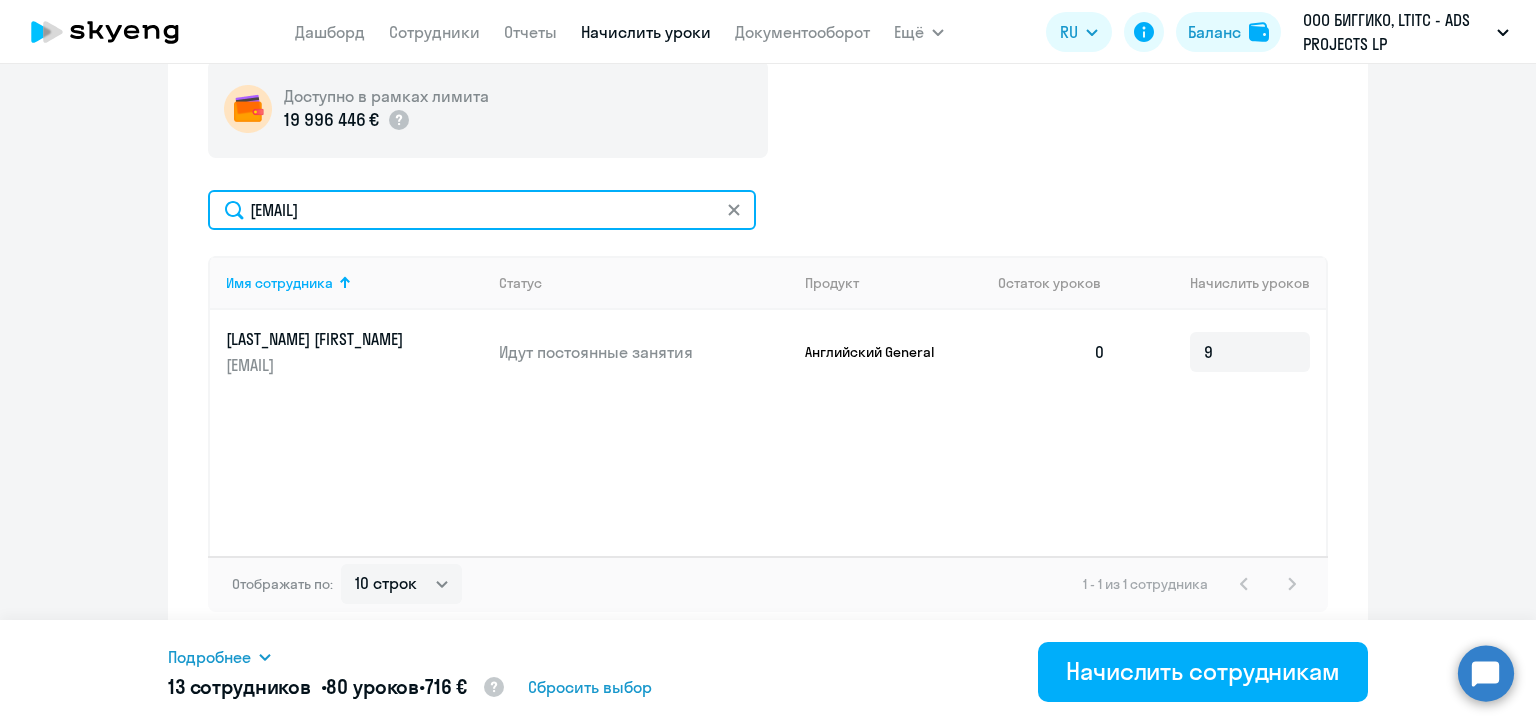 click on "artsiom.maiseyeu@alreadymedia.com" 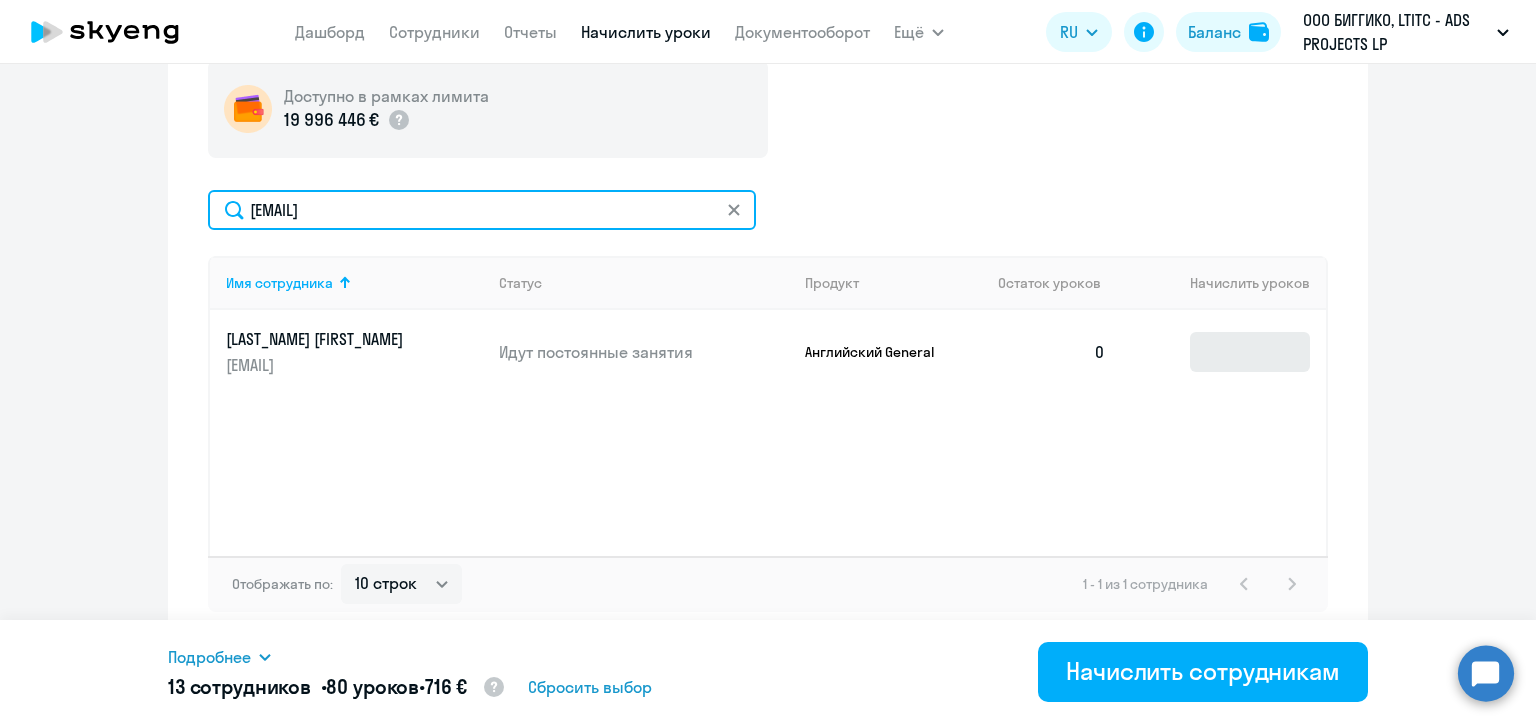 type on "valeryia.maiseichyk@alreadymedia.com" 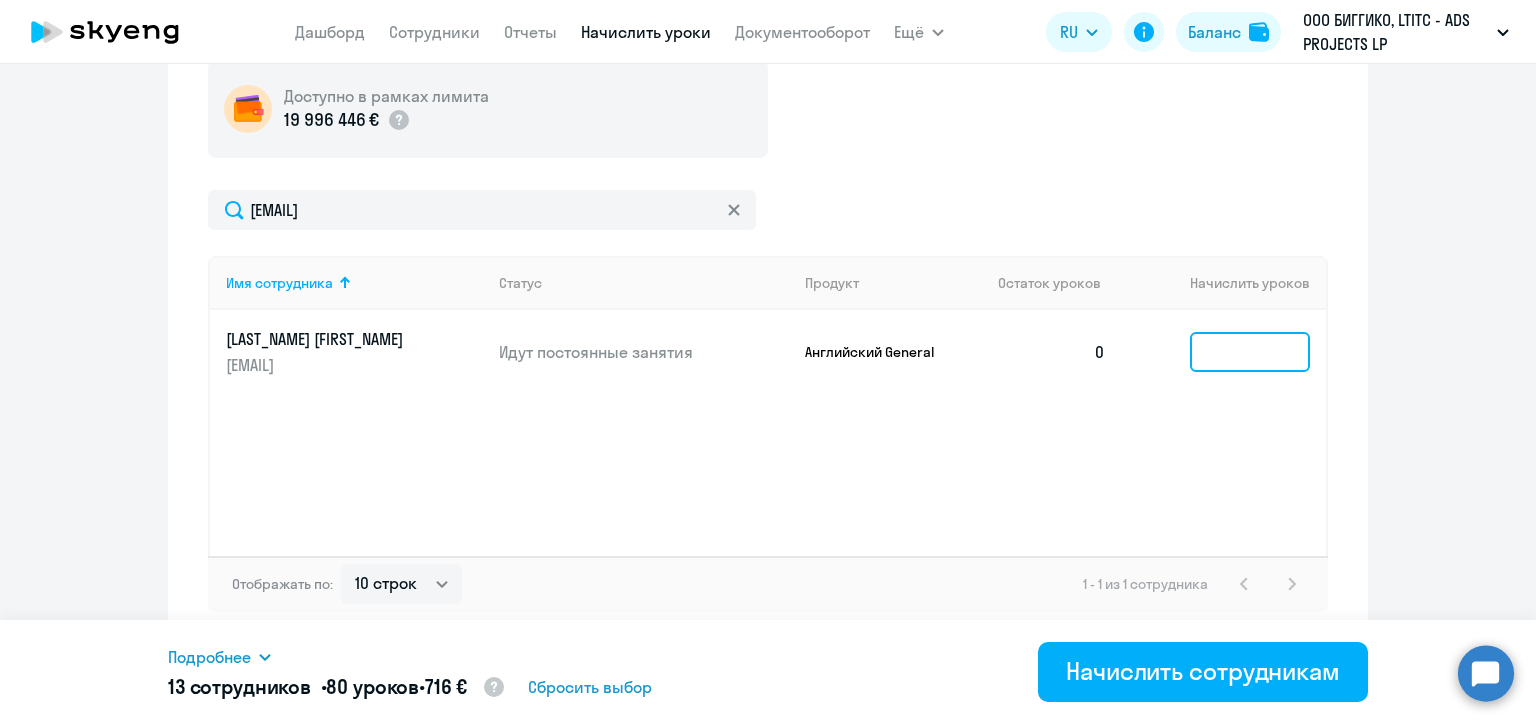 click 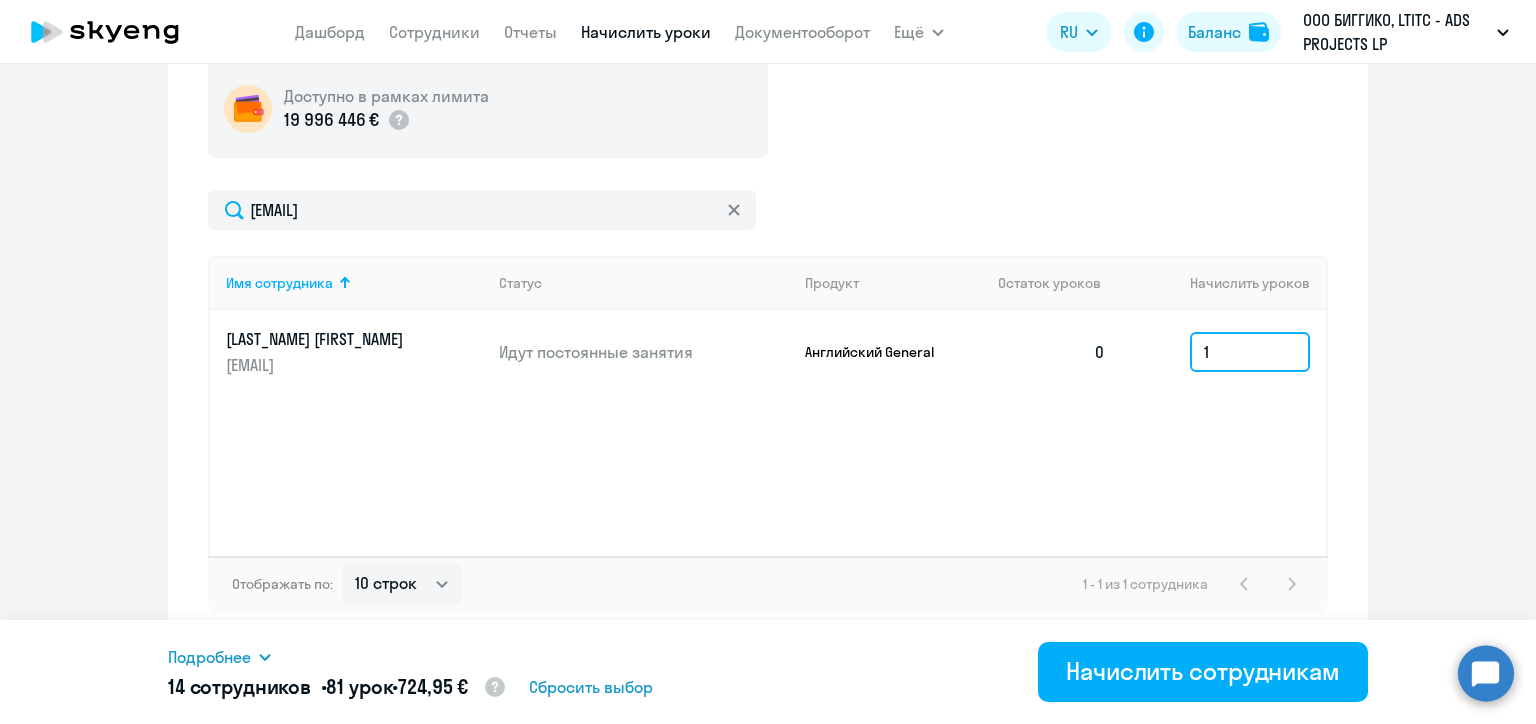 type on "1" 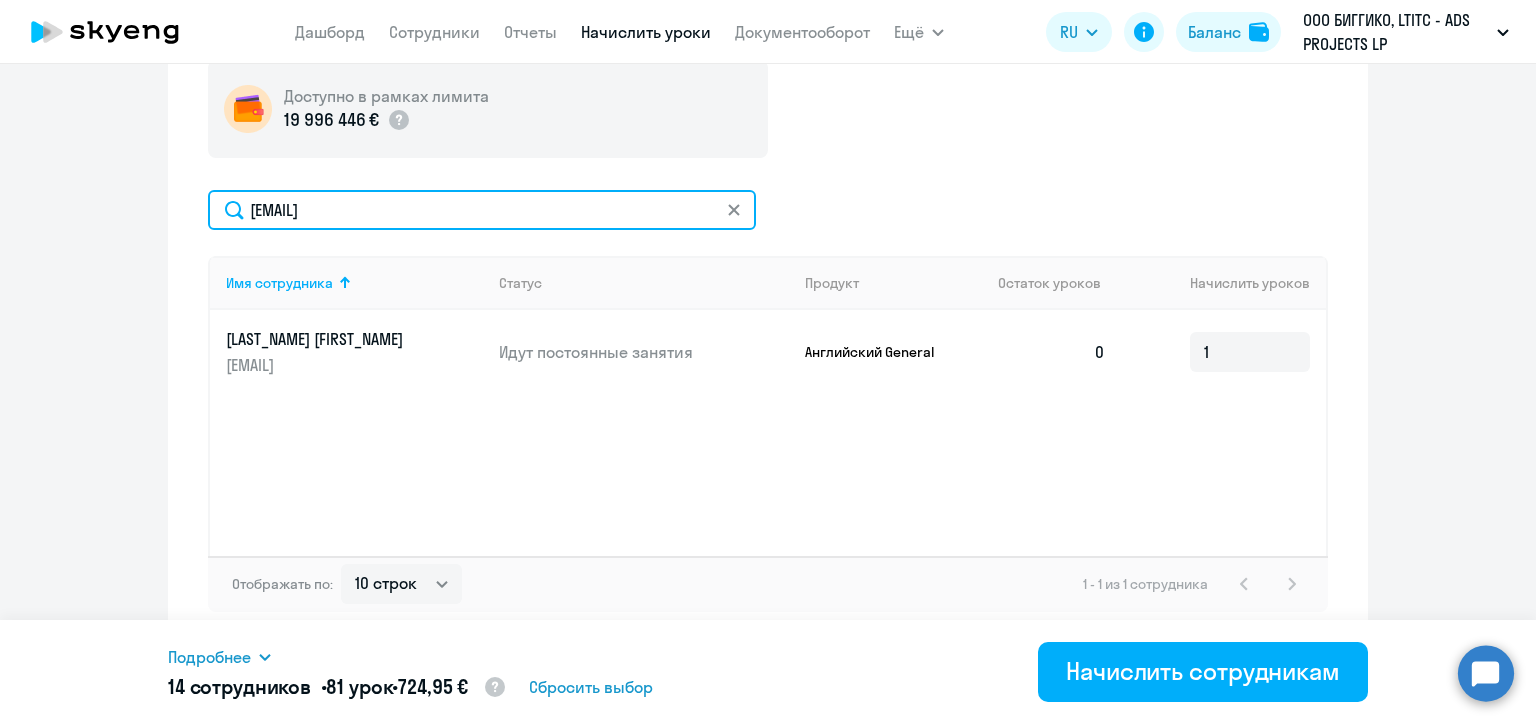click on "valeryia.maiseichyk@alreadymedia.com" 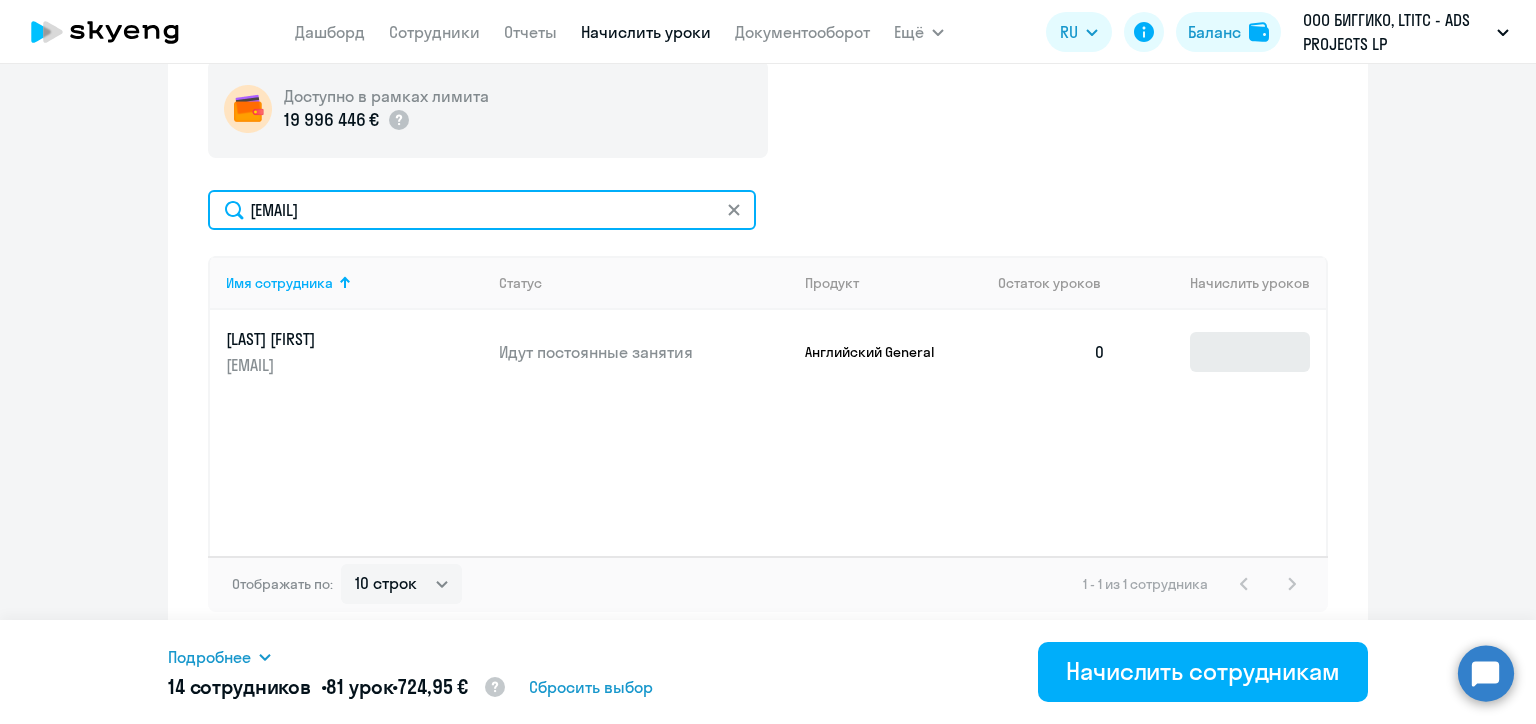 type on "valeria.molochko@biggiko.com" 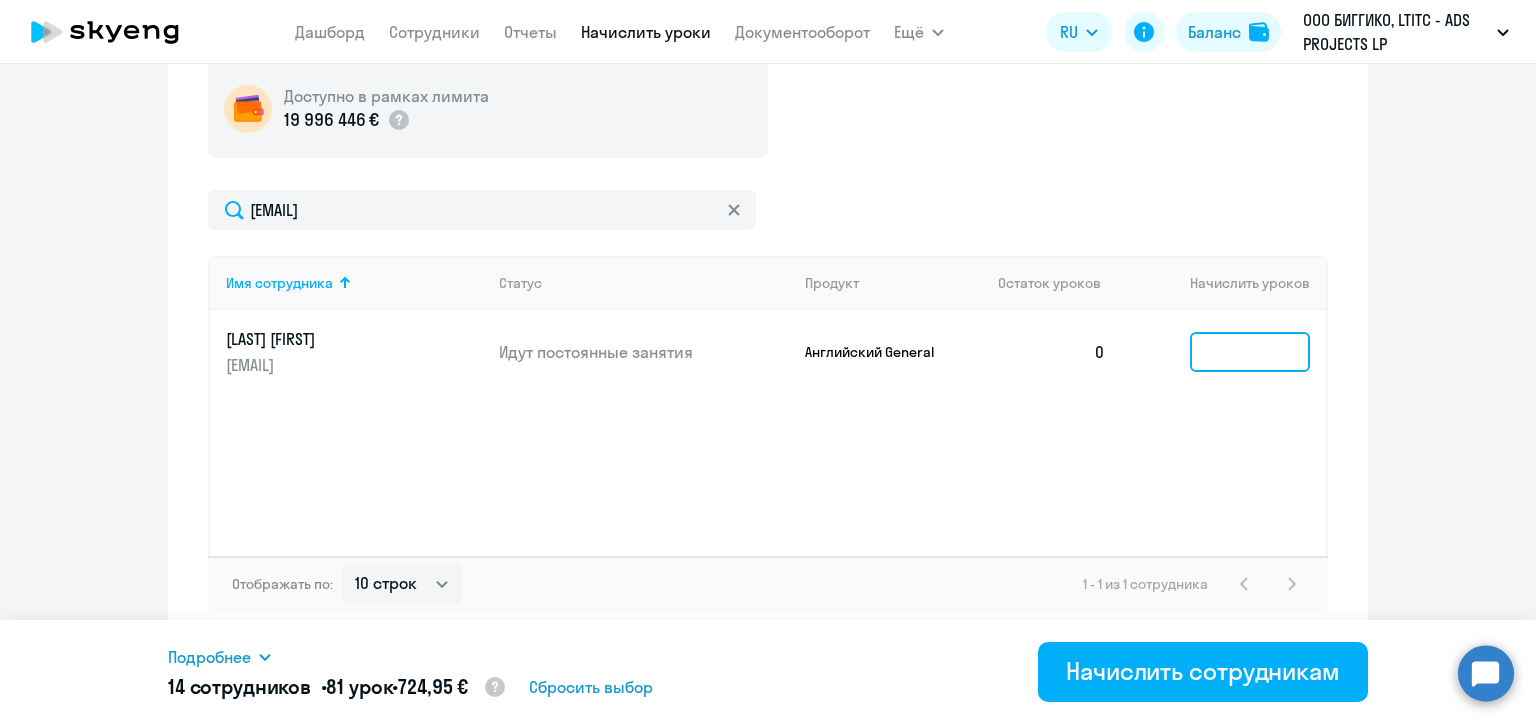 click 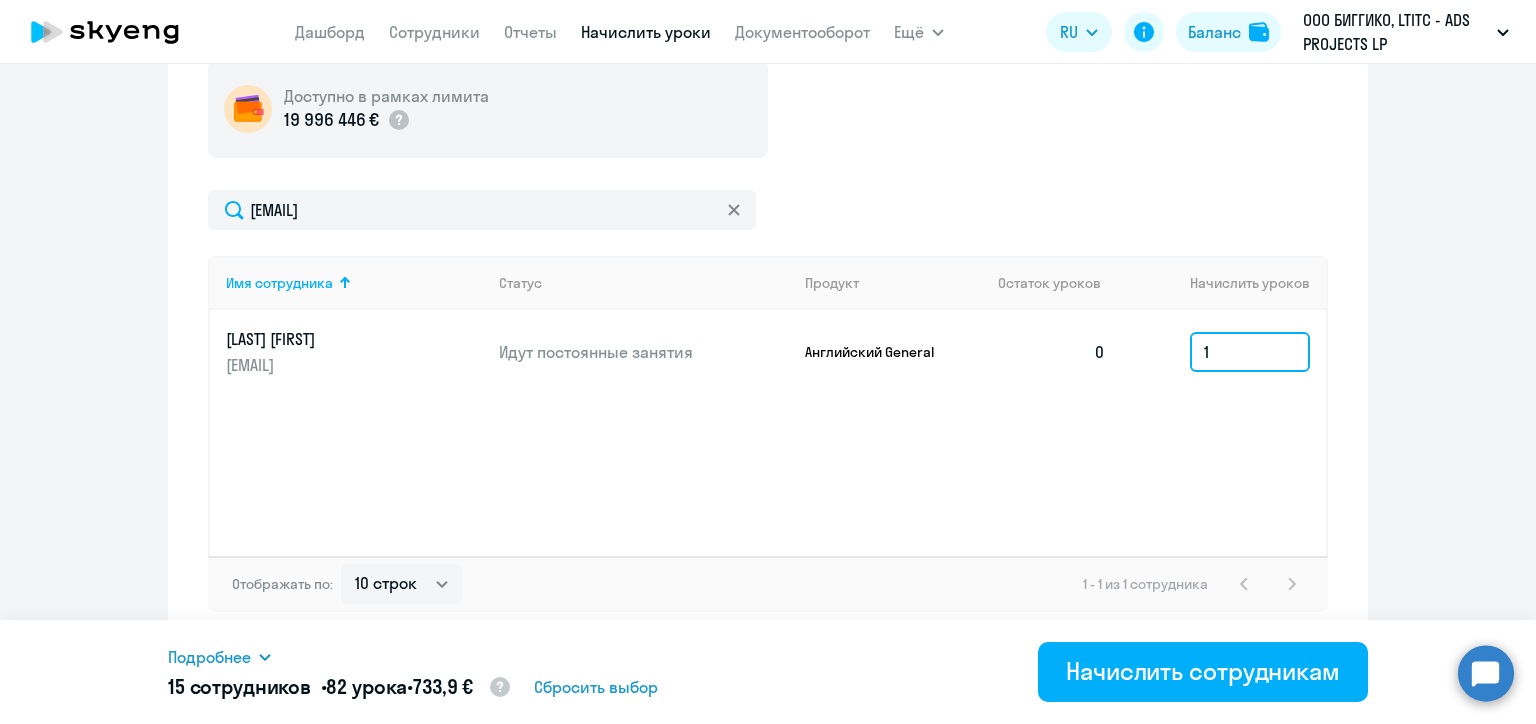 type on "1" 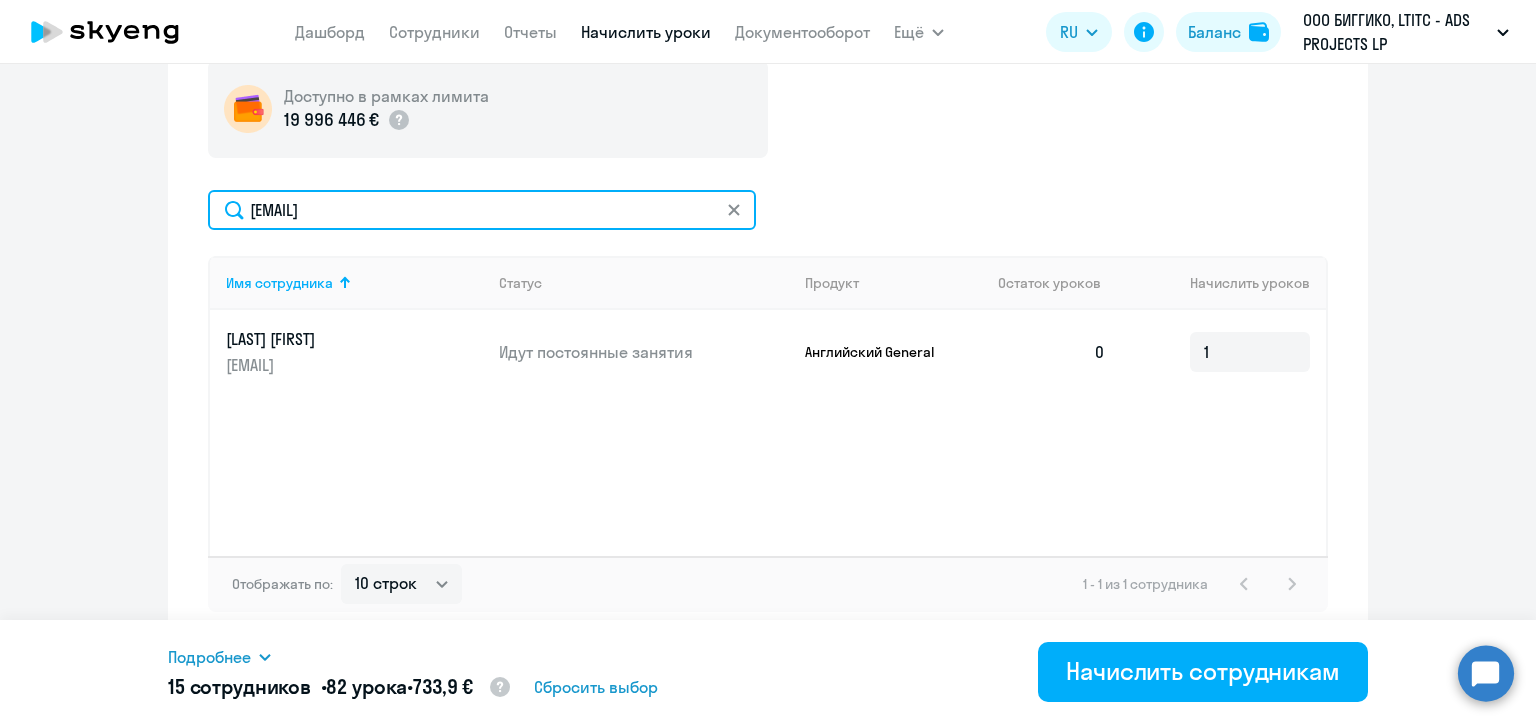 click on "valeria.molochko@biggiko.com" 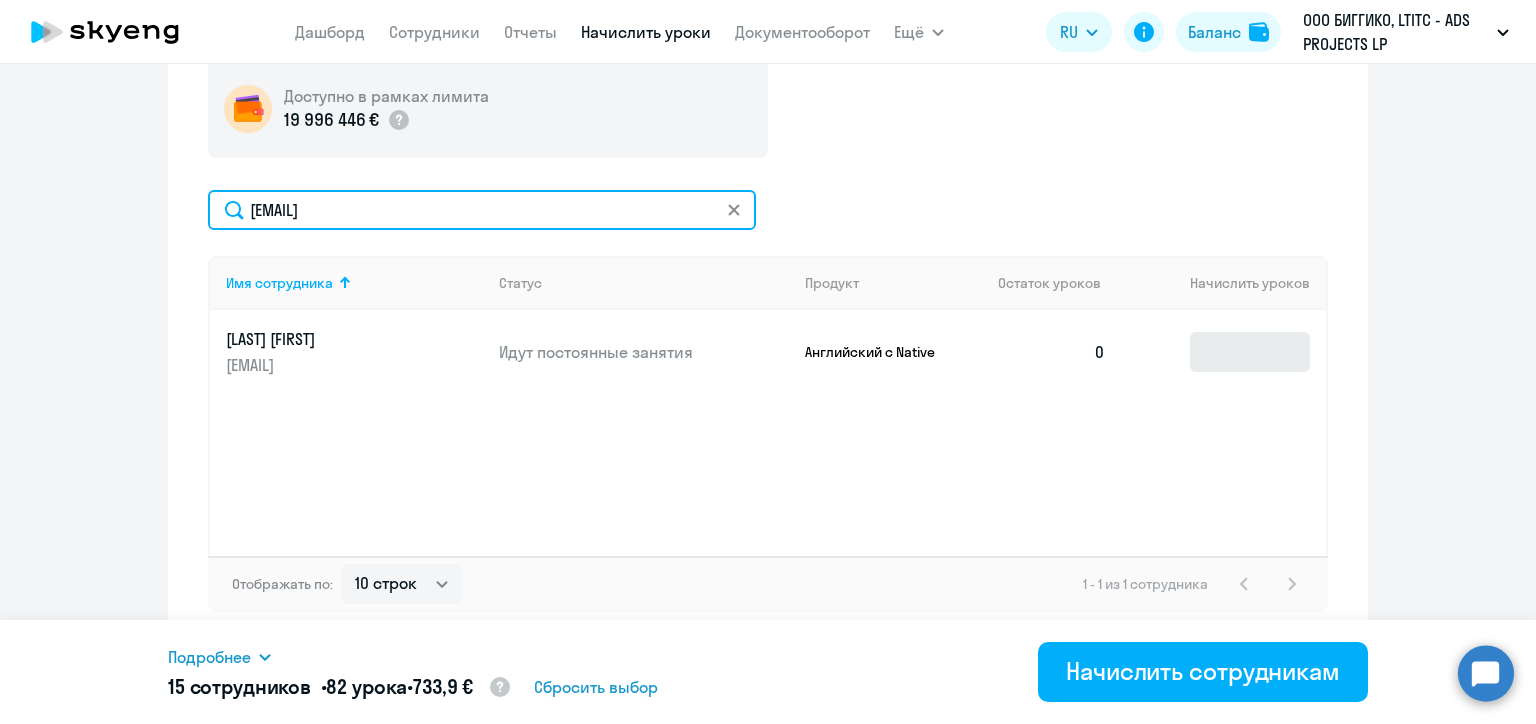 type on "anastasiya.maroz@biggiko.com" 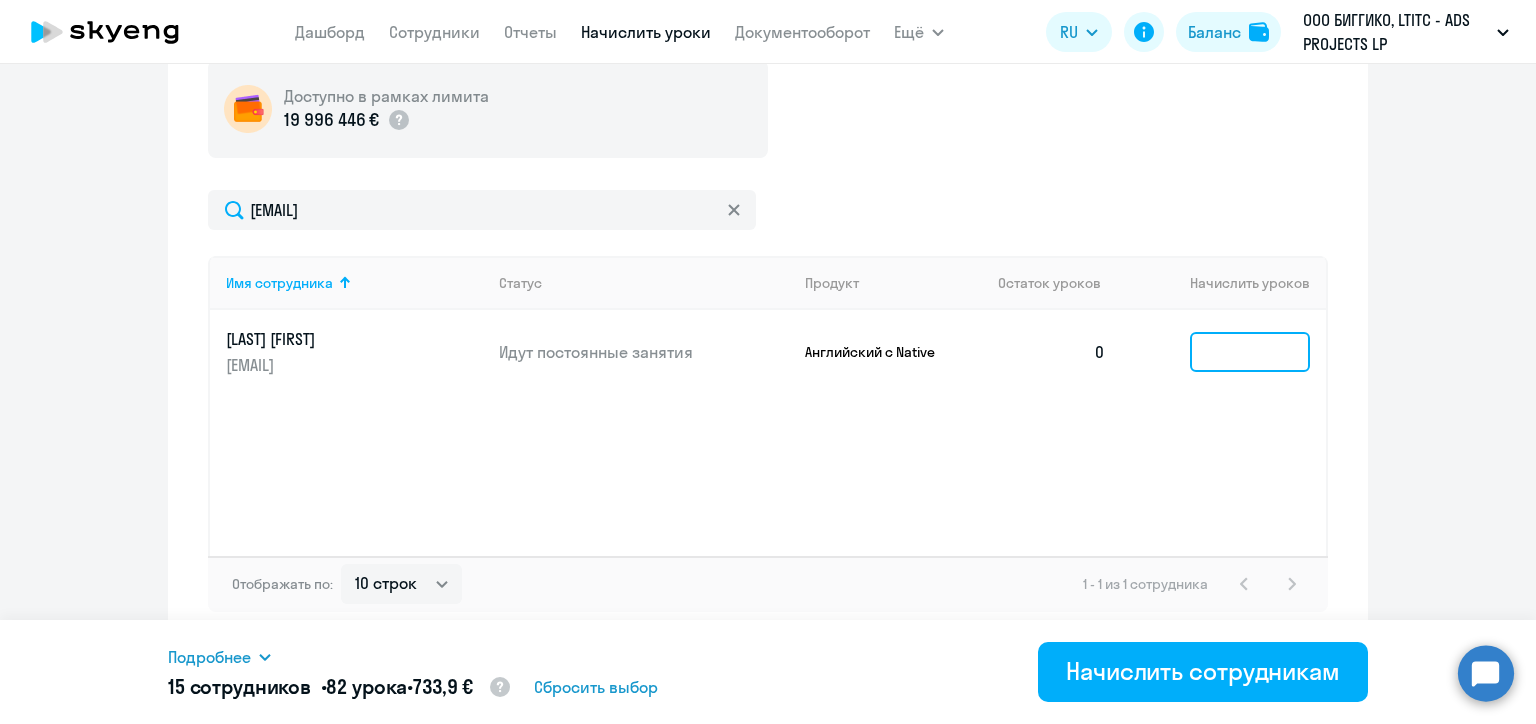 click 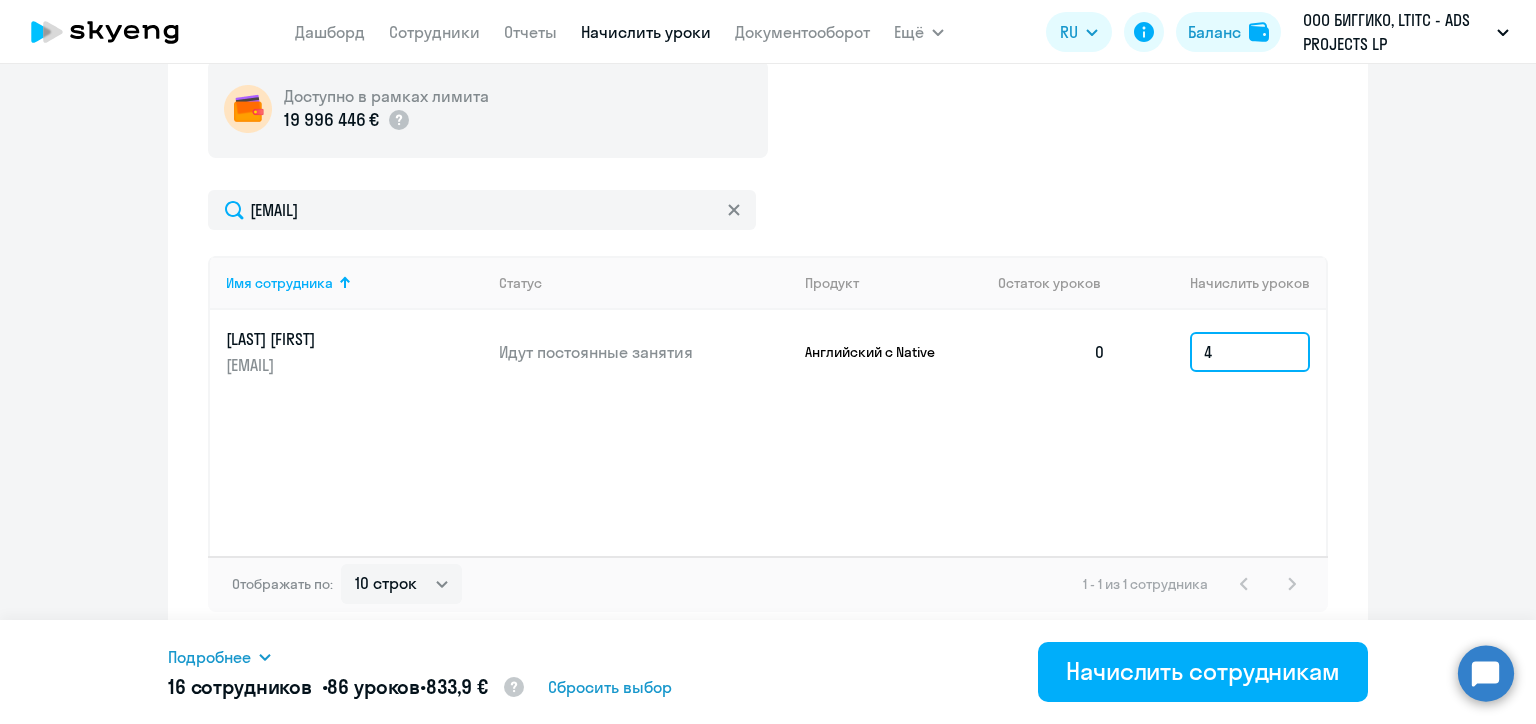 type on "4" 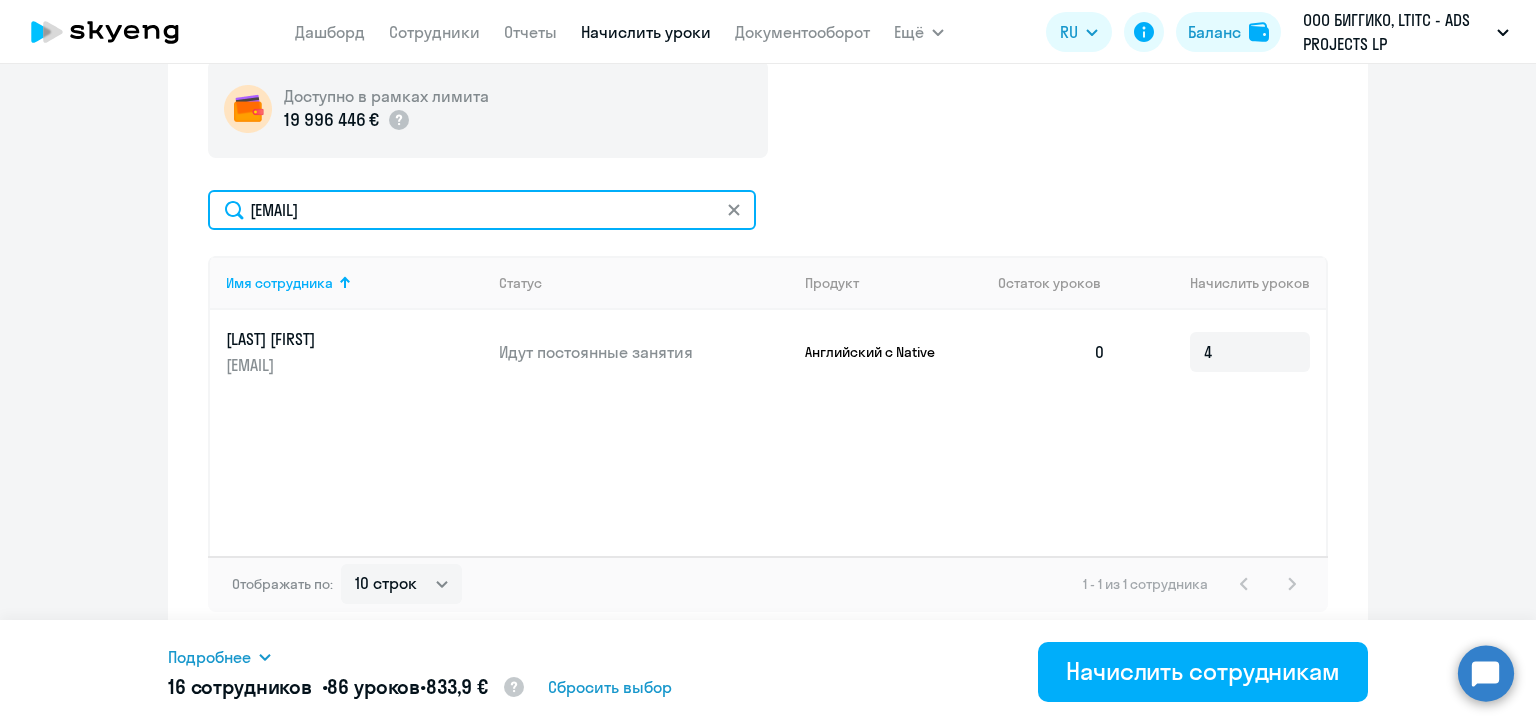 click on "anastasiya.maroz@biggiko.com" 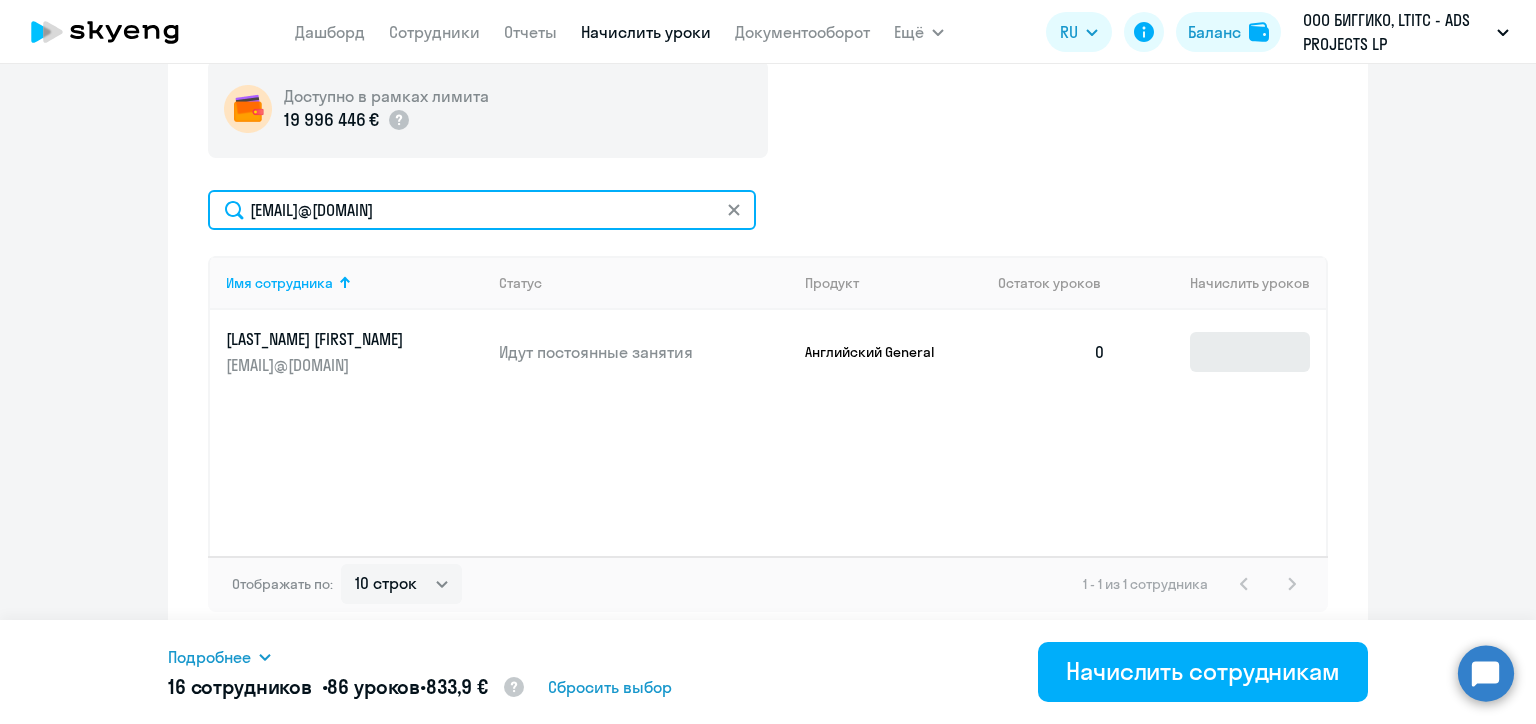 type on "andrei.muronchyk@alreadymedia.com" 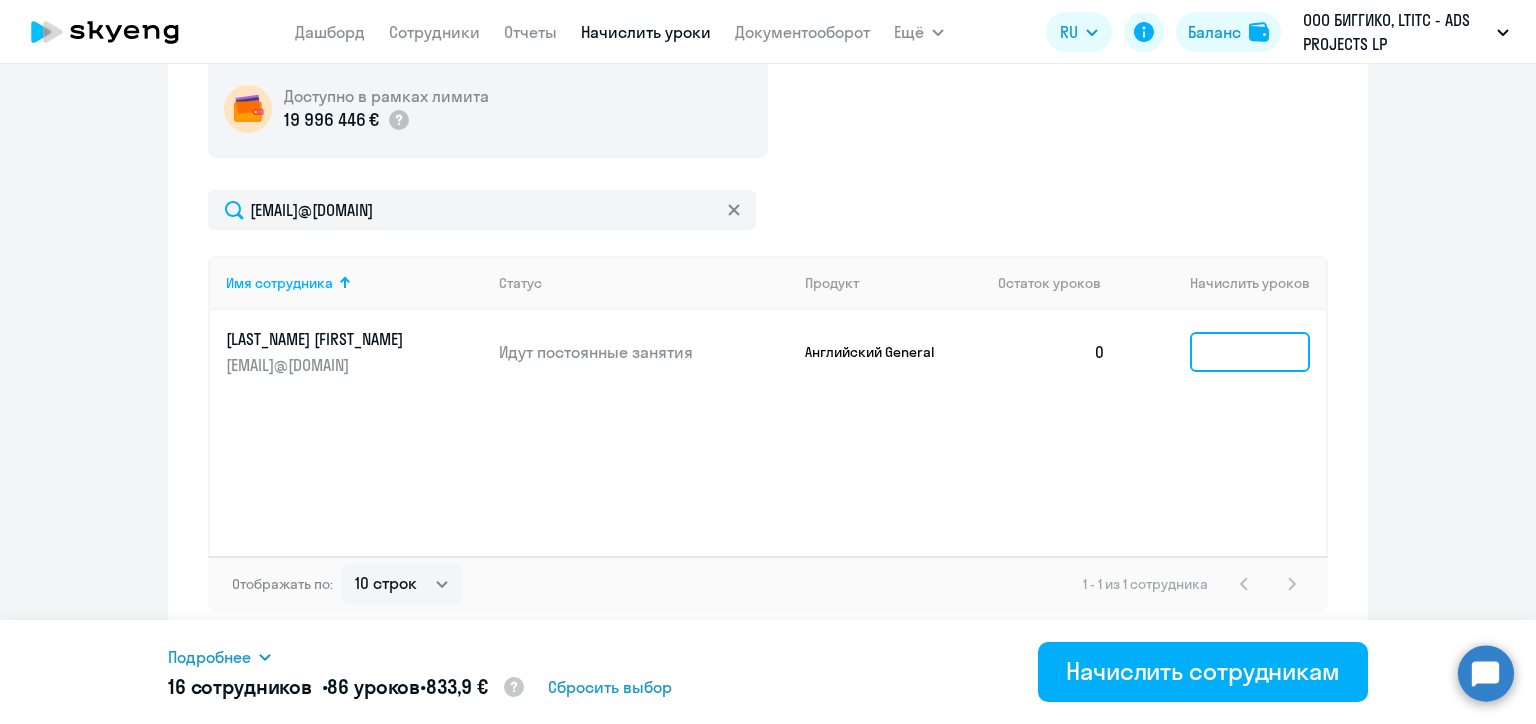 click 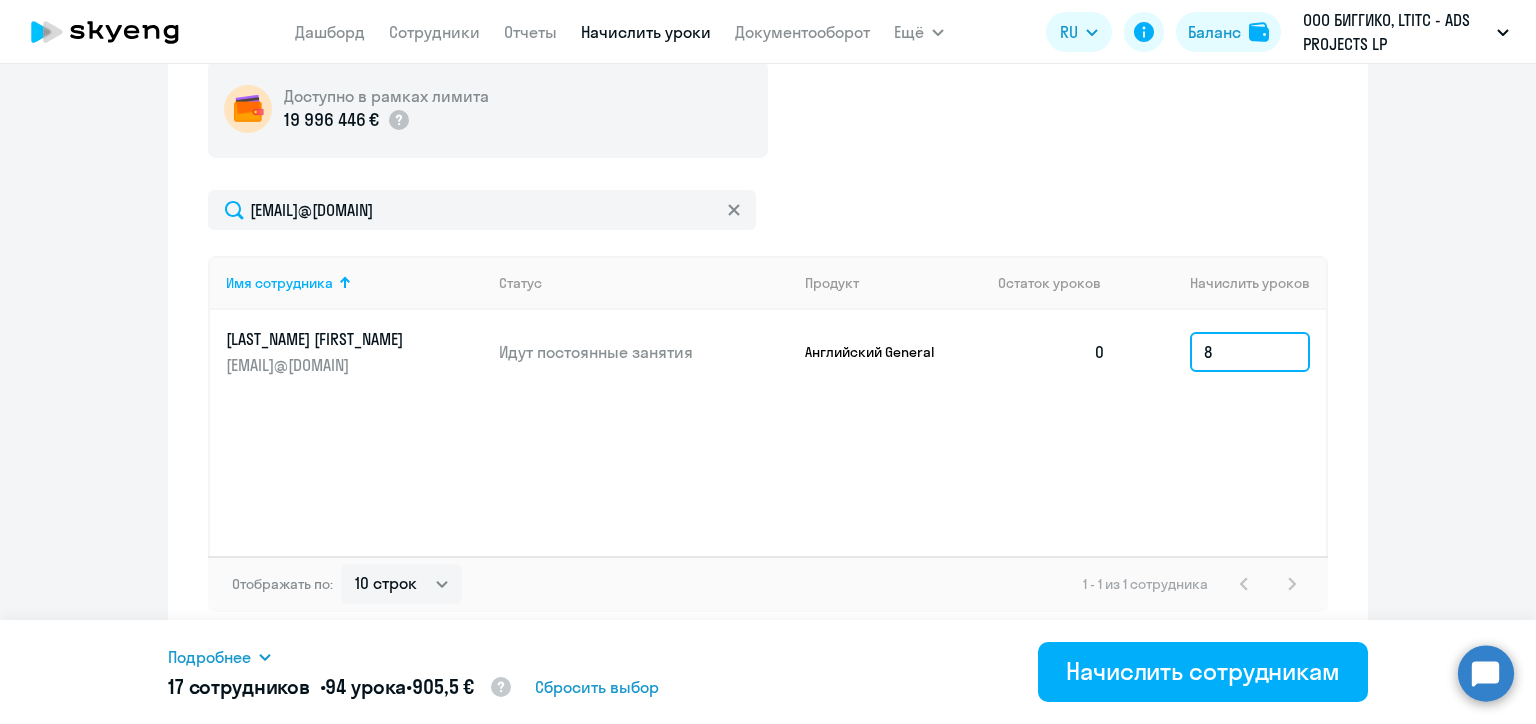 type on "8" 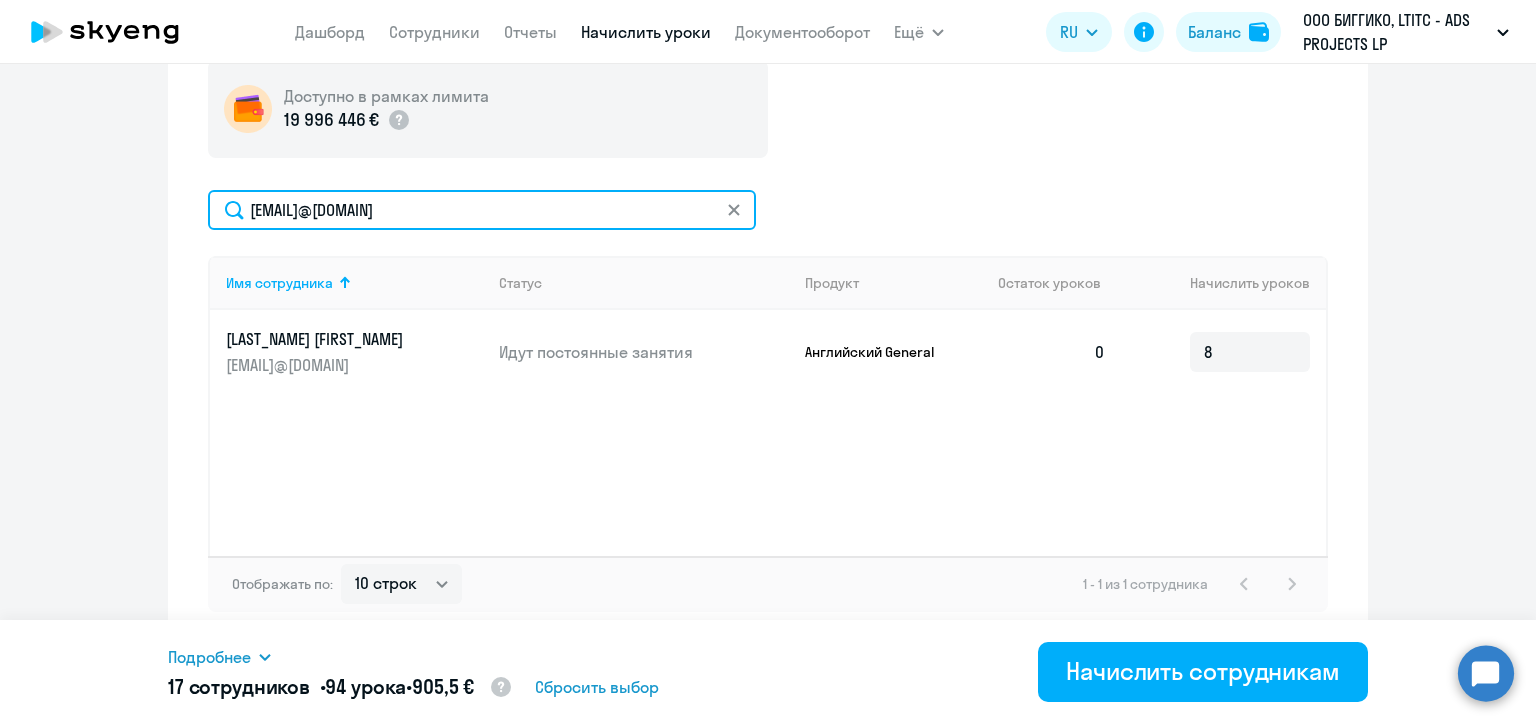 click on "andrei.muronchyk@alreadymedia.com" 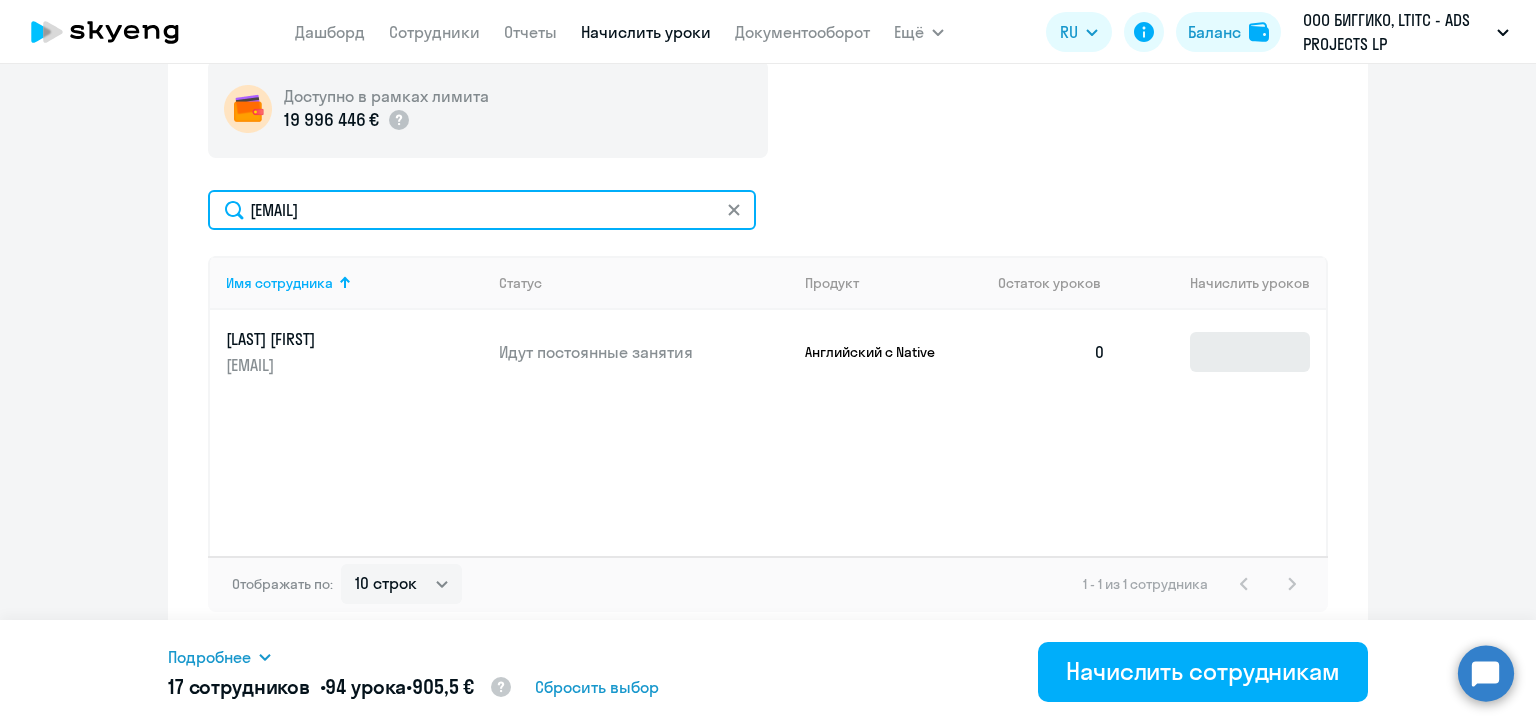 type on "n-o-r@list.ru" 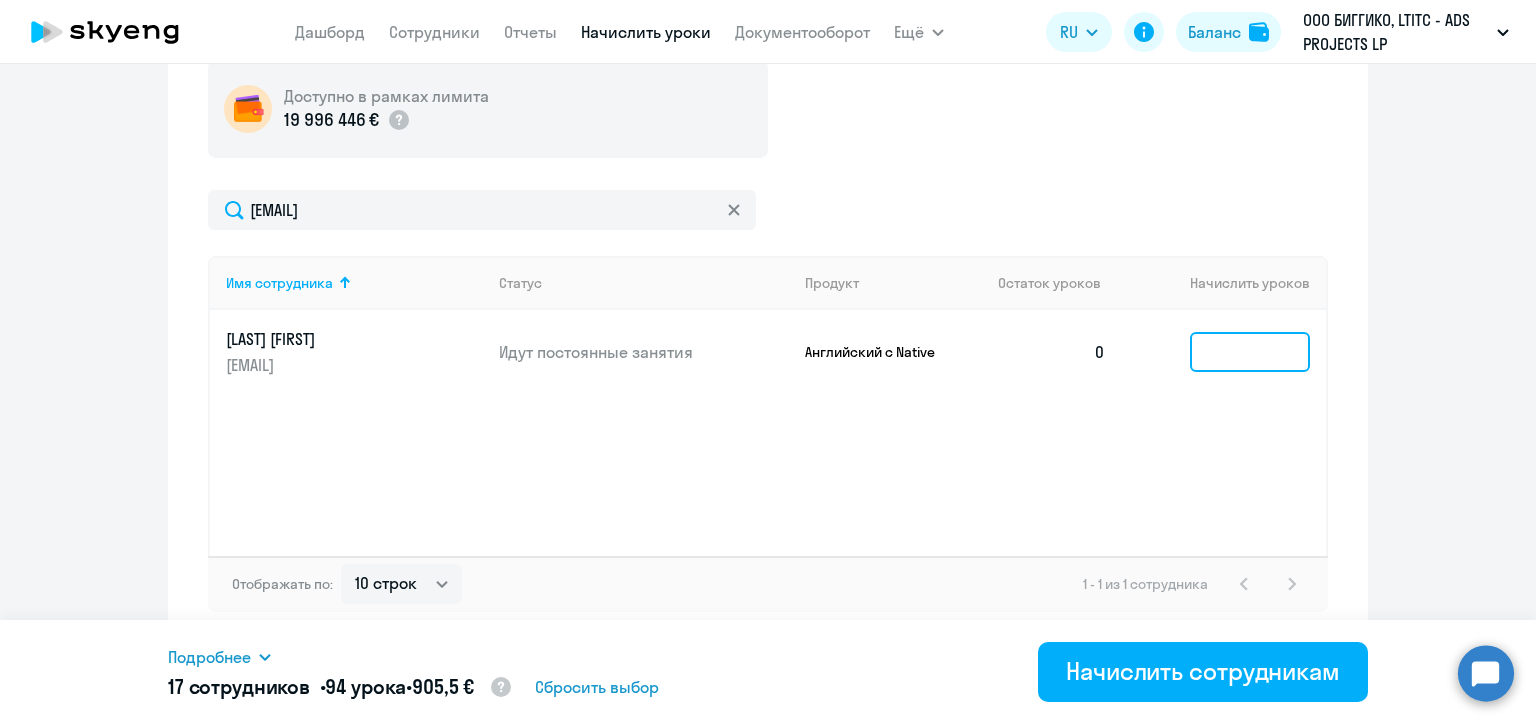 click 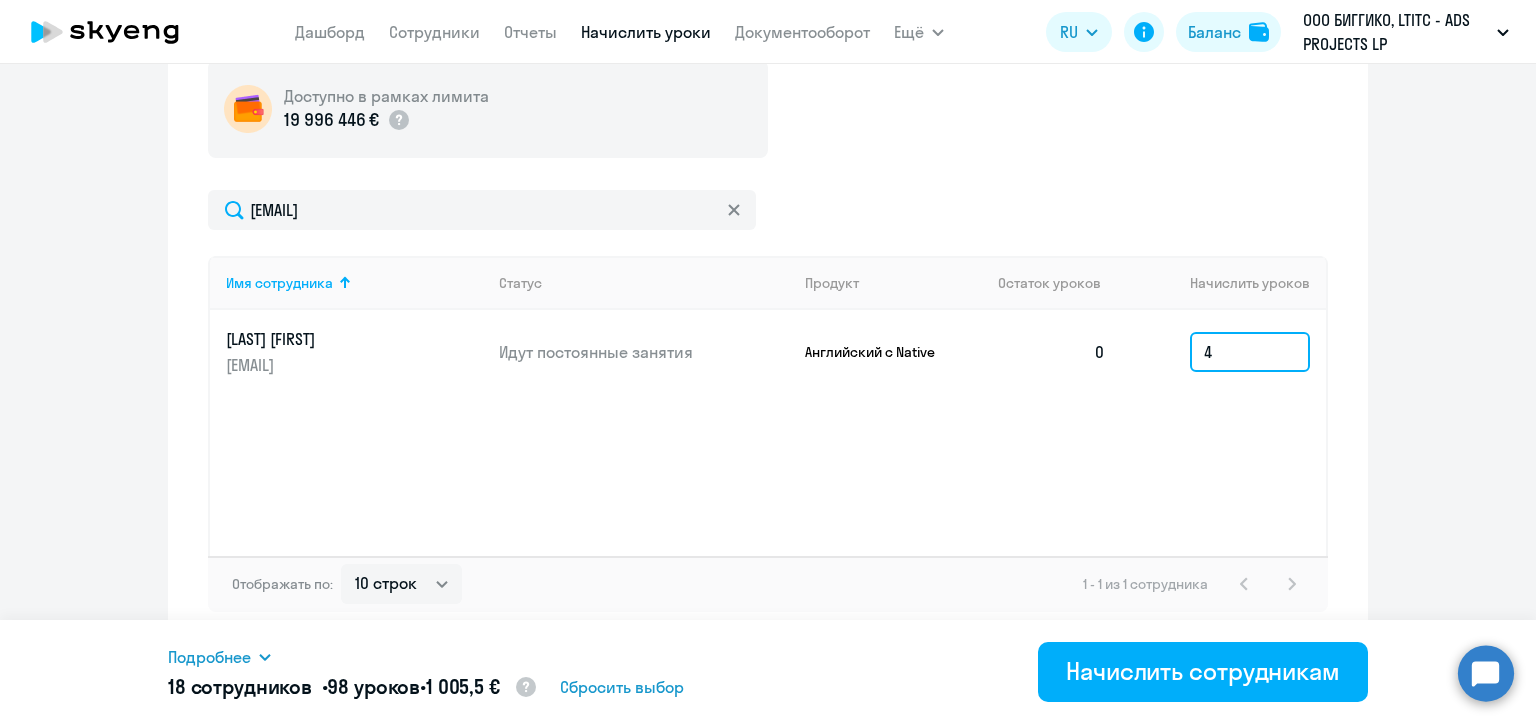 type on "4" 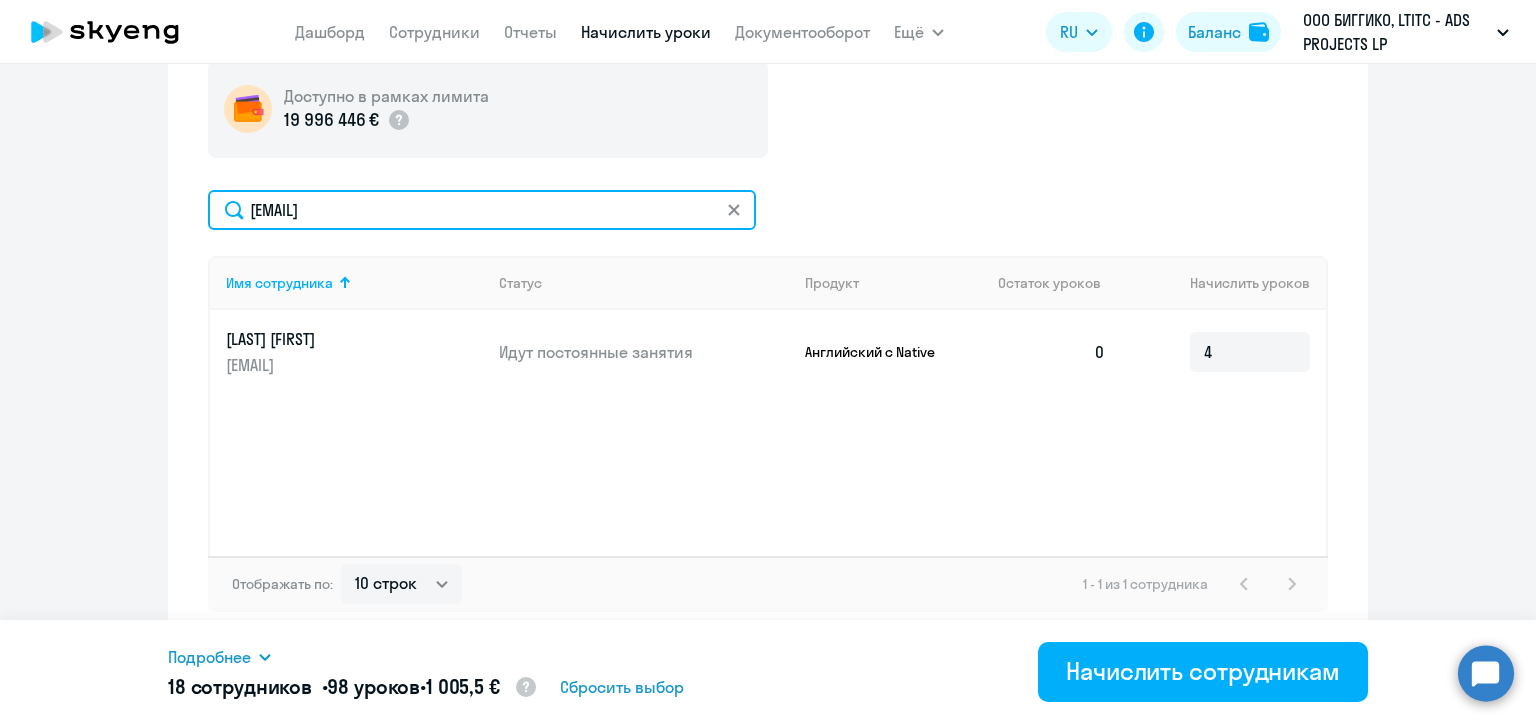 click on "n-o-r@list.ru" 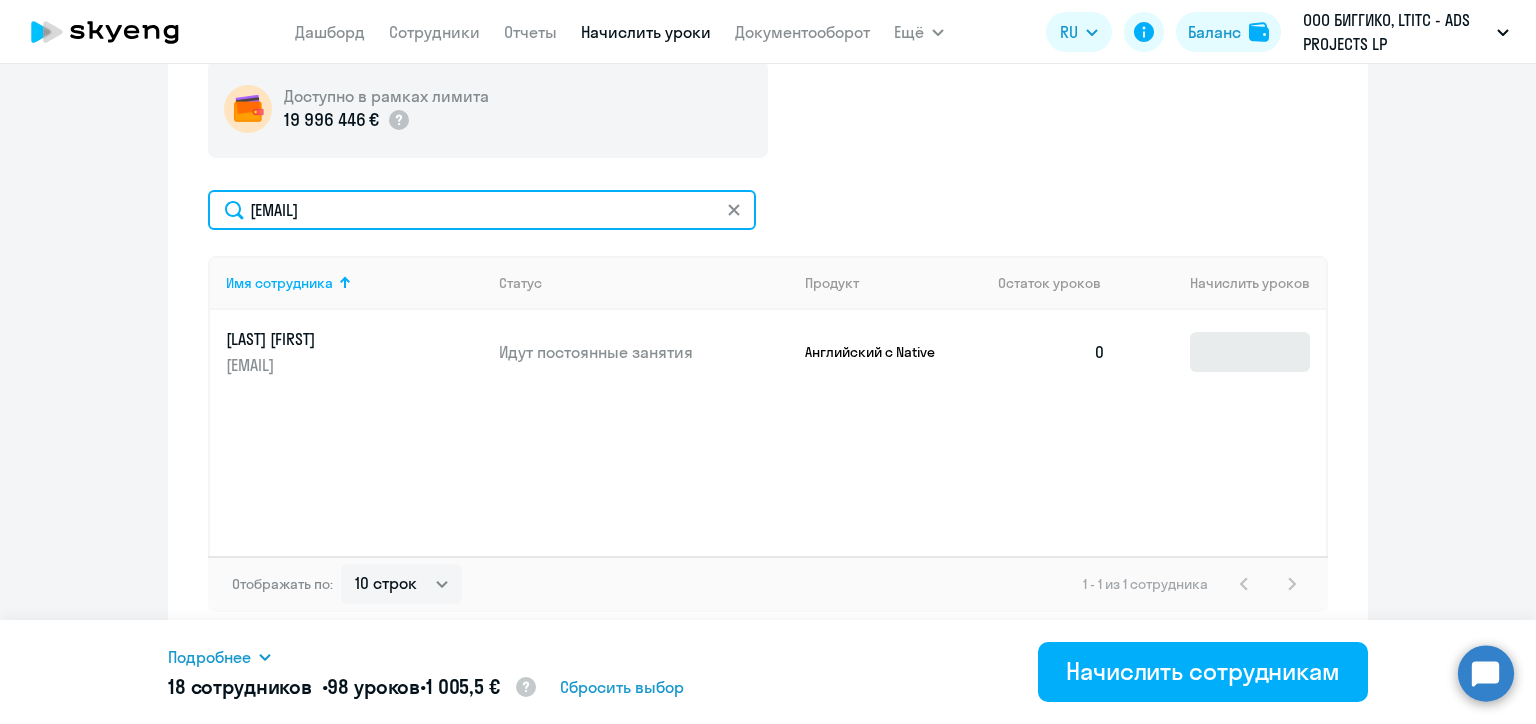 type on "envmlope@gmail.com" 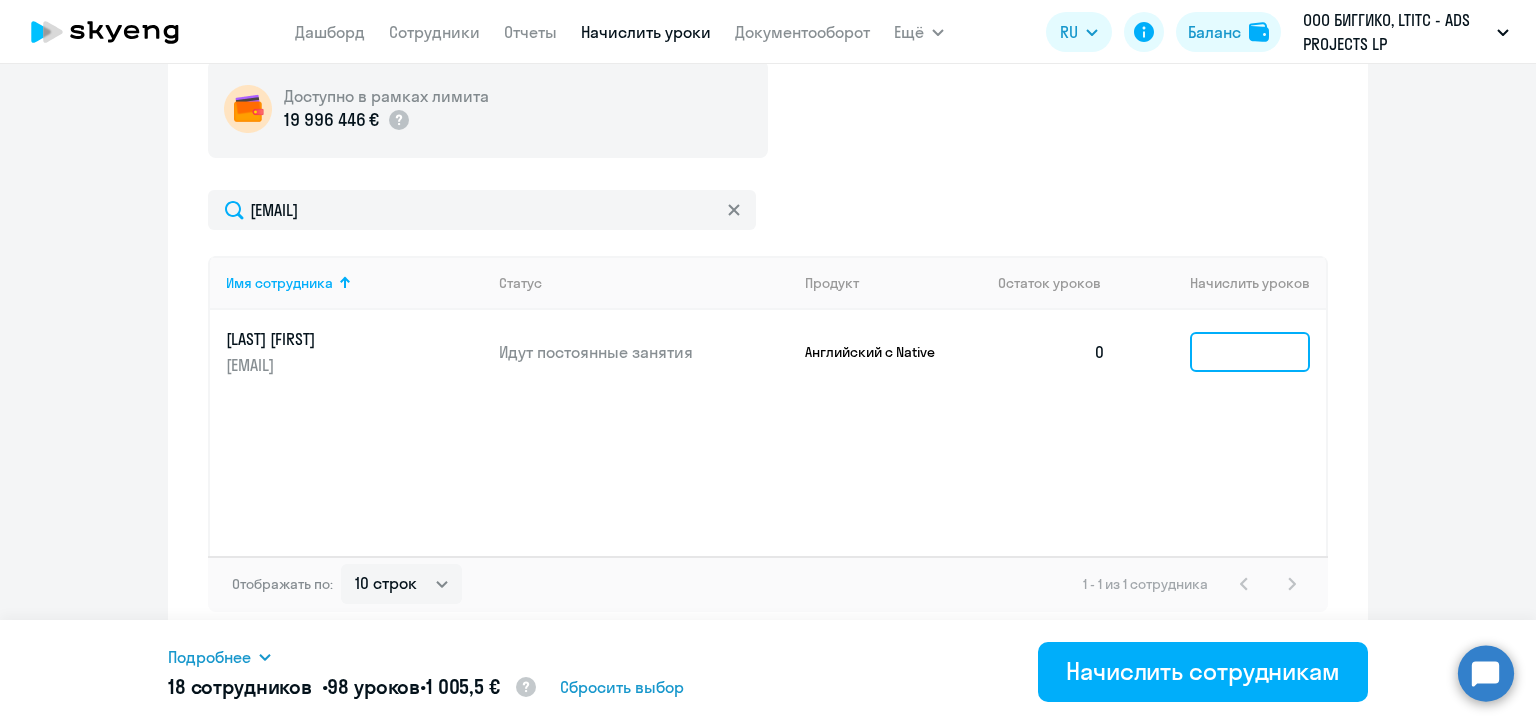 click 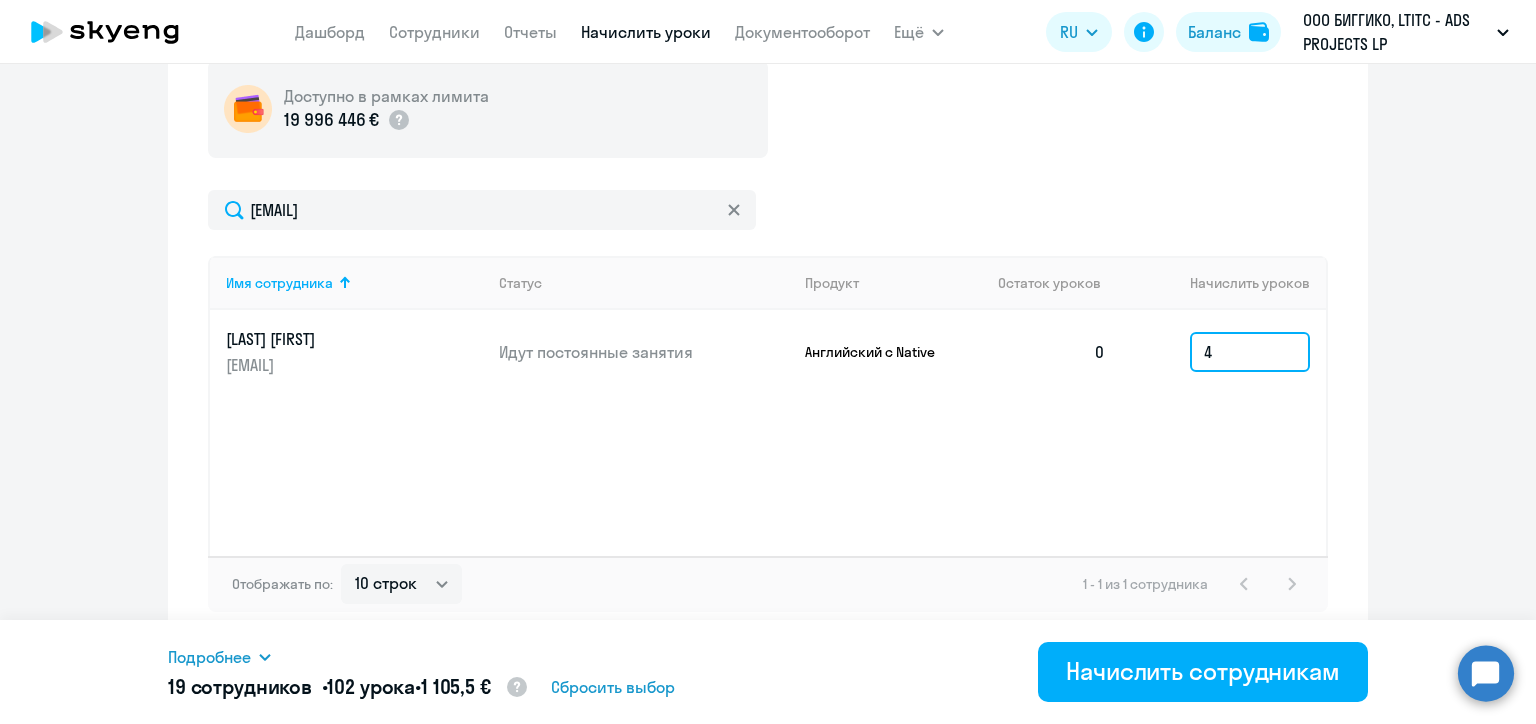 type on "4" 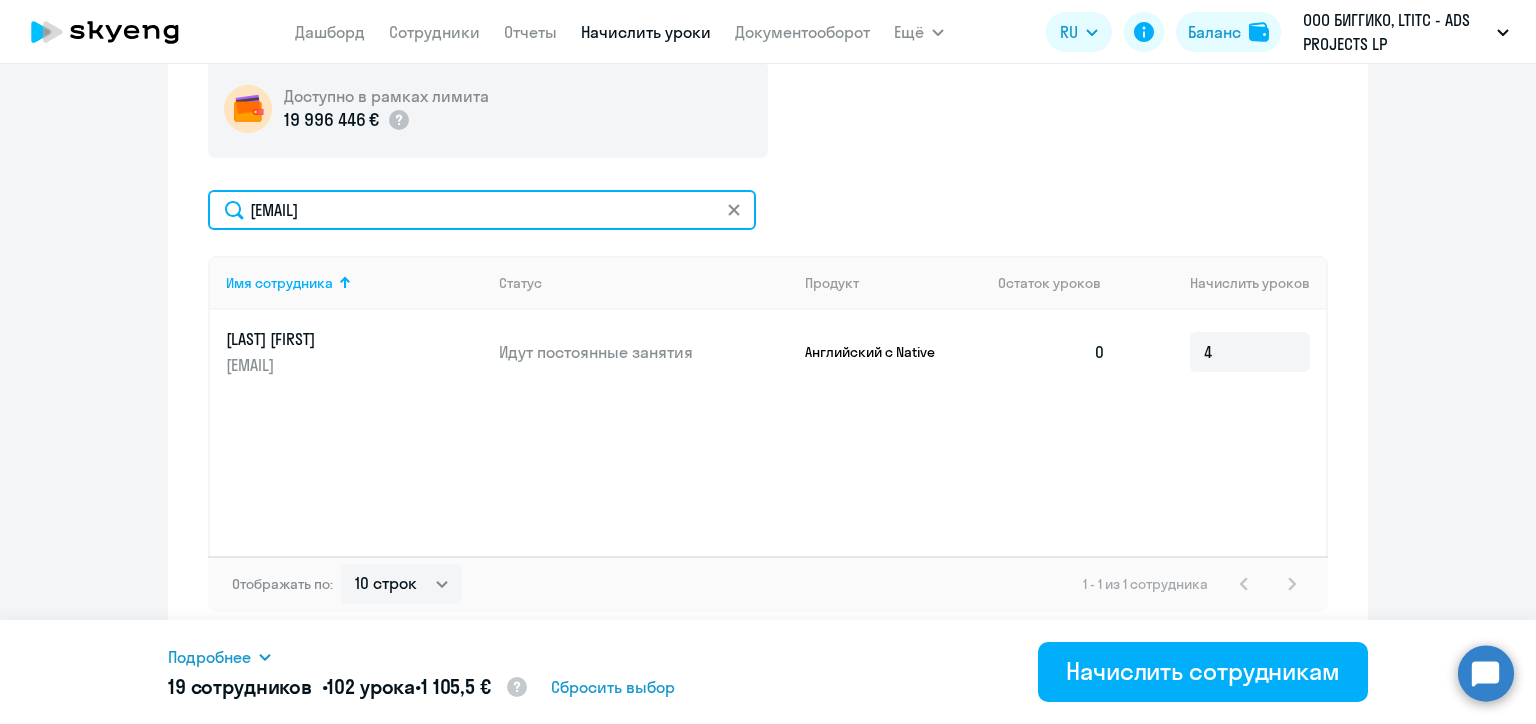 click on "envmlope@gmail.com" 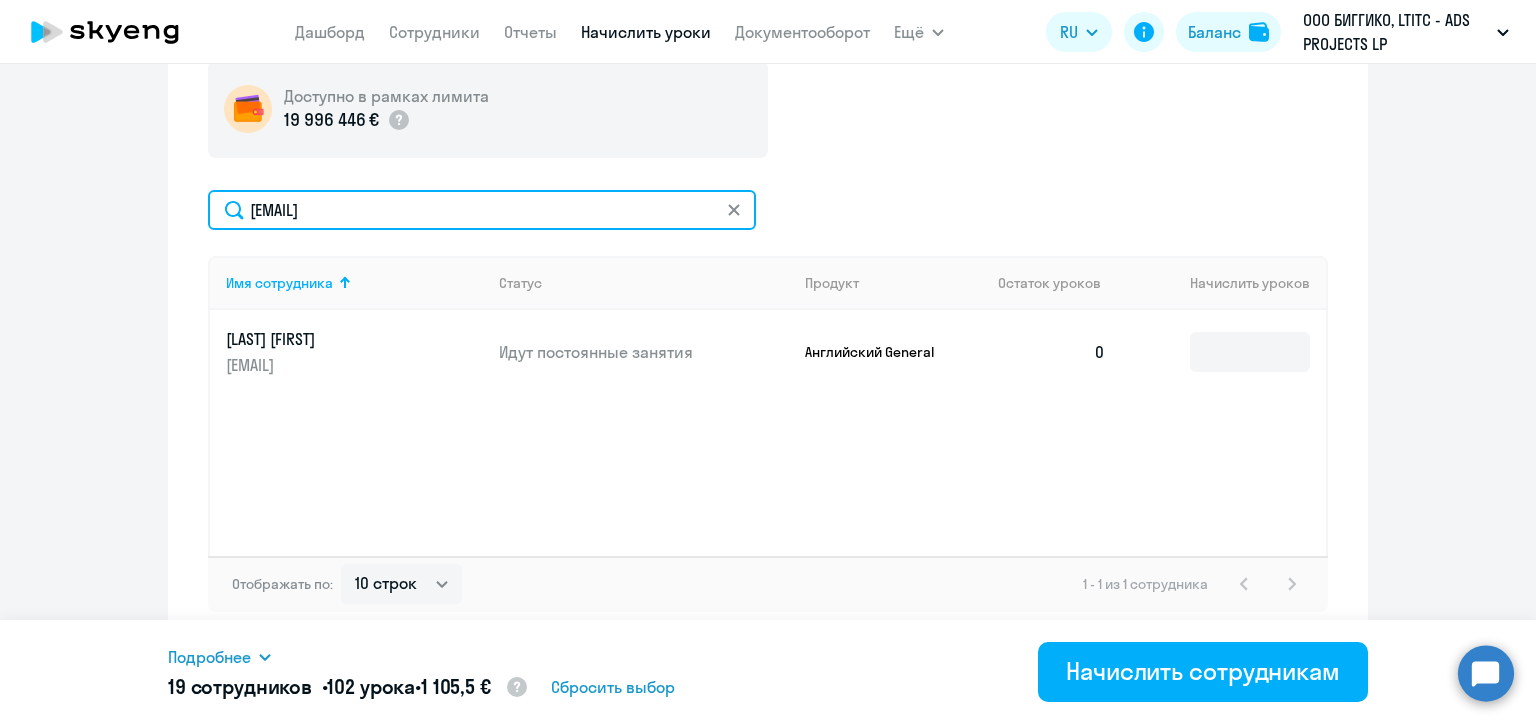 type on "anastasiya.paramonava@alreadymedia.com" 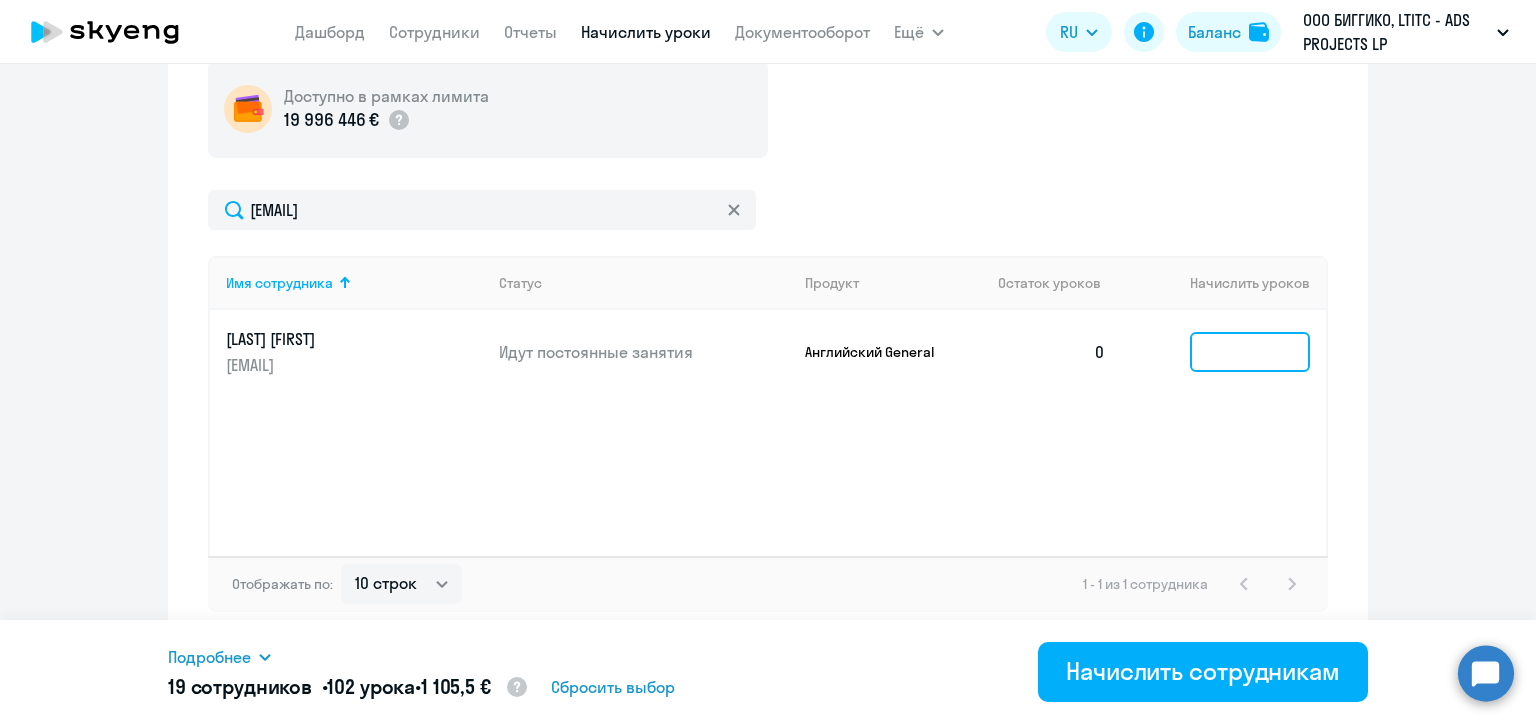 click 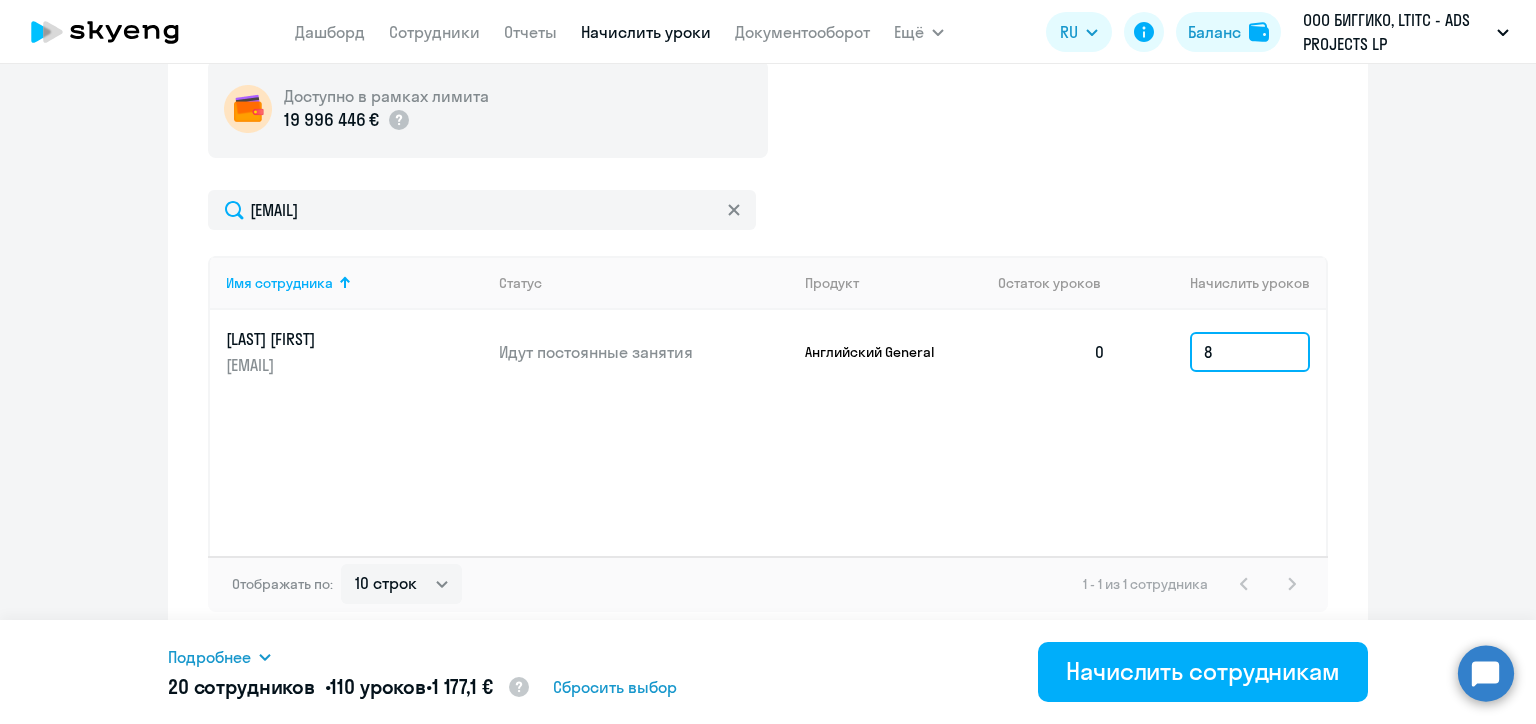 type on "8" 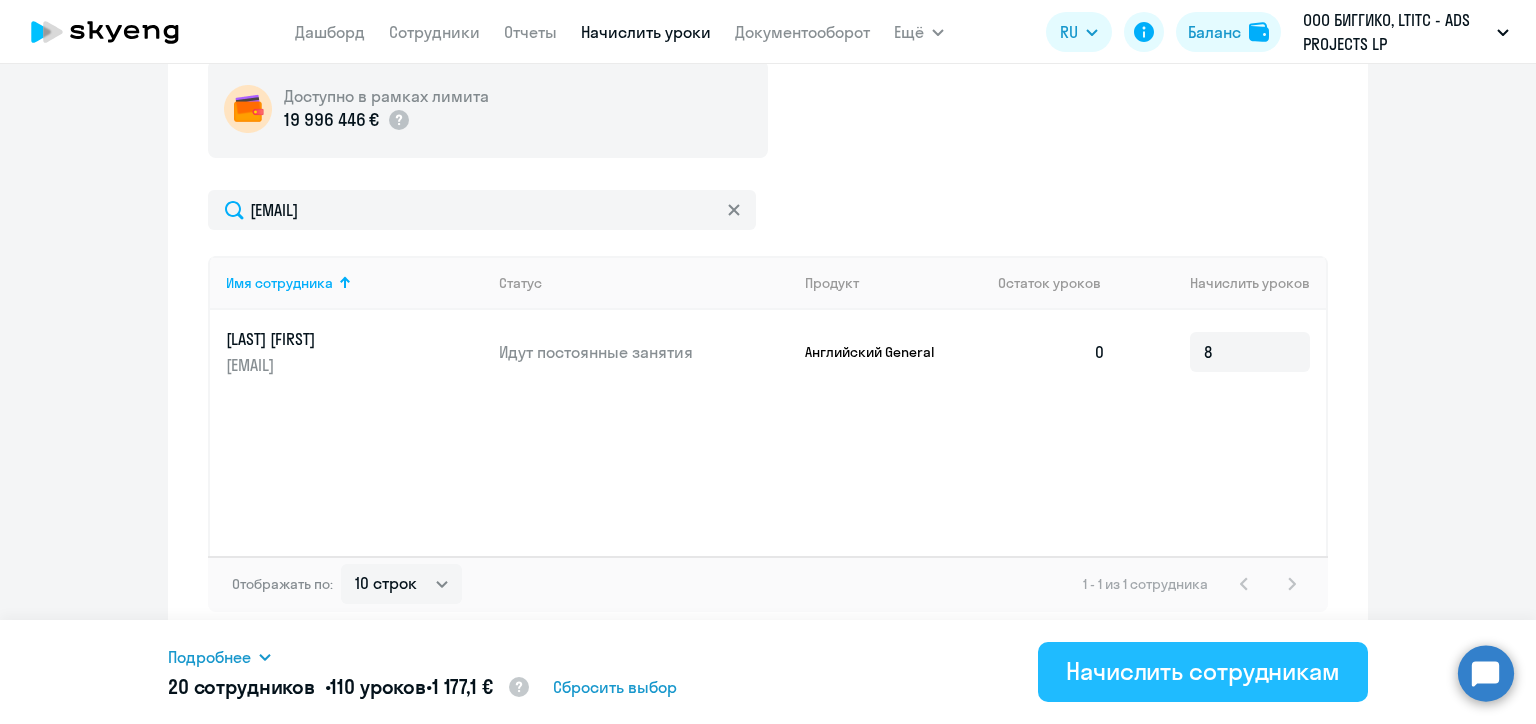 click on "Начислить сотрудникам" at bounding box center (1203, 671) 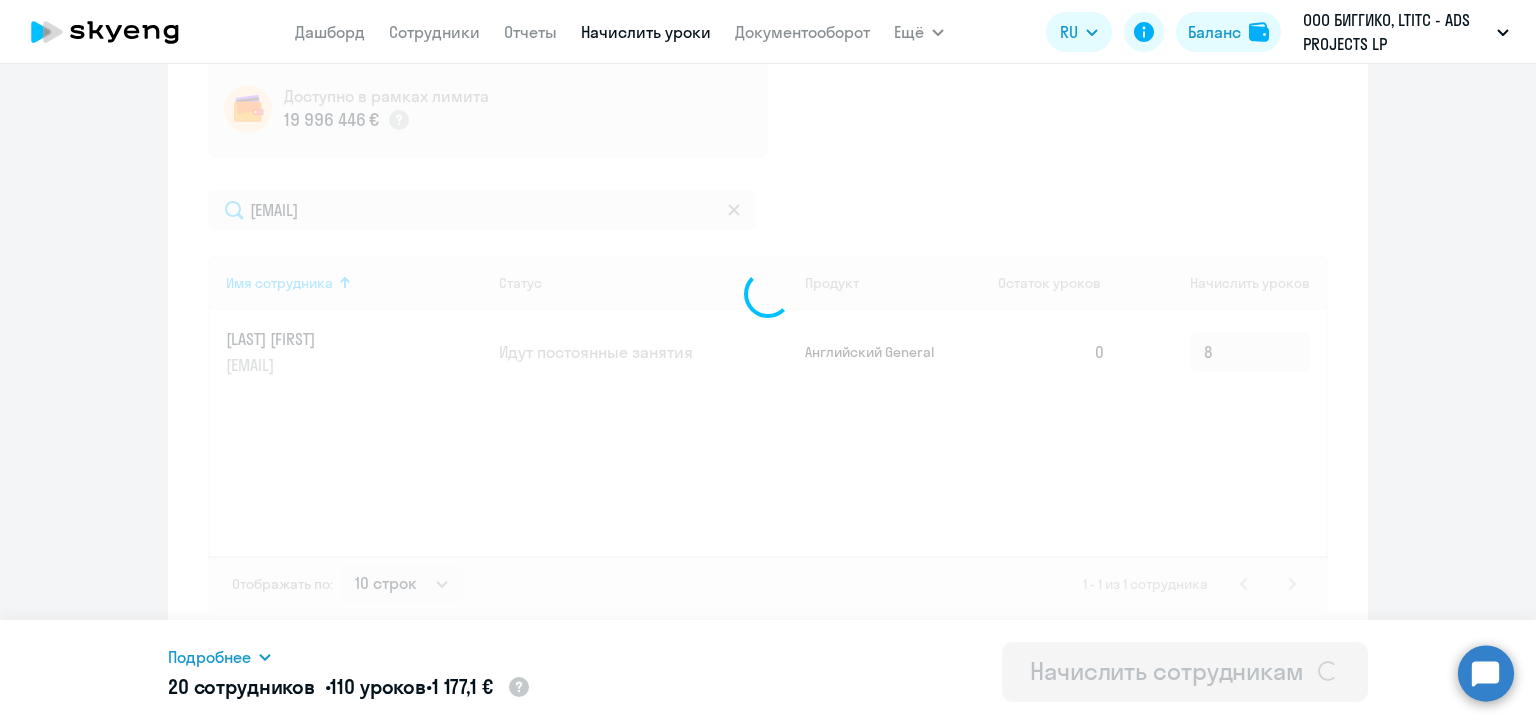 type 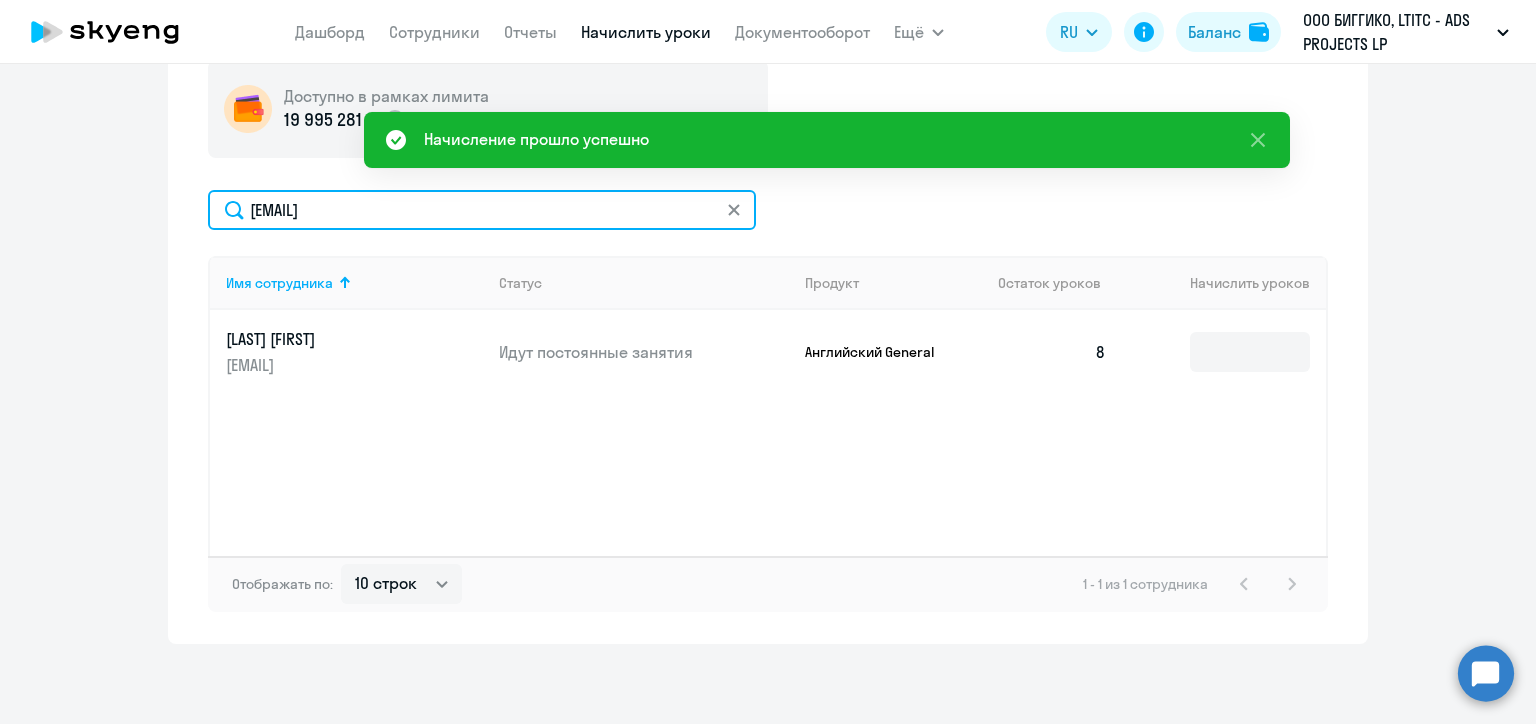 click on "anastasiya.paramonava@alreadymedia.com" 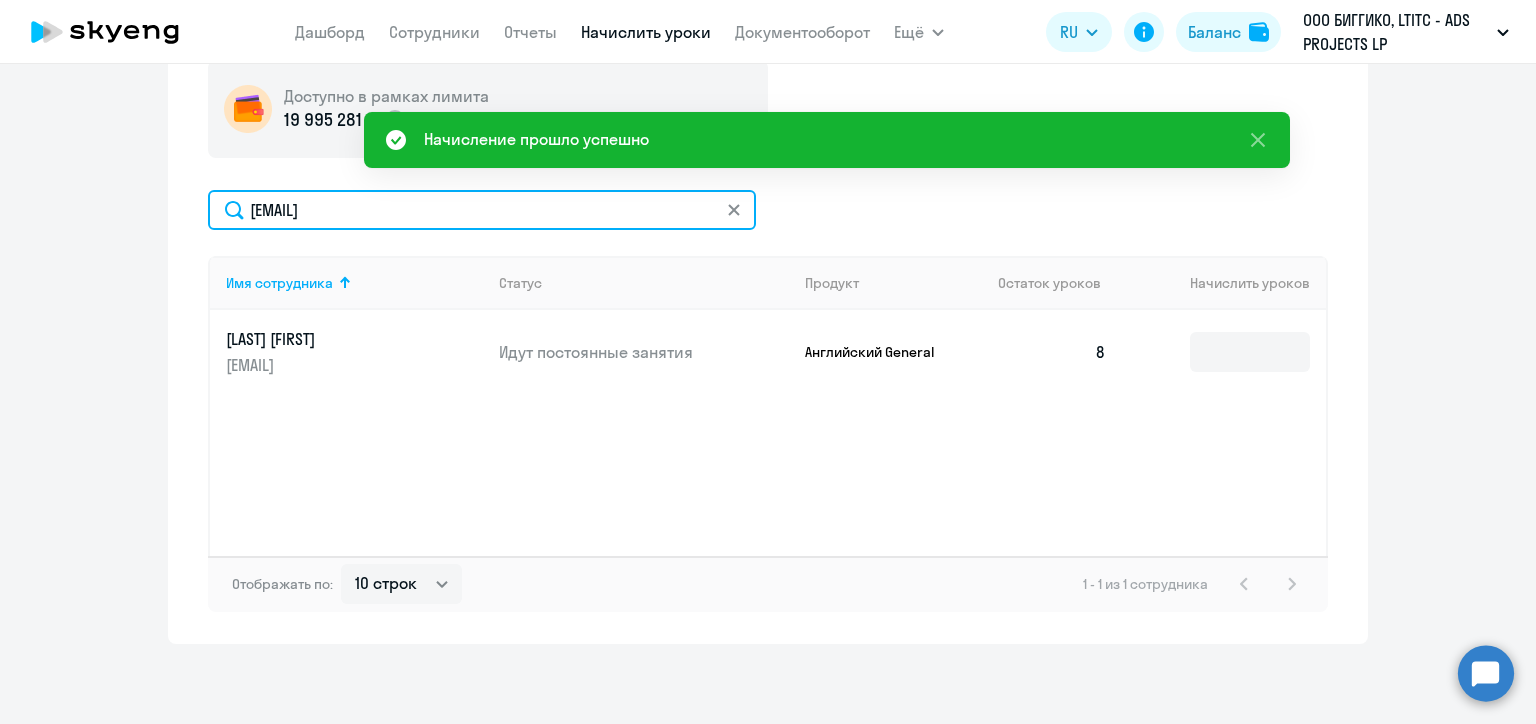 paste on "pashaly.yuri@biggiko" 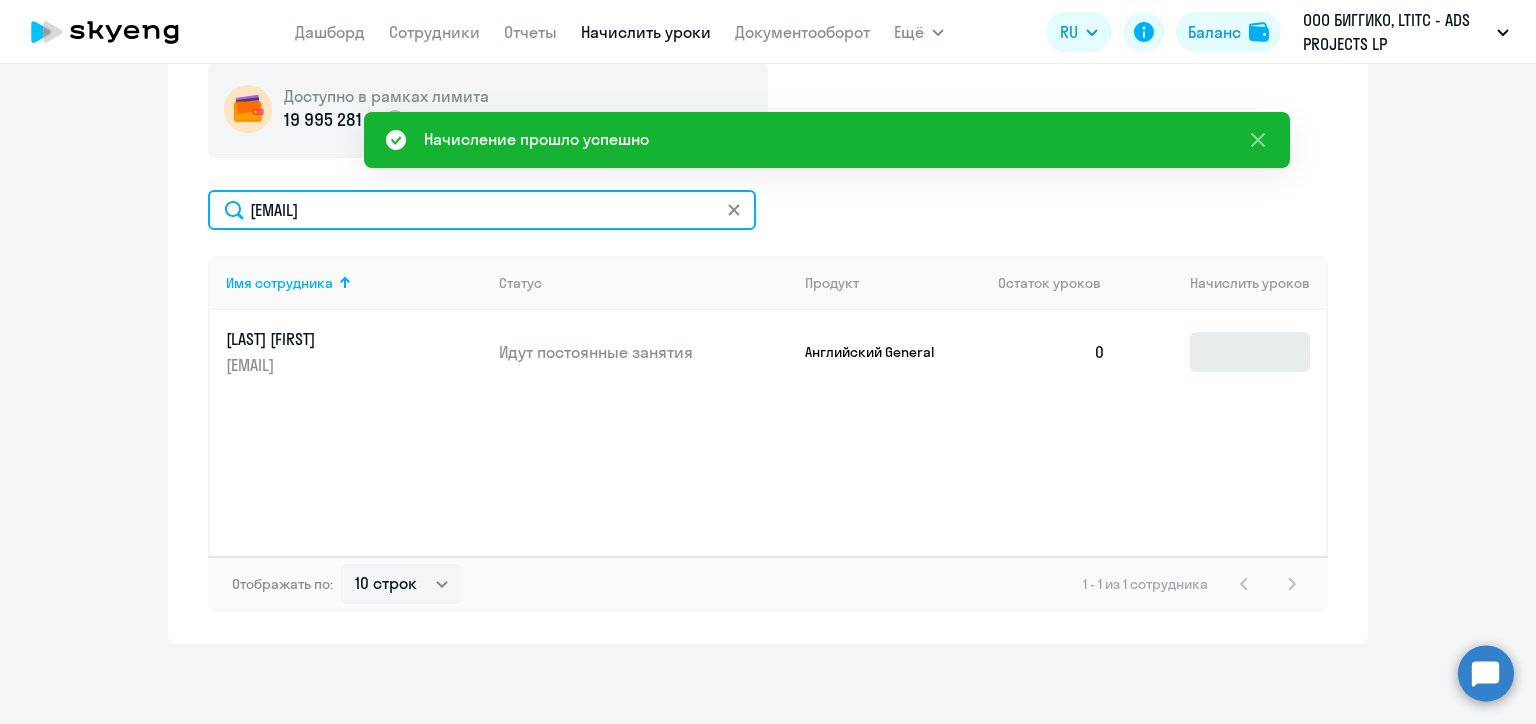 type on "pashaly.yuri@biggiko.com" 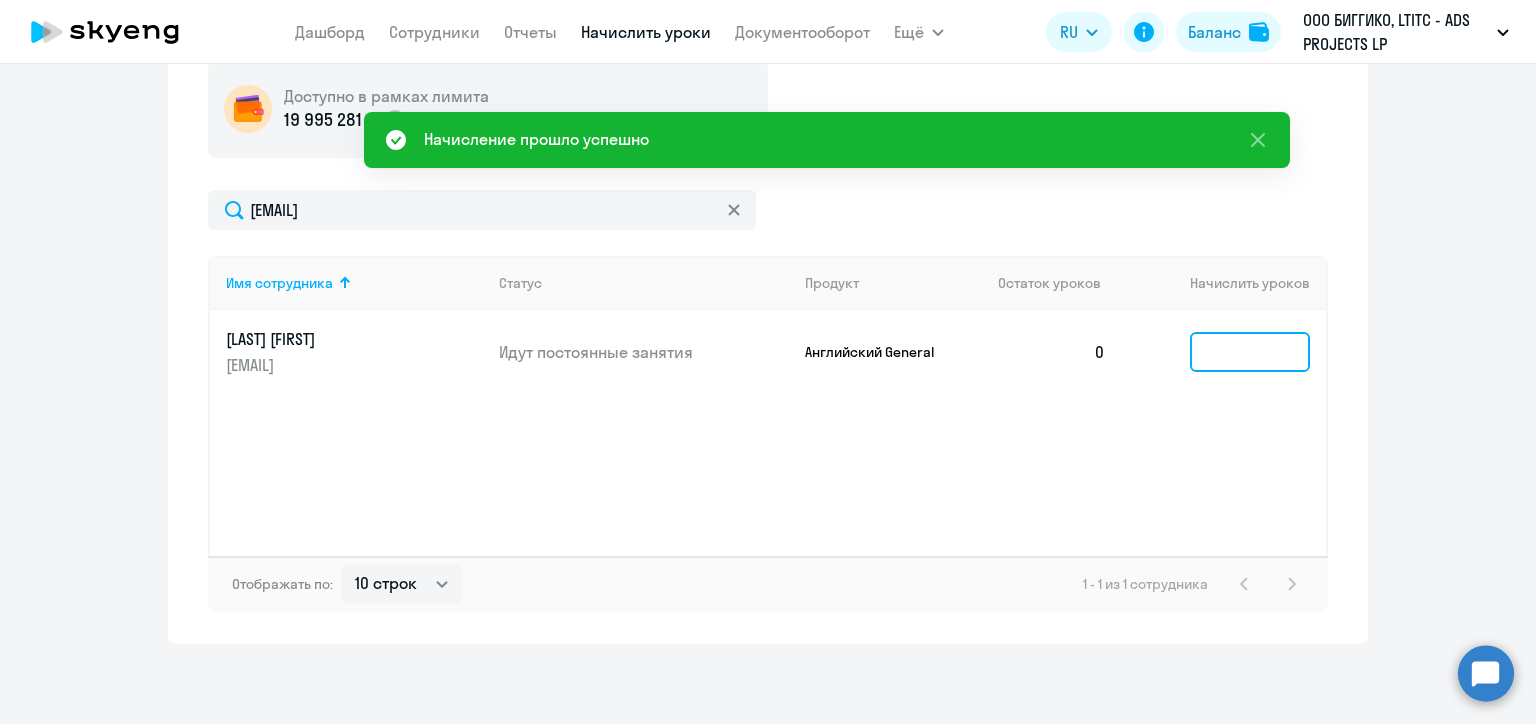 click 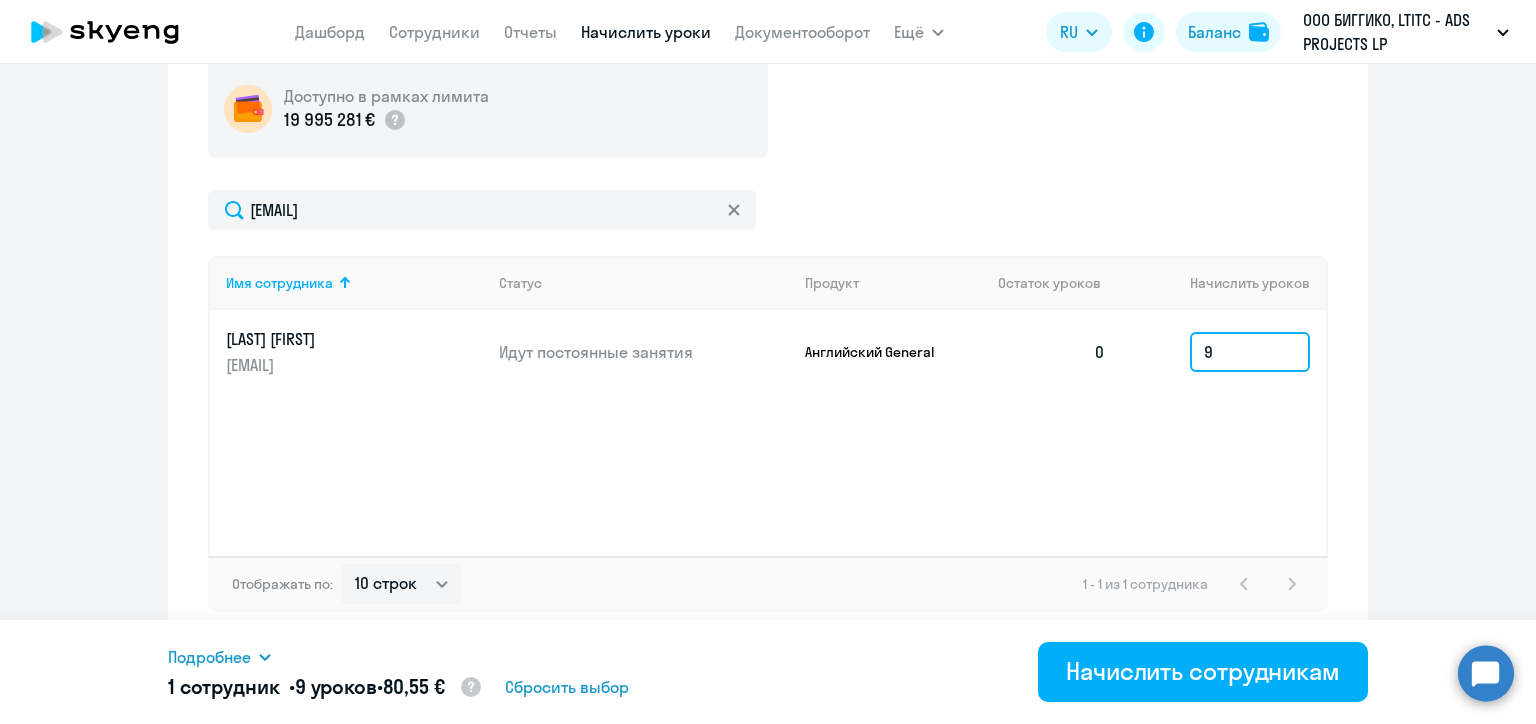 type on "9" 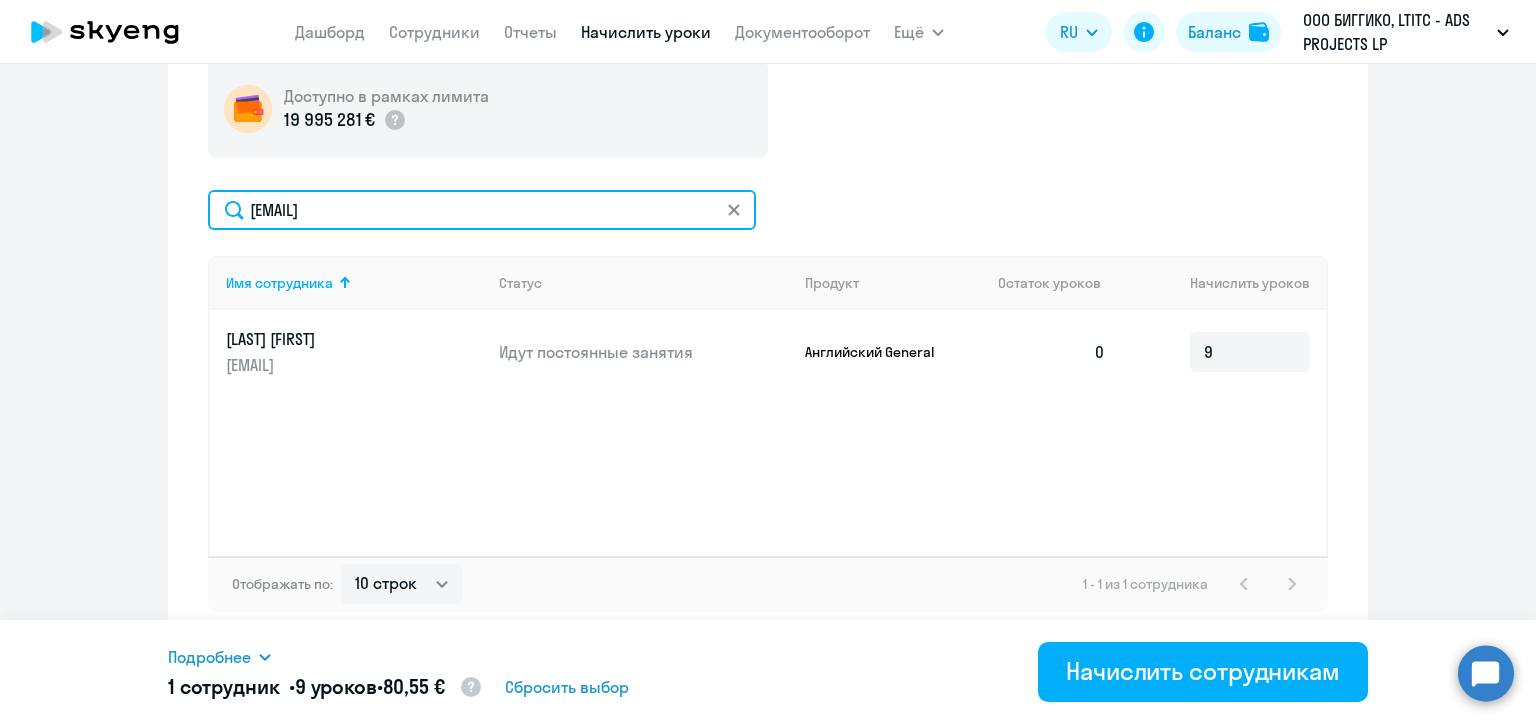 click on "pashaly.yuri@biggiko.com" 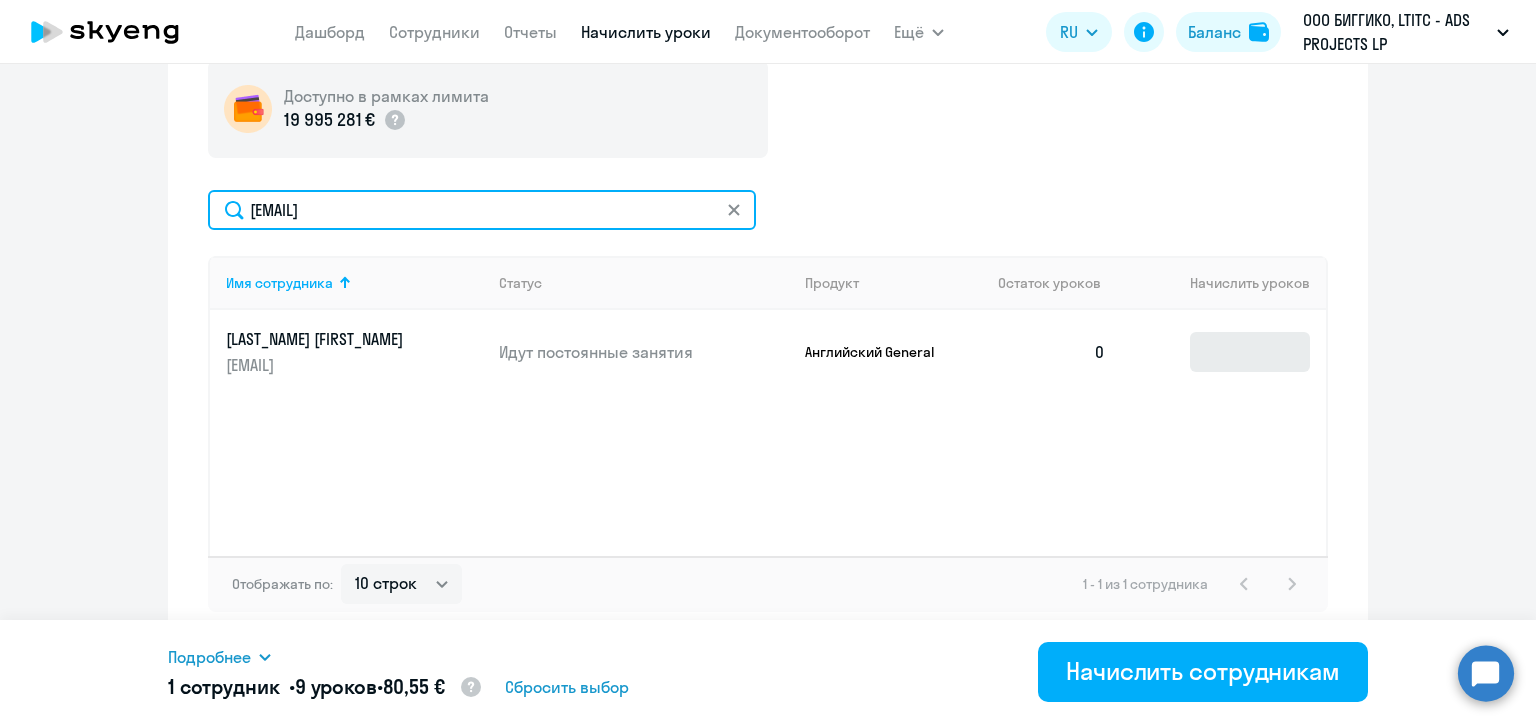 type on "arseniy.pekarski@biggiko.com" 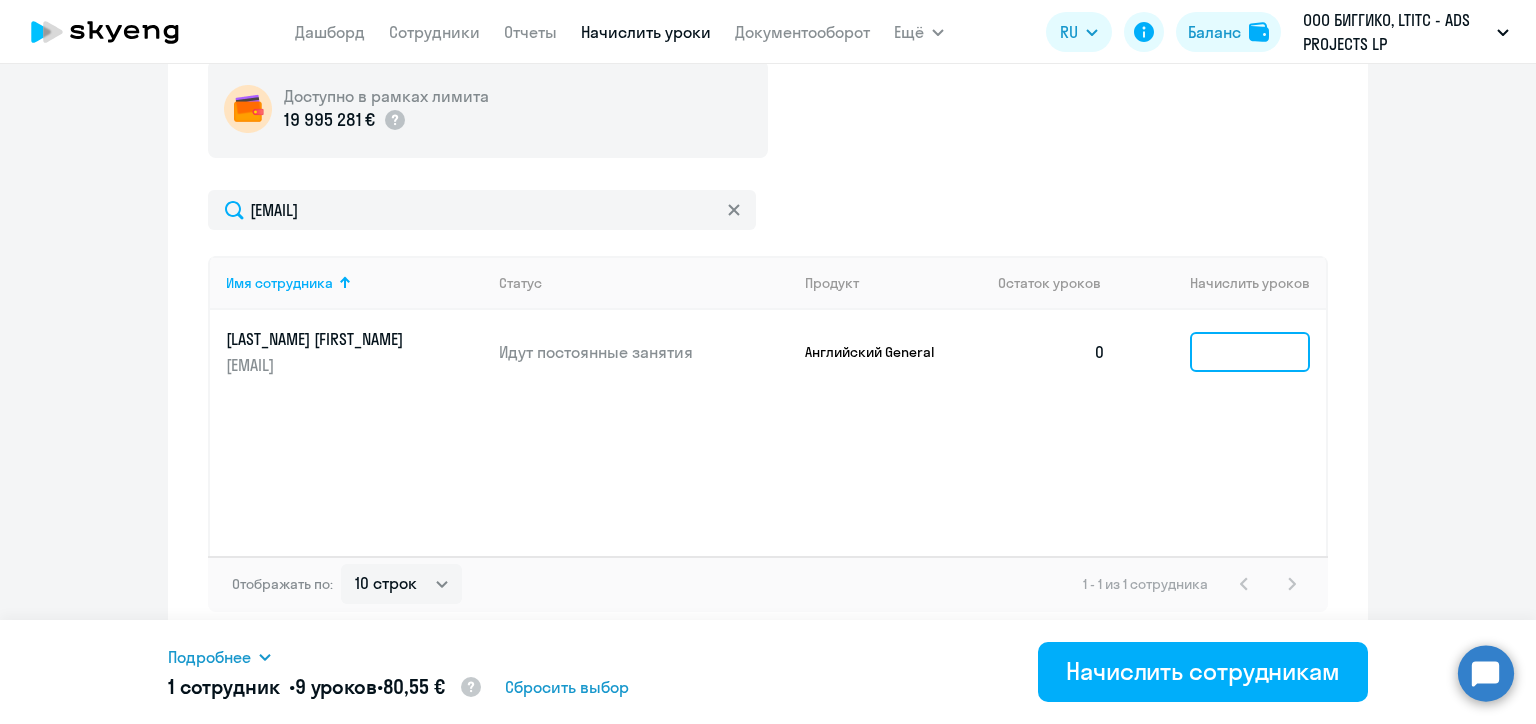 click 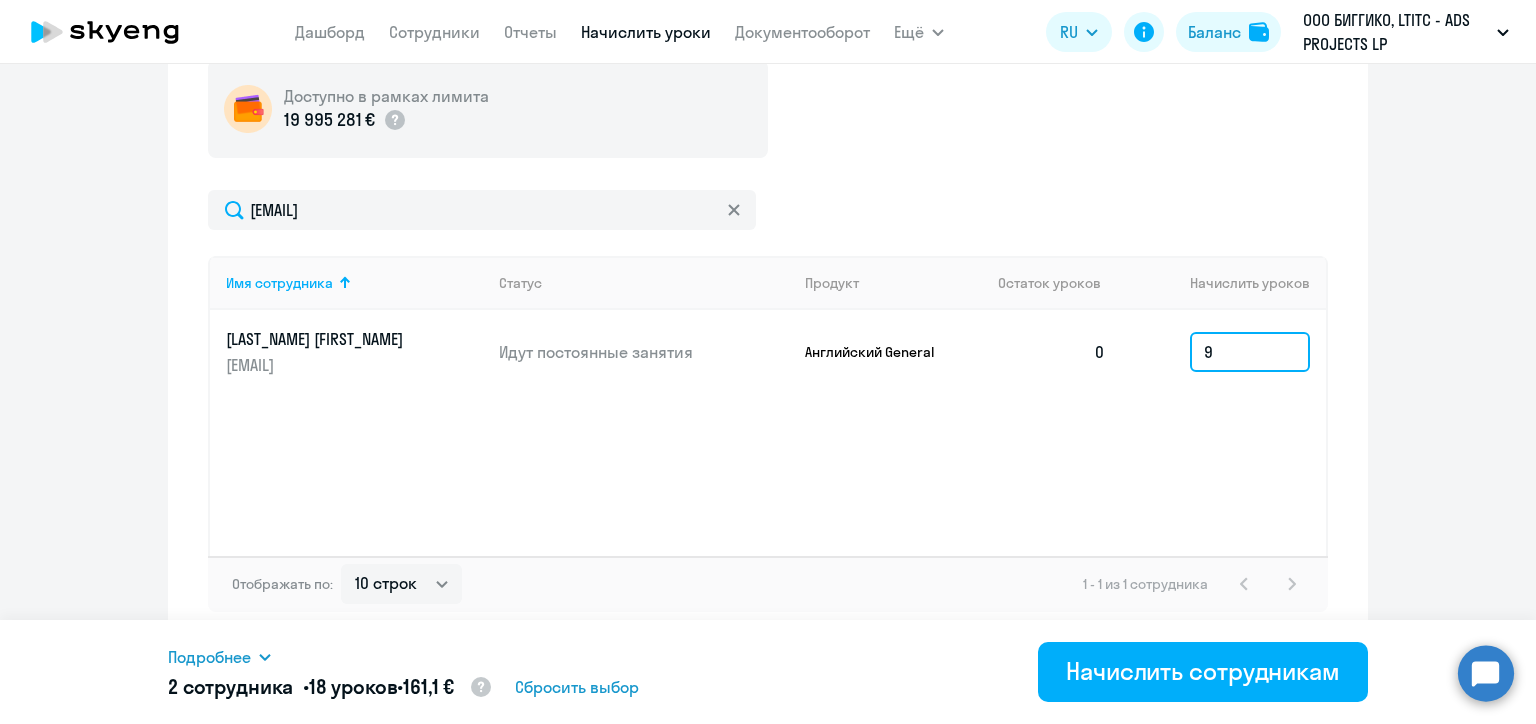 type on "9" 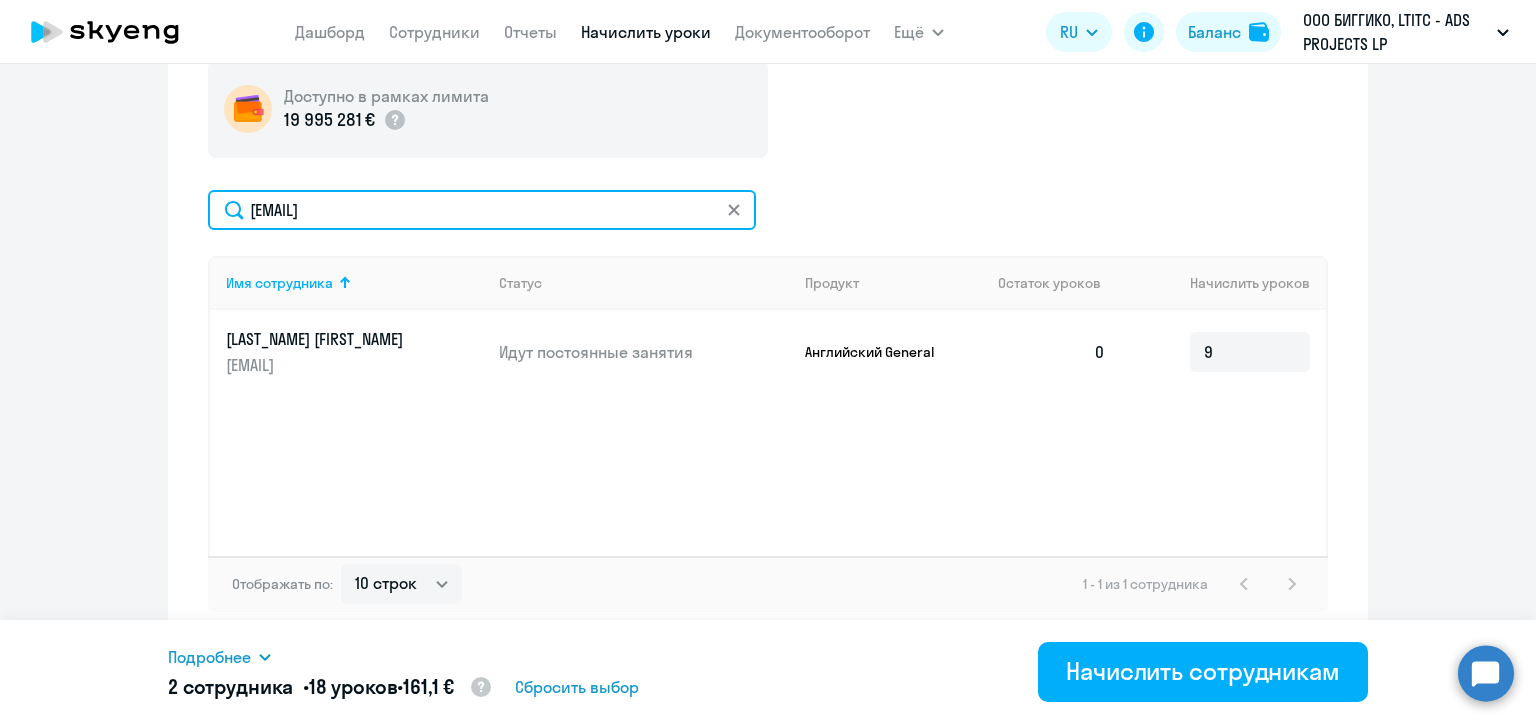 click on "arseniy.pekarski@biggiko.com" 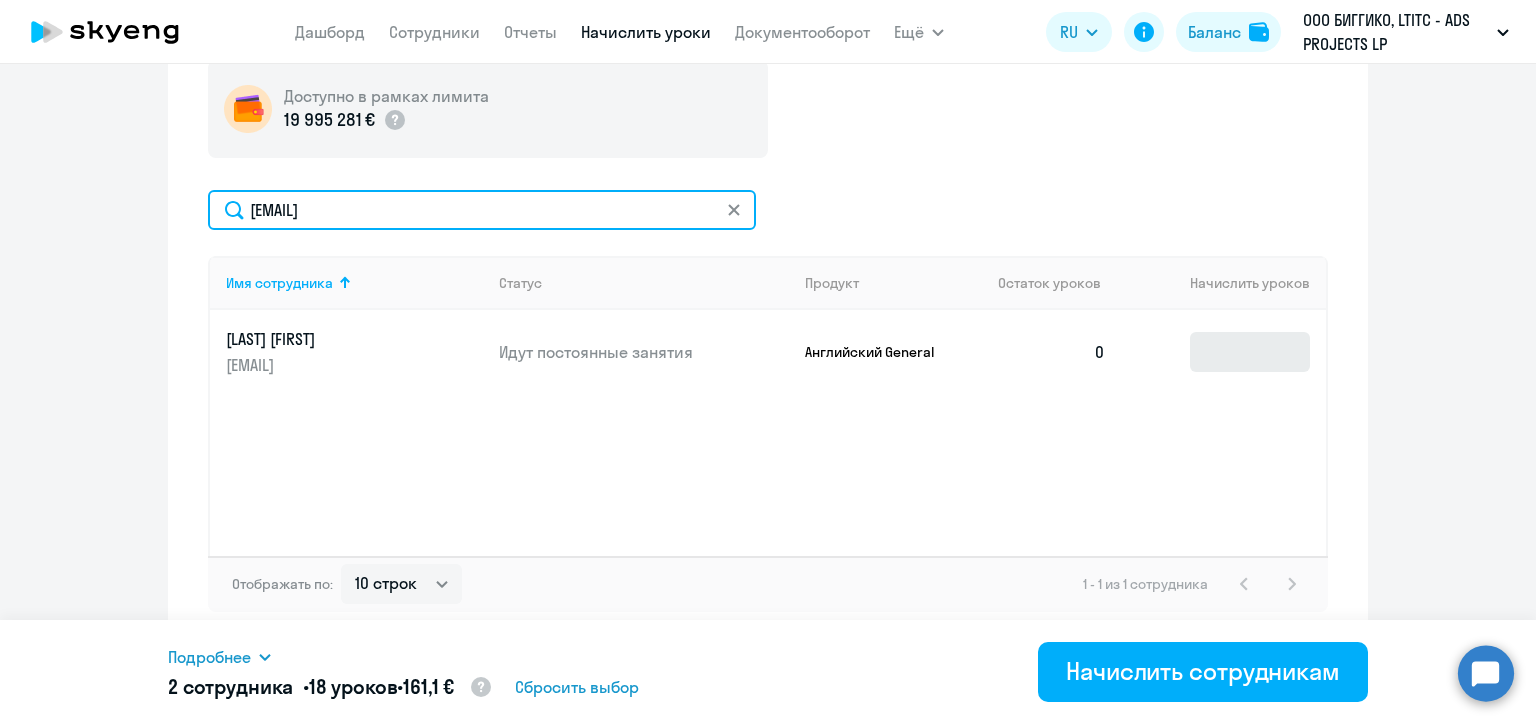 type on "sofiapetrenko953@gmail.com" 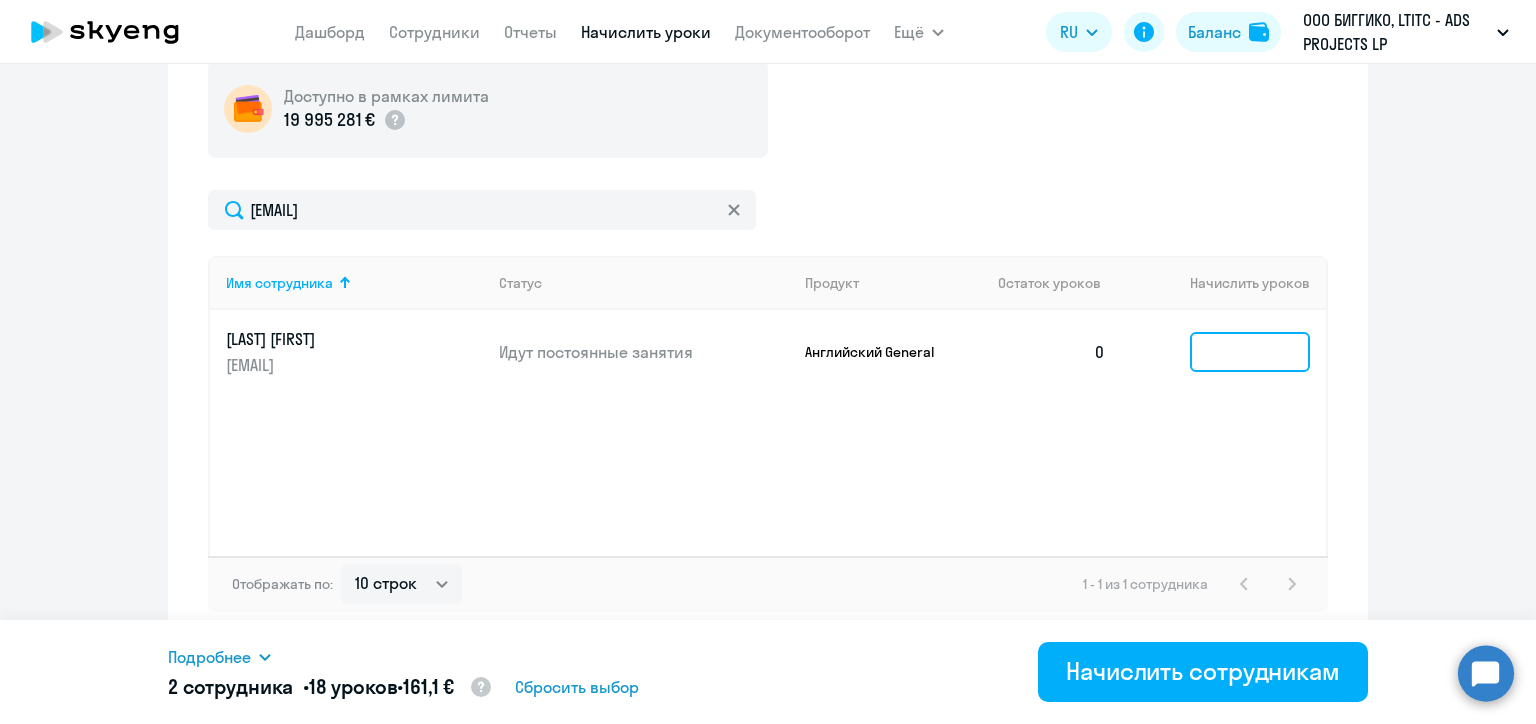 click 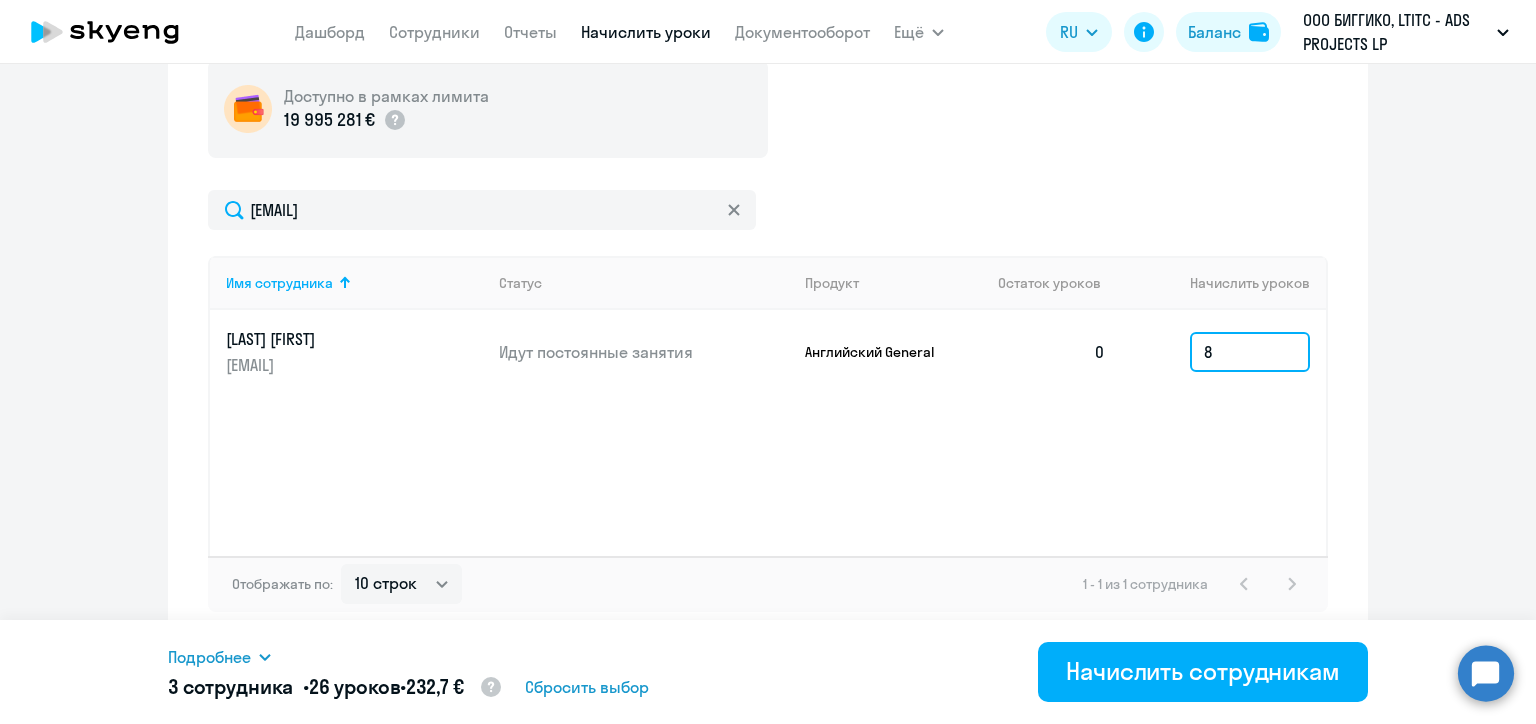 type on "8" 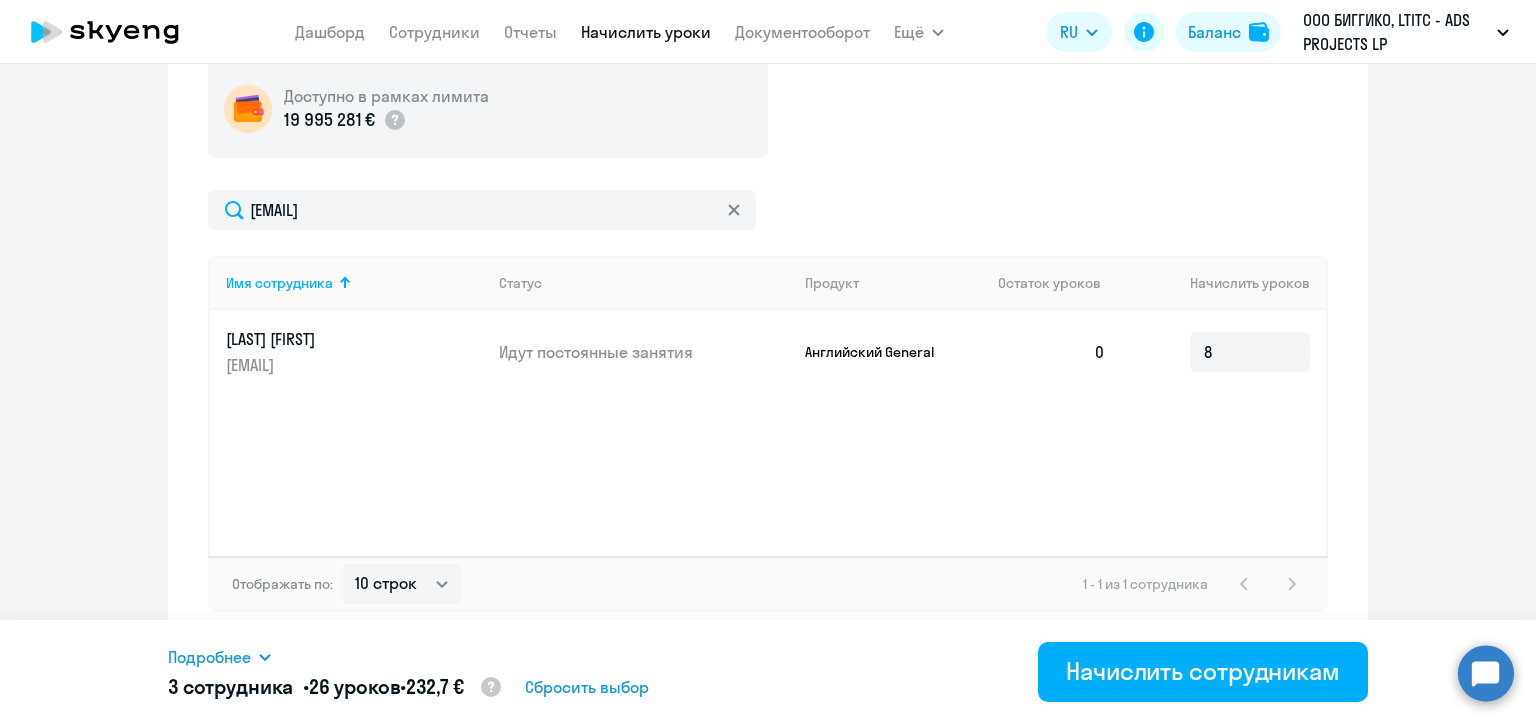 click on "Подробнее
Имя сотрудника   Продукт   Начислить уроков   Цена за 1   Сумма  Пашалы Юрий Английский General 9 8,95 € 80,55 €
Пекарский Арсений Английский General 9 8,95 € 80,55 €
Петренко София Английский General 8 8,95 € 71,6 €
3 сотрудника  •    26 уроков    •    232,7 €
Сбросить выбор   Начислить сотрудникам" at bounding box center [768, 672] 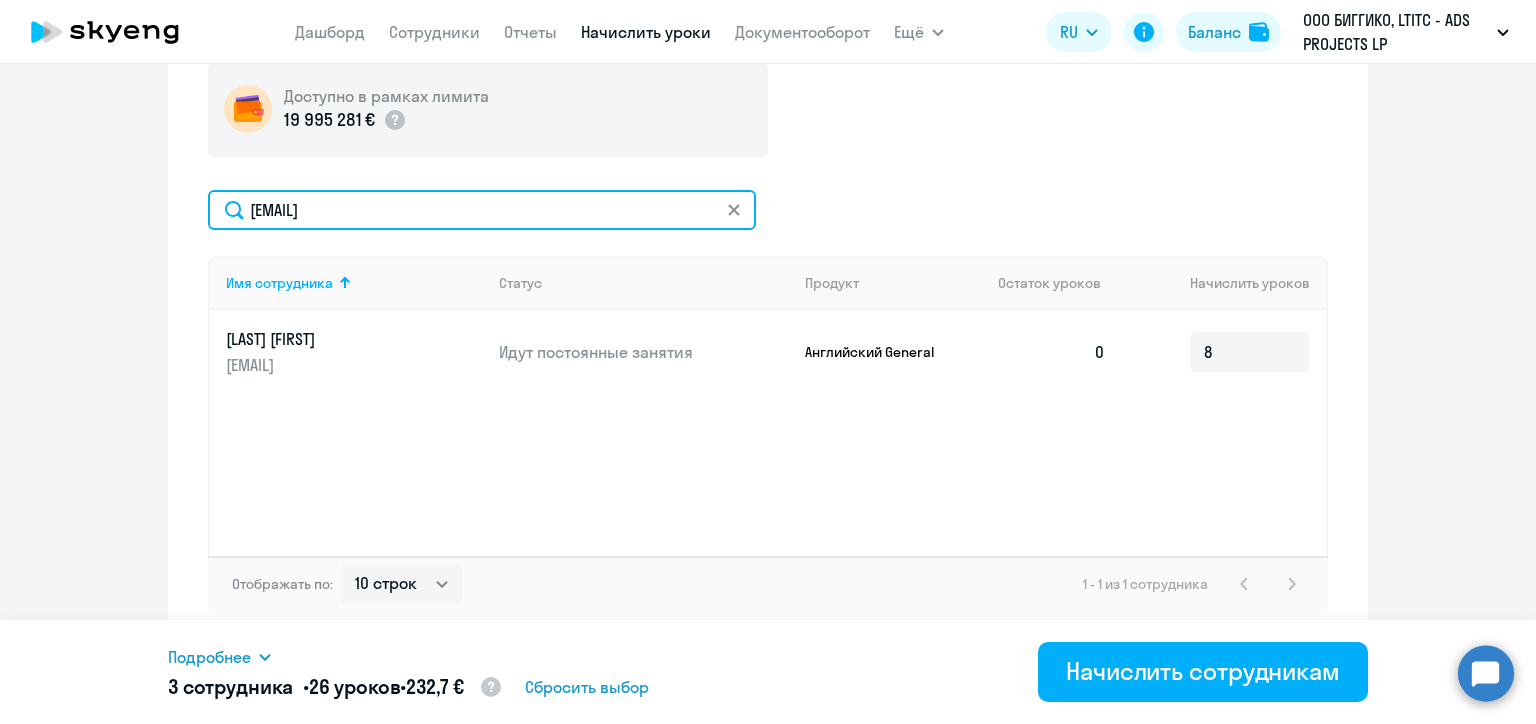 click on "sofiapetrenko953@gmail.com" 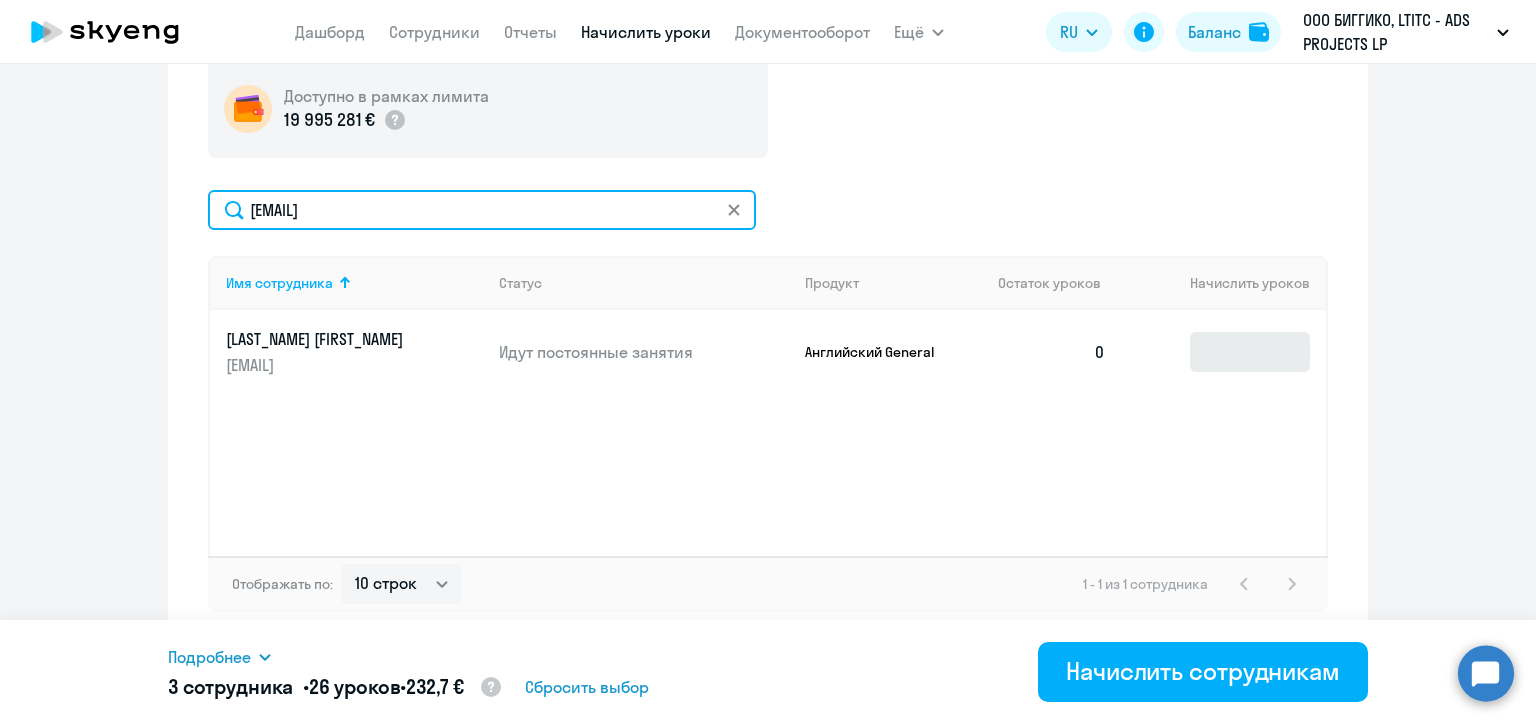 type on "anastasia.pyrohova@alreadymedia.com" 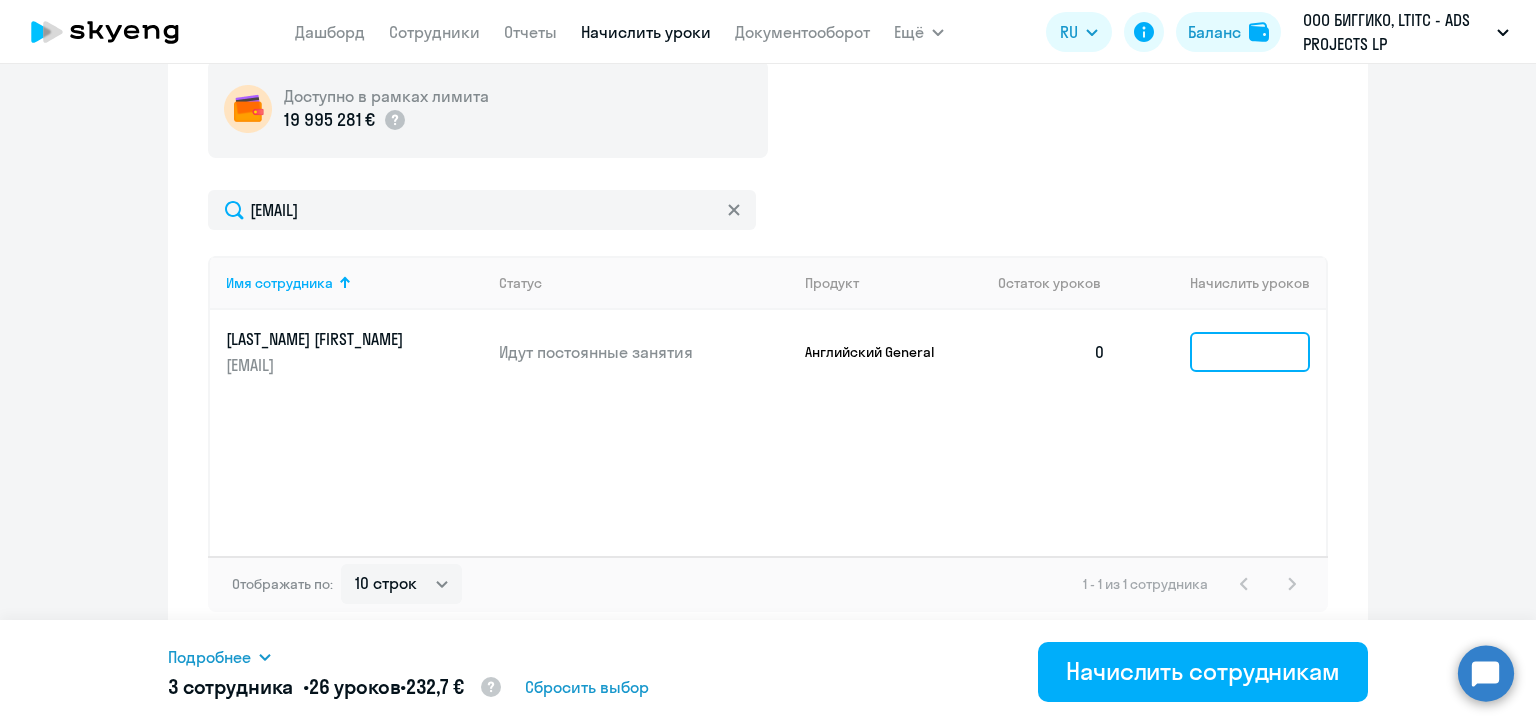 click 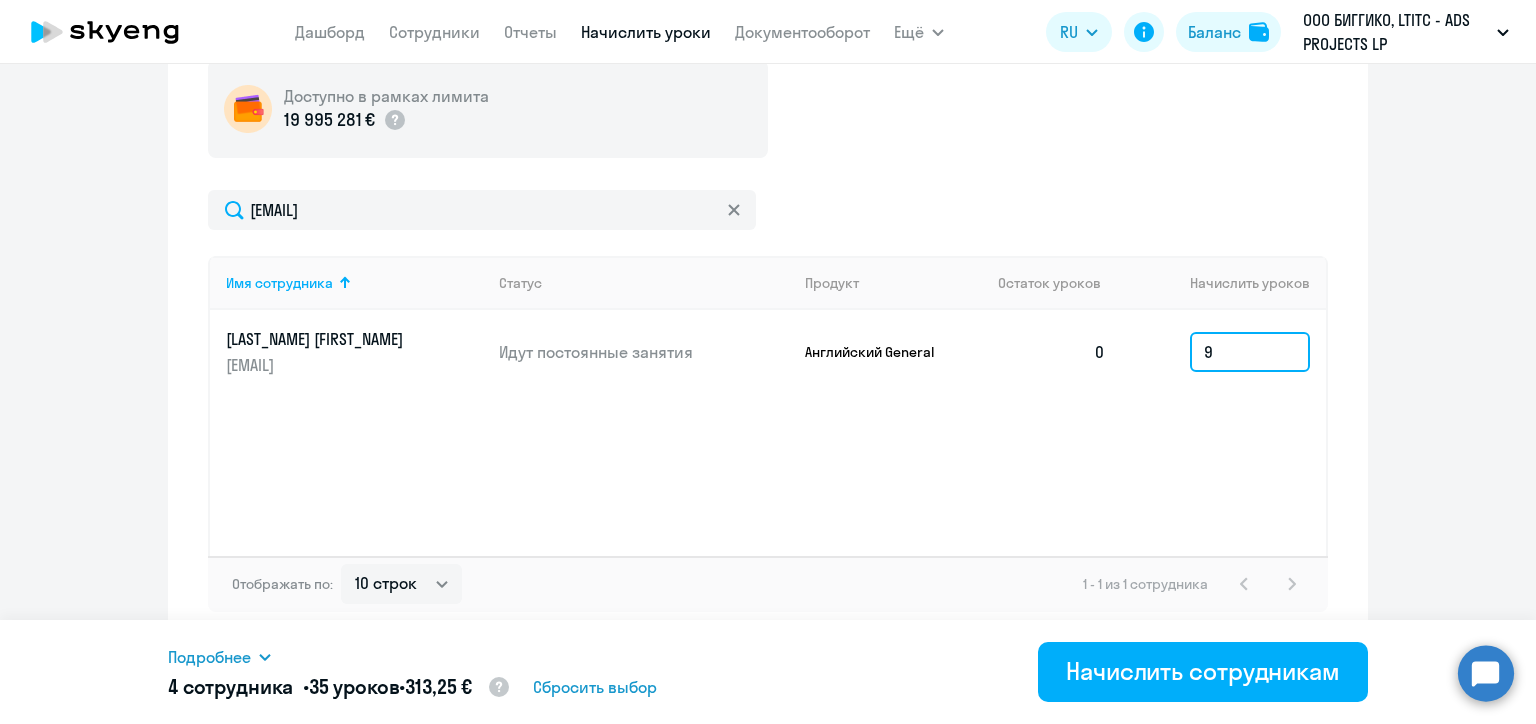 type on "9" 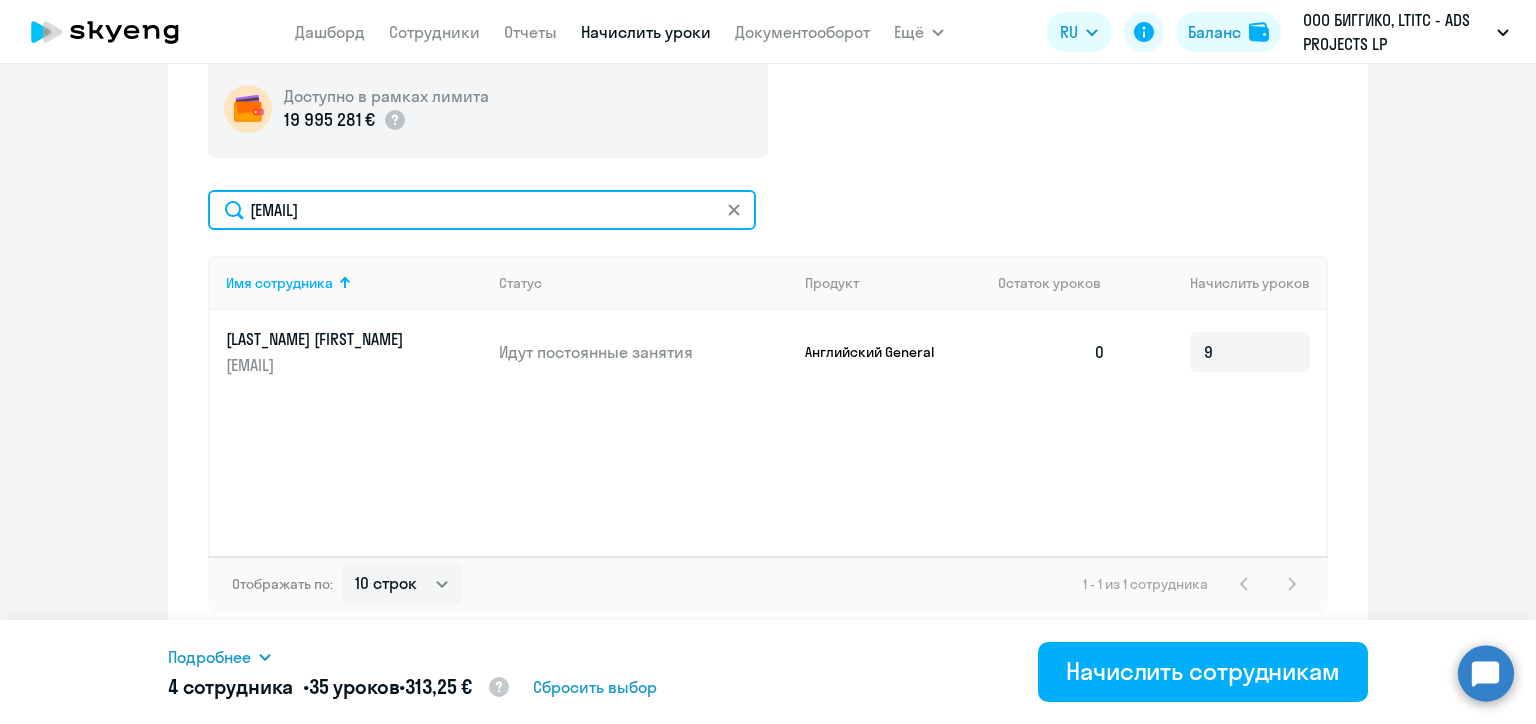 click on "anastasia.pyrohova@alreadymedia.com" 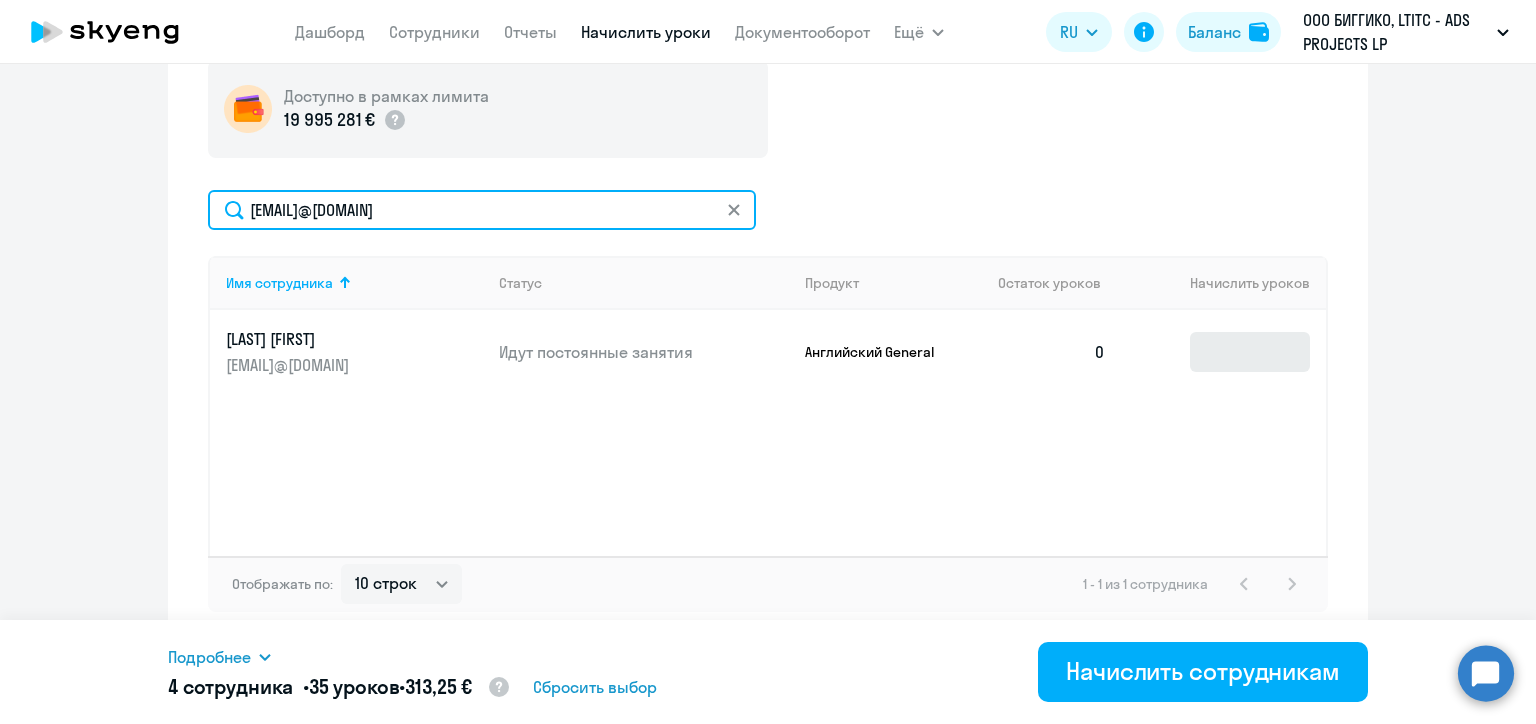 type on "aliaksandra.padluzhnaya@alreadymedia.com" 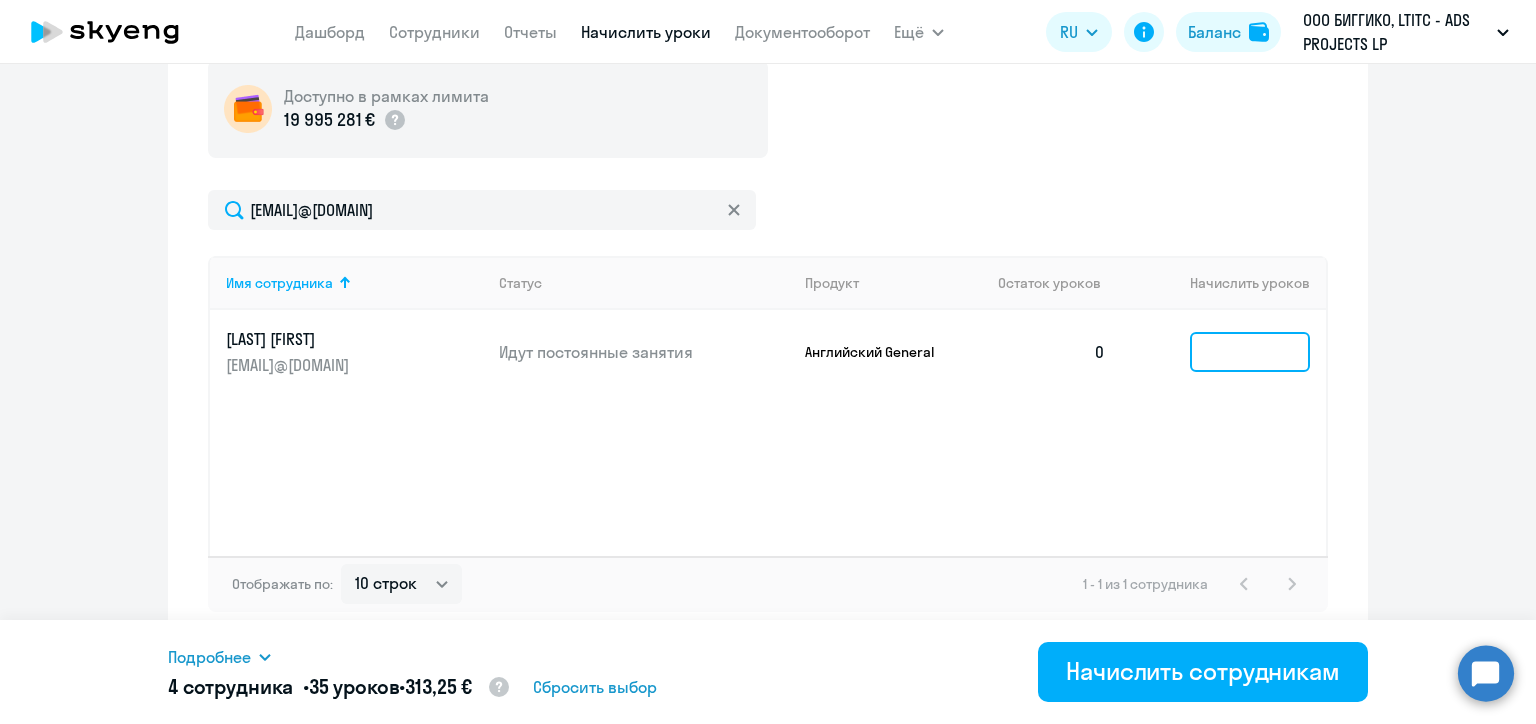 click 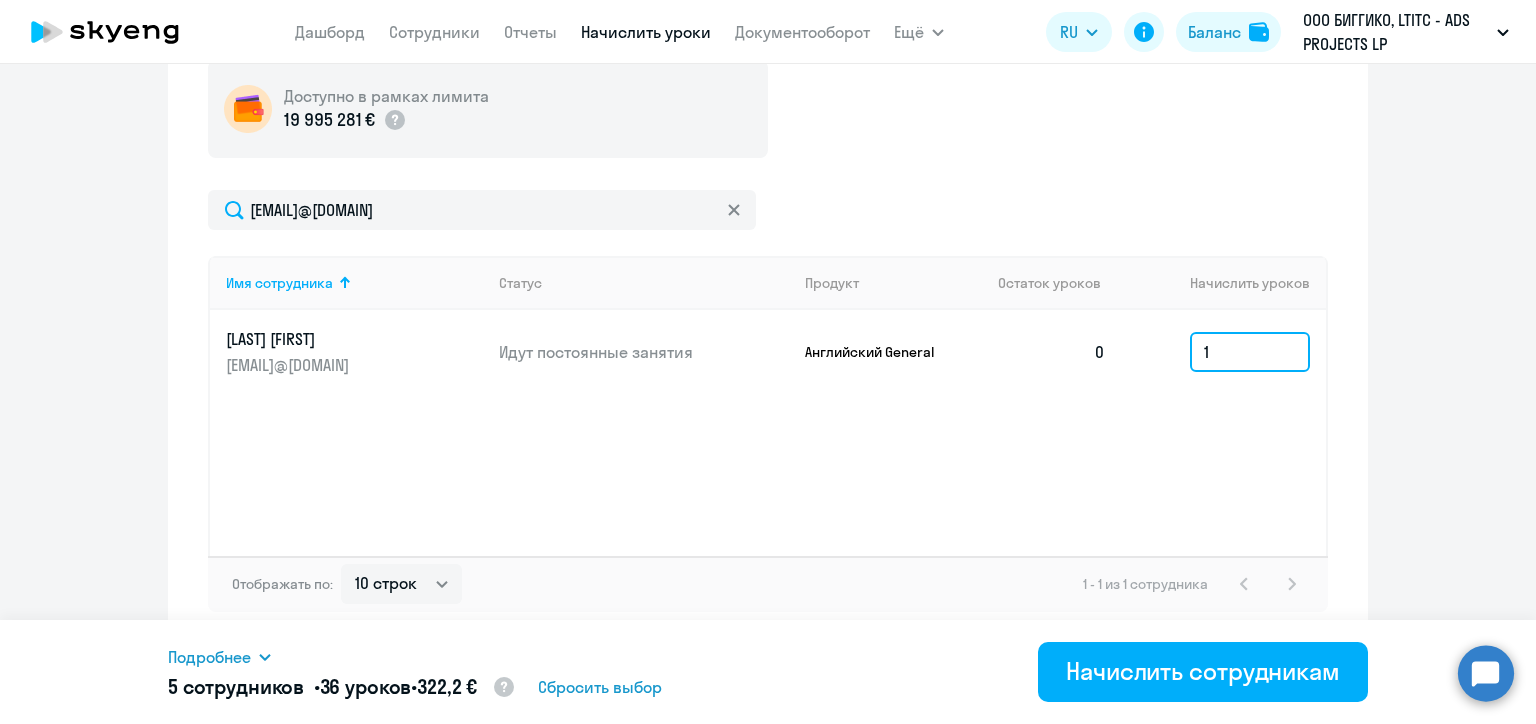 type on "1" 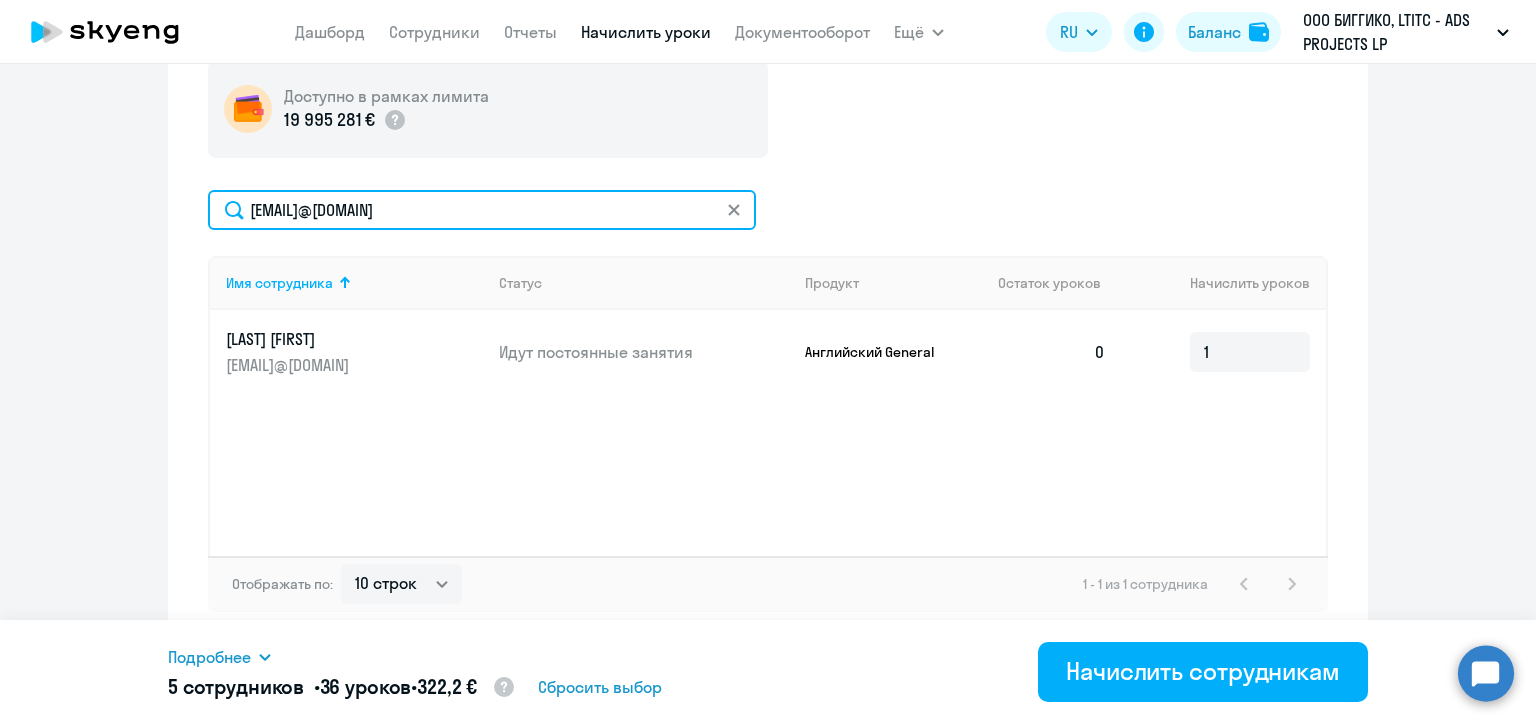 click on "aliaksandra.padluzhnaya@alreadymedia.com" 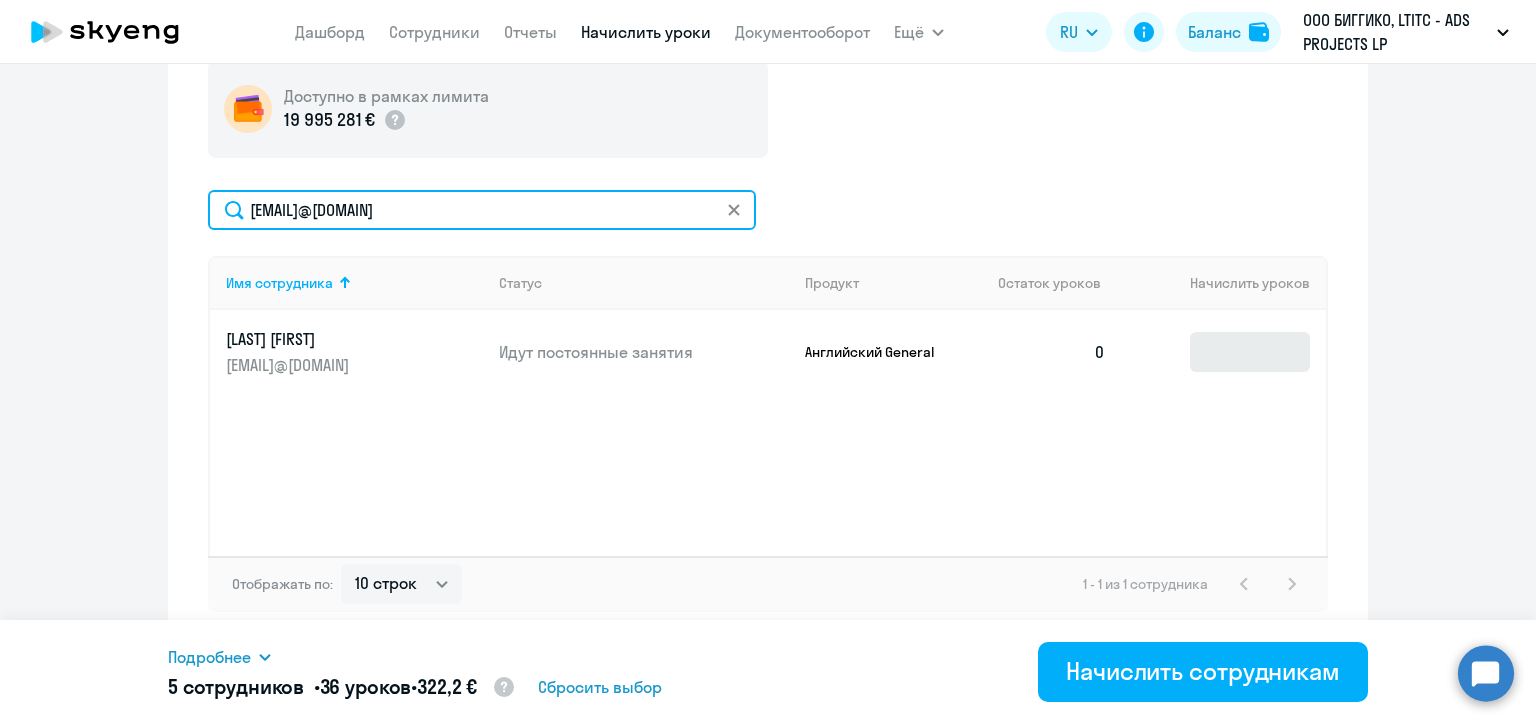 type on "yuliya.paleshka@alreadymedia.com" 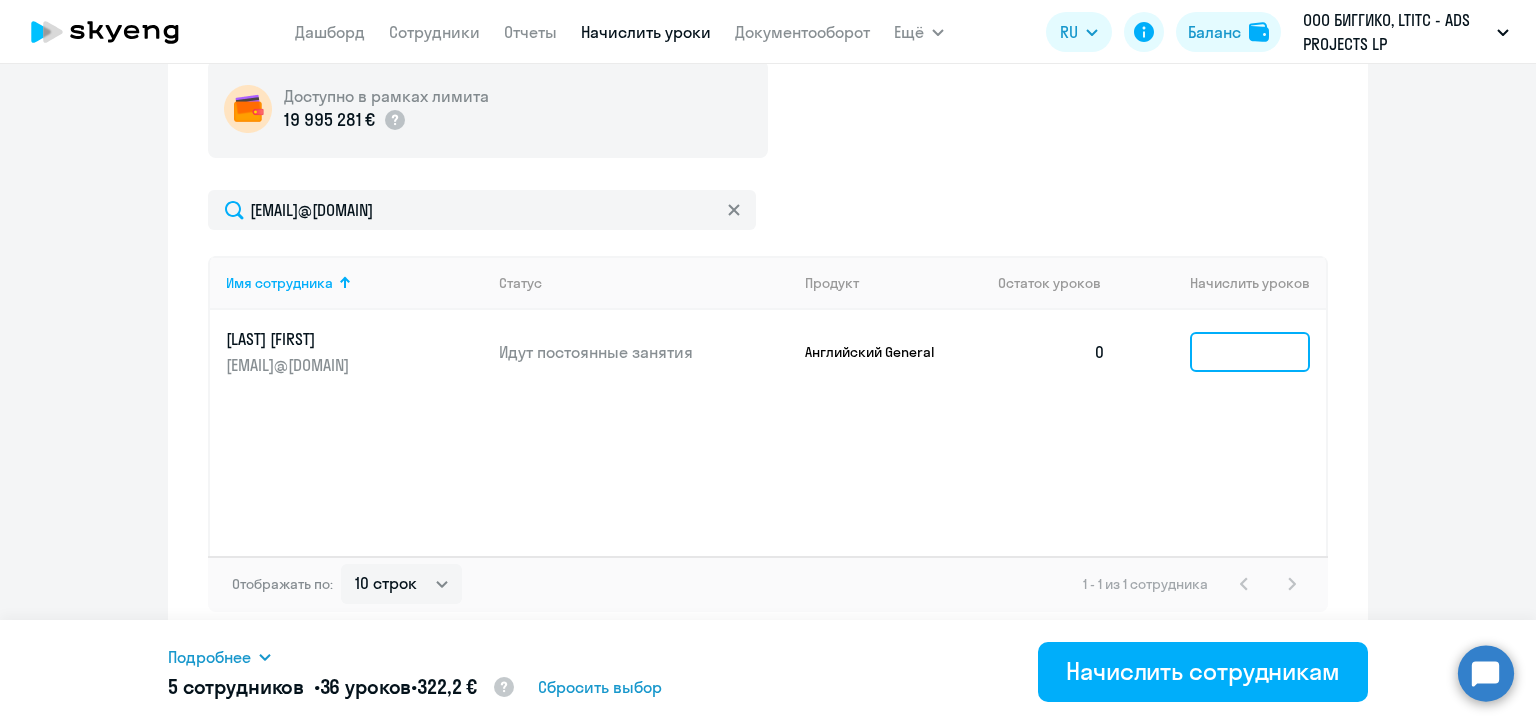 click 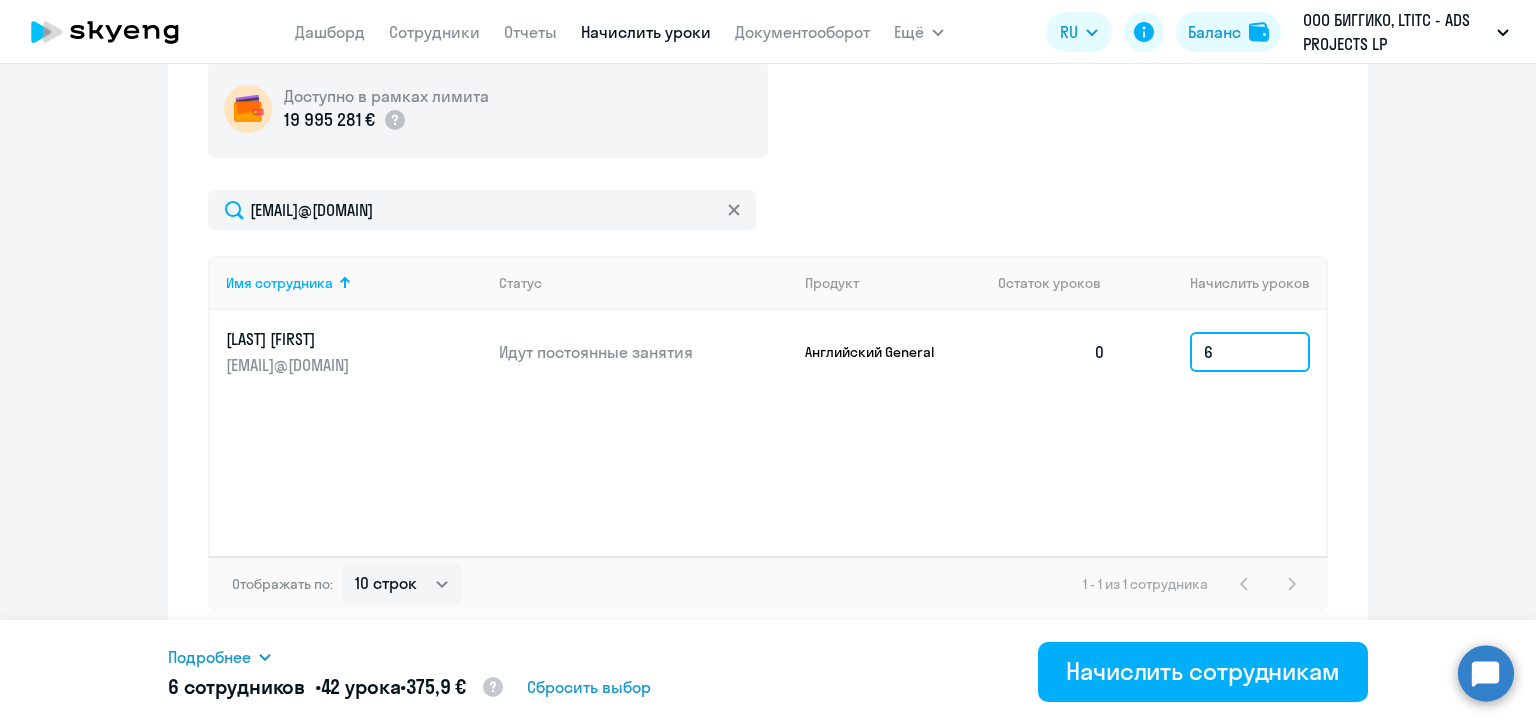type on "6" 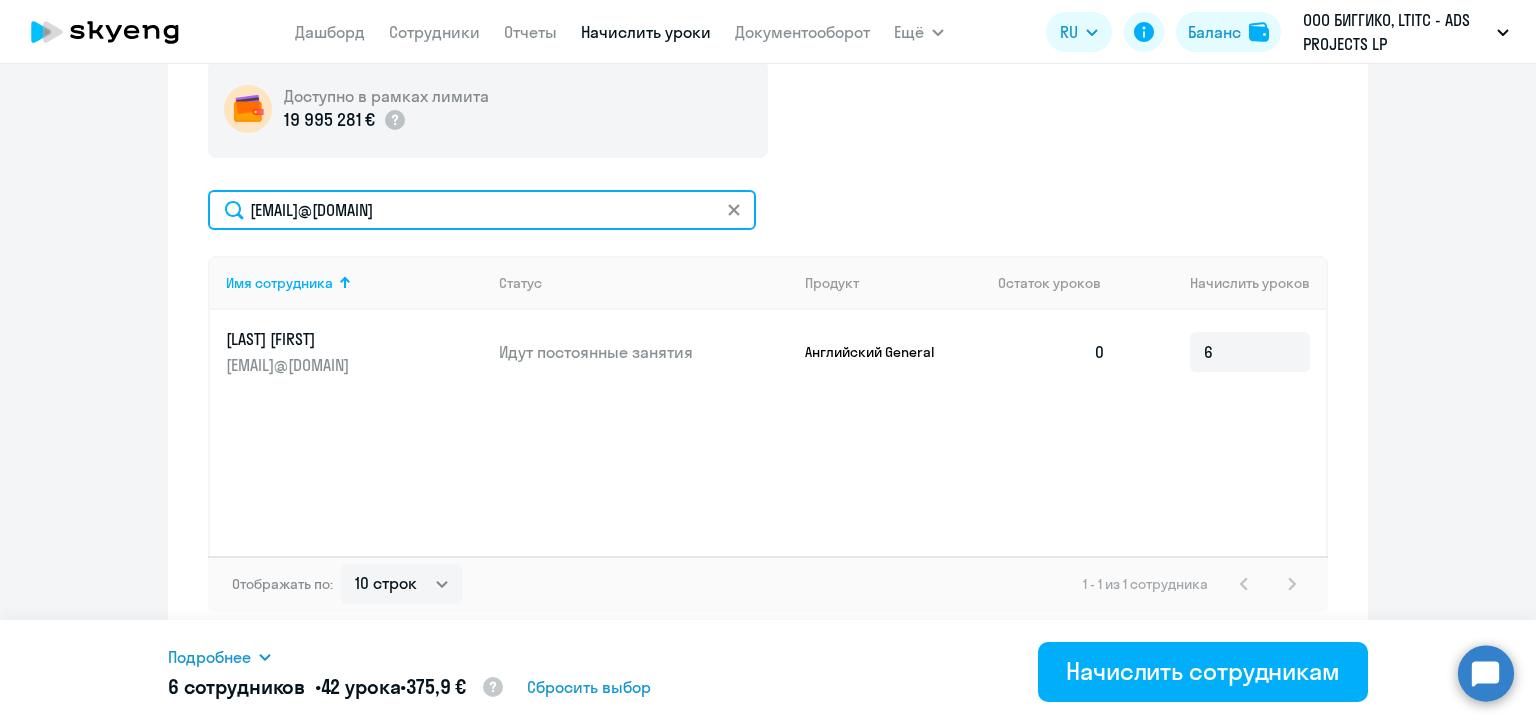 click on "yuliya.paleshka@alreadymedia.com" 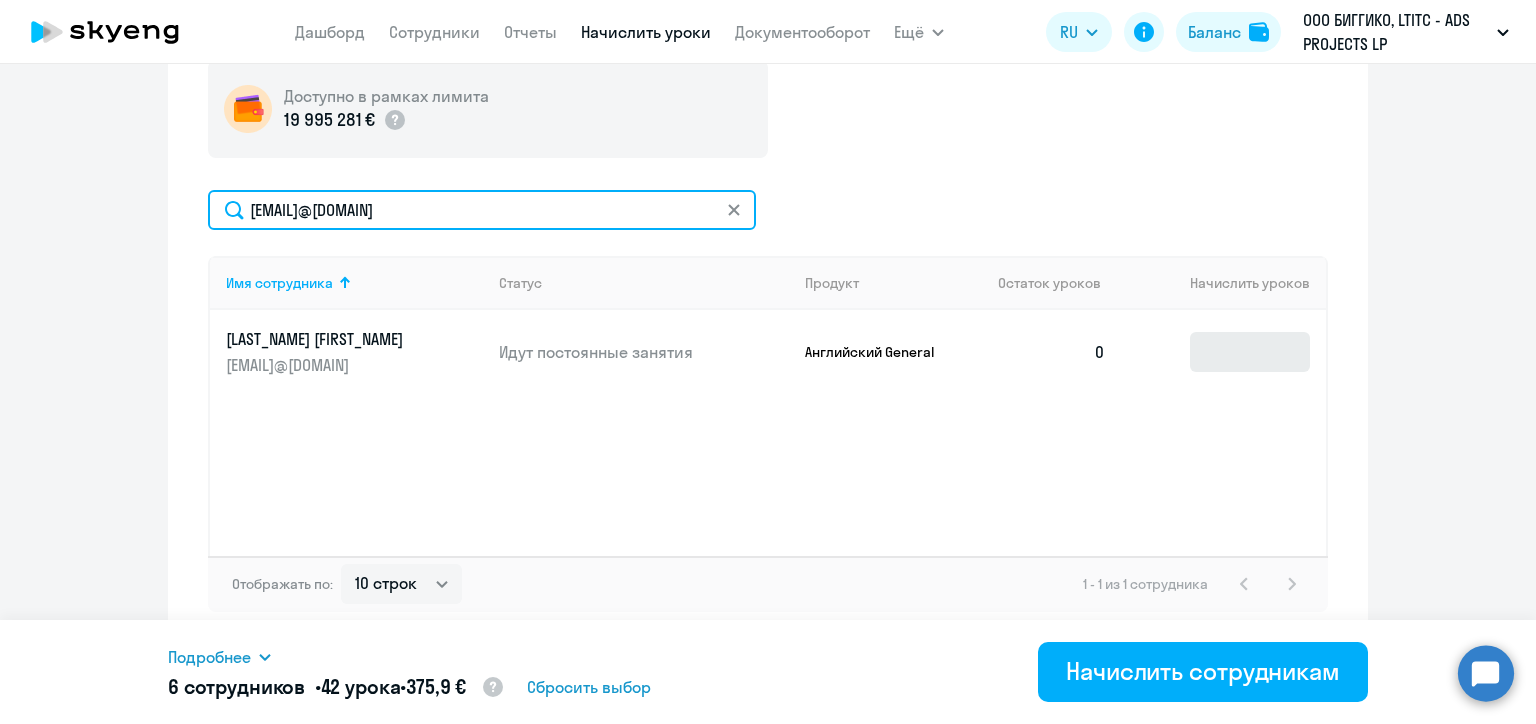 type on "kseniia.prymych@alreadymedia.com" 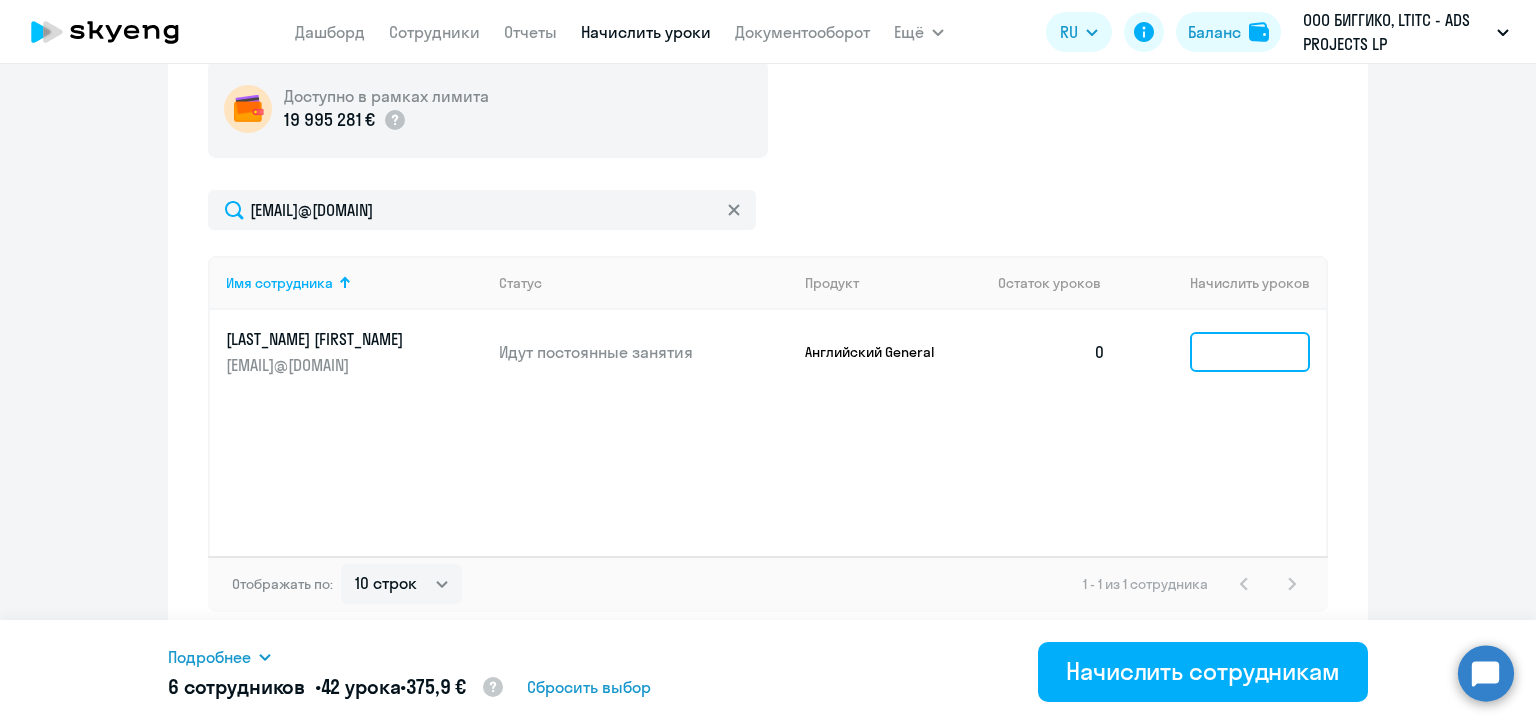 click 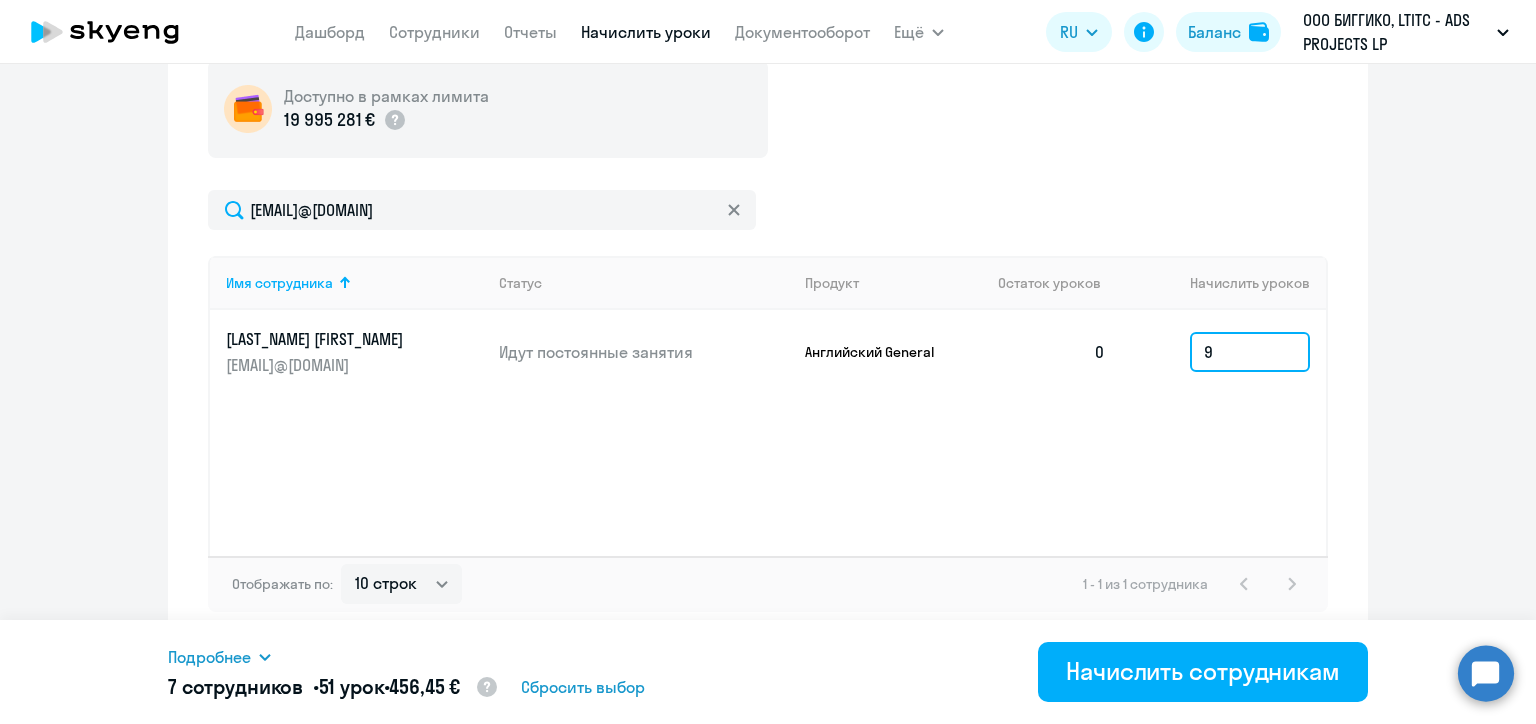 type on "9" 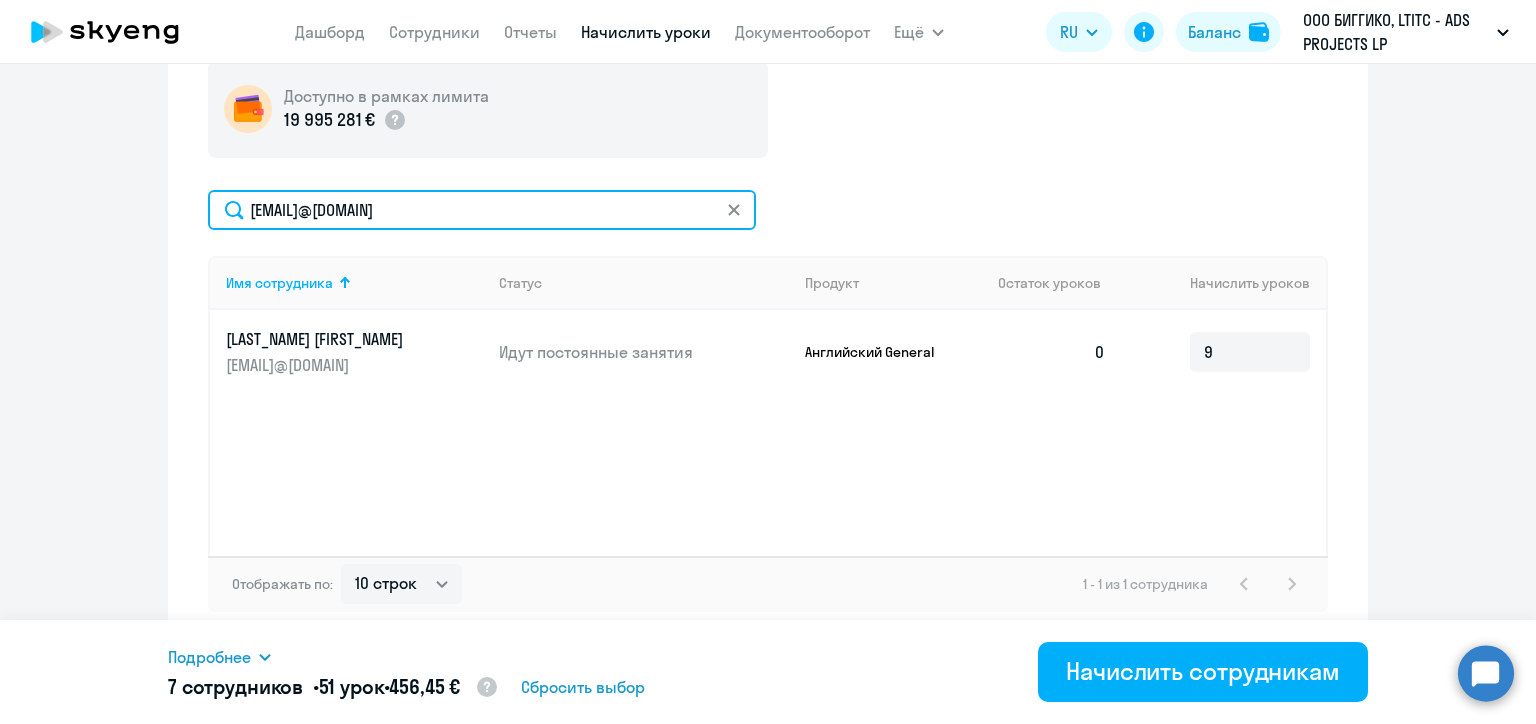 click on "kseniia.prymych@alreadymedia.com" 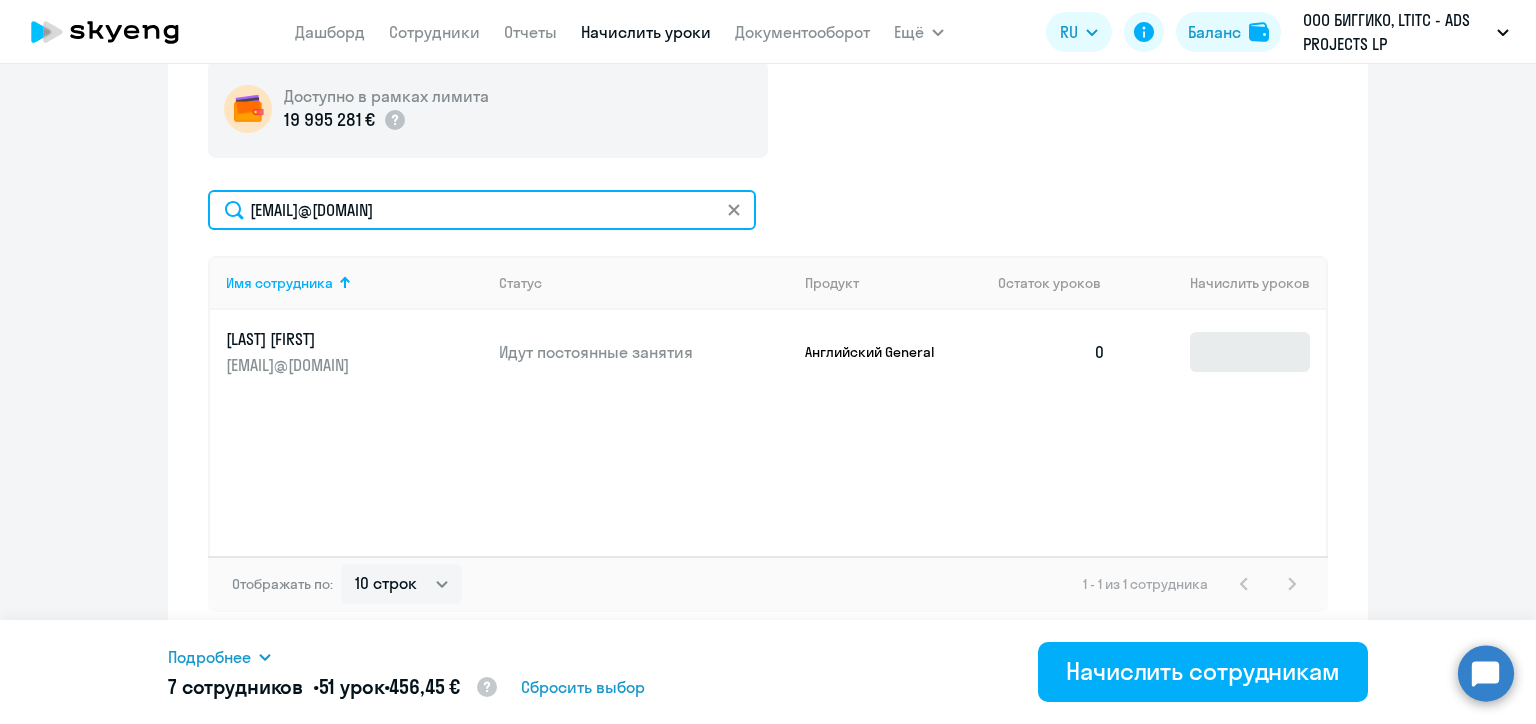 type on "irina.radina@biggiko.com" 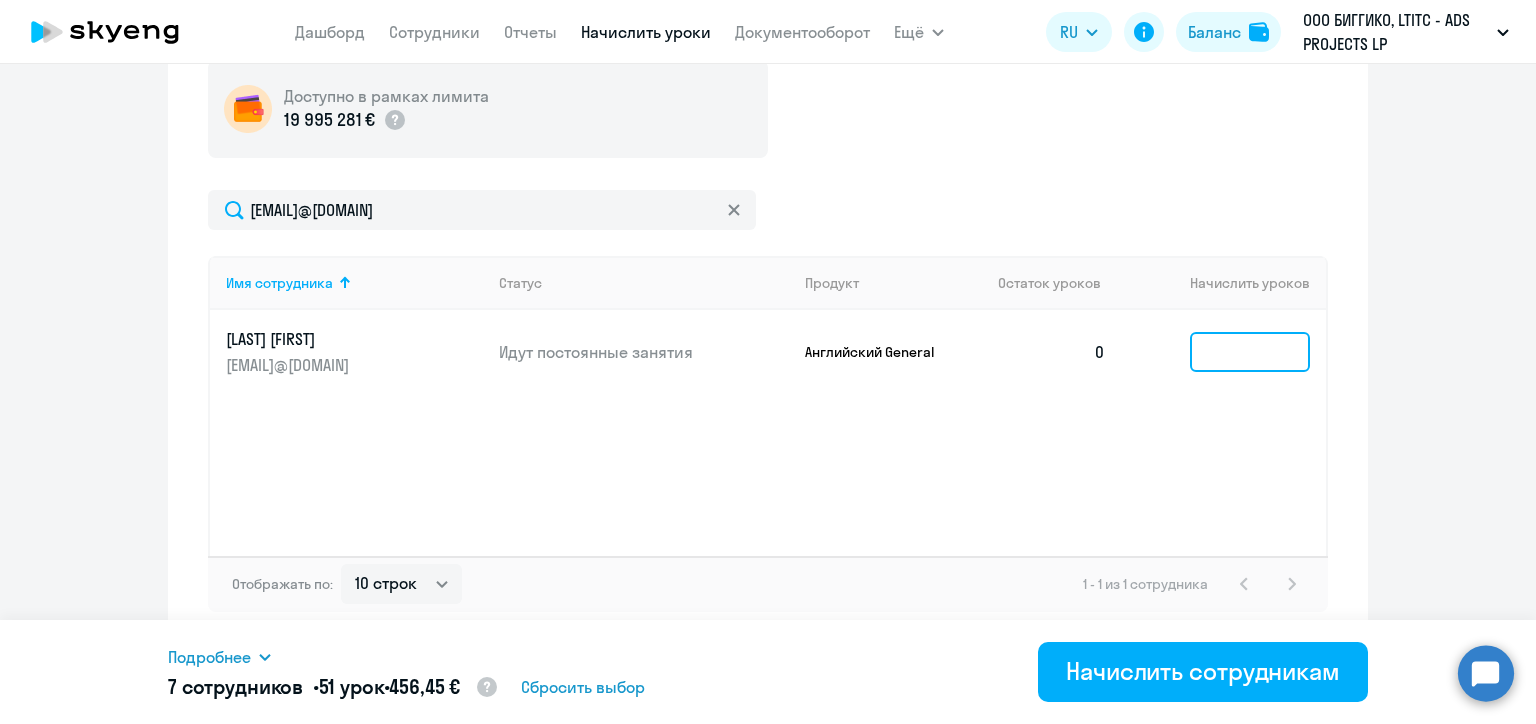 click 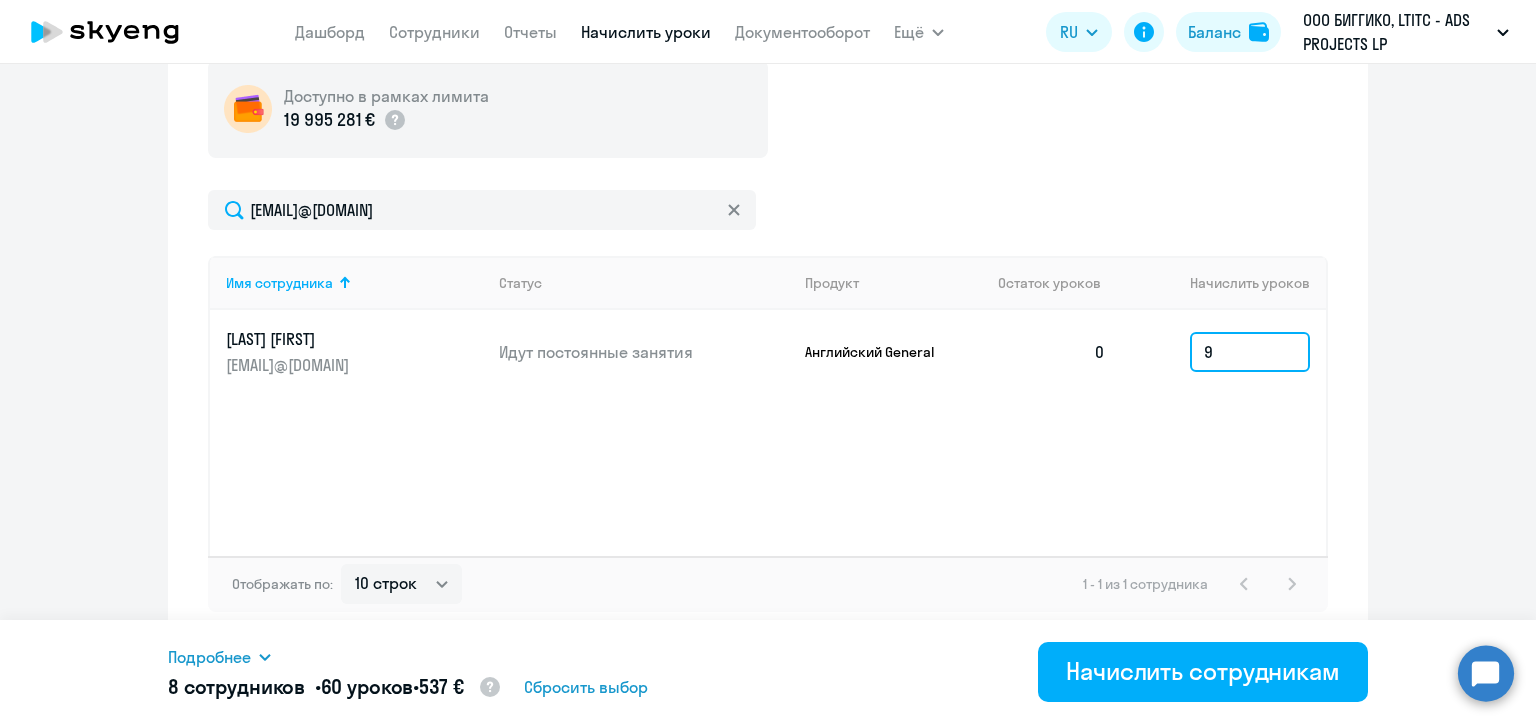 type on "9" 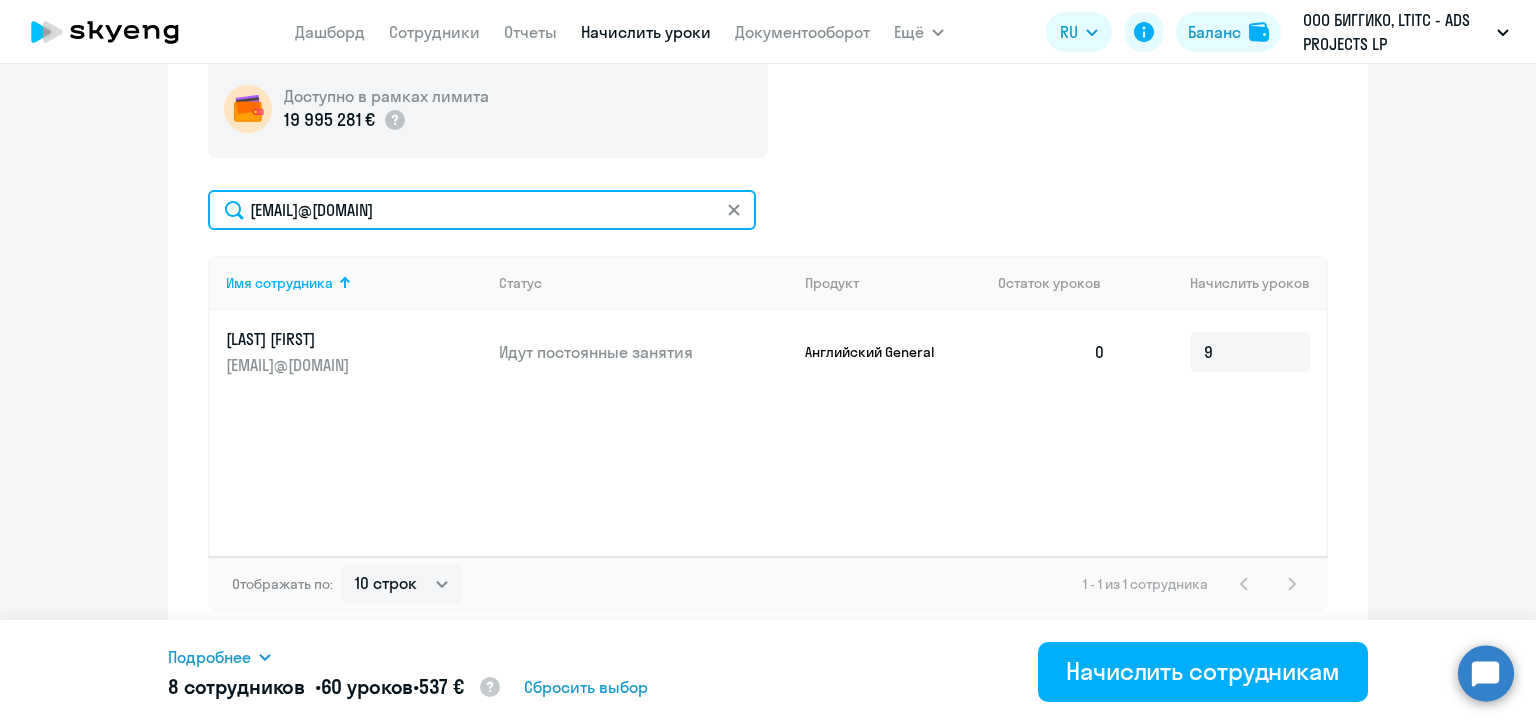click on "irina.radina@biggiko.com" 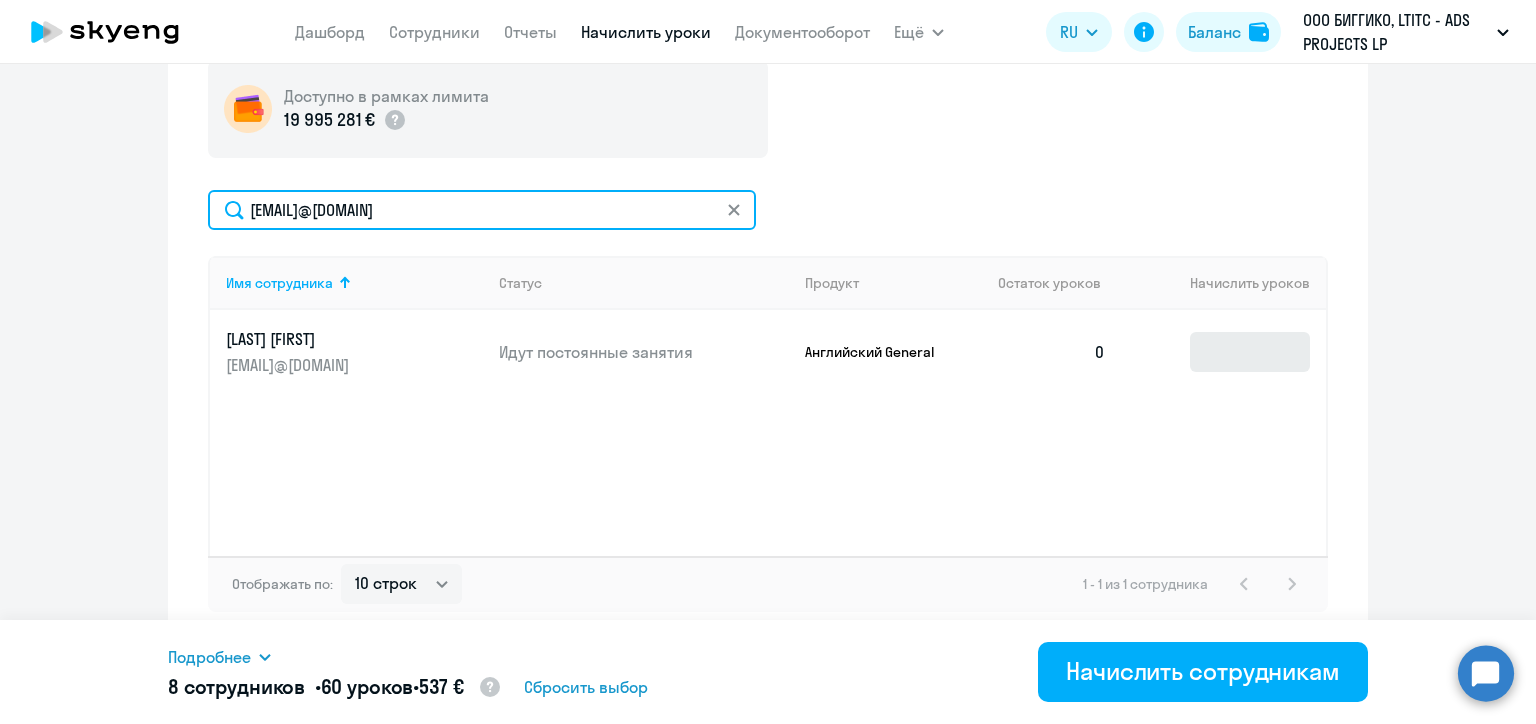 type on "alena.rak@alreadymedia.com" 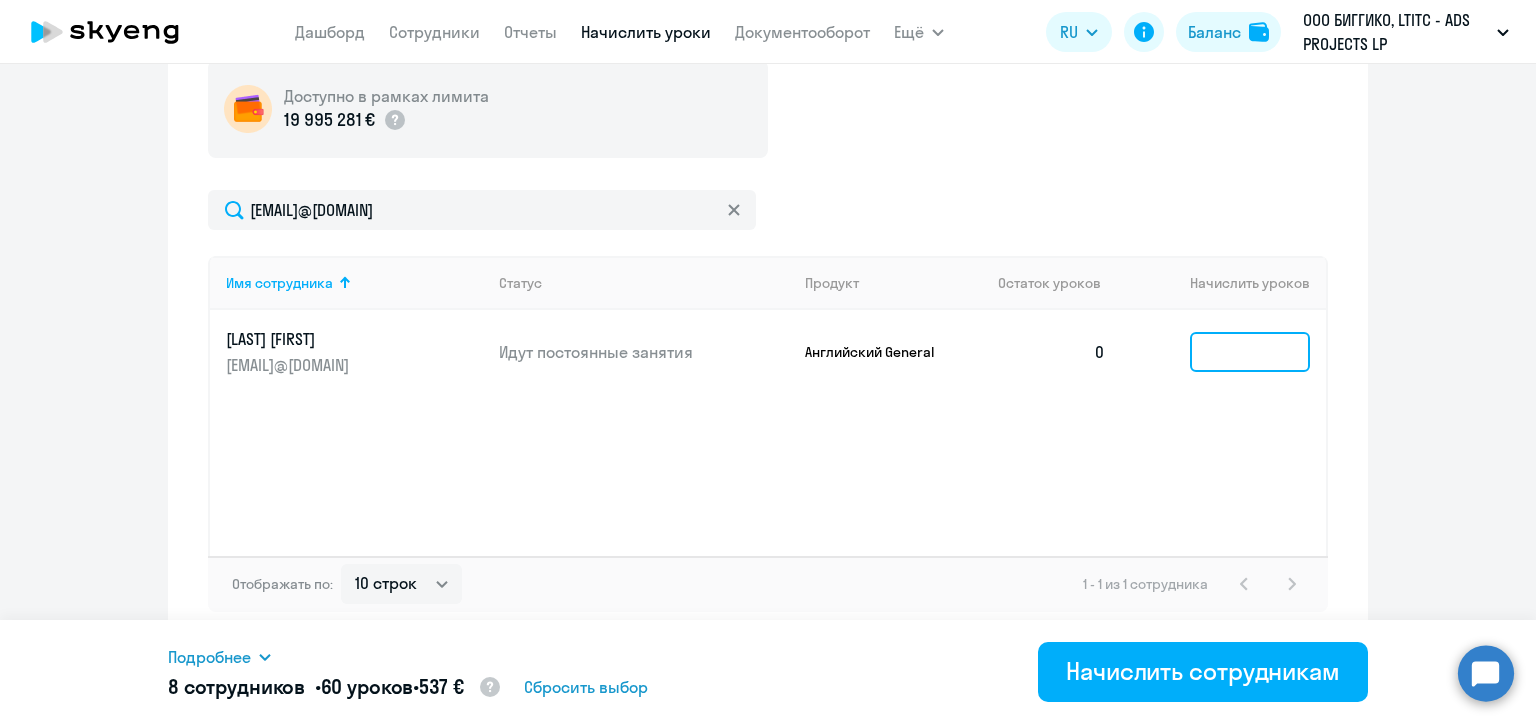 click 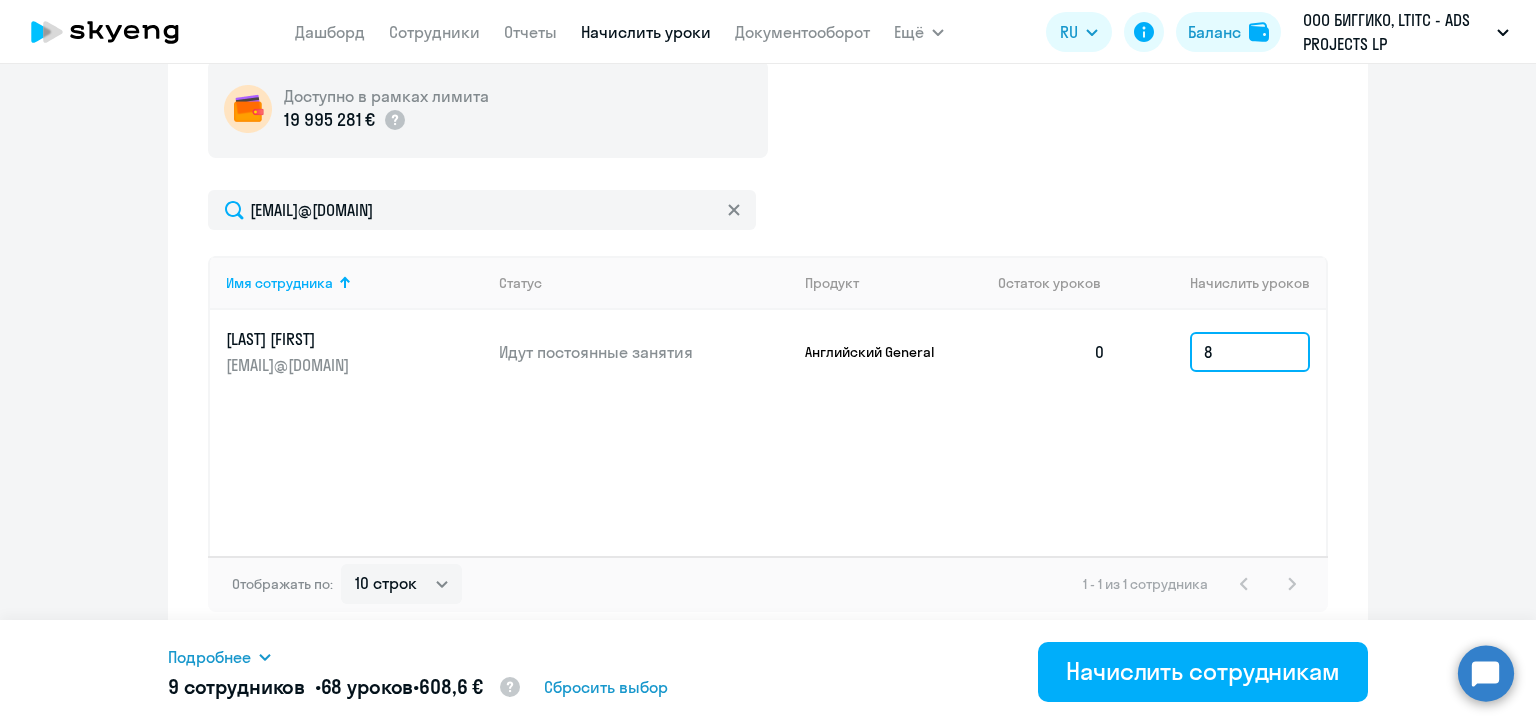 type on "8" 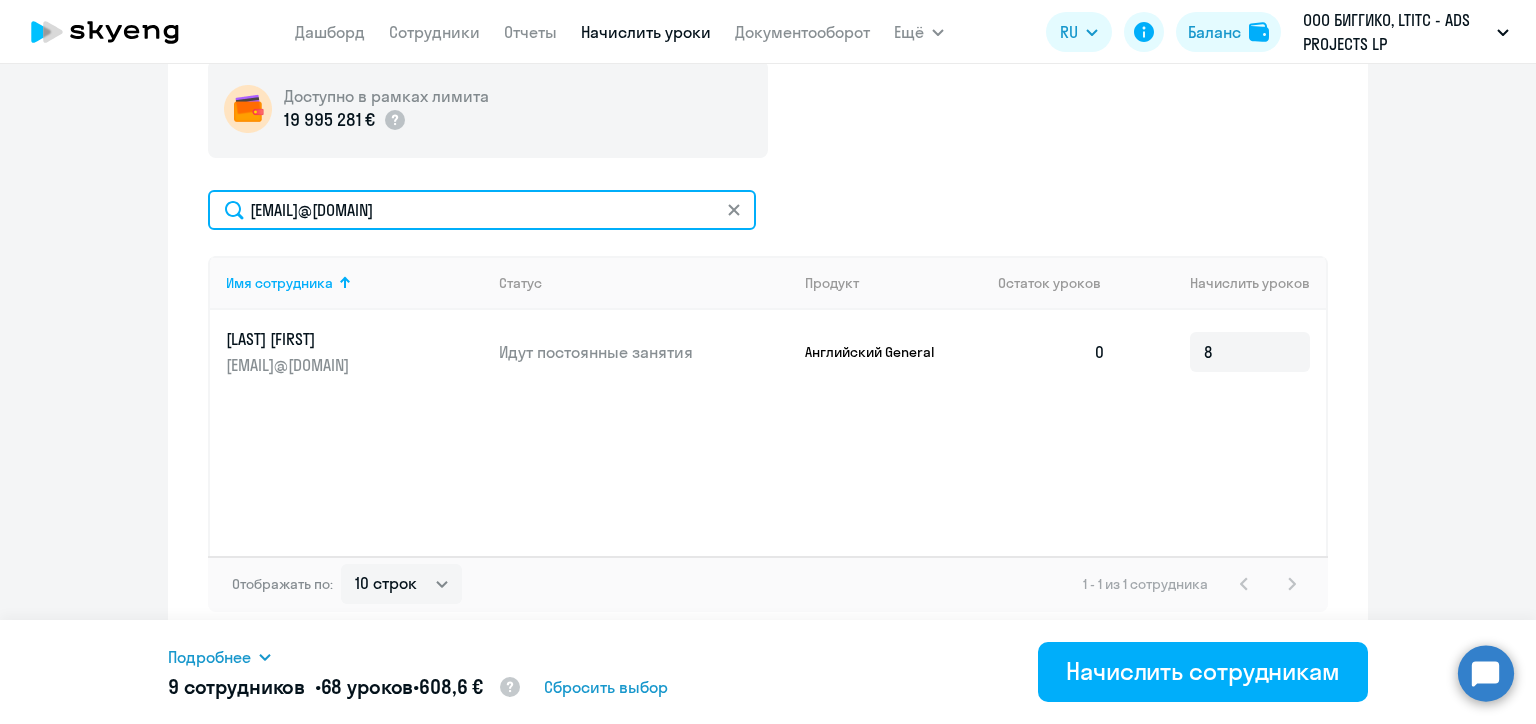 click on "alena.rak@alreadymedia.com" 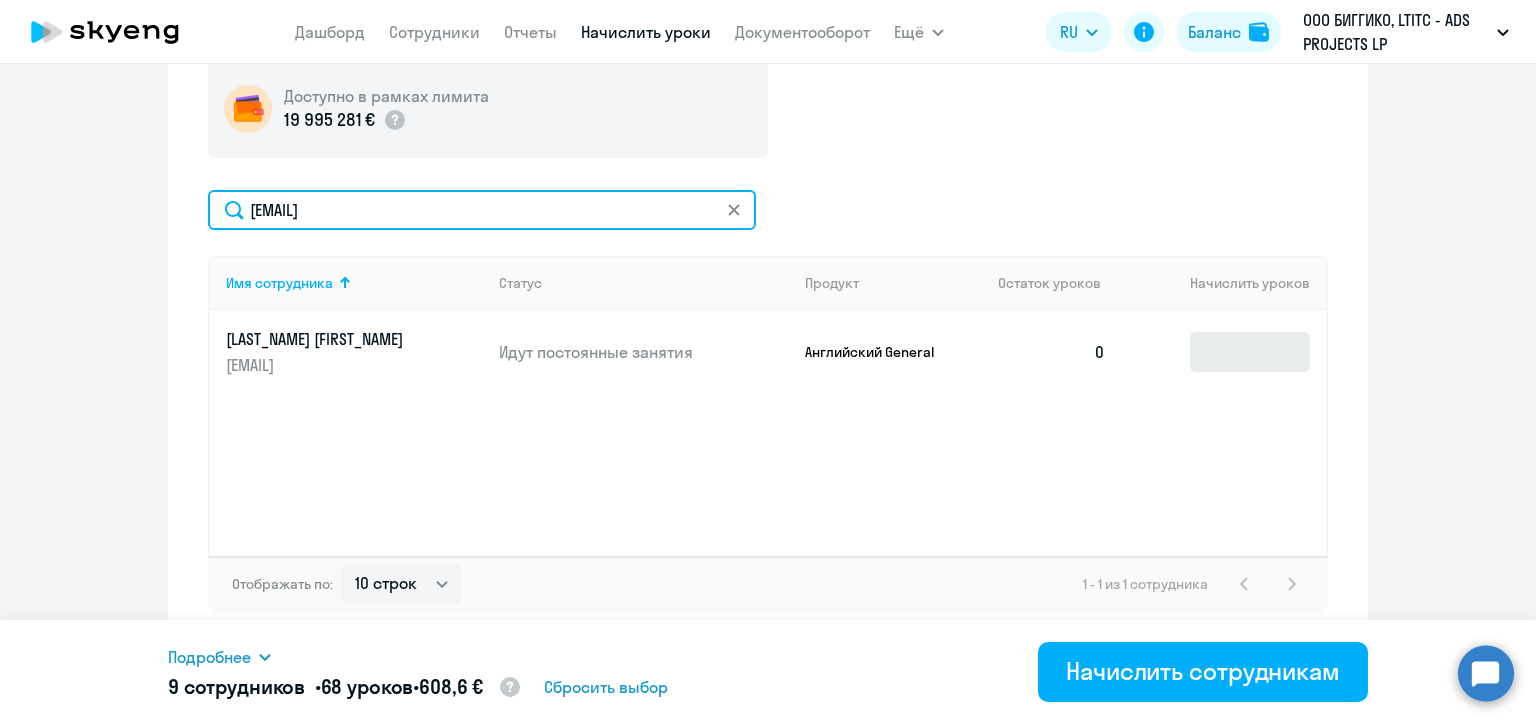 type on "podrugadar@gmail.com" 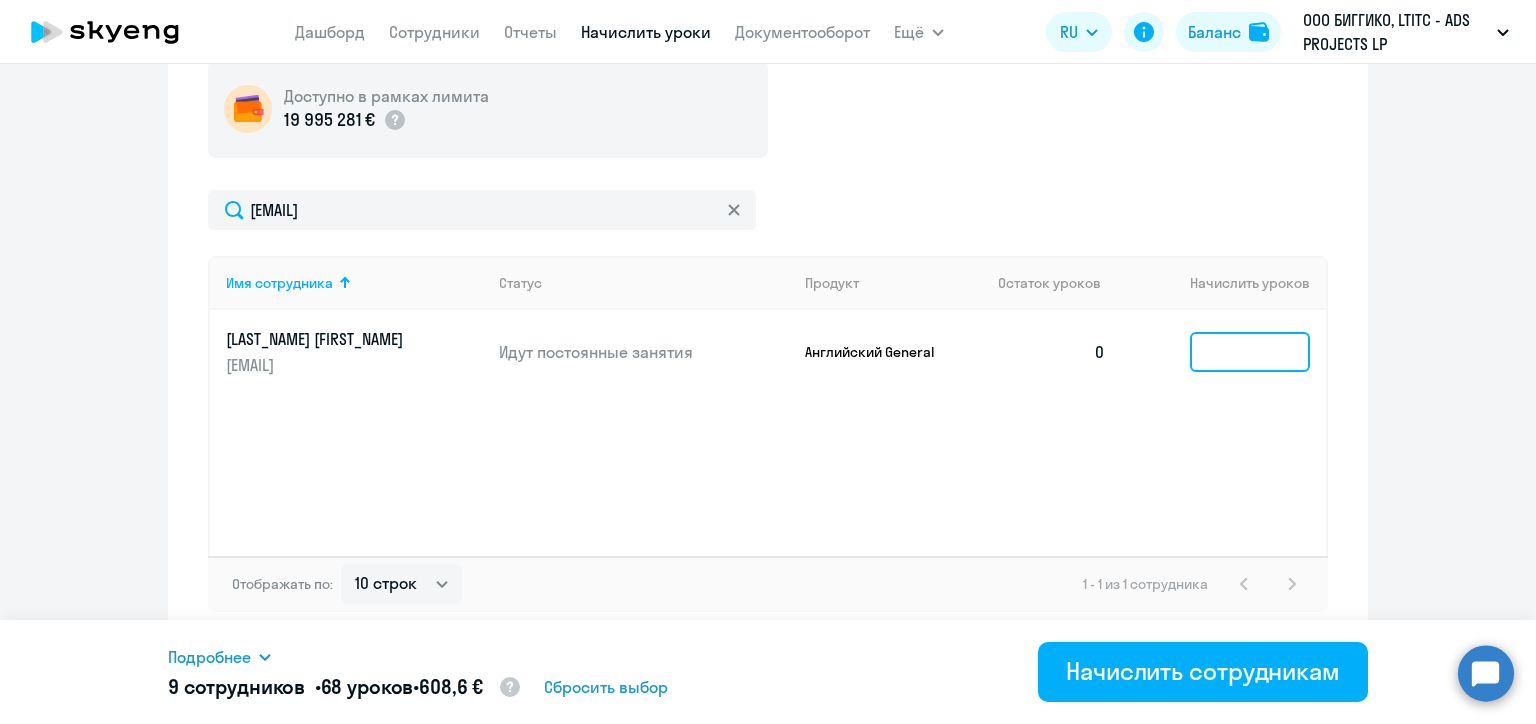 click 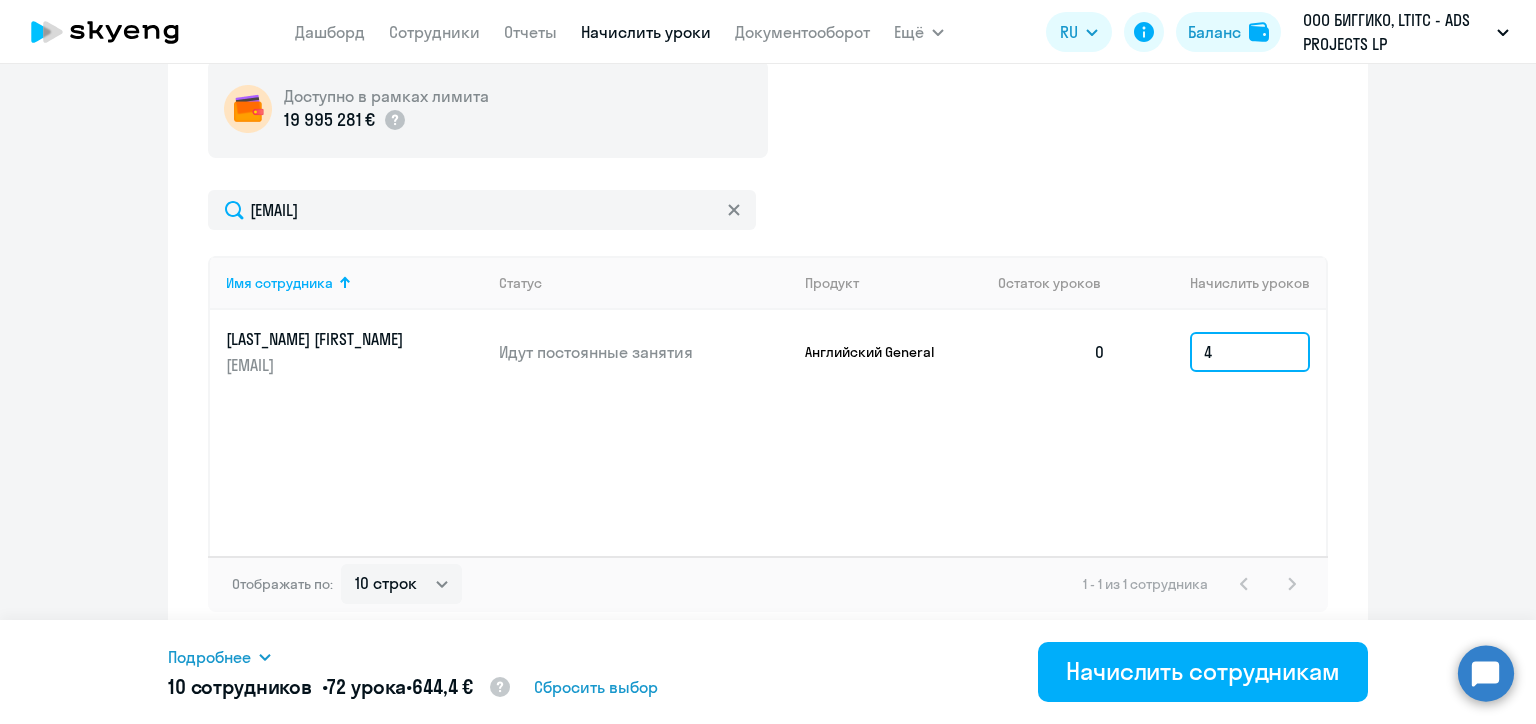 type on "4" 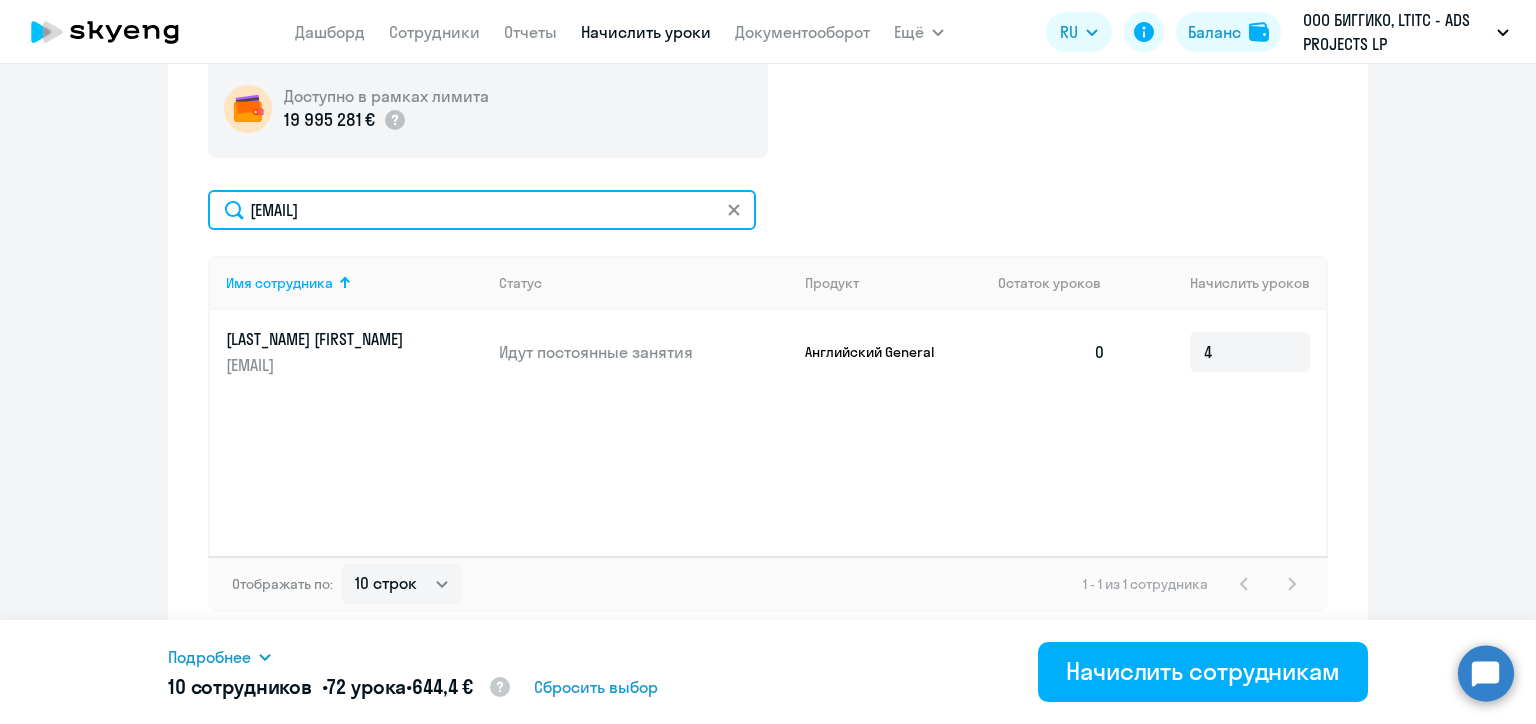 click on "podrugadar@gmail.com" 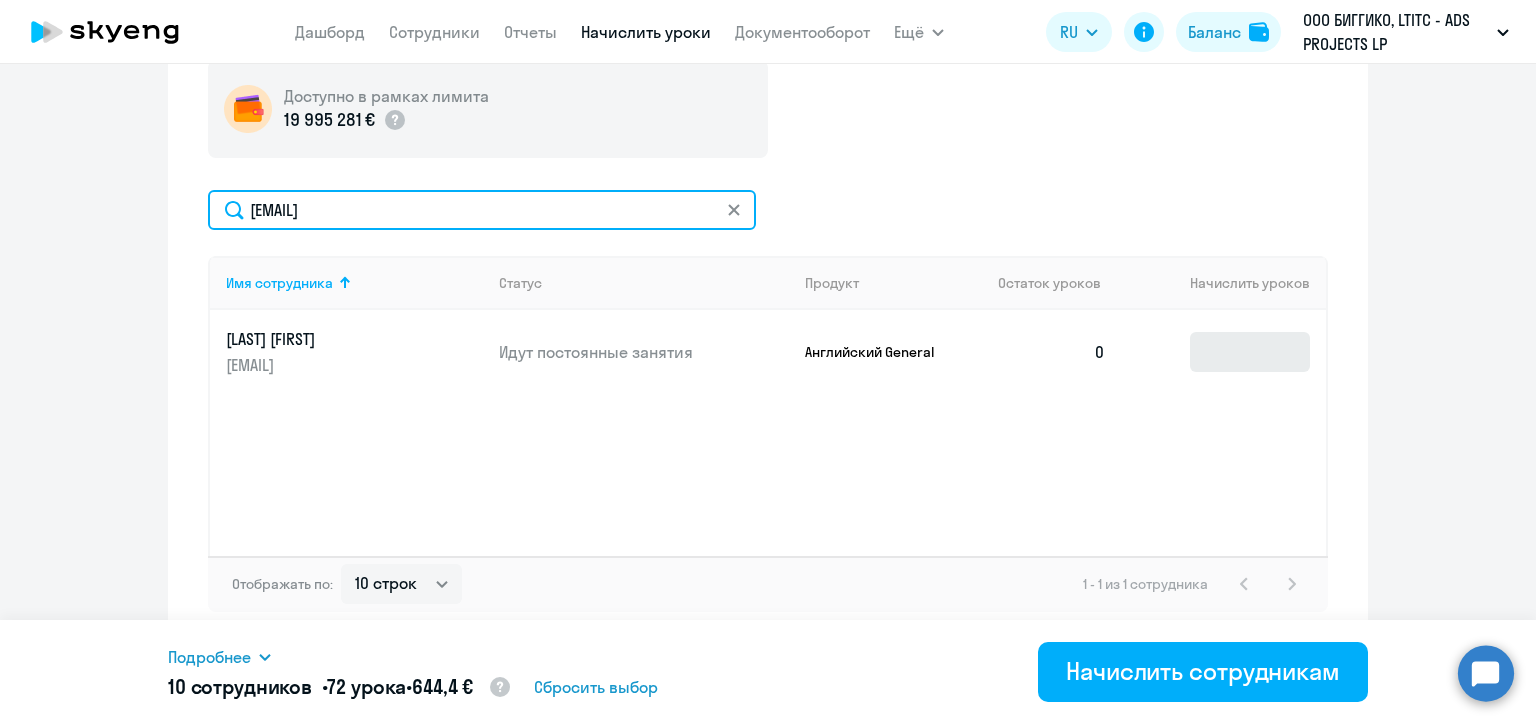 type on "re@biggiko.com" 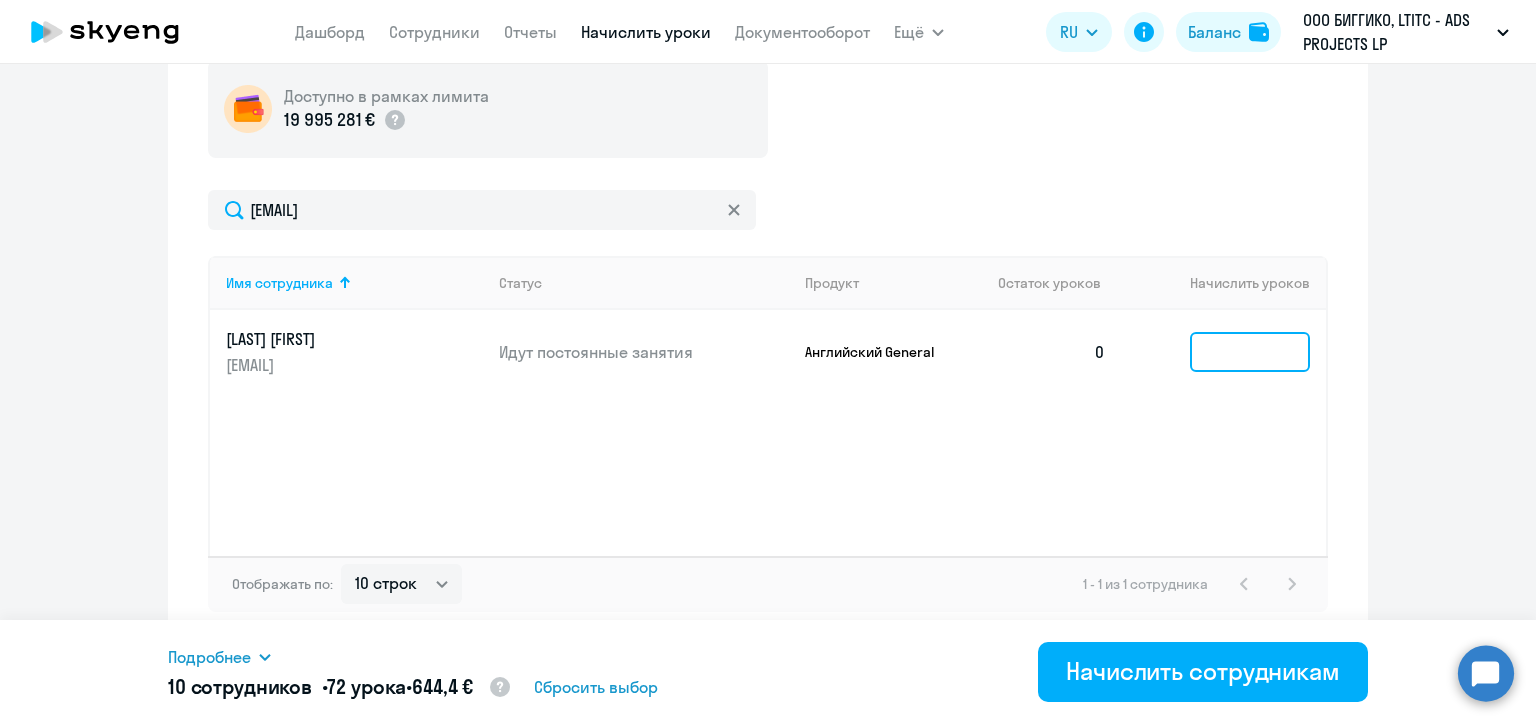 click 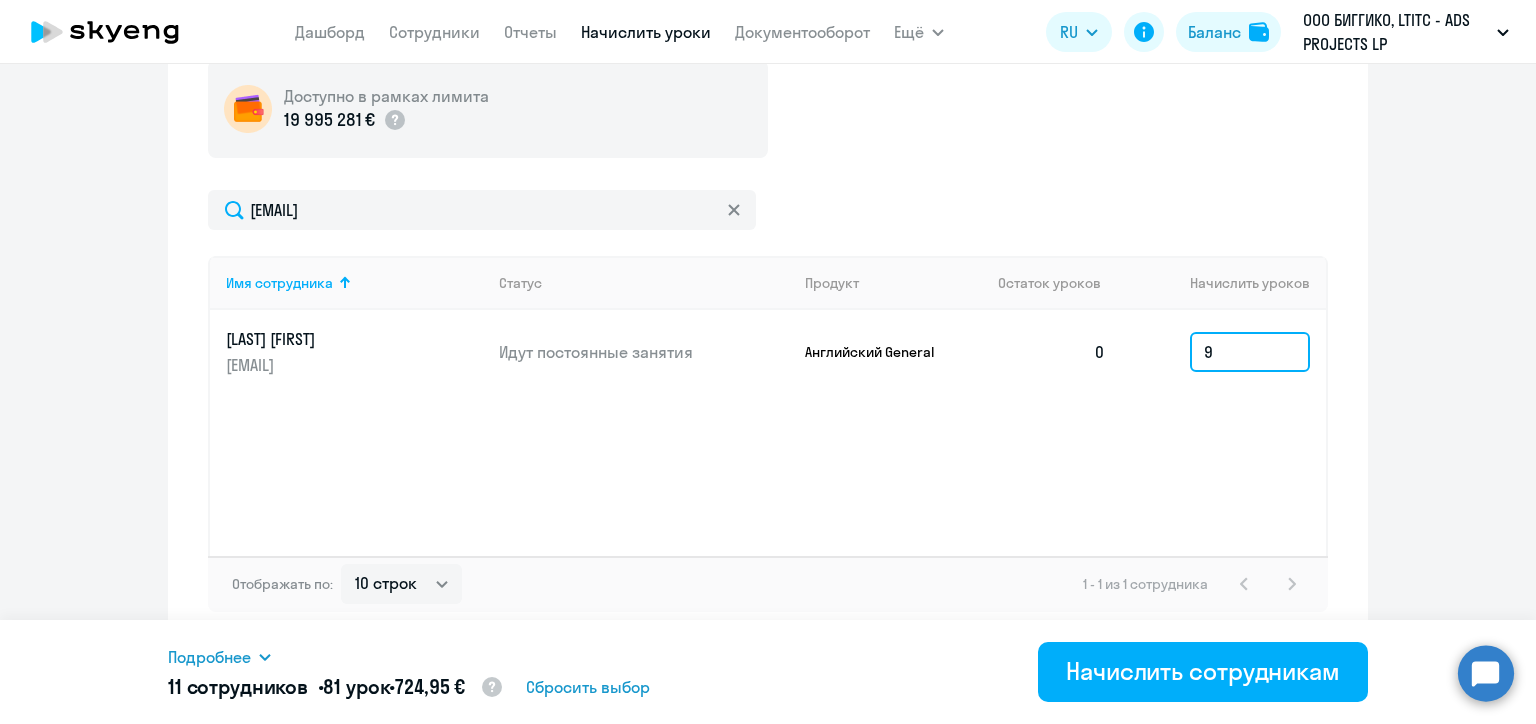 type on "9" 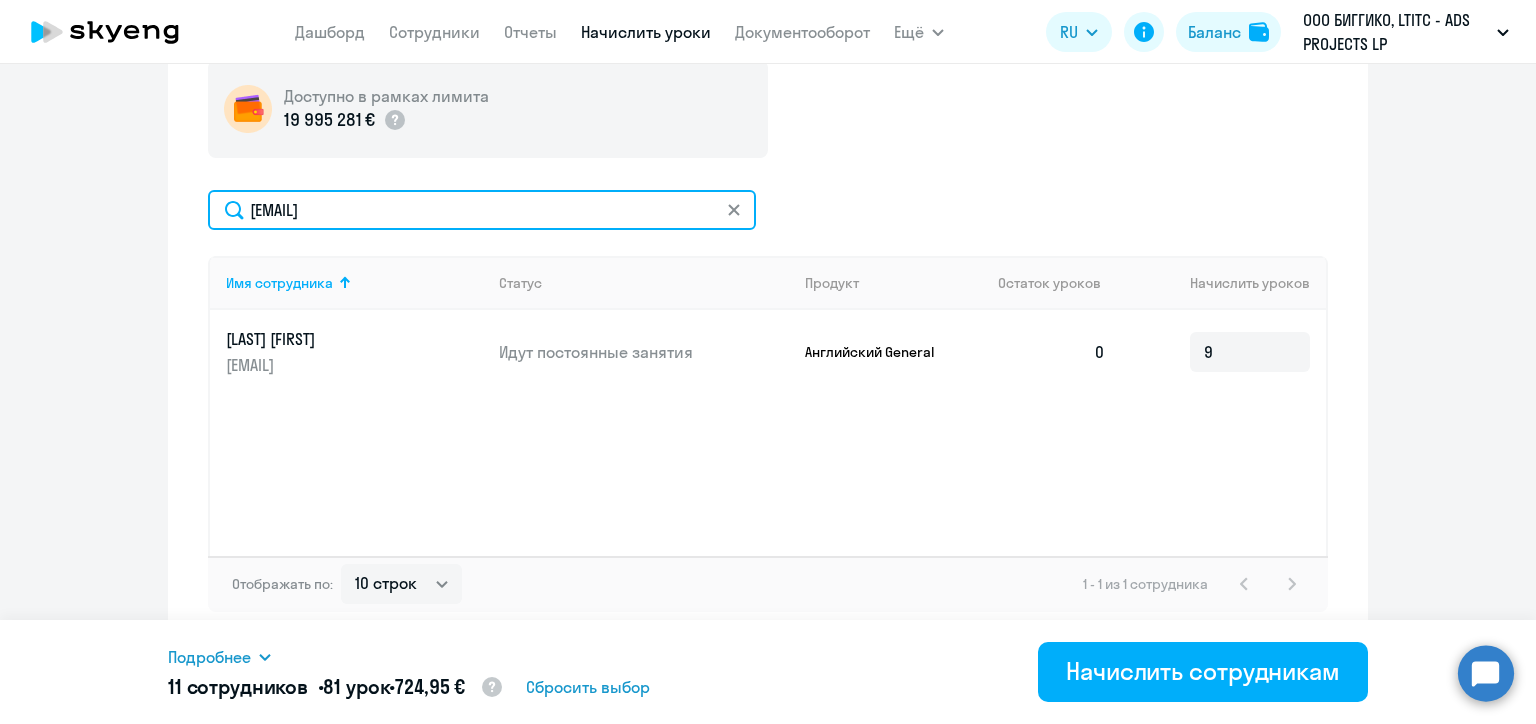 click on "re@biggiko.com" 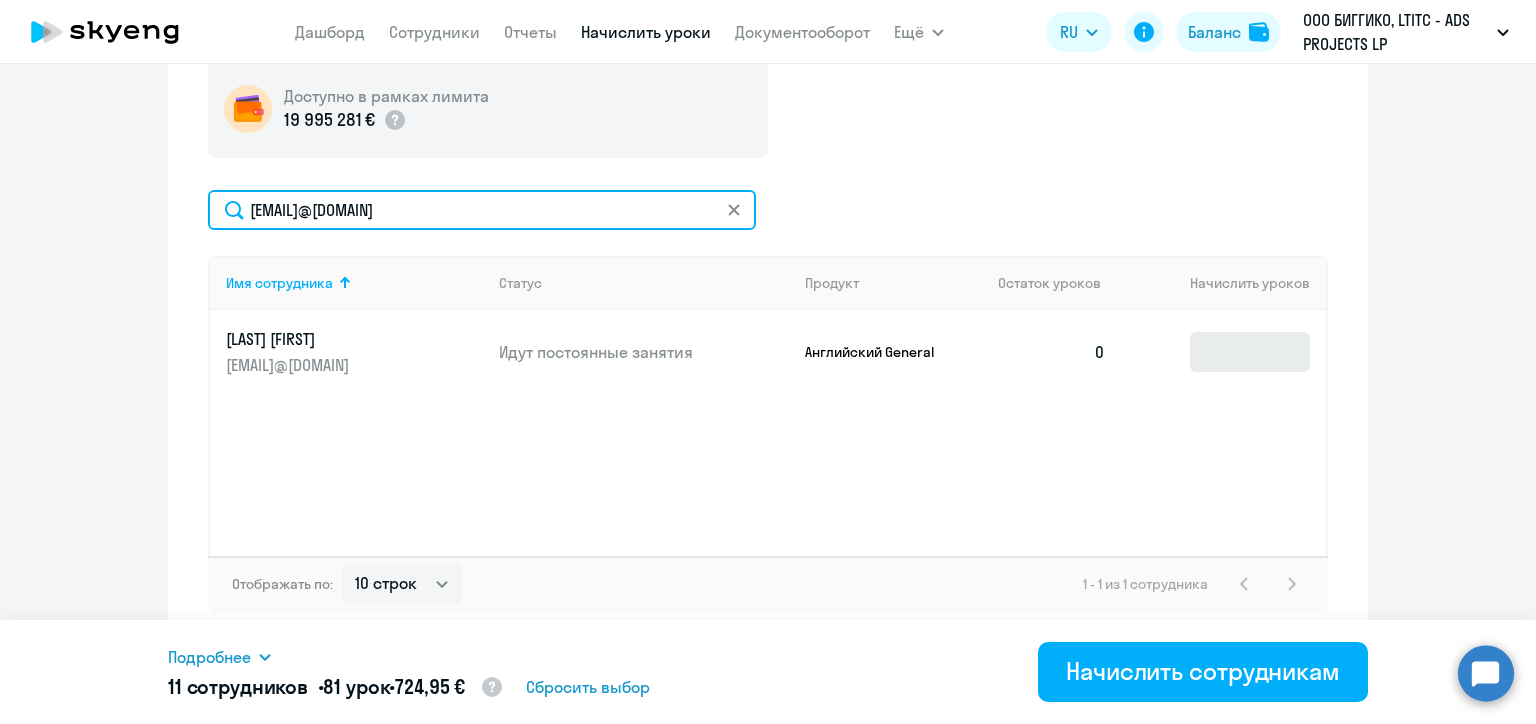 type on "ekaterina.romanova@biggiko.com" 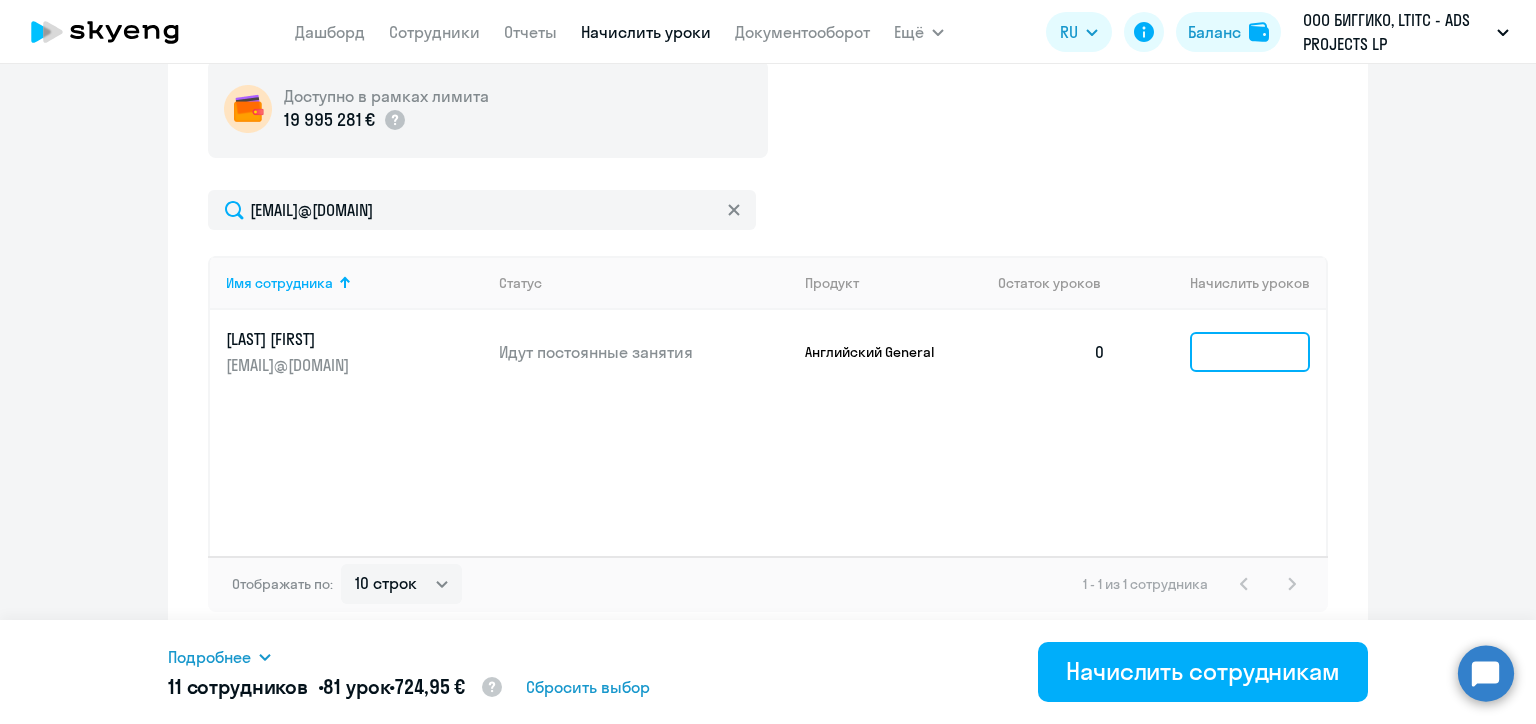 click 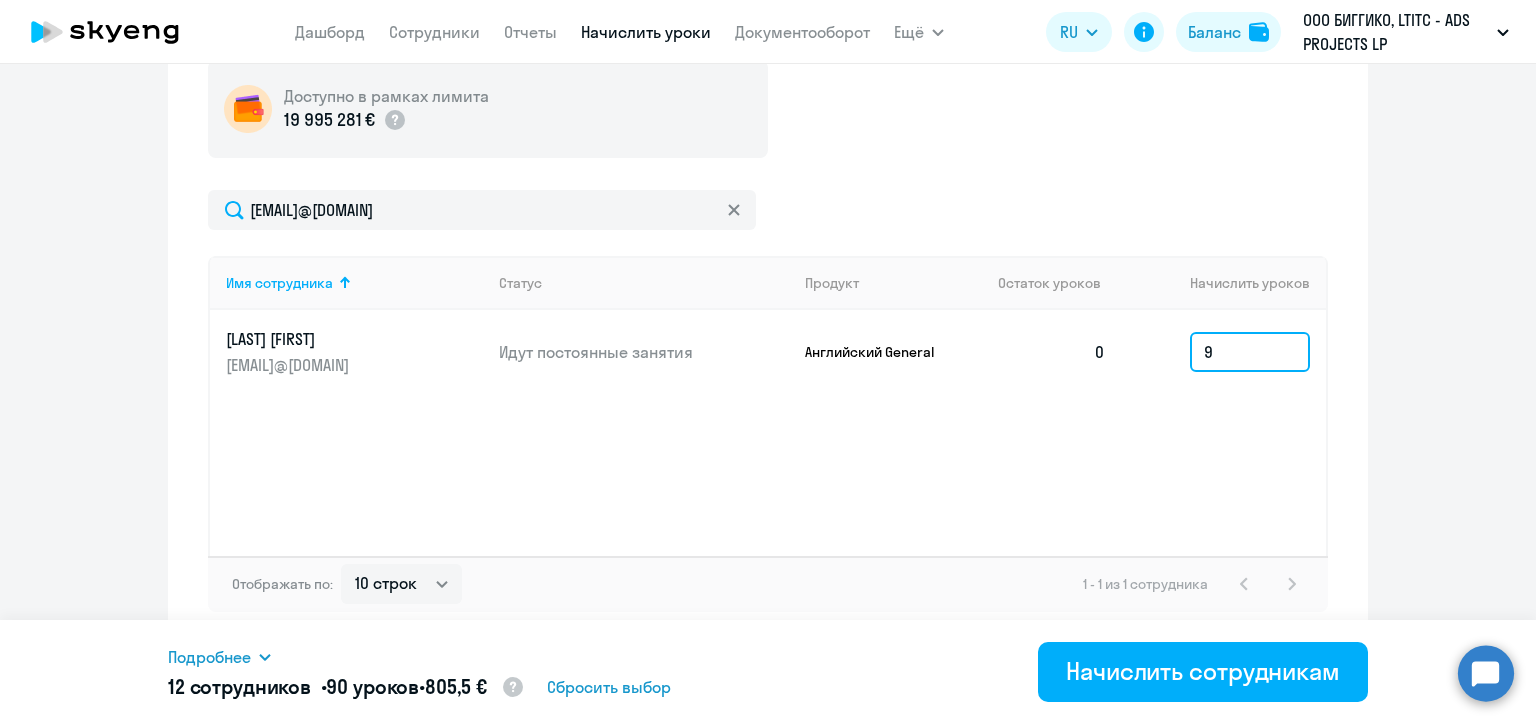 type on "9" 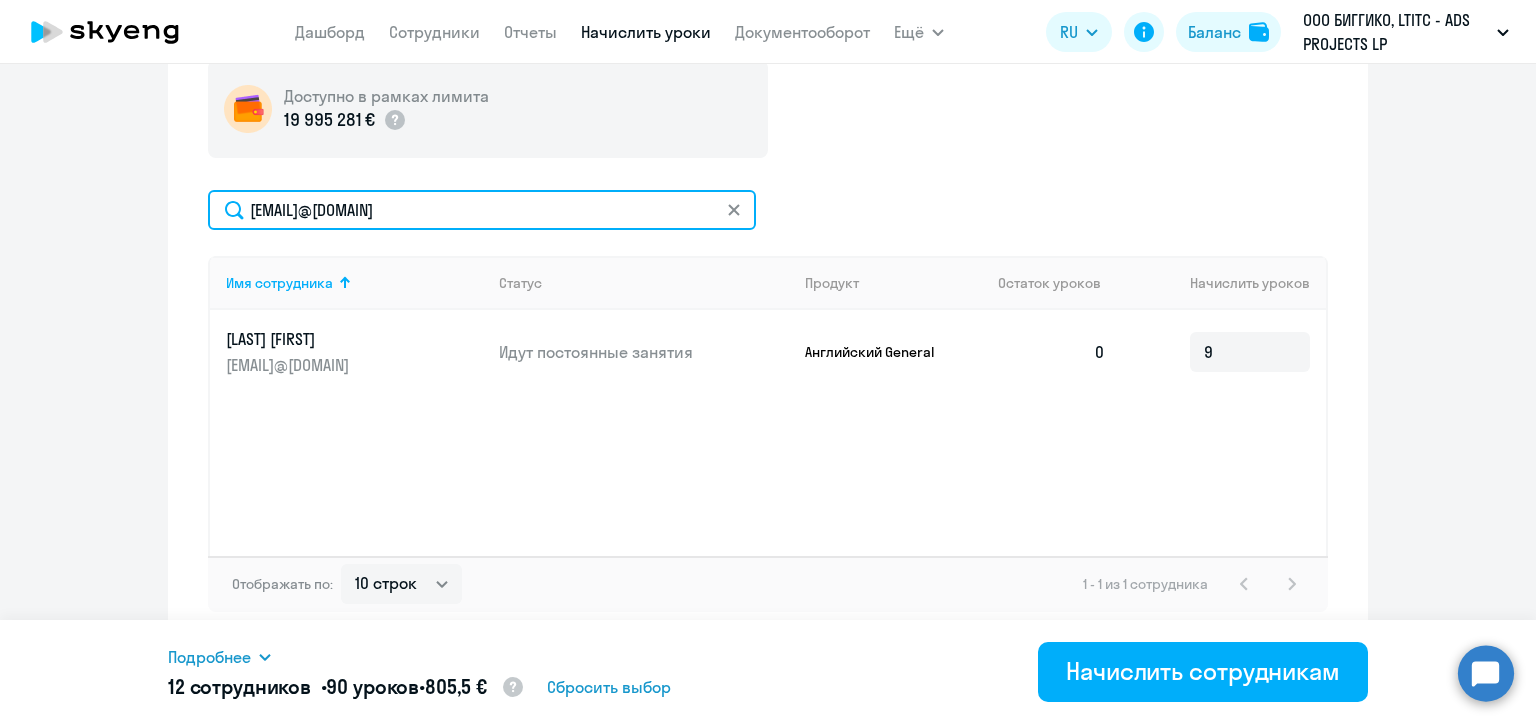 click on "ekaterina.romanova@biggiko.com" 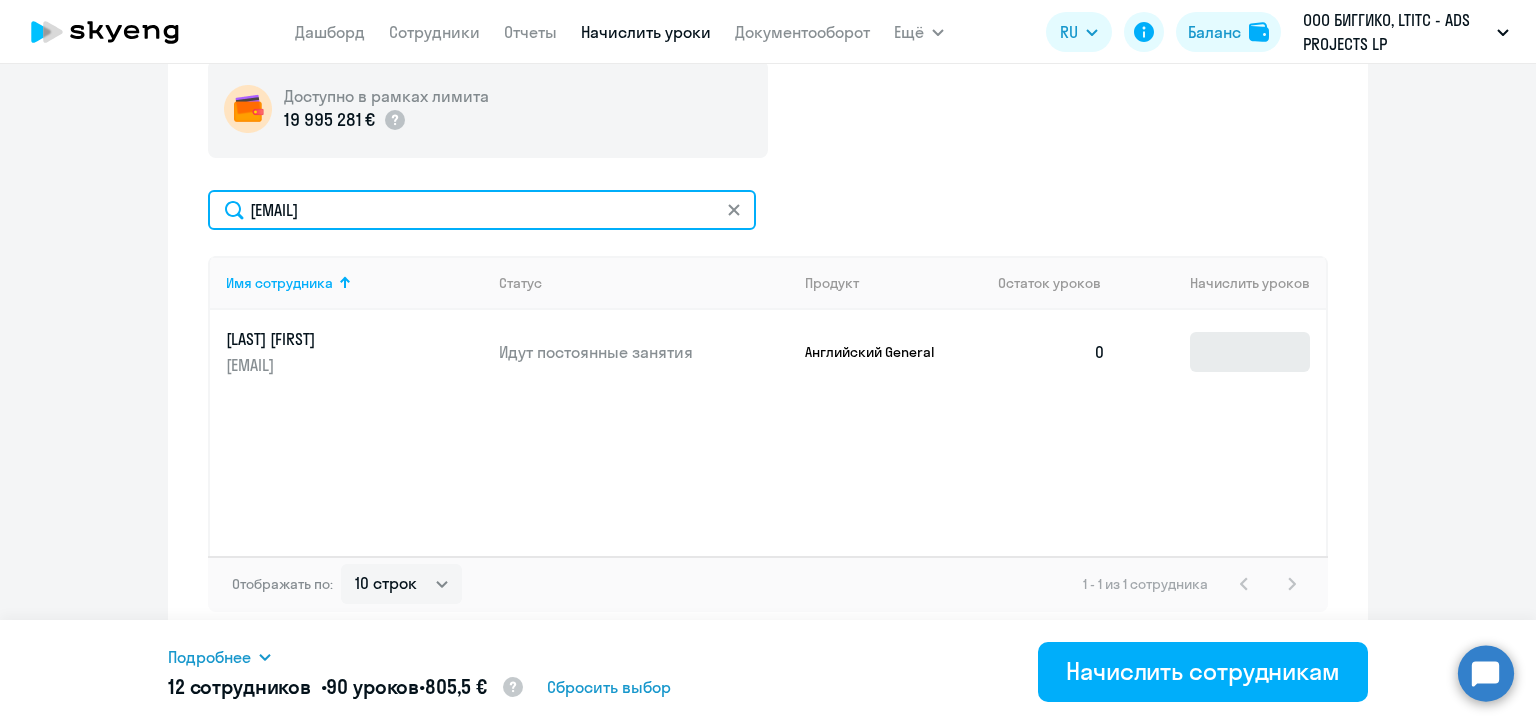 type on "anastasiya.ruban@alreadymedia.com" 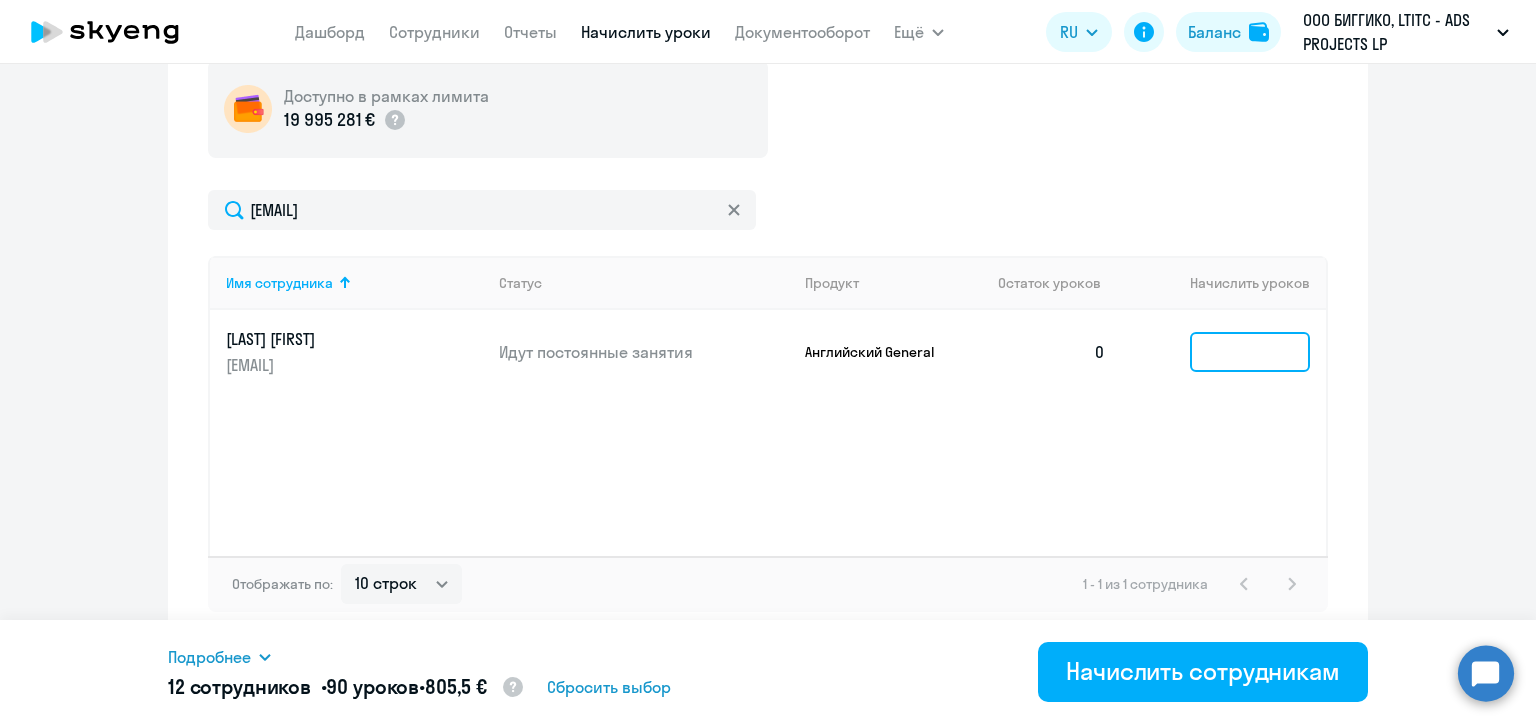 click 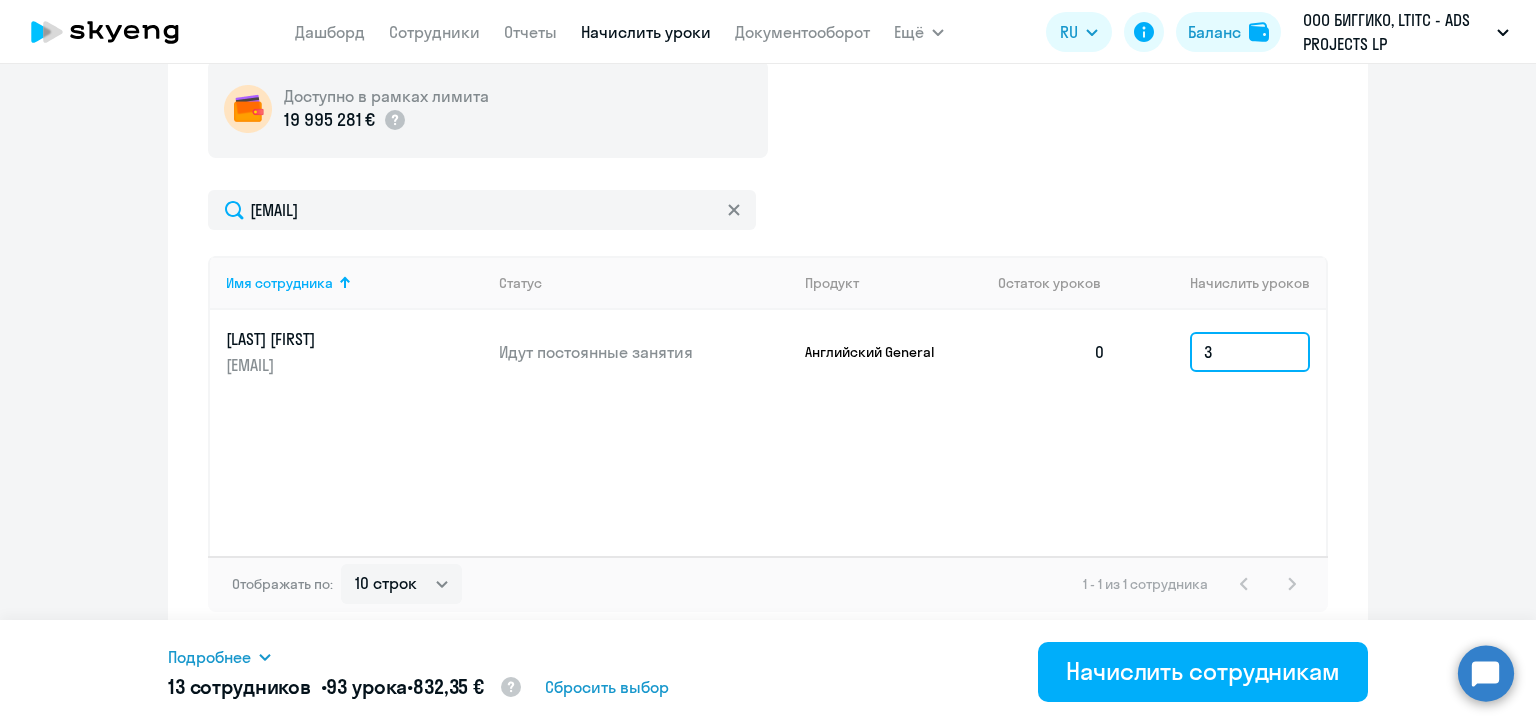 type on "3" 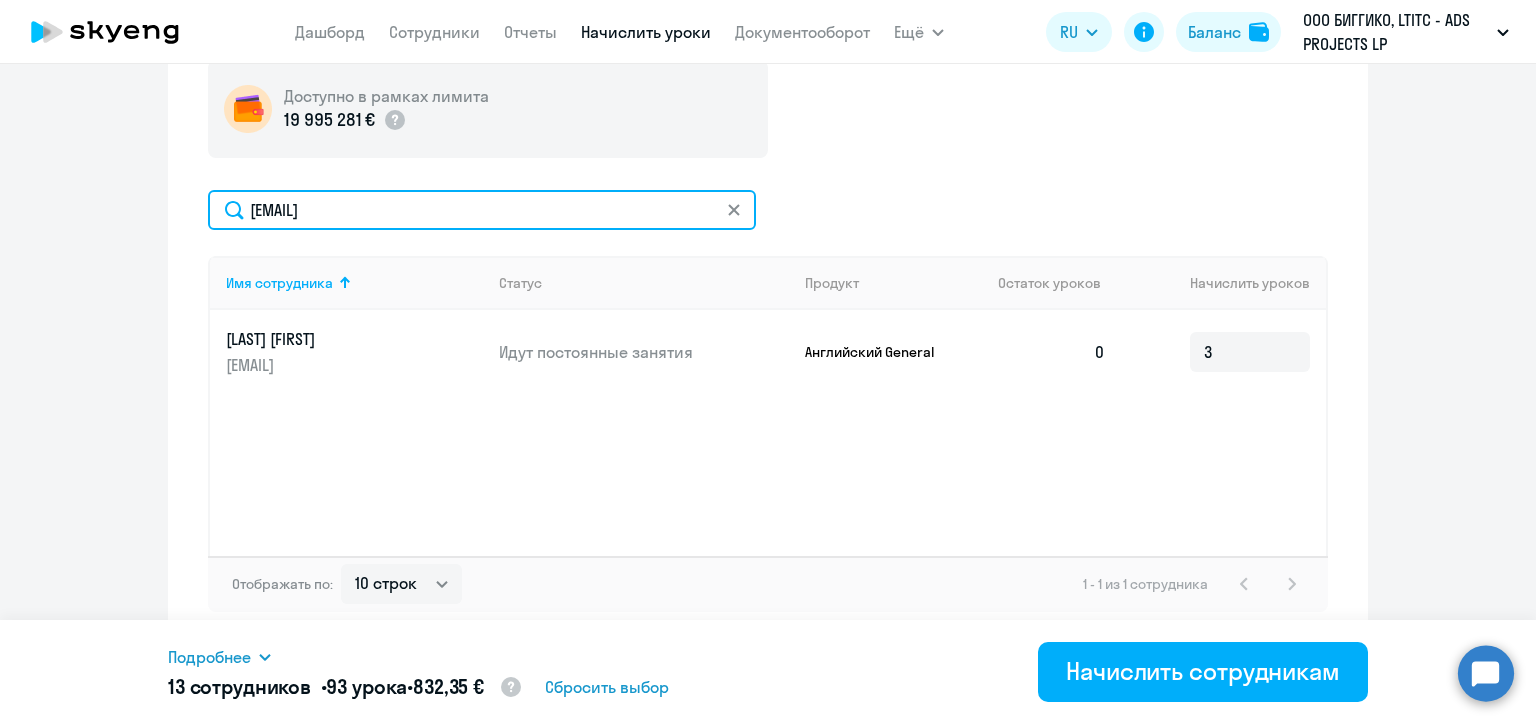 click on "anastasiya.ruban@alreadymedia.com" 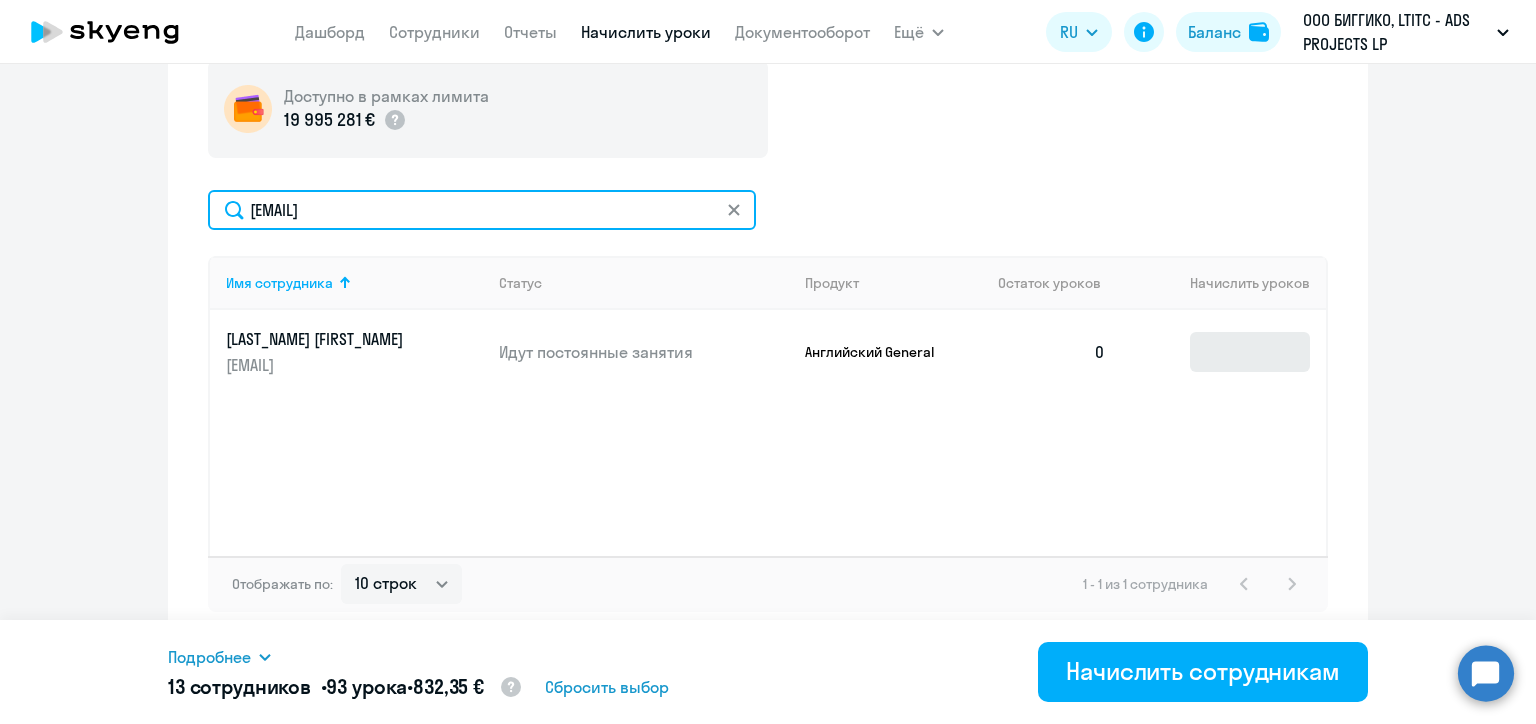 type on "alina.siamionava@alreadymedia.com" 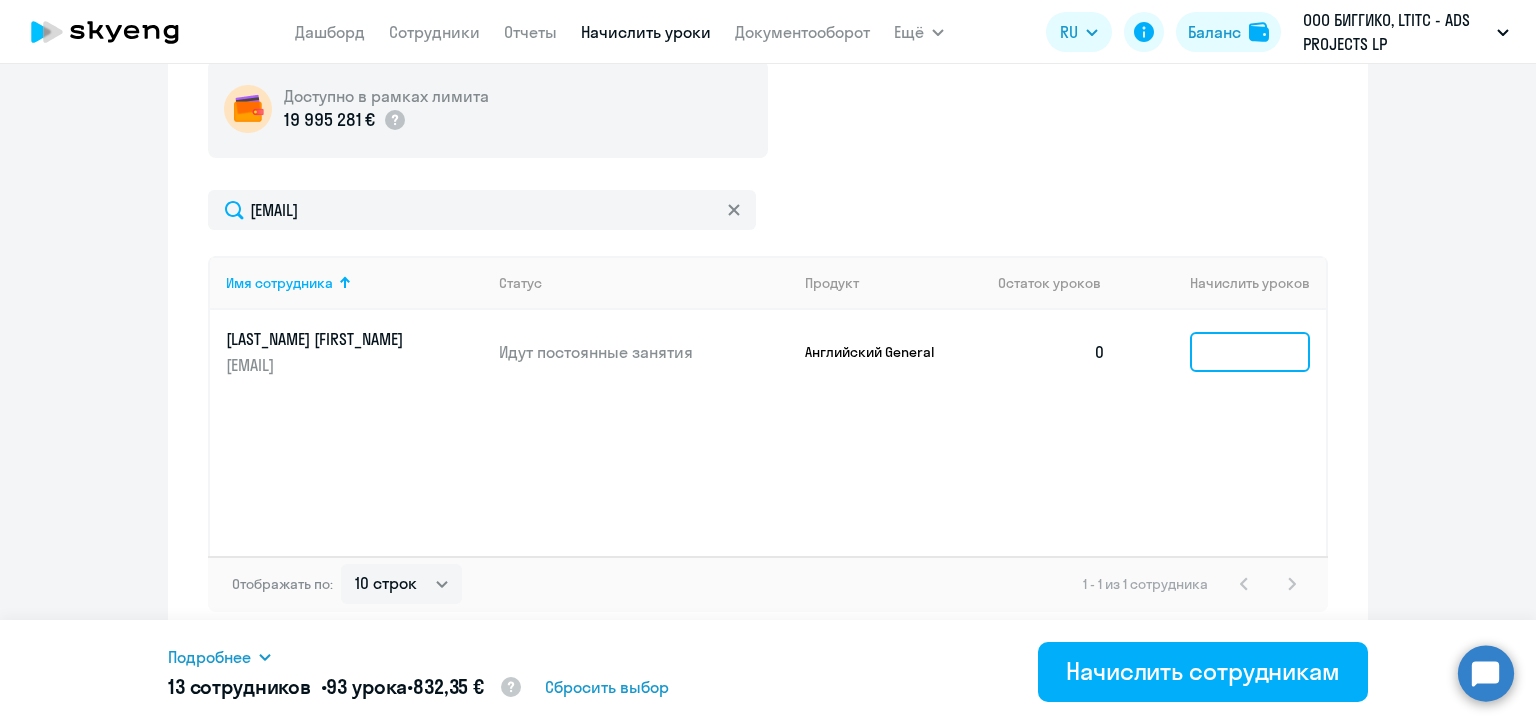 click 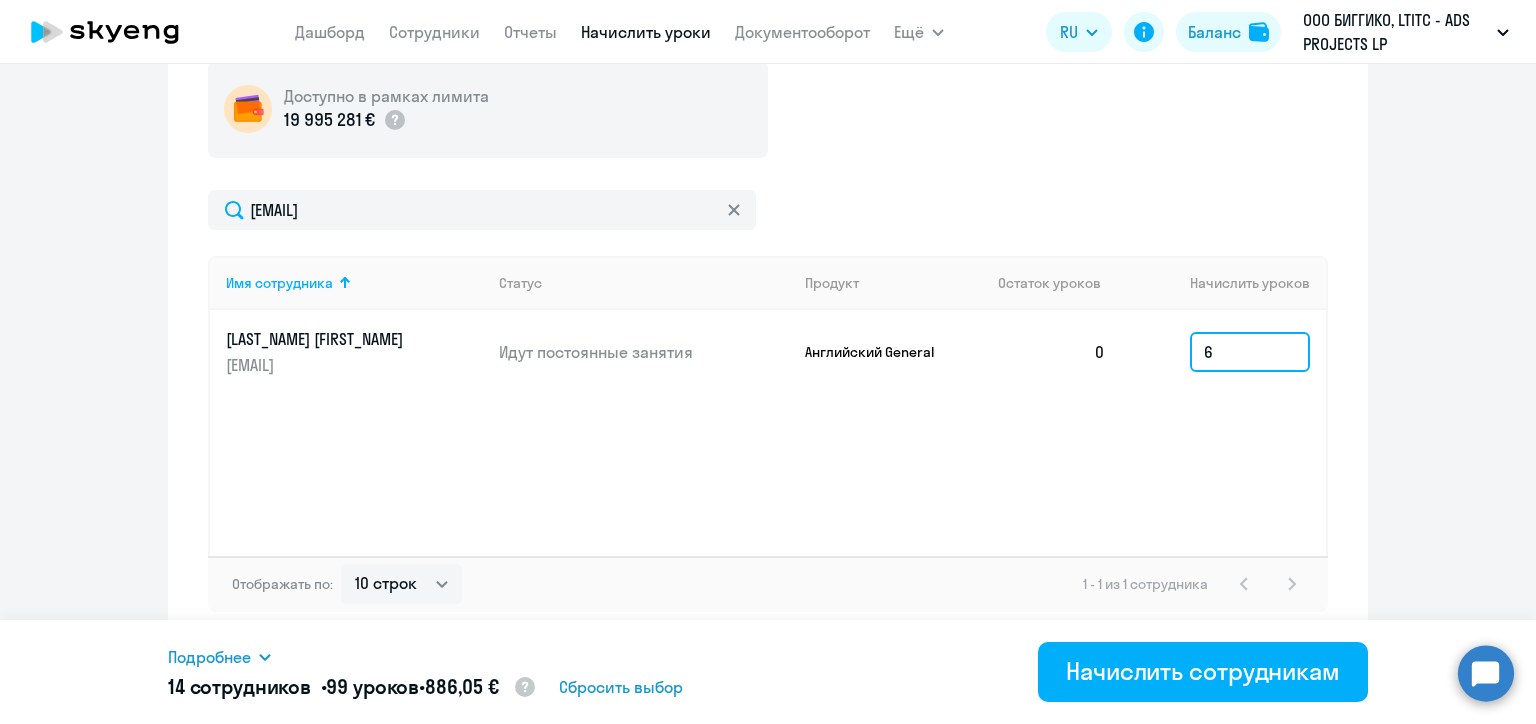 type on "6" 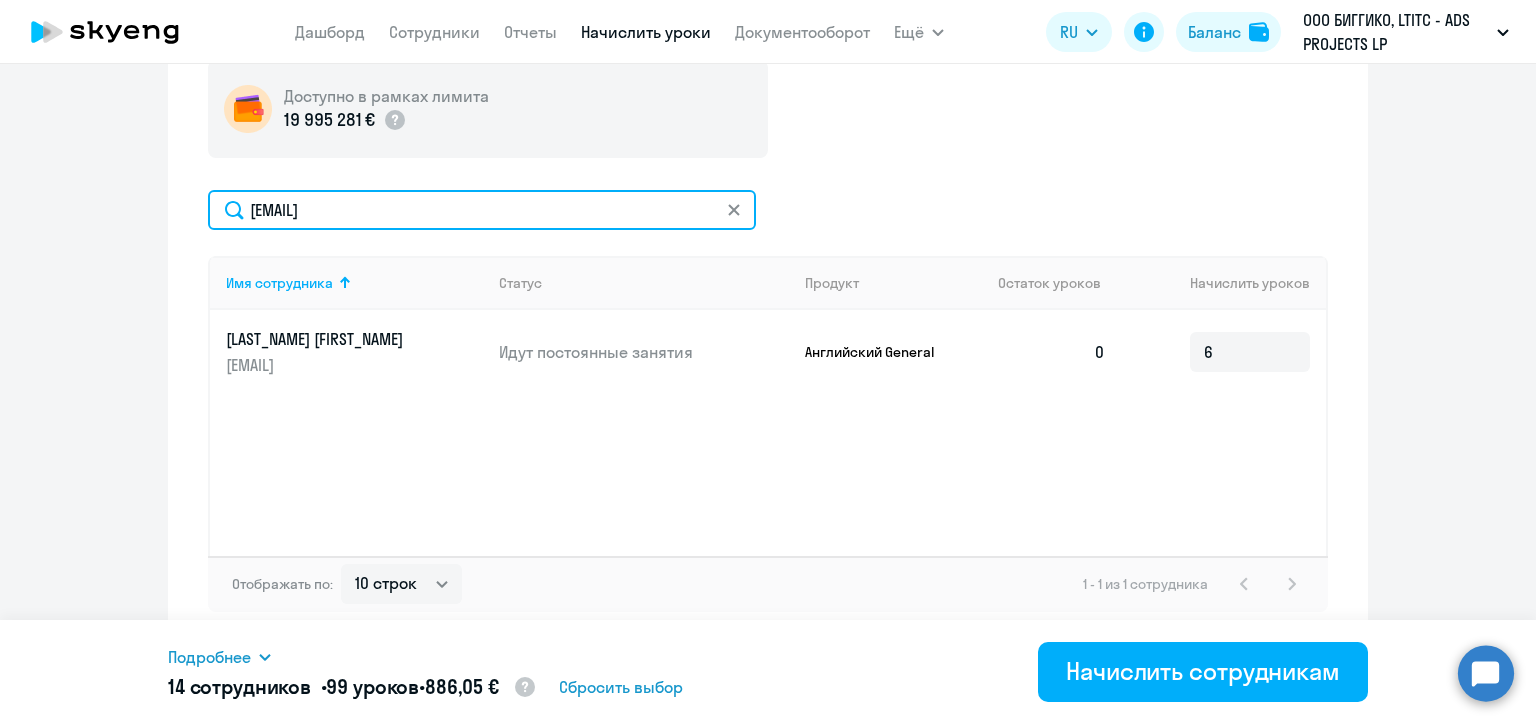 click on "alina.siamionava@alreadymedia.com" 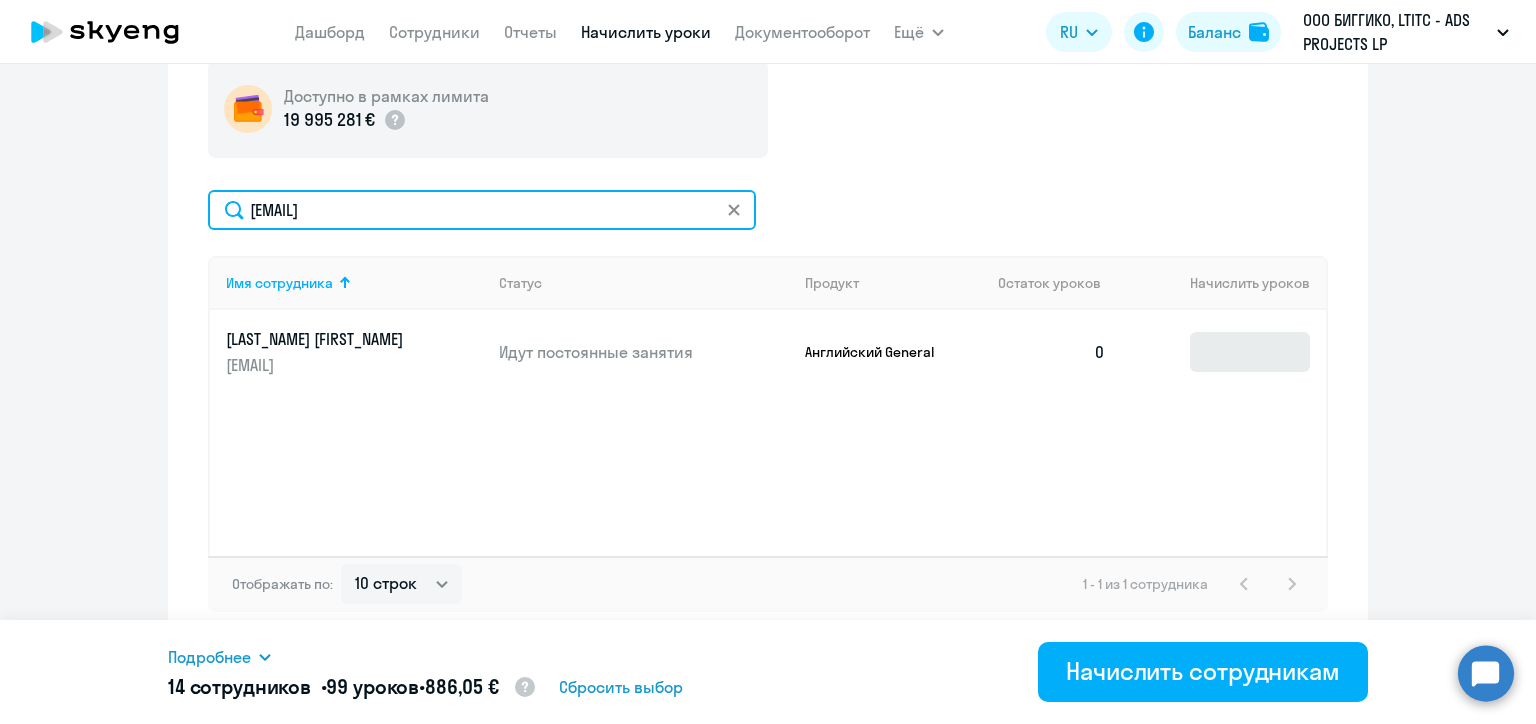 type on "aliaksandr.sihayeu@gmail.com" 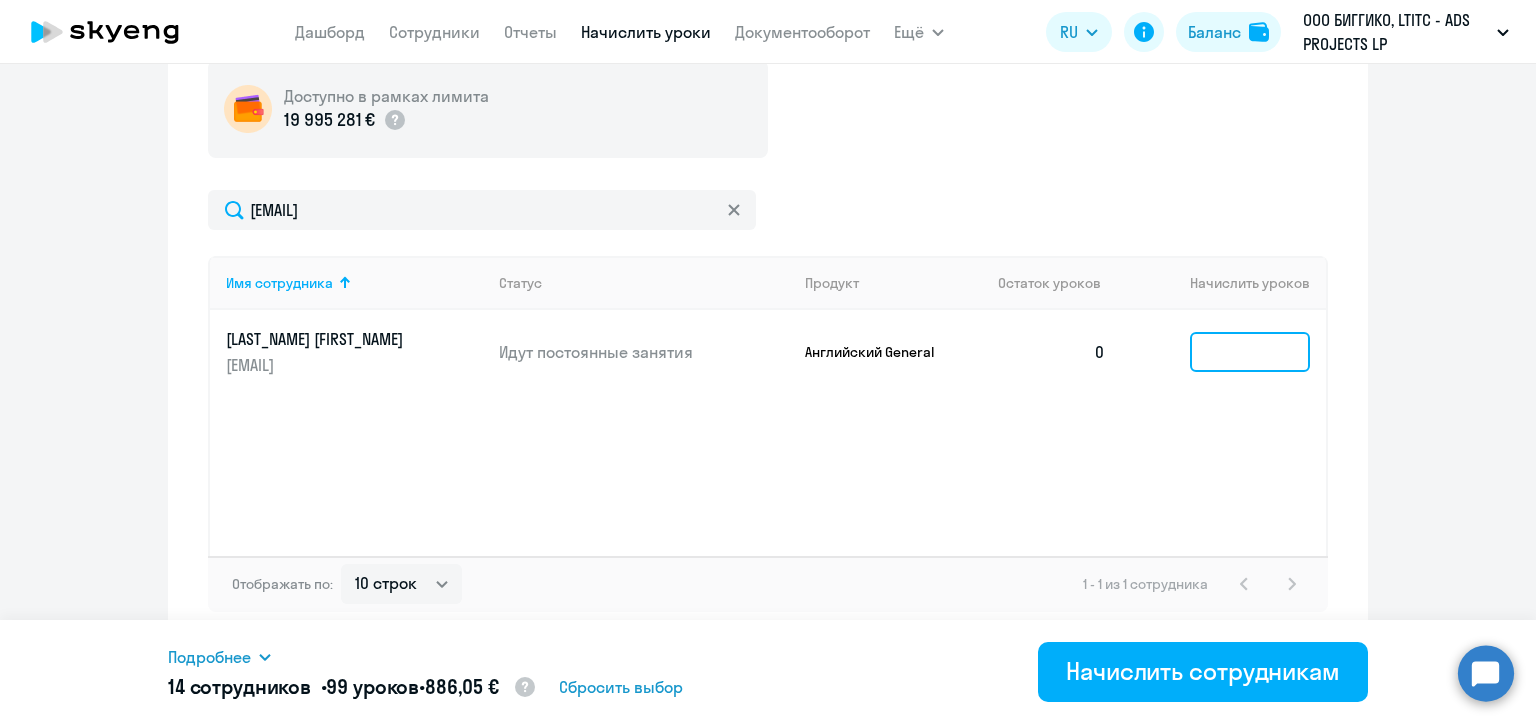 click 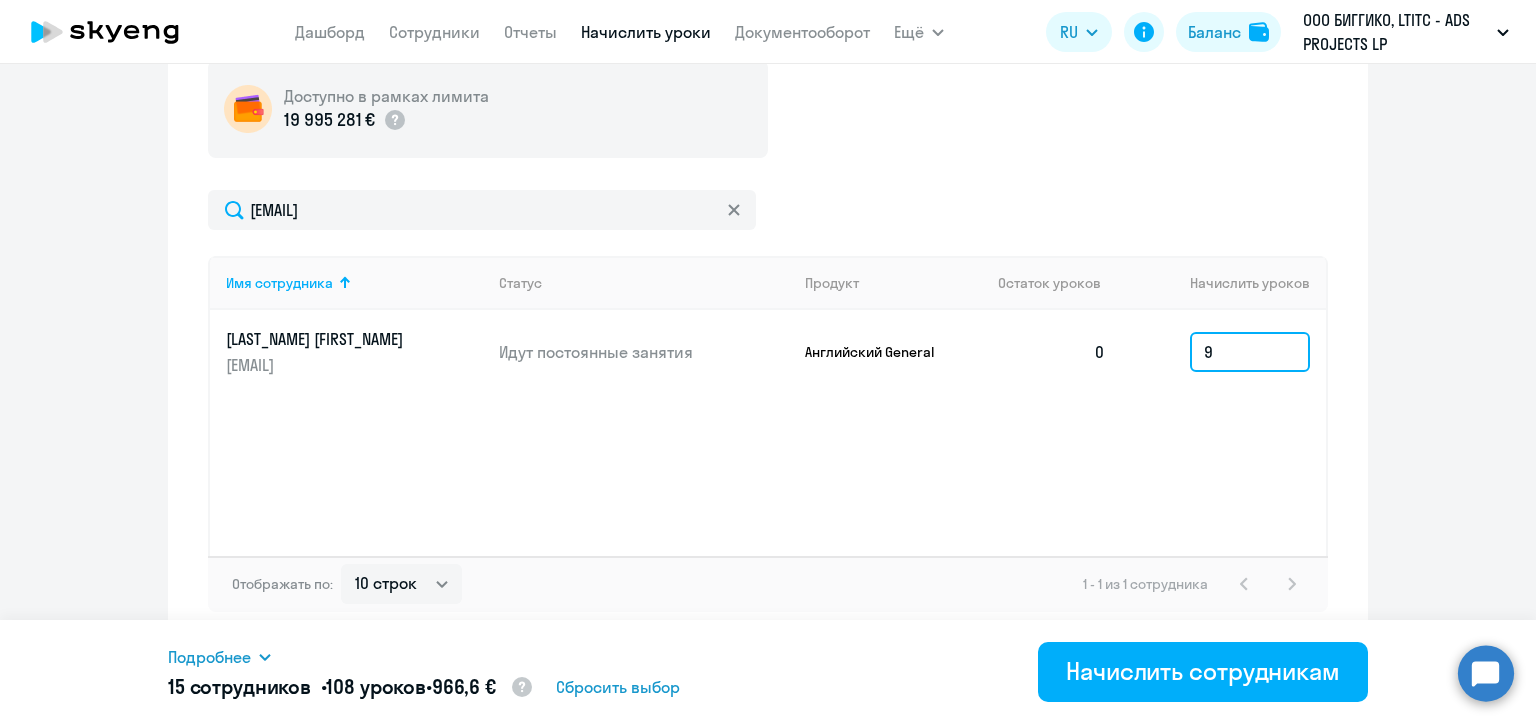 type on "9" 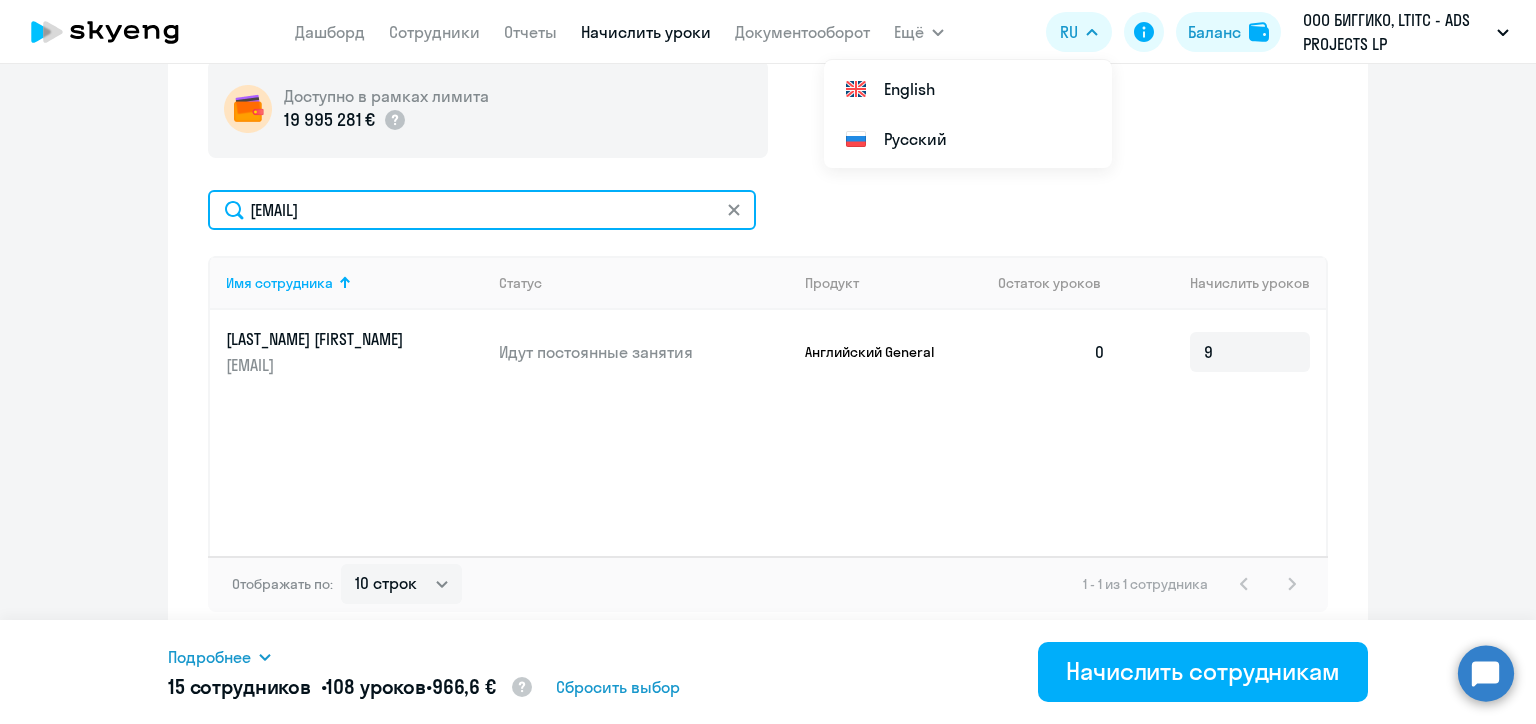 click on "aliaksandr.sihayeu@gmail.com" 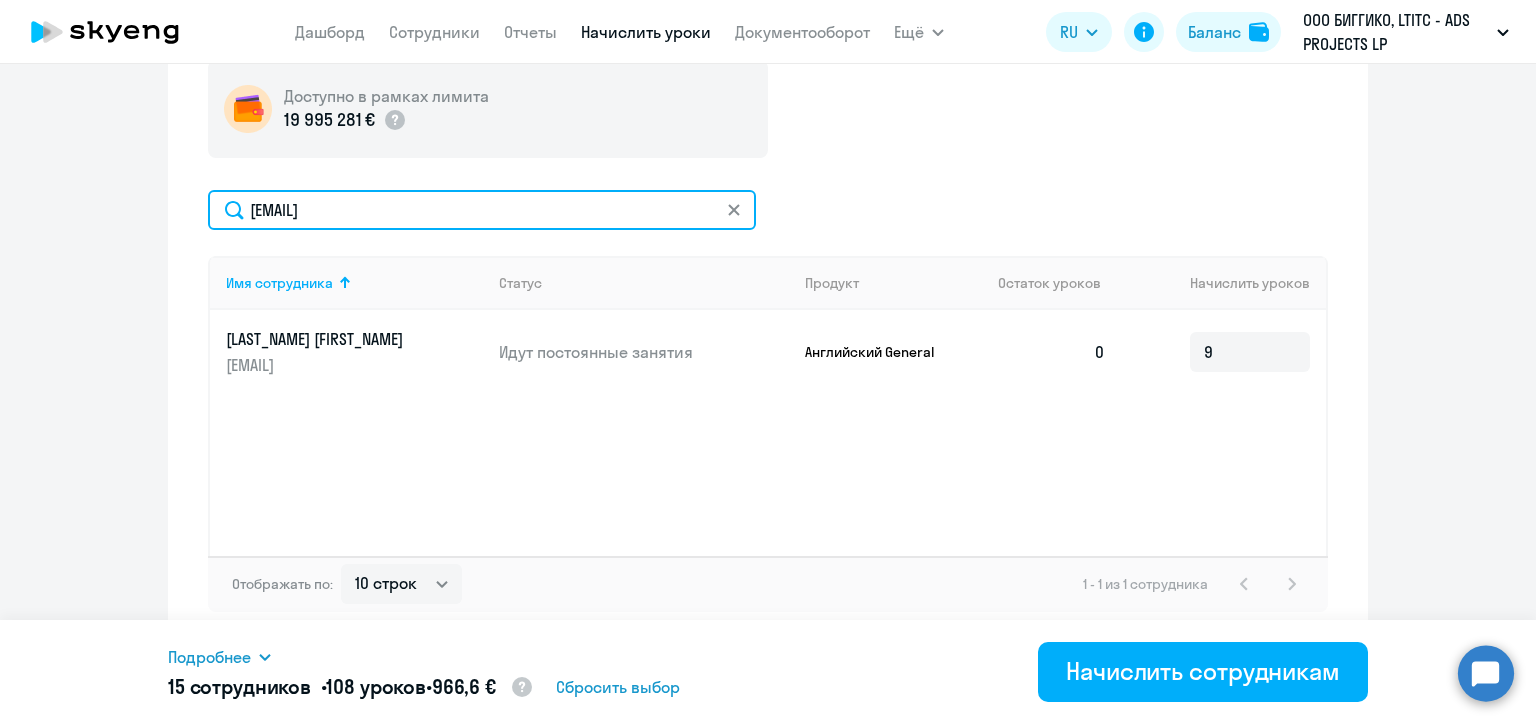 click on "aliaksandr.sihayeu@gmail.com" 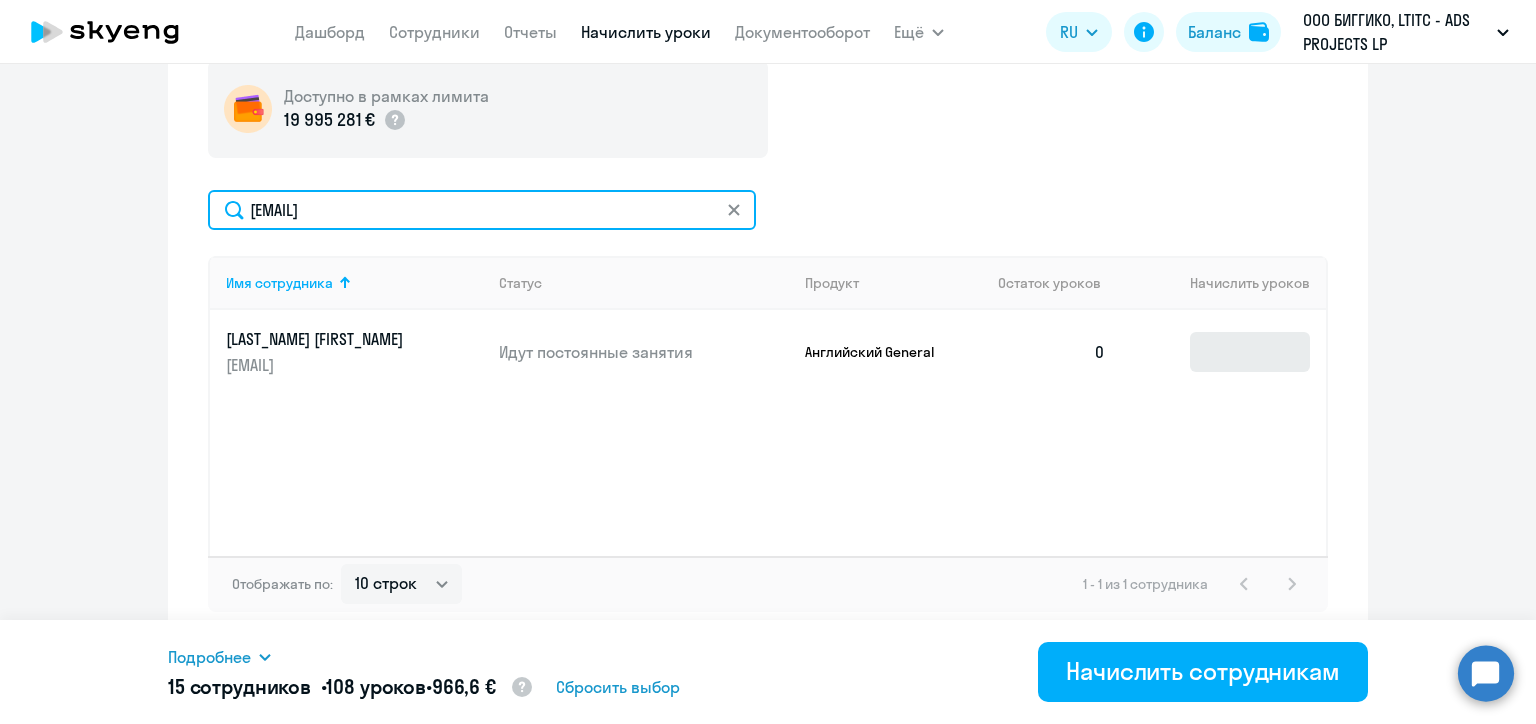 type on "dziyana.sliborskaya@alreadymedia.com" 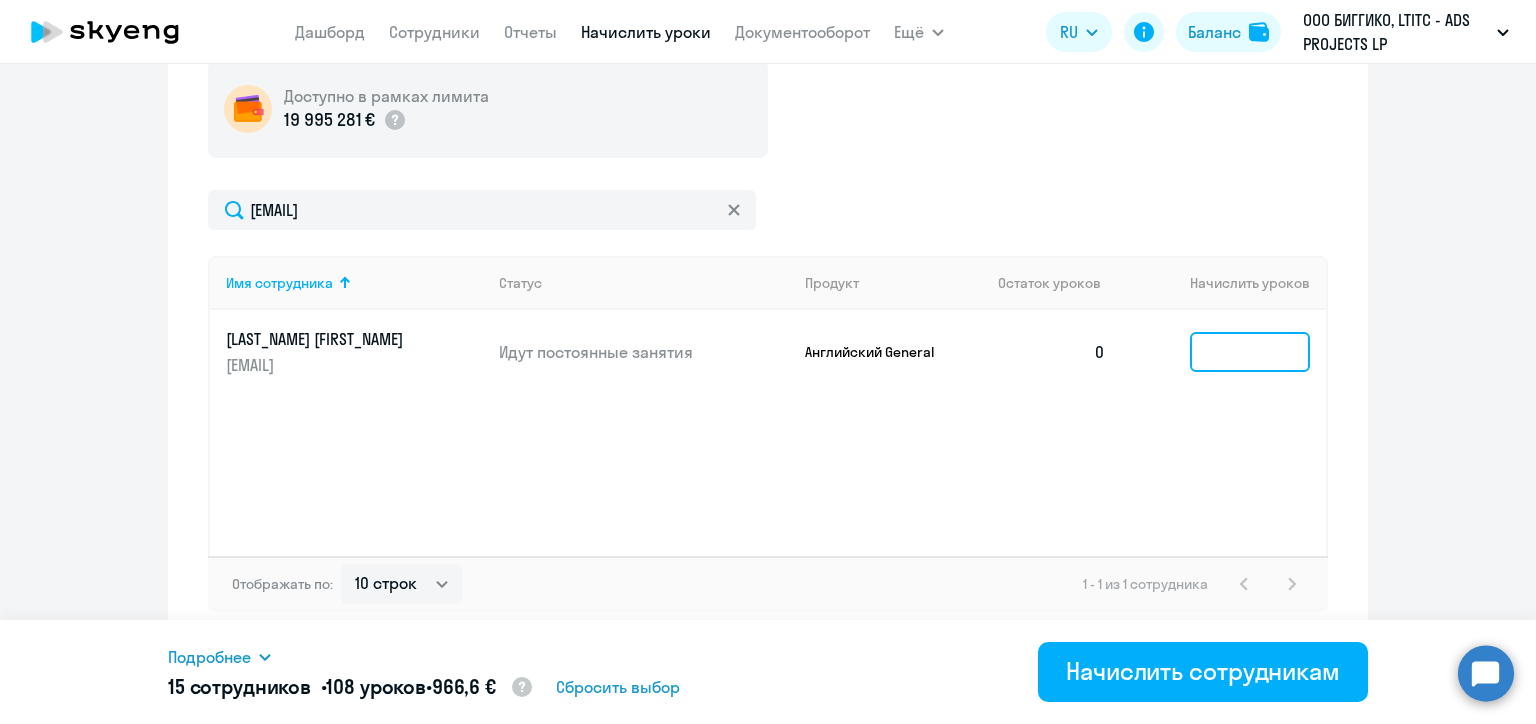 click 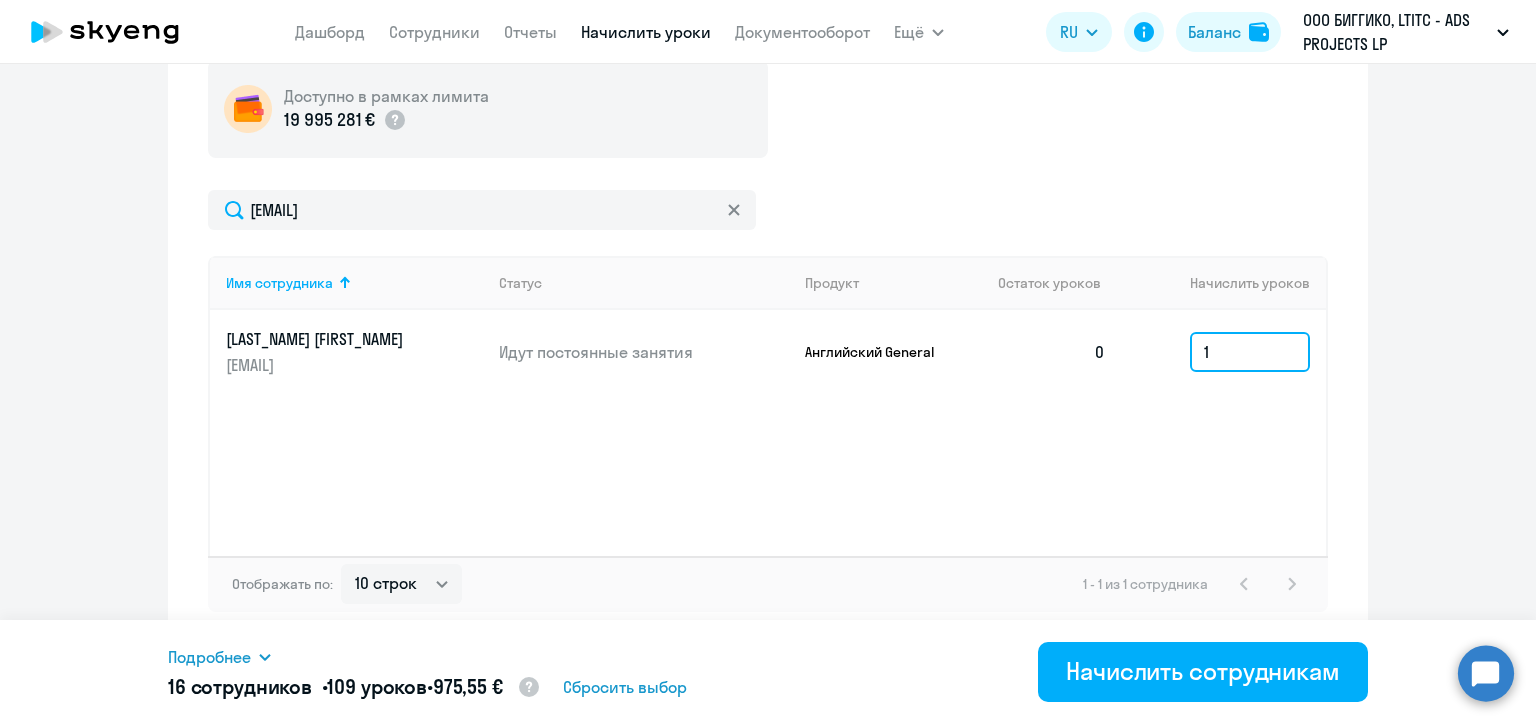 type on "1" 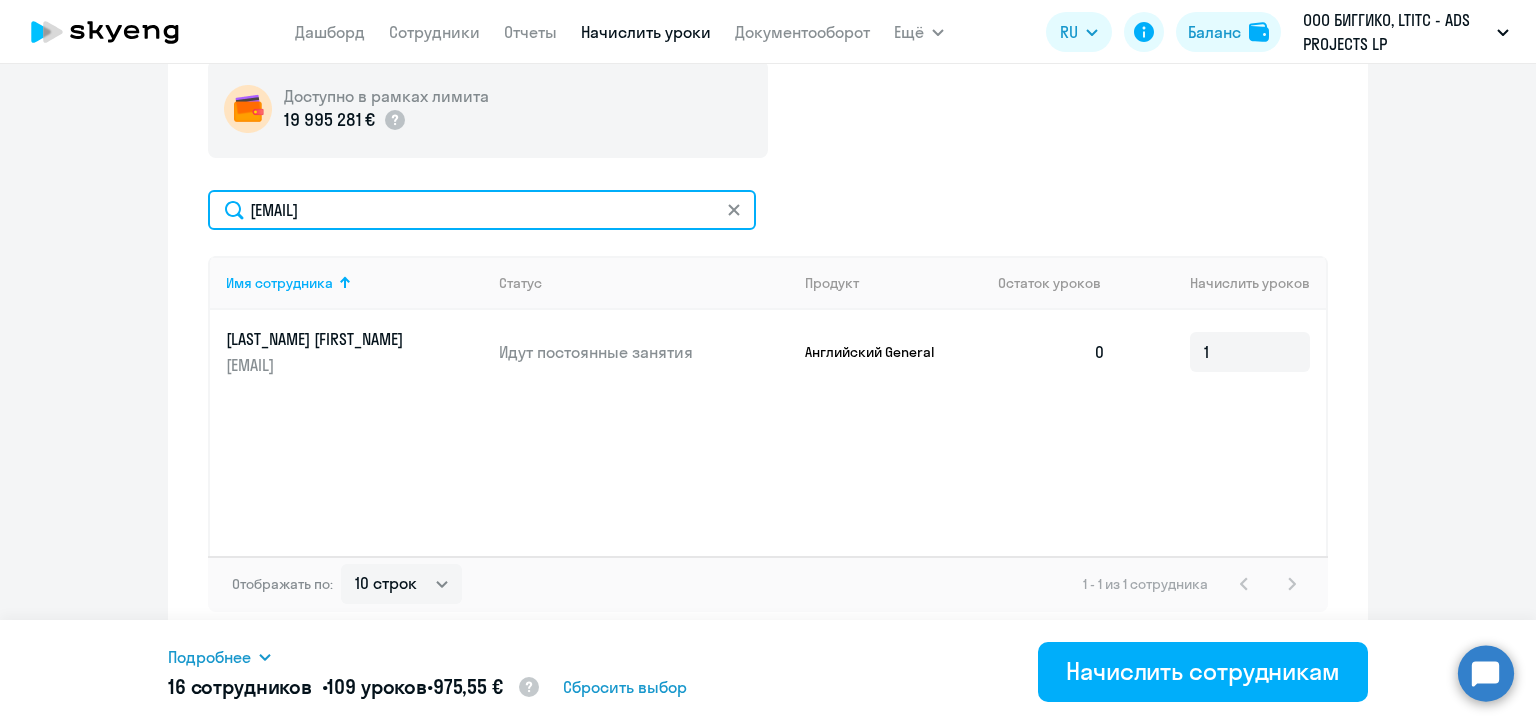 click on "dziyana.sliborskaya@alreadymedia.com" 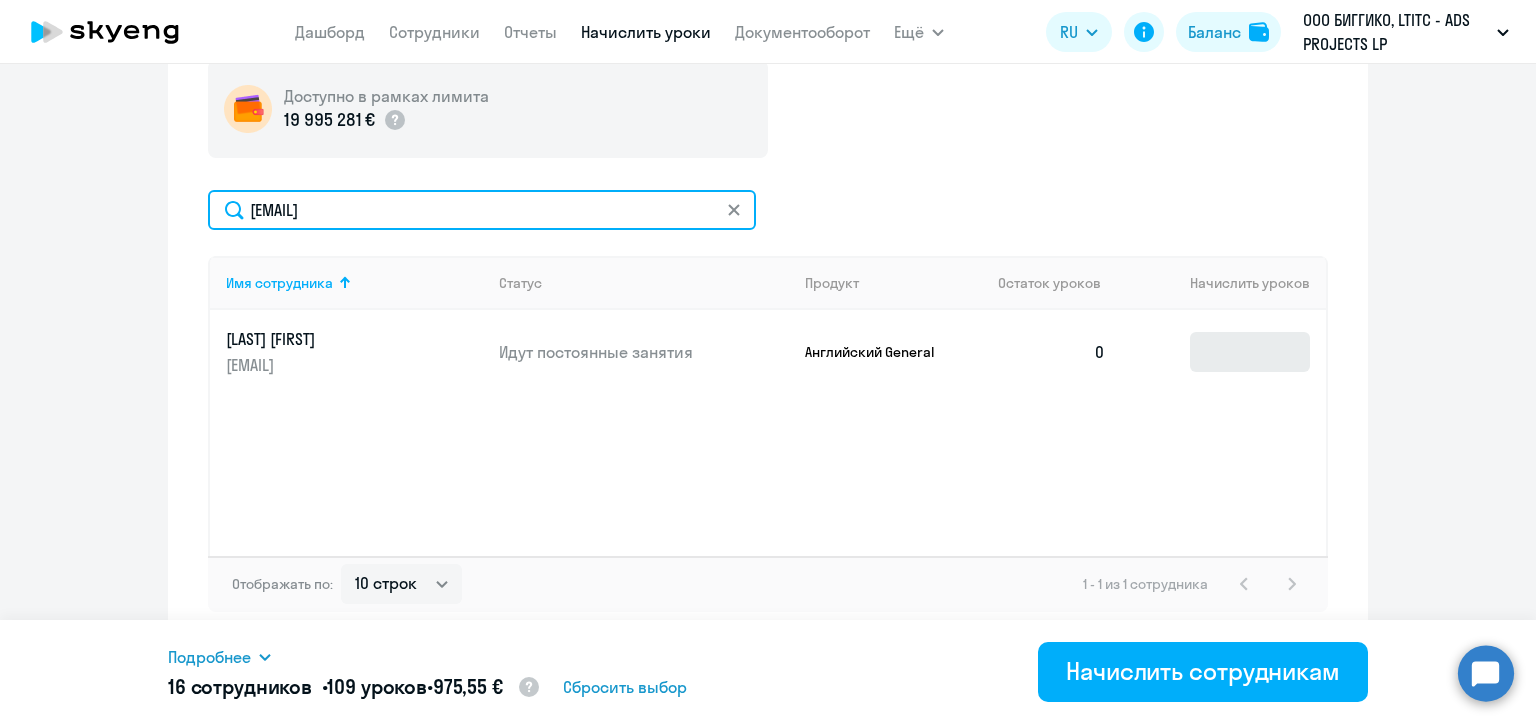 type on "pavel.smachnyh@biggiko.com" 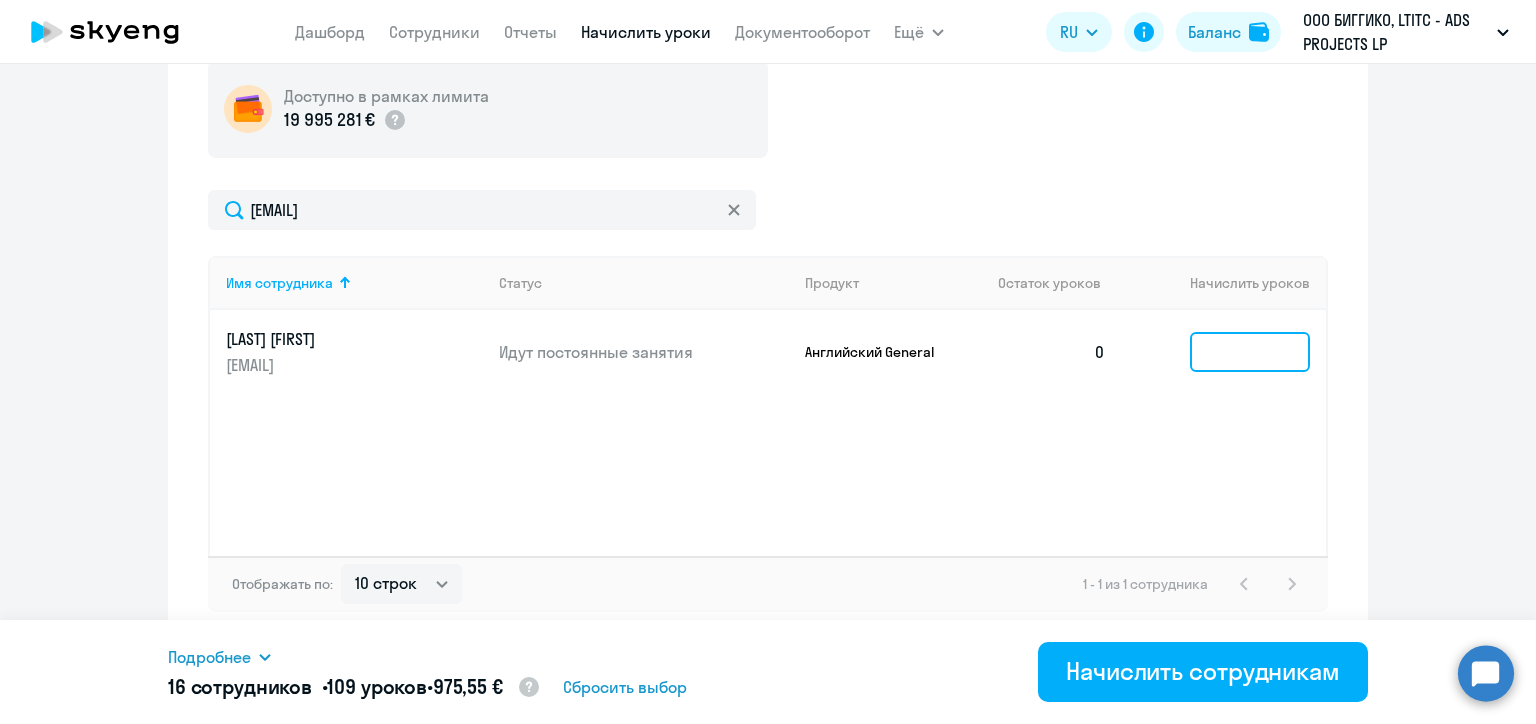 click 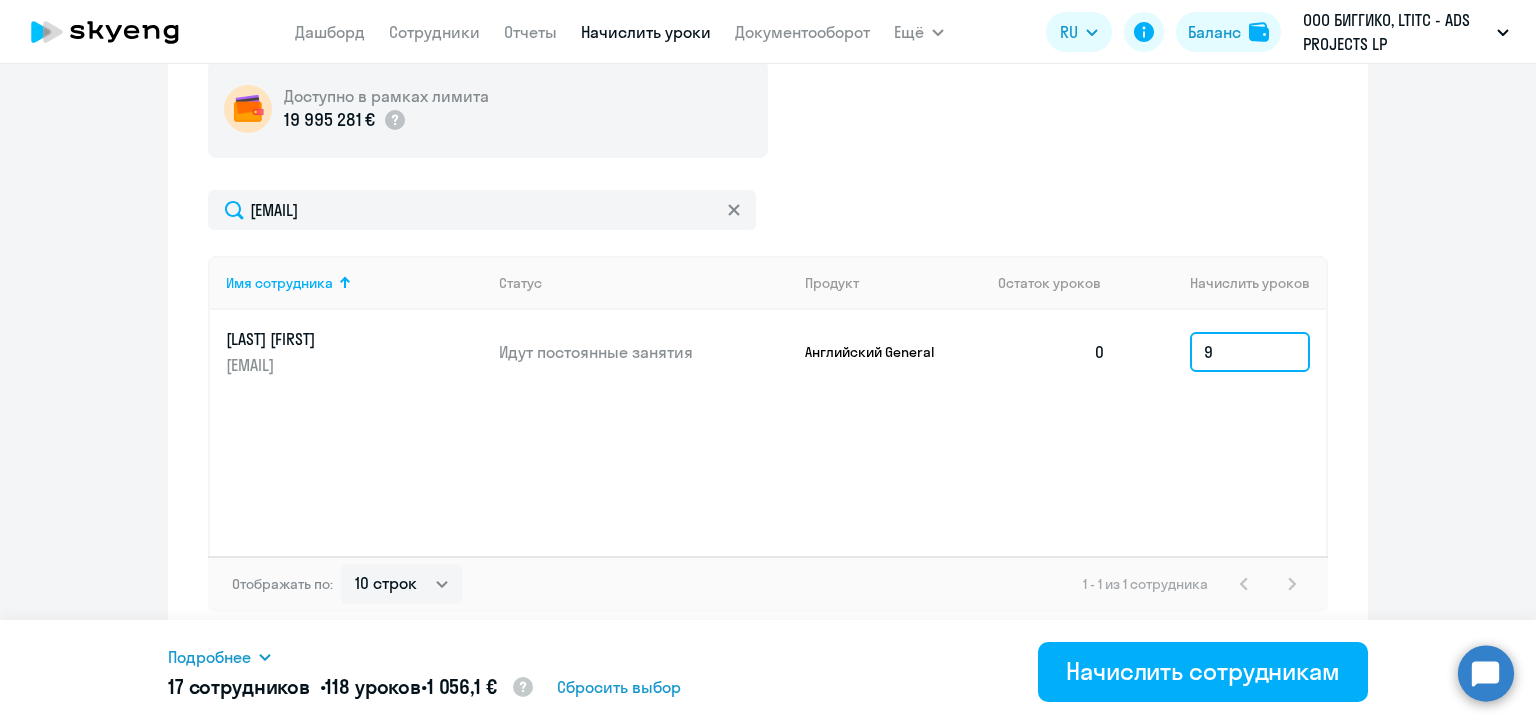type on "9" 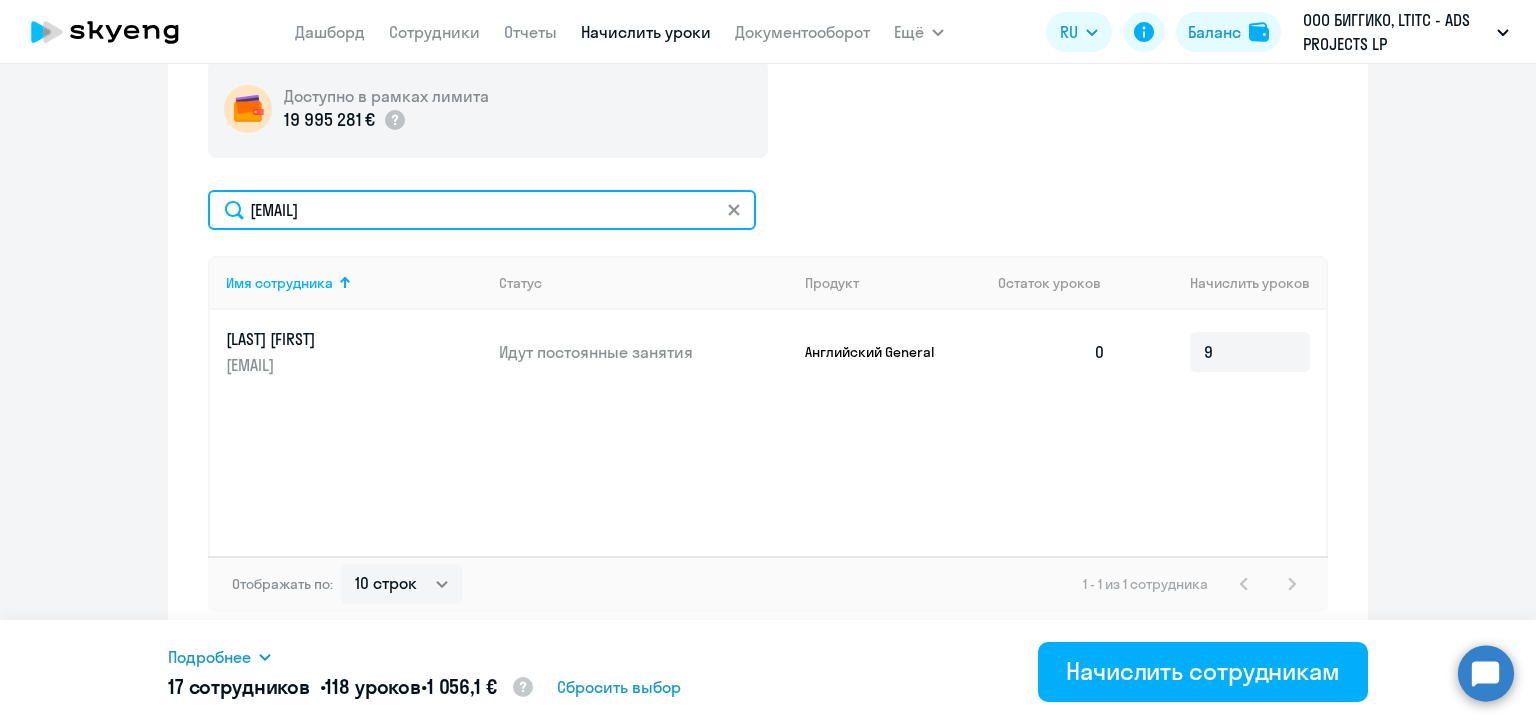 click on "pavel.smachnyh@biggiko.com" 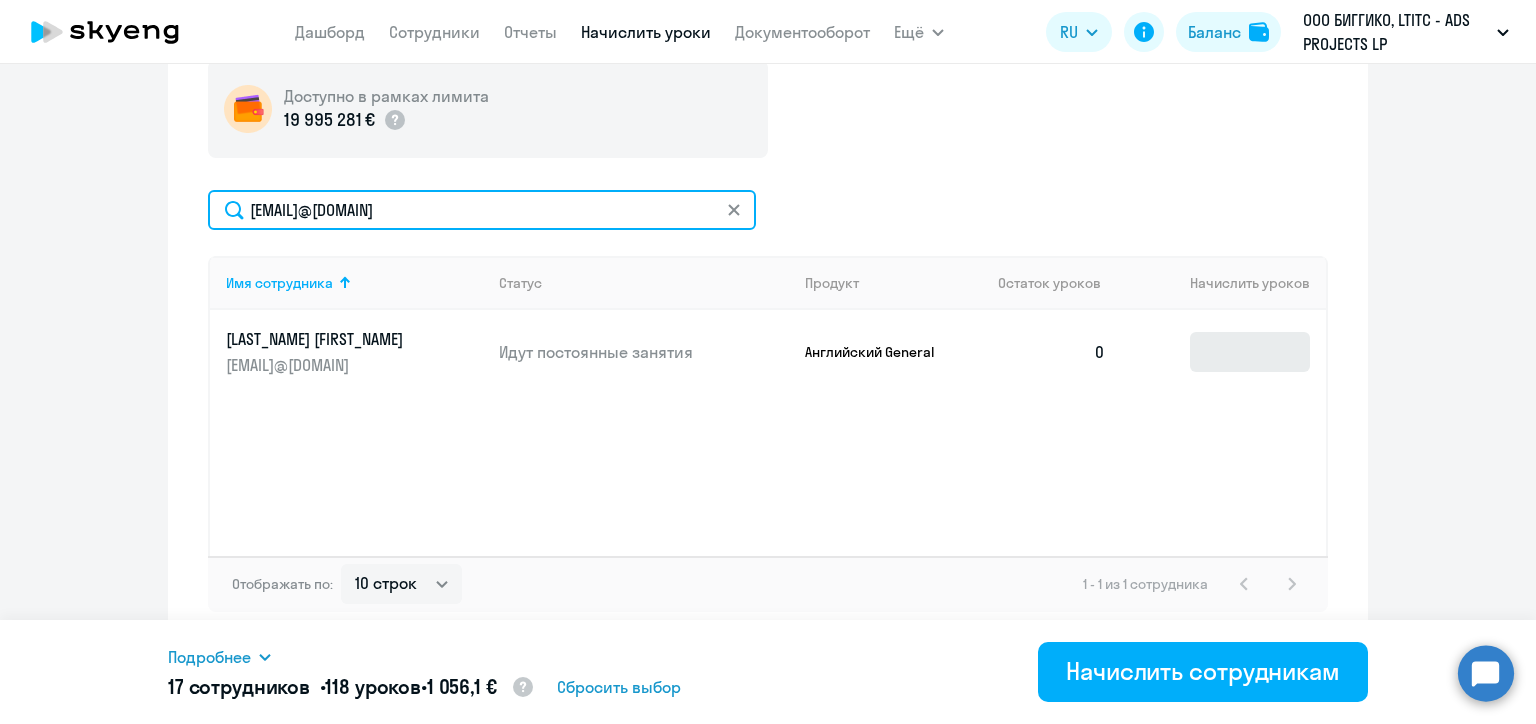 type on "anzhela.sarokina@alreadymedia.com" 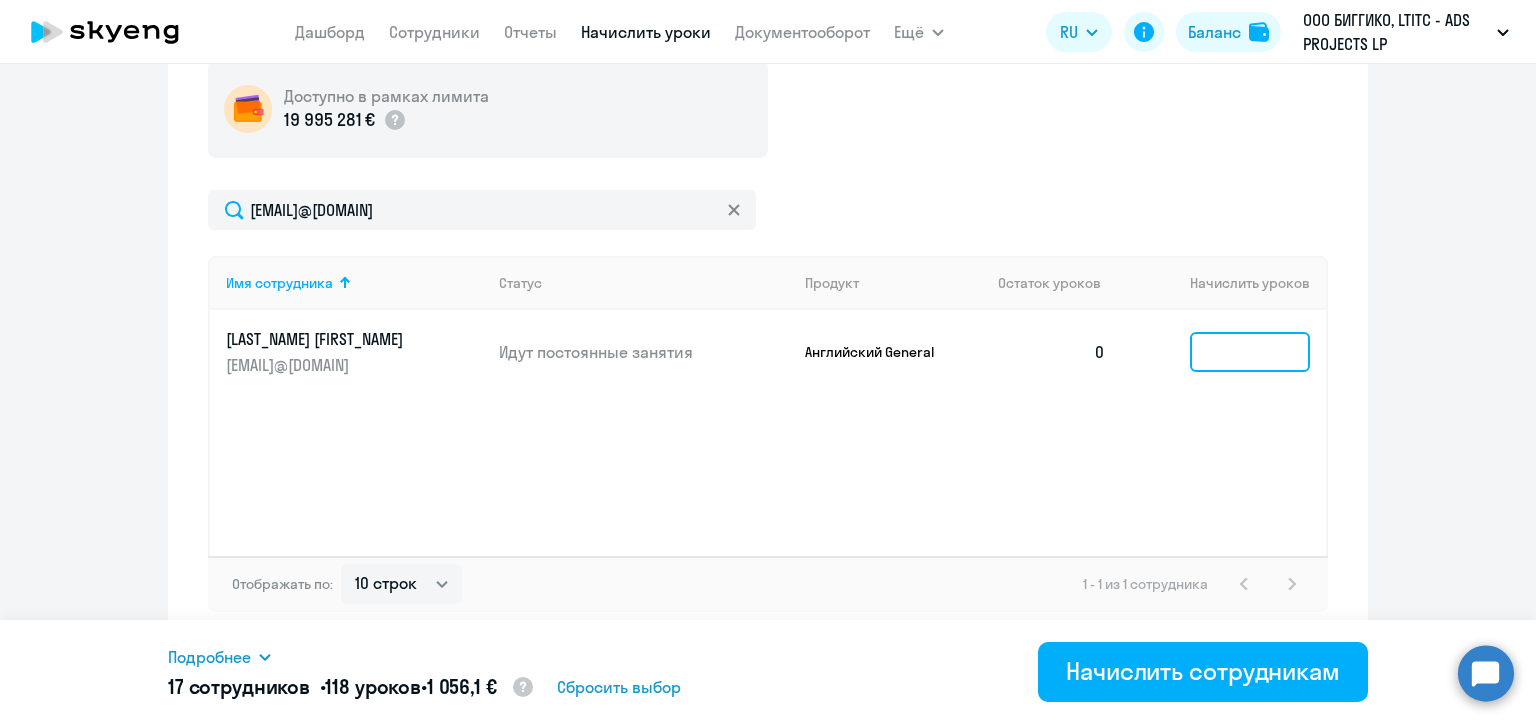 click 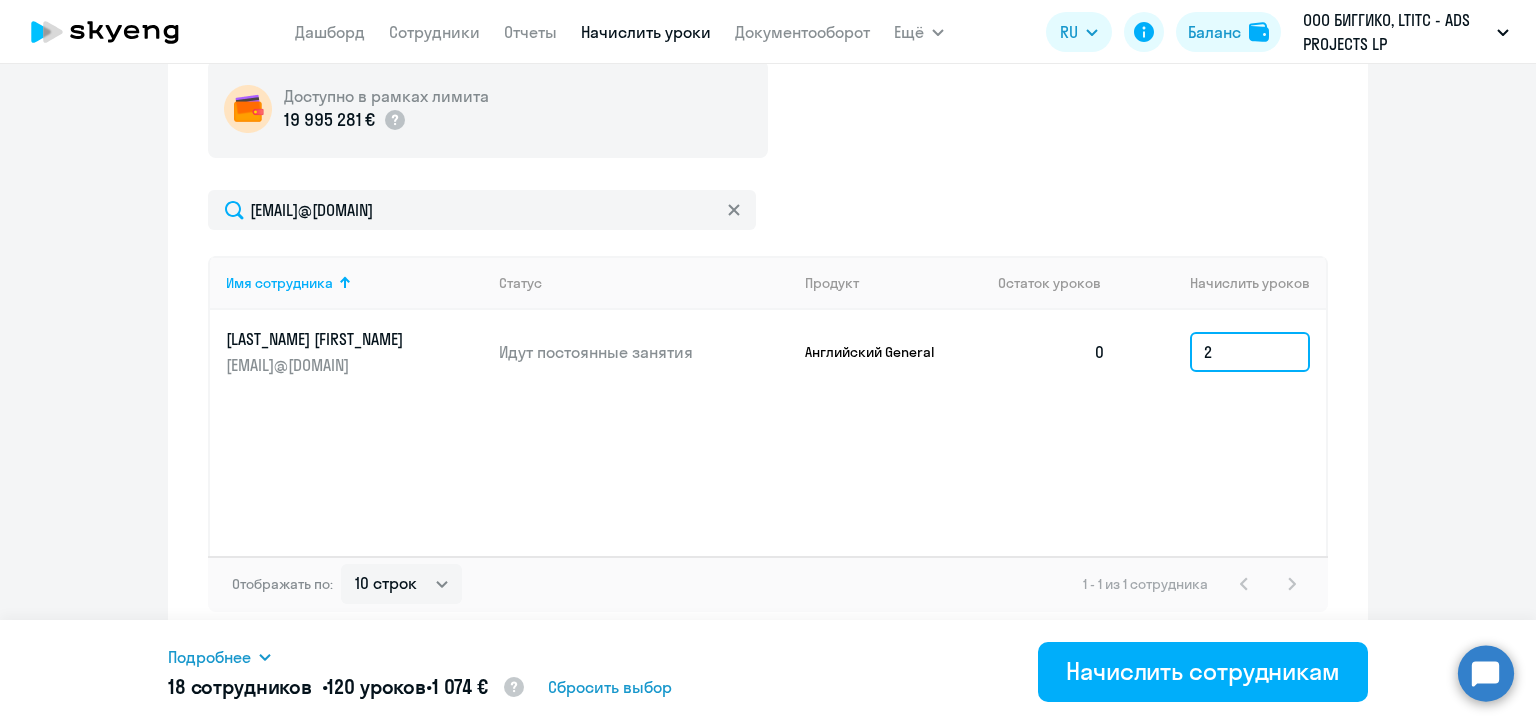 type on "2" 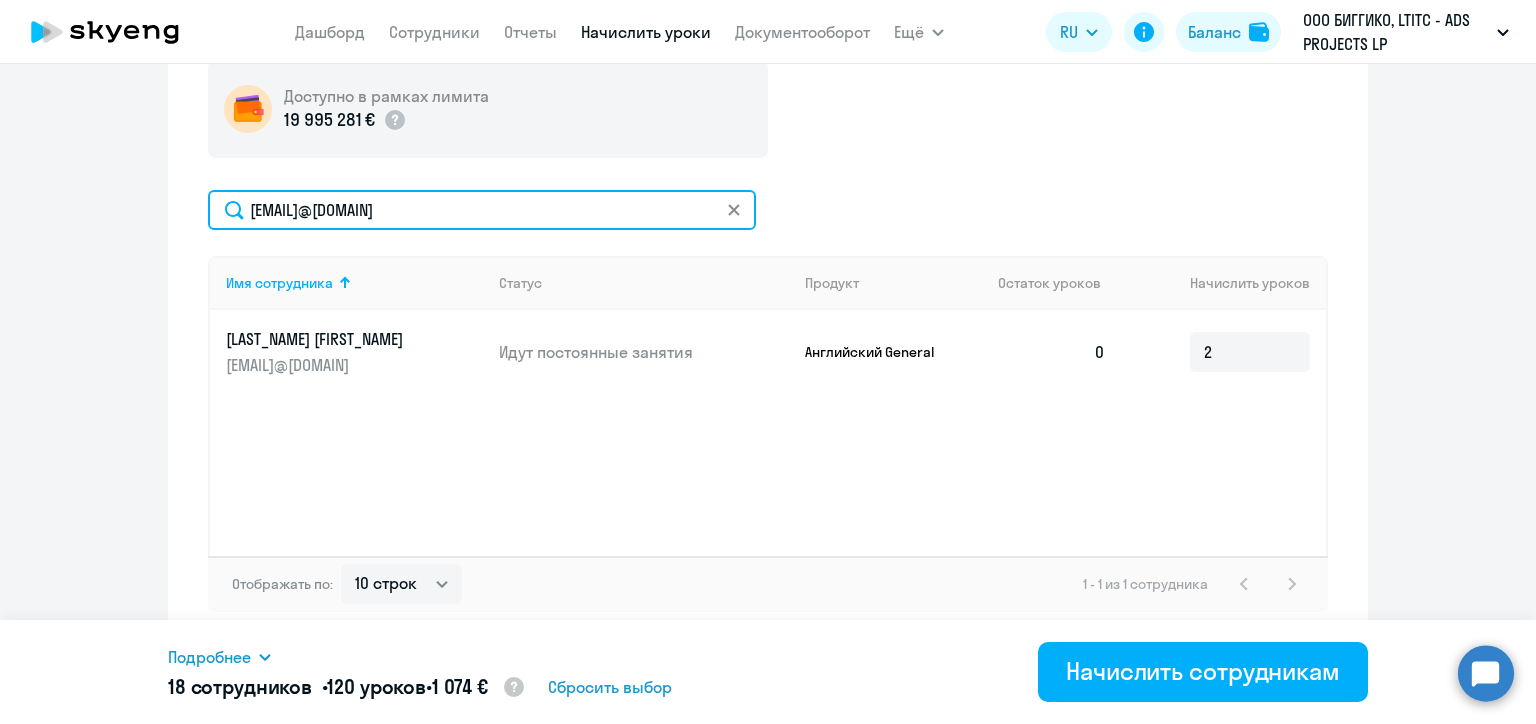 click on "anzhela.sarokina@alreadymedia.com" 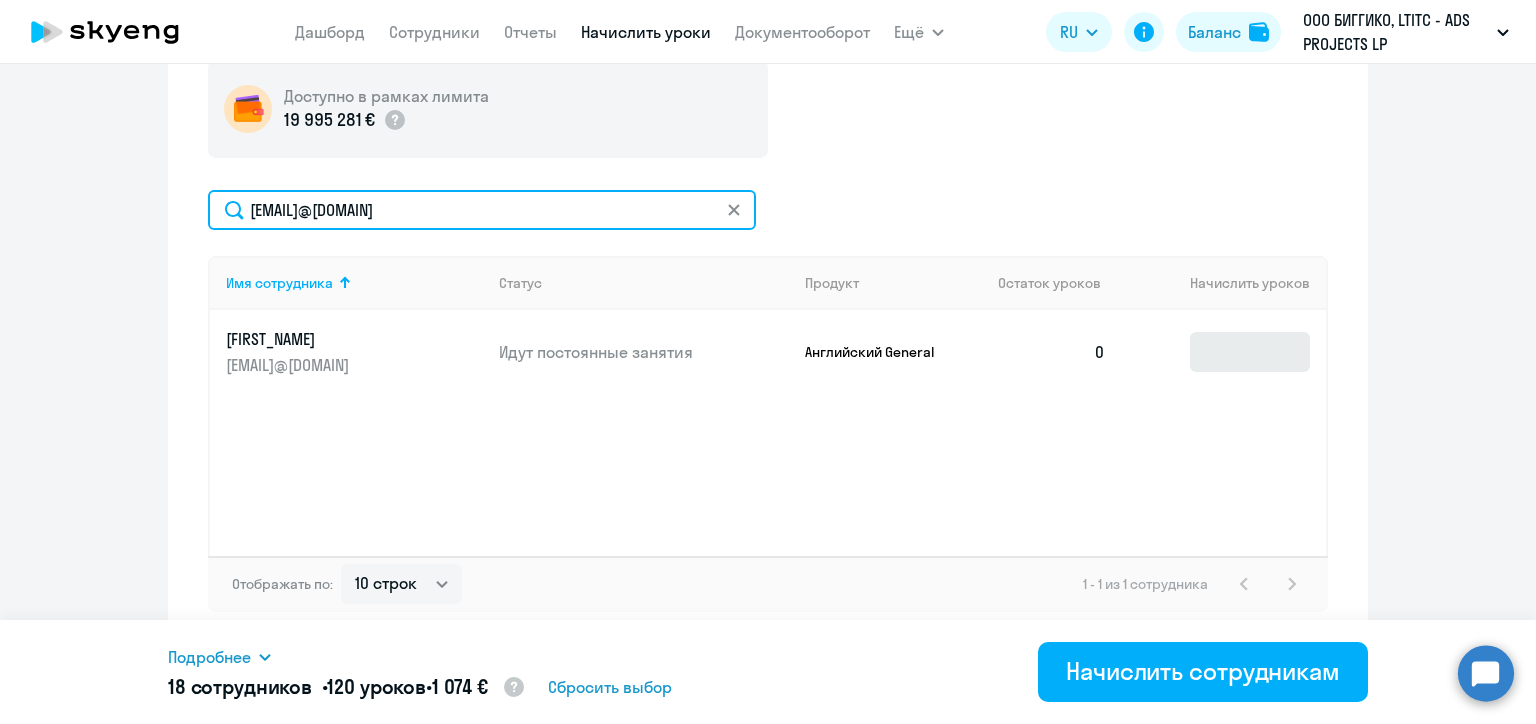 type on "julie.stadnik.ua@gmail.com" 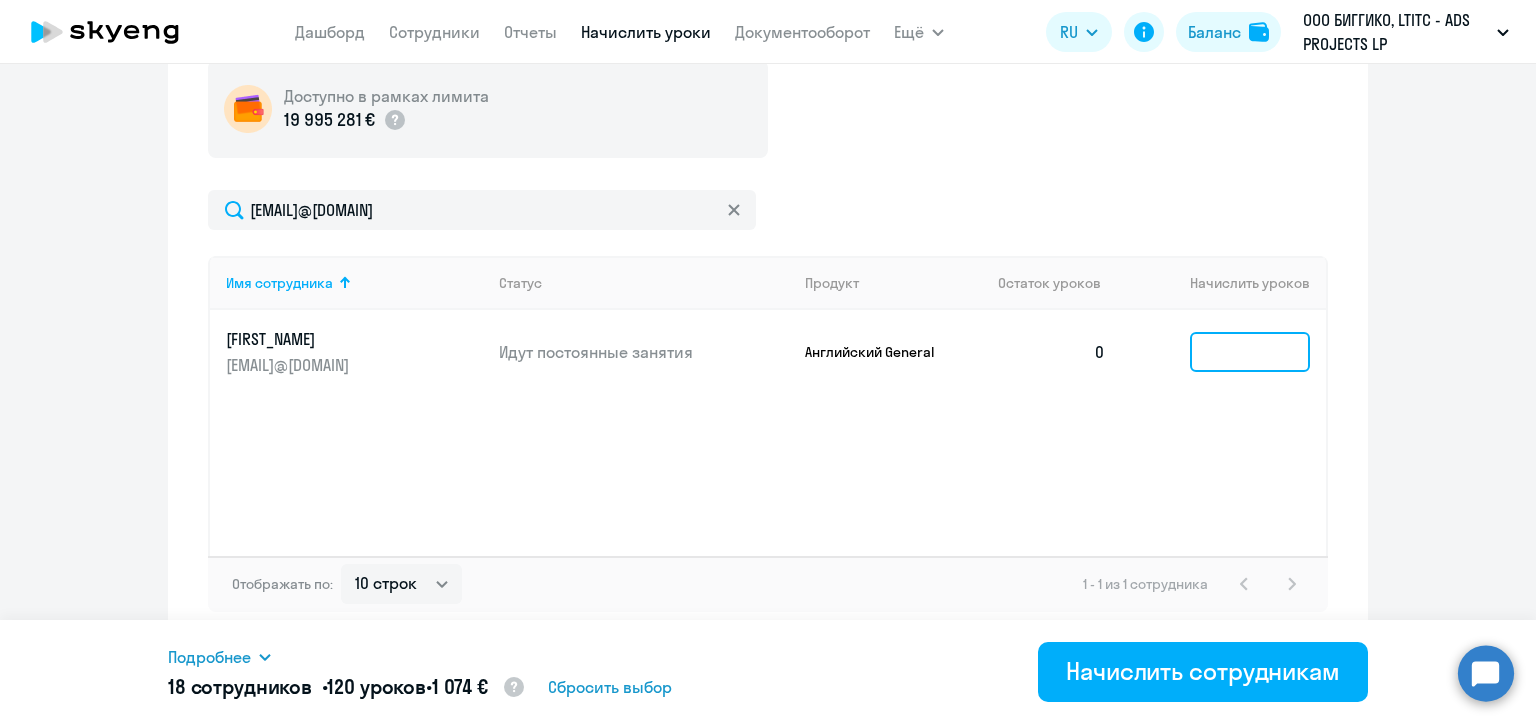 click 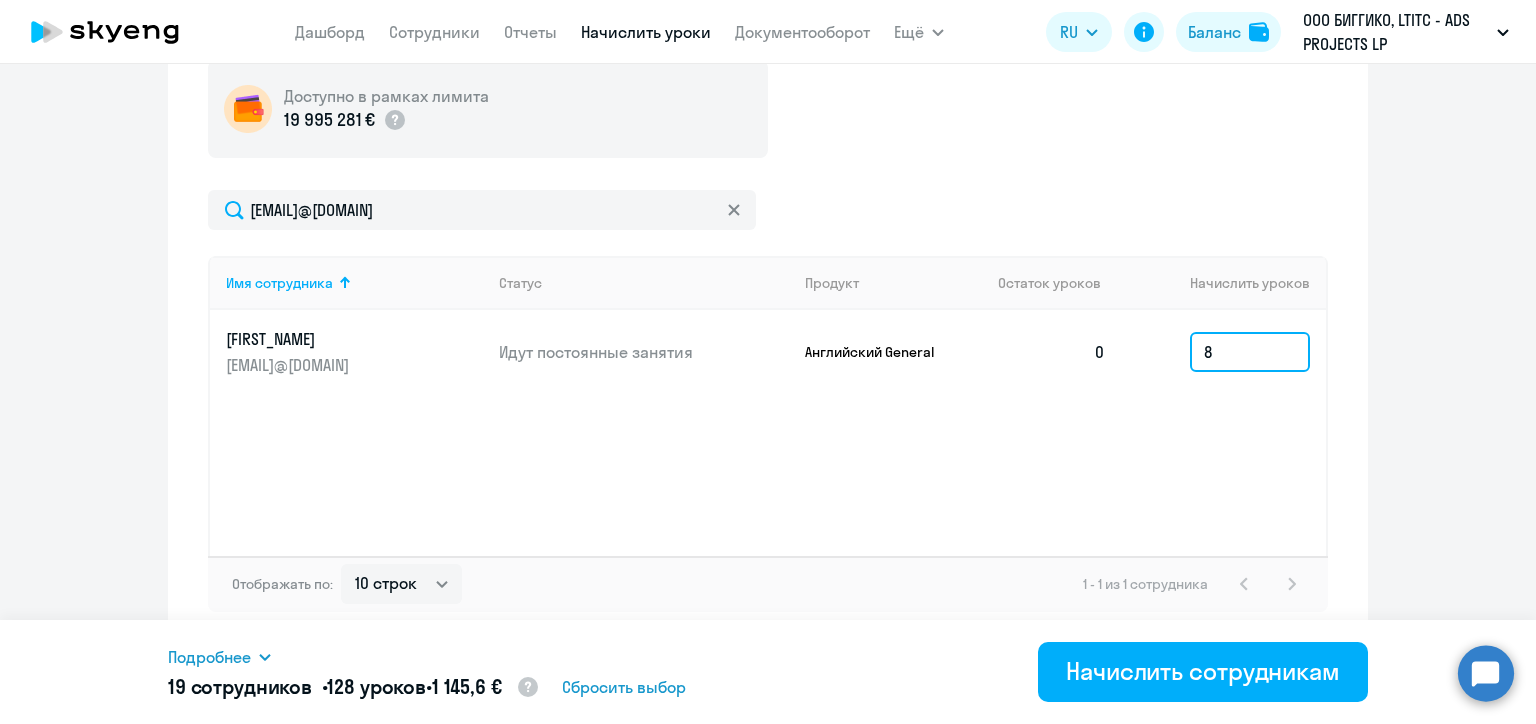 type on "8" 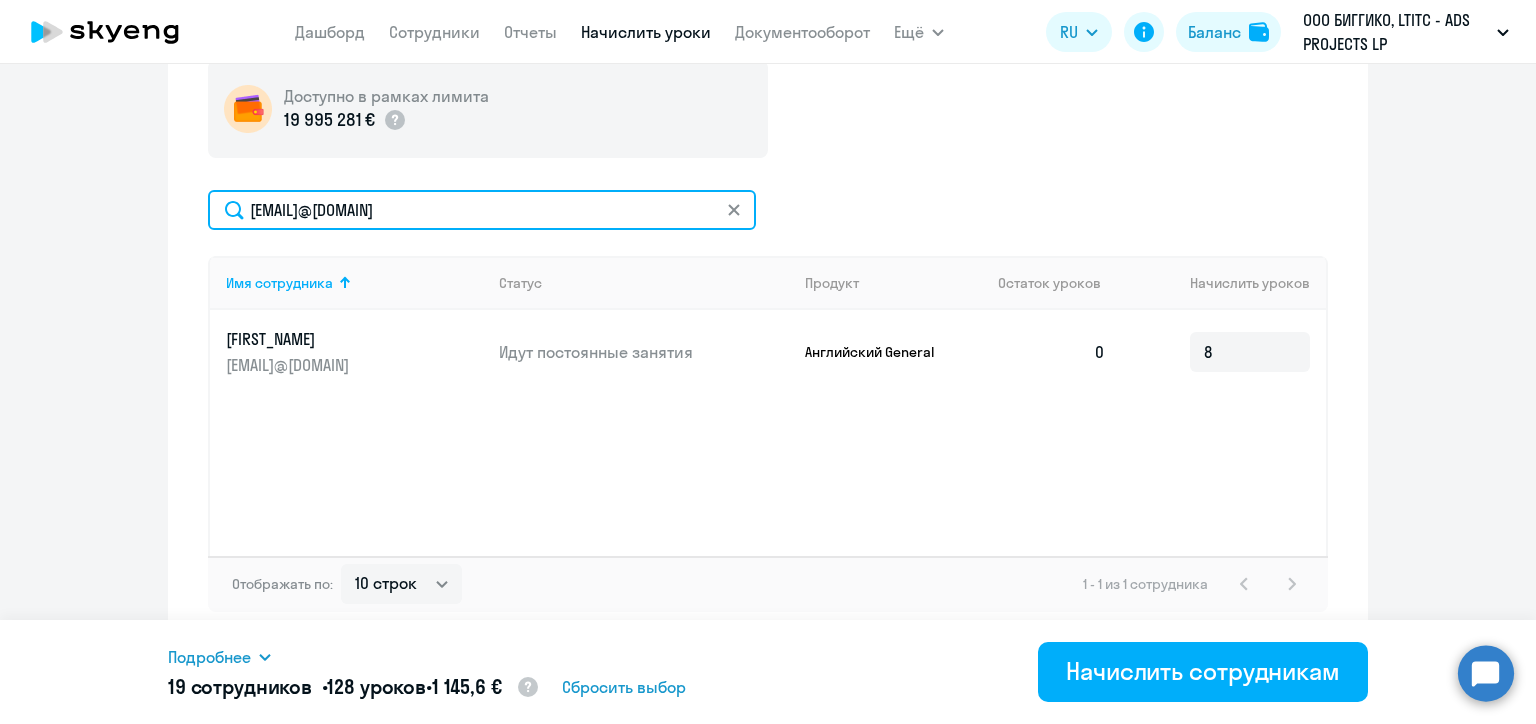 click on "julie.stadnik.ua@gmail.com" 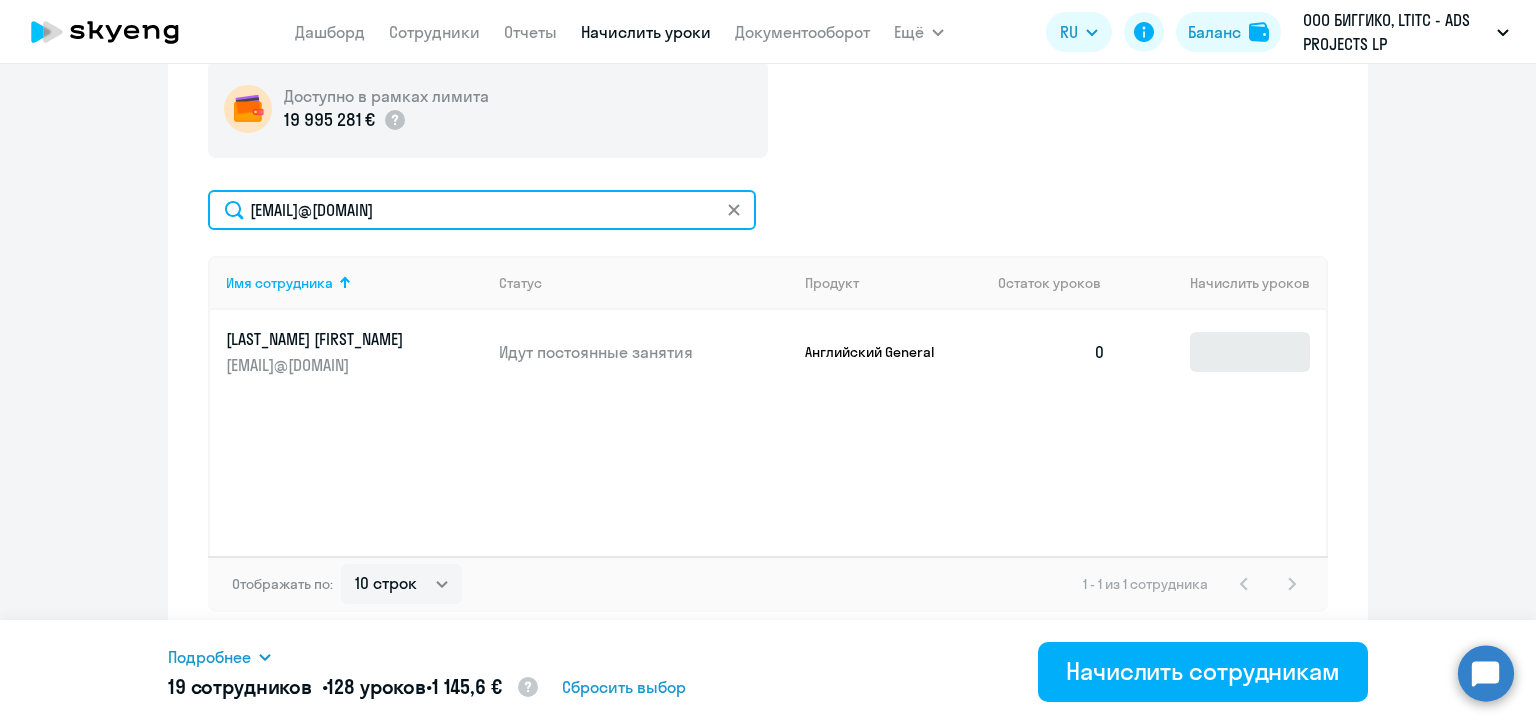 type on "nastassia.staraverava@alreadymedia.com" 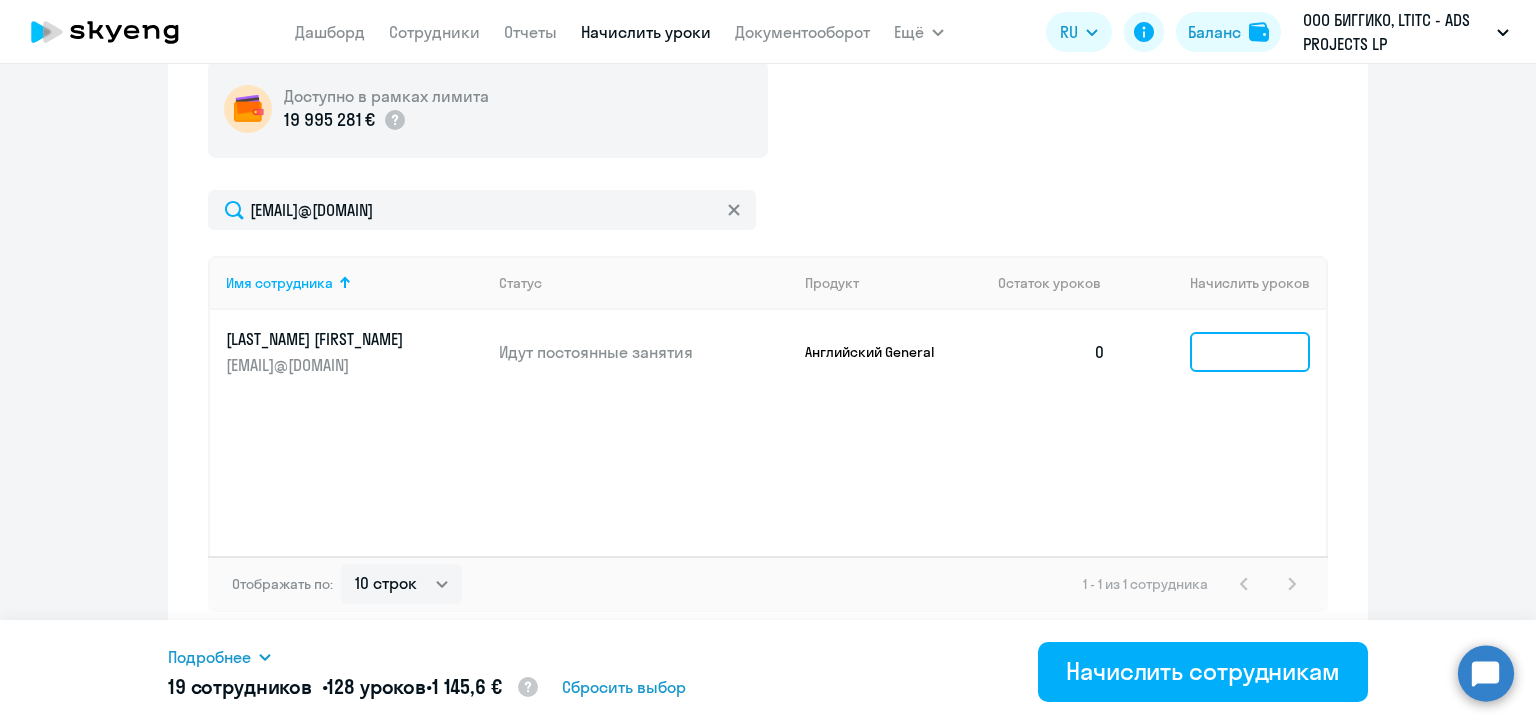 click 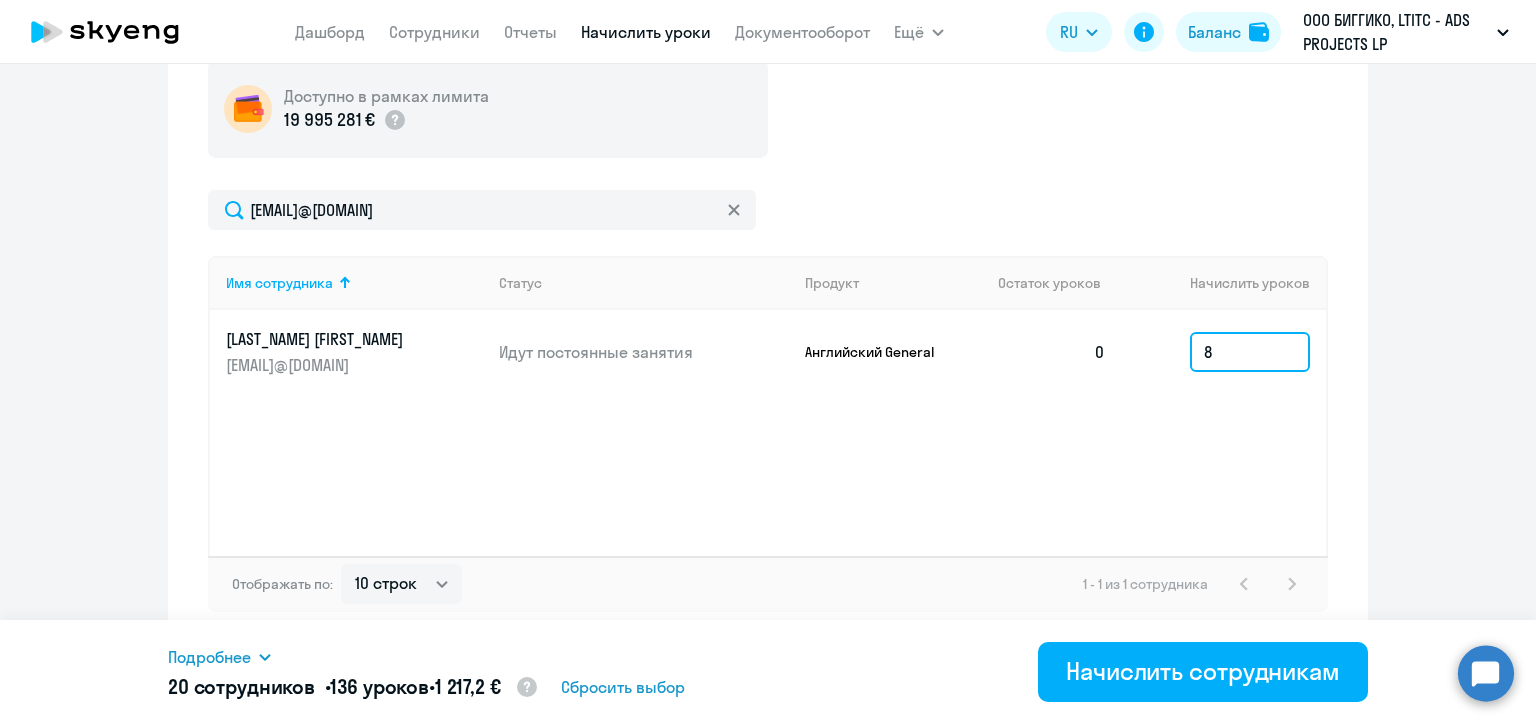 type on "8" 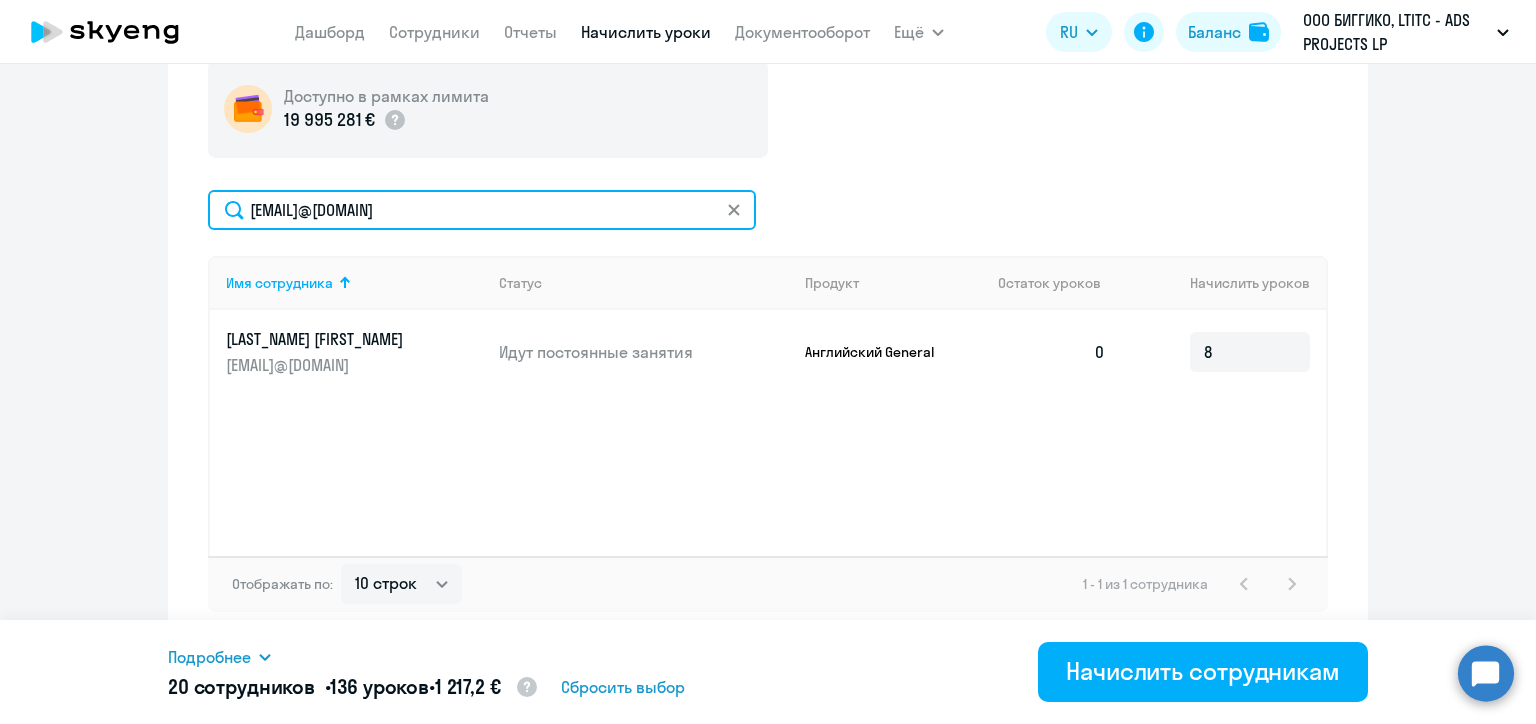 click on "nastassia.staraverava@alreadymedia.com" 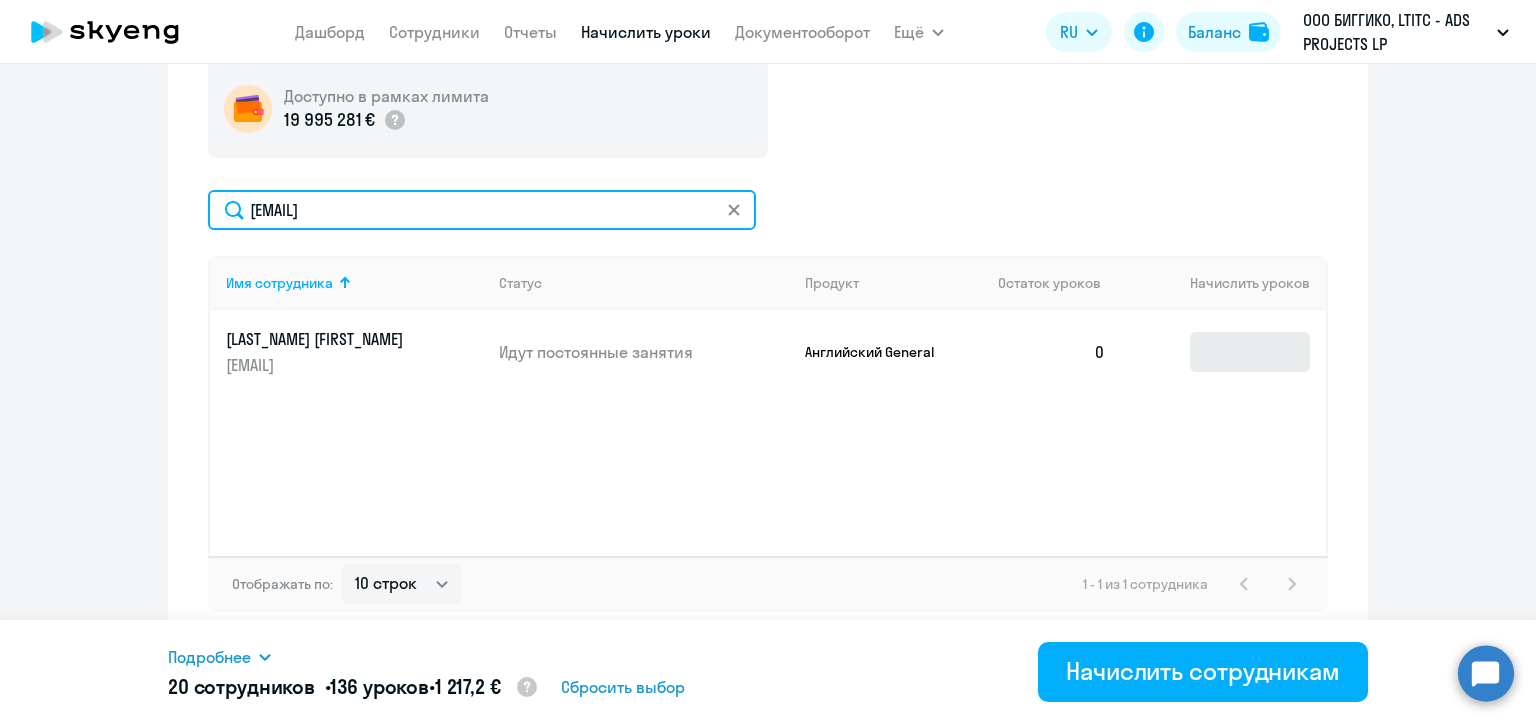 type 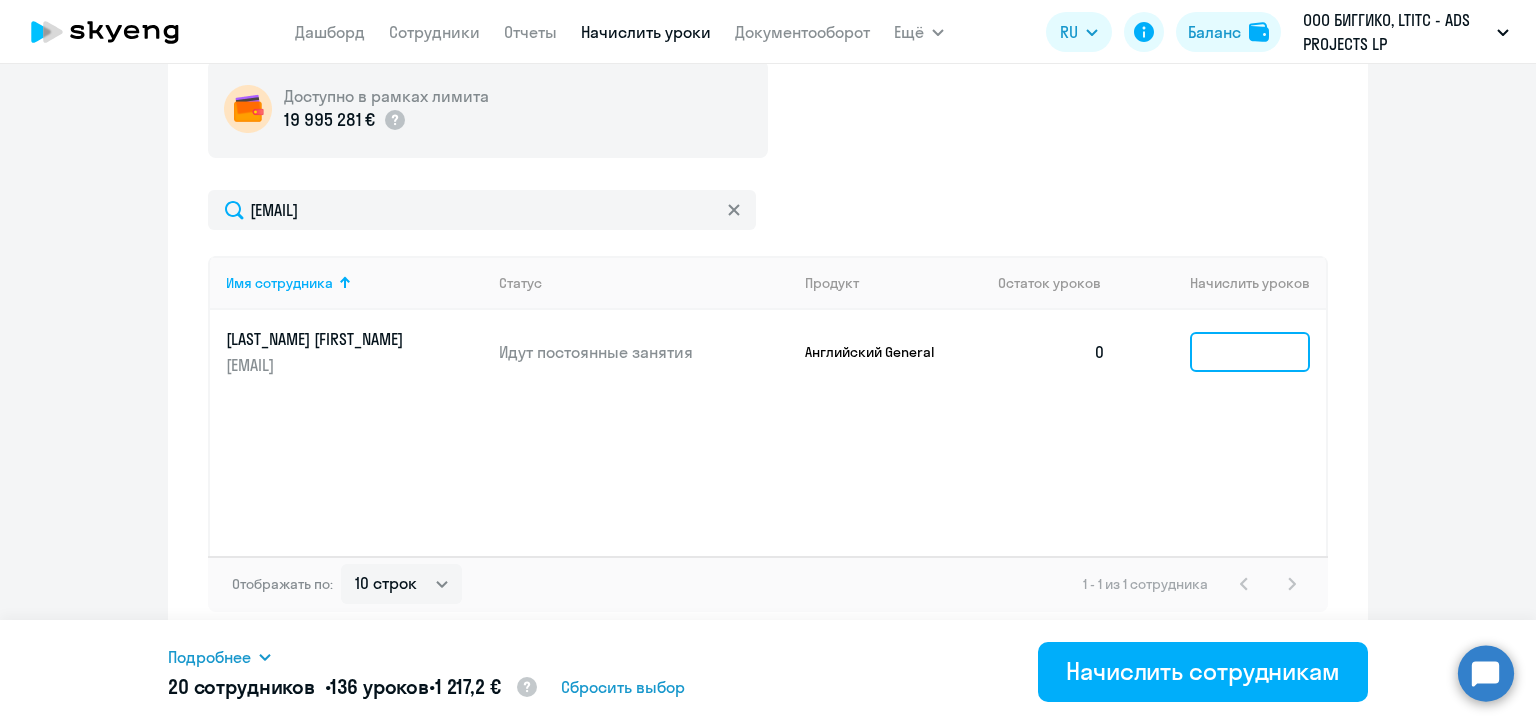 click 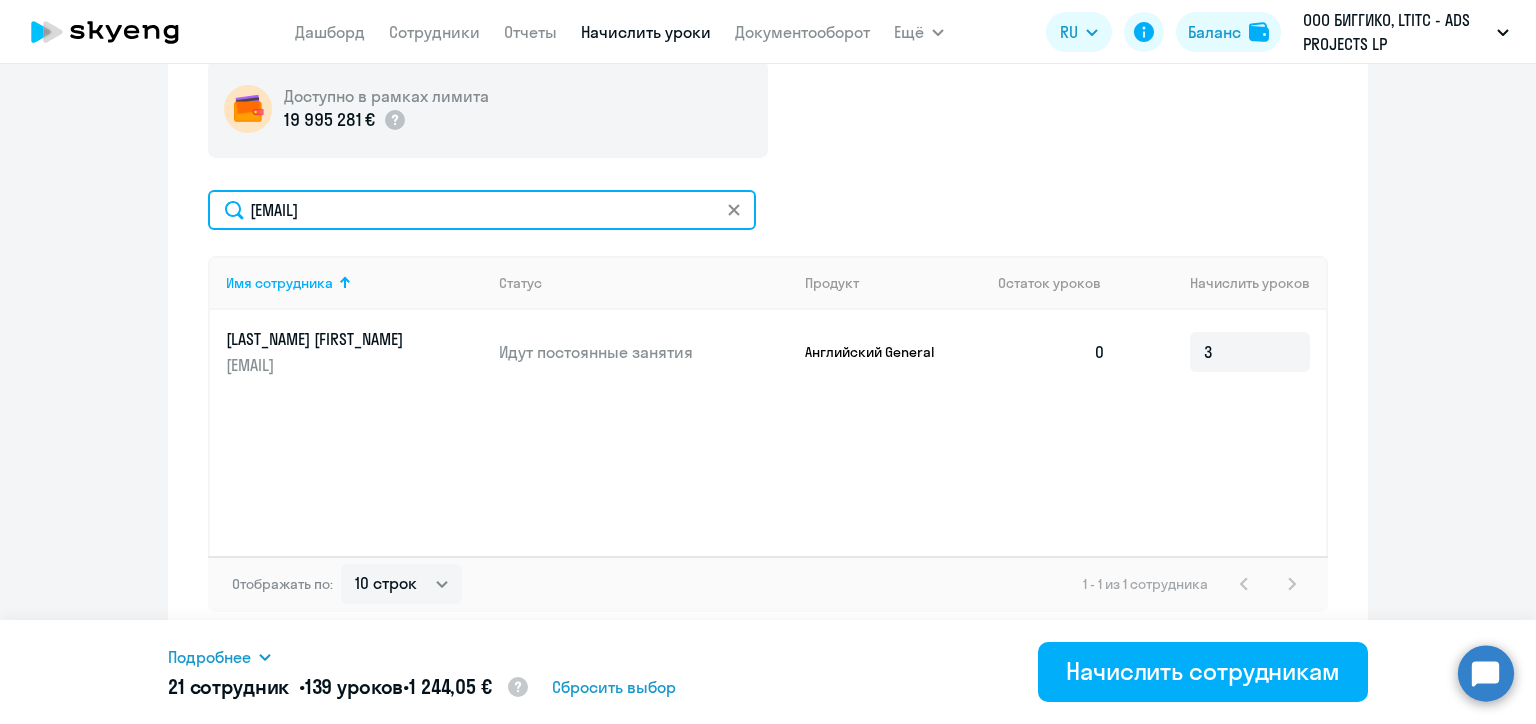 click on "kseniya.stoichykava@alreadymedia.com" 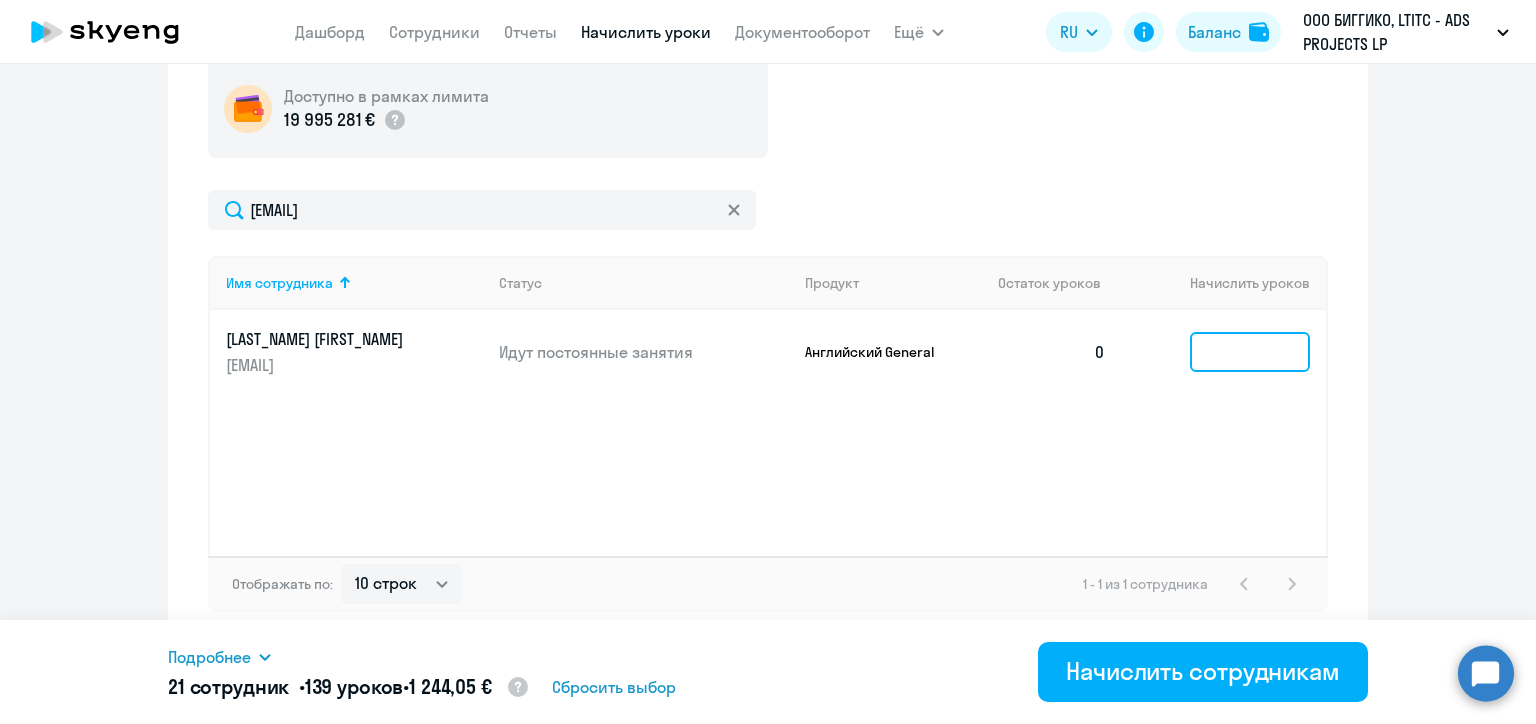 click 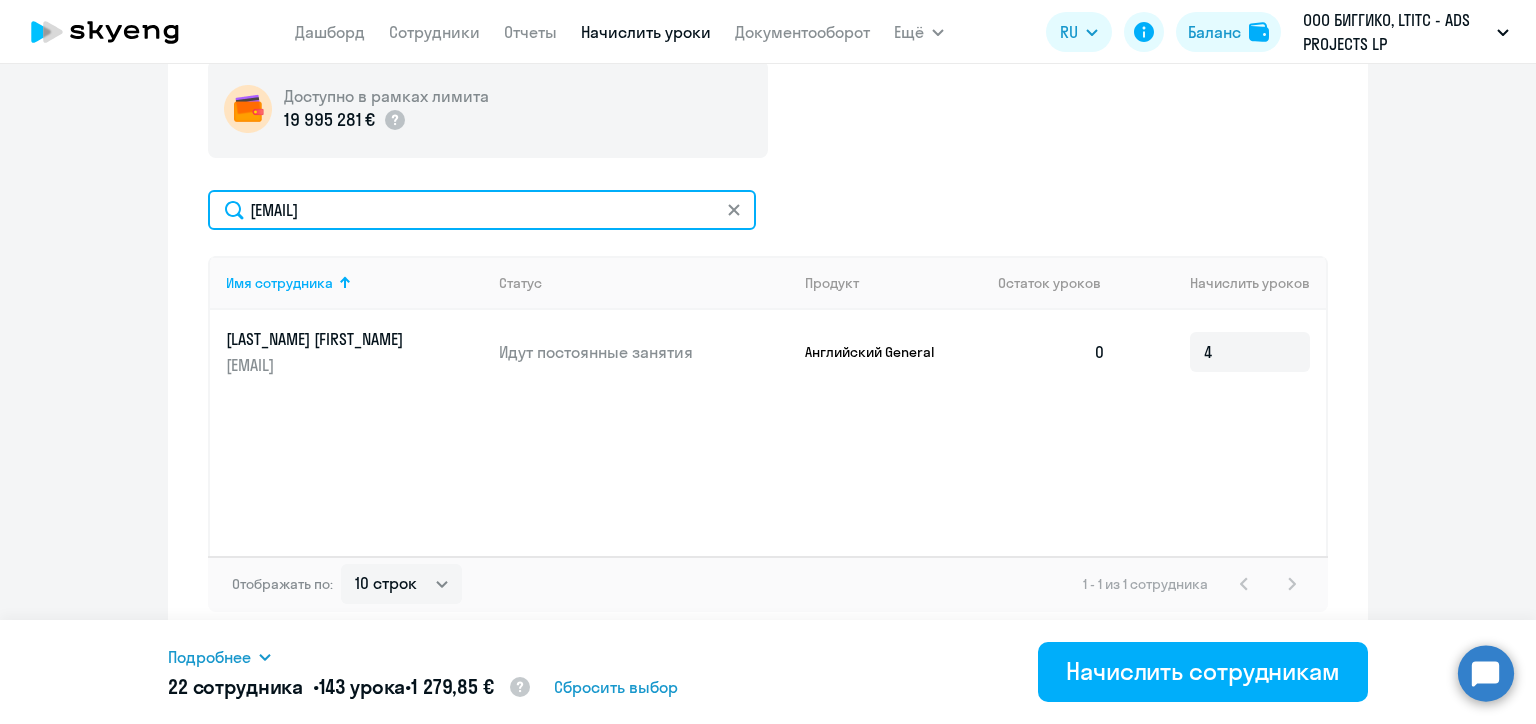 click on "yana.sychova@alreadymedia.com" 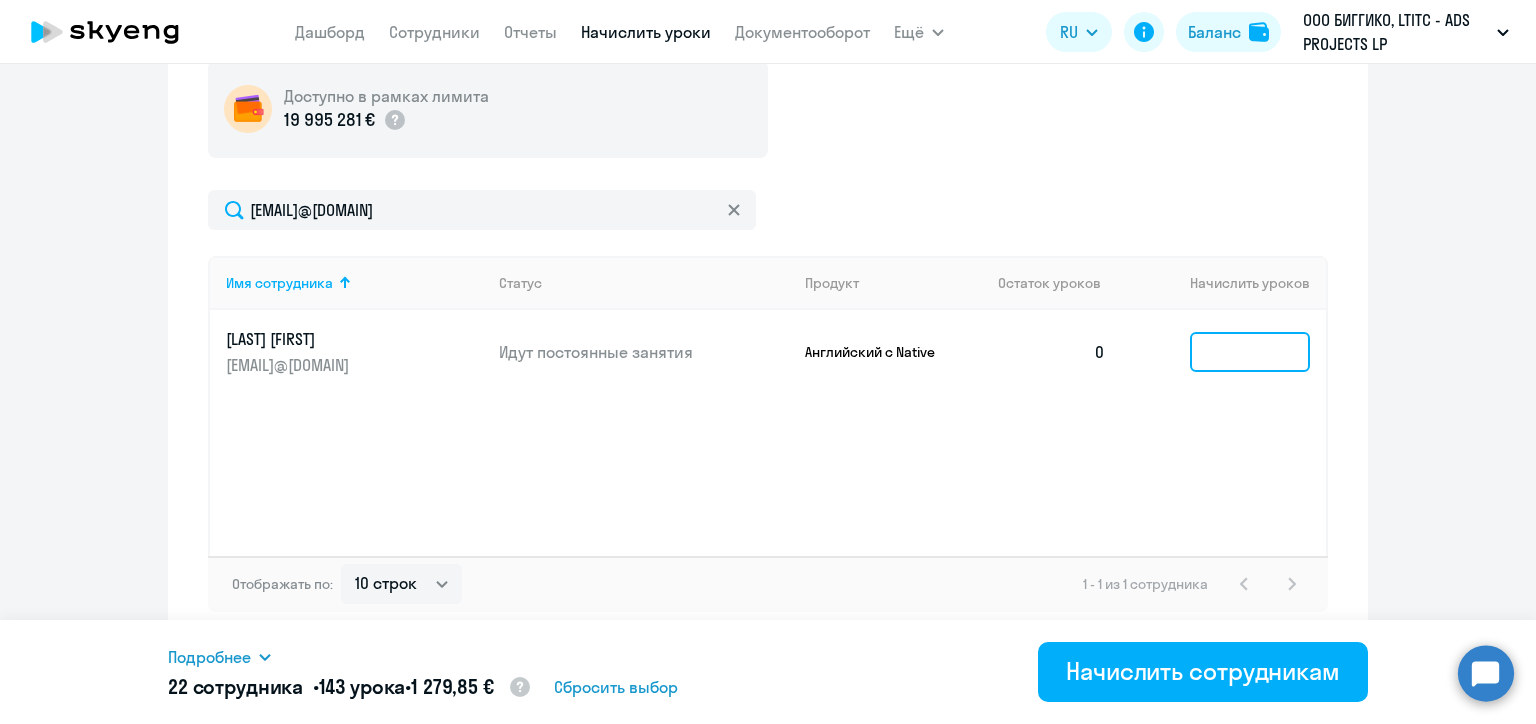 click 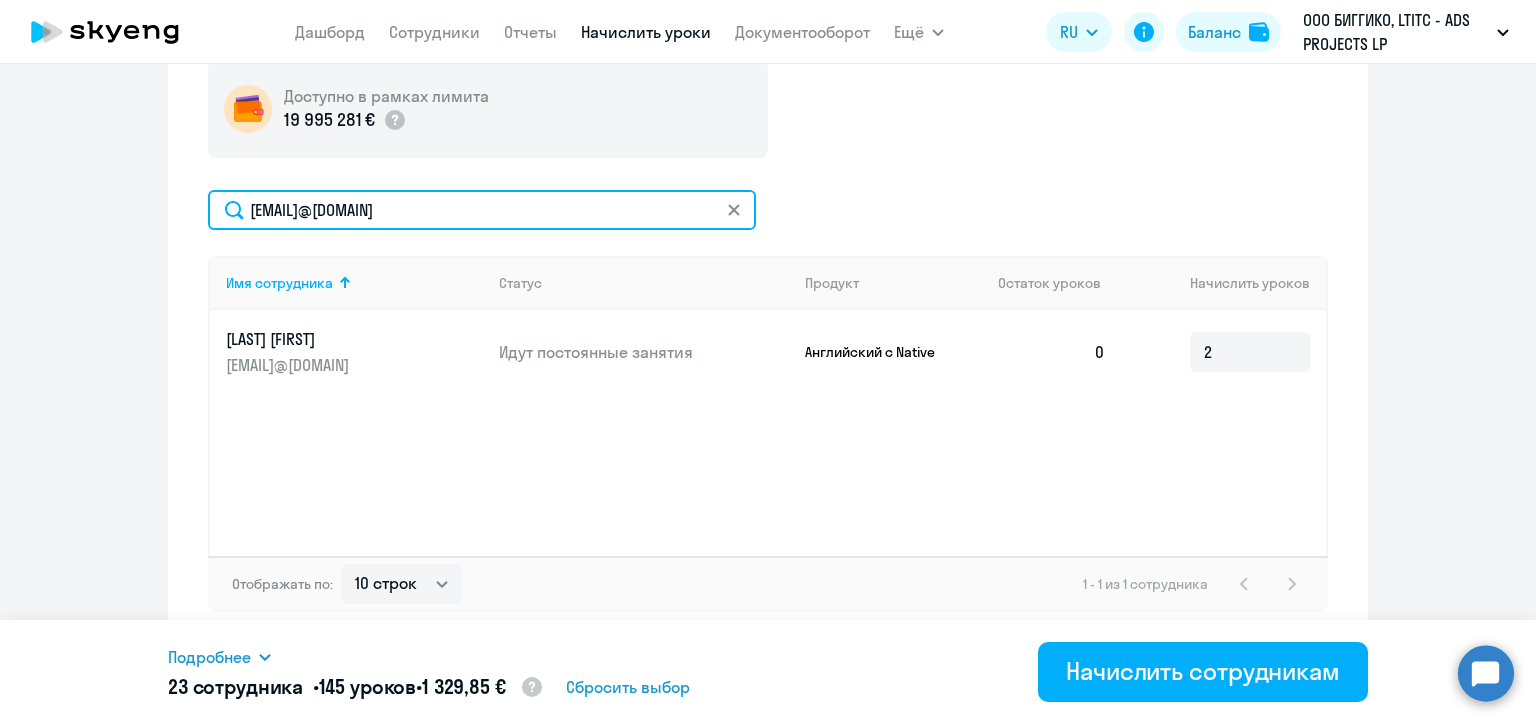 click on "anton.tretsiakov@biggiko.com" 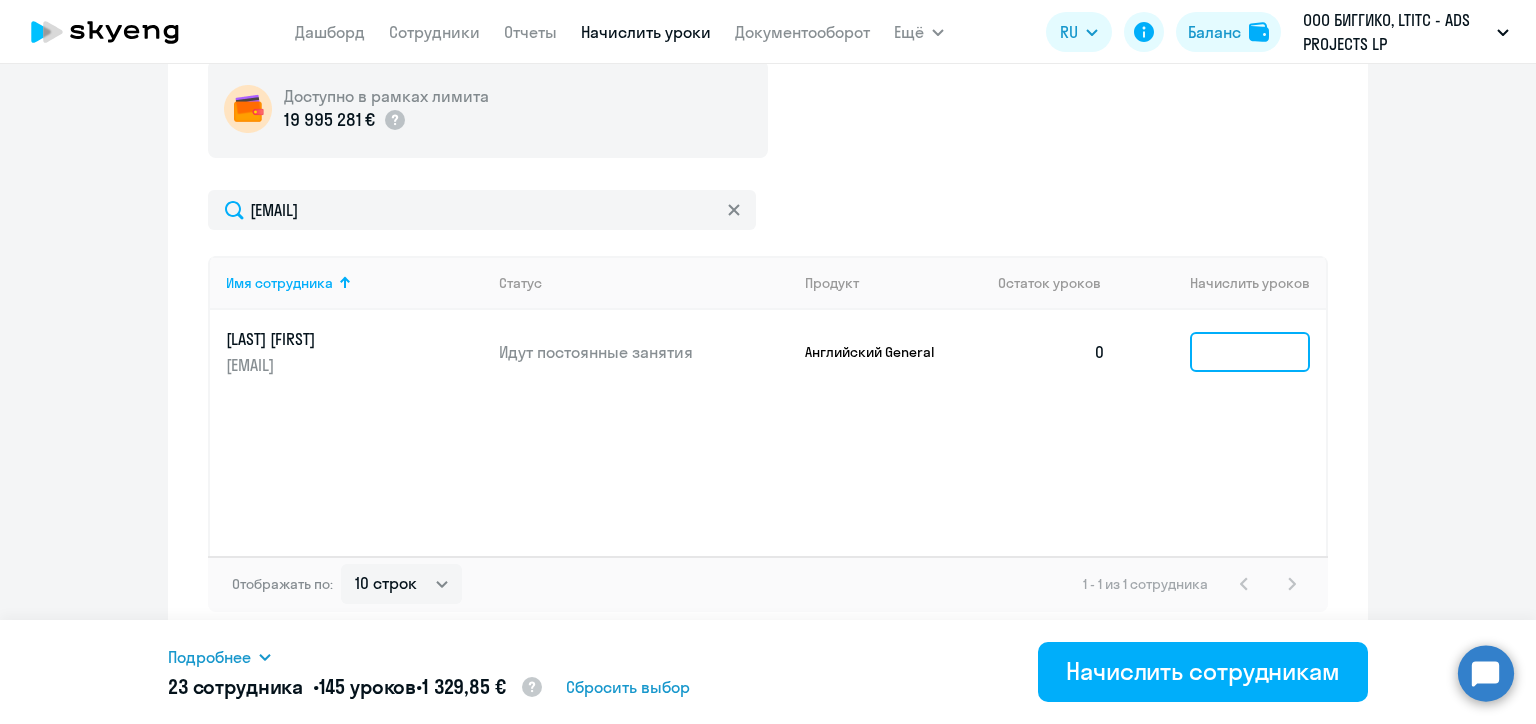 drag, startPoint x: 1200, startPoint y: 364, endPoint x: 1218, endPoint y: 353, distance: 21.095022 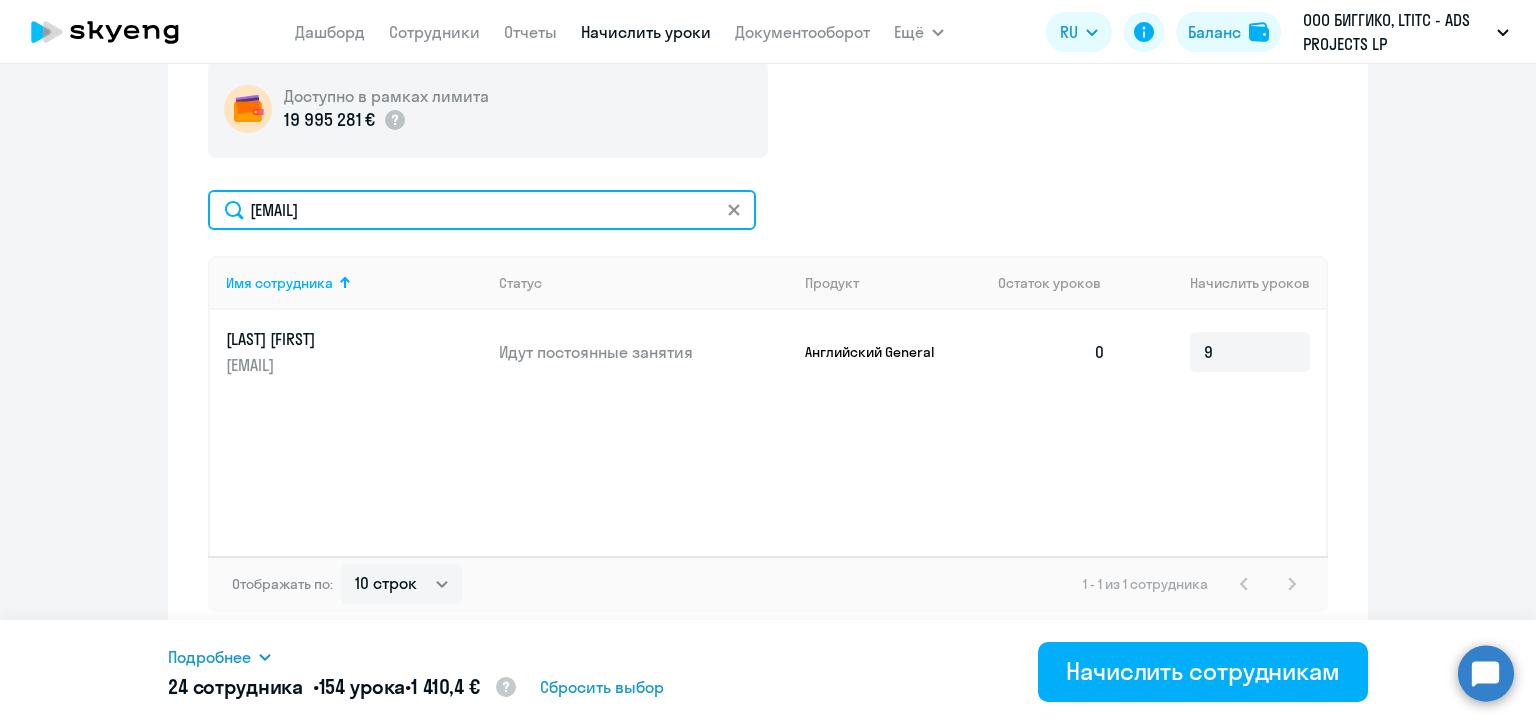 click on "alexandra.turova@biggiko.com" 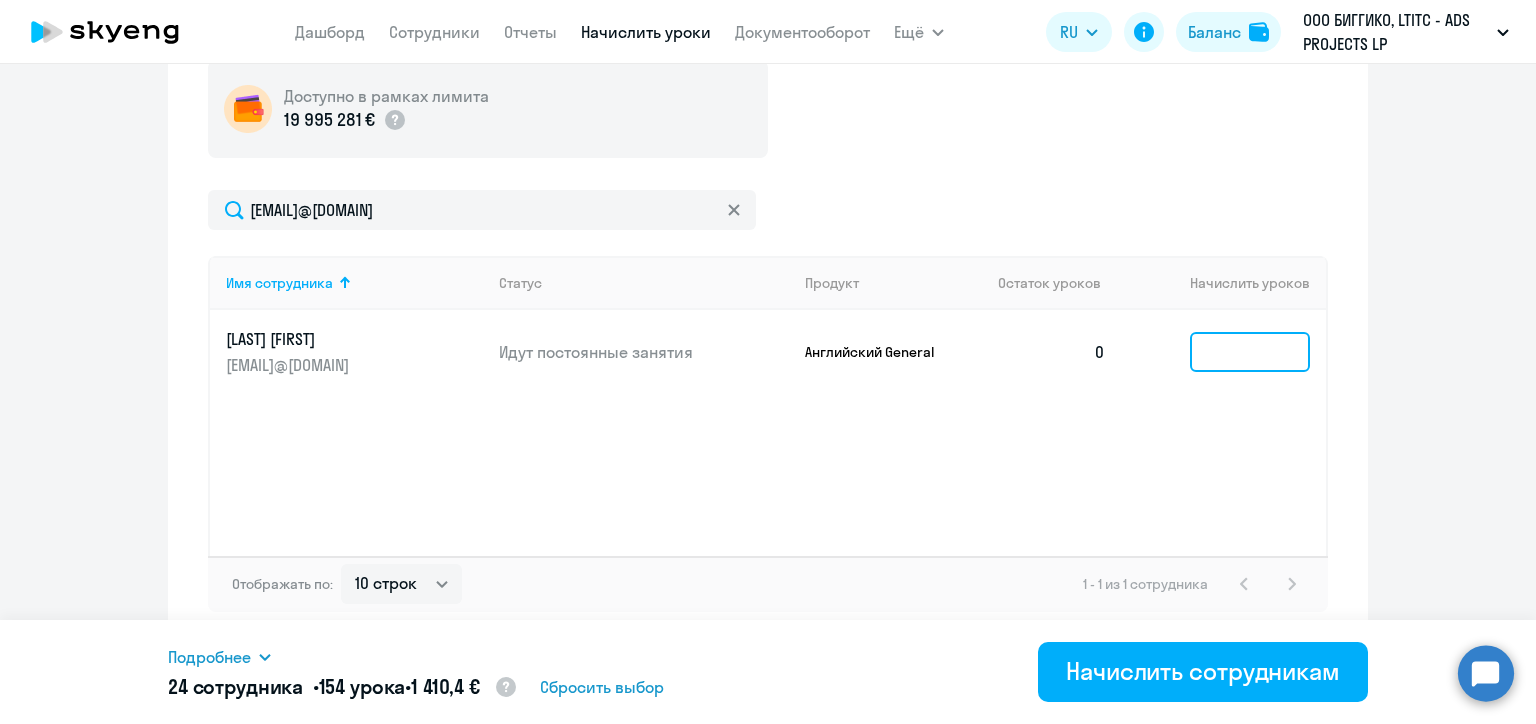 click 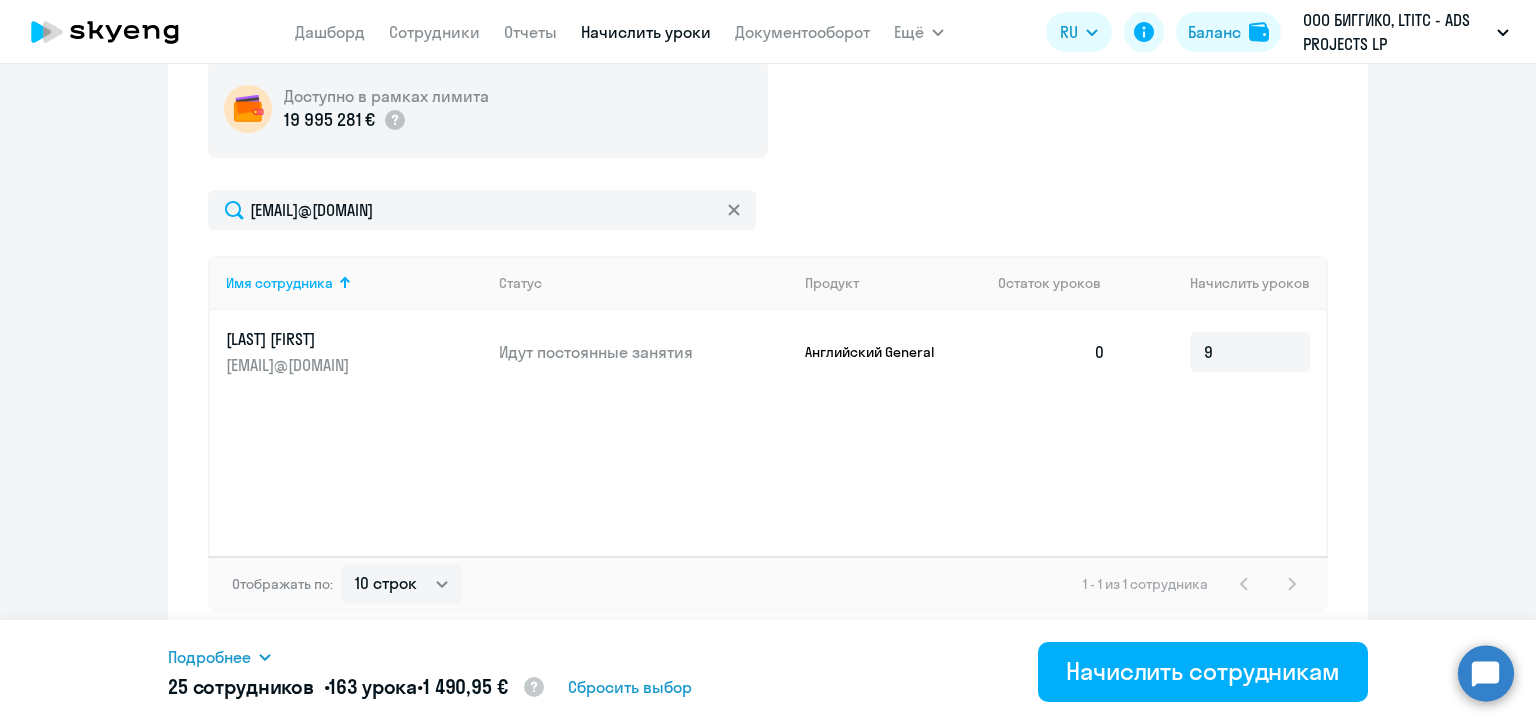 click on "Имя сотрудника   Статус   Продукт   Остаток уроков   Начислить уроков  Тюхтяева Виктория vt@biggiko.com Идут постоянные занятия Английский General  0  9" 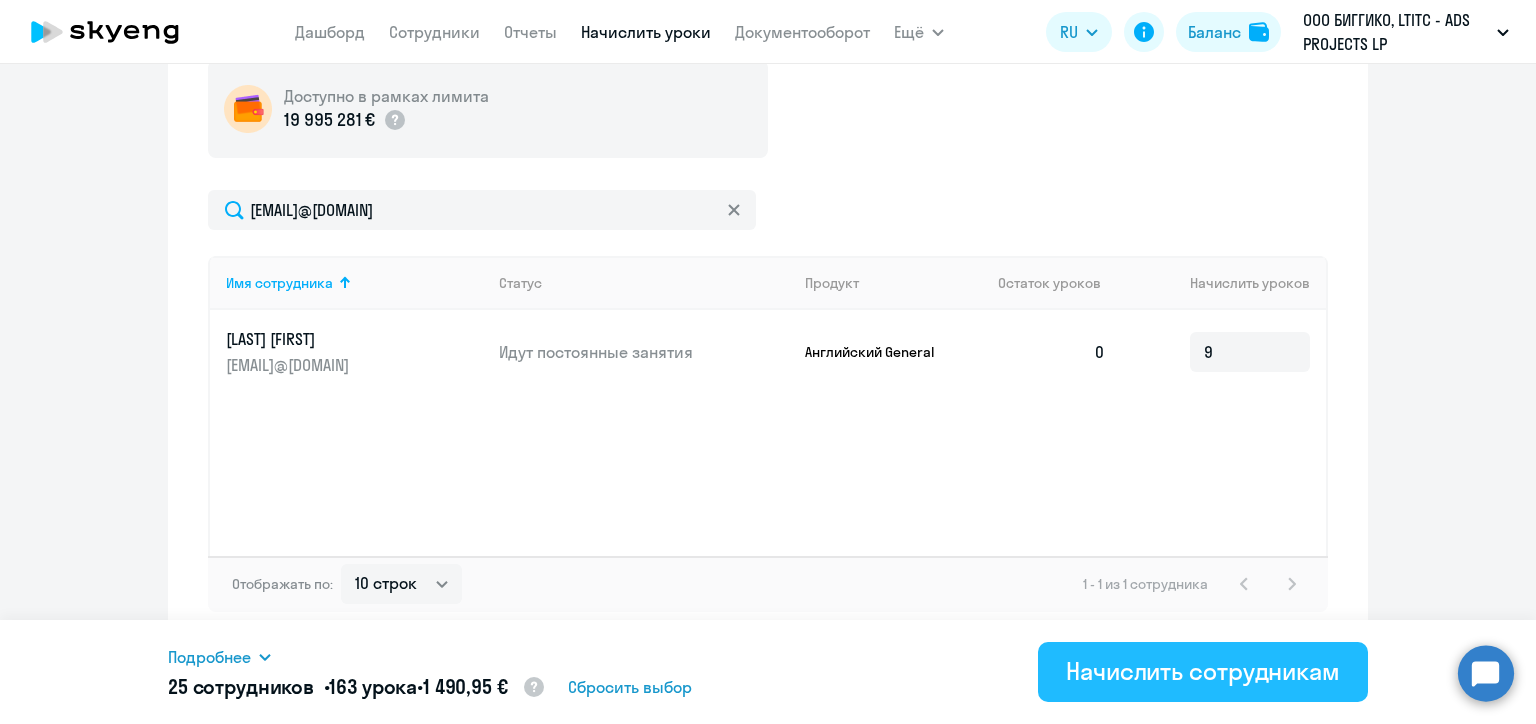 click on "Начислить сотрудникам" at bounding box center [1203, 671] 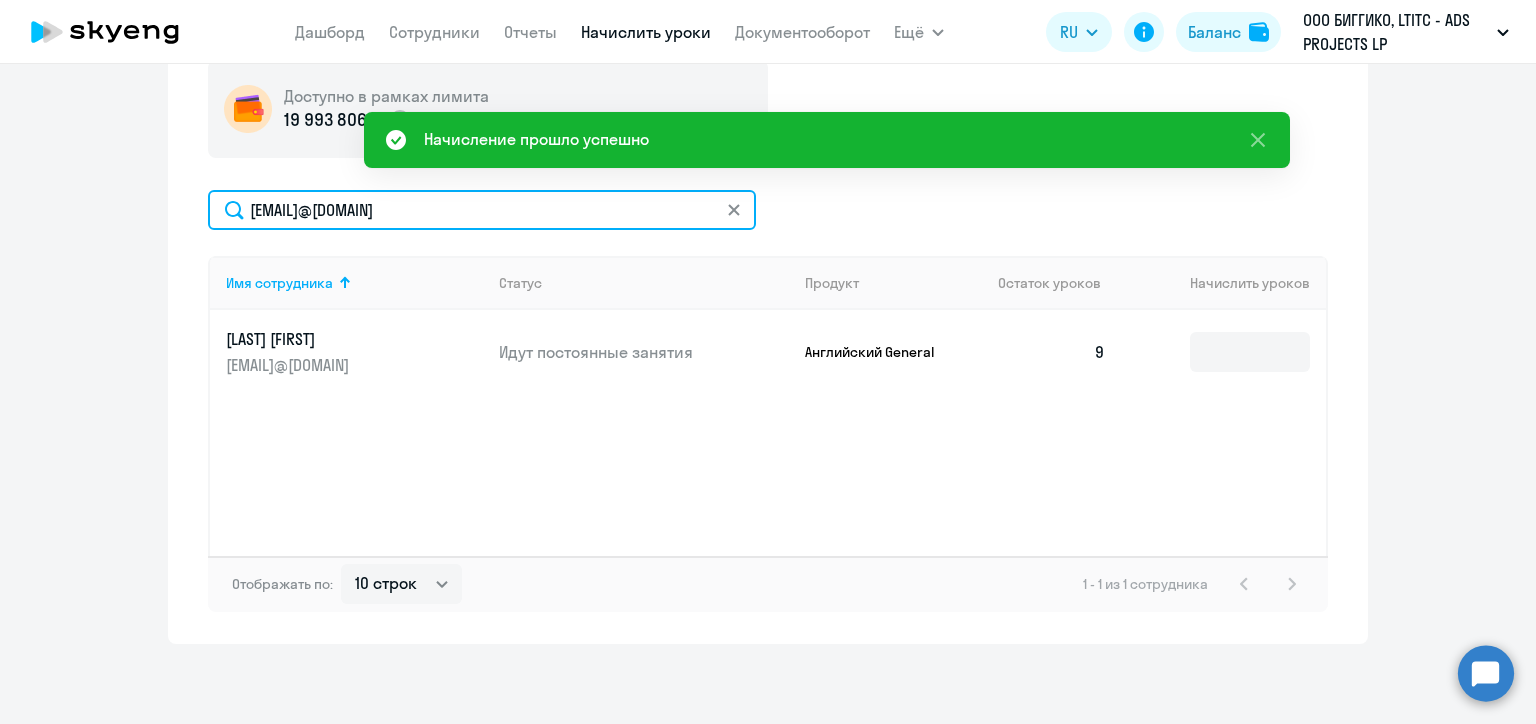 click on "vt@biggiko.com" 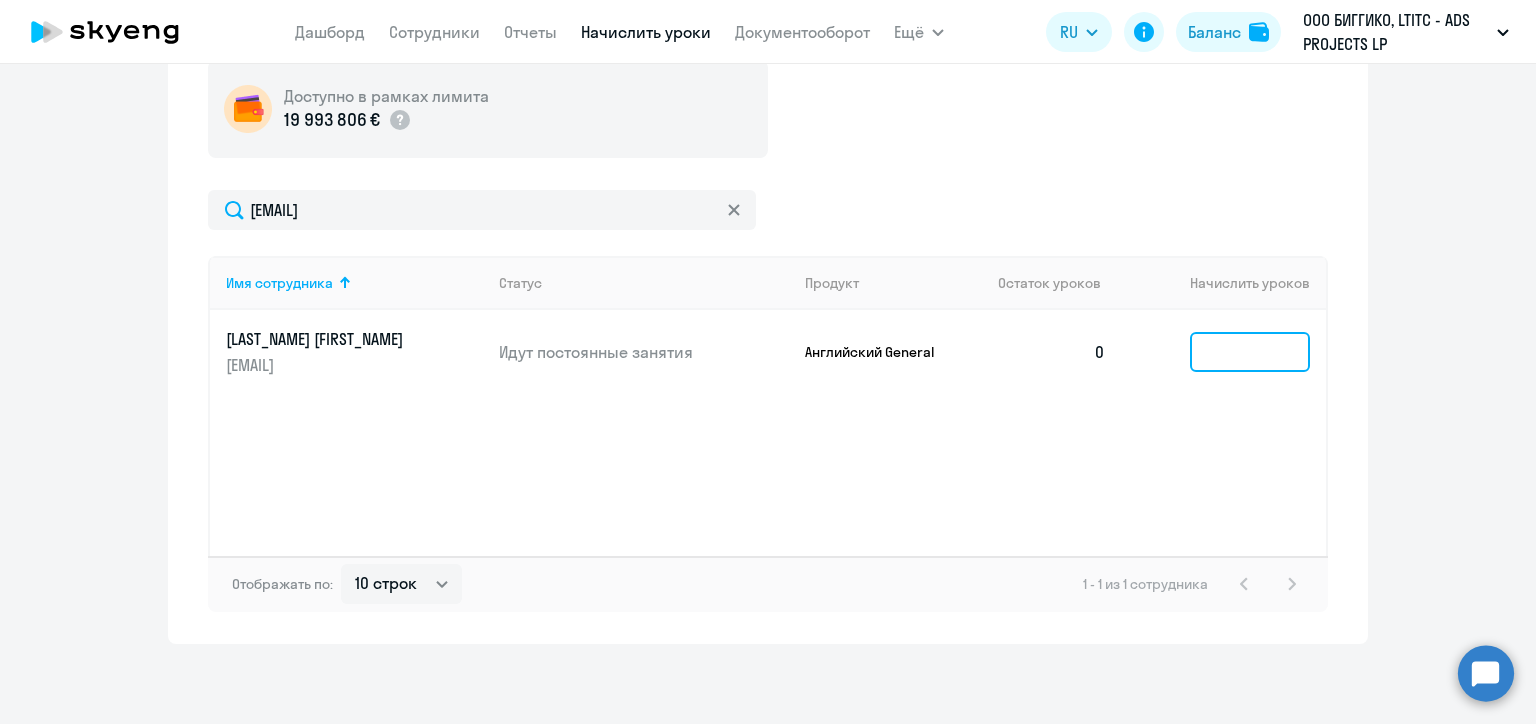 click 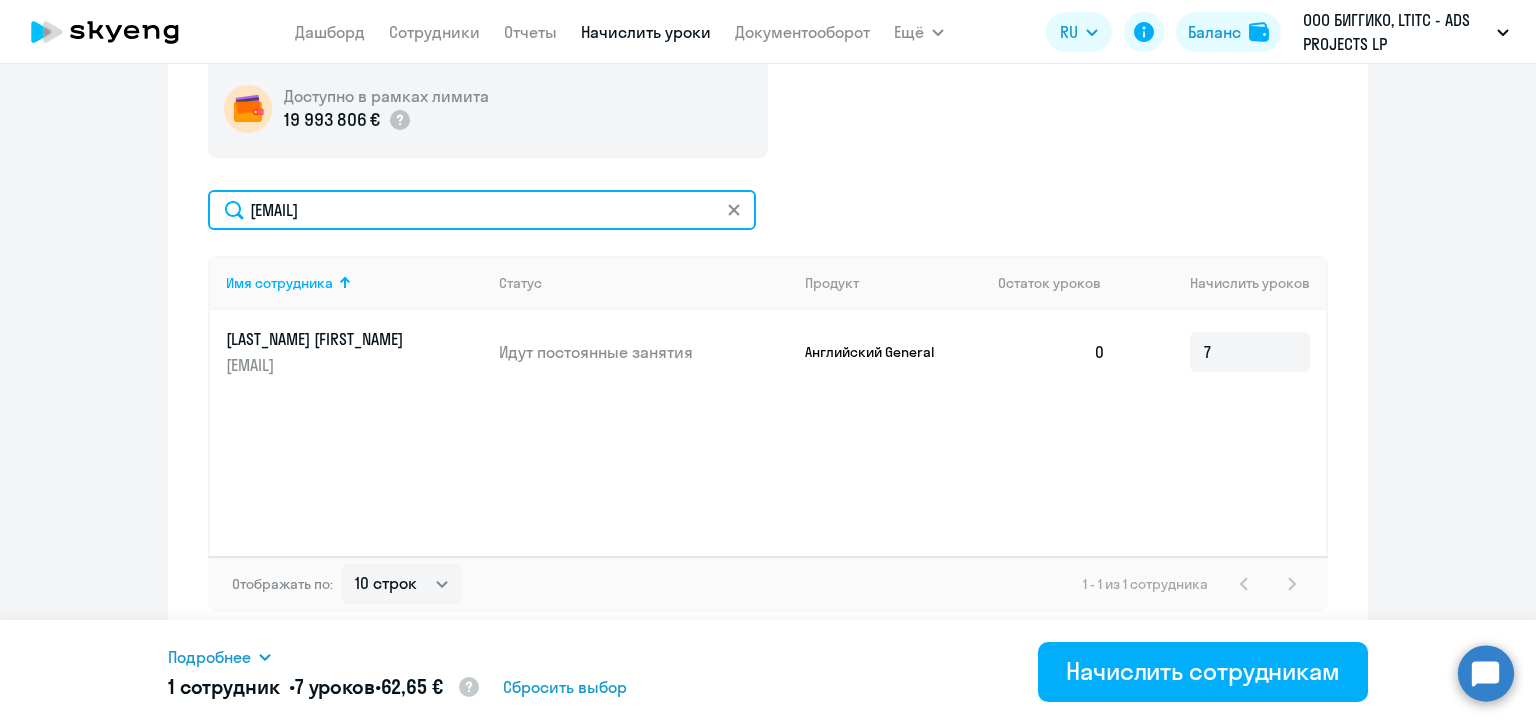 click on "lizaveta.usava@alreadymedia.com" 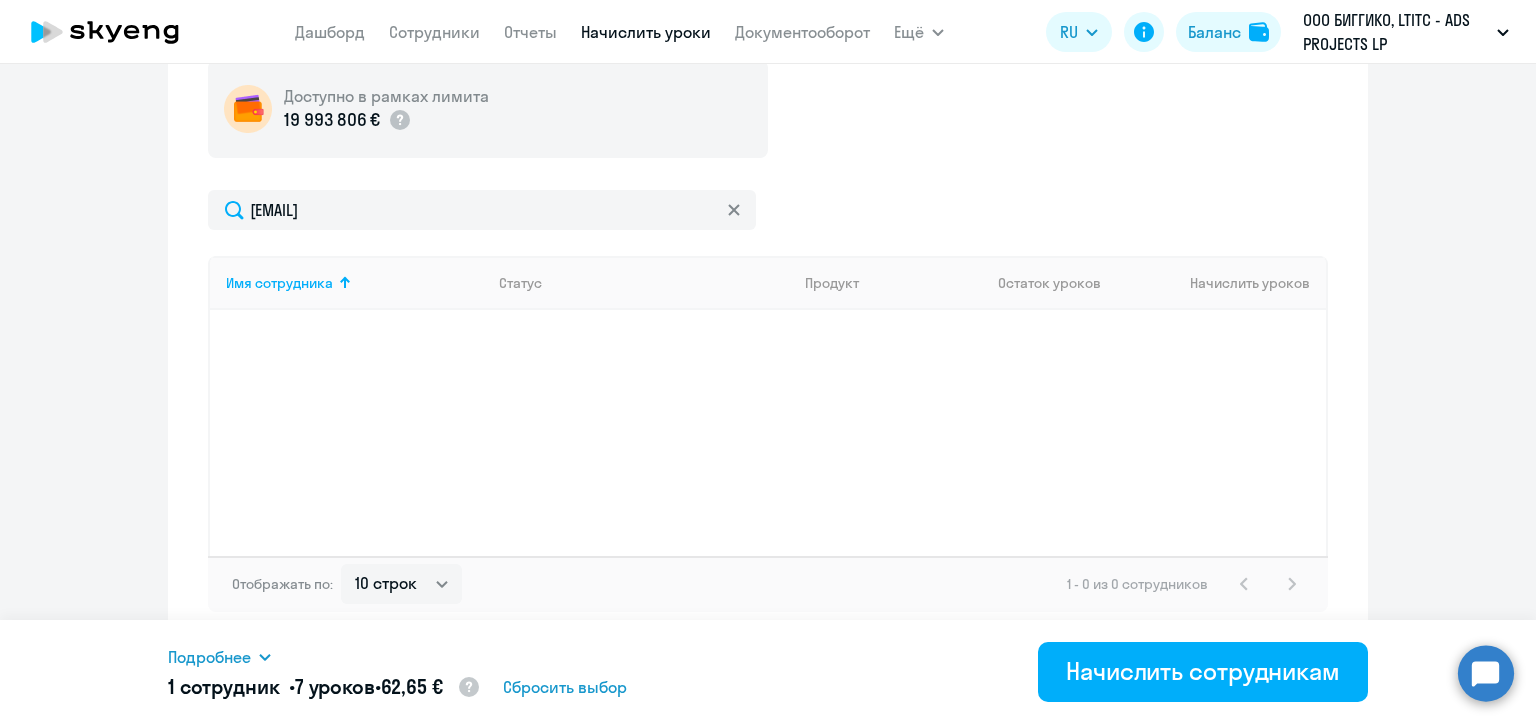 click 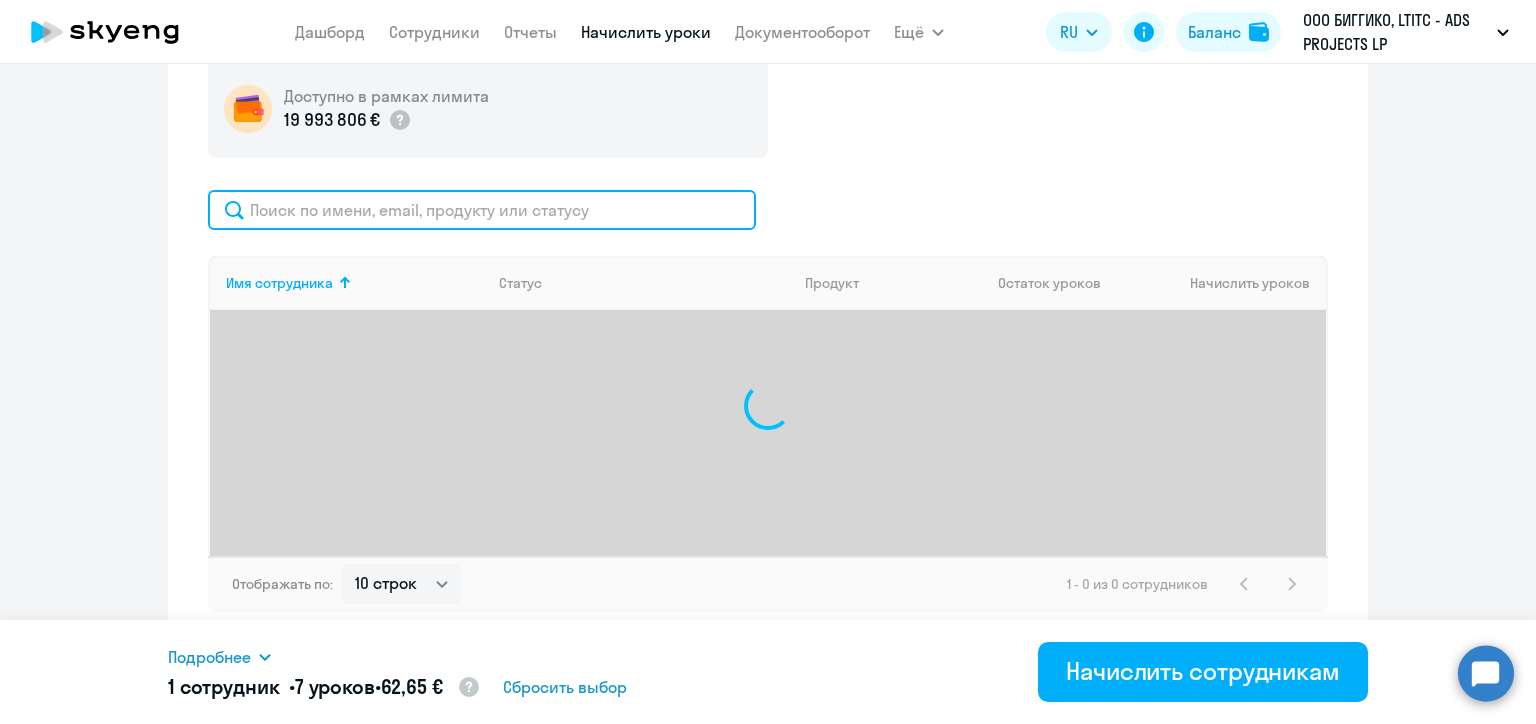 click 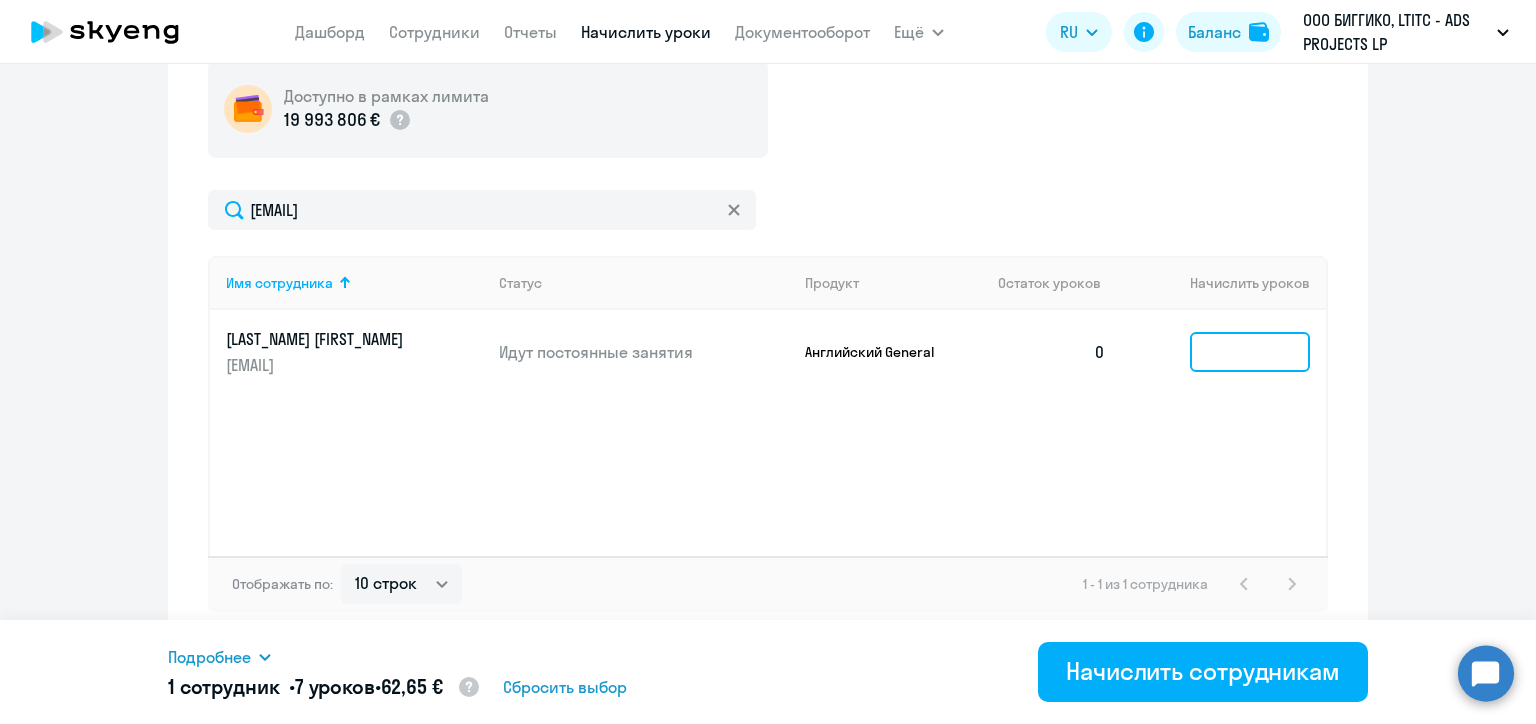 click 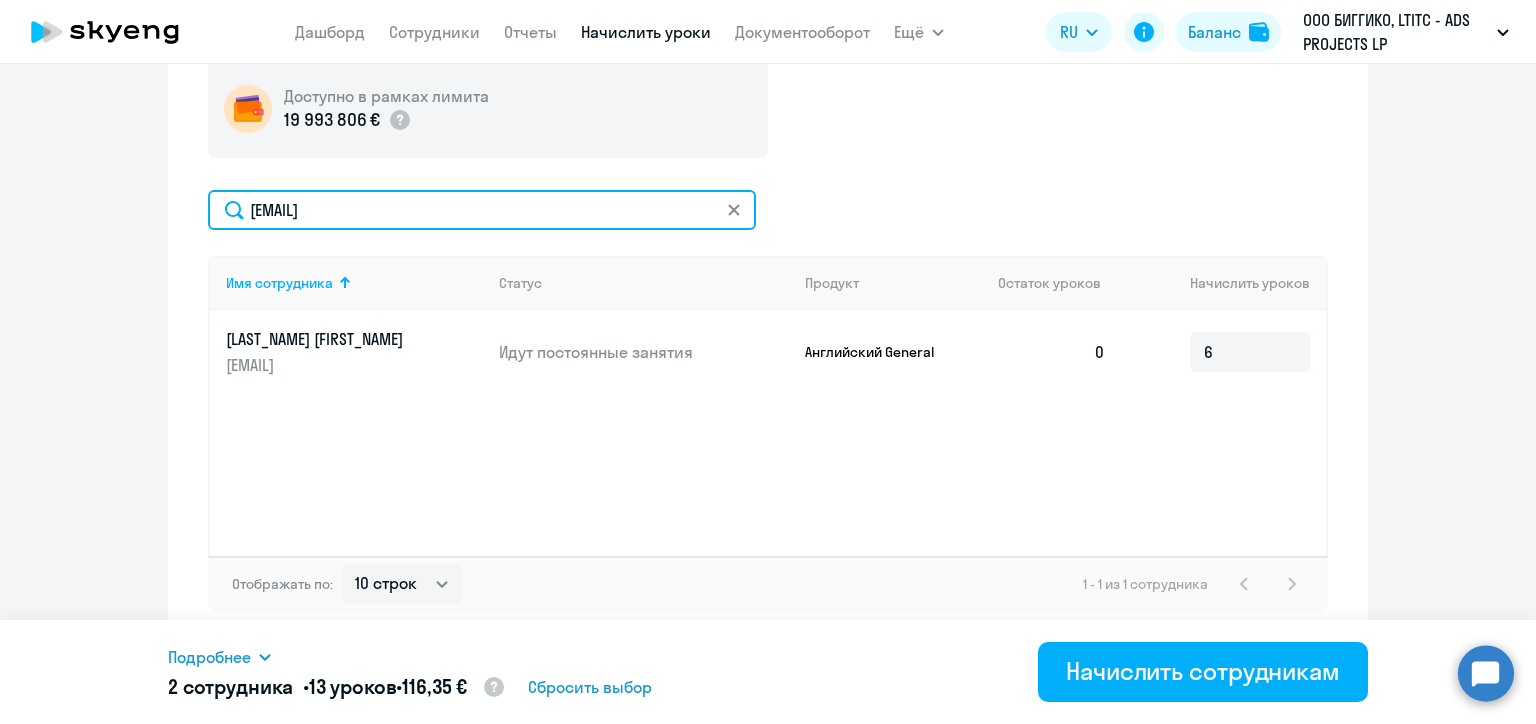 click on "aliaksandr.ustsin@alreadymedia.com" 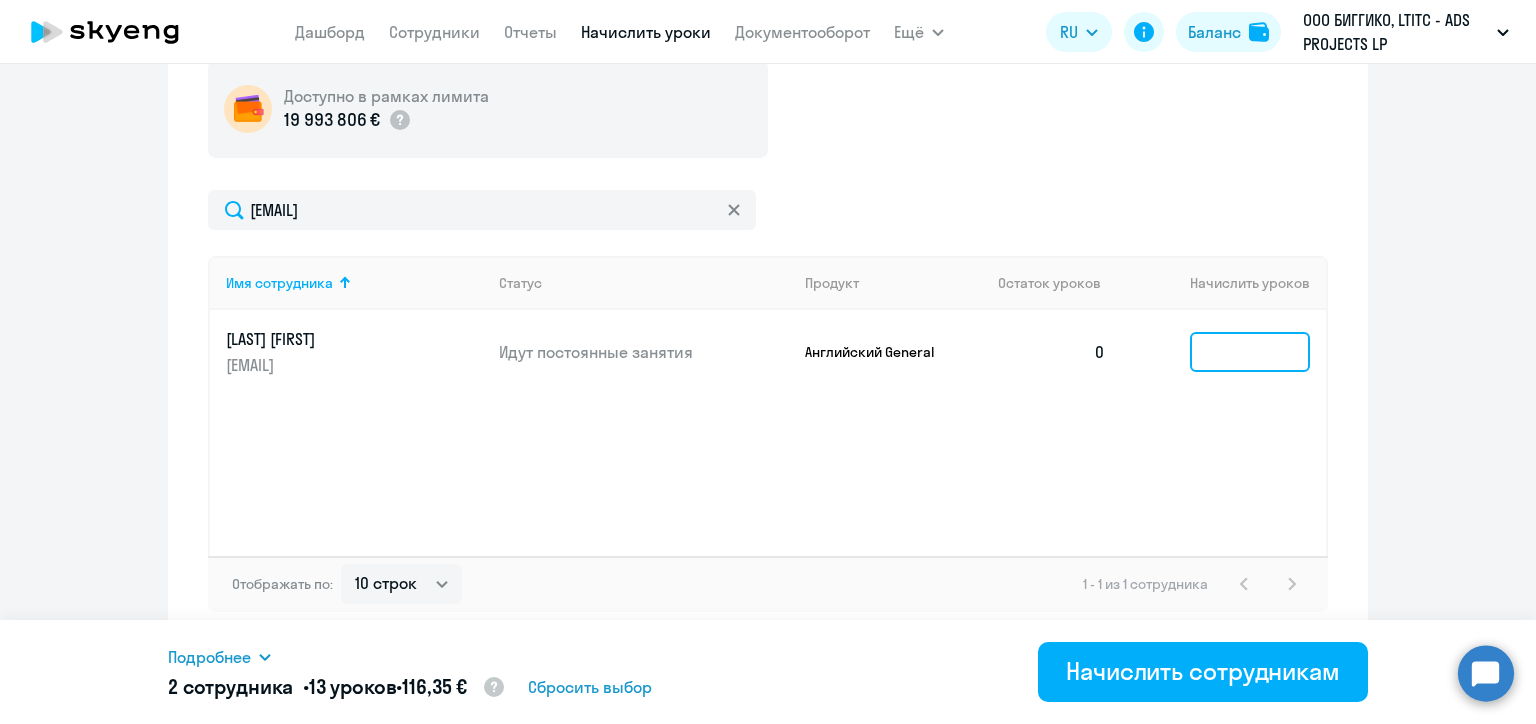 click 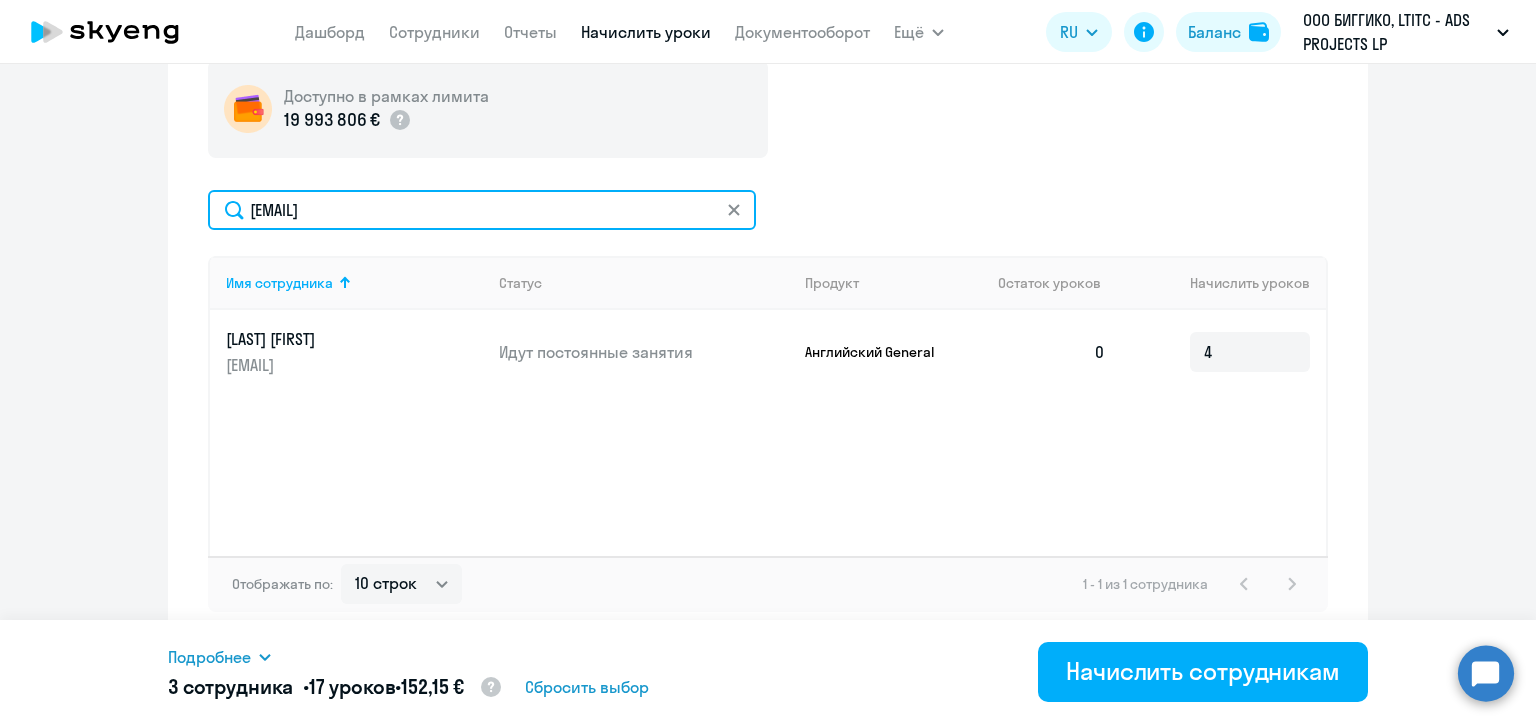 click on "viktoryia.fedarovich@alreadymedia.com" 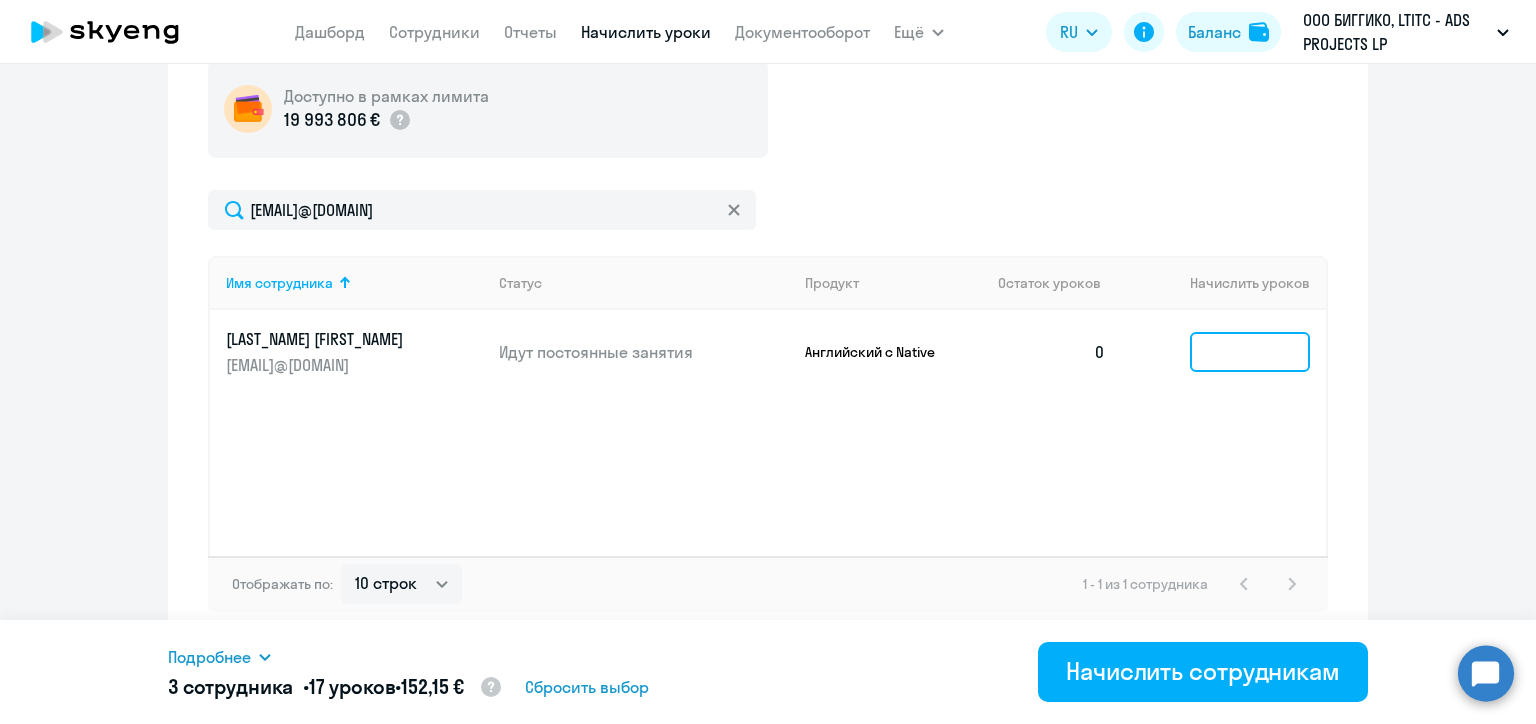 click 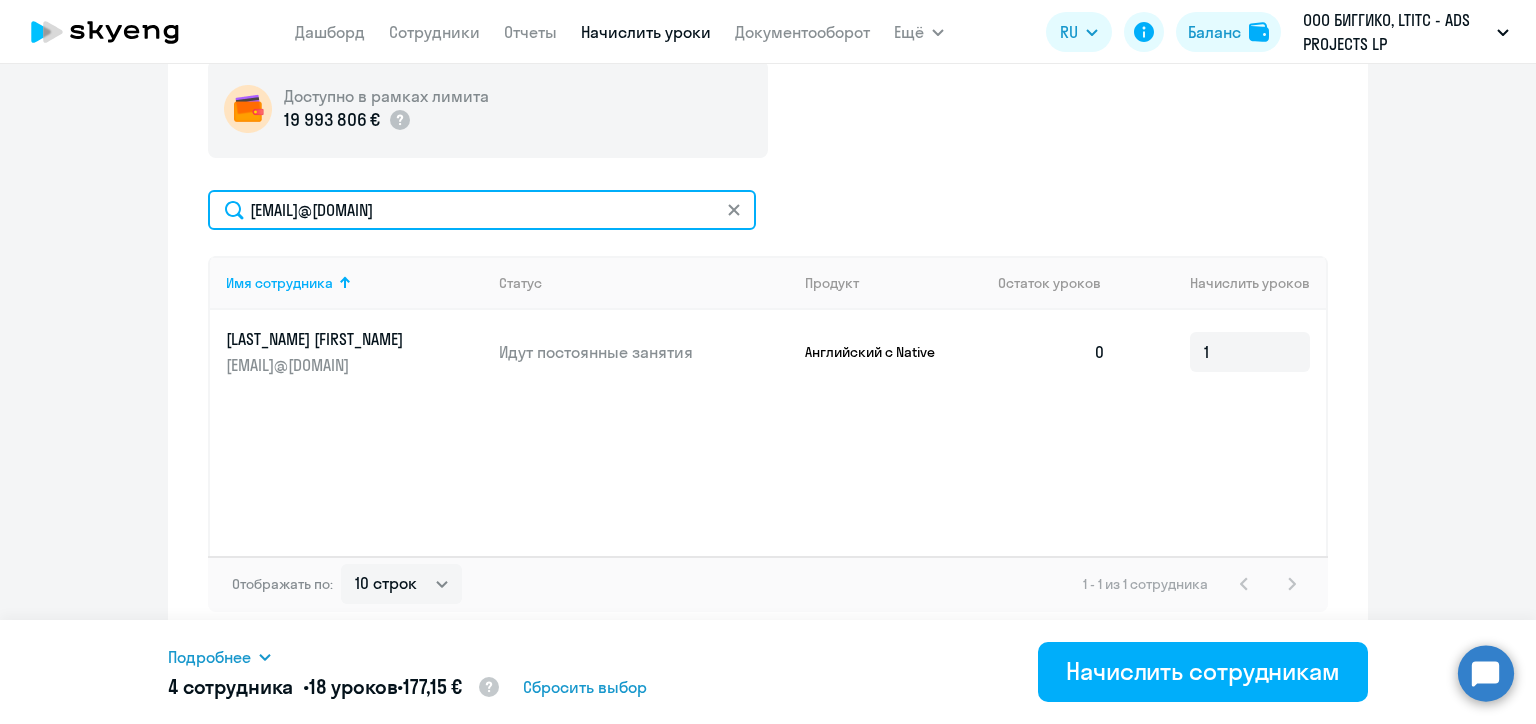 click on "hanna.fiadosik@alreadymedia.com" 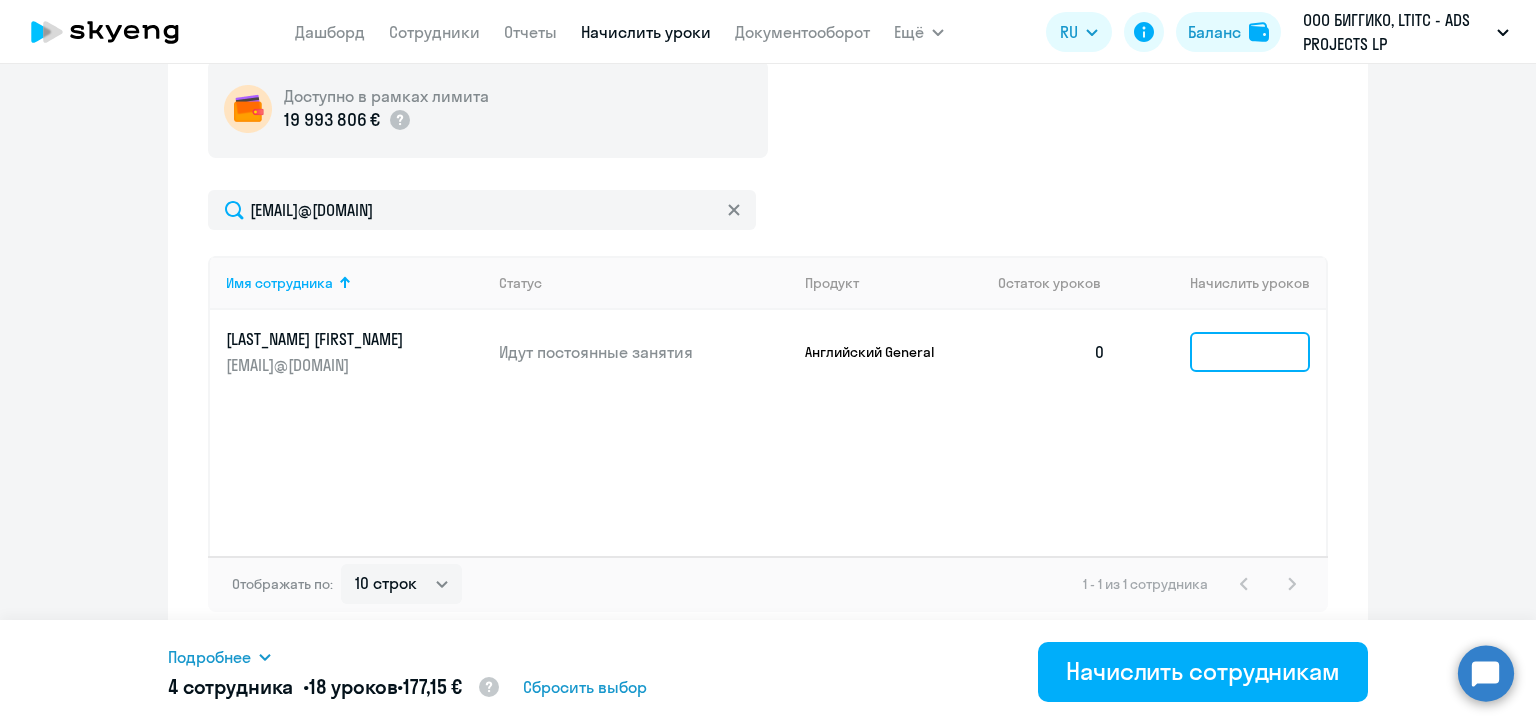 click 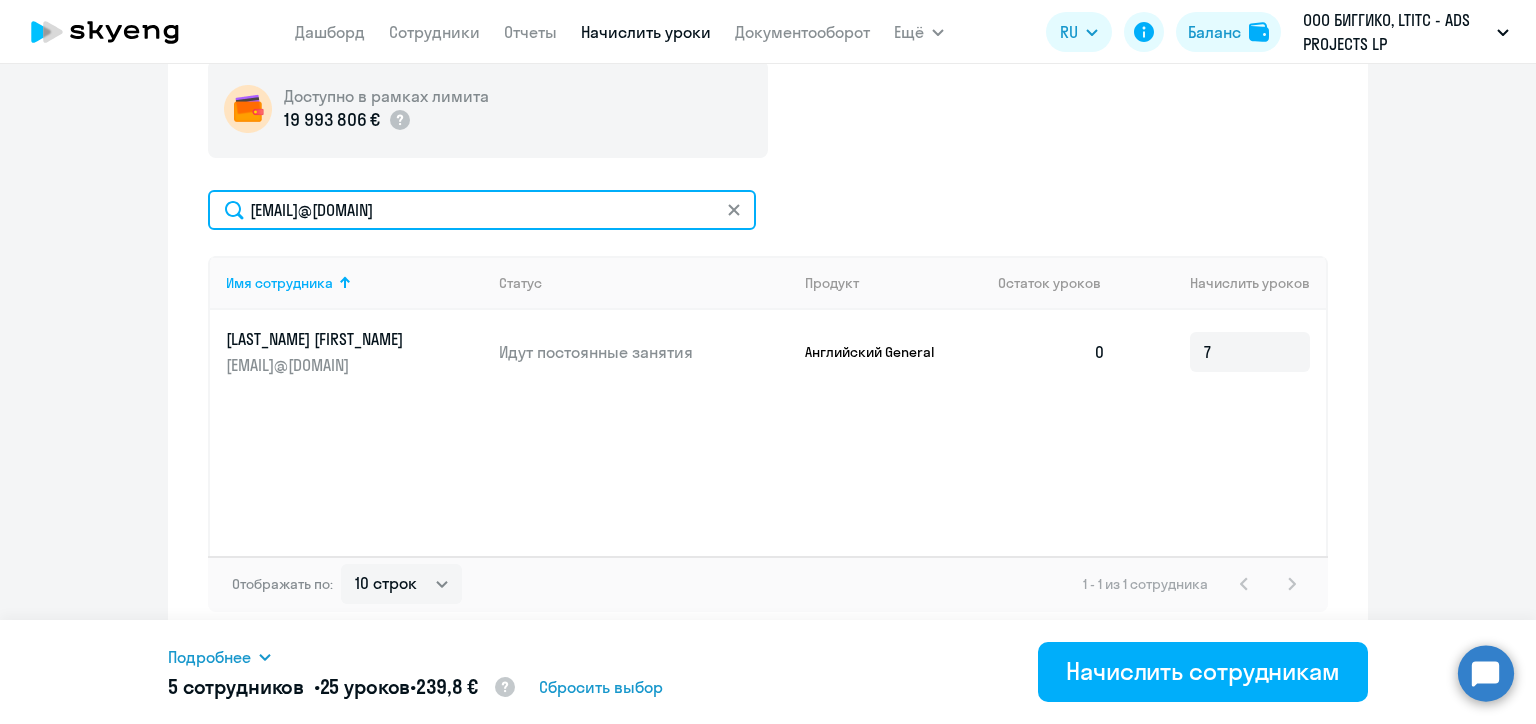 click on "aliaksandra.filatava@biggiko.com" 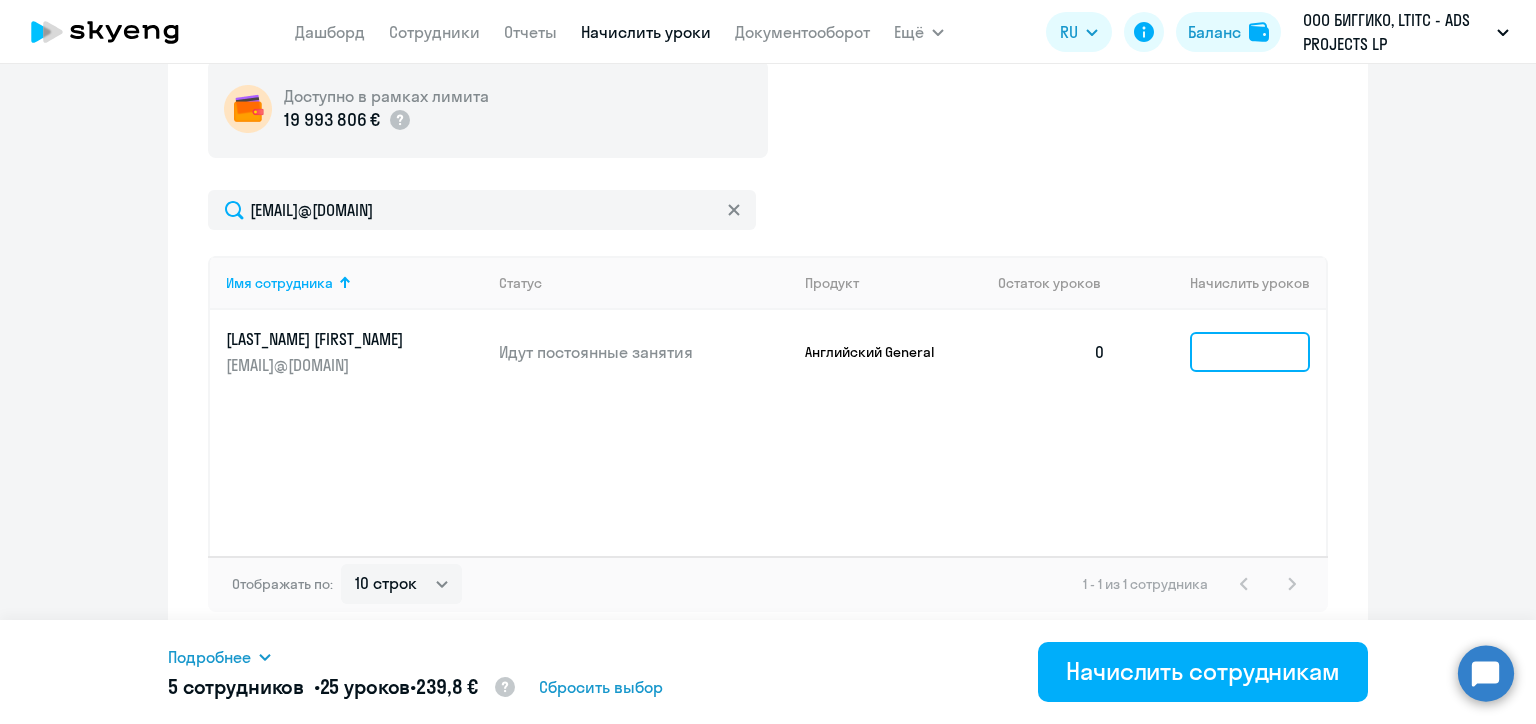 click 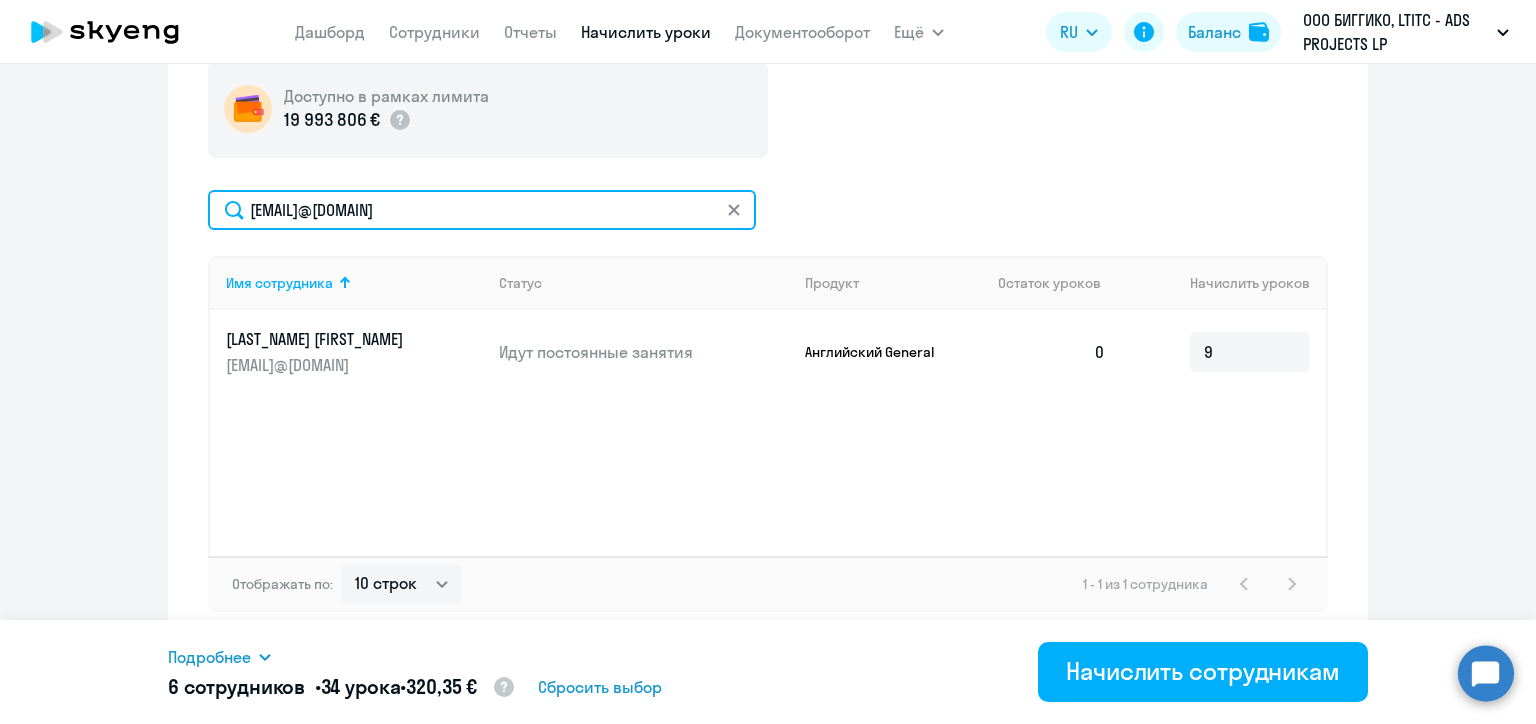 click on "fomenok.ao@gmail.com" 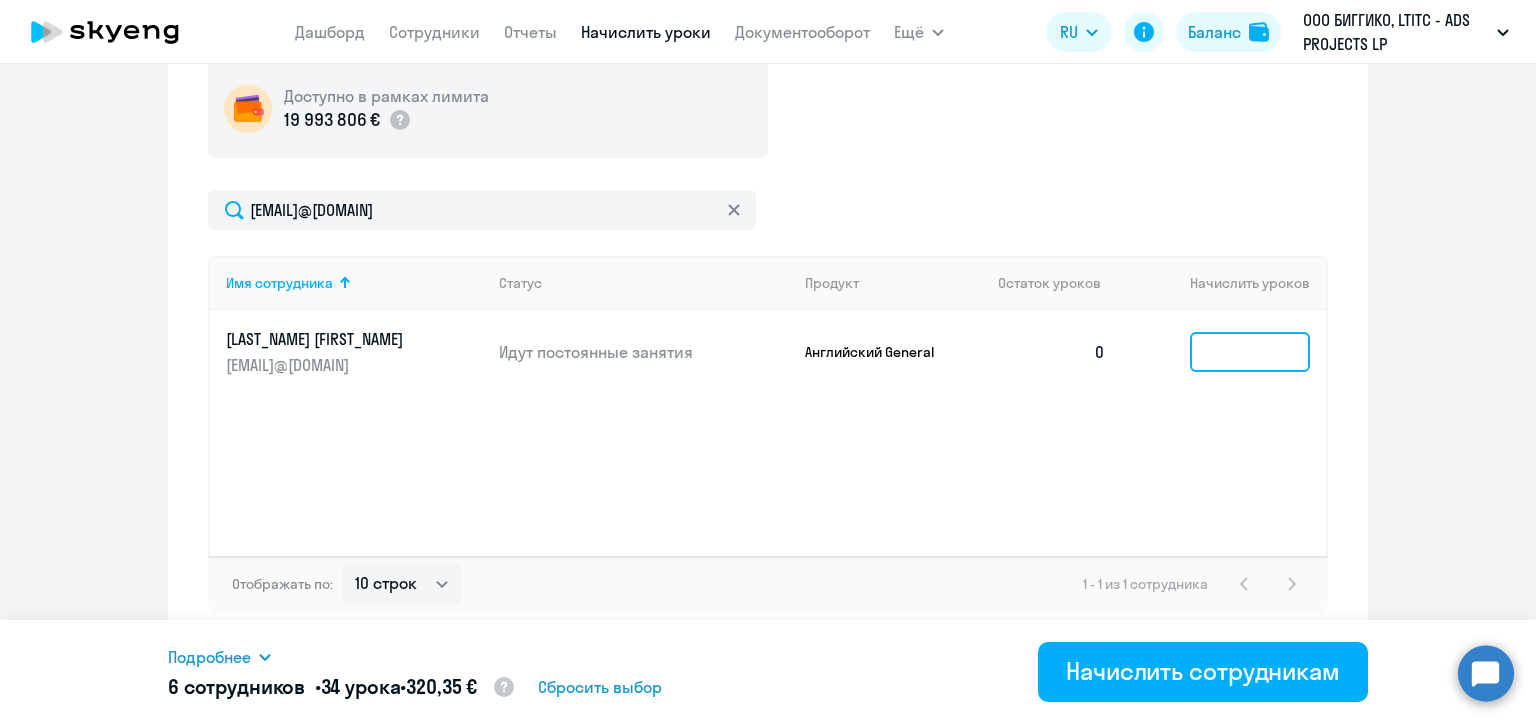 click 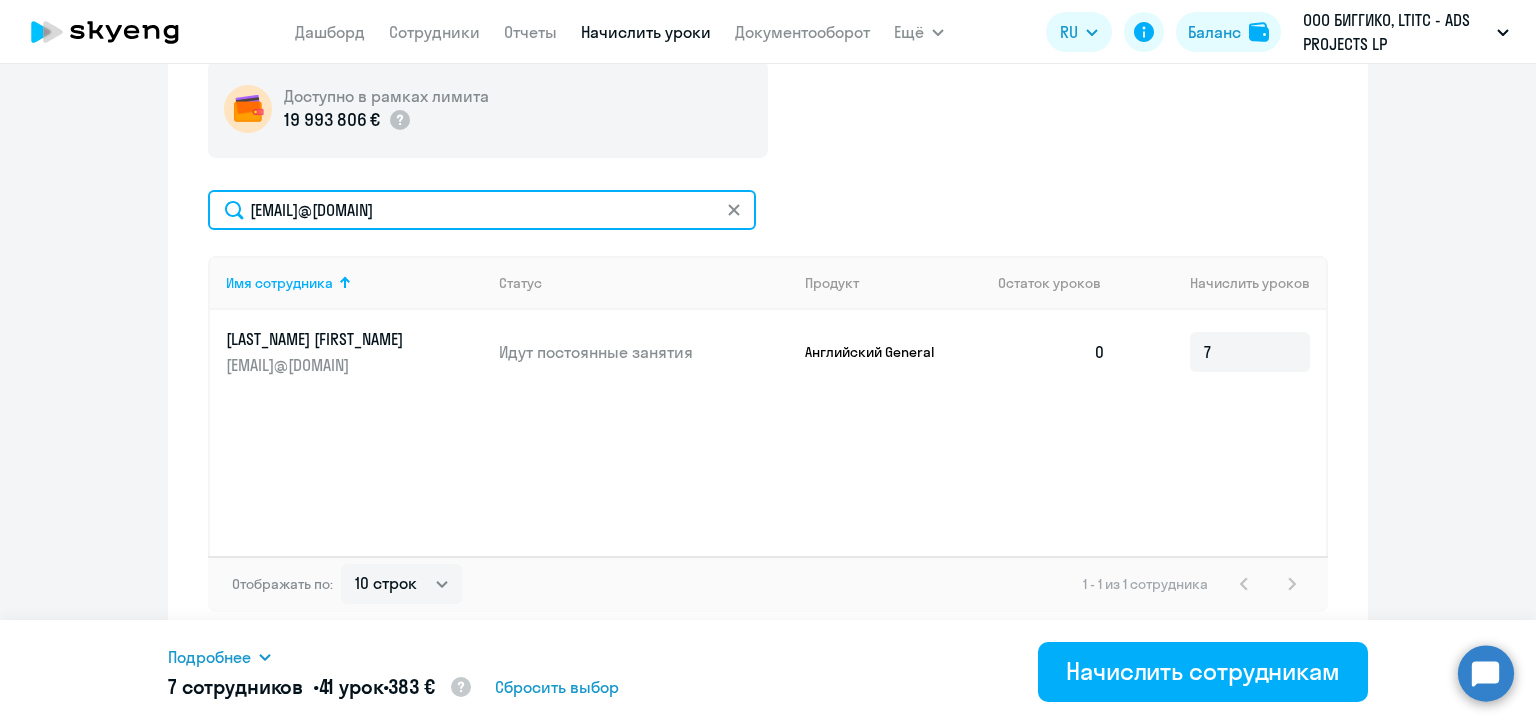 click on "katsiaryna.kholadava@alreadymedia.com" 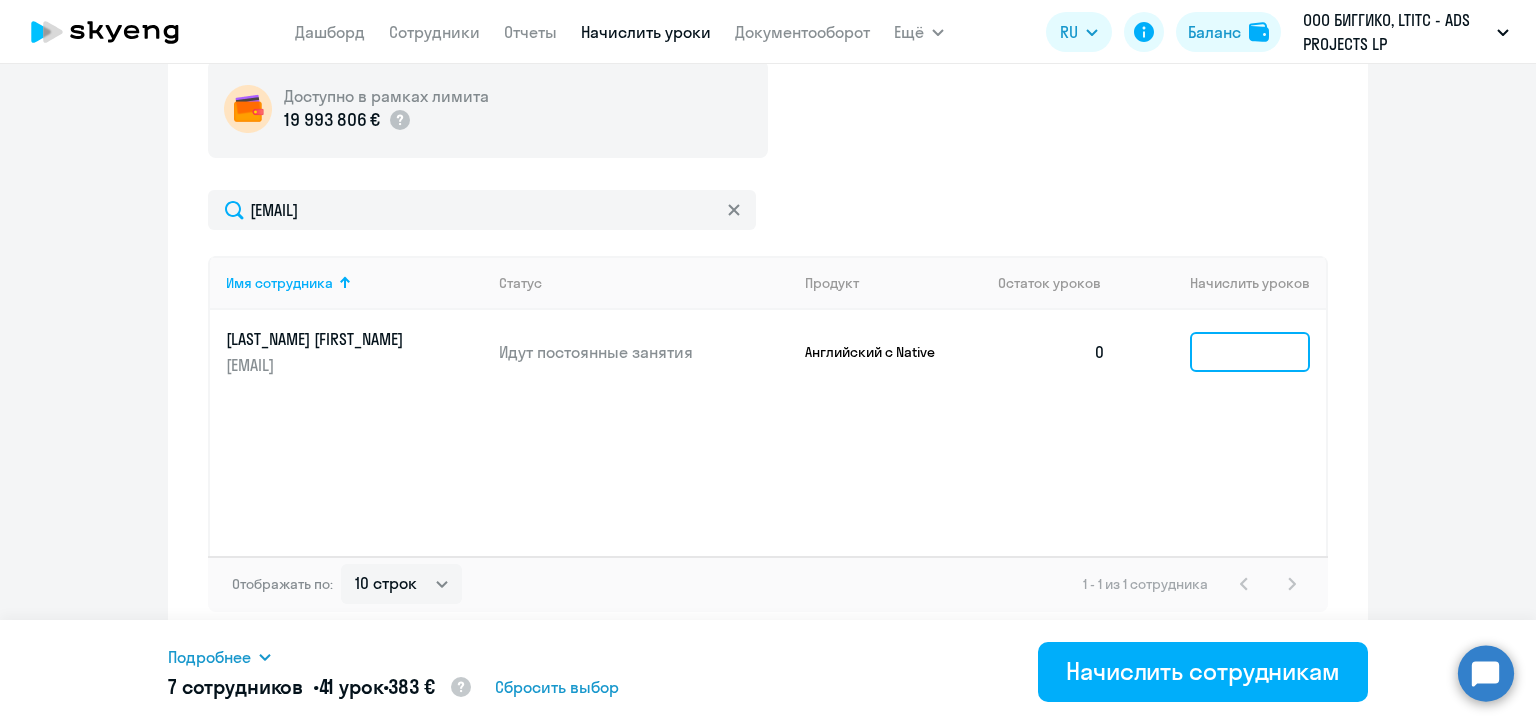 click 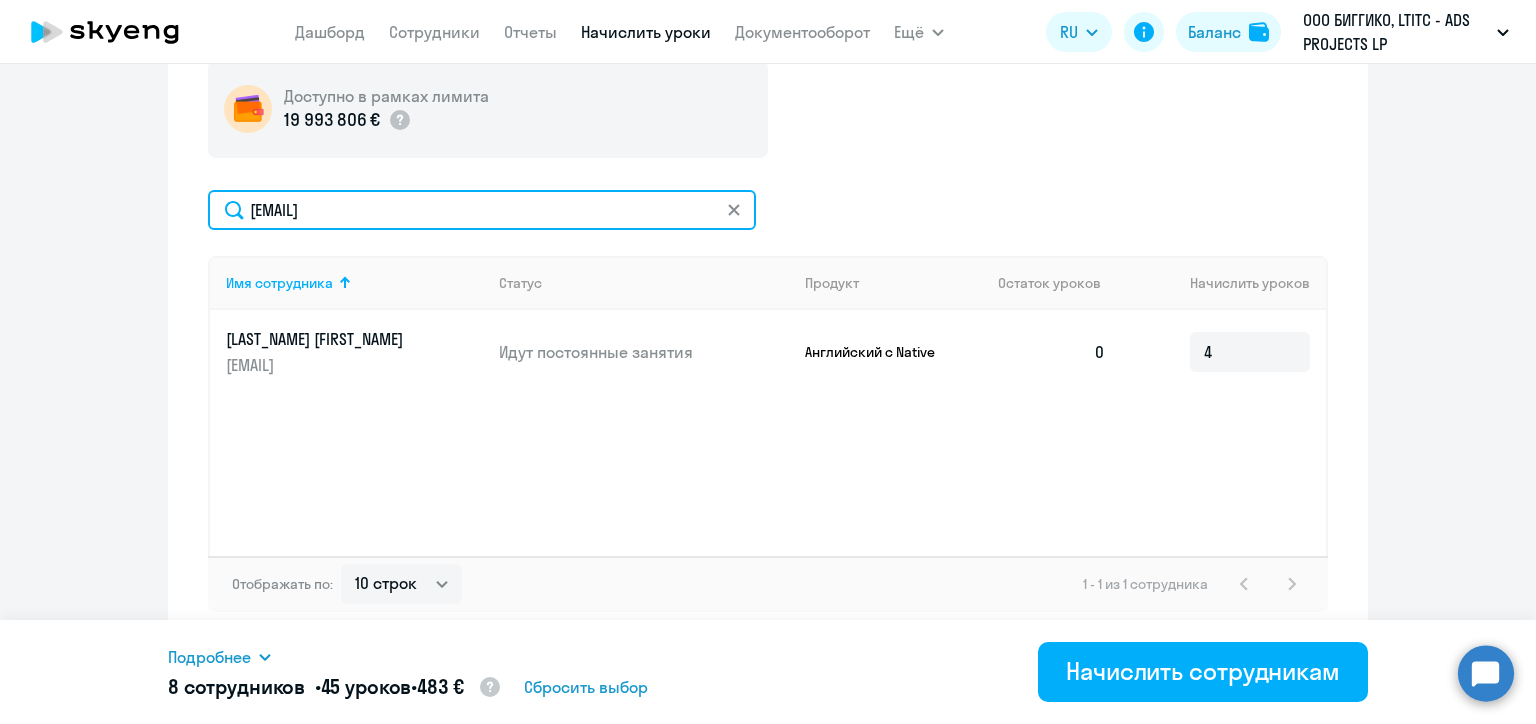 click on "roman.khusainov@biggiko.com" 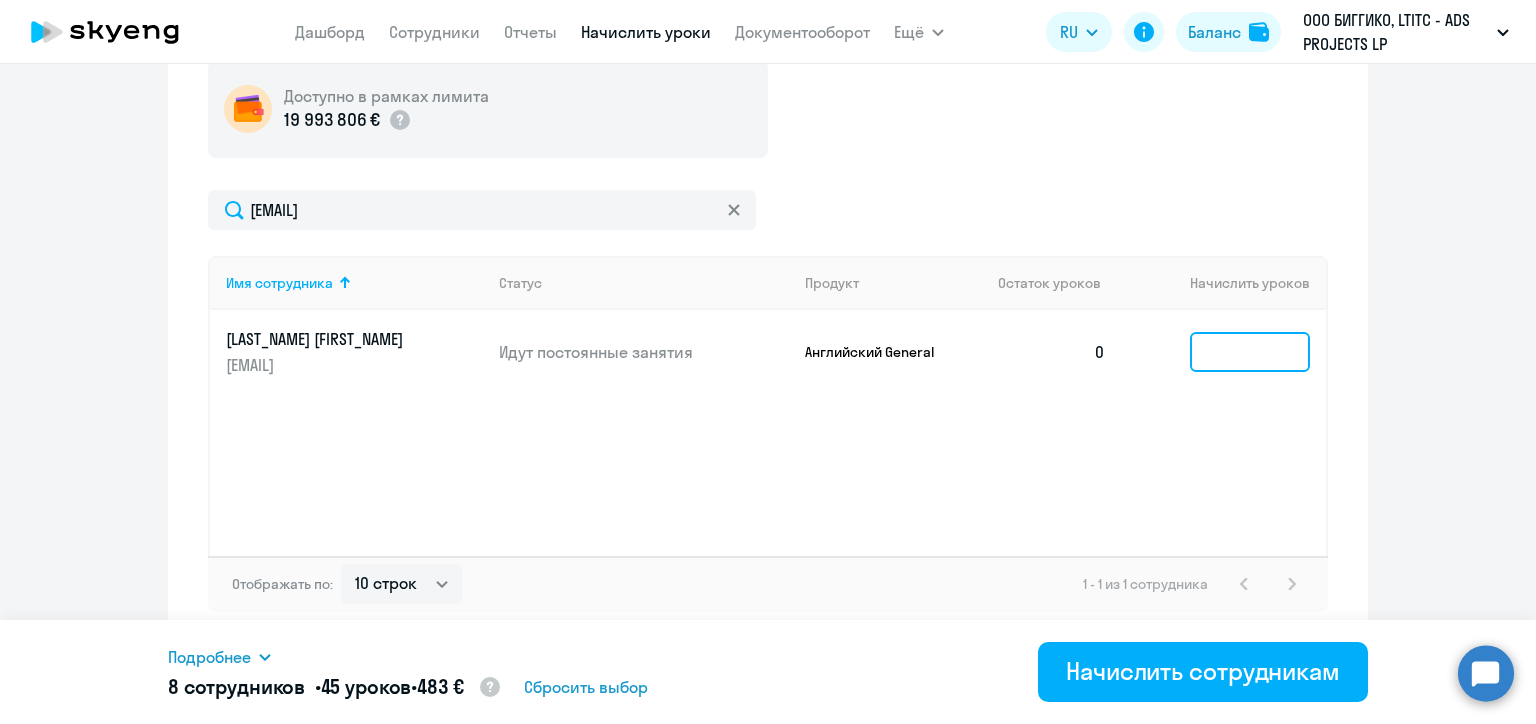 click 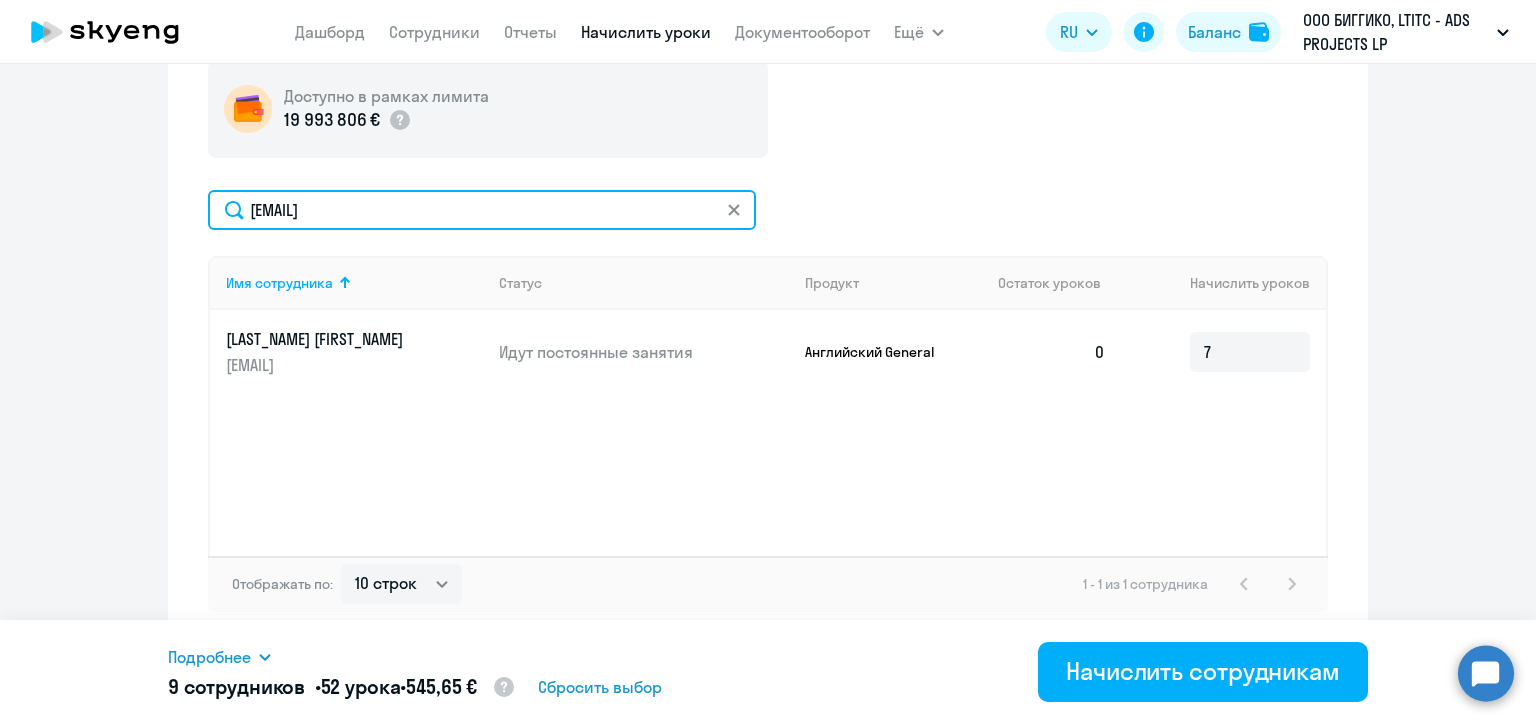 click on "yana.tsamianouskaya@alreadymedia.com" 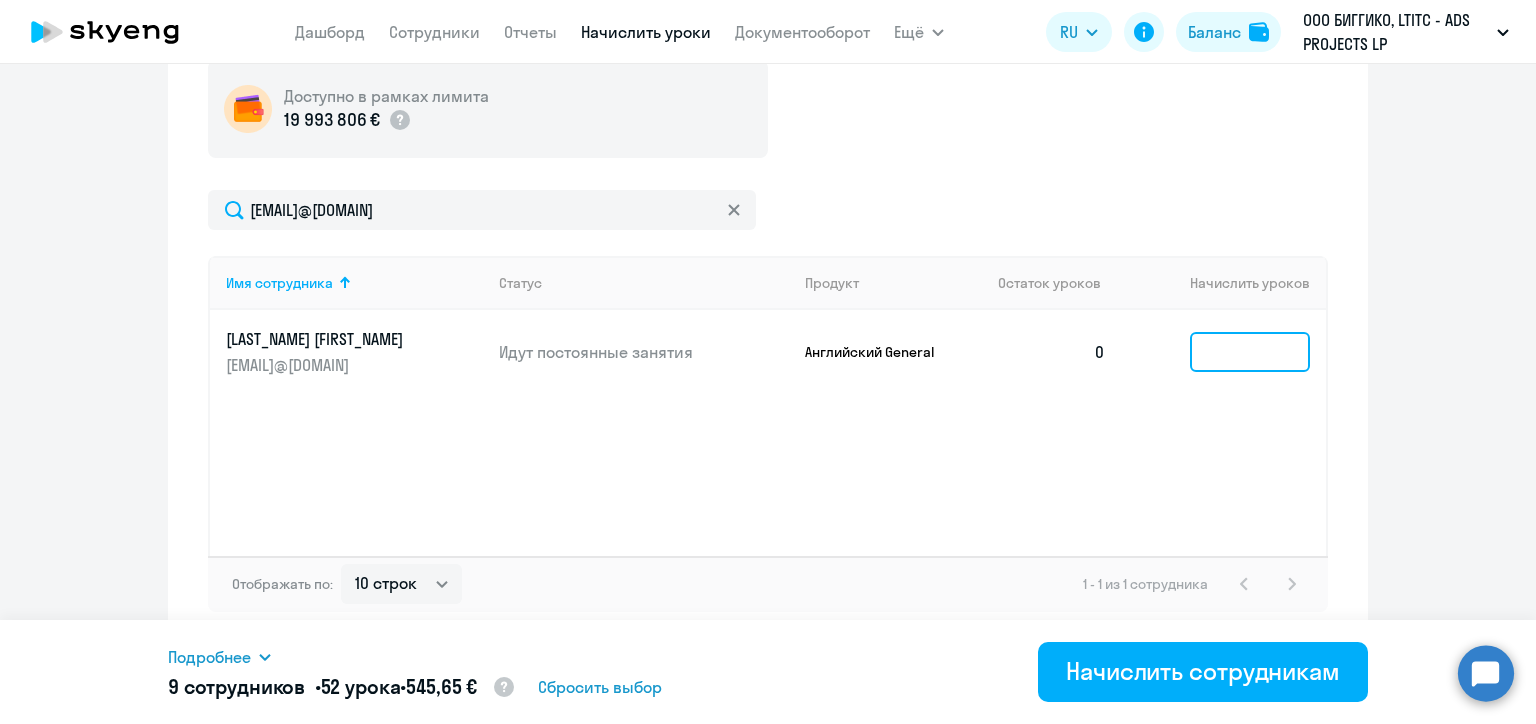 click 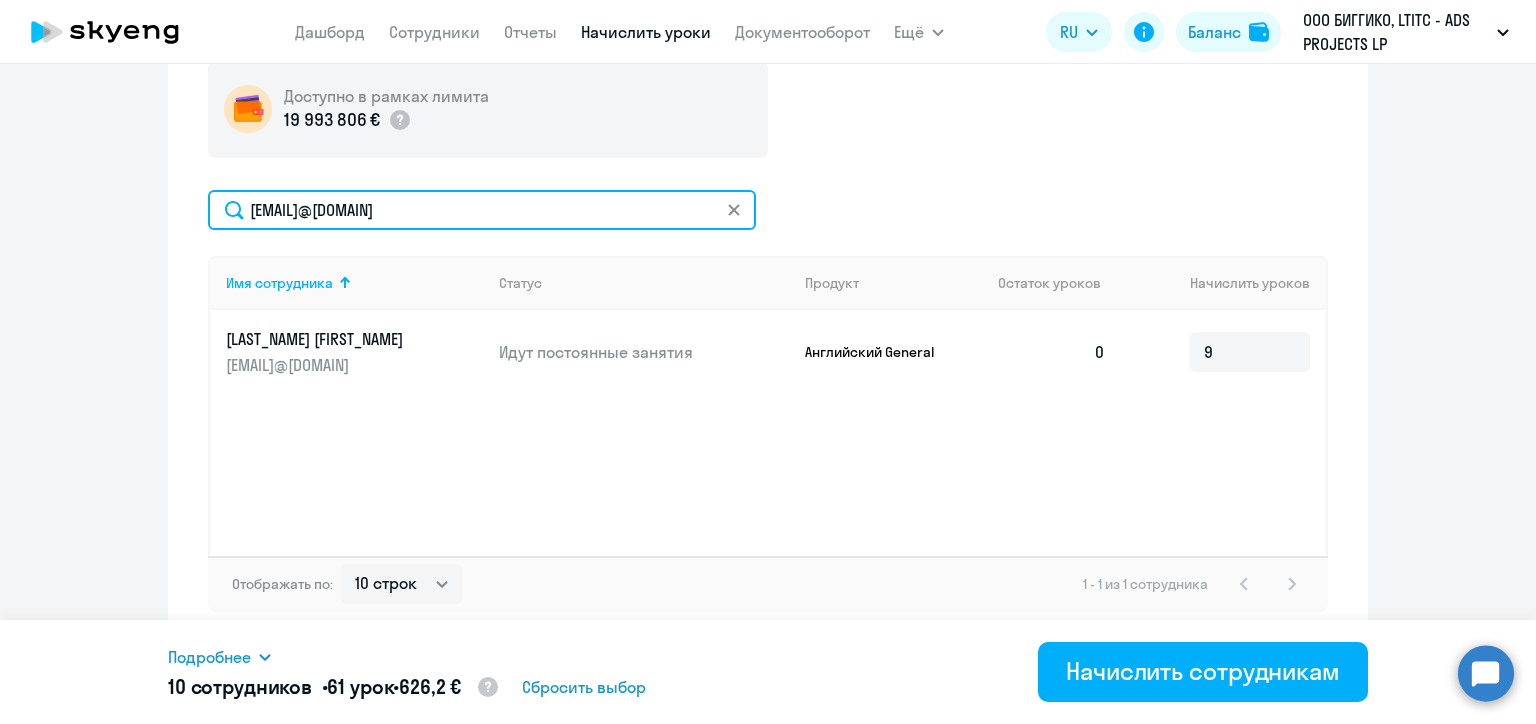 click on "nikita.chabanny@gmail.com" 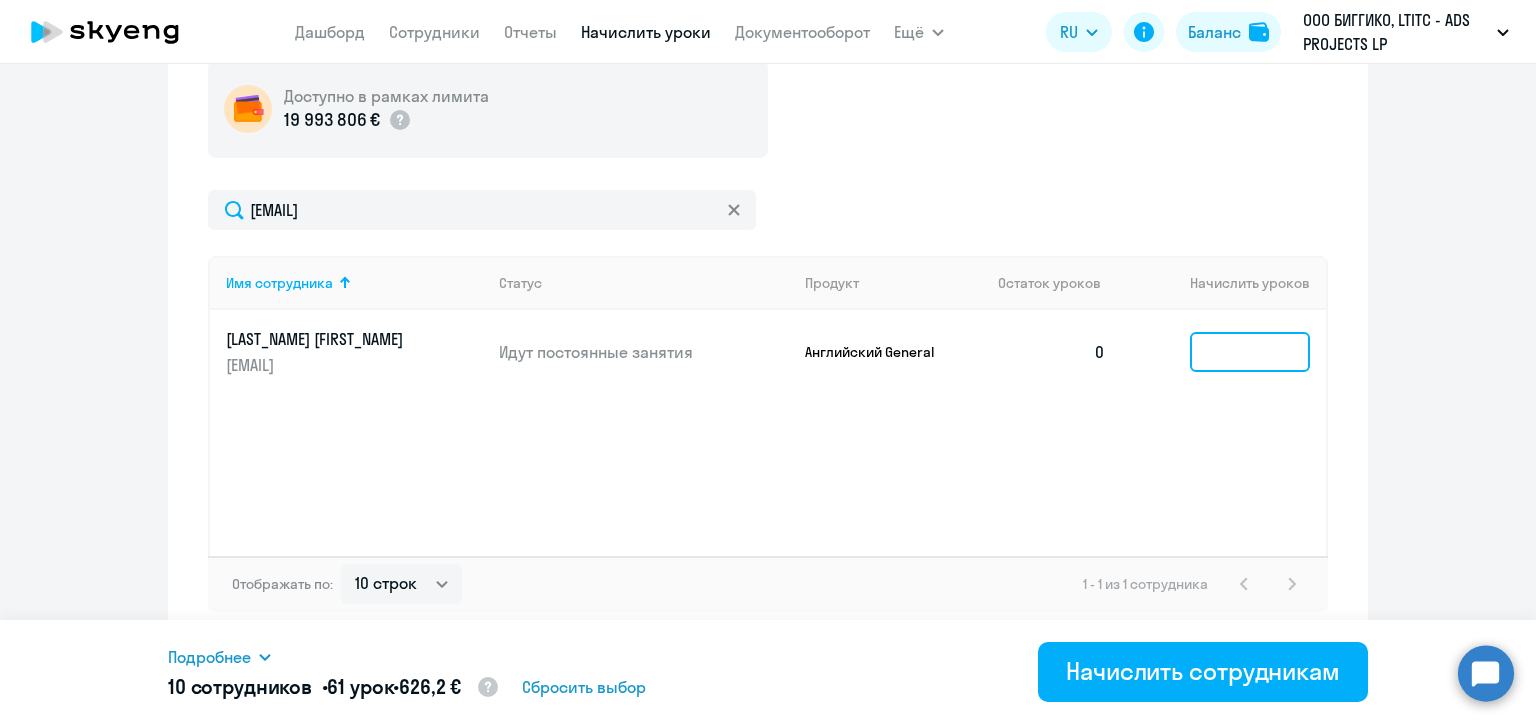 click 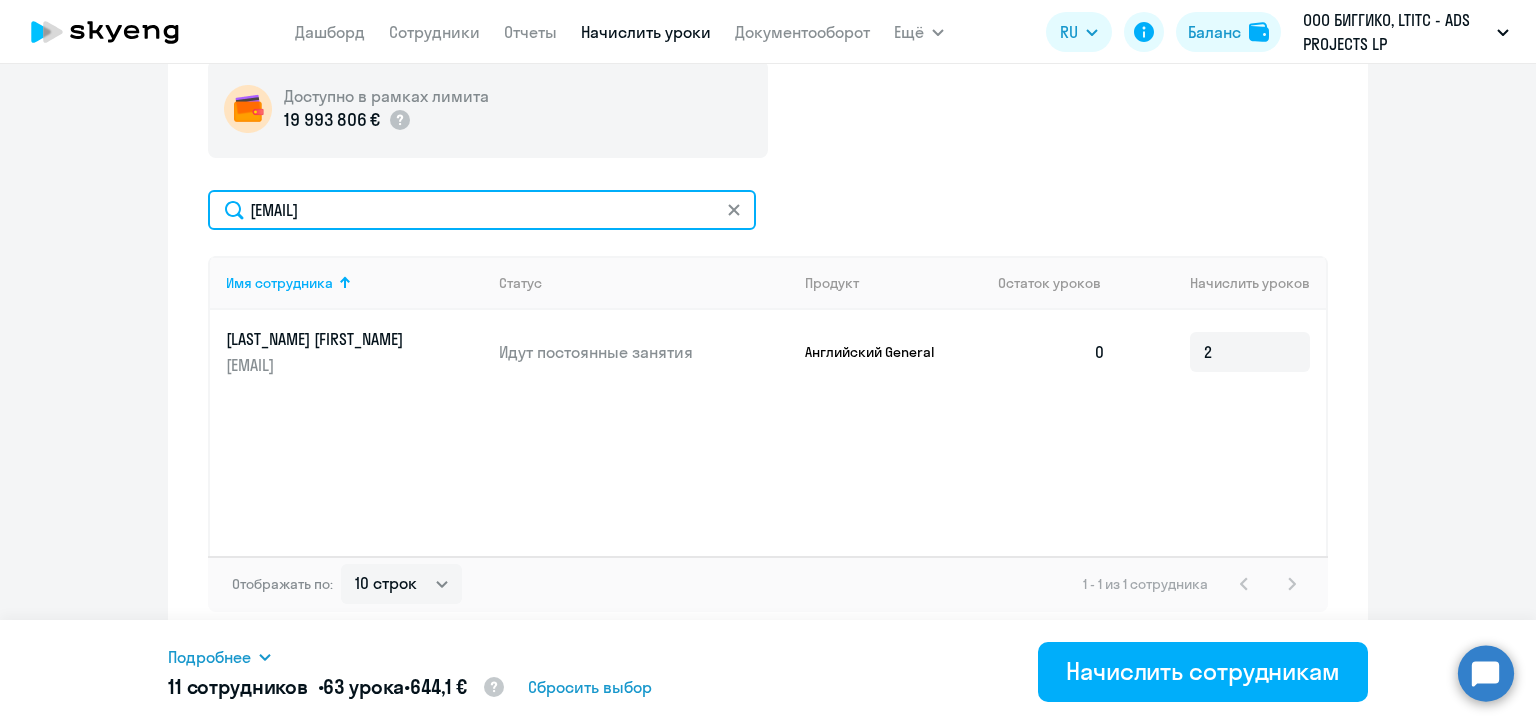 click on "mikhail.chaponis@alreadymedia.com" 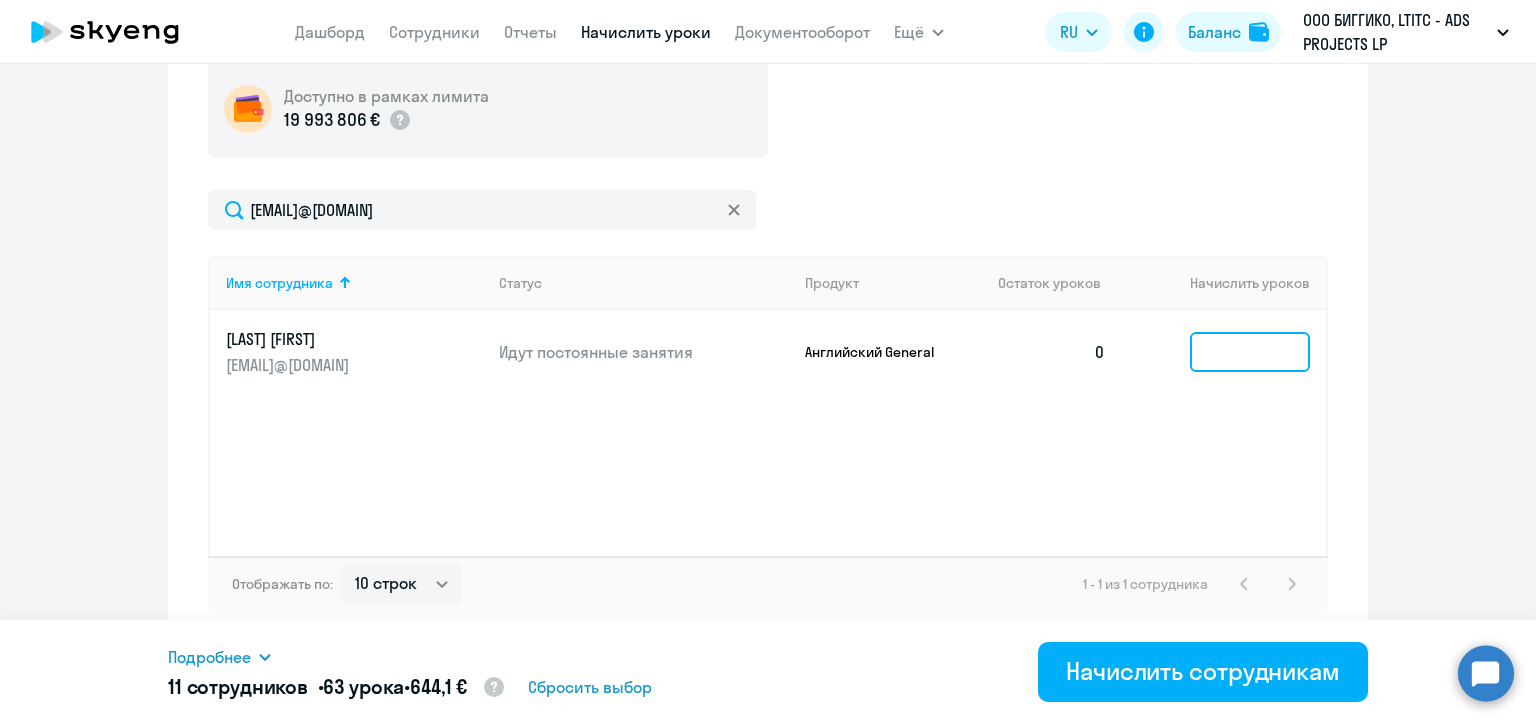 click 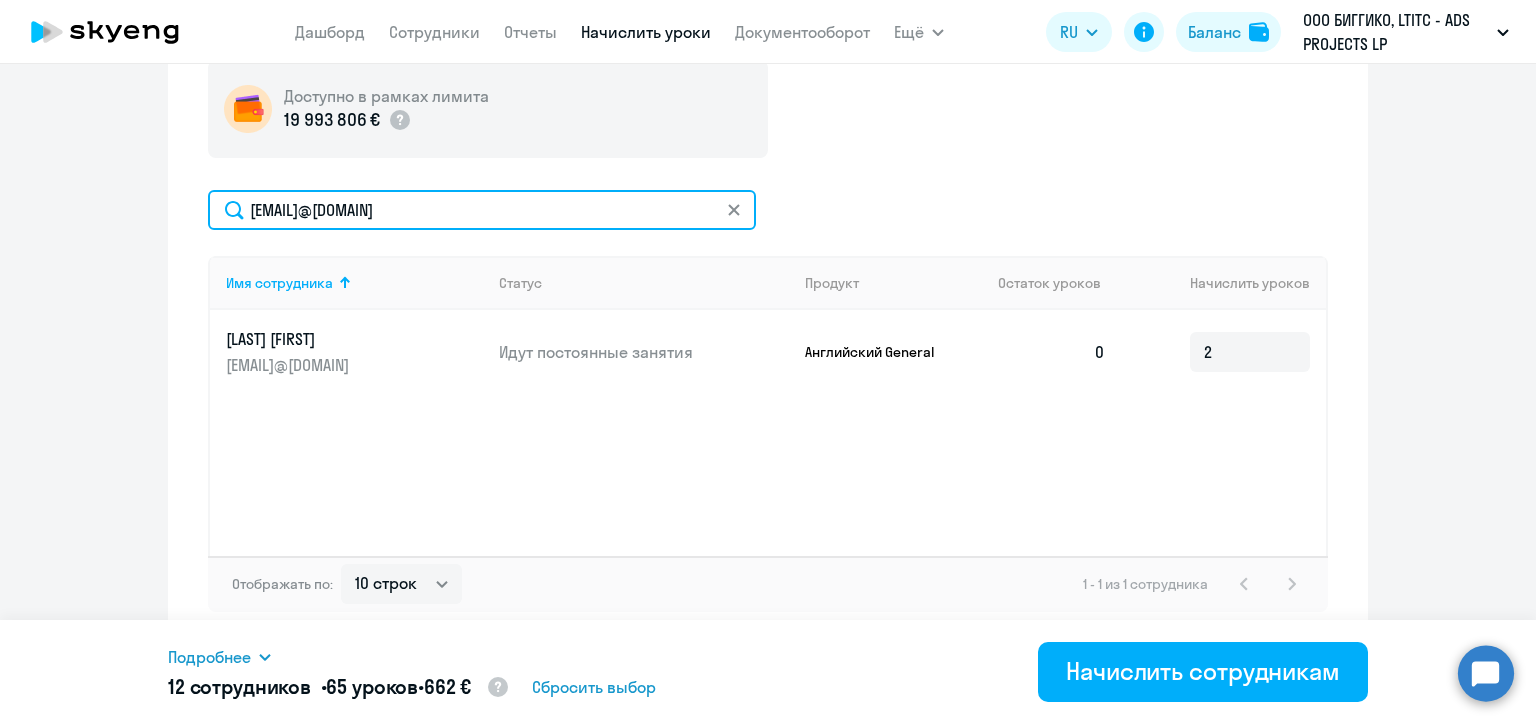 click on "julia.chechkova@biggiko.com" 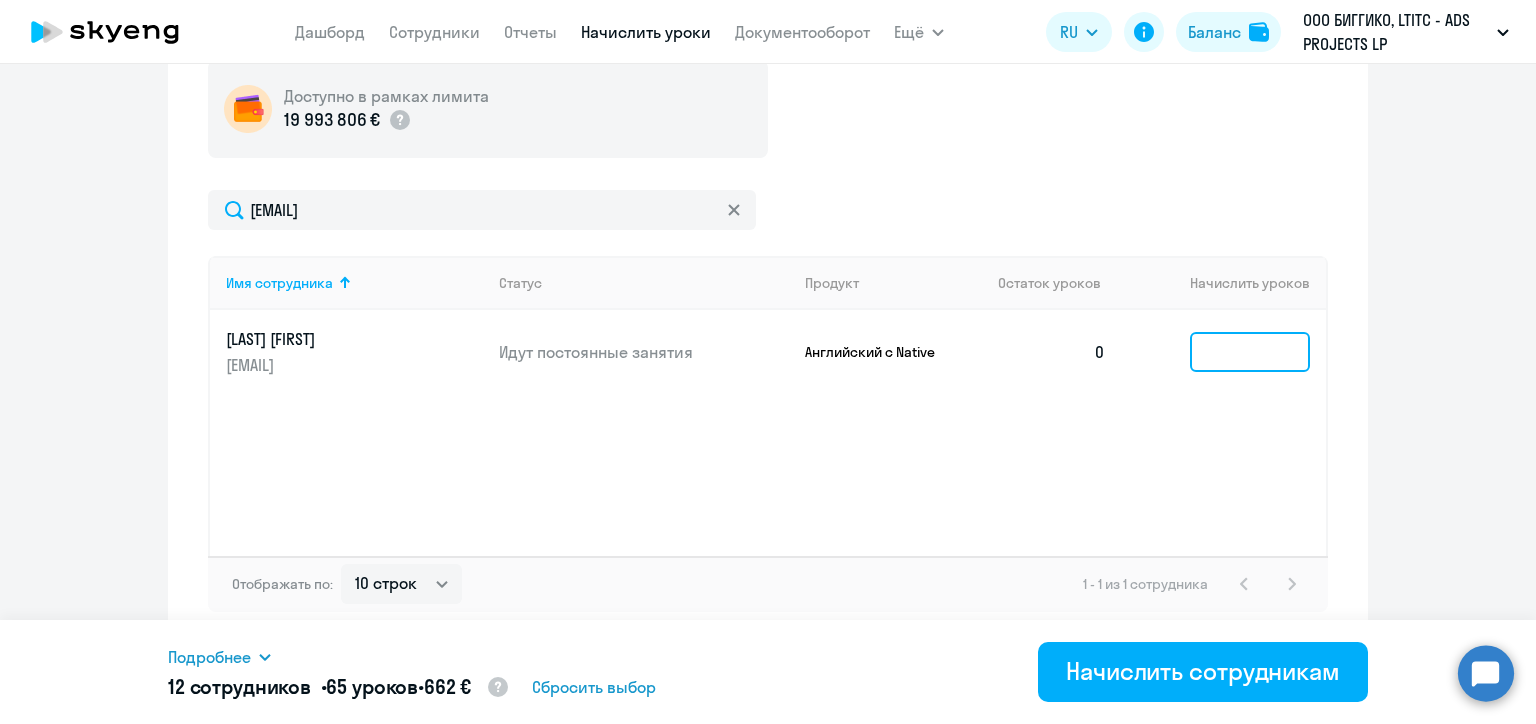 click 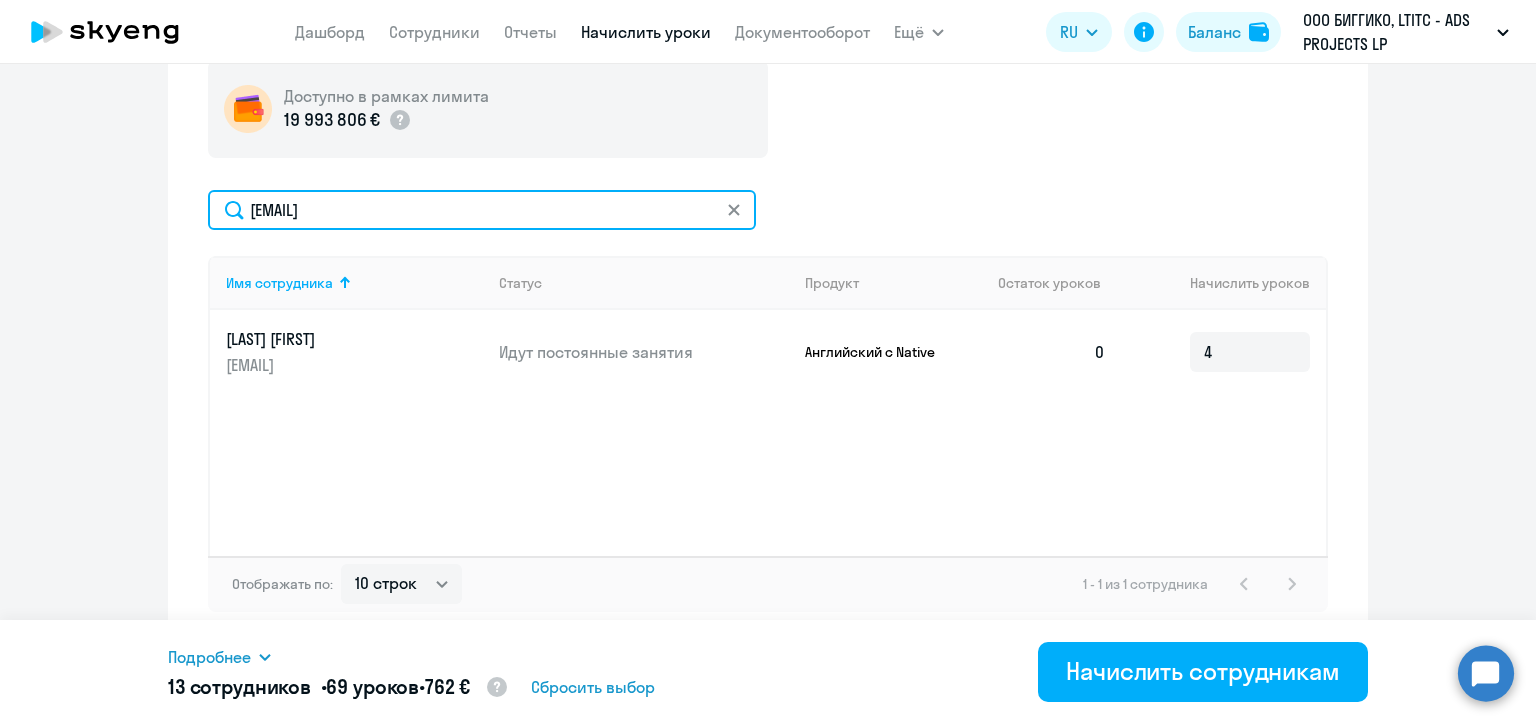 click on "lera.chugaj1998@mail.ru" 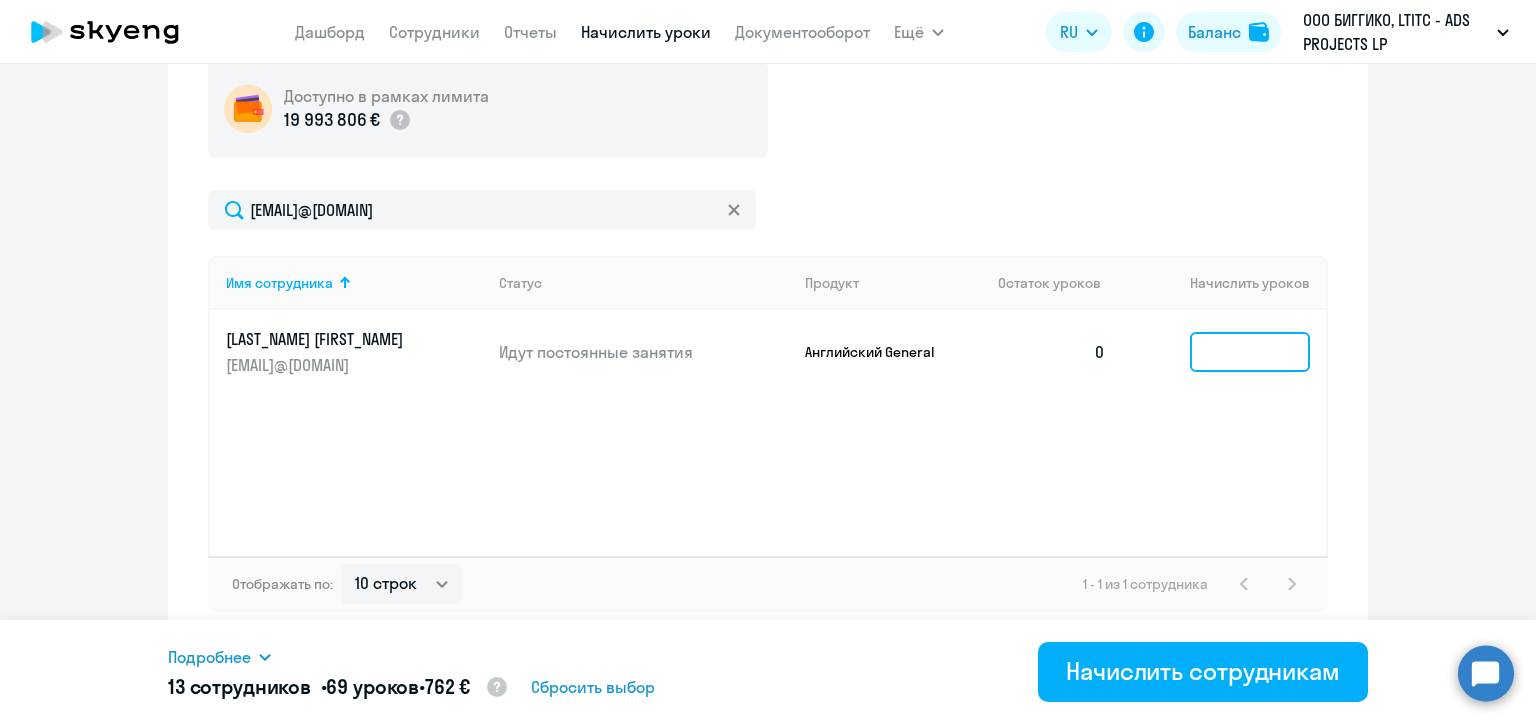 click 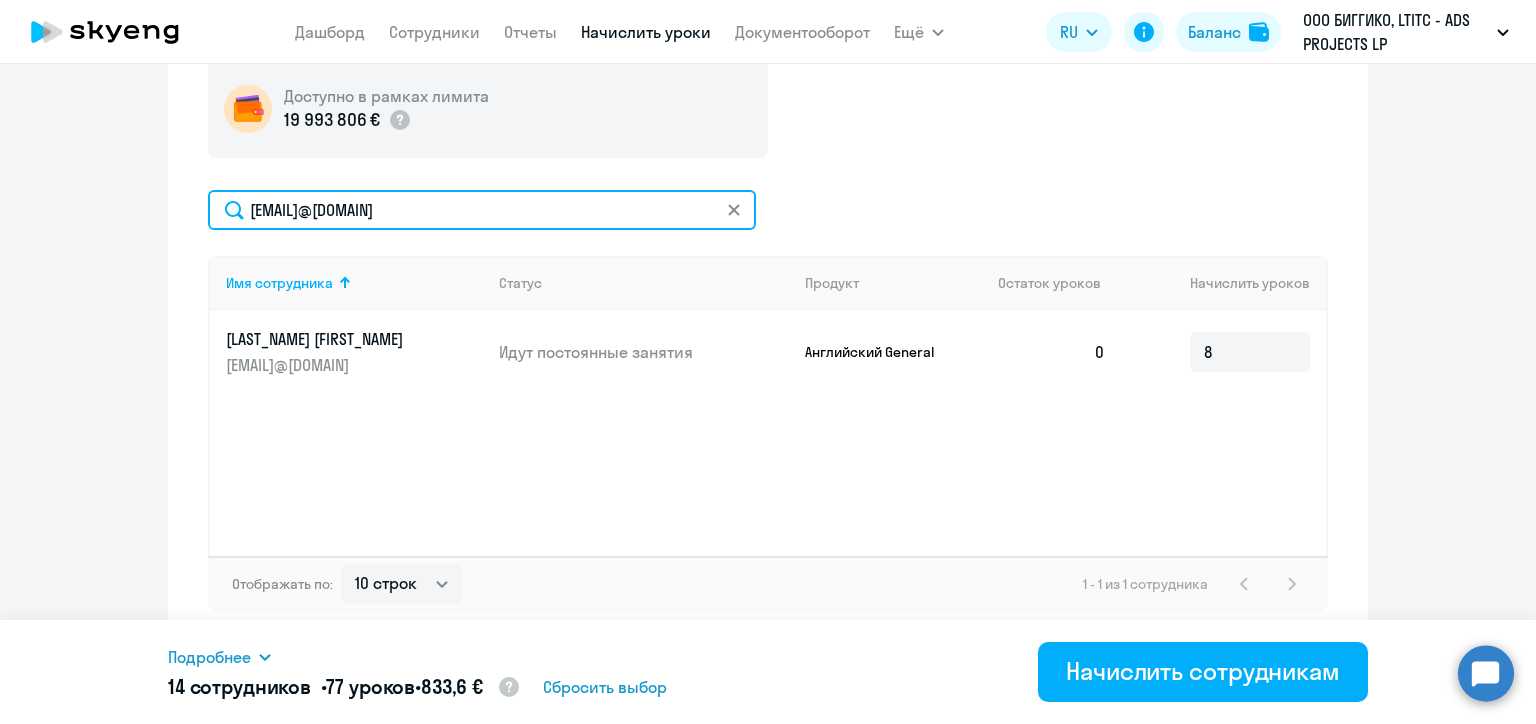 click on "hleb.chuprys@biggiko.com" 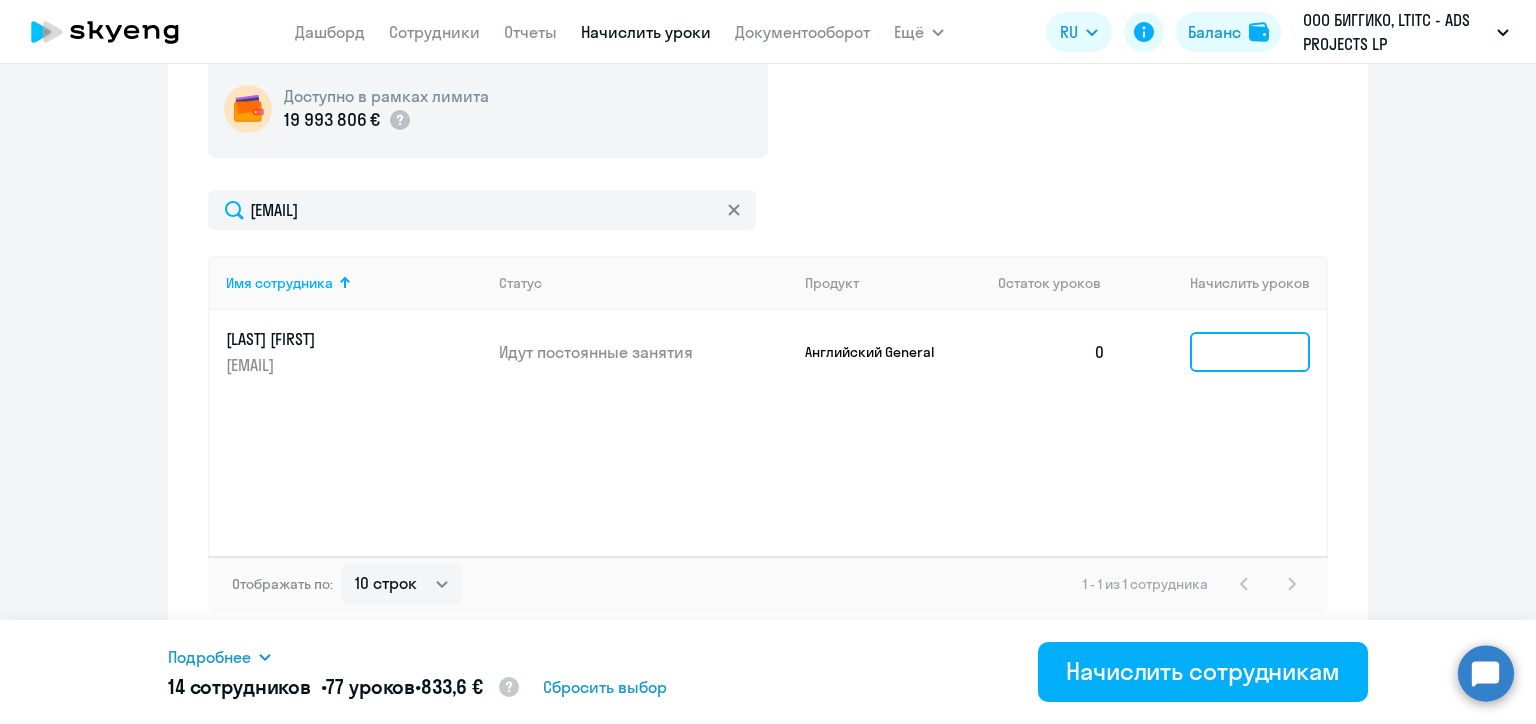click 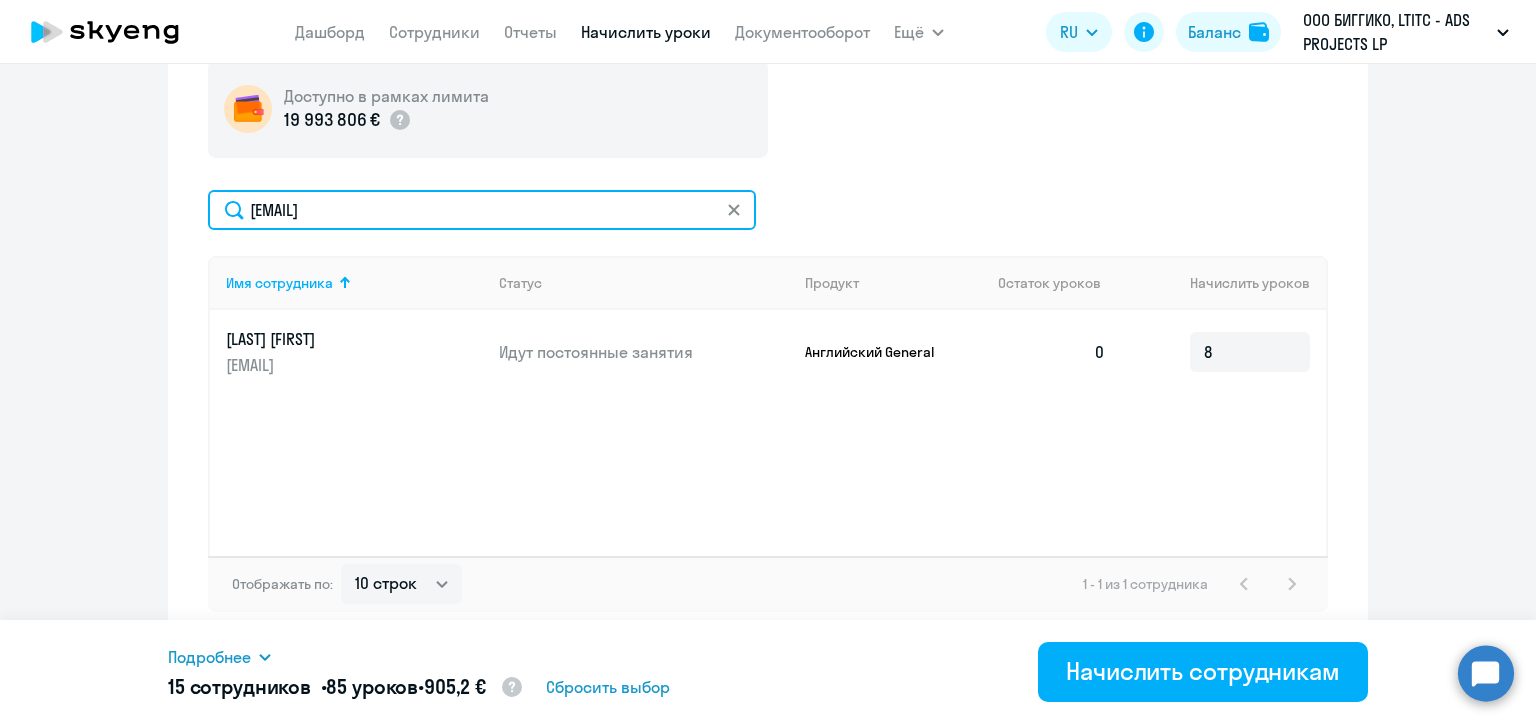 click on "kiryl.shabuniou@alreadymedia.com" 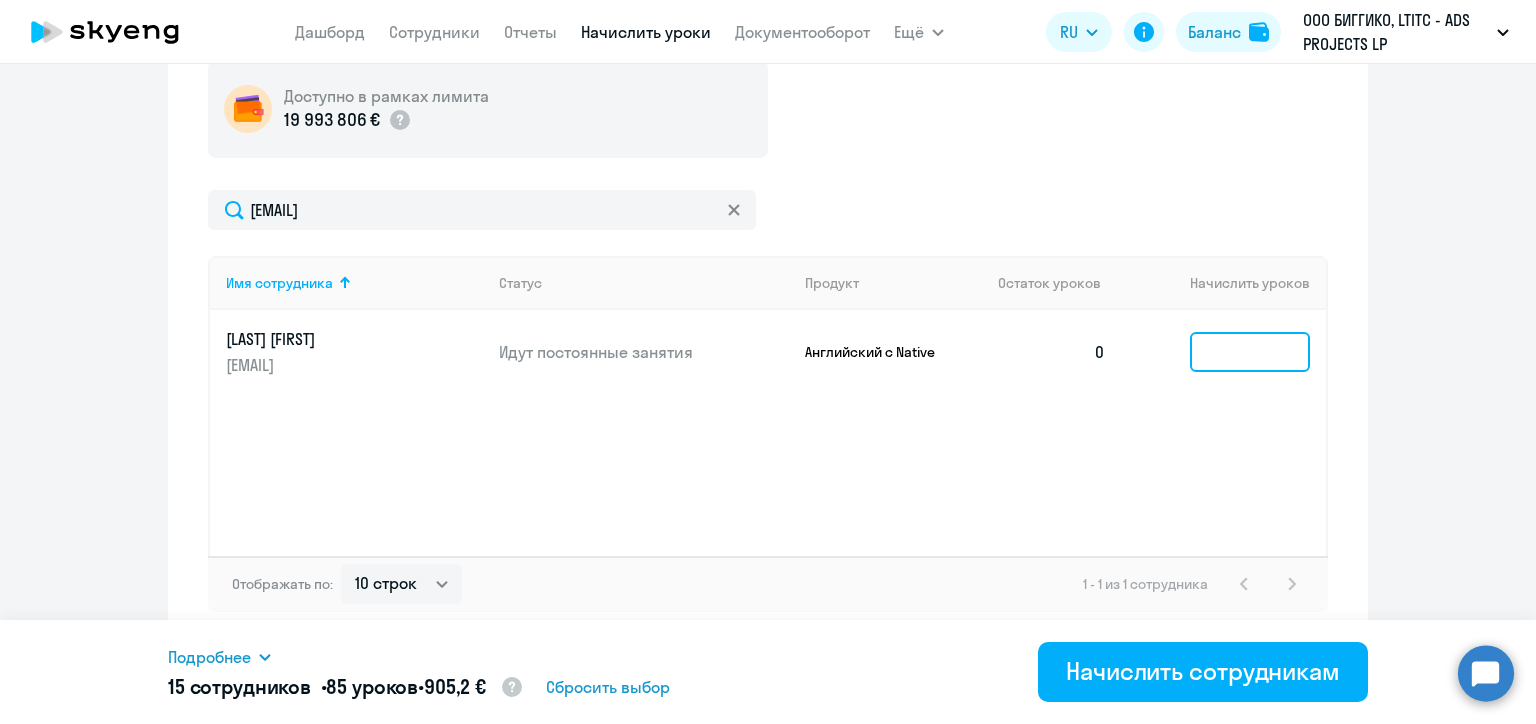 click 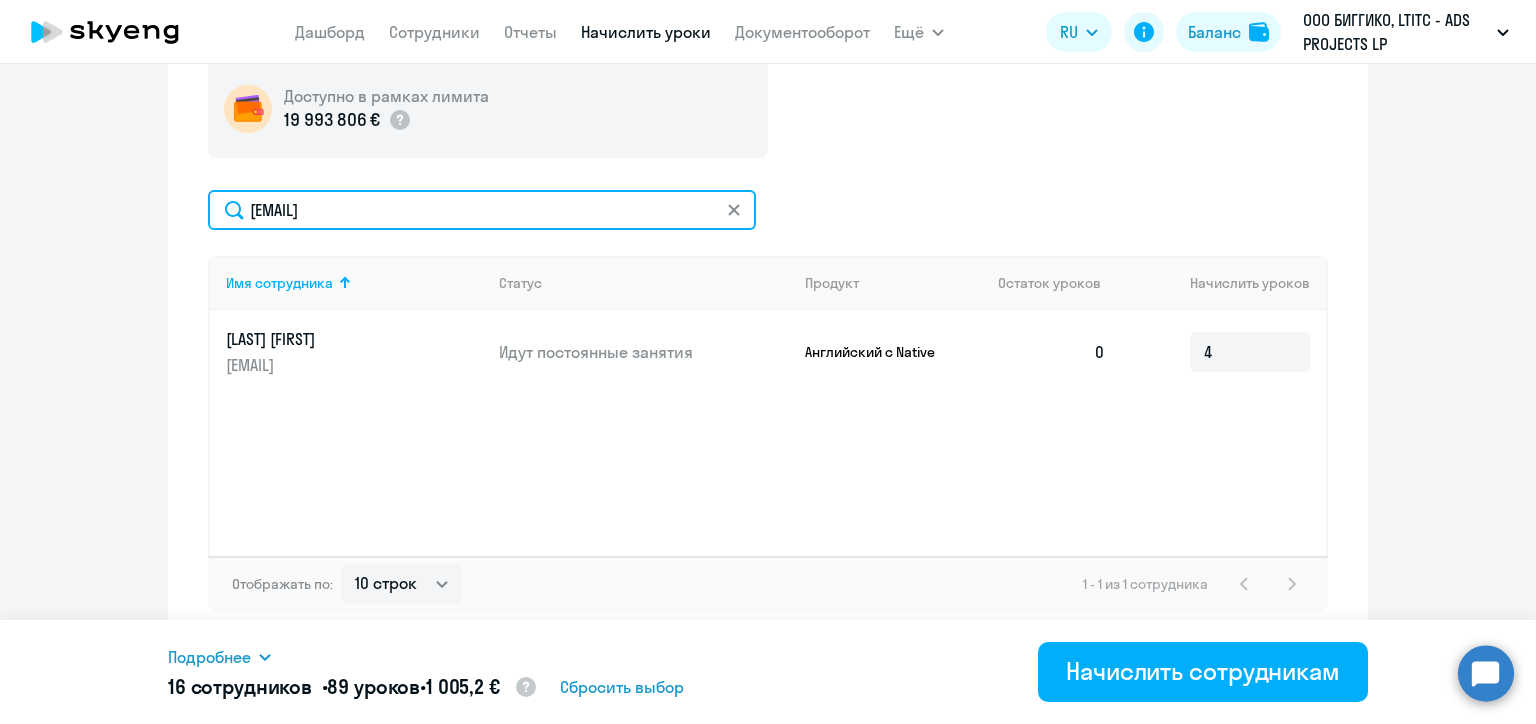 click on "anastasiya.shcherbak@alreadymedia.com" 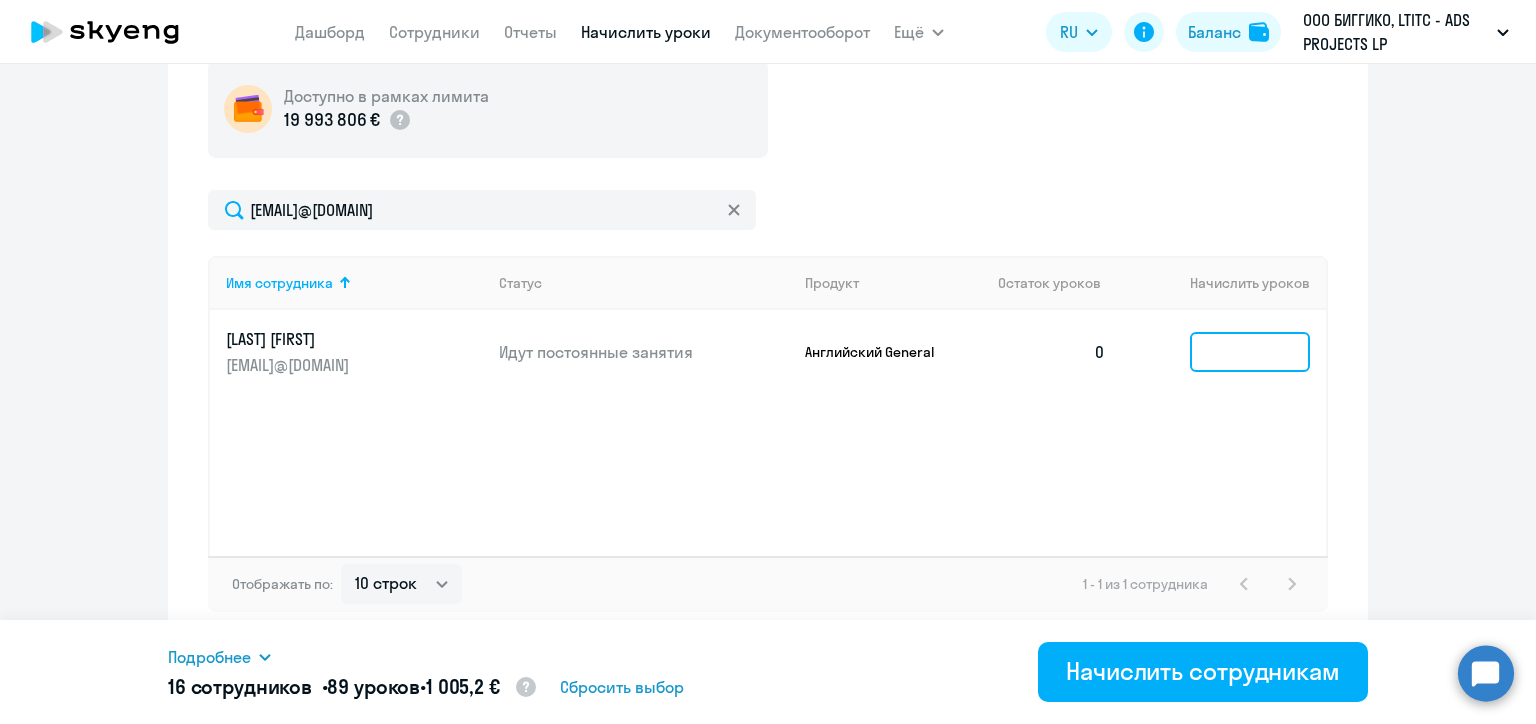 click 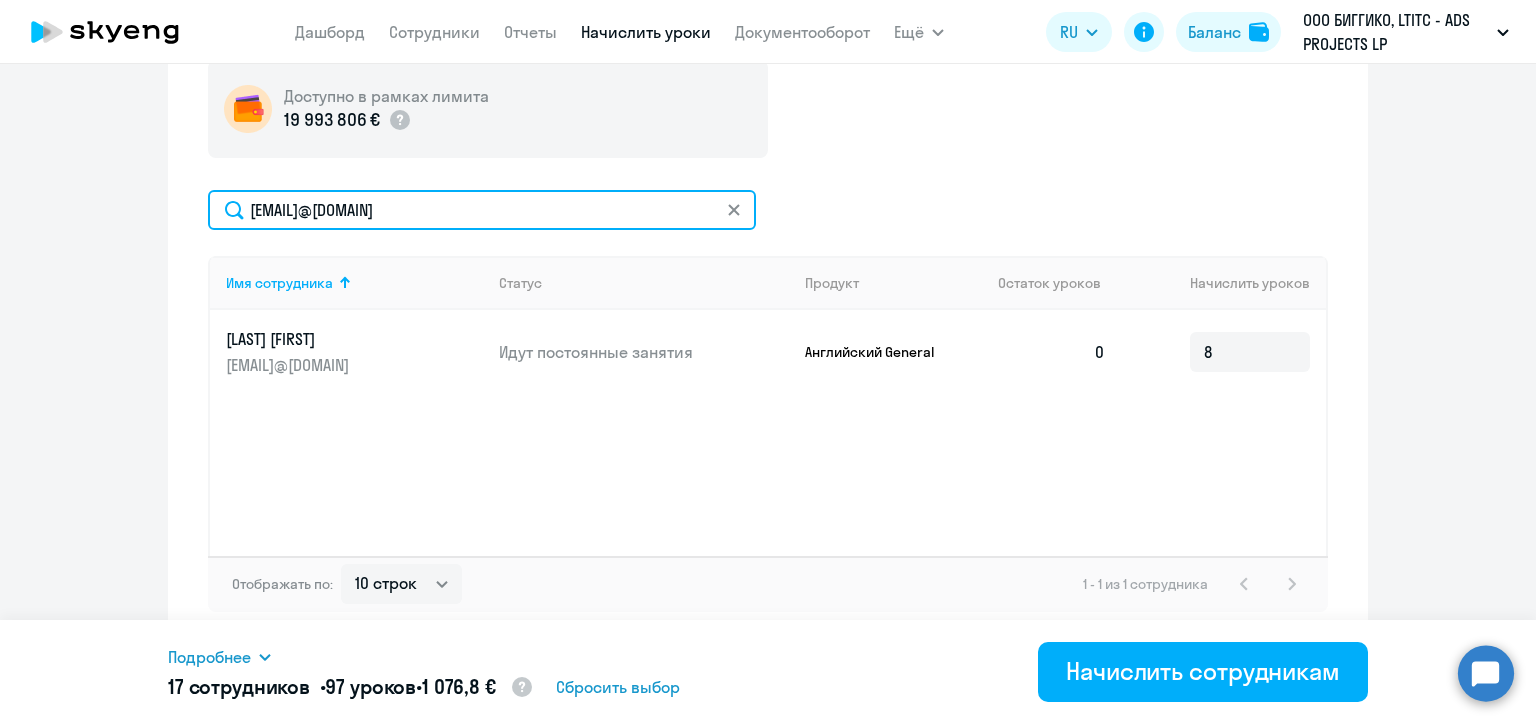 click on "olesya.scherbakova@biggiko.com" 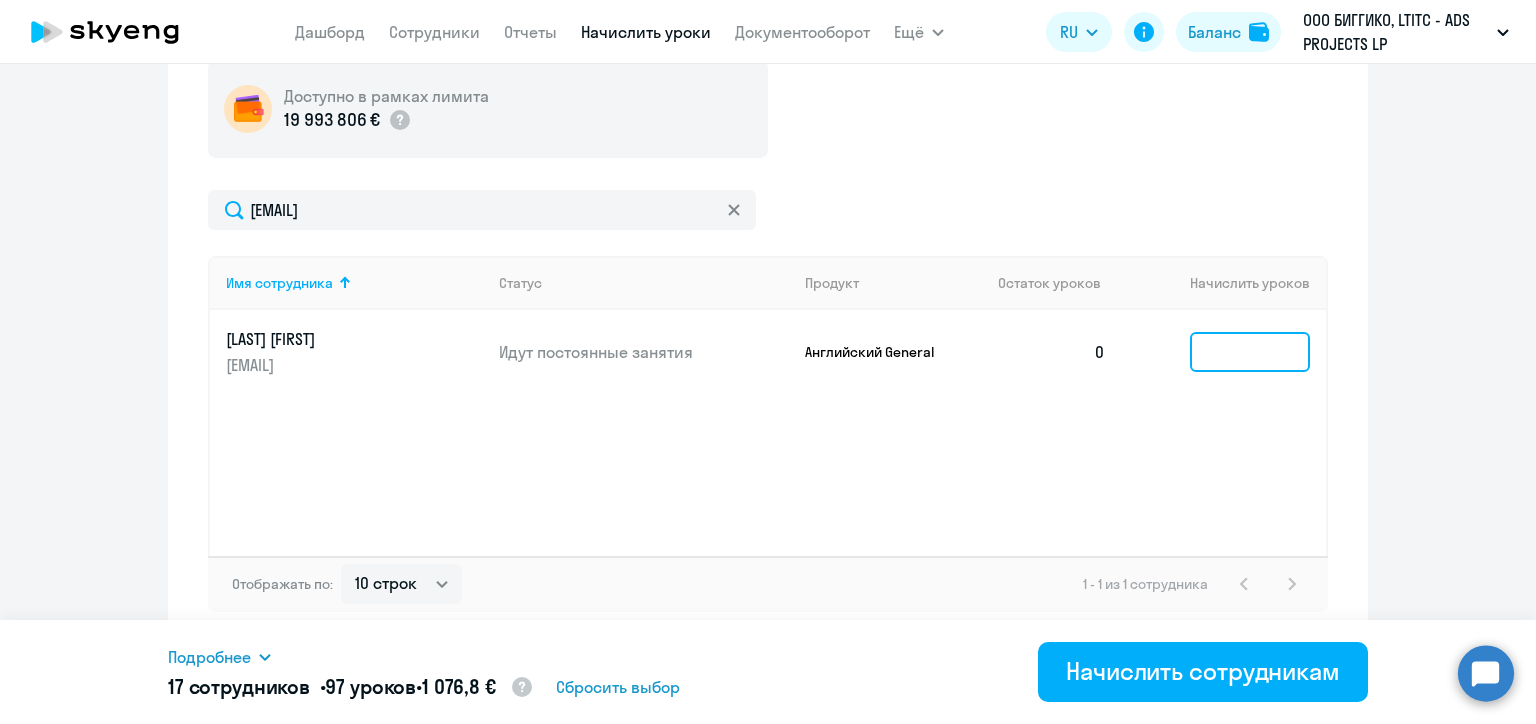 click 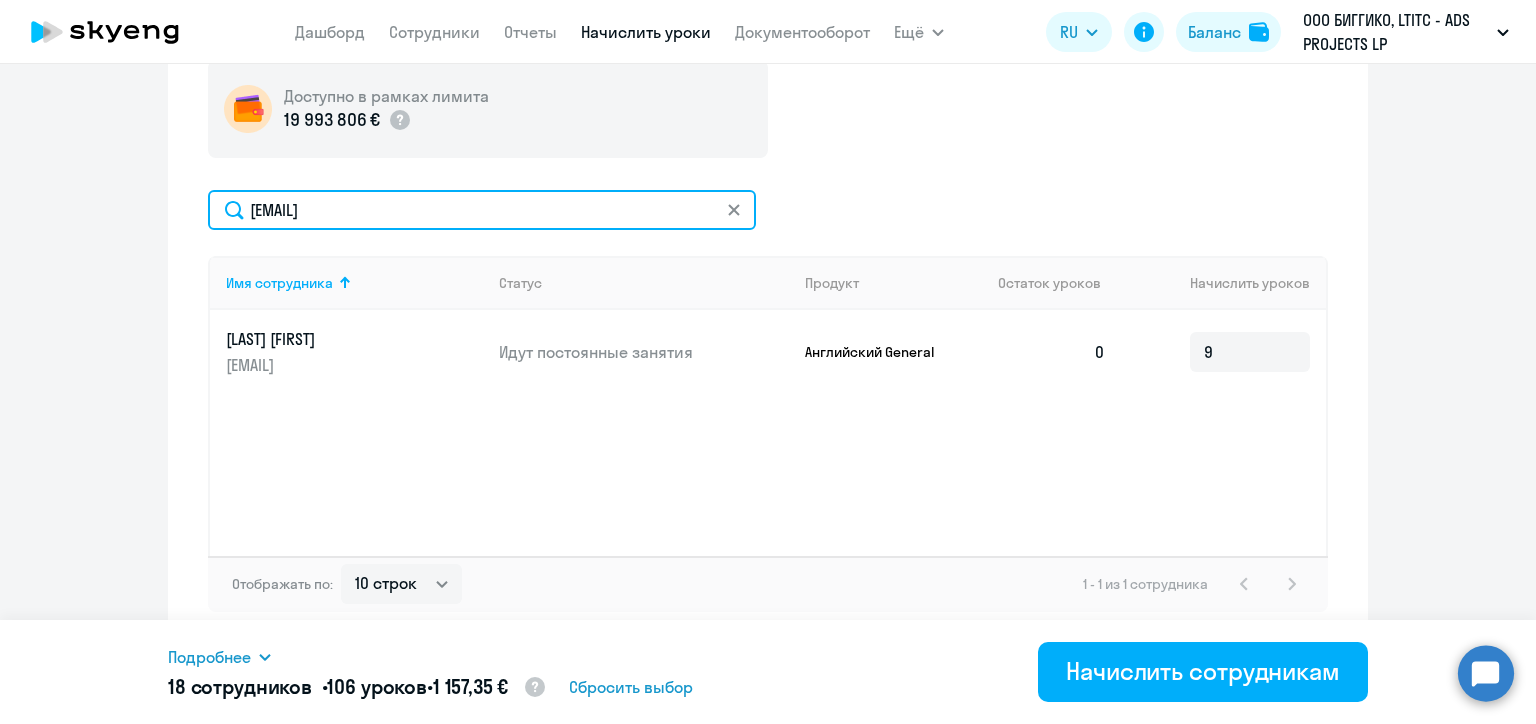 click on "alina.yudo@biggiko.com" 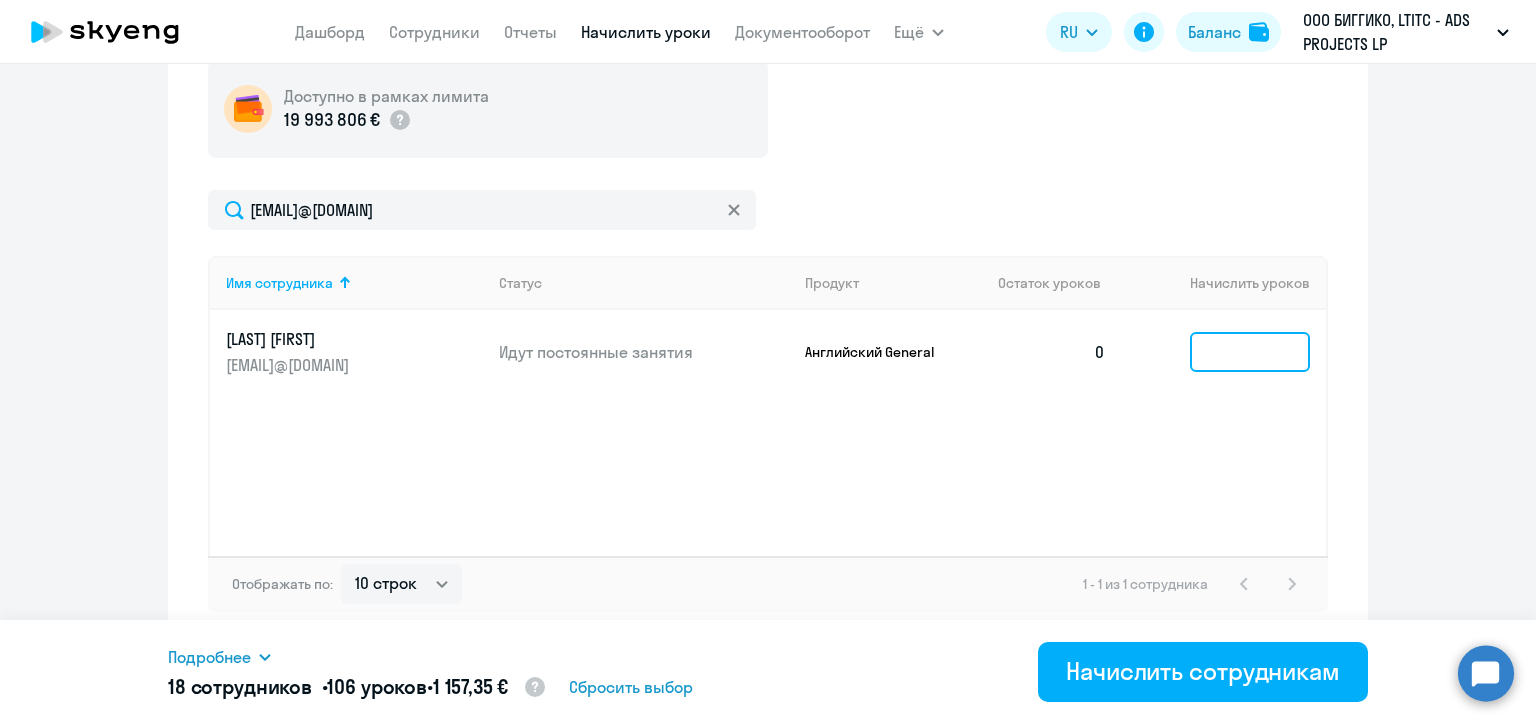 click 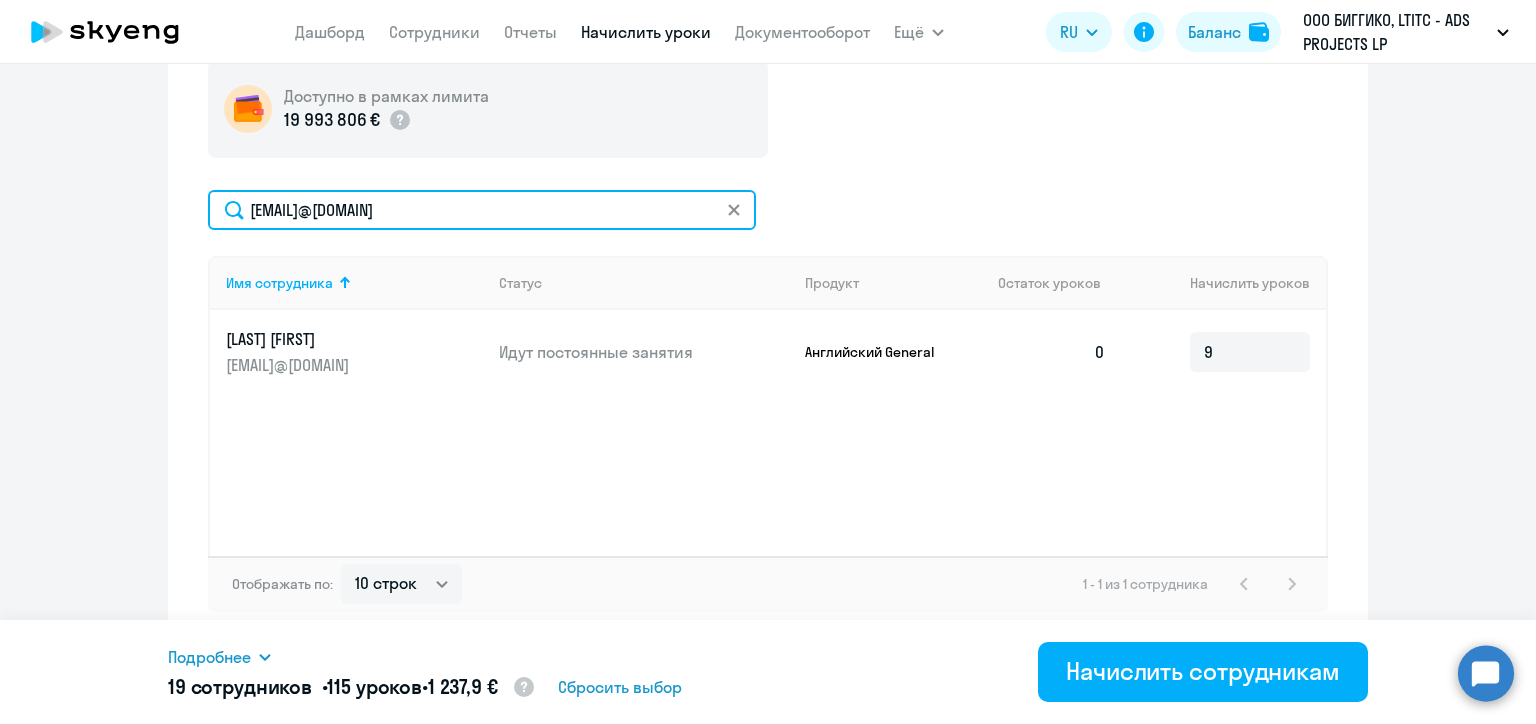 click on "yurtsevaalena@gmail.com" 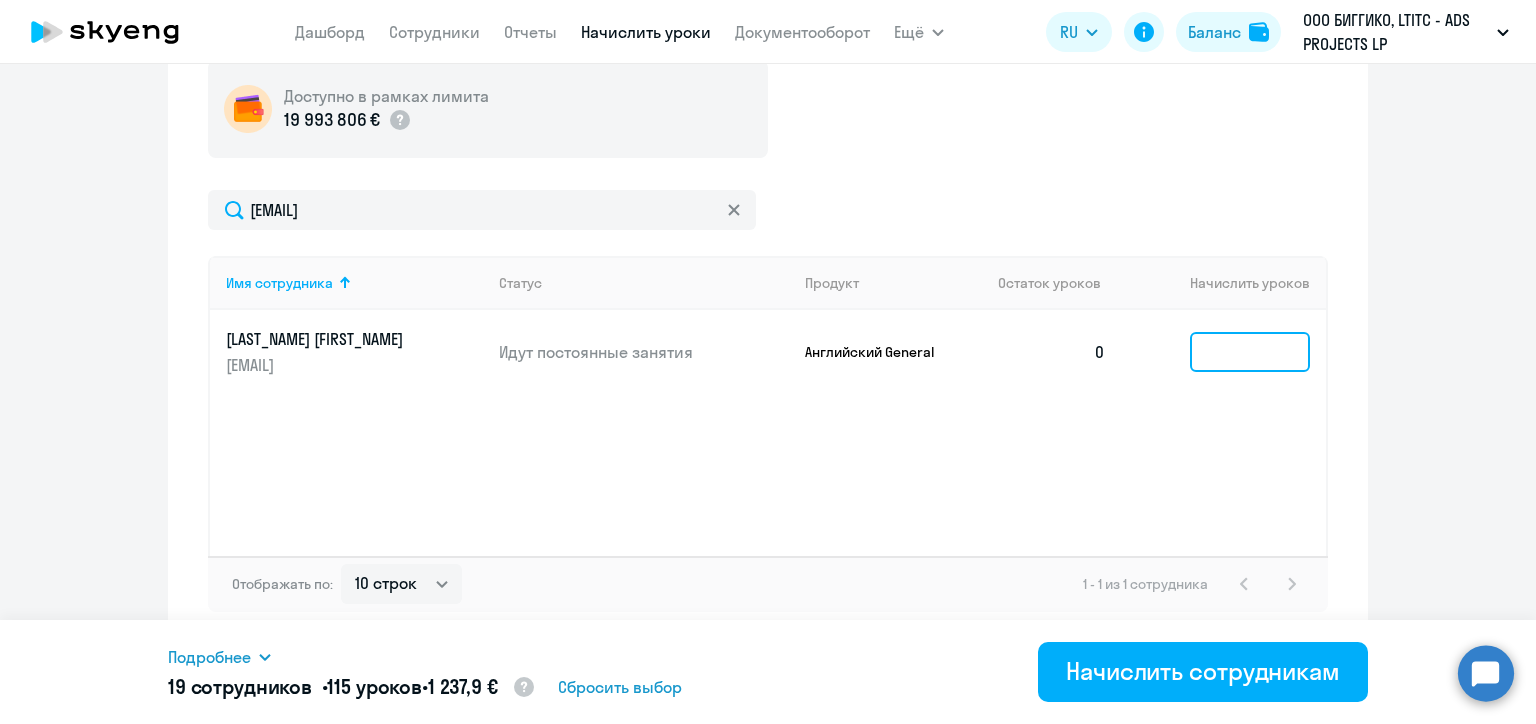 click 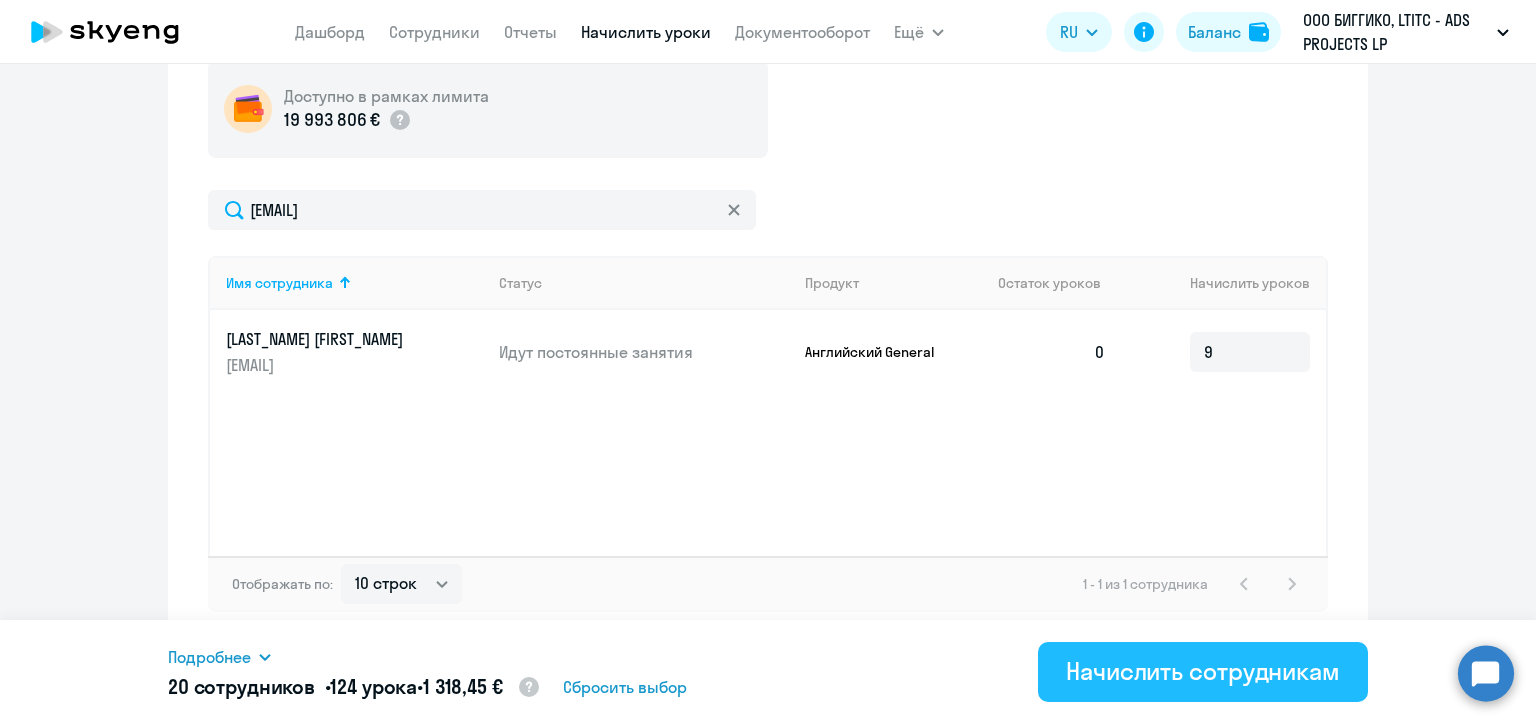 click on "Начислить сотрудникам" at bounding box center [1203, 671] 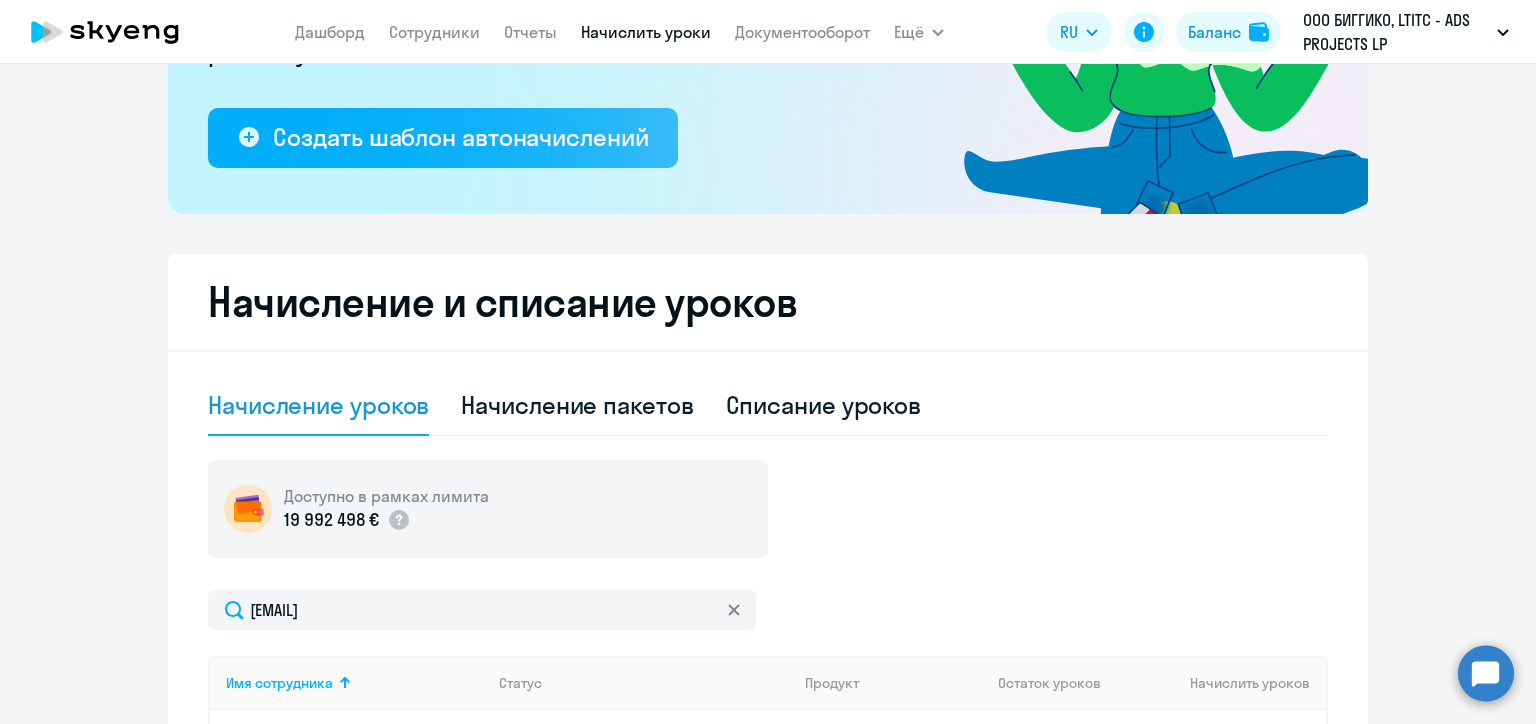 scroll, scrollTop: 146, scrollLeft: 0, axis: vertical 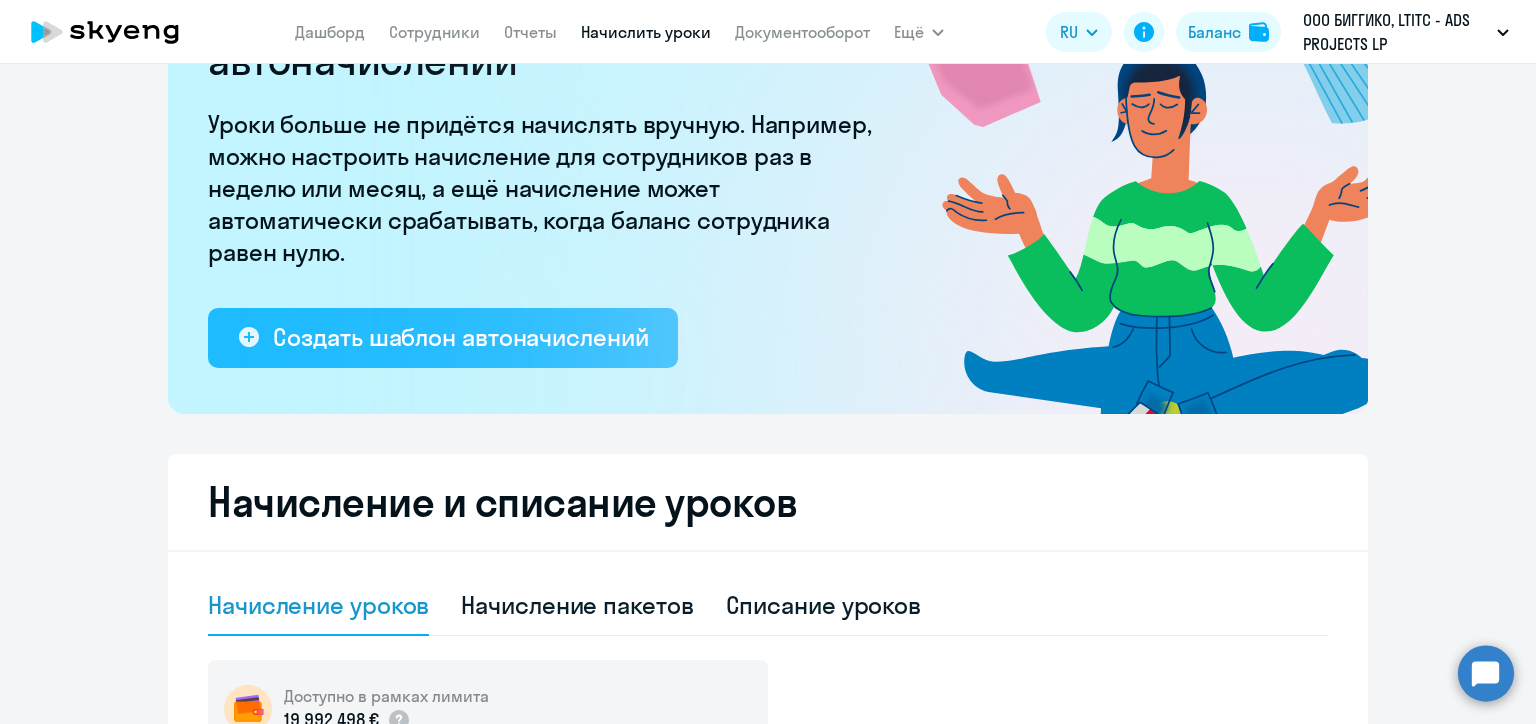 click on "Создать шаблон автоначислений" 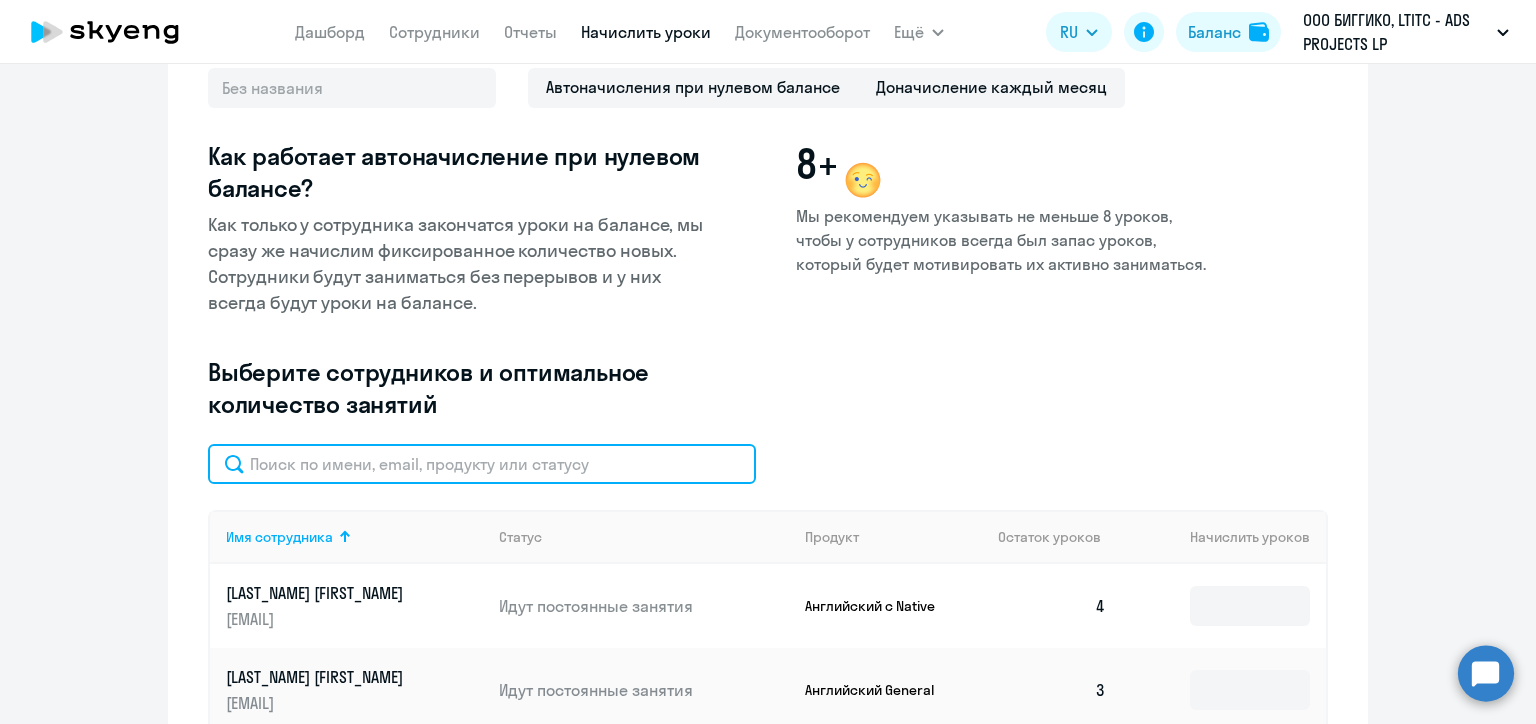 click 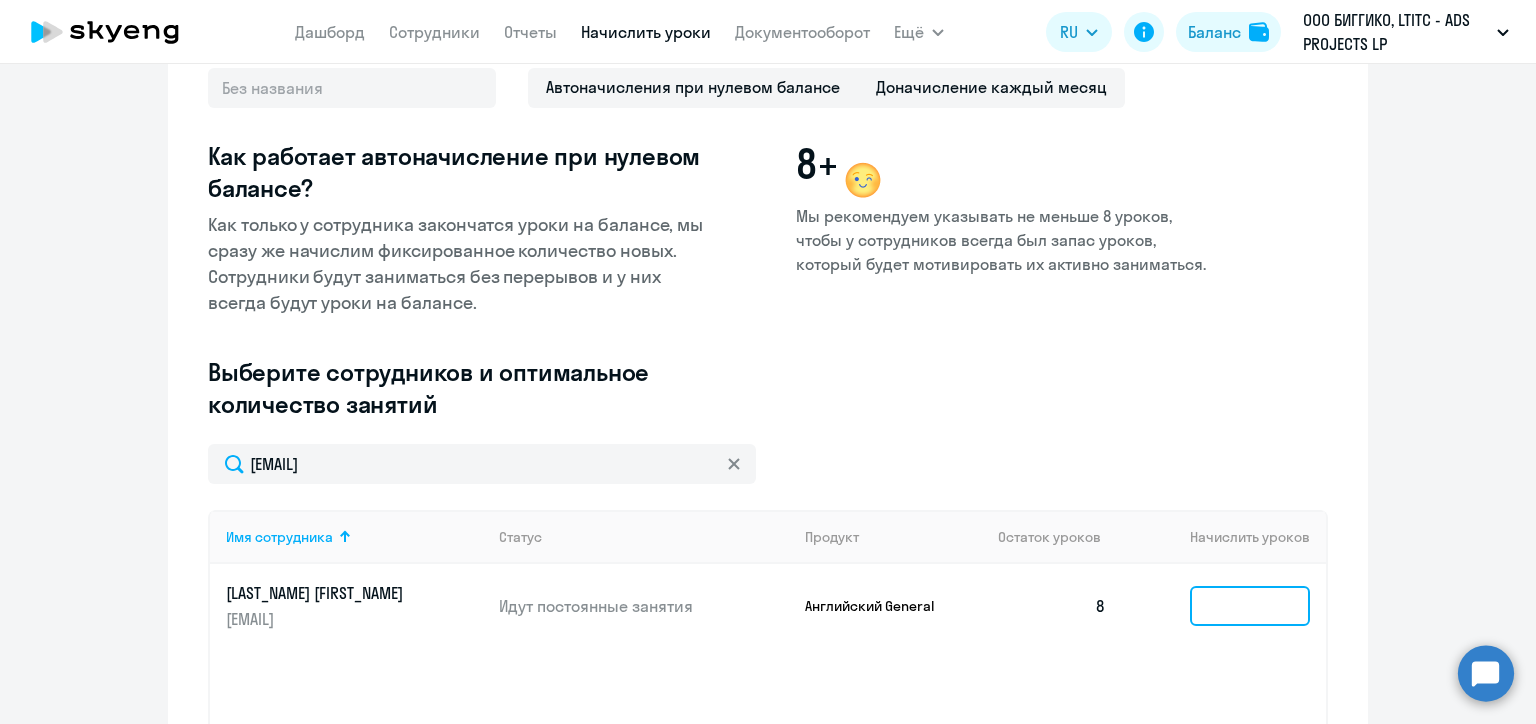 click 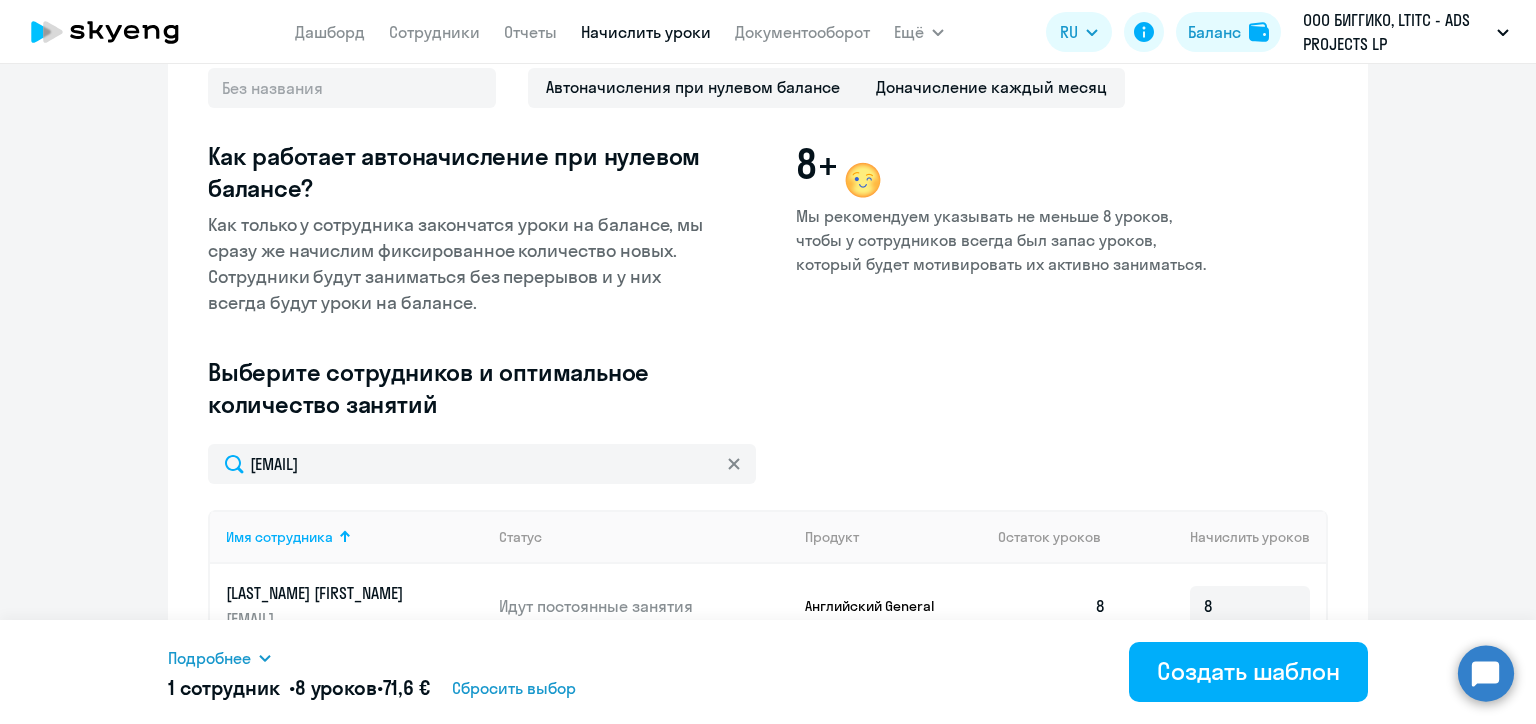 click 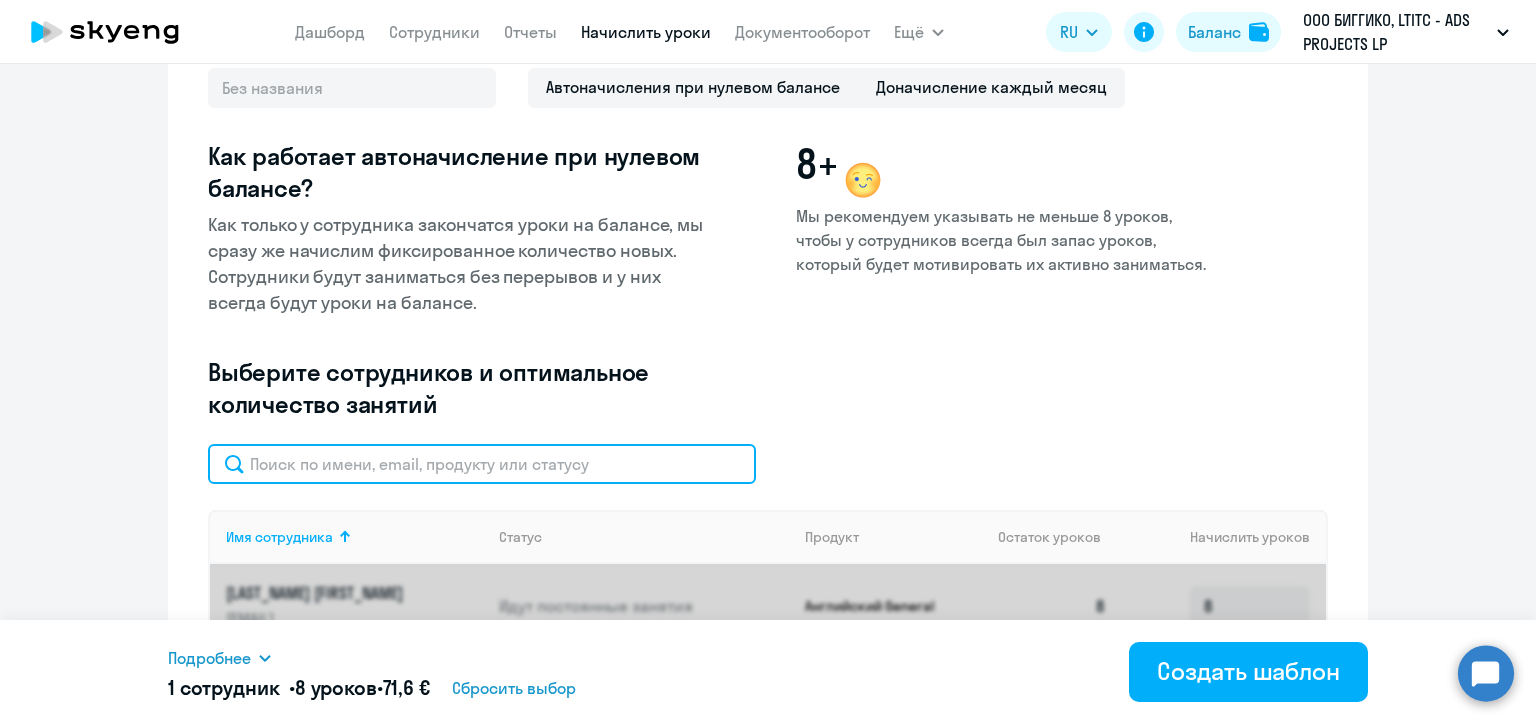 click 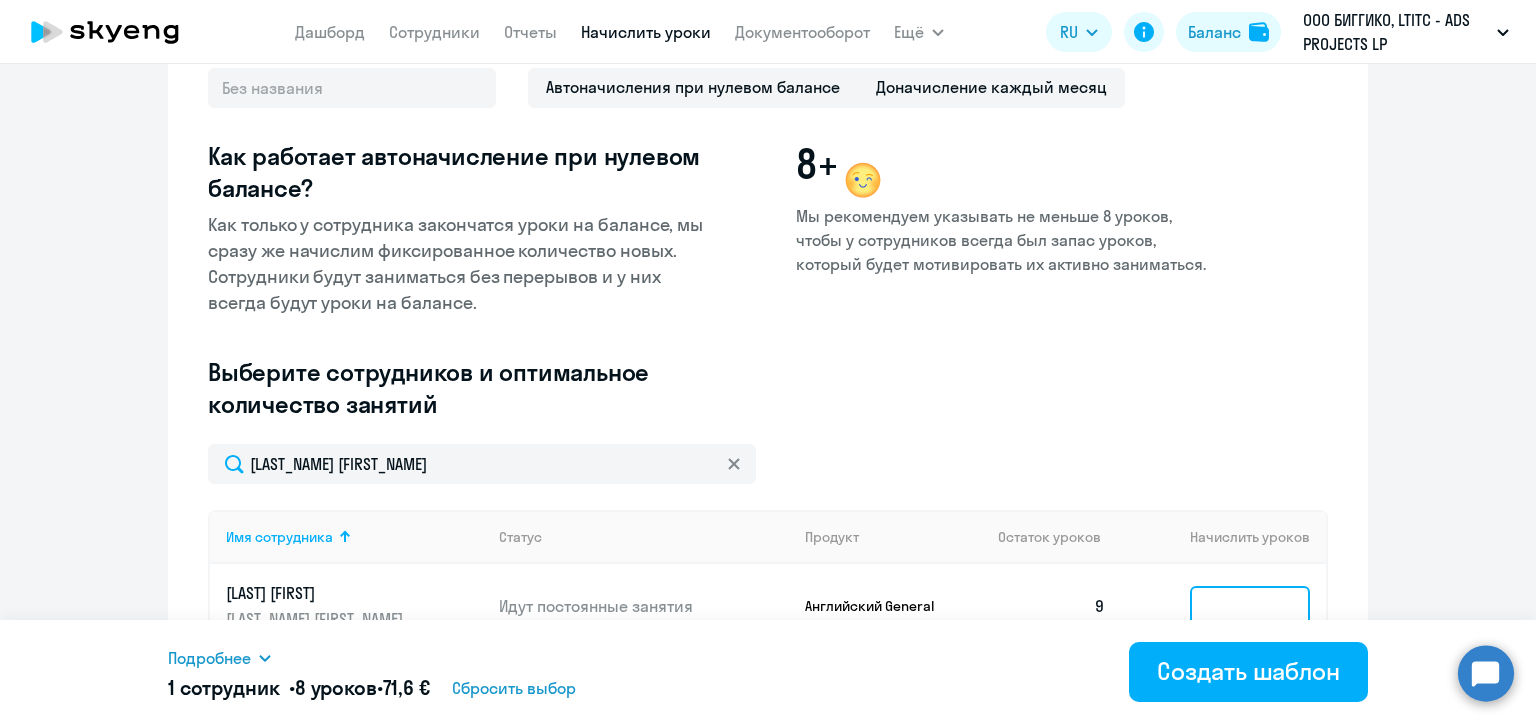 click 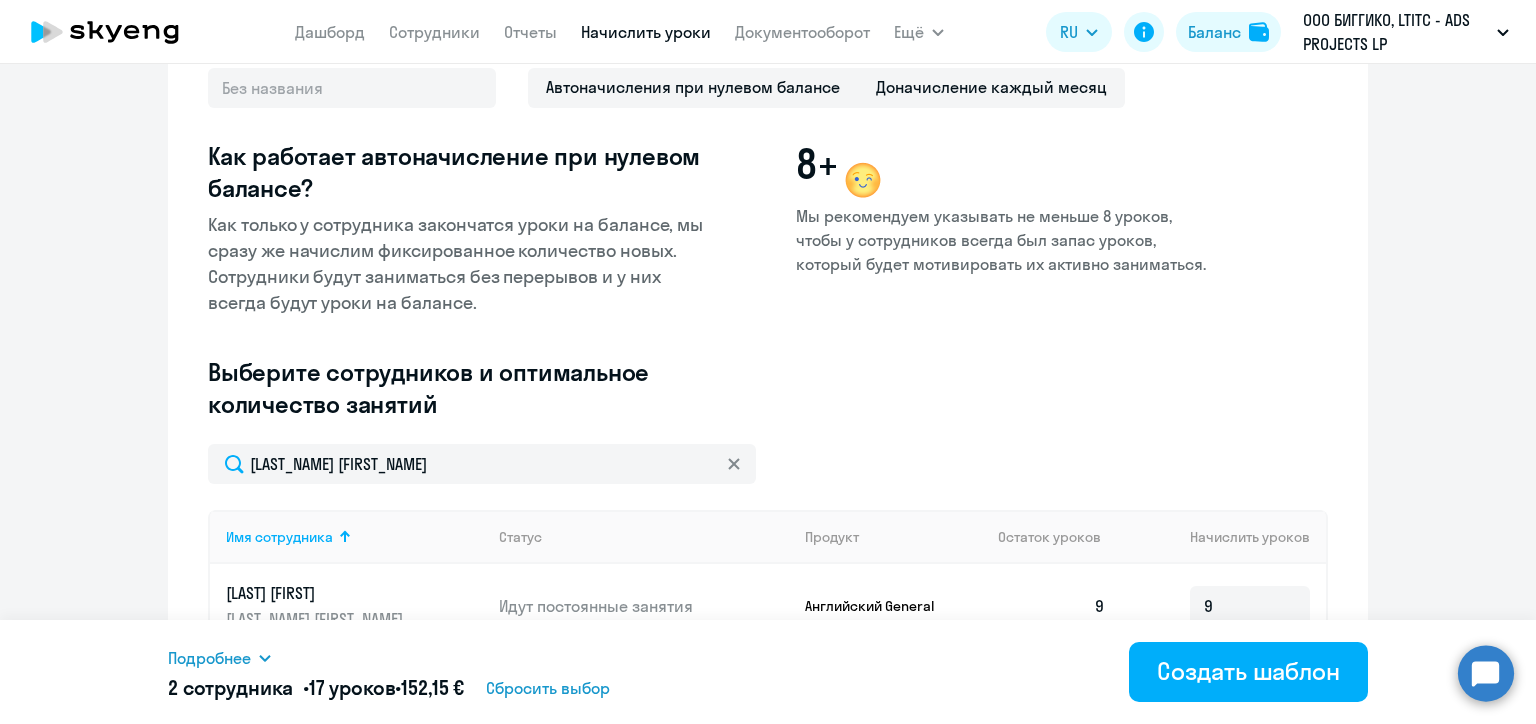 click on "Введите название шаблона Выберите тип шаблона Автоначисления при нулевом балансе Доначисление каждый месяц Как работает автоначисление при нулевом балансе? Как только у сотрудника закончатся уроки на балансе, мы сразу же начислим фиксированное количество новых. Сотрудники будут заниматься без перерывов и у них всегда будут уроки на балансе. 8+  Мы рекомендуем указывать не меньше 8 уроков, чтобы у сотрудников всегда был запас уроков, который будет мотивировать их активно заниматься.  Выберите сотрудников и оптимальное количество занятий" 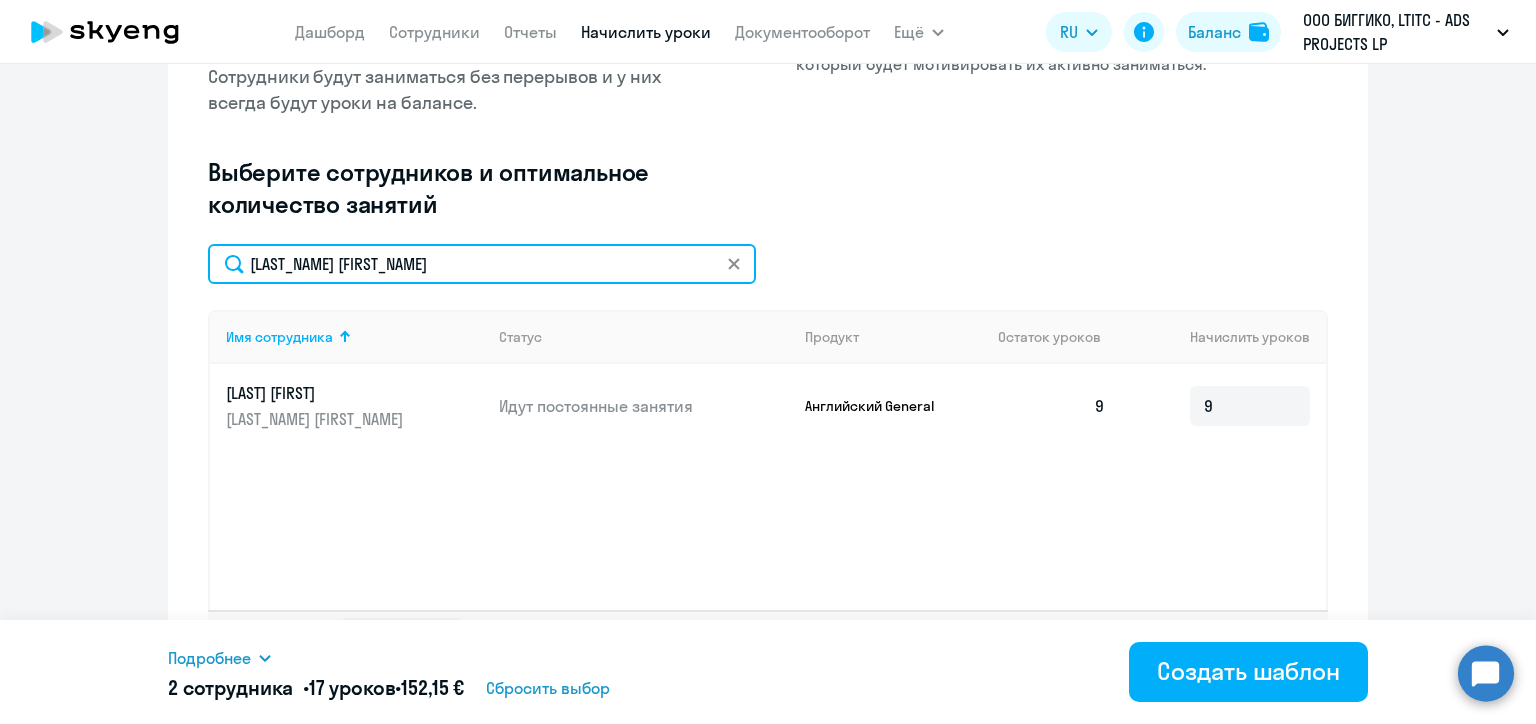 click on "tatsiana.babanskaya@biggiko.com" 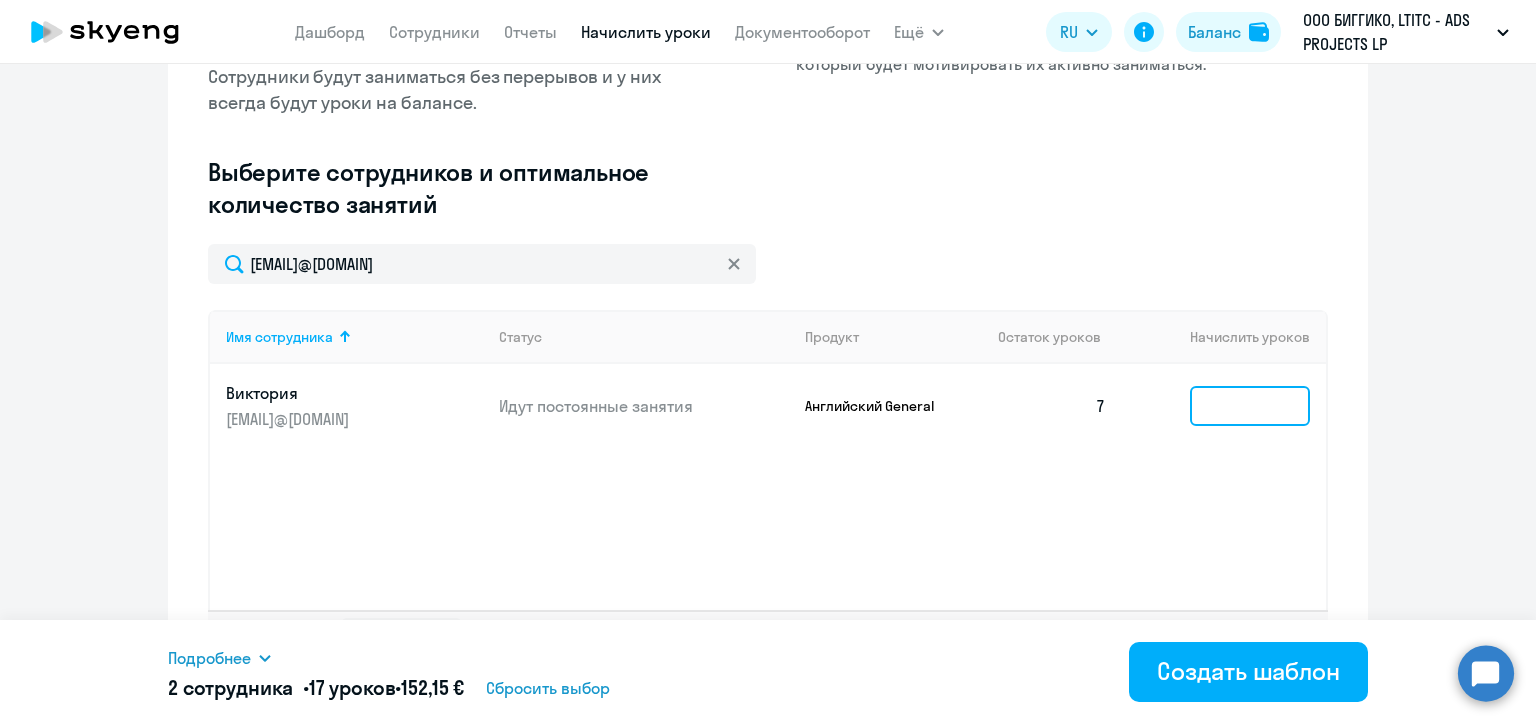 click 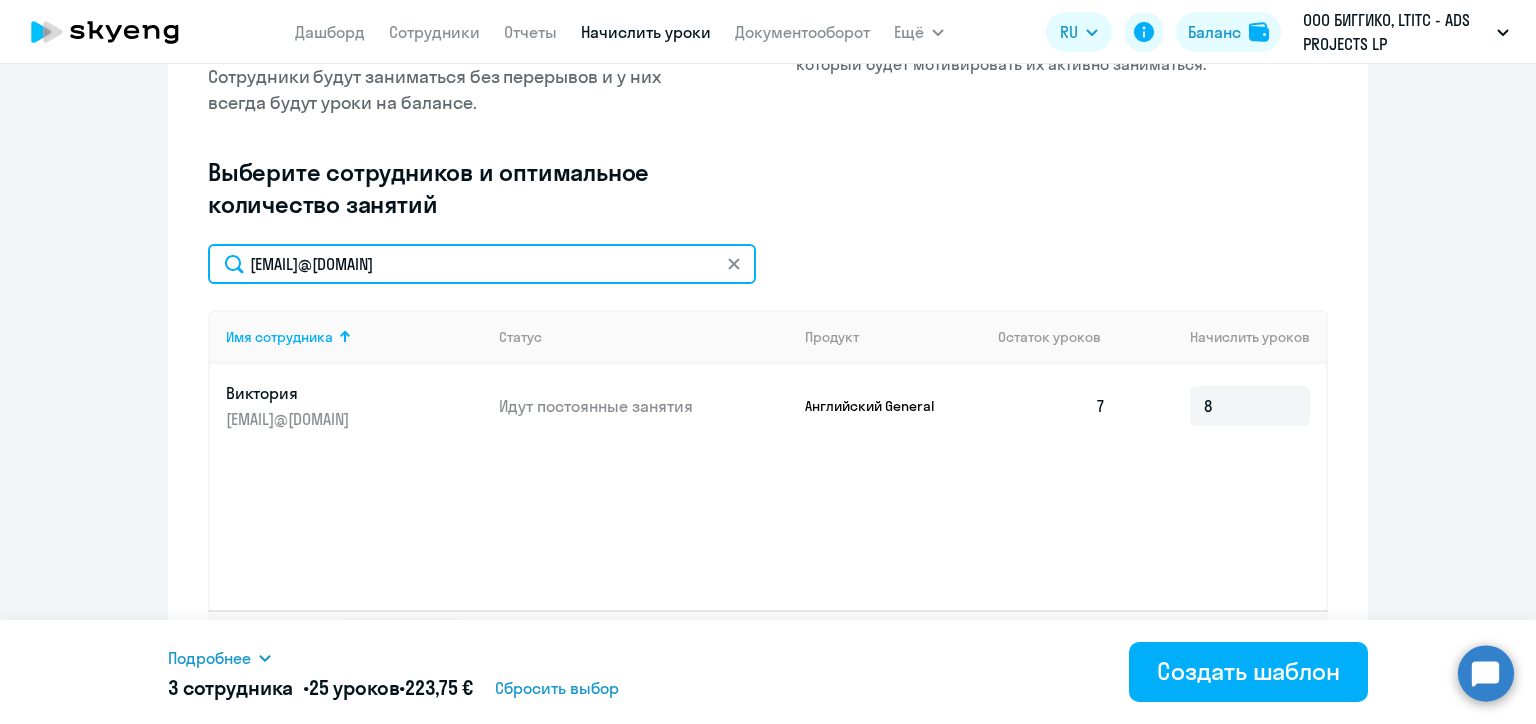 click on "v.martinchik@mail.ru" 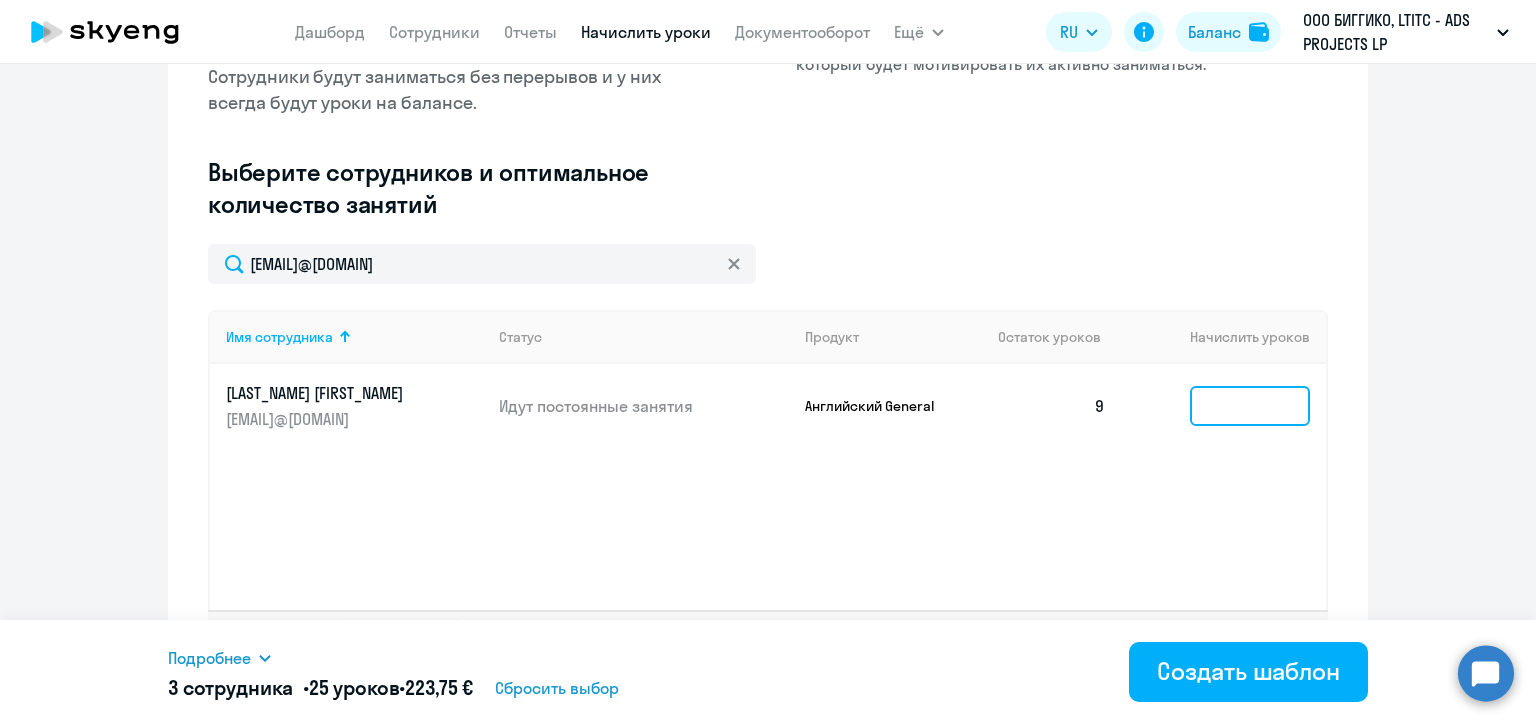 click 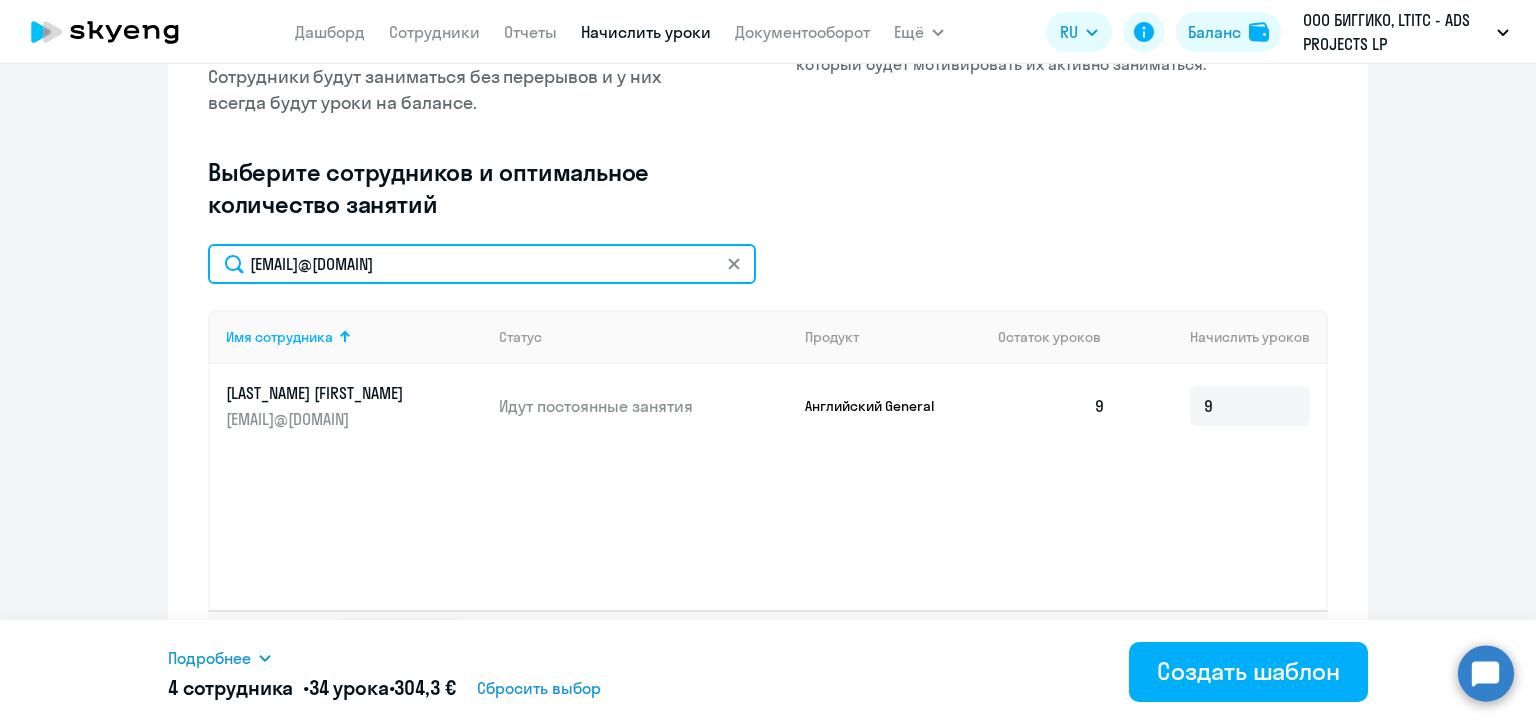 click on "fomenok.ao@gmail.com" 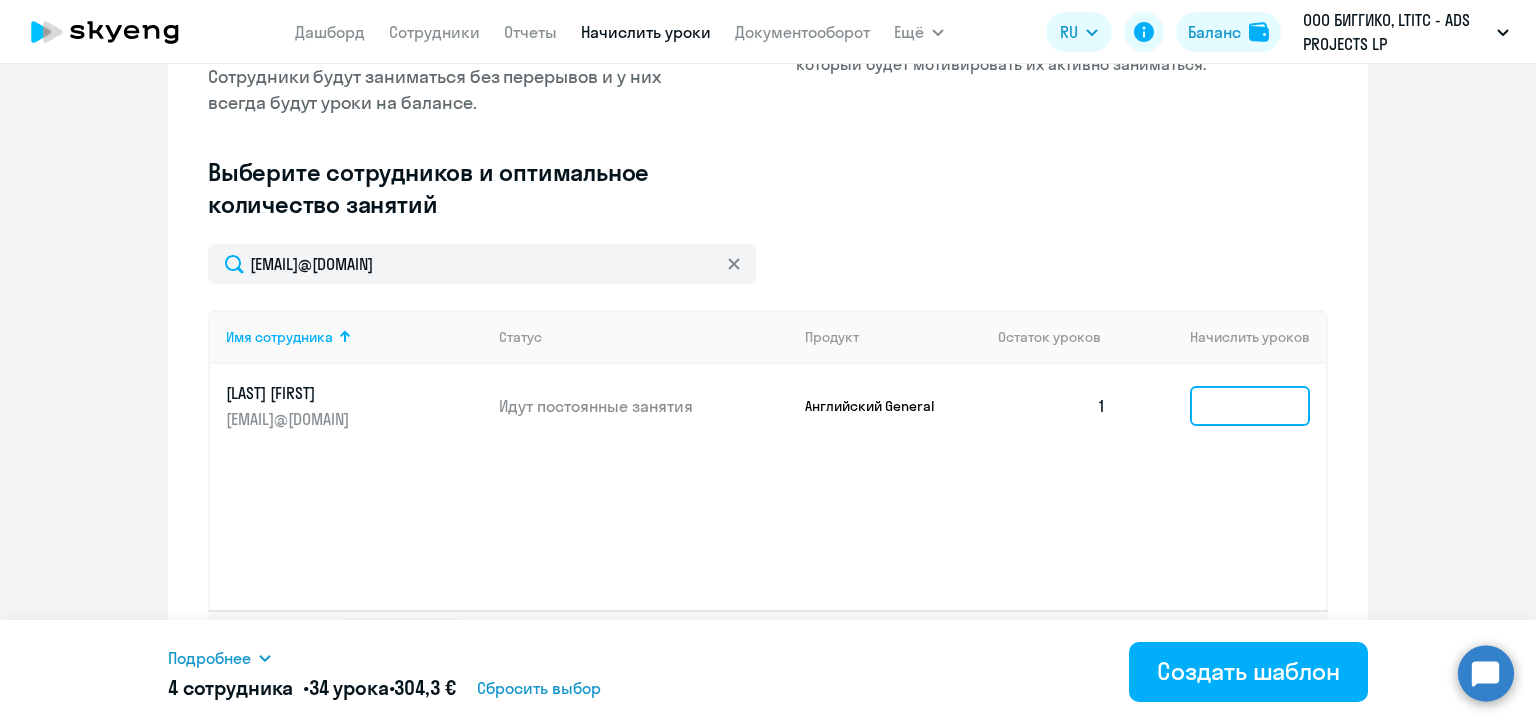 click 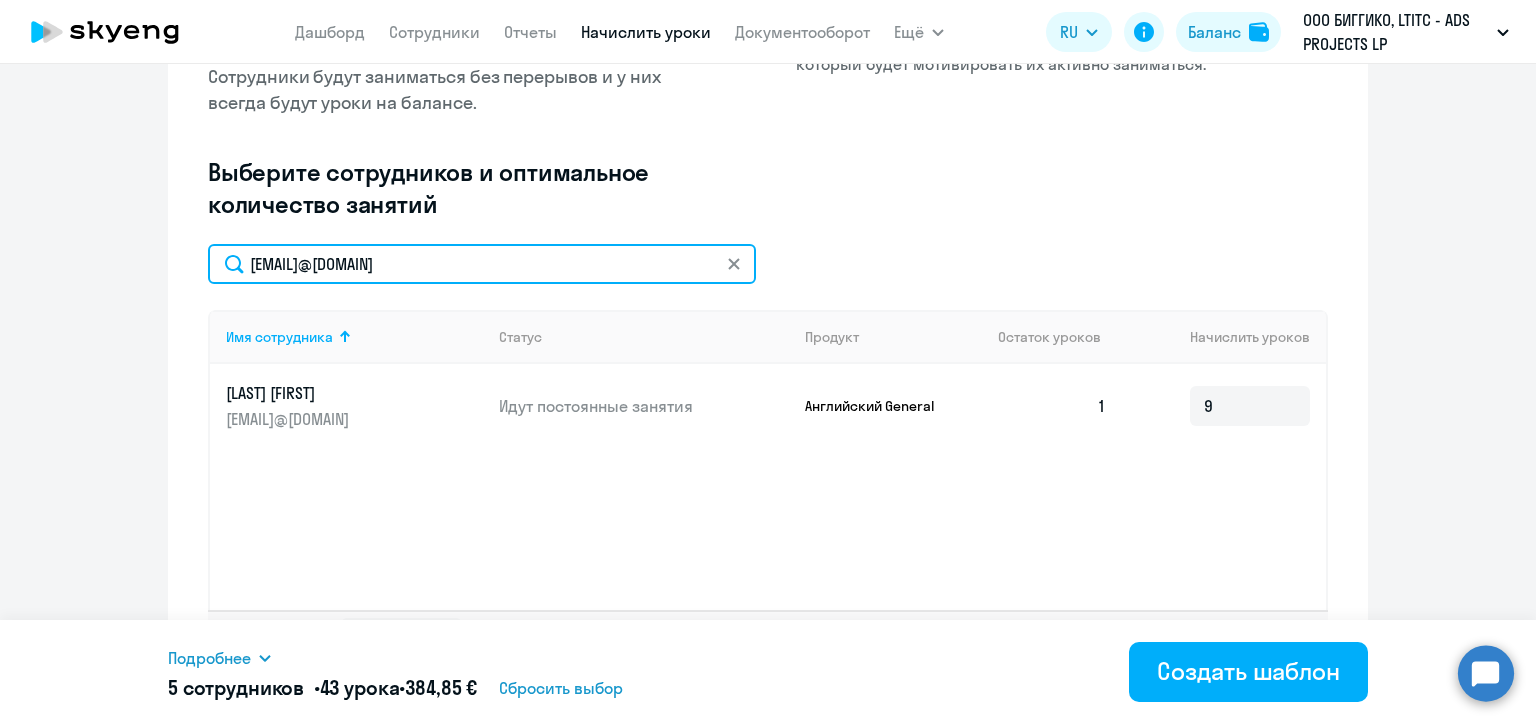 click on "sininosb@gmail.com" 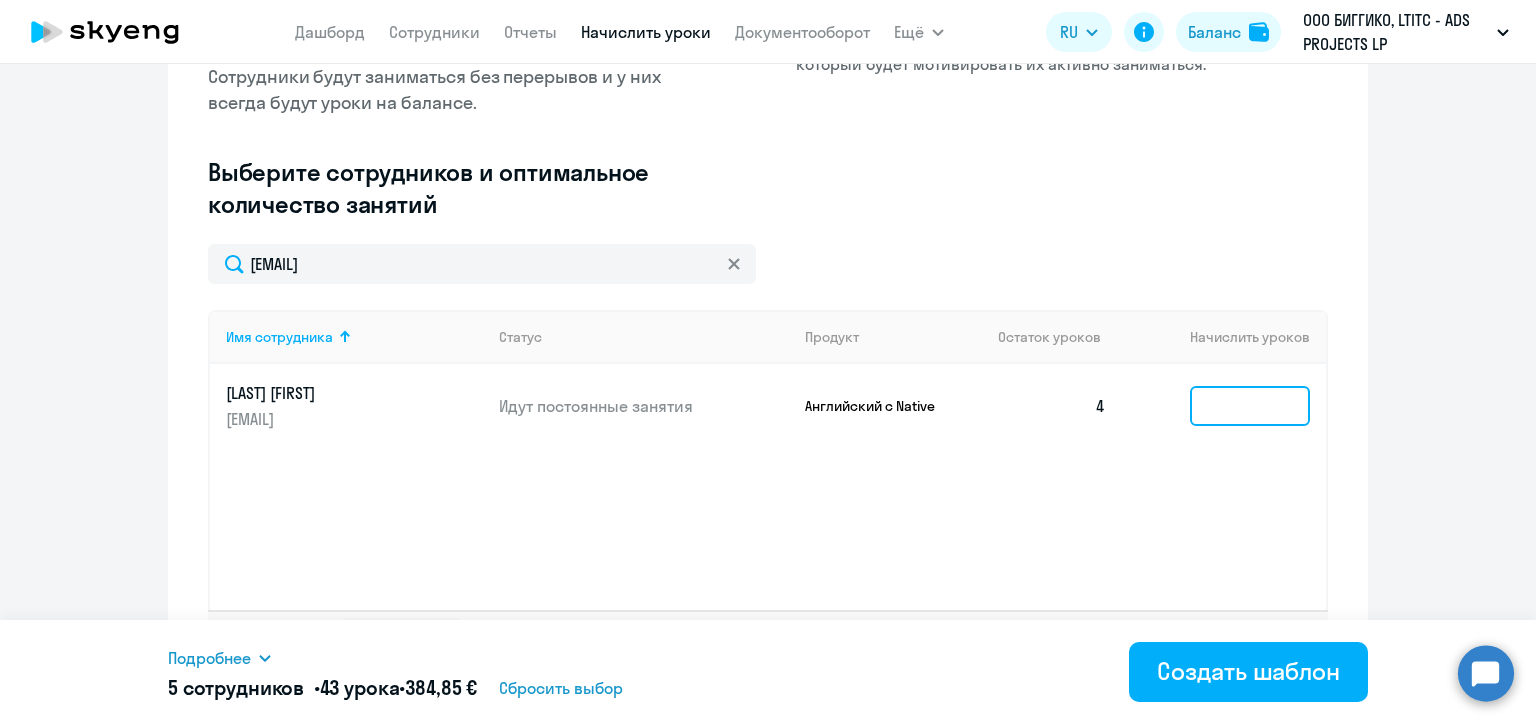 click 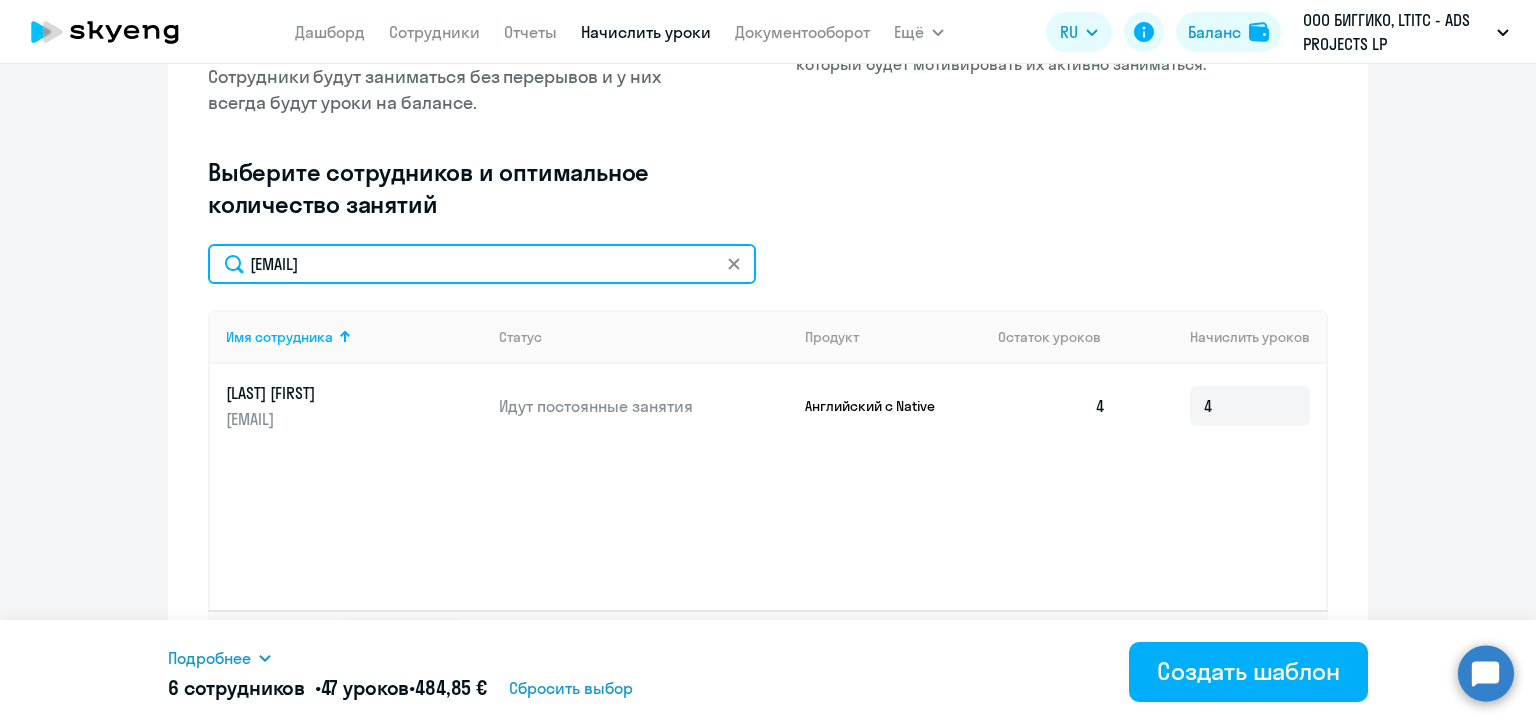 click on "envmlope@gmail.com" 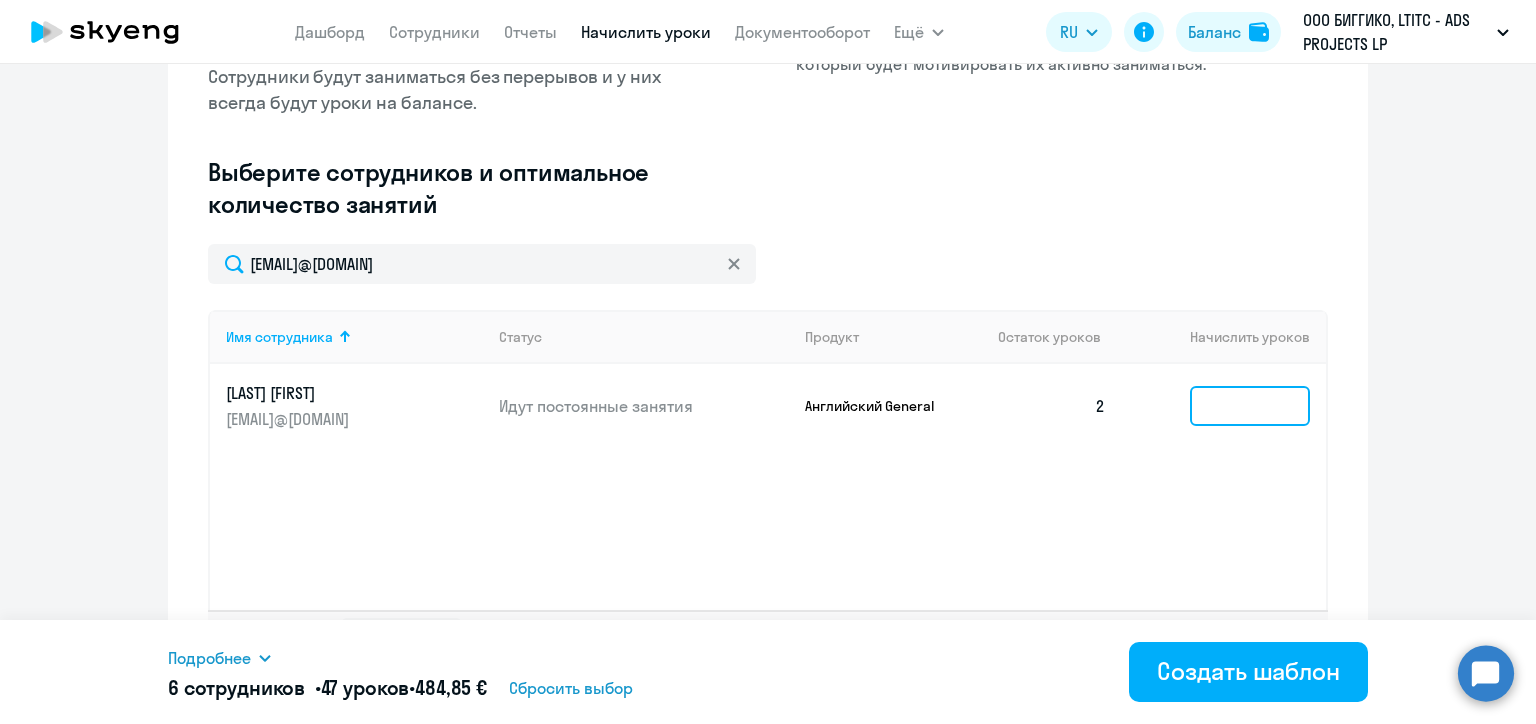 click 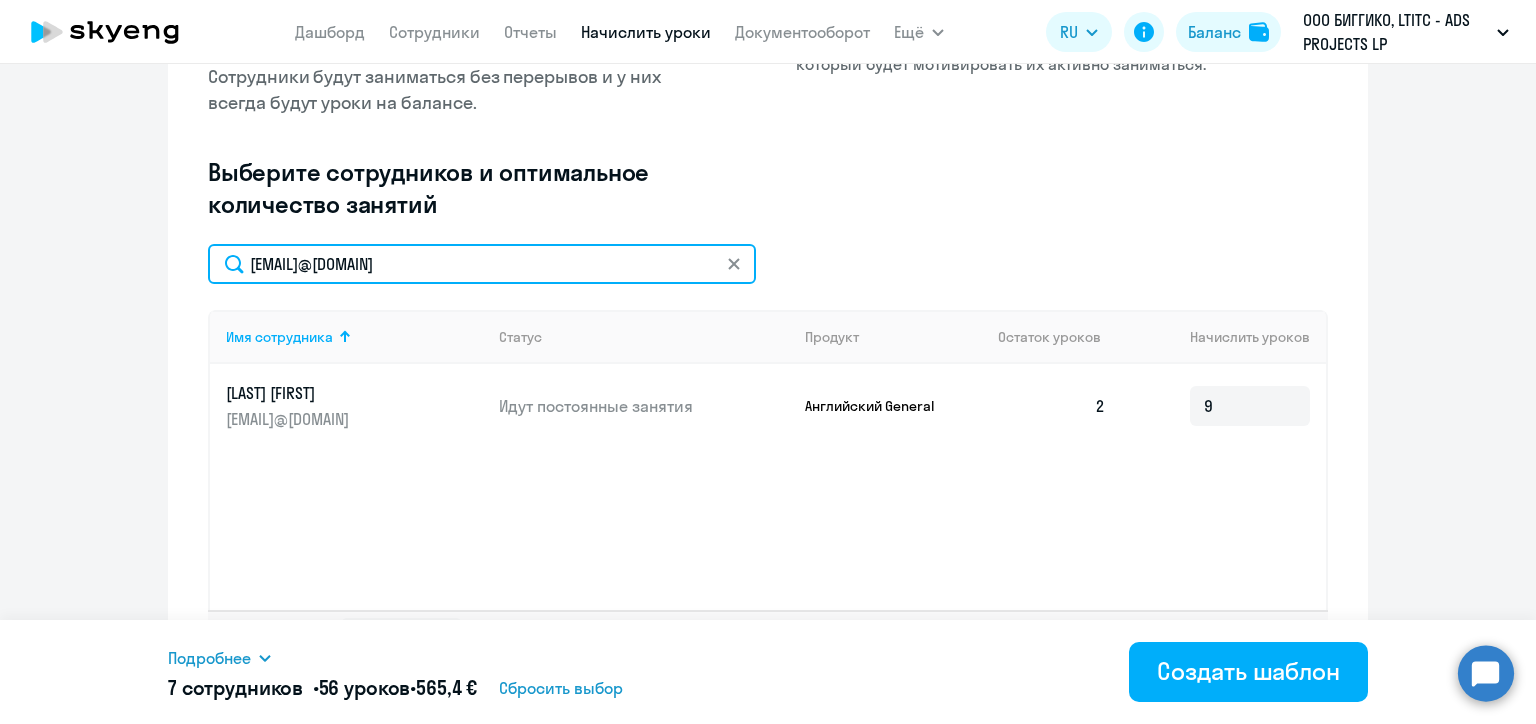 click on "eal61661@yandex.ru" 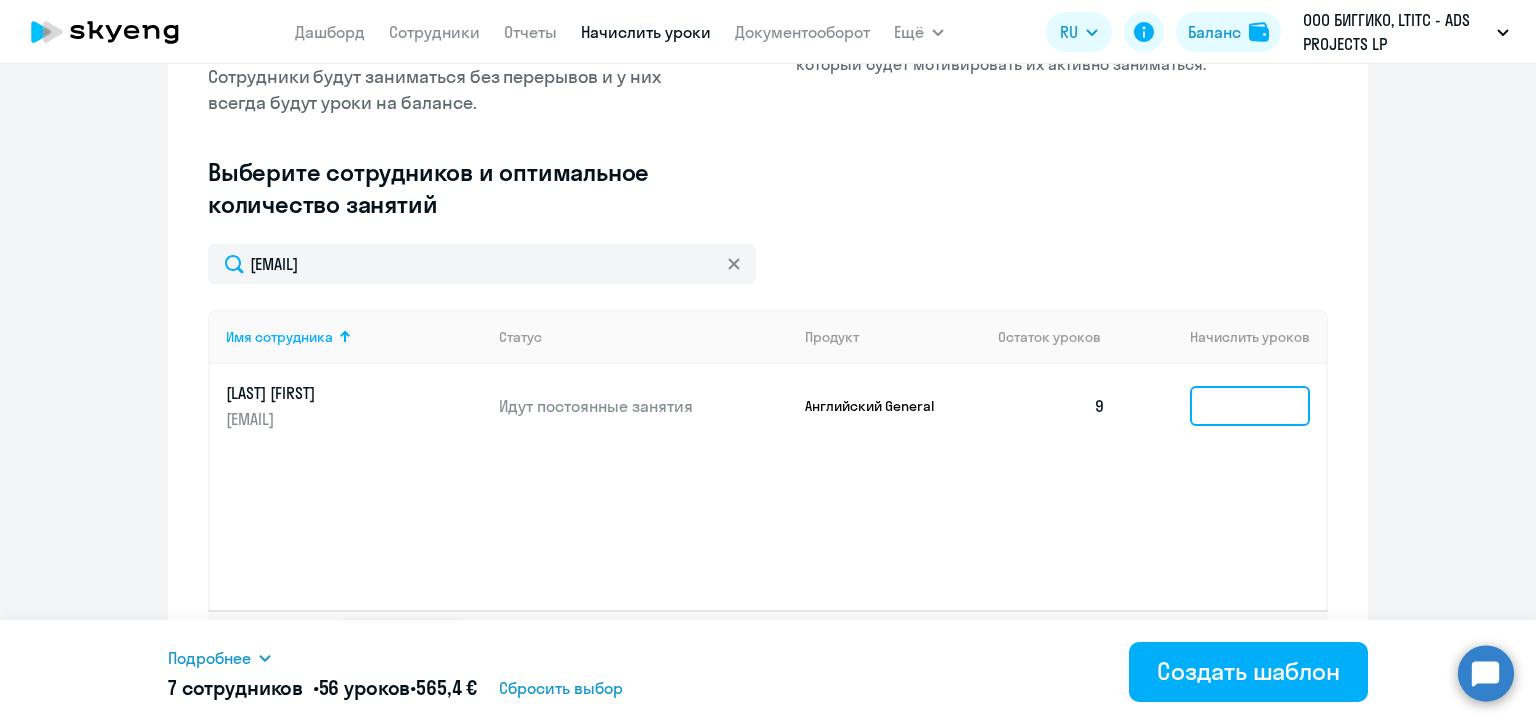 click 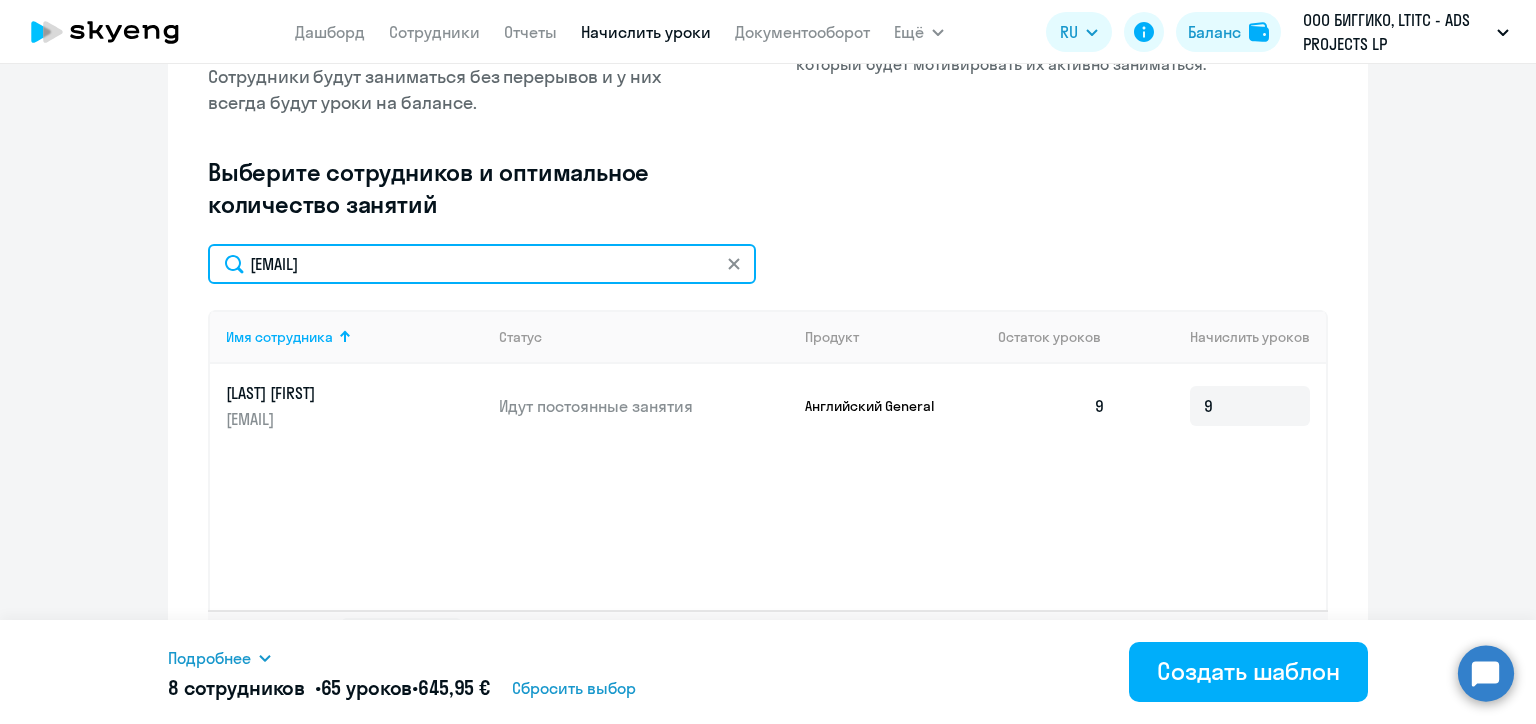 click on "biglimecoin@gmail.com" 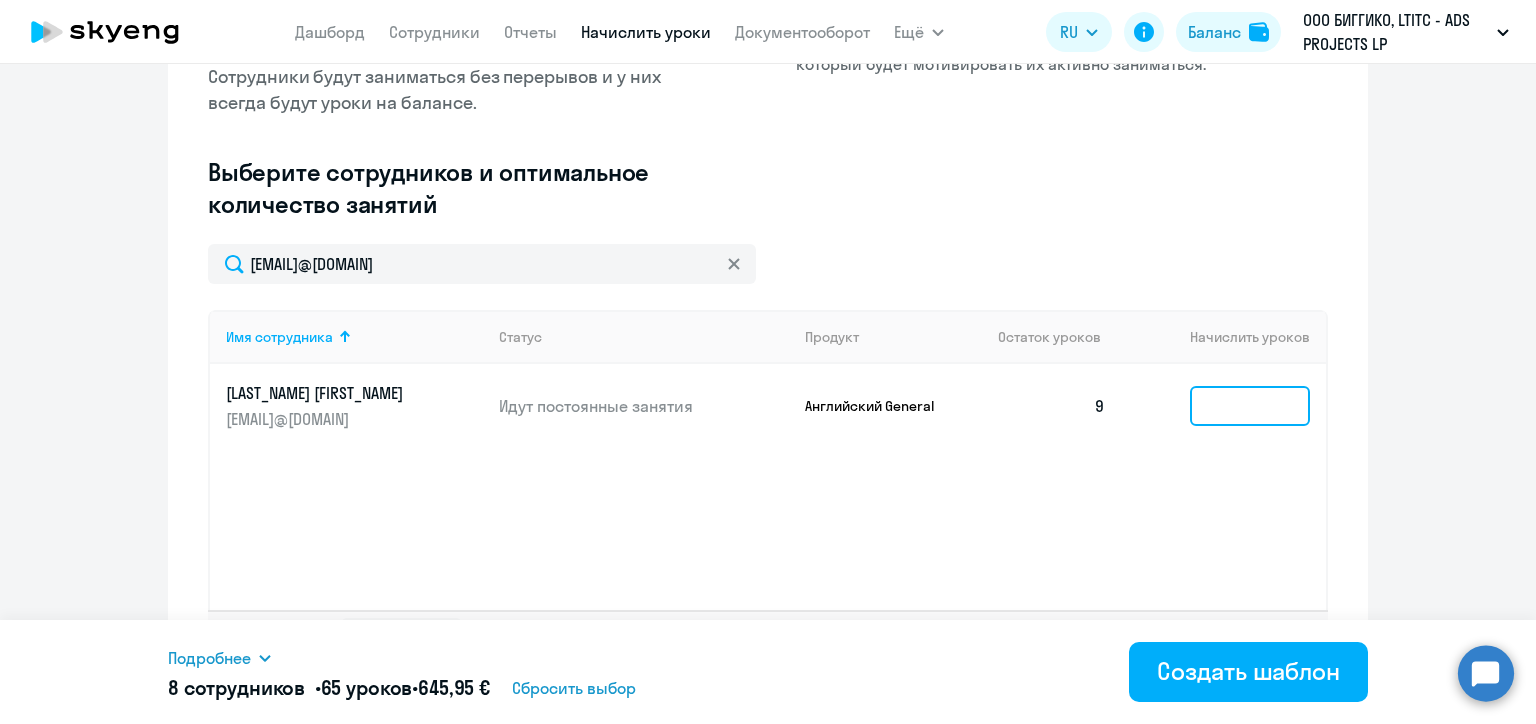 click 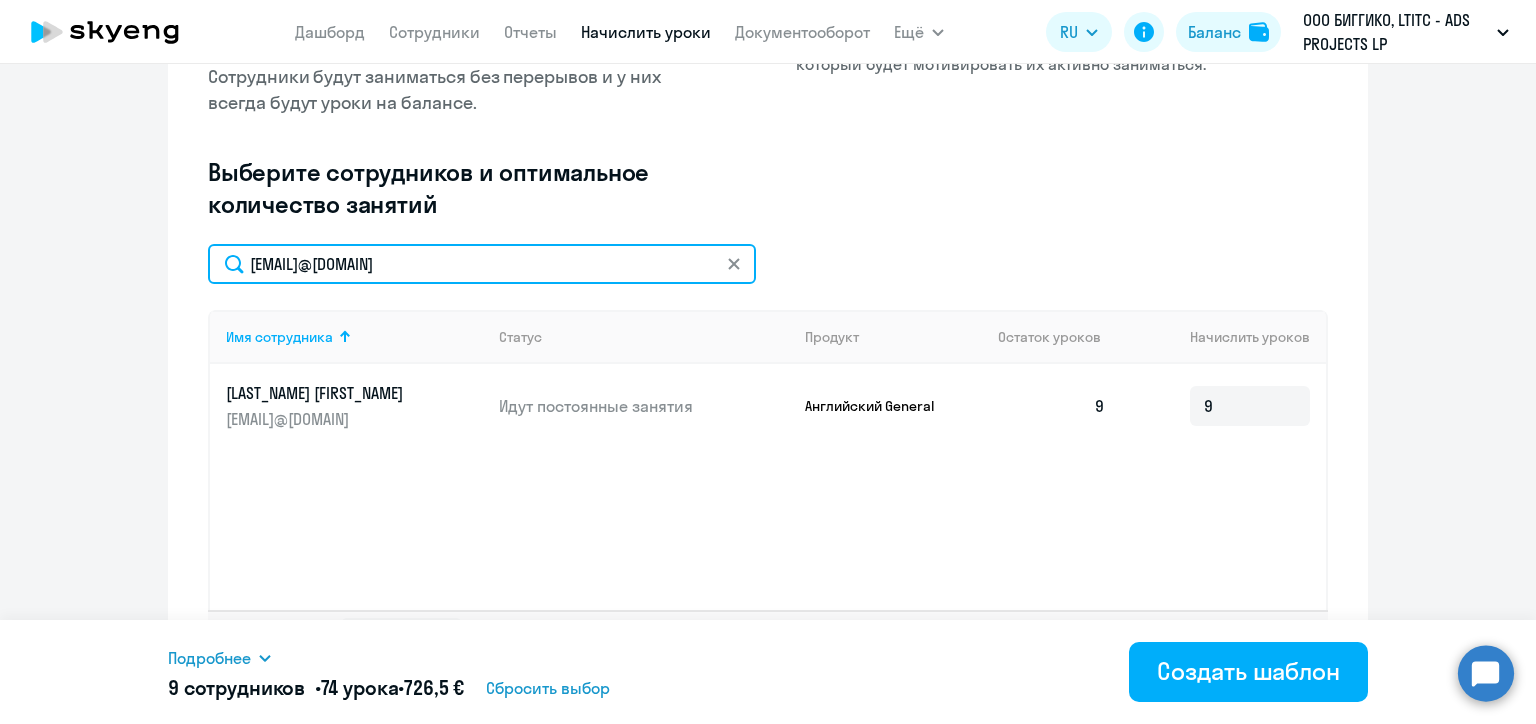 click on "nikita.chabanny@gmail.com" 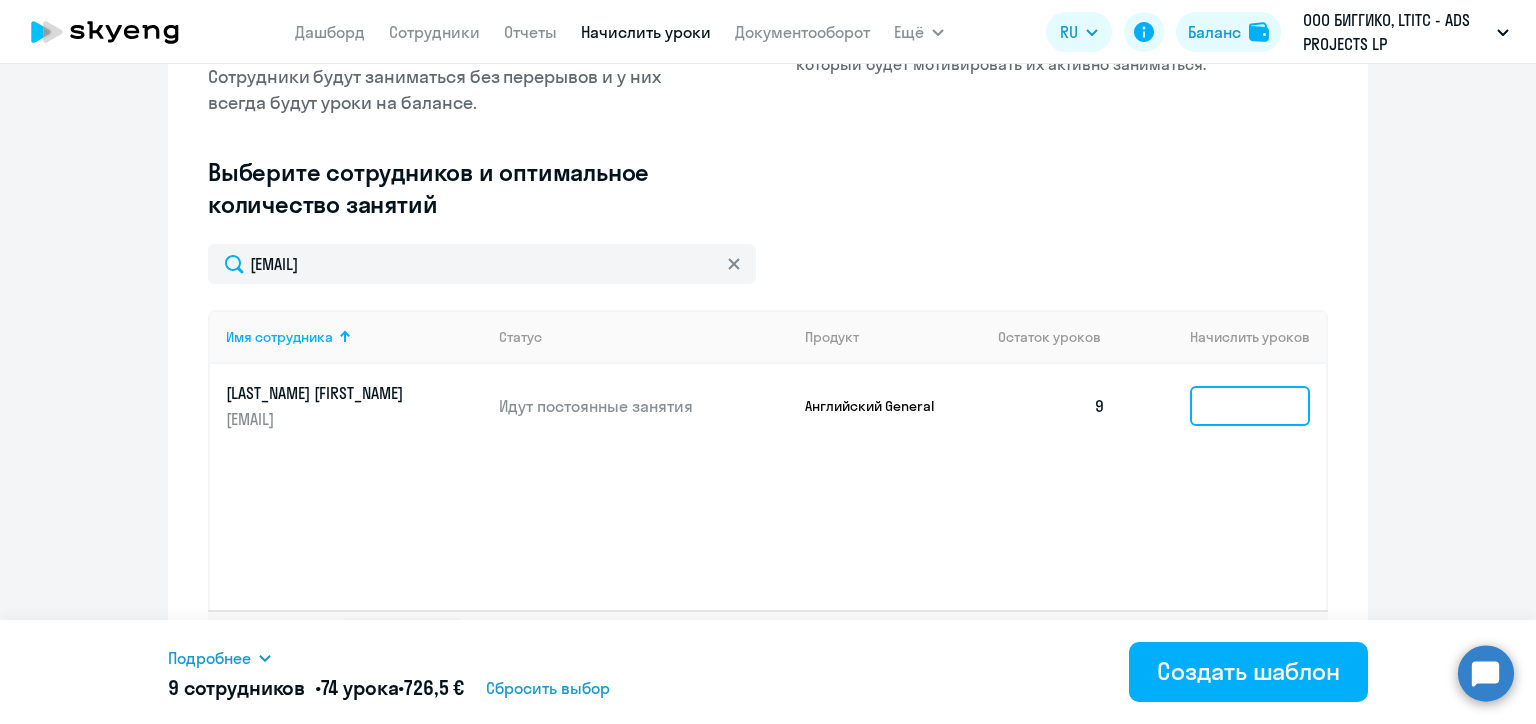 click 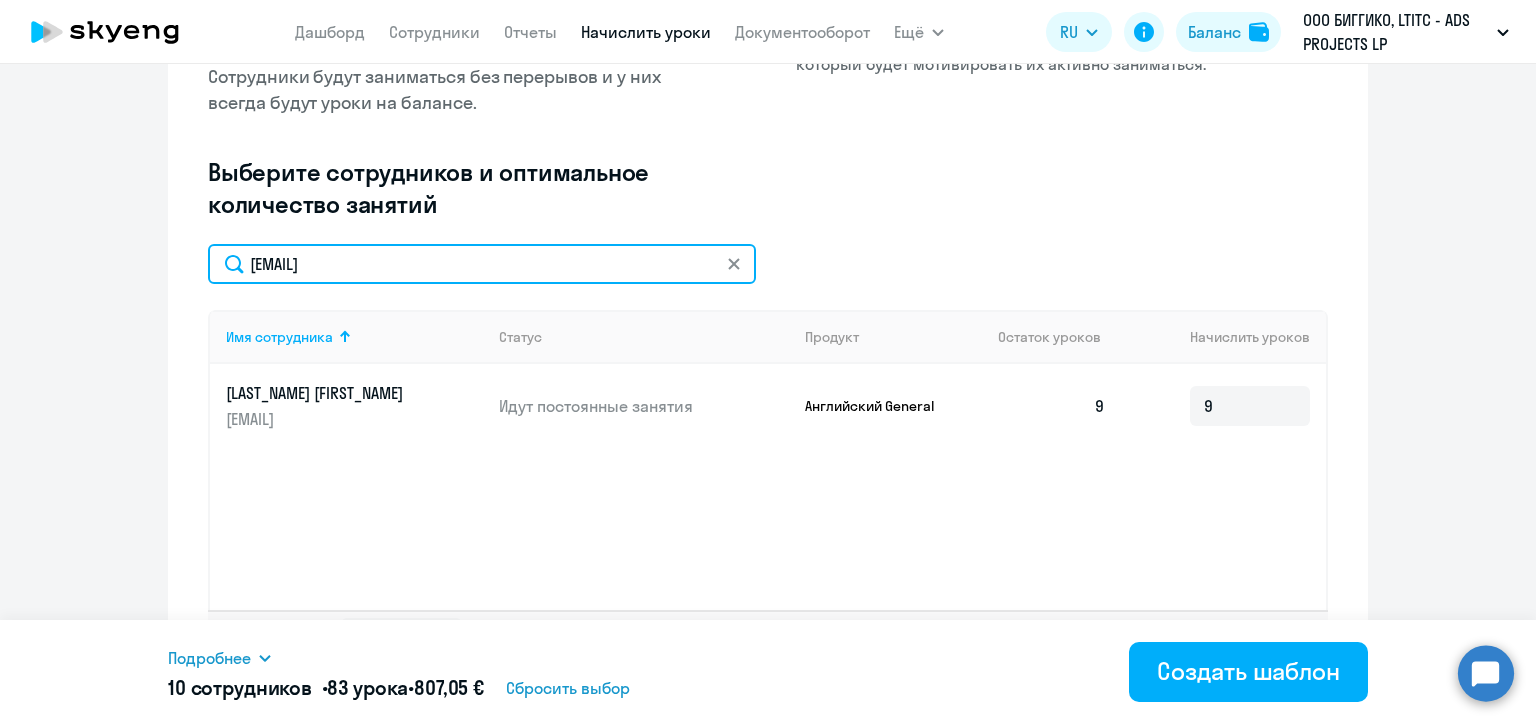click on "night7812272@gmail.com" 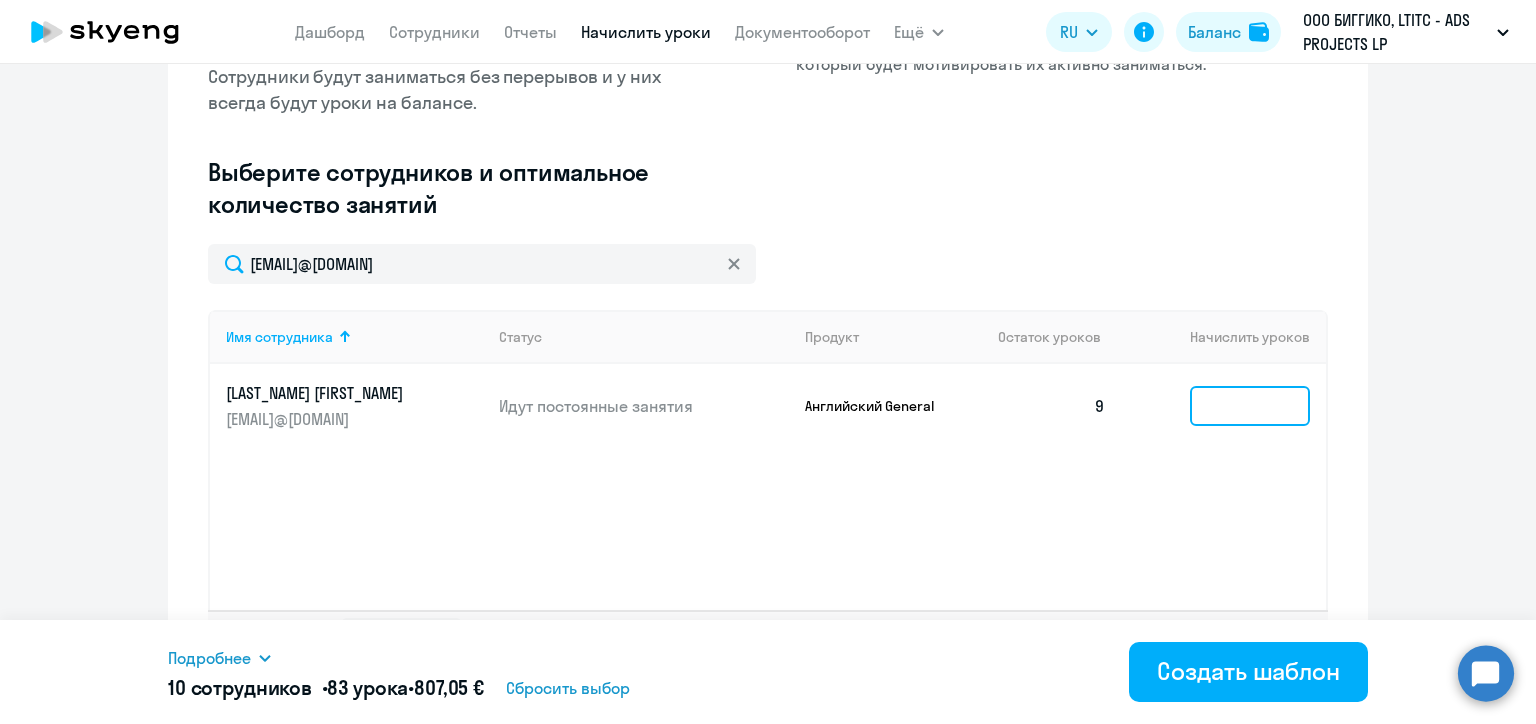 click 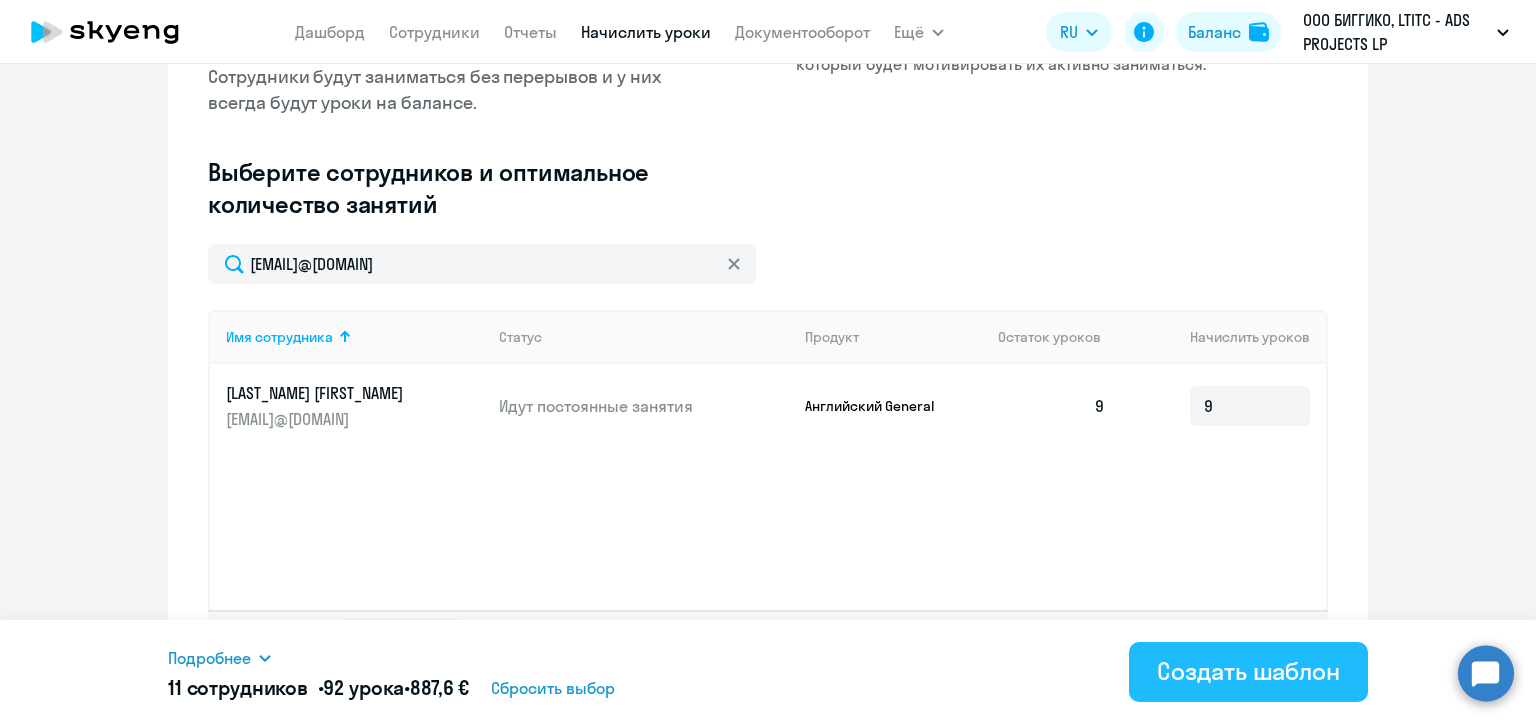 click on "Создать шаблон" at bounding box center (1248, 671) 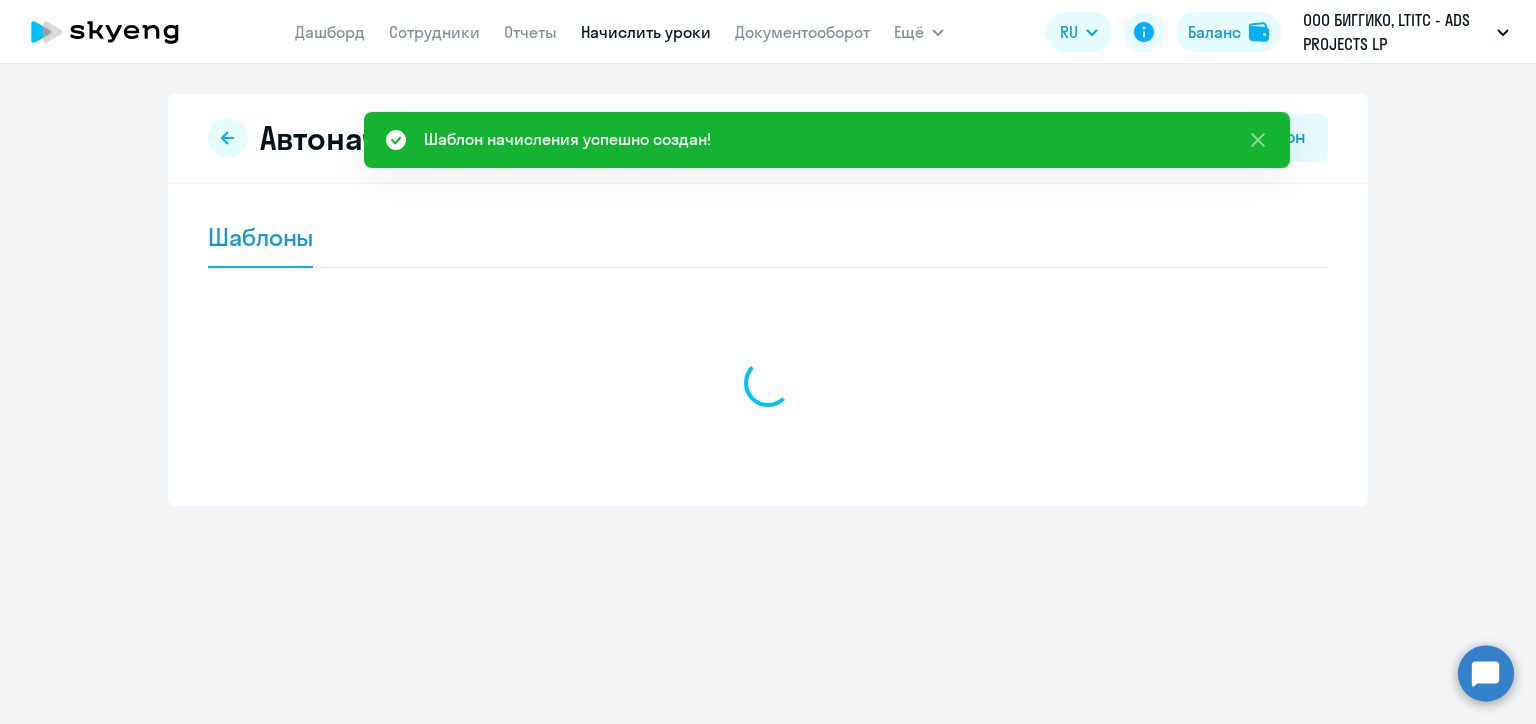 scroll, scrollTop: 0, scrollLeft: 0, axis: both 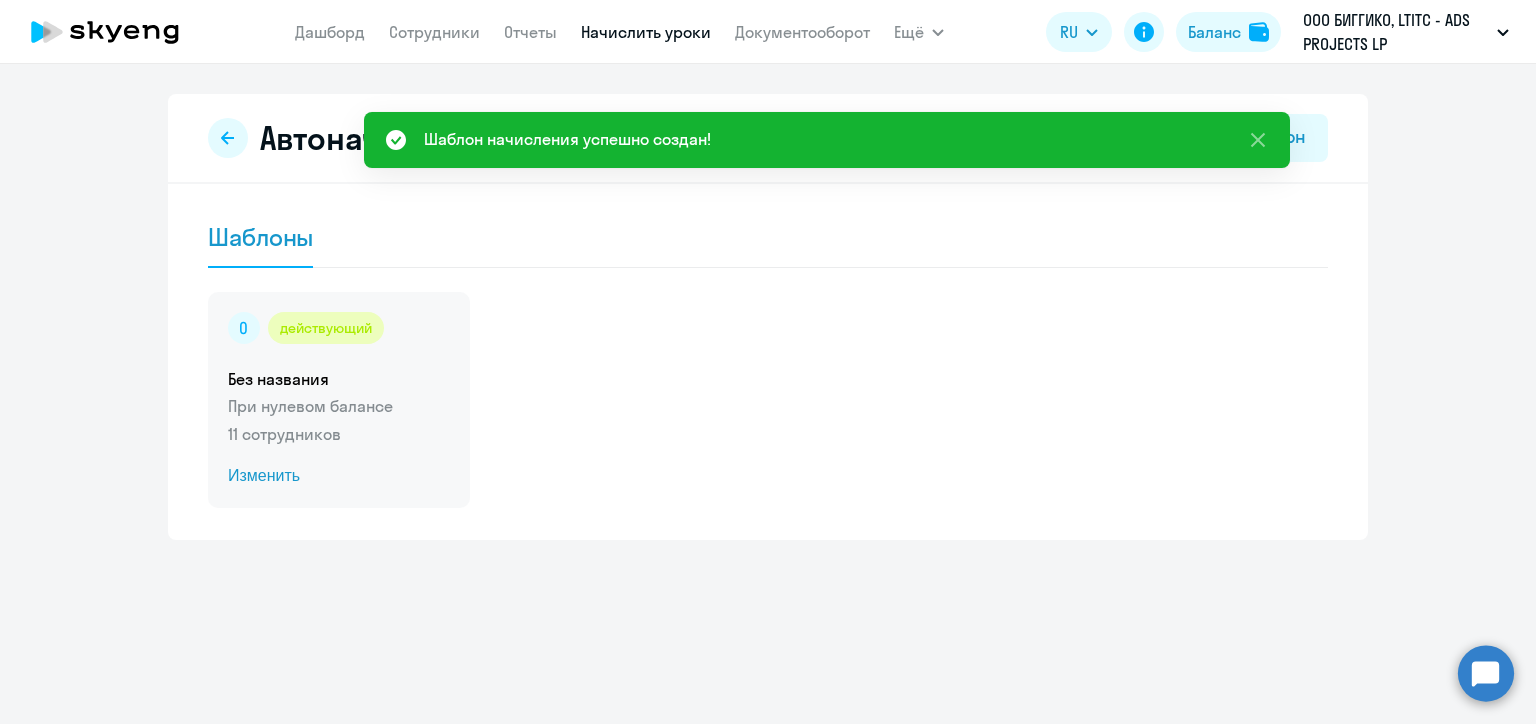 click on "Изменить" 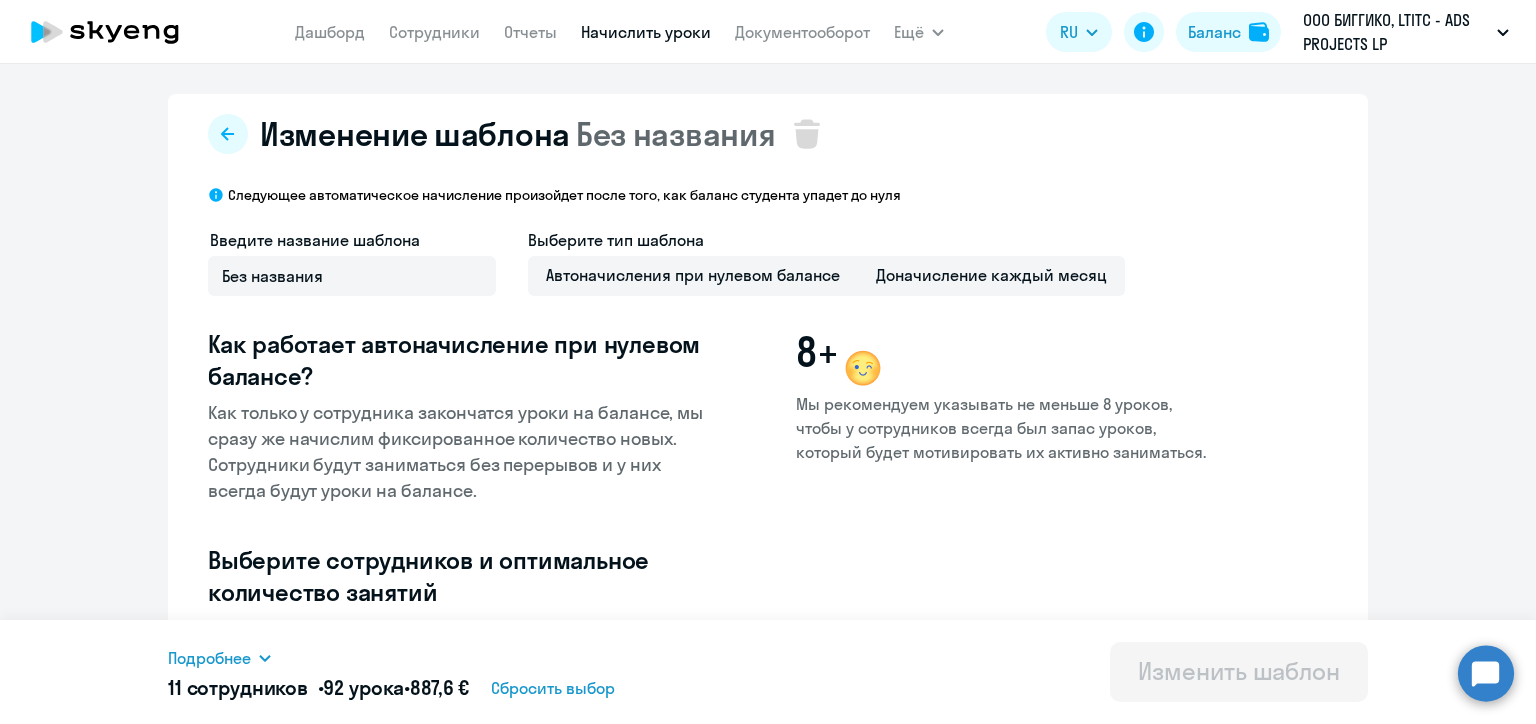scroll, scrollTop: 400, scrollLeft: 0, axis: vertical 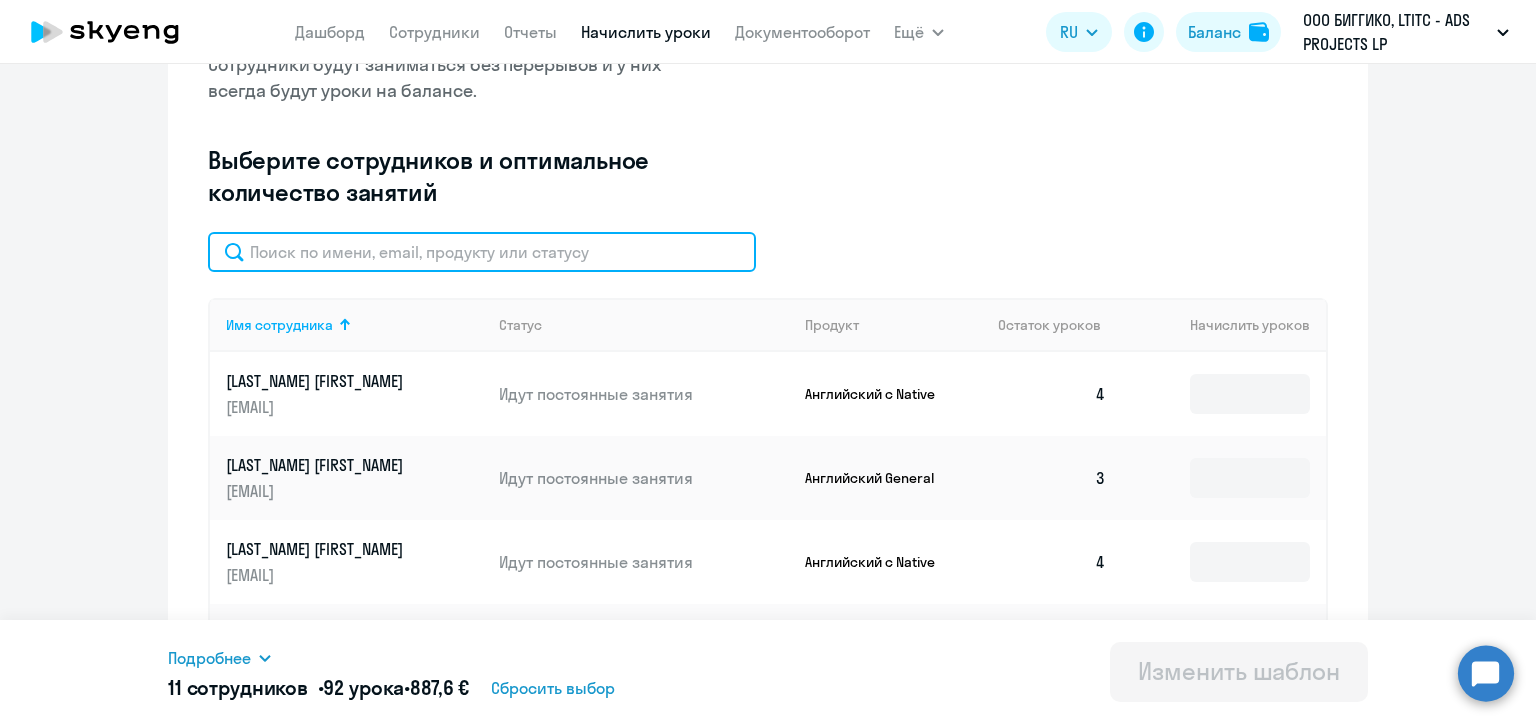 click 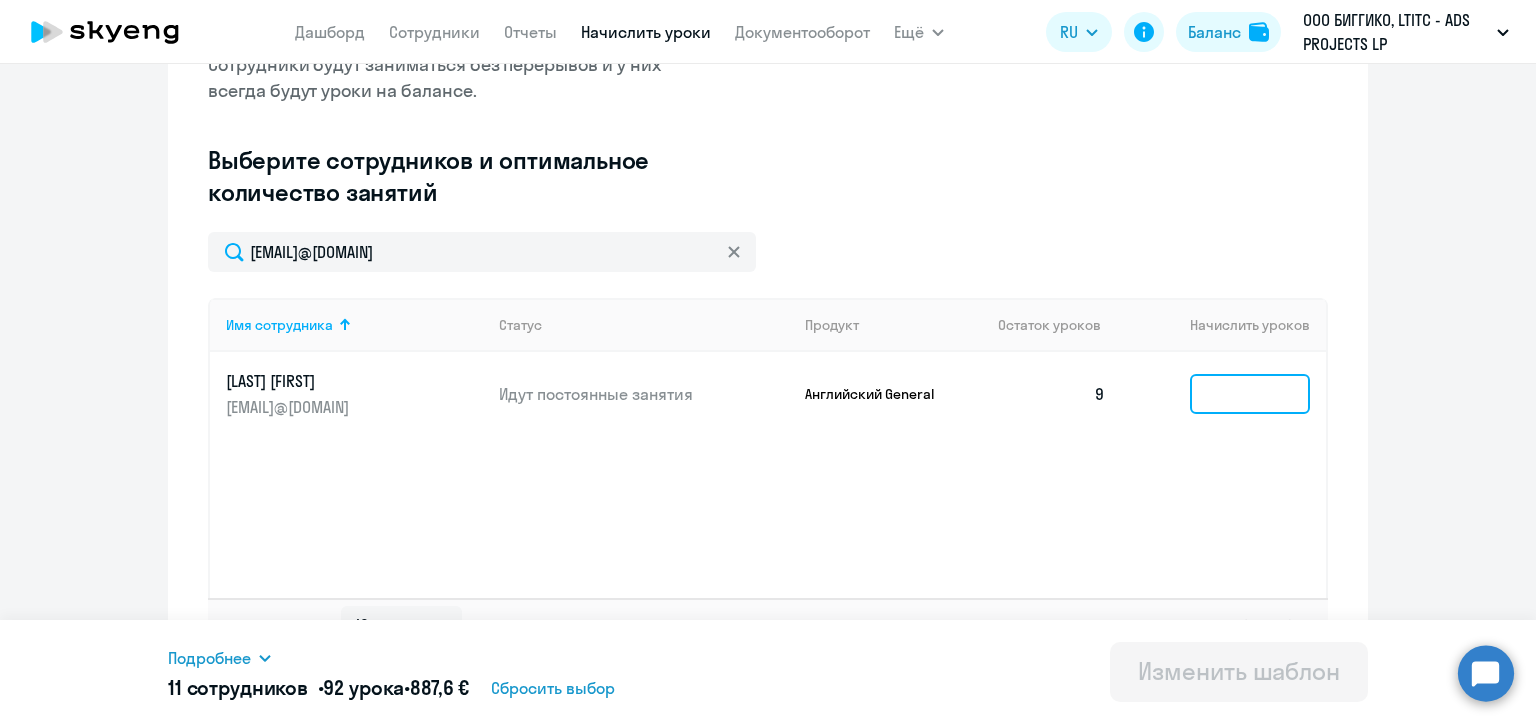 click 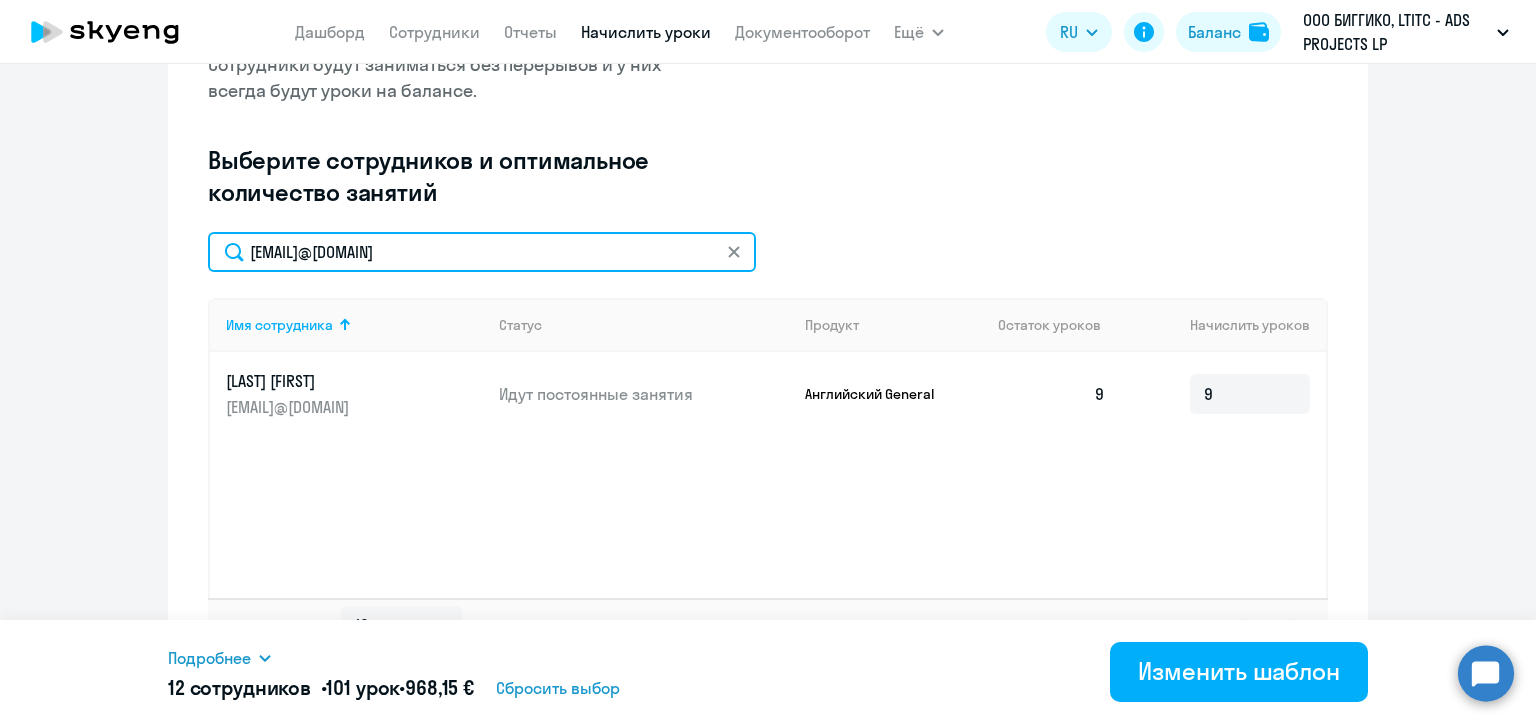 click on "yurtsevaalena@gmail.com" 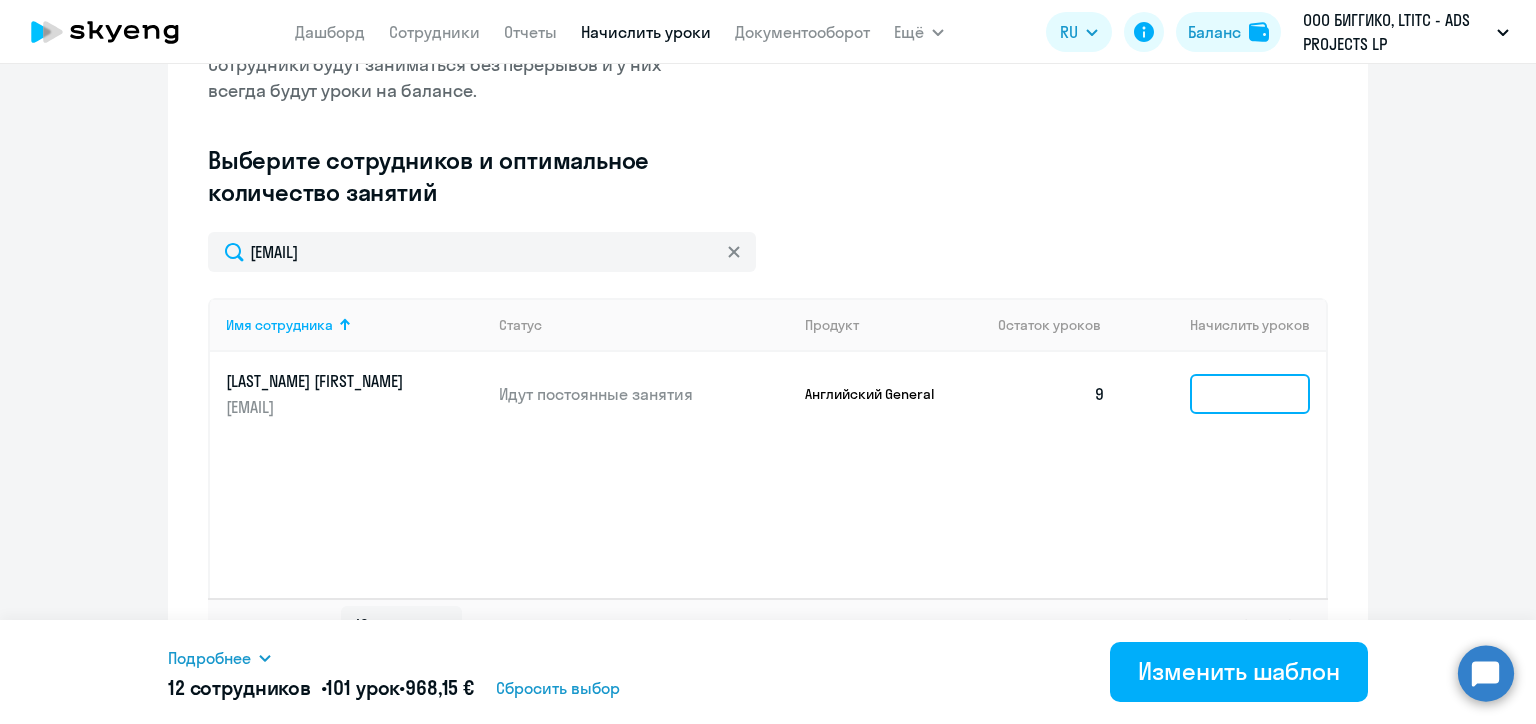 click 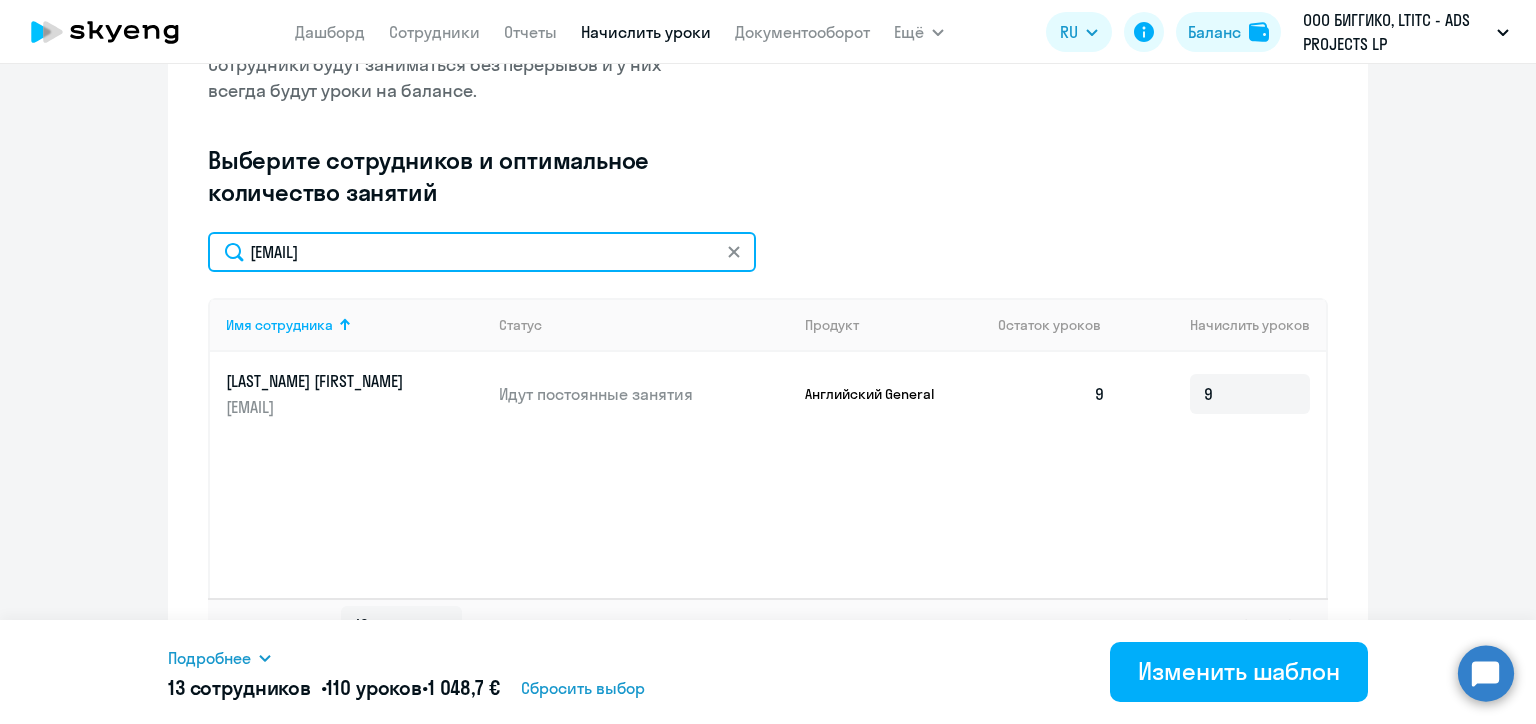click on "aliaksandr.sihayeu@gmail.com" 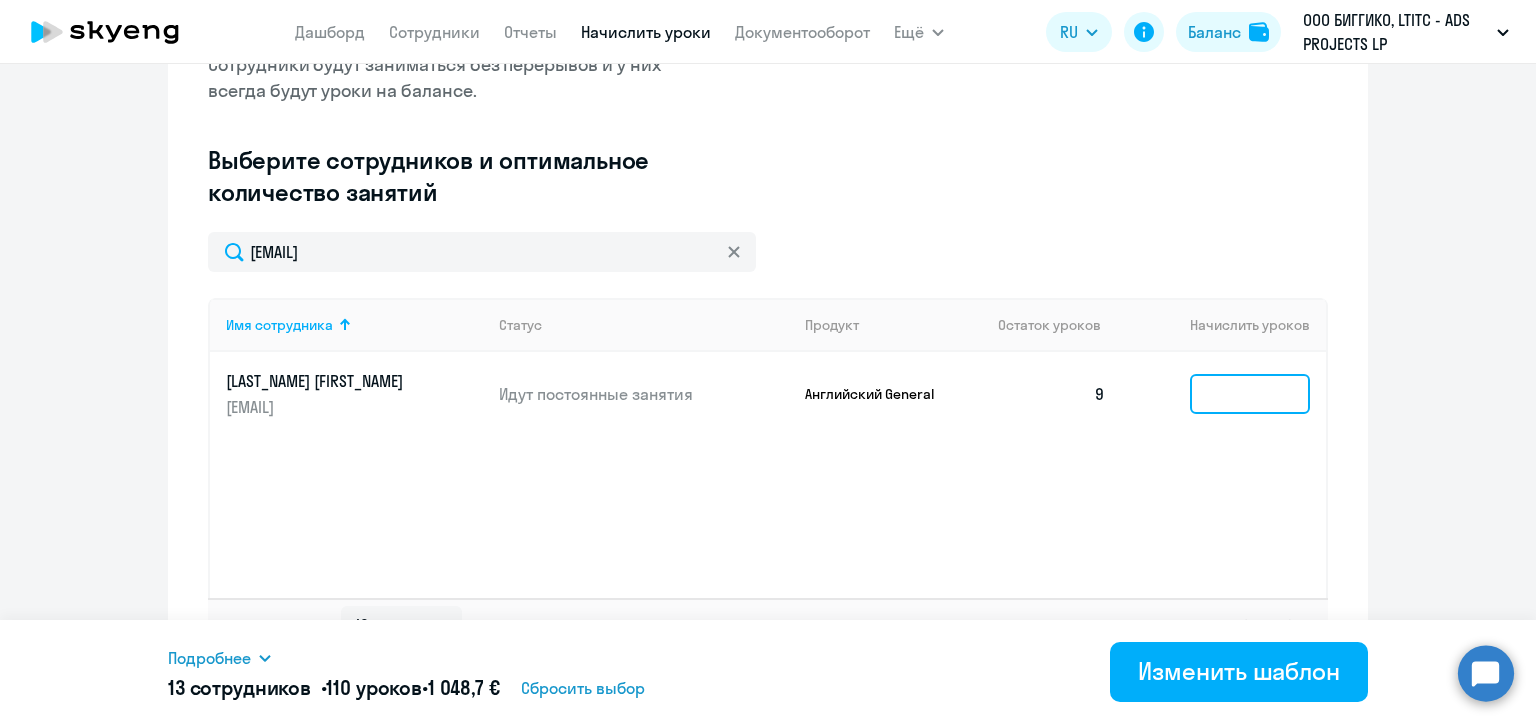 click 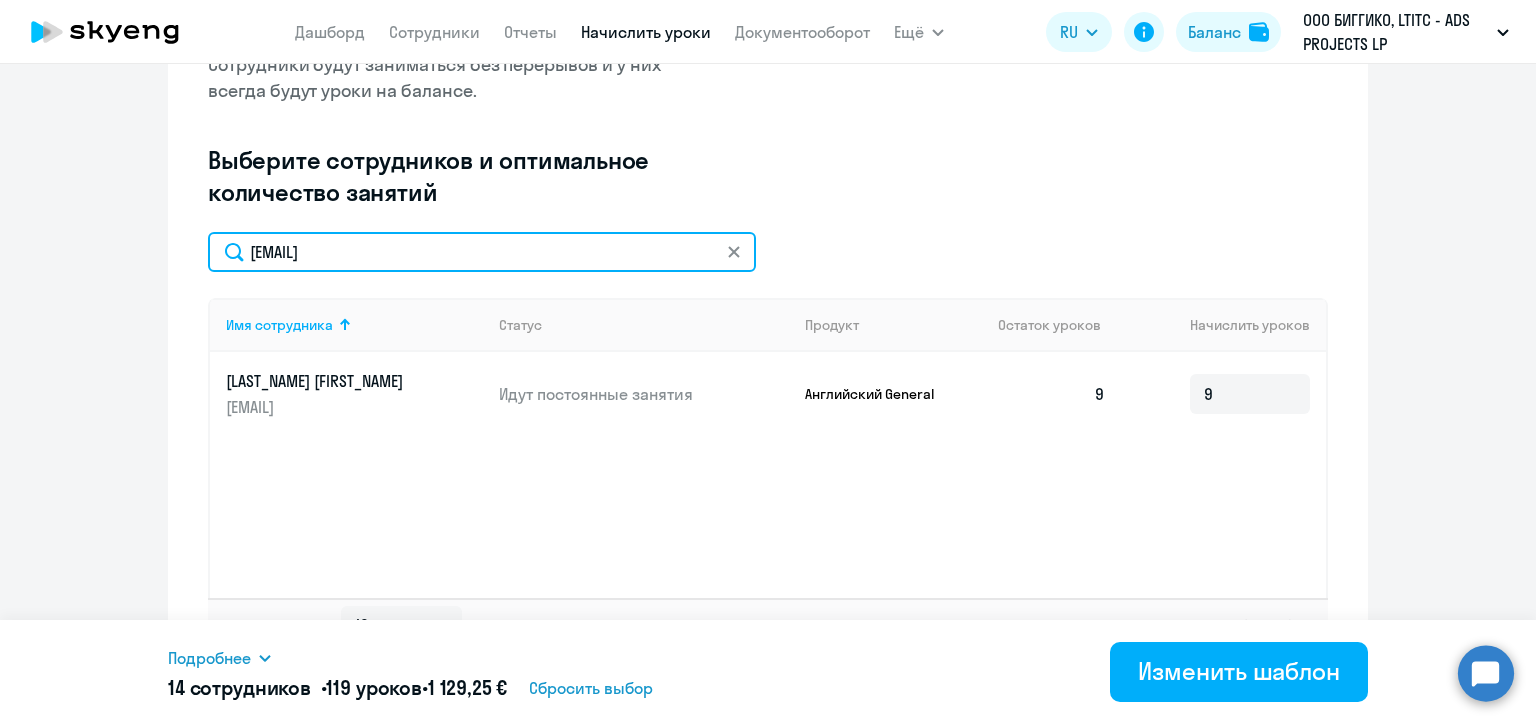 click on "alexazakharchenya@gmail.com" 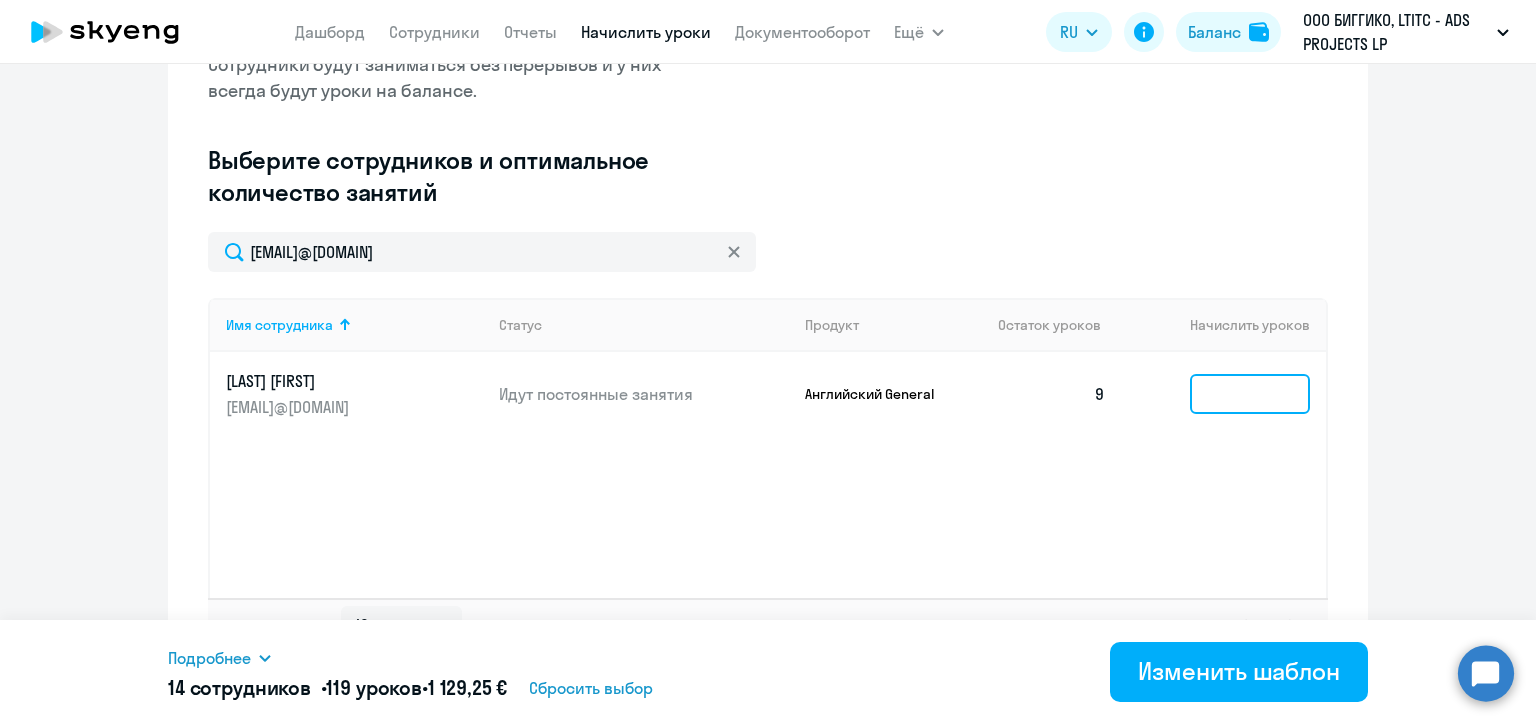 click 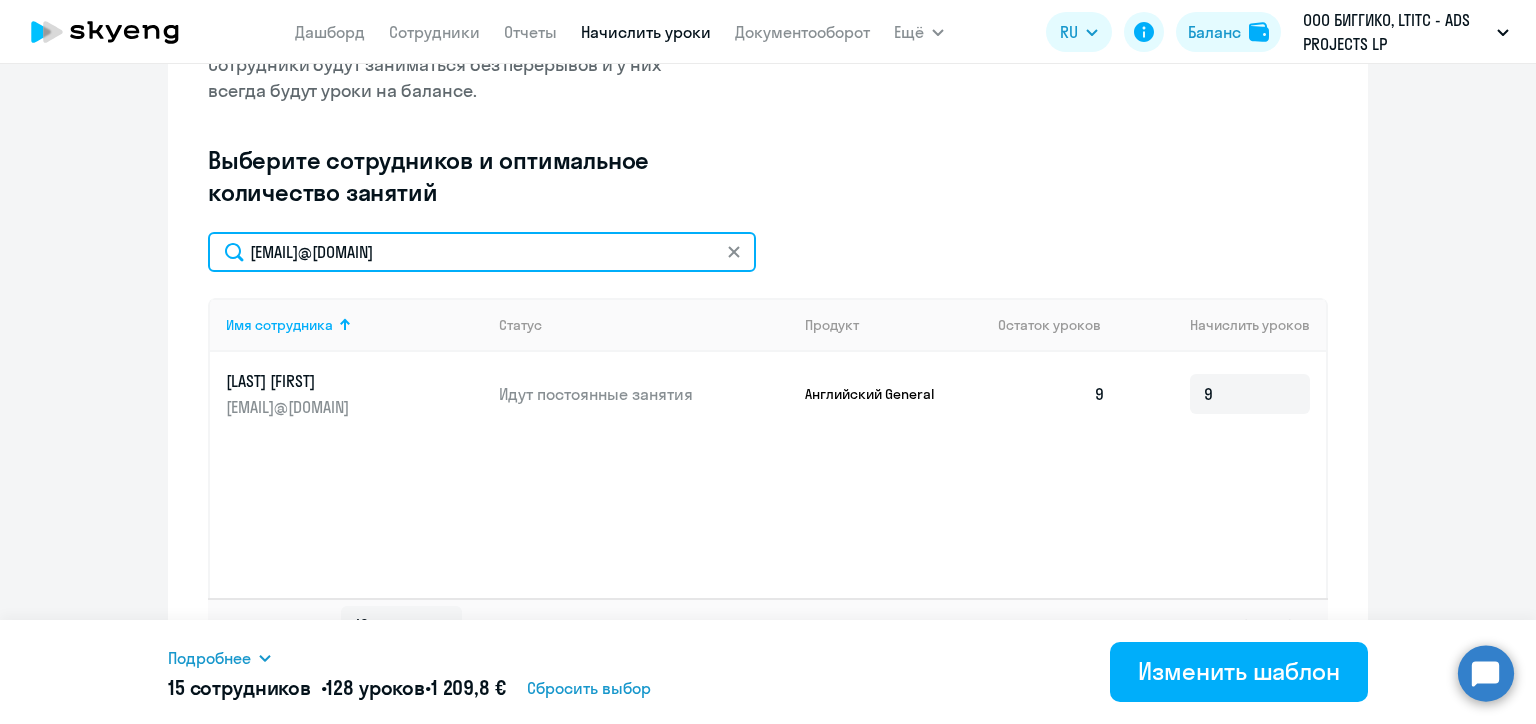 click on "kirovskiylis@gmail.com" 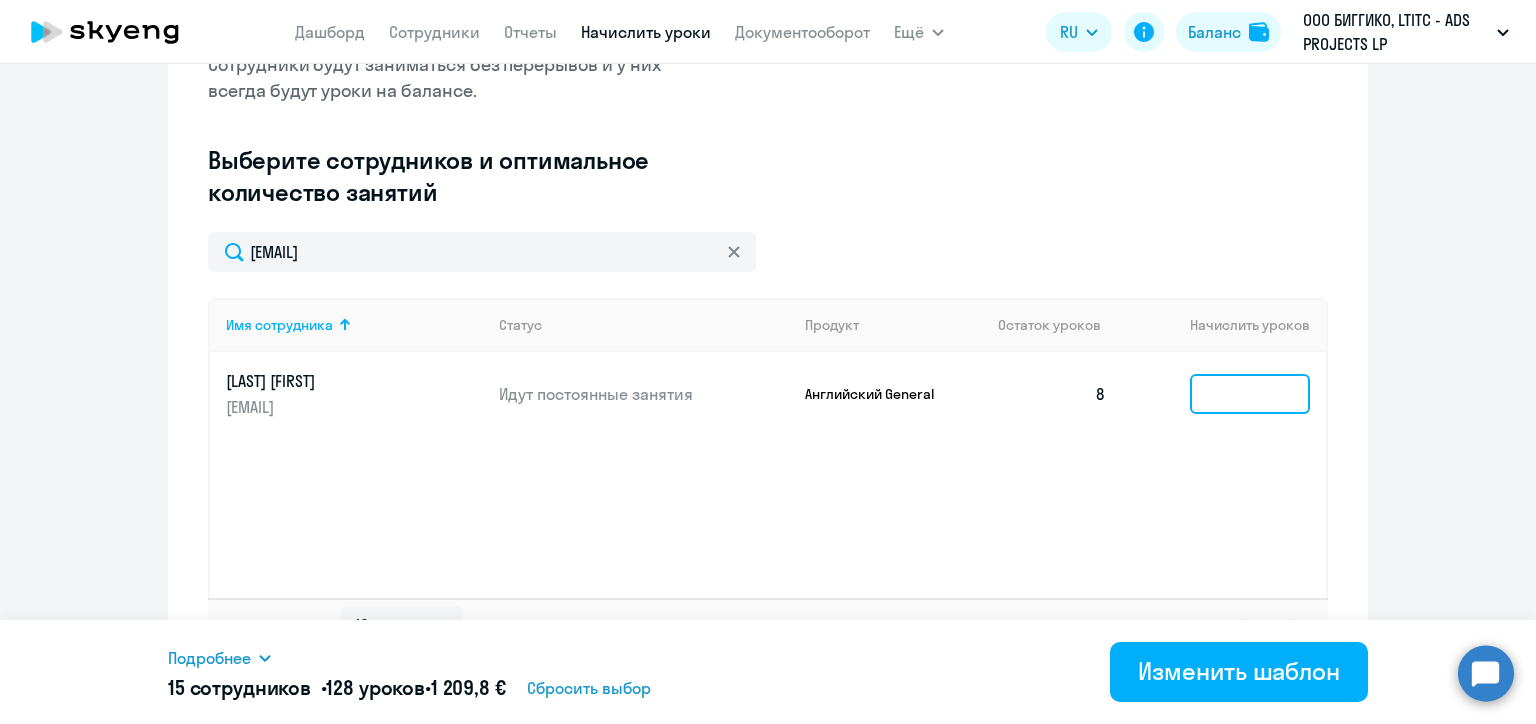 click 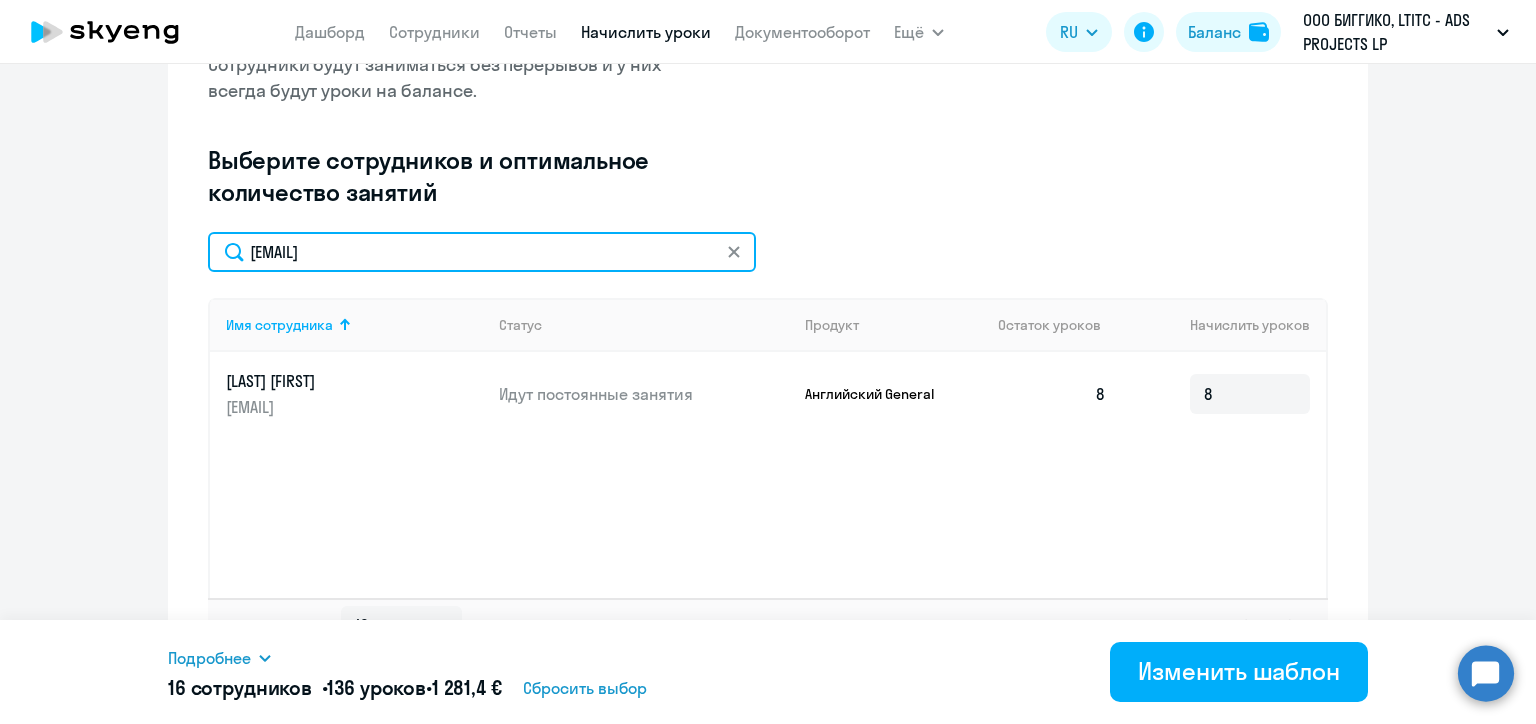 click on "tillertrade@gmail.com" 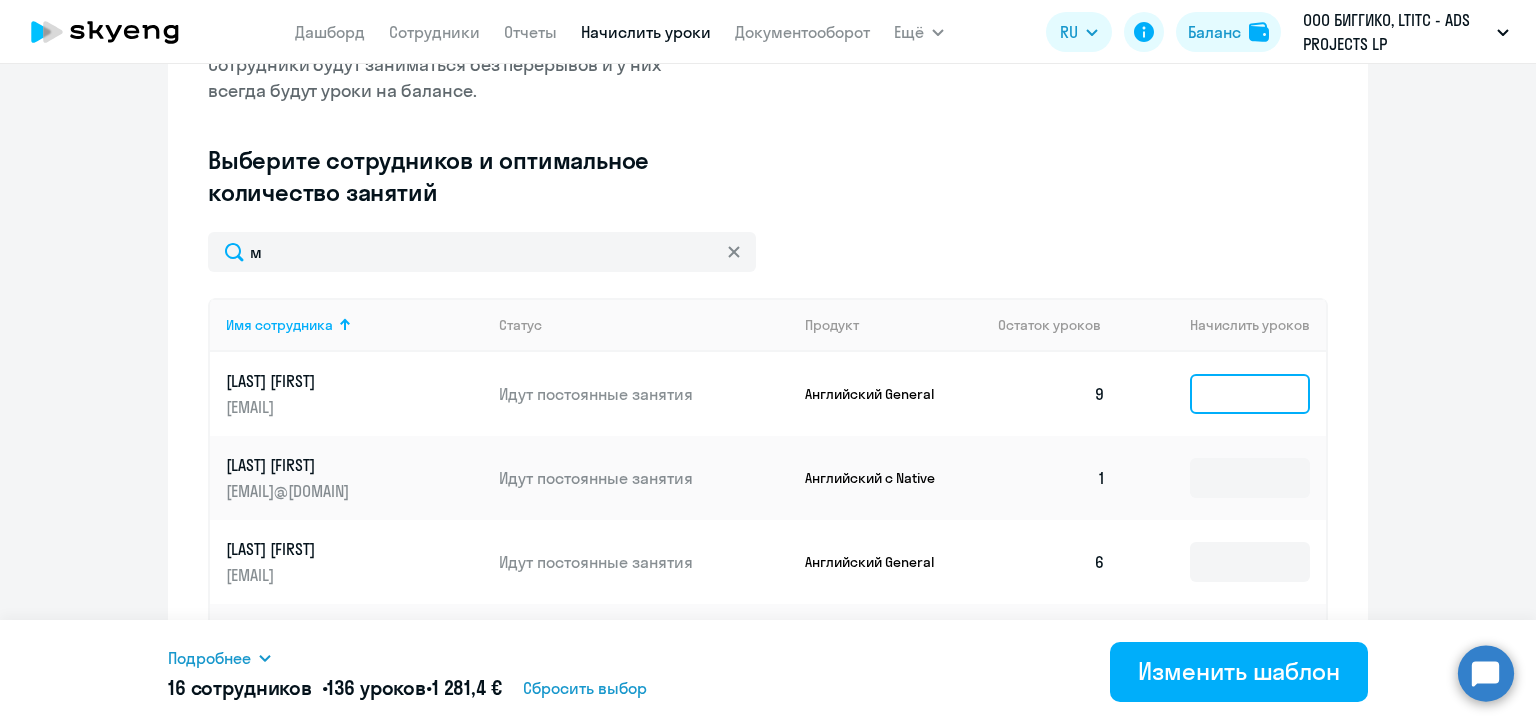 click 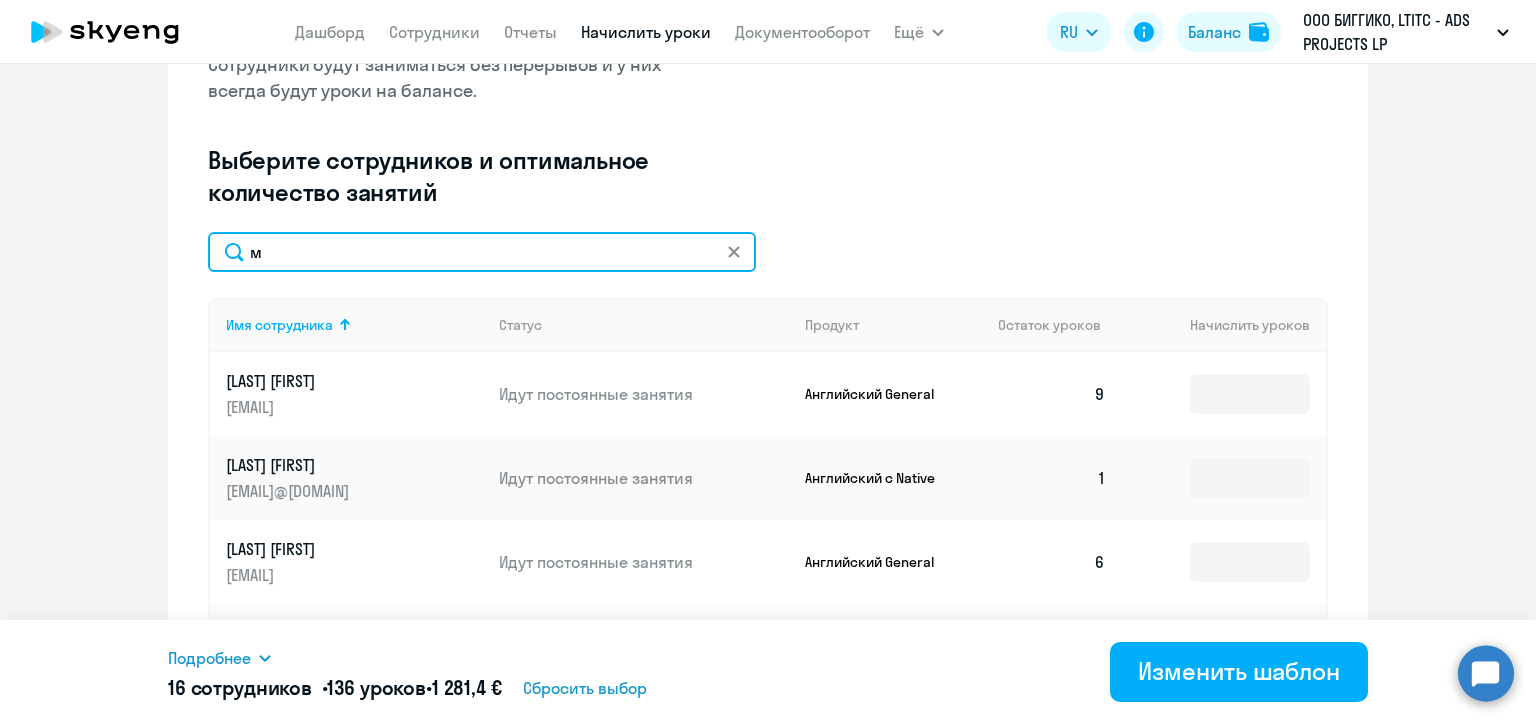 click on "м" 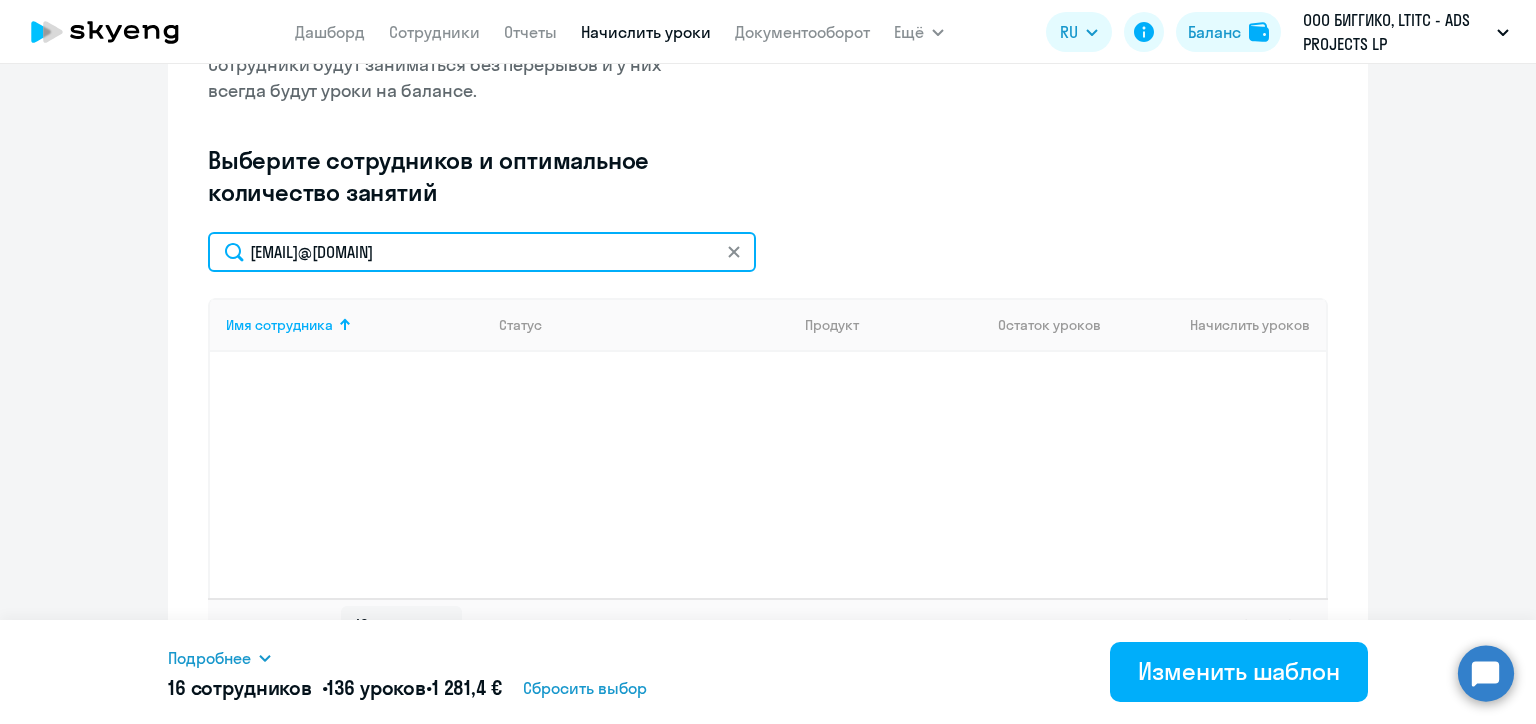 click on "мmikalaykoval@gmail.com" 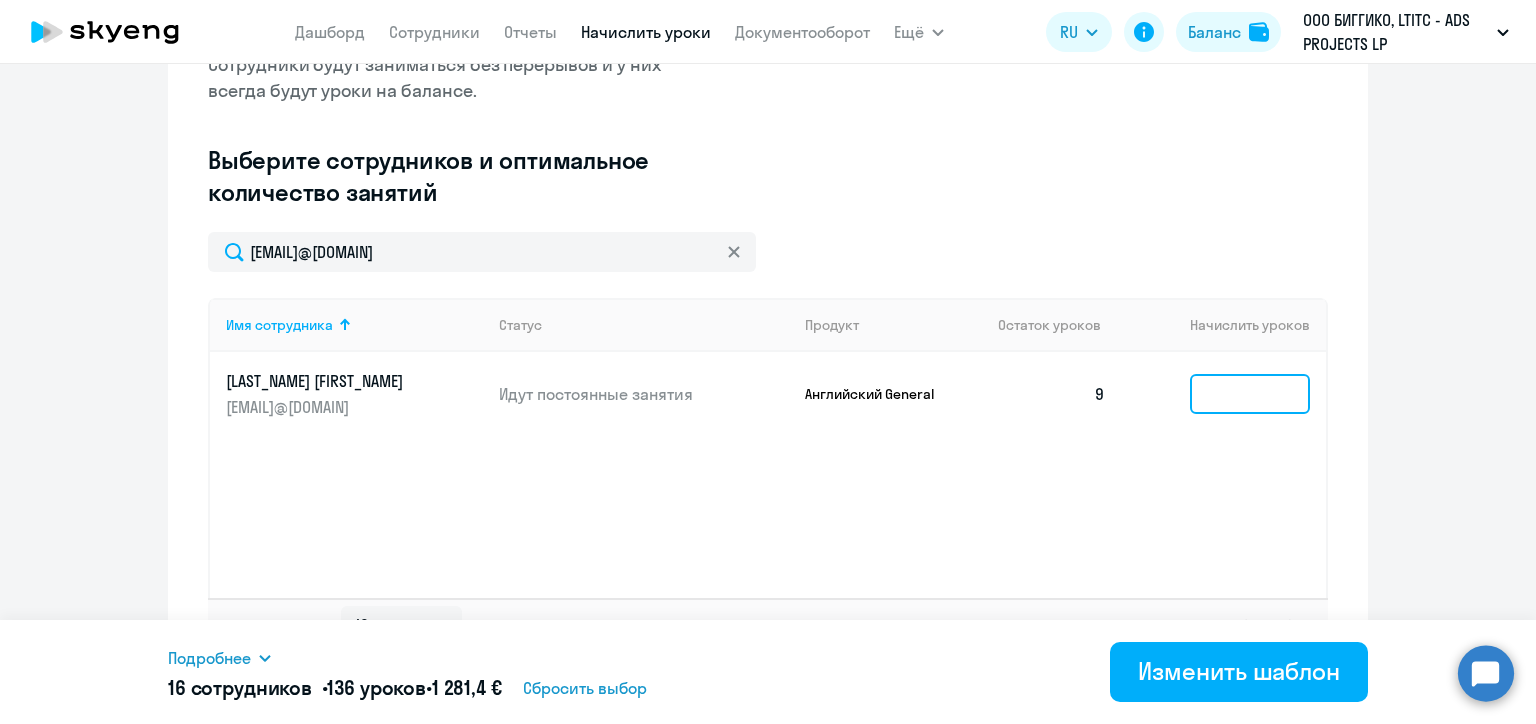 click 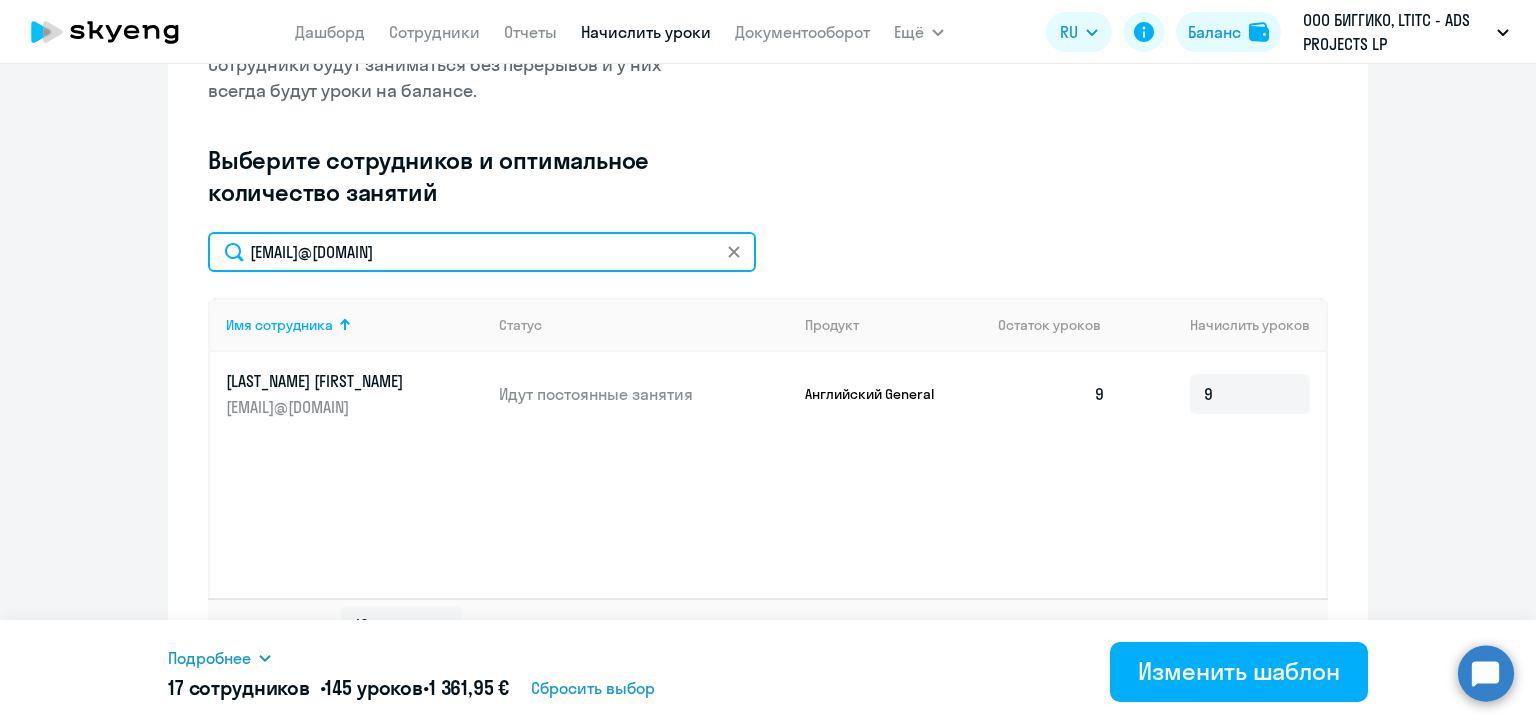 click on "mikalaykoval@gmail.com" 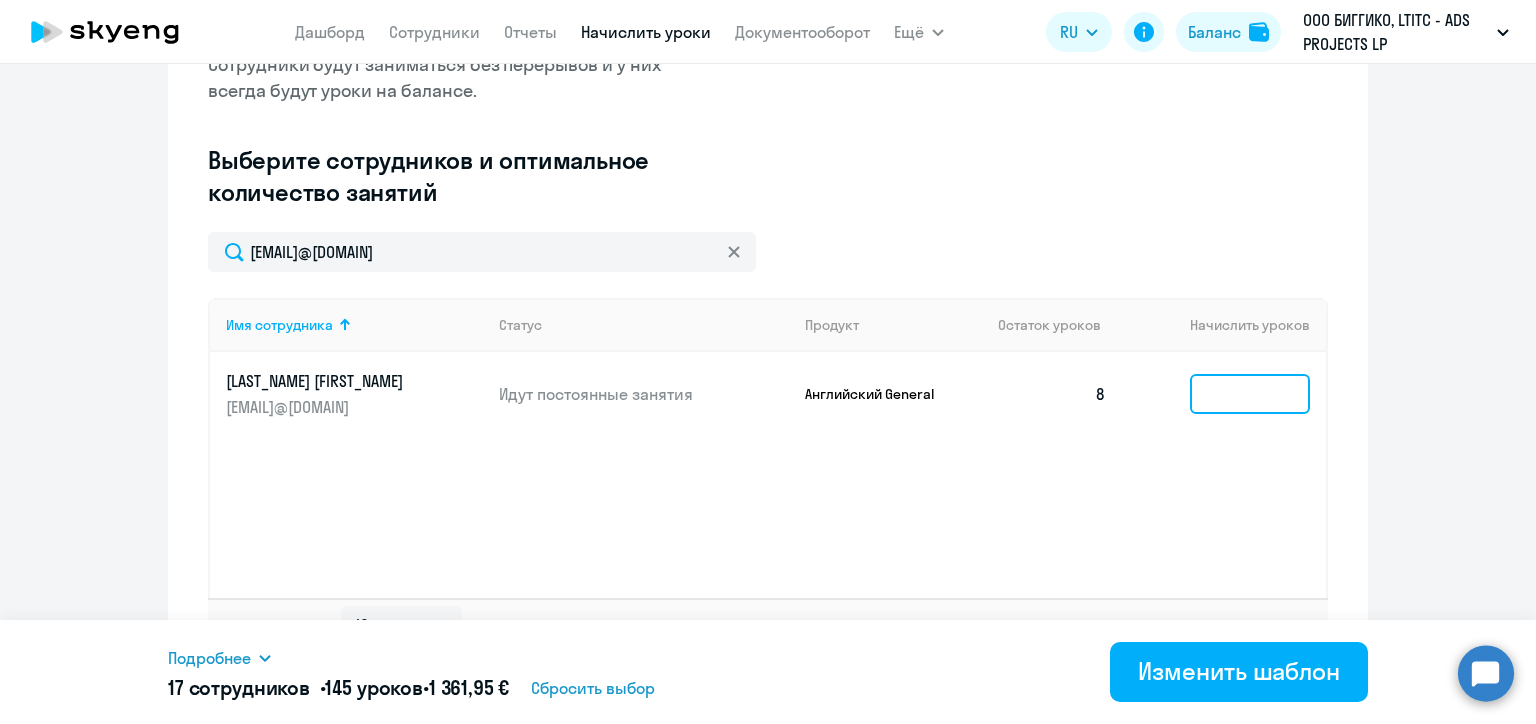 click 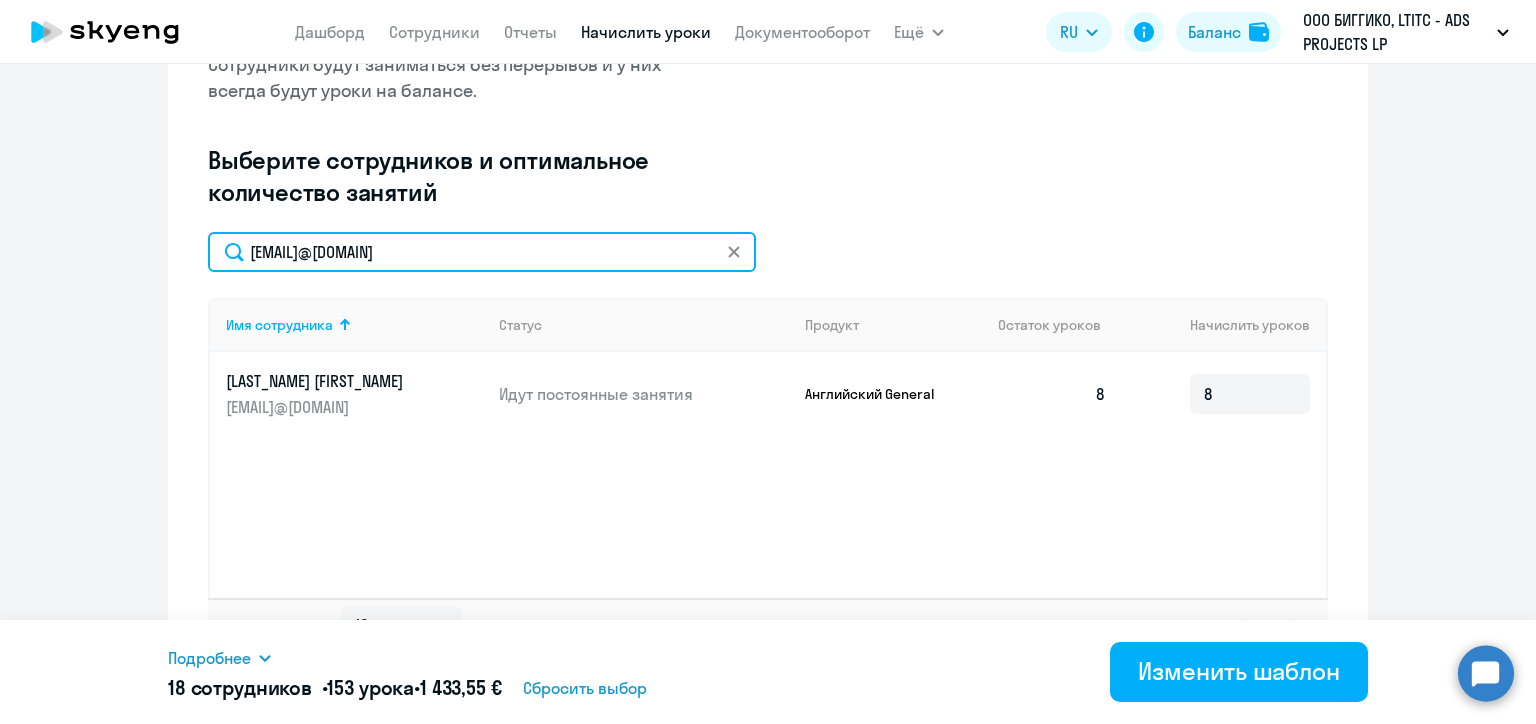 click on "vv@profitpixels.com" 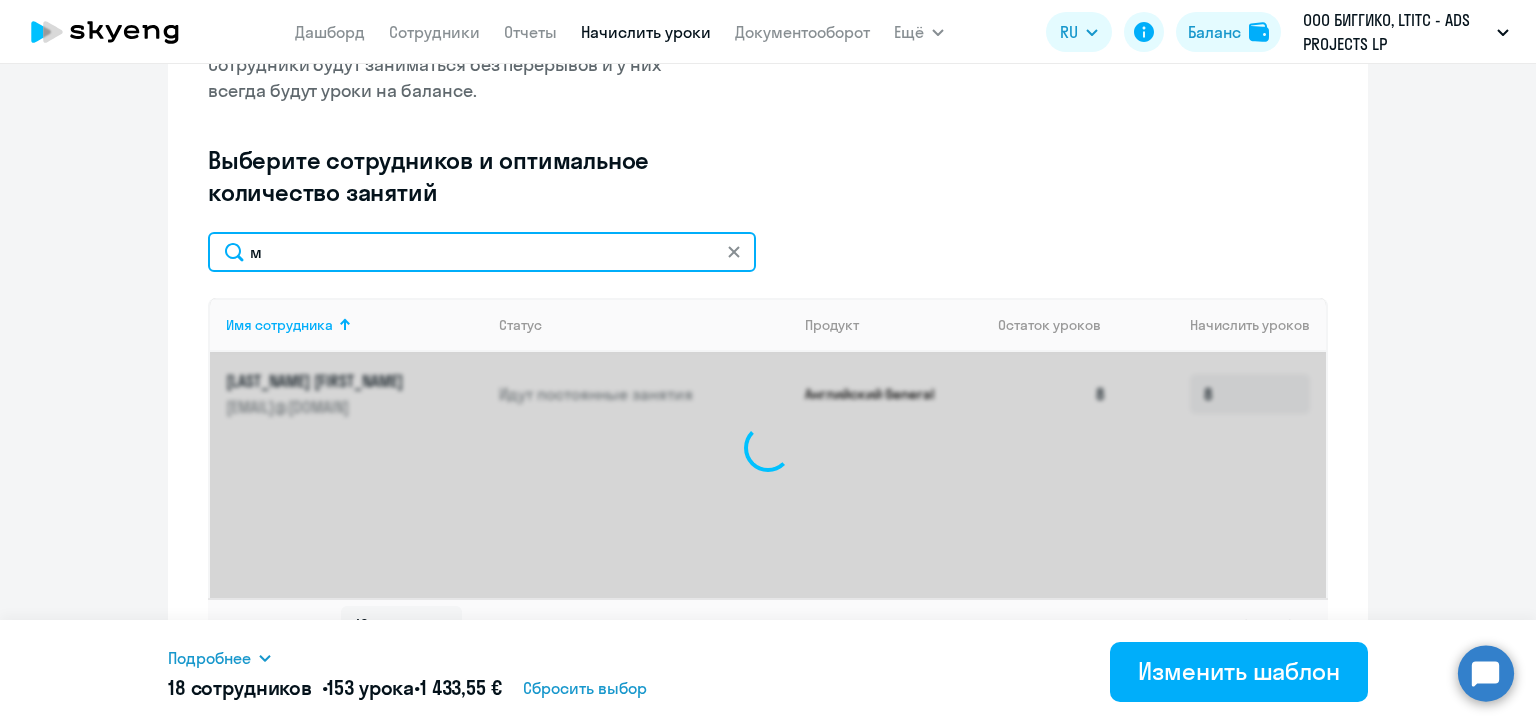 click on "м" 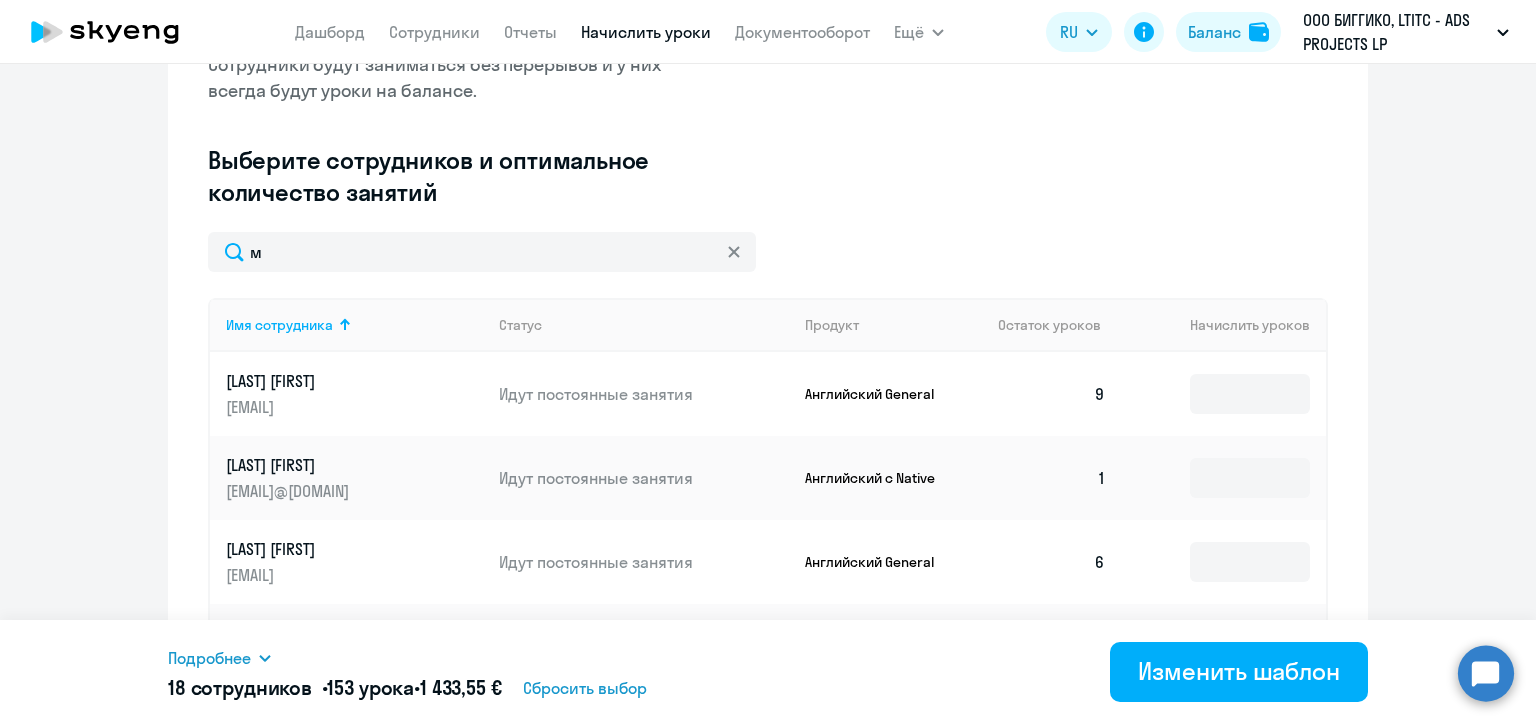 click 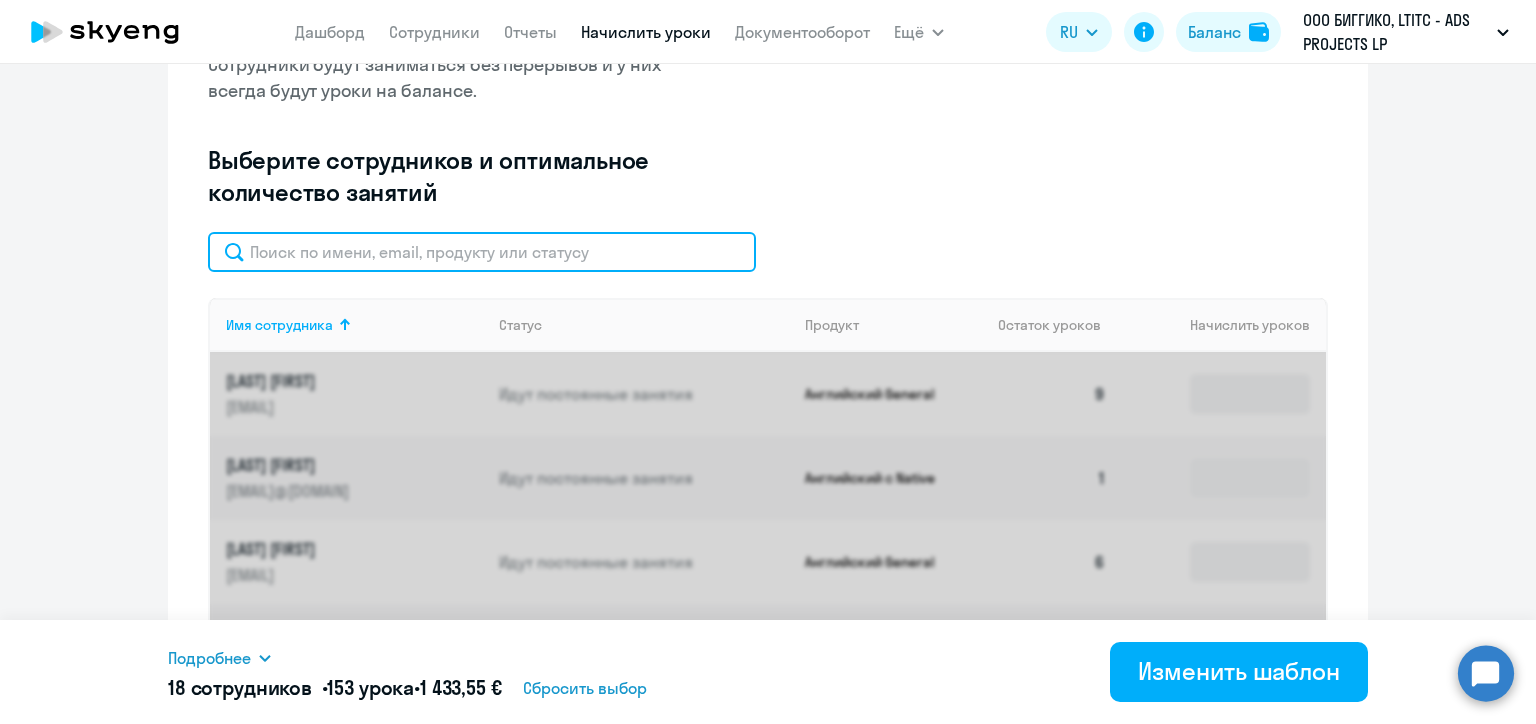 click 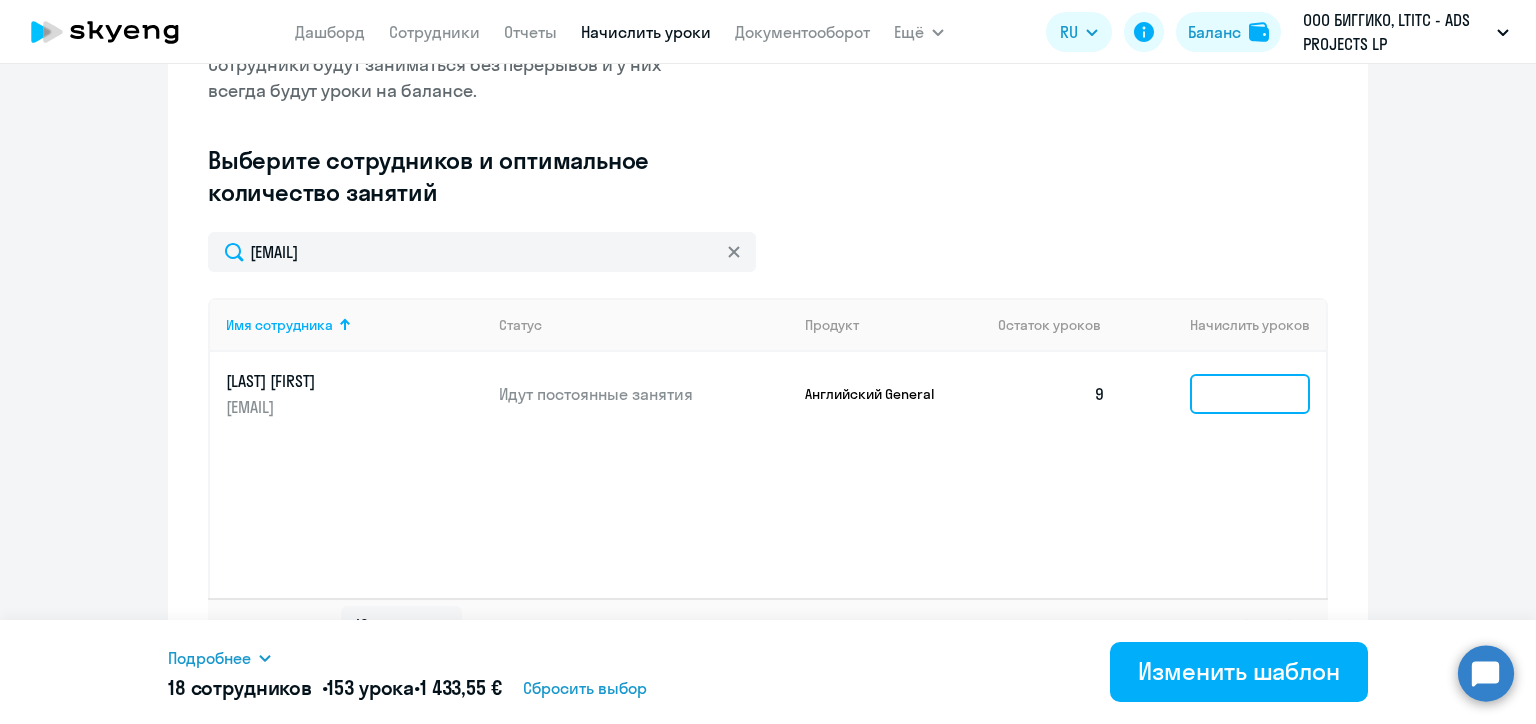 click 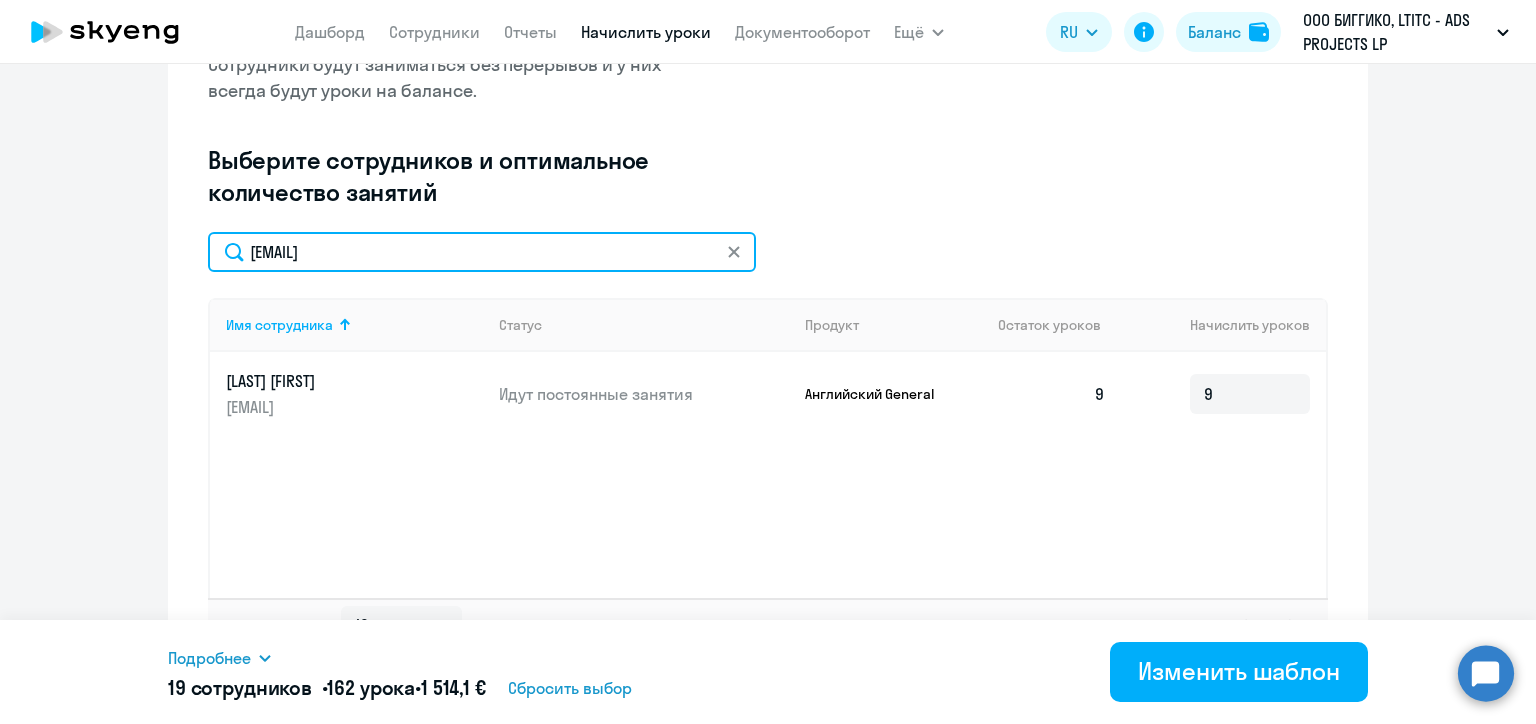 click on "artamasov.artem@biggiko.com" 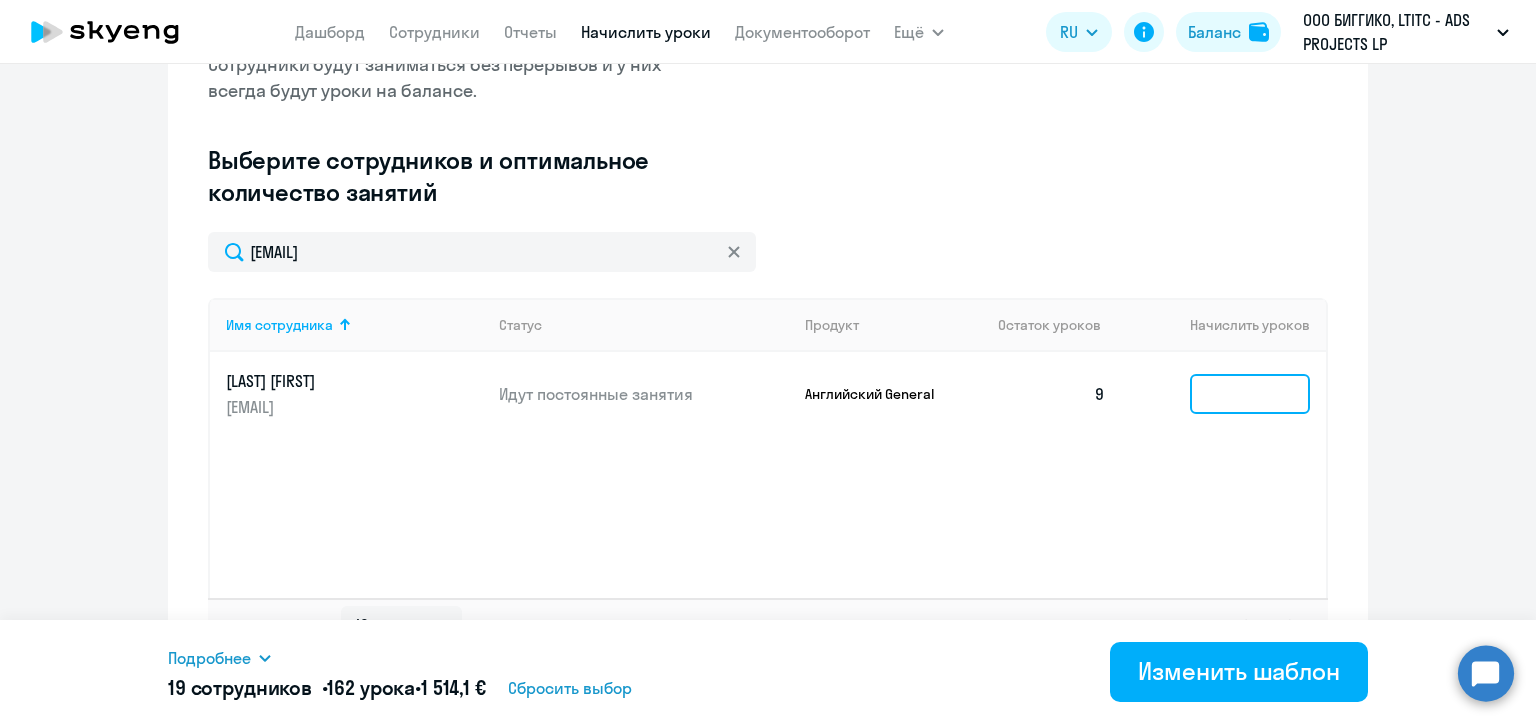 click 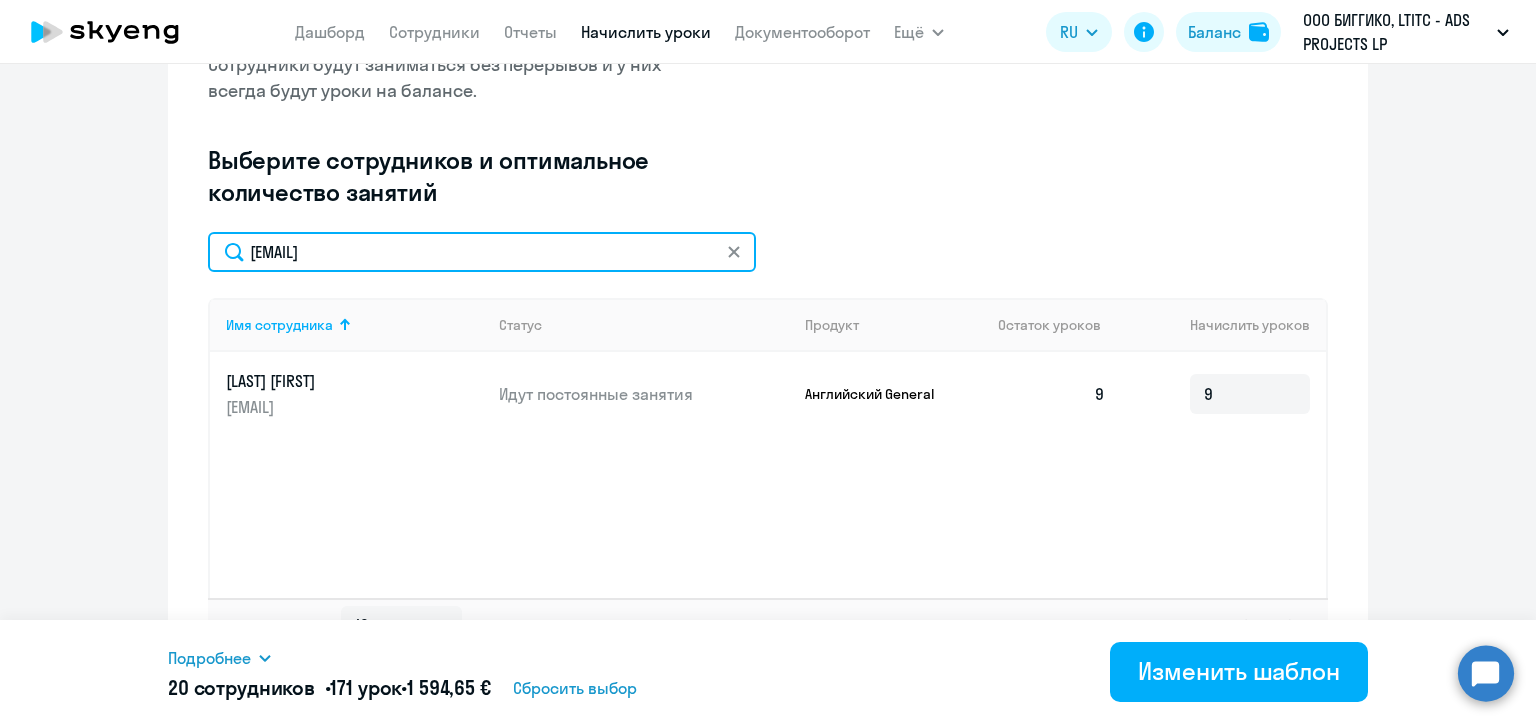 click on "re@biggiko.com" 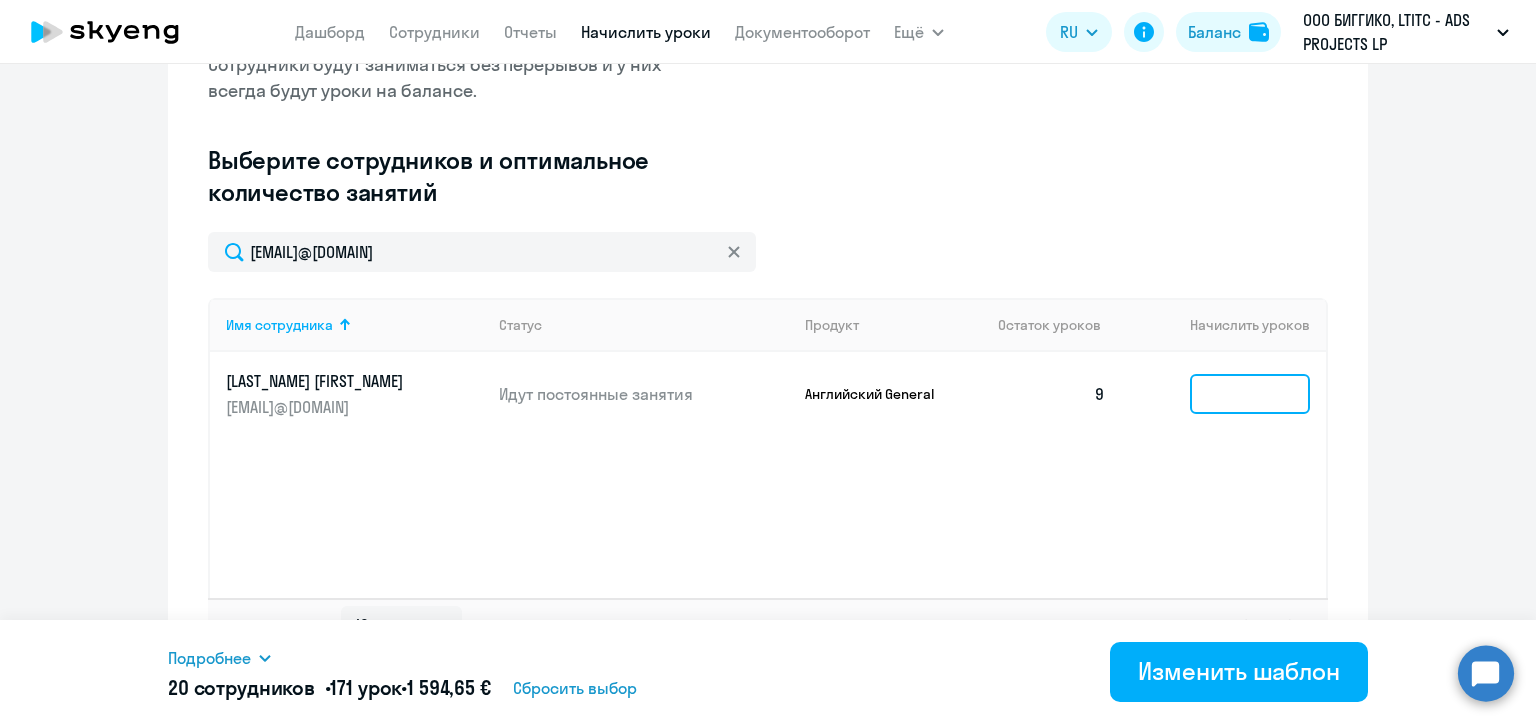 click 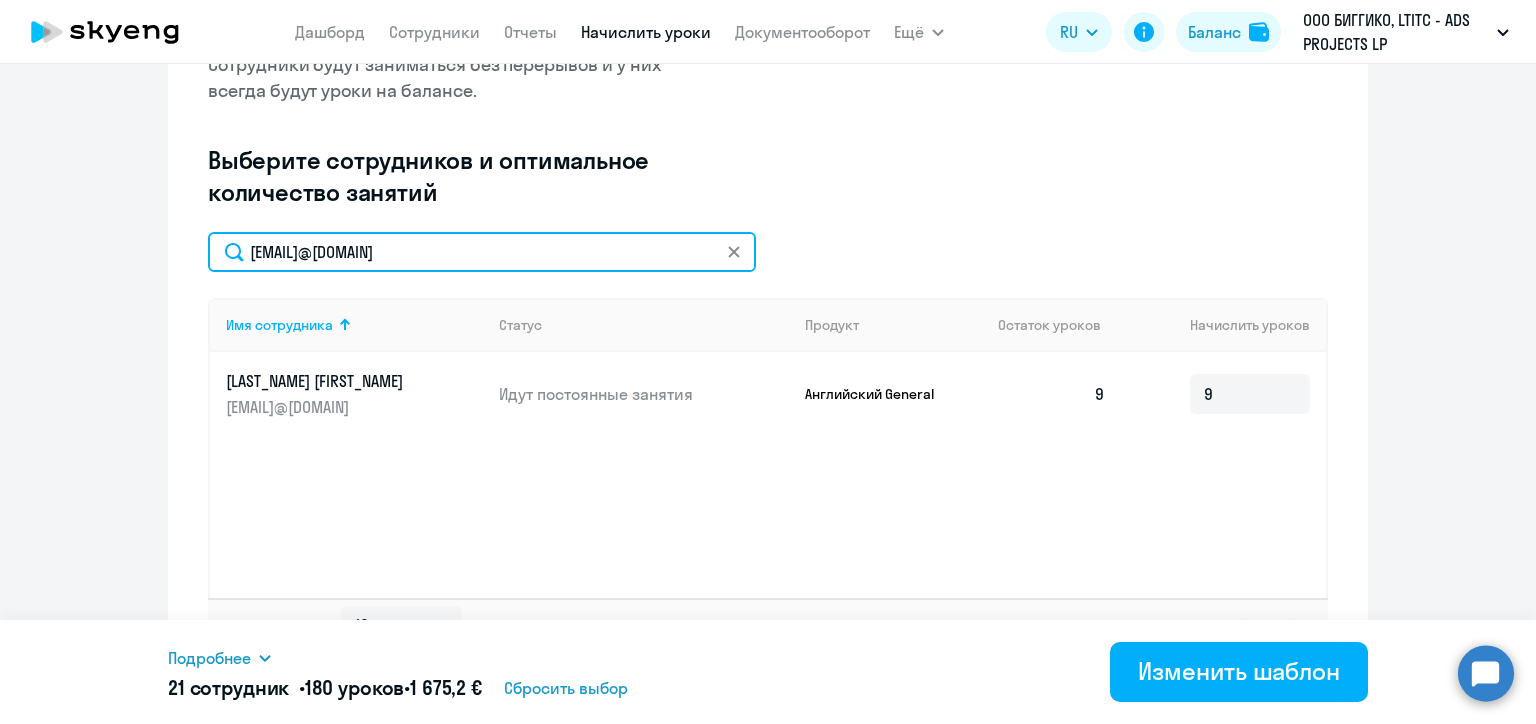 click on "kseniia.prymych@alreadymedia.com" 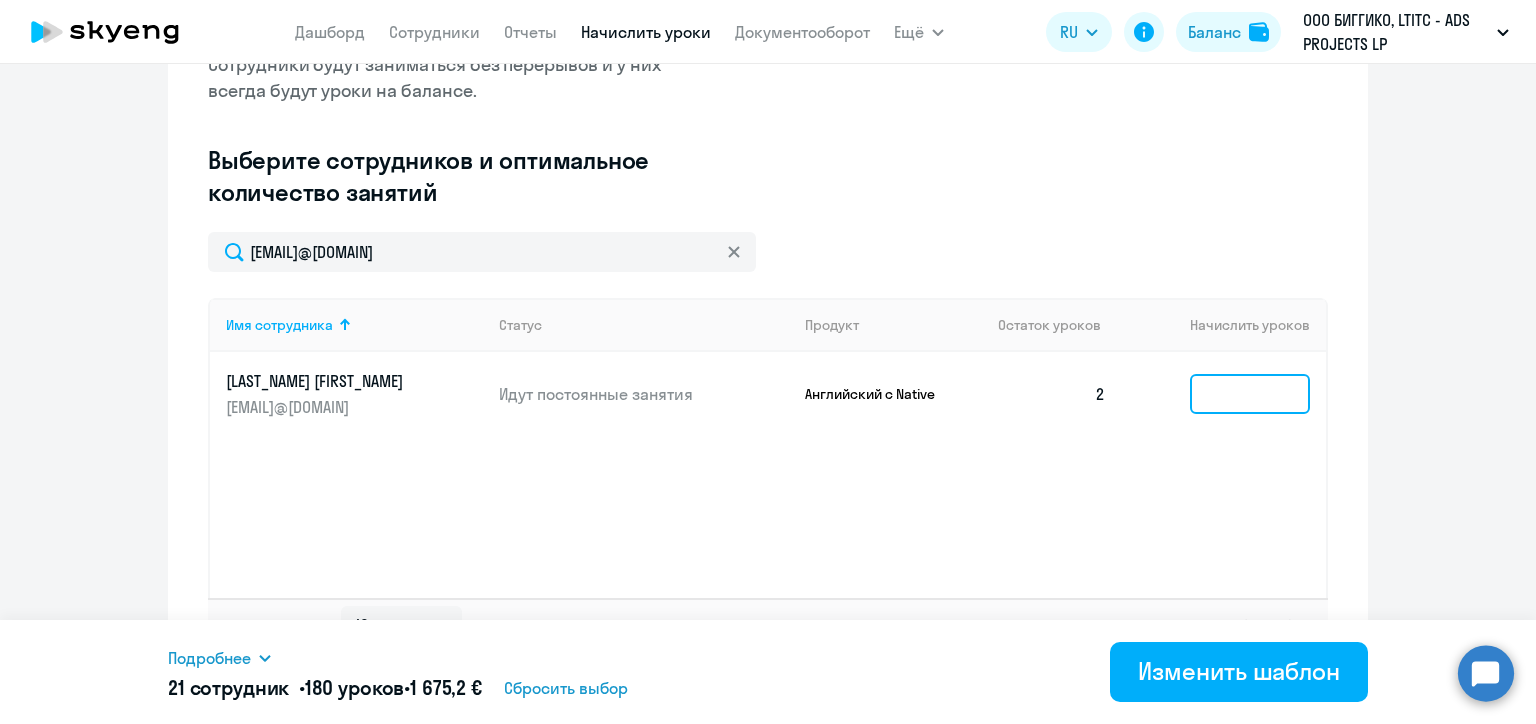click 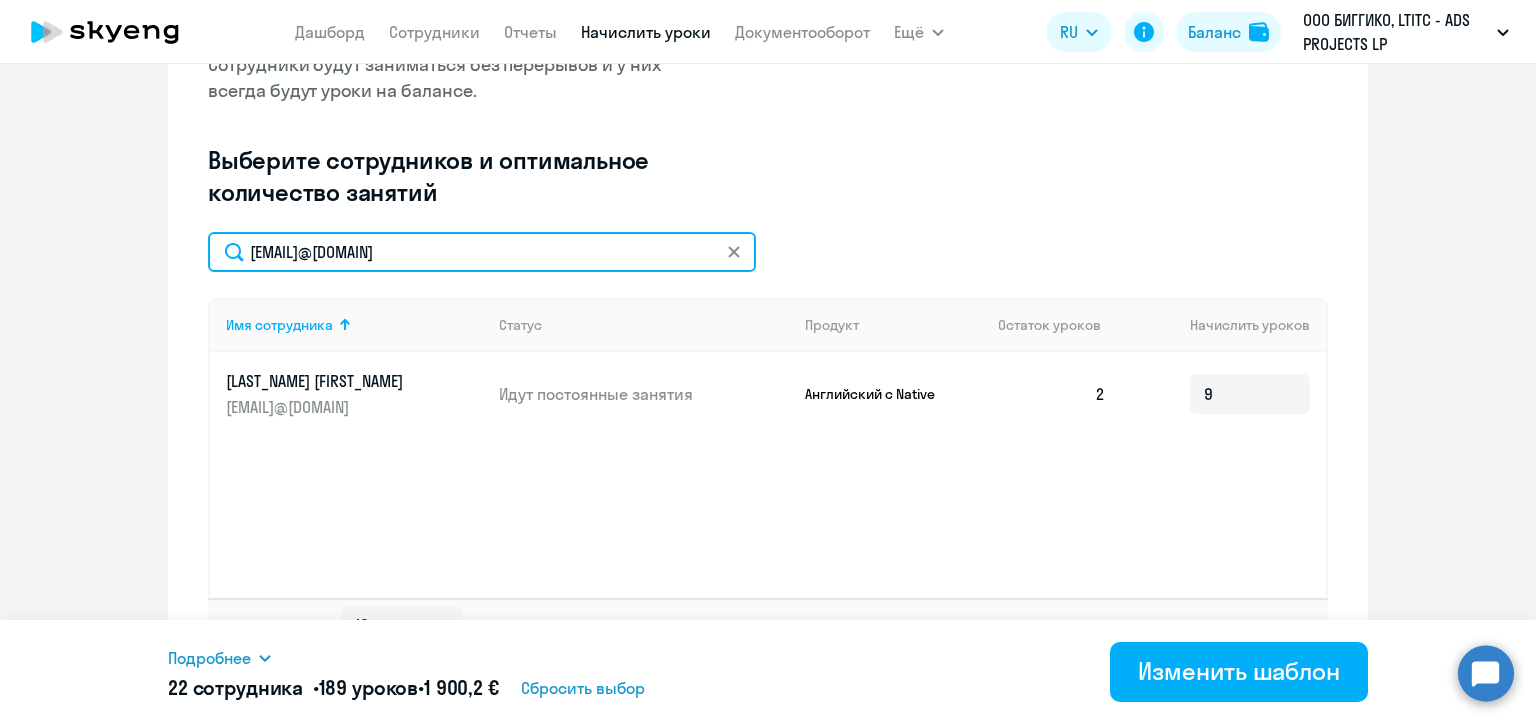 click on "yeo@biggiko.com" 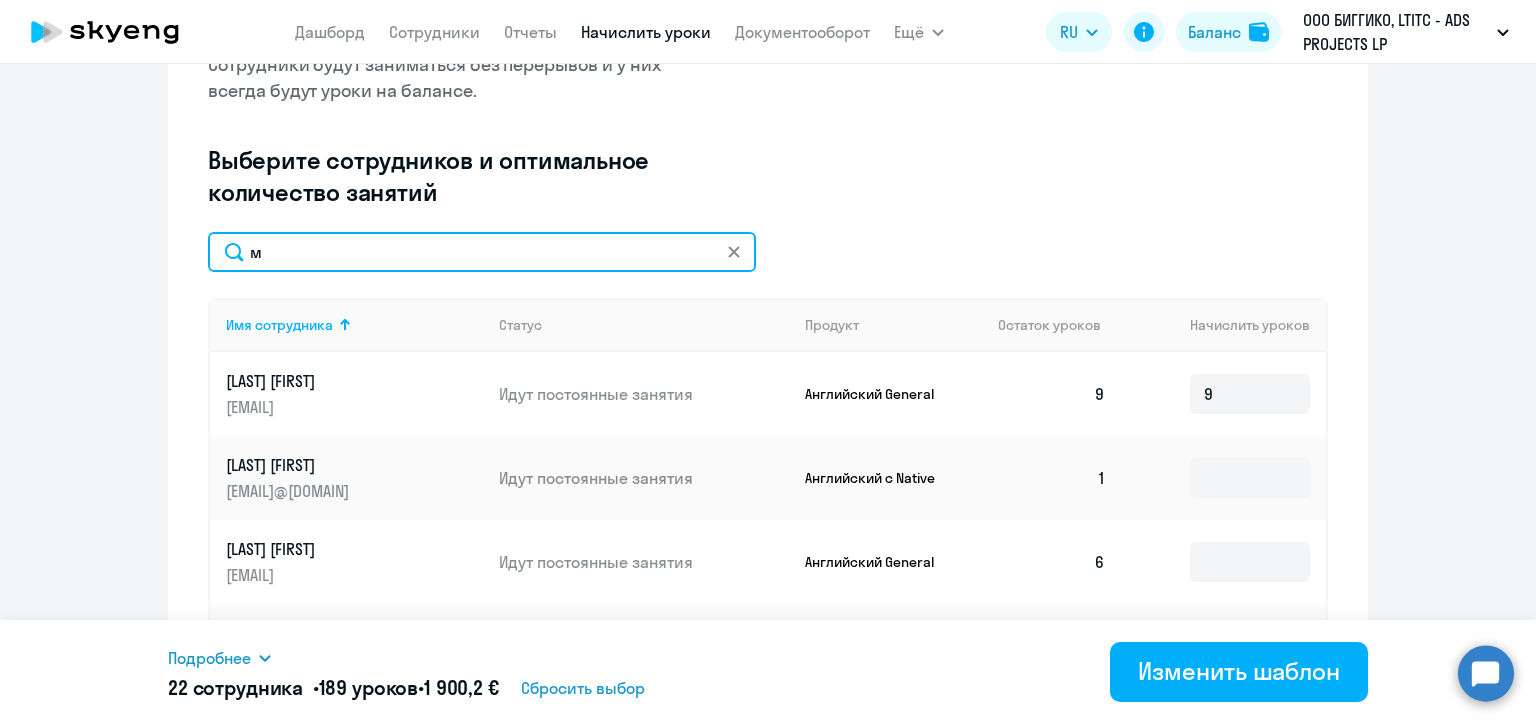 click on "м" 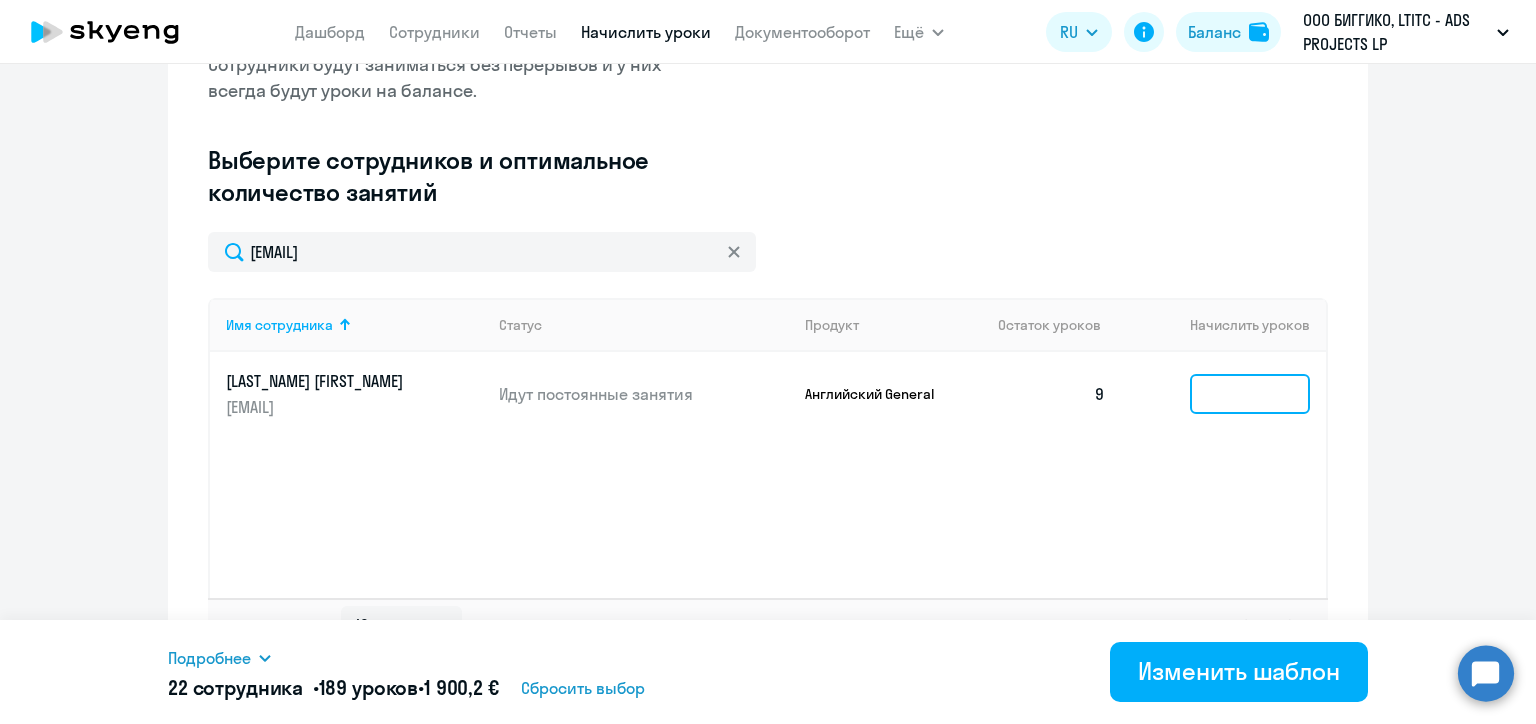click 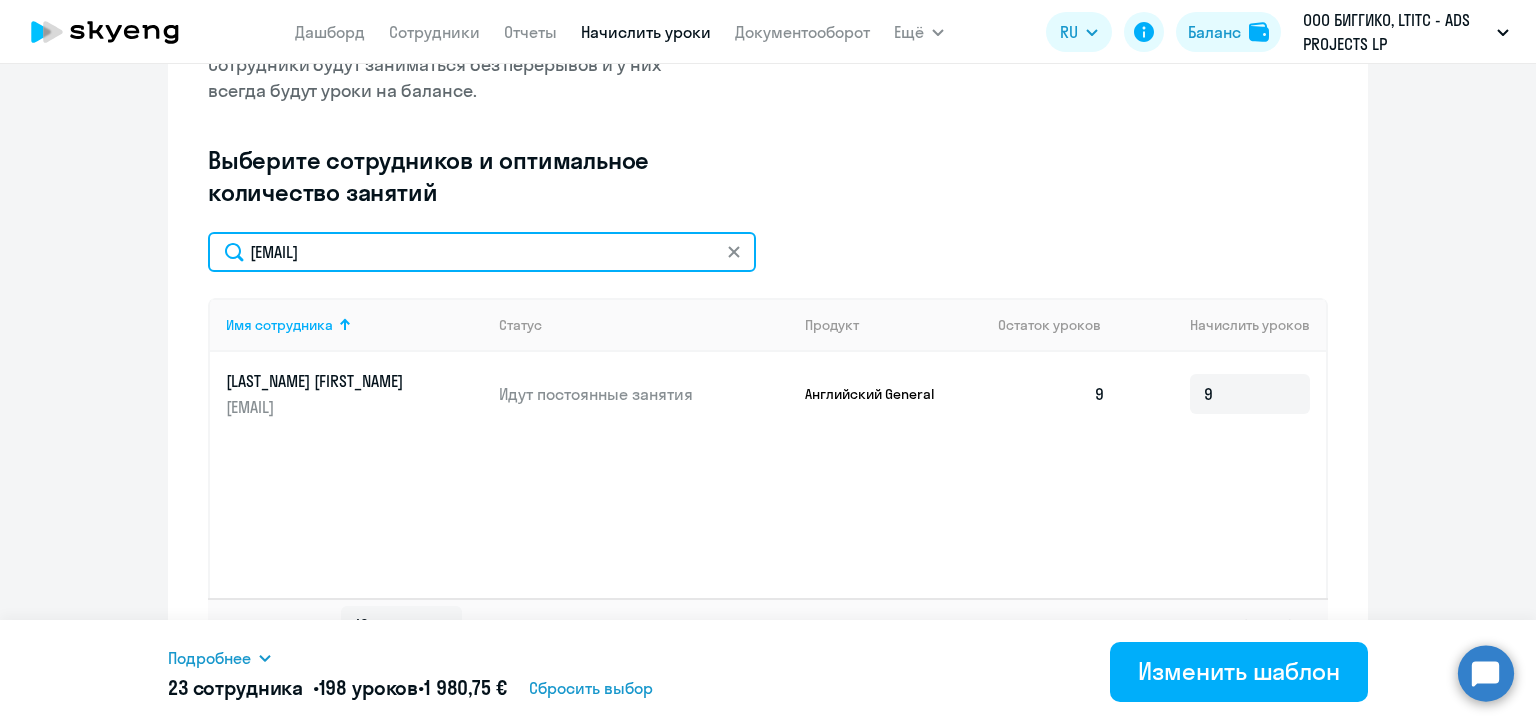 click on "arseniy.pekarski@biggiko.com" 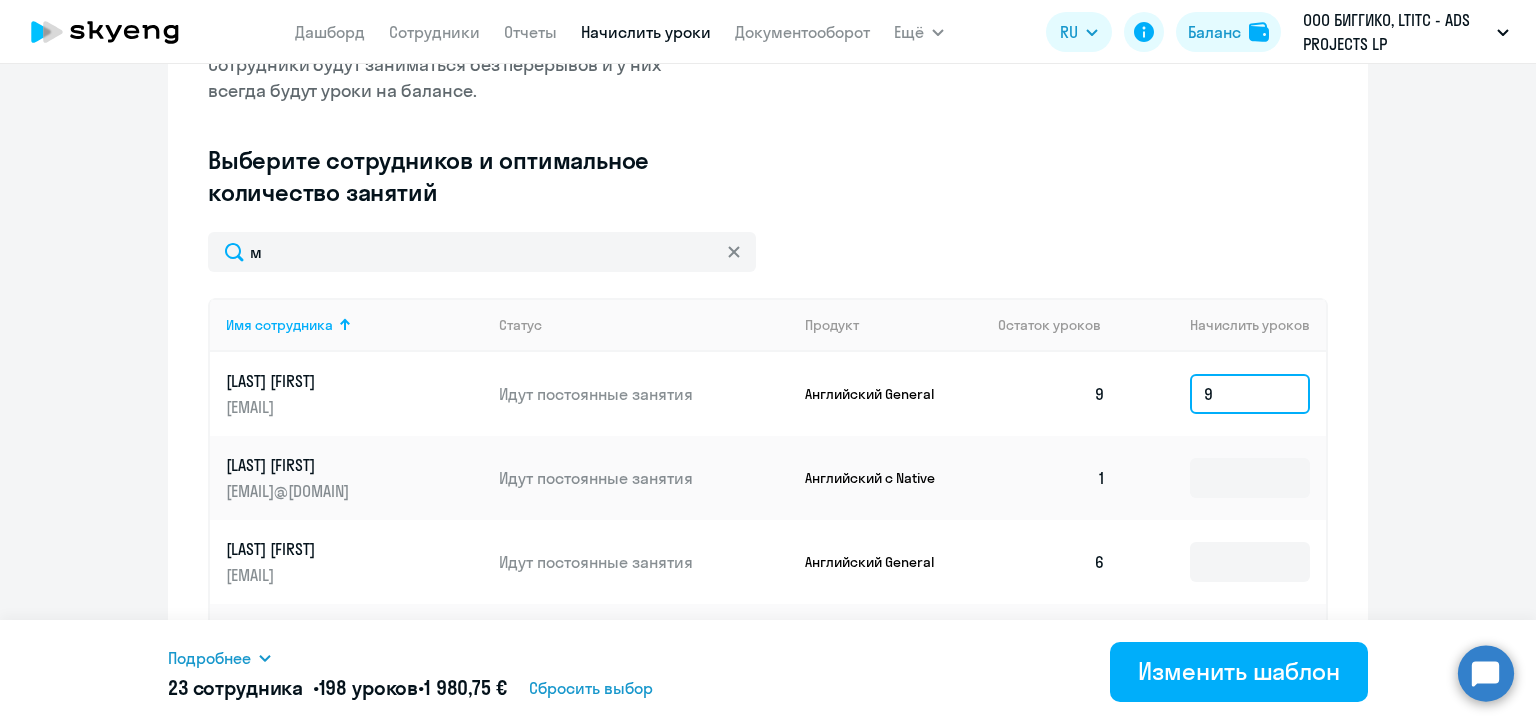 click on "9" 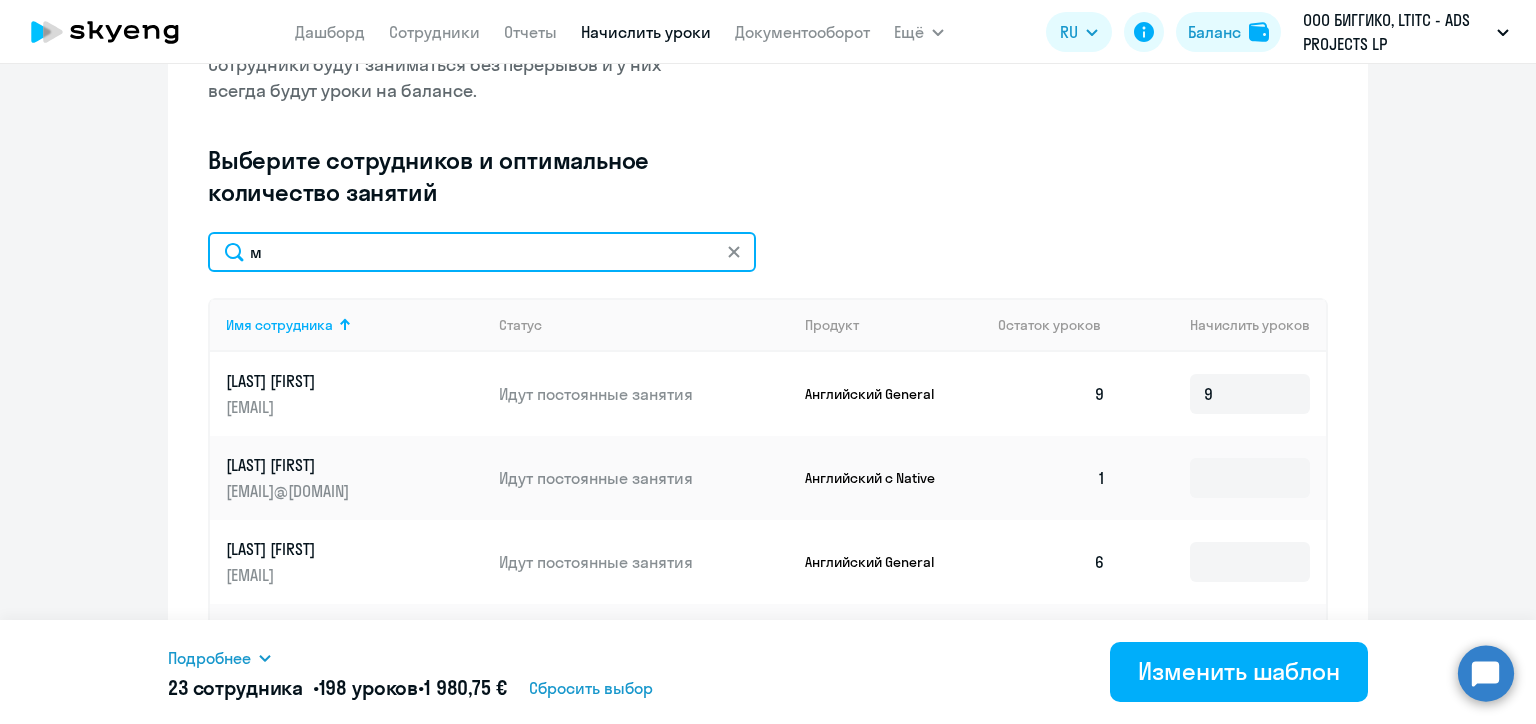 click on "м" 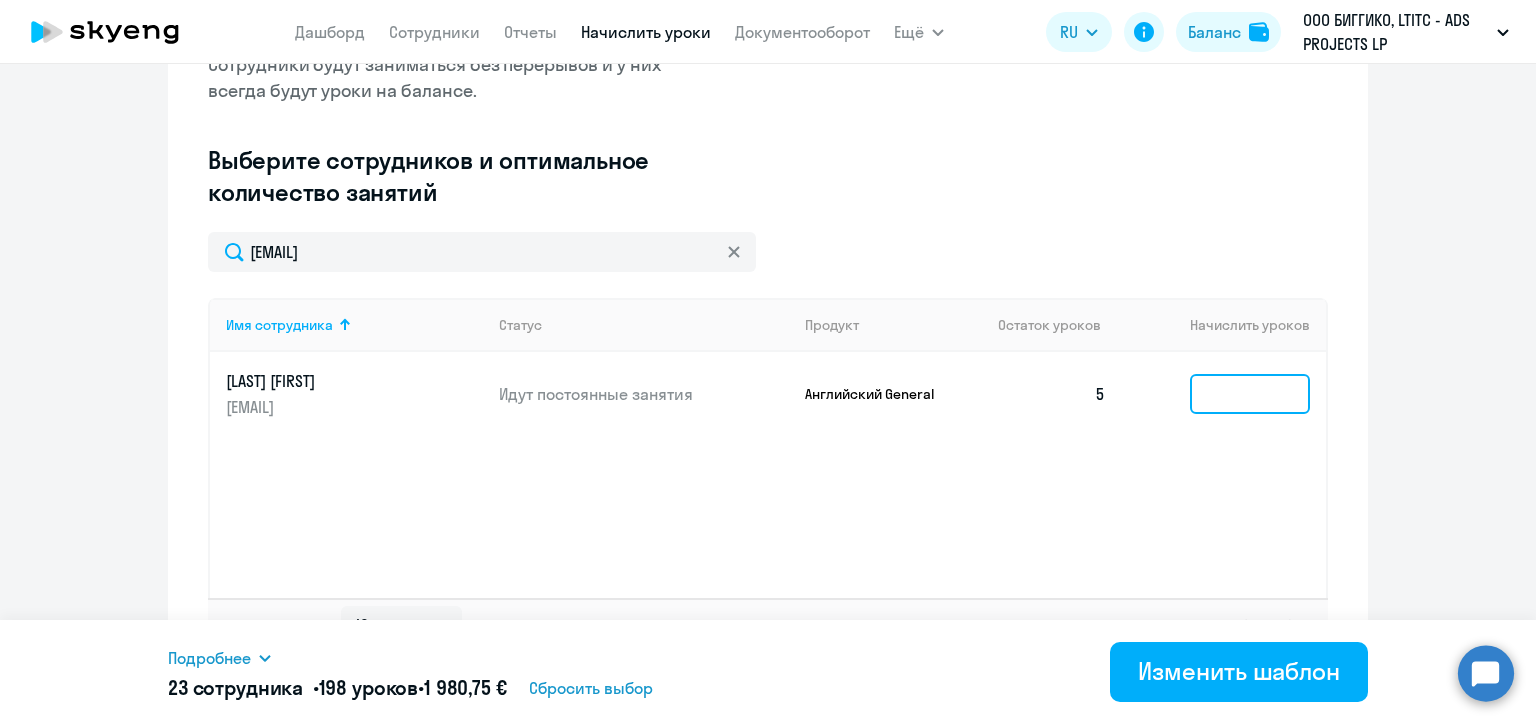 click 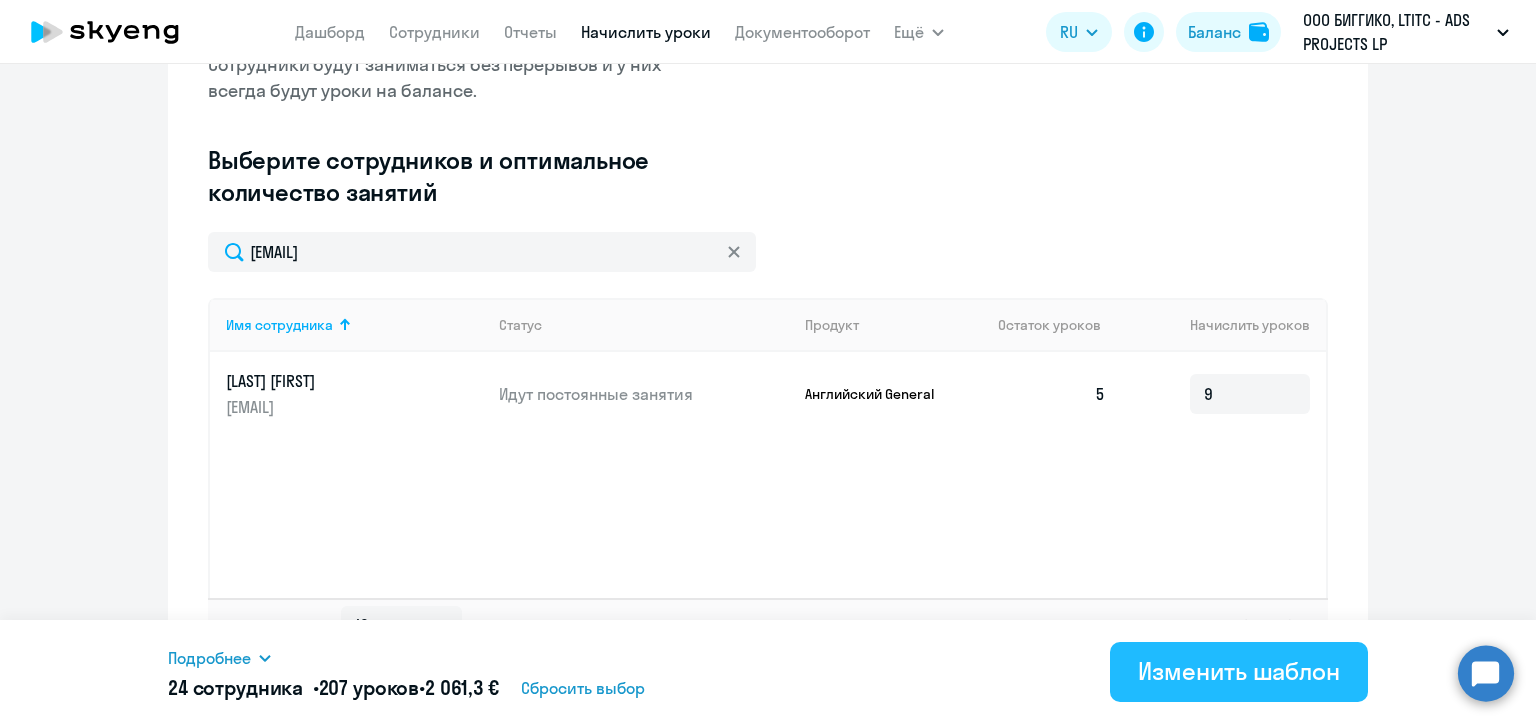 click on "Изменить шаблон" at bounding box center (1239, 671) 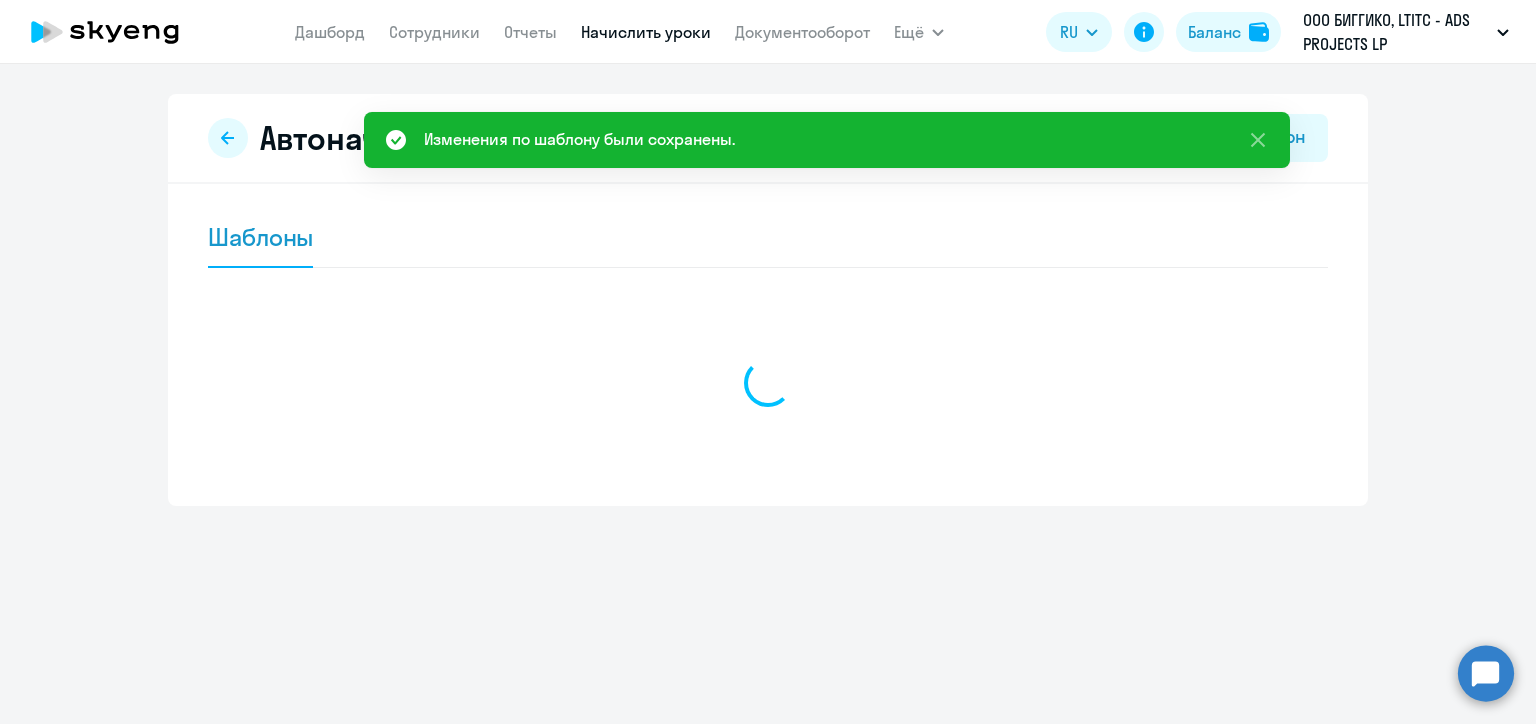 scroll, scrollTop: 0, scrollLeft: 0, axis: both 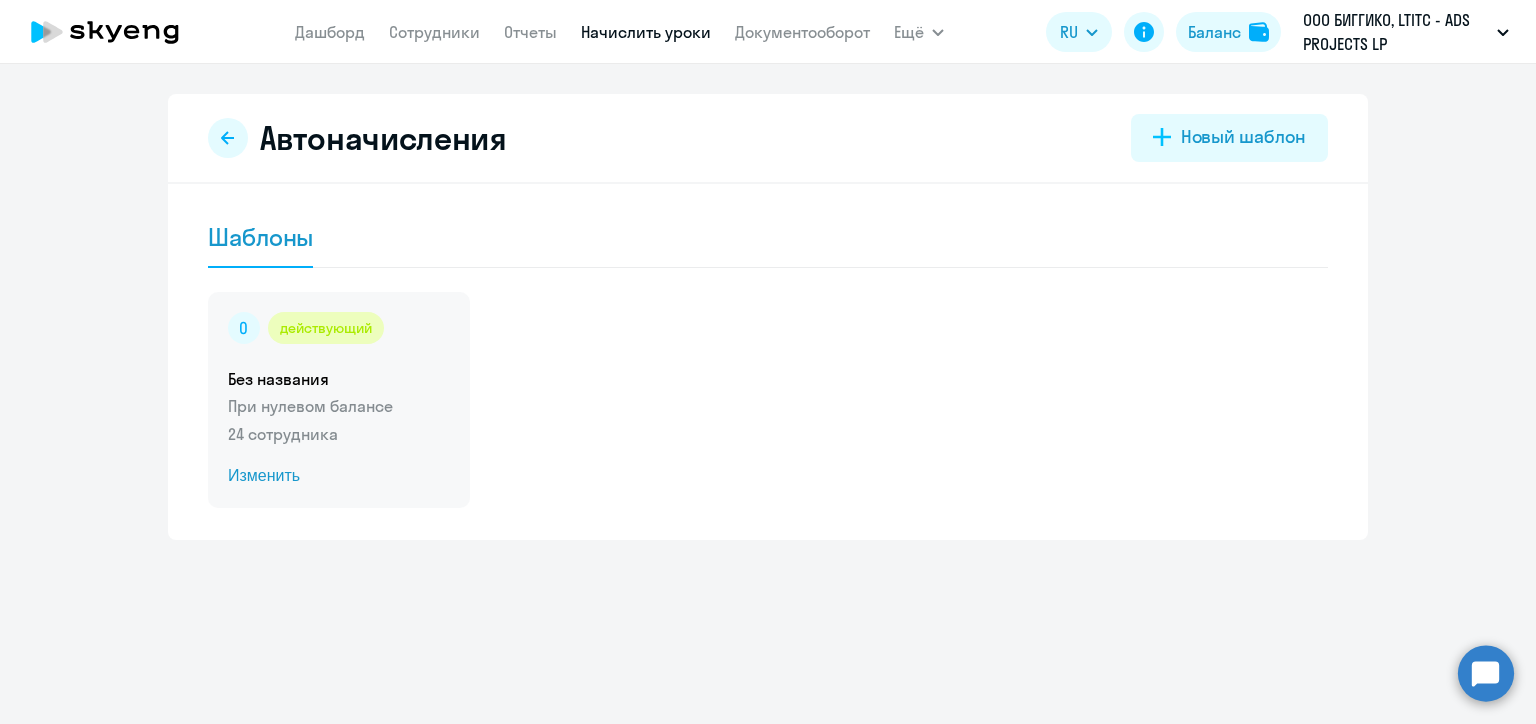 click on "Изменить" 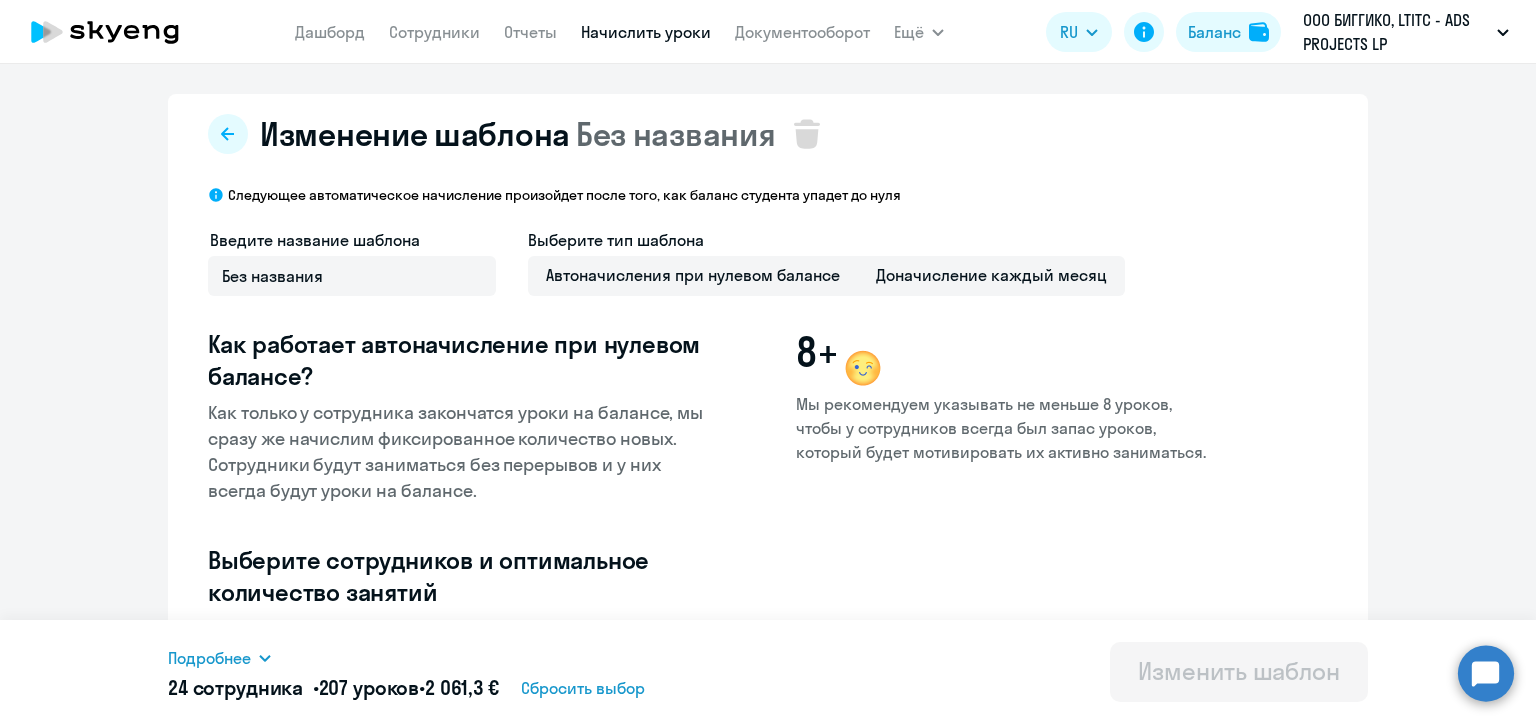 scroll, scrollTop: 300, scrollLeft: 0, axis: vertical 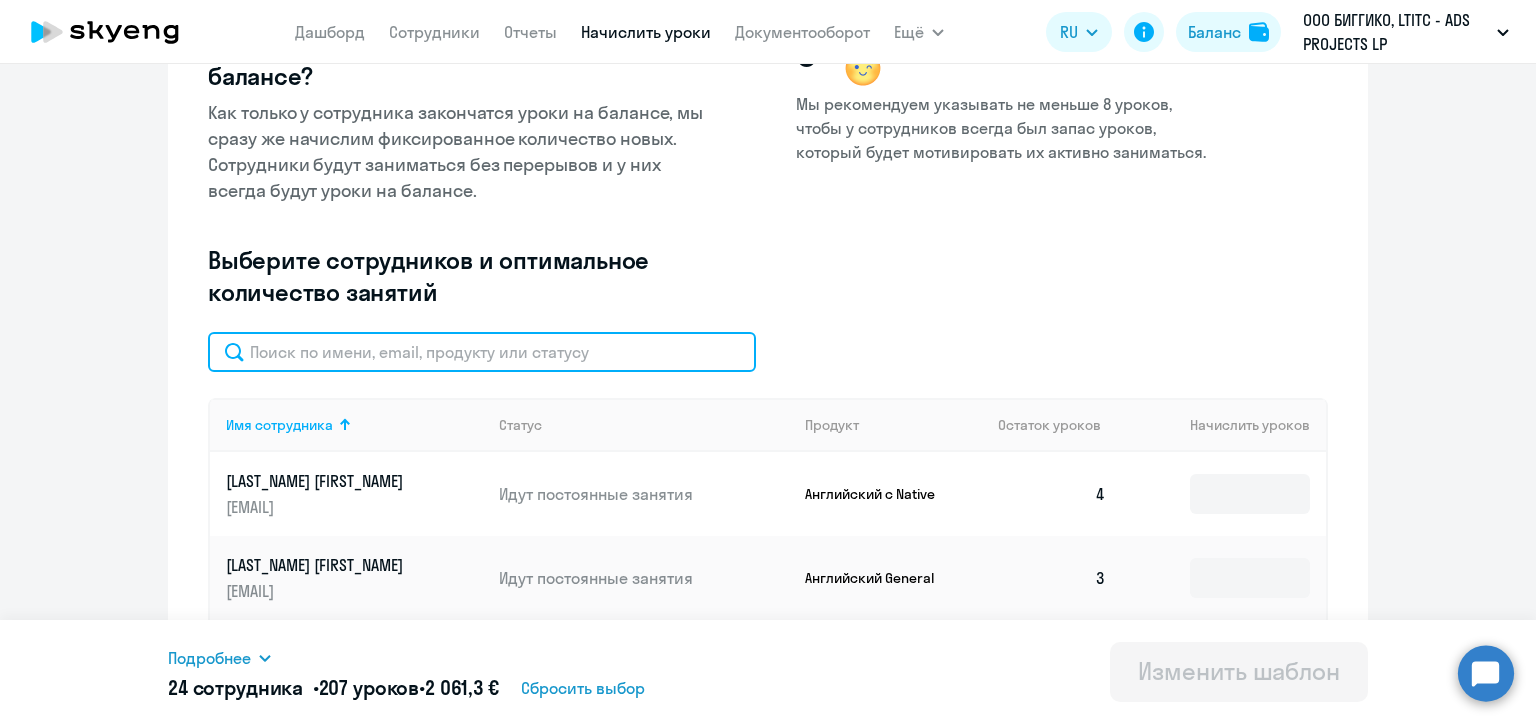 click 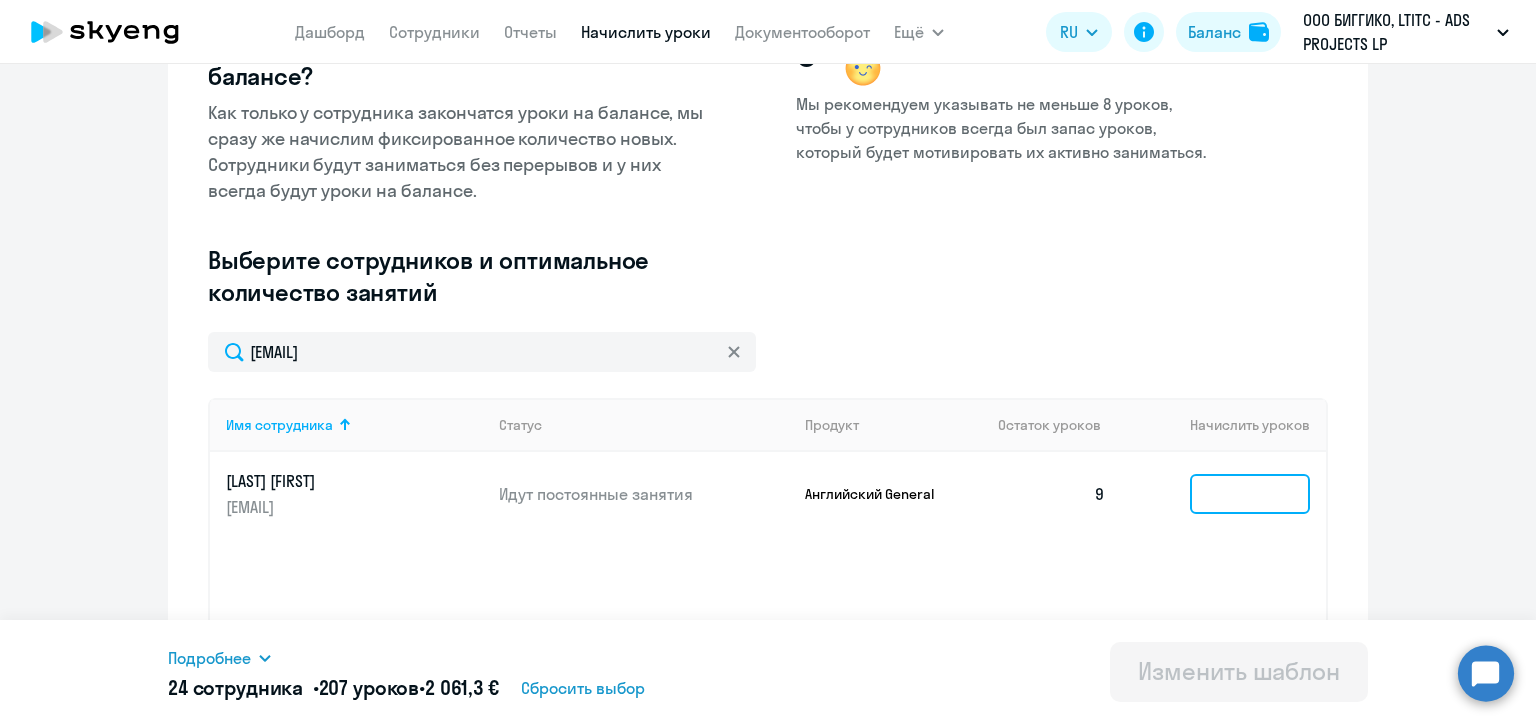 click 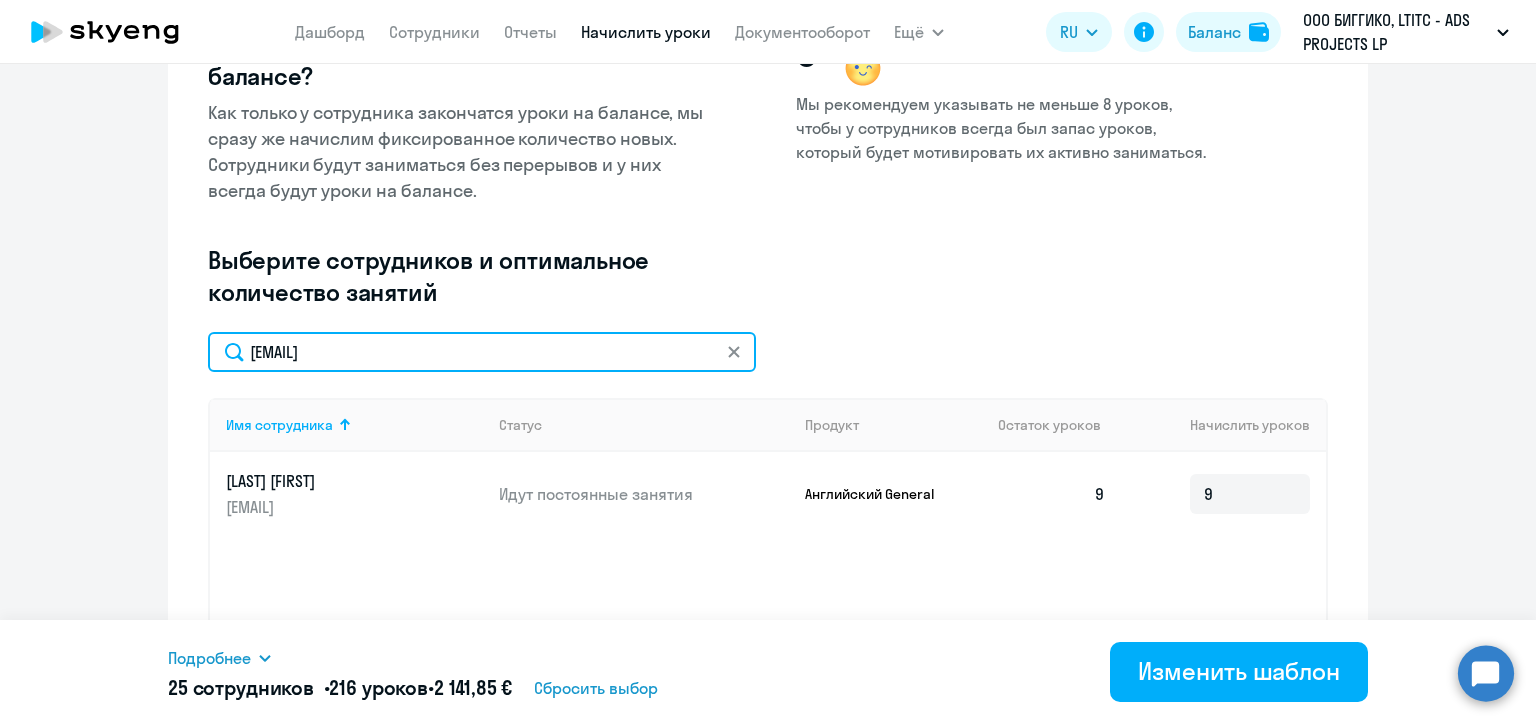 click on "maksimenko.alexei@biggiko.com" 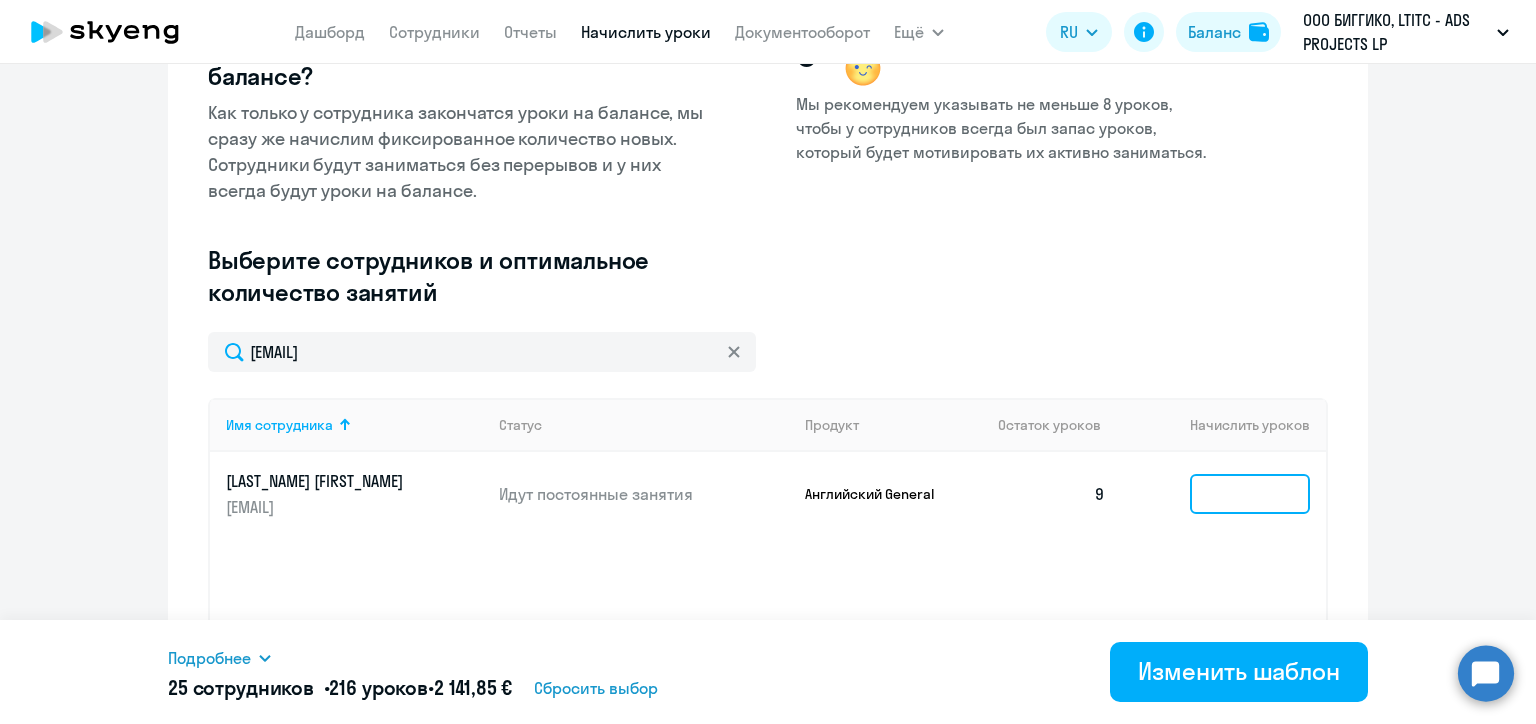 click 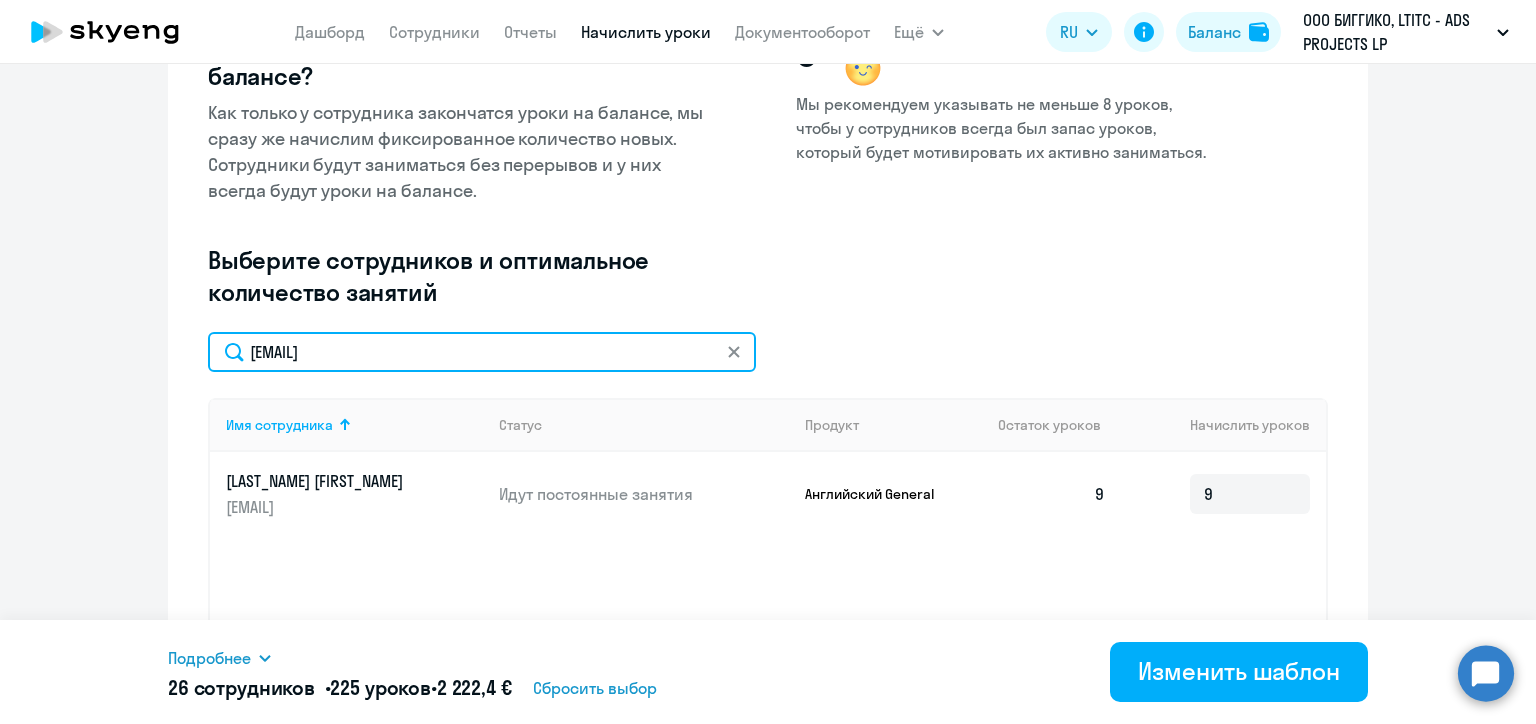 click on "anastasia.pyrohova@alreadymedia.com" 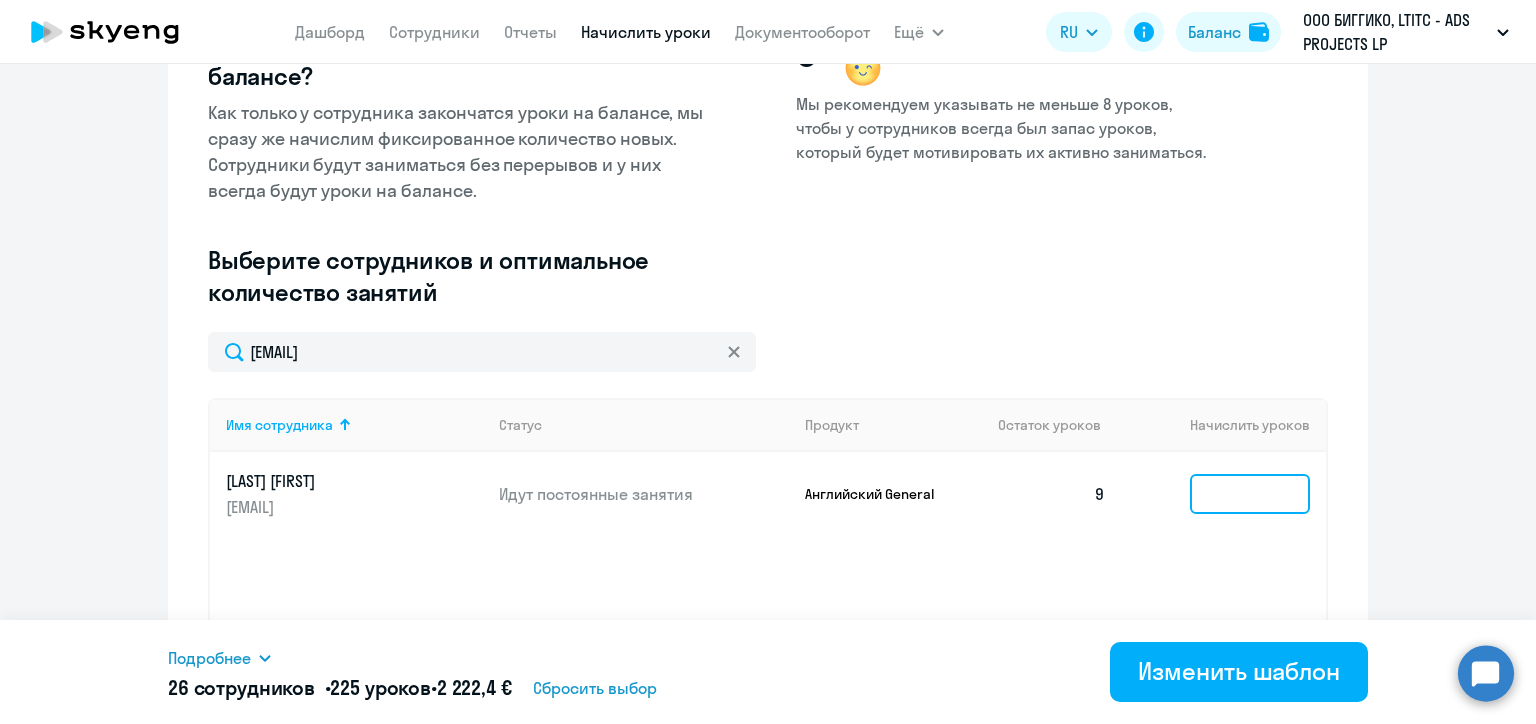 click 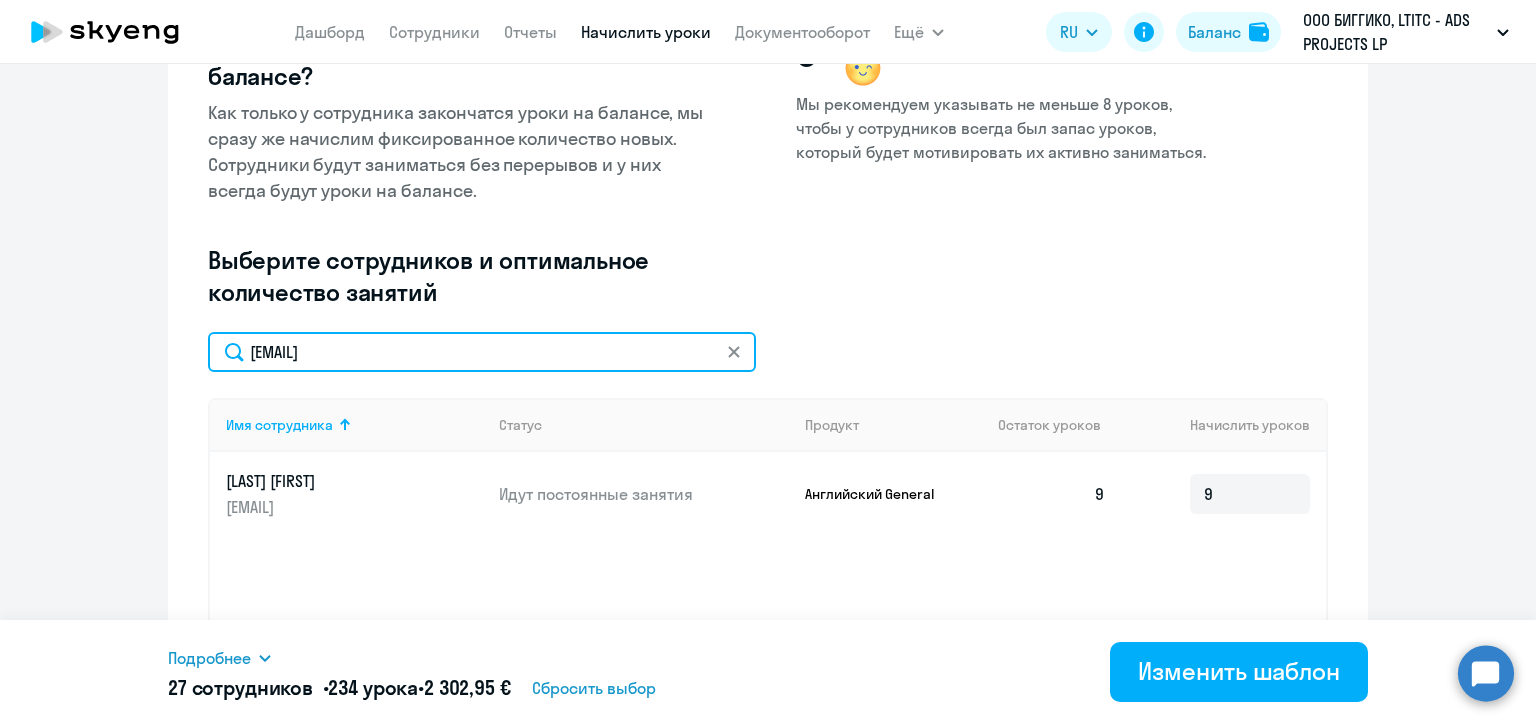 click on "pashaly.yuri@biggiko.com" 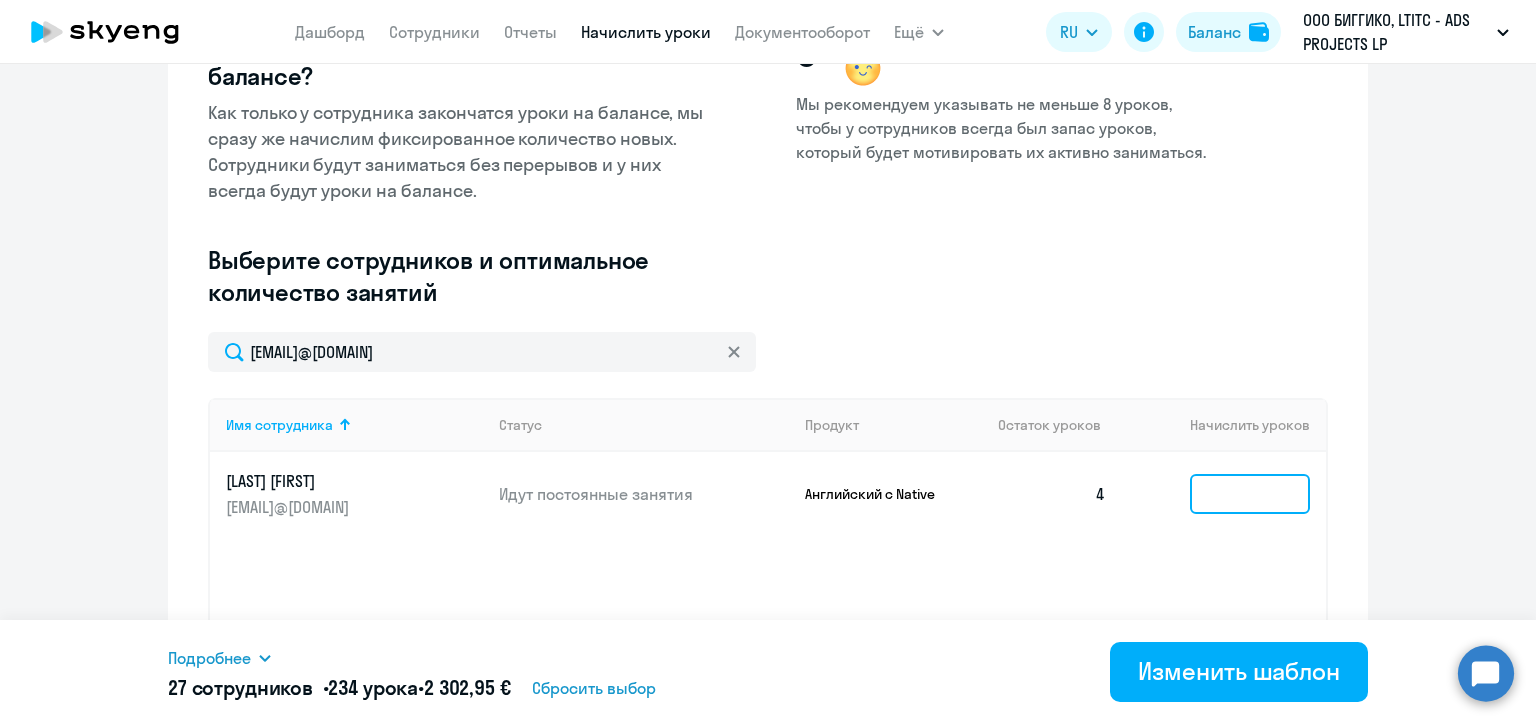 click 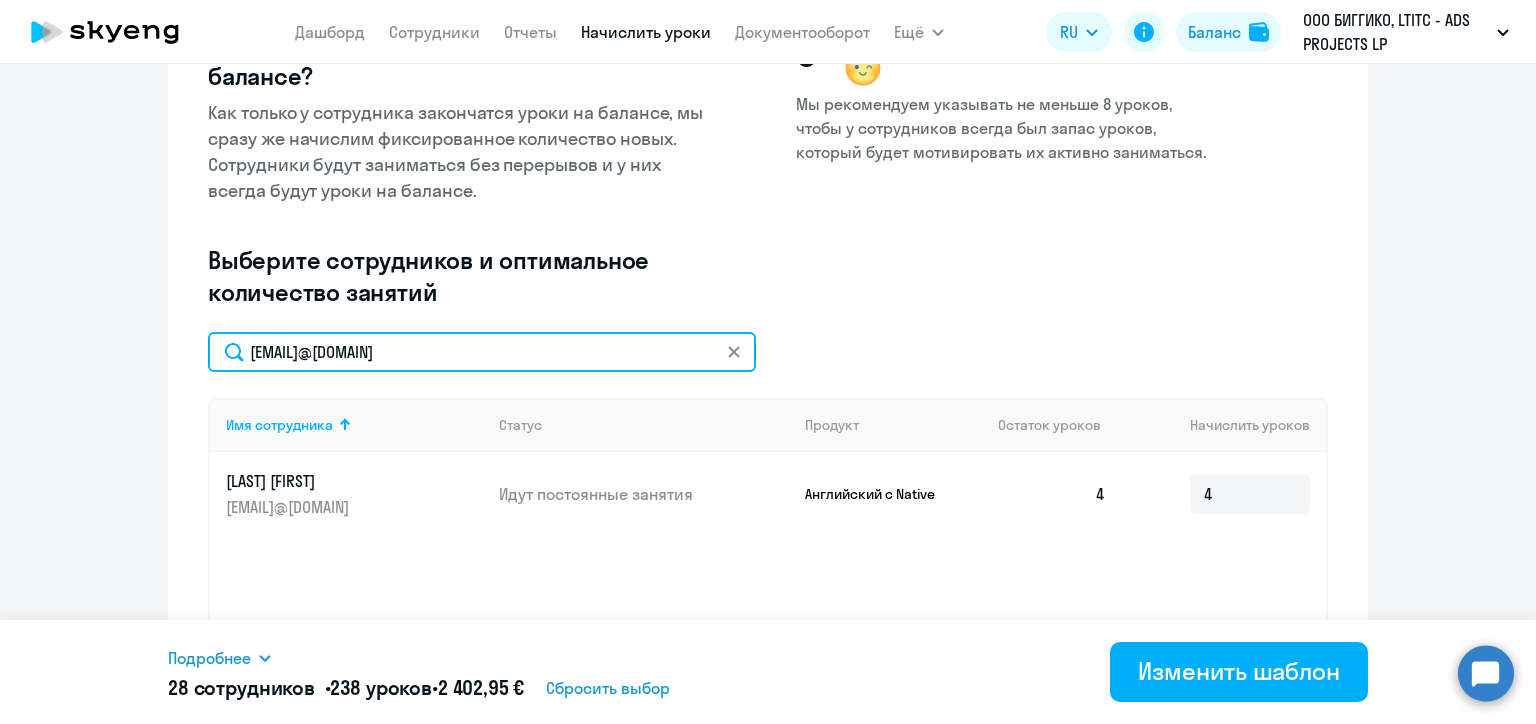 click on "andrei.deilid@biggiko.com" 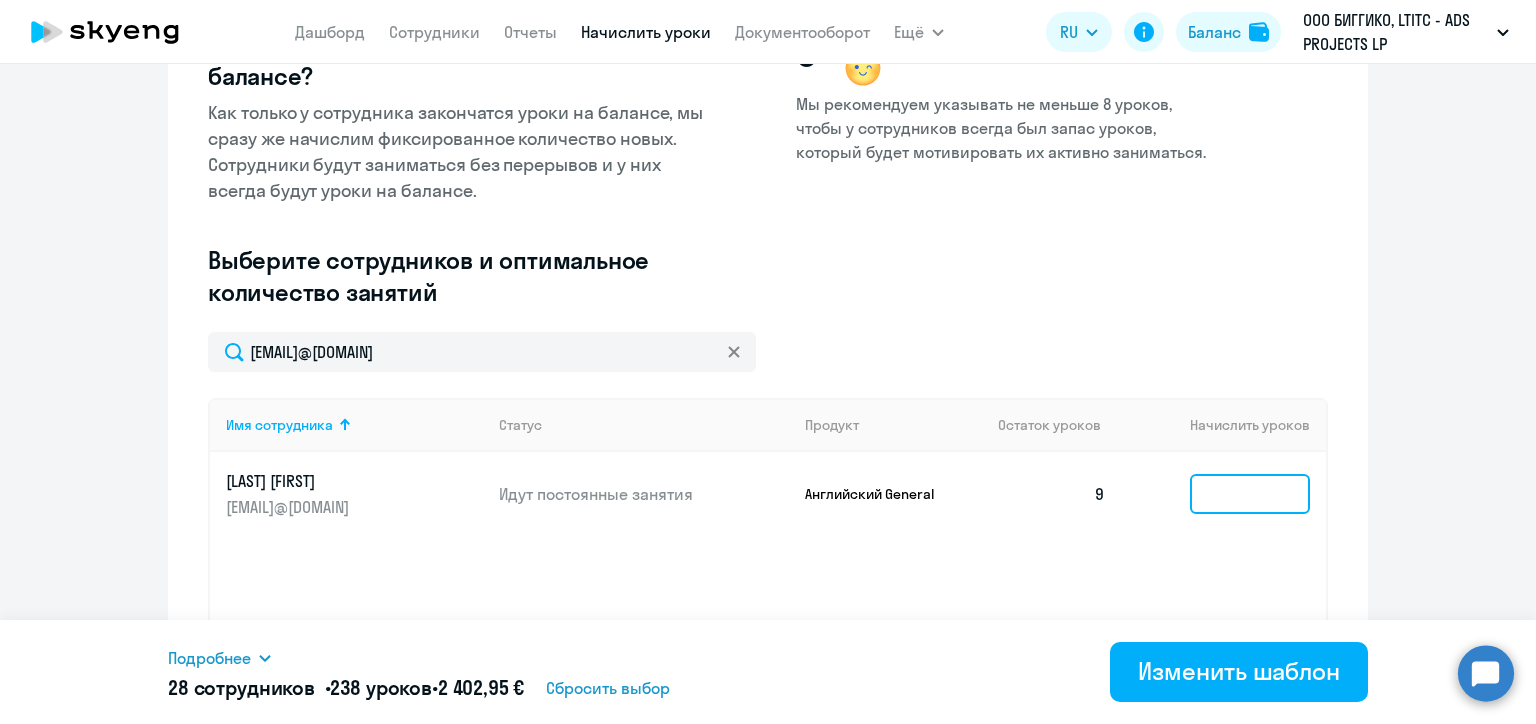 click 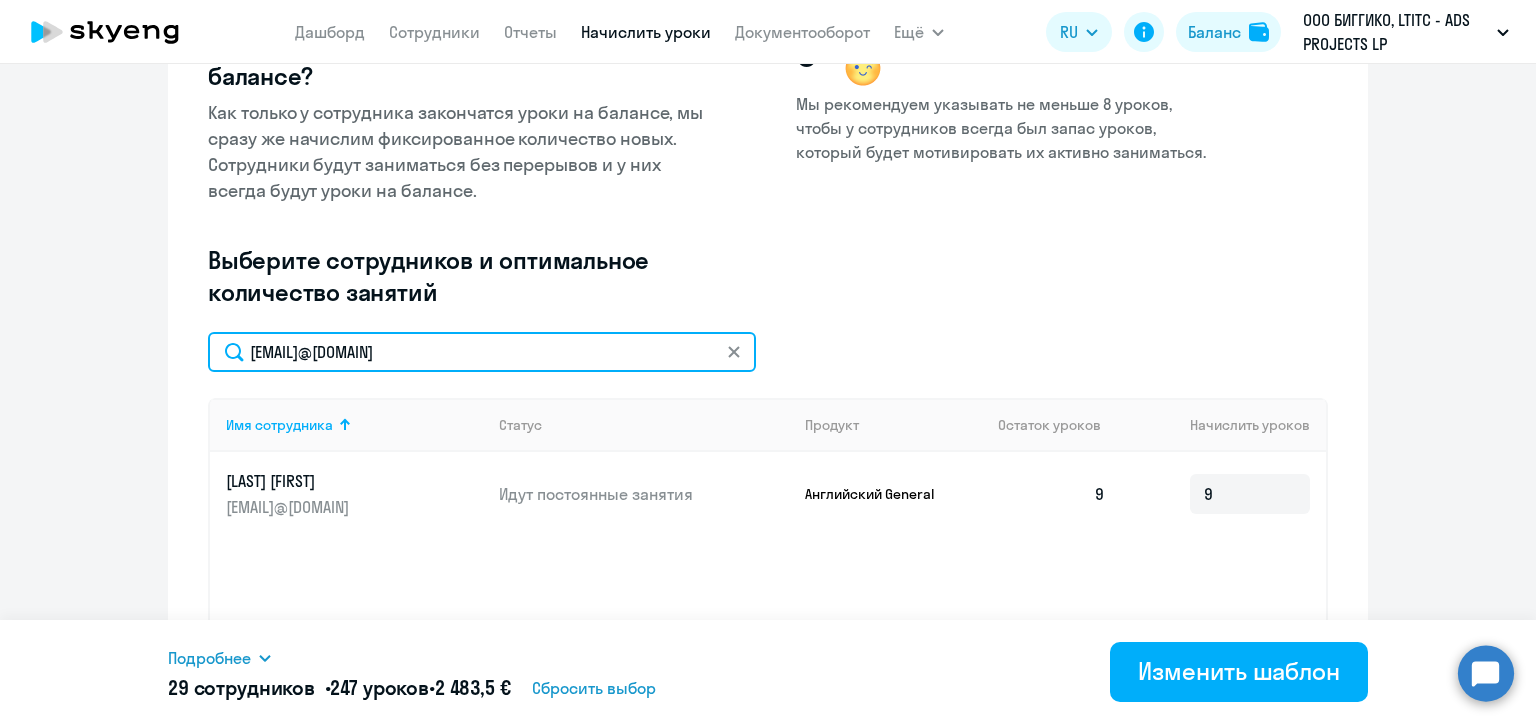 click on "irina.radina@biggiko.com" 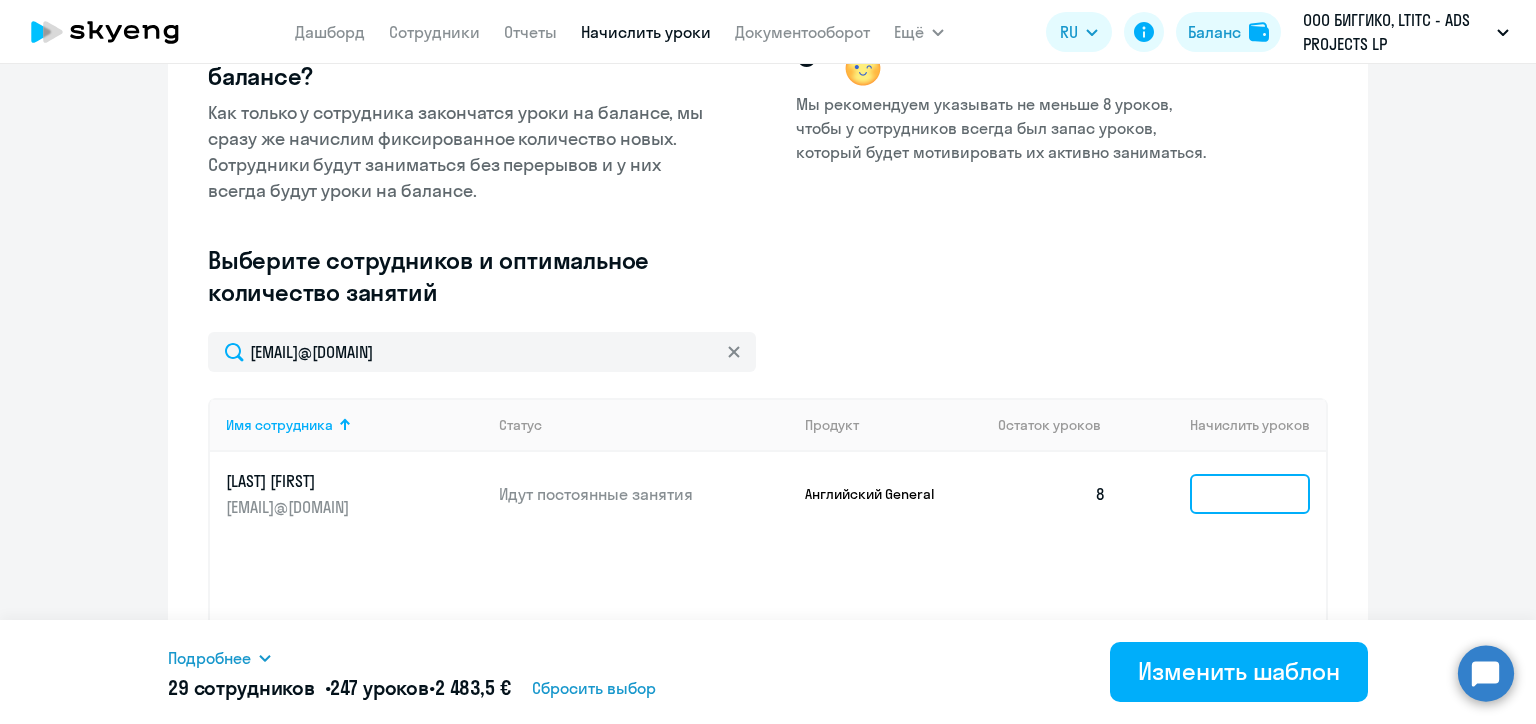 click 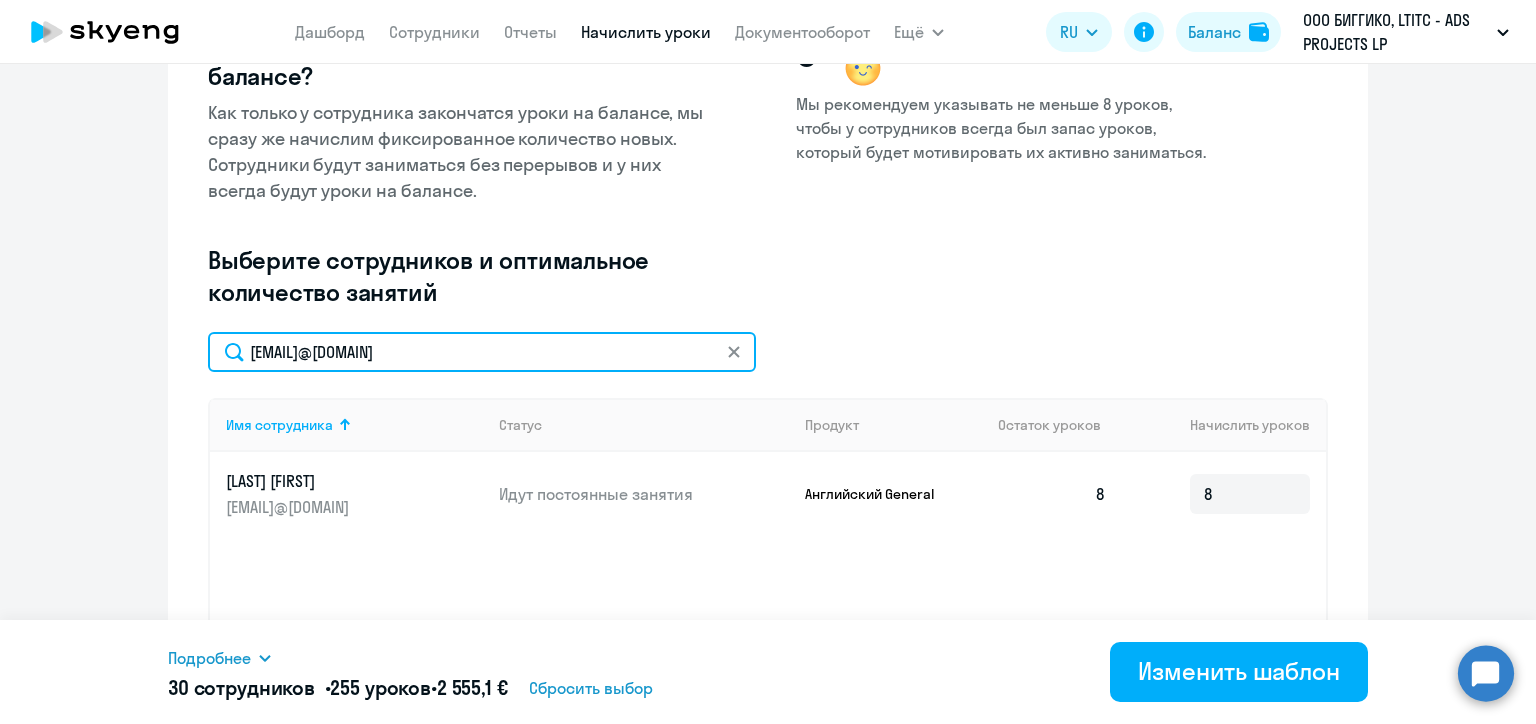 click on "az@biggiko.com" 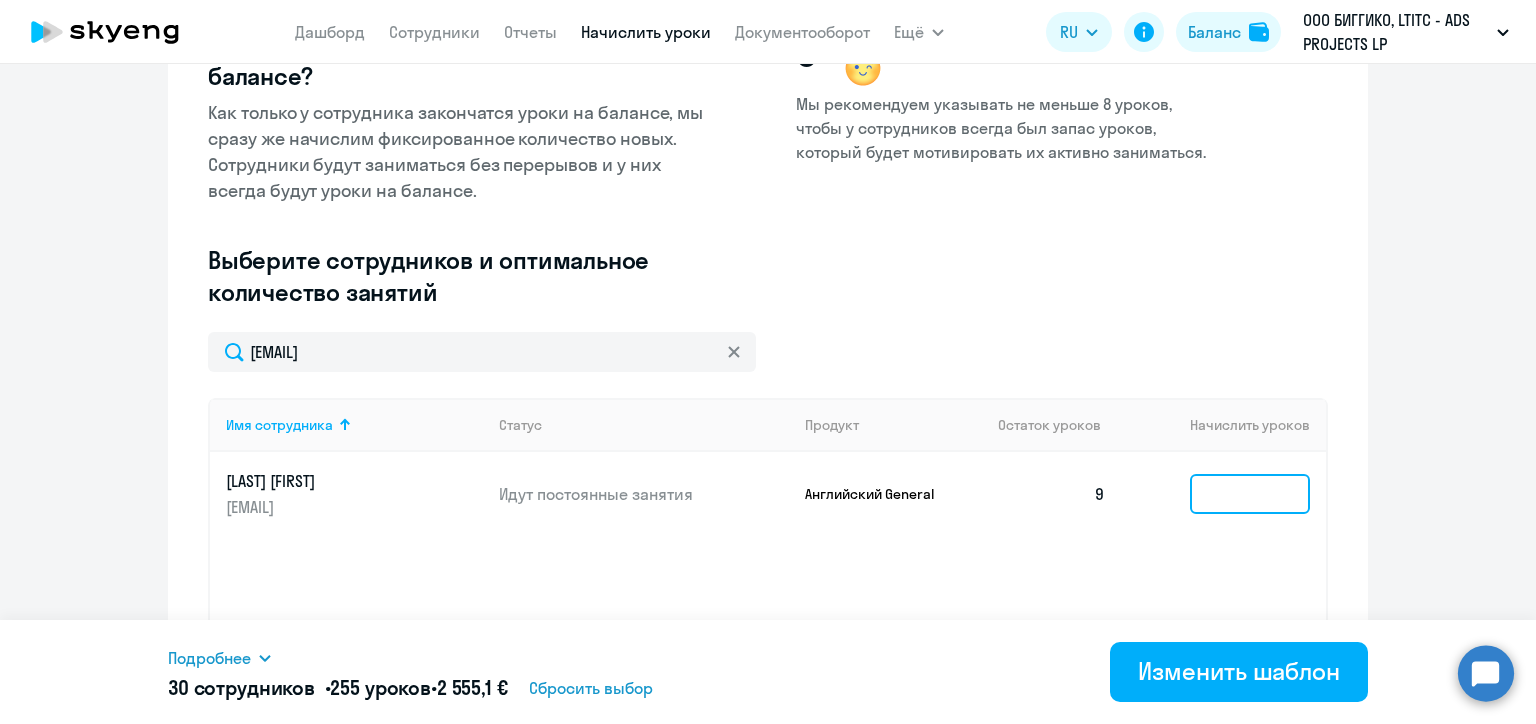 click 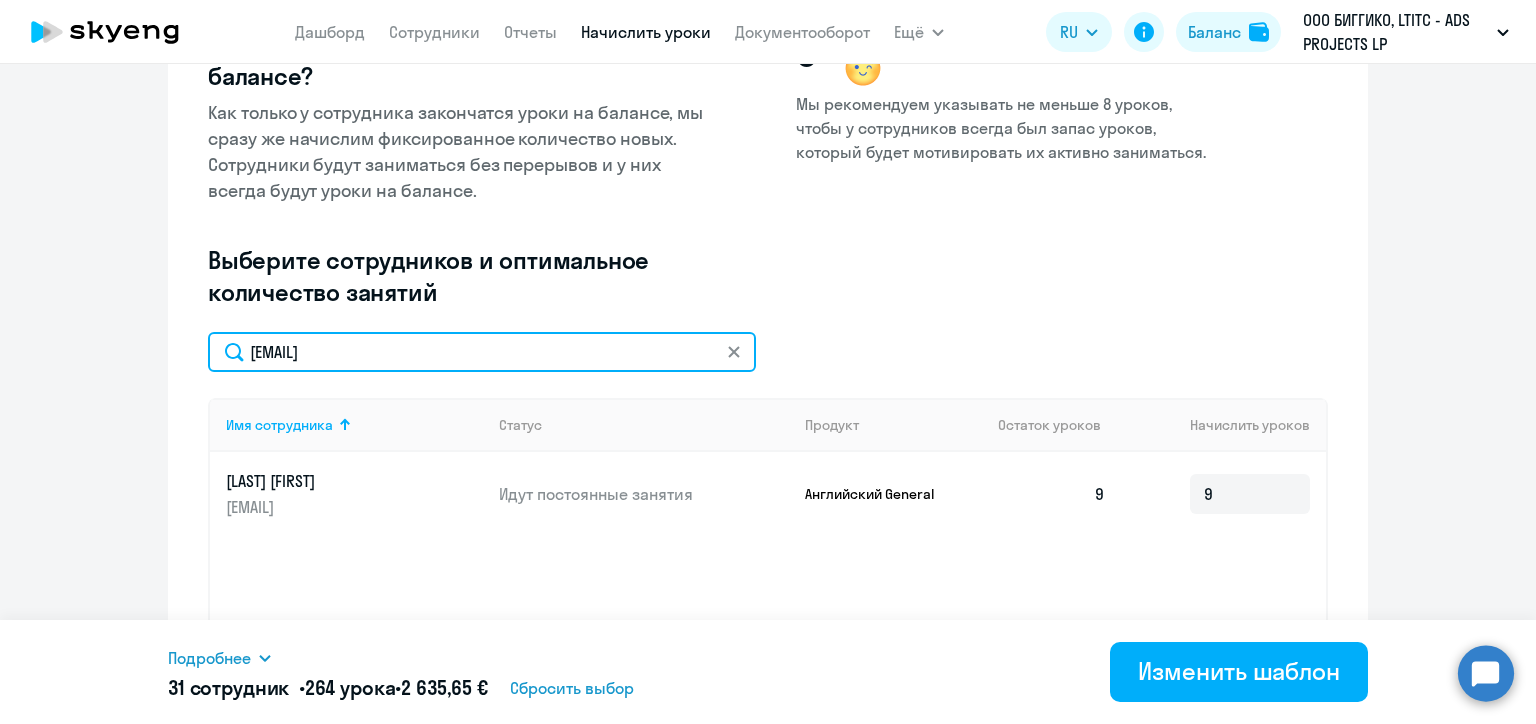 click on "i.arlukevich@biggiko.com" 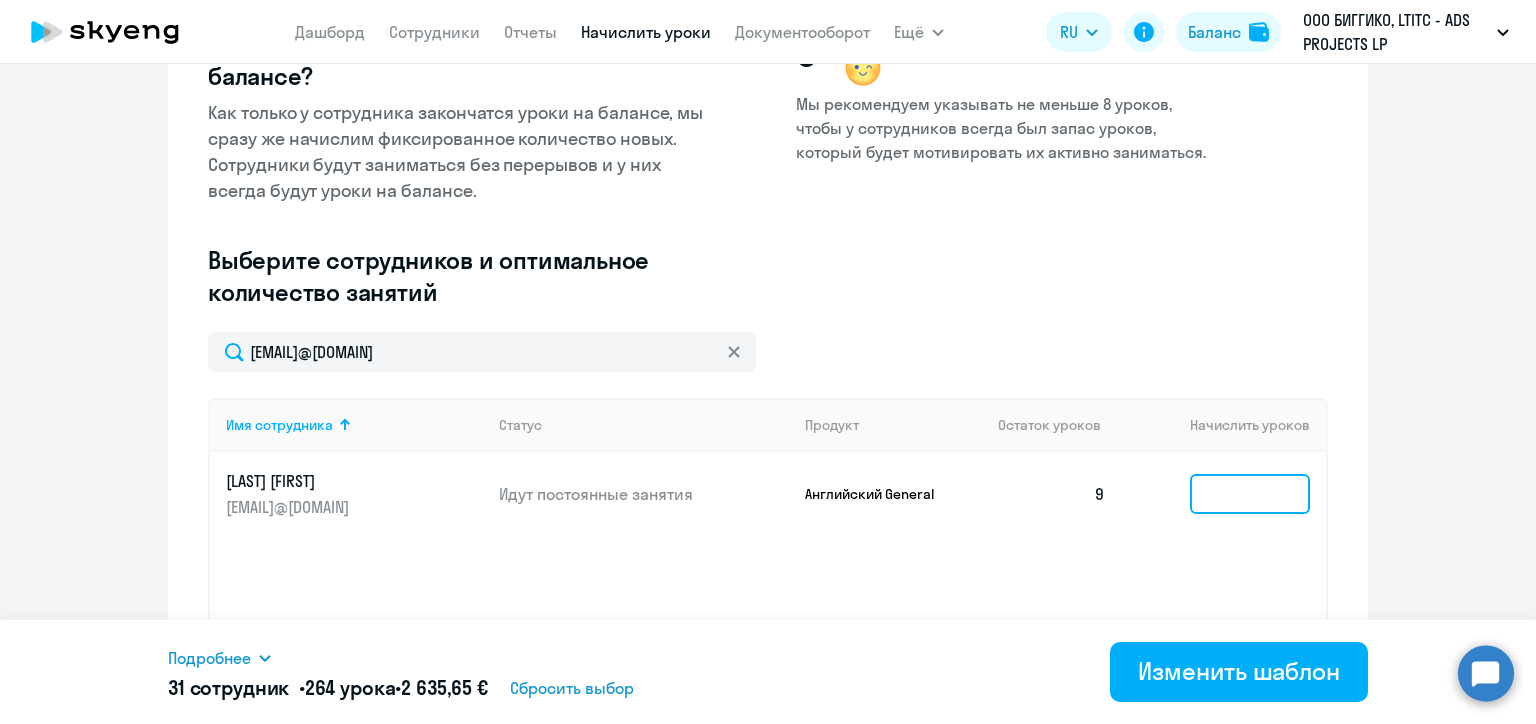 click 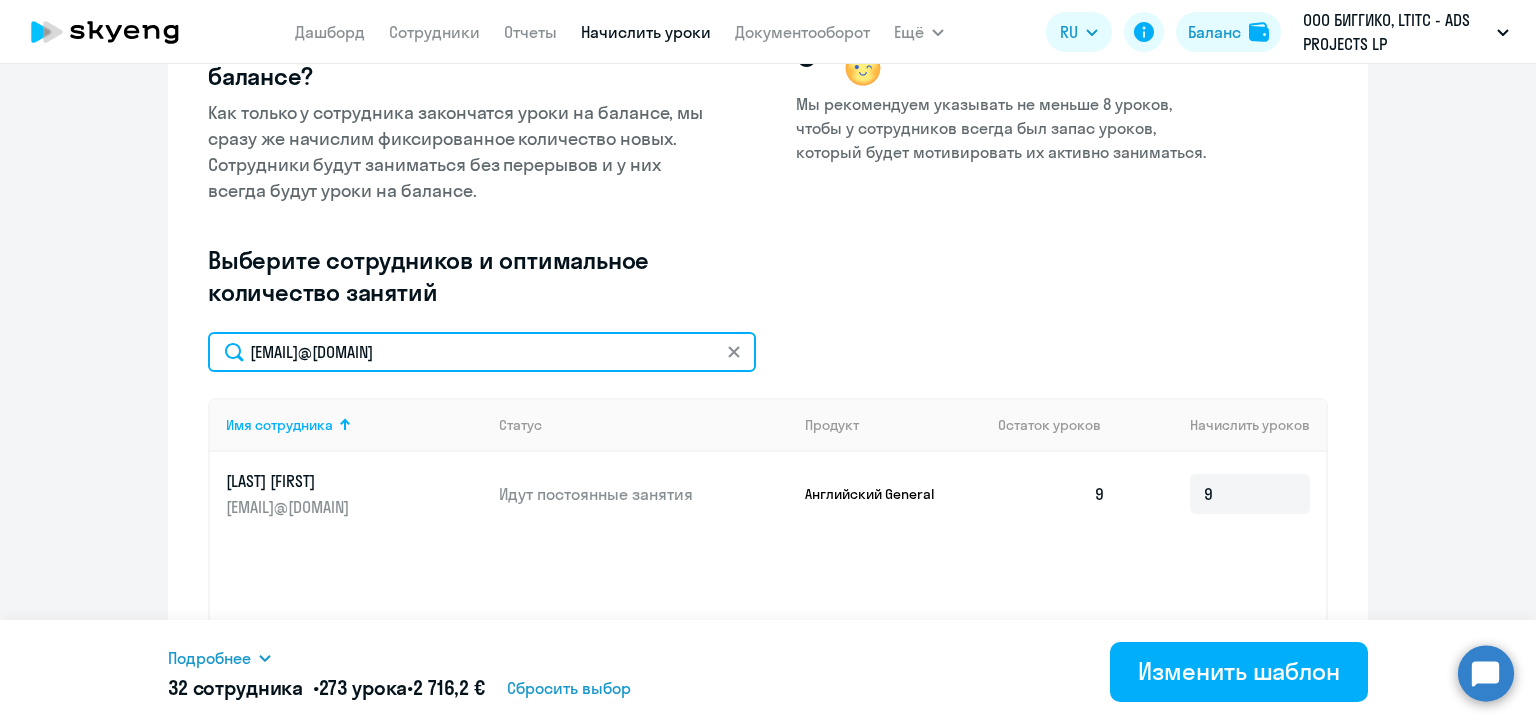 click on "vt@biggiko.com" 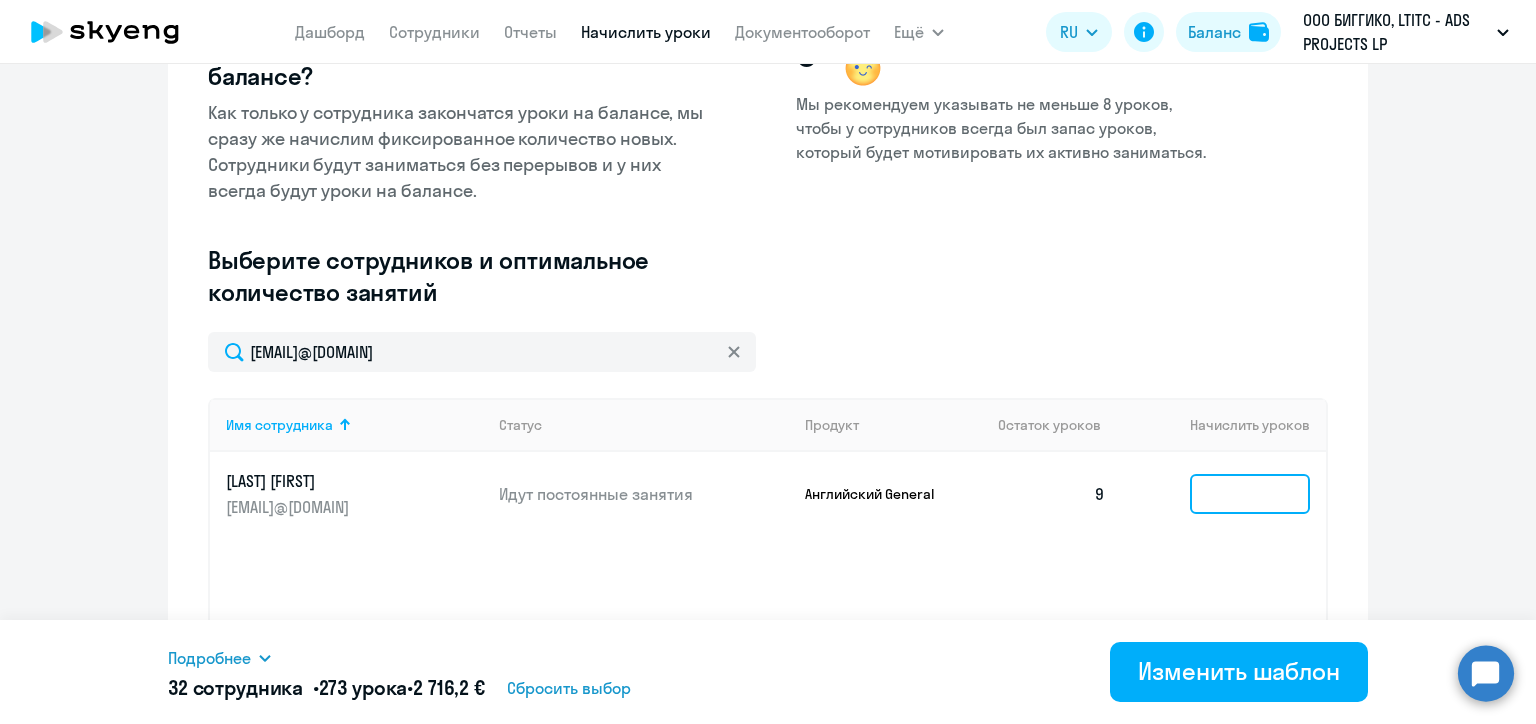 click 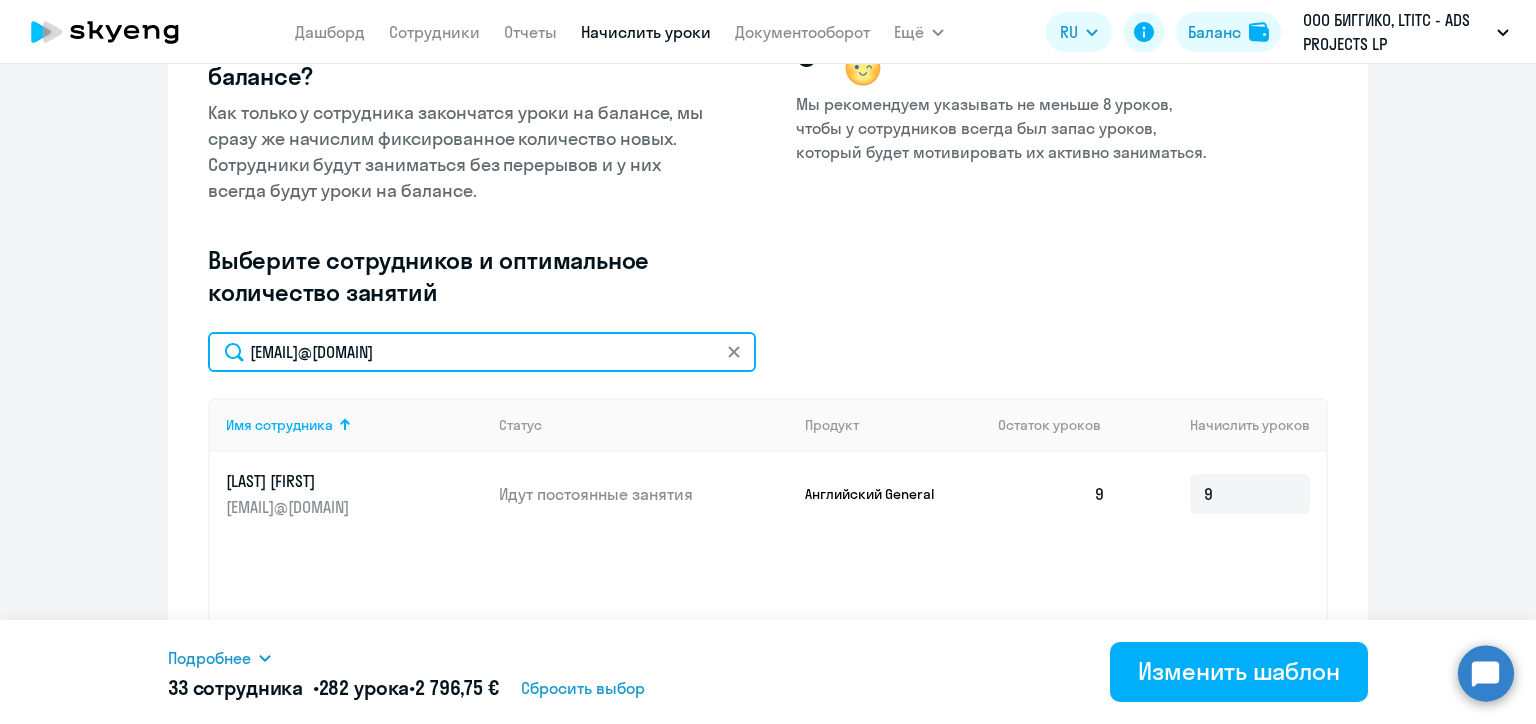 click on "gomyncooln.a.h@gmail.com" 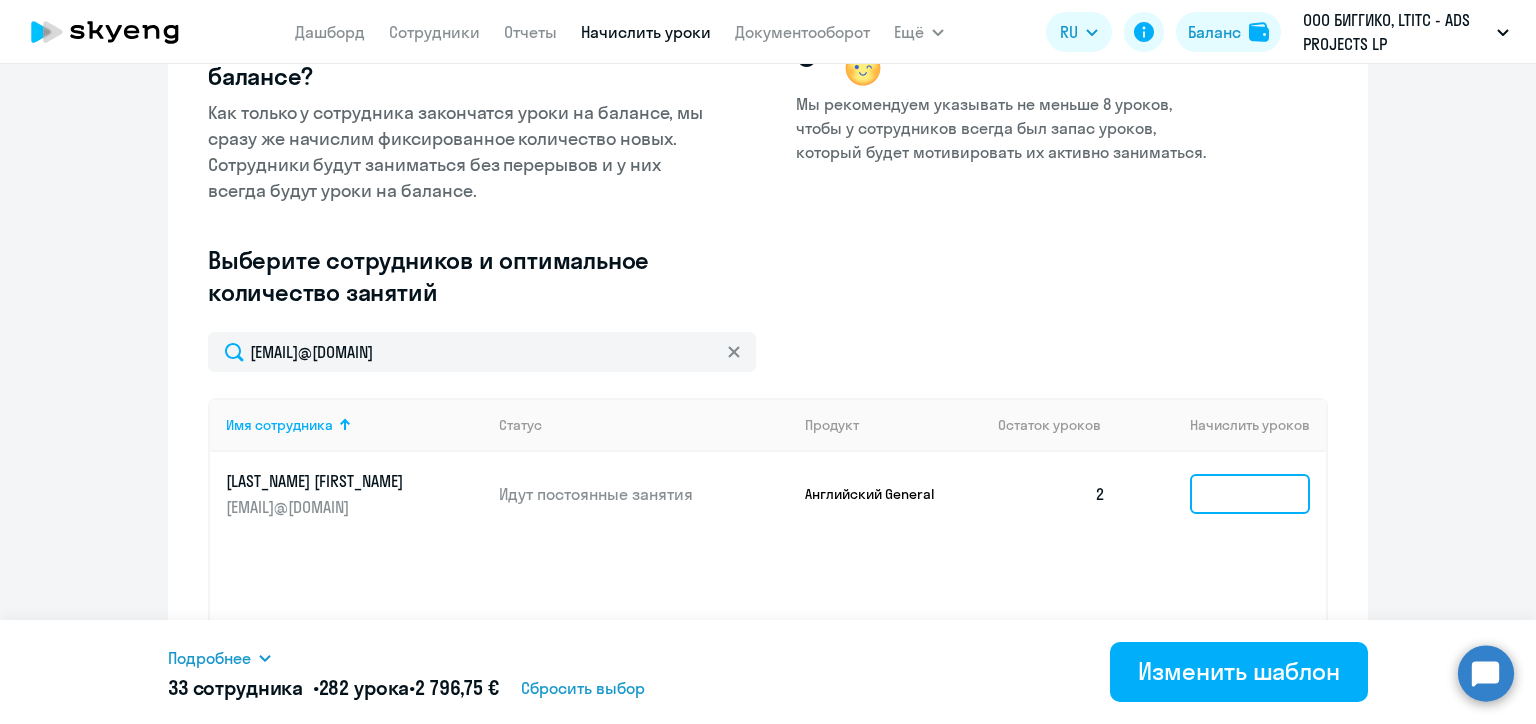 click 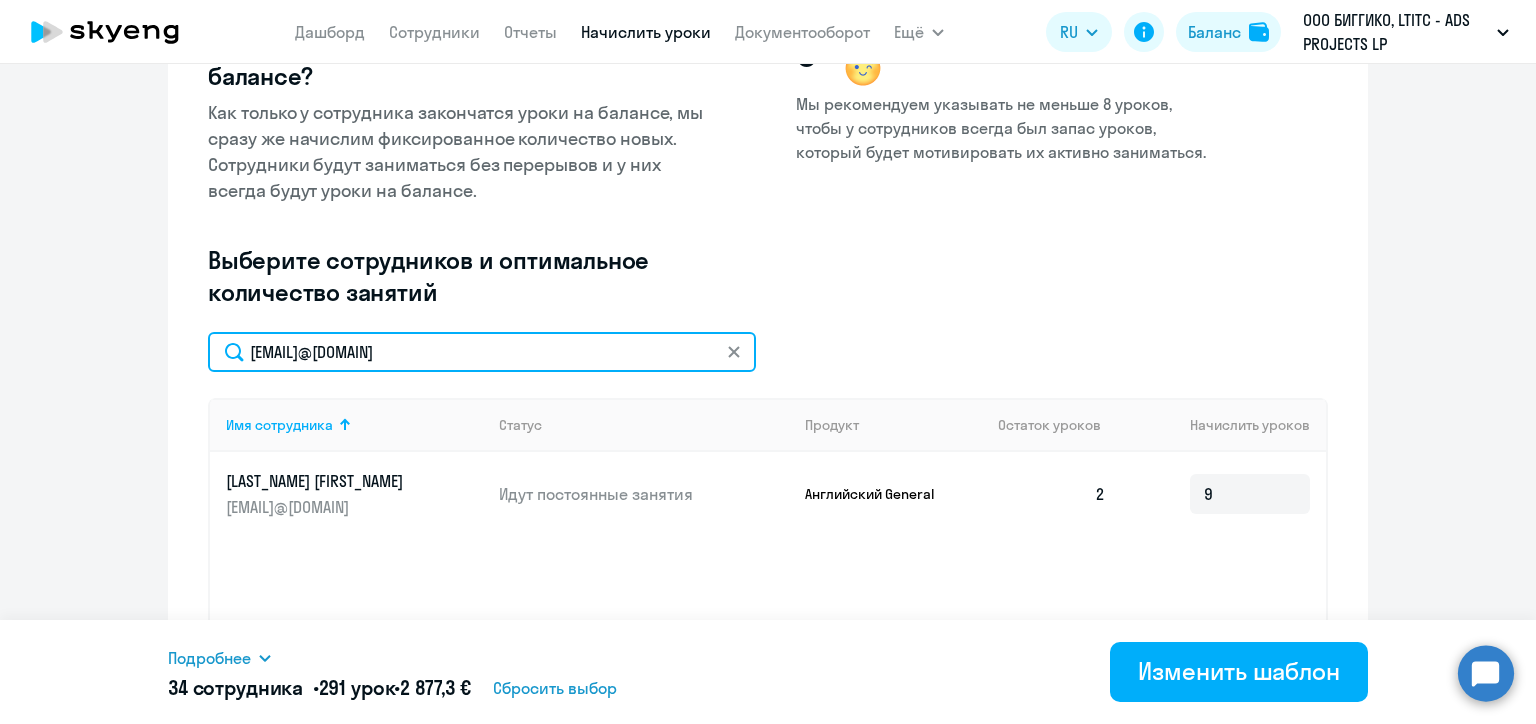click on "anzhela.sarokina@alreadymedia.com" 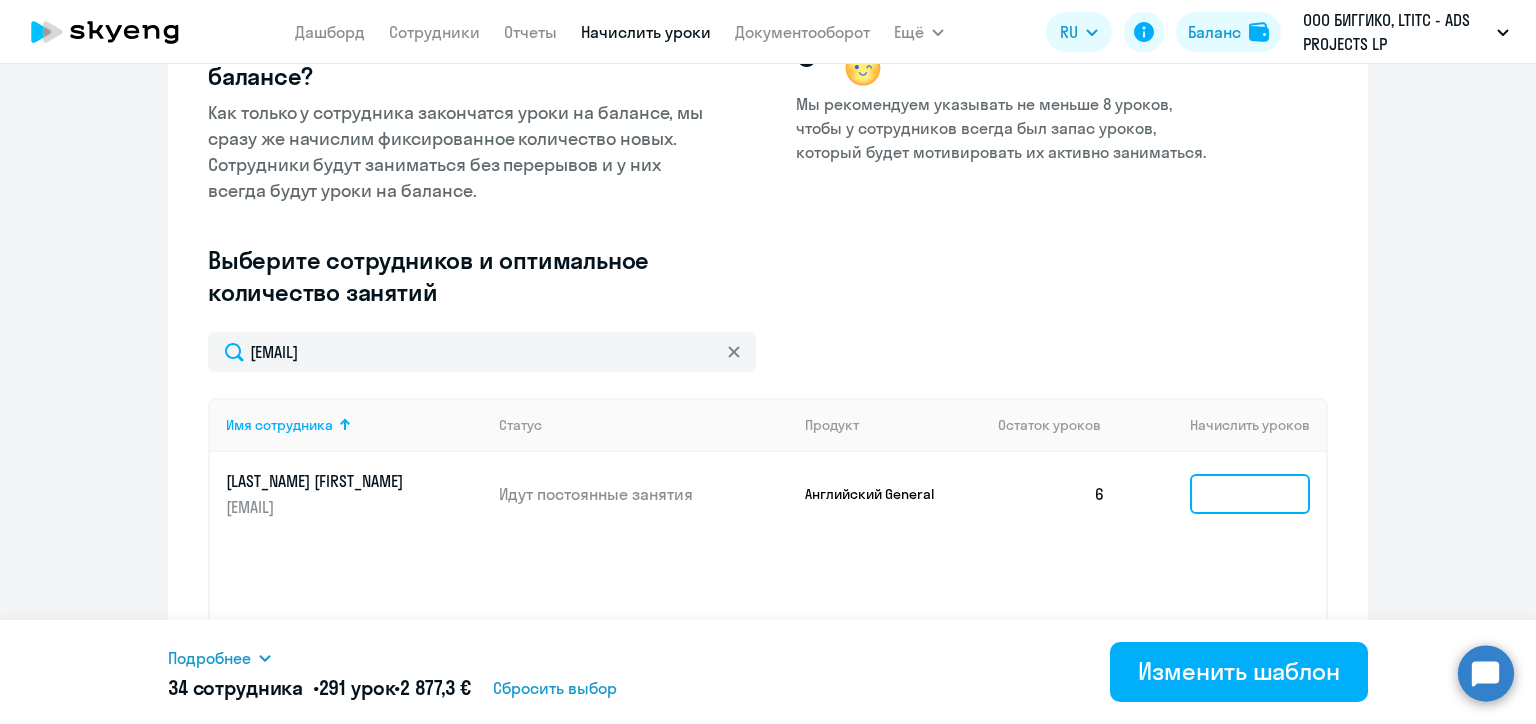 click 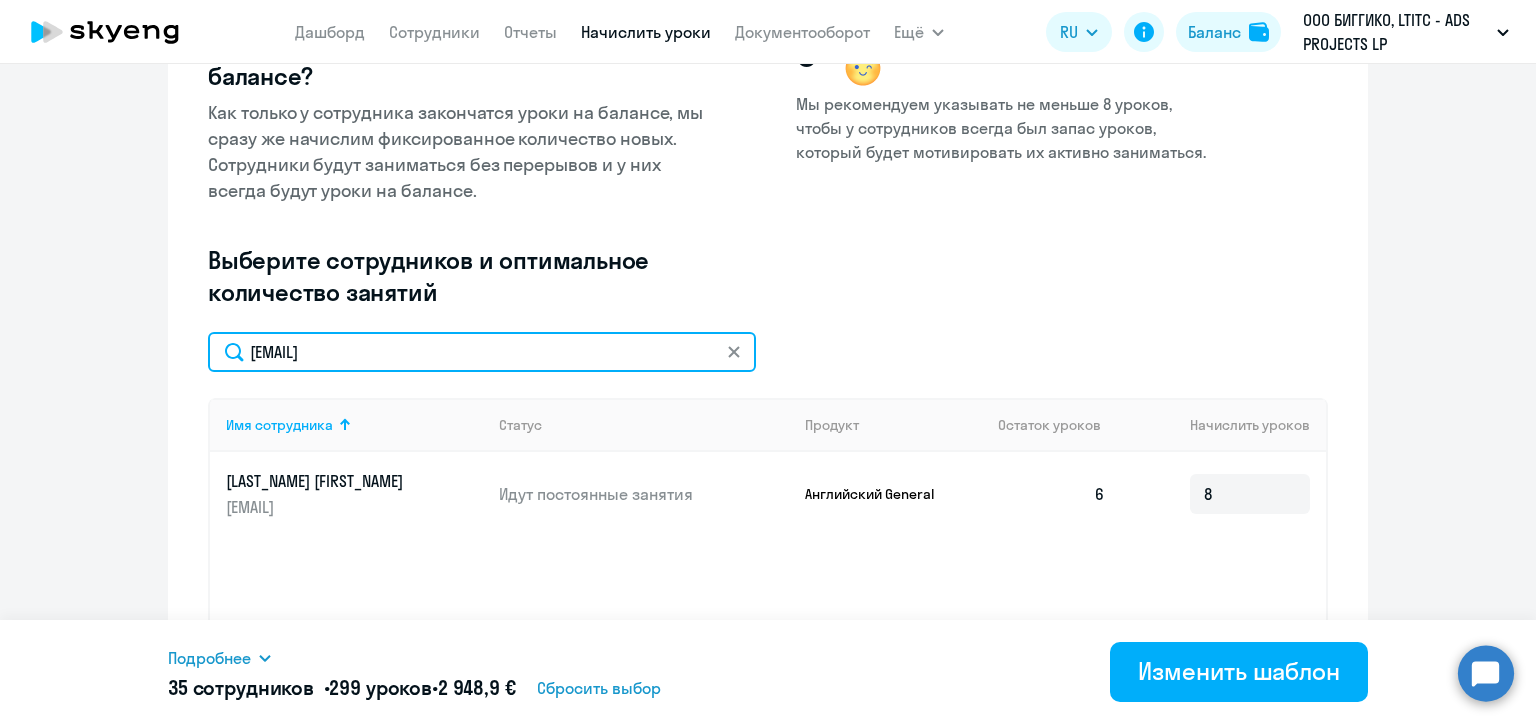 click on "alina.siamionava@alreadymedia.com" 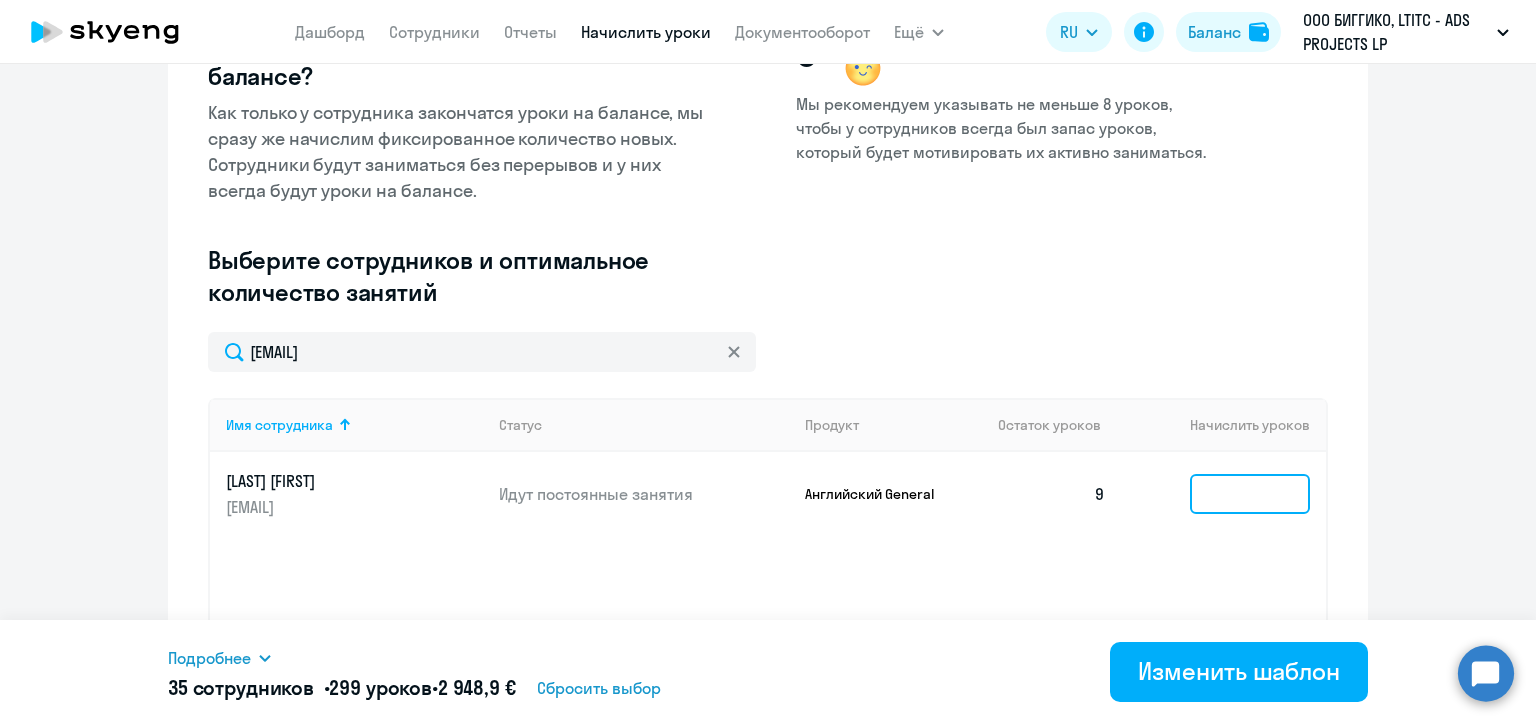 click 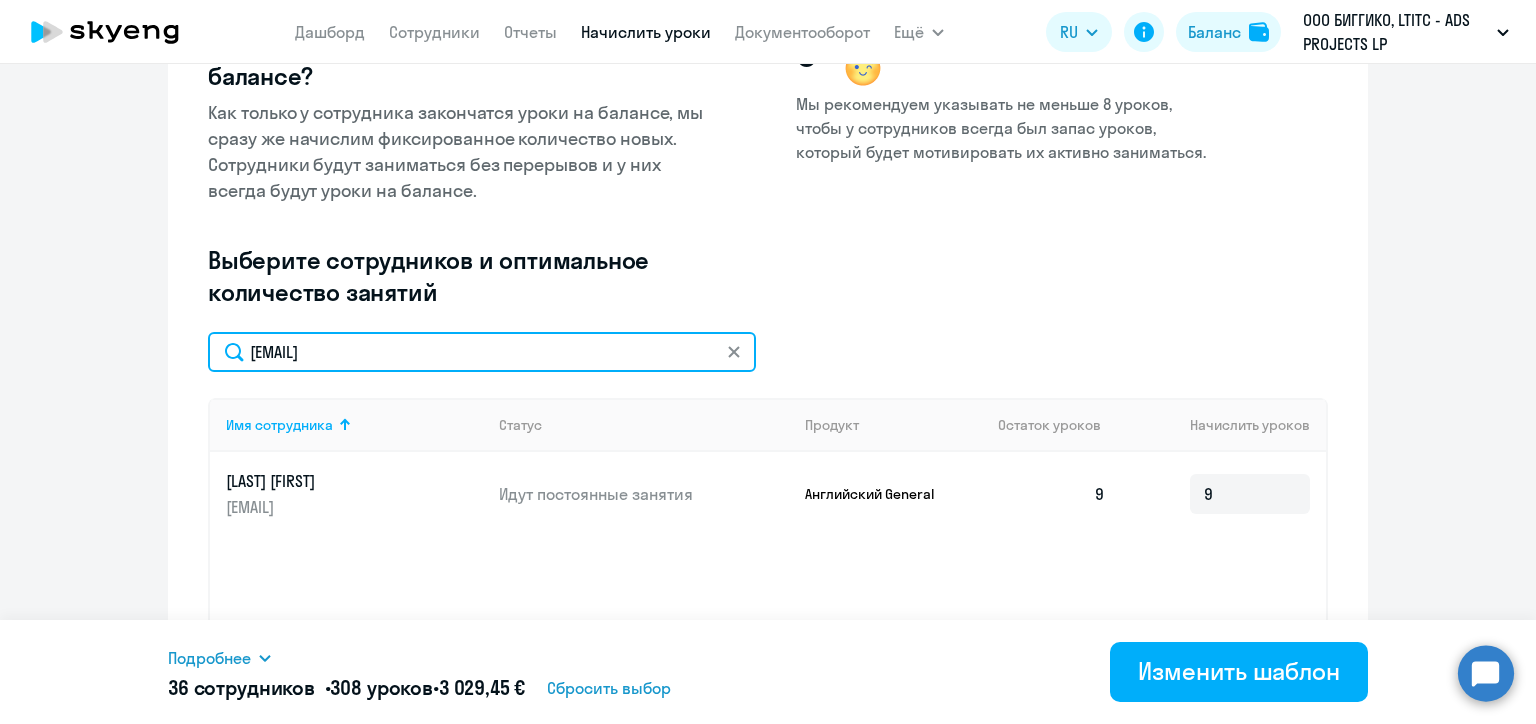 click on "a.denischits@biggiko.com" 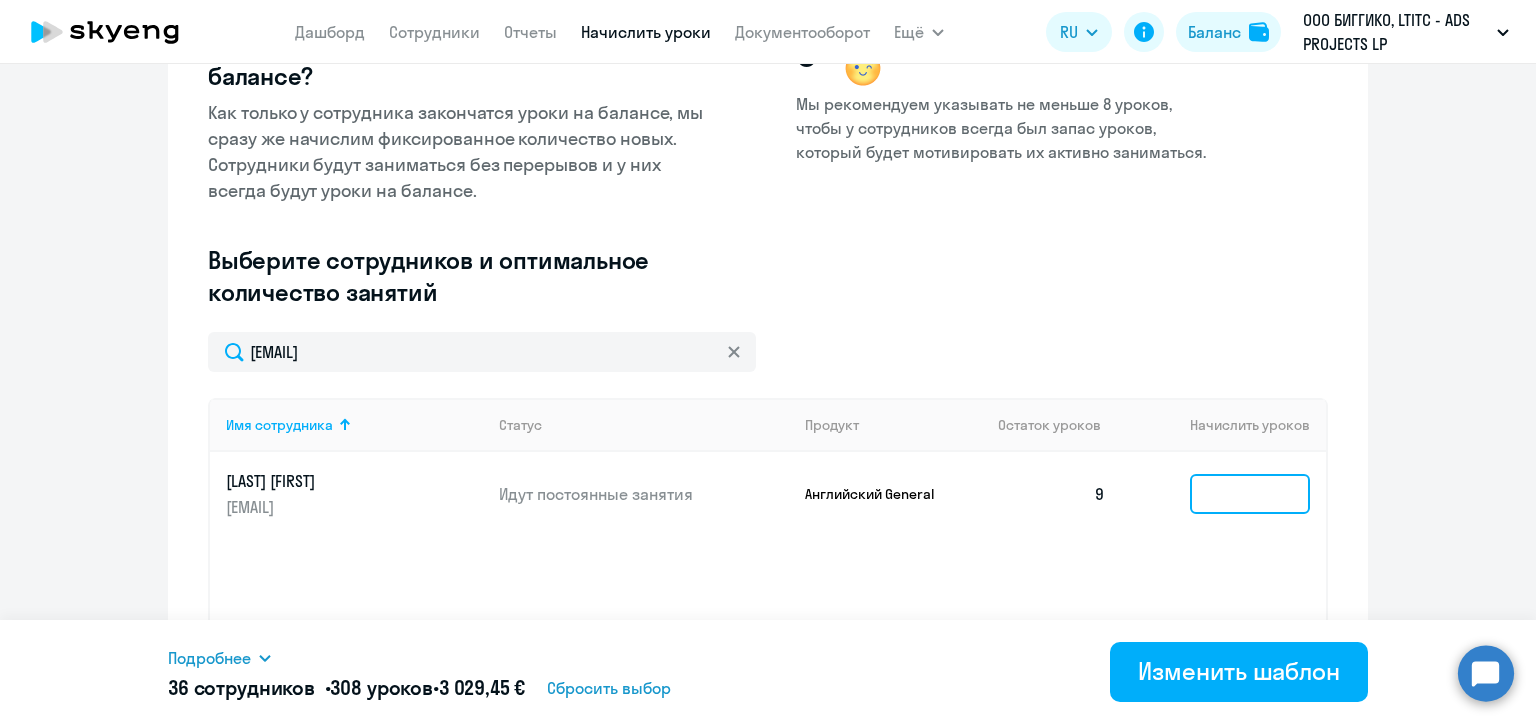 click 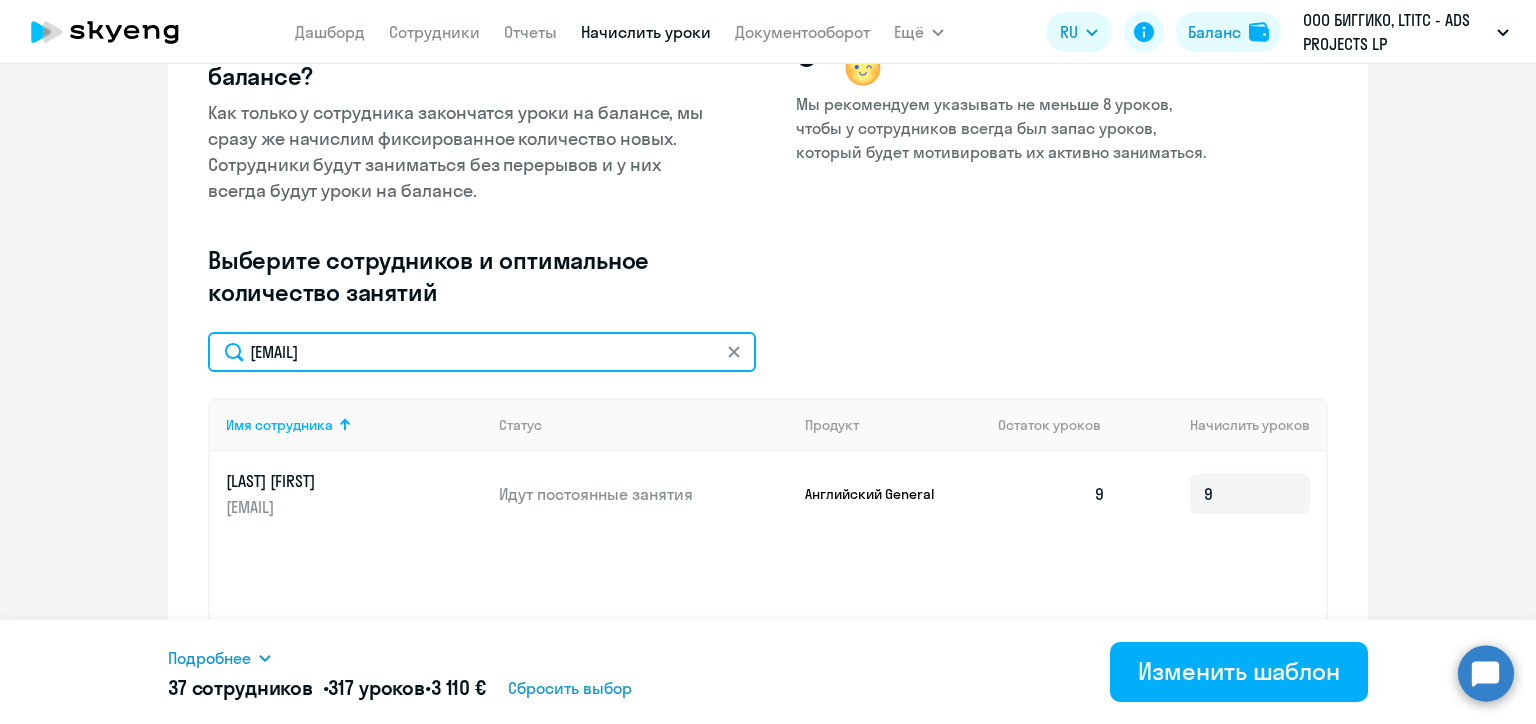 click on "yan.web@biggiko.com" 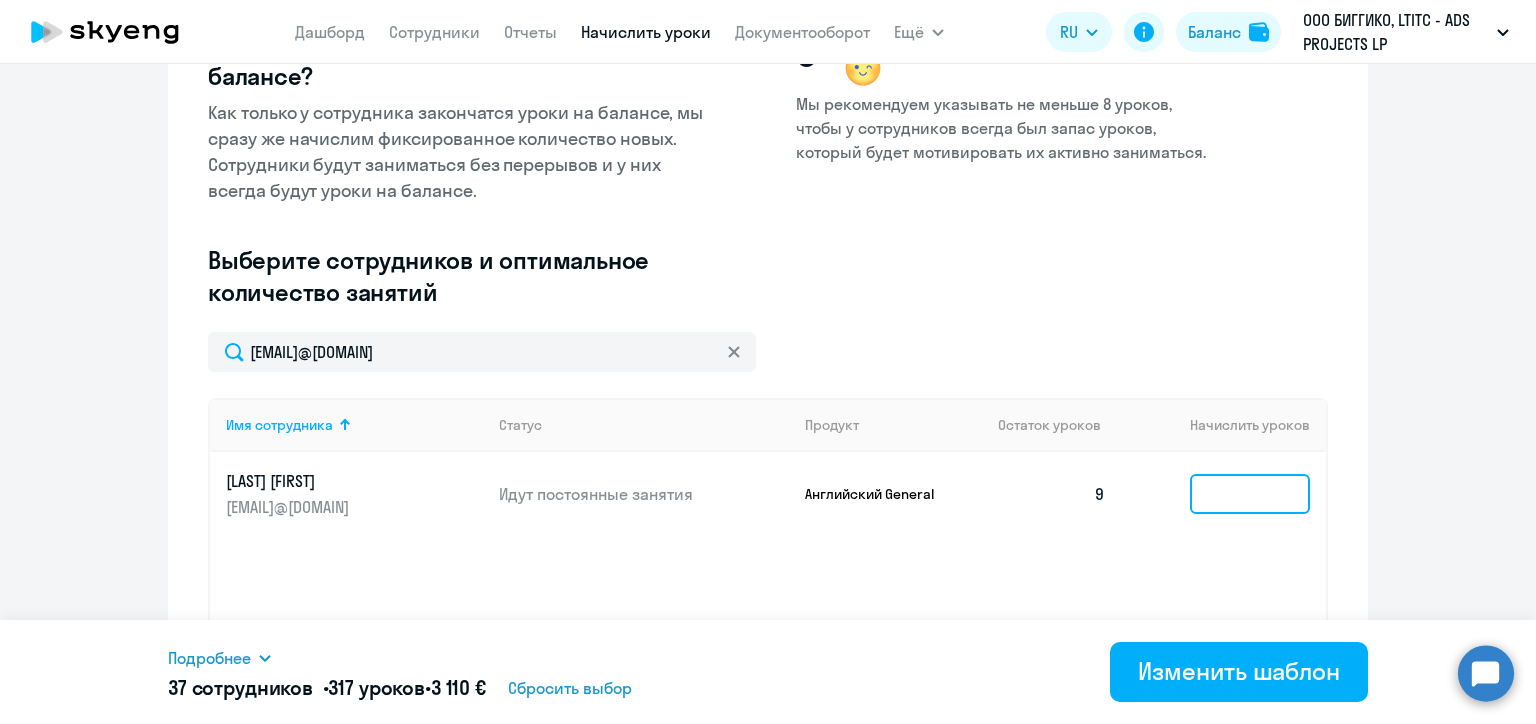 click 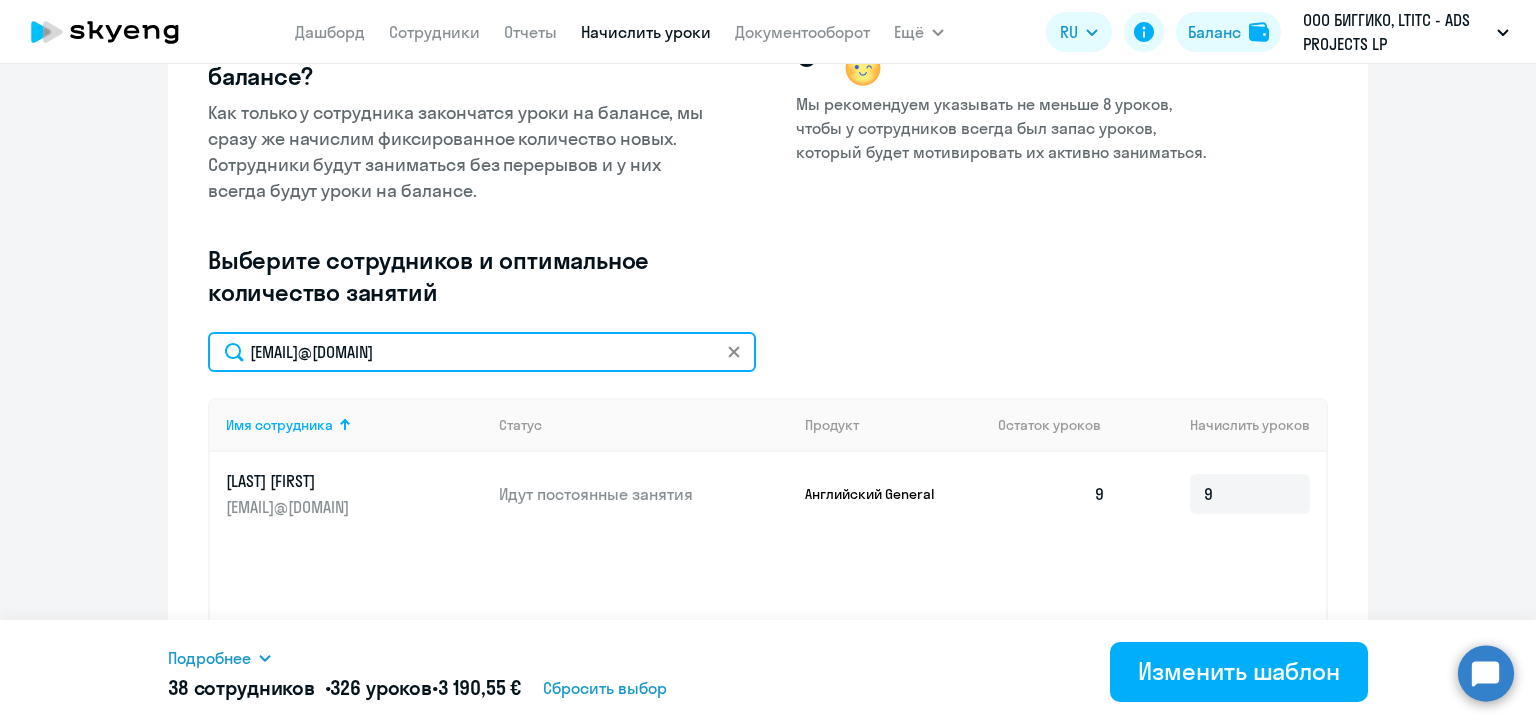 click on "evgeniy.kulikov@biggiko.com" 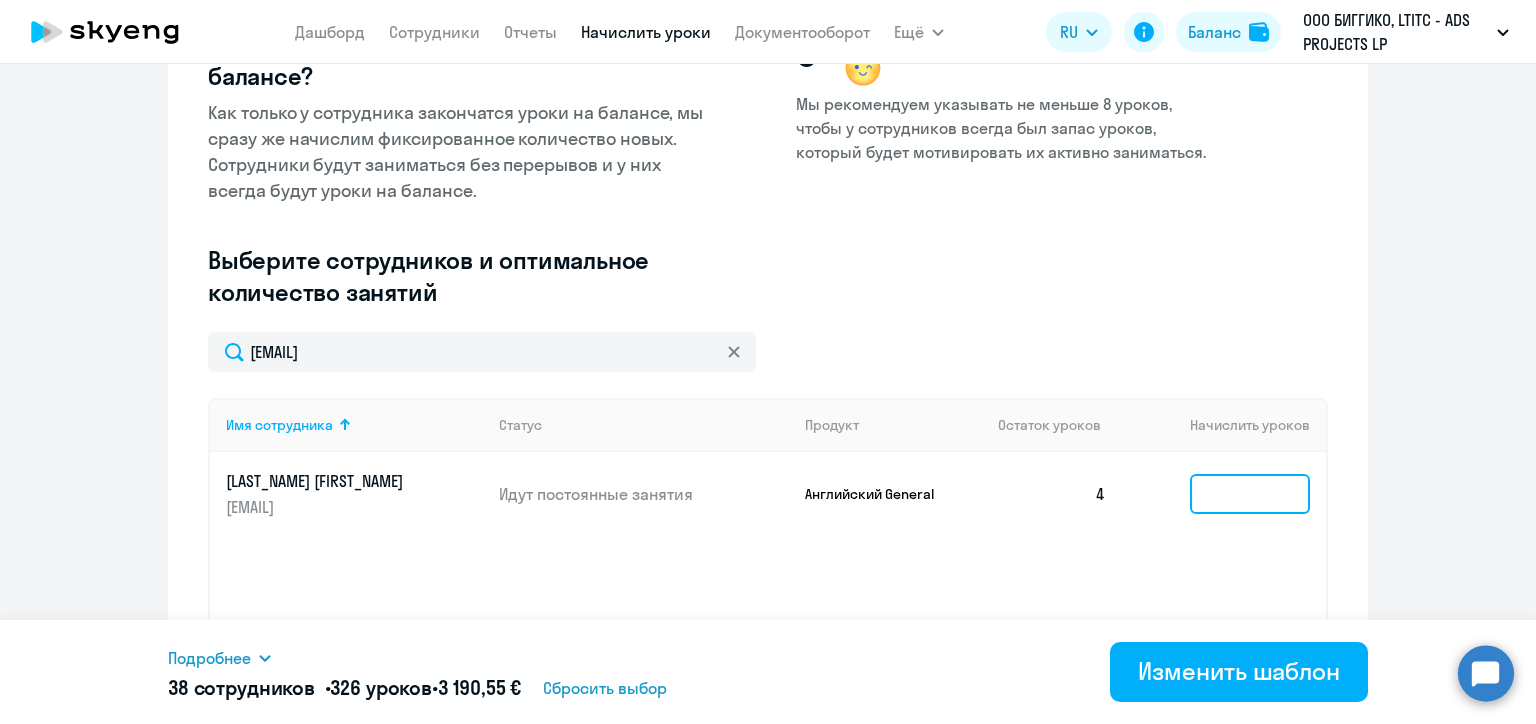 click 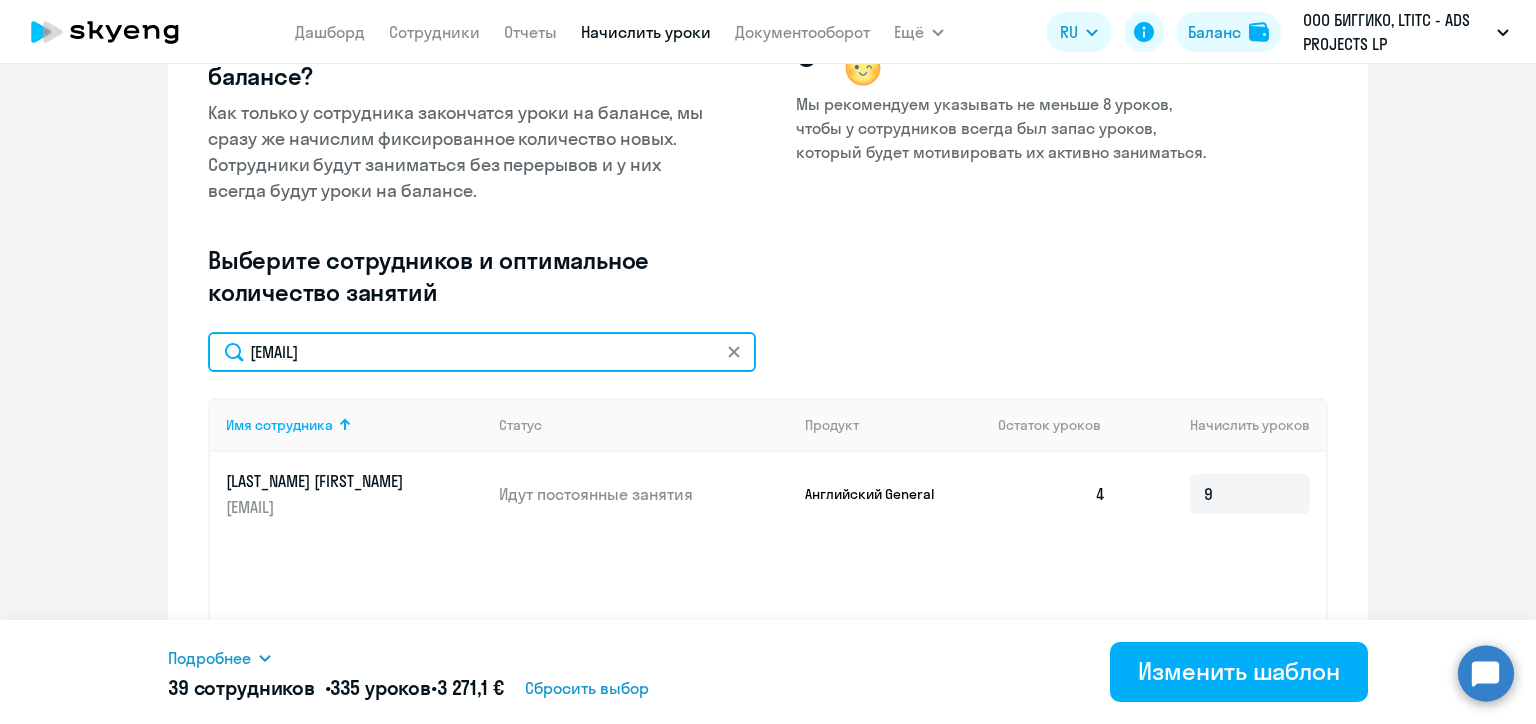 click on "podrugadar@gmail.com" 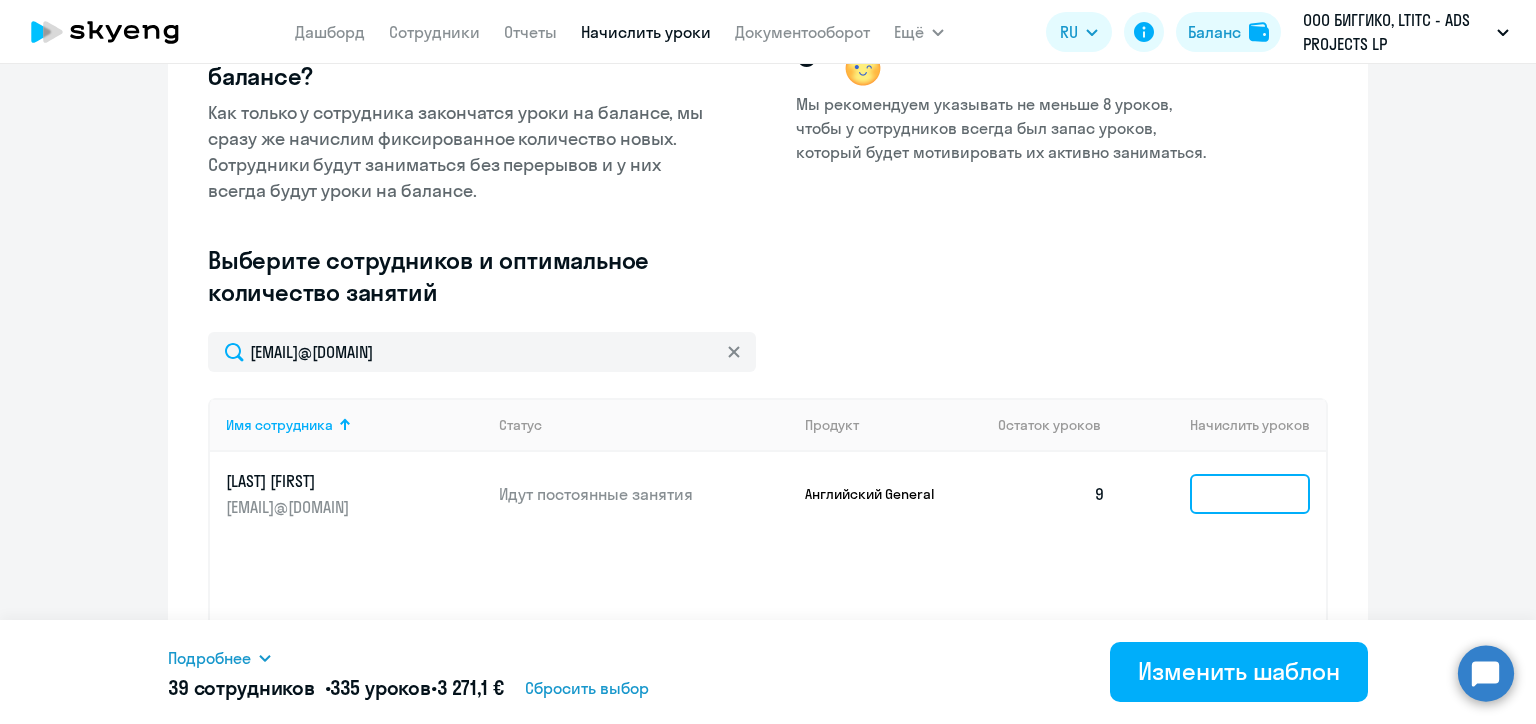 click 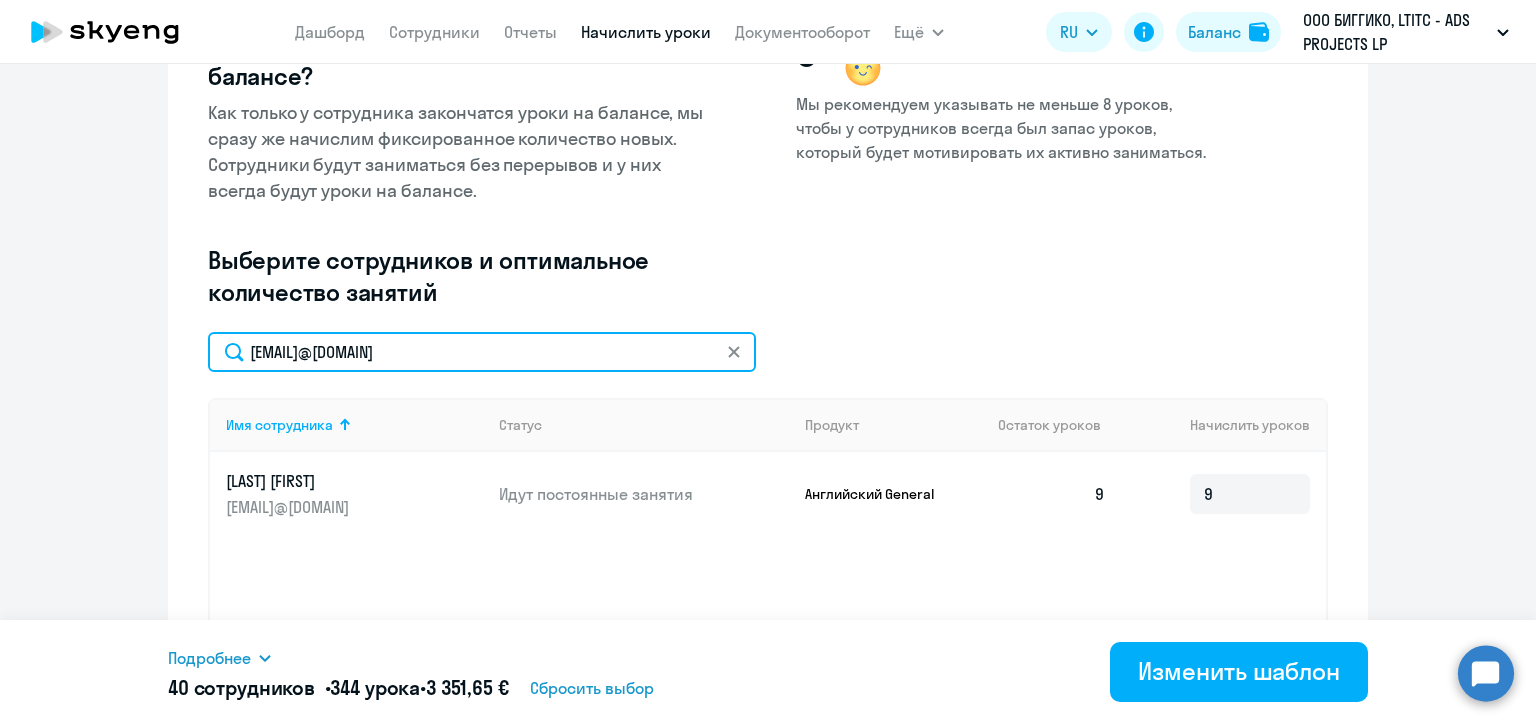 click on "ekaterina.romanova@biggiko.com" 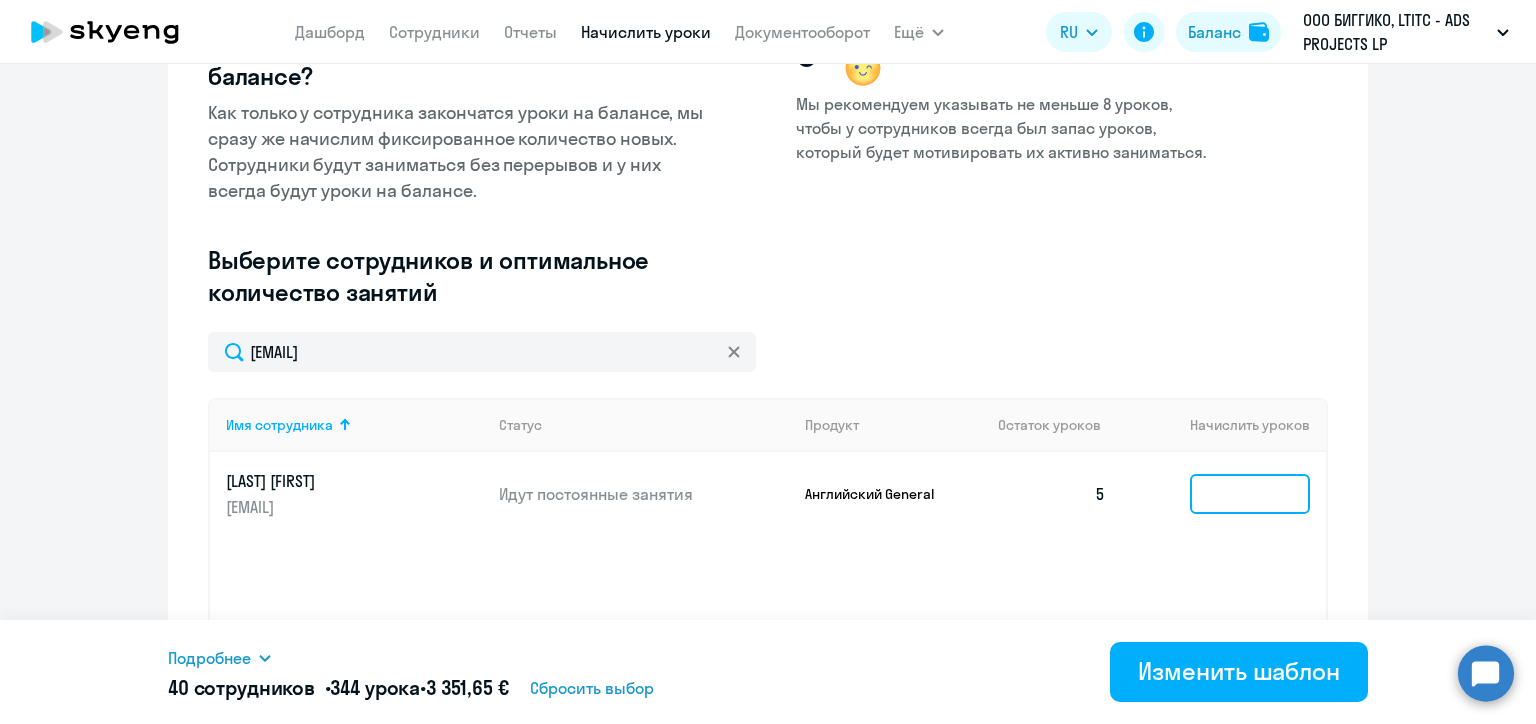 click 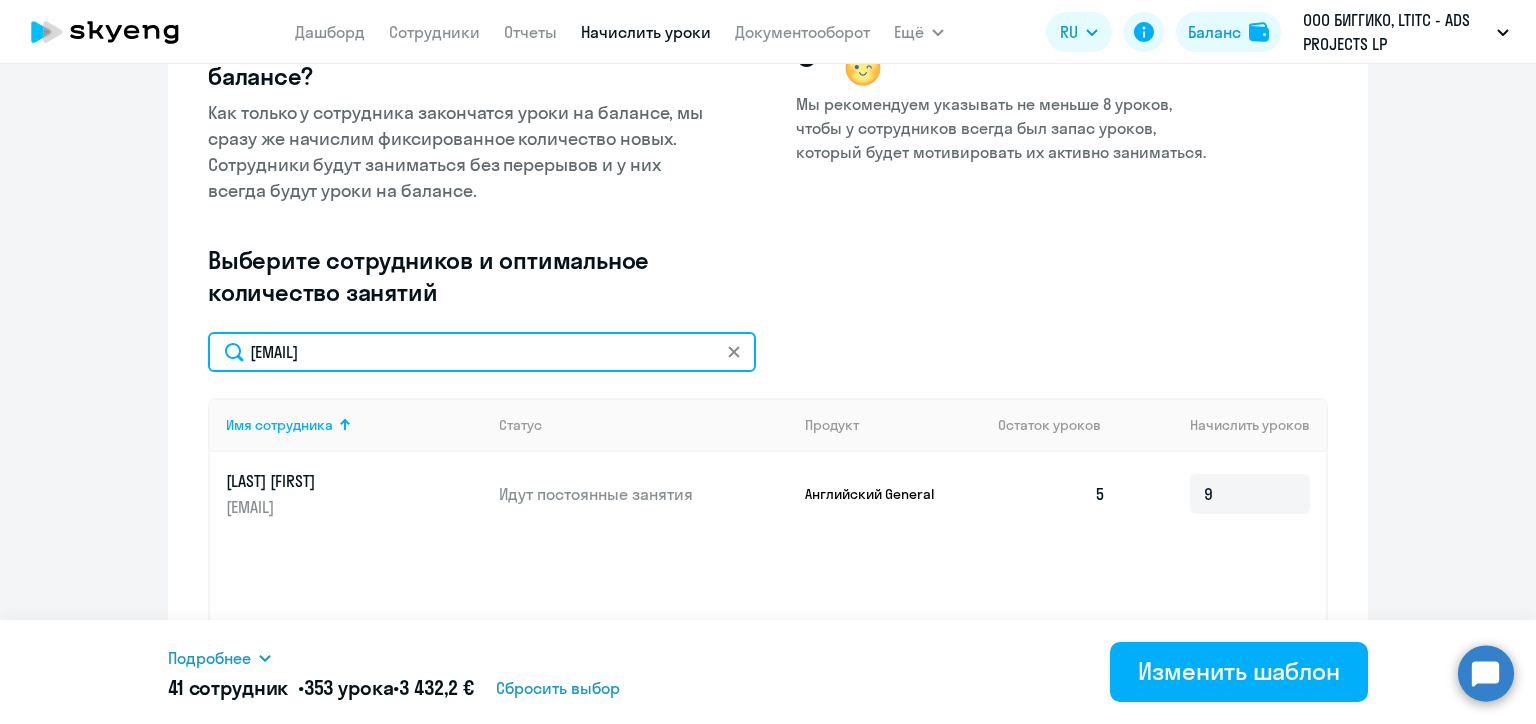 click on "anna.belous@biggiko.com" 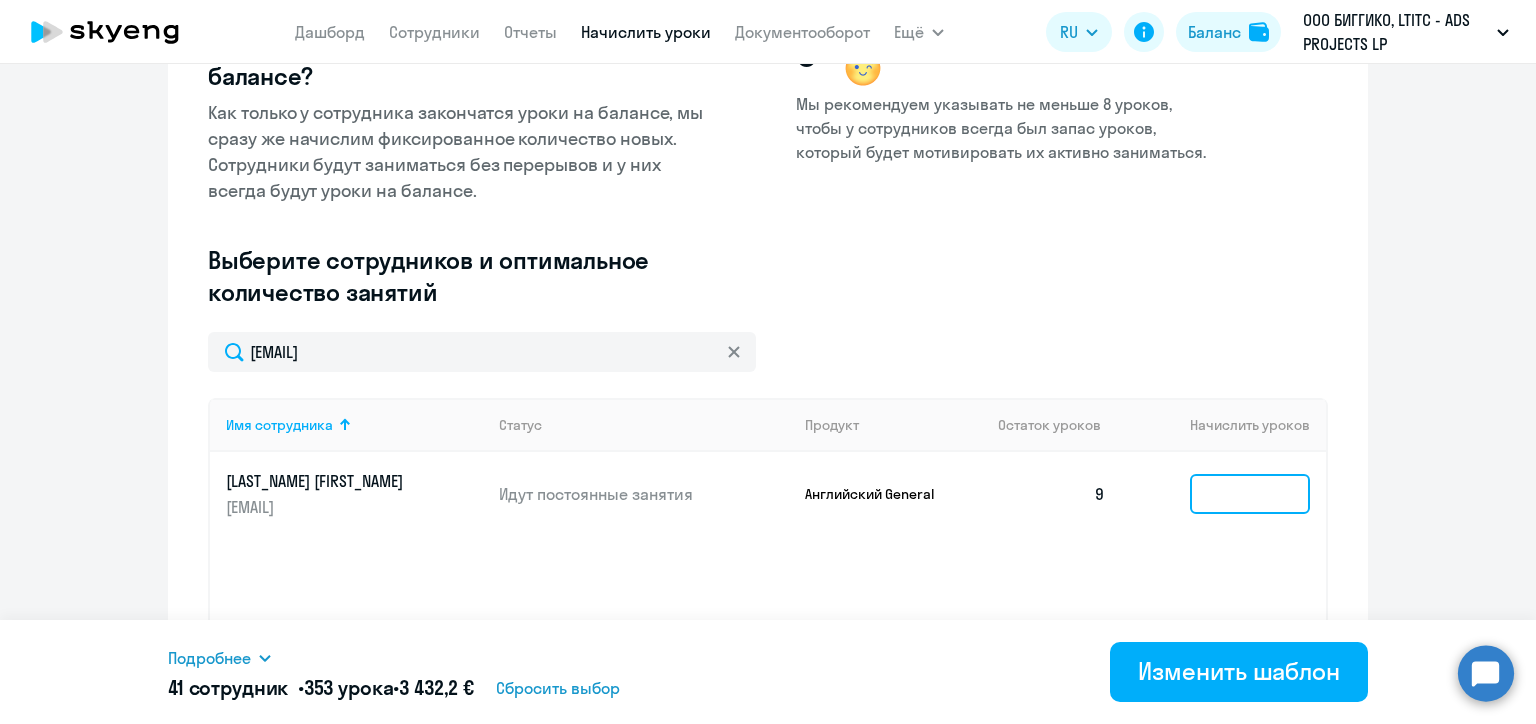 click 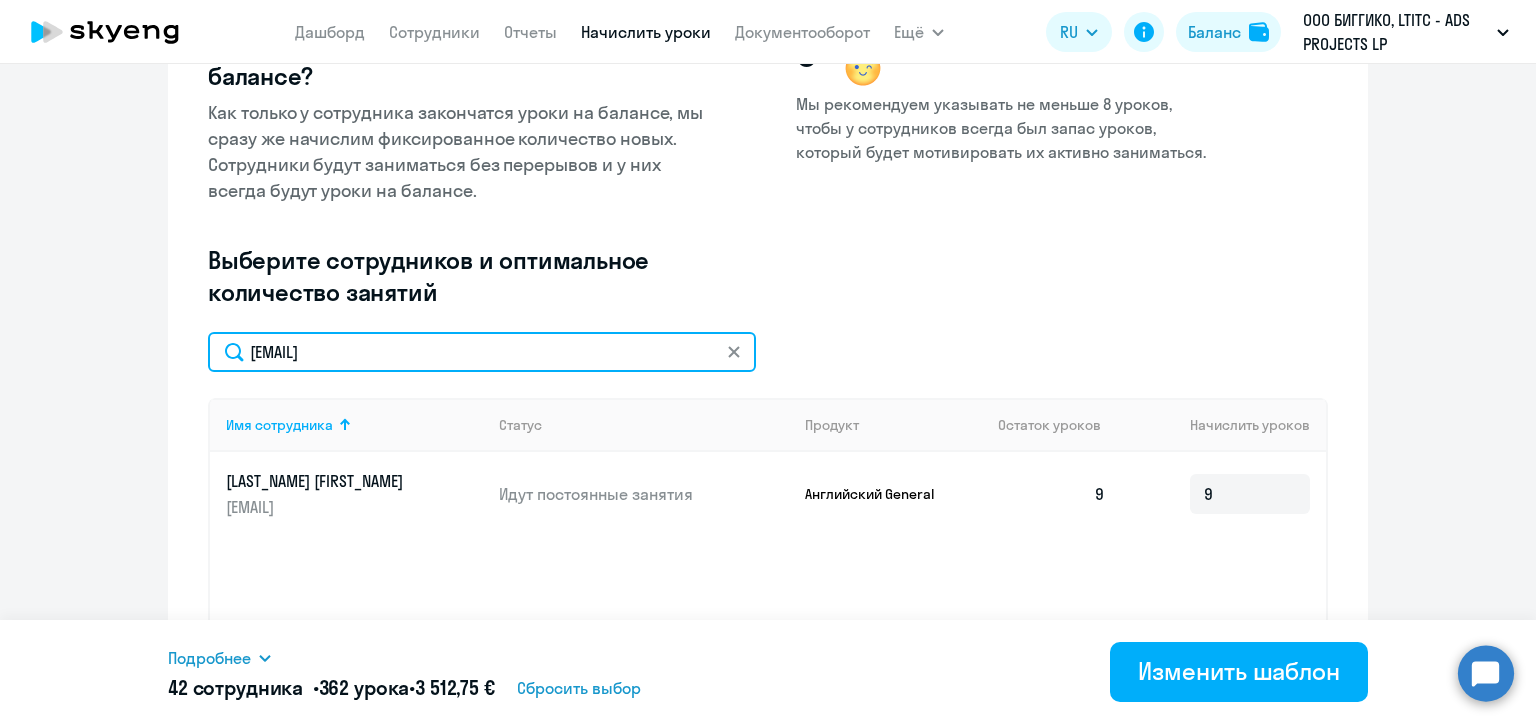 click on "artsiom.maiseyeu@alreadymedia.com" 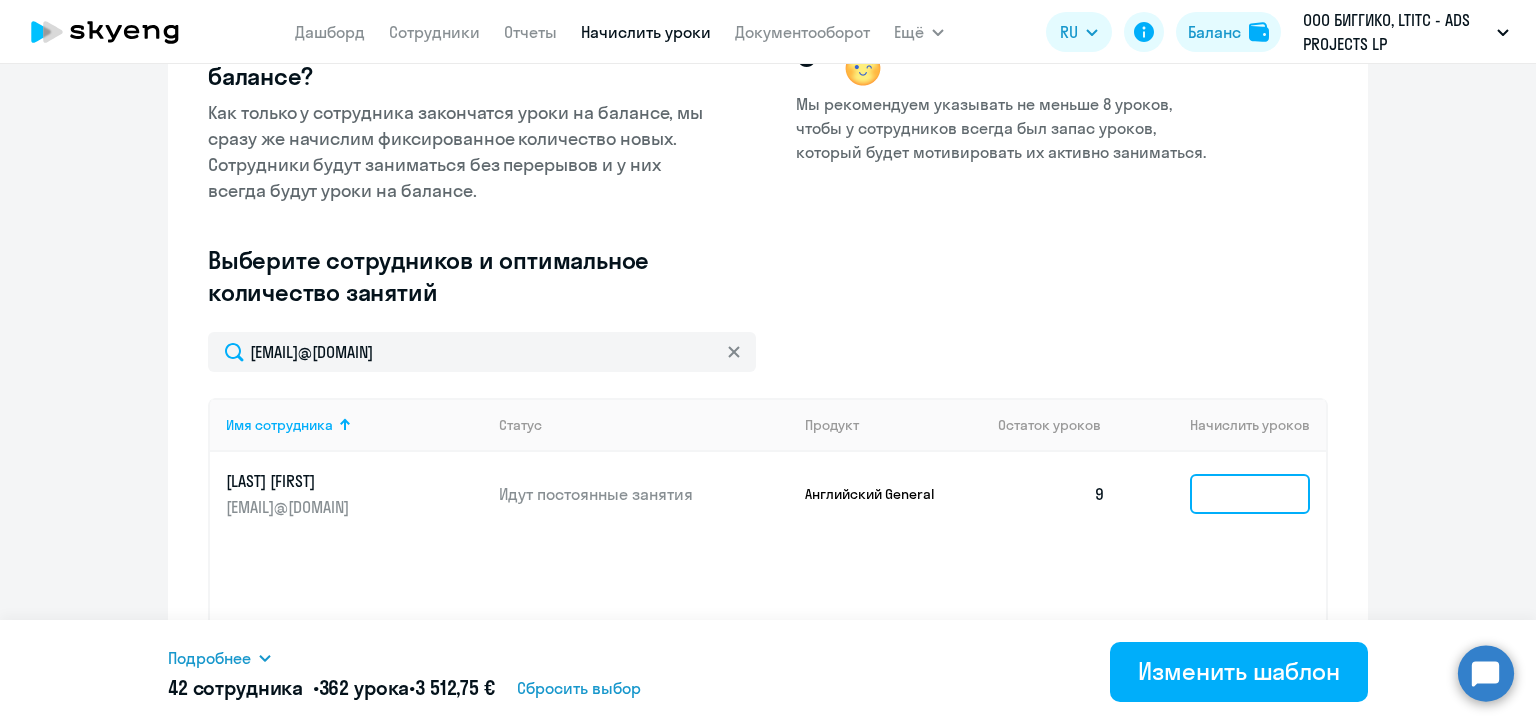 click 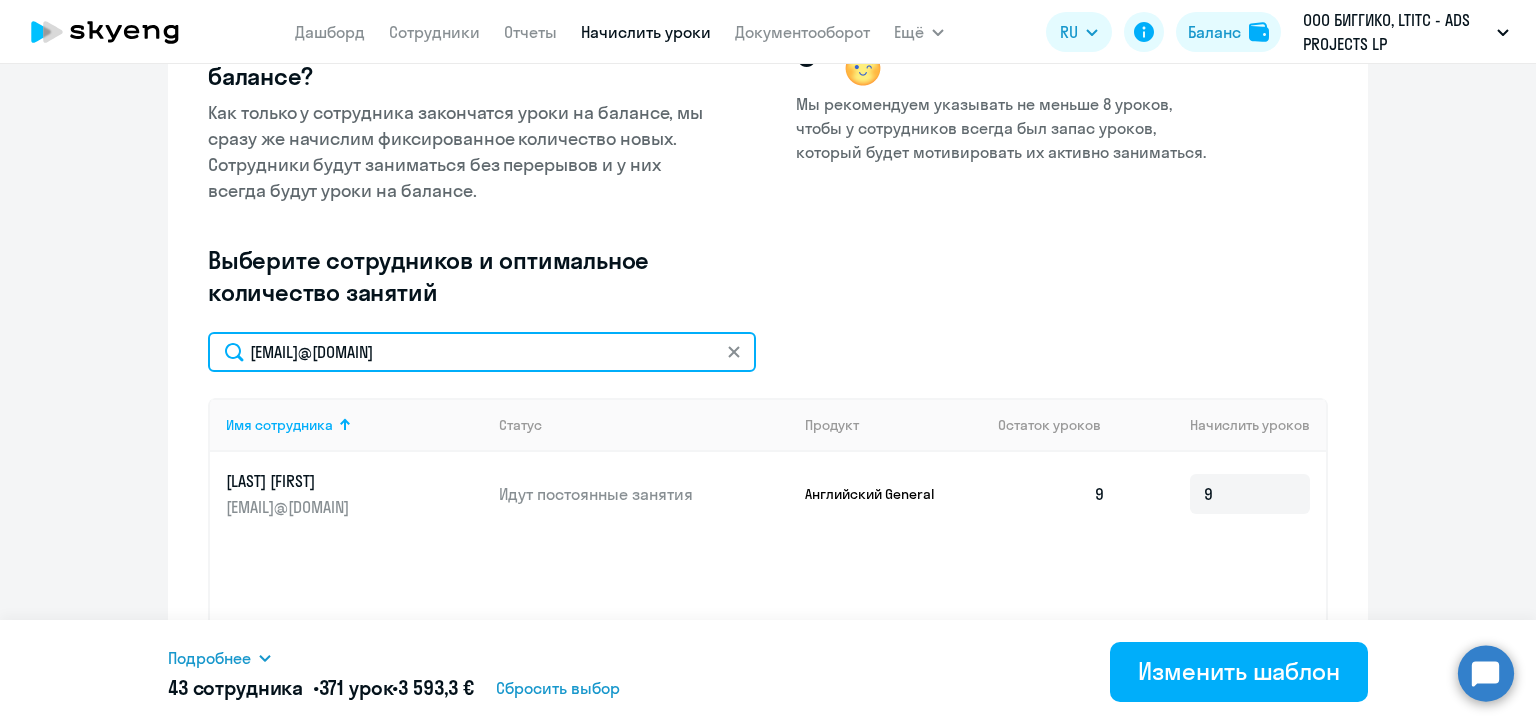 click on "stanislav.gvozd@biggiko.com" 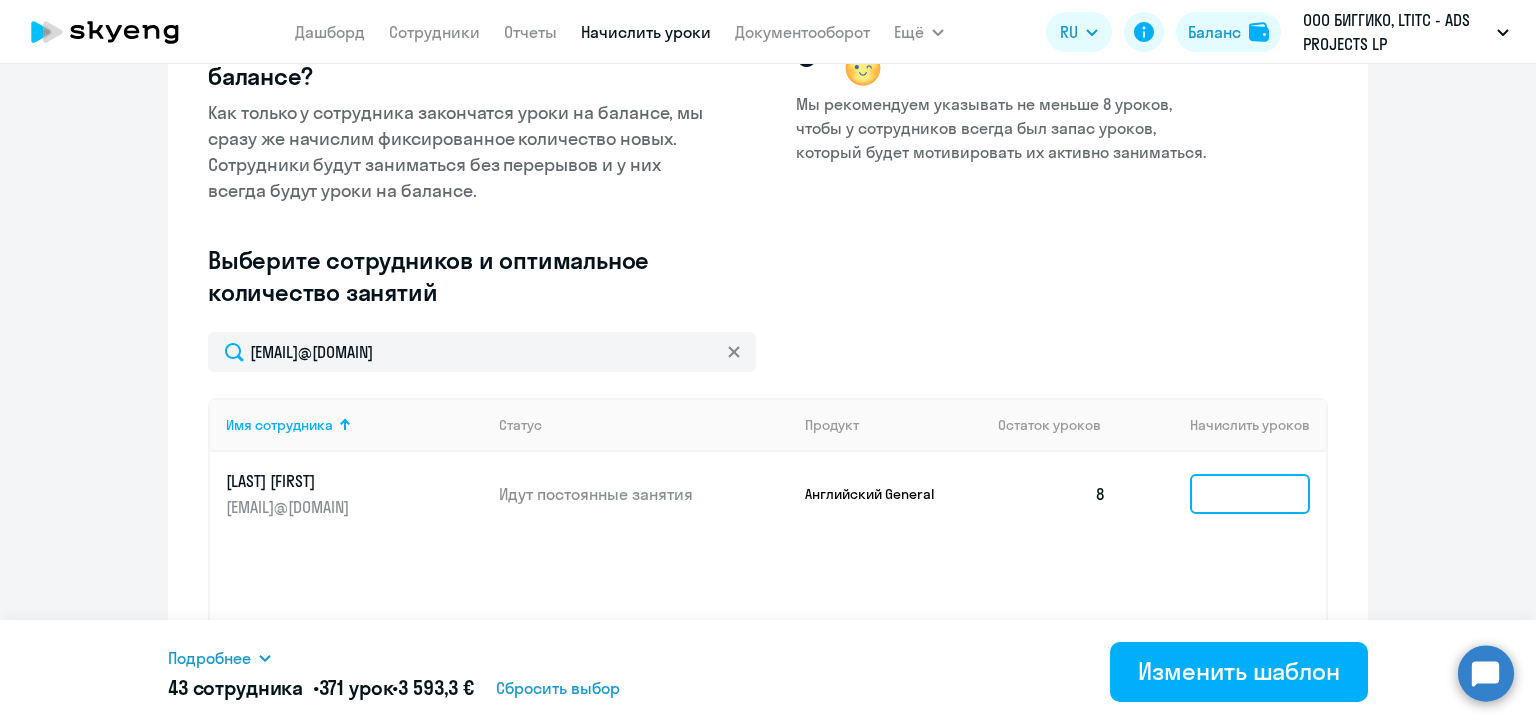 click 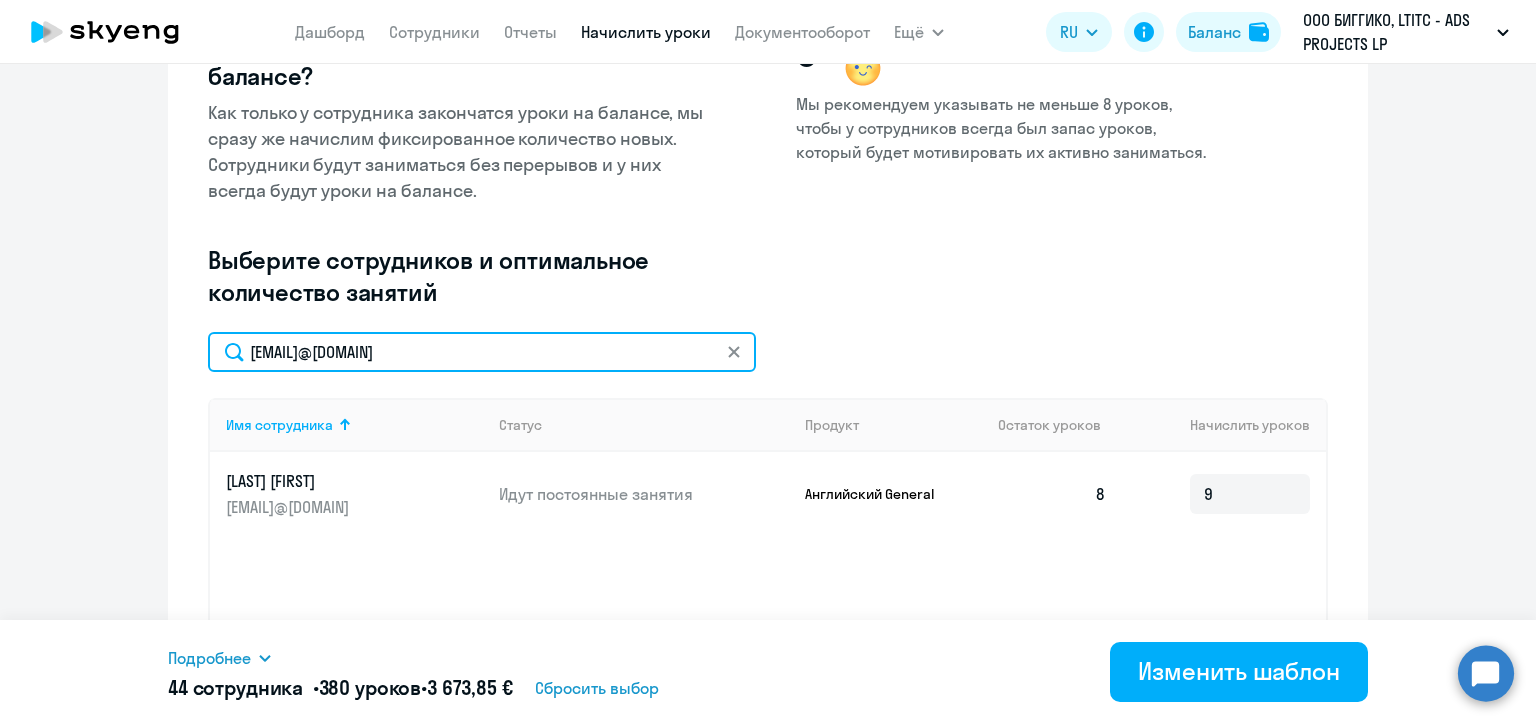 click on "olesya.scherbakova@biggiko.com" 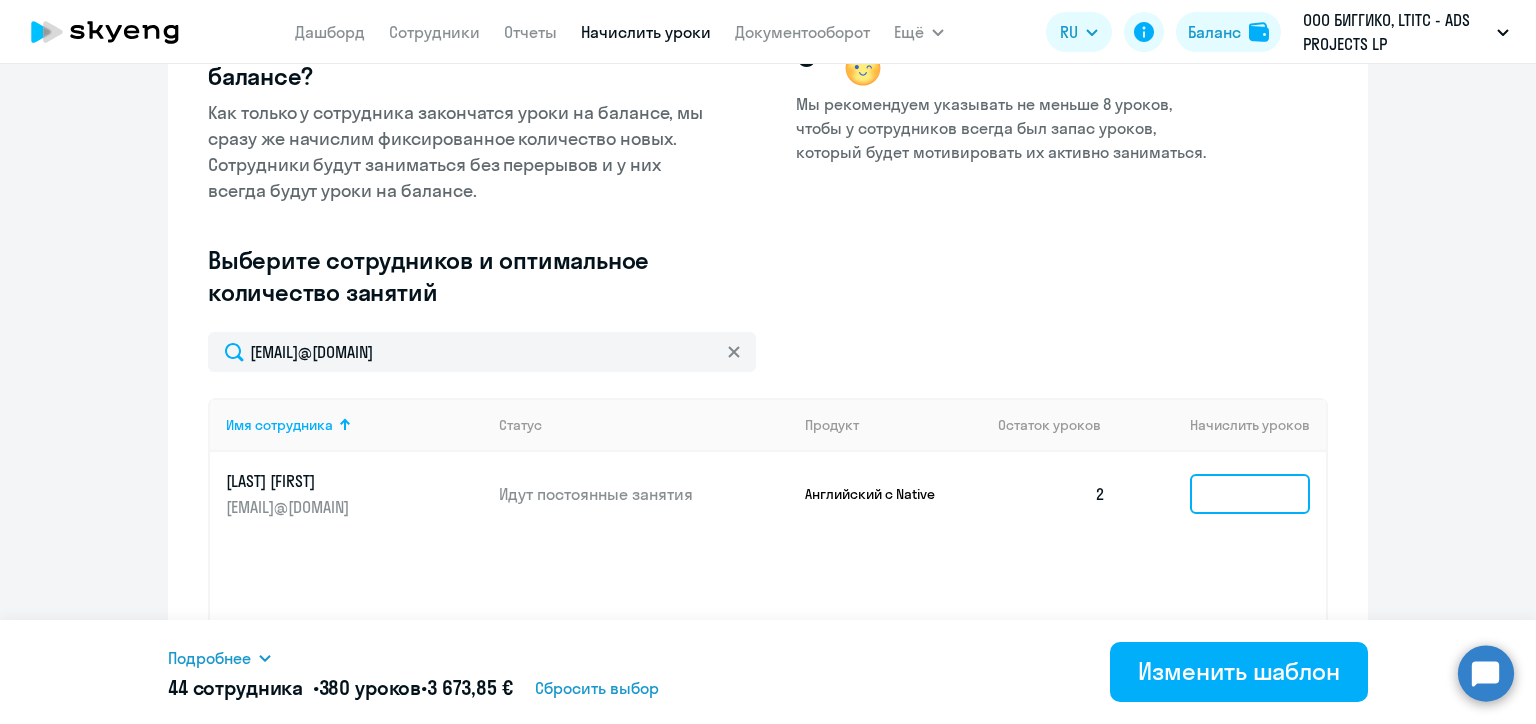click 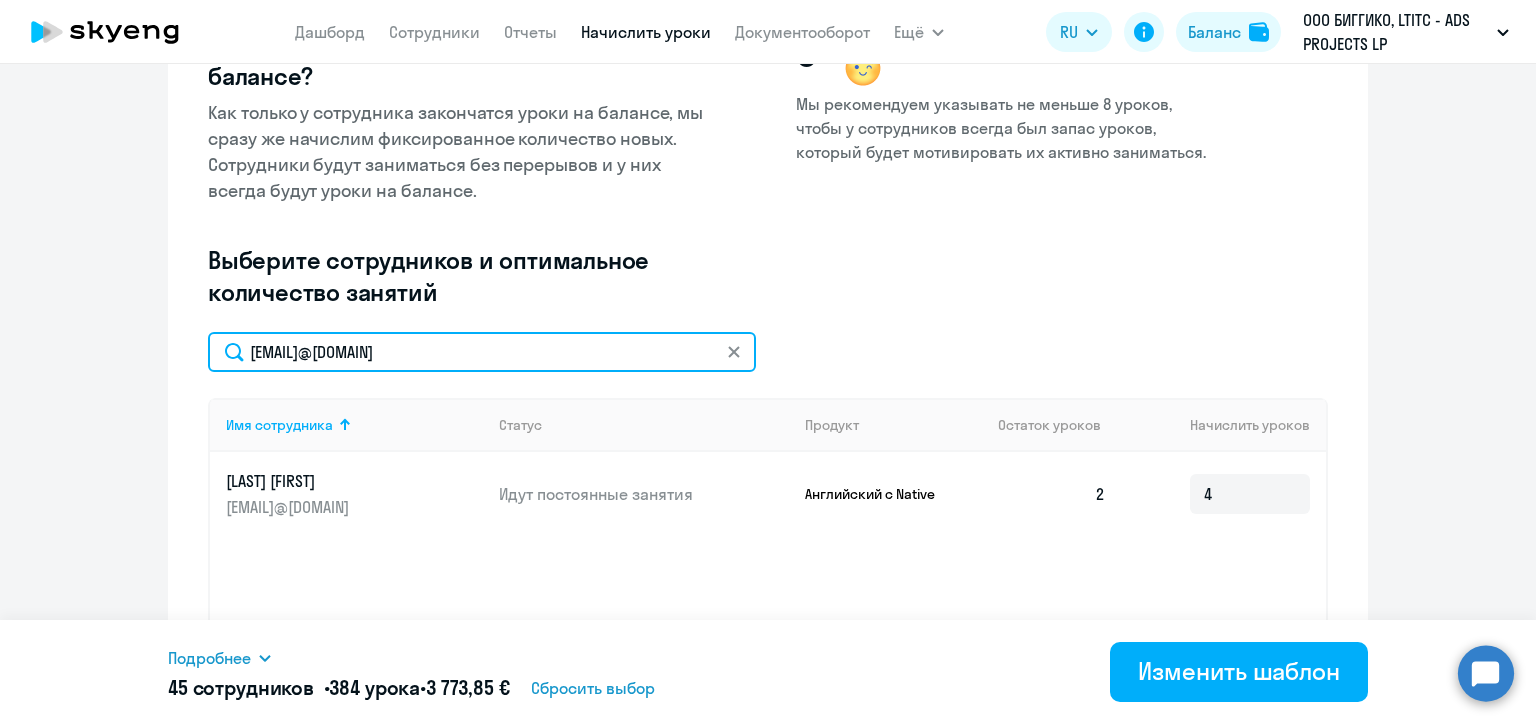 click on "anton.tretsiakov@biggiko.com" 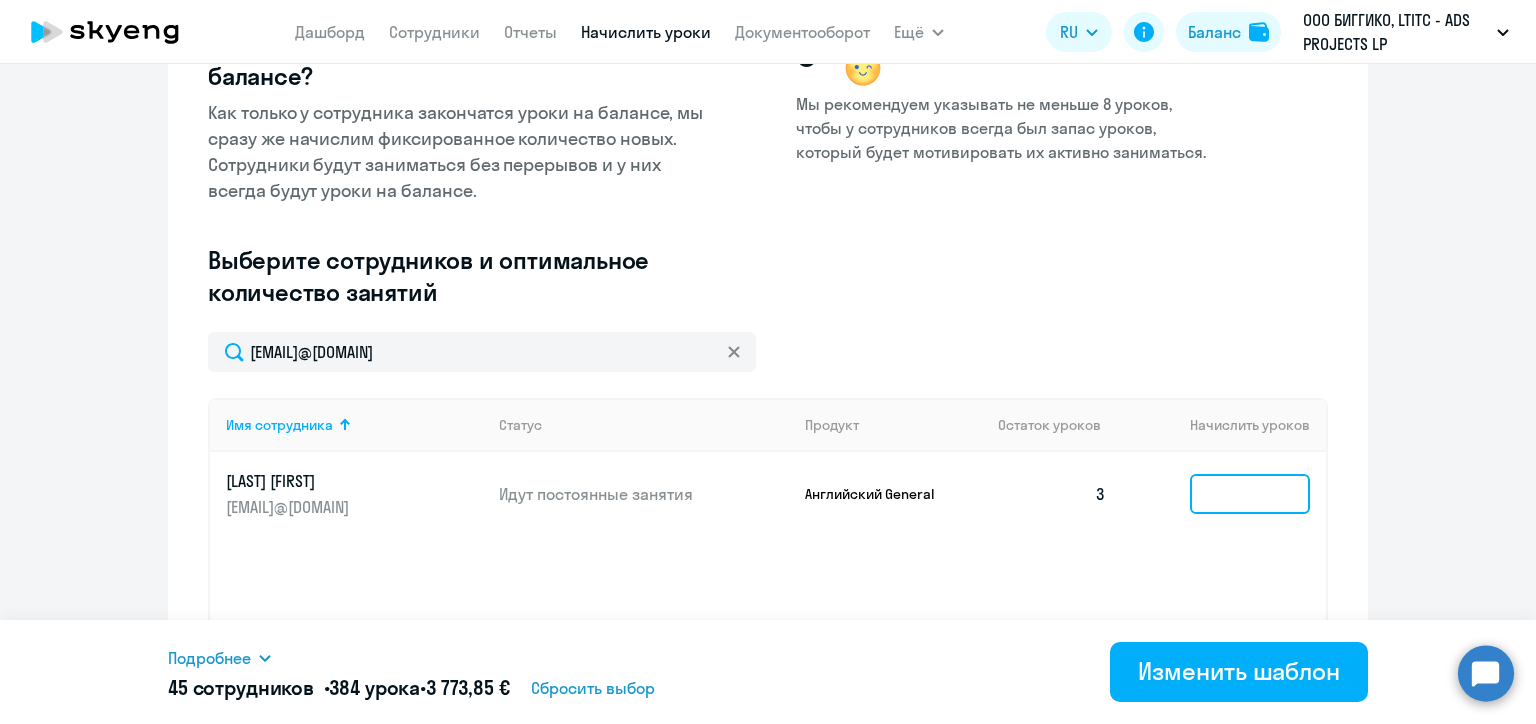 click 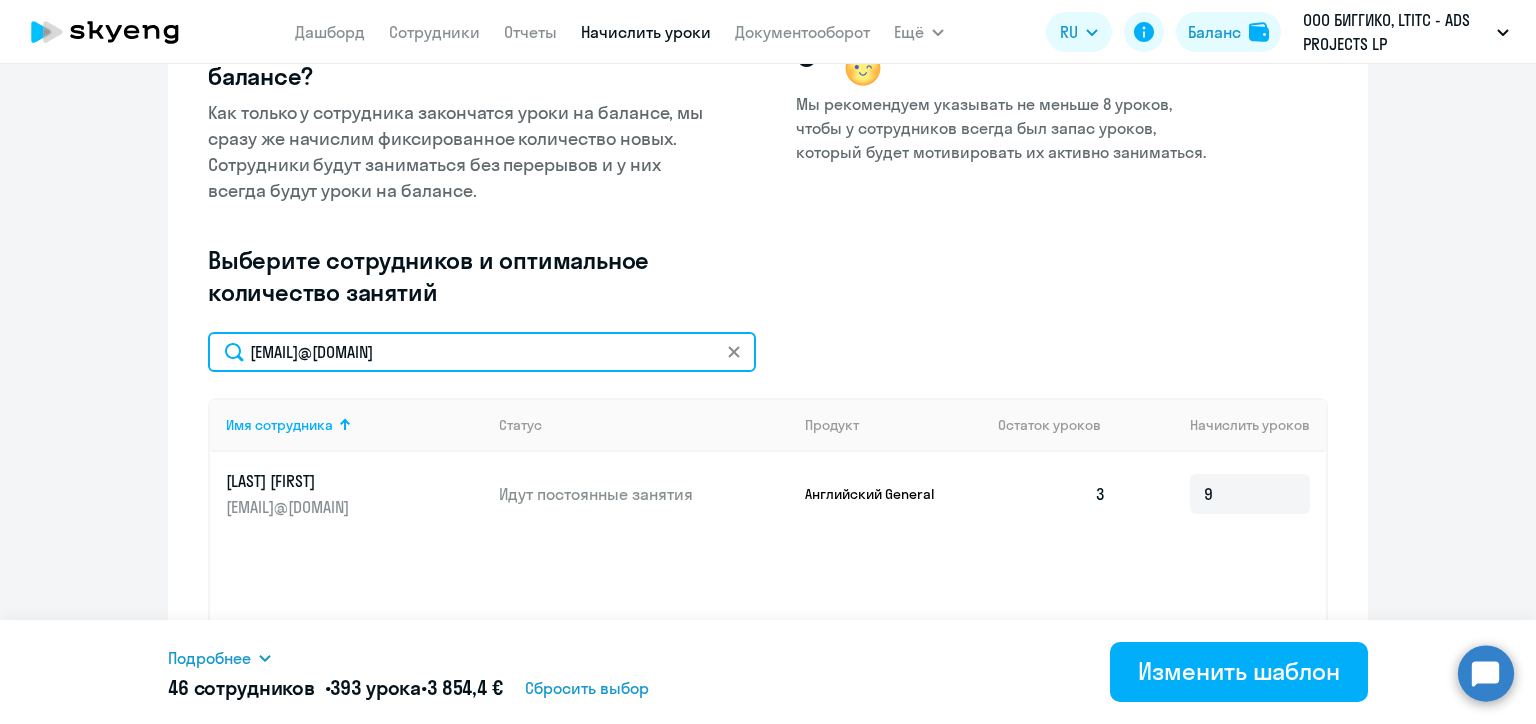 click on "ruslana.melnik@biggiko.com" 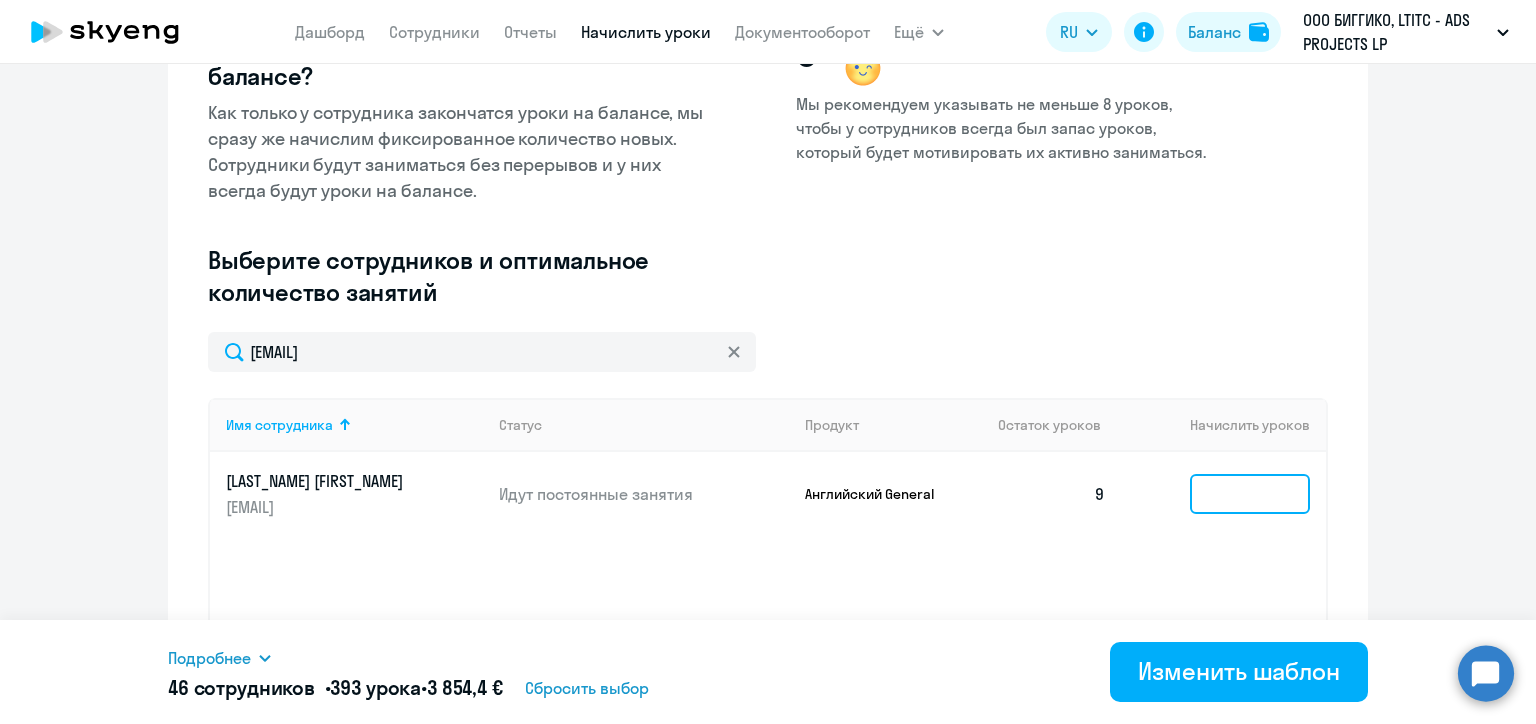 click 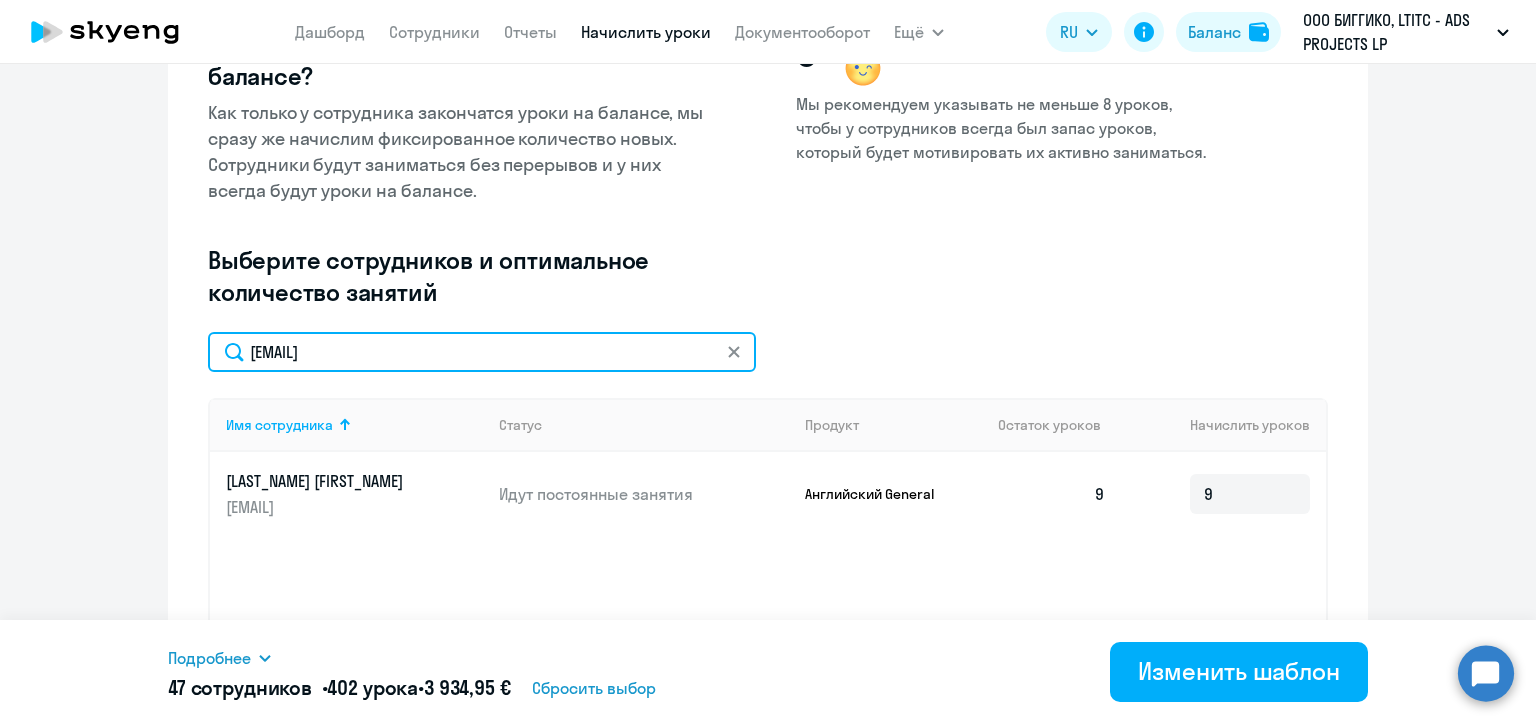 click on "eugene.ageenko@biggiko.com" 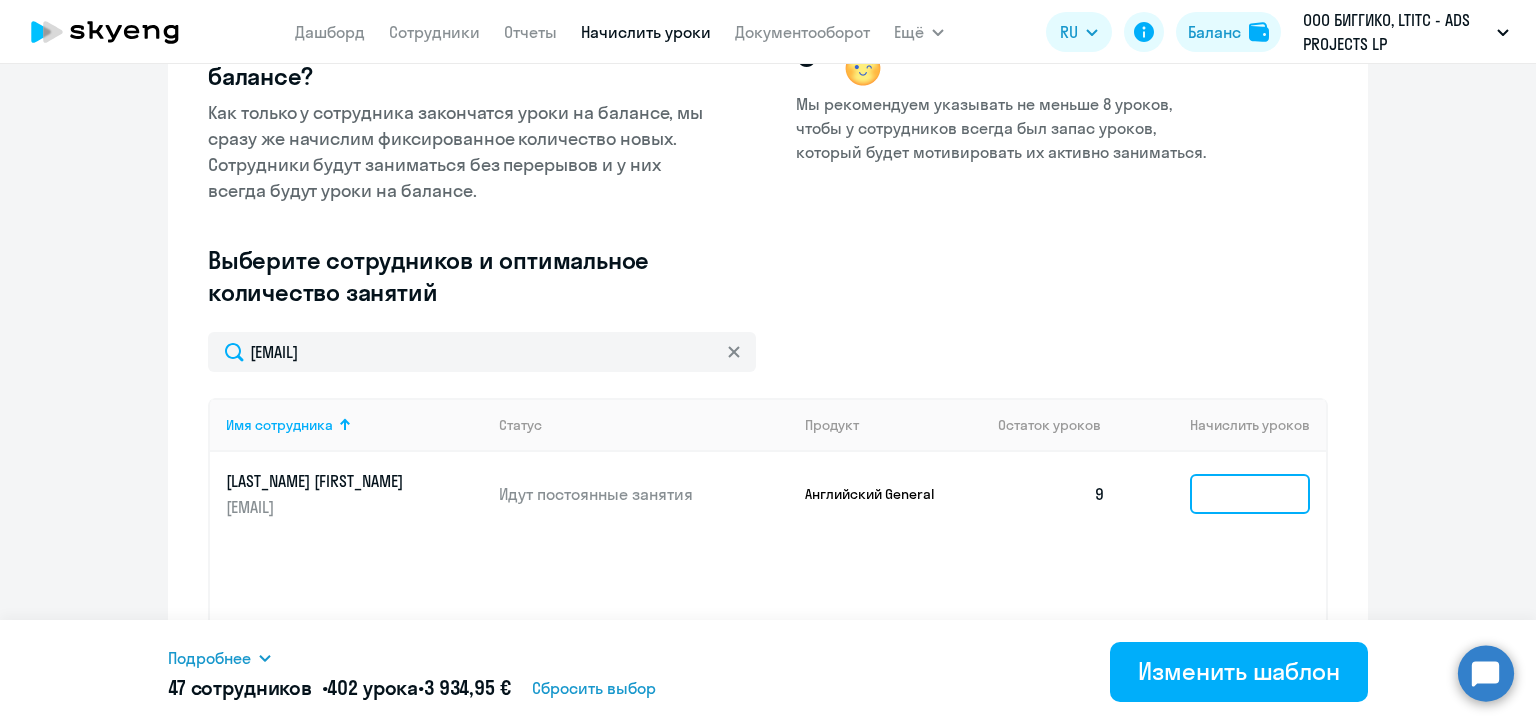 click 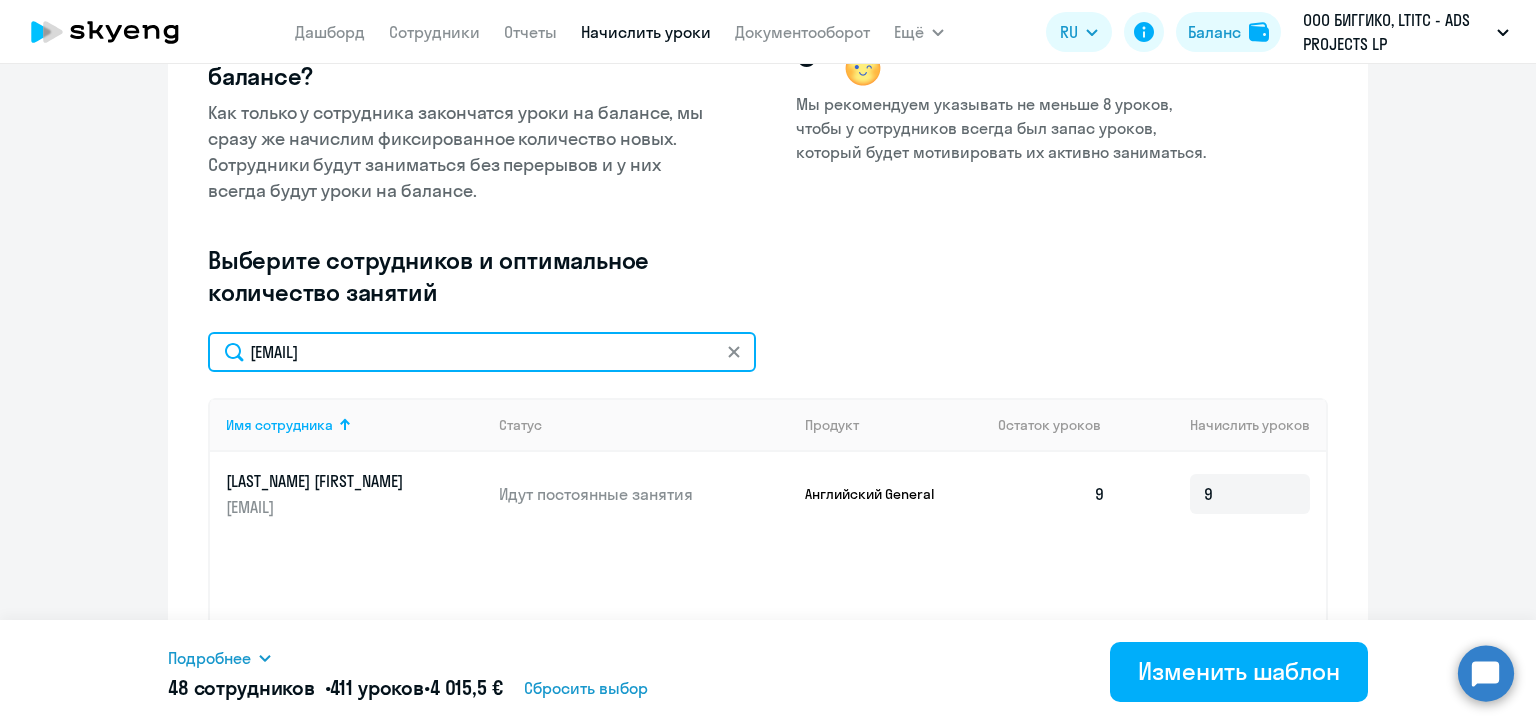 click on "konstantin.atroshenkov@web-connect.me" 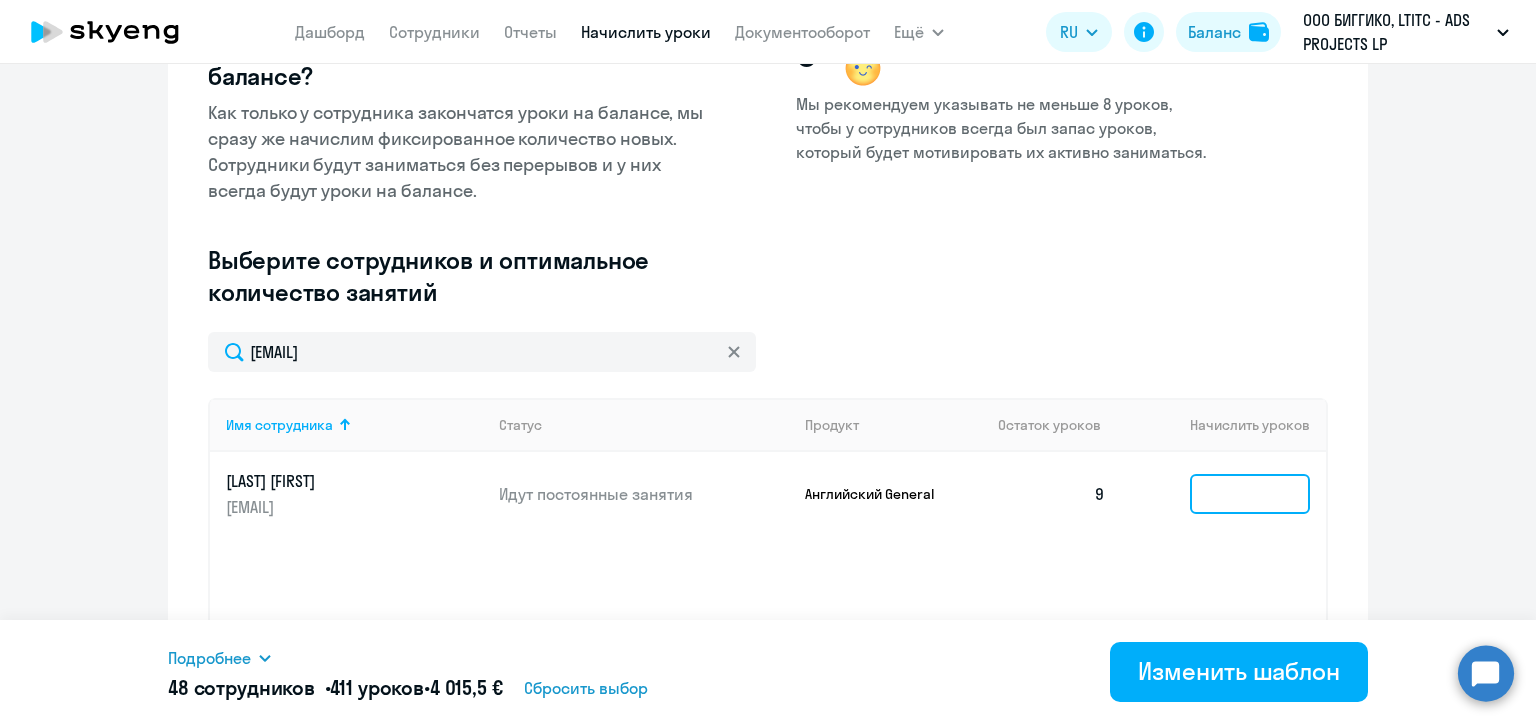 click 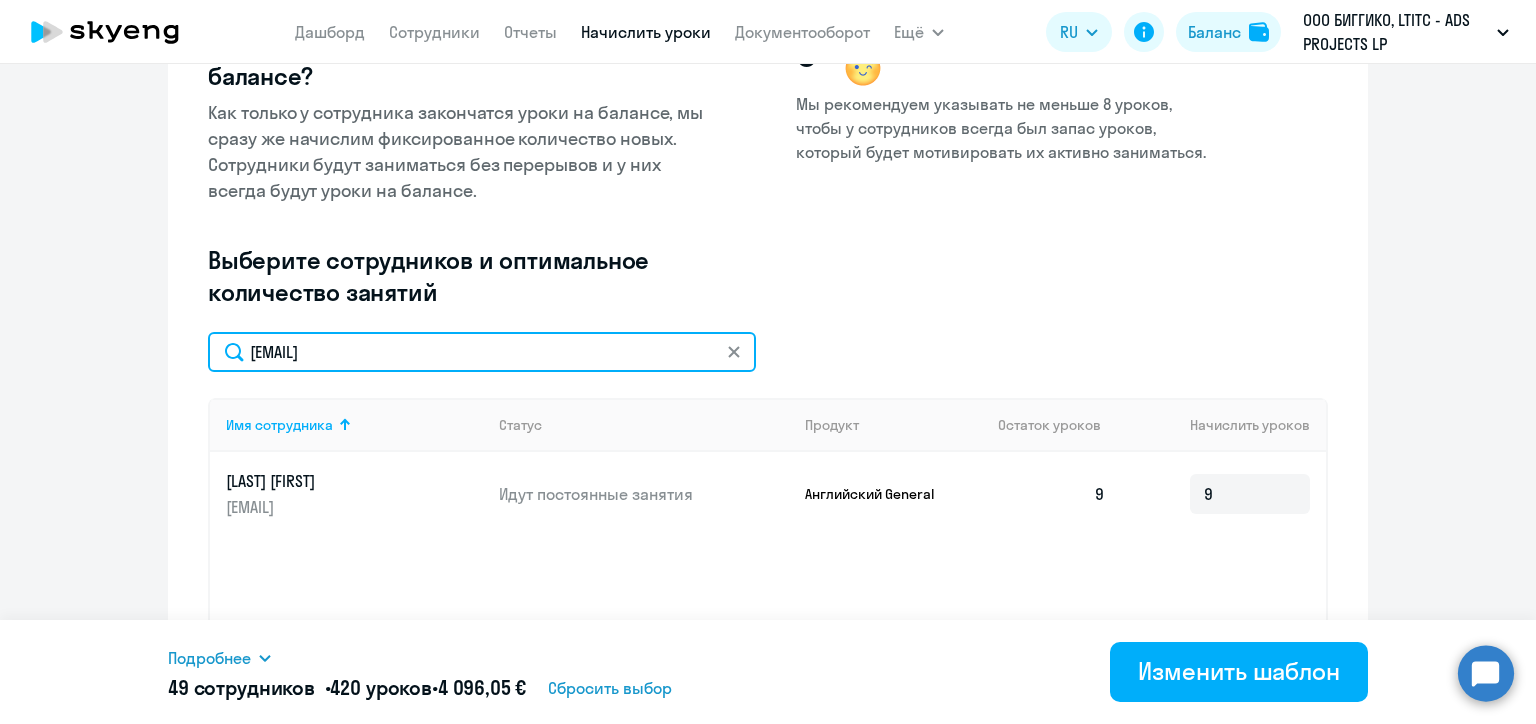 click on "pavel.smachnyh@biggiko.com" 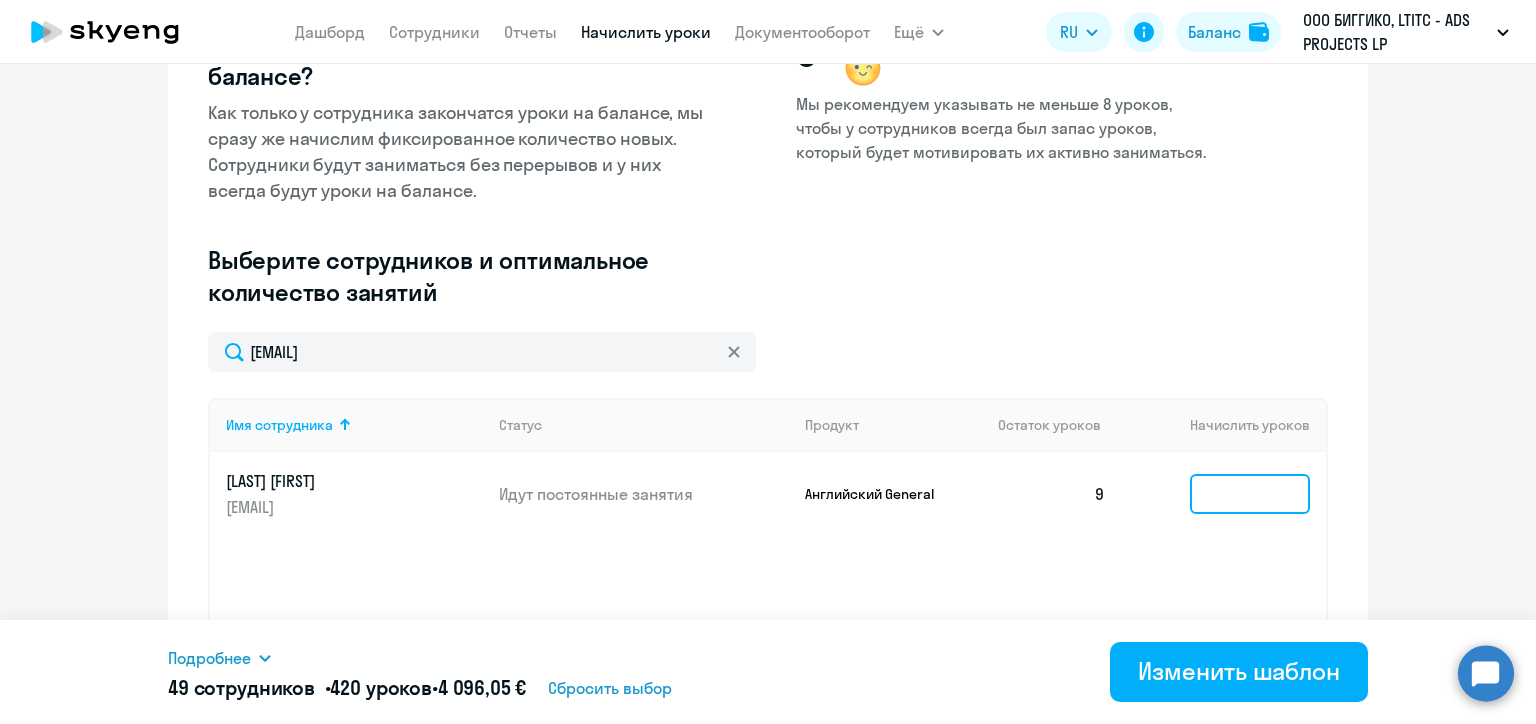 click 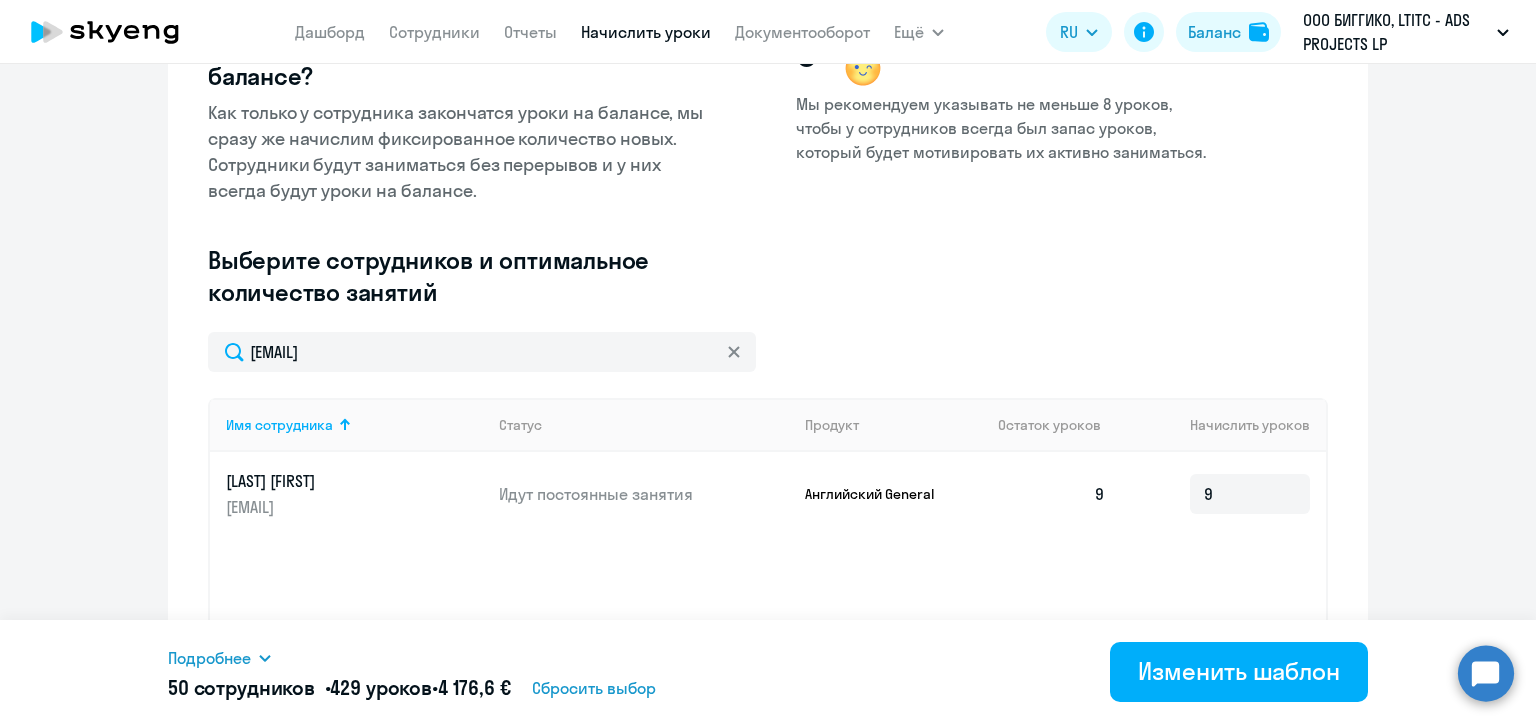 click on "Введите название шаблона Без названия Выберите тип шаблона Автоначисления при нулевом балансе Доначисление каждый месяц Как работает автоначисление при нулевом балансе? Как только у сотрудника закончатся уроки на балансе, мы сразу же начислим фиксированное количество новых. Сотрудники будут заниматься без перерывов и у них всегда будут уроки на балансе. 8+  Мы рекомендуем указывать не меньше 8 уроков, чтобы у сотрудников всегда был запас уроков, который будет мотивировать их активно заниматься.  Выберите сотрудников и оптимальное количество занятий" 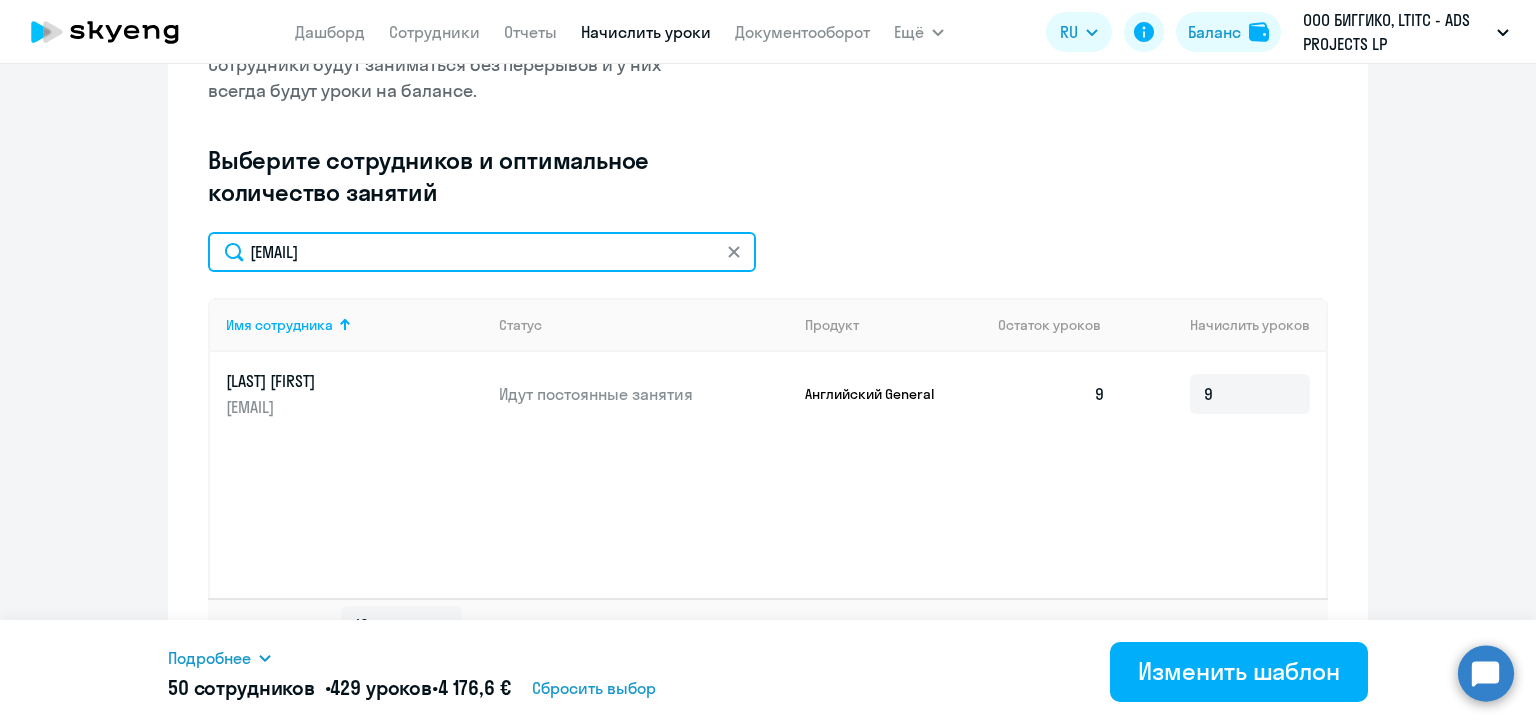 click on "alina.yudo@biggiko.com" 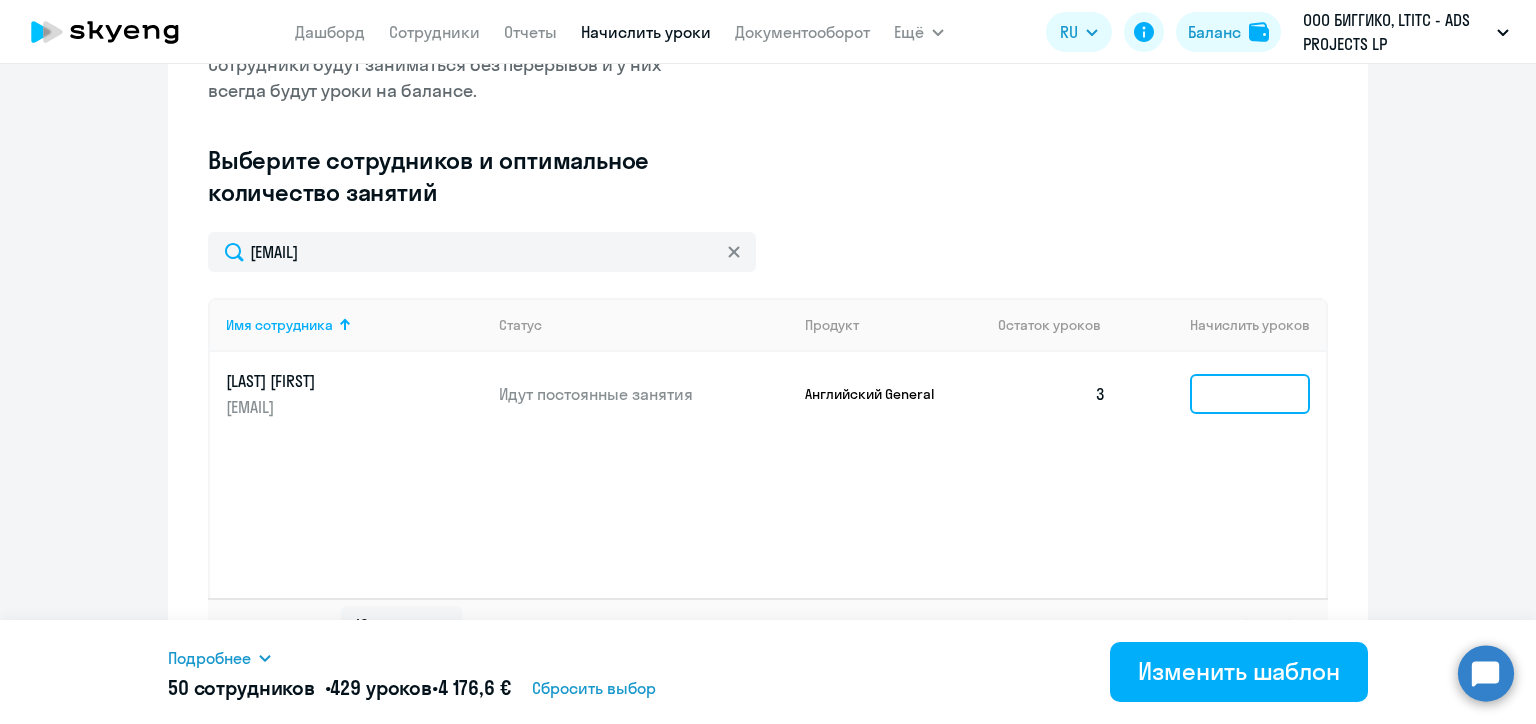 click 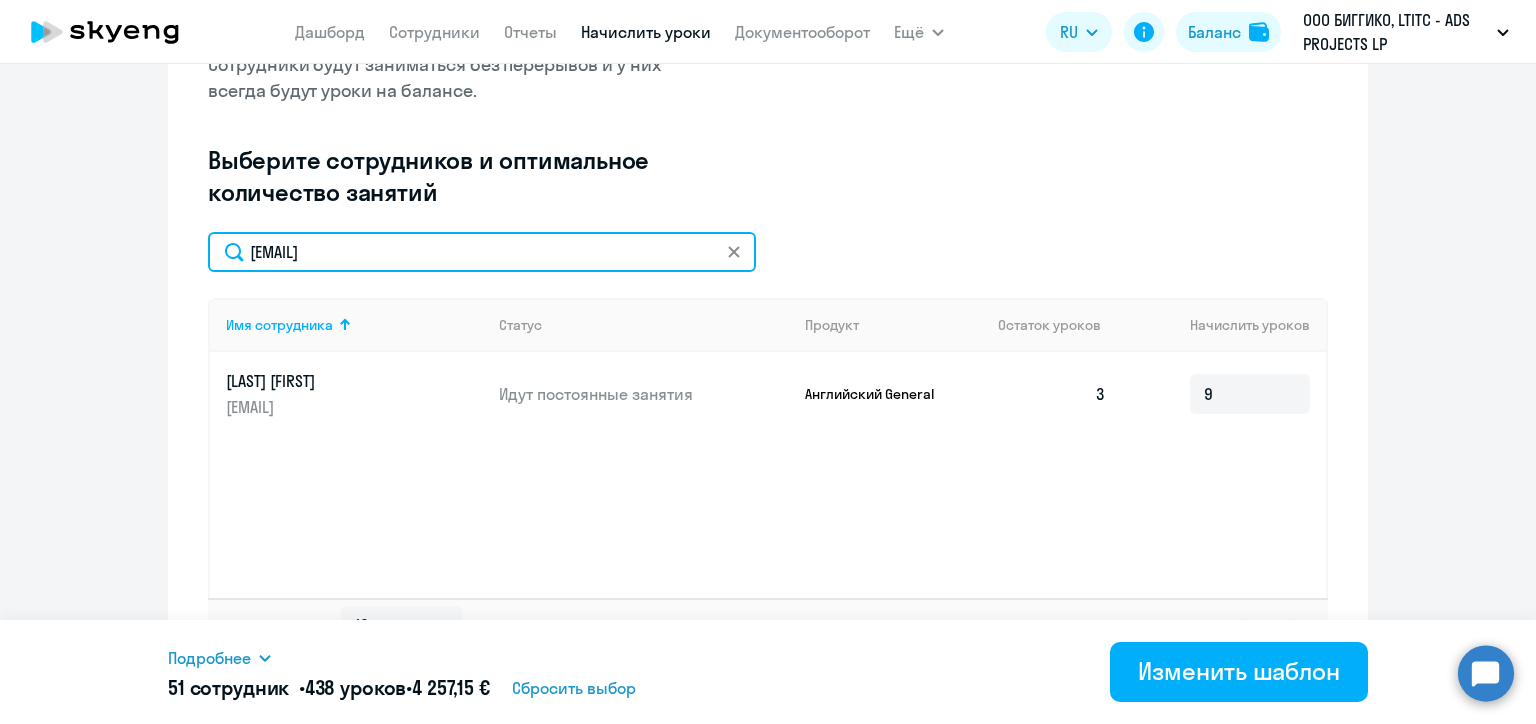 click on "artemy.grigoriev@biggiko.com" 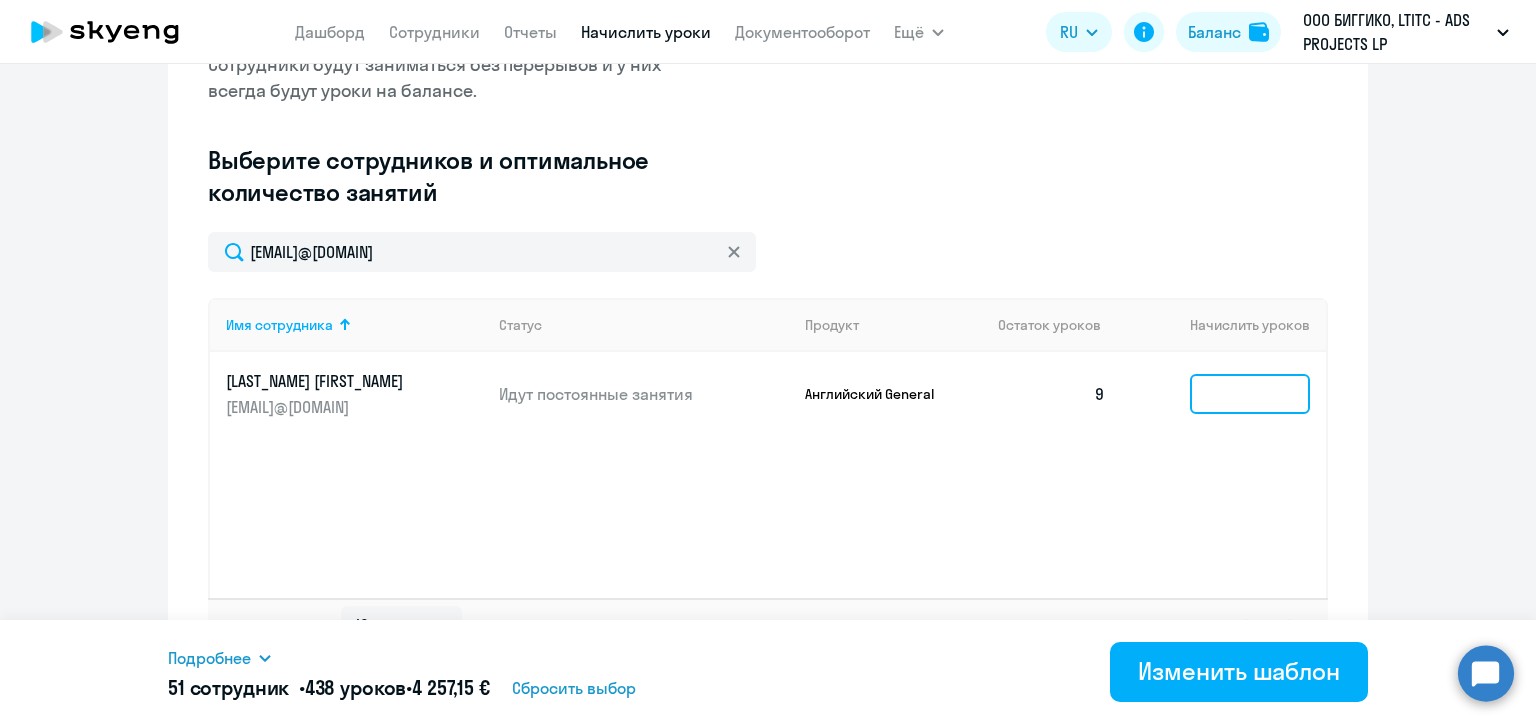 click 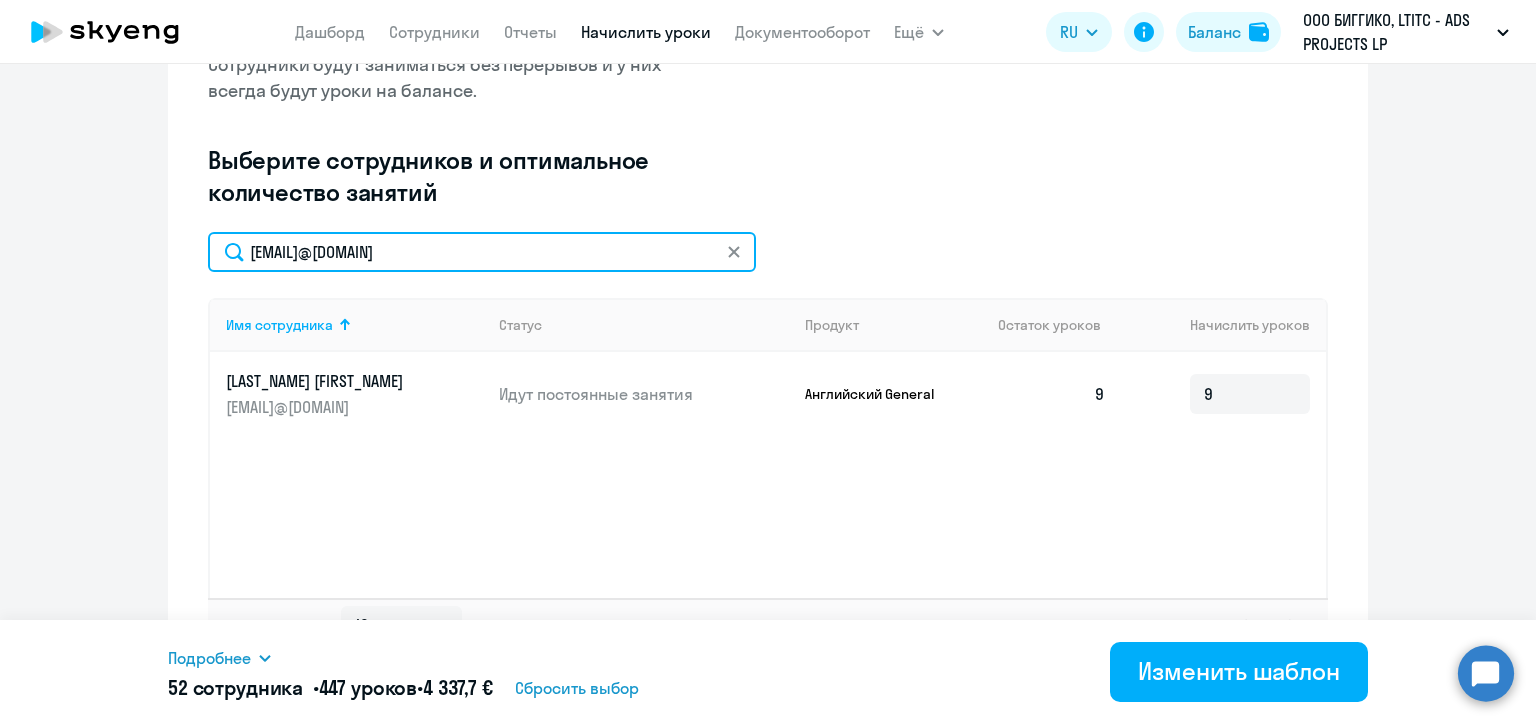 click on "roman.kostukovich@biggiko.com" 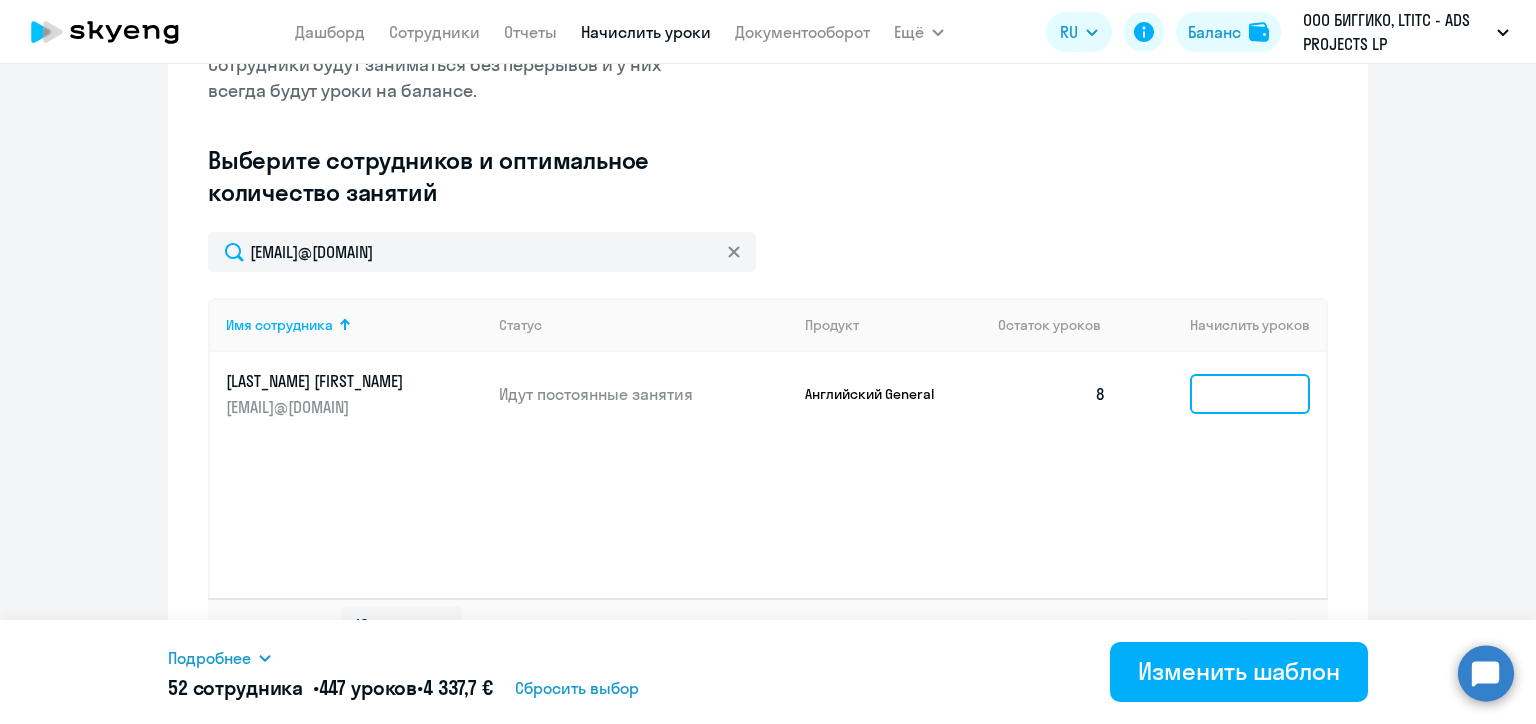 click 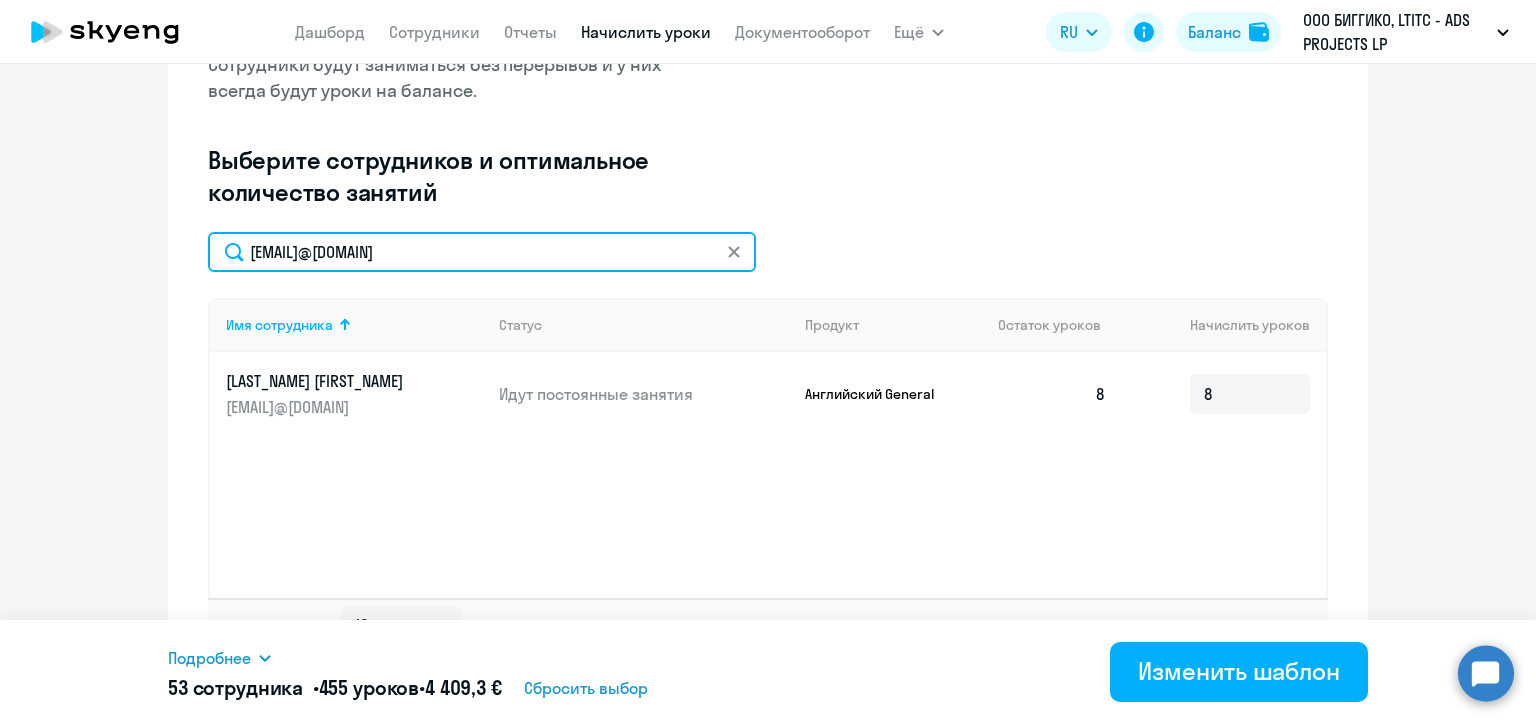 click on "designer.vkz@gmail.com" 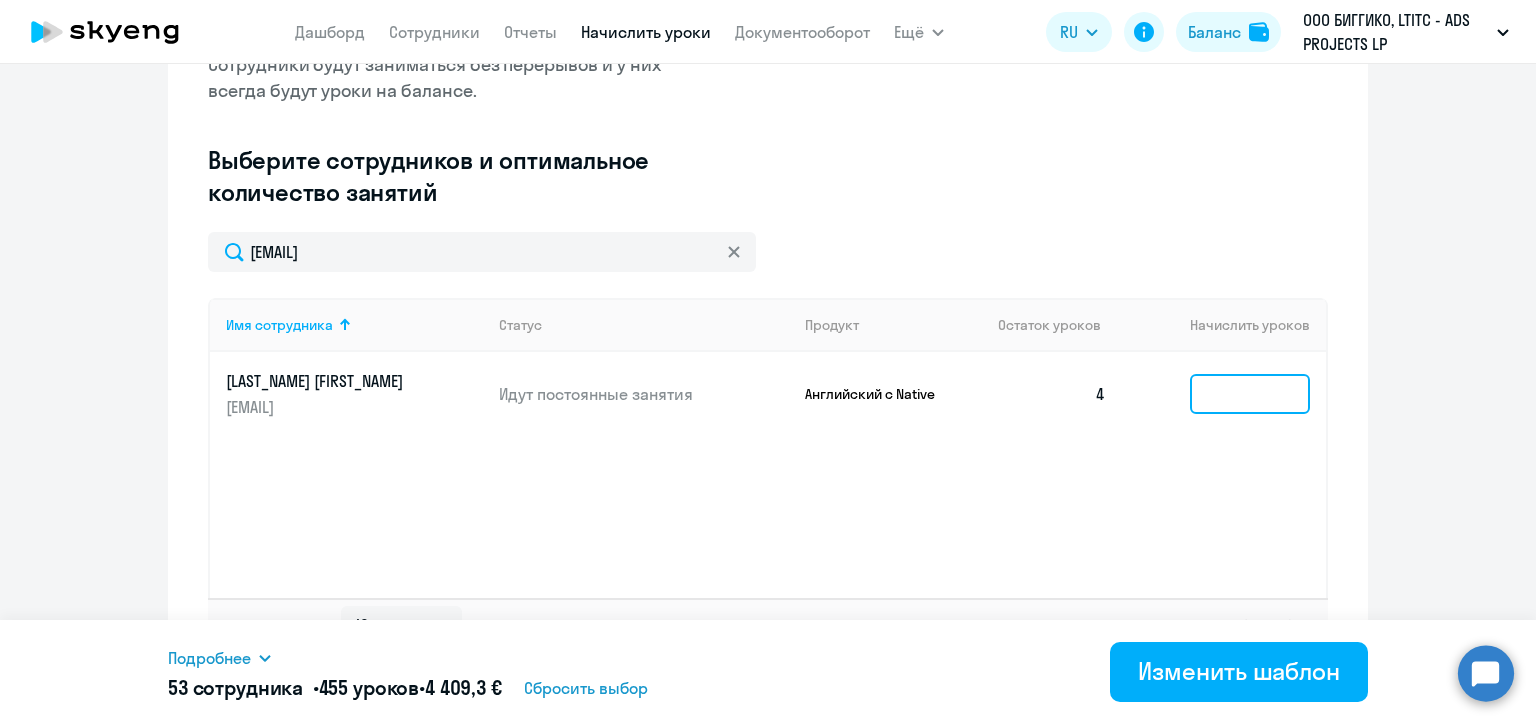 click 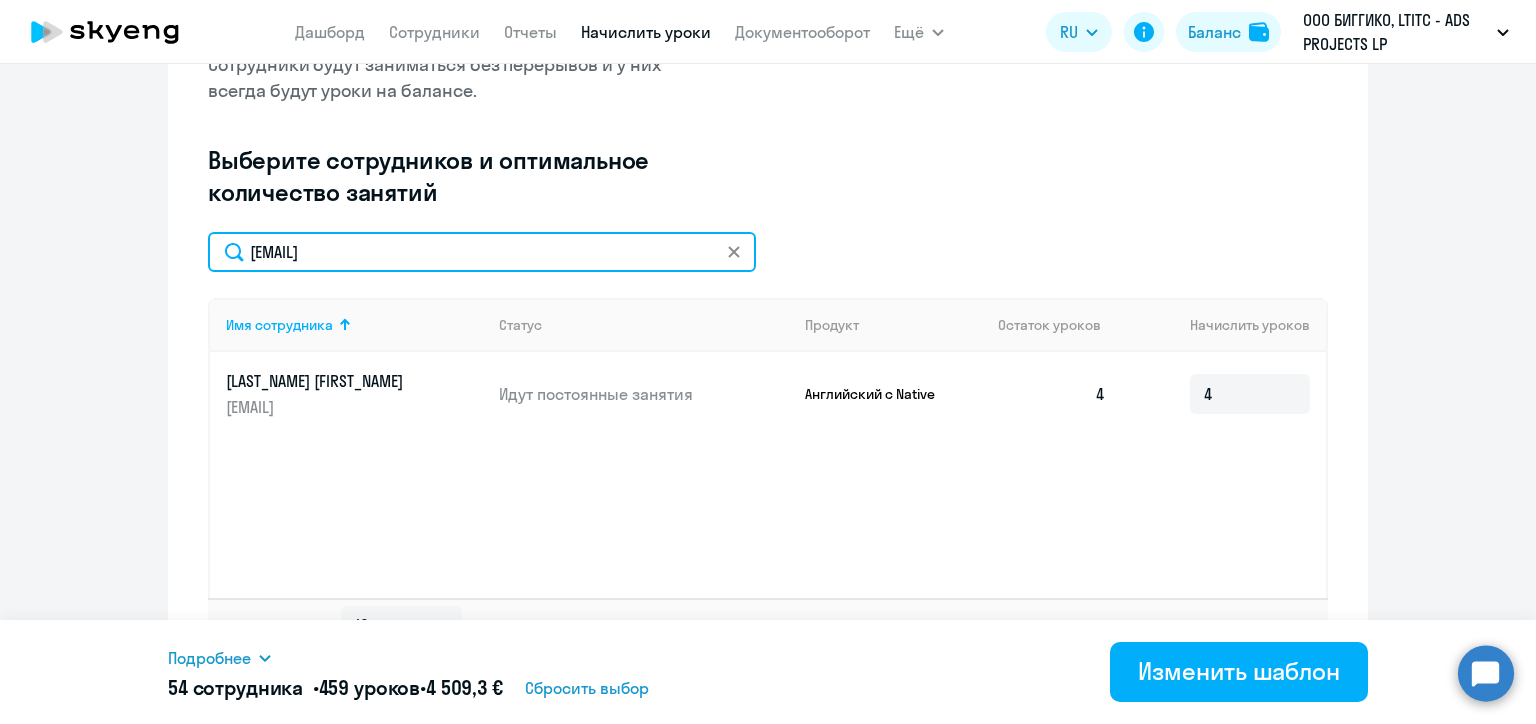 click on "roman.khusainov@biggiko.com" 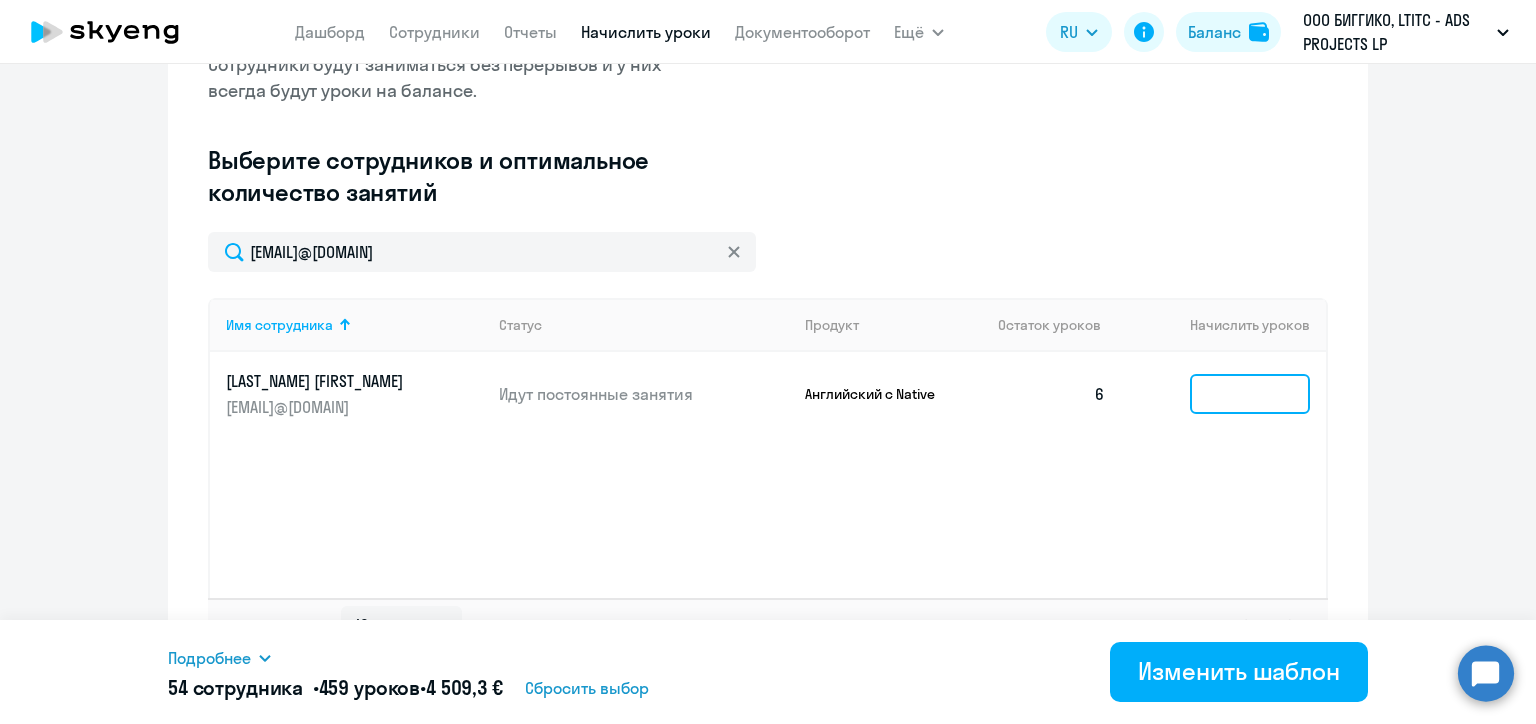 click 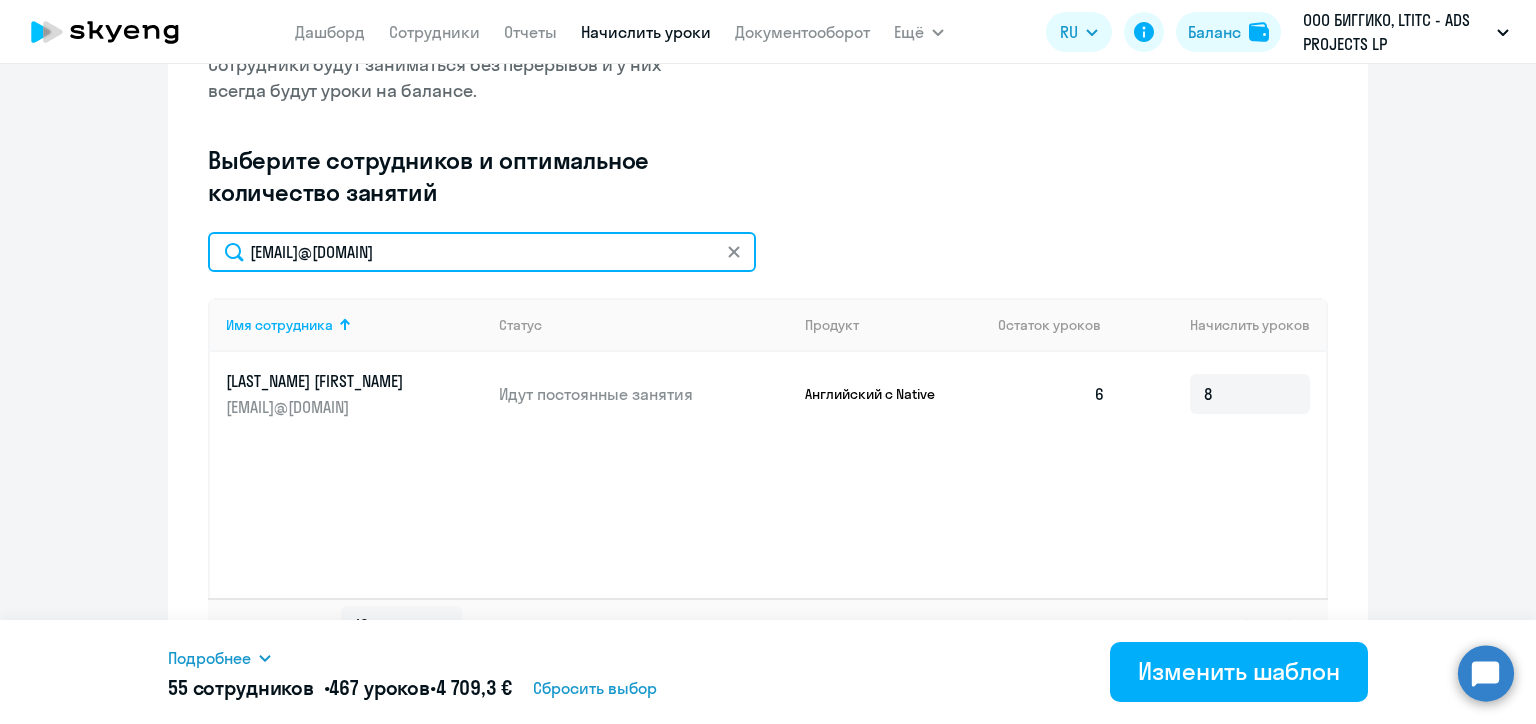 click on "anton.krikun@biggiko.com" 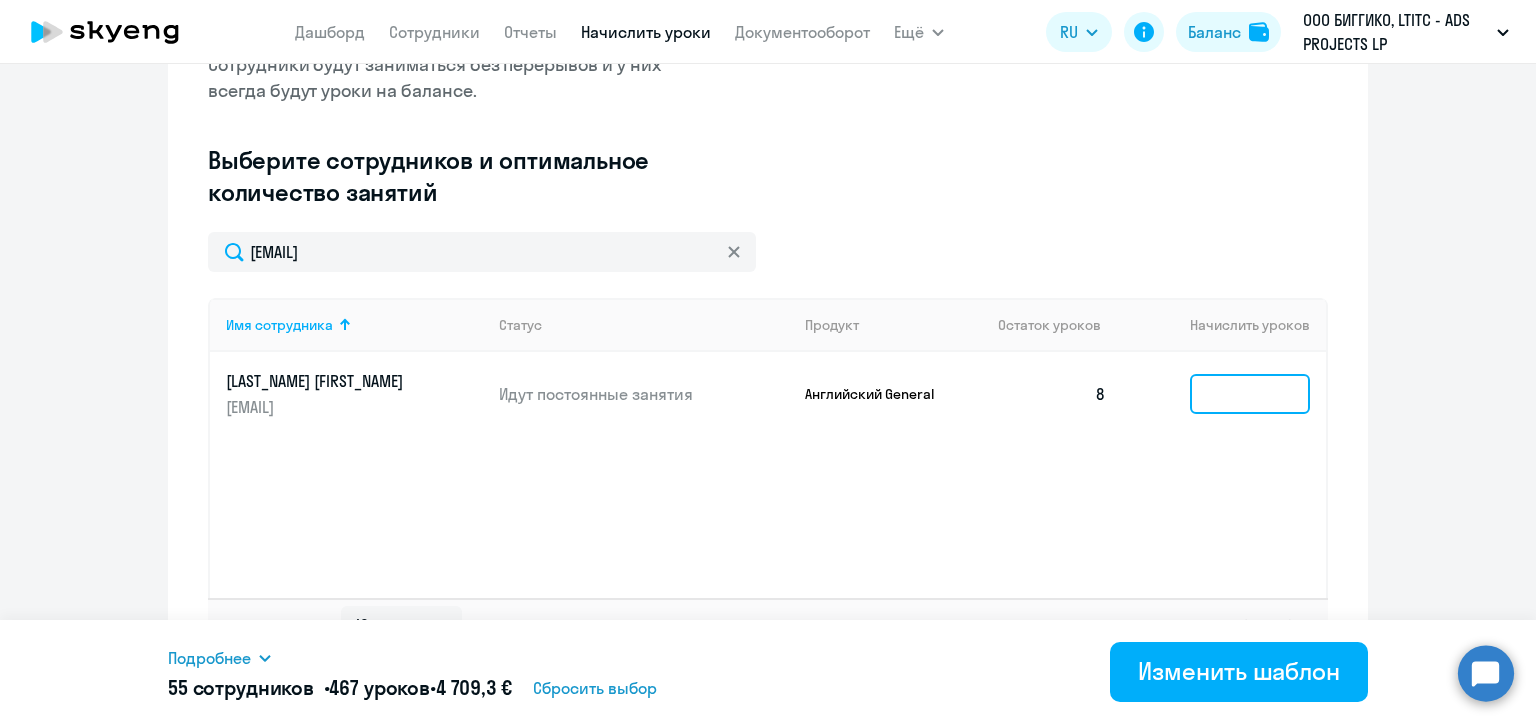 click 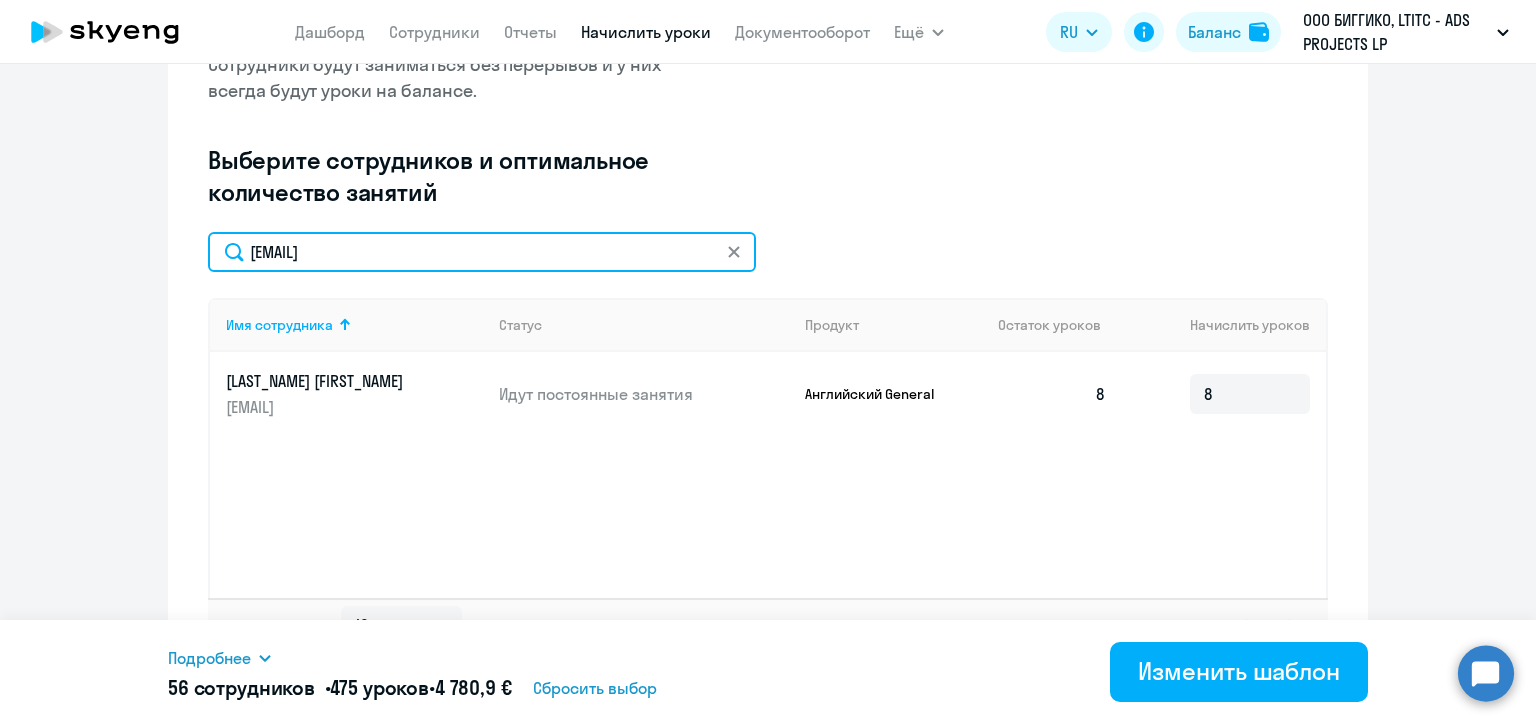 click on "yurkadom@gmail.com" 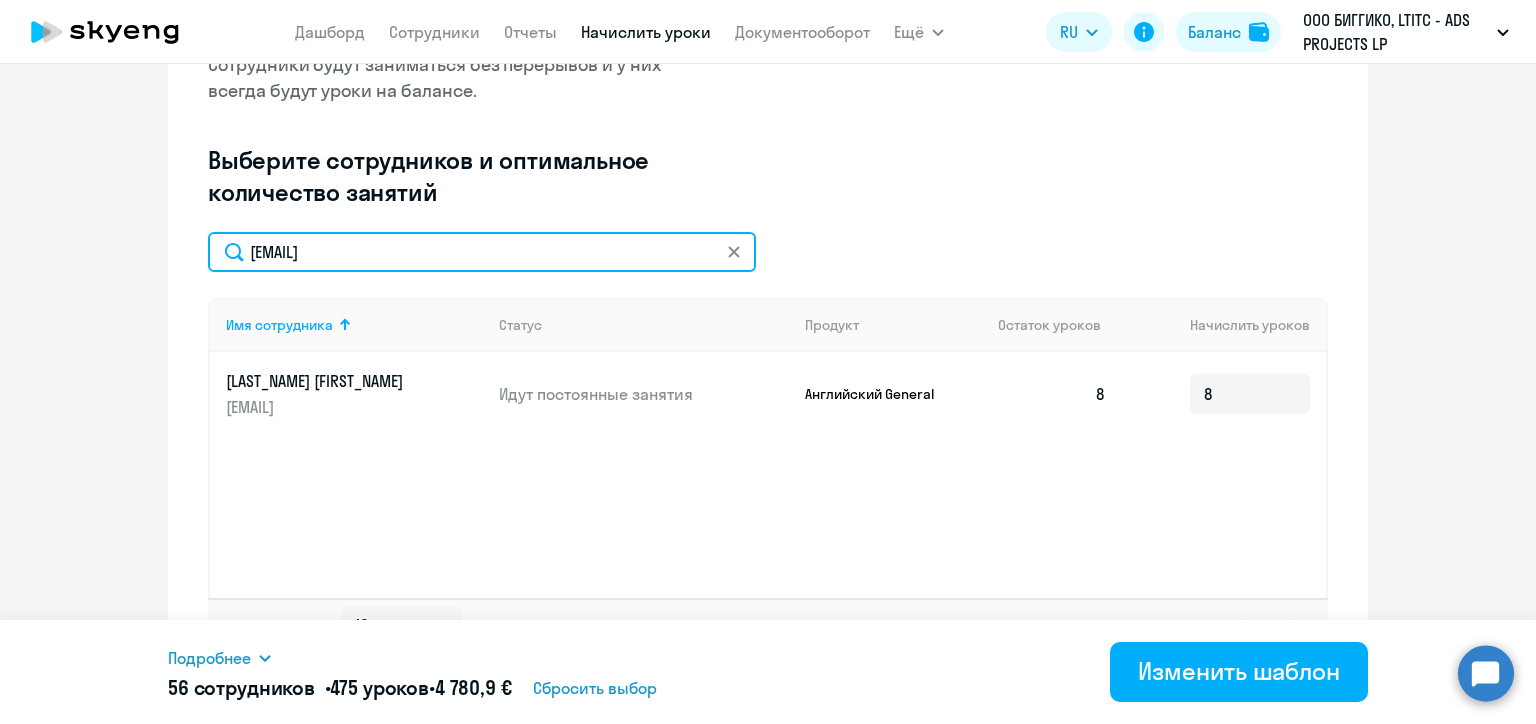 click on "yurkadom@gmail.com" 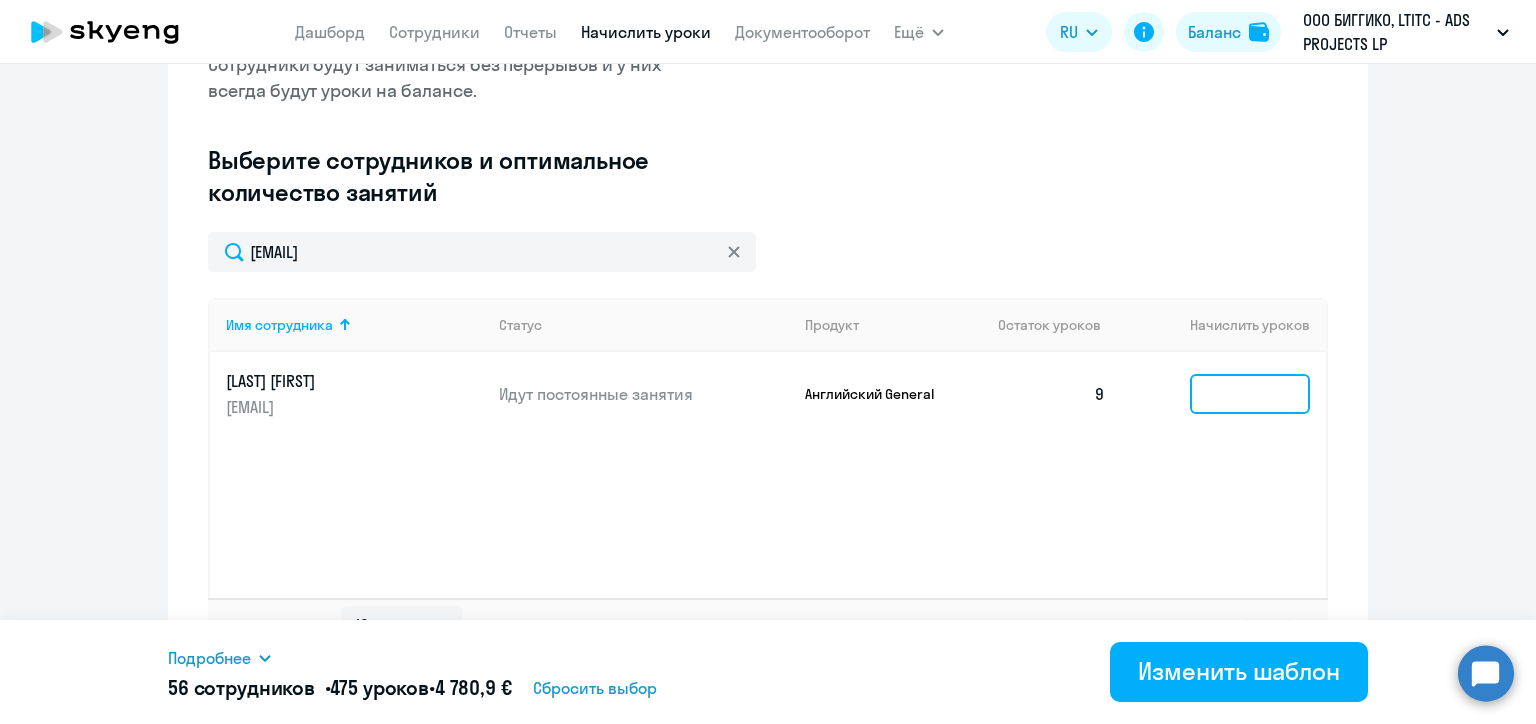 click 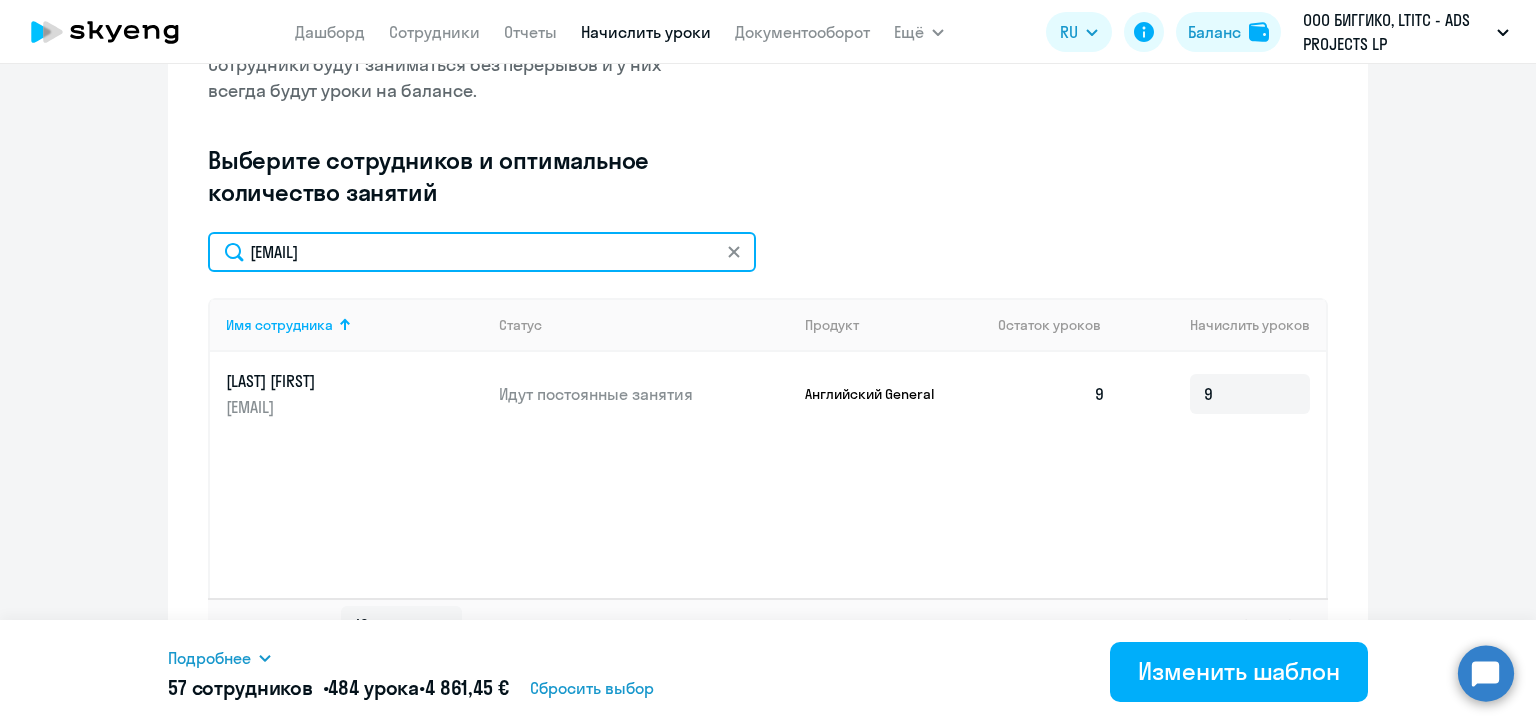 click on "oleg.kleban@alreadymedia.com" 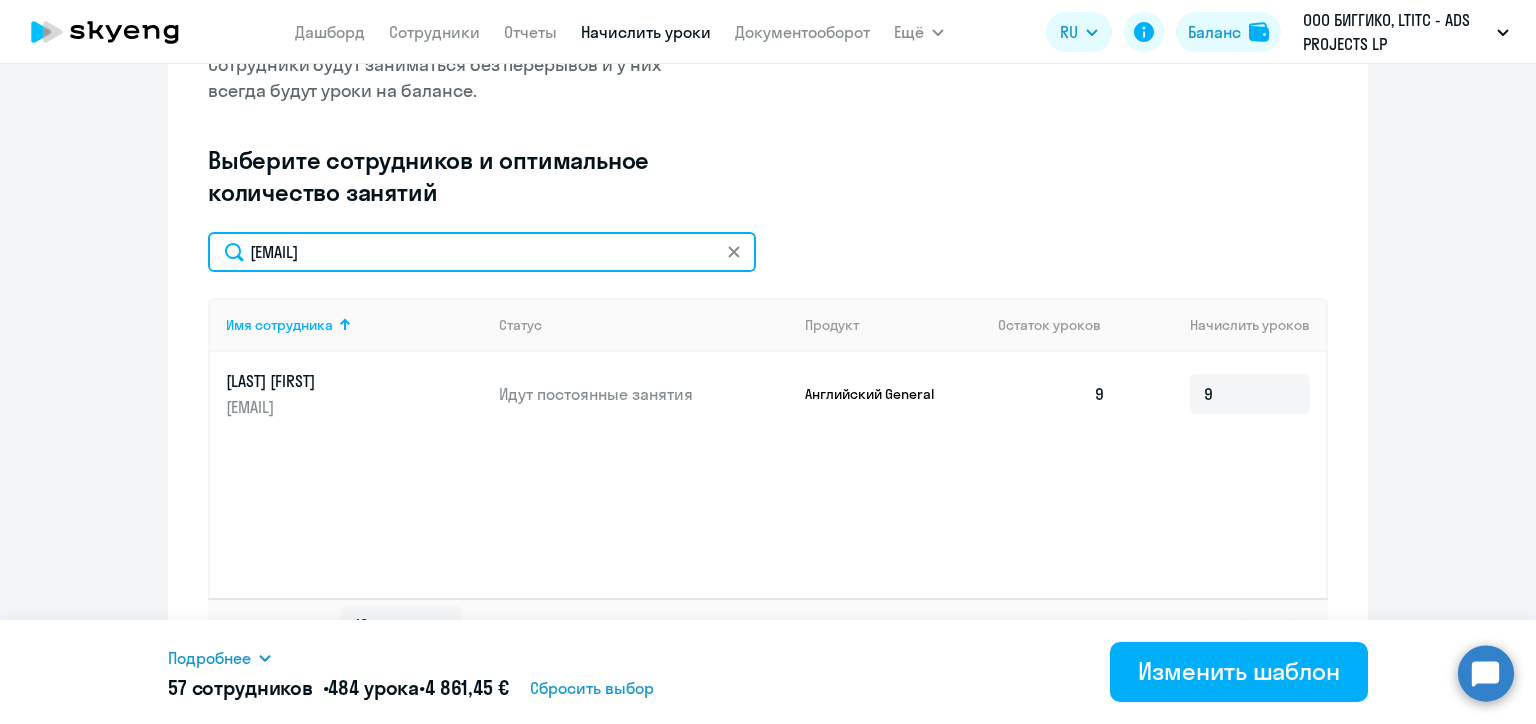 click on "oleg.kleban@alreadymedia.com" 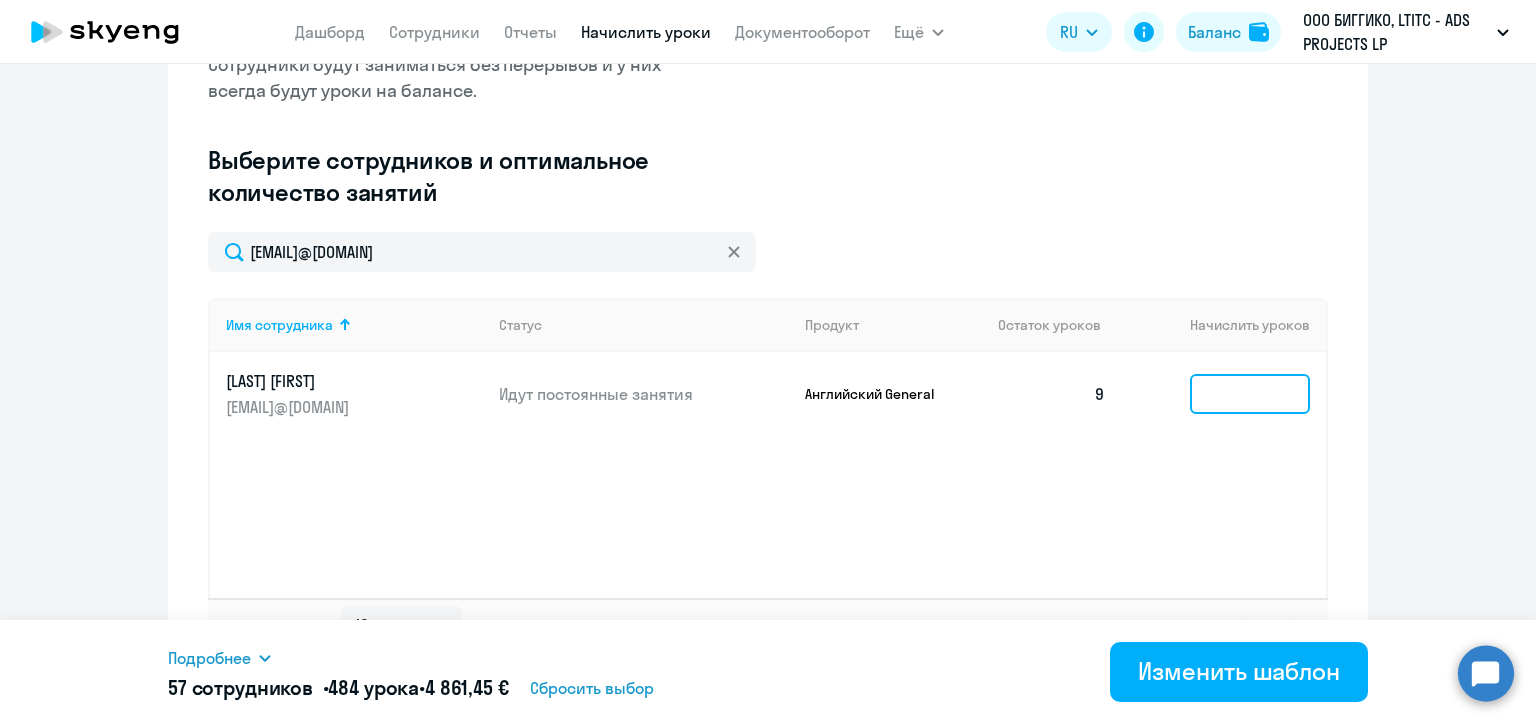 click 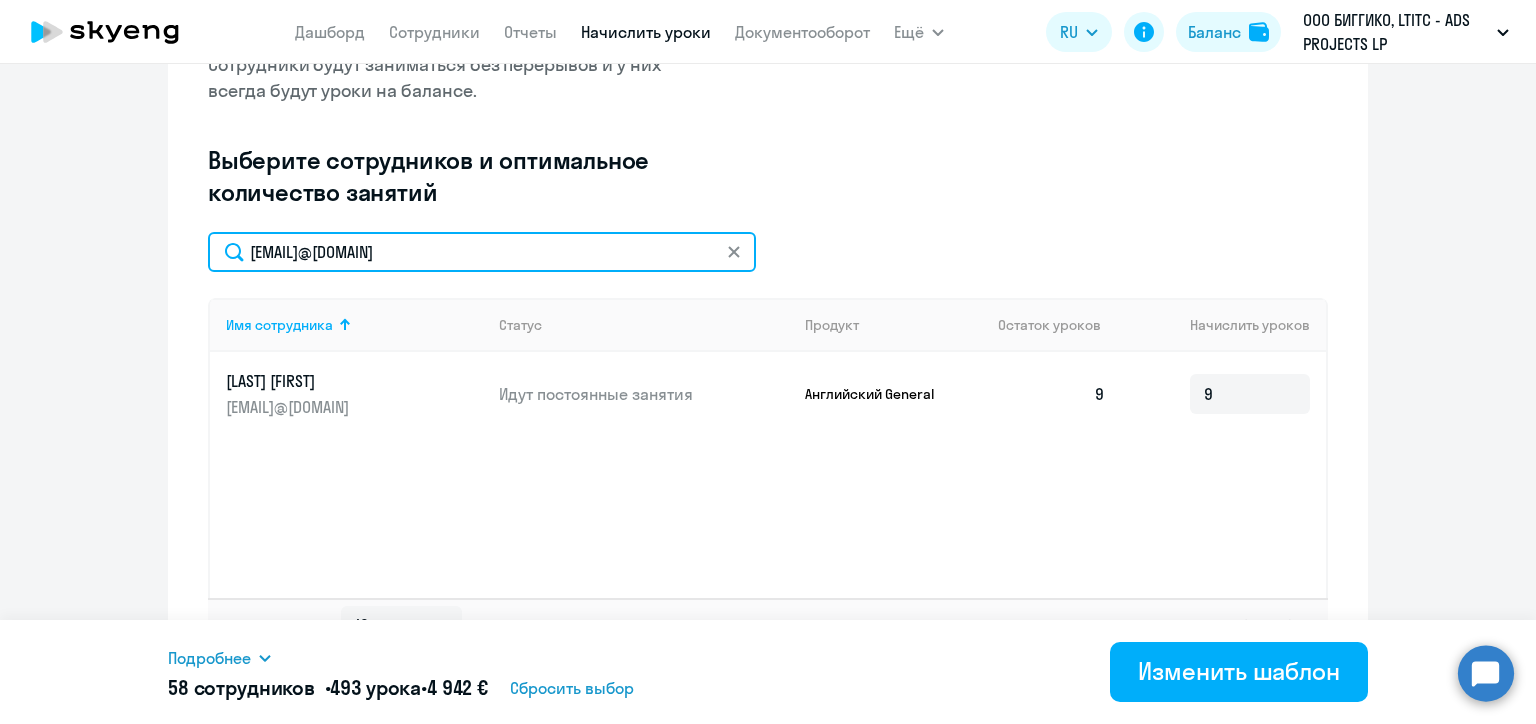 click on "olga.agafonova@biggiko.com" 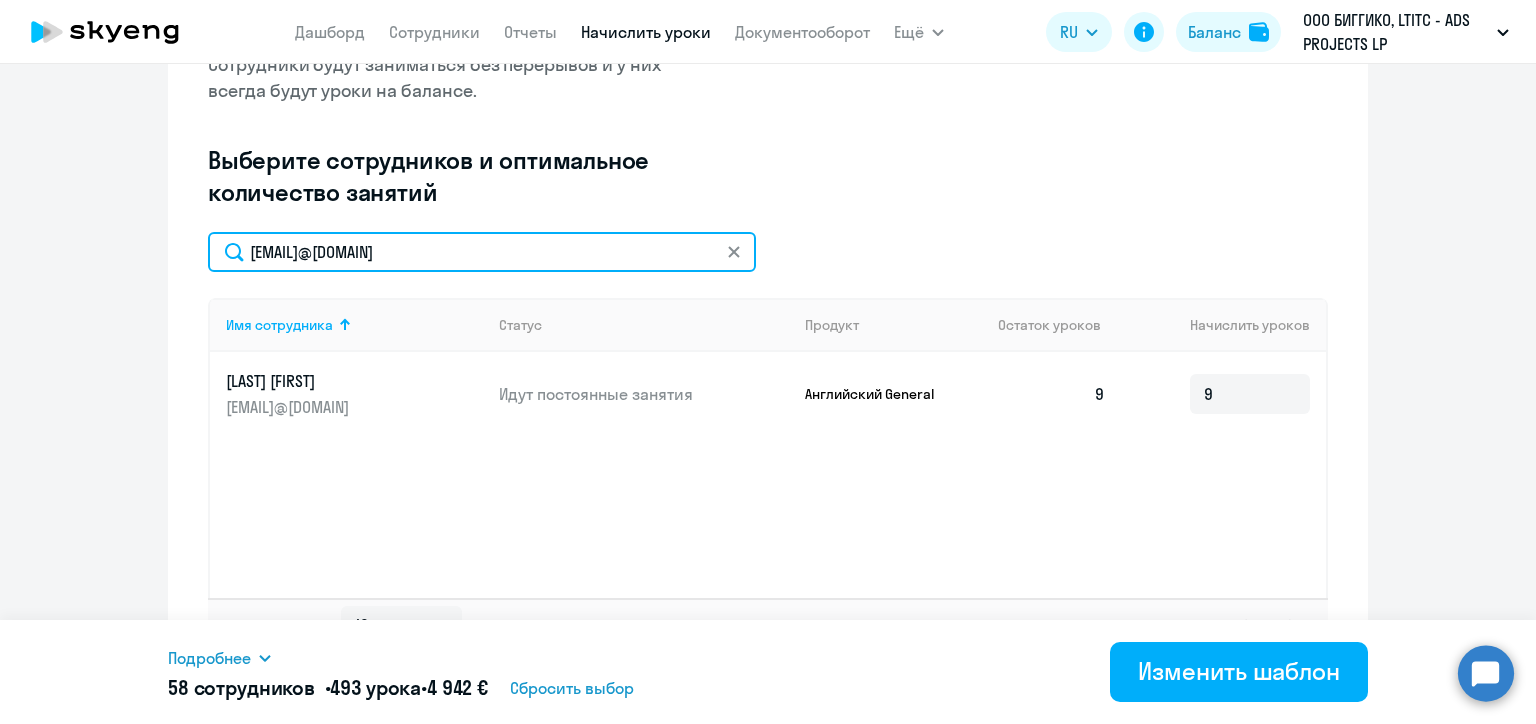 click on "olga.agafonova@biggiko.com" 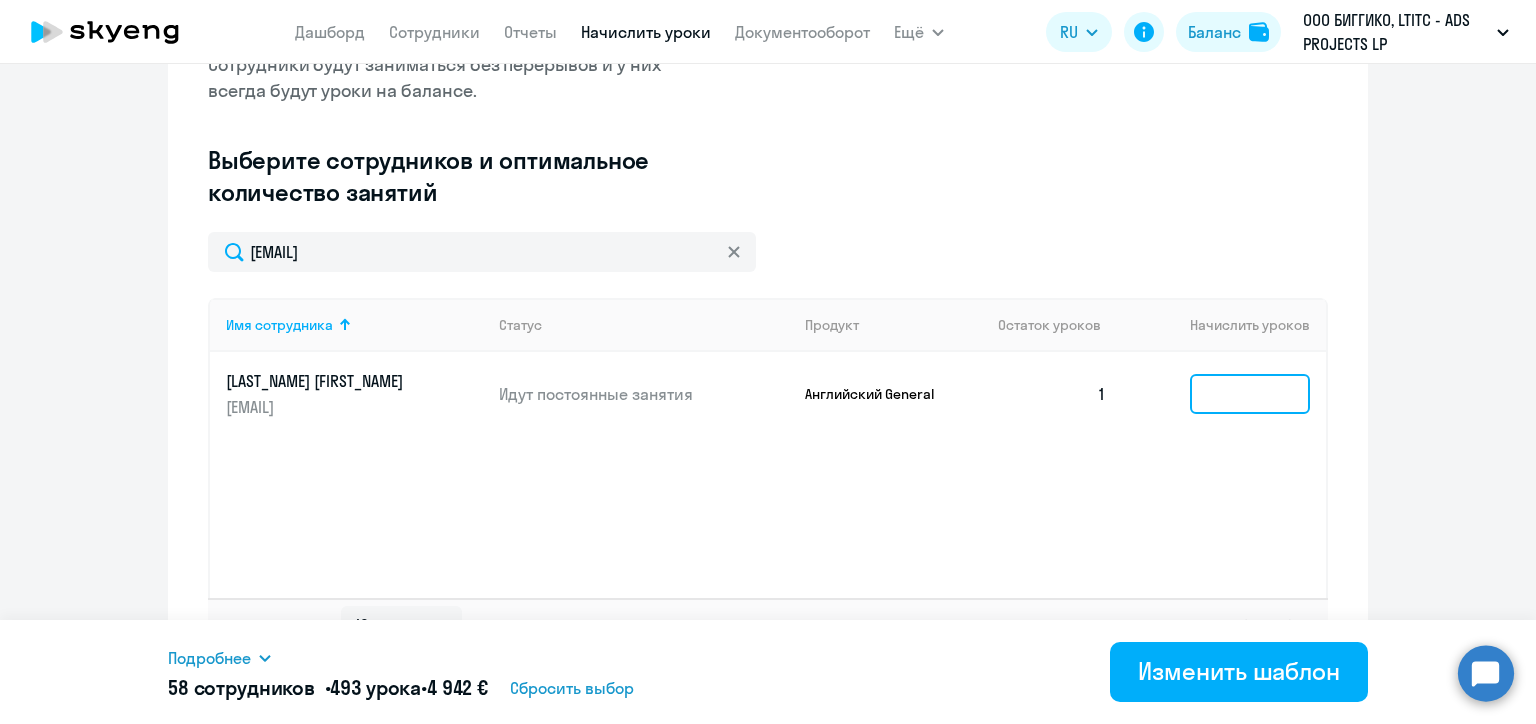 click 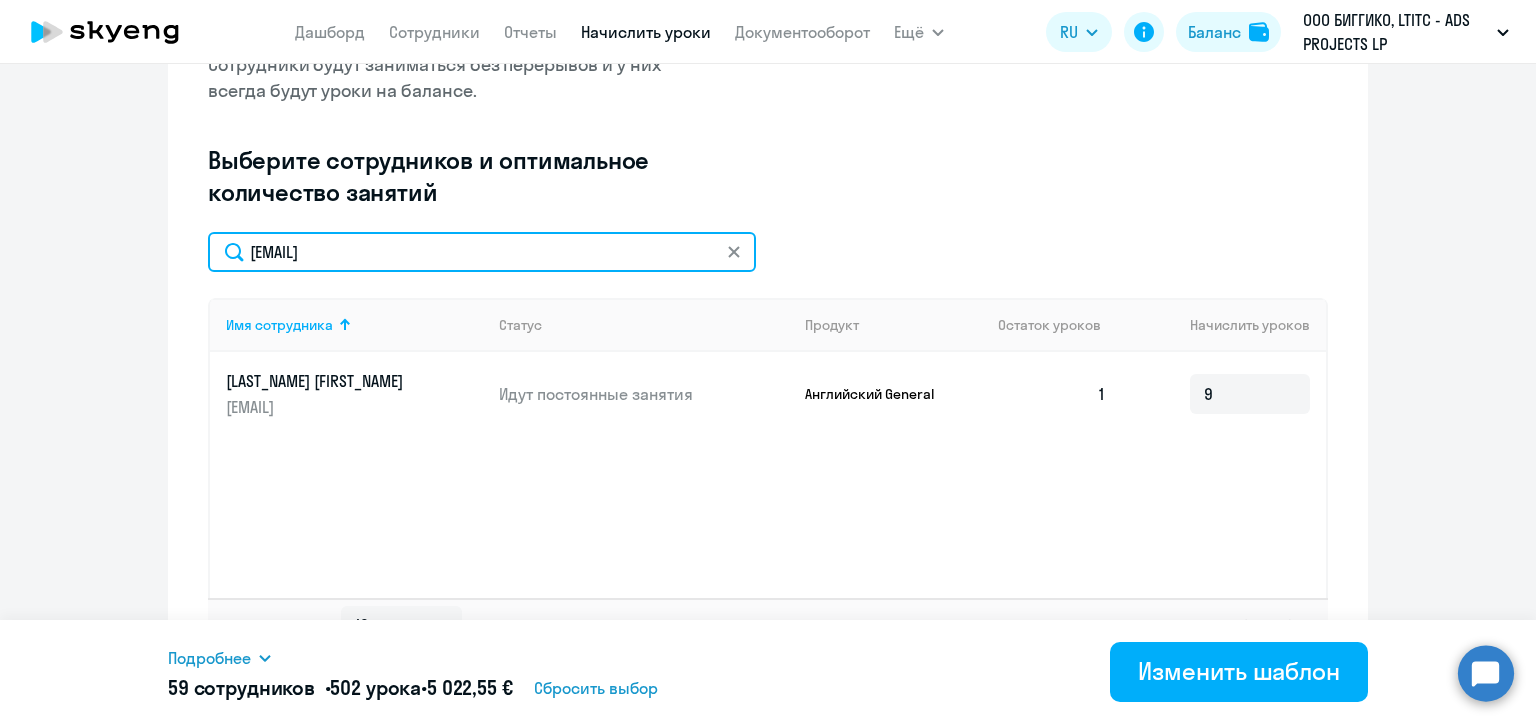 click on "oleksii.hutsalo@biggiko.com" 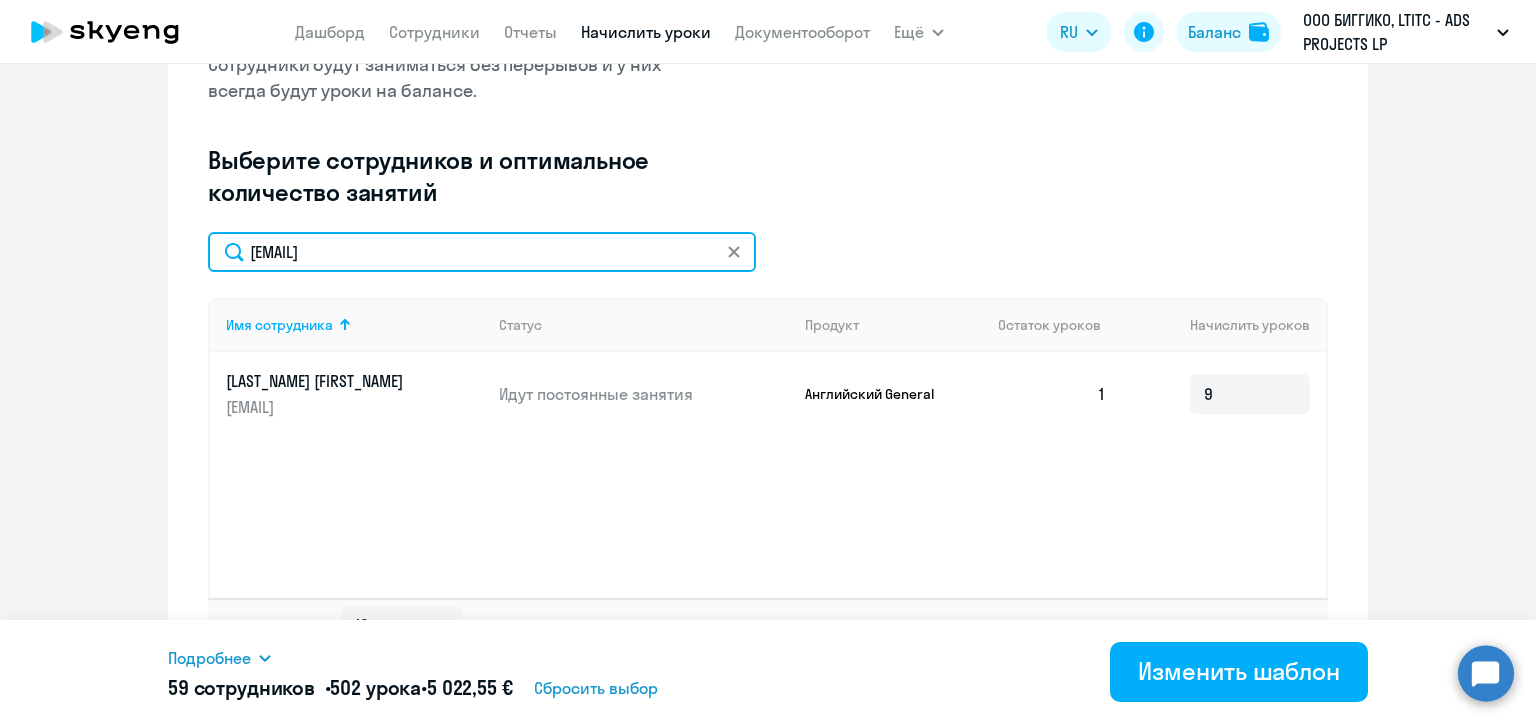 click on "oleksii.hutsalo@biggiko.com" 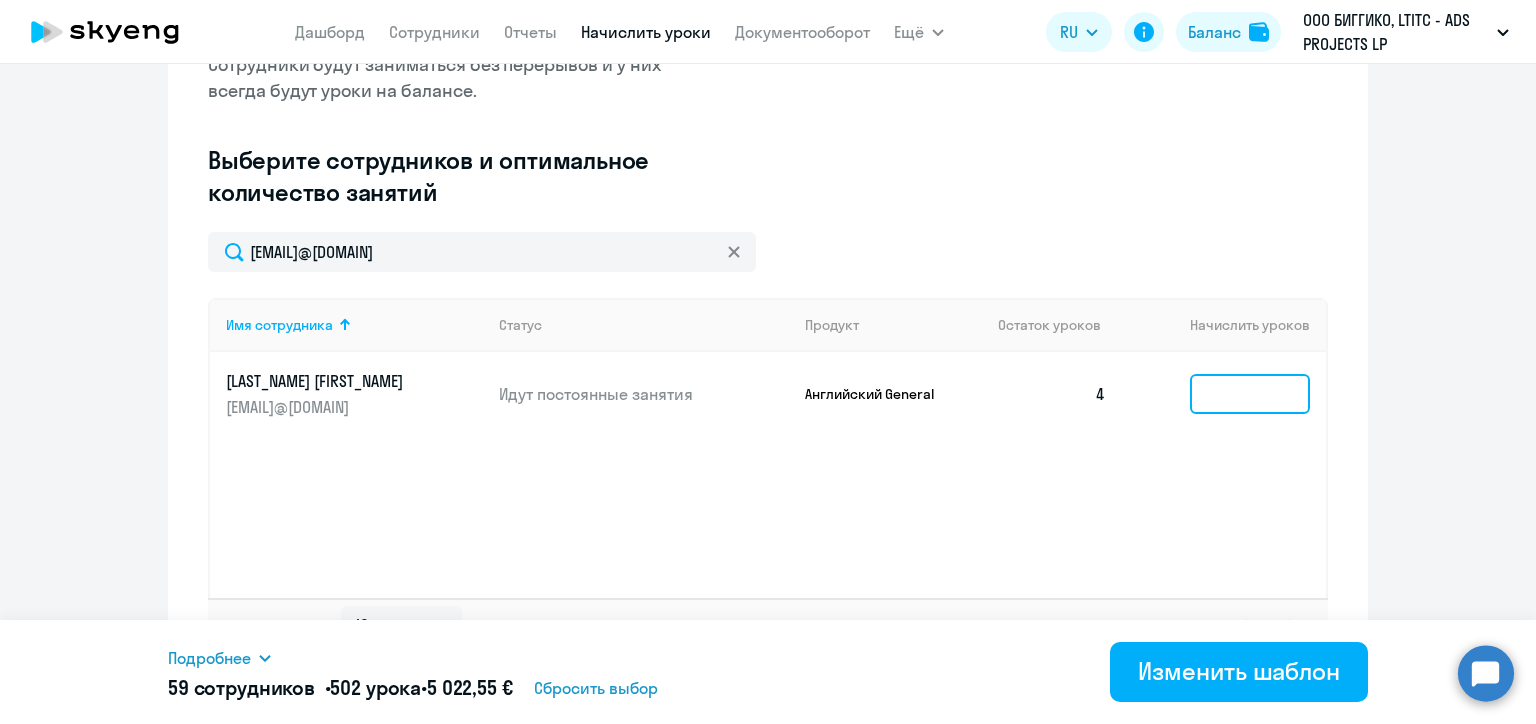 click 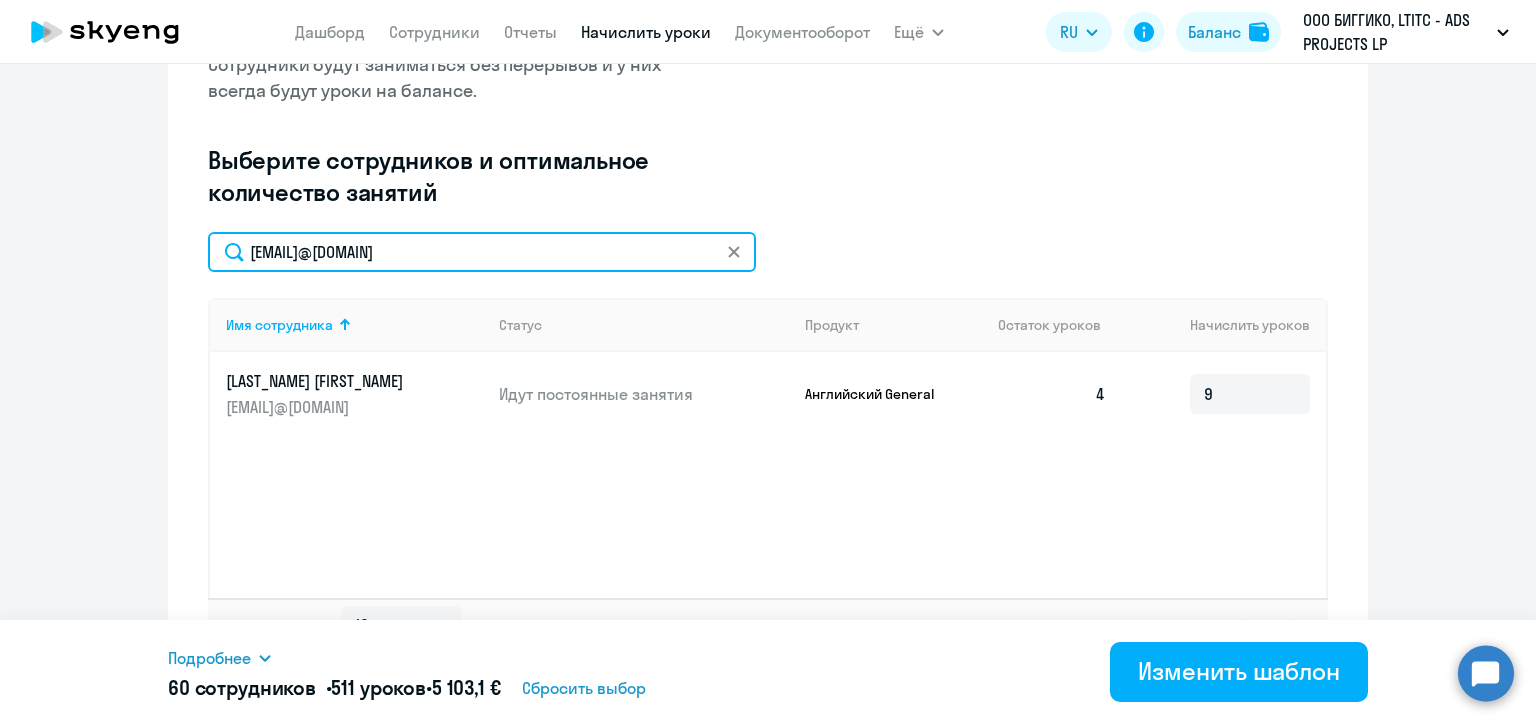 click on "valeryia.kisternaya@biggiko.com" 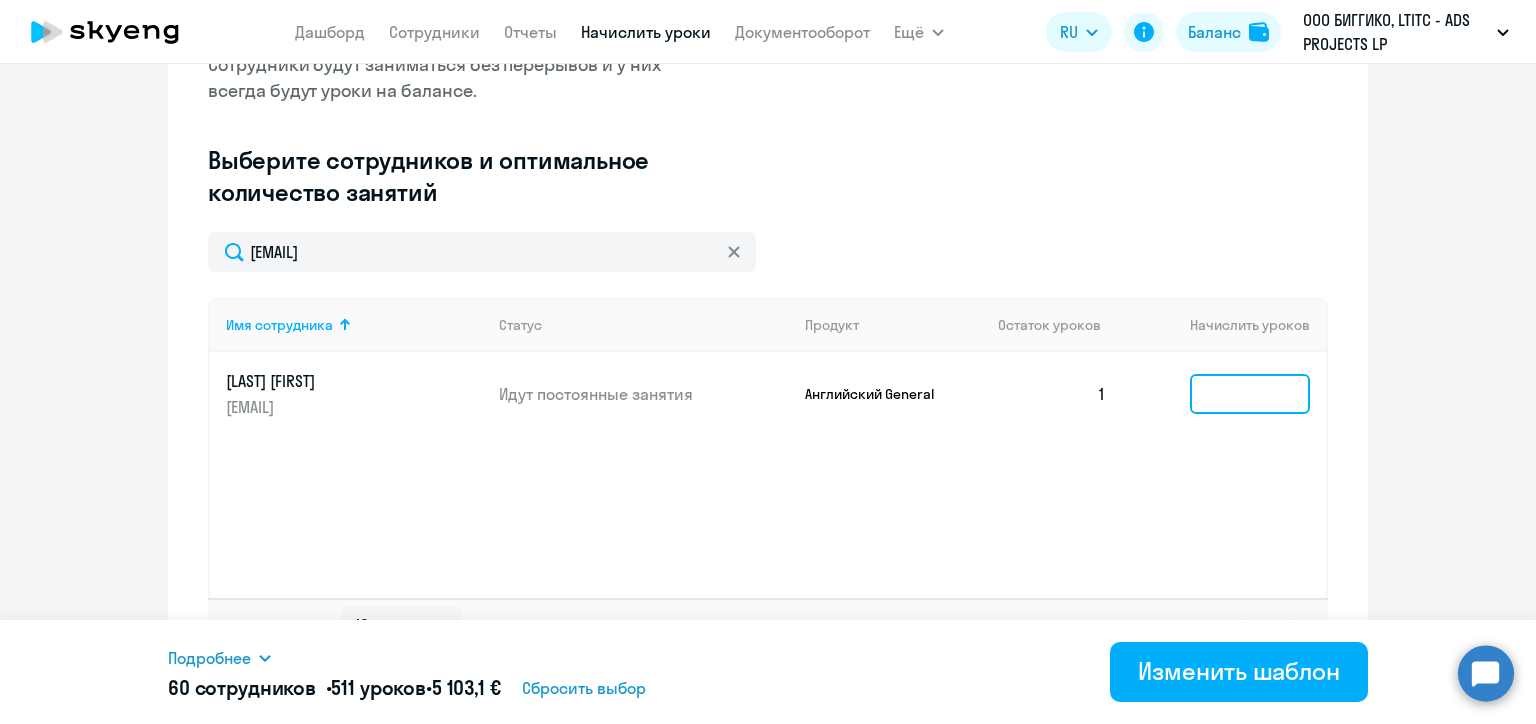 click 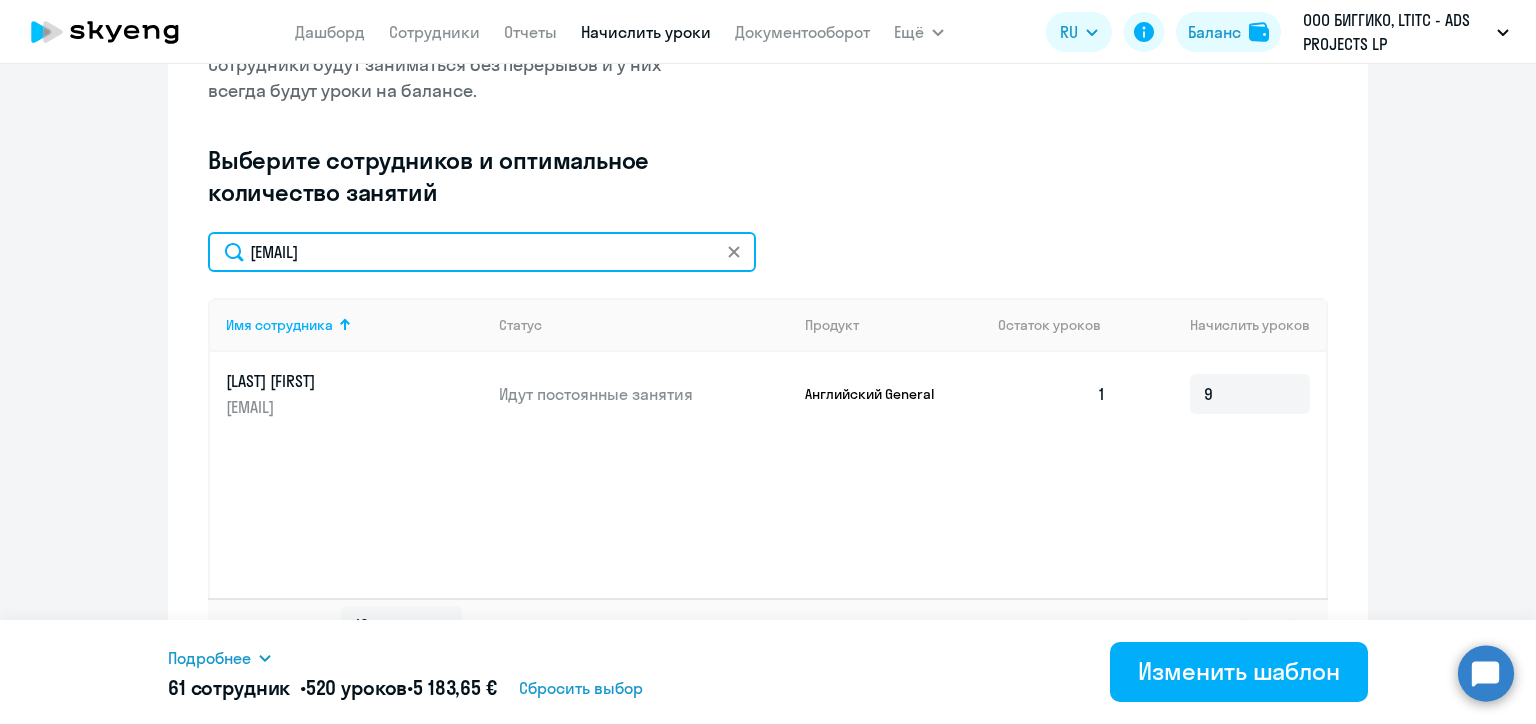 click on "valeria.molochko@biggiko.com" 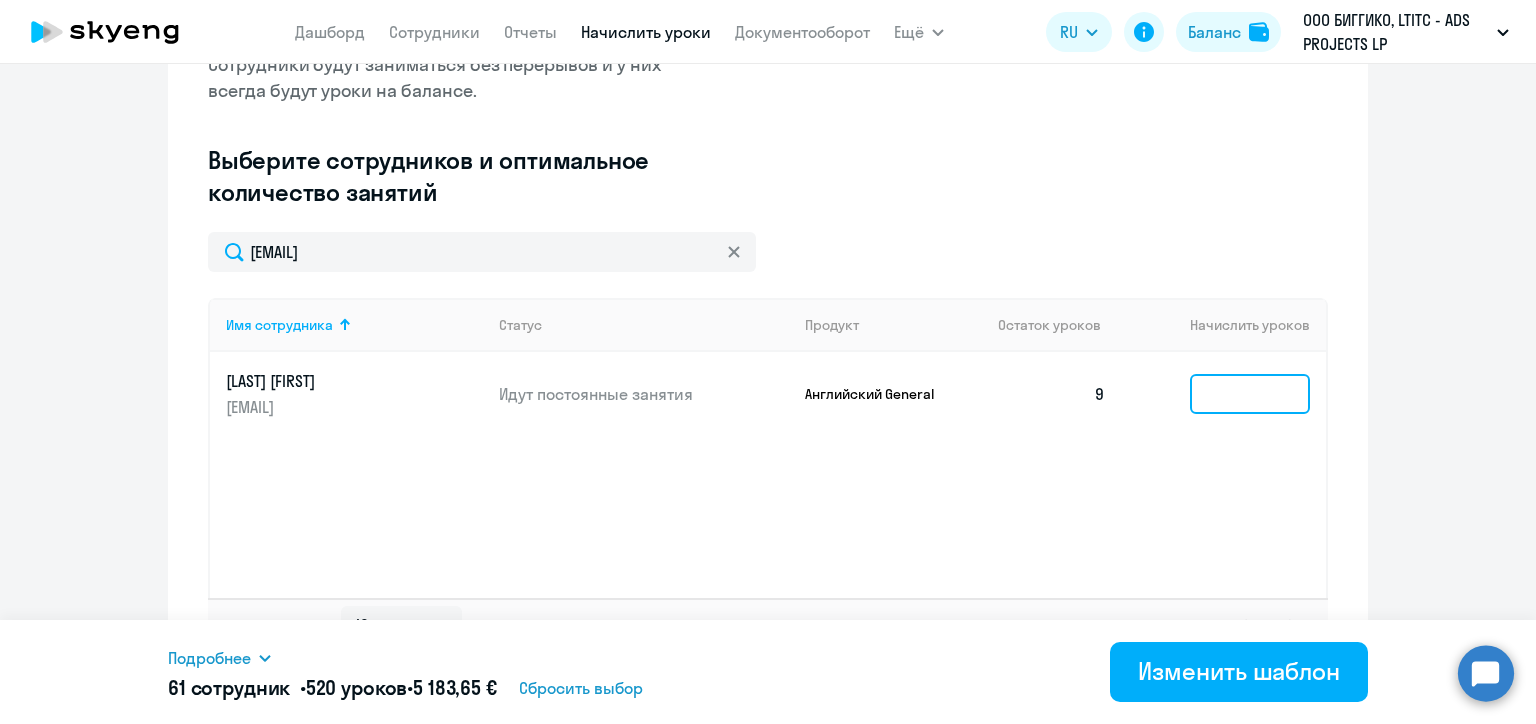 click 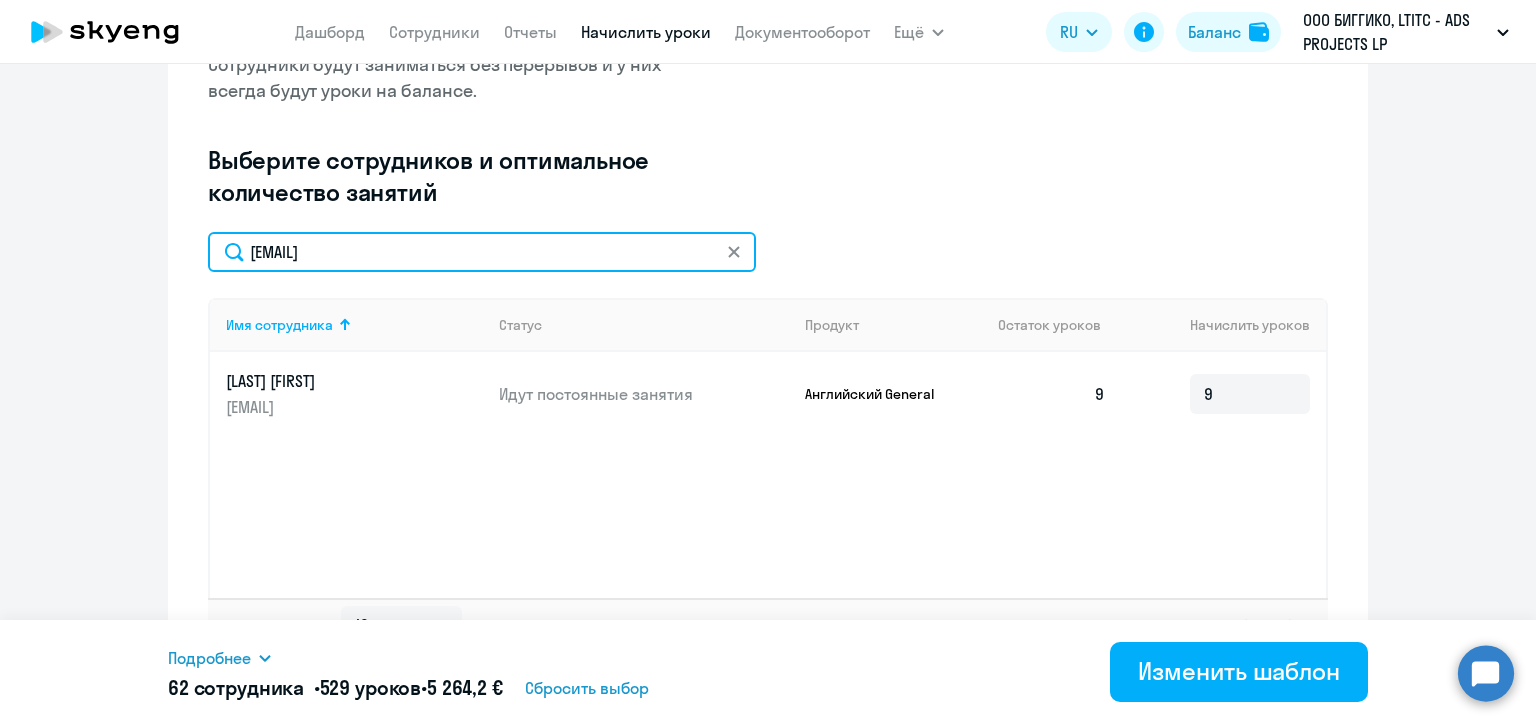 click on "alexandra.turova@biggiko.com" 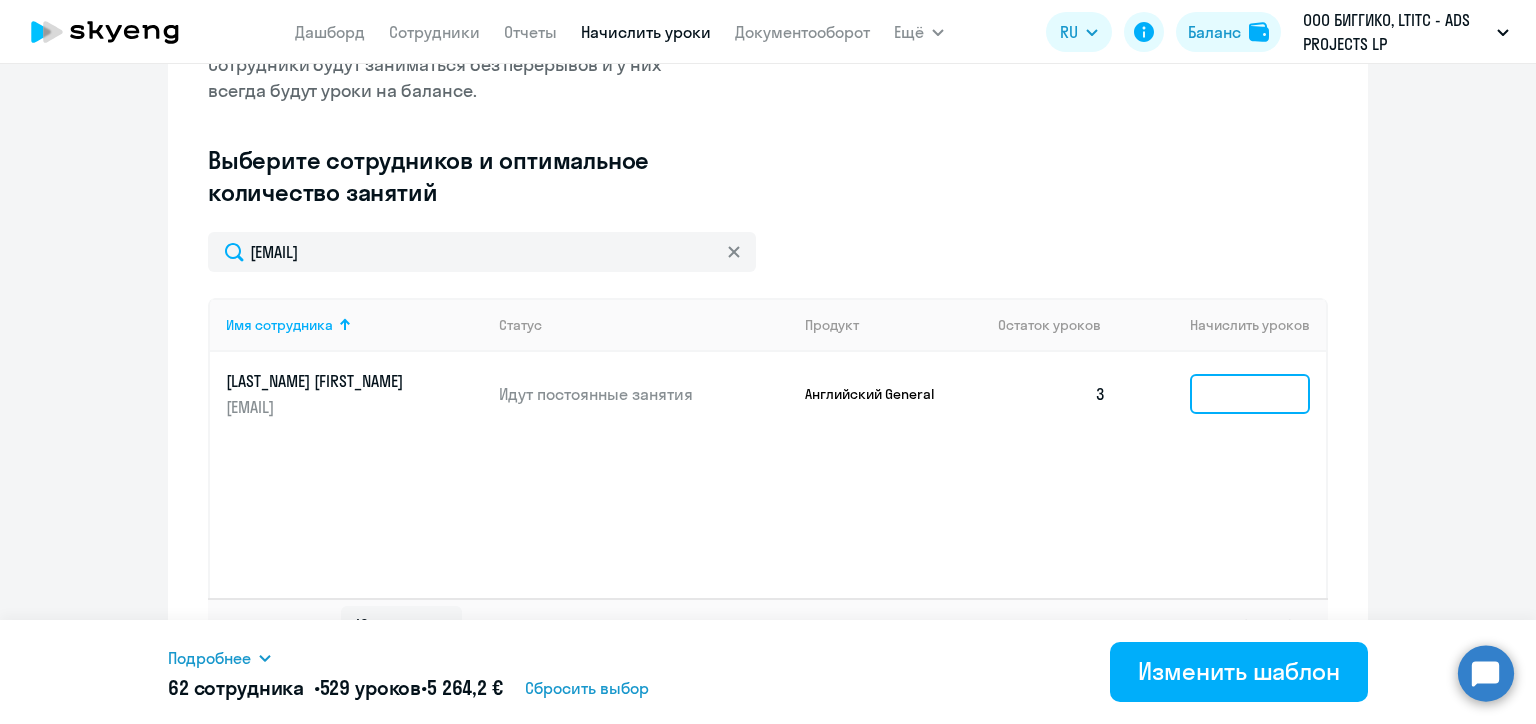 click 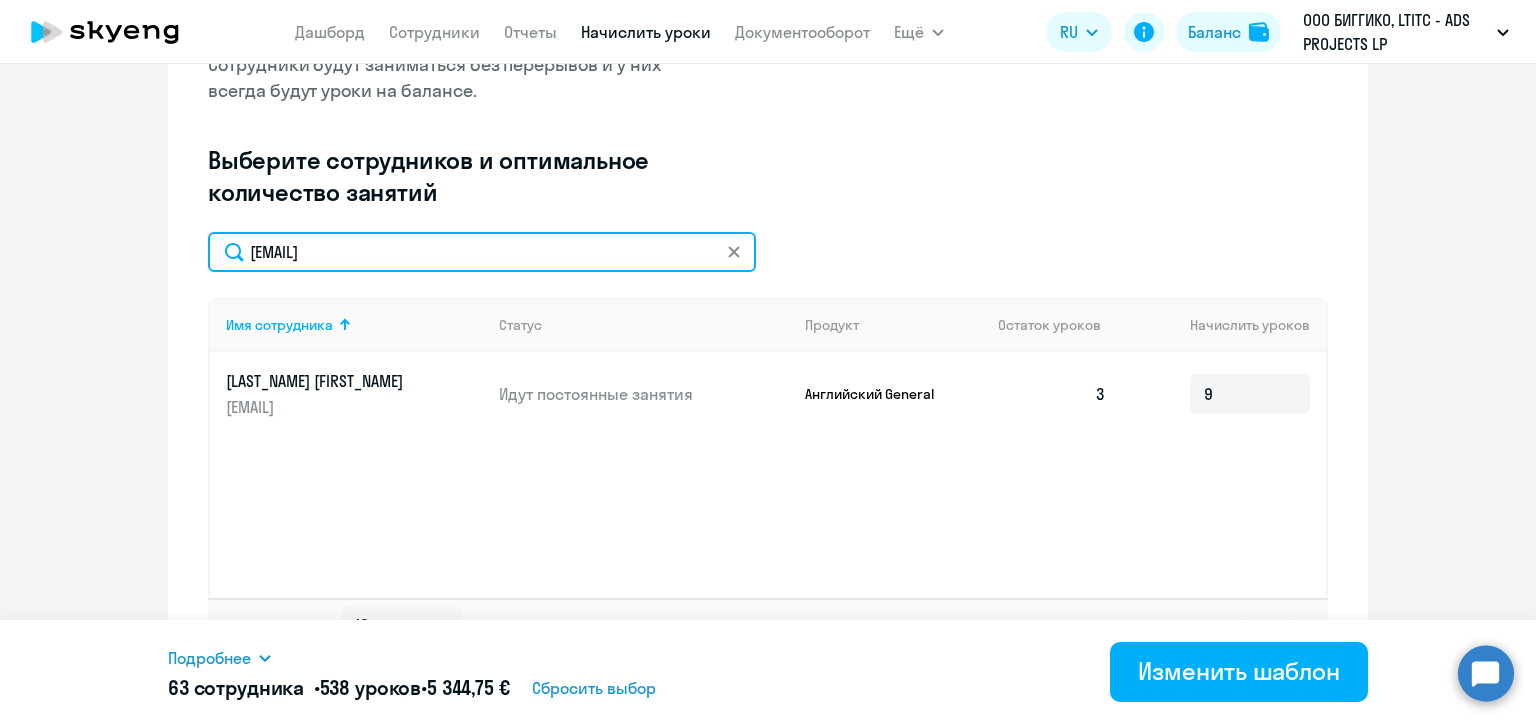 click on "vladzislau.brodka@biggiko.com" 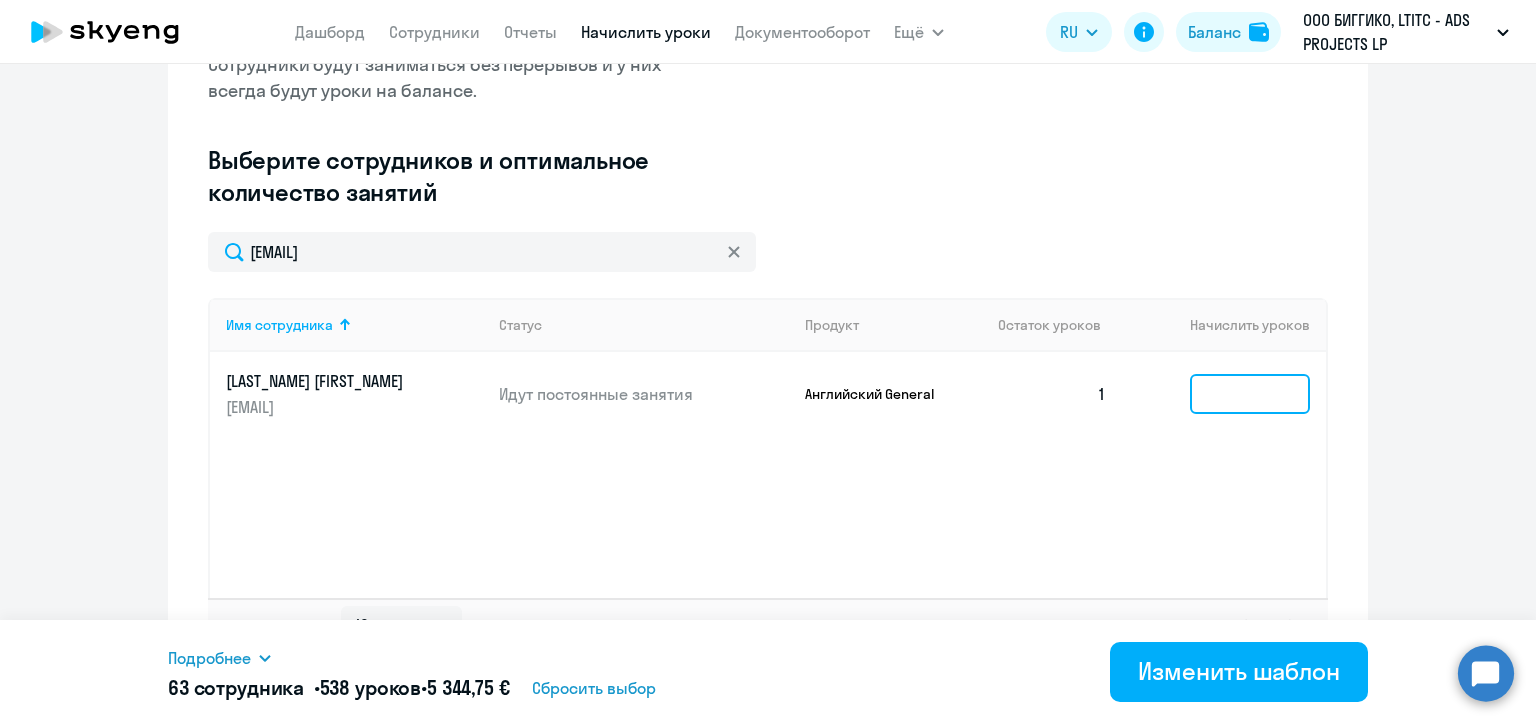 click 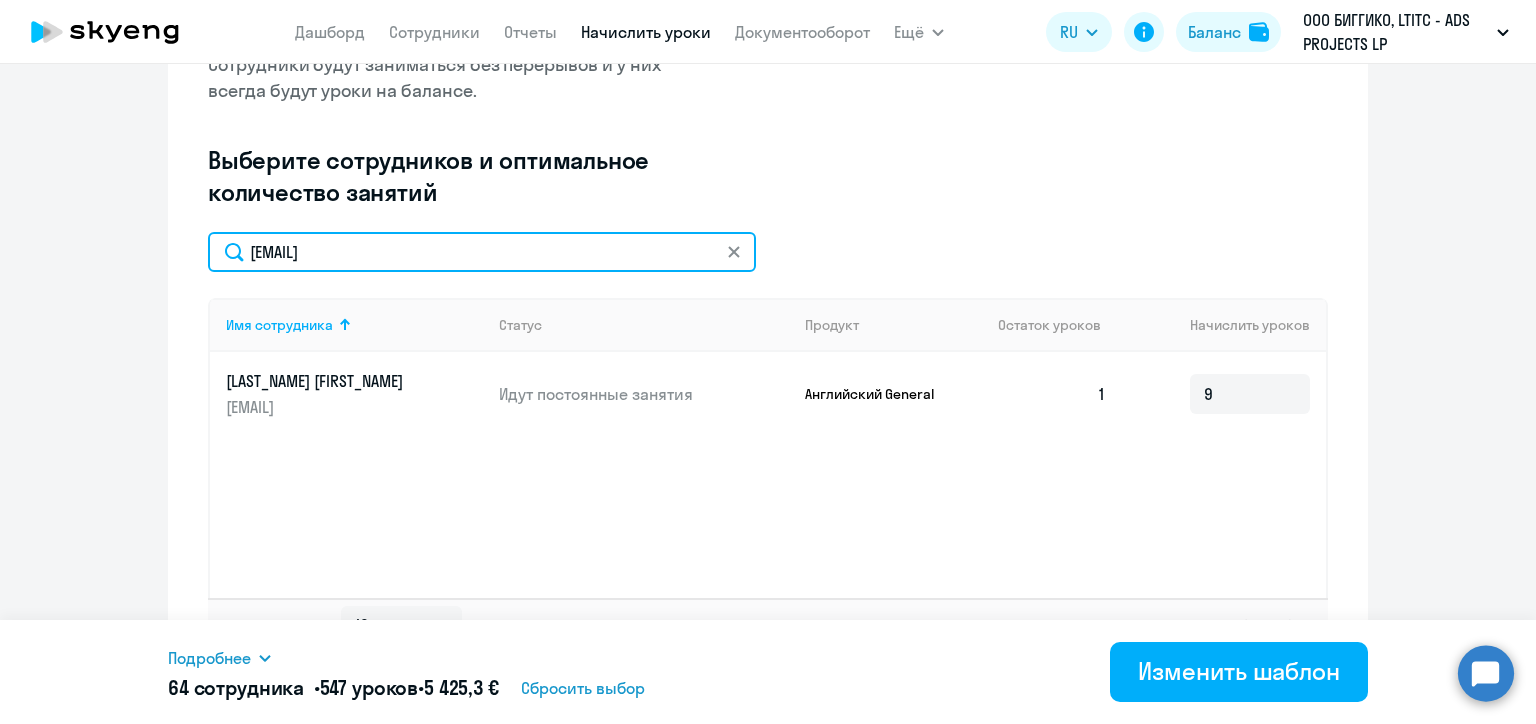 click on "anastasiya.mankevich@biggiko.com" 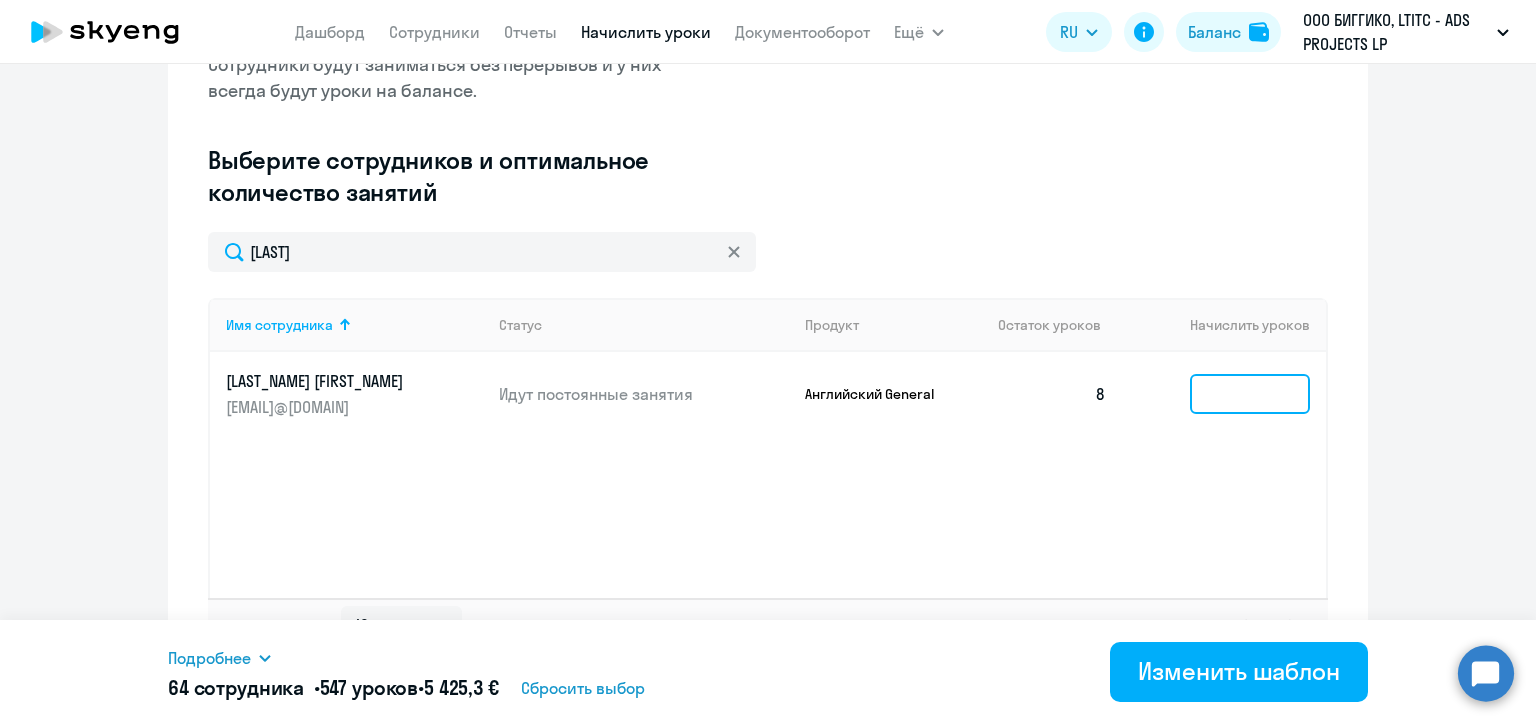 click 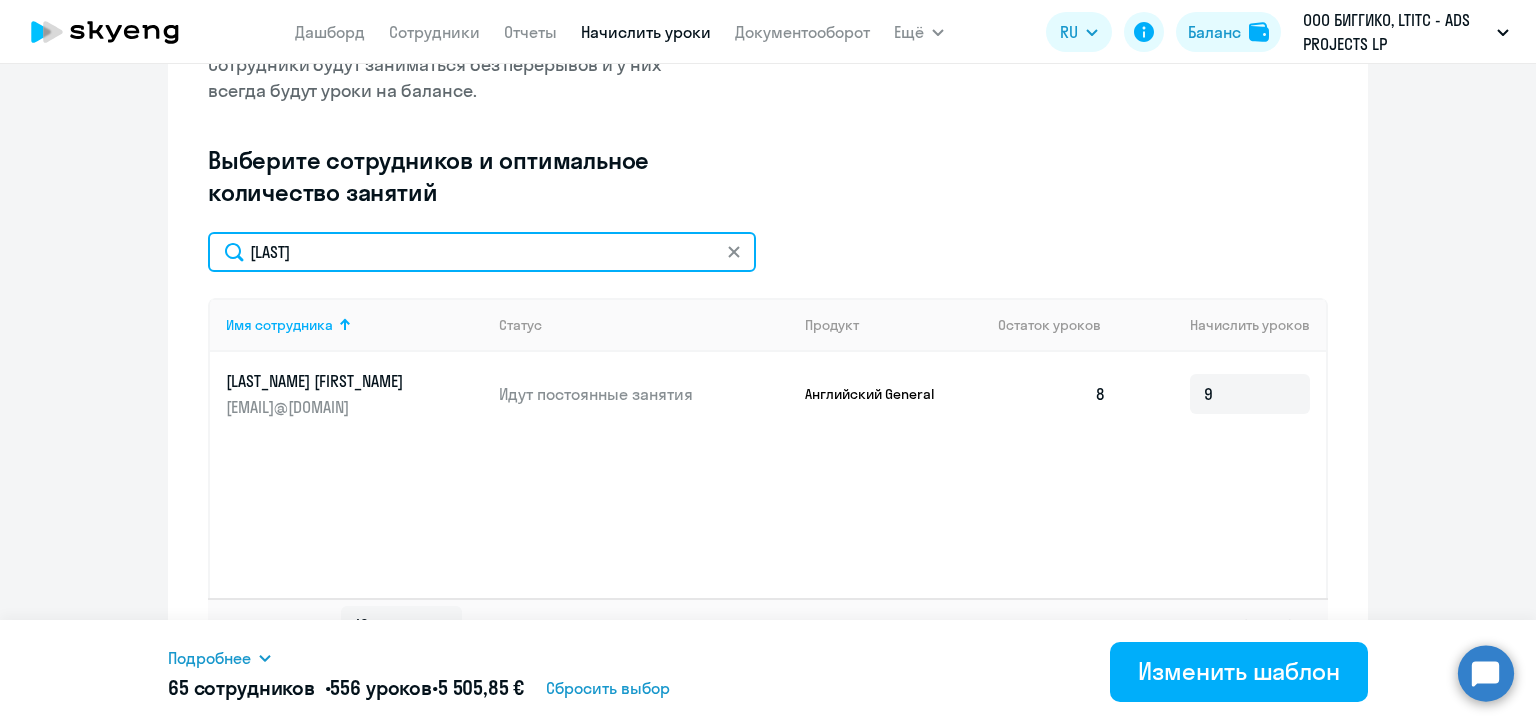 click on "Чуприс" 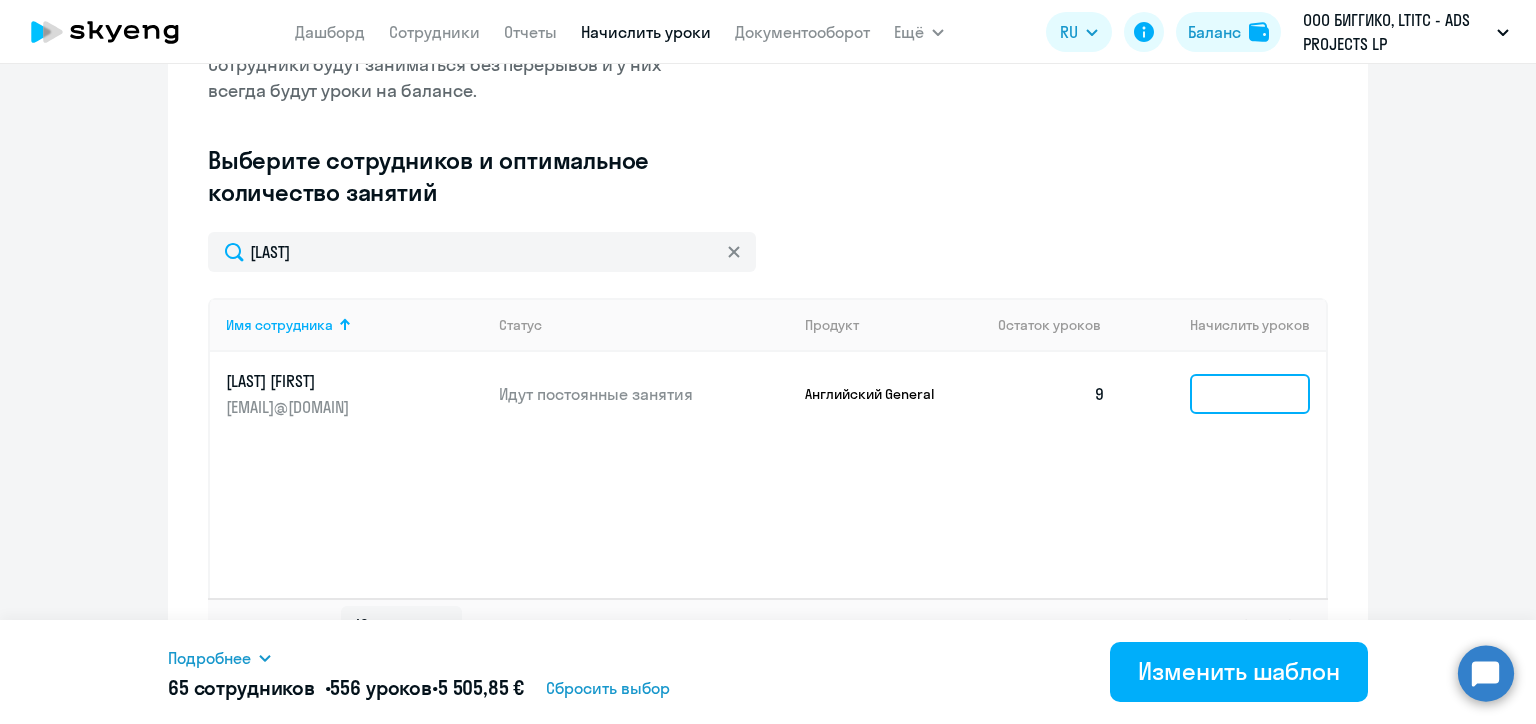 click 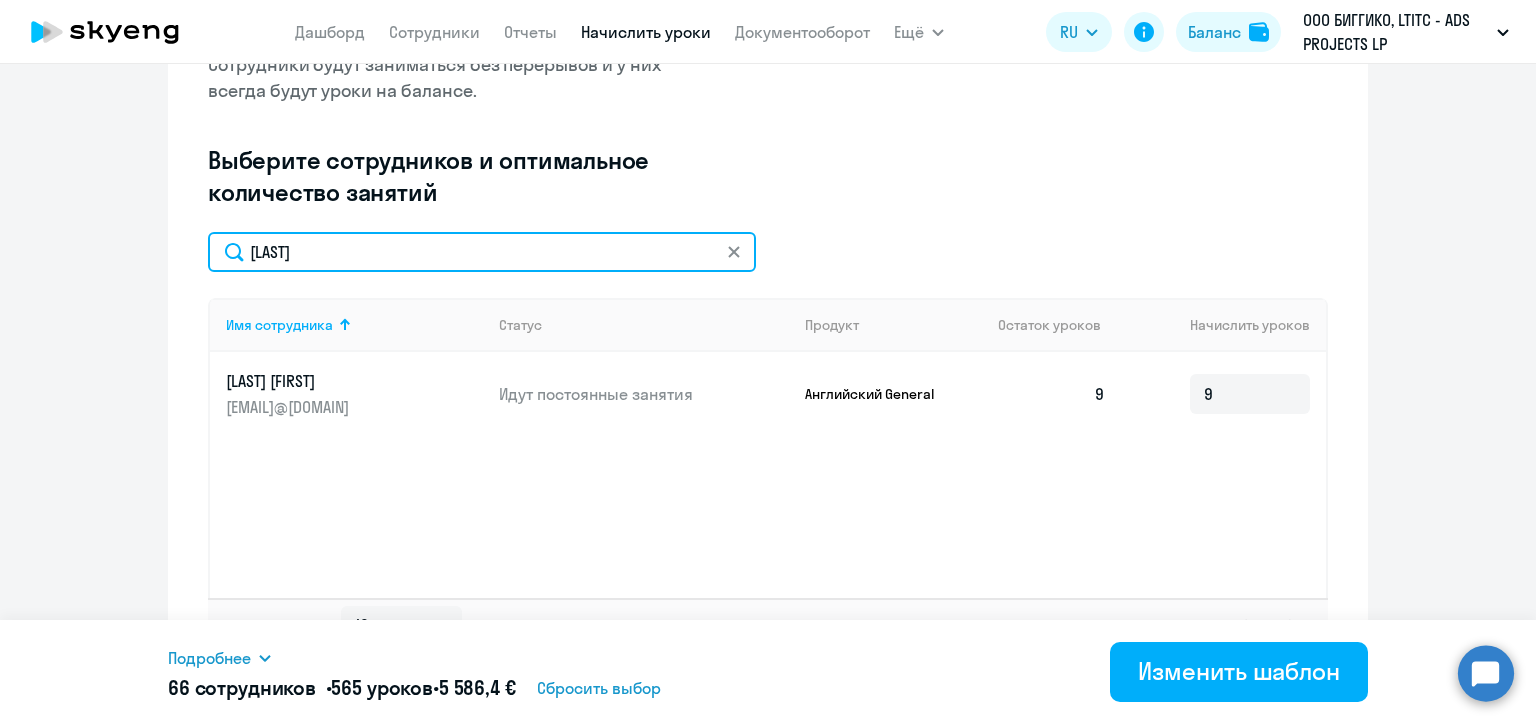 click on "Мельниченко" 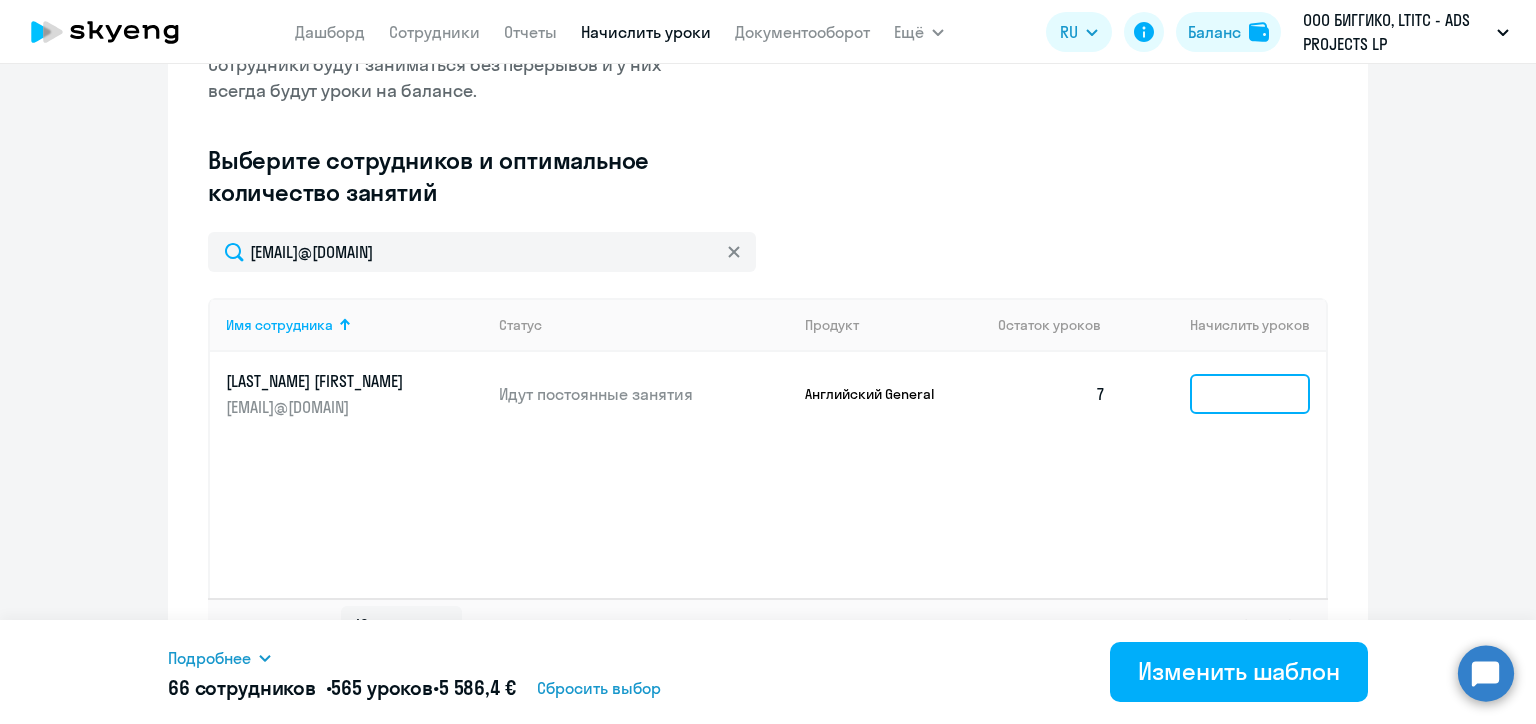 click 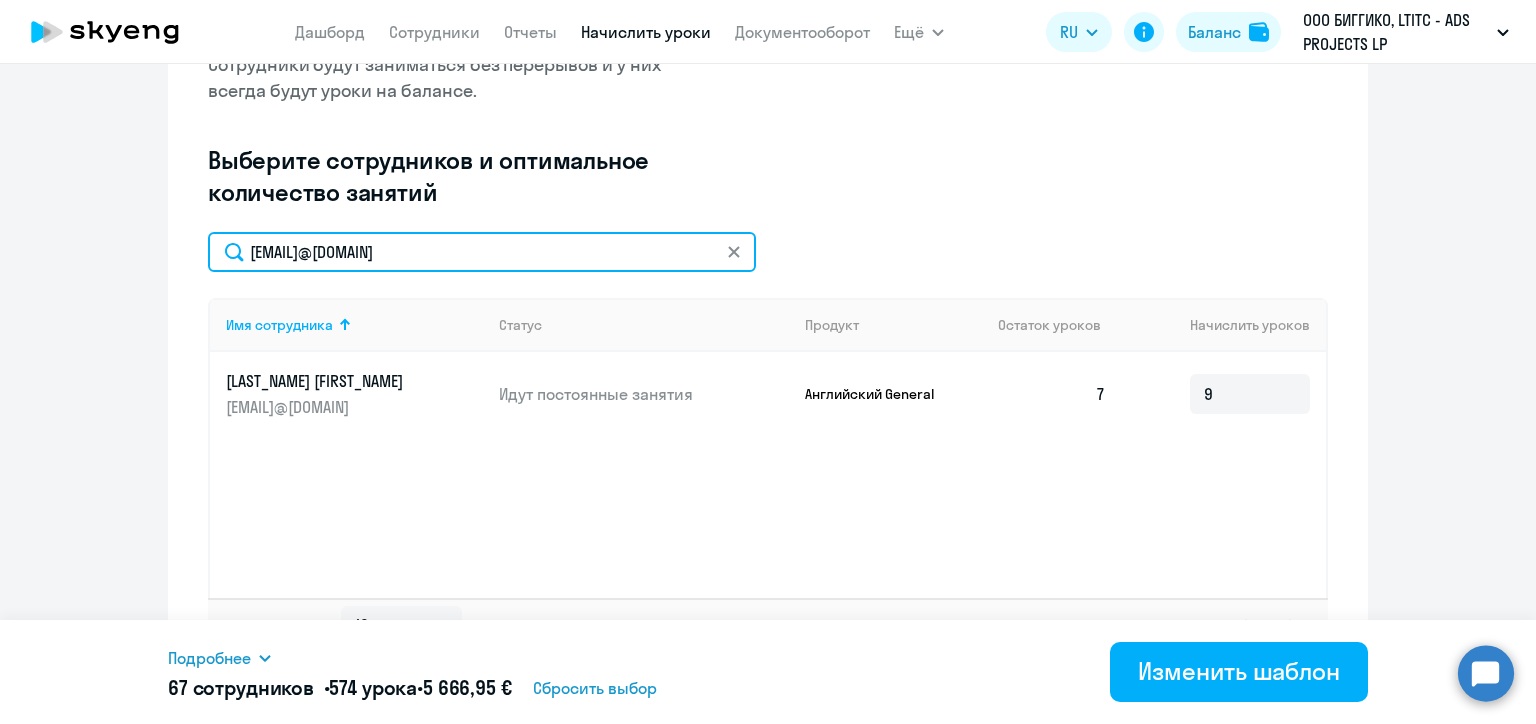 click on "aliaksandra.filatava@biggiko.com" 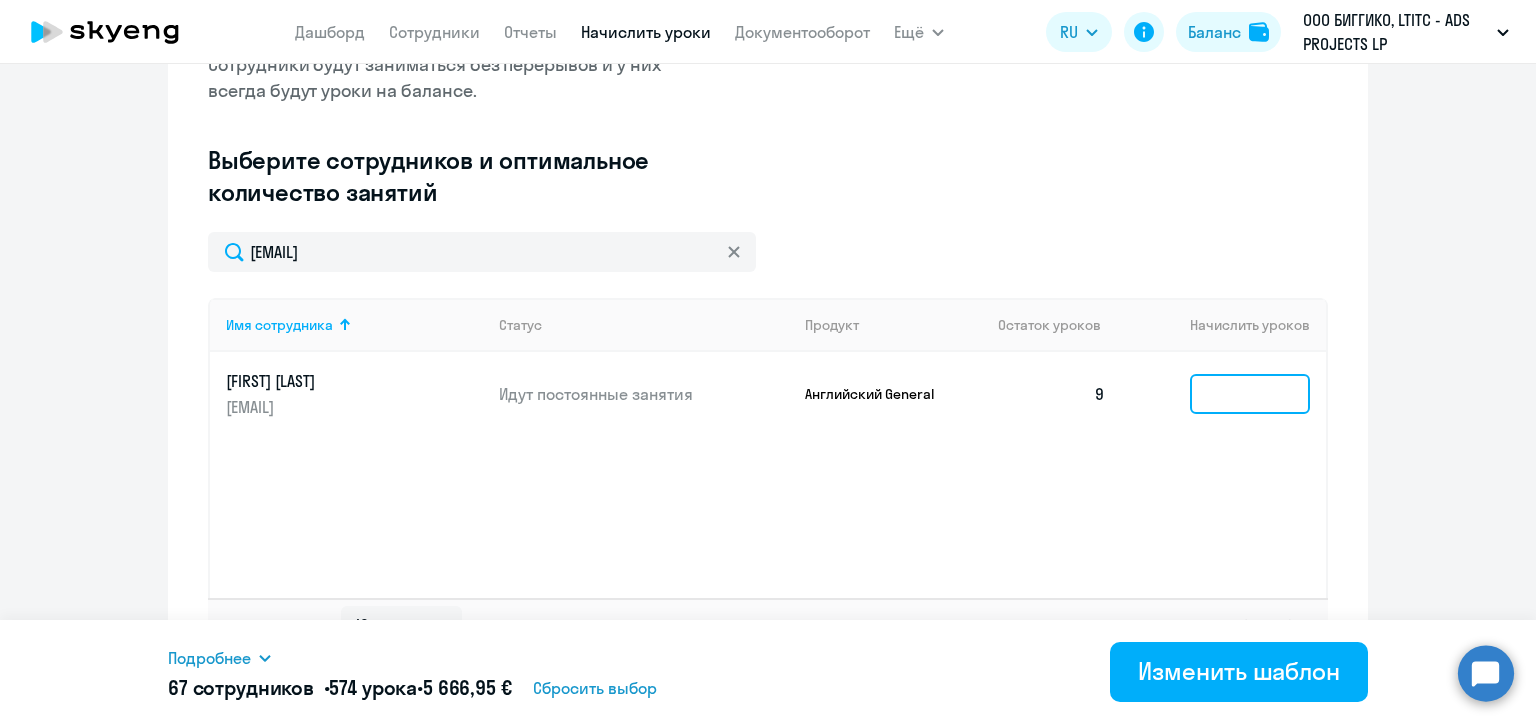 click 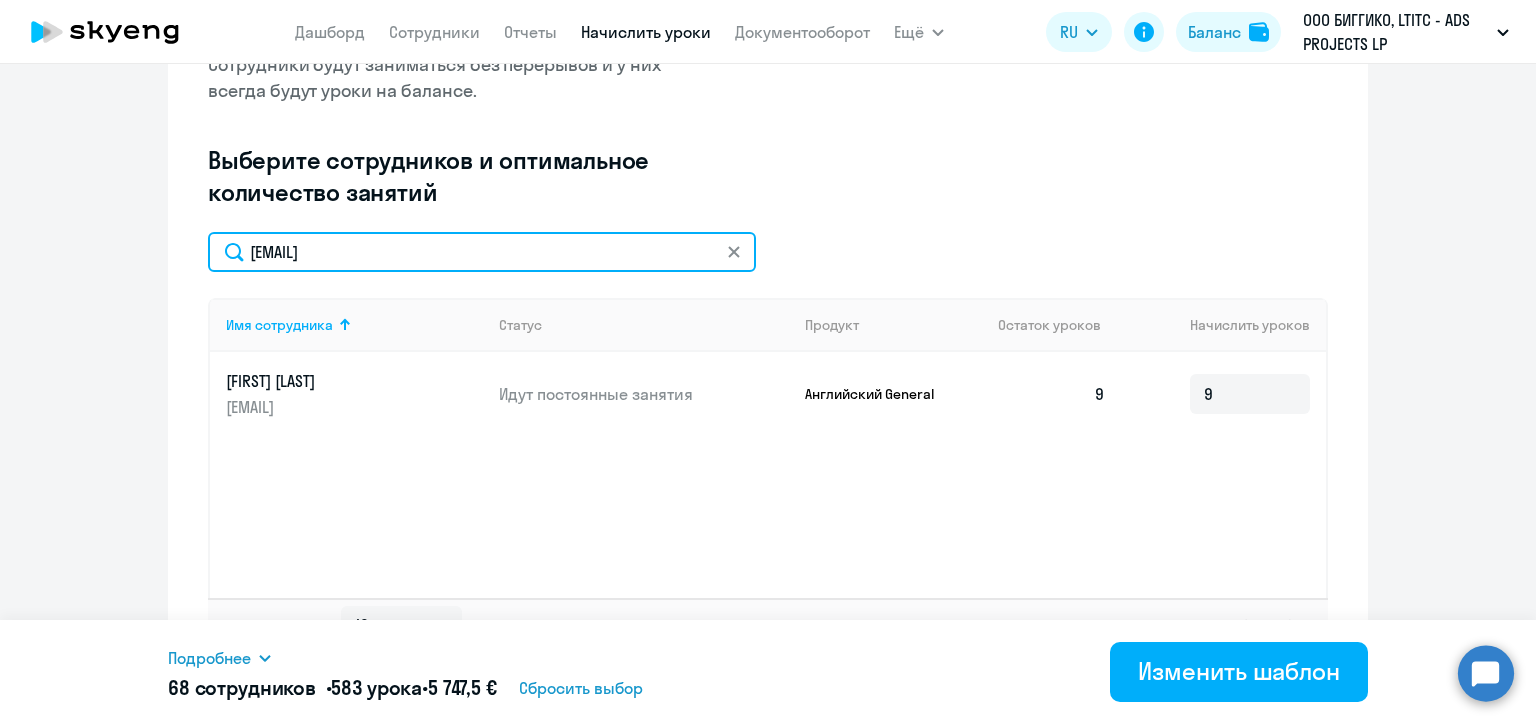 click on "maksim.liolia@biggiko.com" 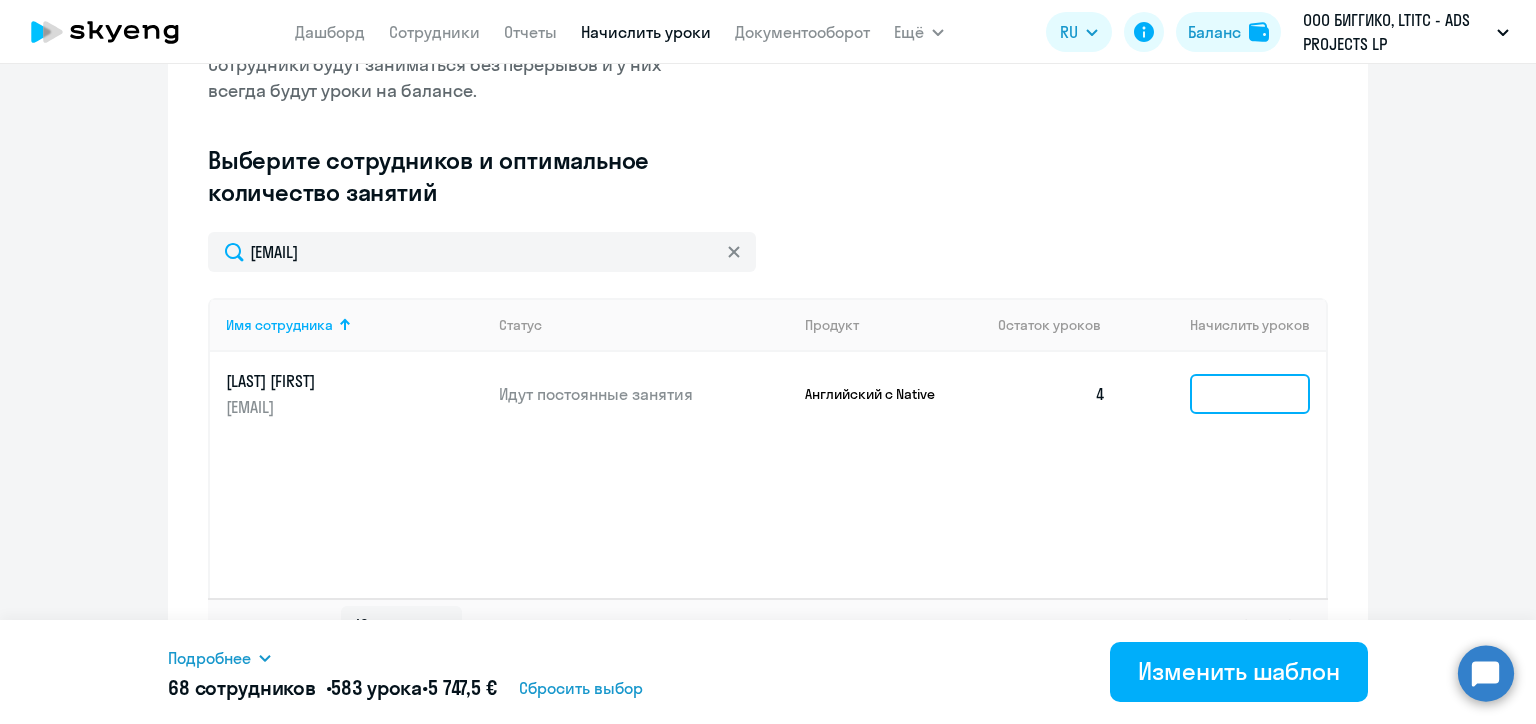click 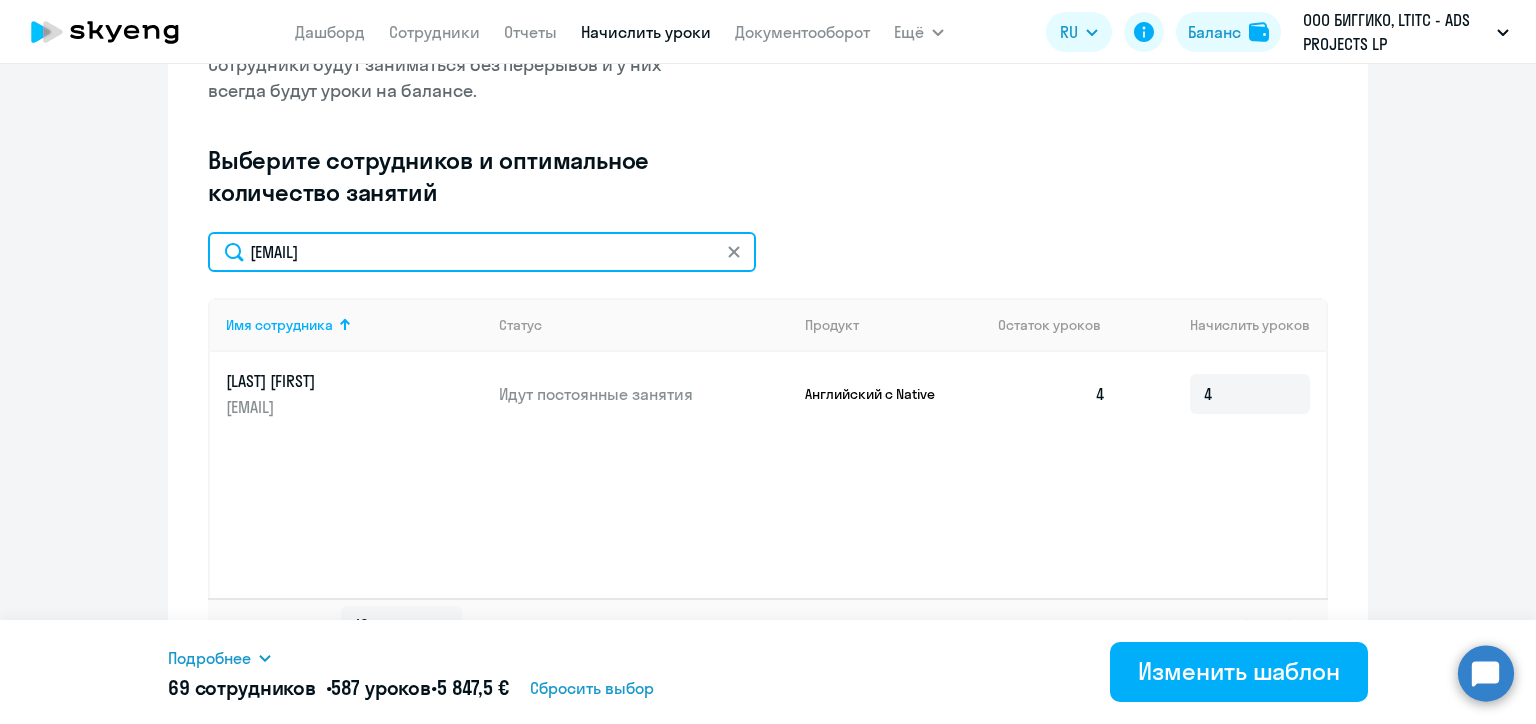 click on "anastasiya.maroz@biggiko.com" 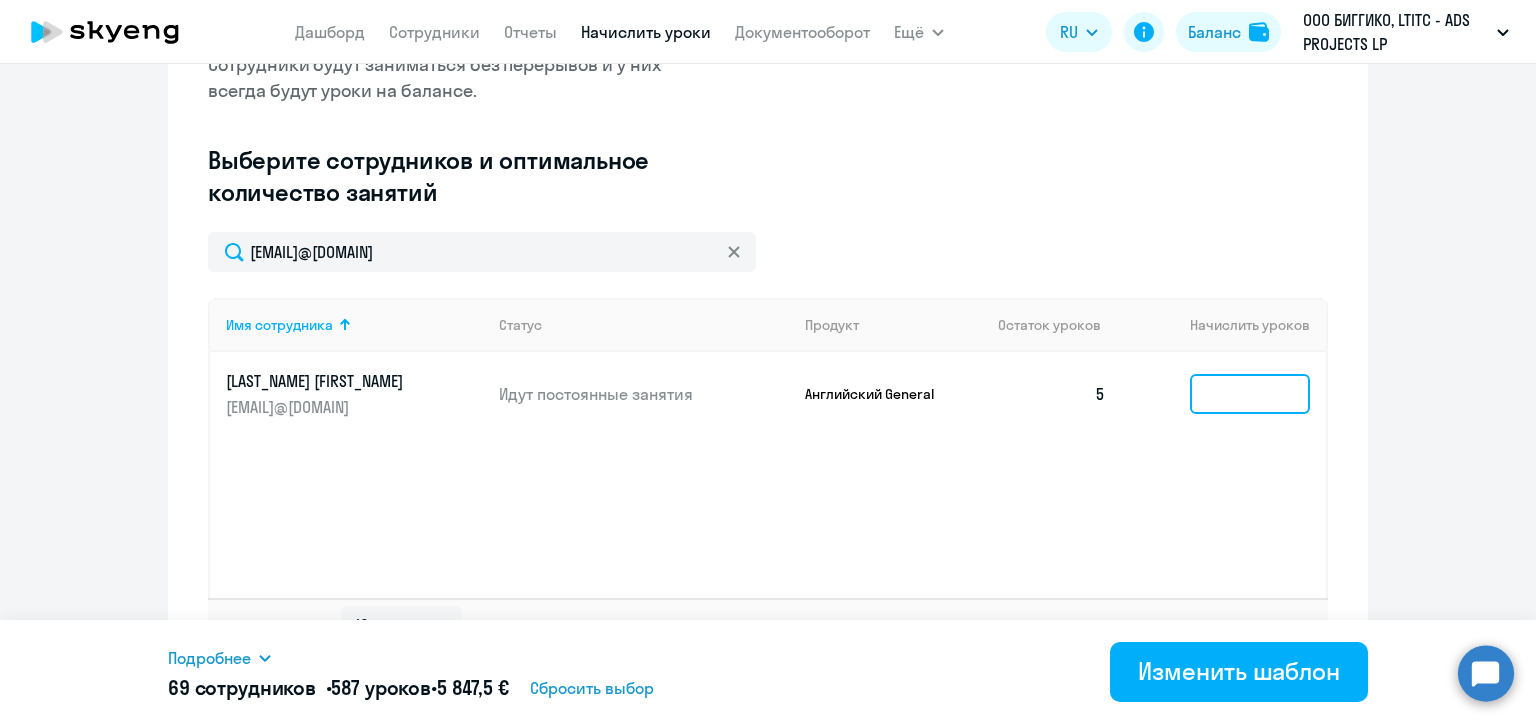 click 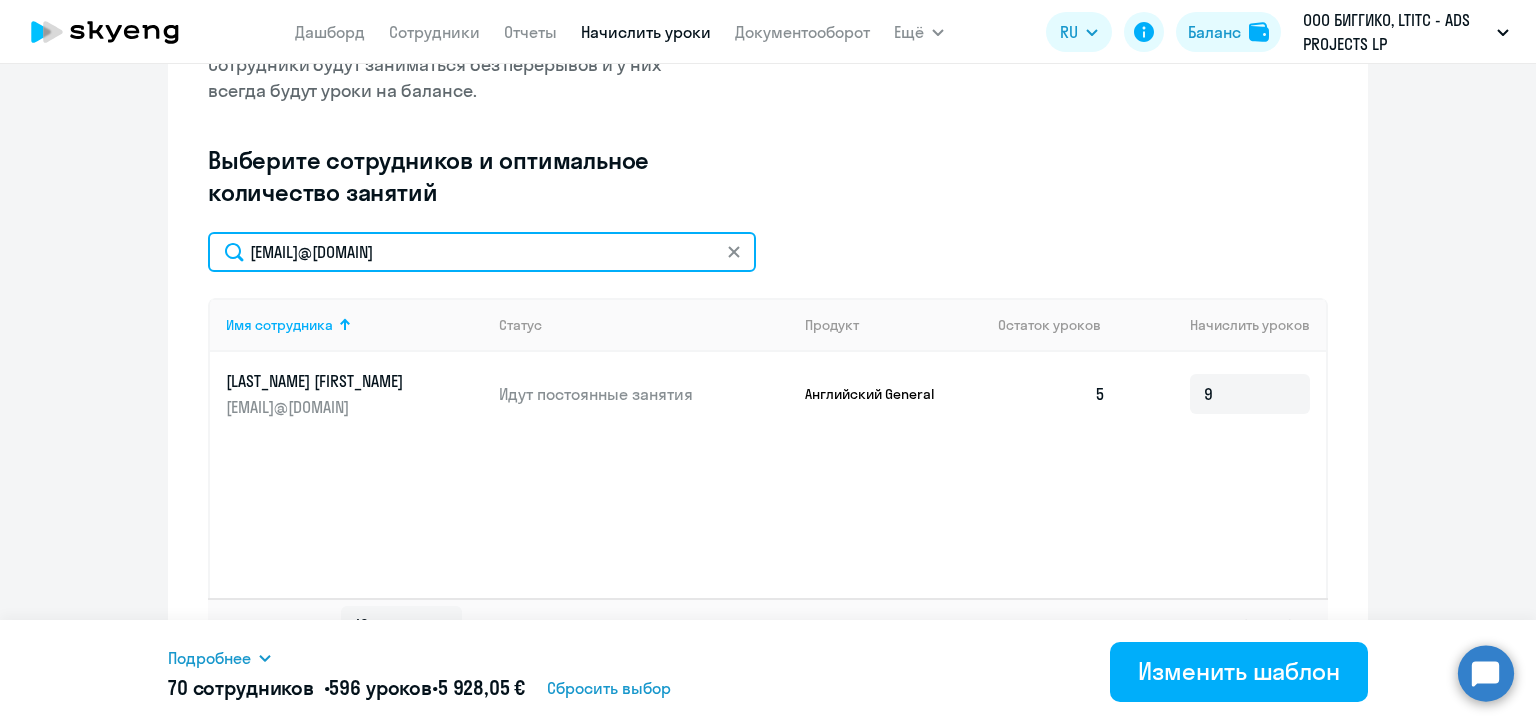 click on "vitali.loseu@biggiko.com" 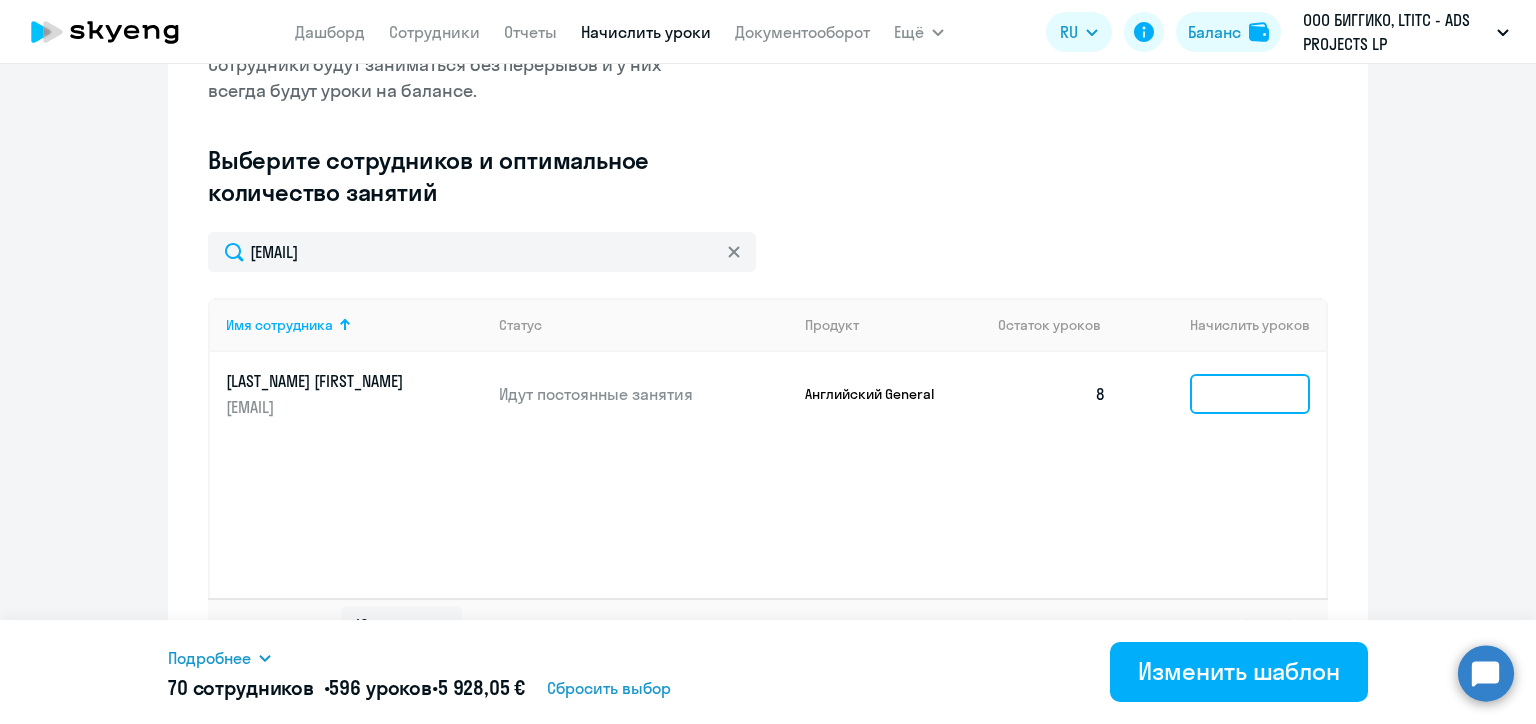 click 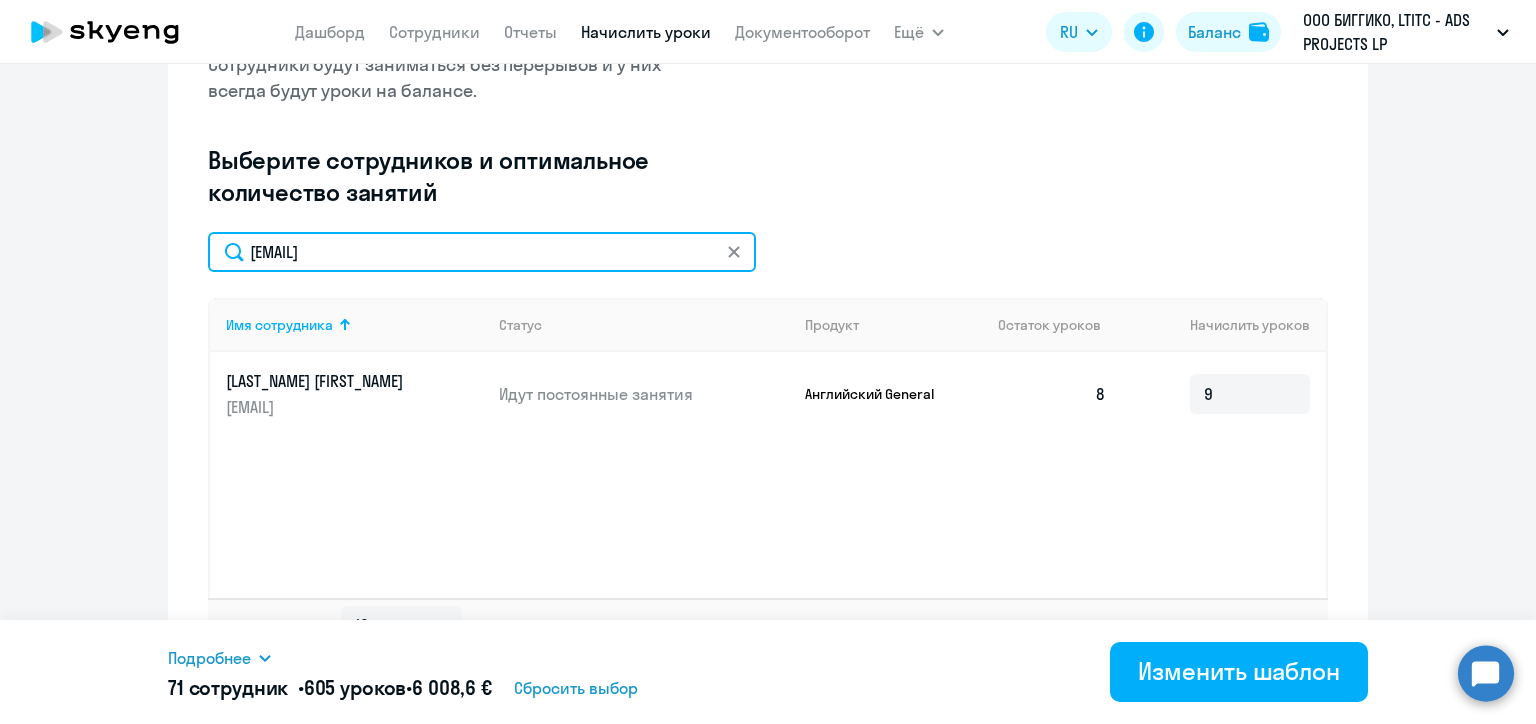 click on "hanna.varanovich@alreadymedia.com" 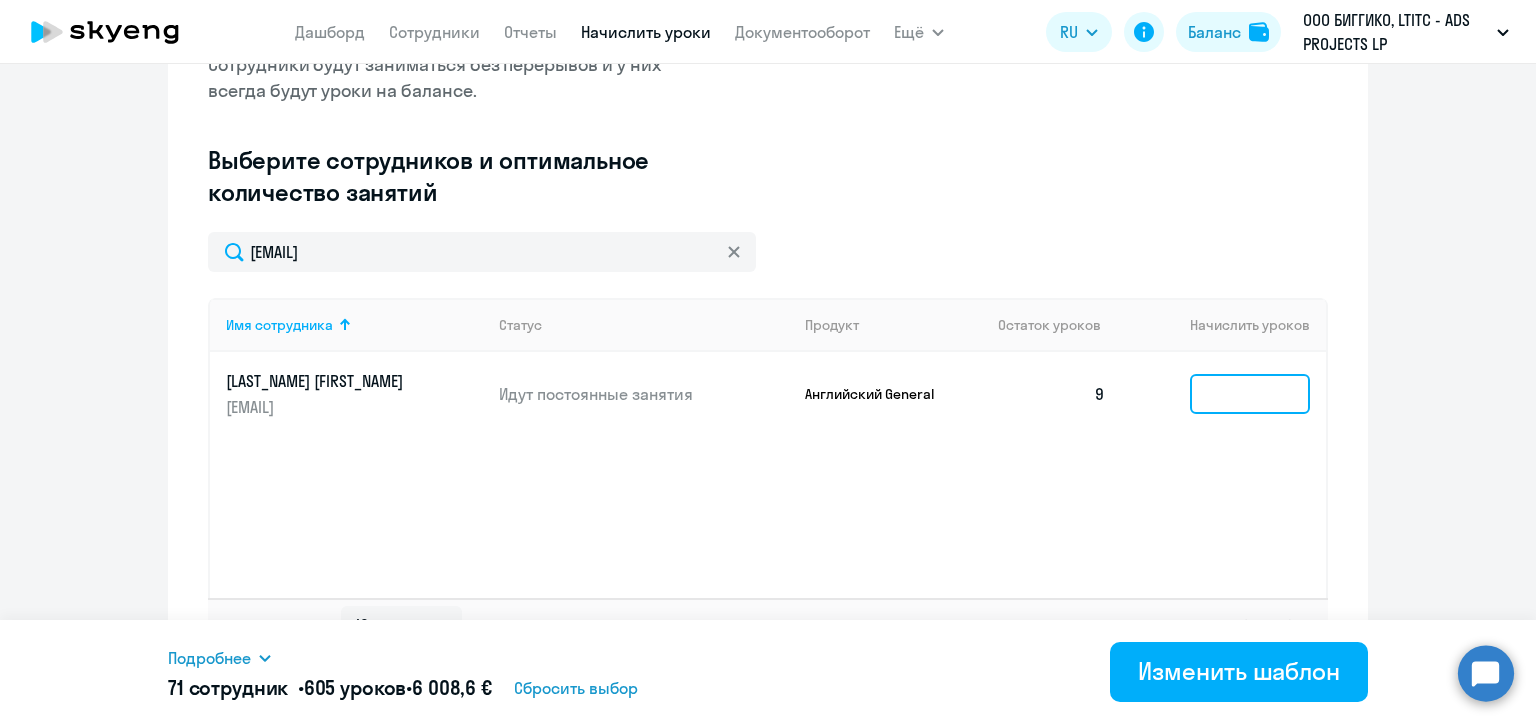 click 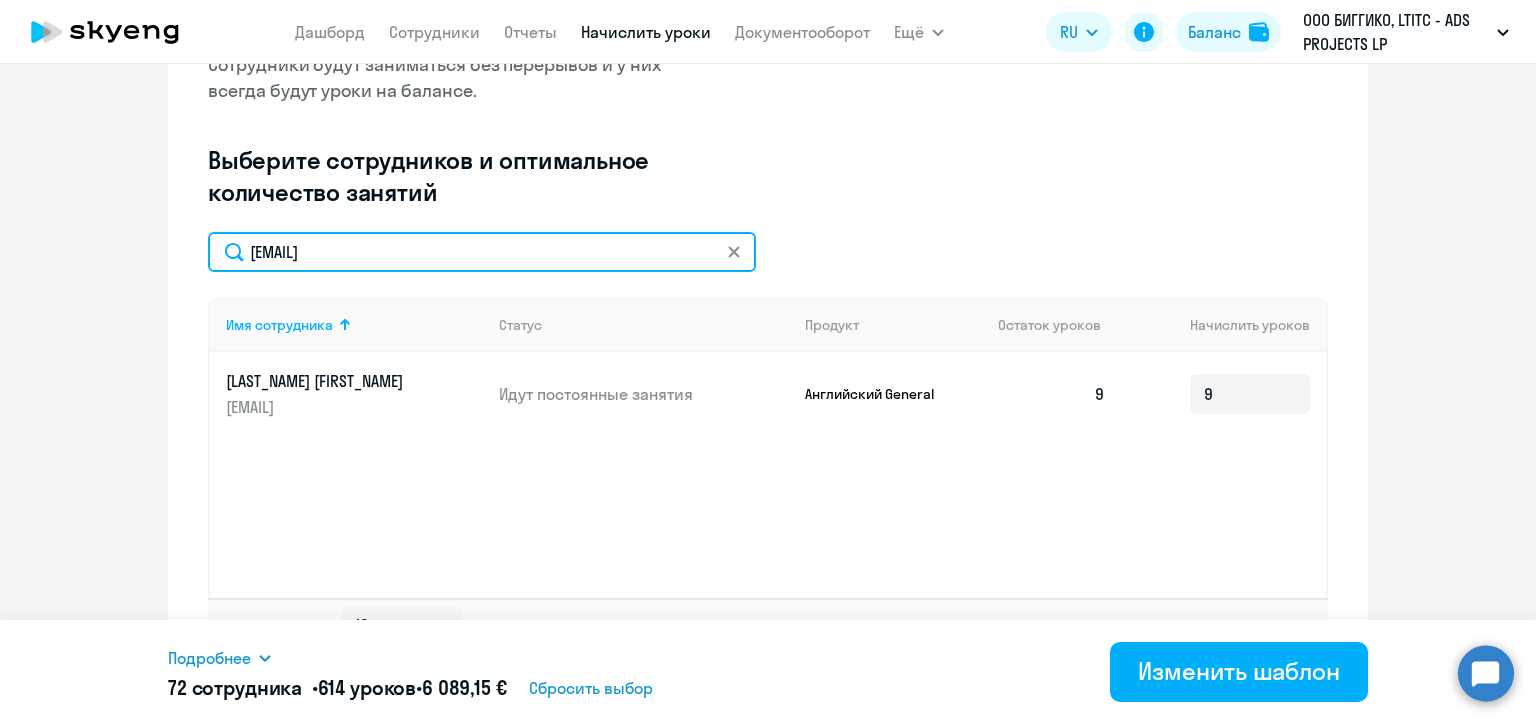 click on "elisei.yahorau@alreadymedia.com" 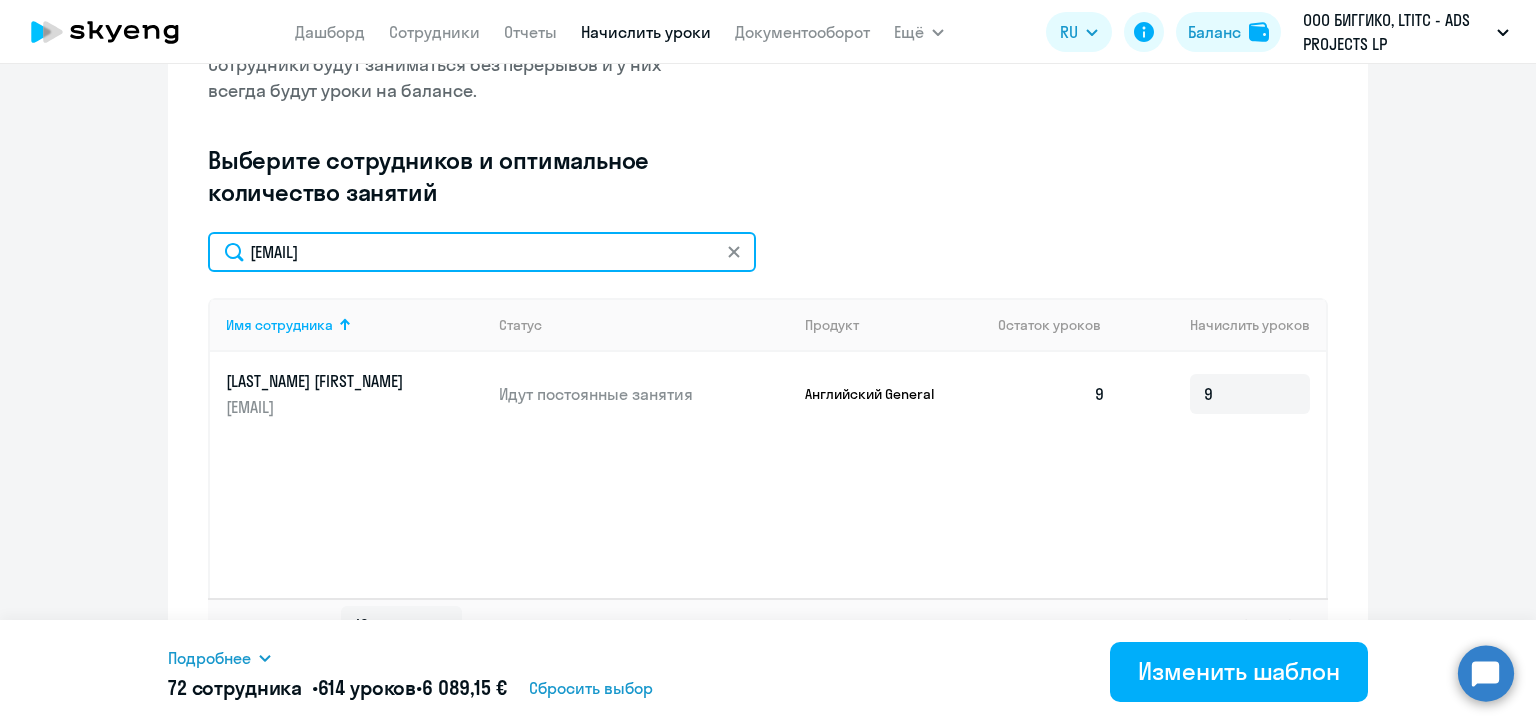 click on "elisei.yahorau@alreadymedia.com" 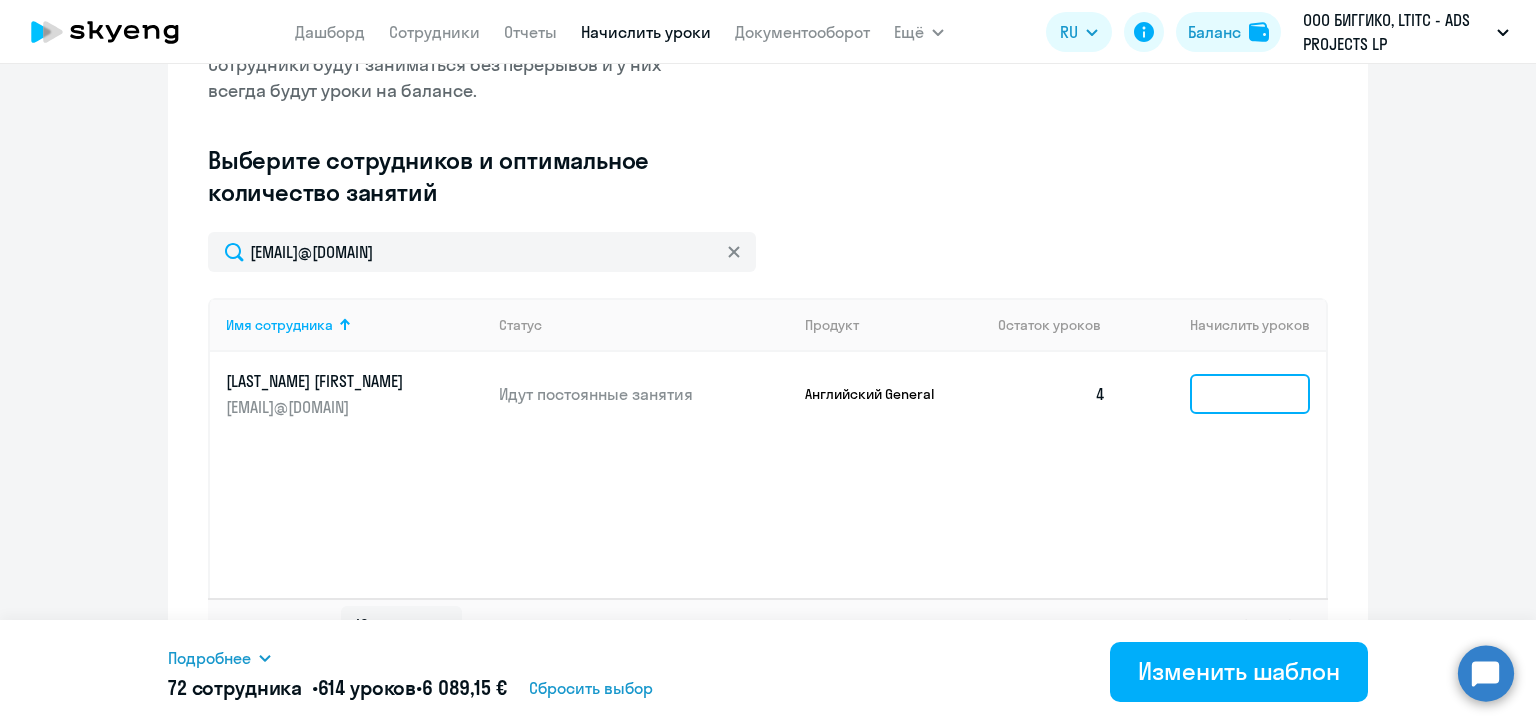 click 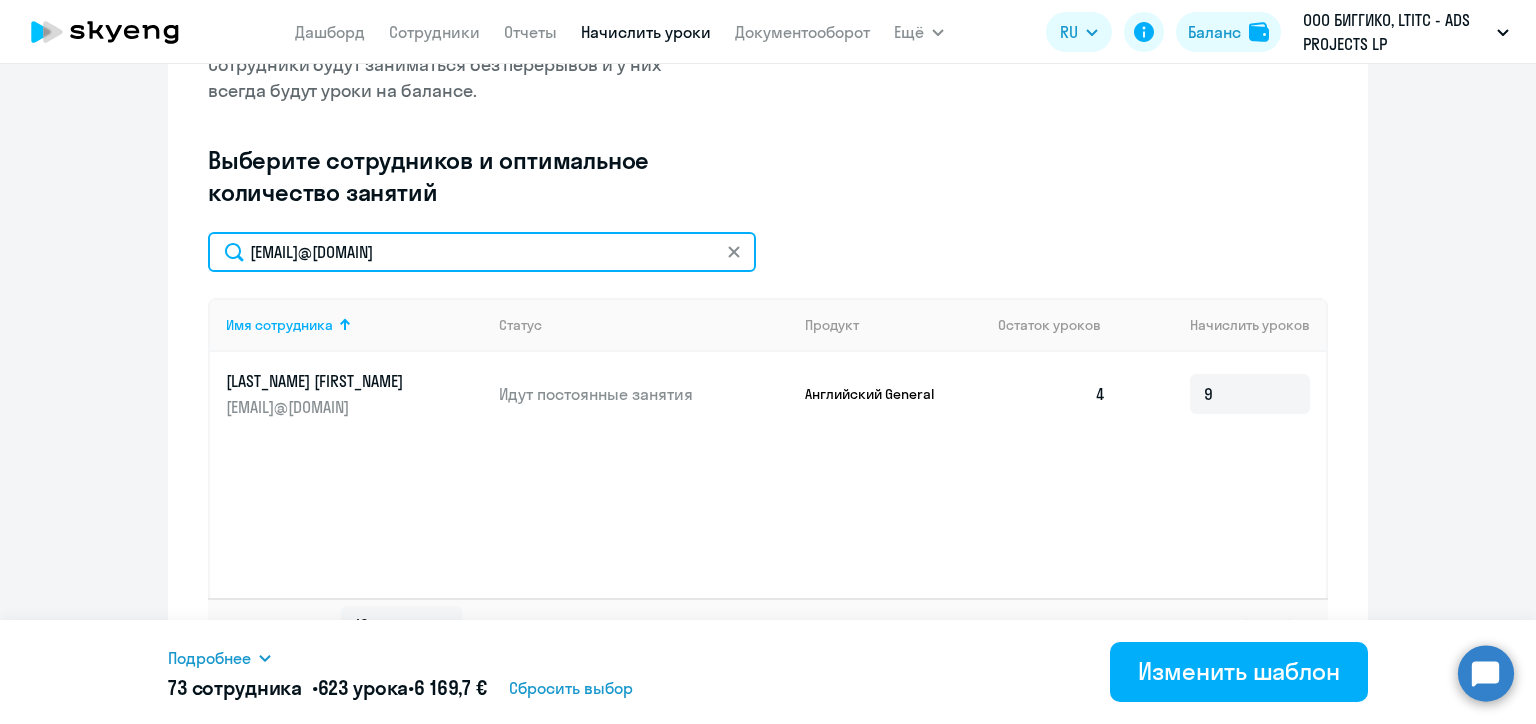 click on "iryna.dziarecha@alreadymedia.com" 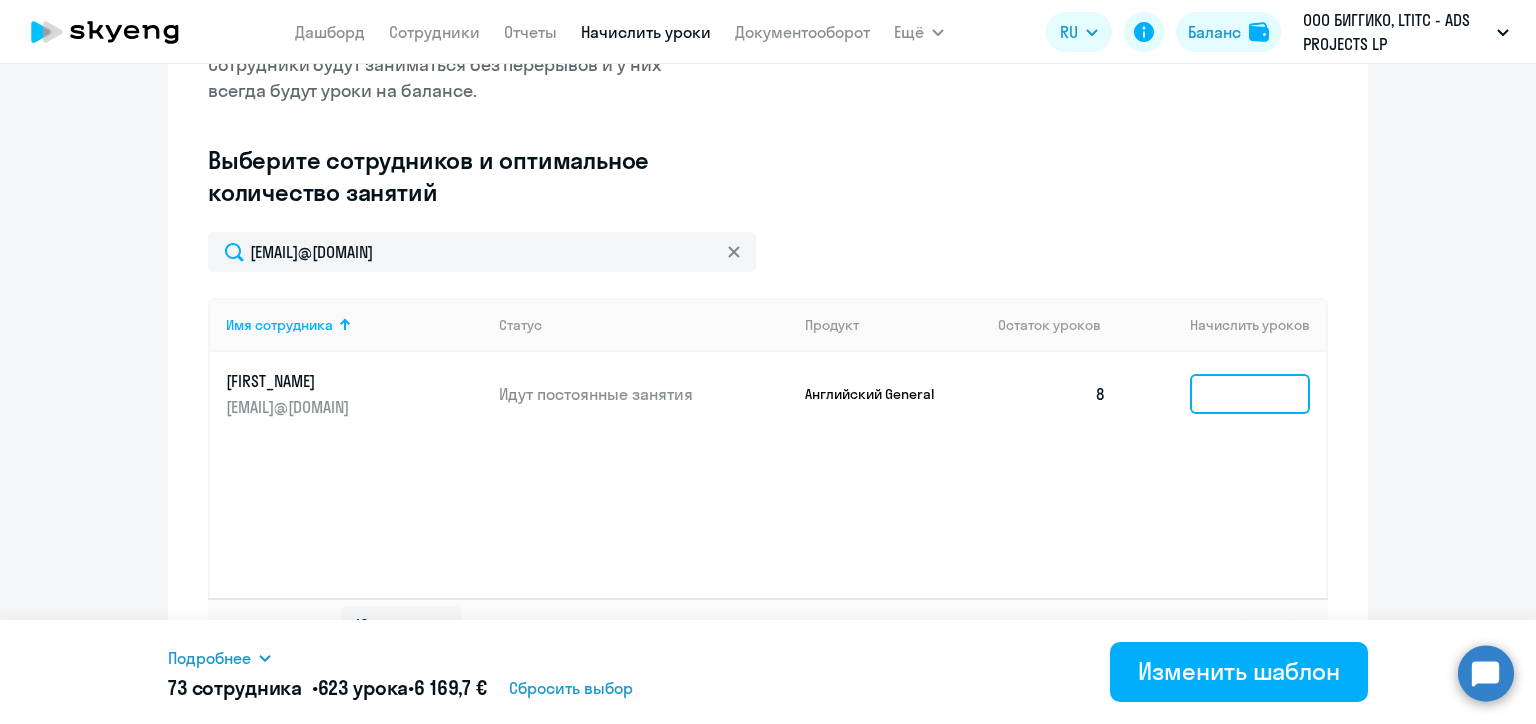 click 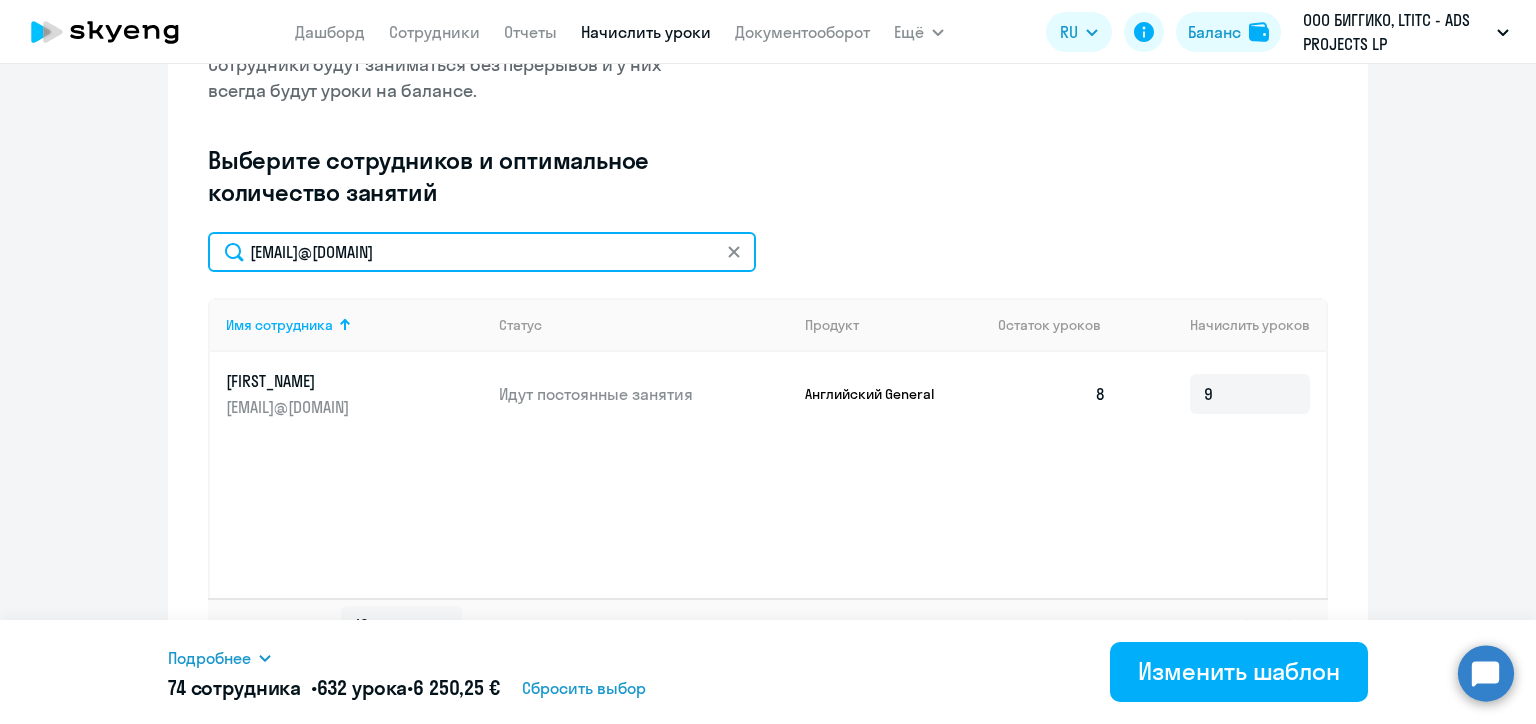 click on "dmitro.halych@alreadymedia.com" 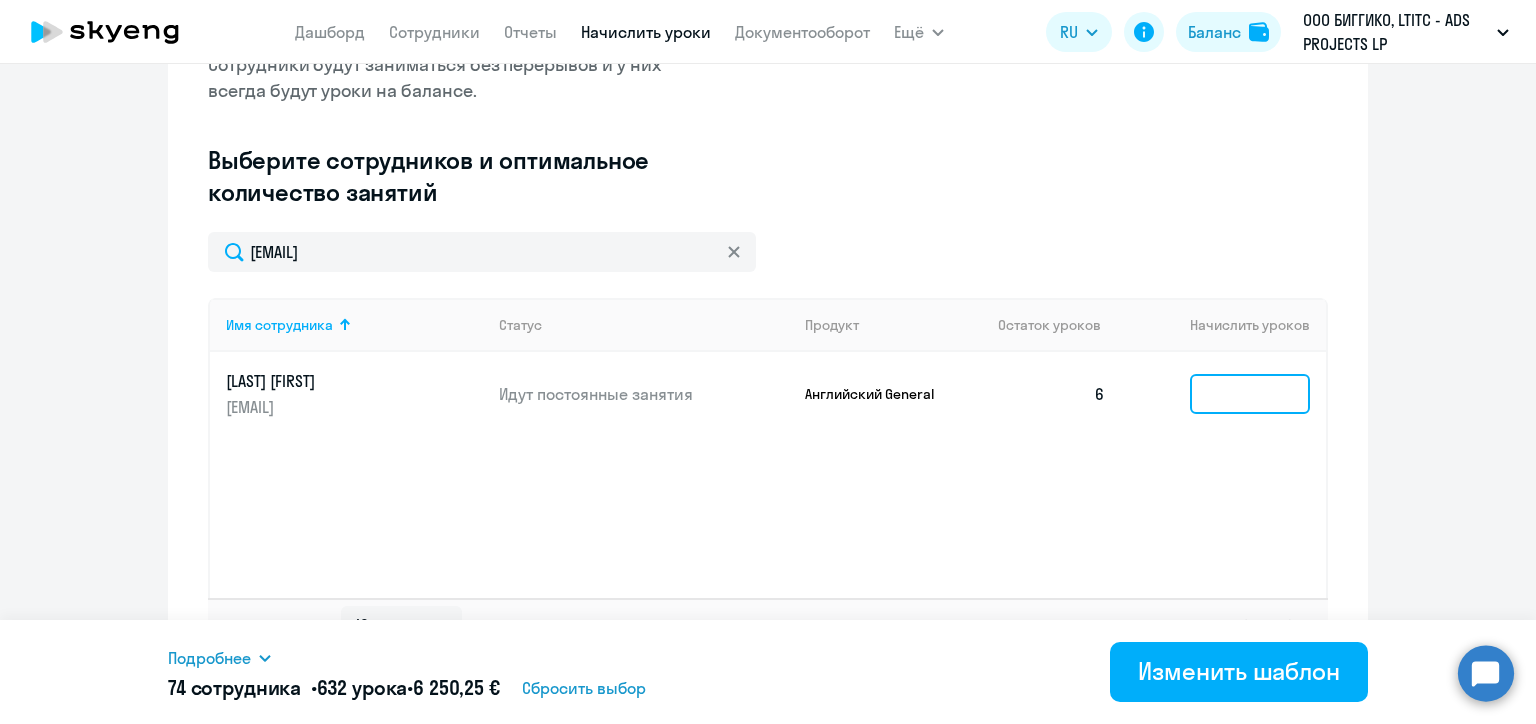 click 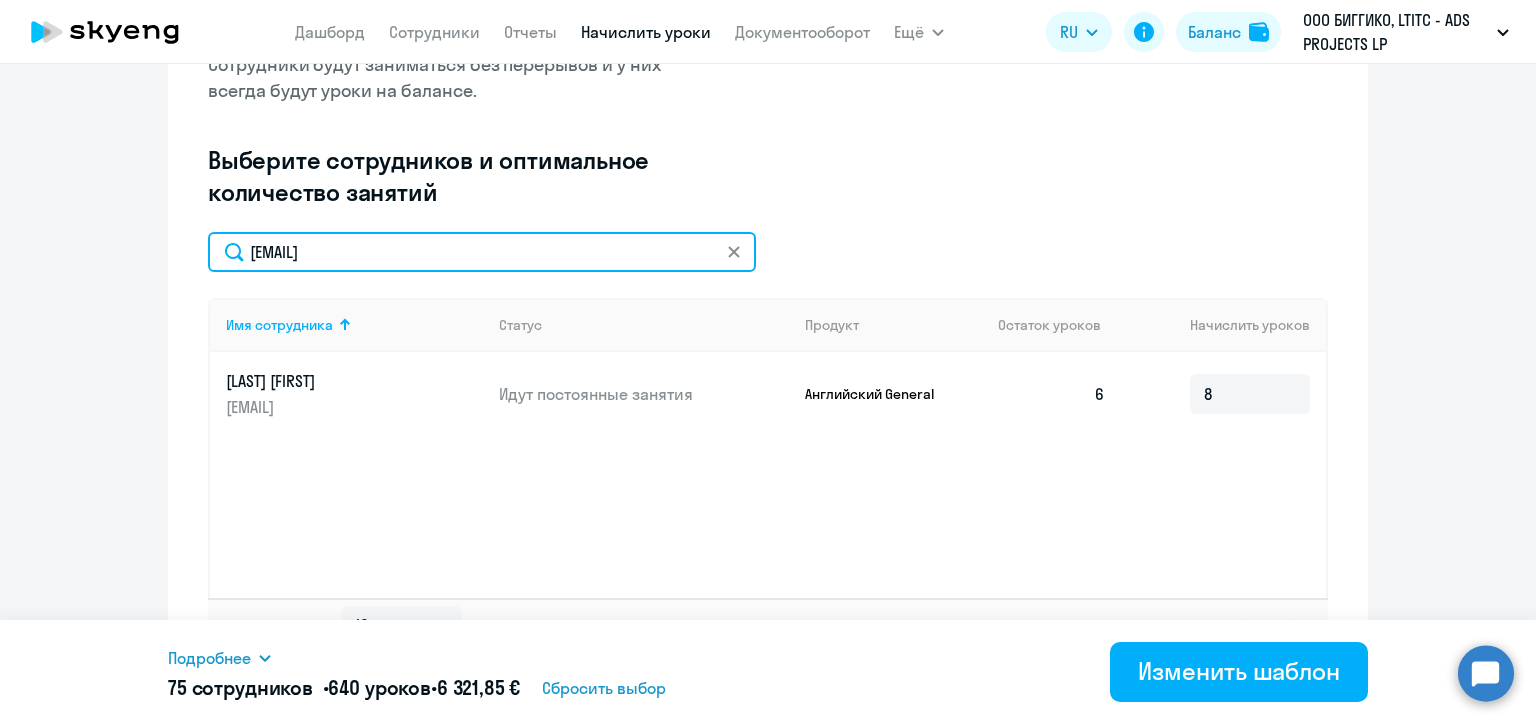 click on "mykhailo.vasylika@alreadymedia.com" 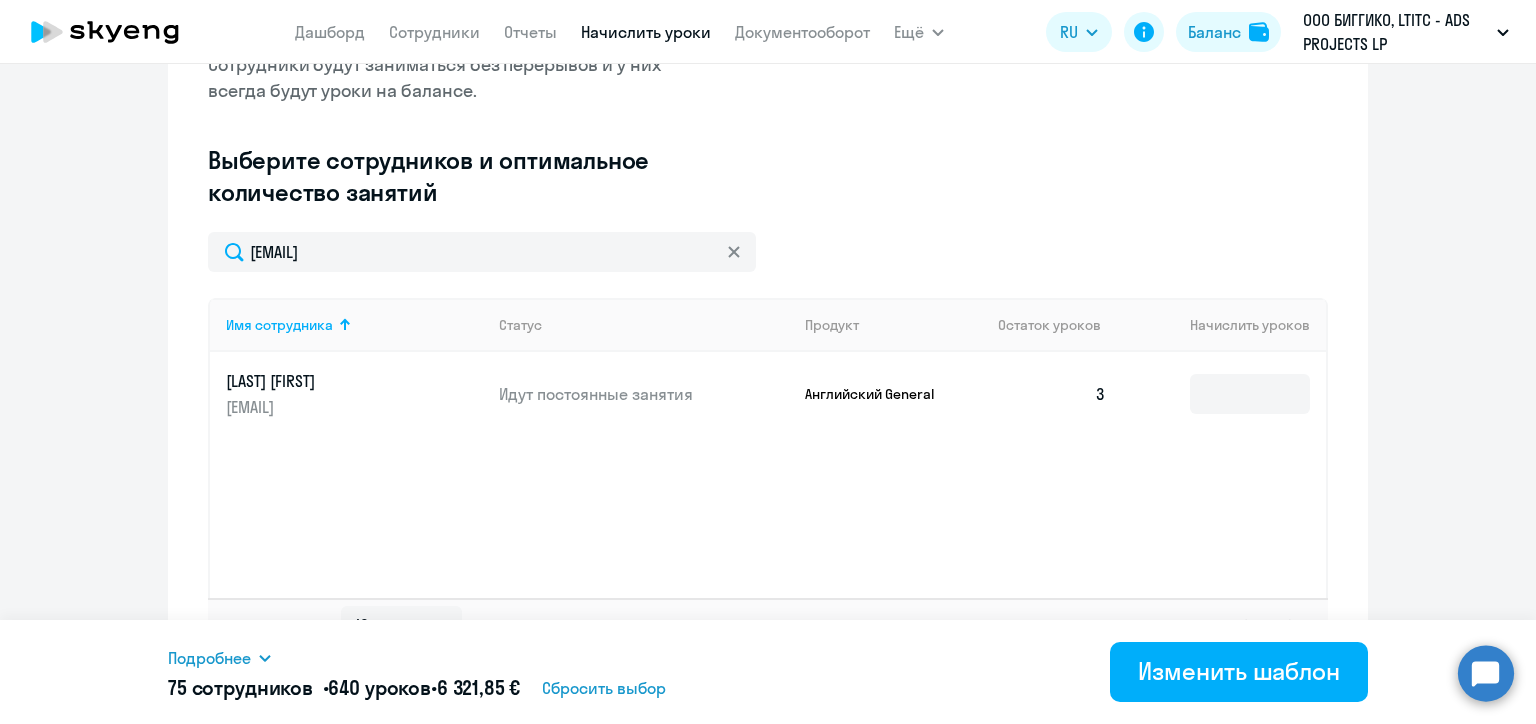 click 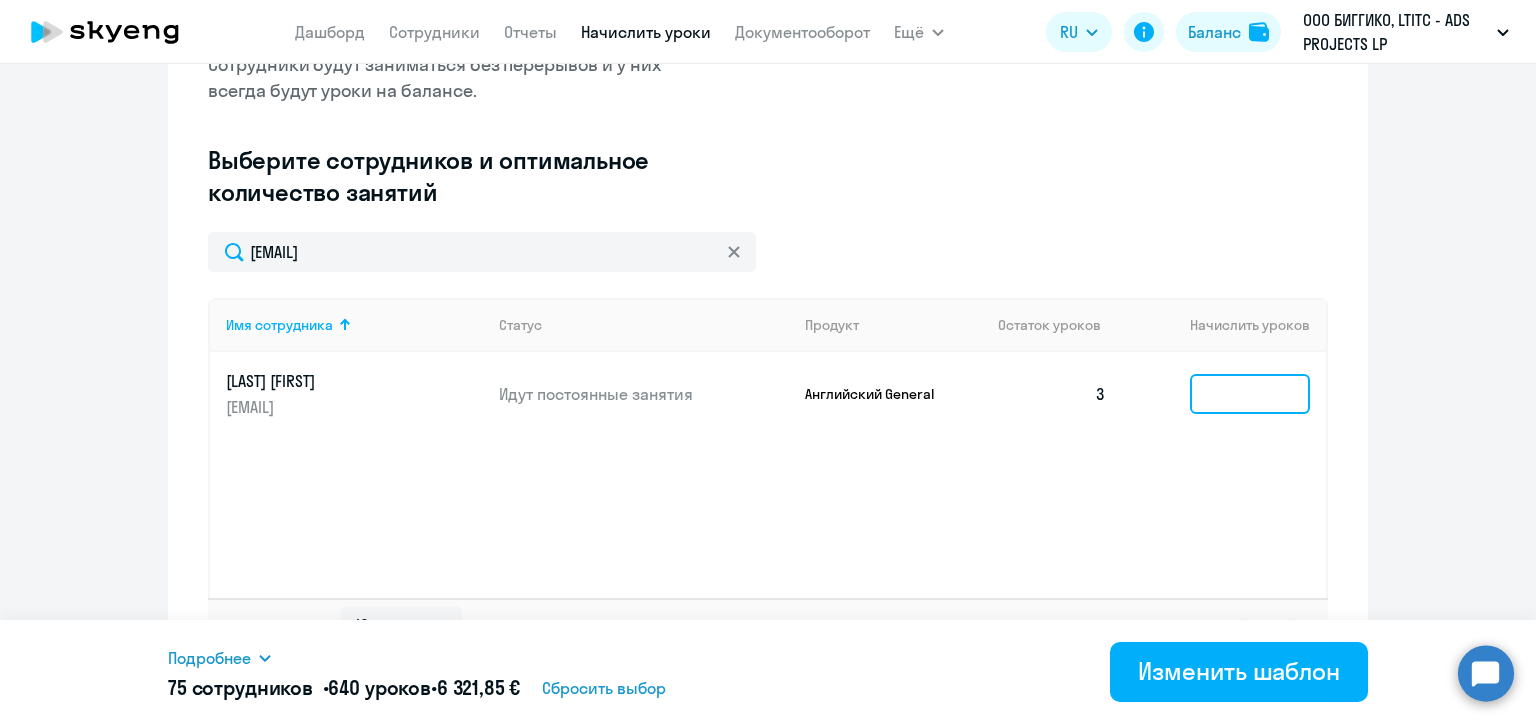 click 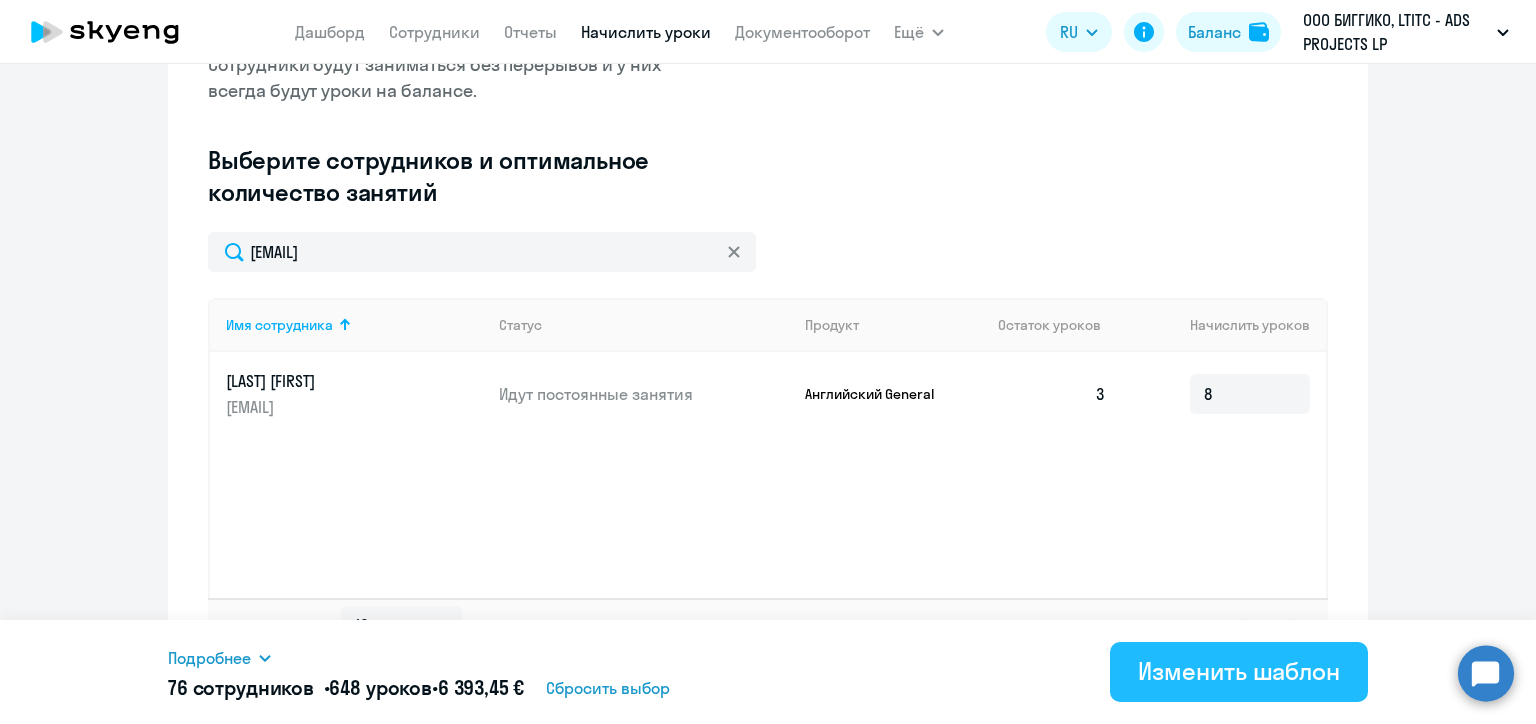 click on "Изменить шаблон" at bounding box center (1239, 671) 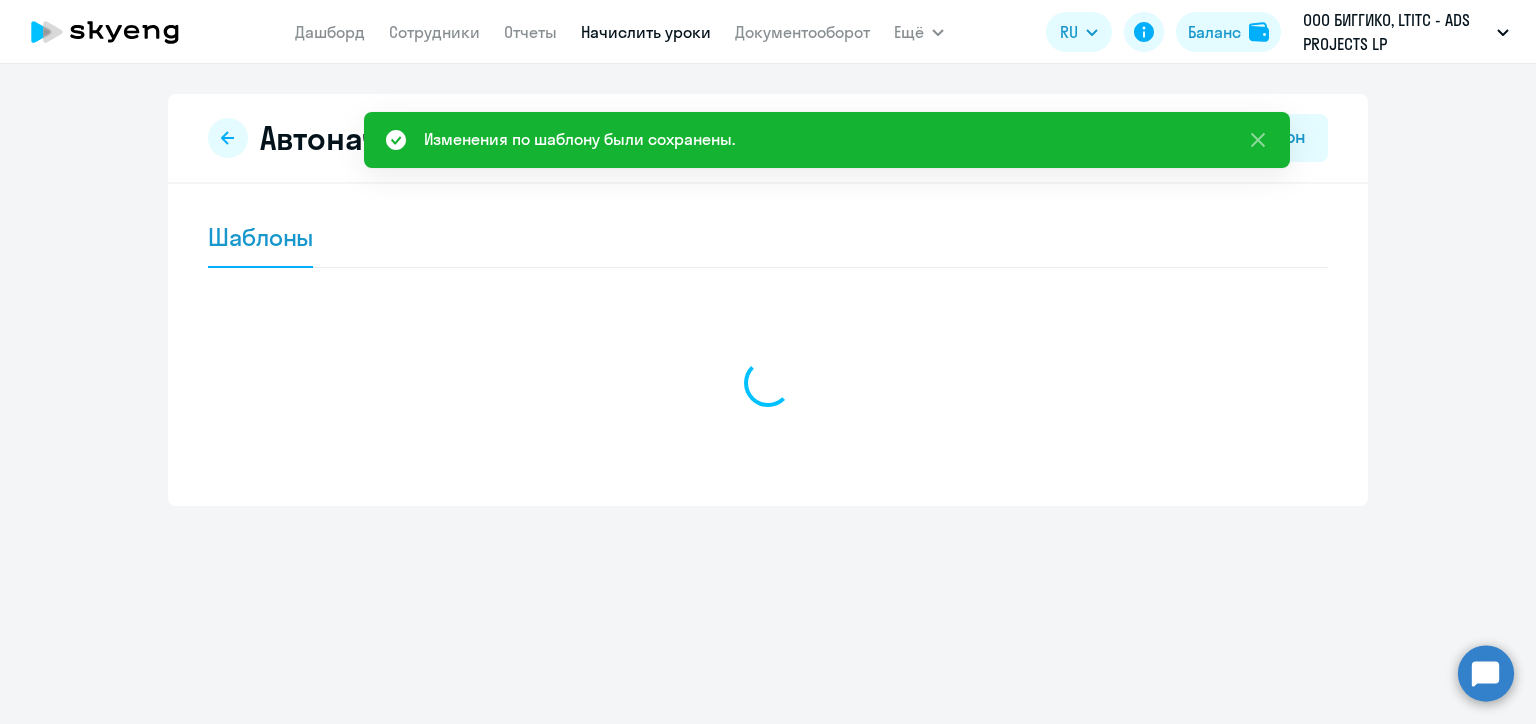 scroll, scrollTop: 0, scrollLeft: 0, axis: both 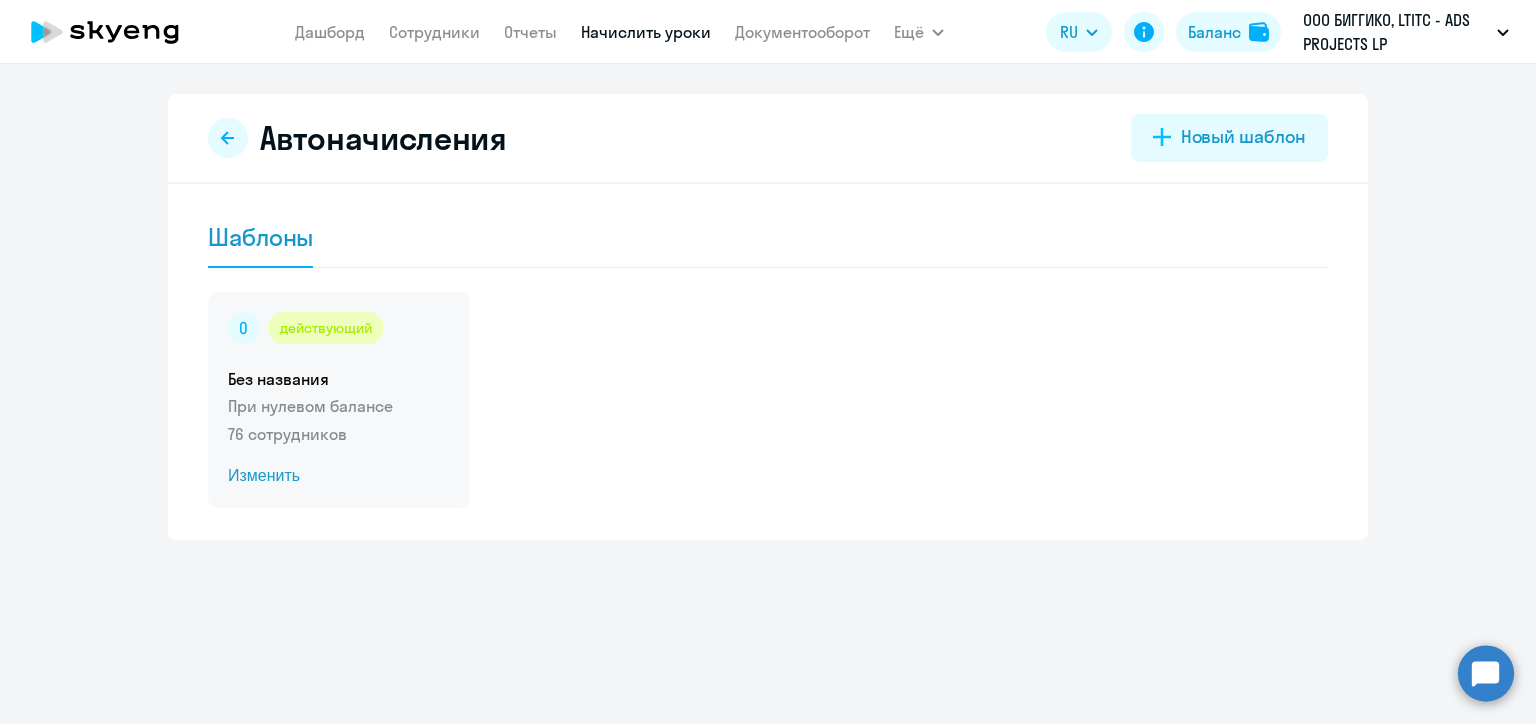 click on "Изменить" 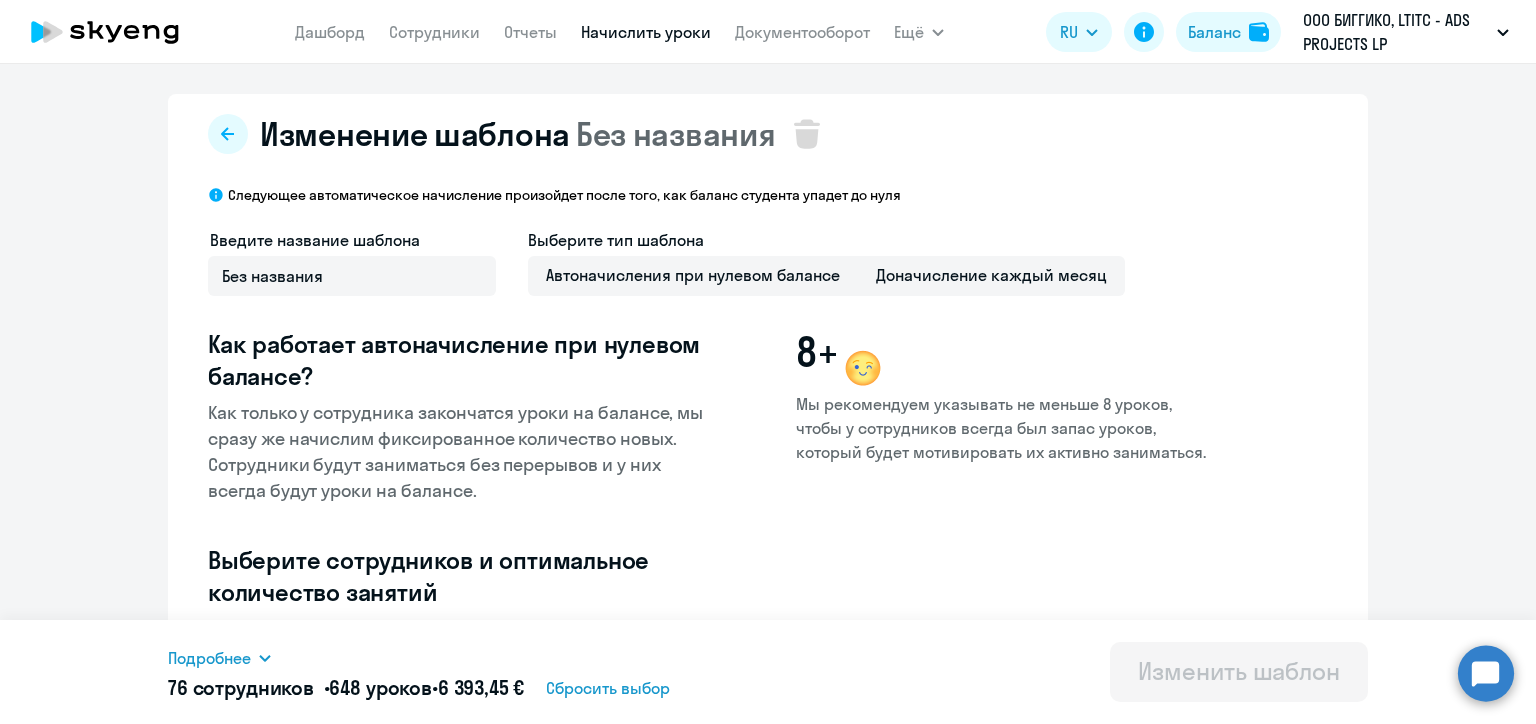 scroll, scrollTop: 400, scrollLeft: 0, axis: vertical 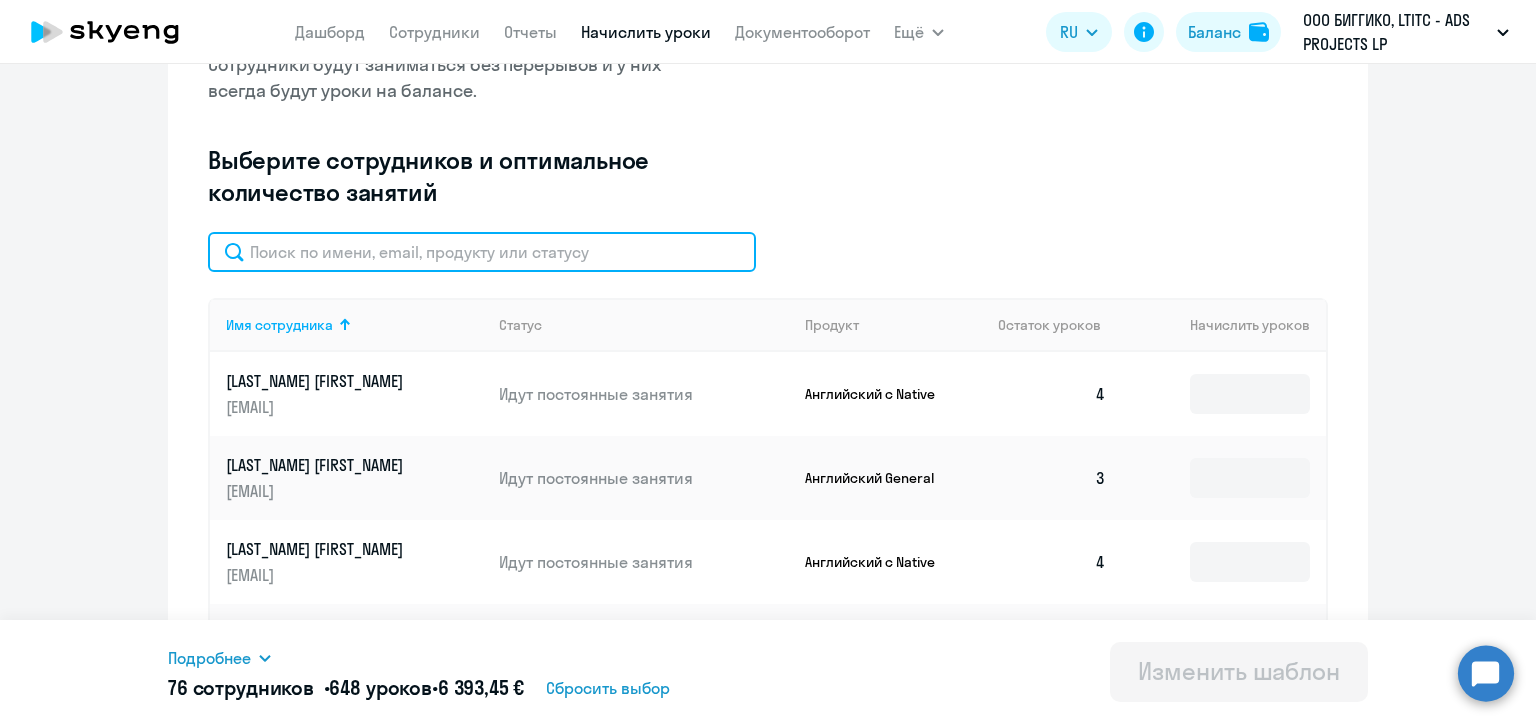 click 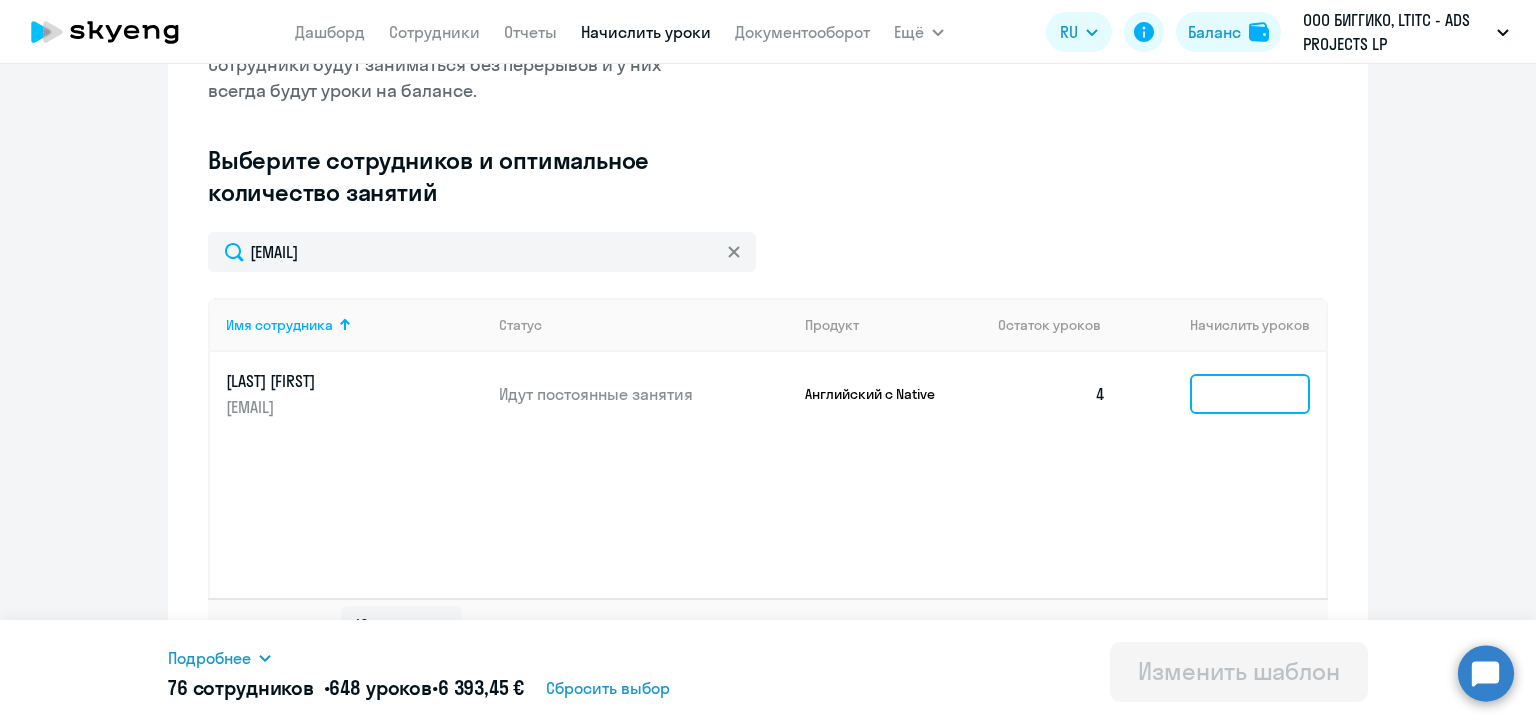 click 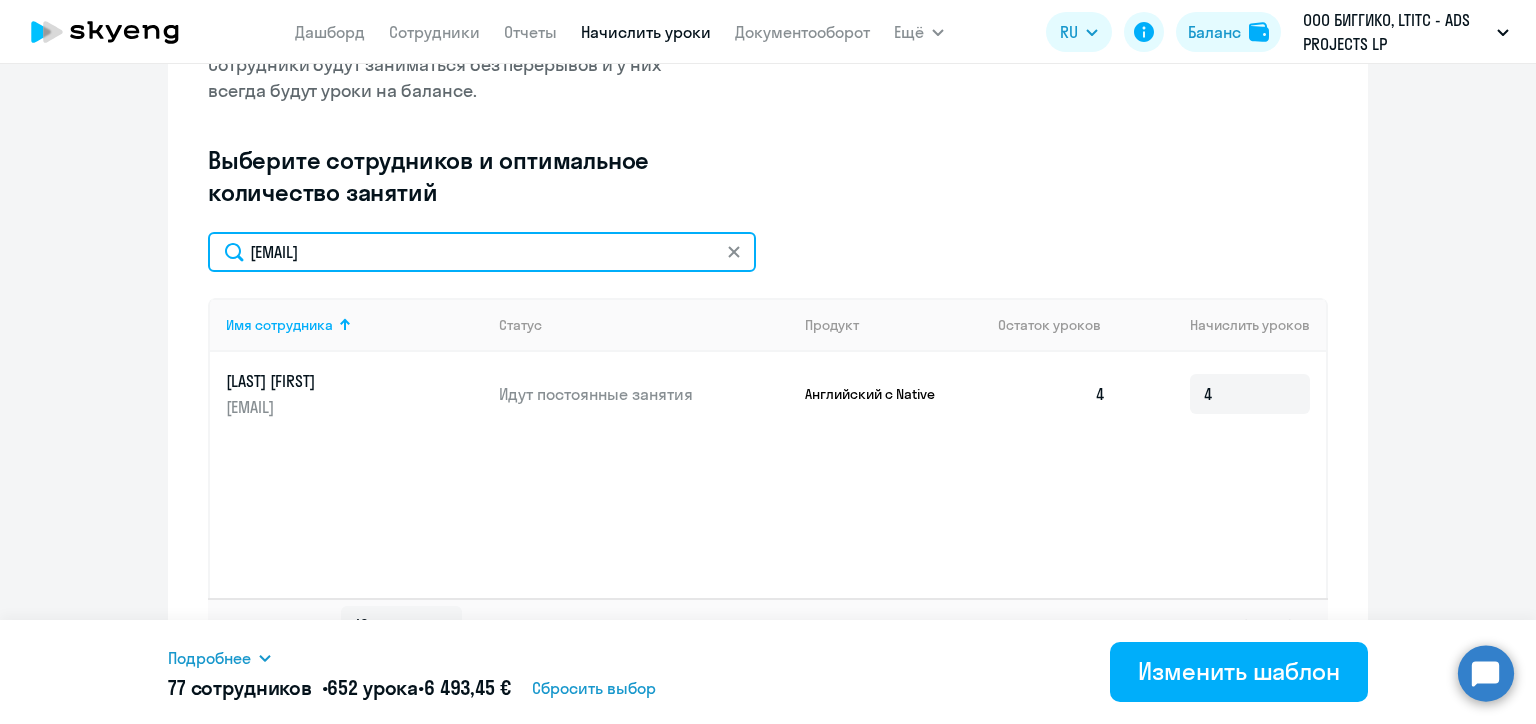 click on "anastasiya.shcherbak@alreadymedia.com" 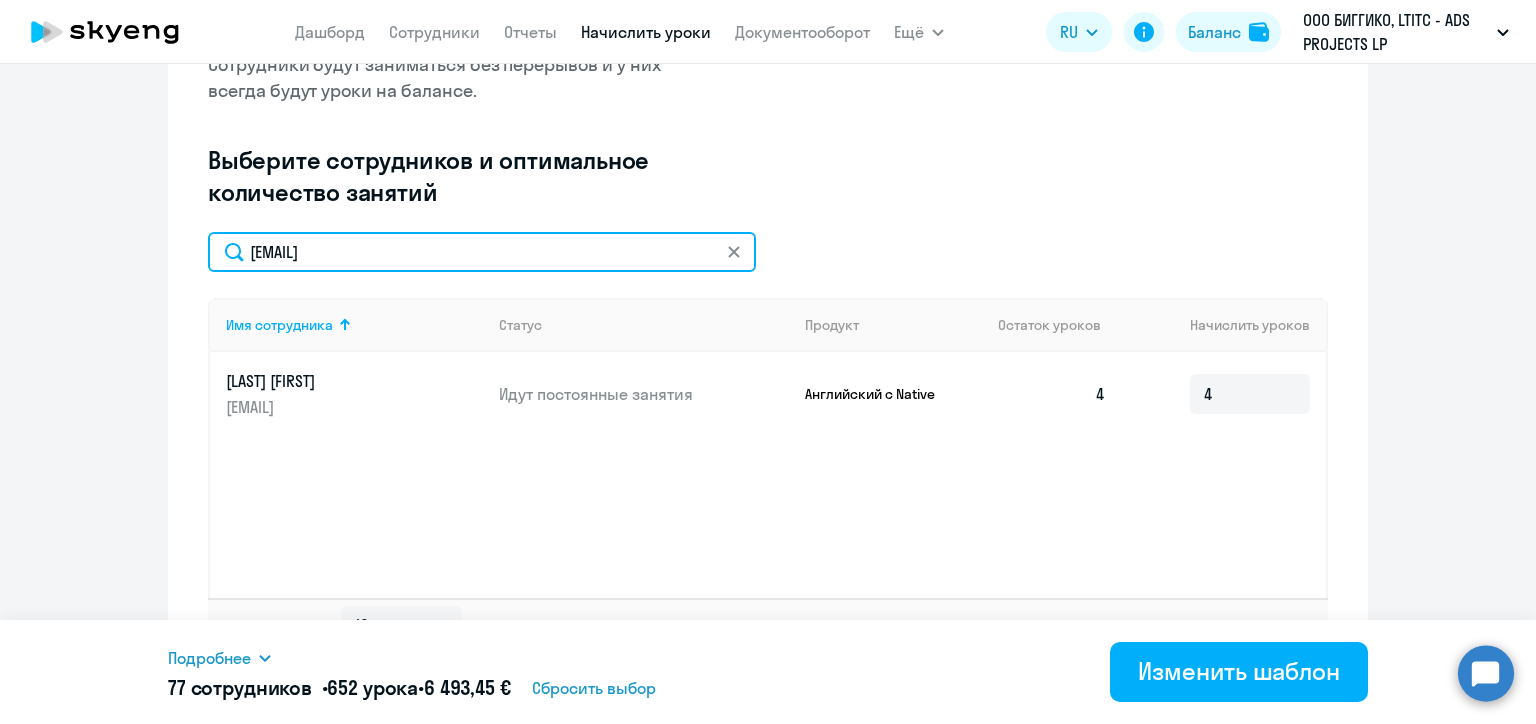 click on "anastasiya.shcherbak@alreadymedia.com" 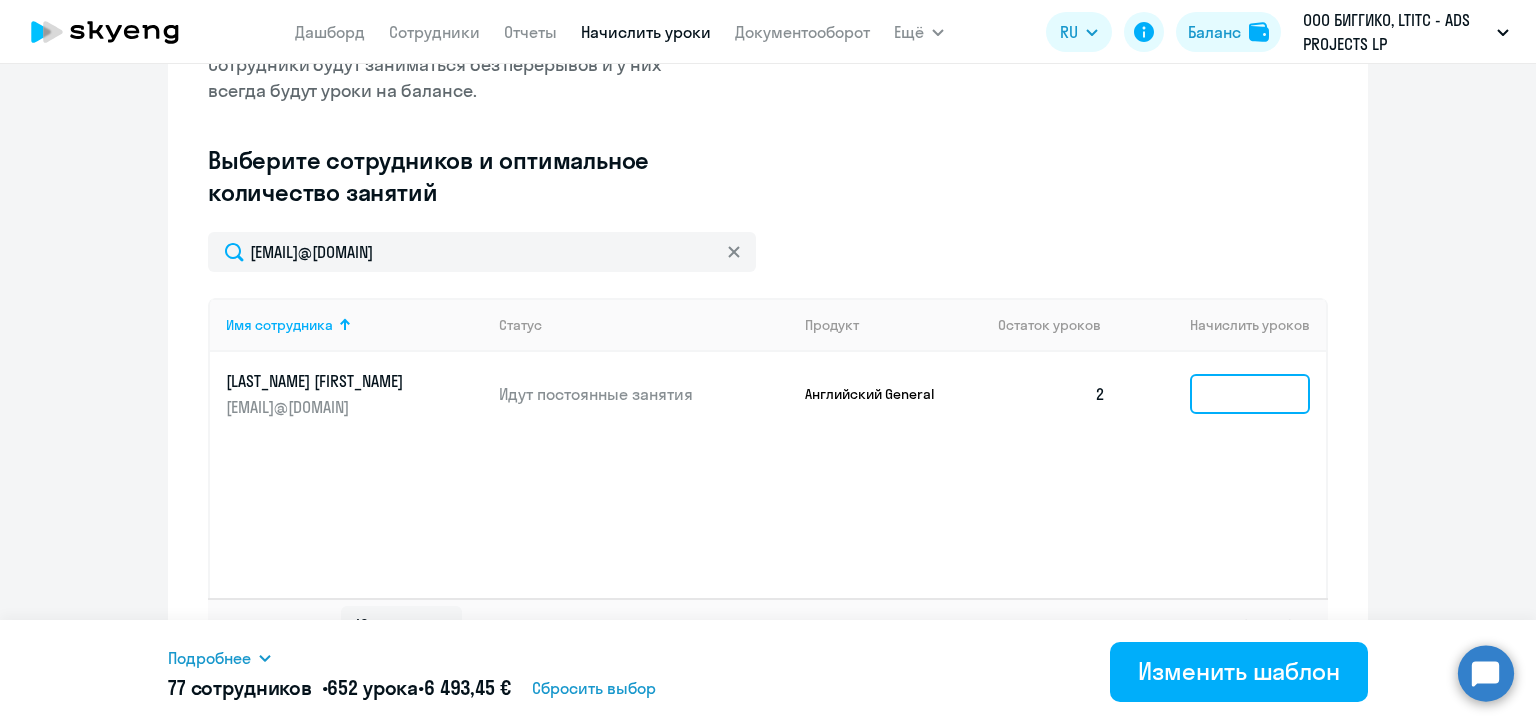 click 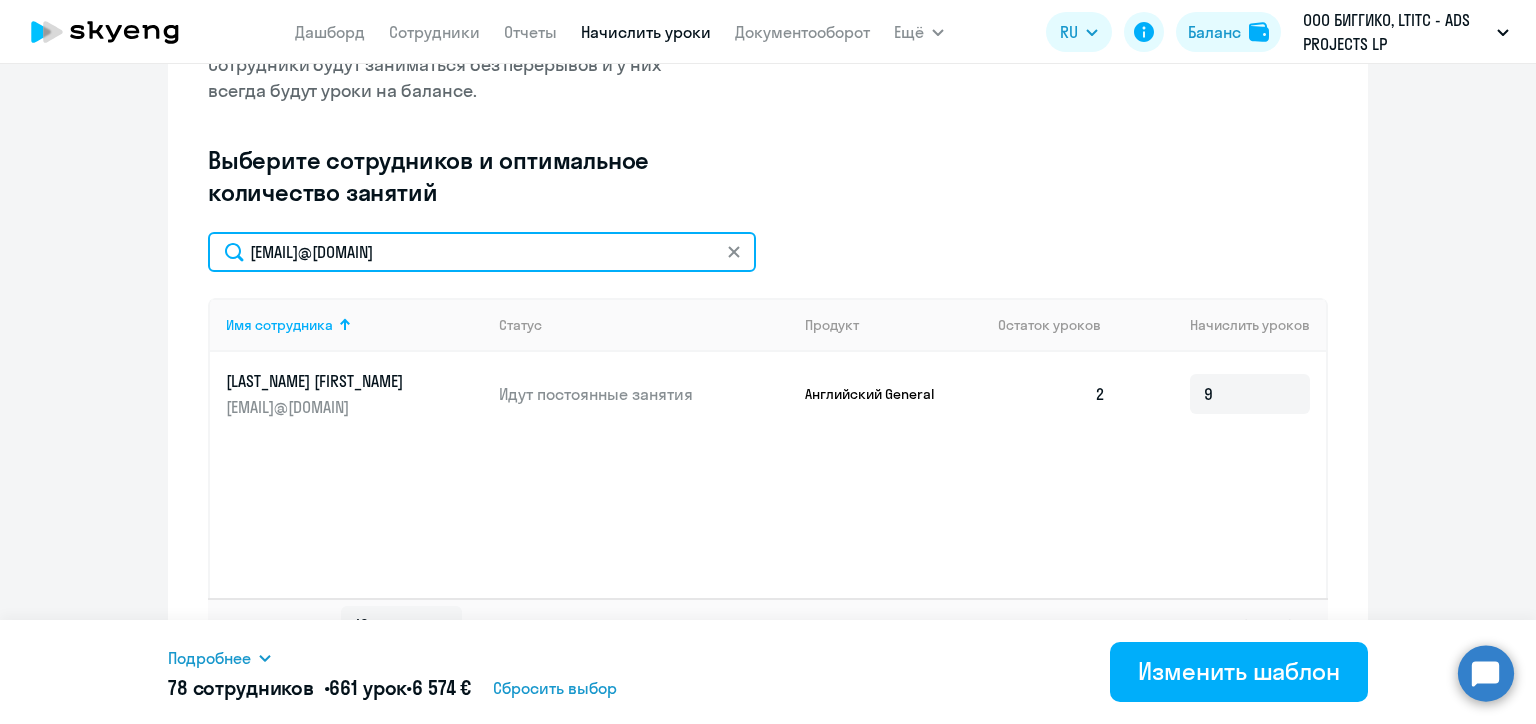 click on "valeryia.donskikh@alreadymedia.com" 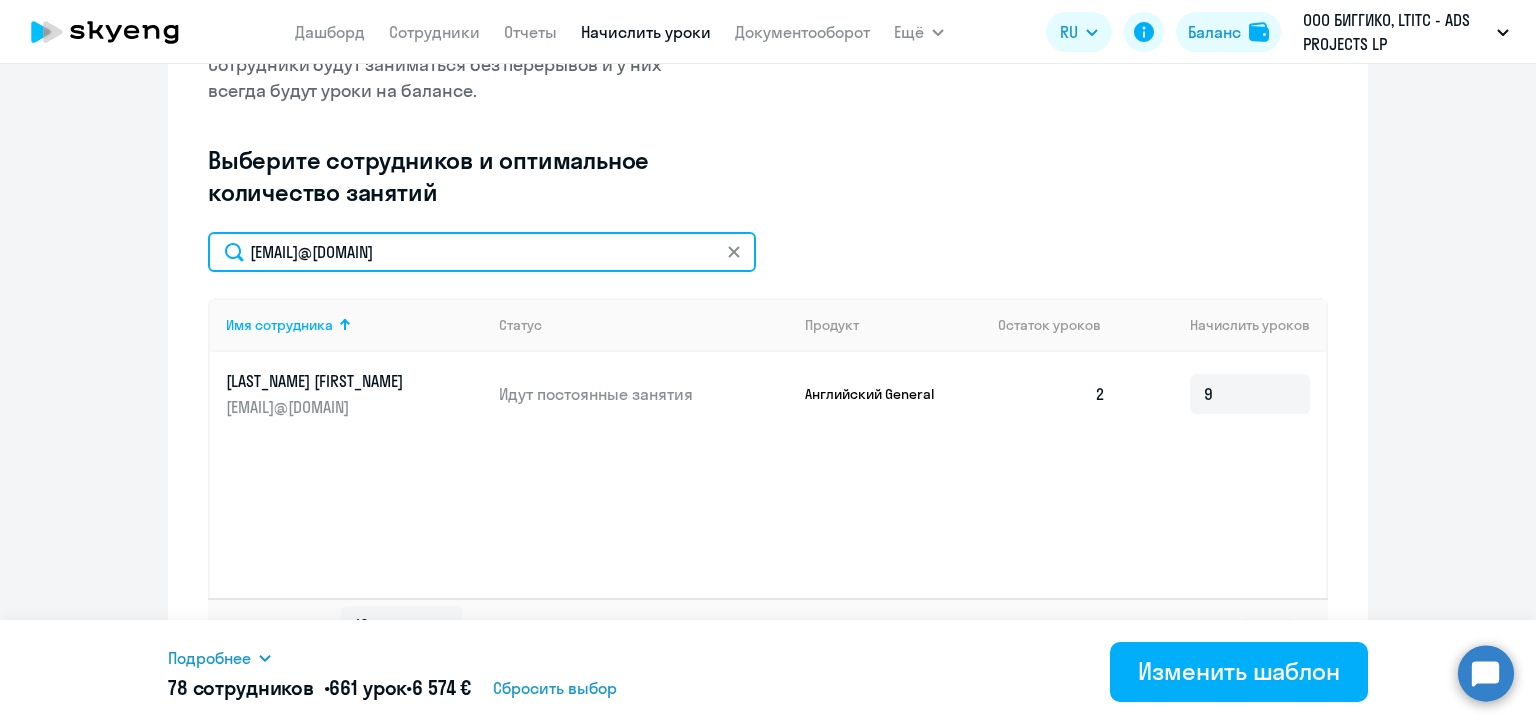 click on "valeryia.donskikh@alreadymedia.com" 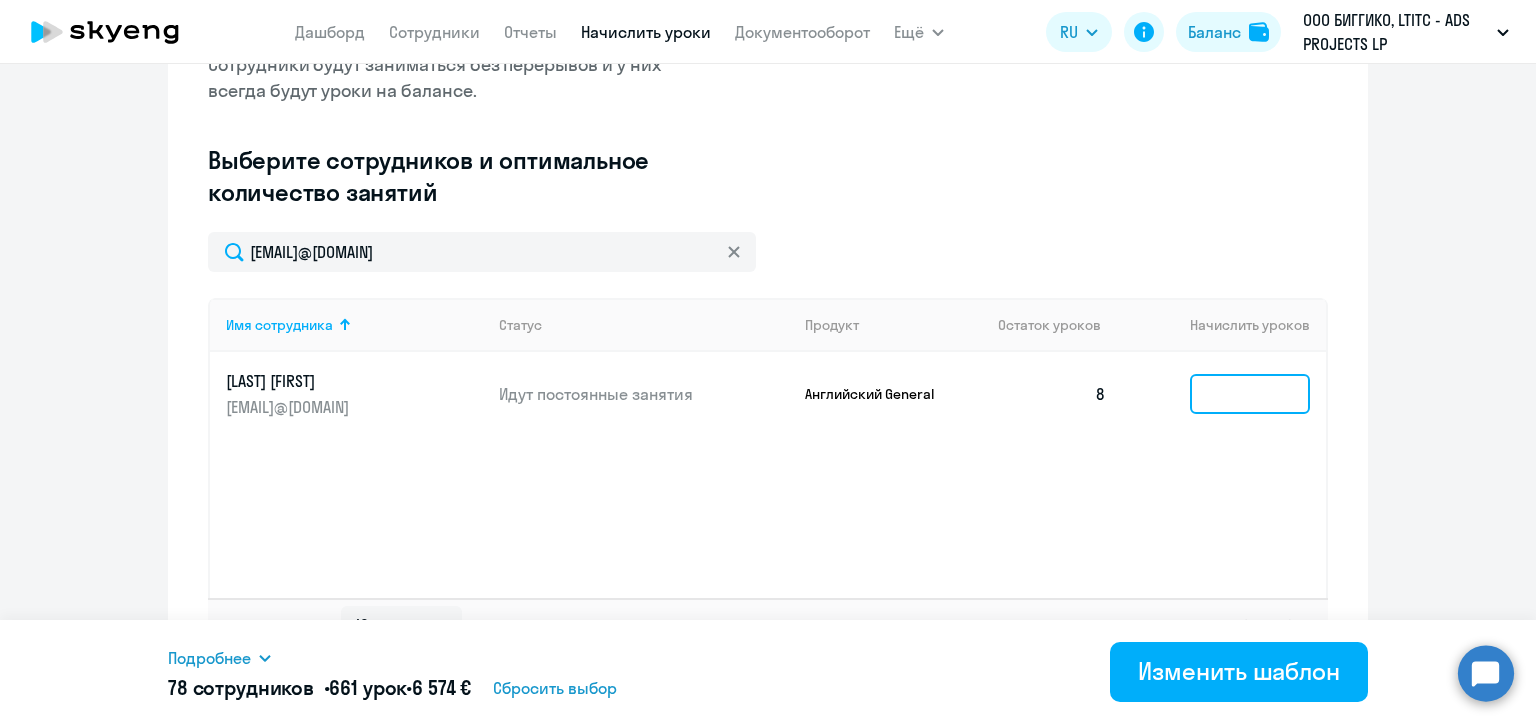 click 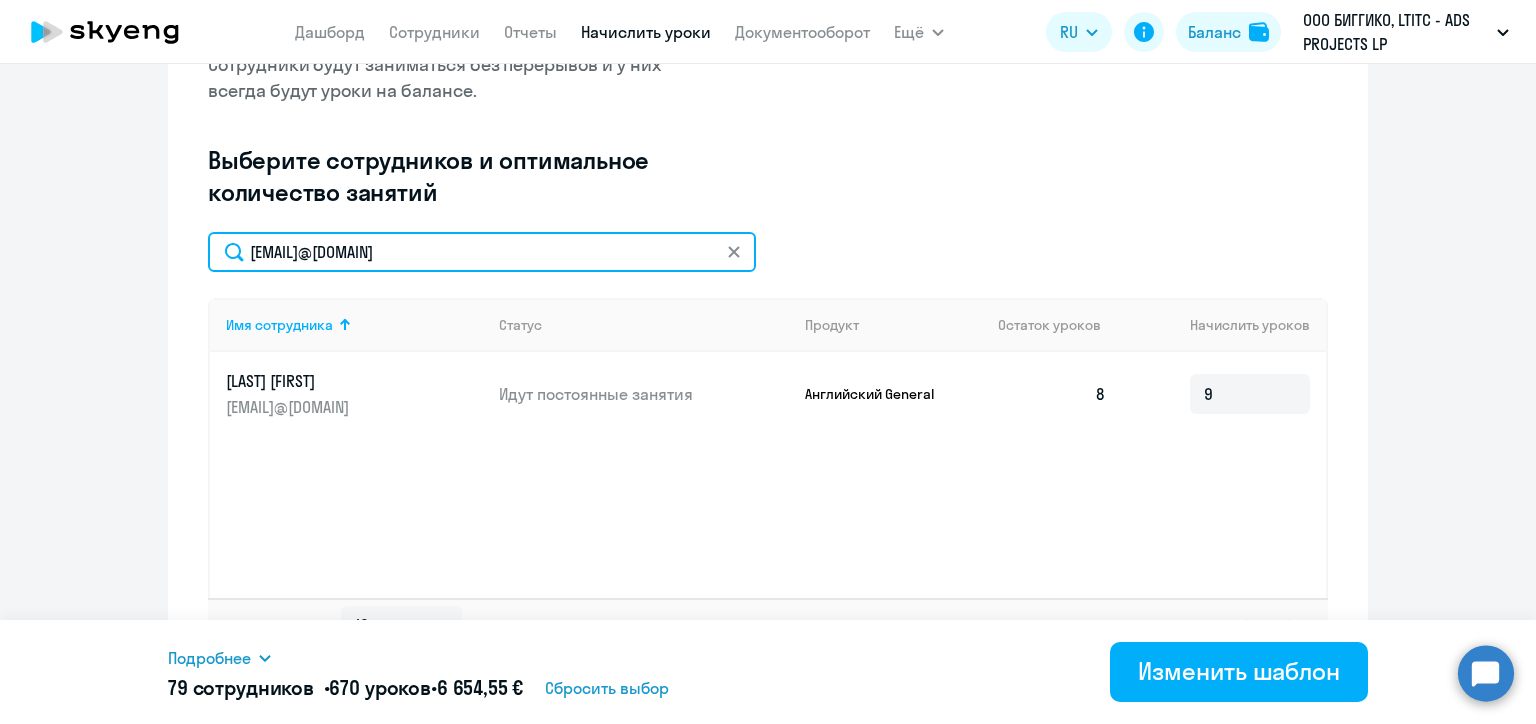 click on "alexsey.zadkov@alreadymedia.com" 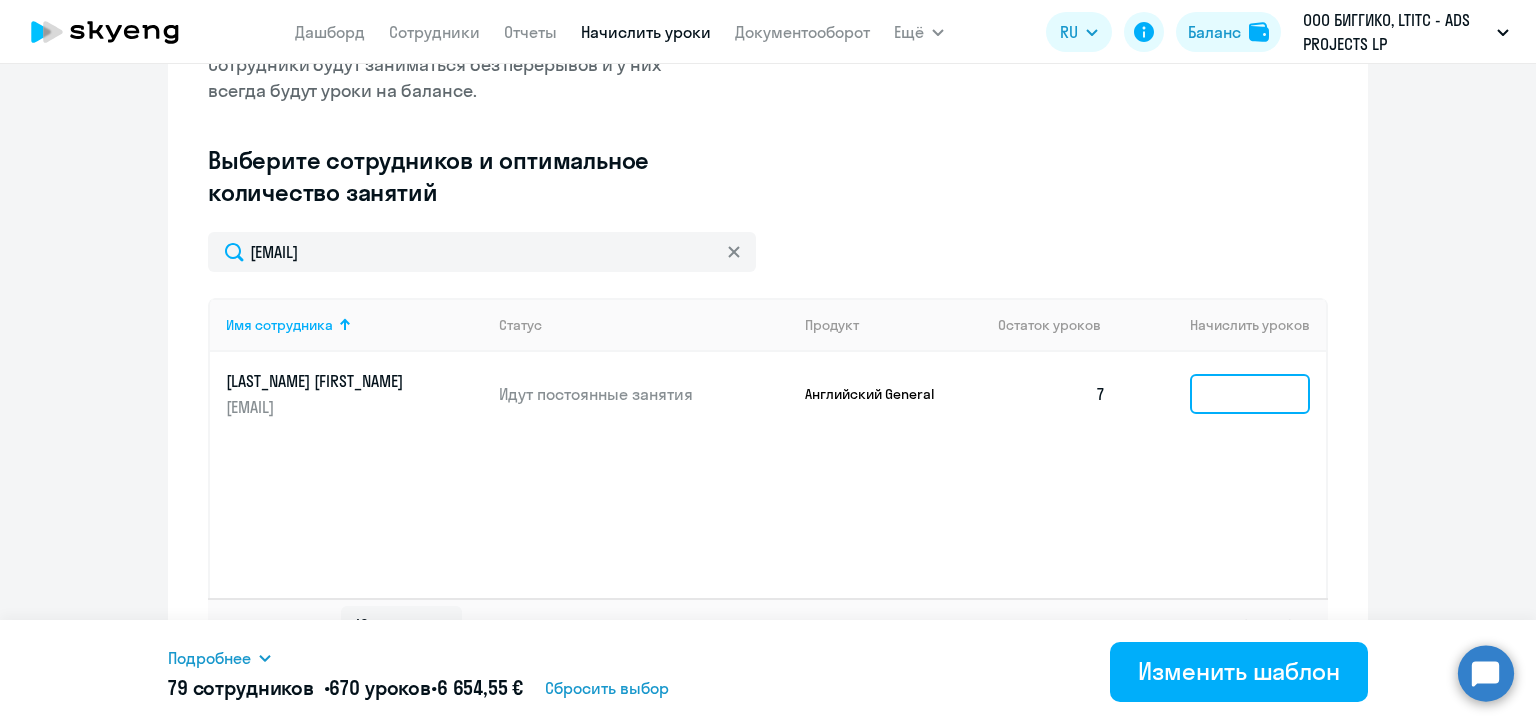 click 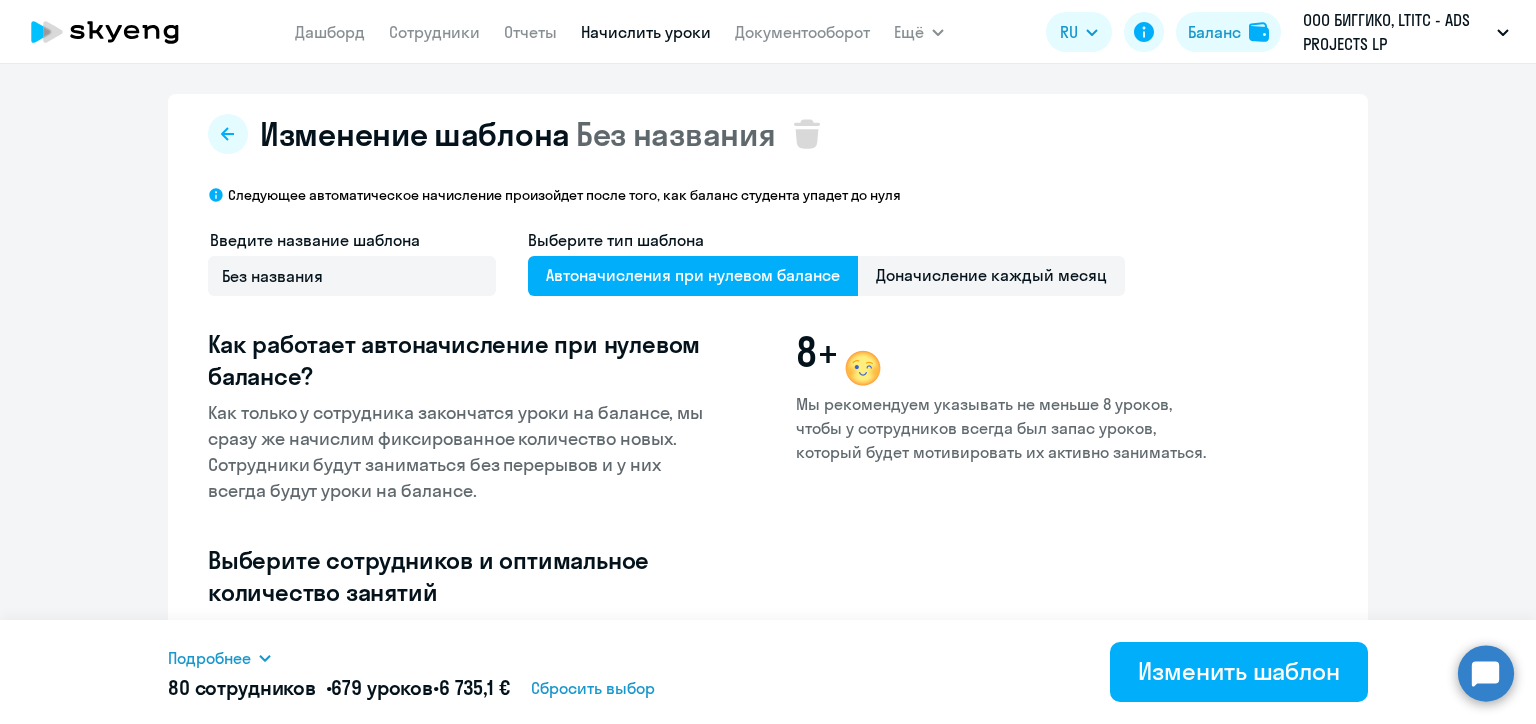 select on "10" 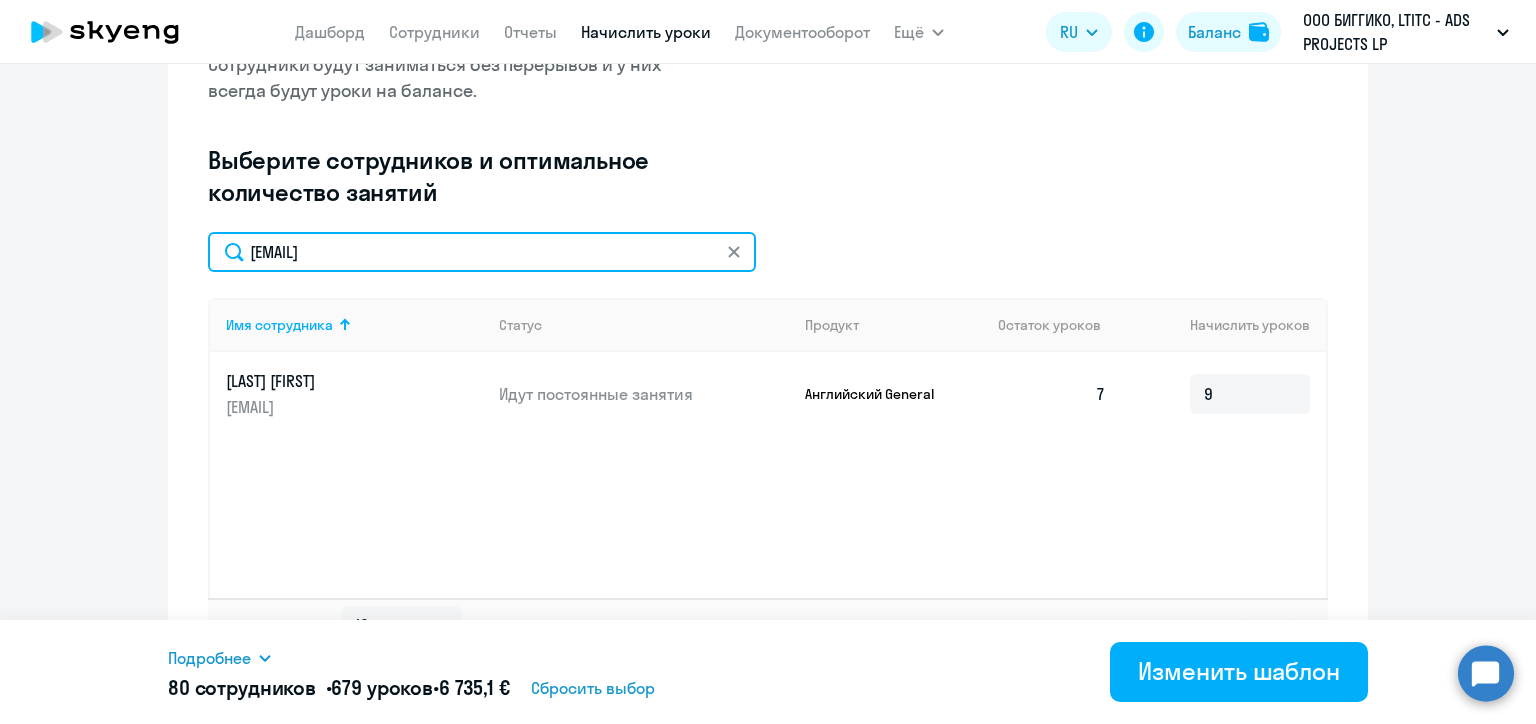 click on "yana.tsamianouskaya@alreadymedia.com" 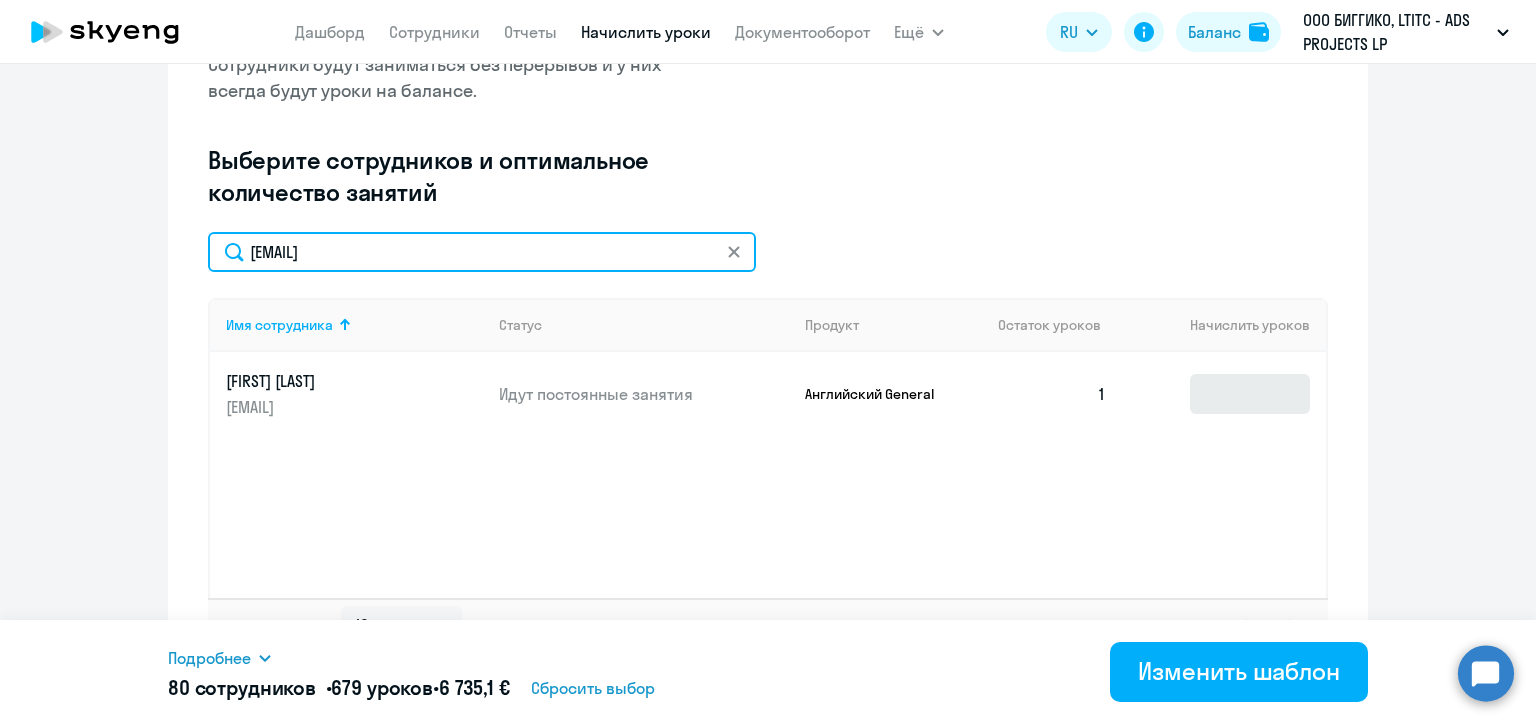 type on "valeryia.maiseichyk@alreadymedia.com" 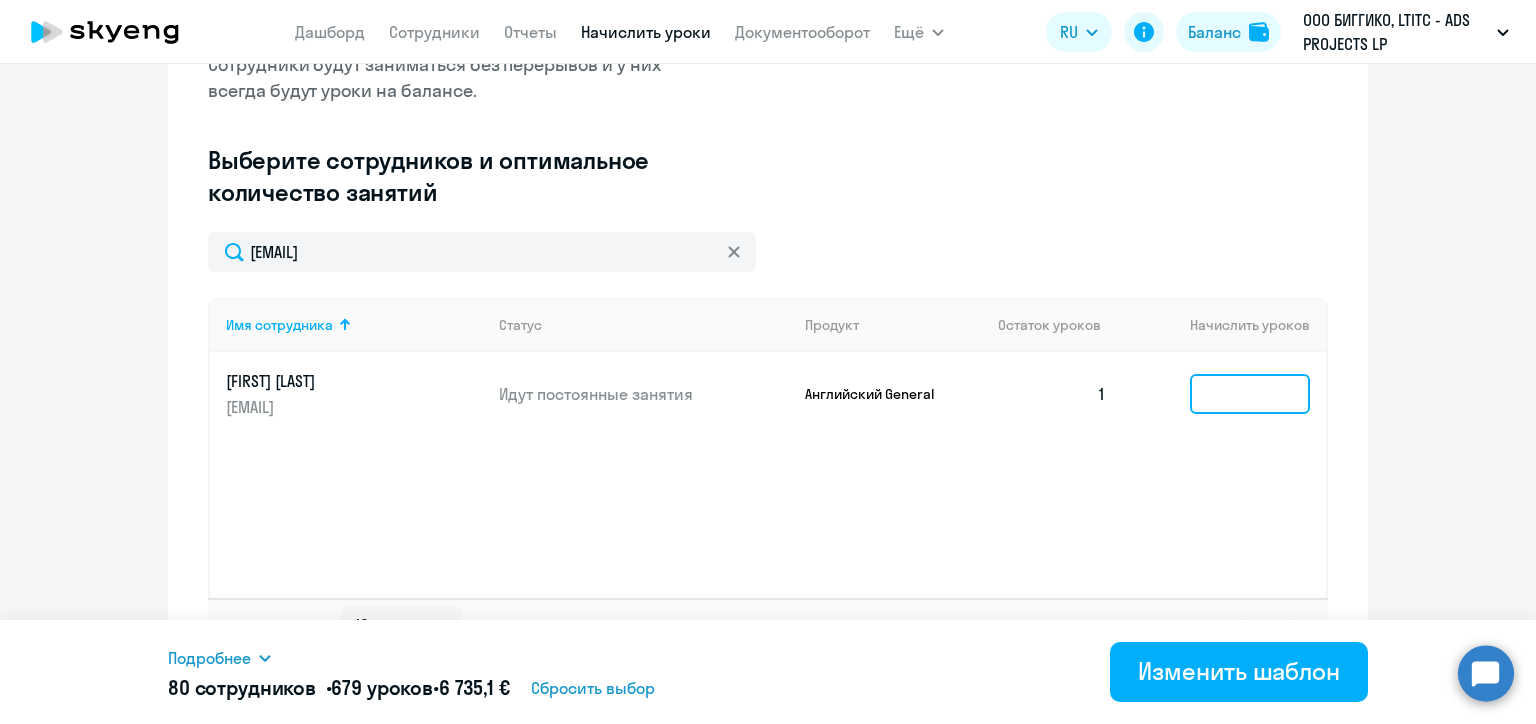 click 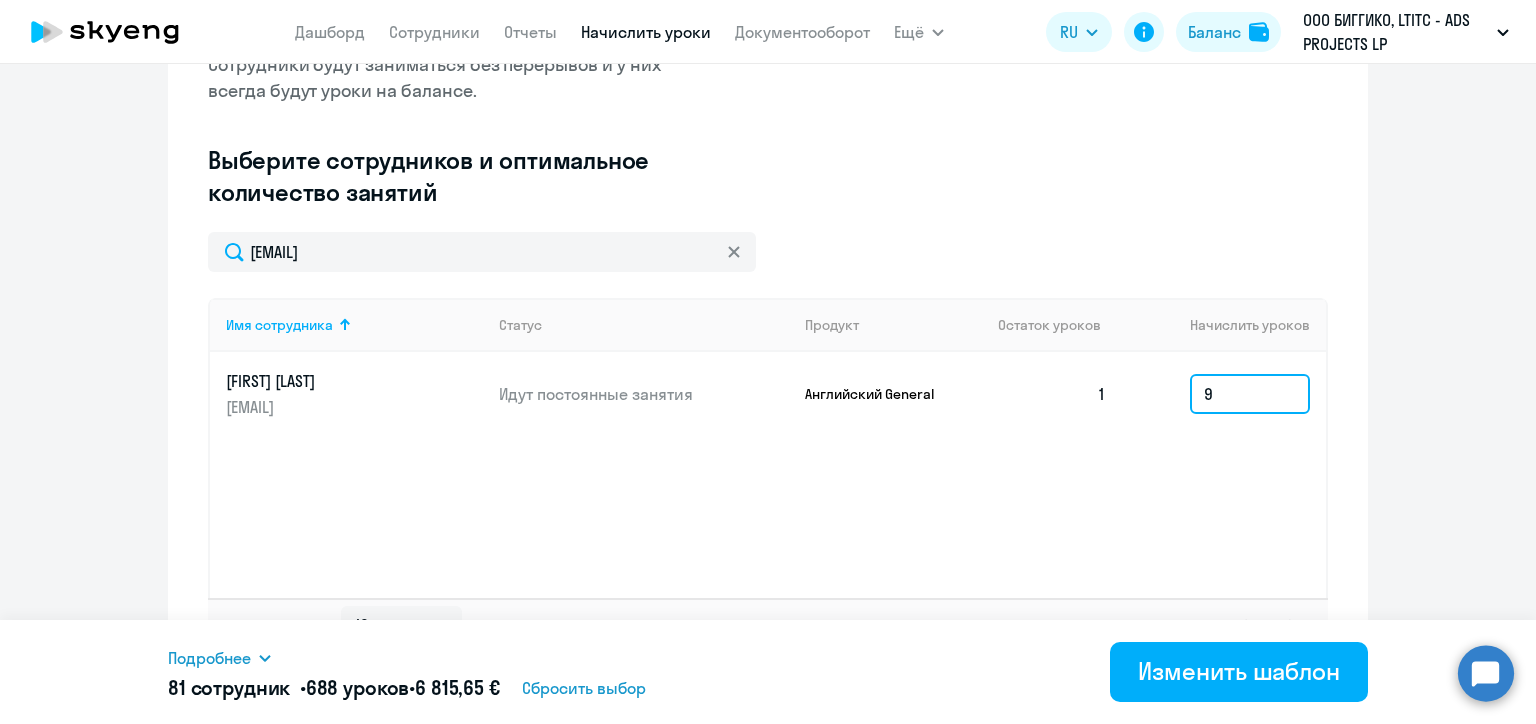 type on "9" 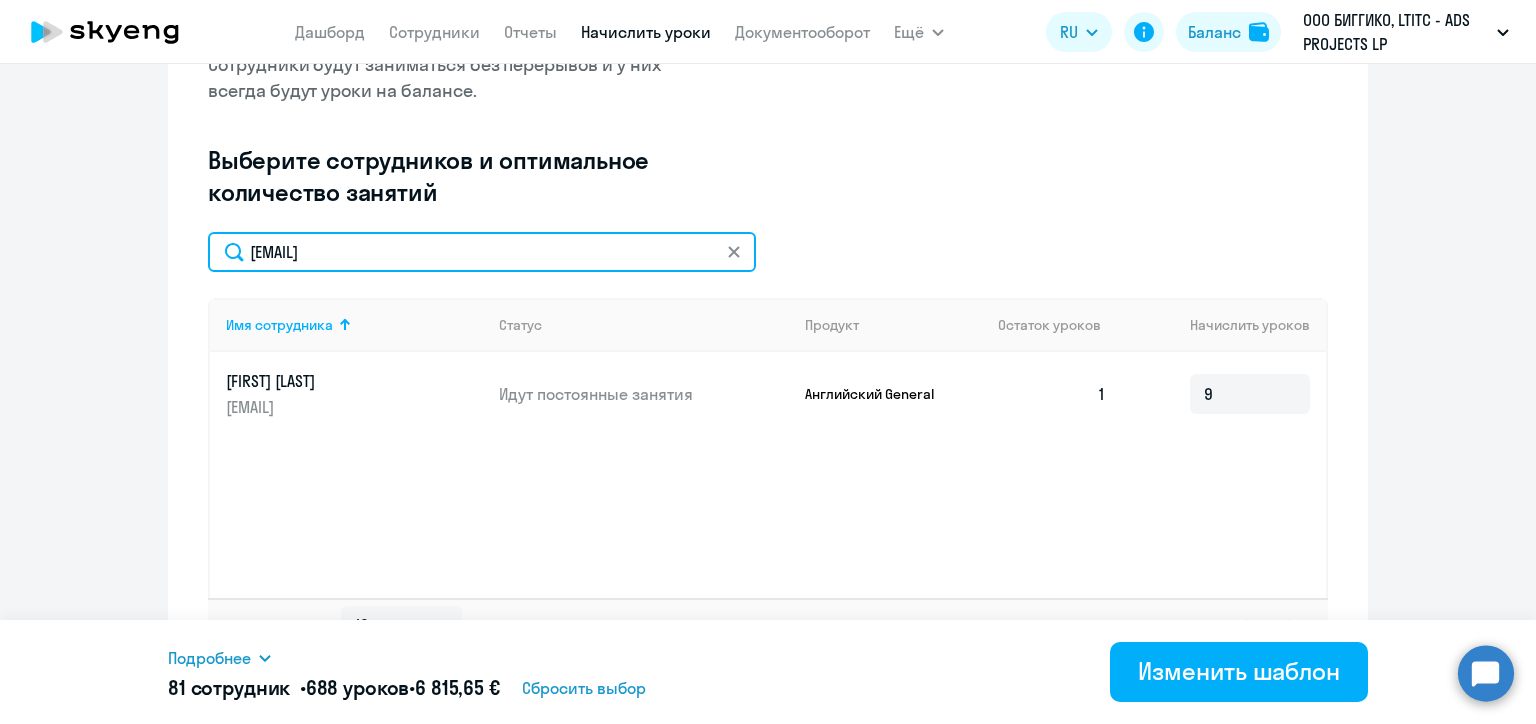 click on "valeryia.maiseichyk@alreadymedia.com" 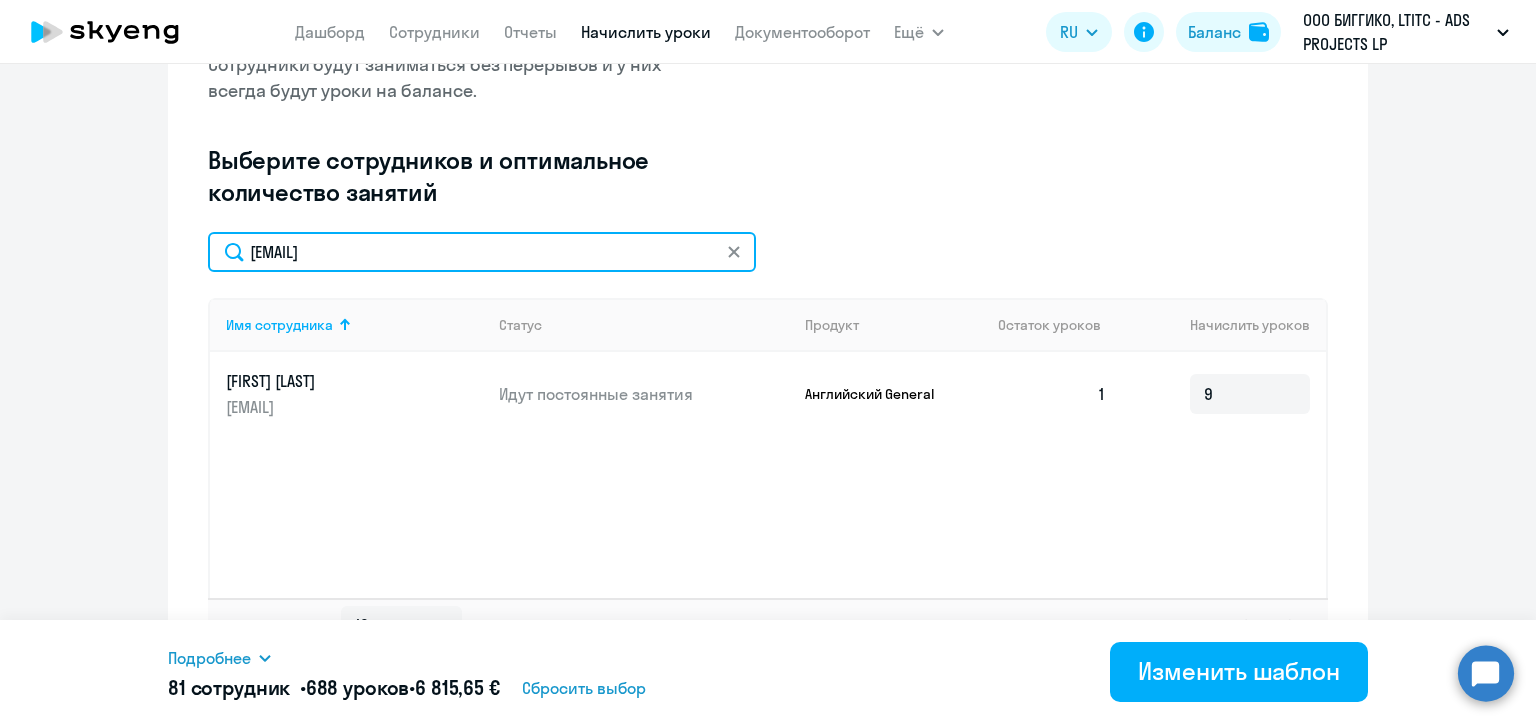 click on "valeryia.maiseichyk@alreadymedia.com" 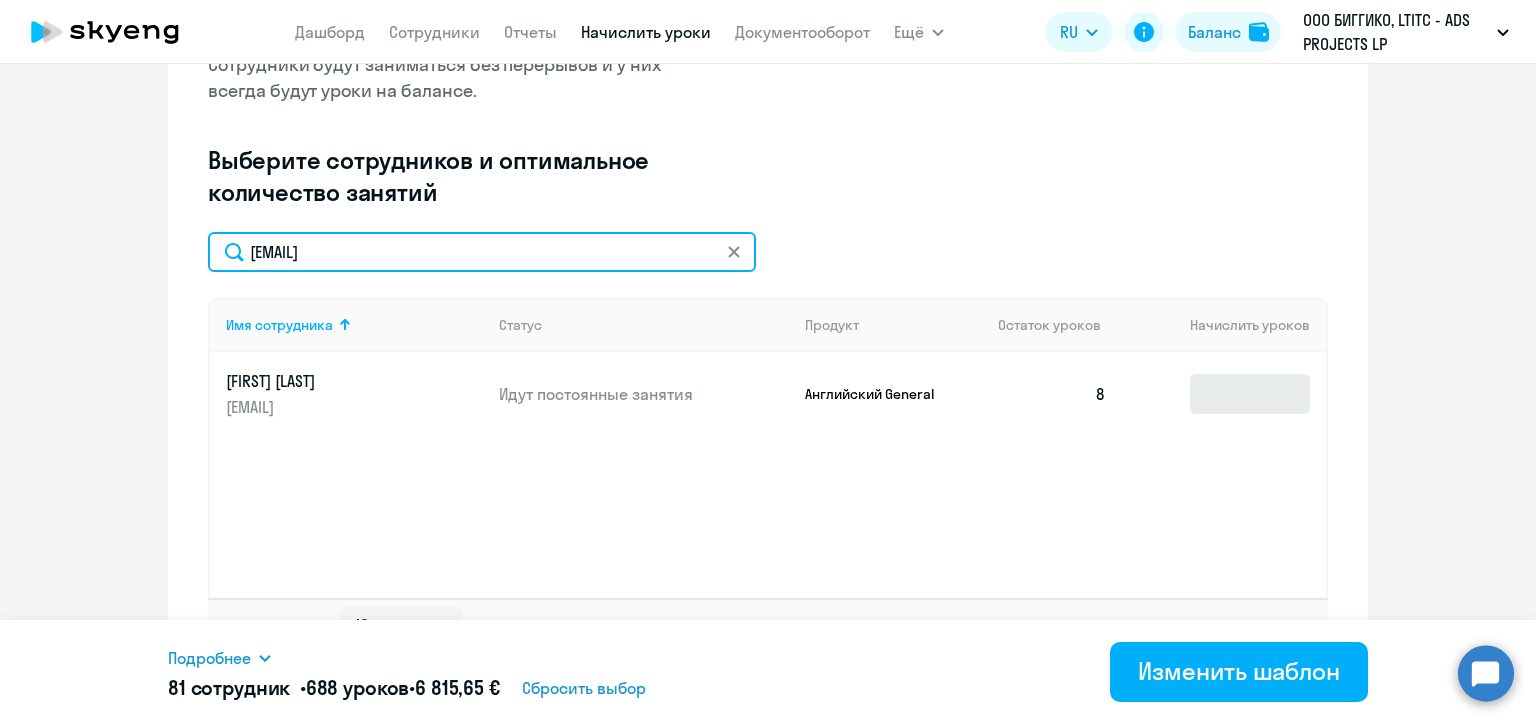 type on "vadzim.mikhalkovich@alreadymedia.com" 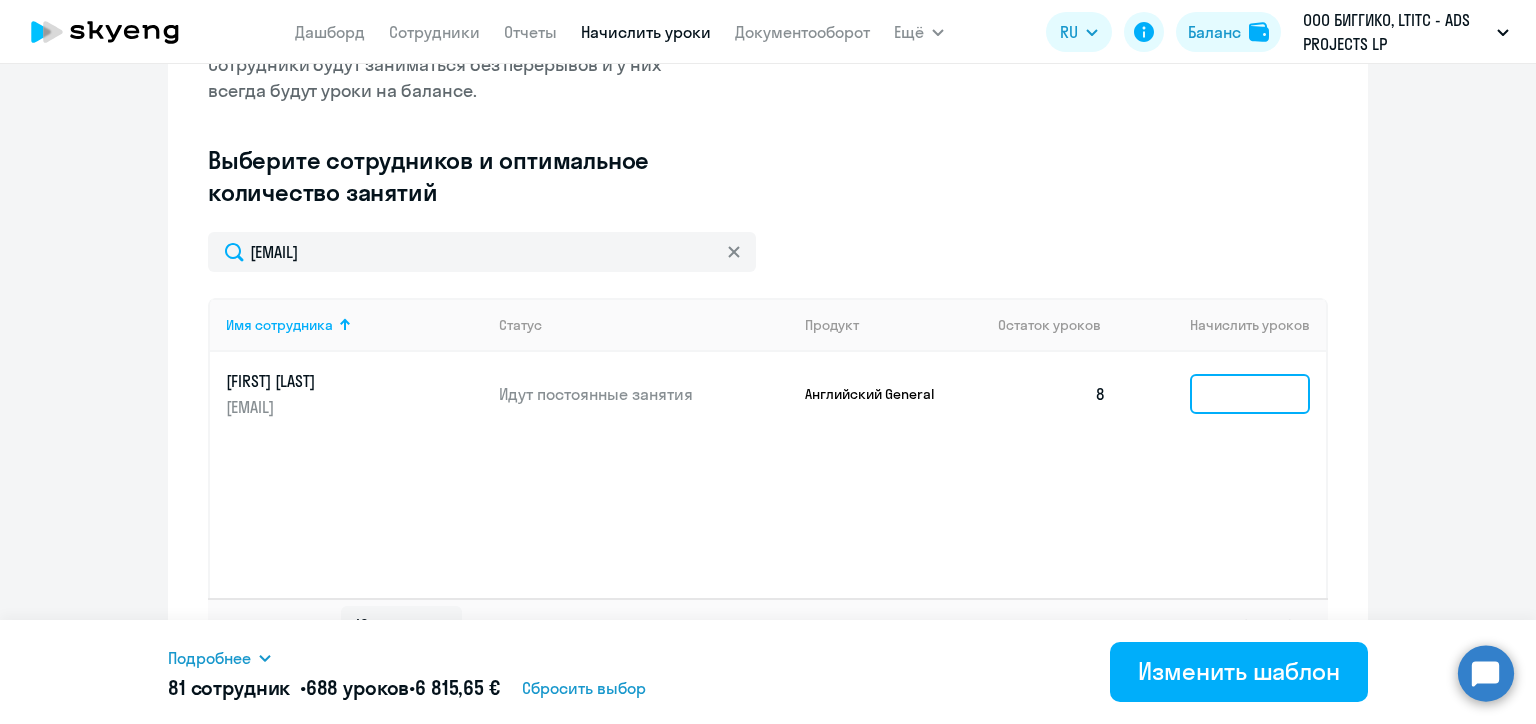 click 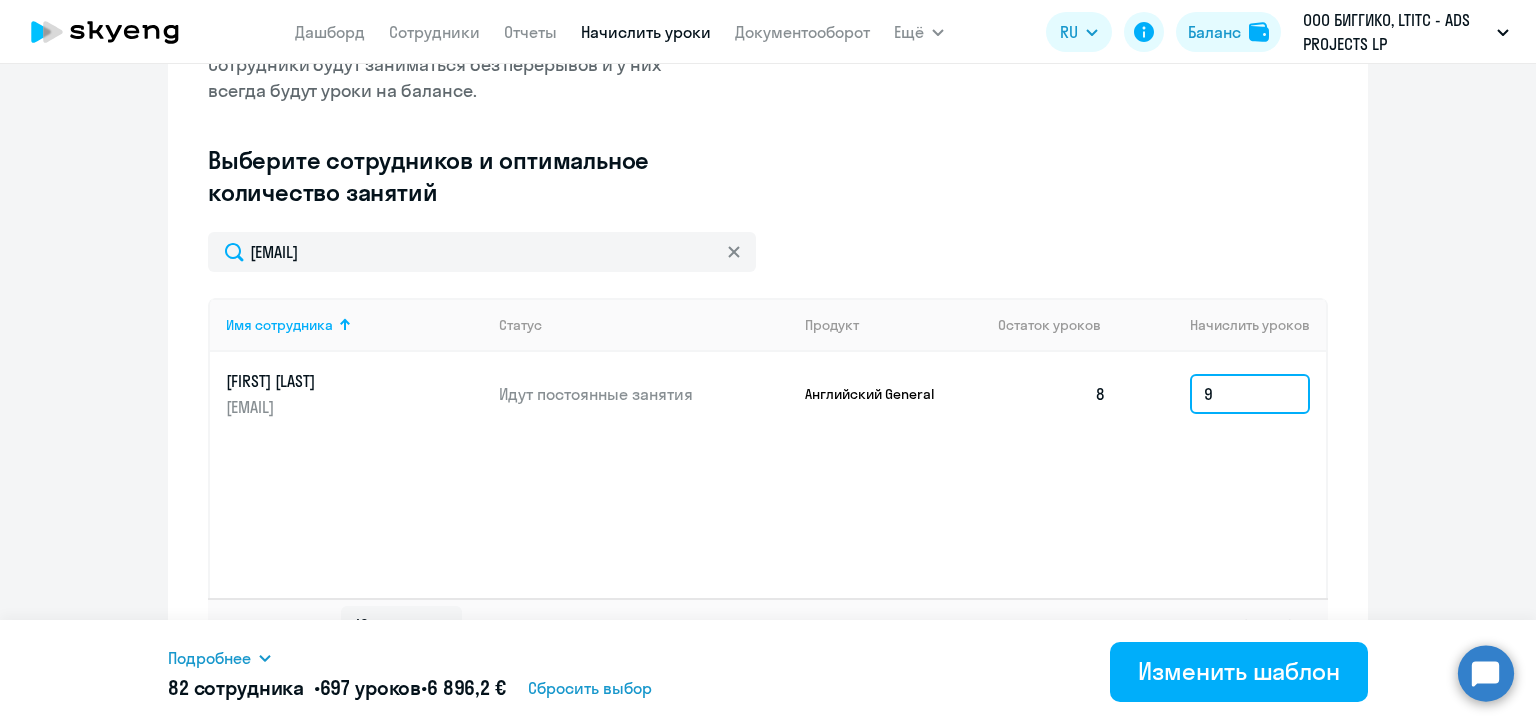 type on "9" 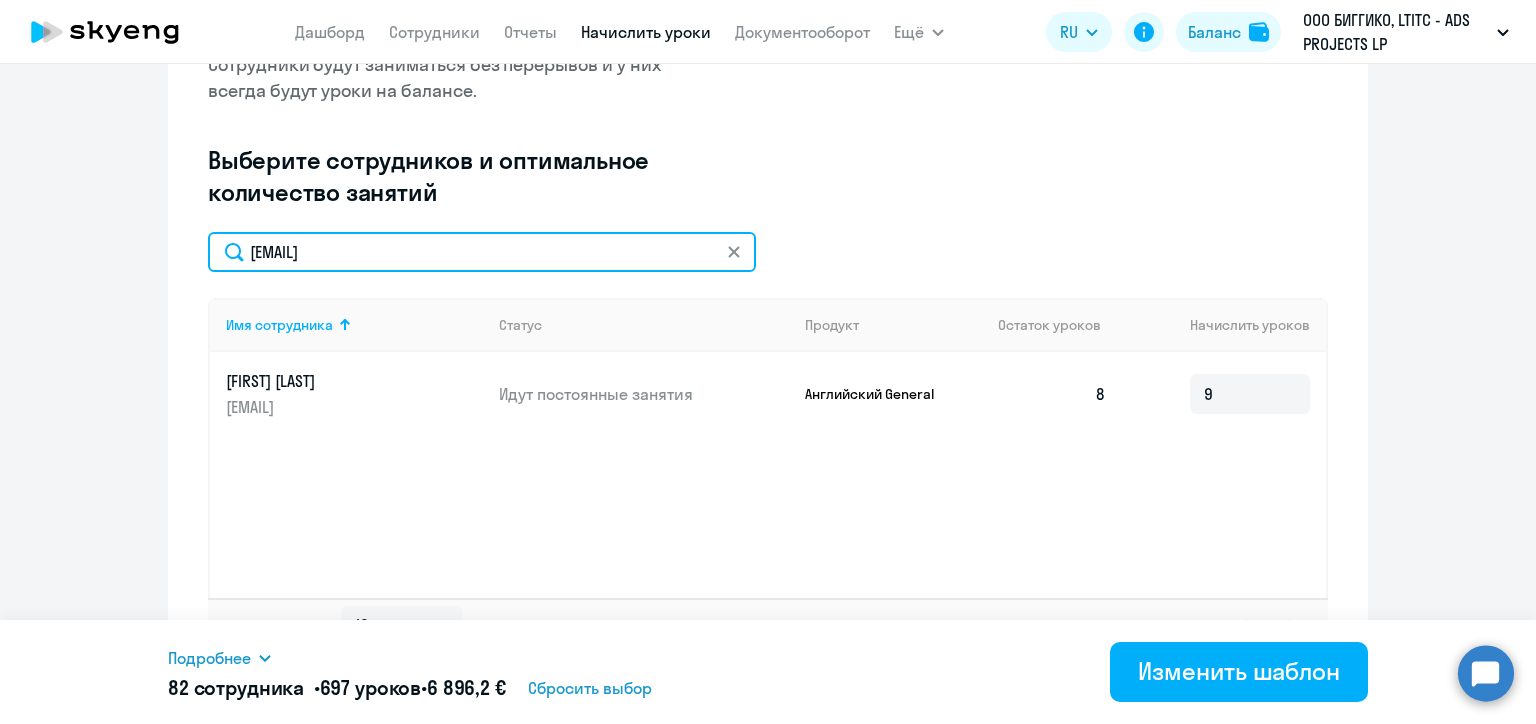click on "vadzim.mikhalkovich@alreadymedia.com" 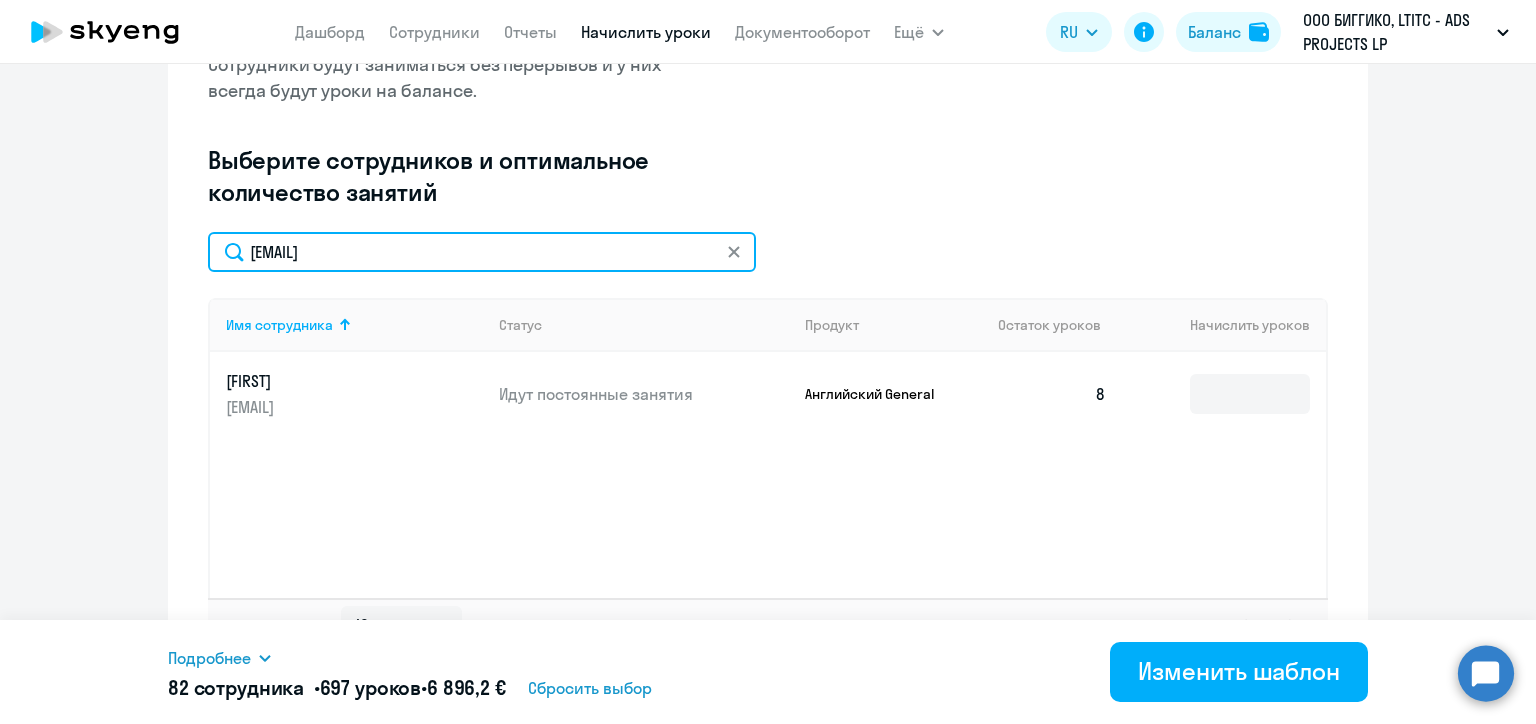 type on "julie.stadnik.ua@gmail.com" 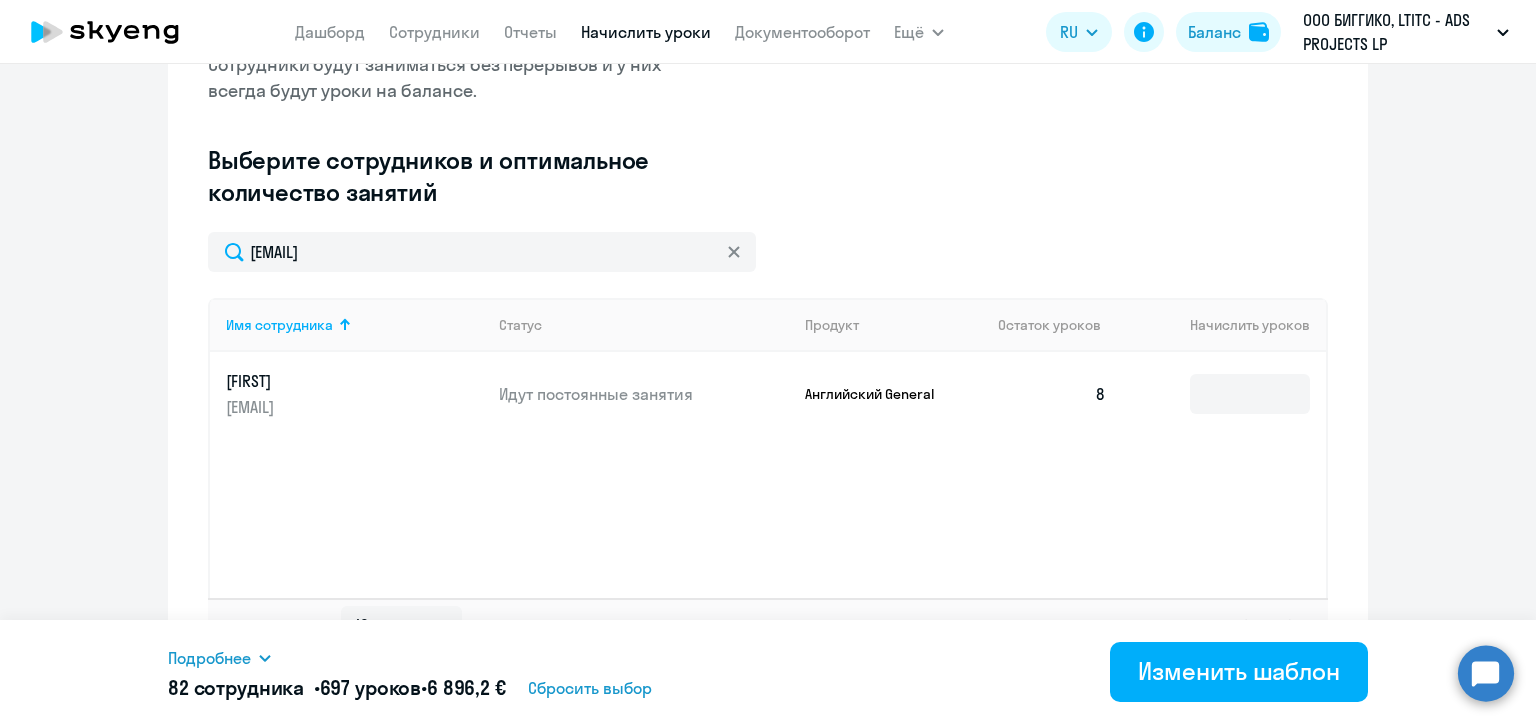 click 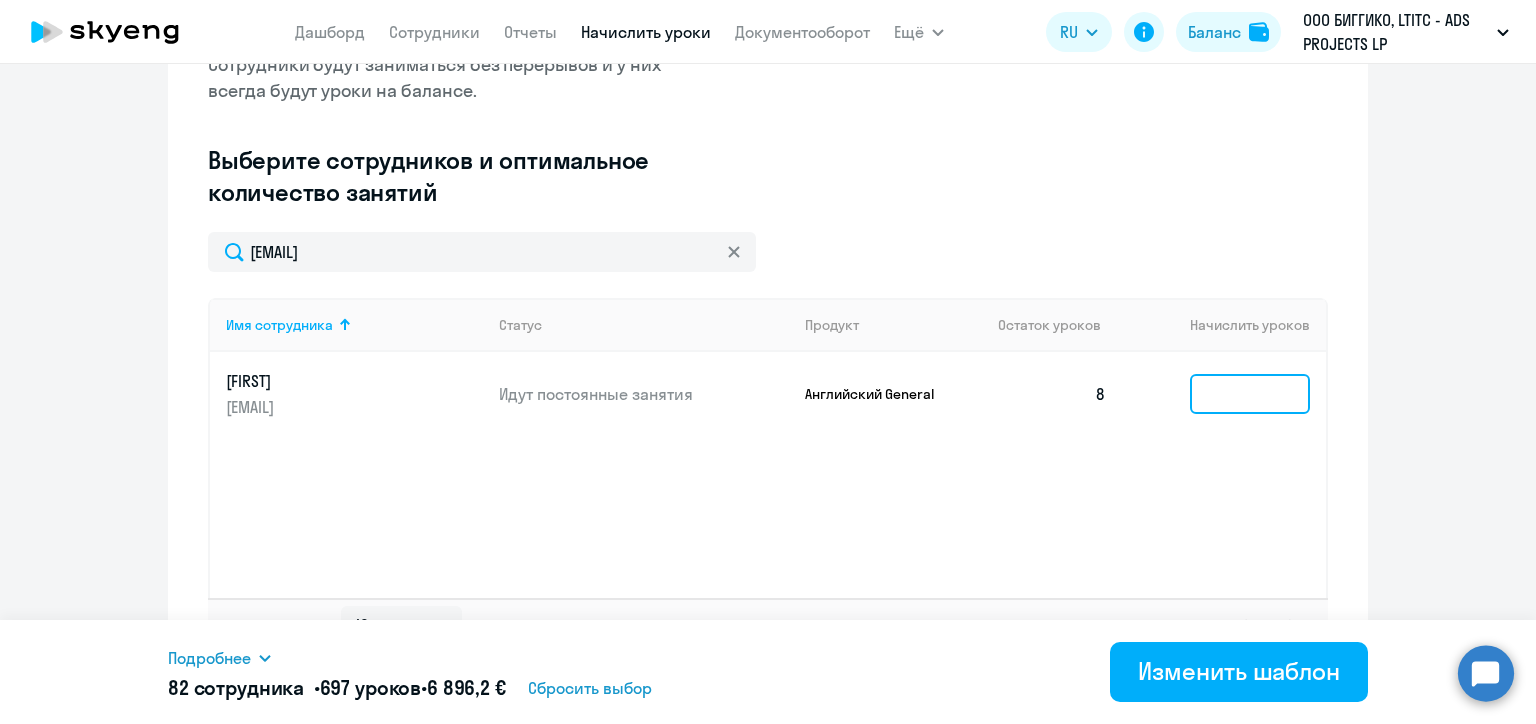 click 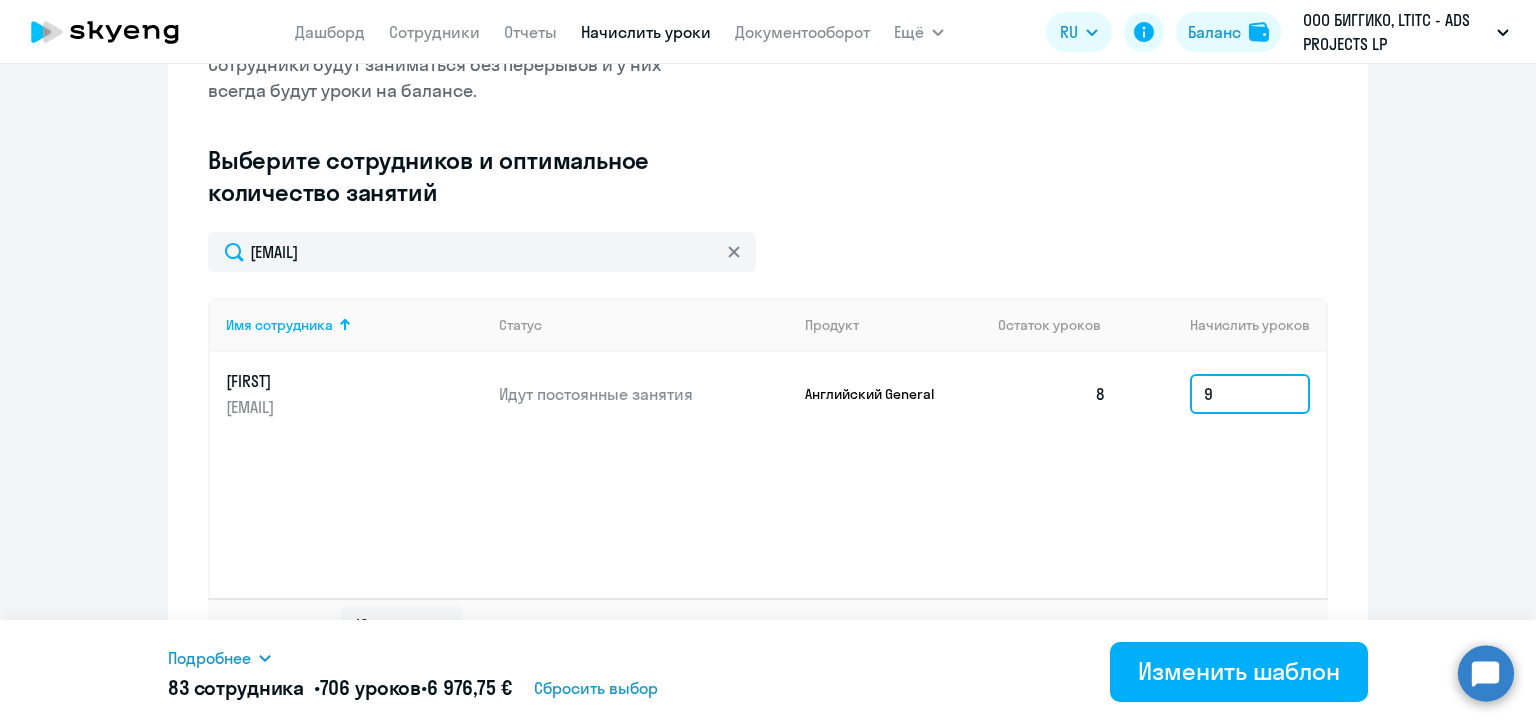 type on "9" 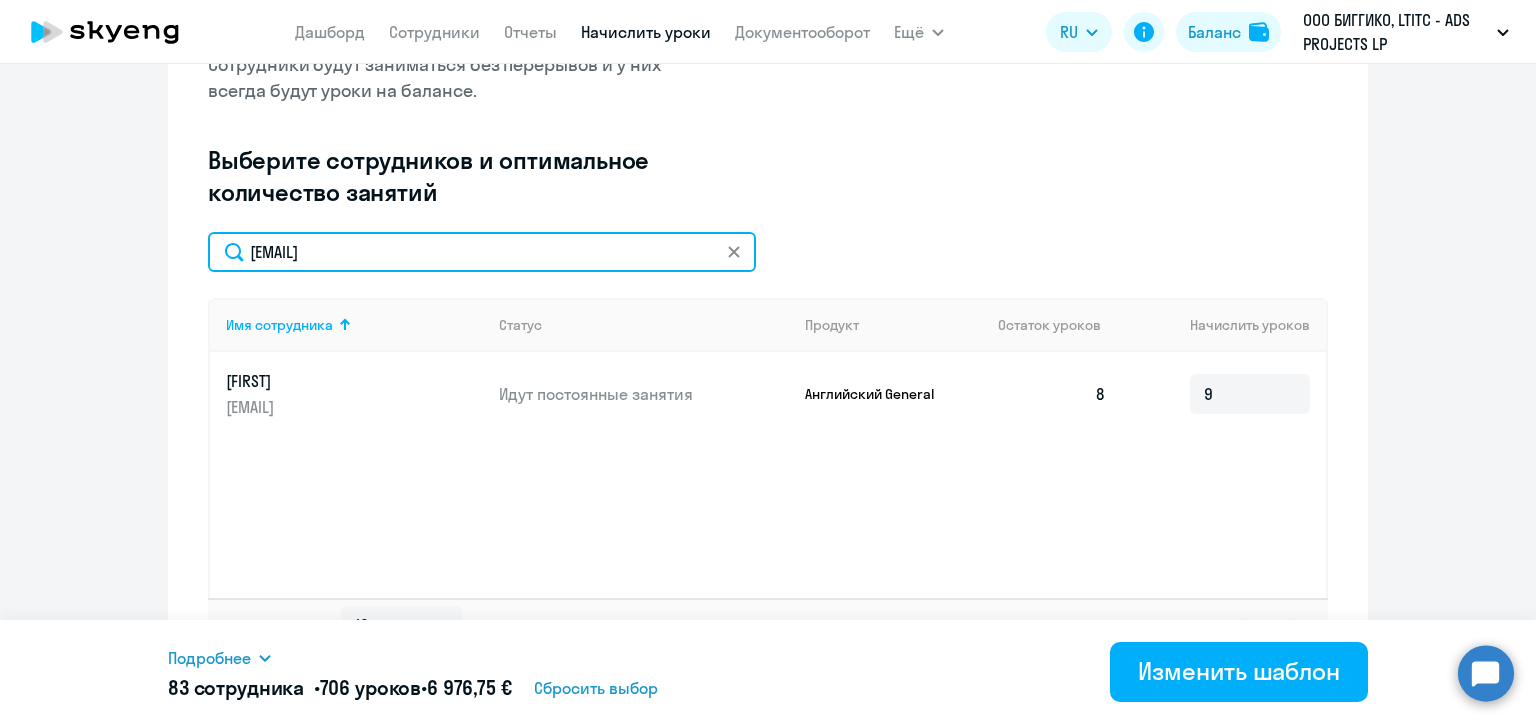 click on "julie.stadnik.ua@gmail.com" 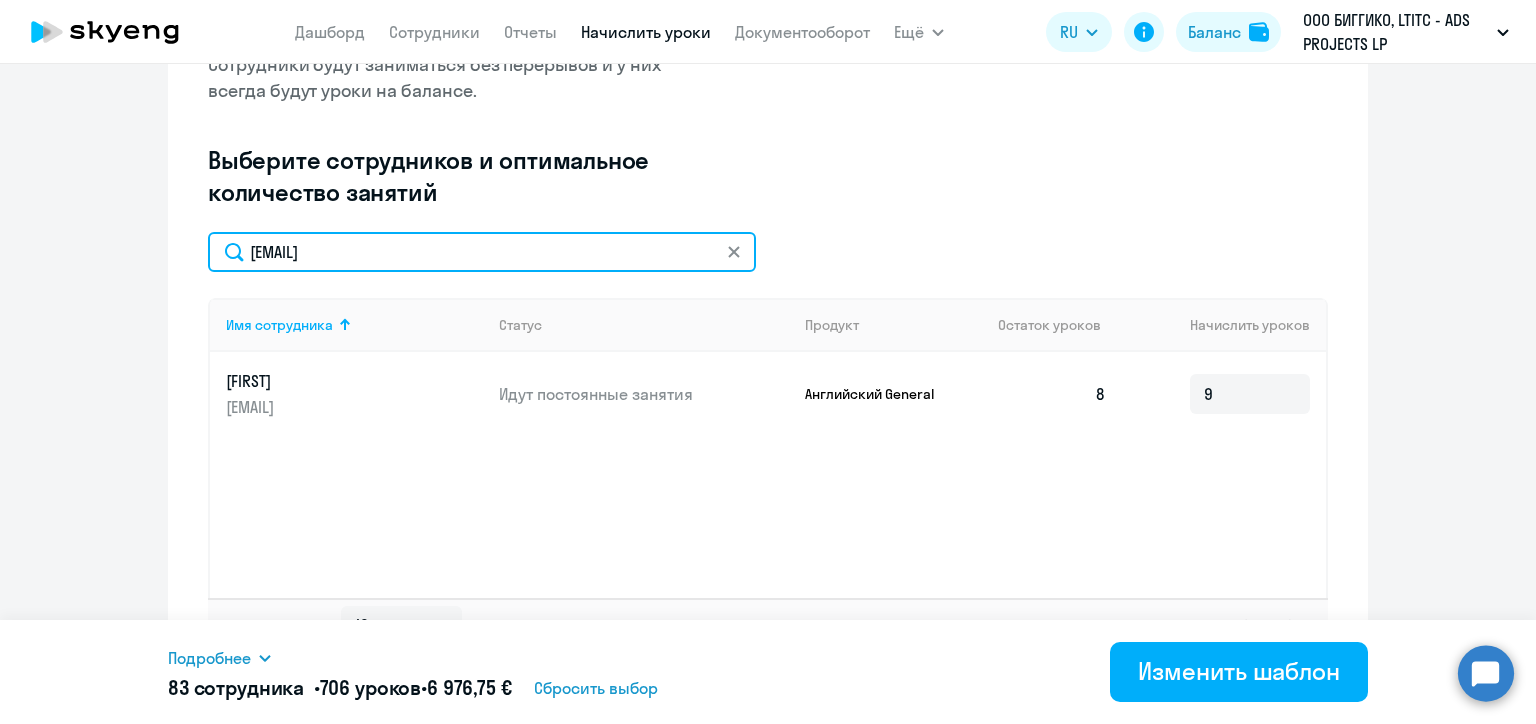 click on "julie.stadnik.ua@gmail.com" 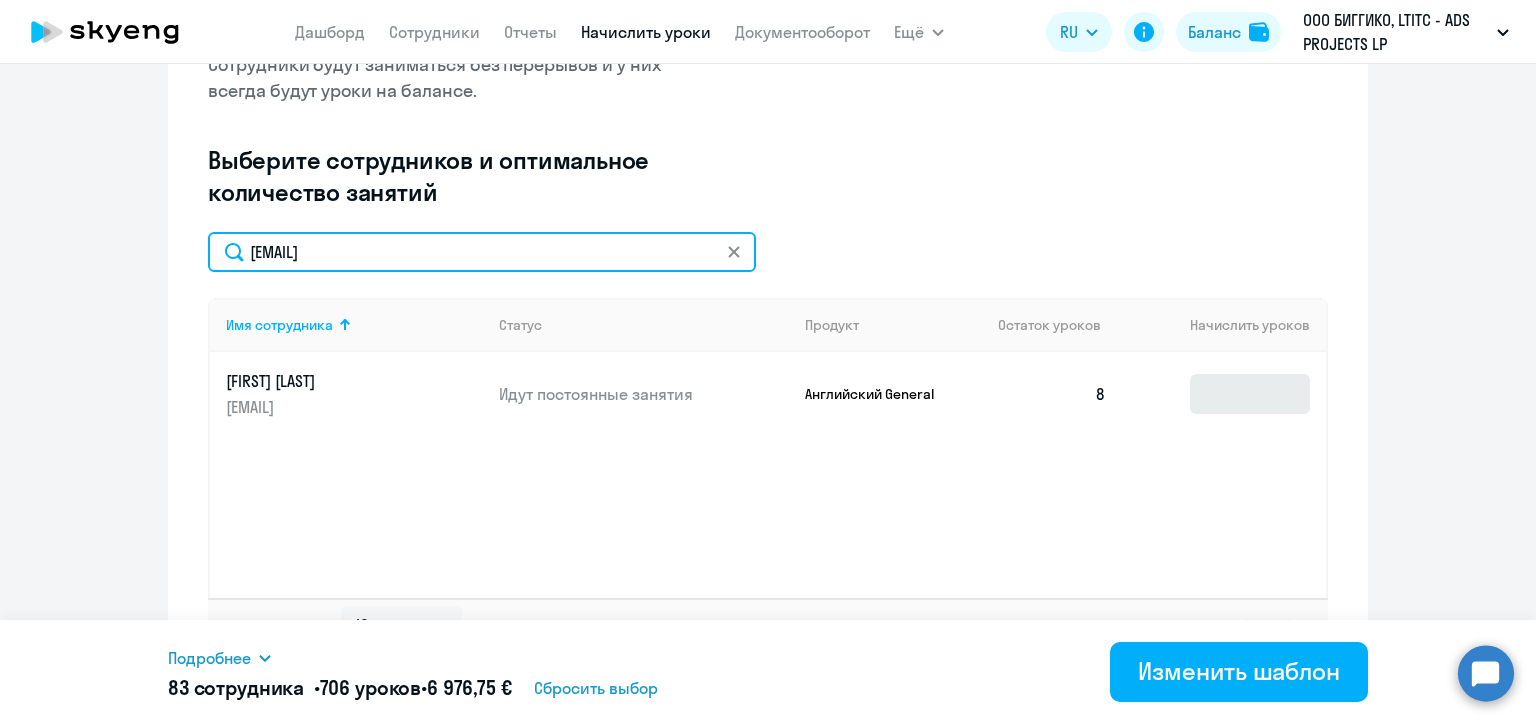 type on "kiryl.shabuniou@alreadymedia.com" 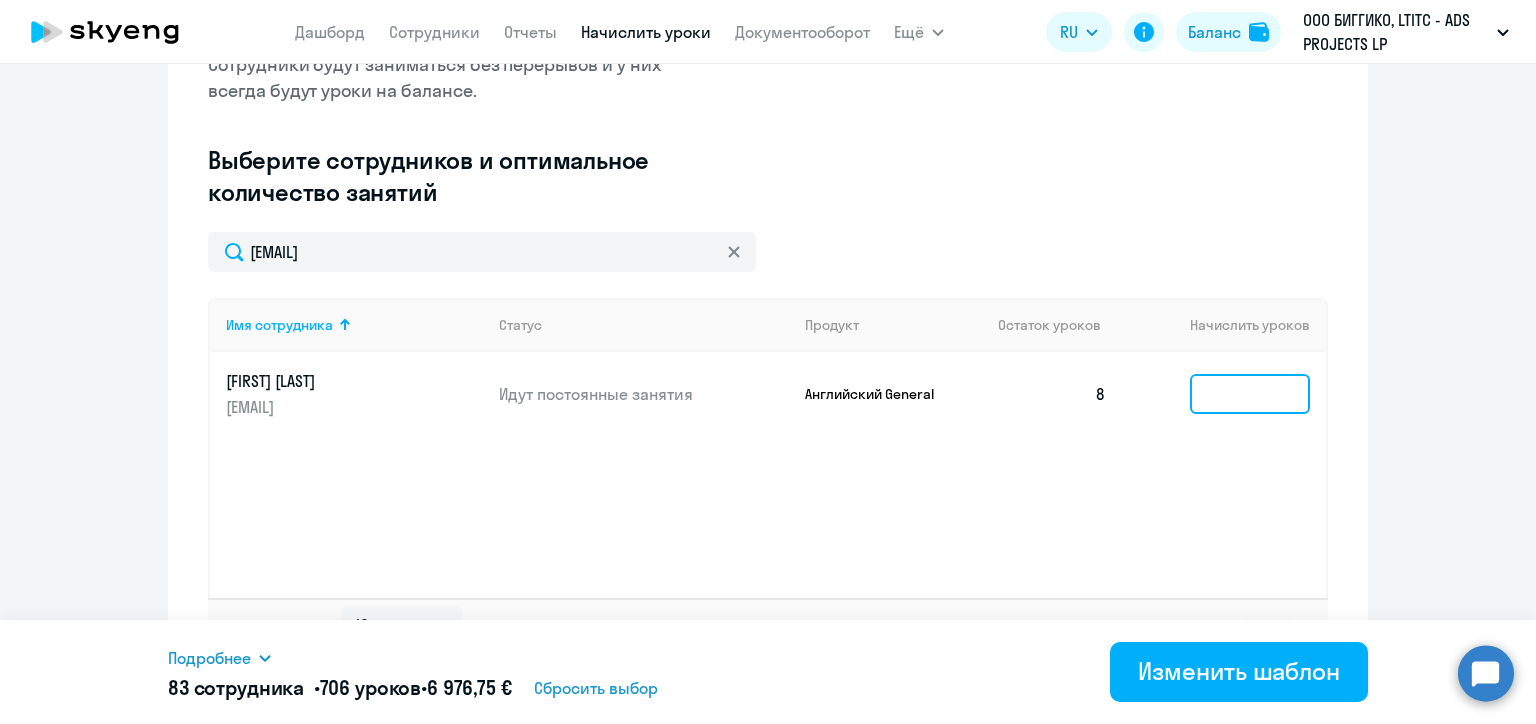 click 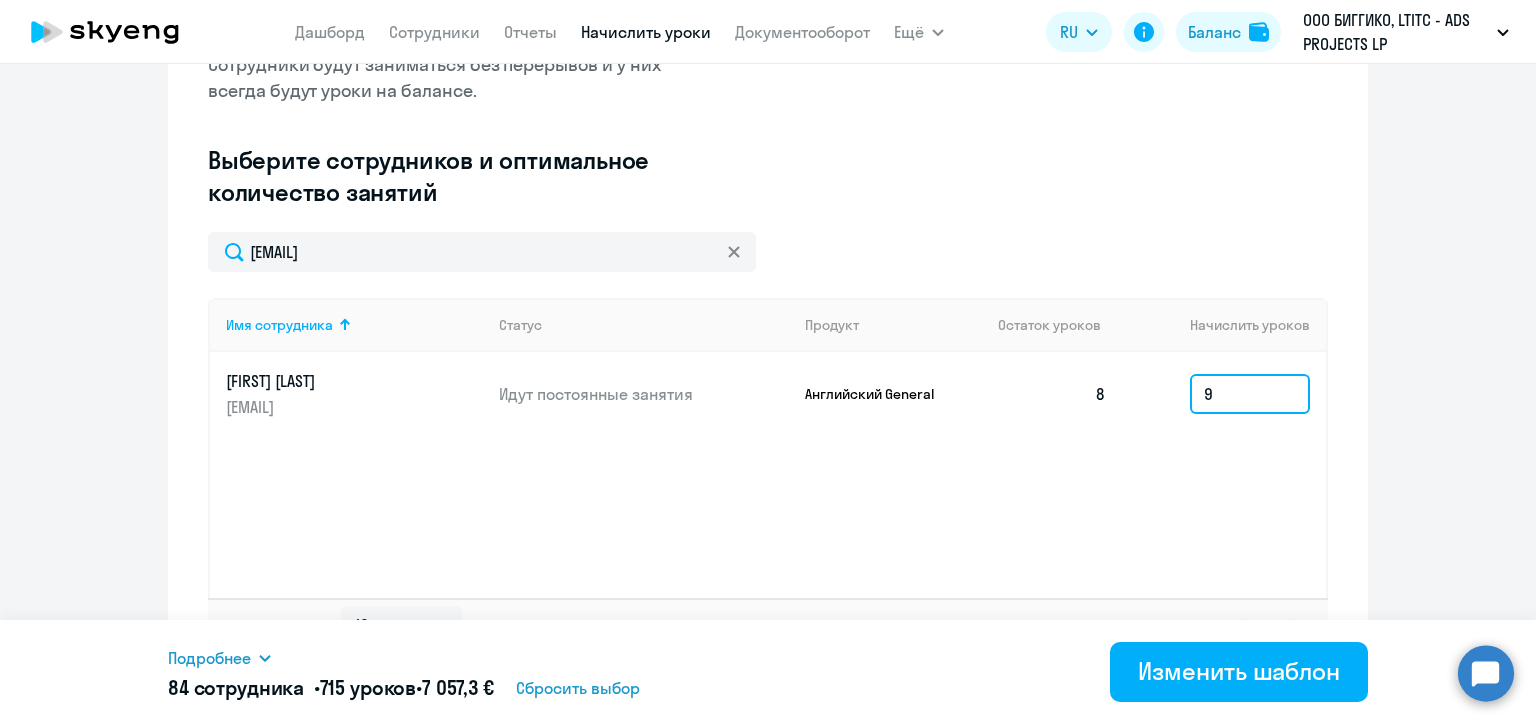 type on "9" 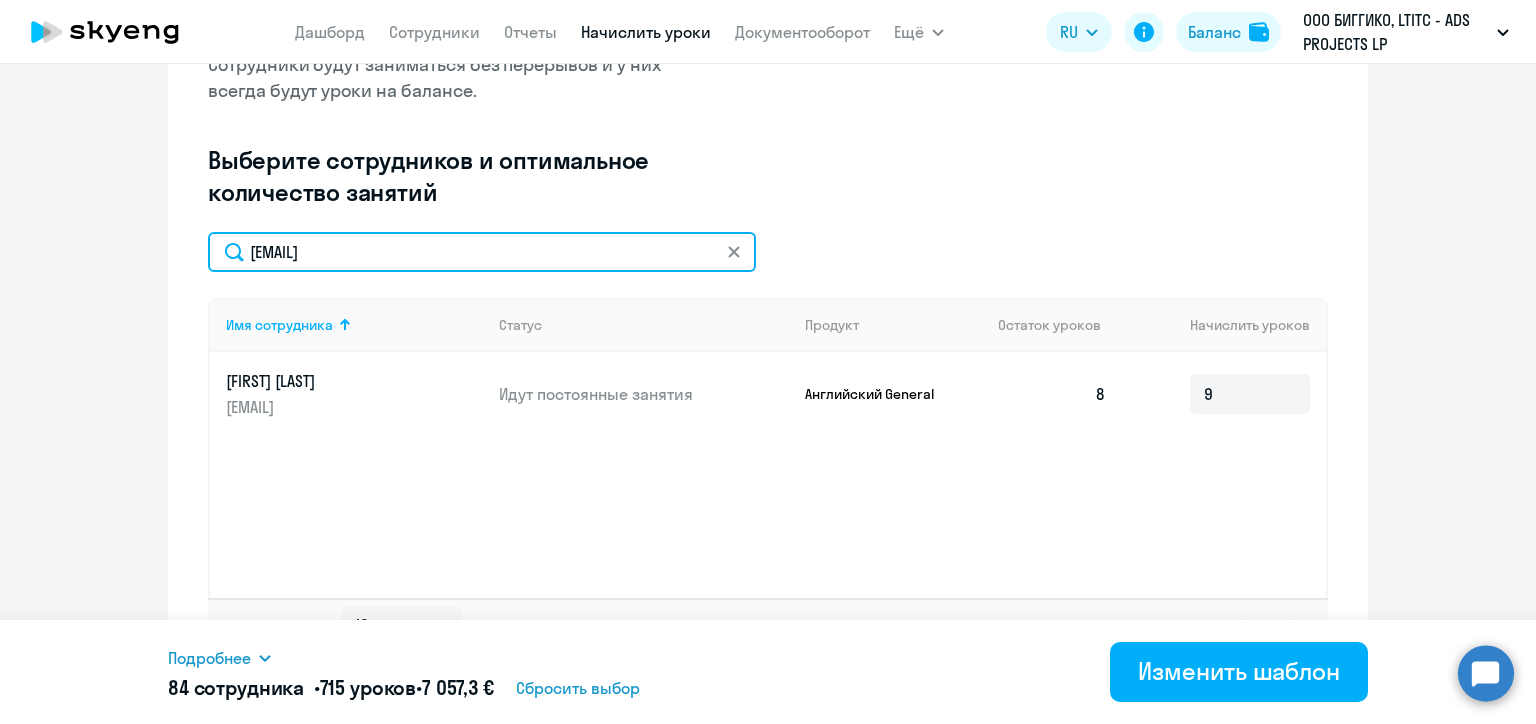 click on "kiryl.shabuniou@alreadymedia.com" 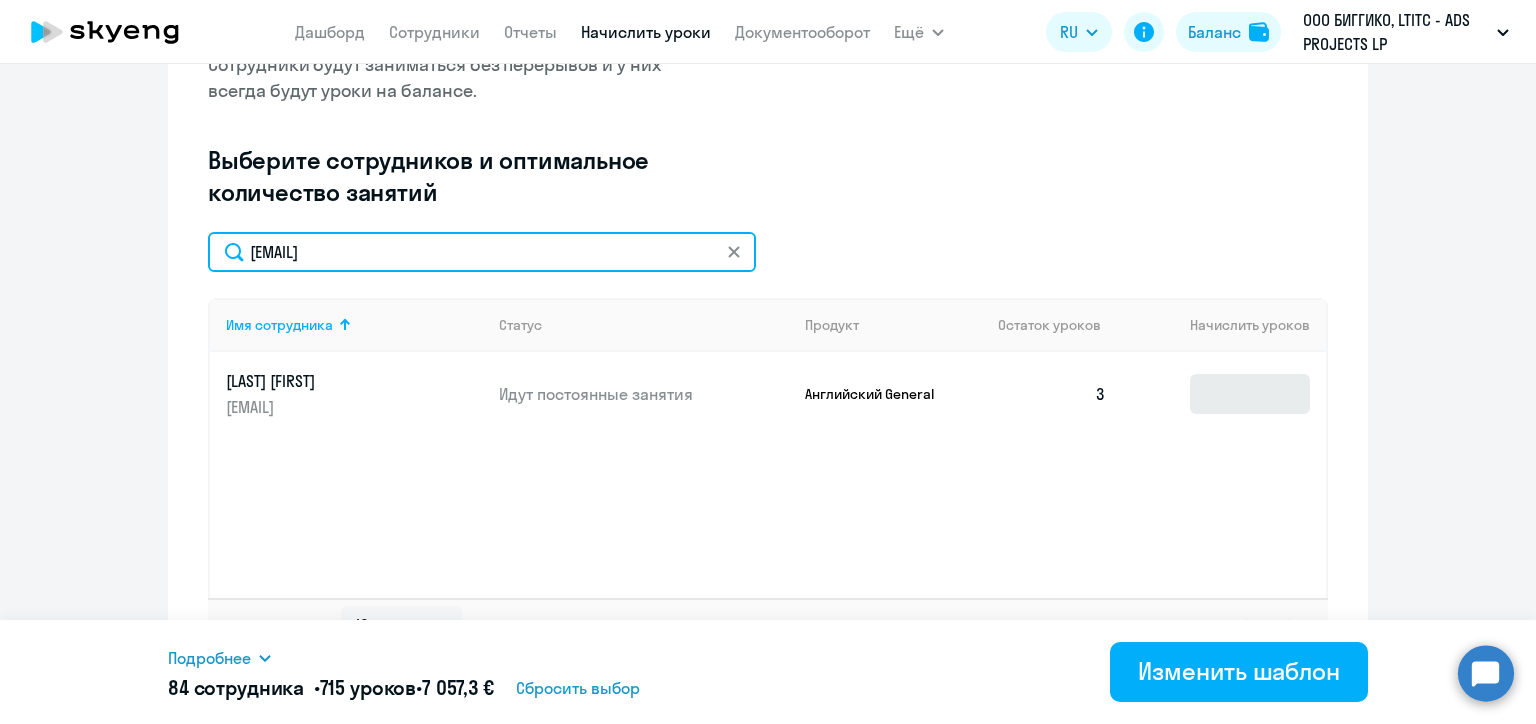 type on "kseniya.stoichykava@alreadymedia.com" 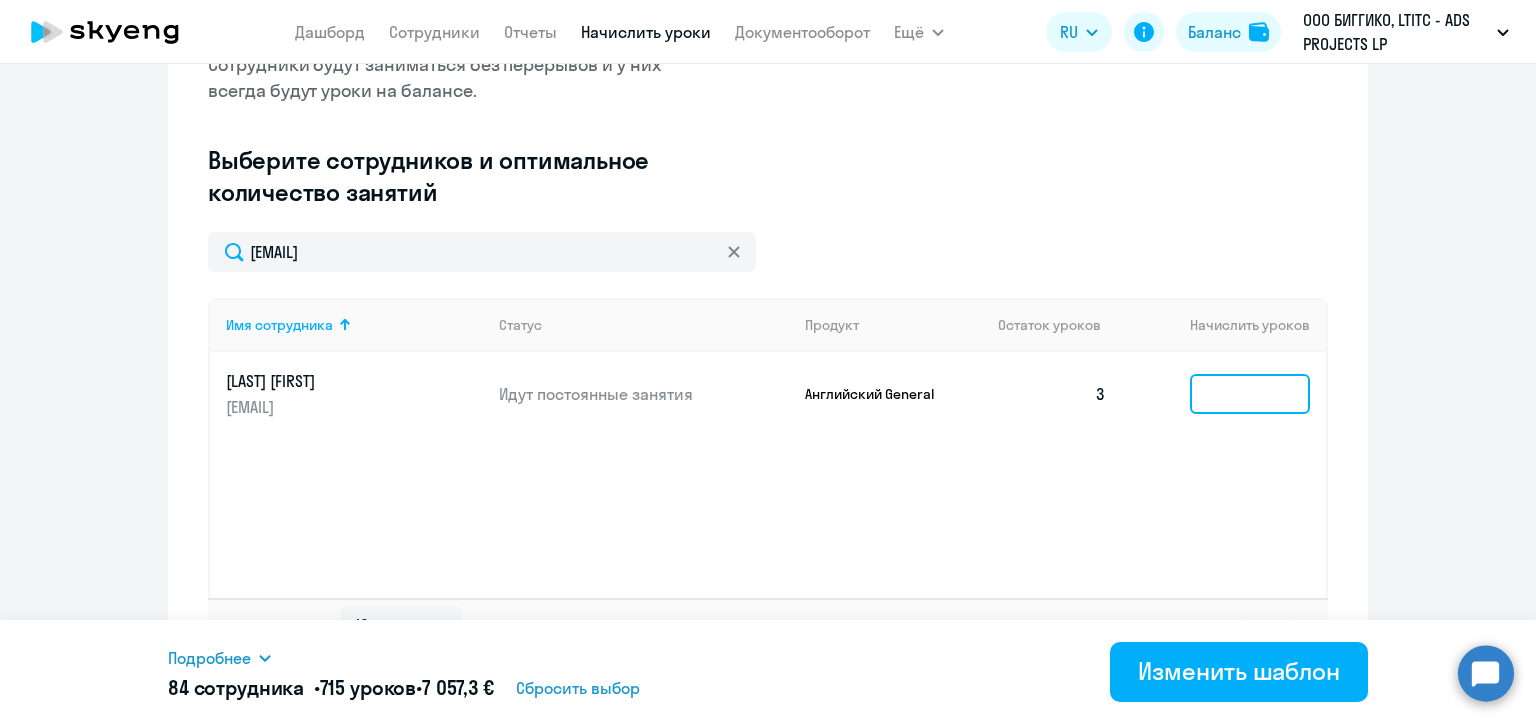 click 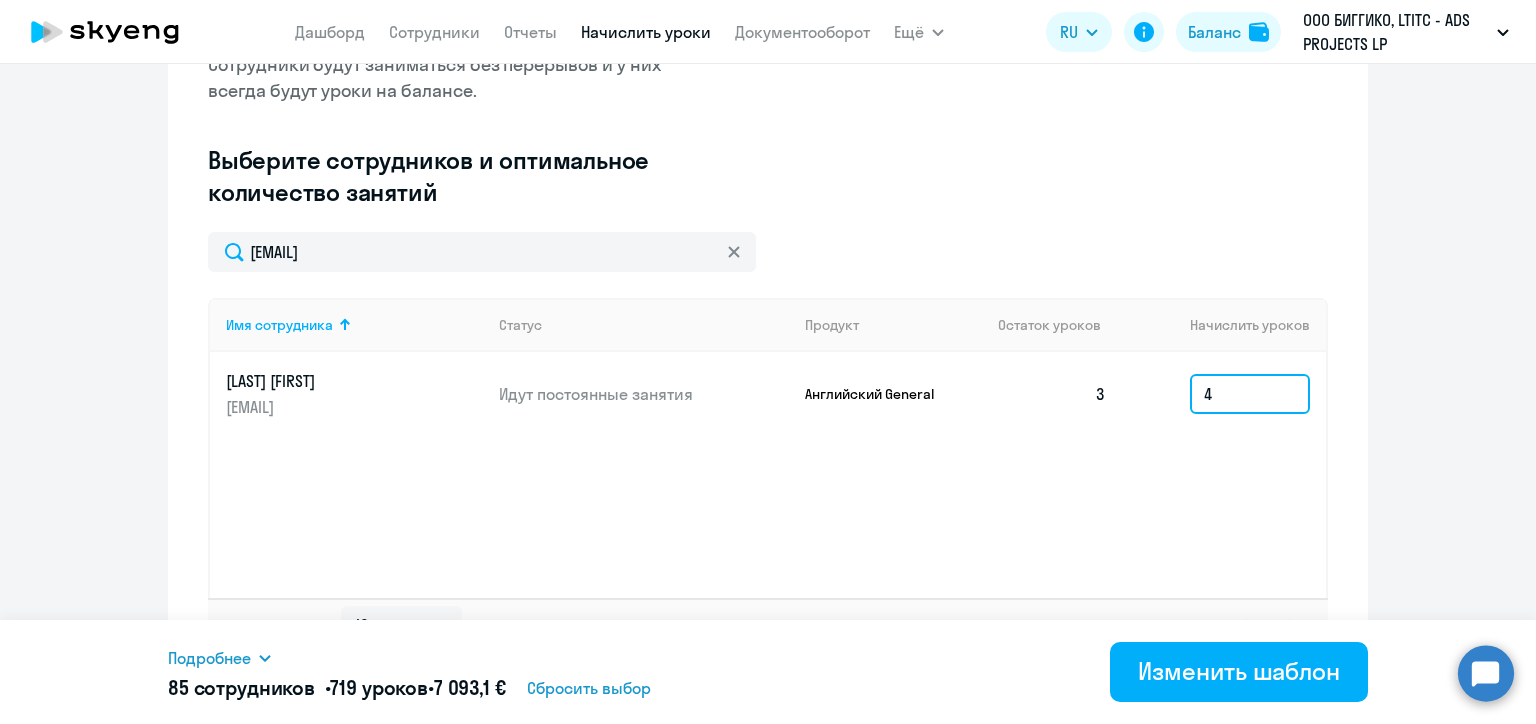 type on "4" 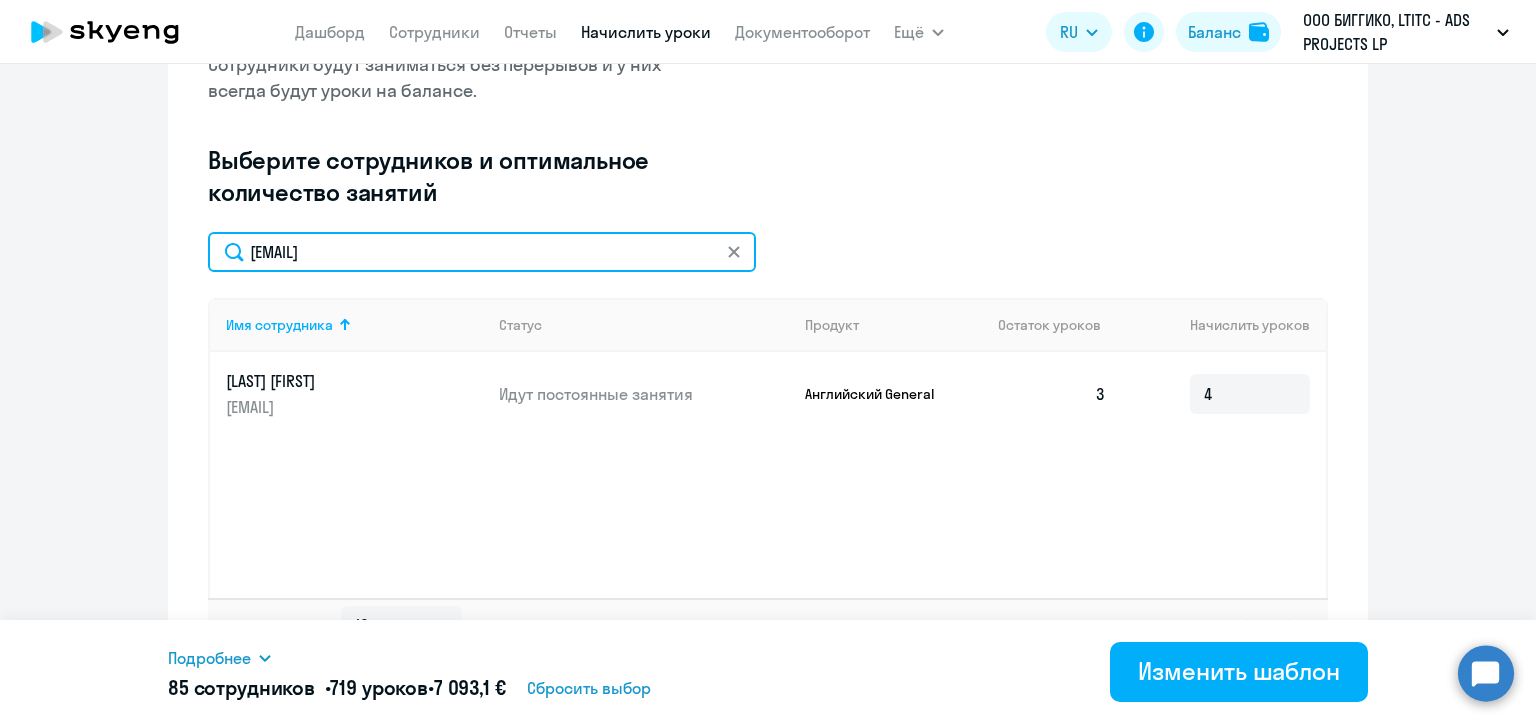 click on "kseniya.stoichykava@alreadymedia.com" 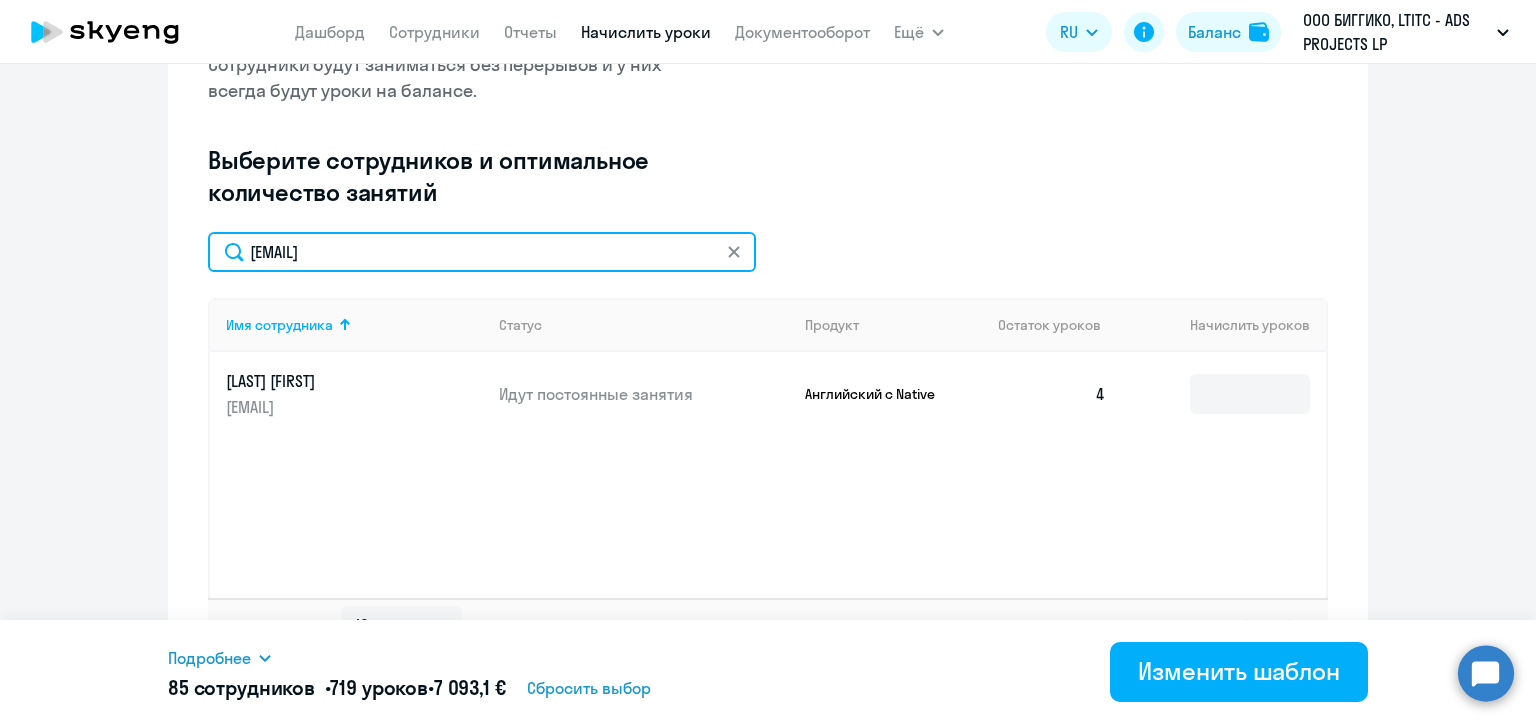 type on "n-o-r@list.ru" 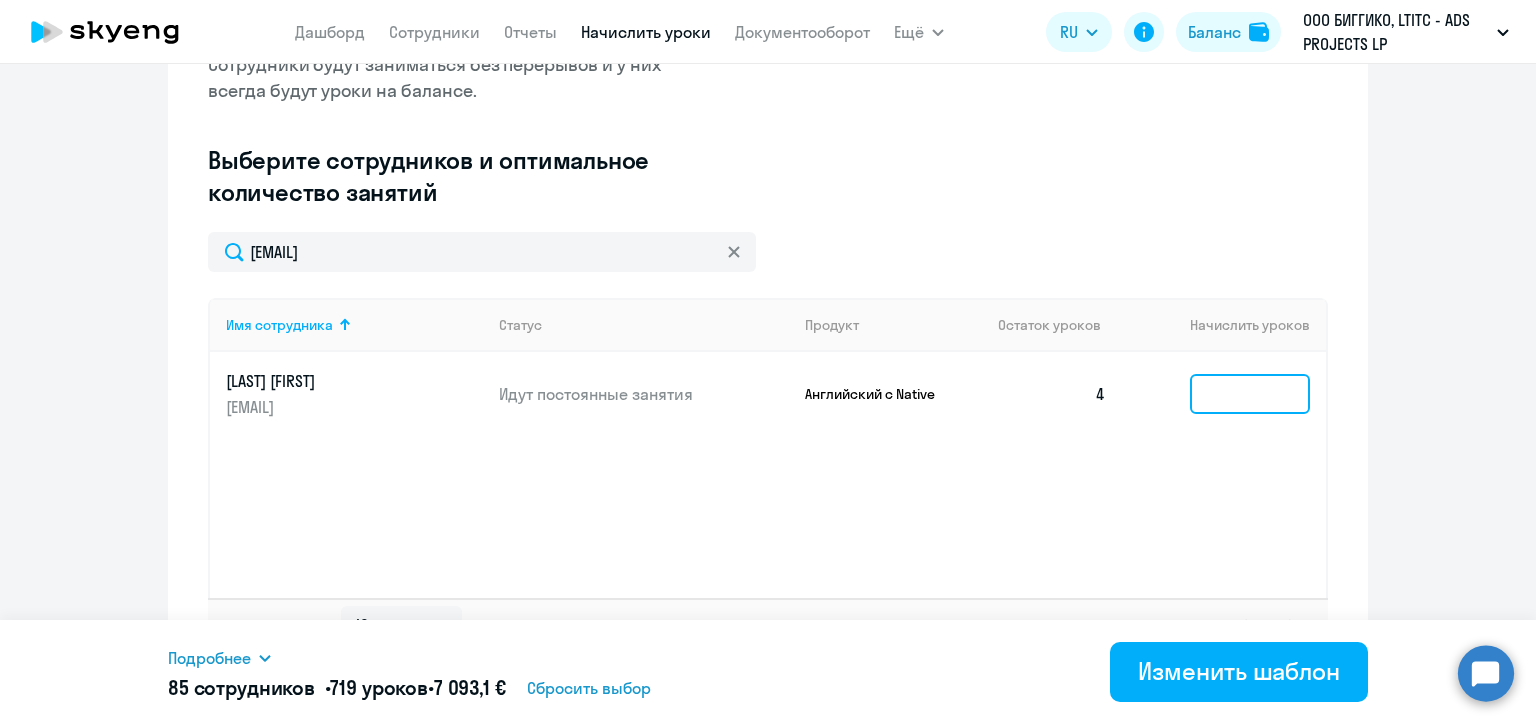 click 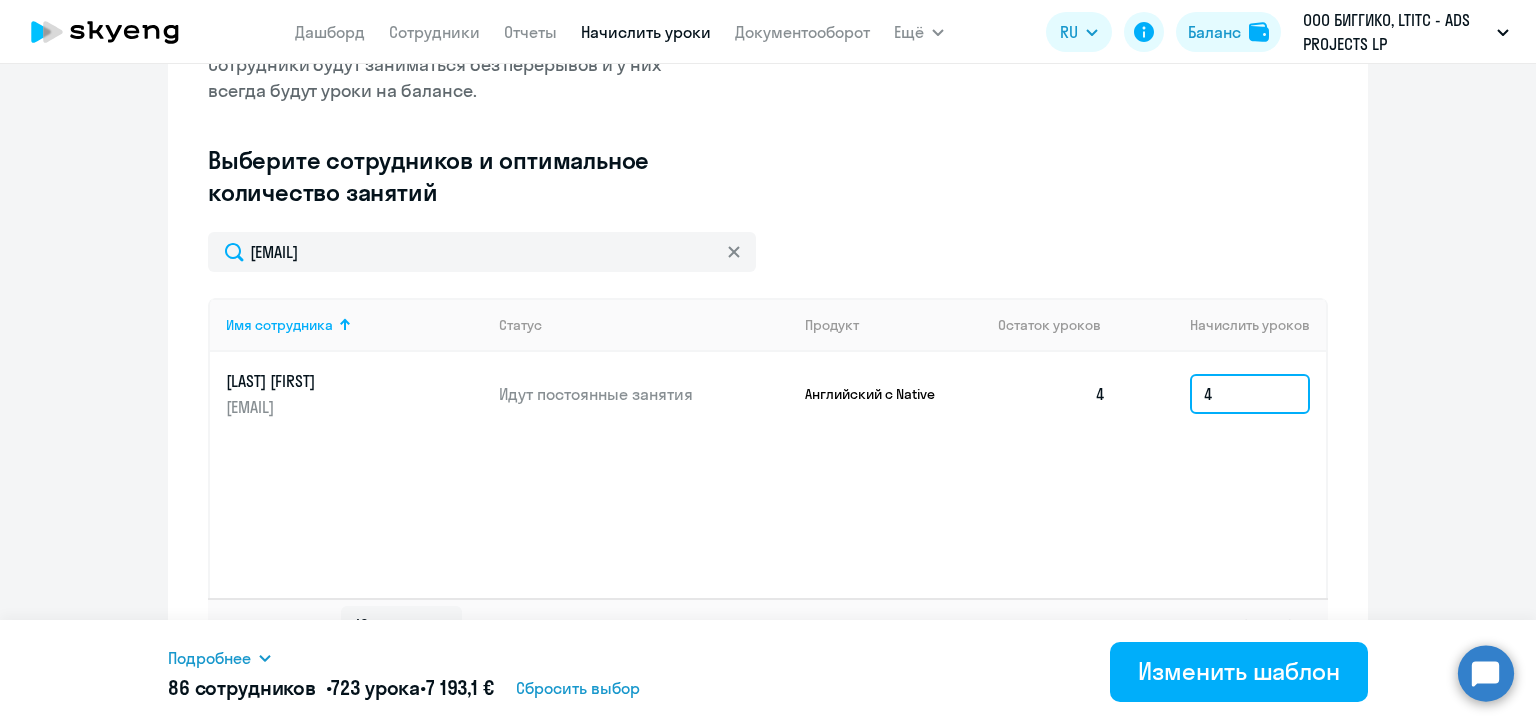 type on "4" 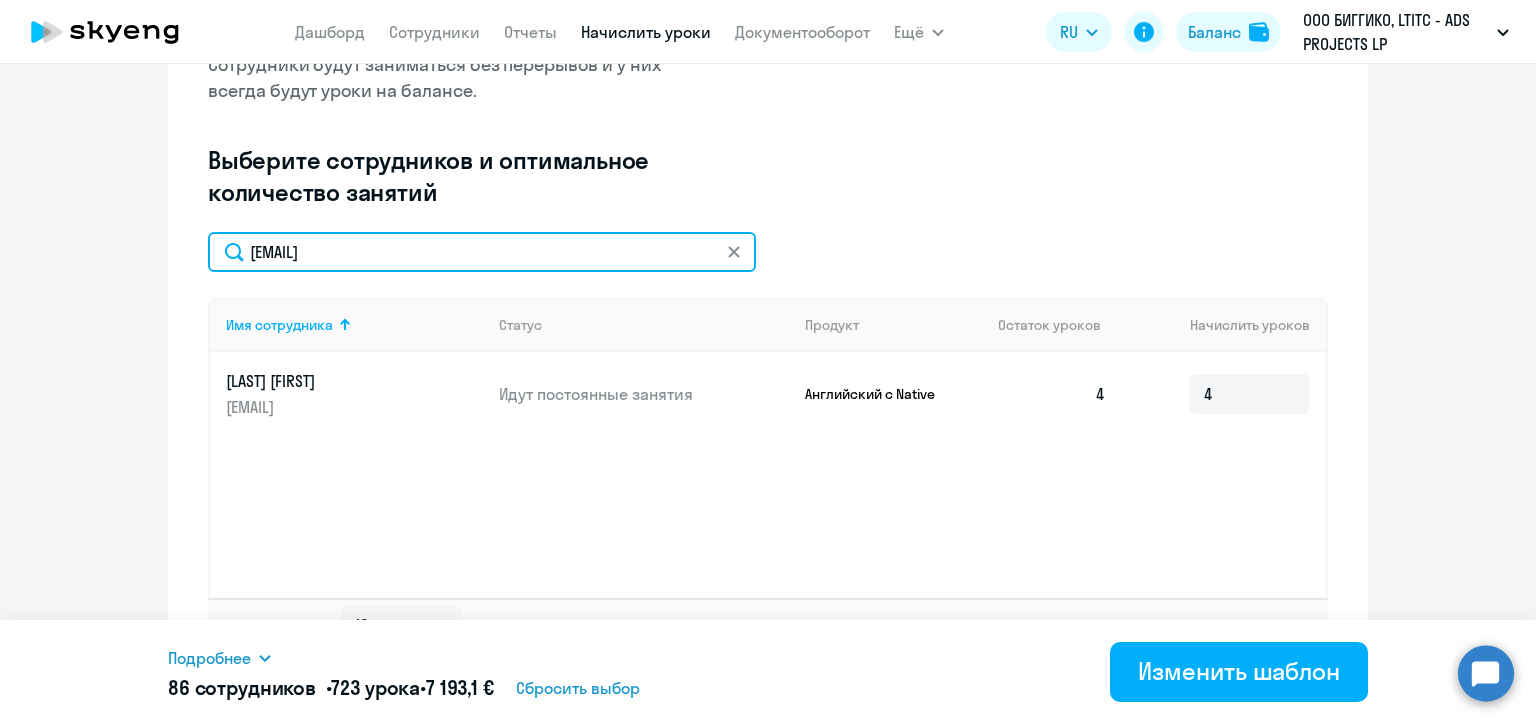 click on "n-o-r@list.ru" 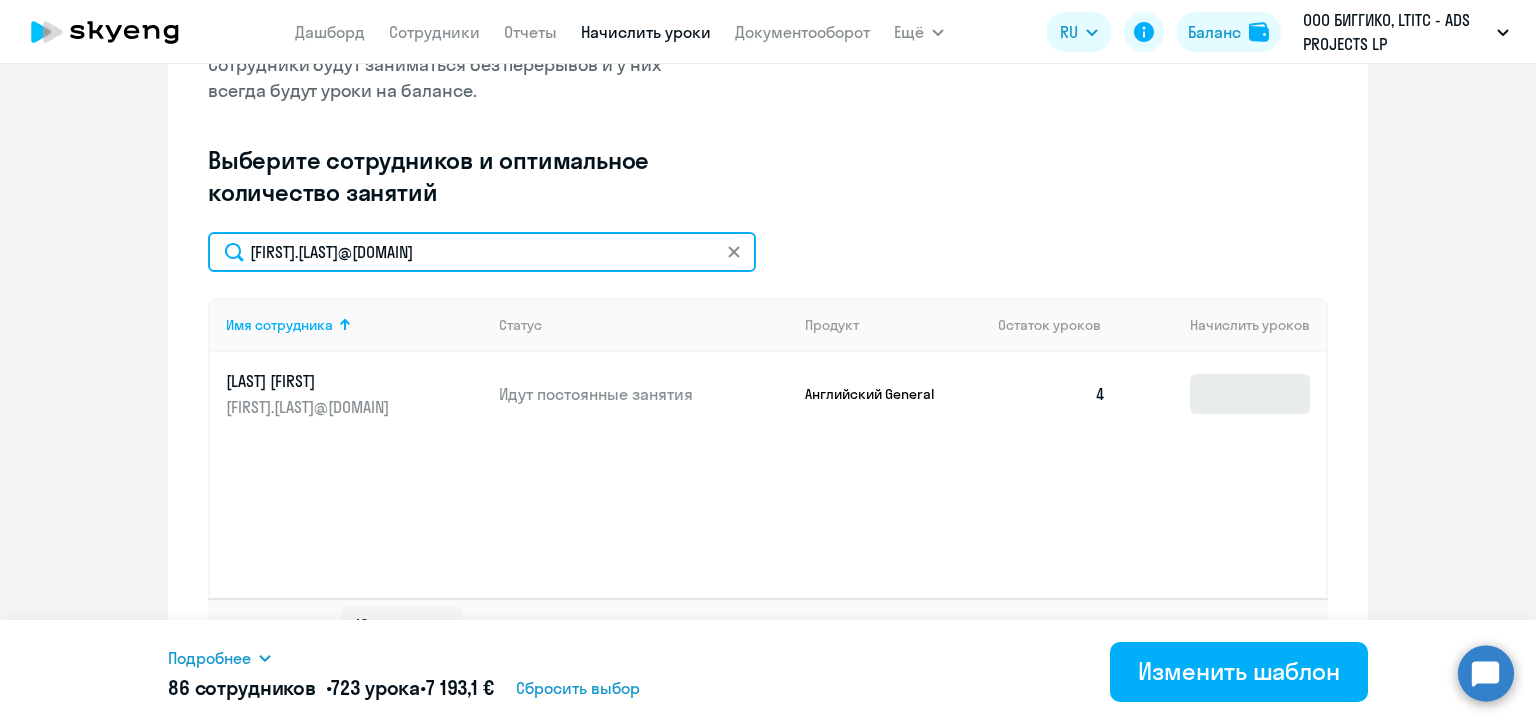 type on "yana.sychova@alreadymedia.com" 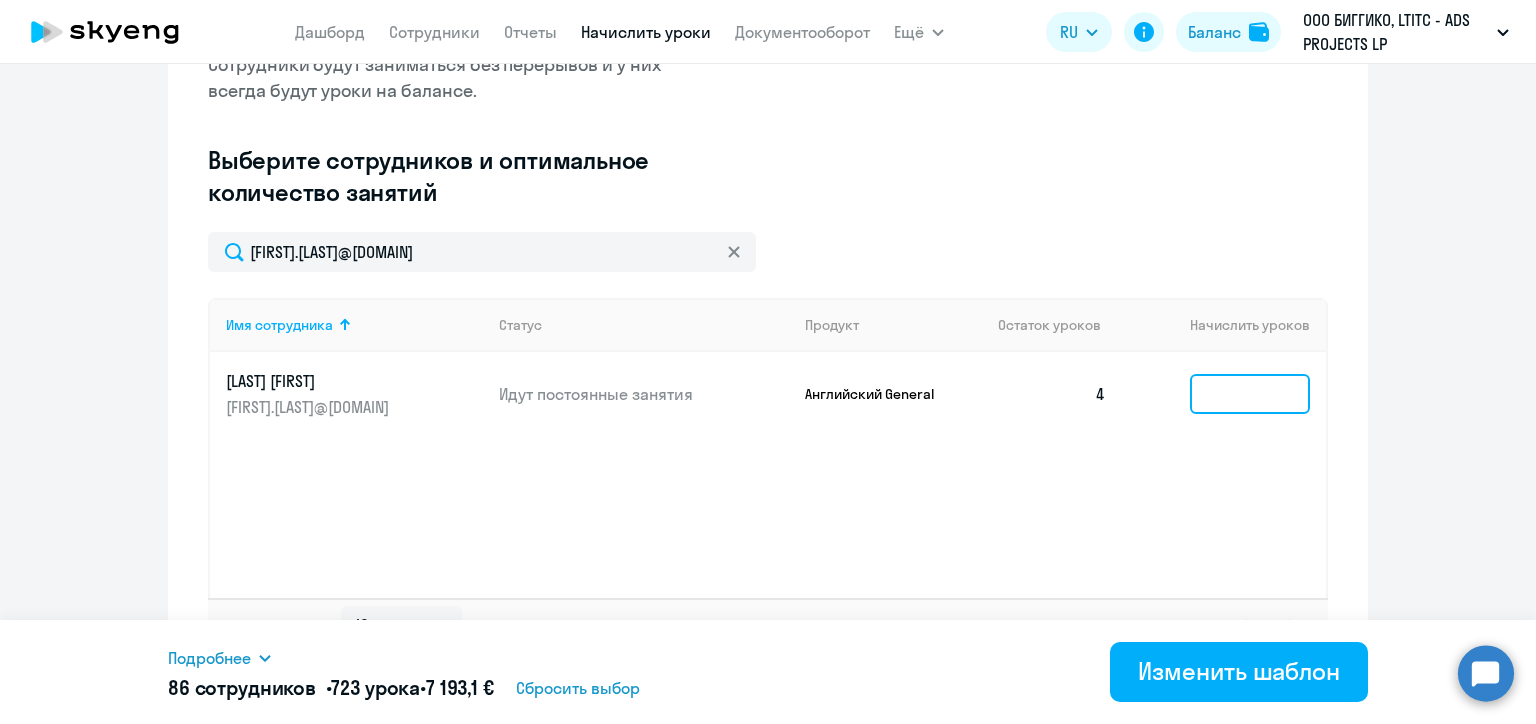 click 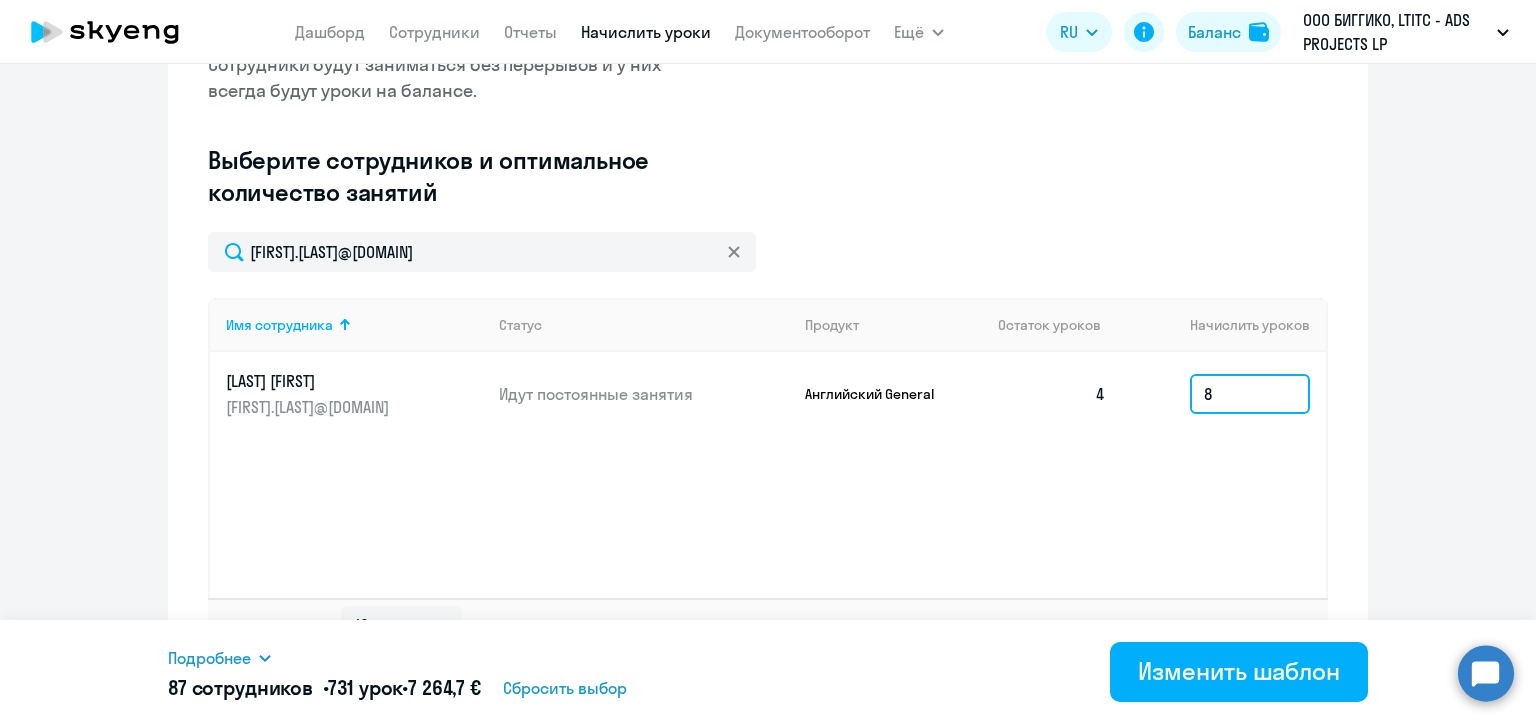type on "8" 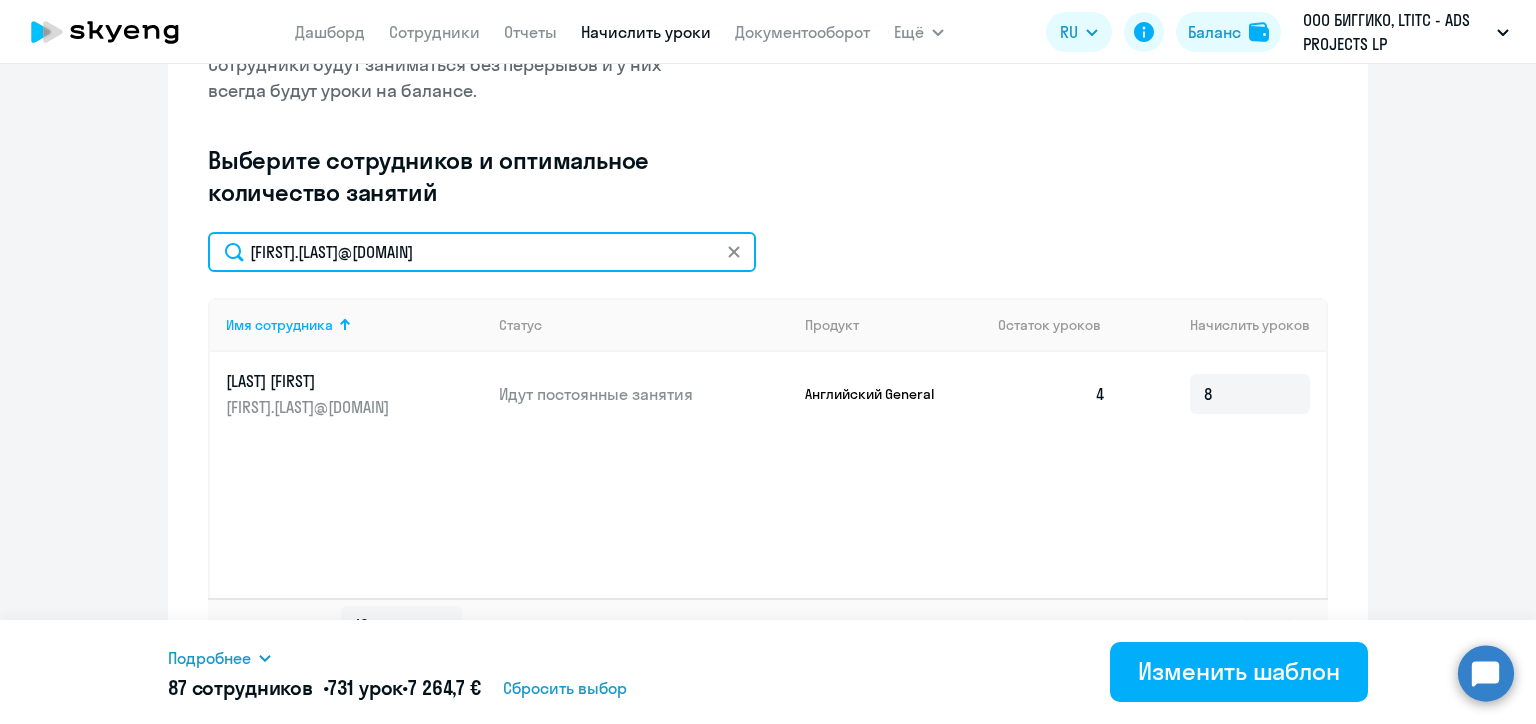 click on "yana.sychova@alreadymedia.com" 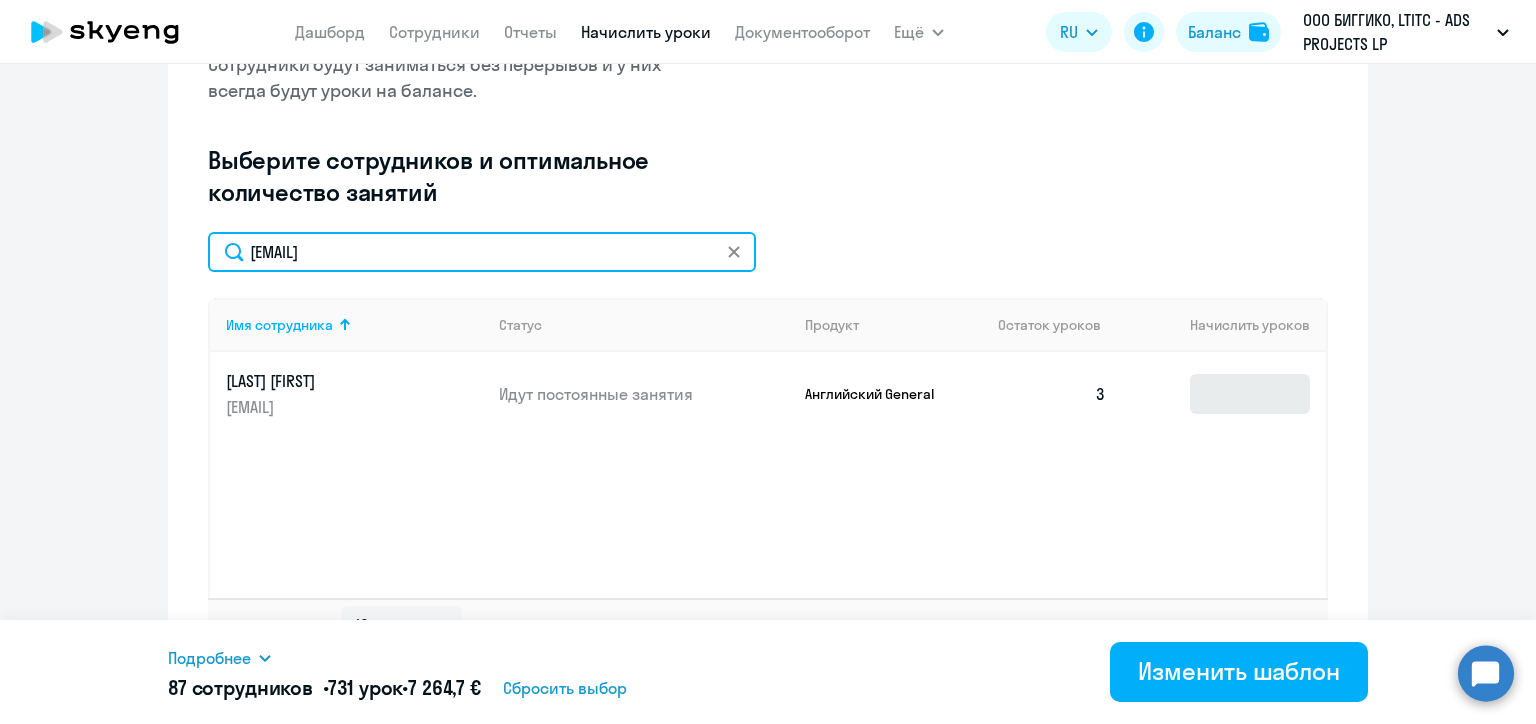 type on "alla.kazakova@alreadymedia.com" 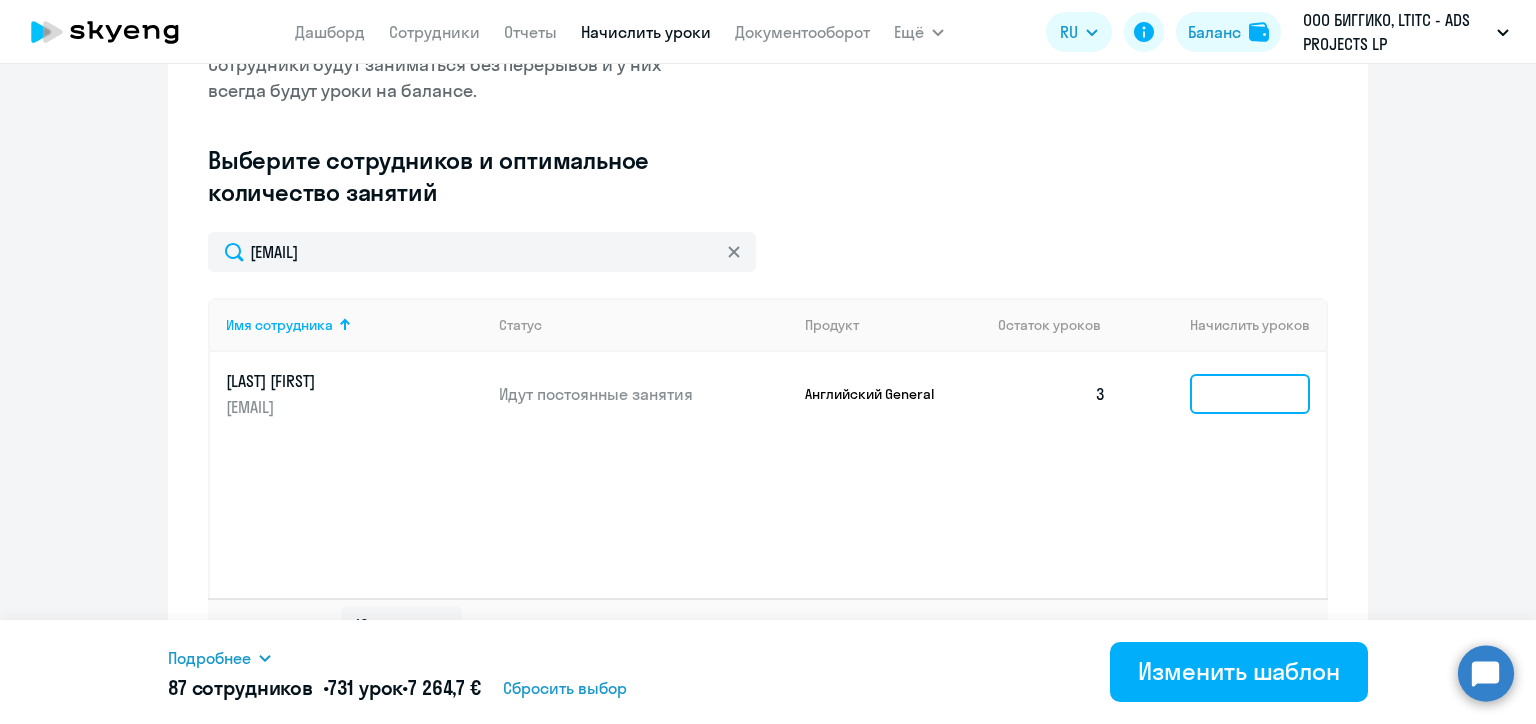click 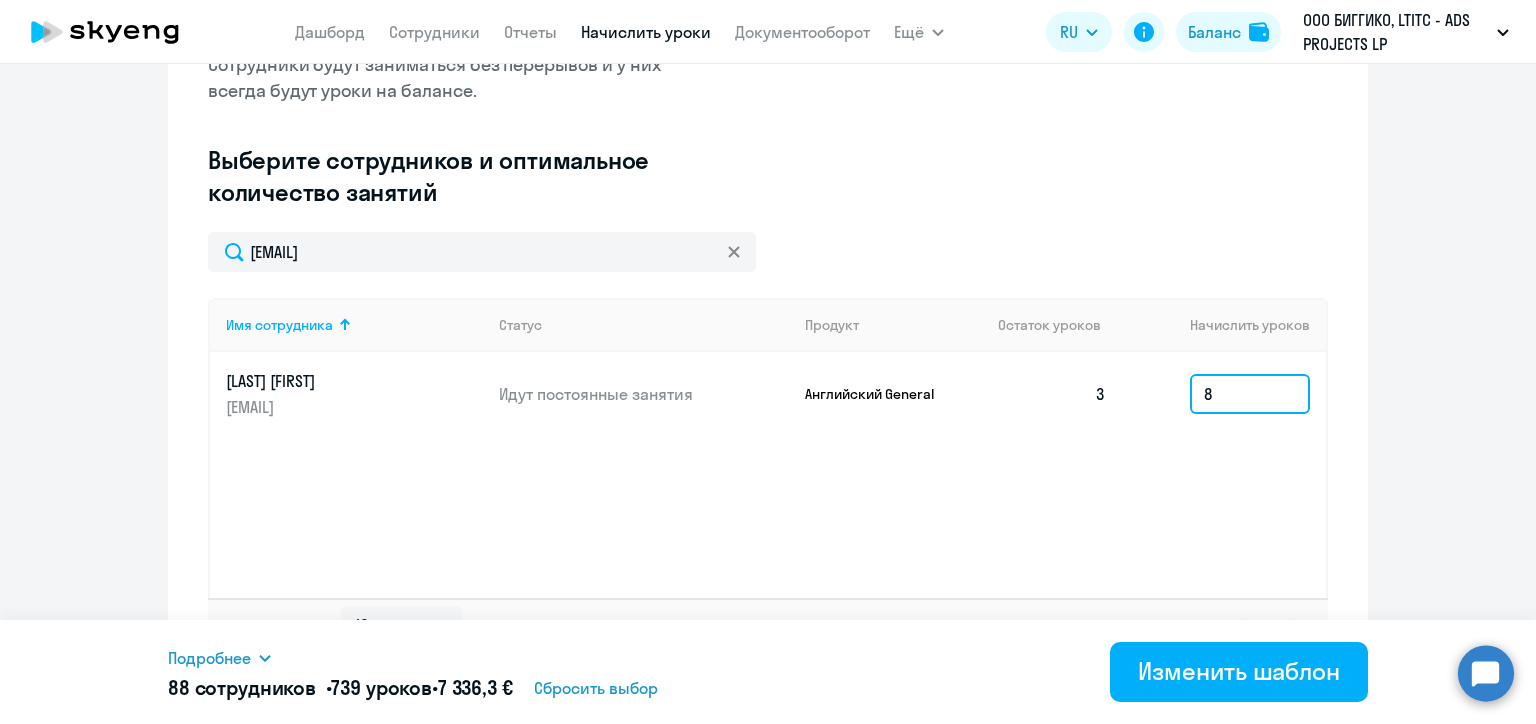 type on "8" 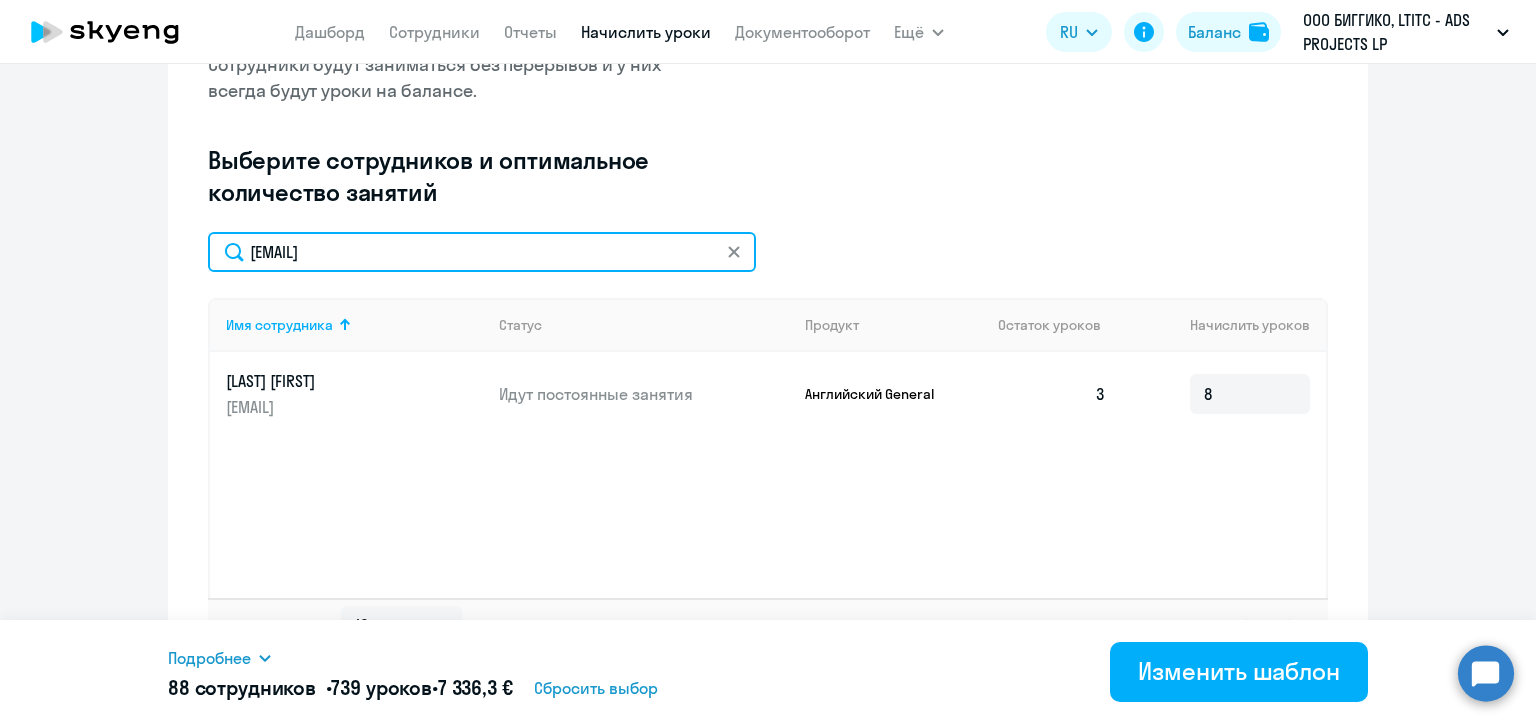 click on "alla.kazakova@alreadymedia.com" 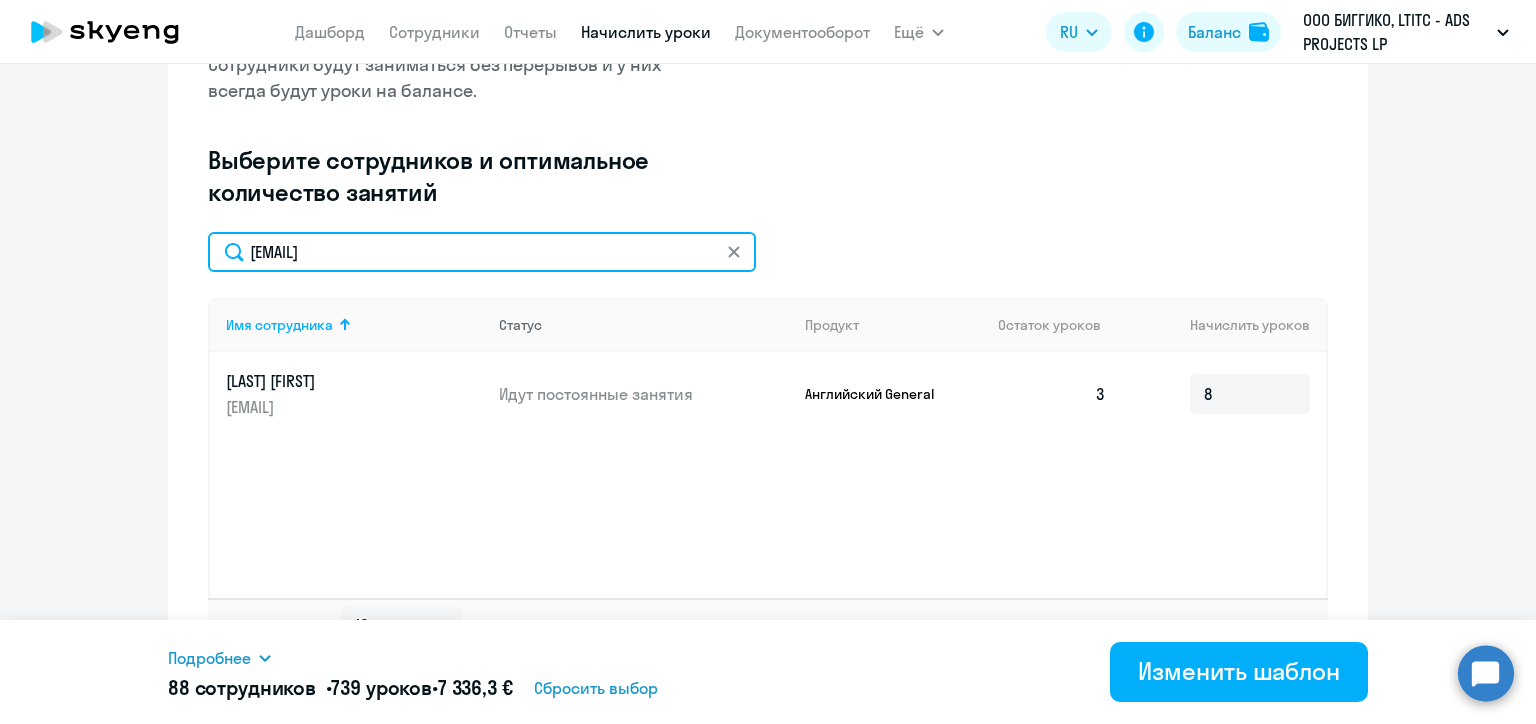 paste on "serhii.zakharenko" 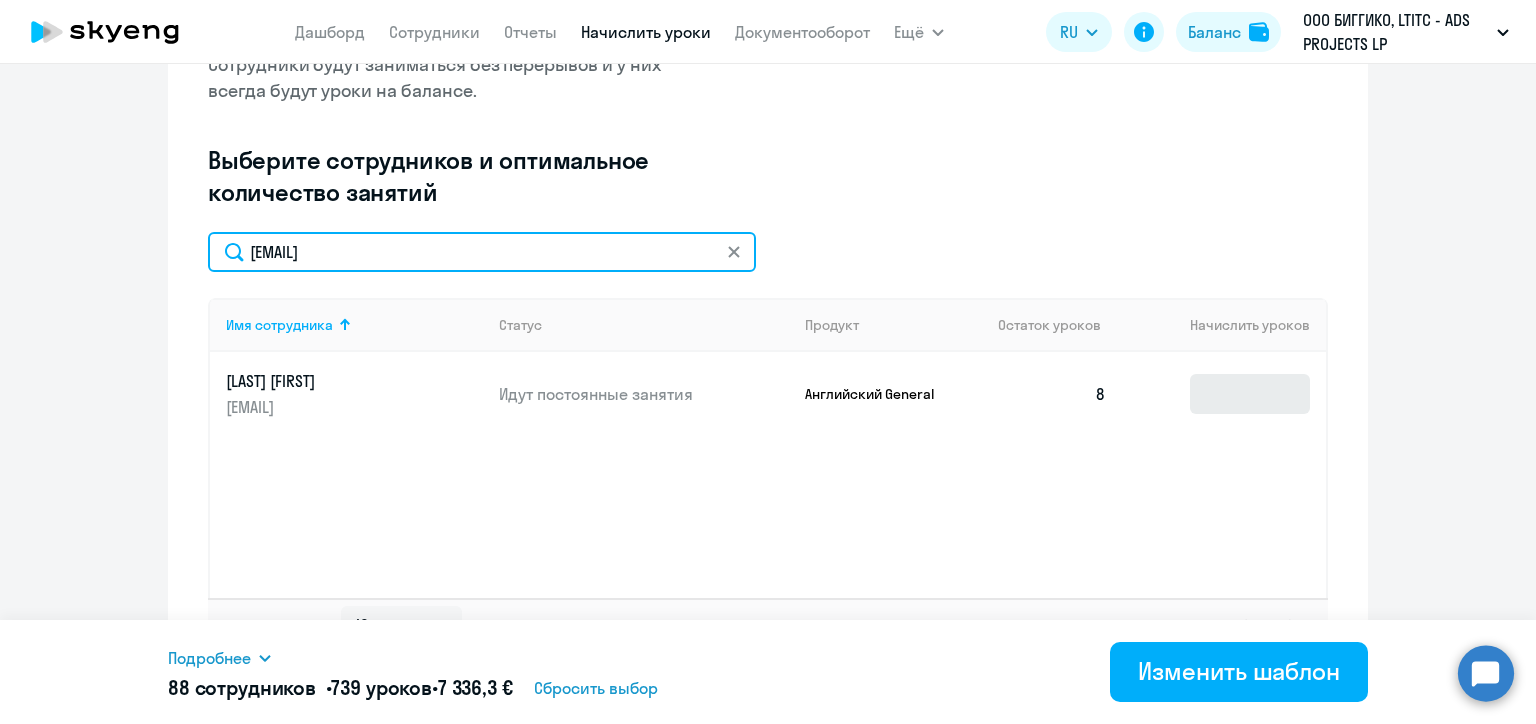 type on "serhii.zakharenko@alreadymedia.com" 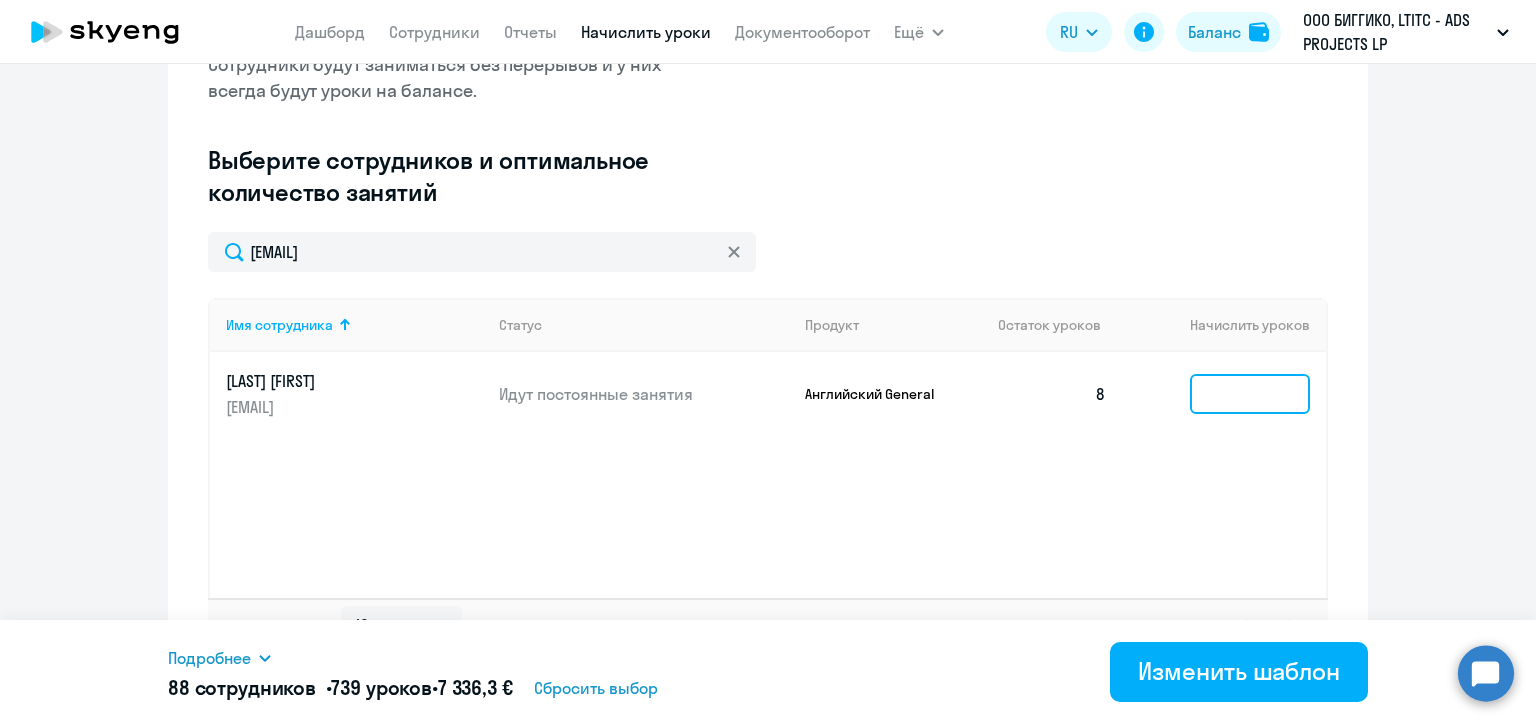 click 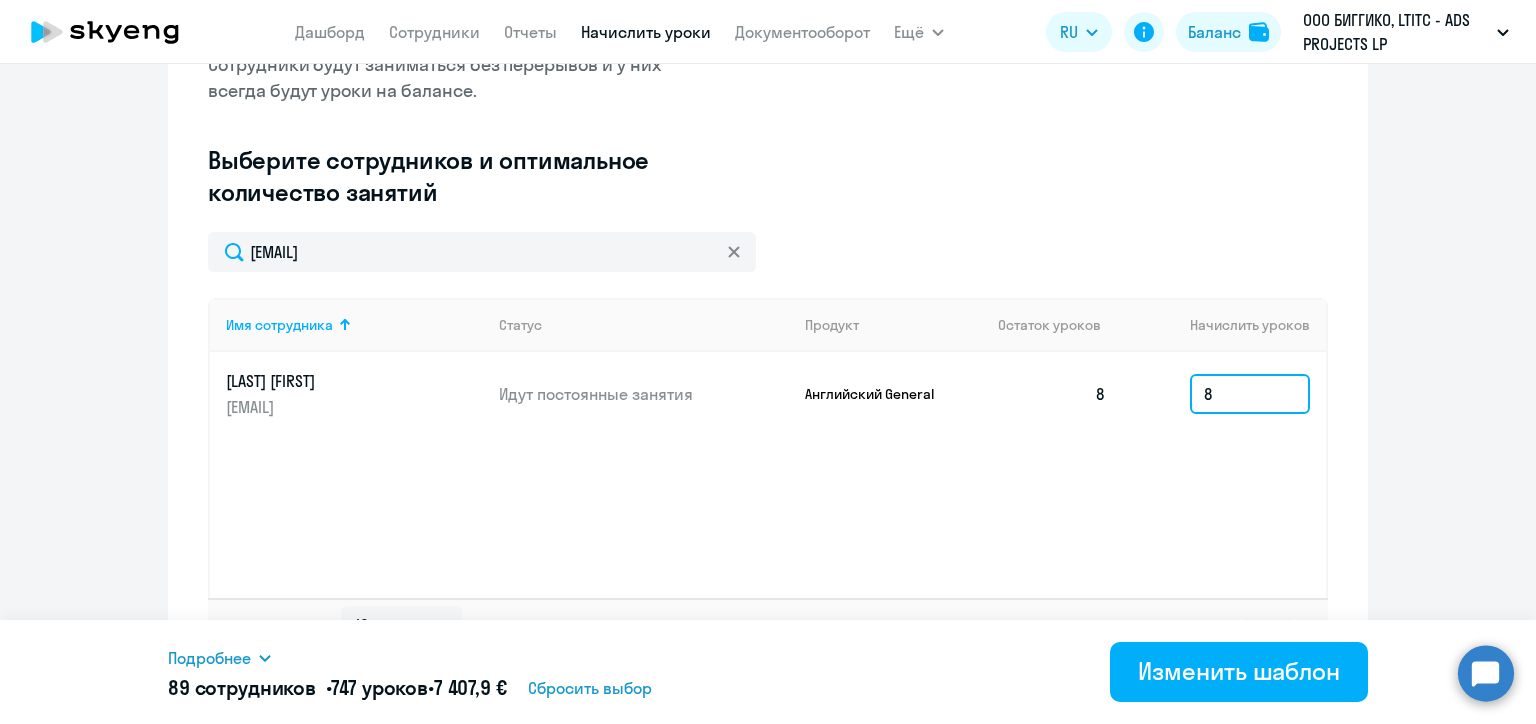 type on "8" 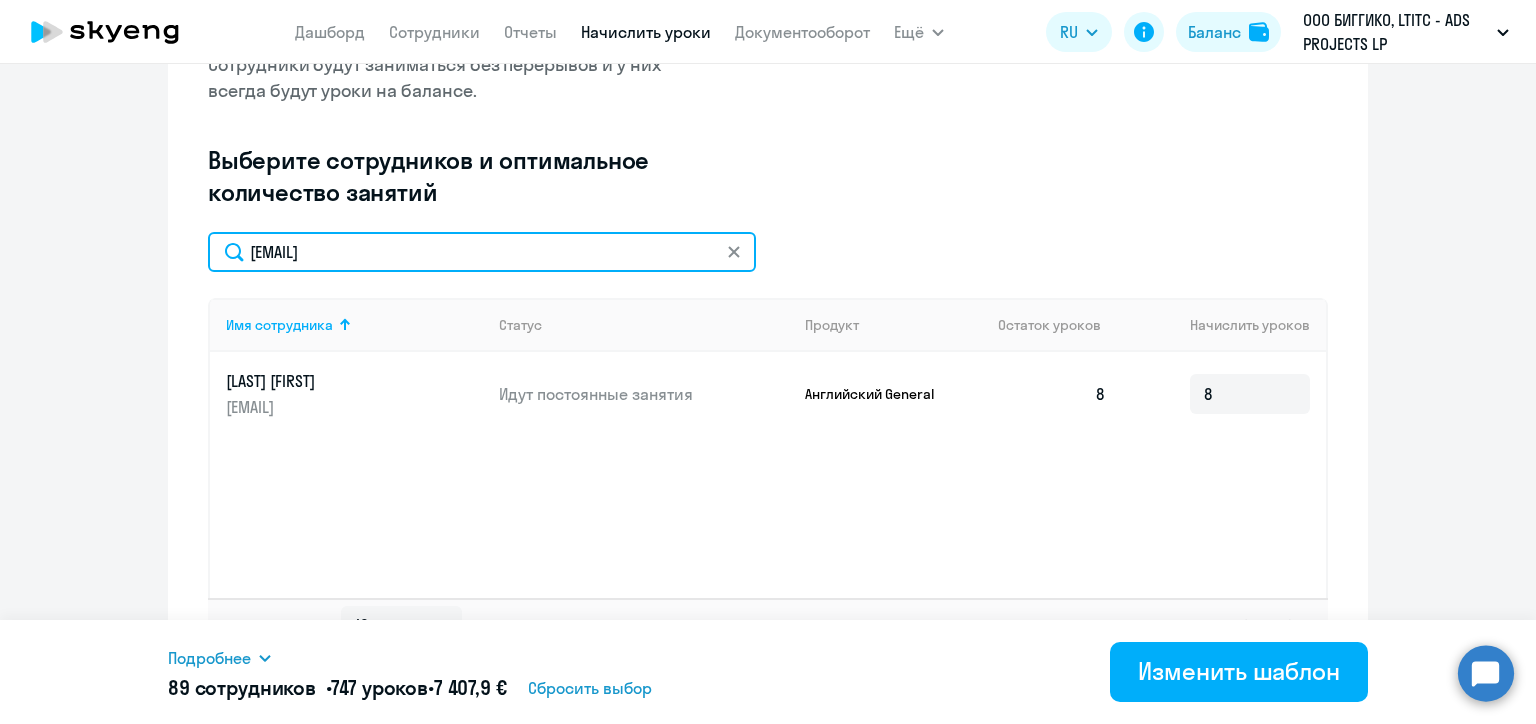 click on "serhii.zakharenko@alreadymedia.com" 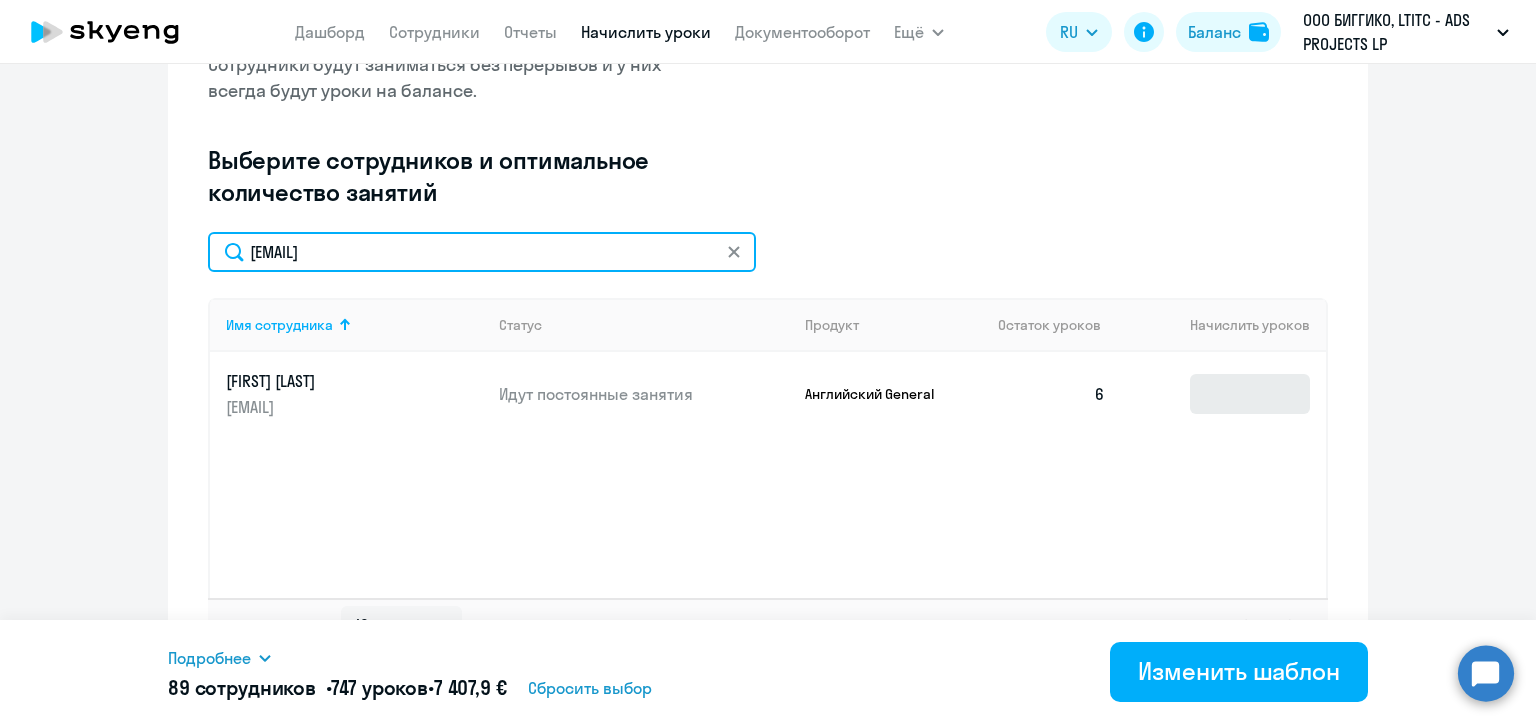 type on "yuliya.paleshka@alreadymedia.com" 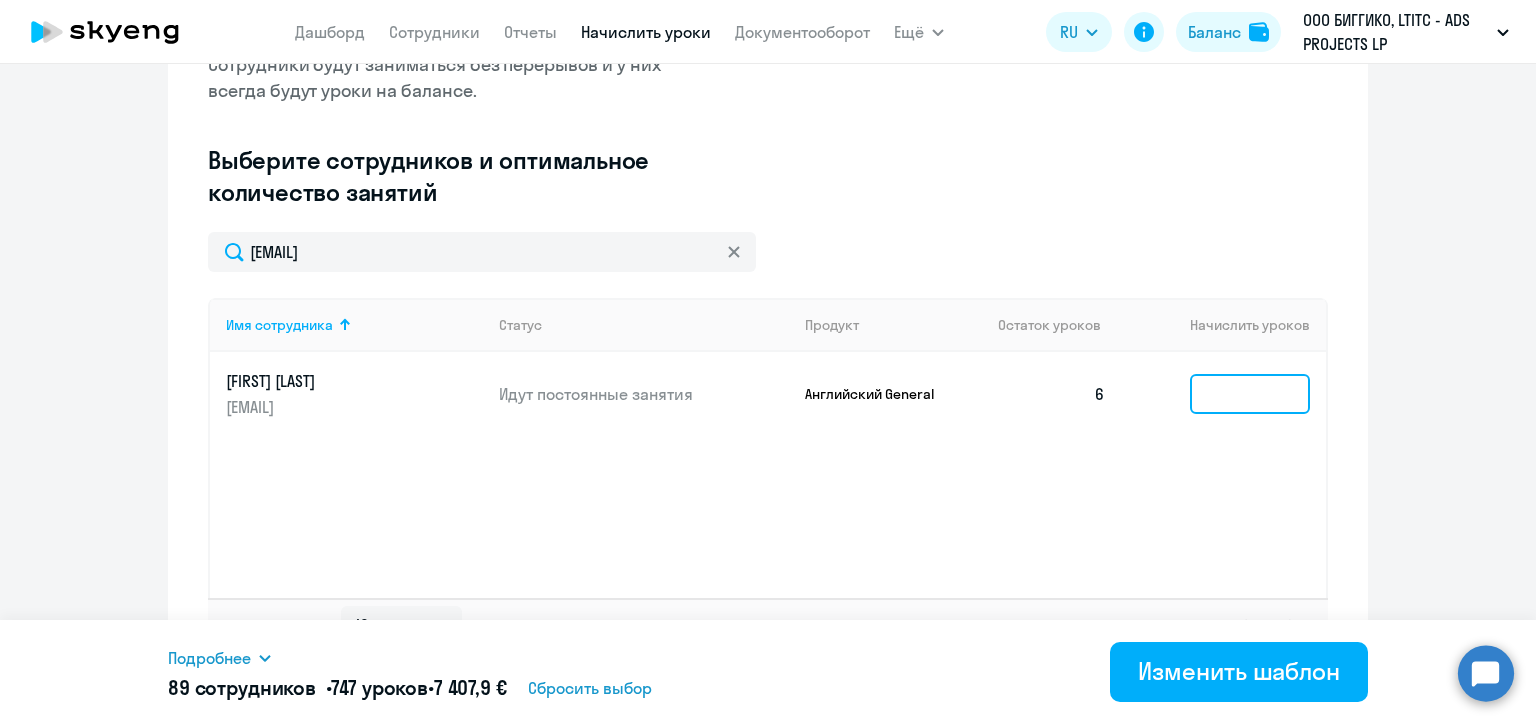 click 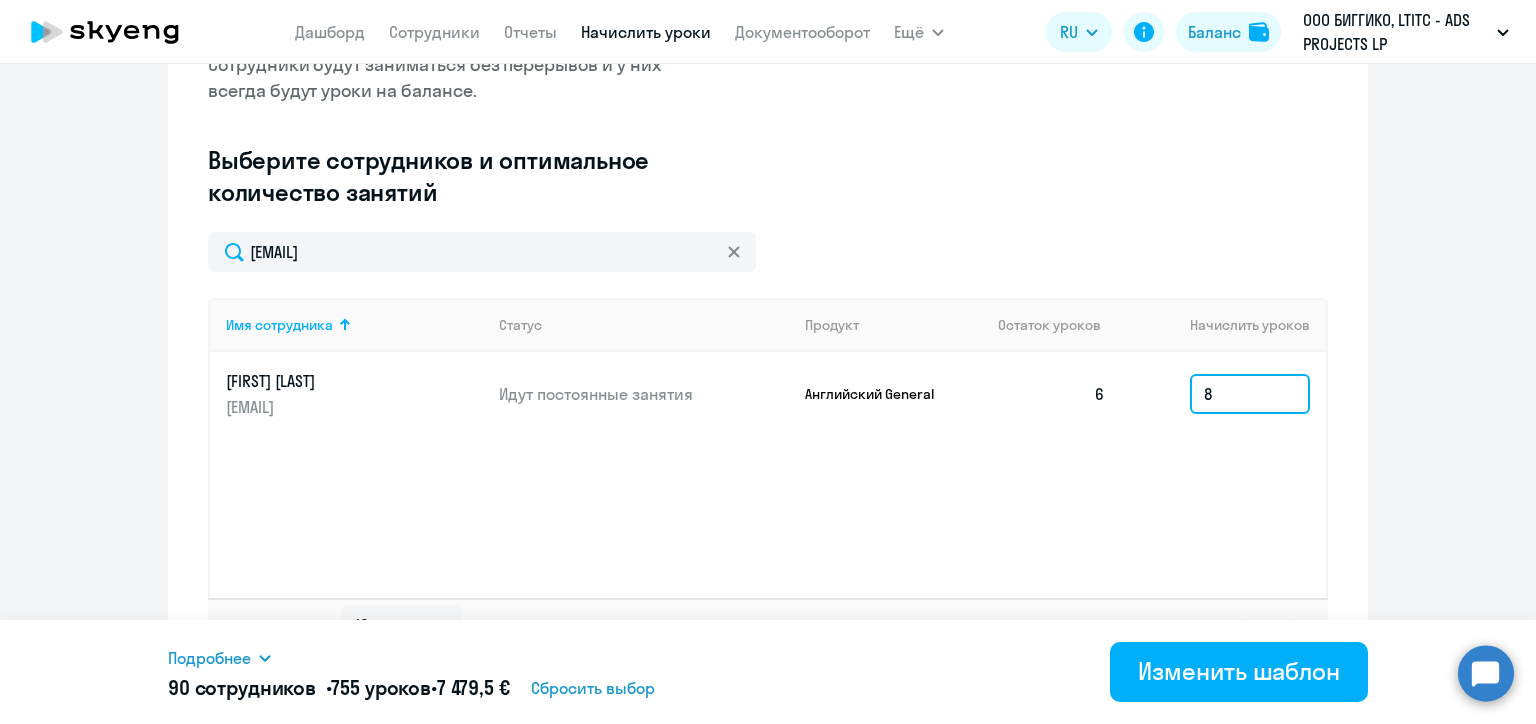 type on "8" 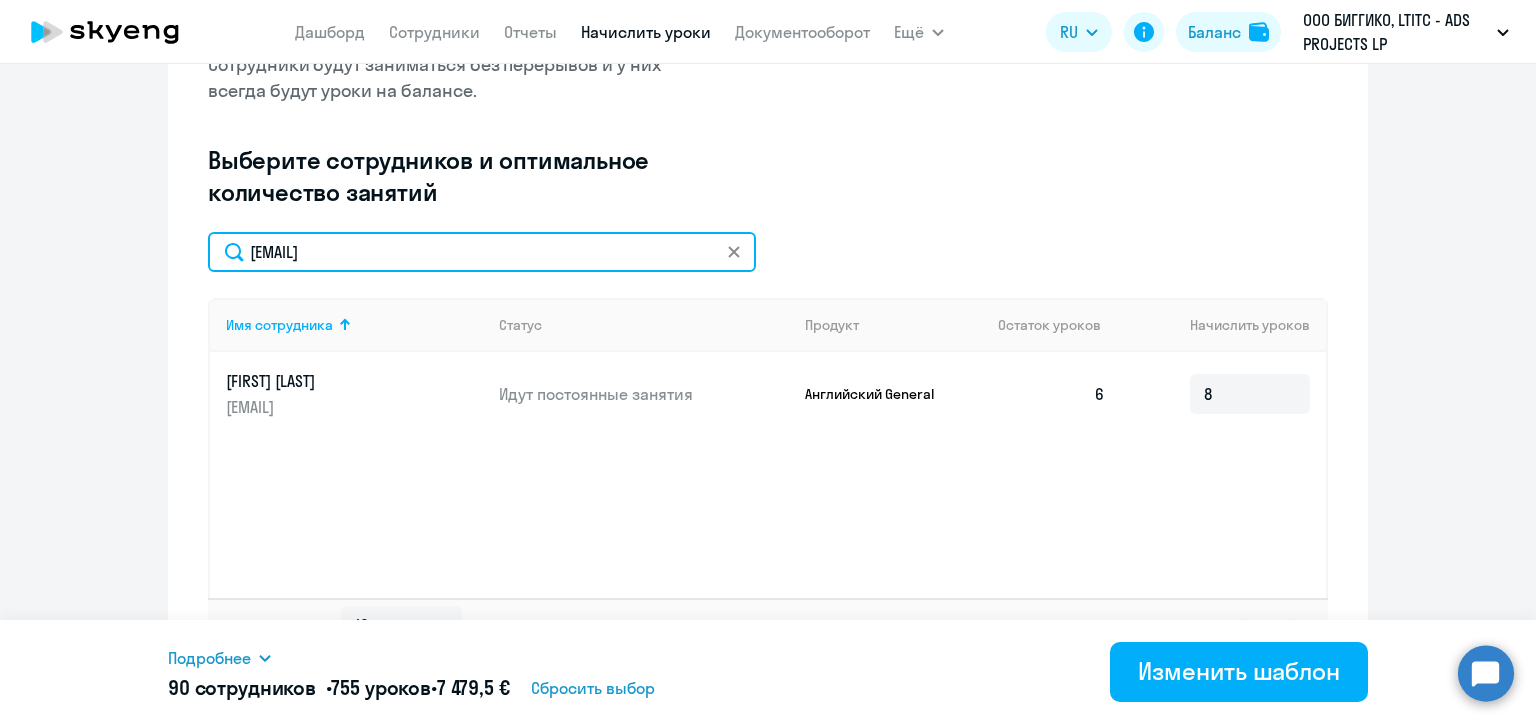 click on "yuliya.paleshka@alreadymedia.com" 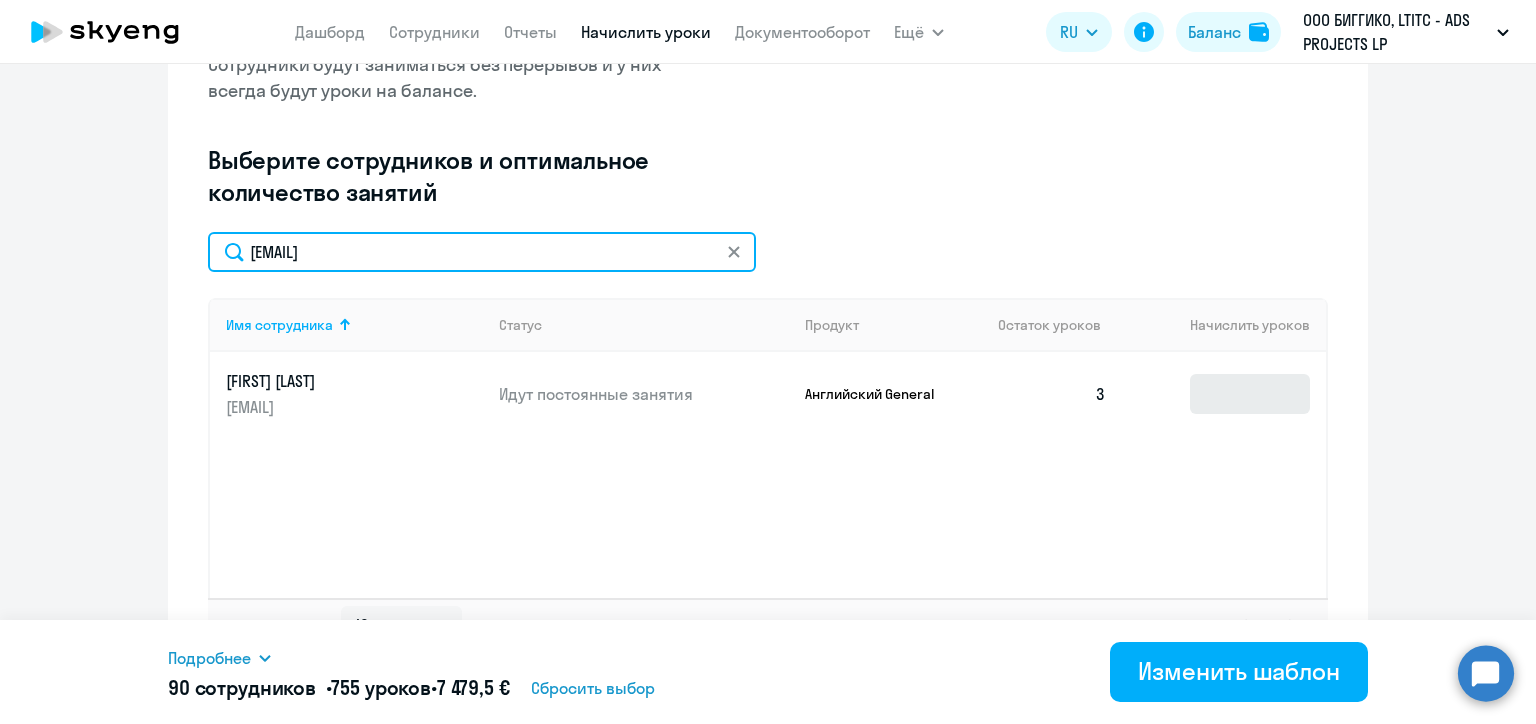 type on "nadiia.maiarash@alreadymedia.com" 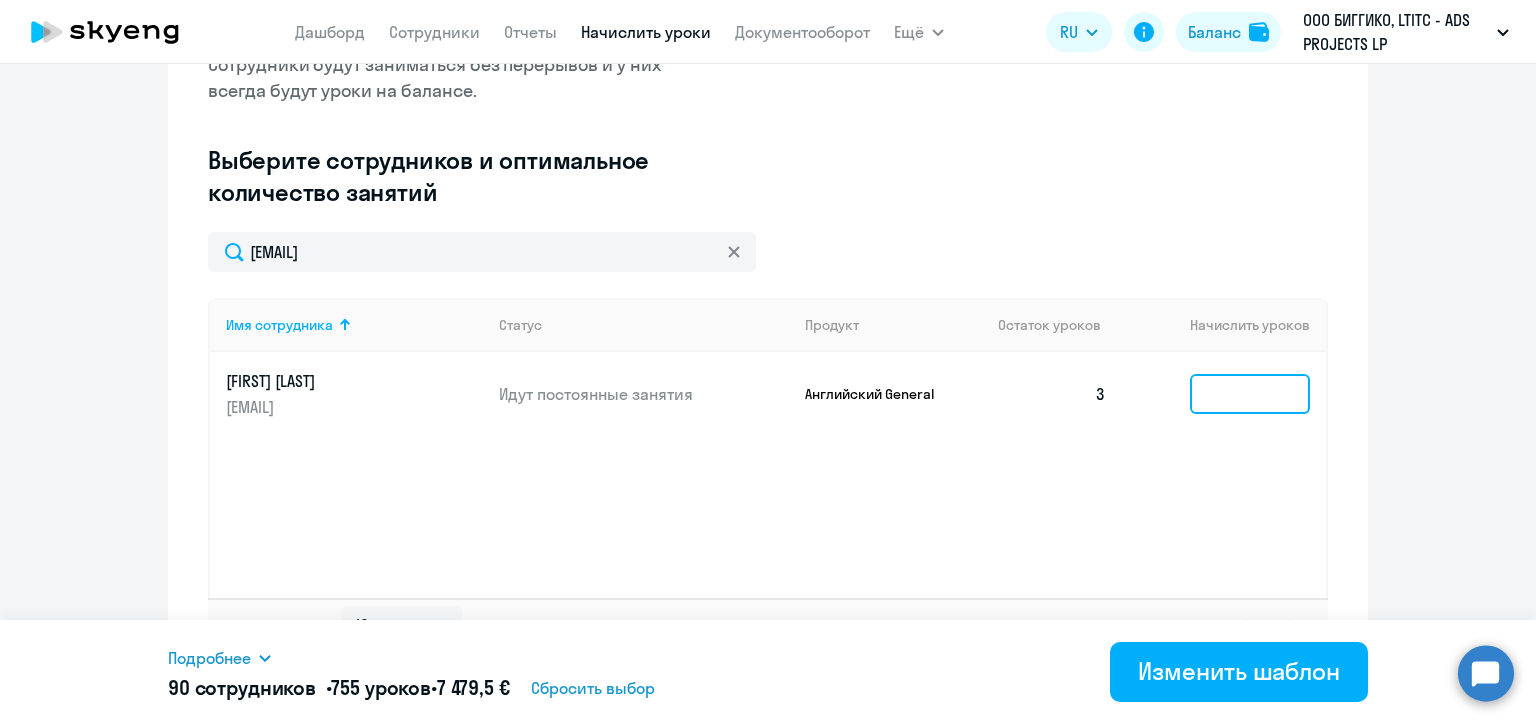 click 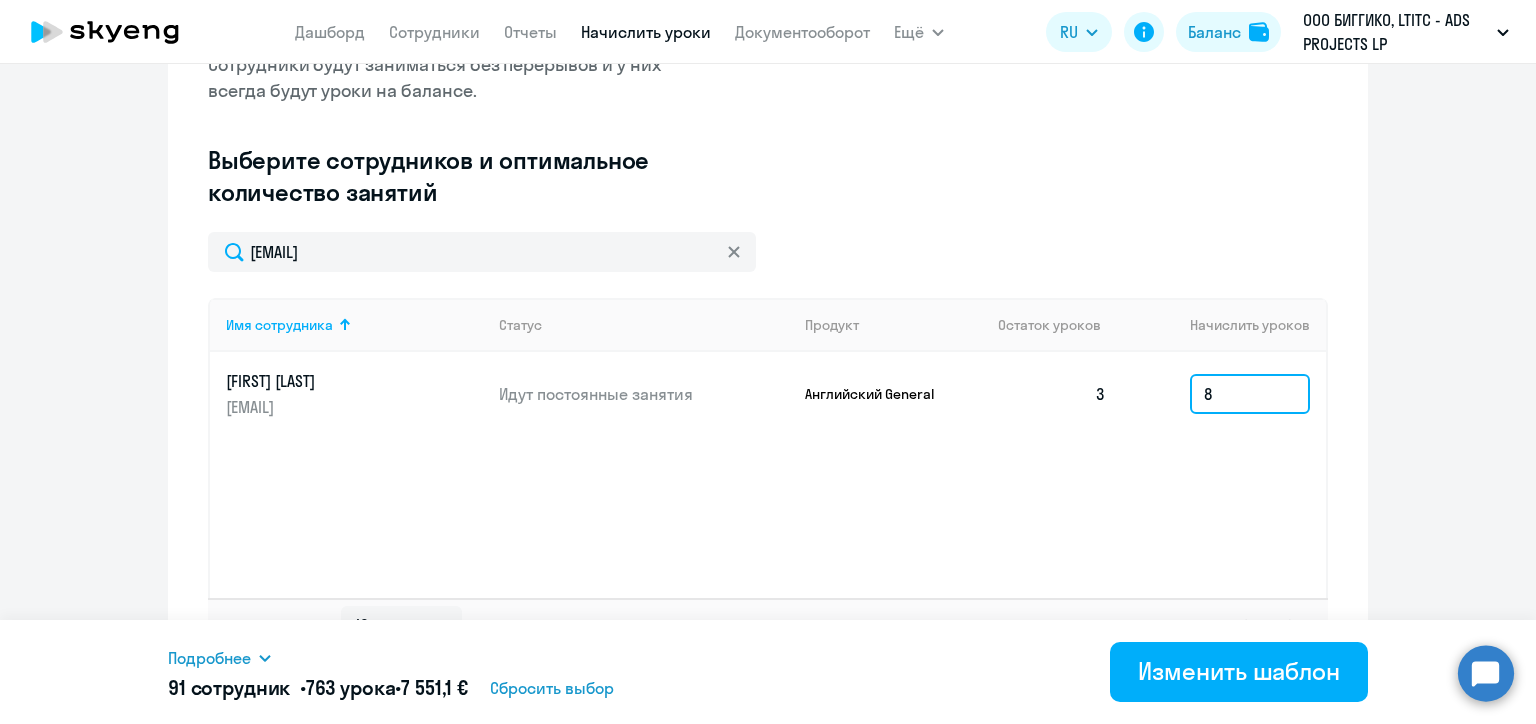 type on "8" 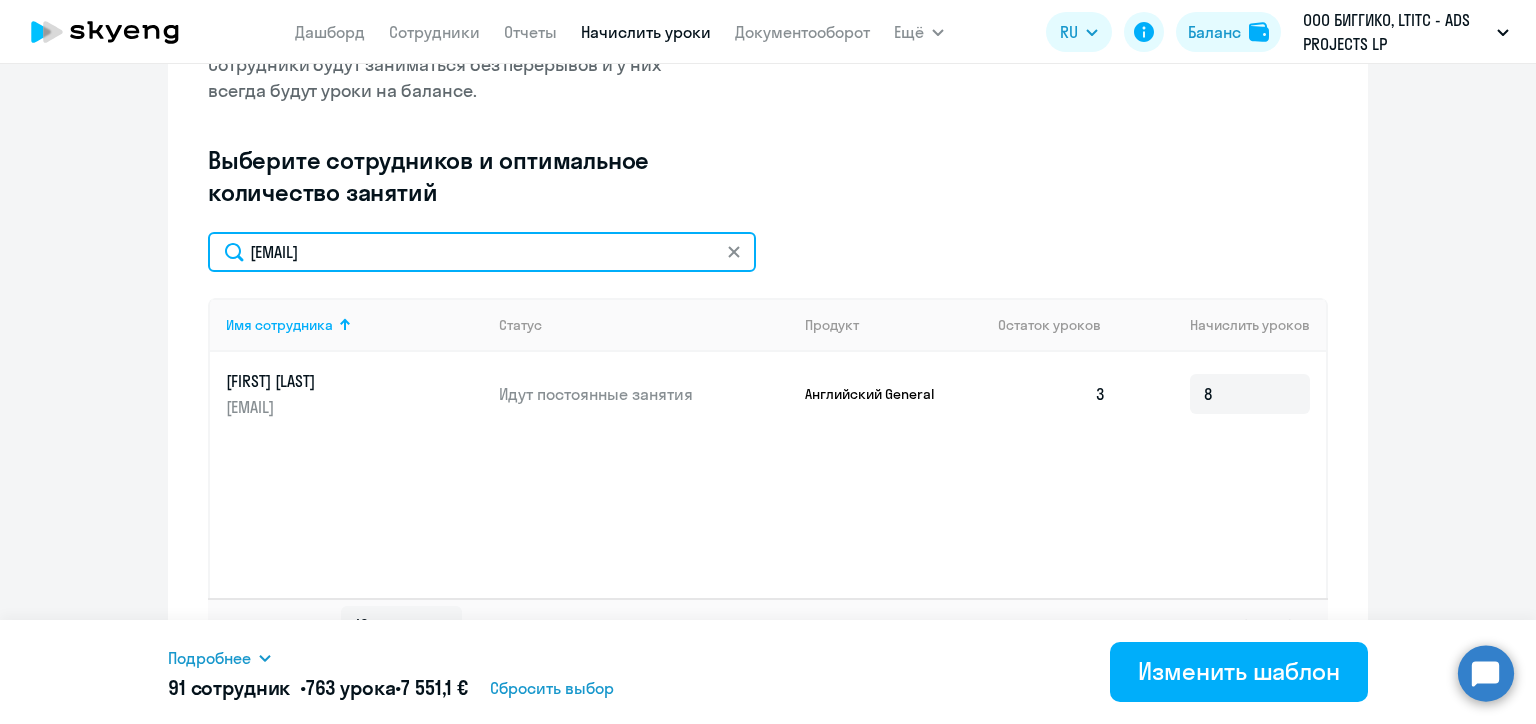 click on "nadiia.maiarash@alreadymedia.com" 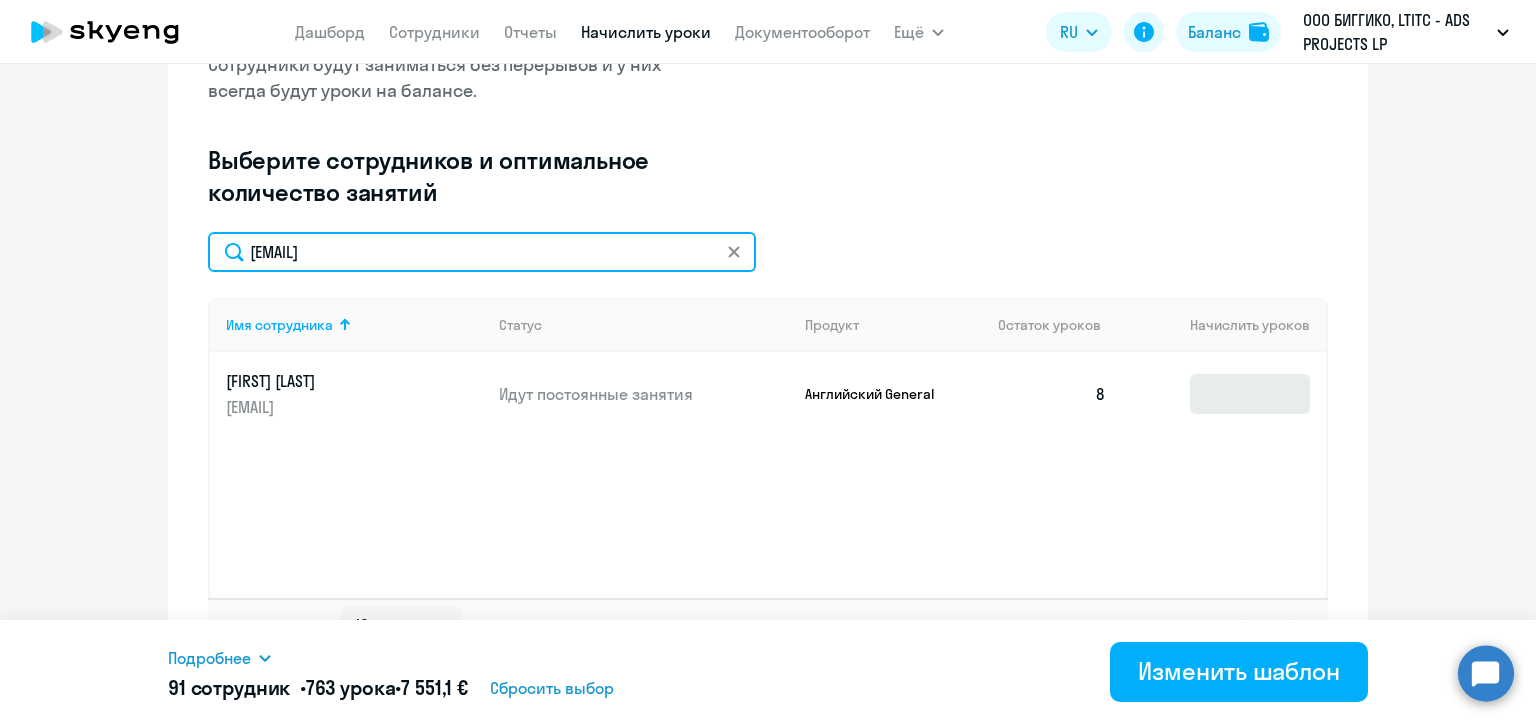 type on "andrei.muronchyk@alreadymedia.com" 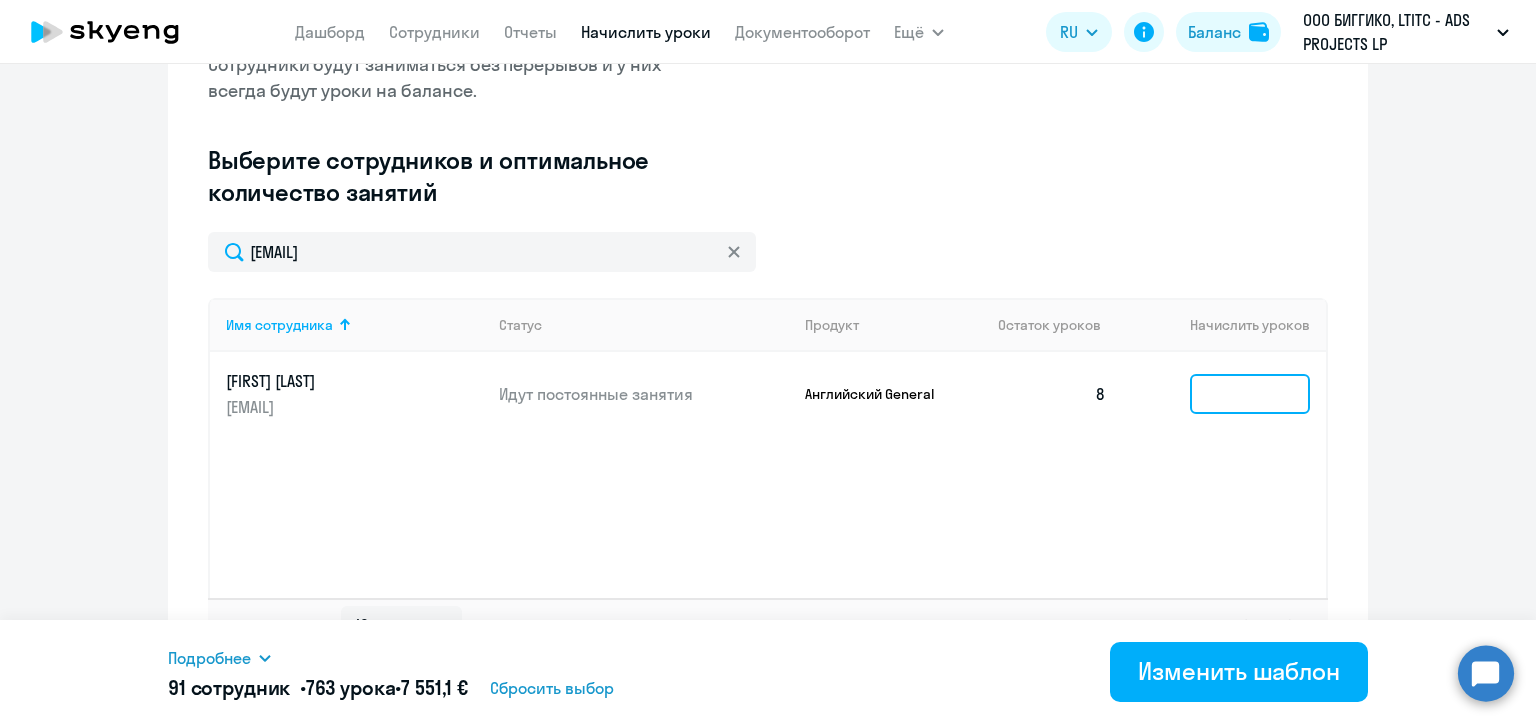 click 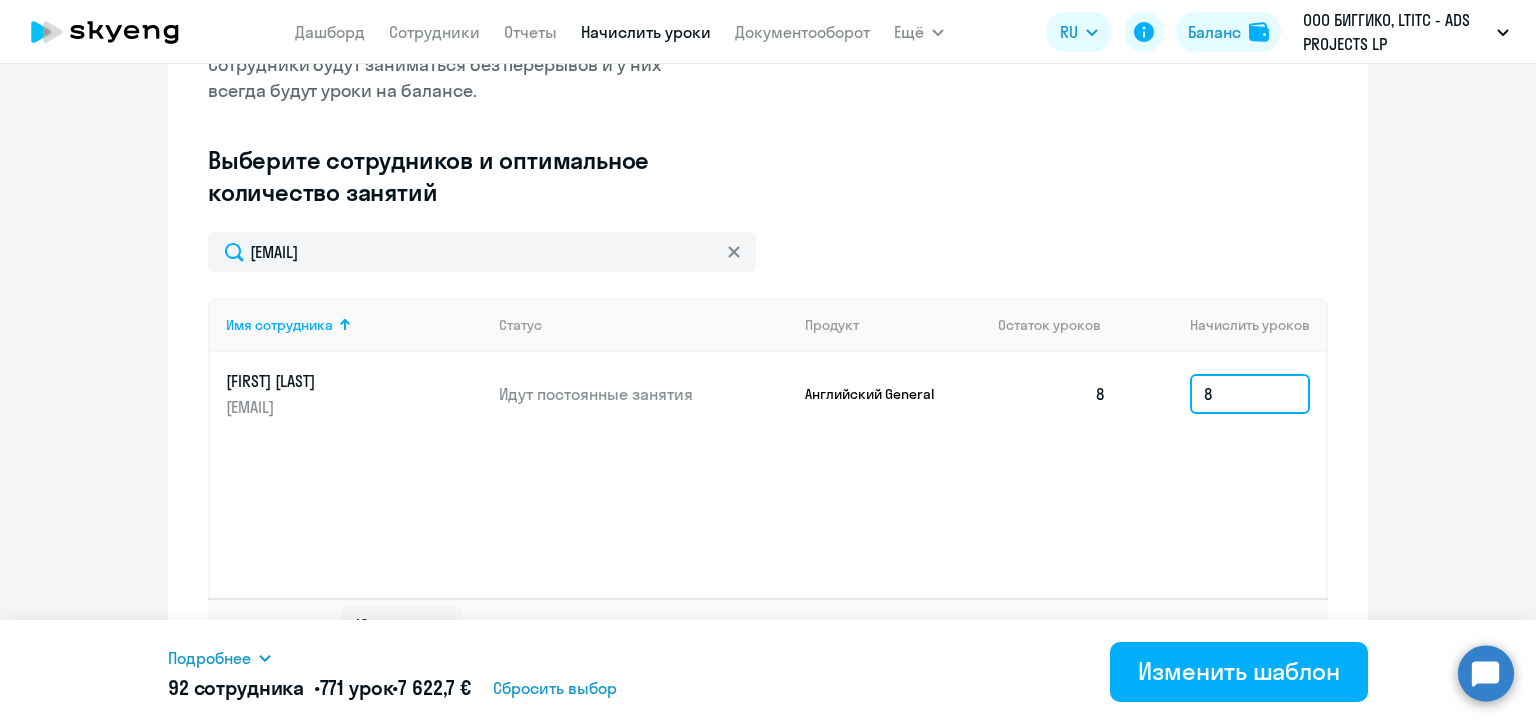 type on "8" 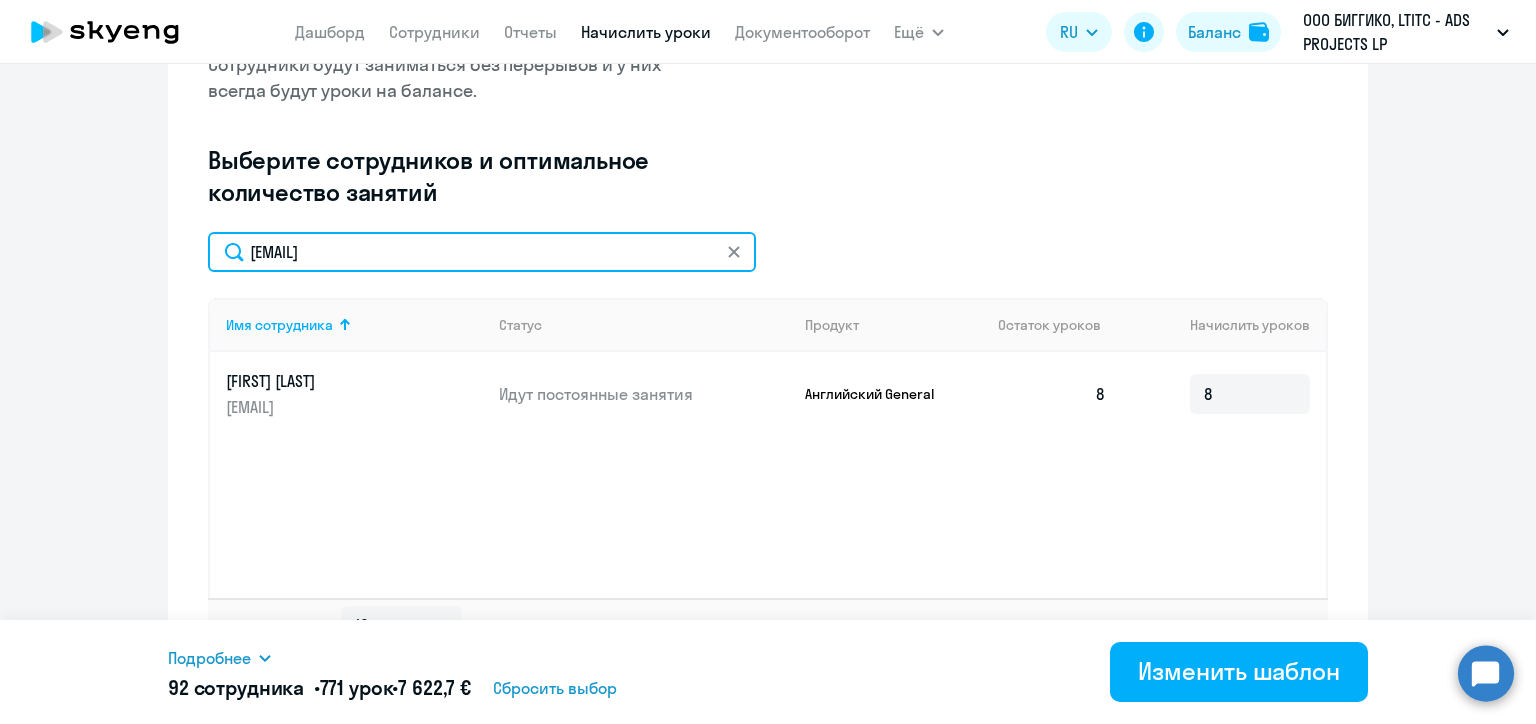 click on "andrei.muronchyk@alreadymedia.com" 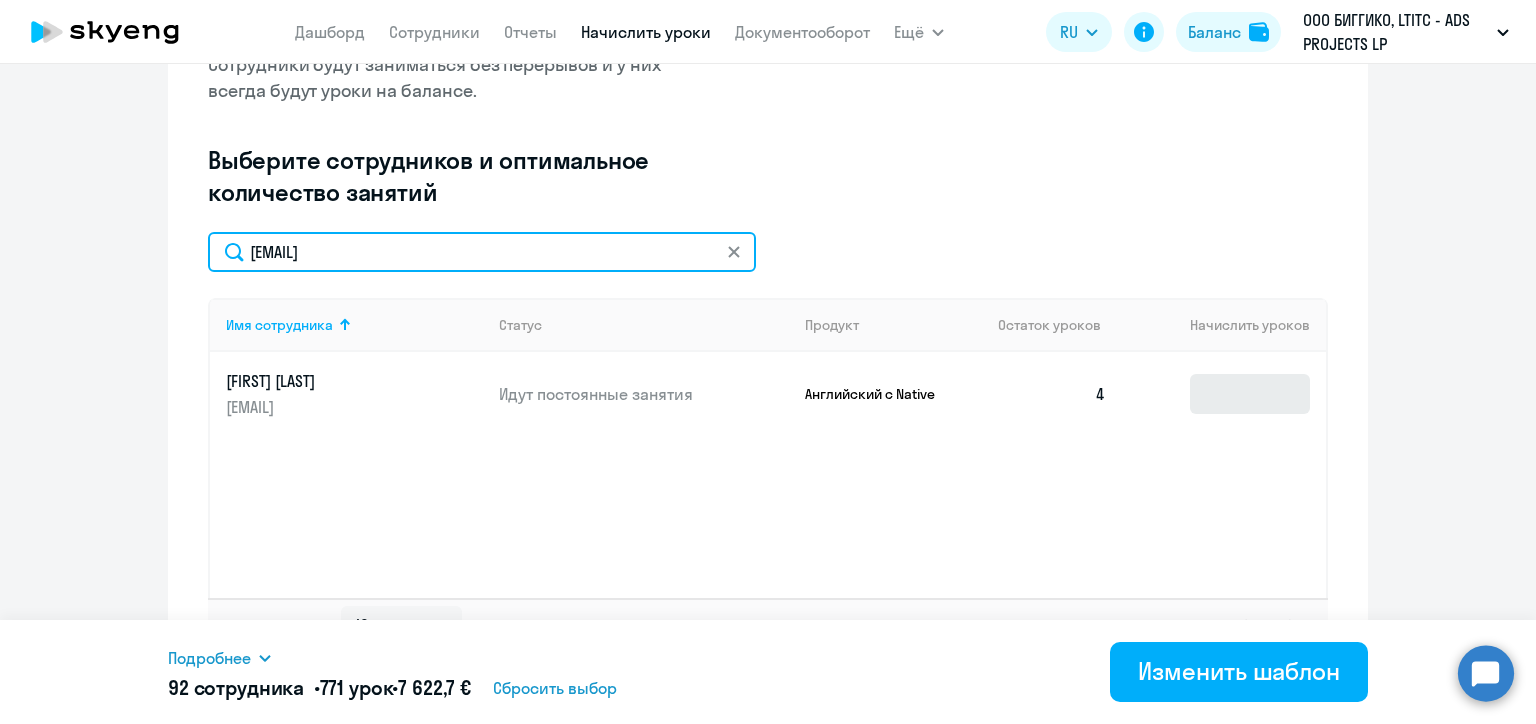 type on "tatsiana.chlek@alreadymedia.com" 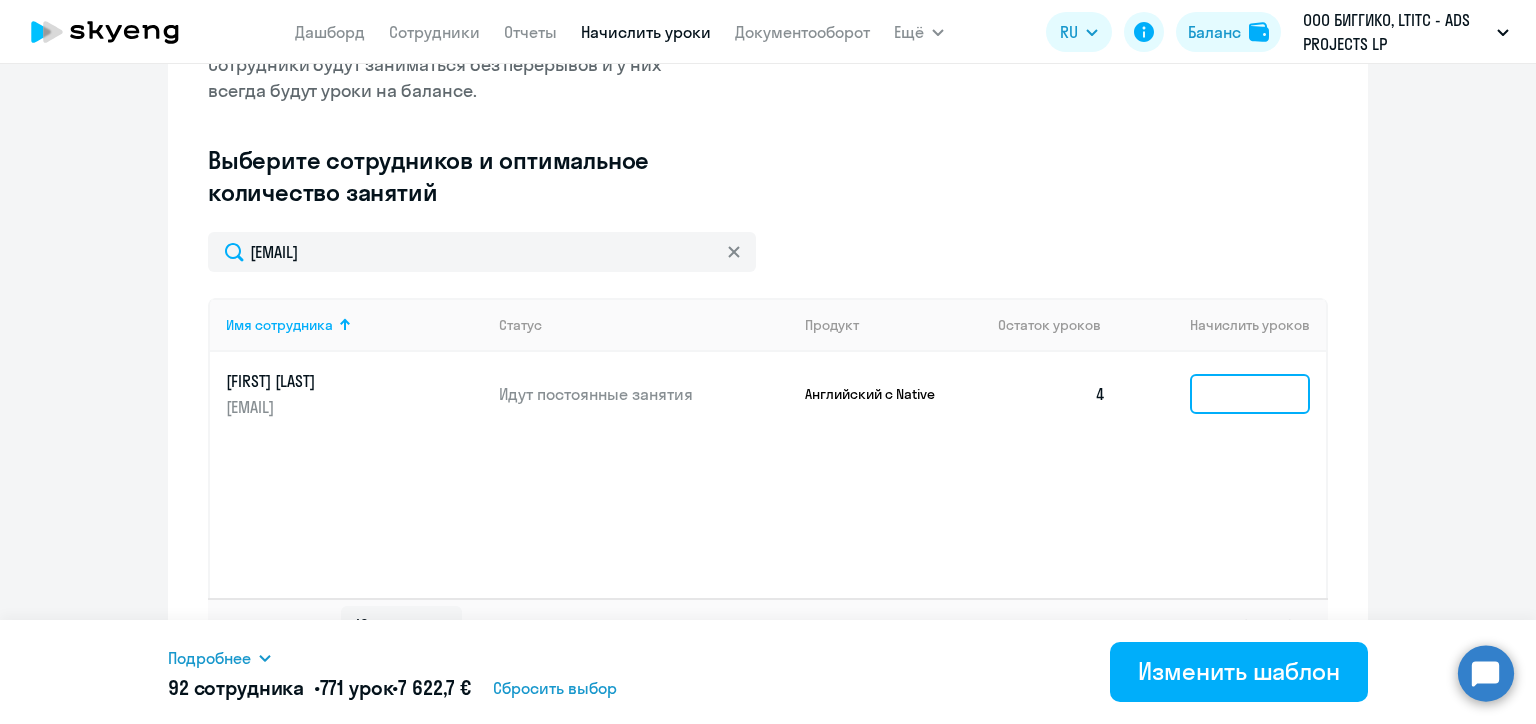 click 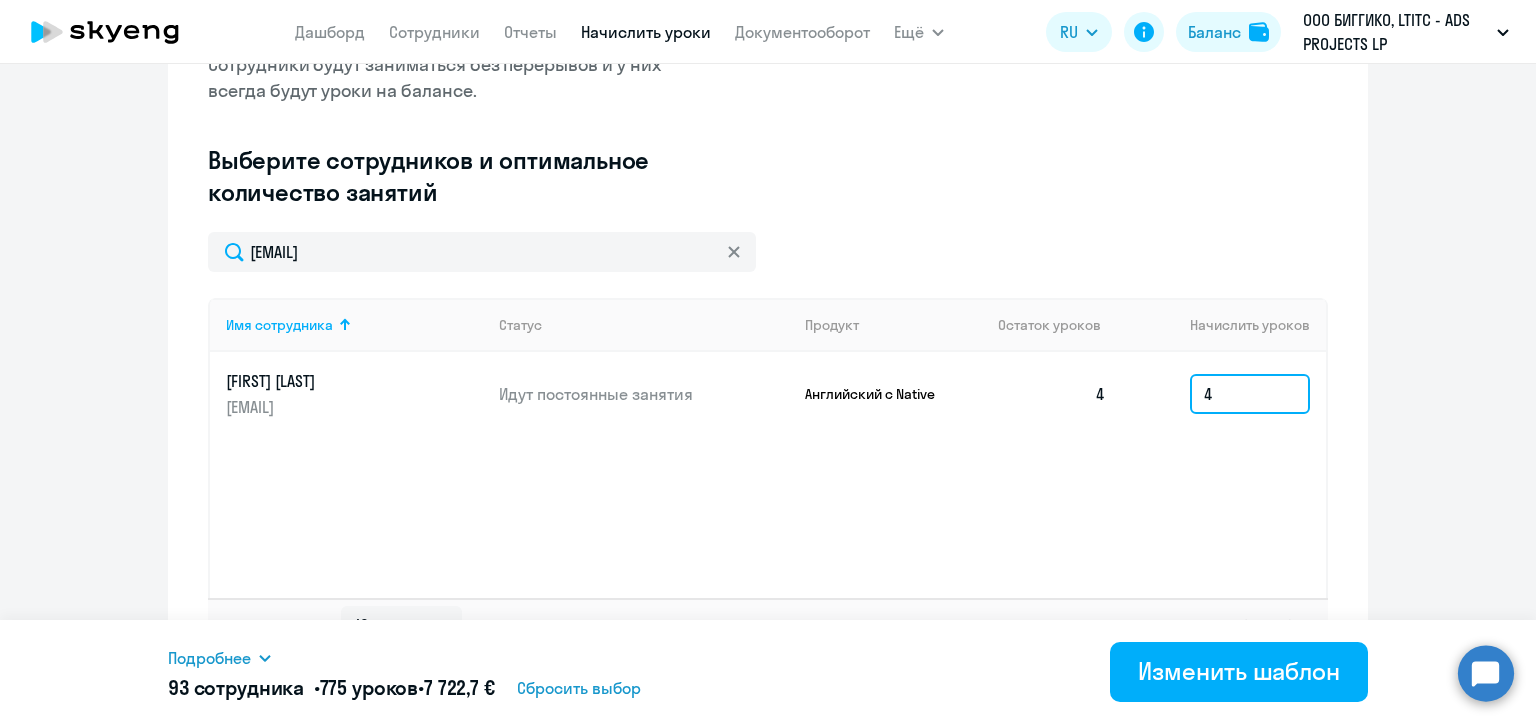 type on "4" 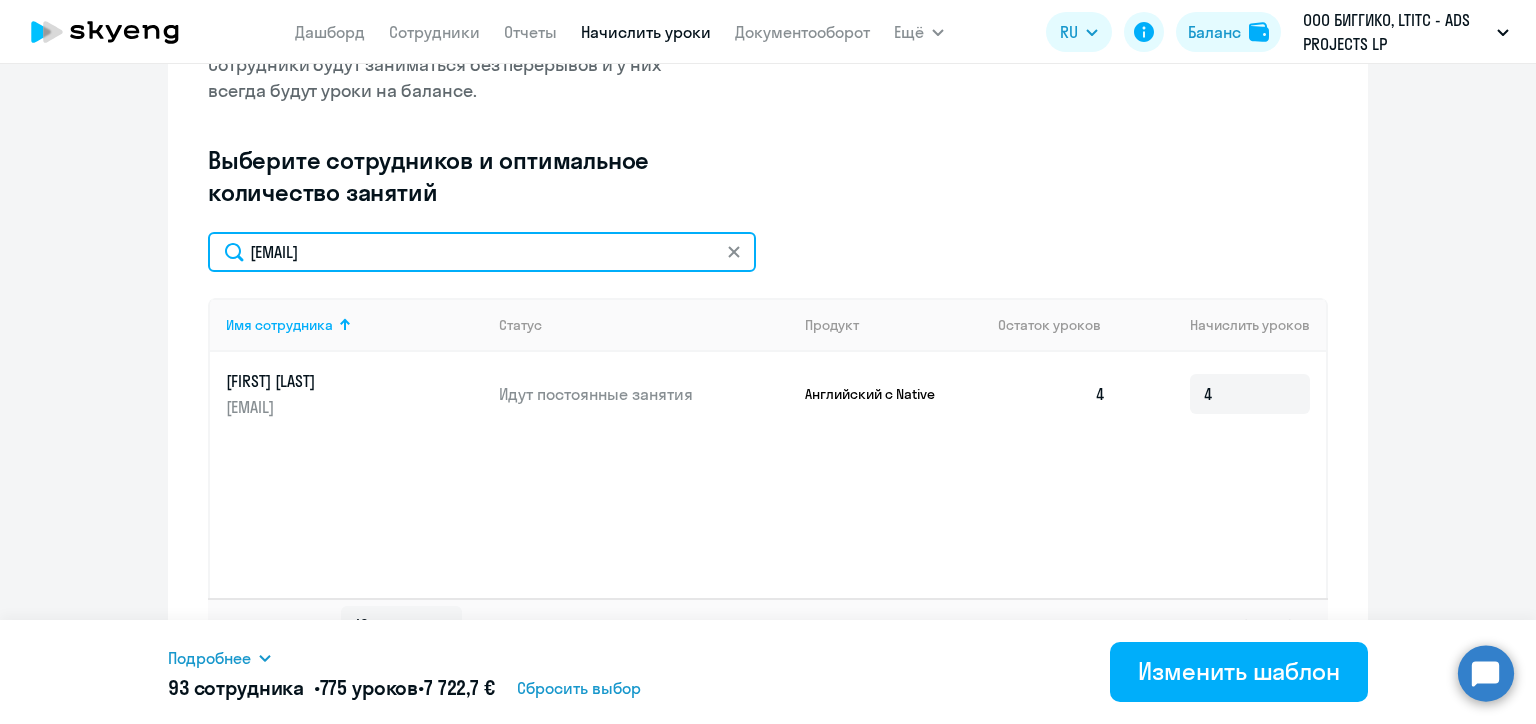 click on "tatsiana.chlek@alreadymedia.com" 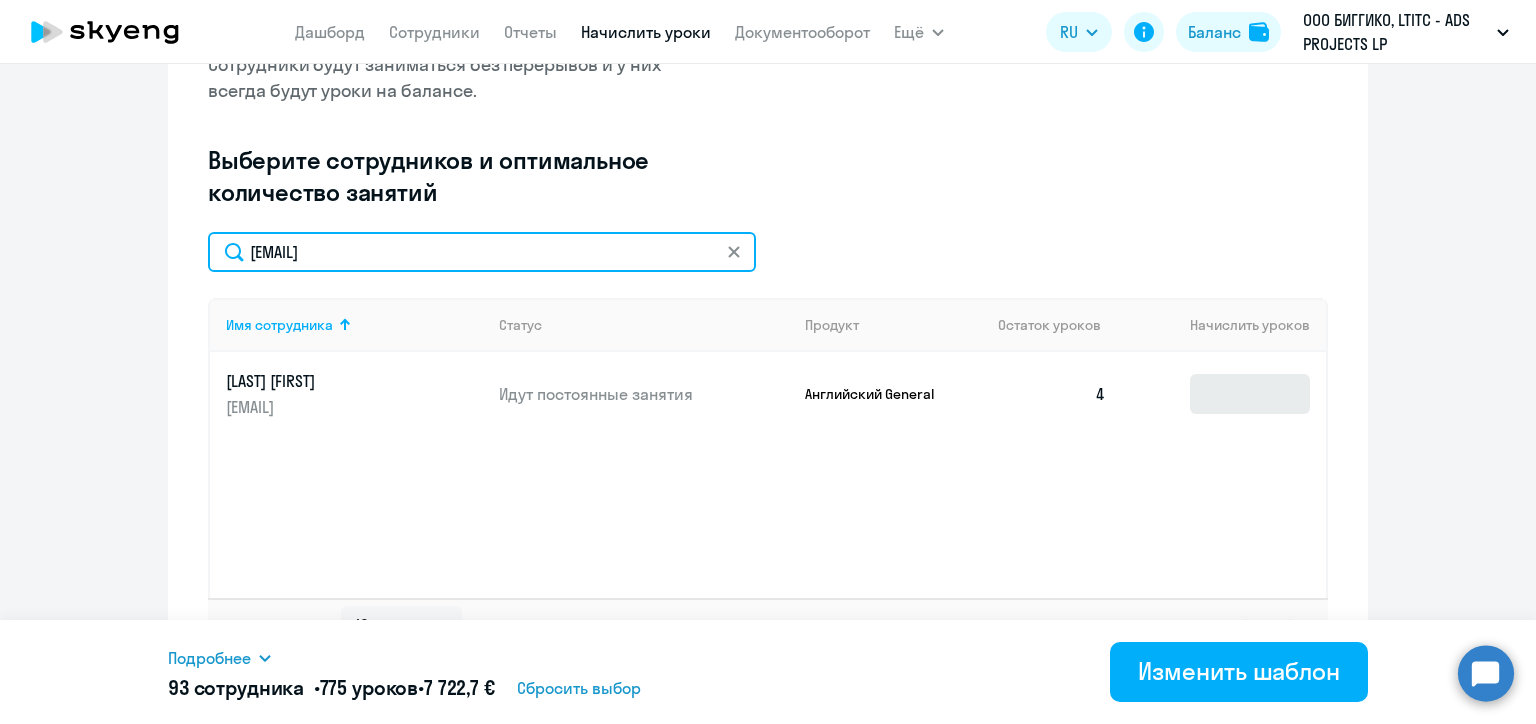type on "viktoryia.fedarovich@alreadymedia.com" 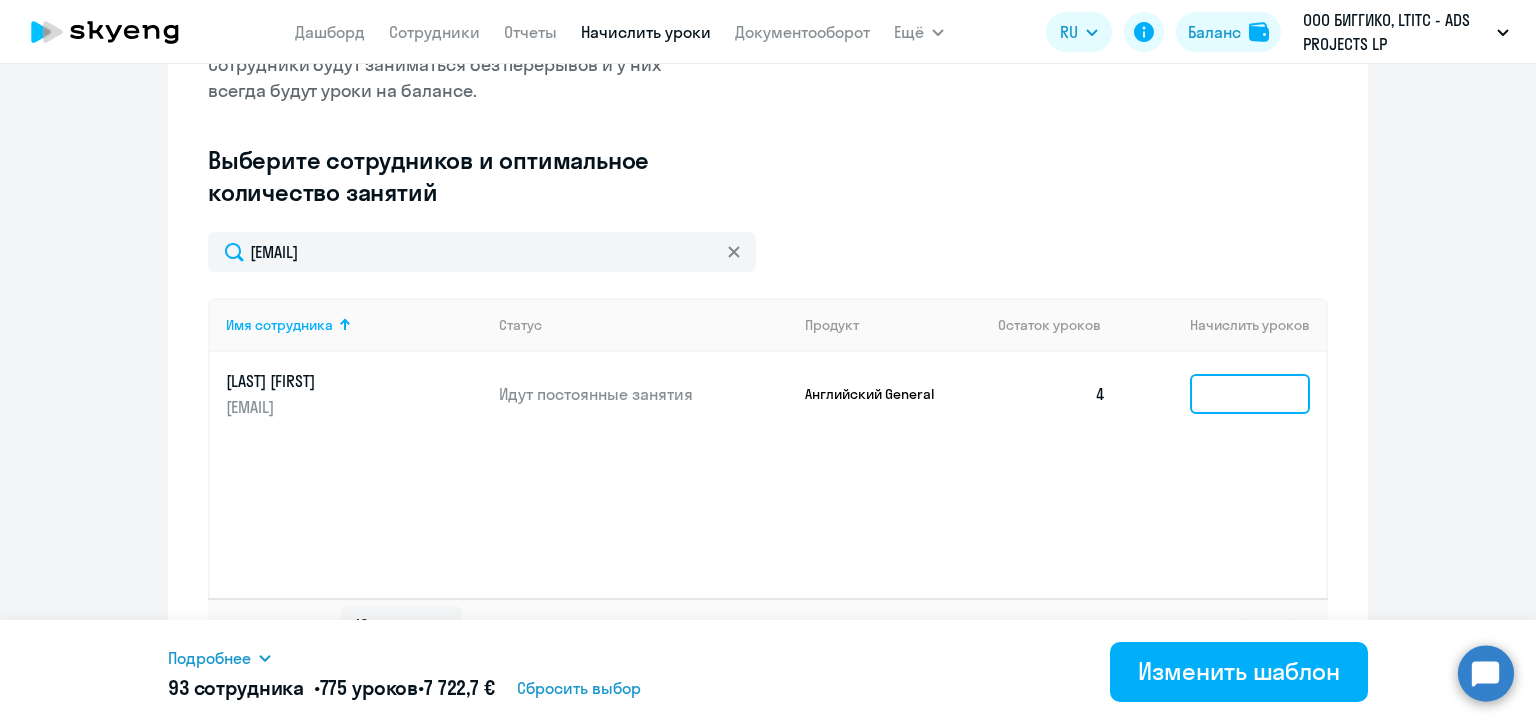 click 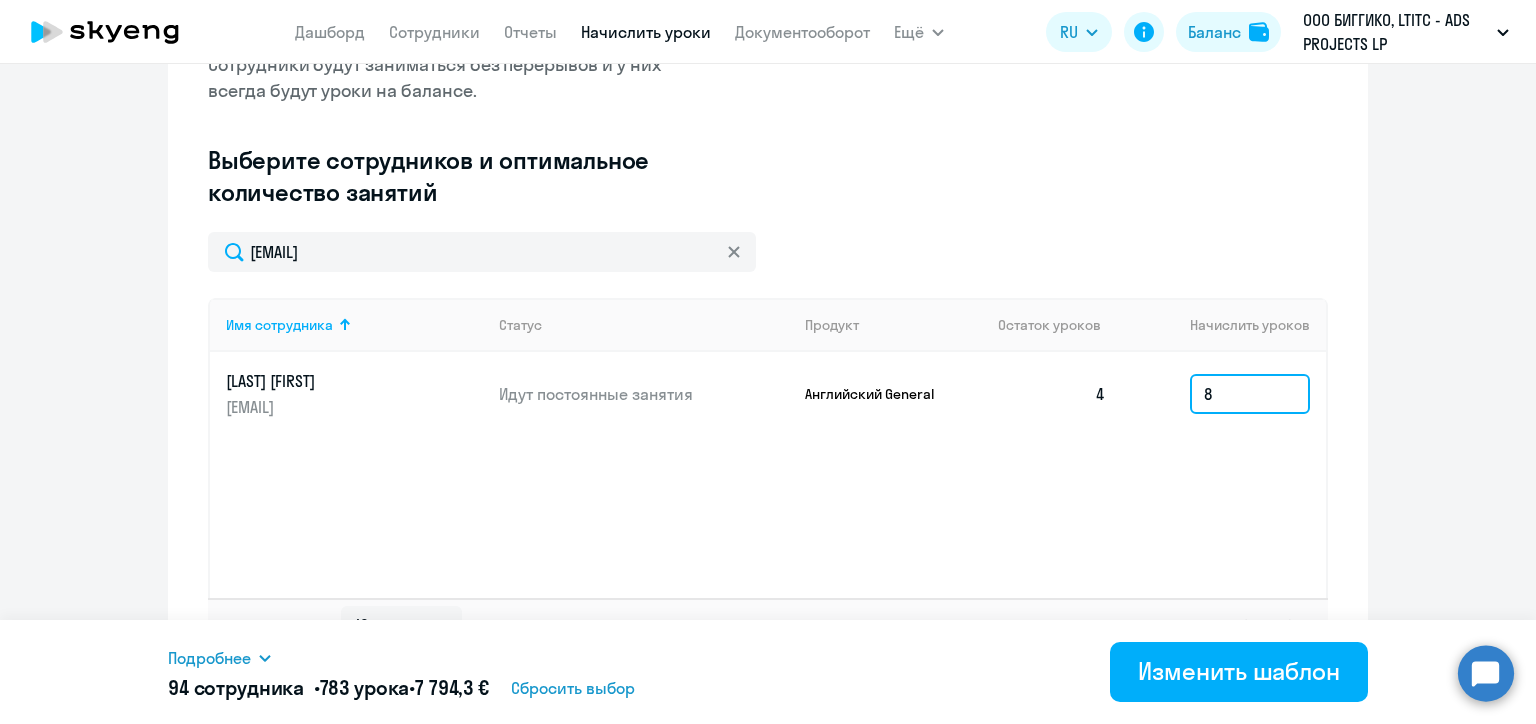type on "8" 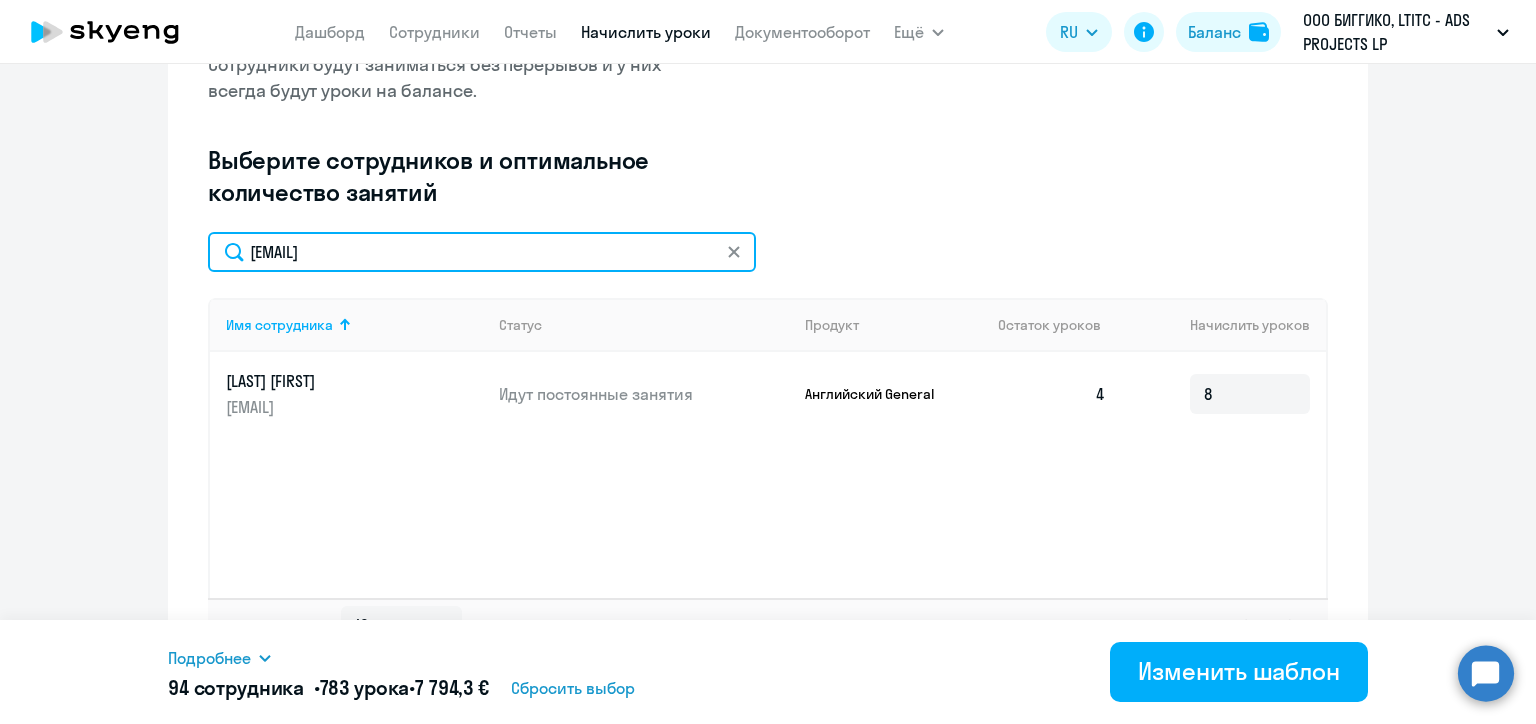 click on "viktoryia.fedarovich@alreadymedia.com" 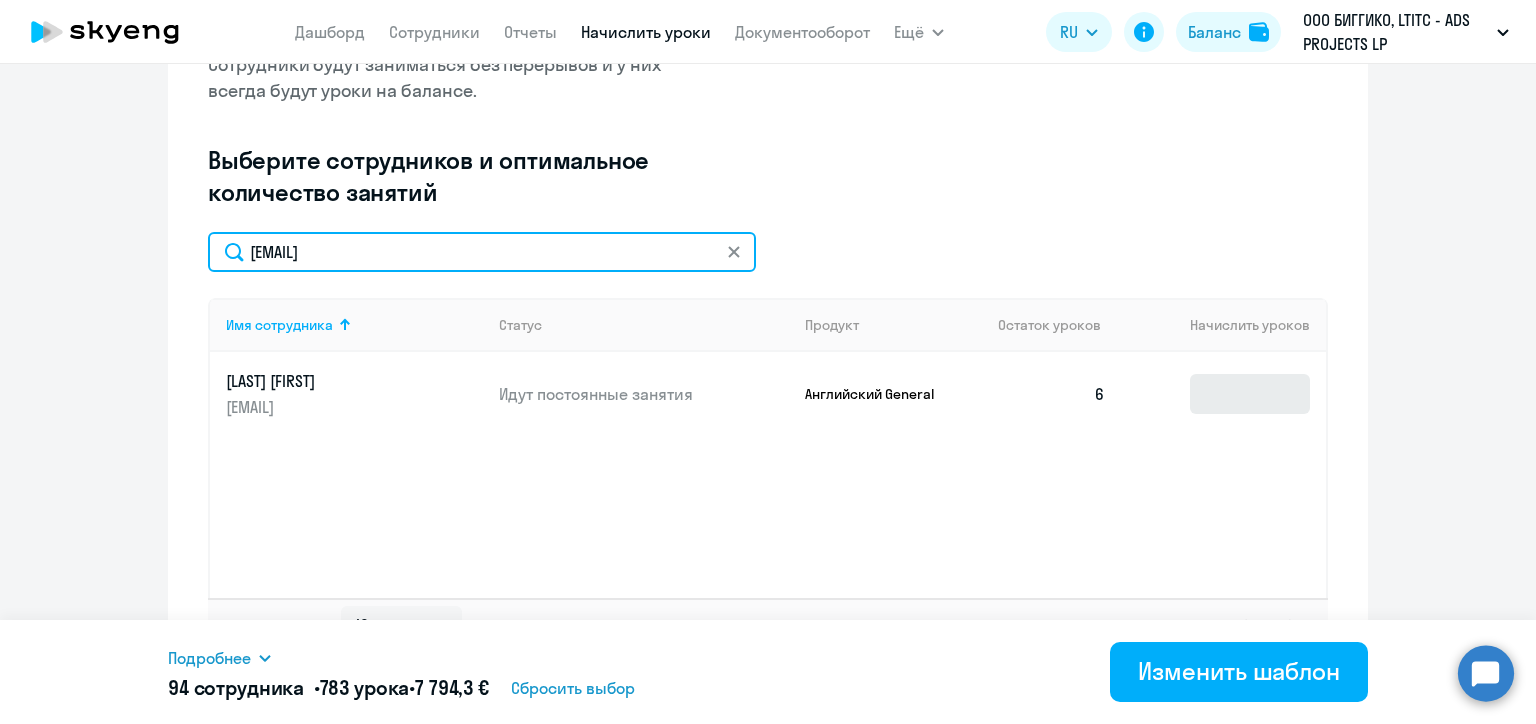 type on "aliaksandr.ustsin@alreadymedia.com" 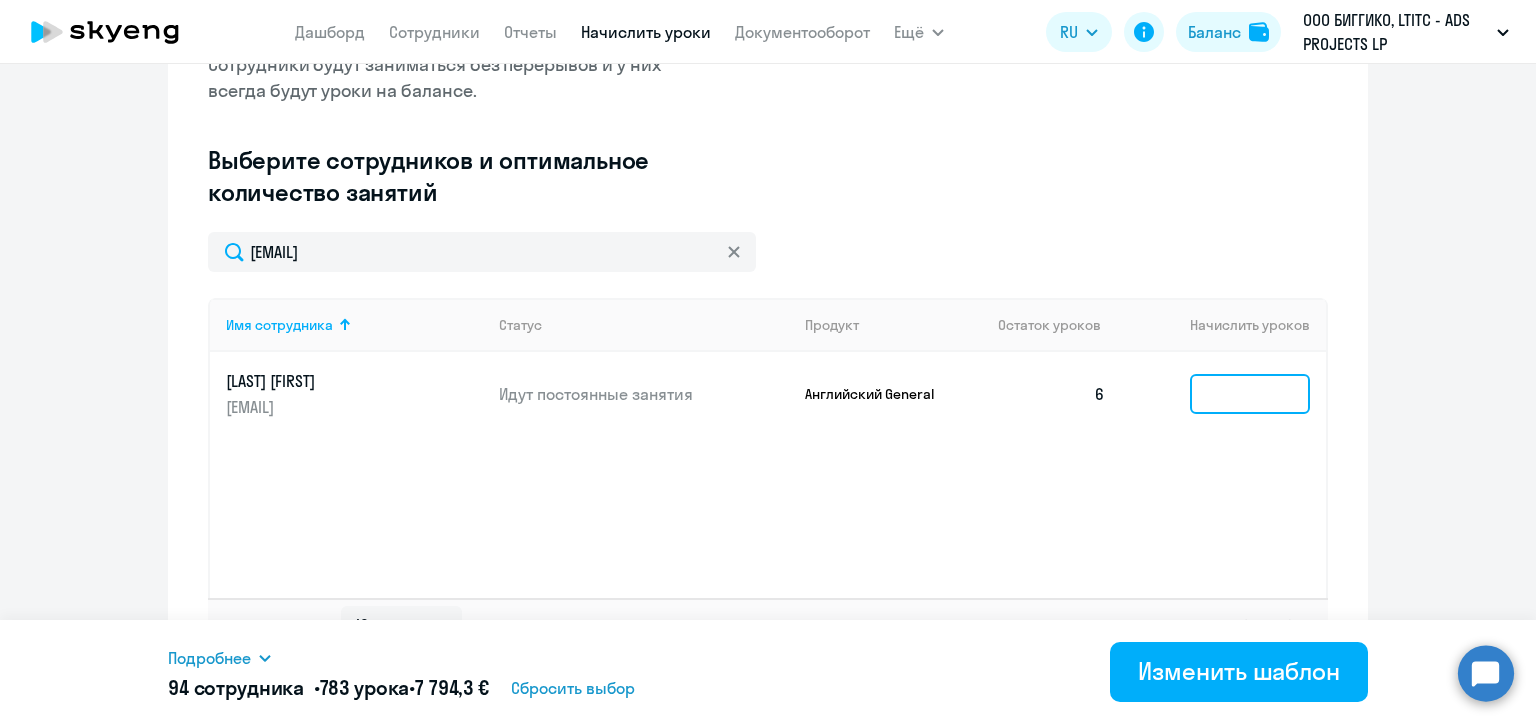 click 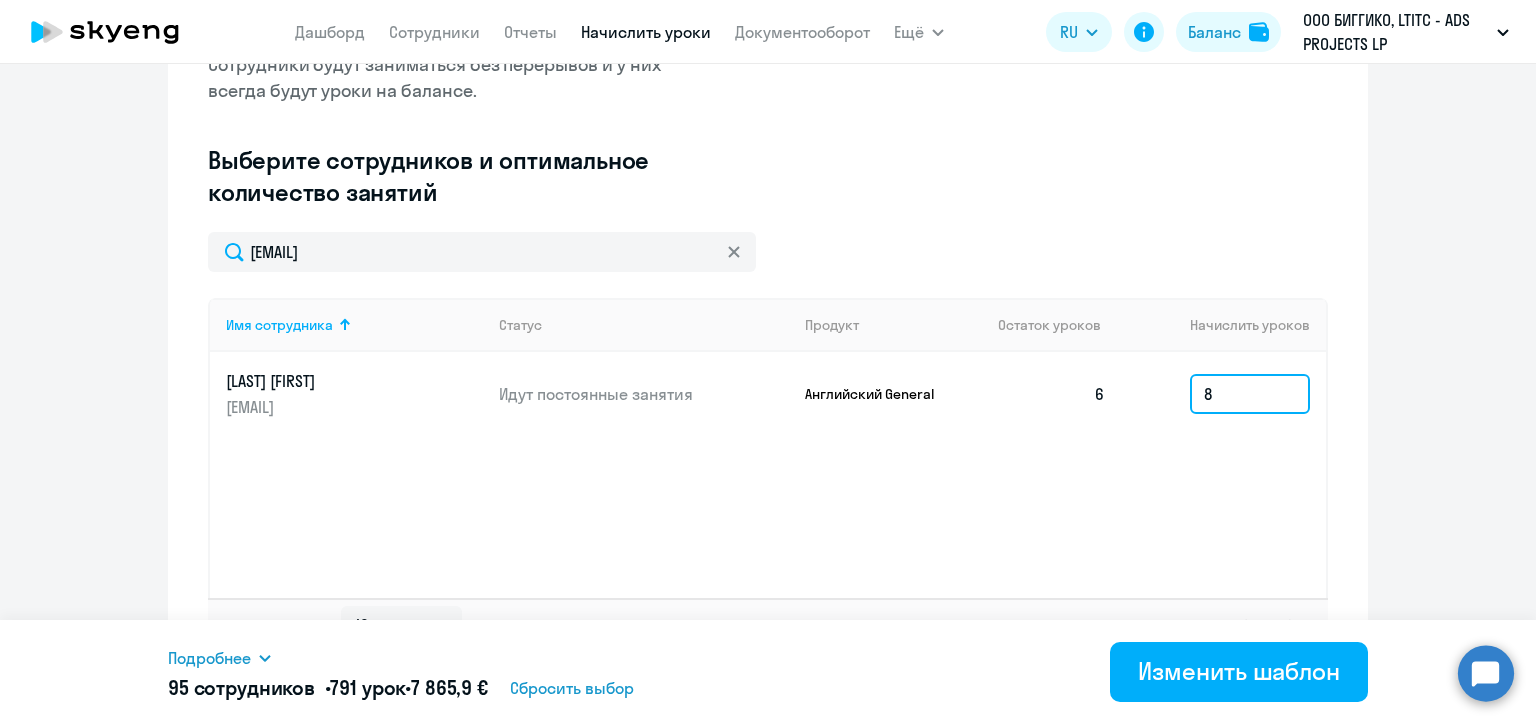 type on "8" 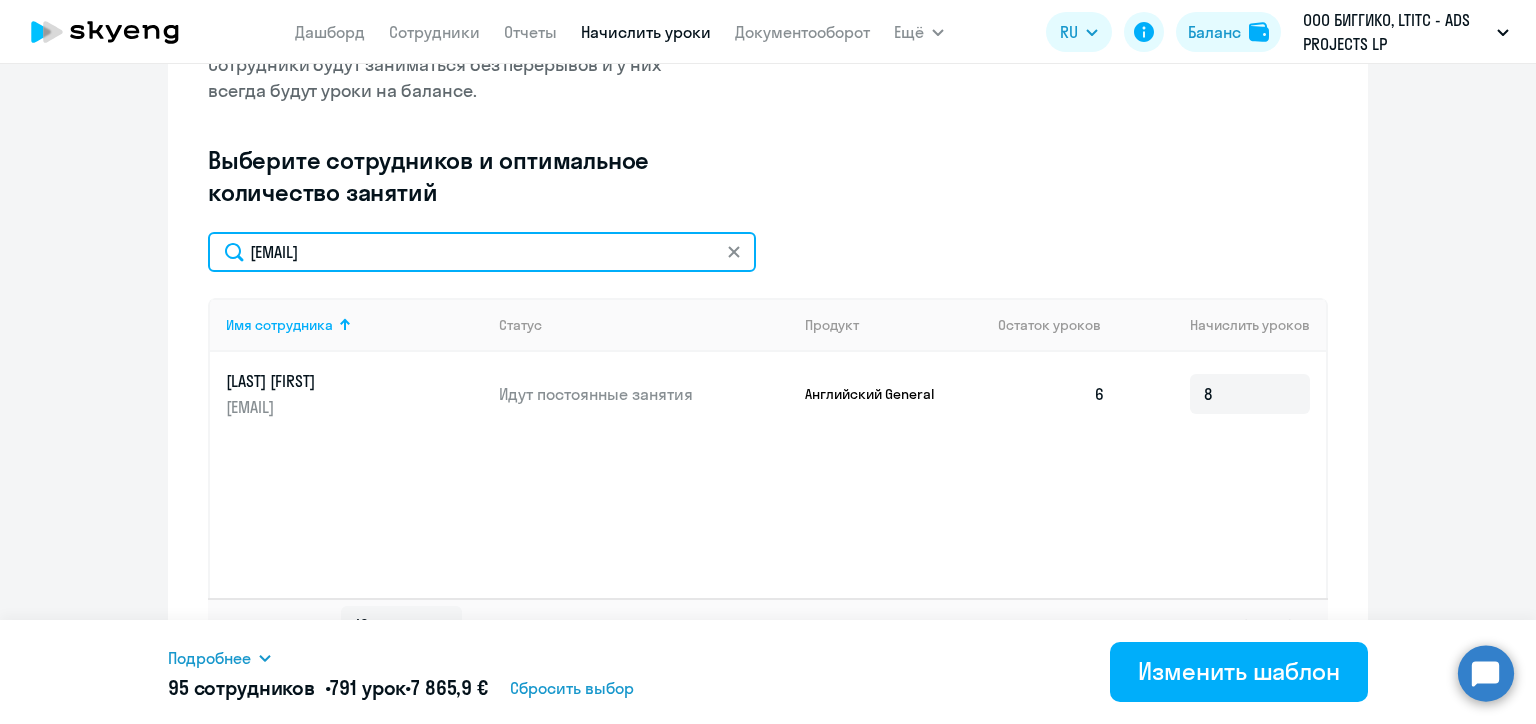 click on "aliaksandr.ustsin@alreadymedia.com" 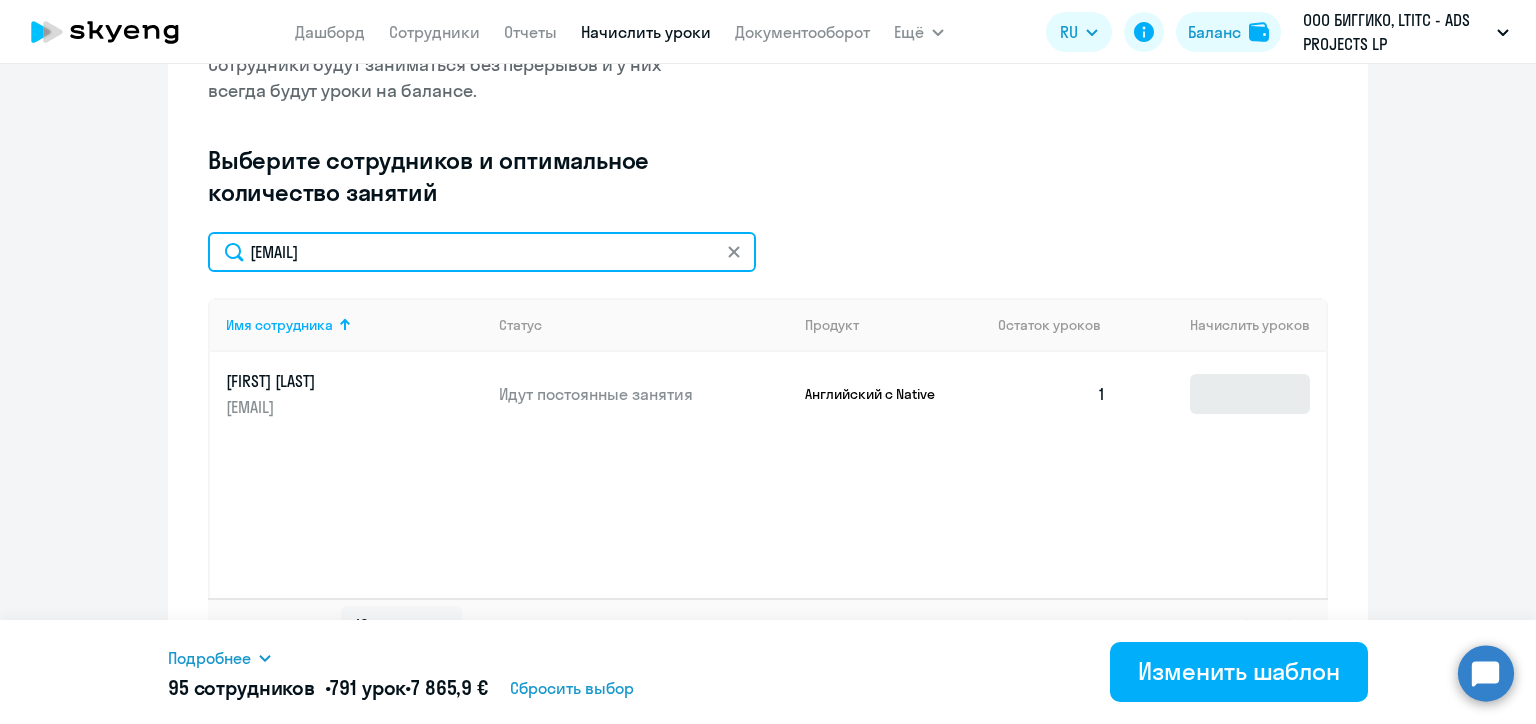 type on "artem.artsemov@biggiko.com" 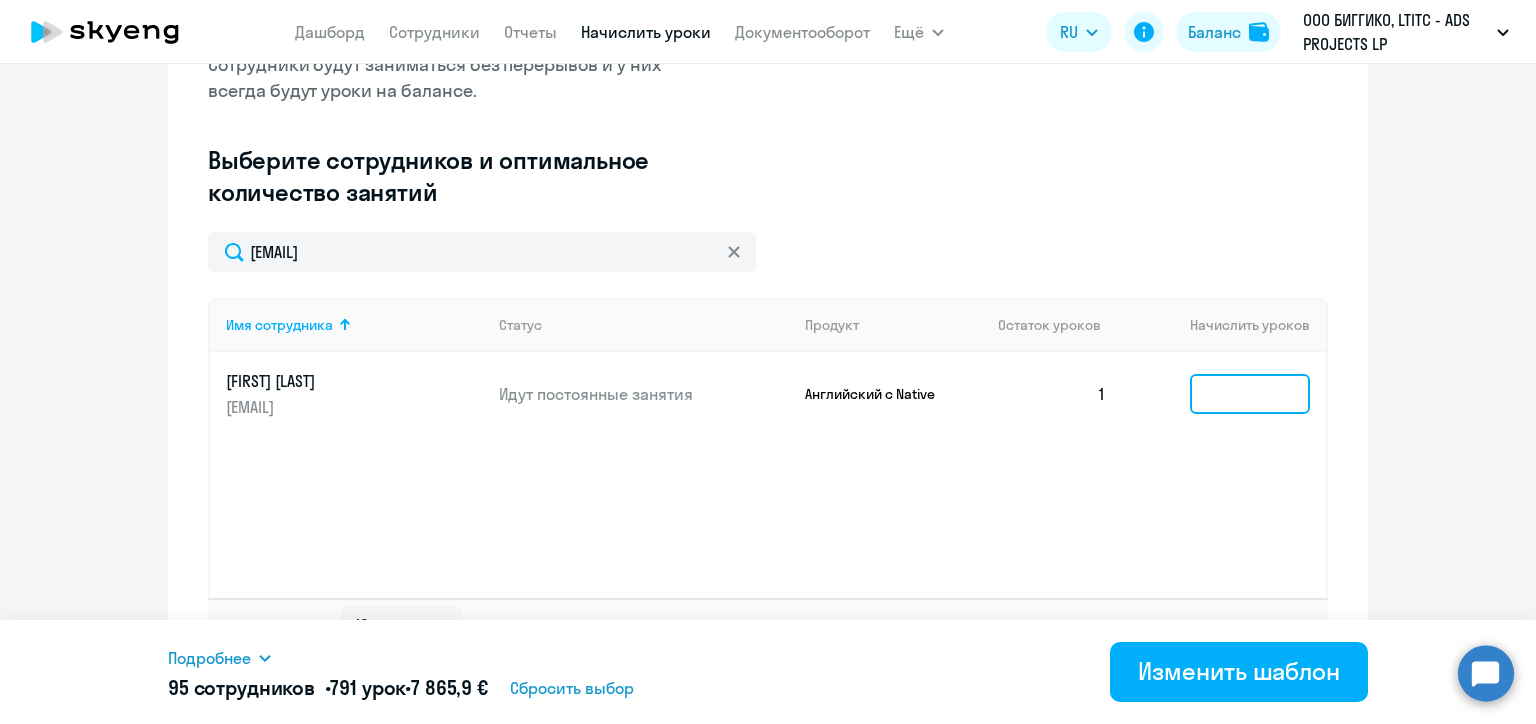 click 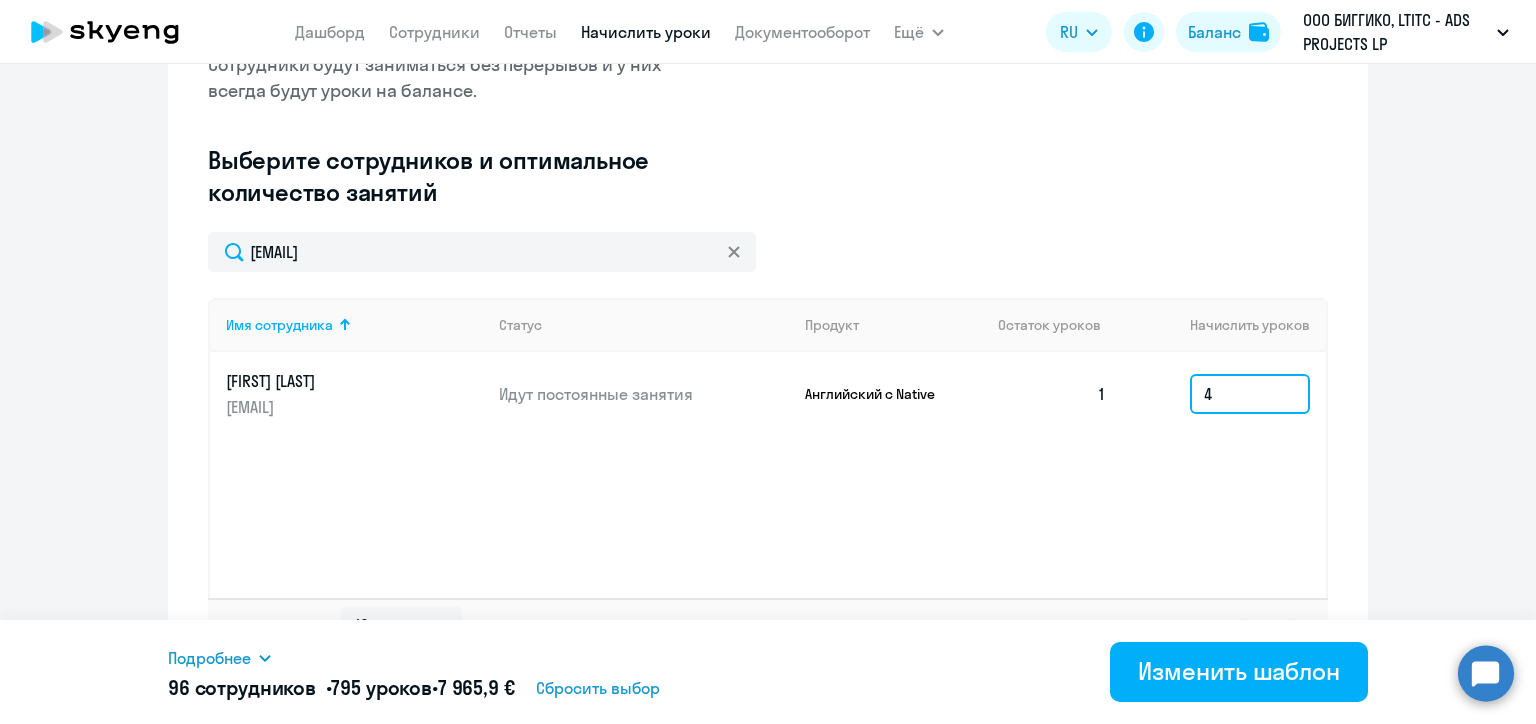 type on "4" 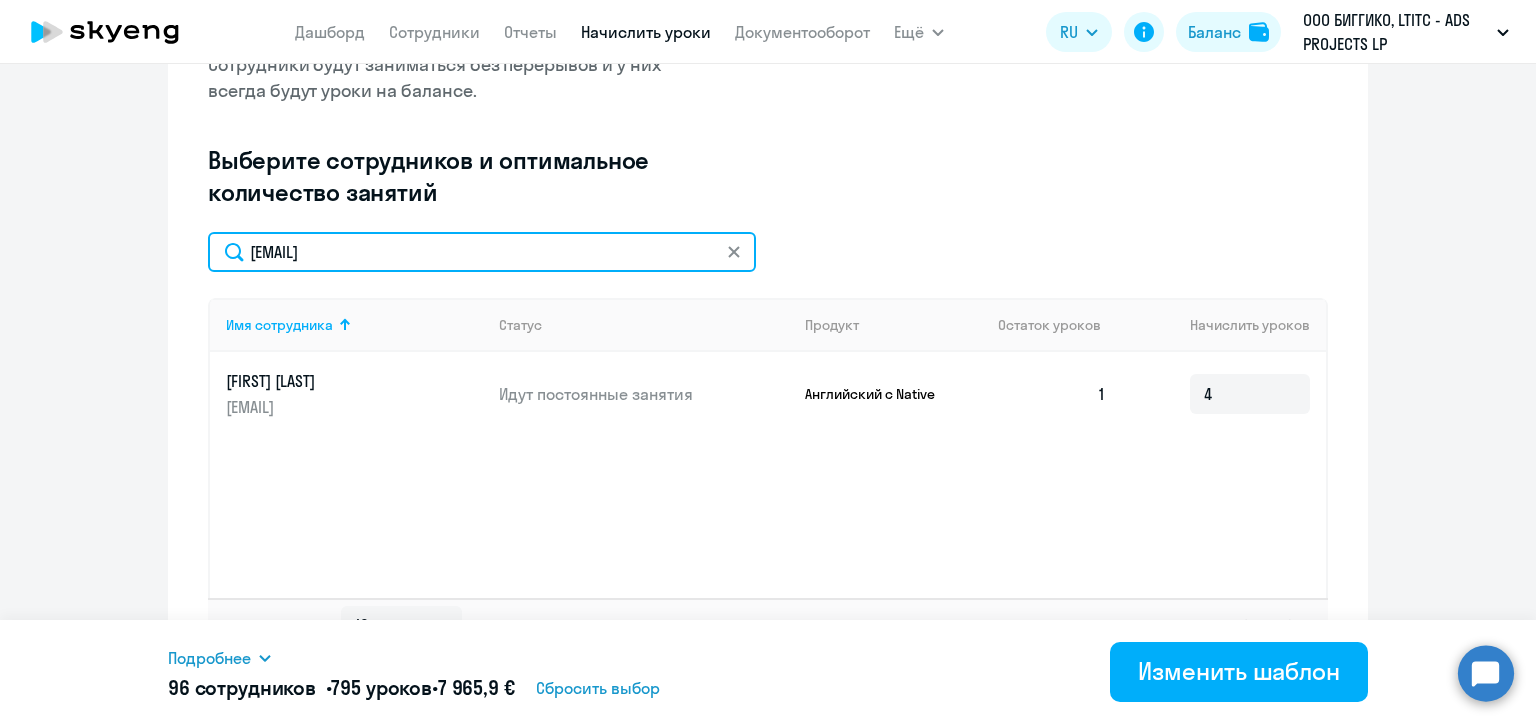 click on "artem.artsemov@biggiko.com" 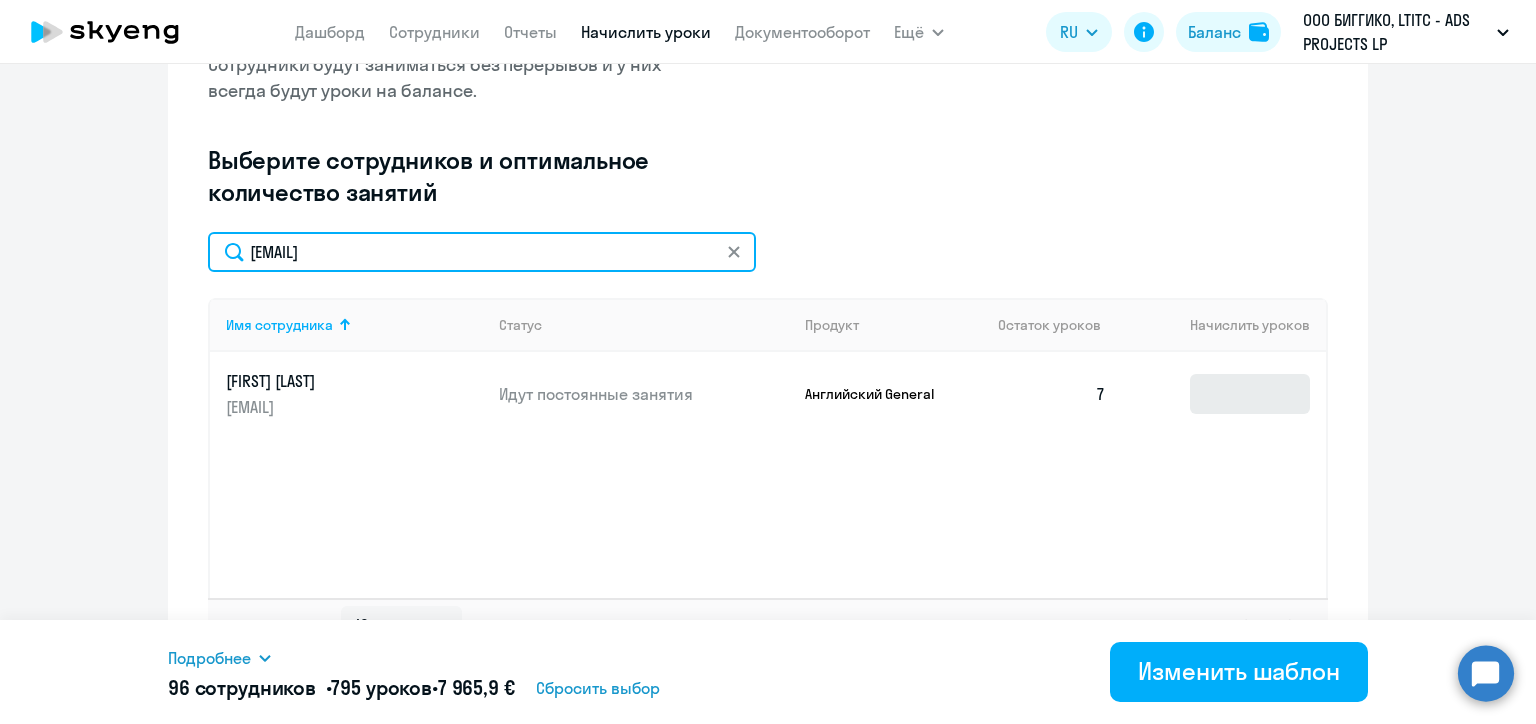 type on "krystsina.akchuryna@alreadymedia.com" 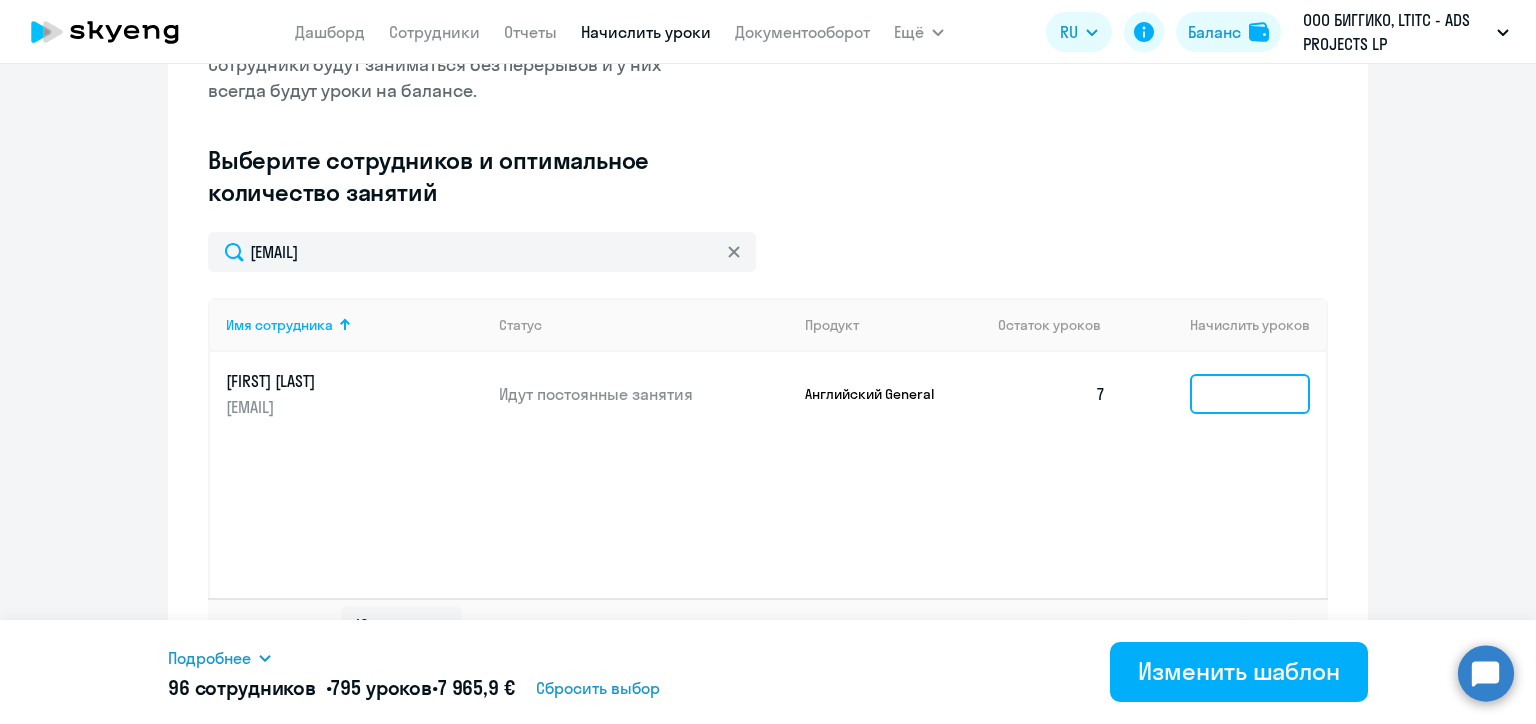 click 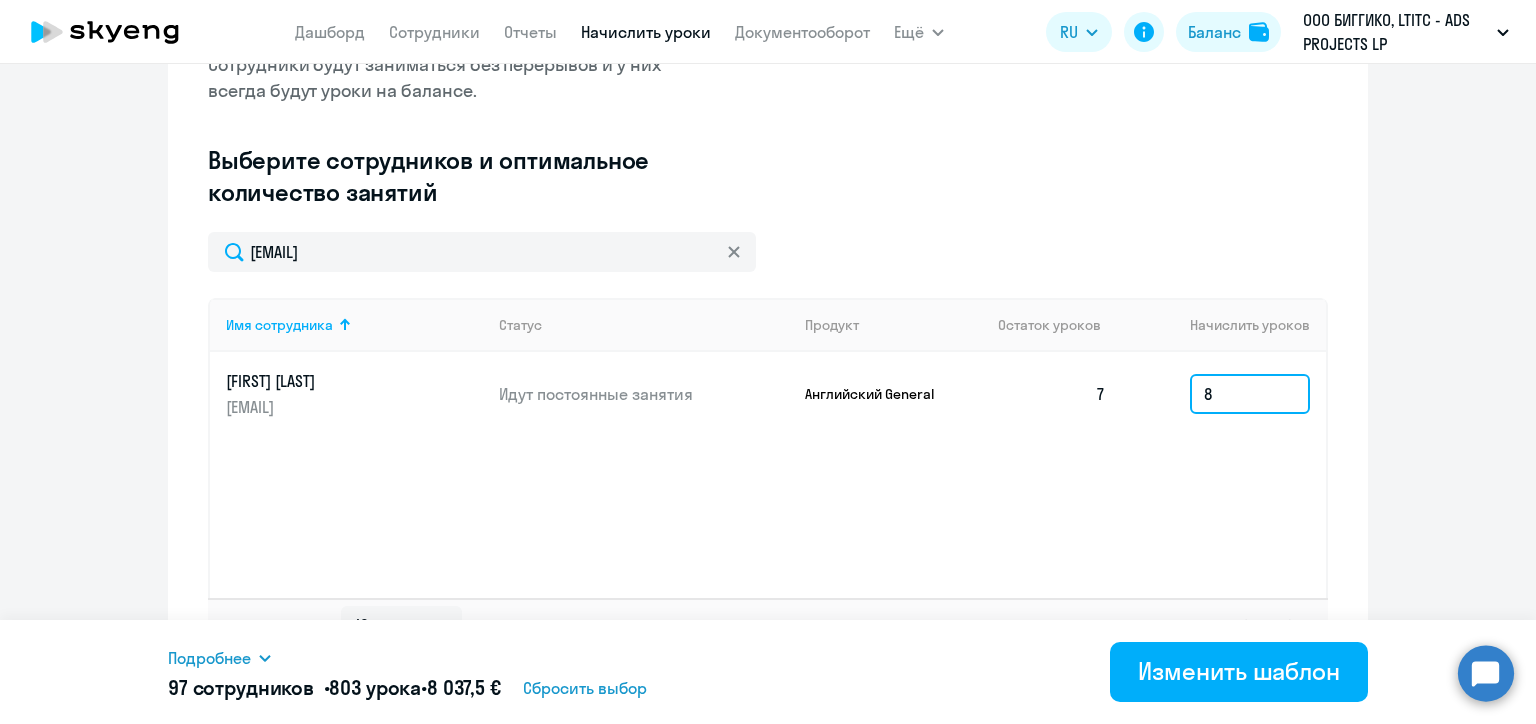 type on "8" 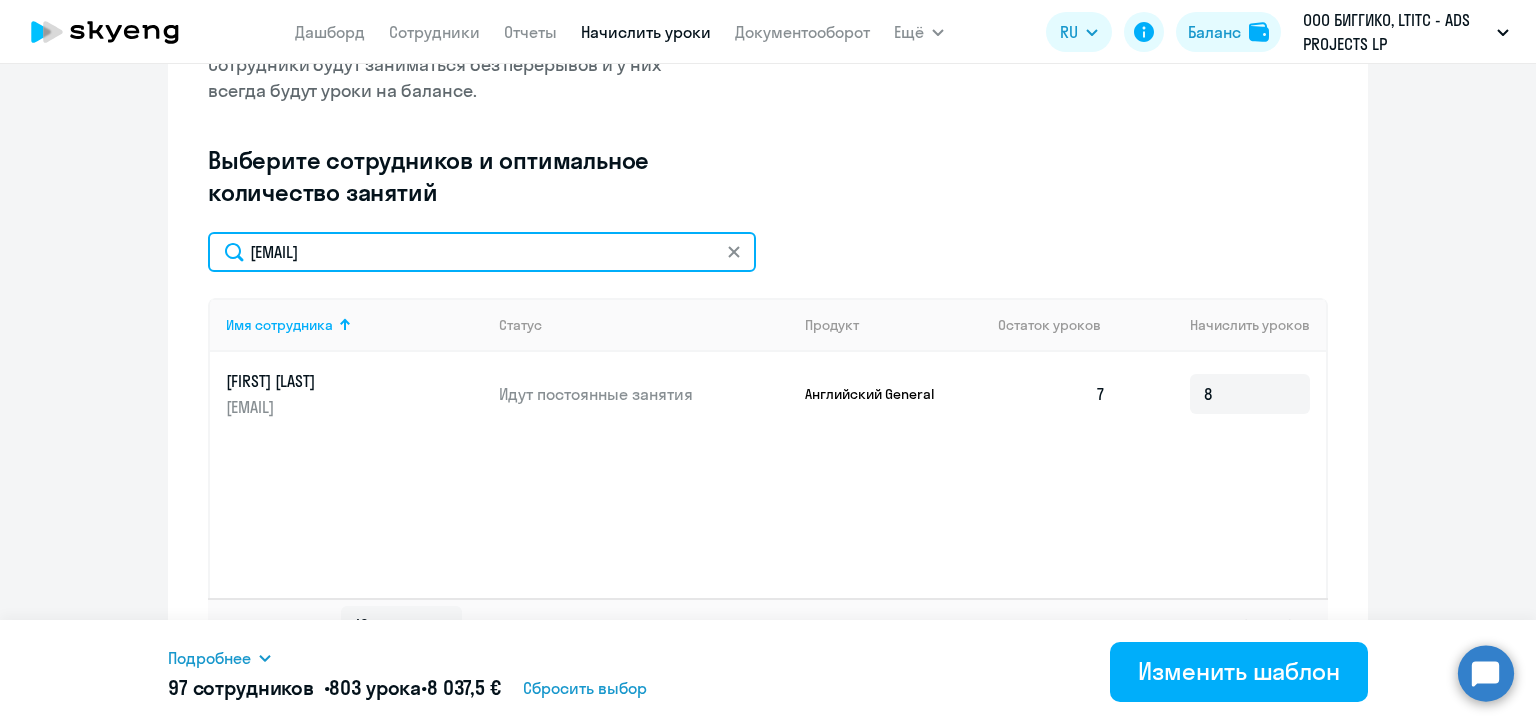 click on "krystsina.akchuryna@alreadymedia.com" 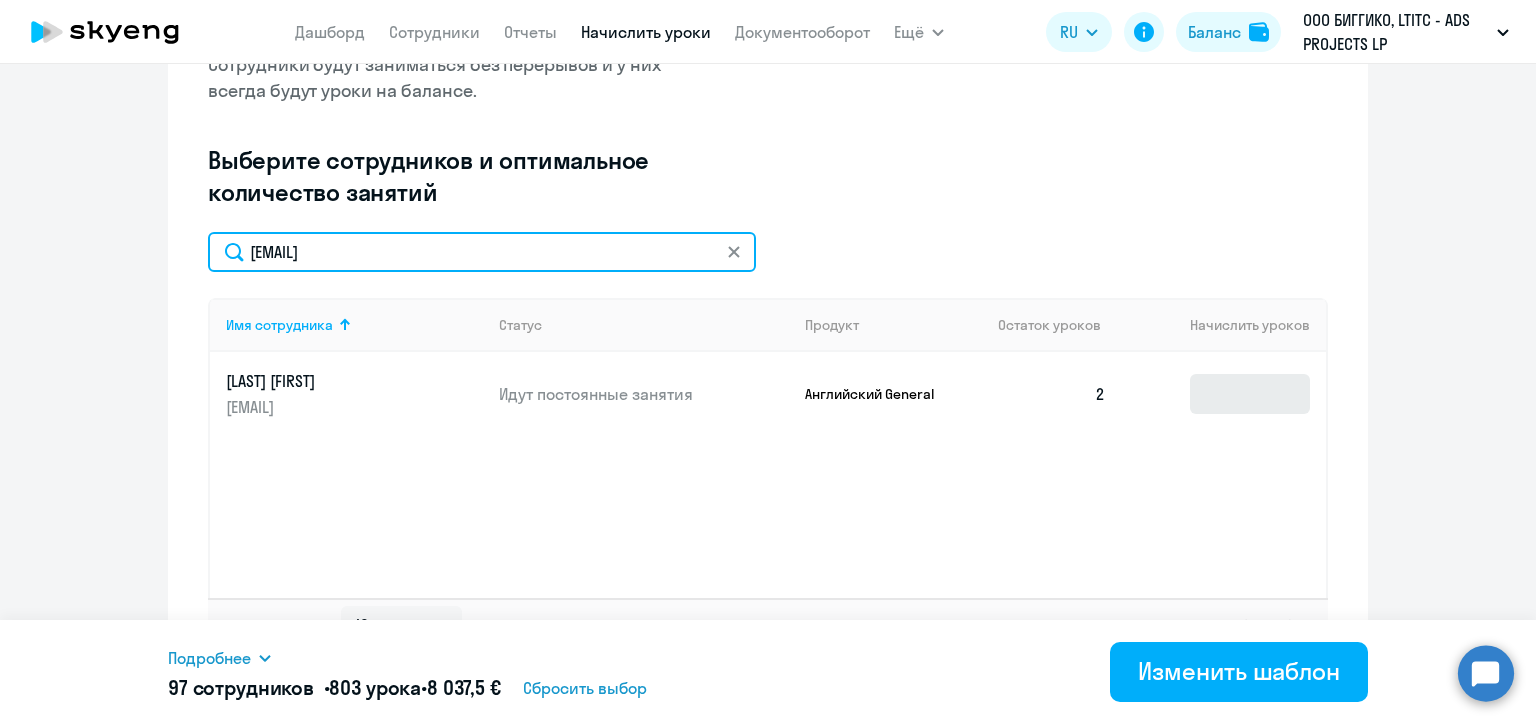 type on "mikhail.chaponis@alreadymedia.com" 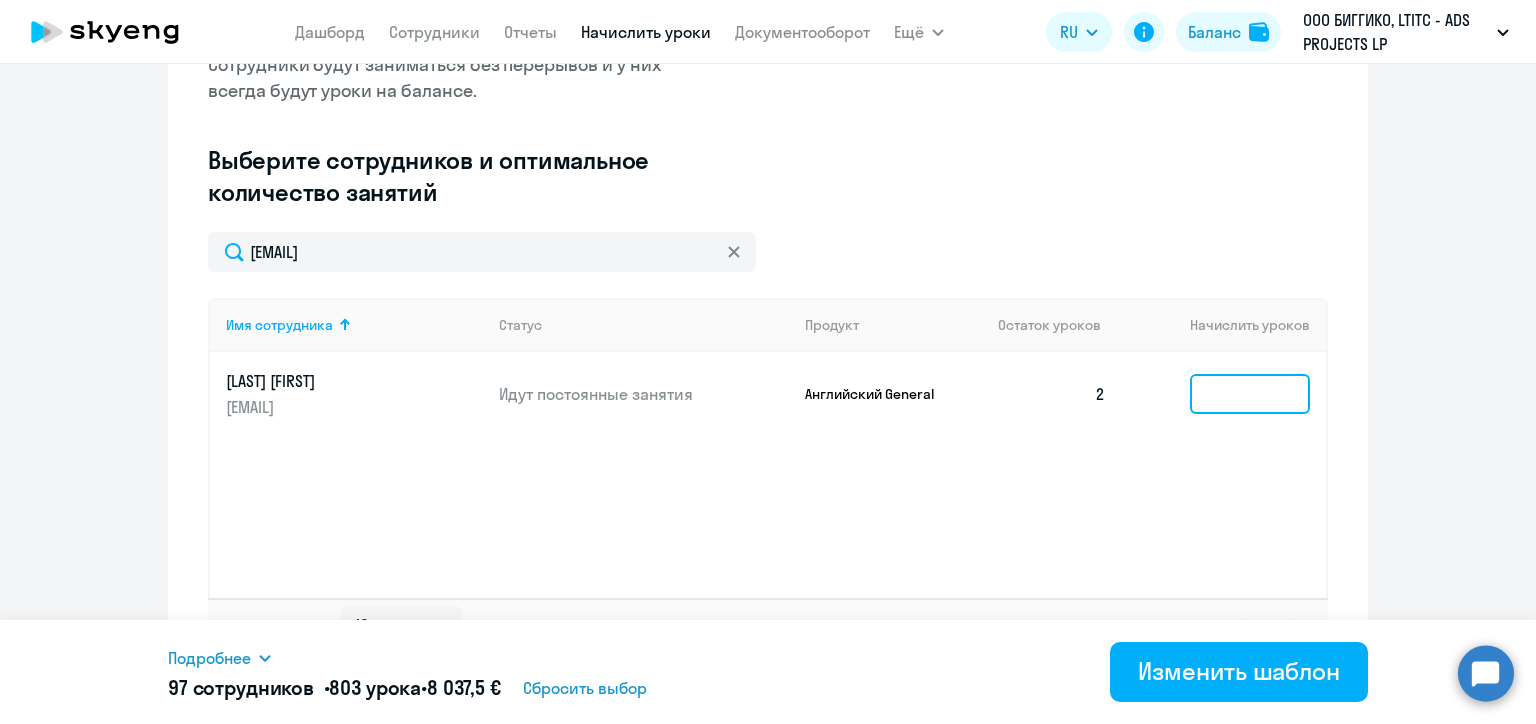 click 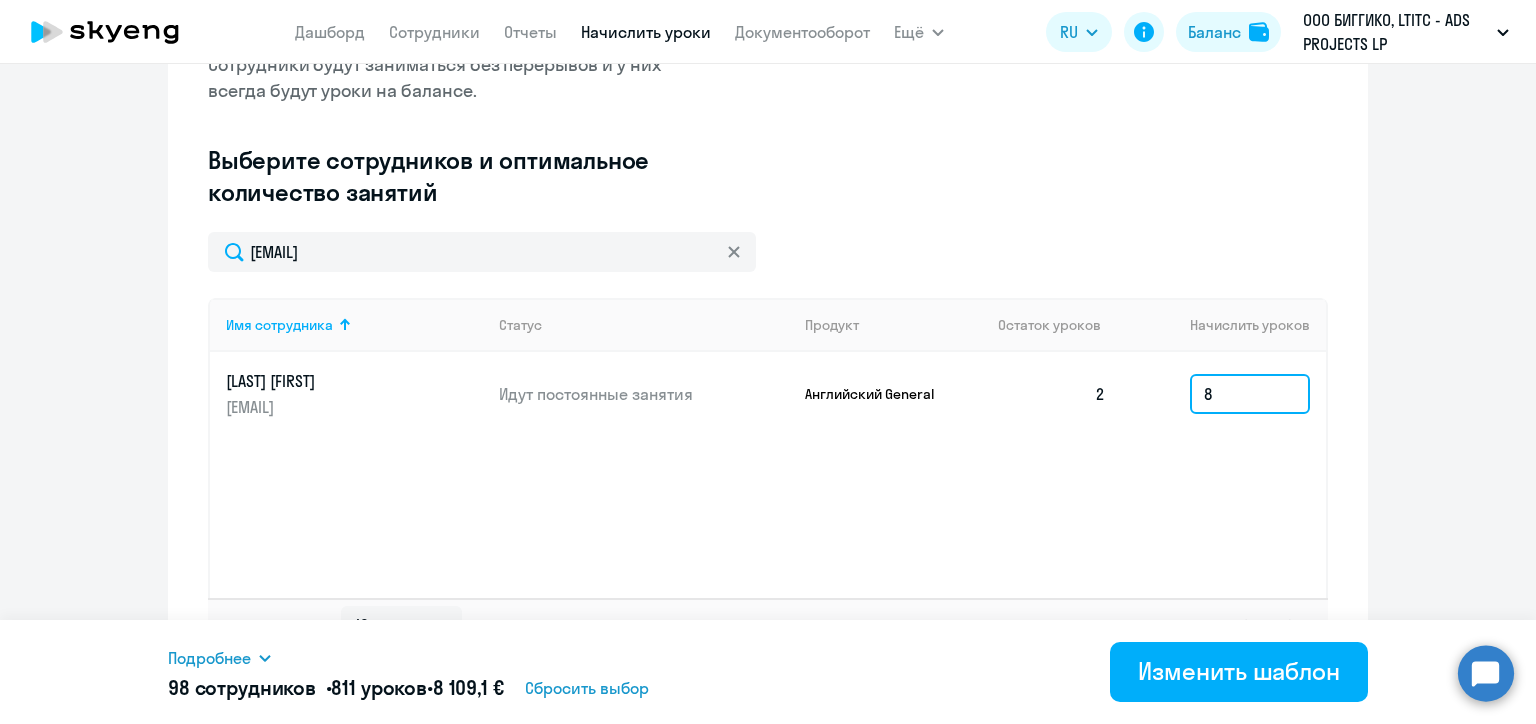 type on "8" 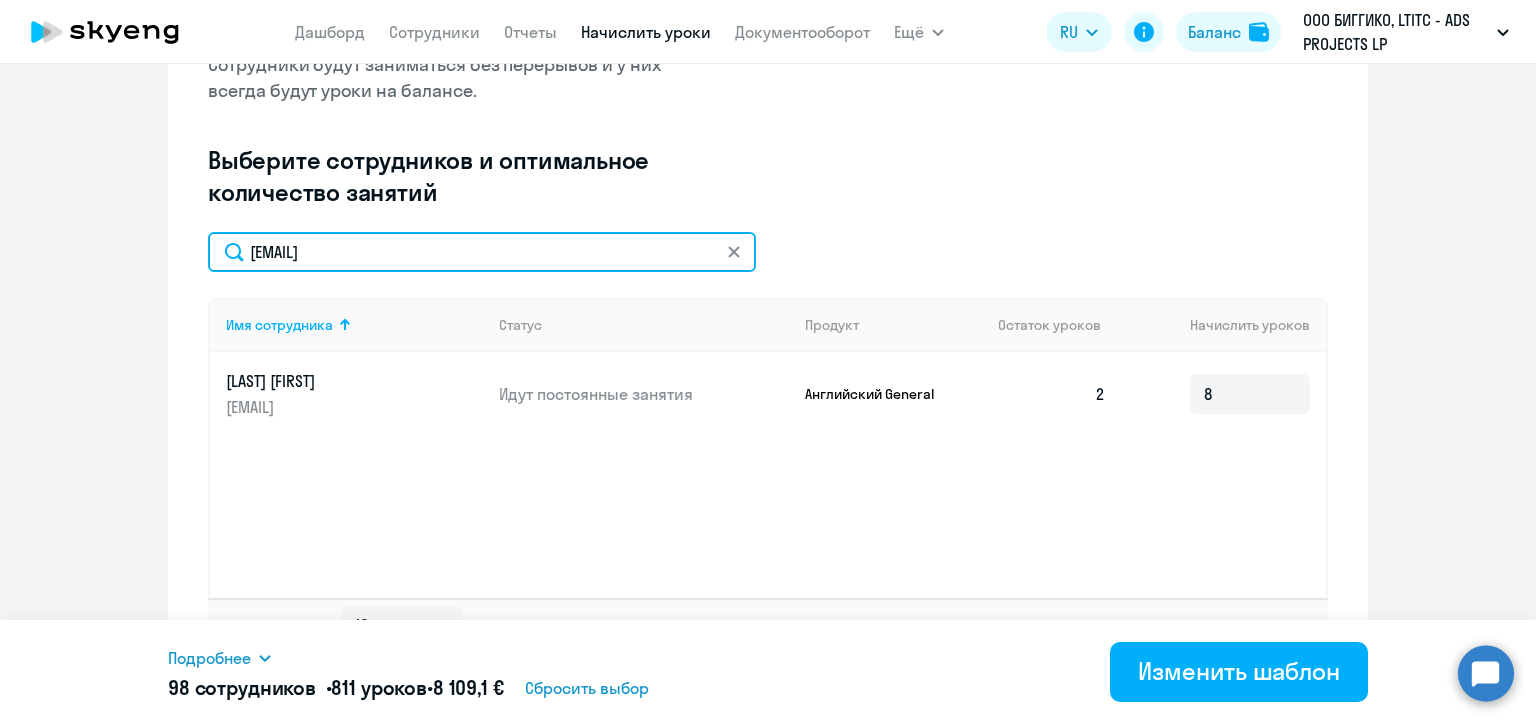 click on "mikhail.chaponis@alreadymedia.com" 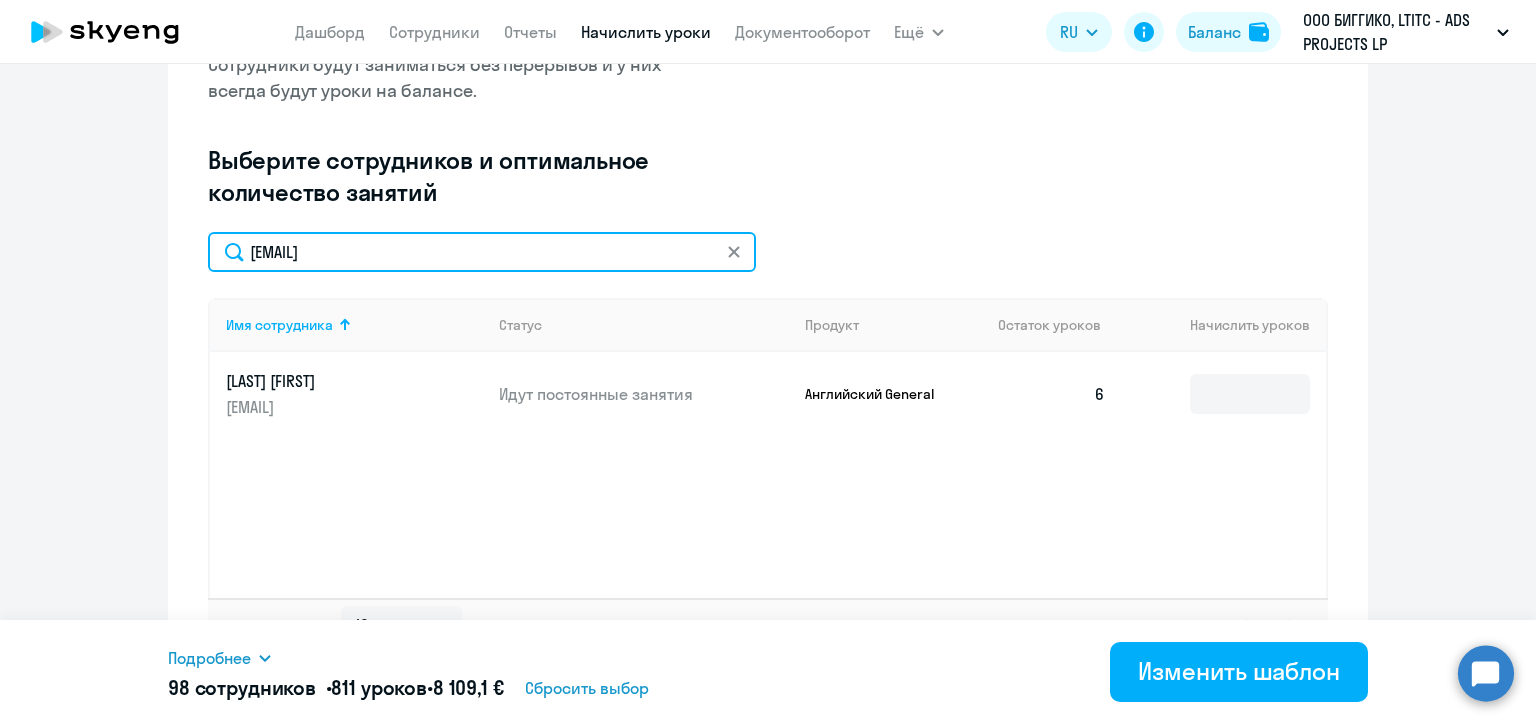 type on "illia.danilchyk@alreadymedia.com" 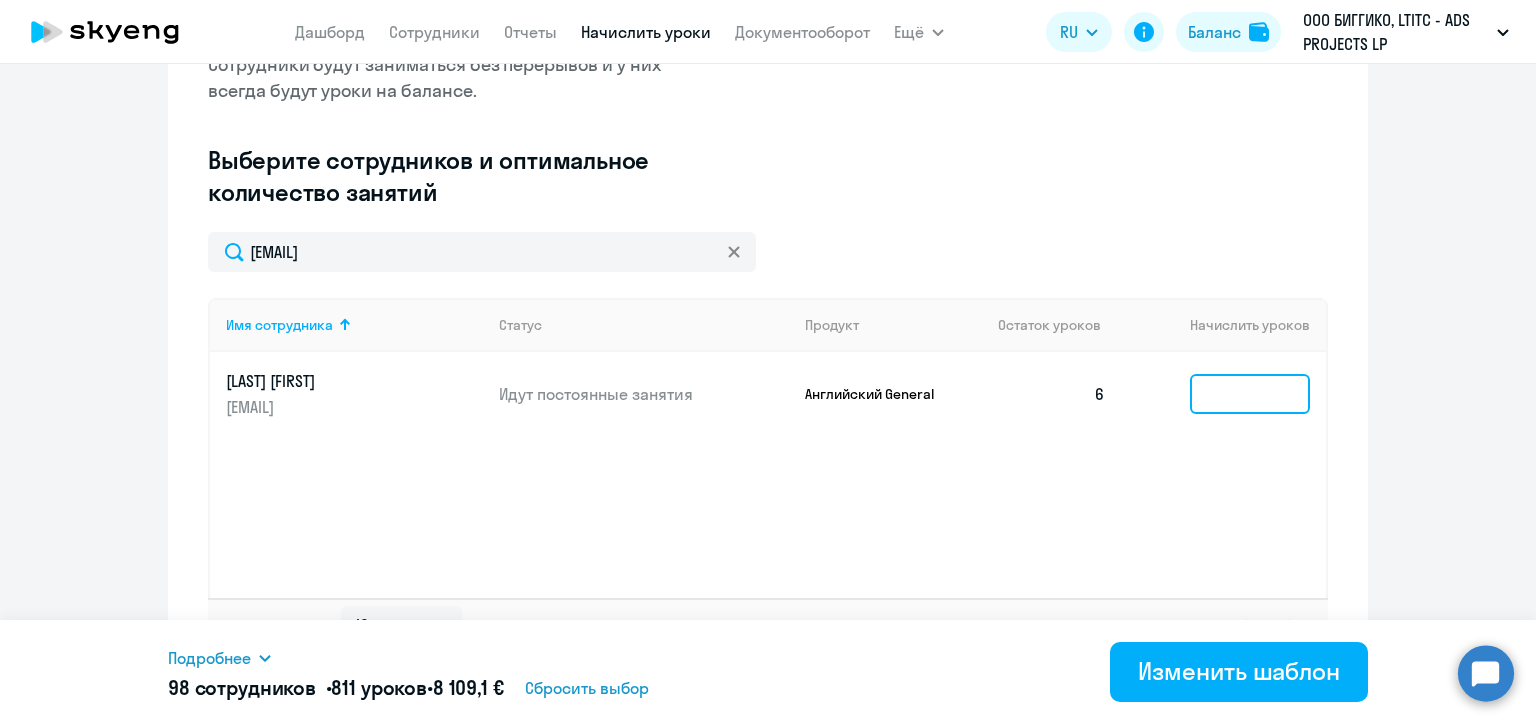 click 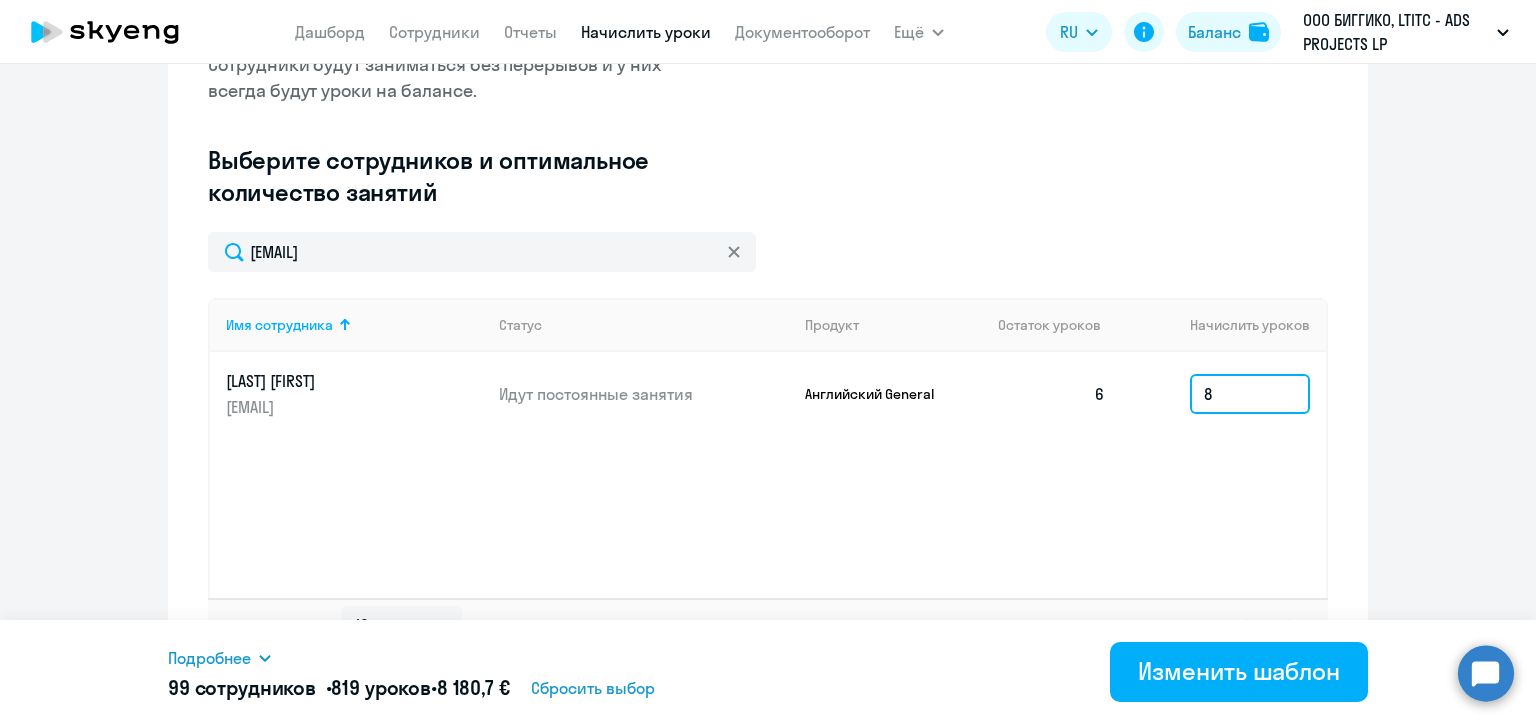 type on "8" 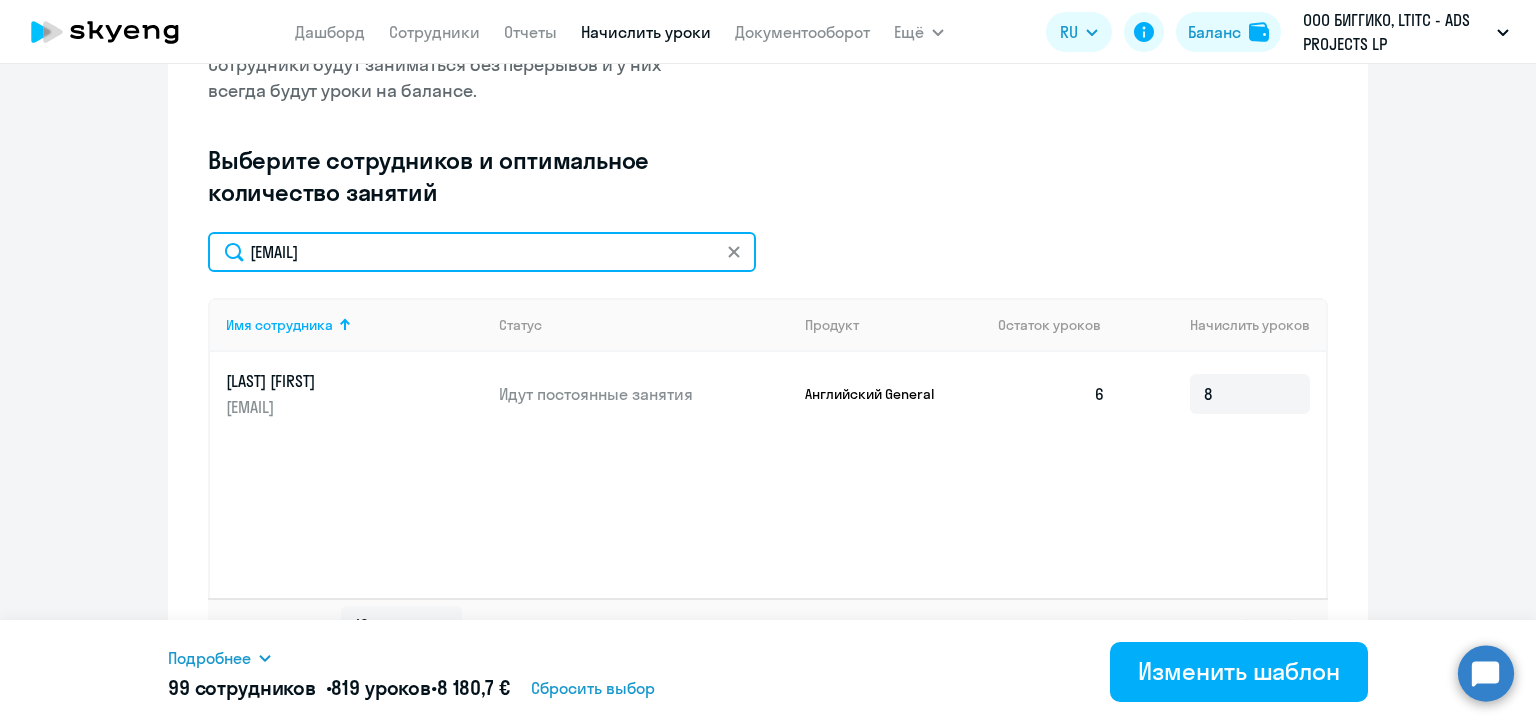 click on "illia.danilchyk@alreadymedia.com" 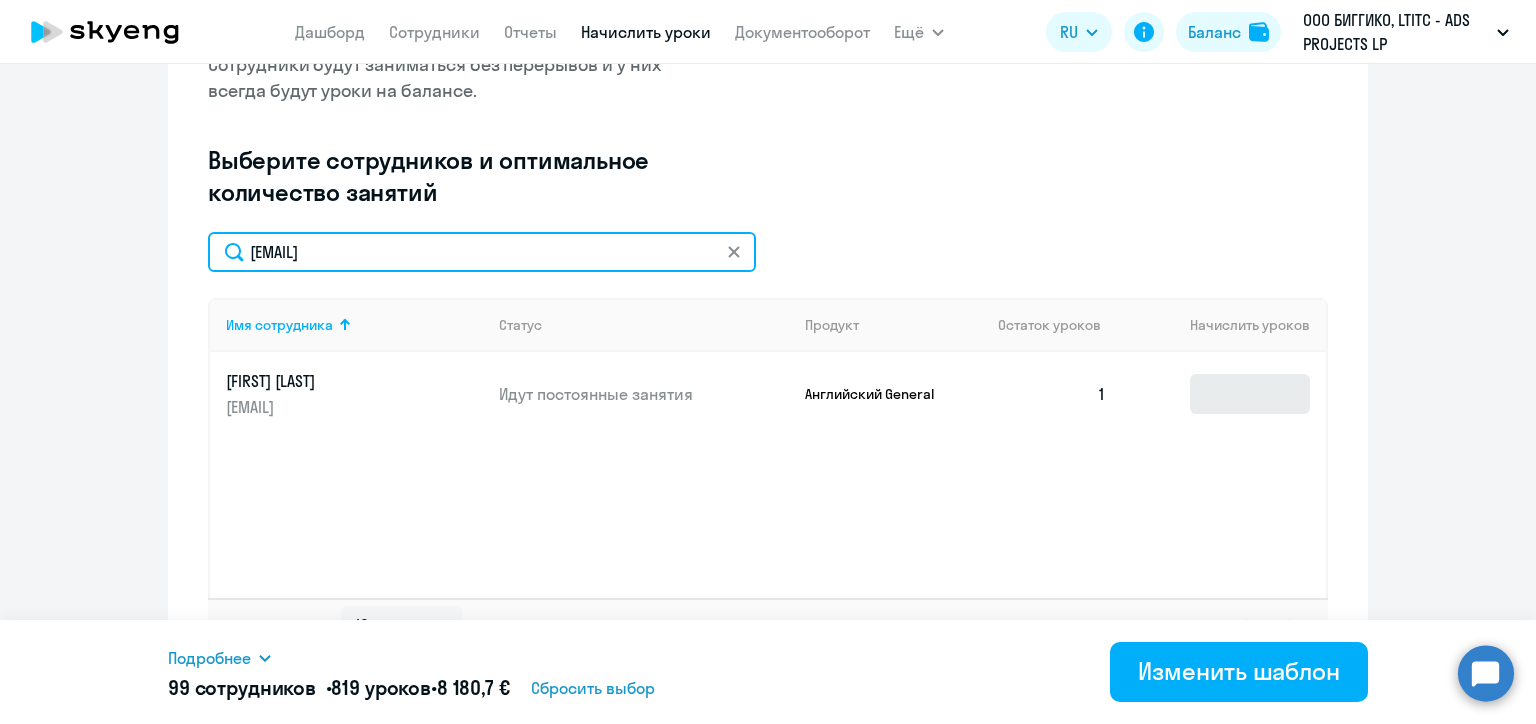 type on "anastasiya.lihatsiuk@alreadymedia.com" 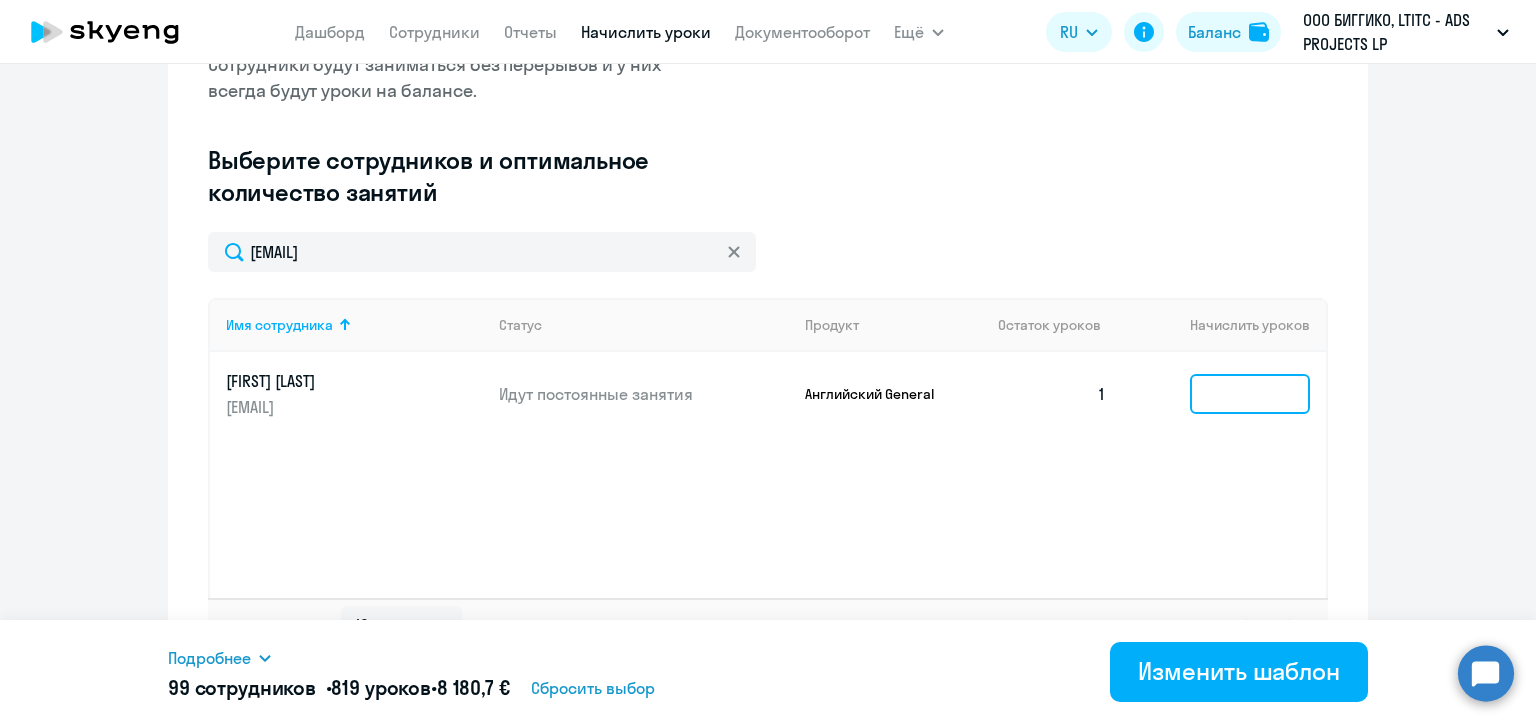click 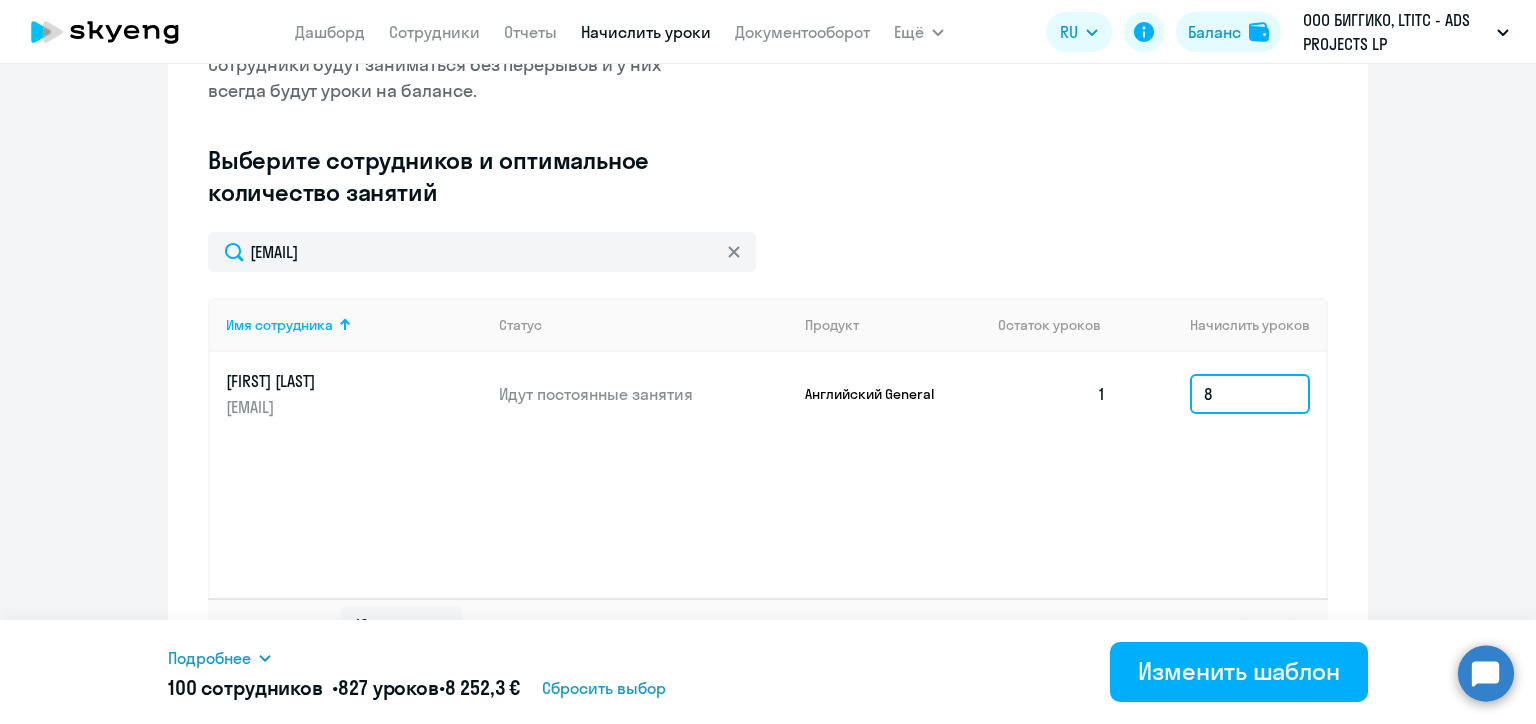 type on "8" 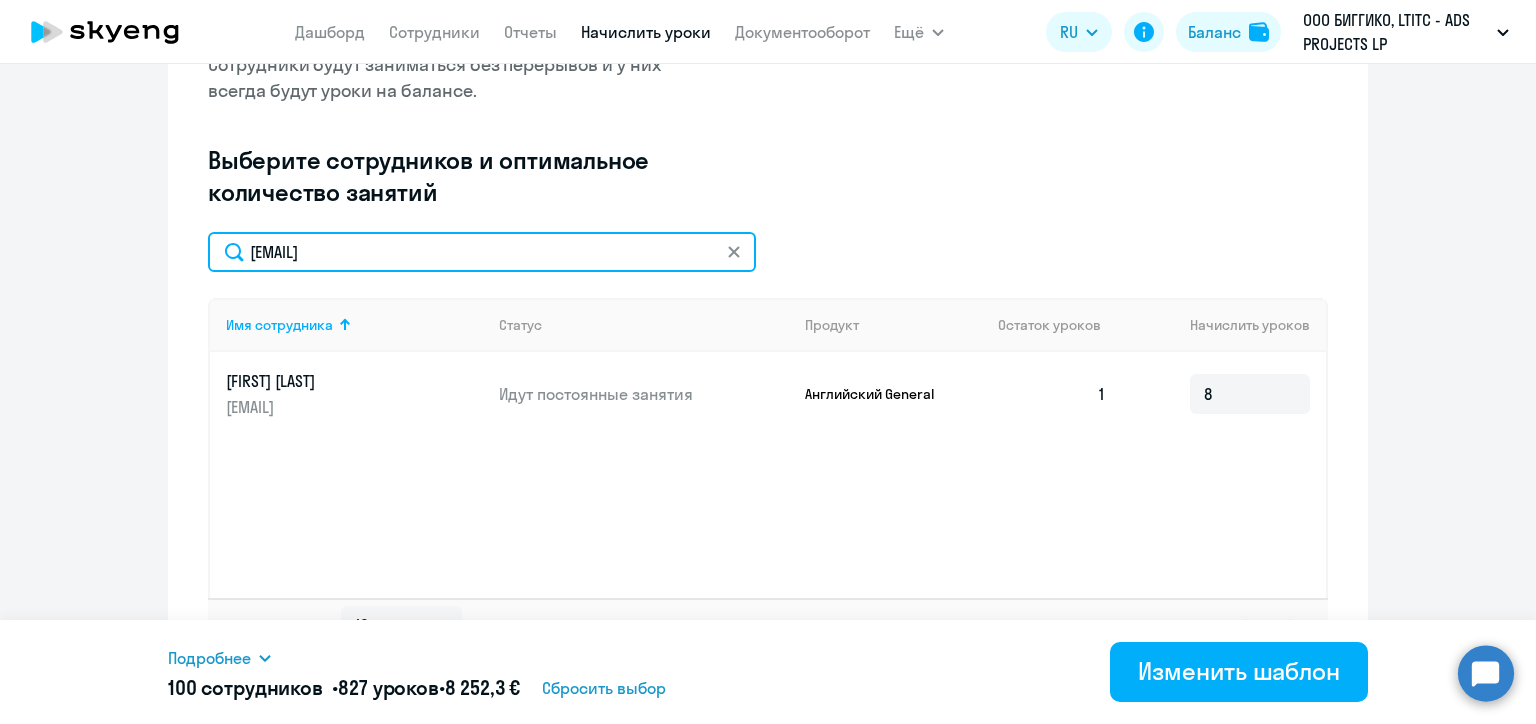 click on "anastasiya.lihatsiuk@alreadymedia.com" 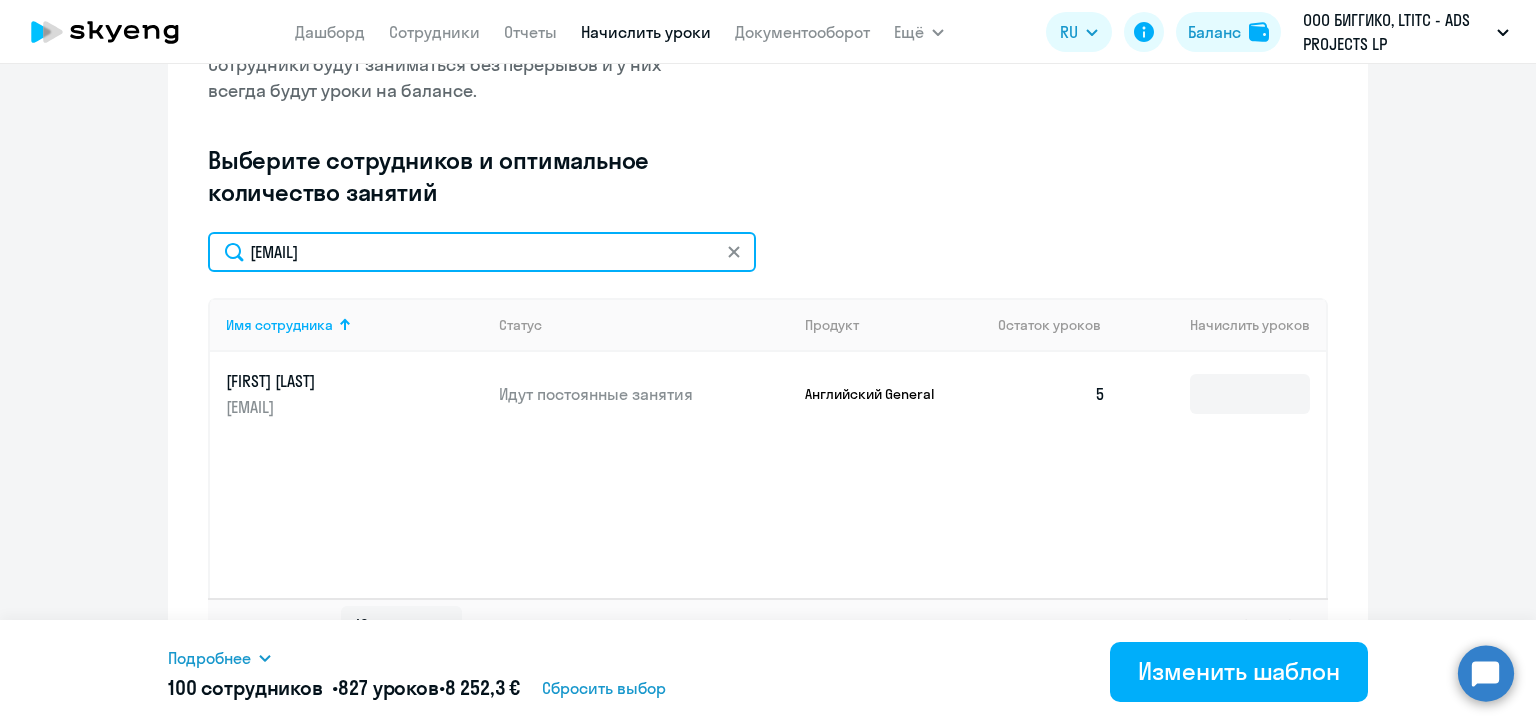 type on "lizaveta.durko@alreadymedia.com" 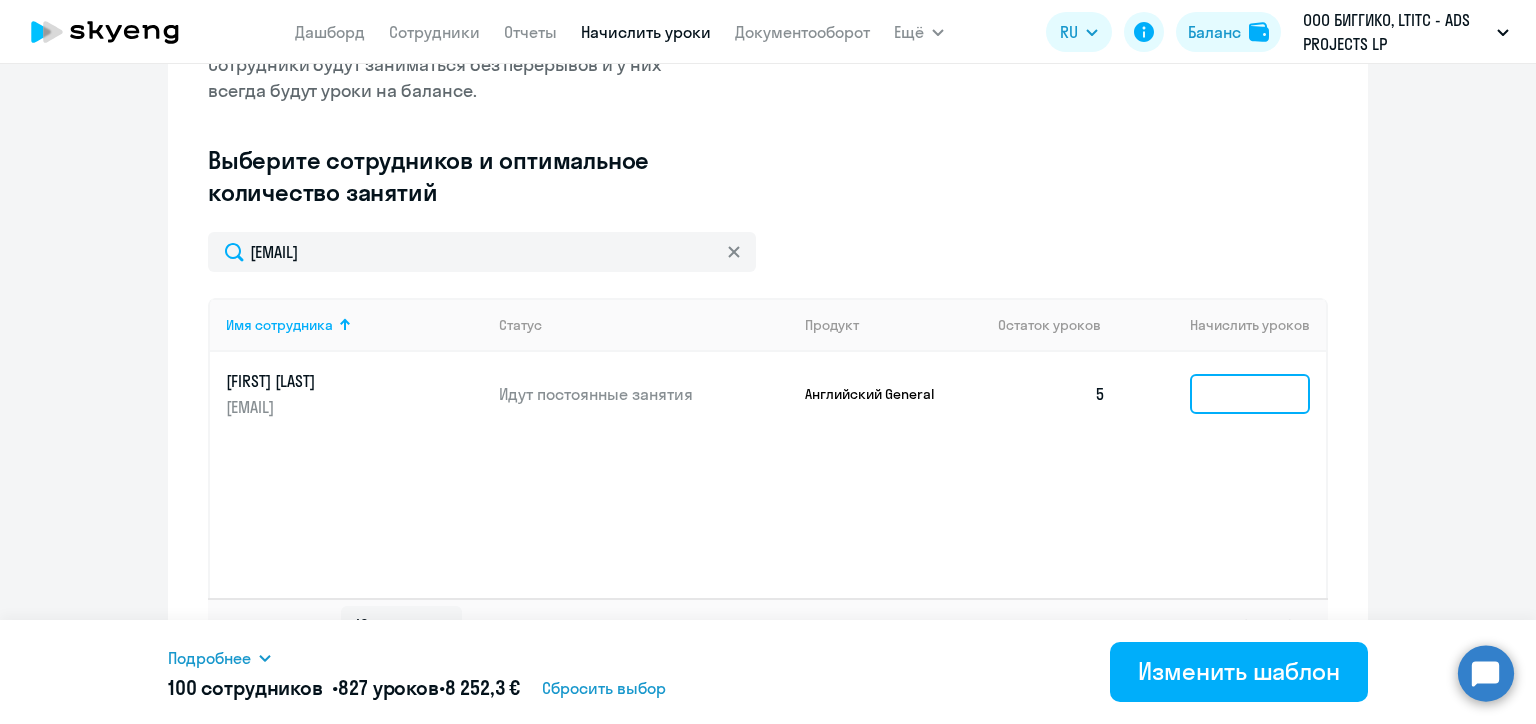 click 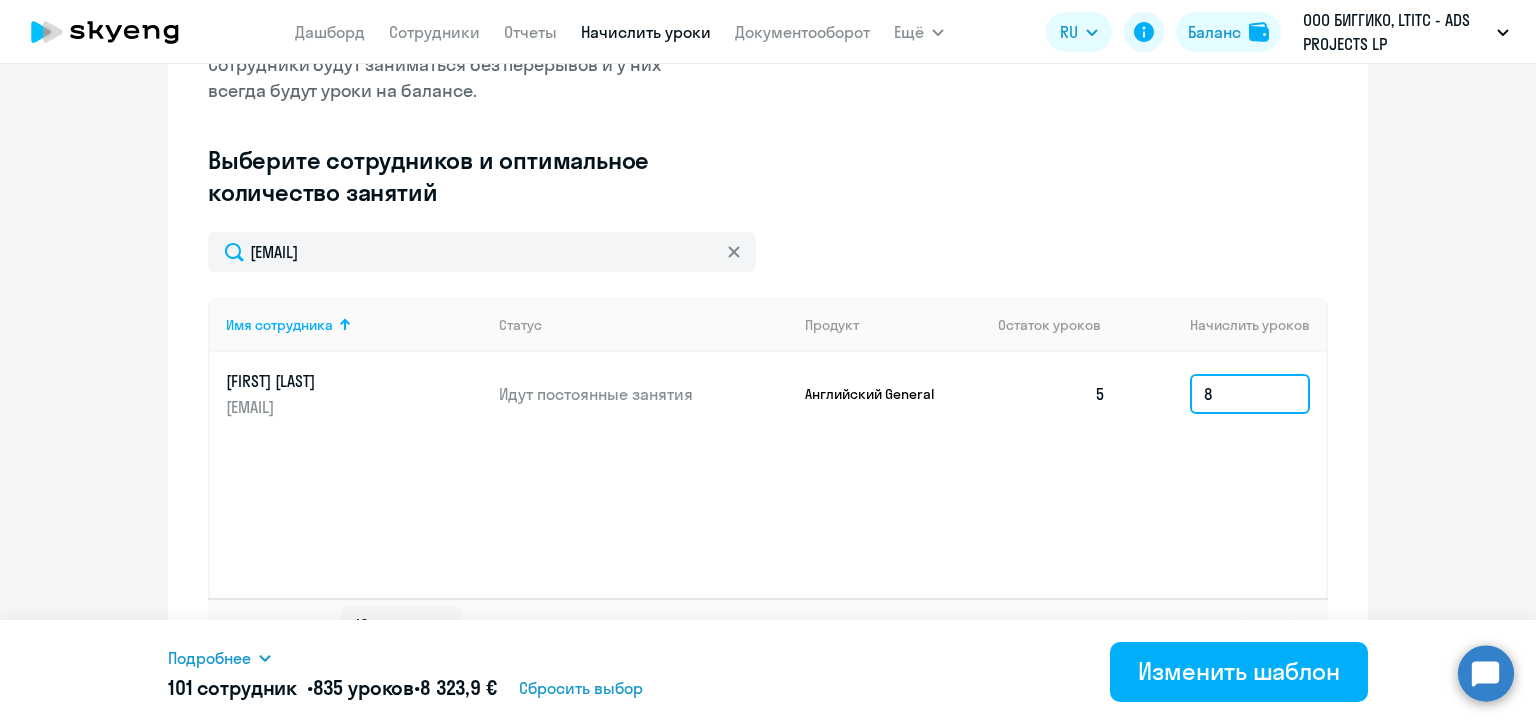 type on "8" 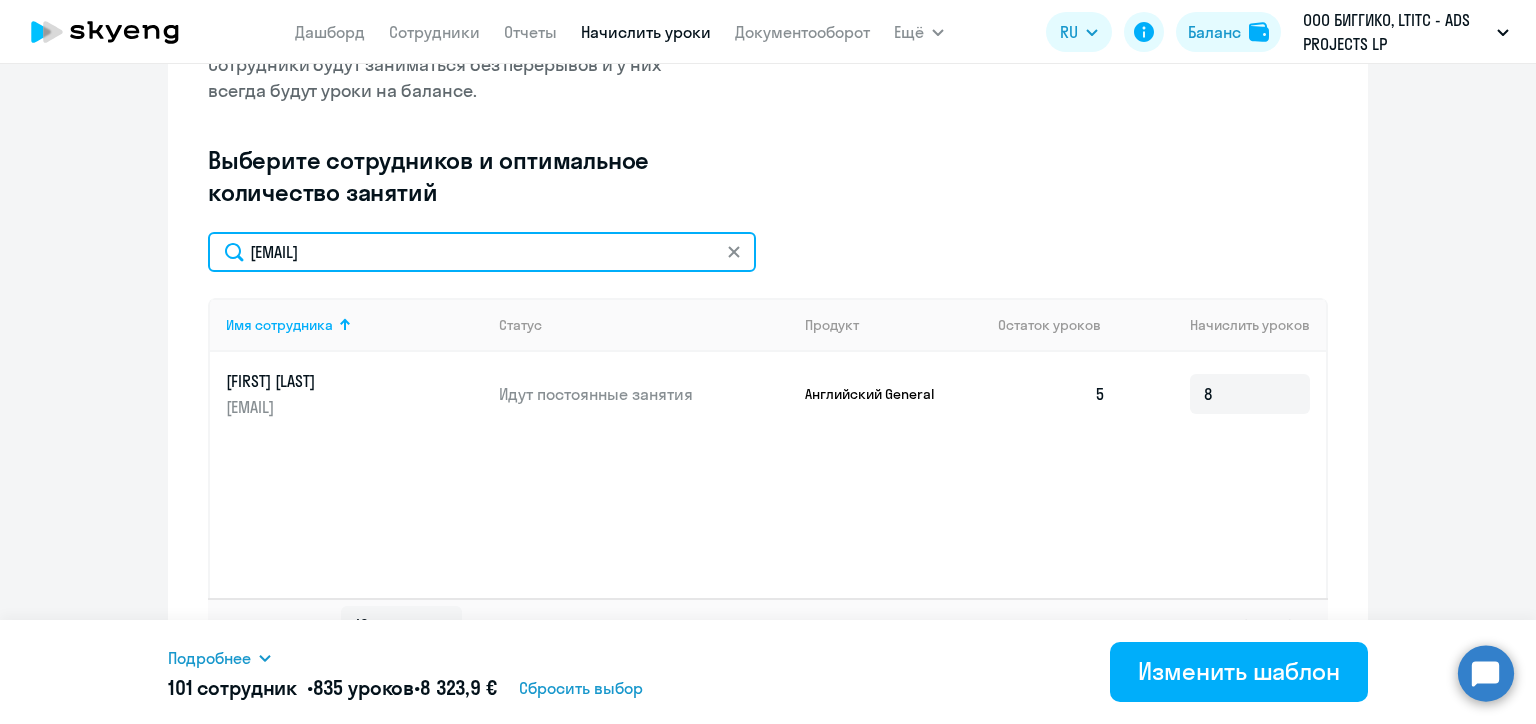 click on "lizaveta.durko@alreadymedia.com" 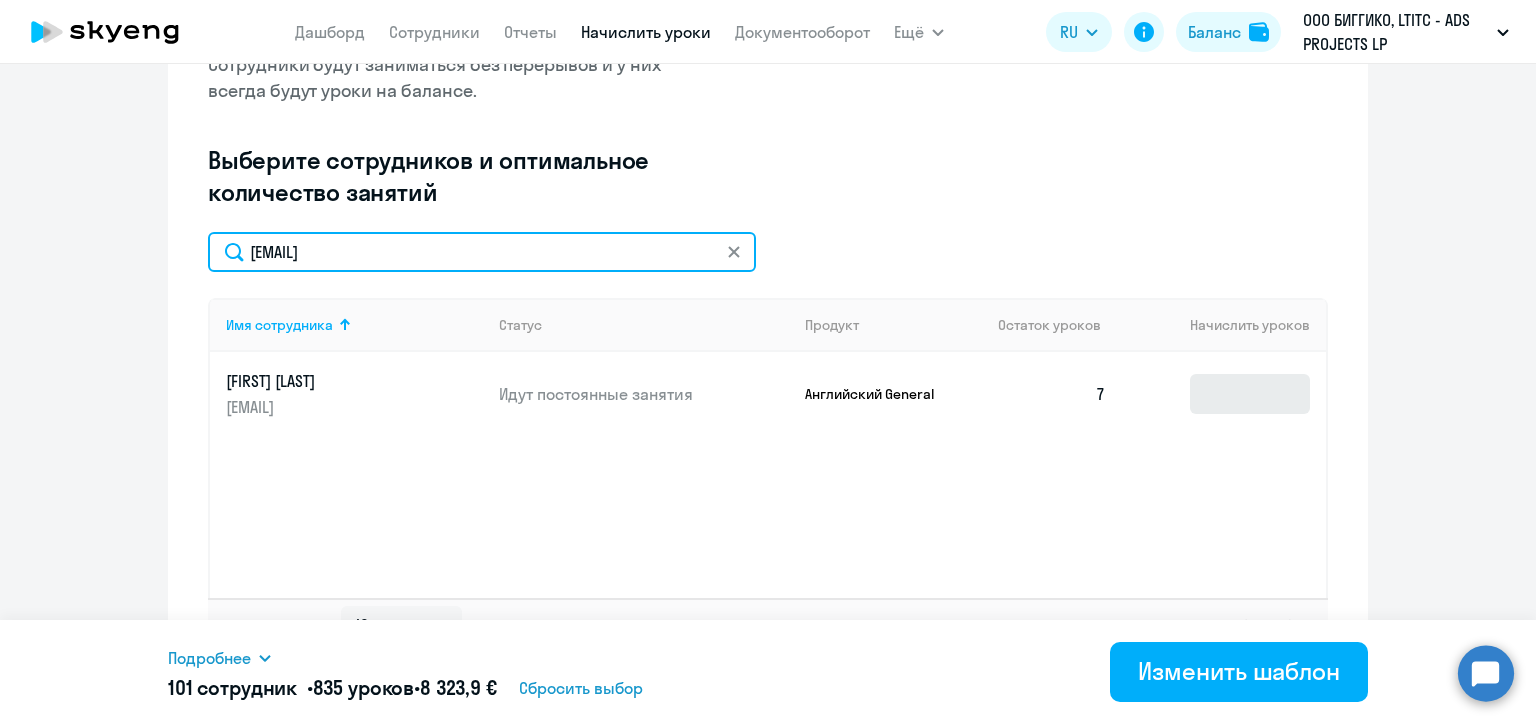 type on "lizaveta.usava@alreadymedia.com" 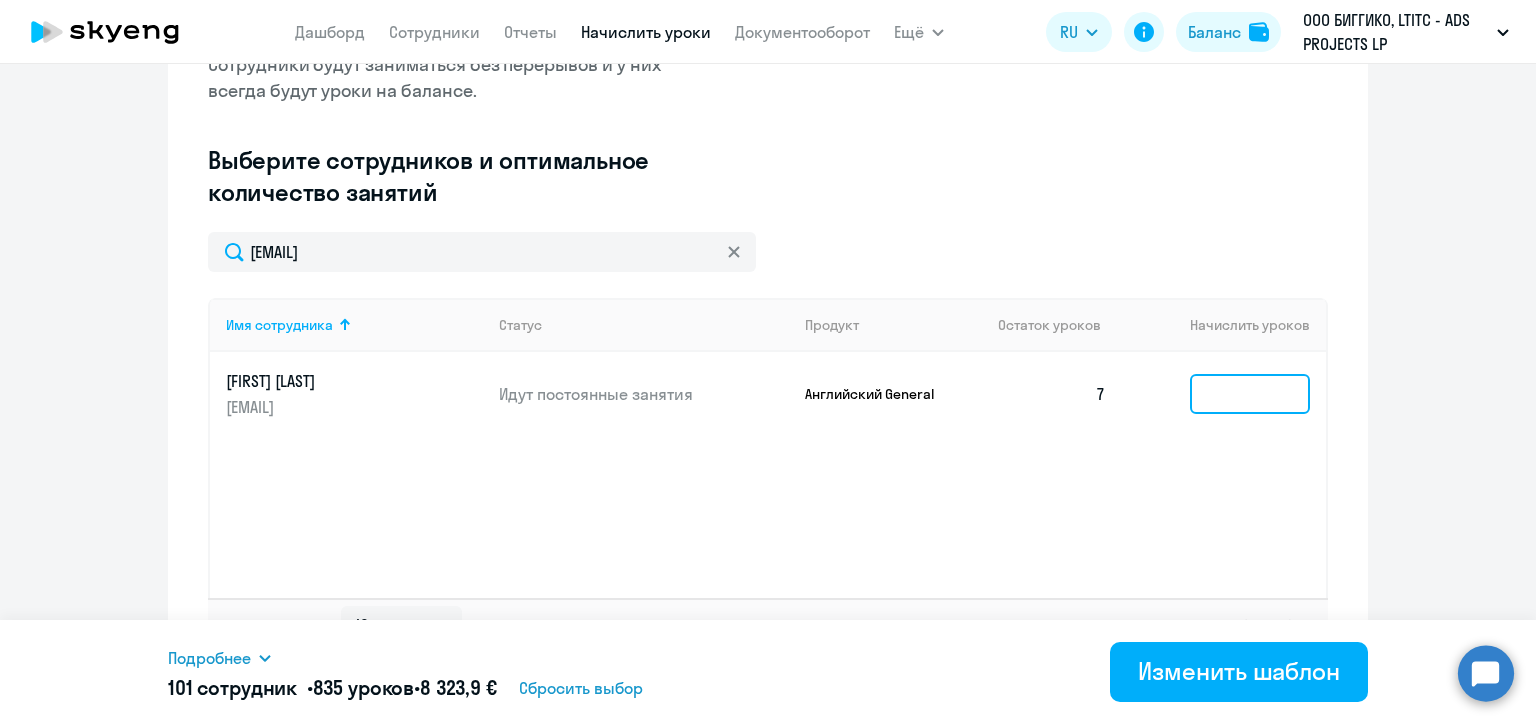 click 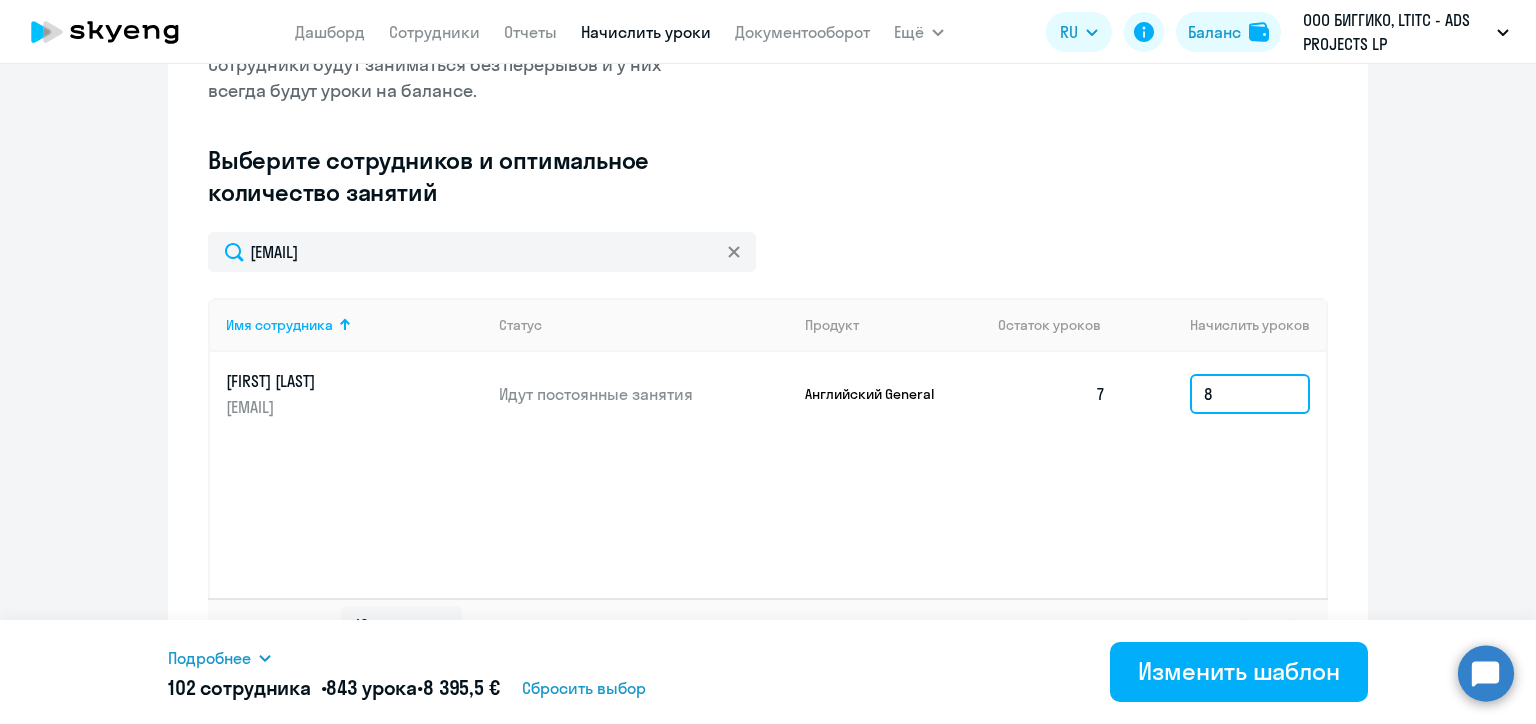type on "8" 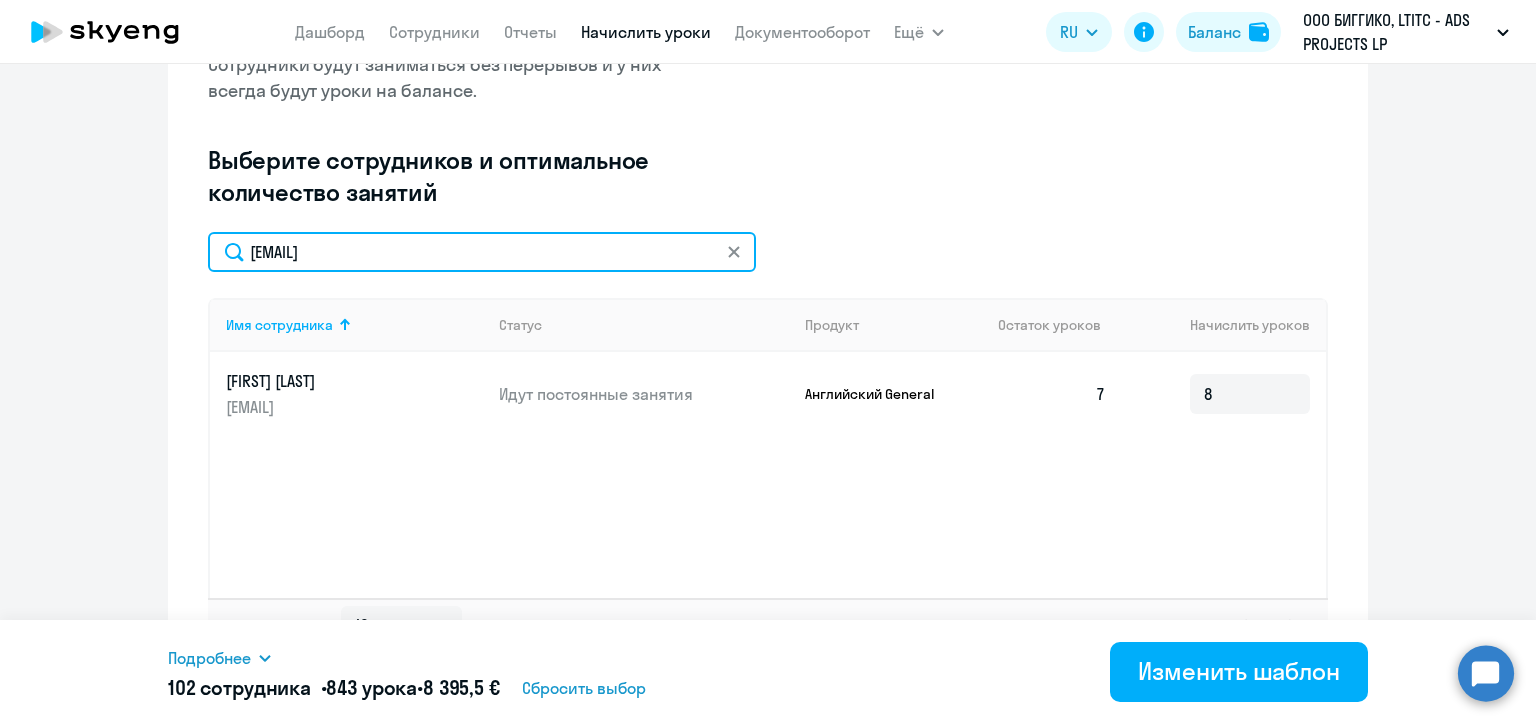 click on "lizaveta.usava@alreadymedia.com" 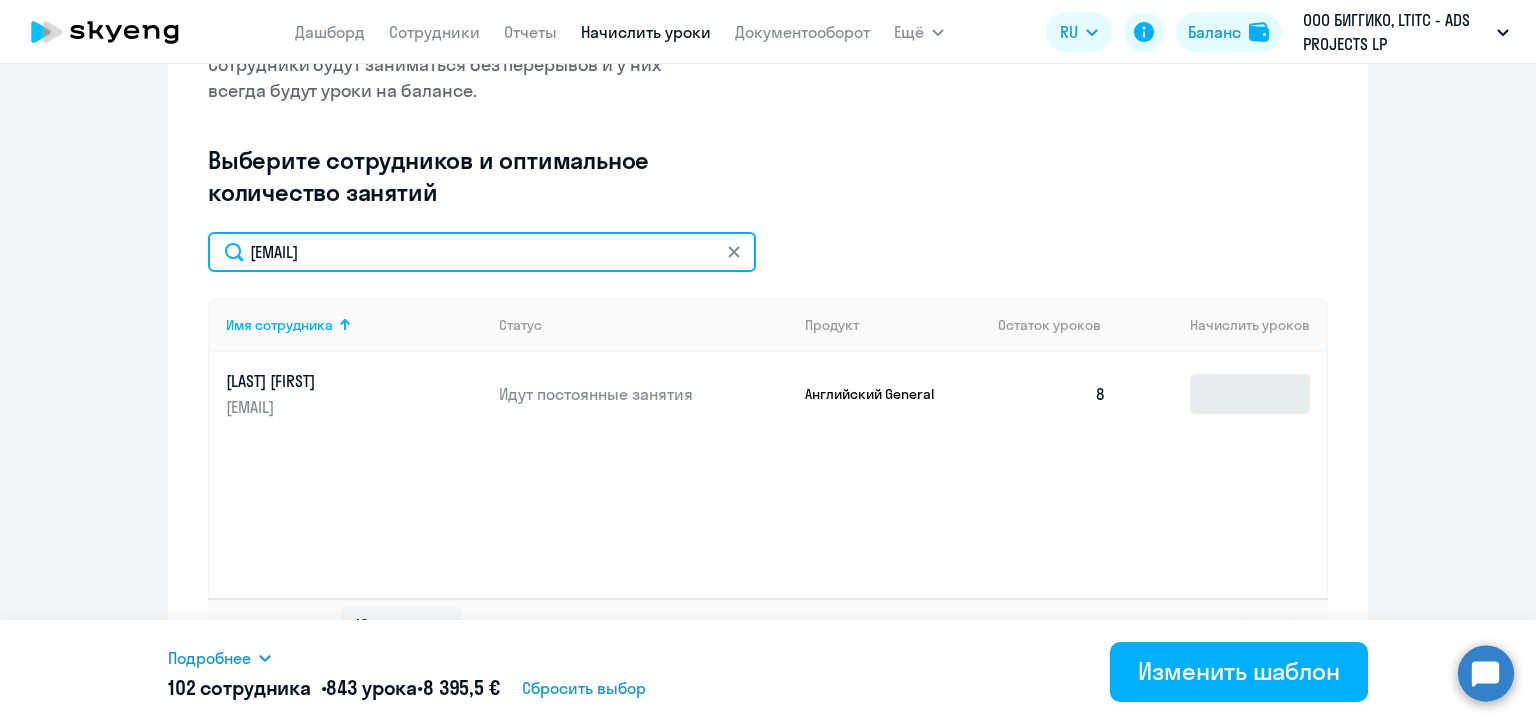 type on "alena.rak@alreadymedia.com" 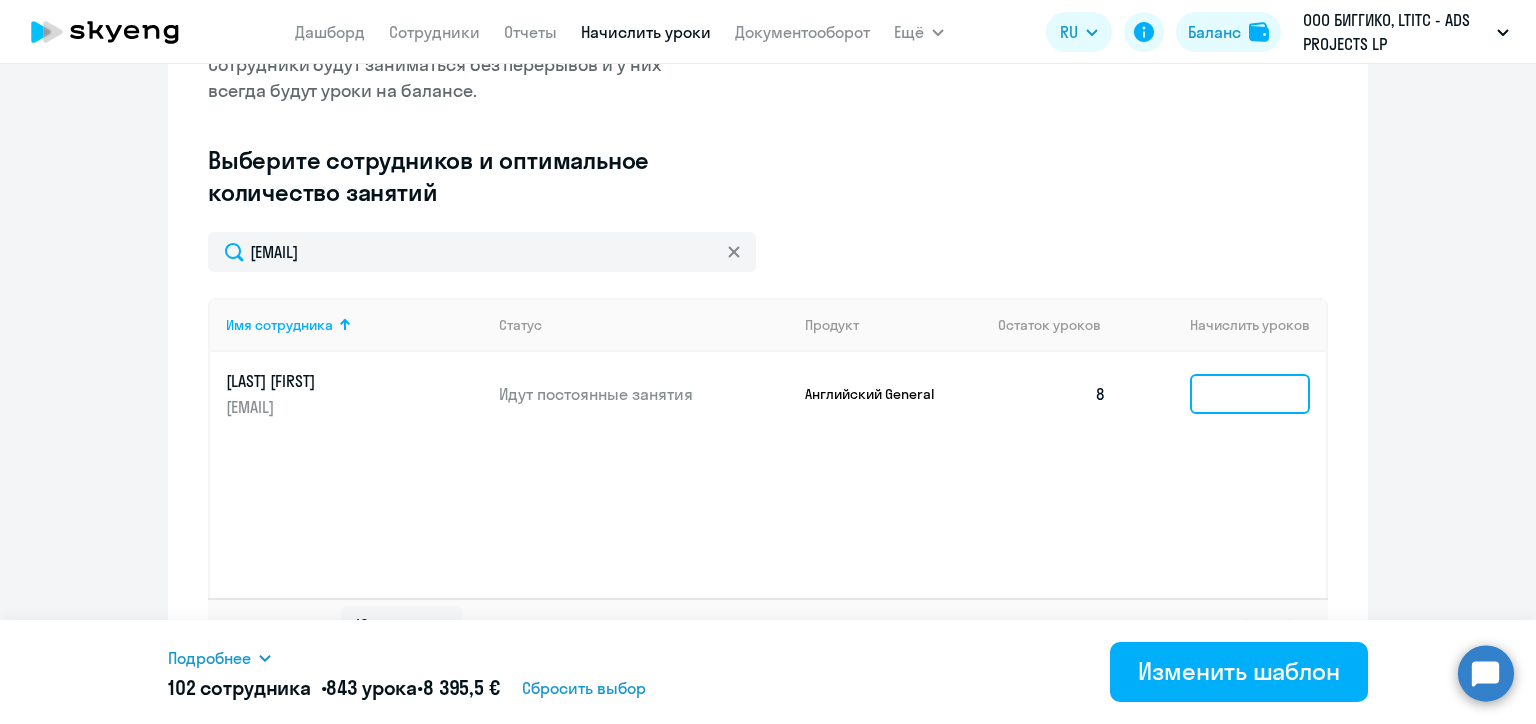 click 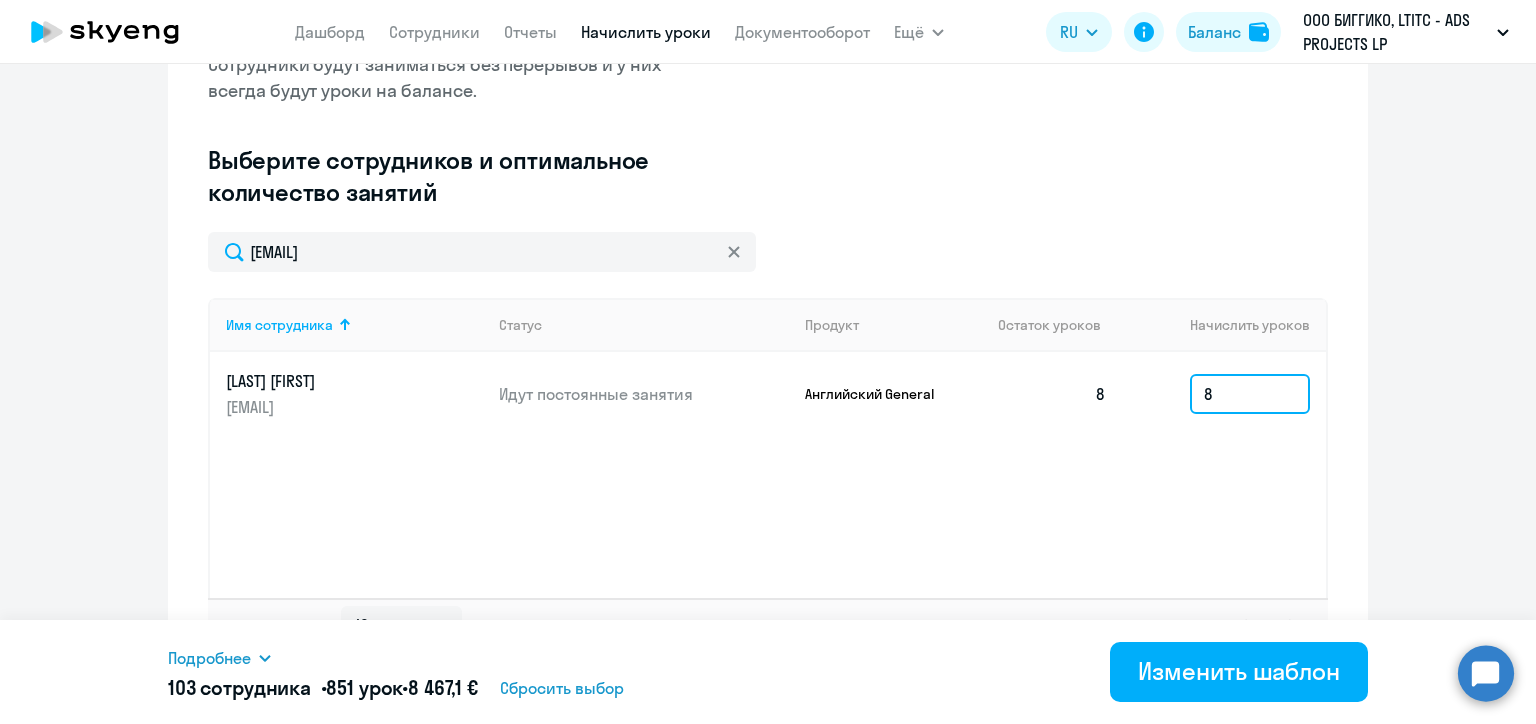 type on "8" 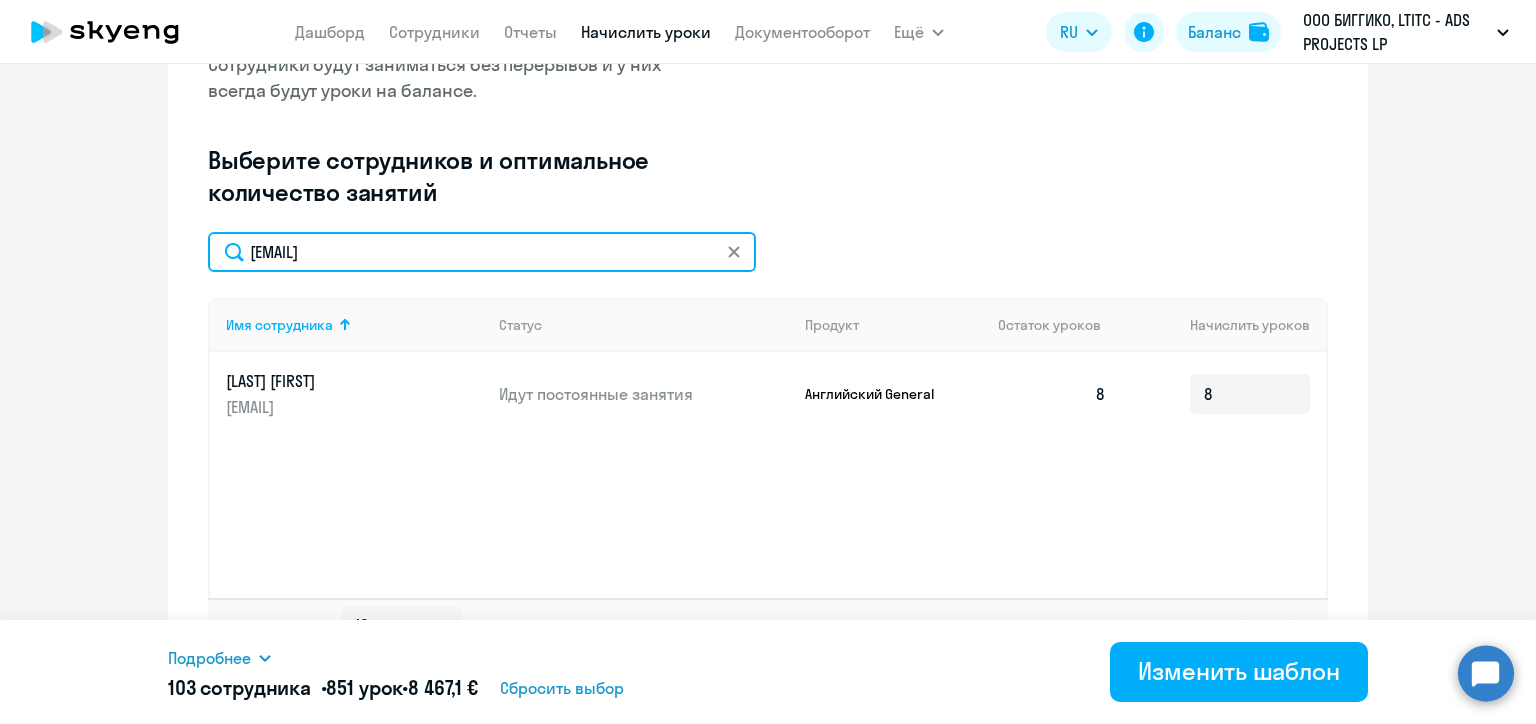 click on "alena.rak@alreadymedia.com" 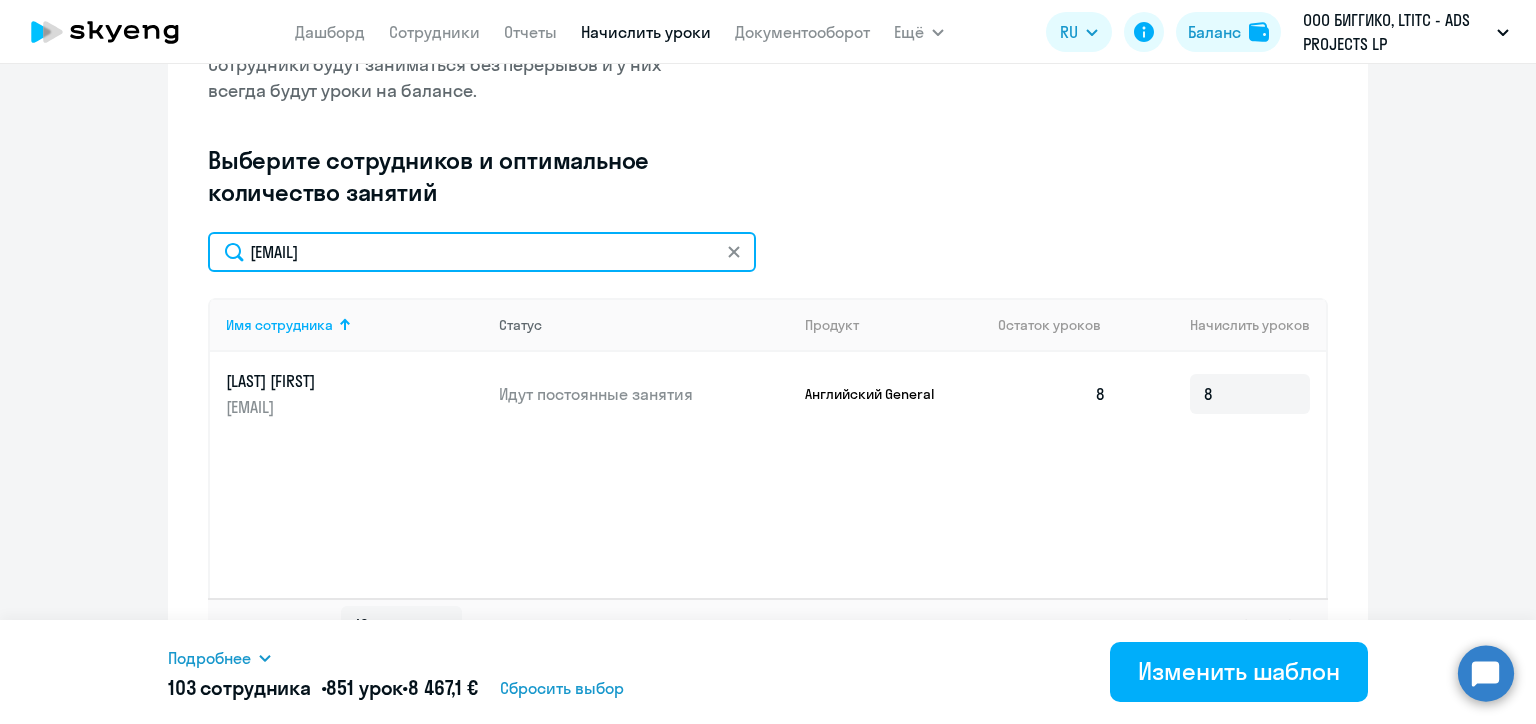 paste on "nastassia.staraverava" 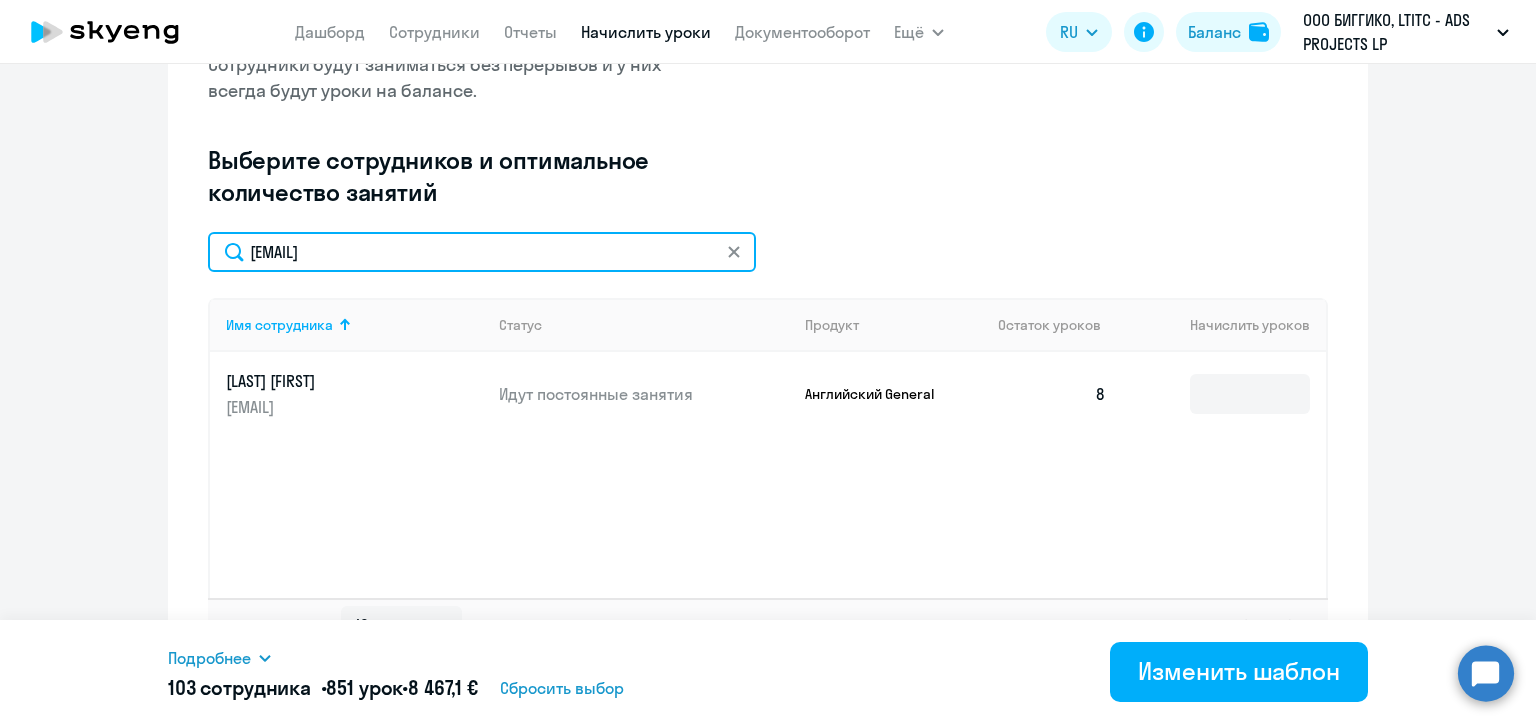 type on "nastassia.staraverava@alreadymedia.com" 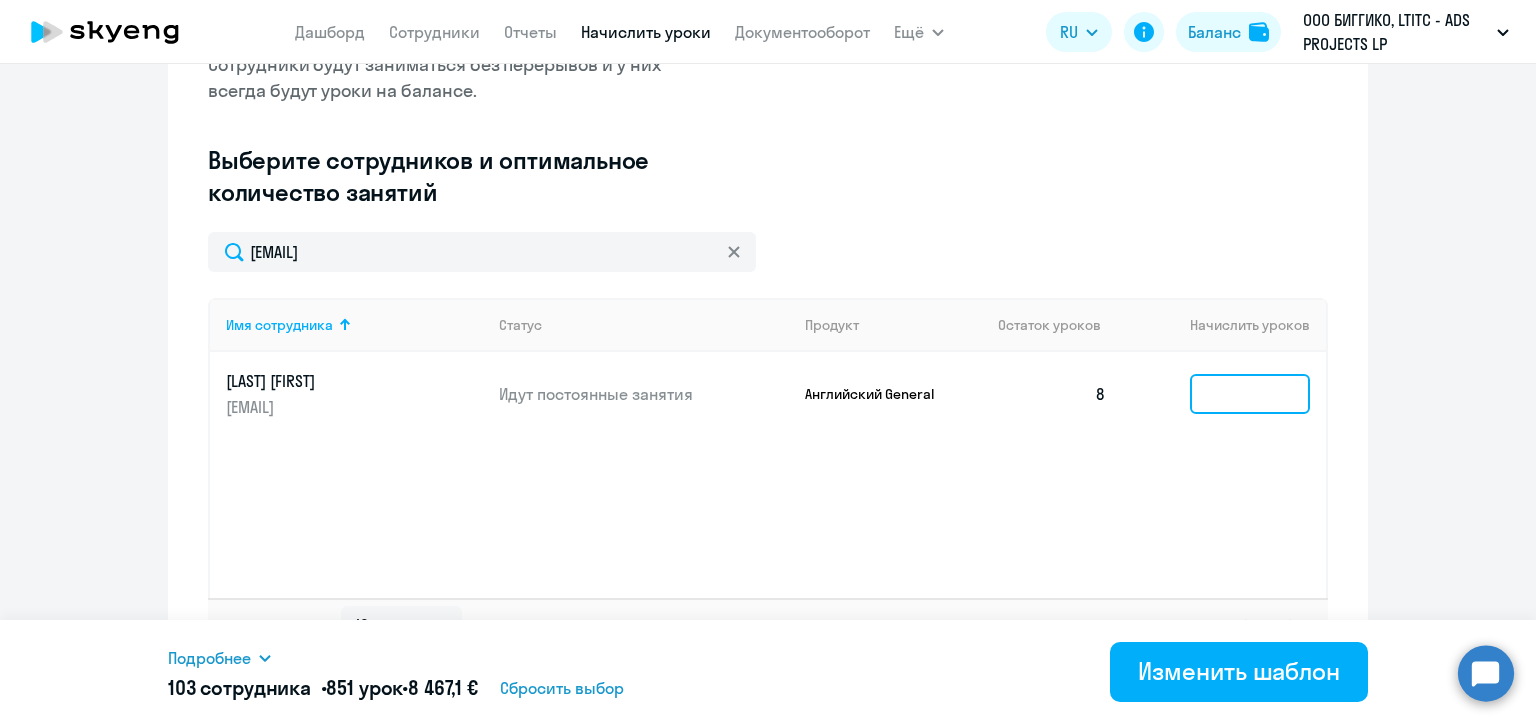 click 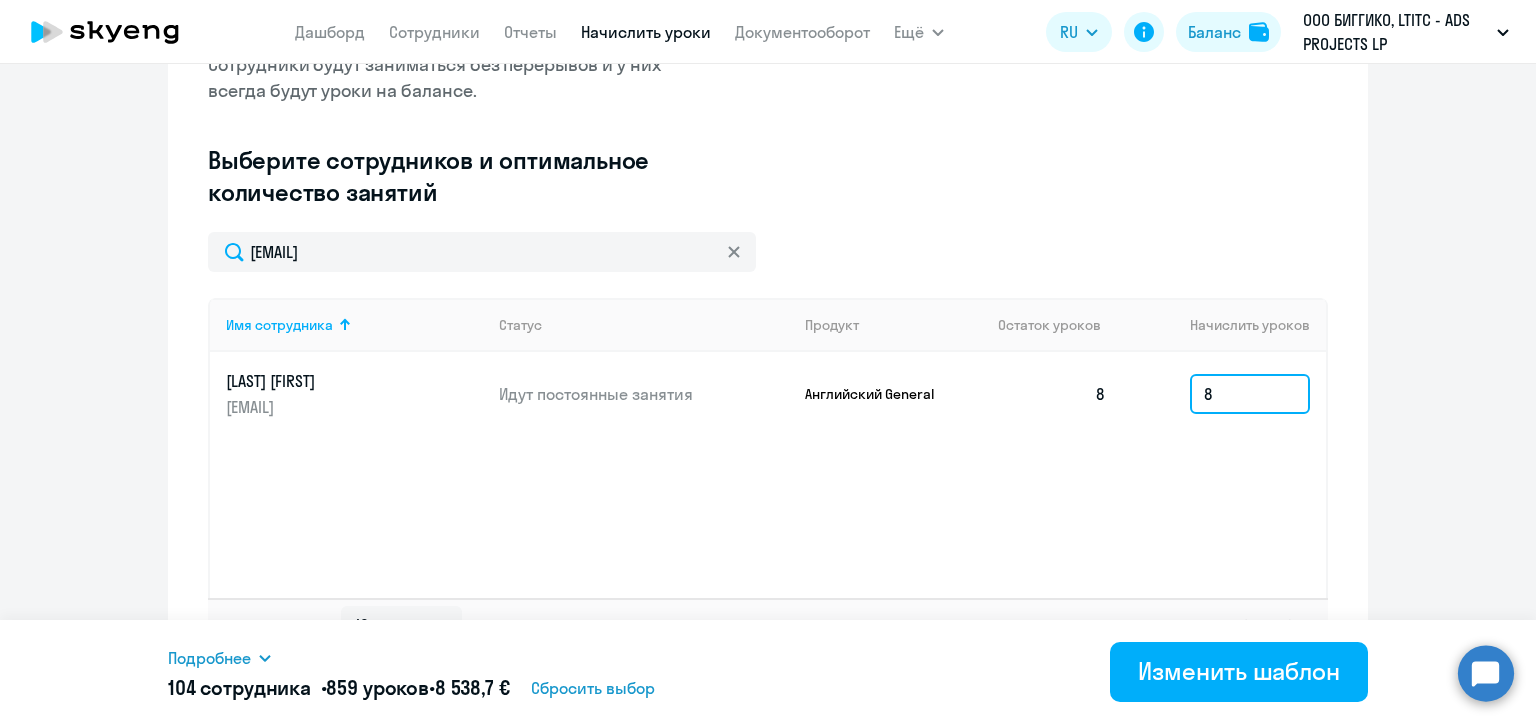 type on "8" 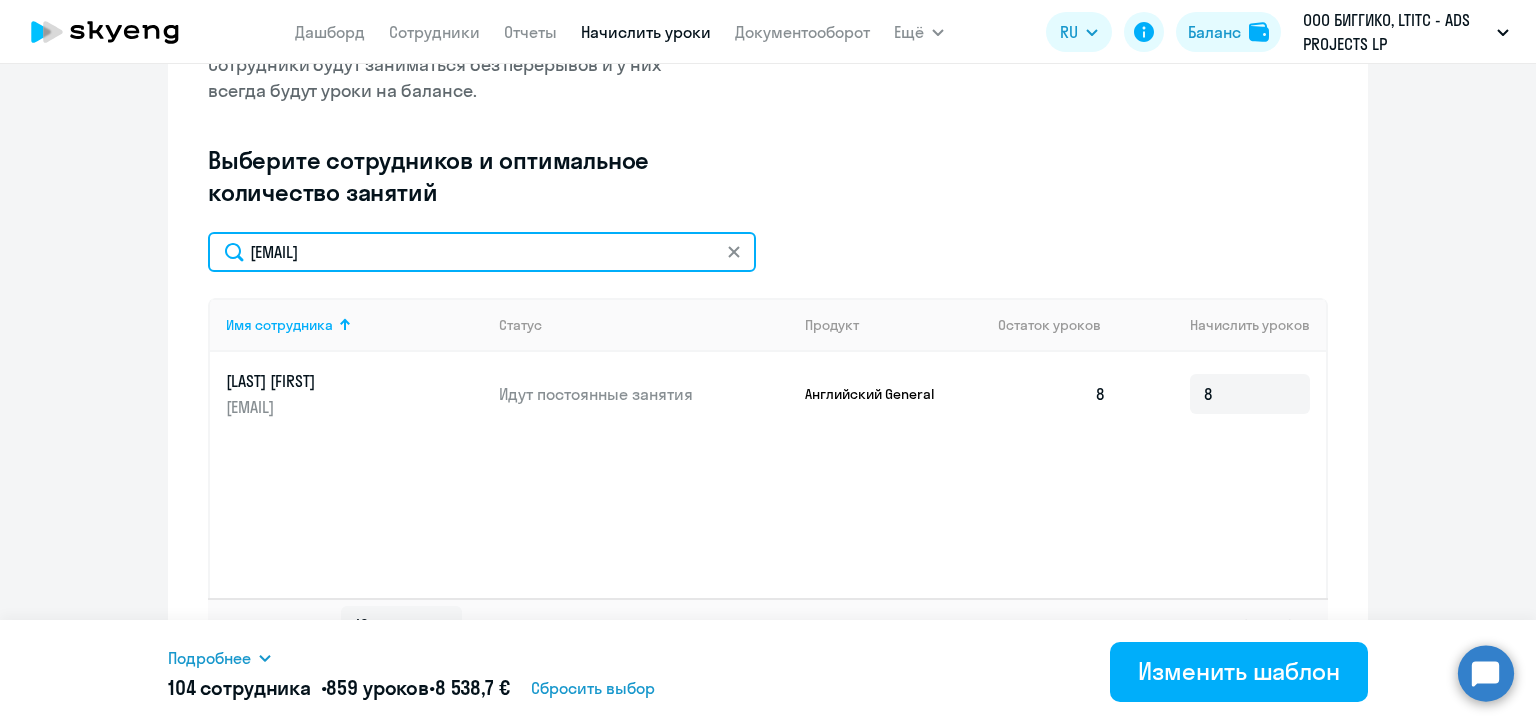 click on "nastassia.staraverava@alreadymedia.com" 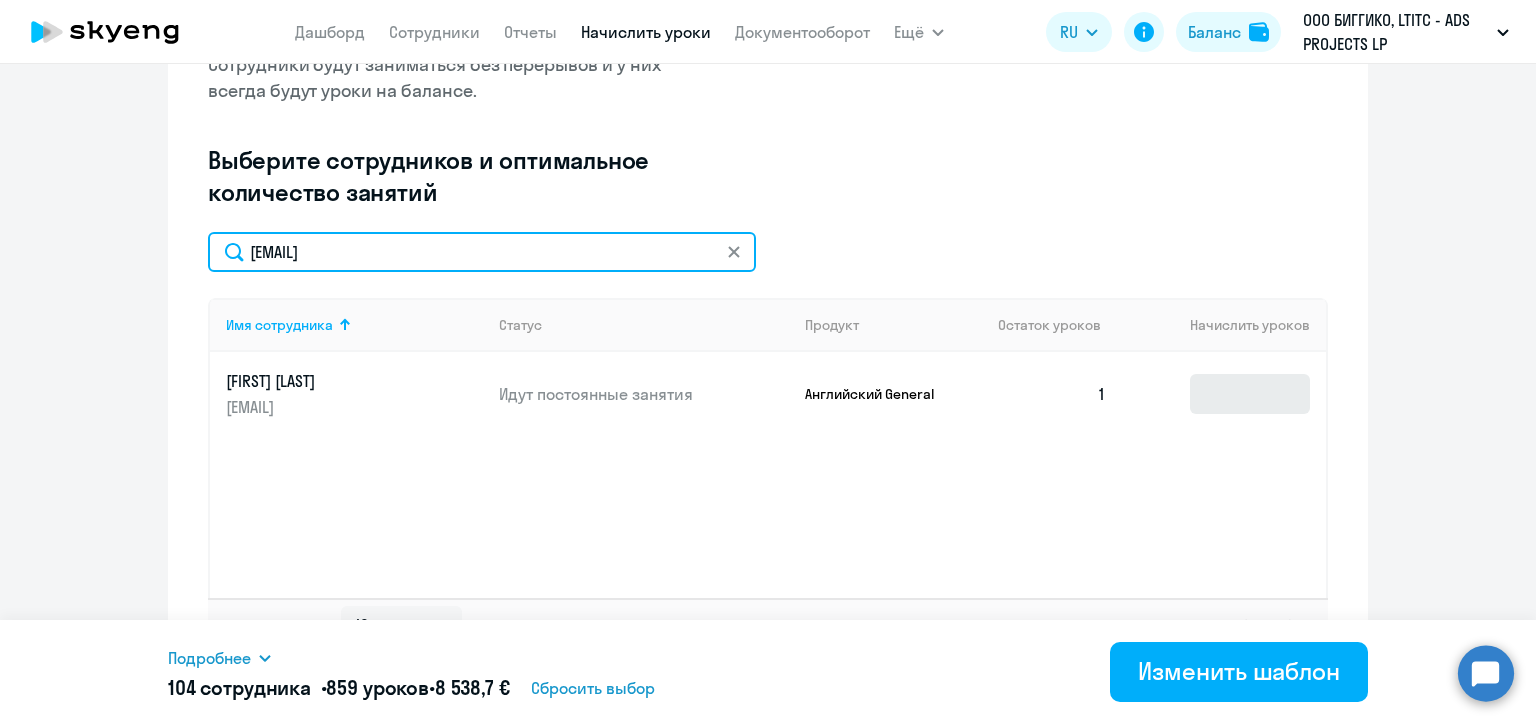 type on "nadzeya.karpei@alreadymedia.com" 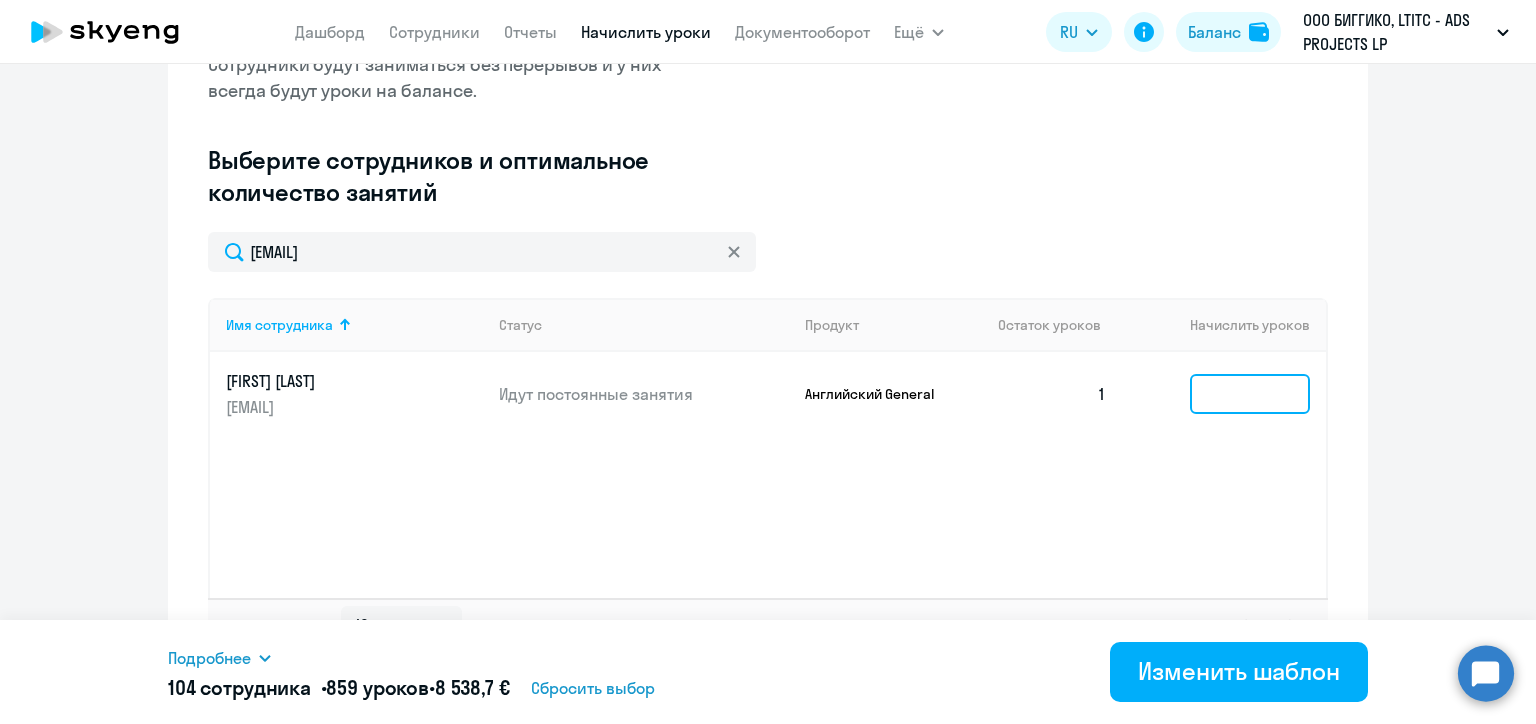 click 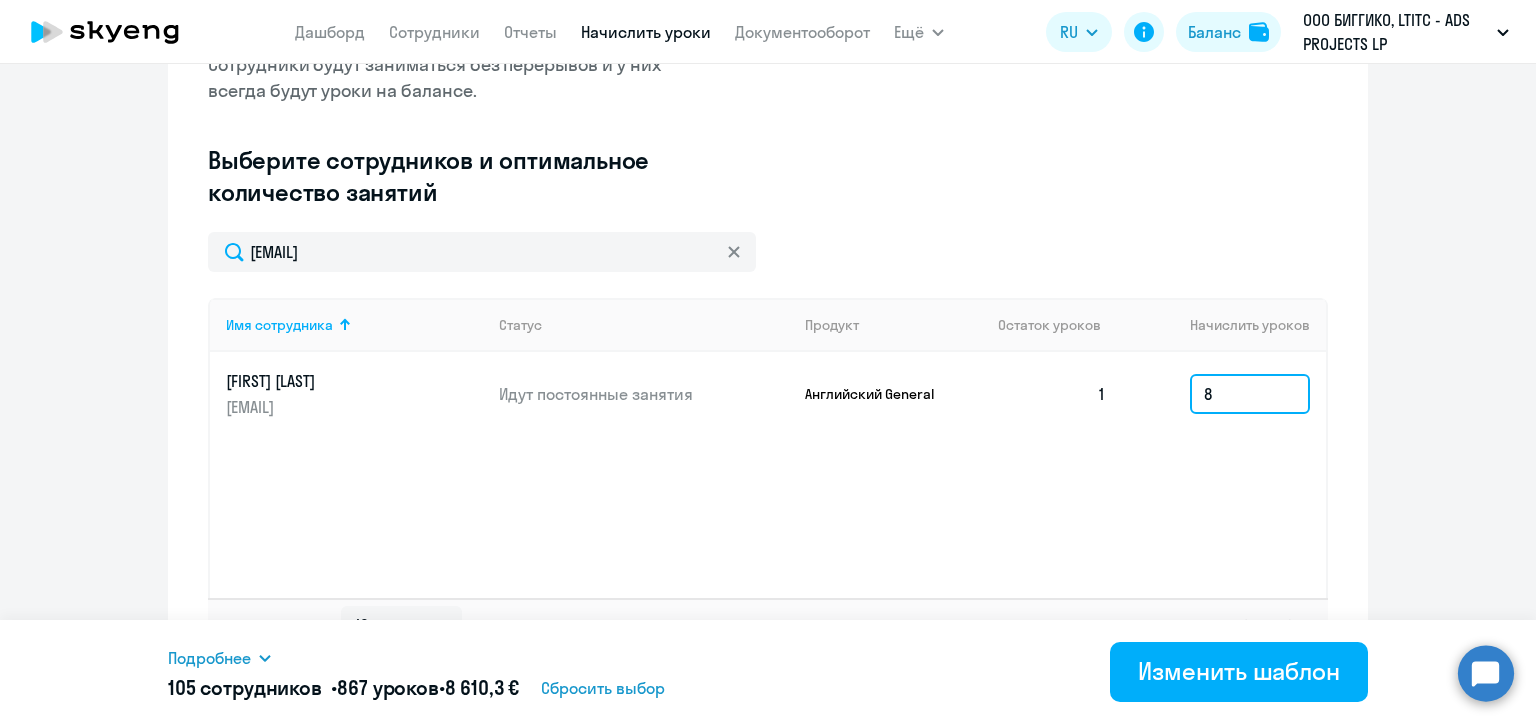 type on "8" 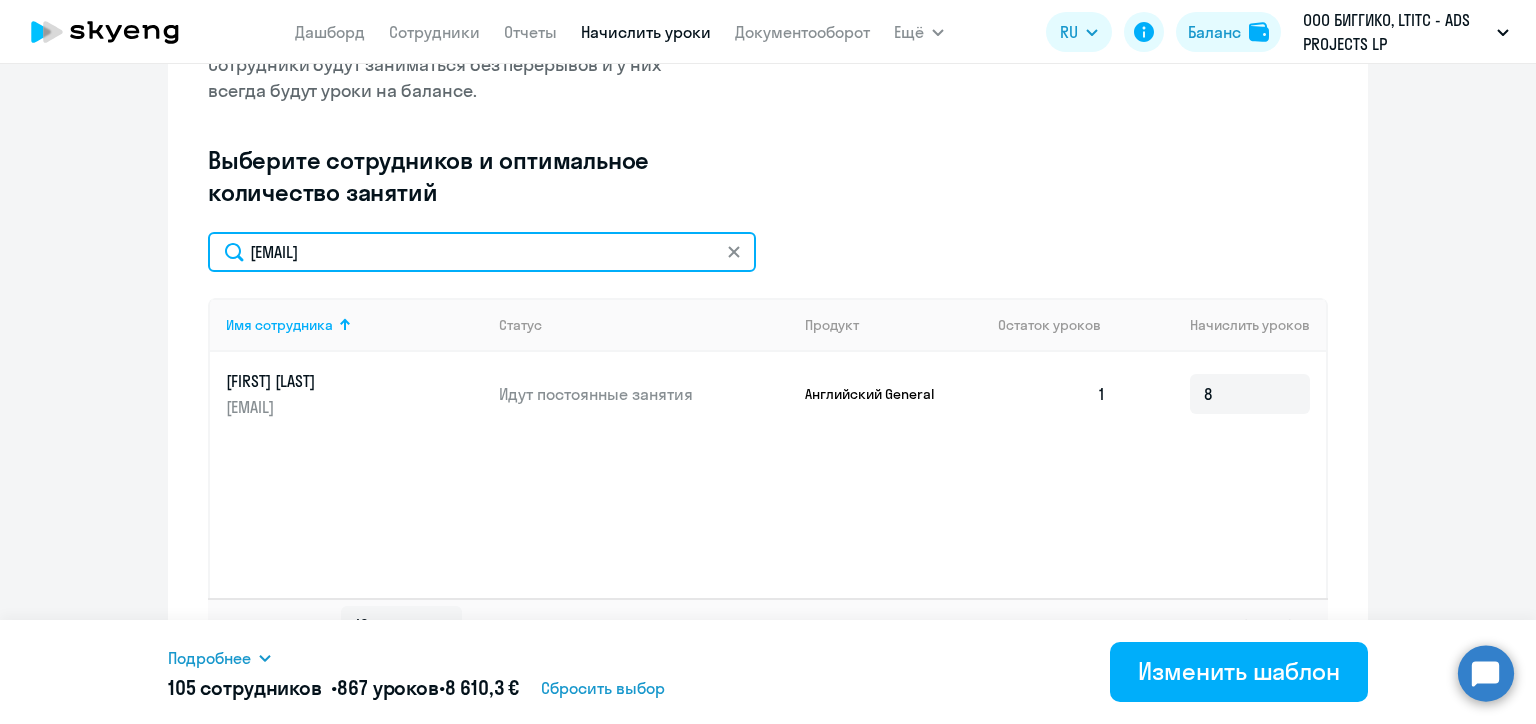 click on "nadzeya.karpei@alreadymedia.com" 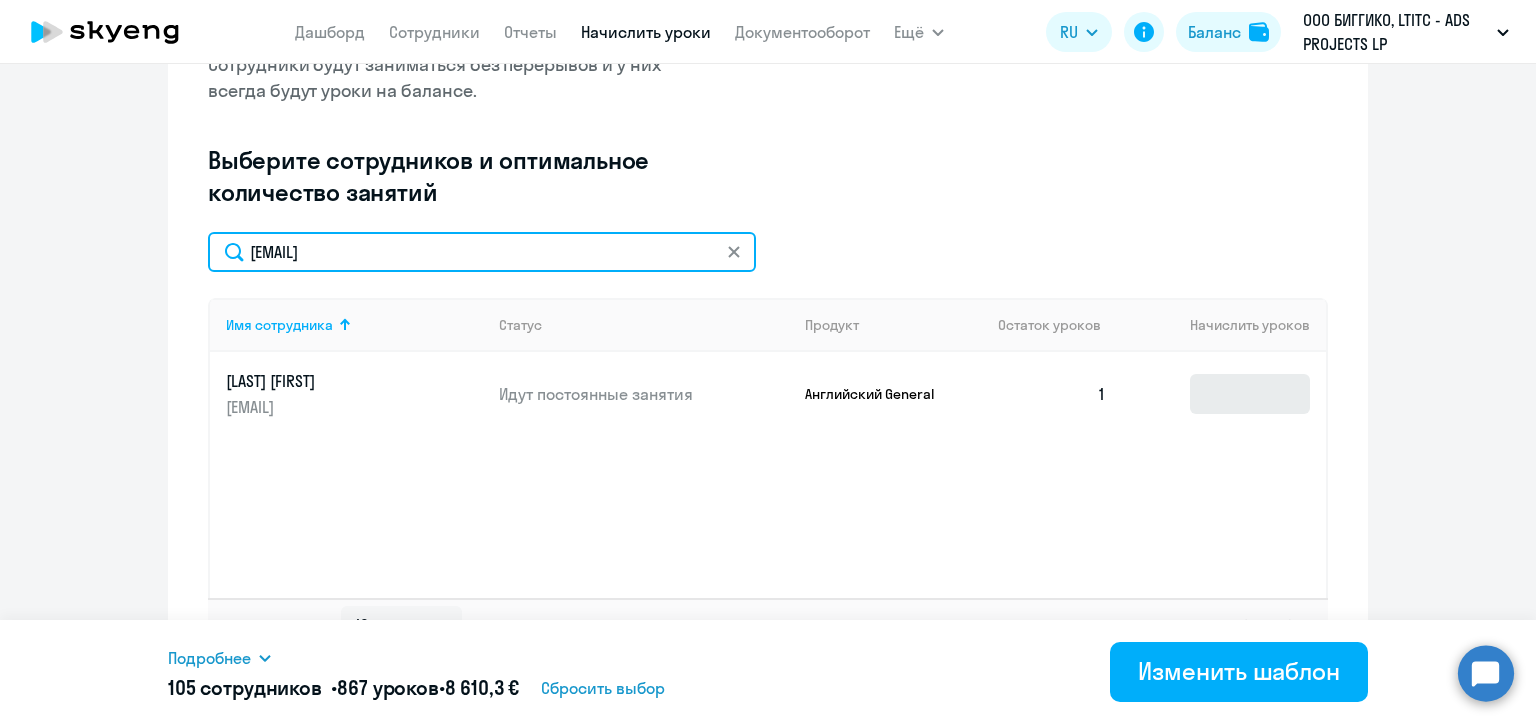 type on "aliaksandra.padluzhnaya@alreadymedia.com" 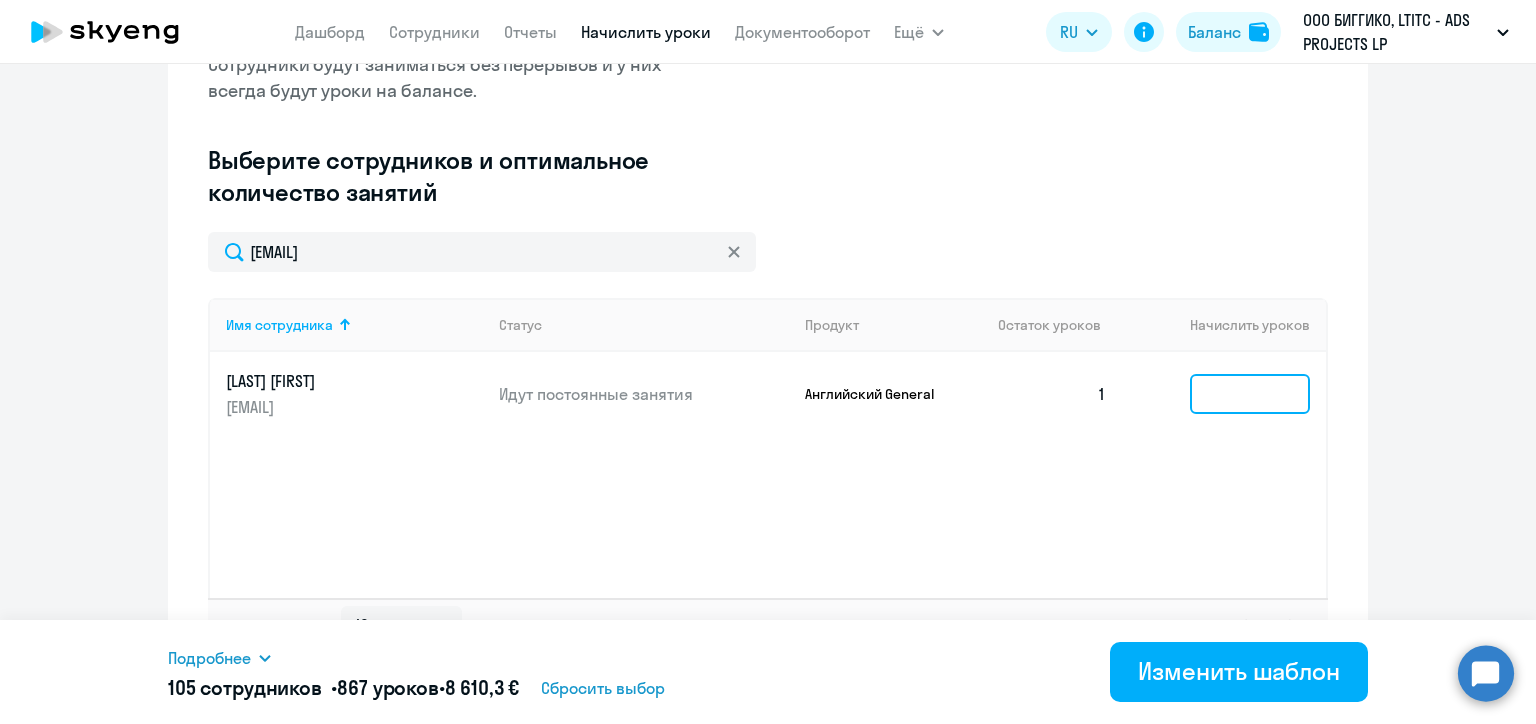 click 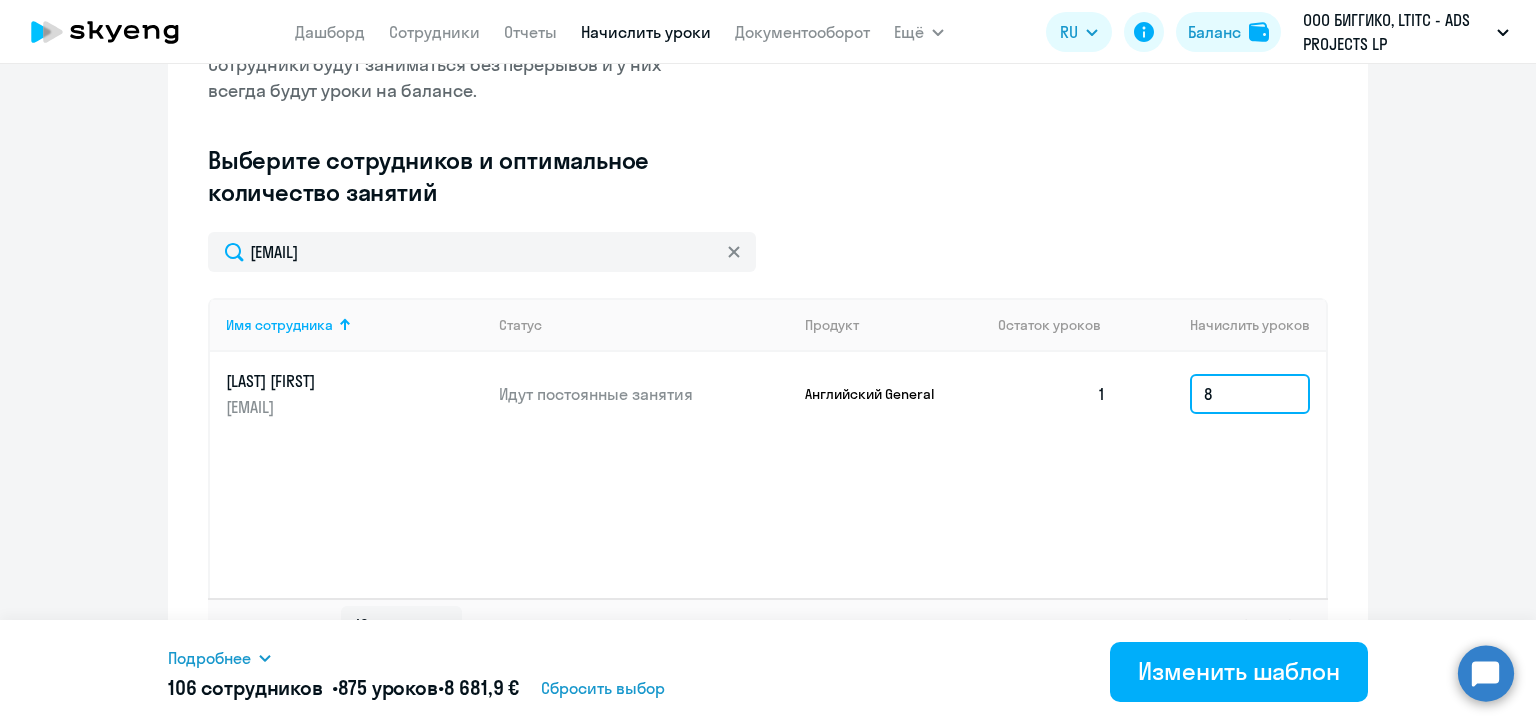 type on "8" 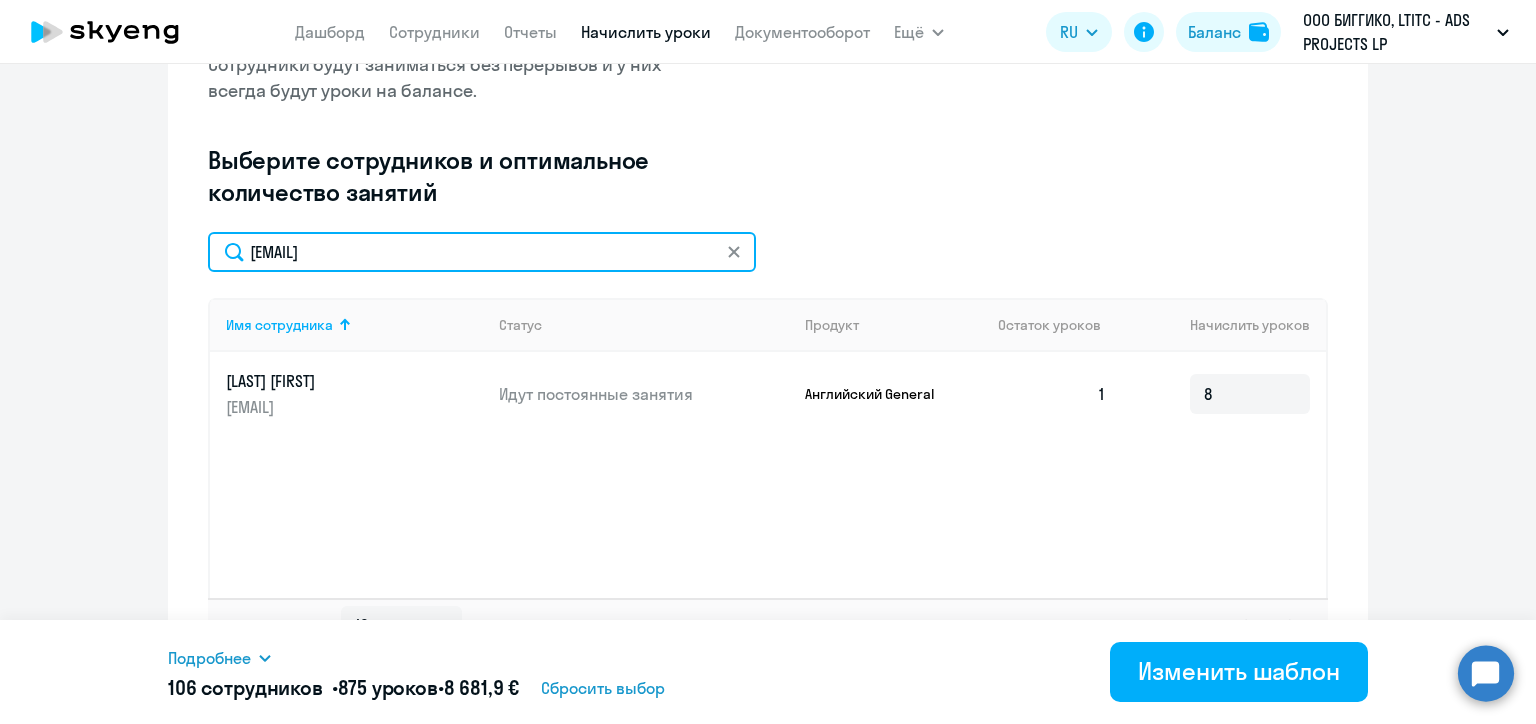 click on "aliaksandra.padluzhnaya@alreadymedia.com" 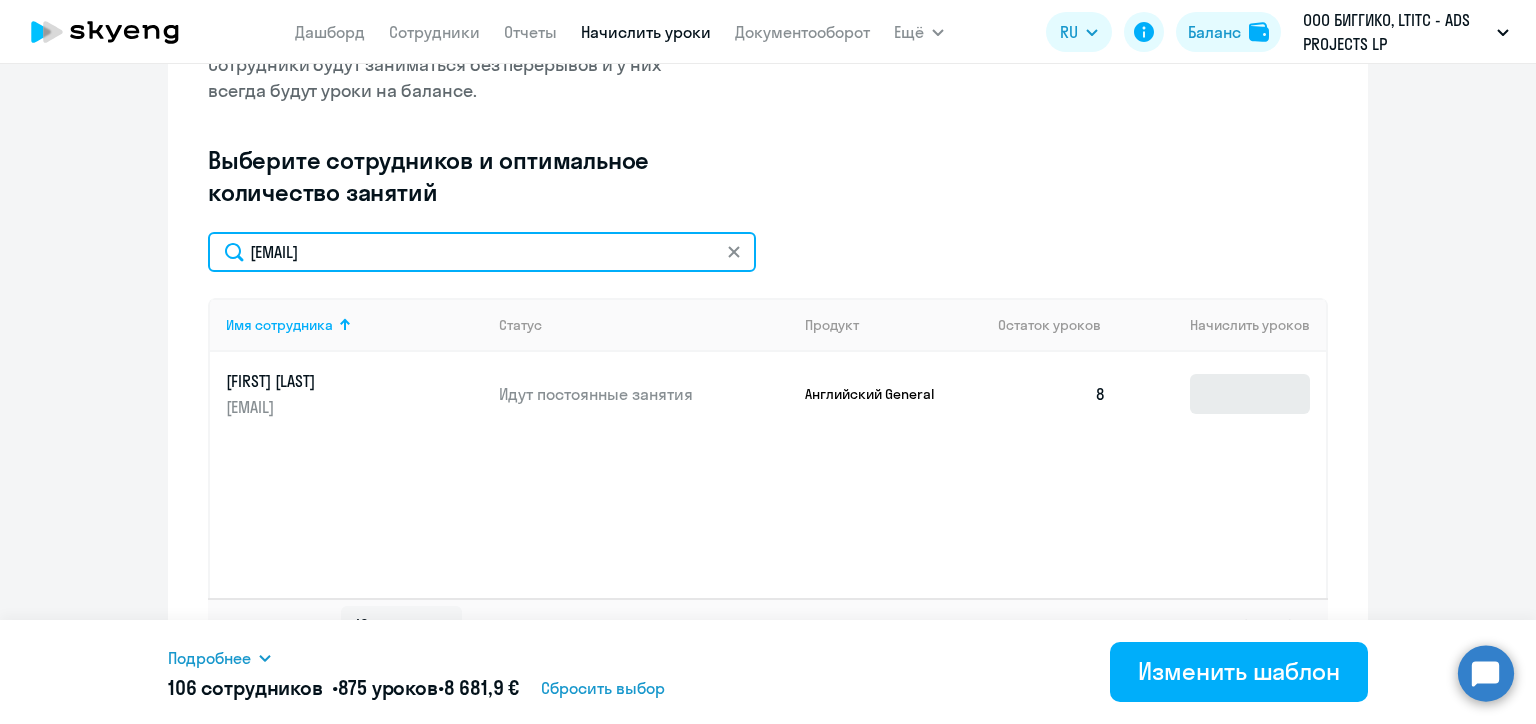 type on "anastasiya.paramonava@alreadymedia.com" 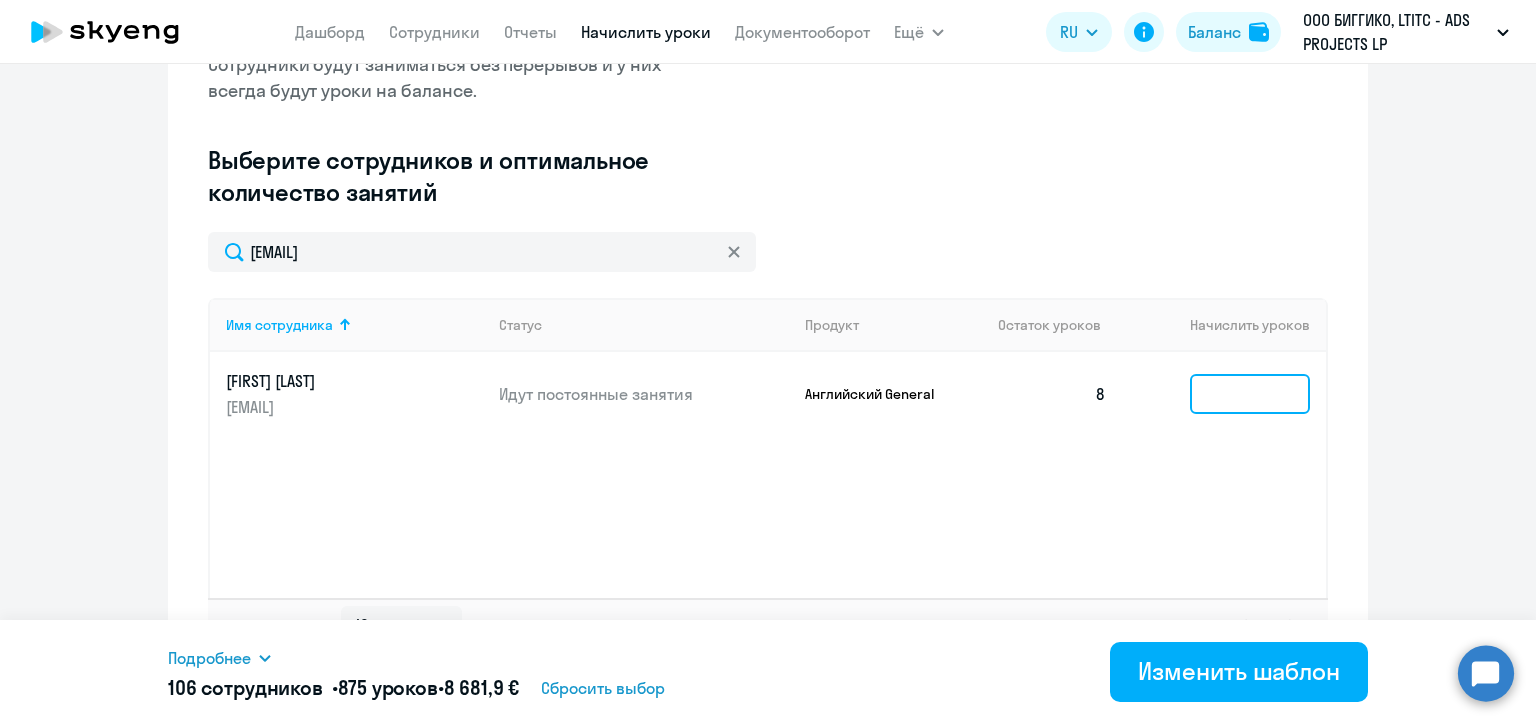 click 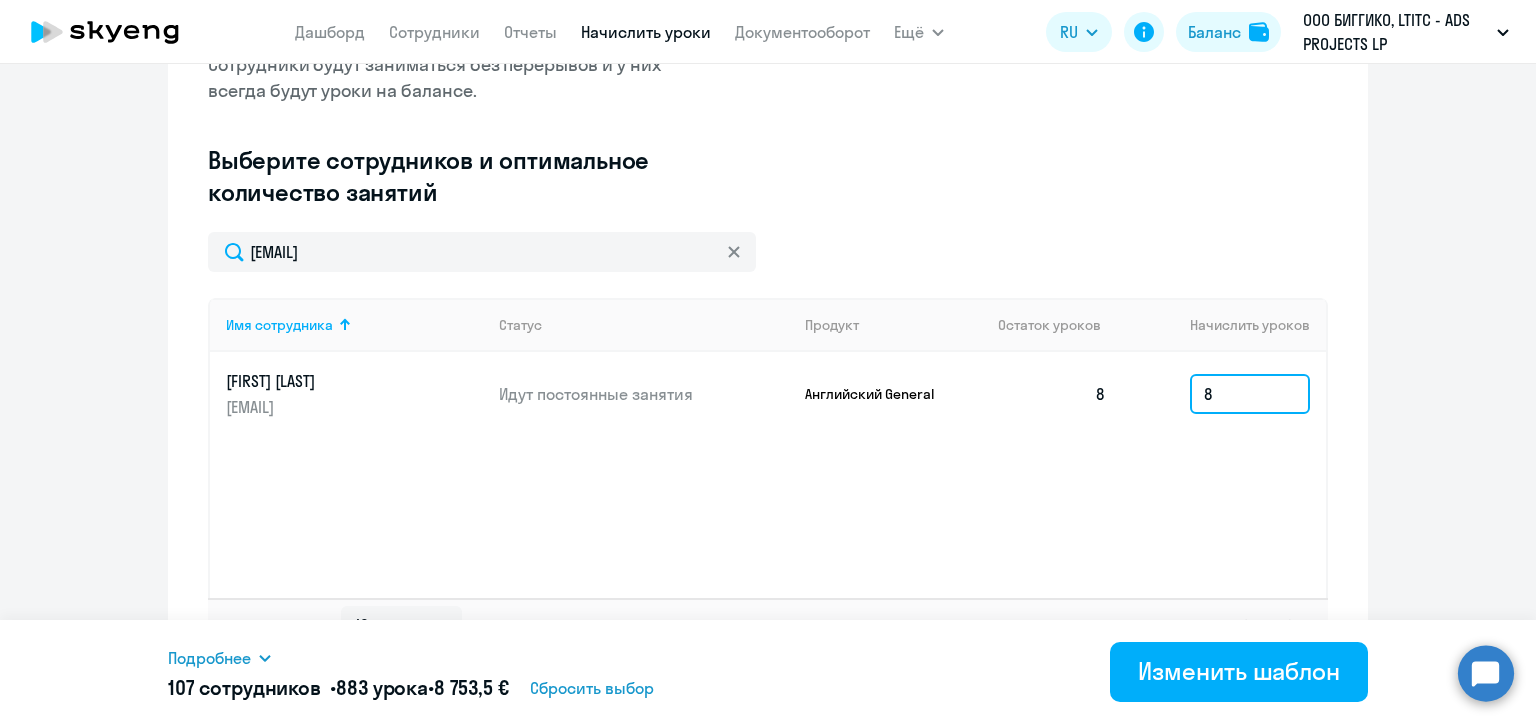 type on "8" 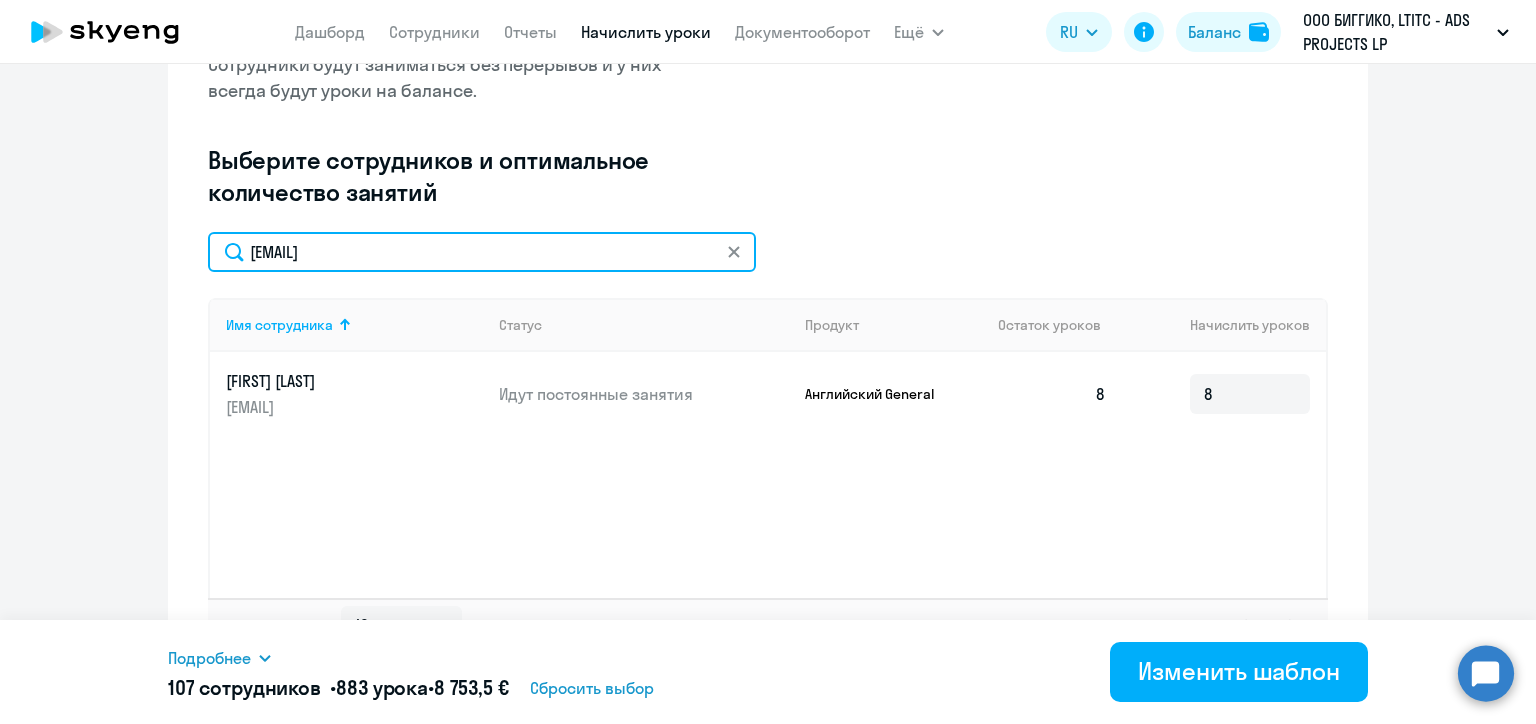 click on "anastasiya.paramonava@alreadymedia.com" 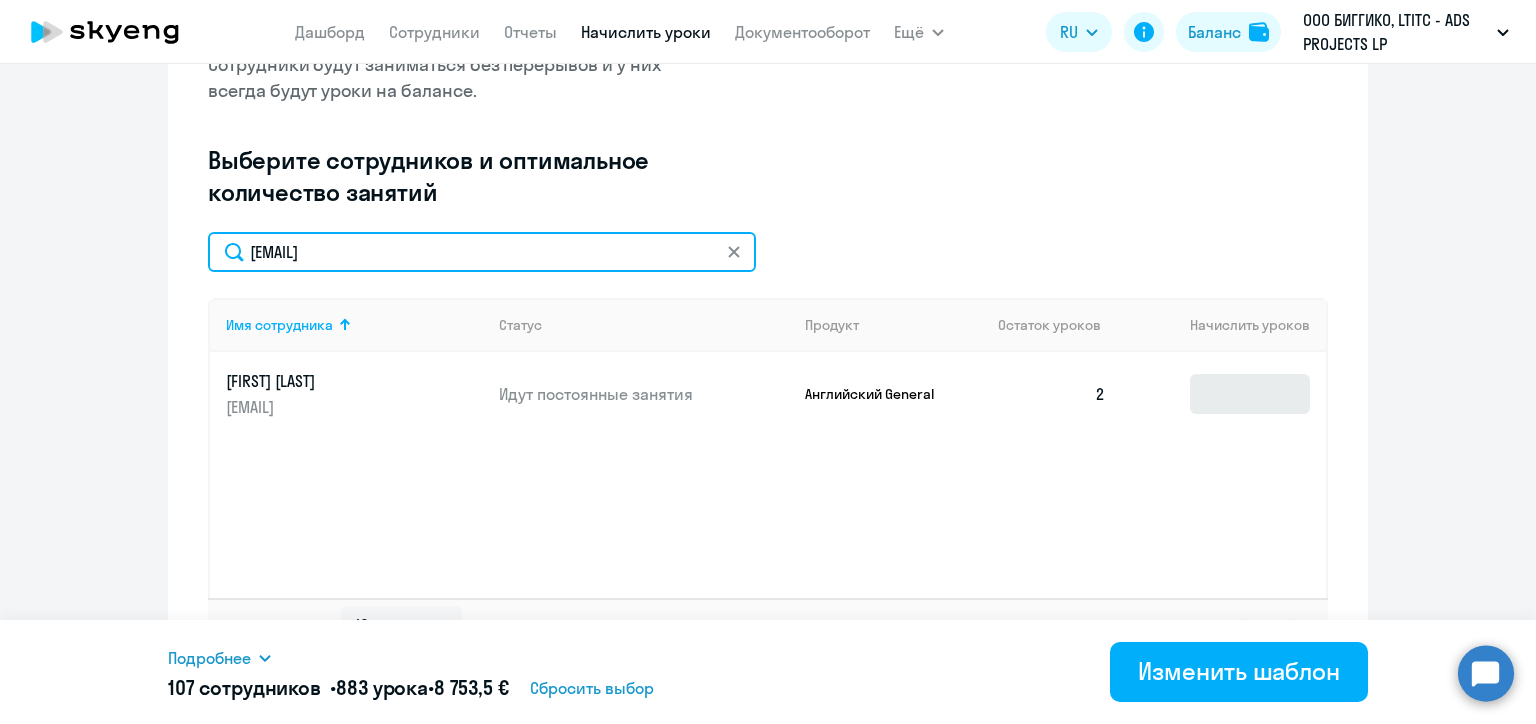 type on "marharyta.kuptsova@alreadymedia.com" 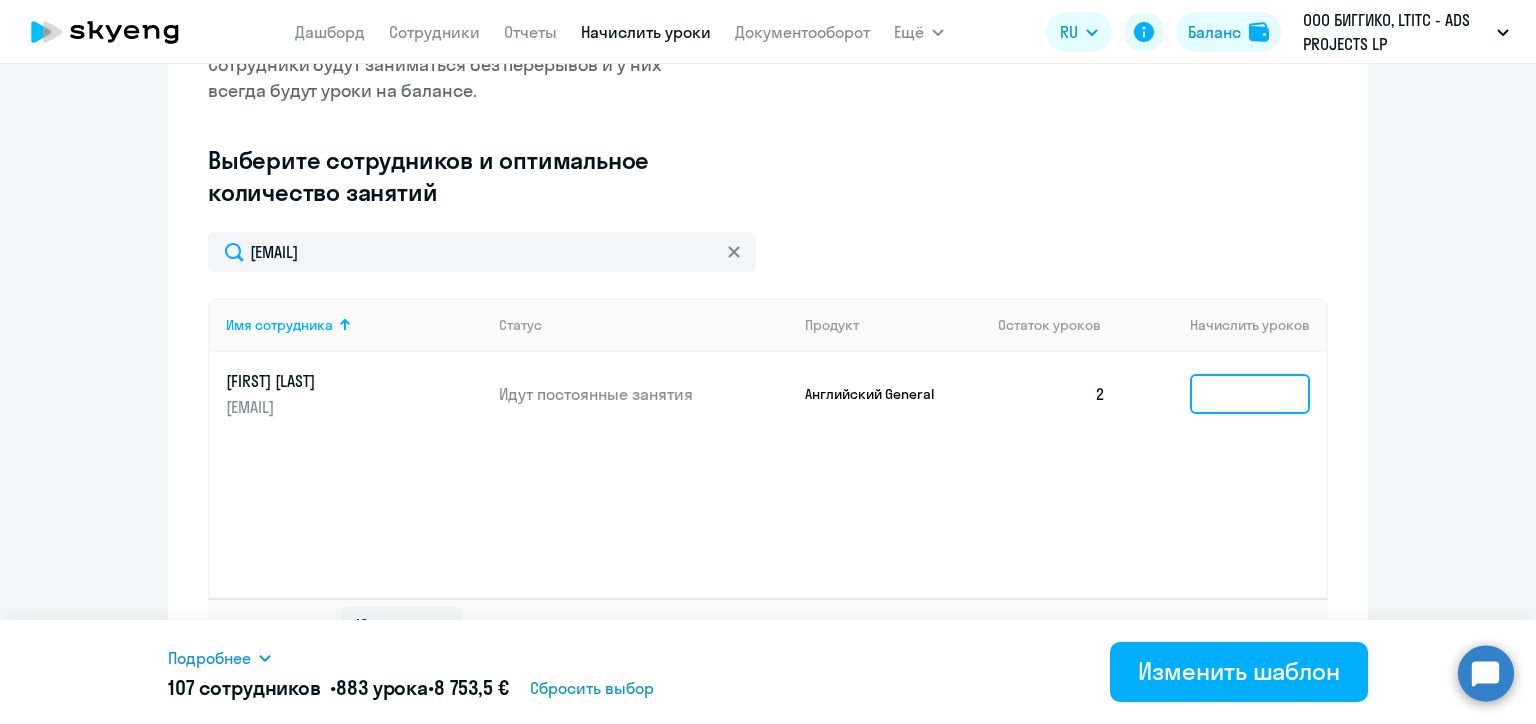 click 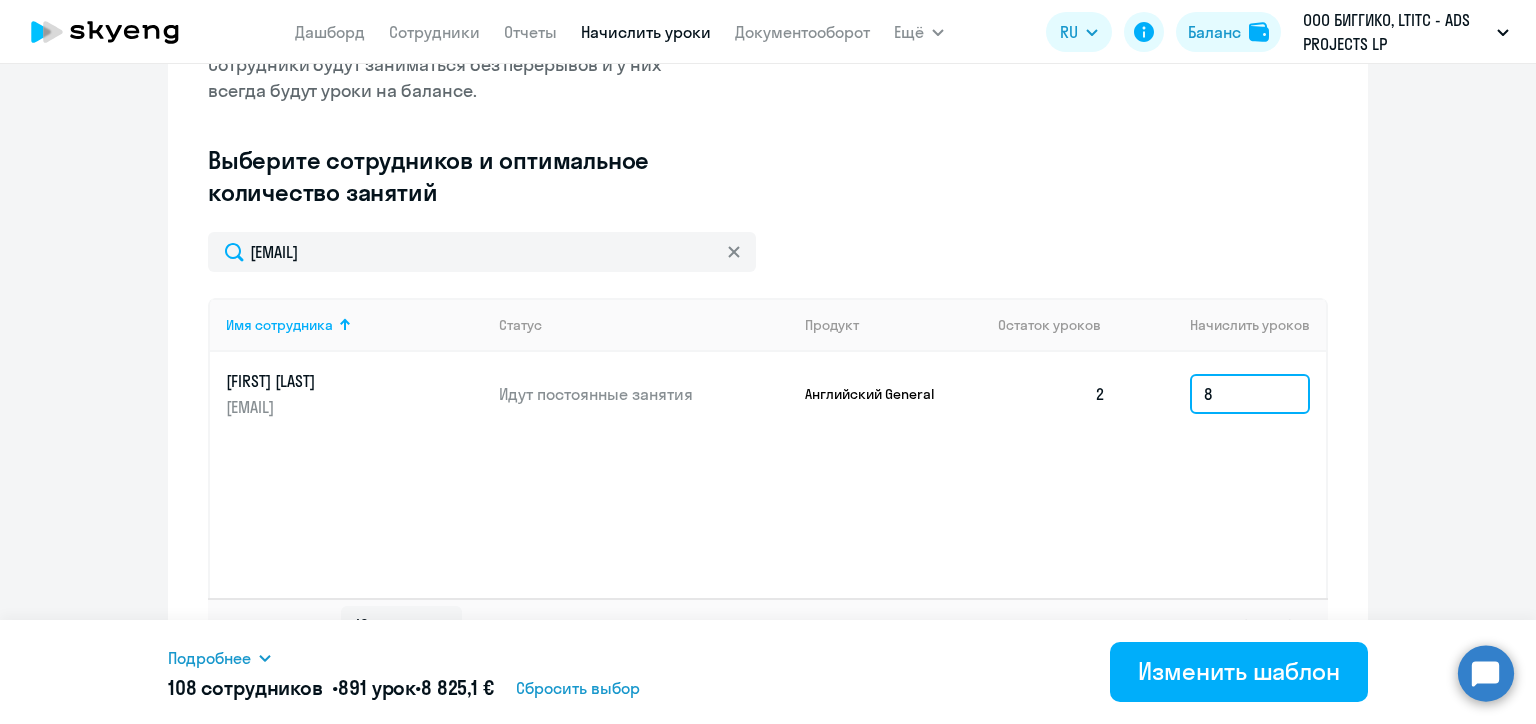 type on "8" 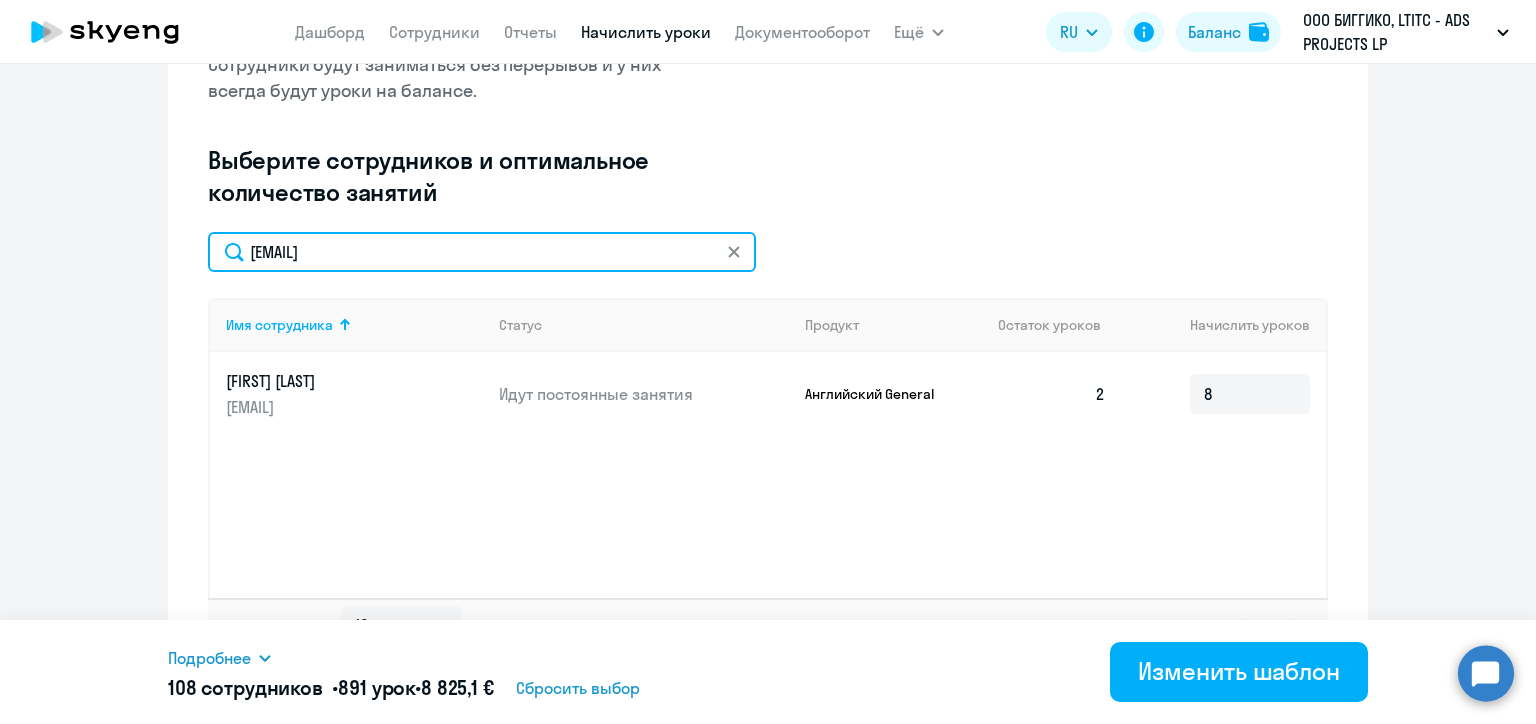 click on "marharyta.kuptsova@alreadymedia.com" 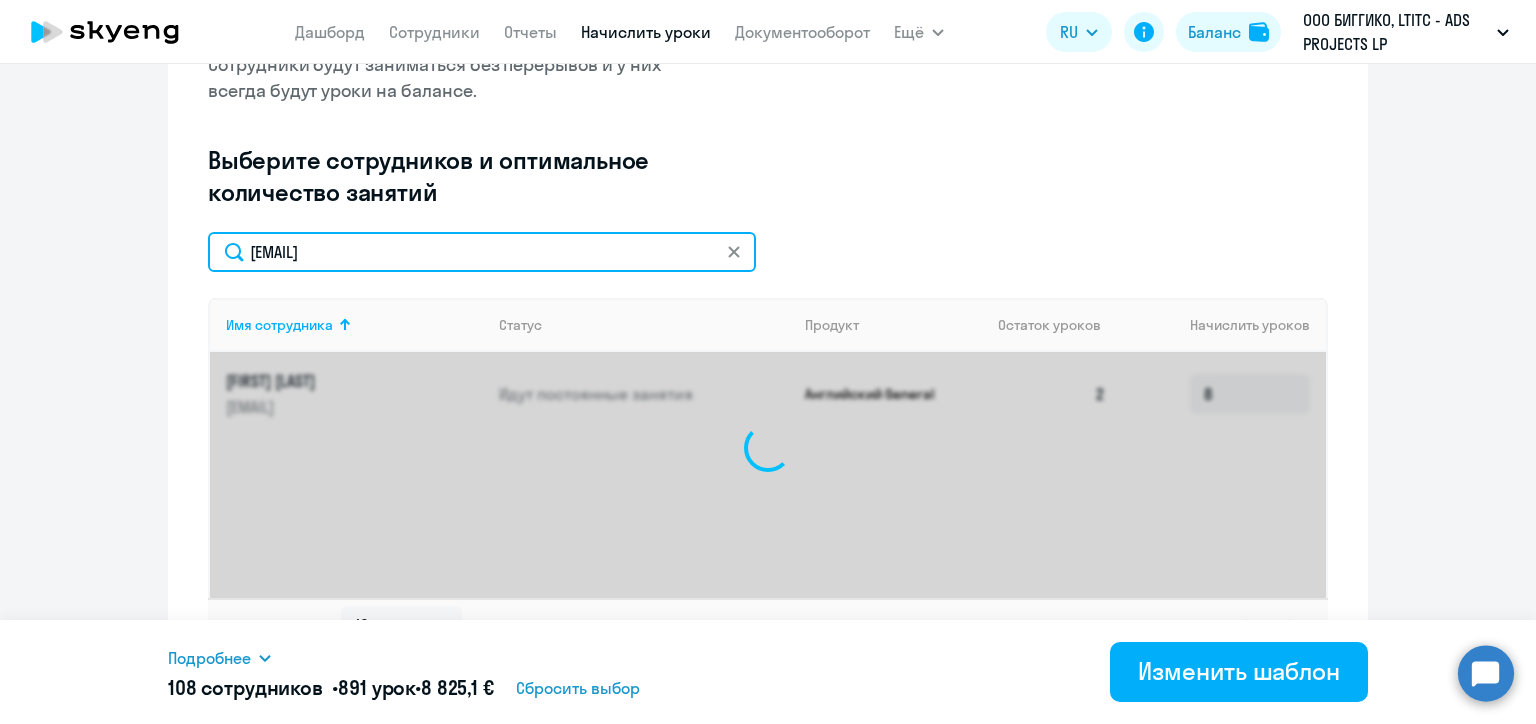 type on "renata.vashchylava@alreadymedia.com" 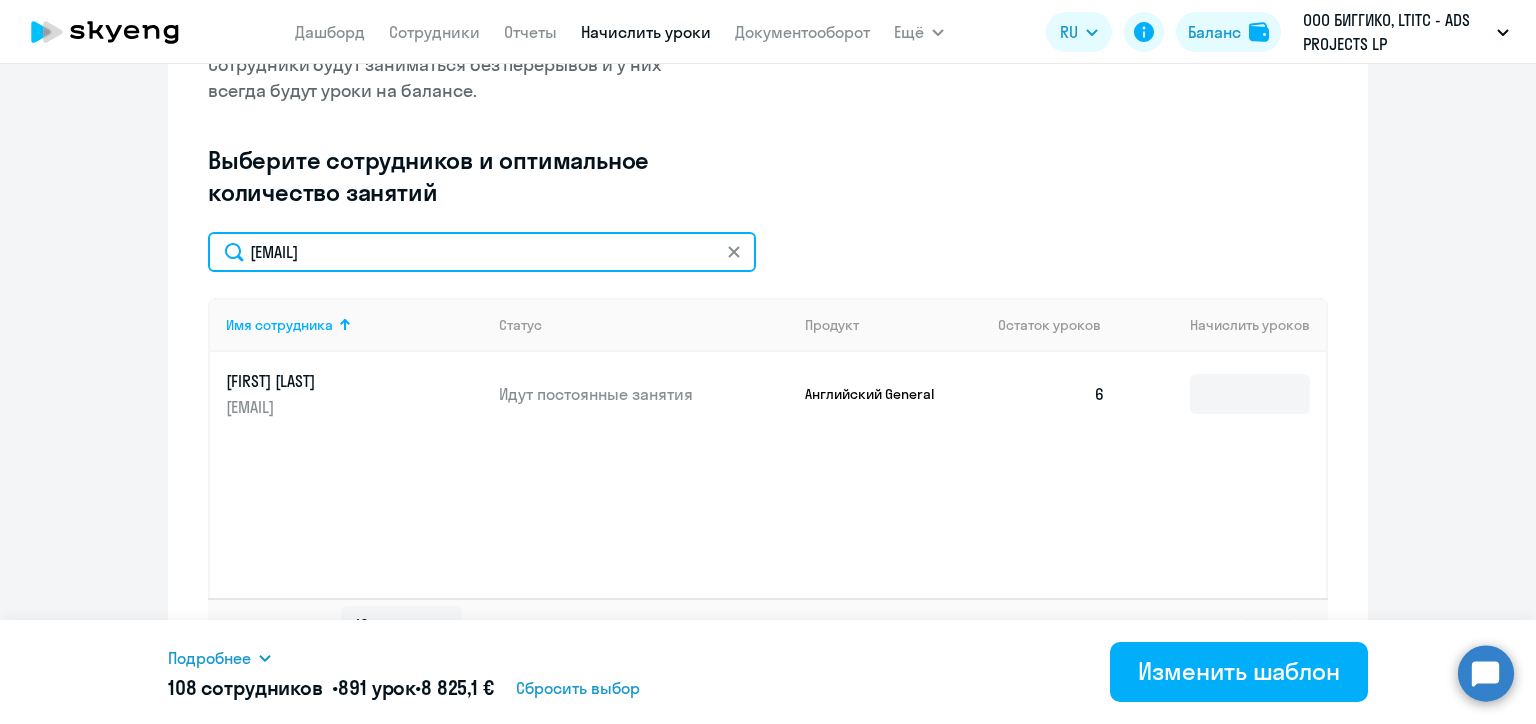 click on "renata.vashchylava@alreadymedia.com" 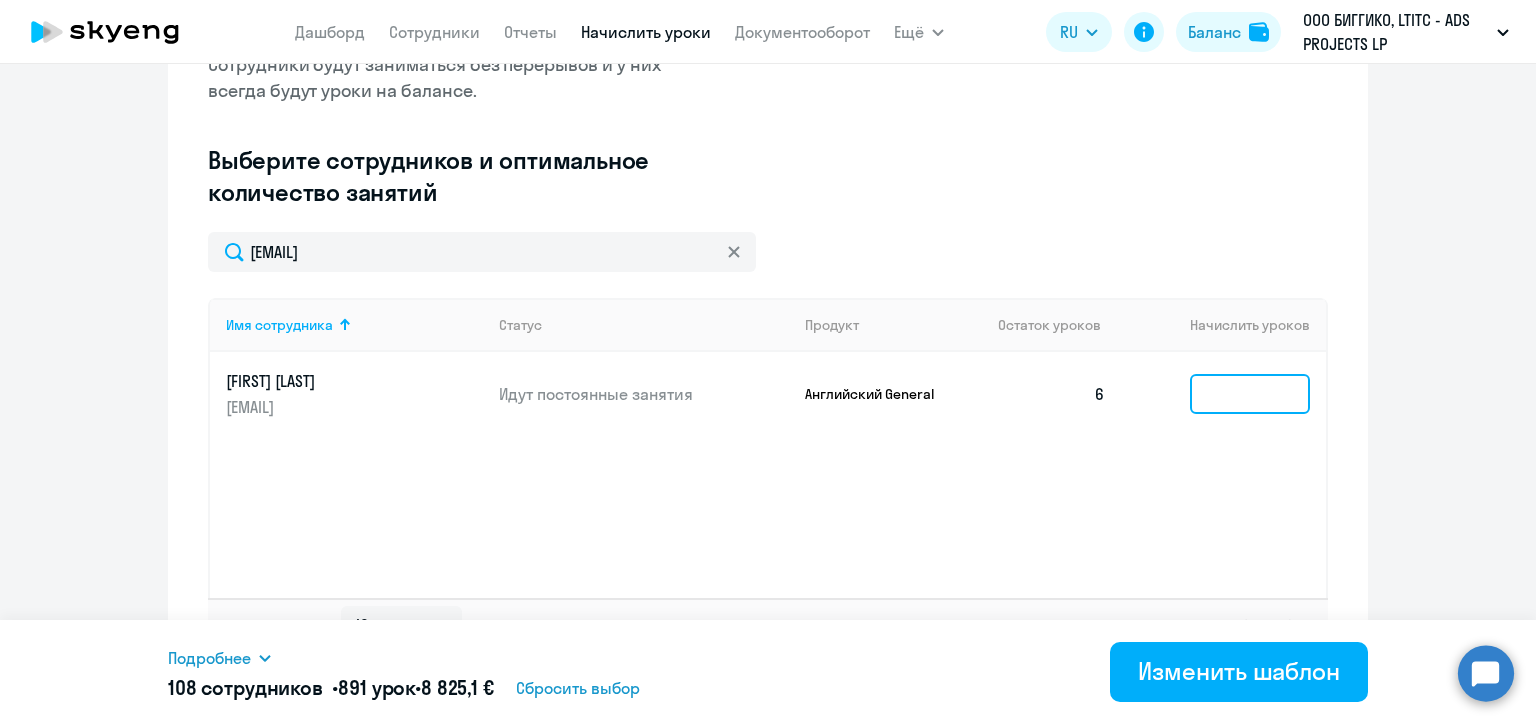 click 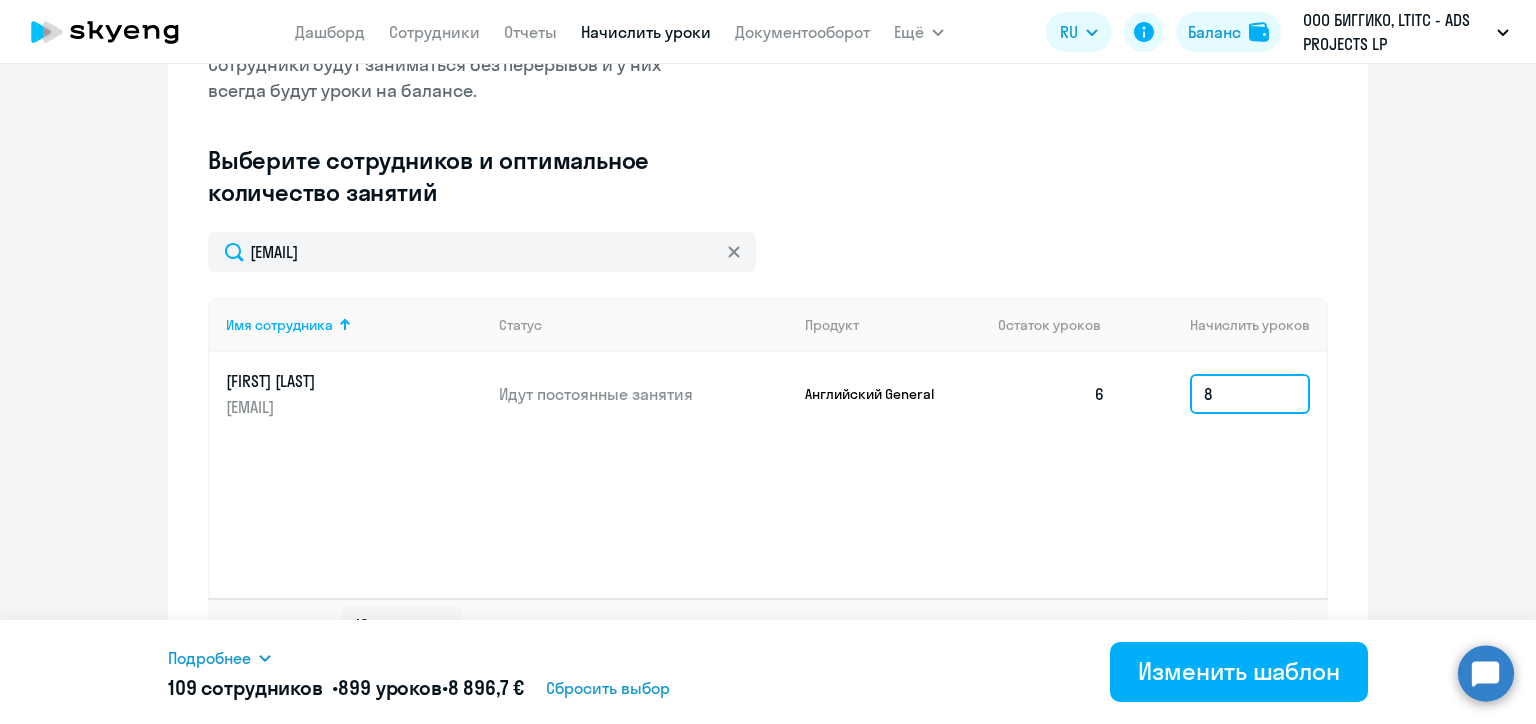 type on "8" 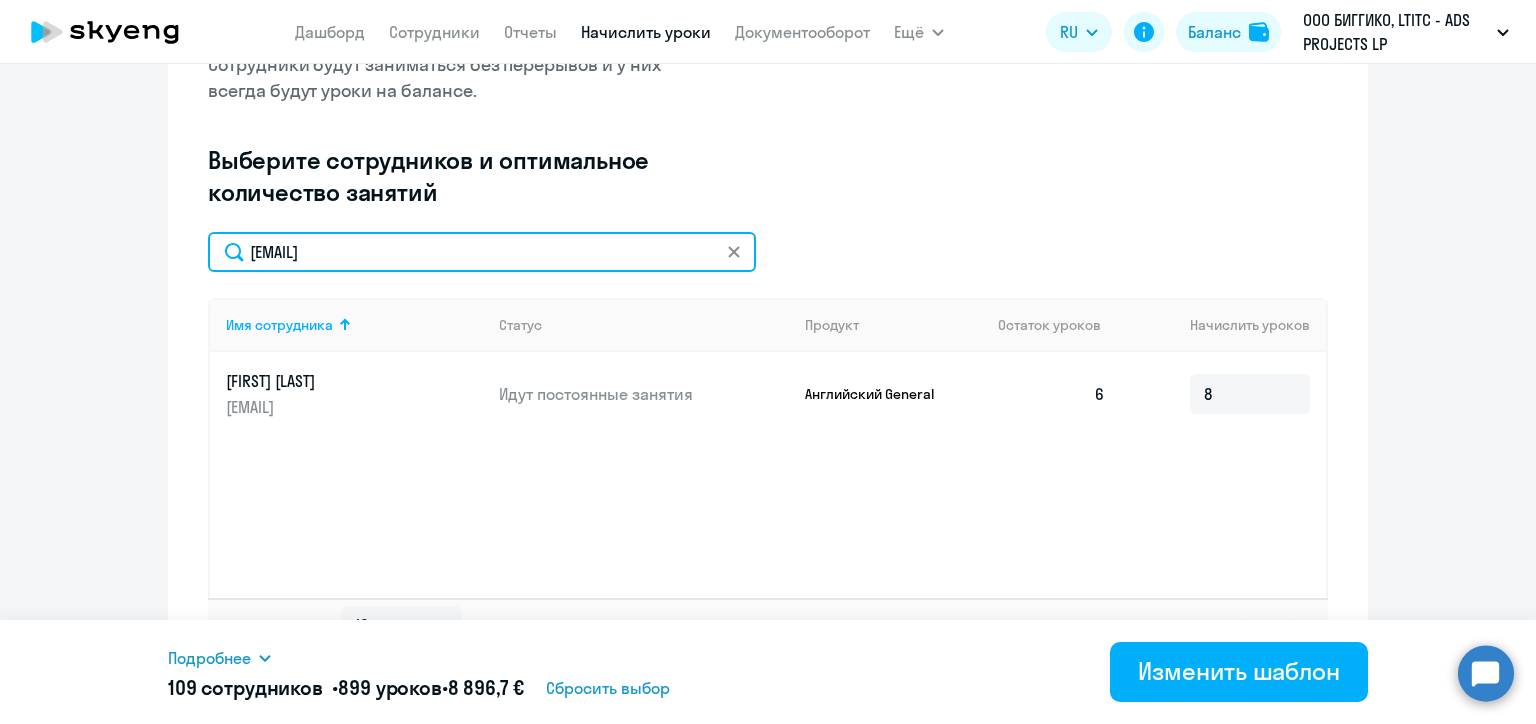 click on "renata.vashchylava@alreadymedia.com" 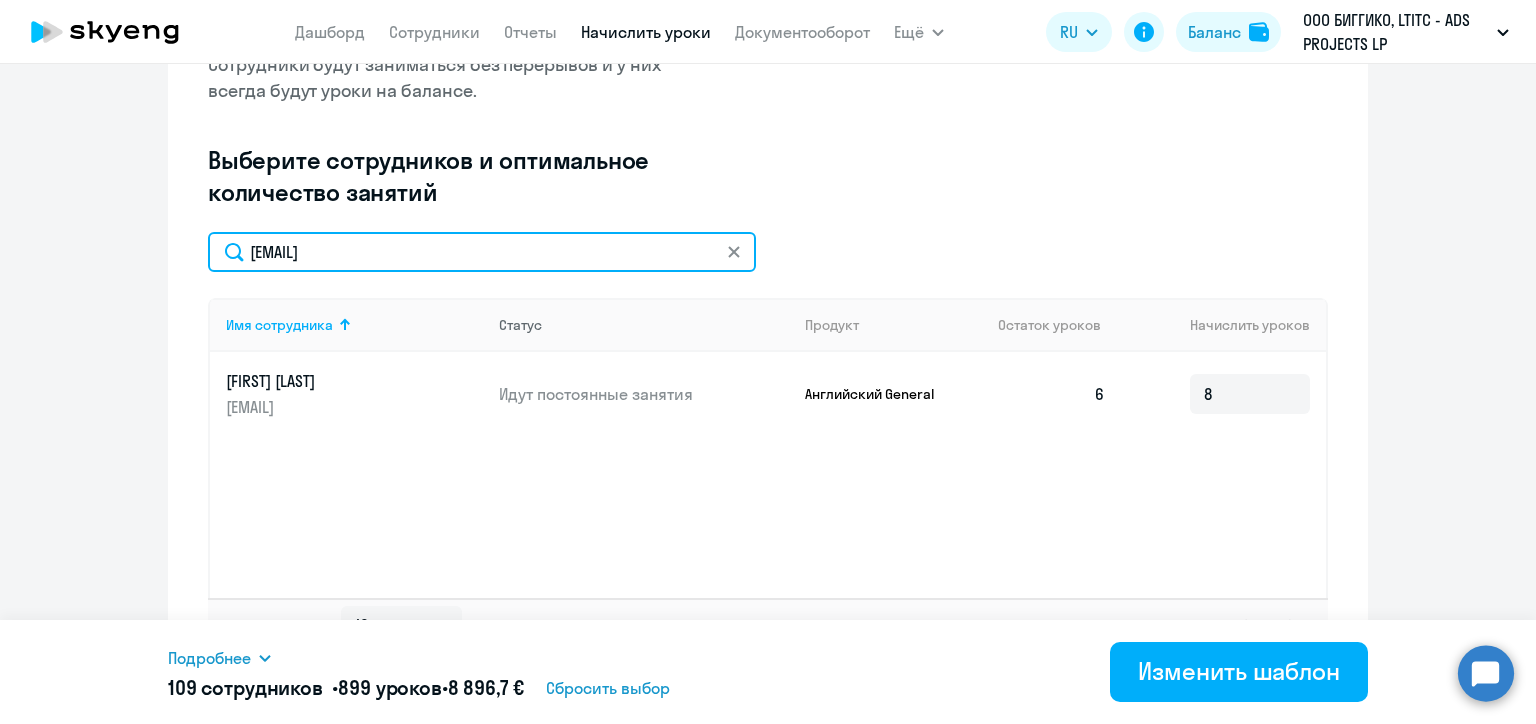 paste on "lera.chugaj1998@mail.ru" 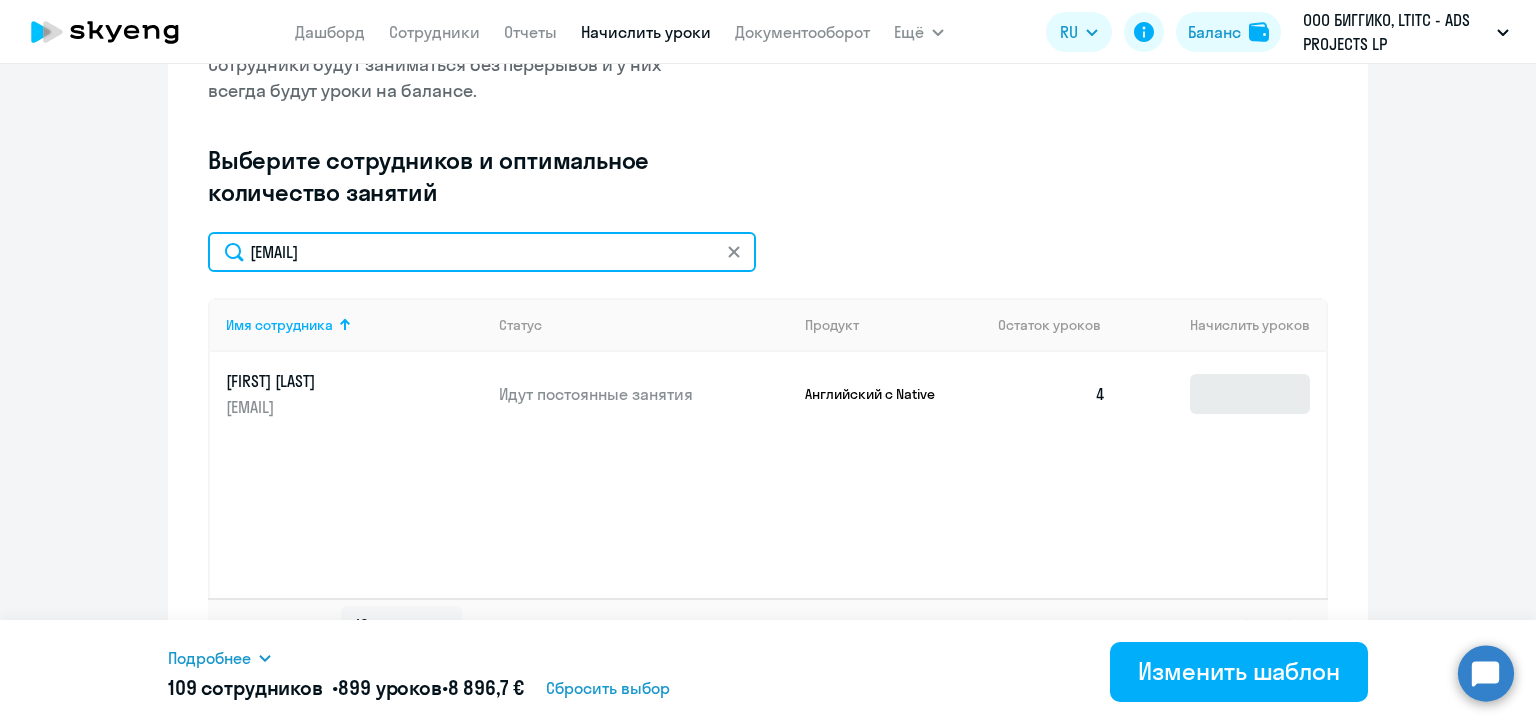type on "lera.chugaj1998@mail.ru" 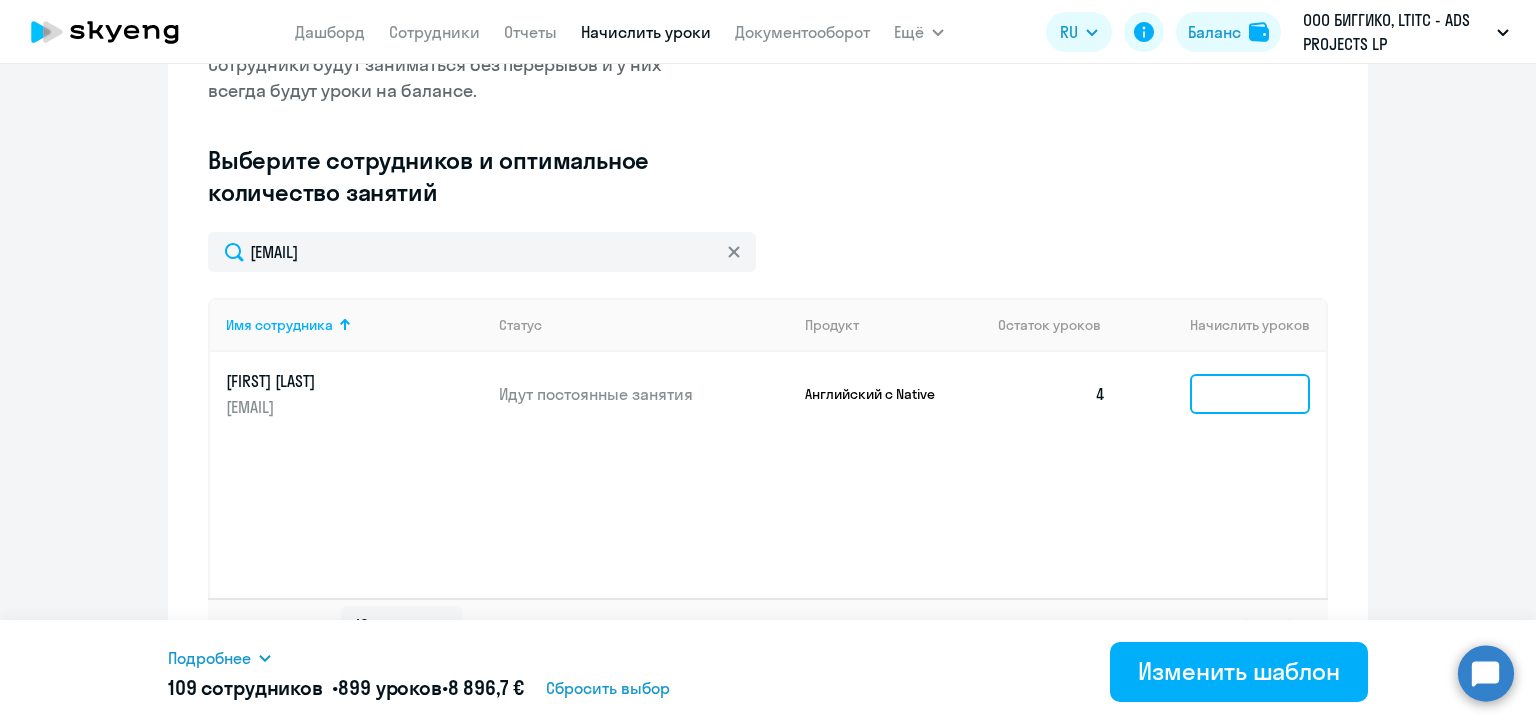 click 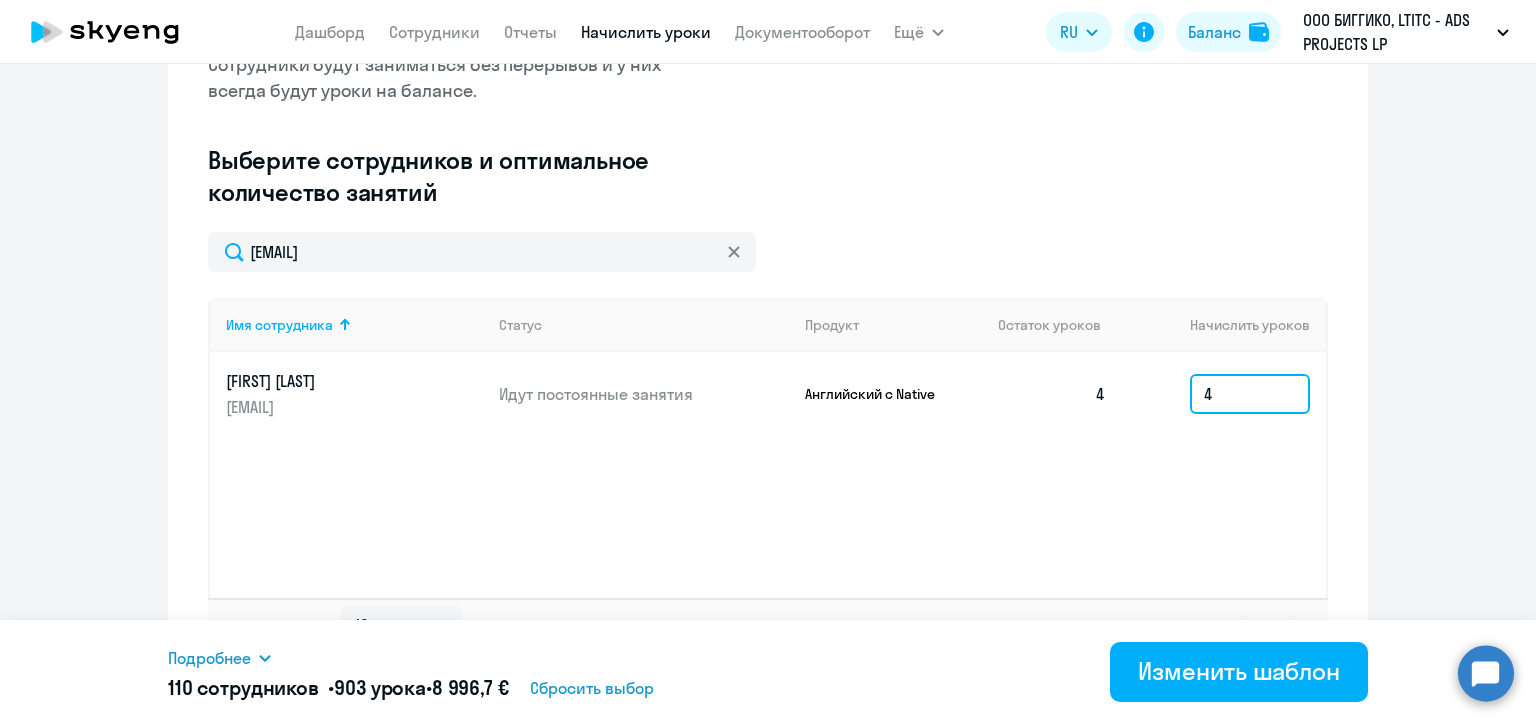 type on "4" 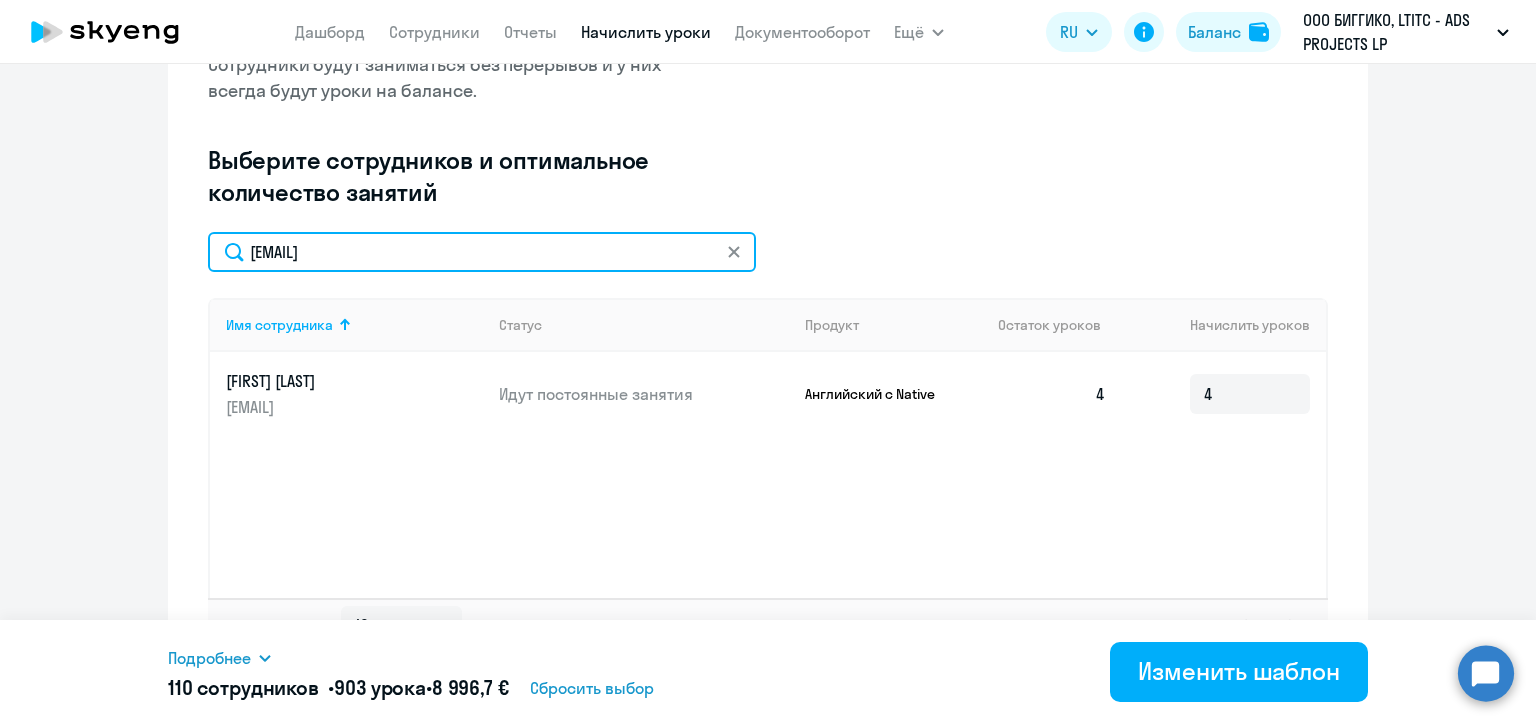 click on "lera.chugaj1998@mail.ru" 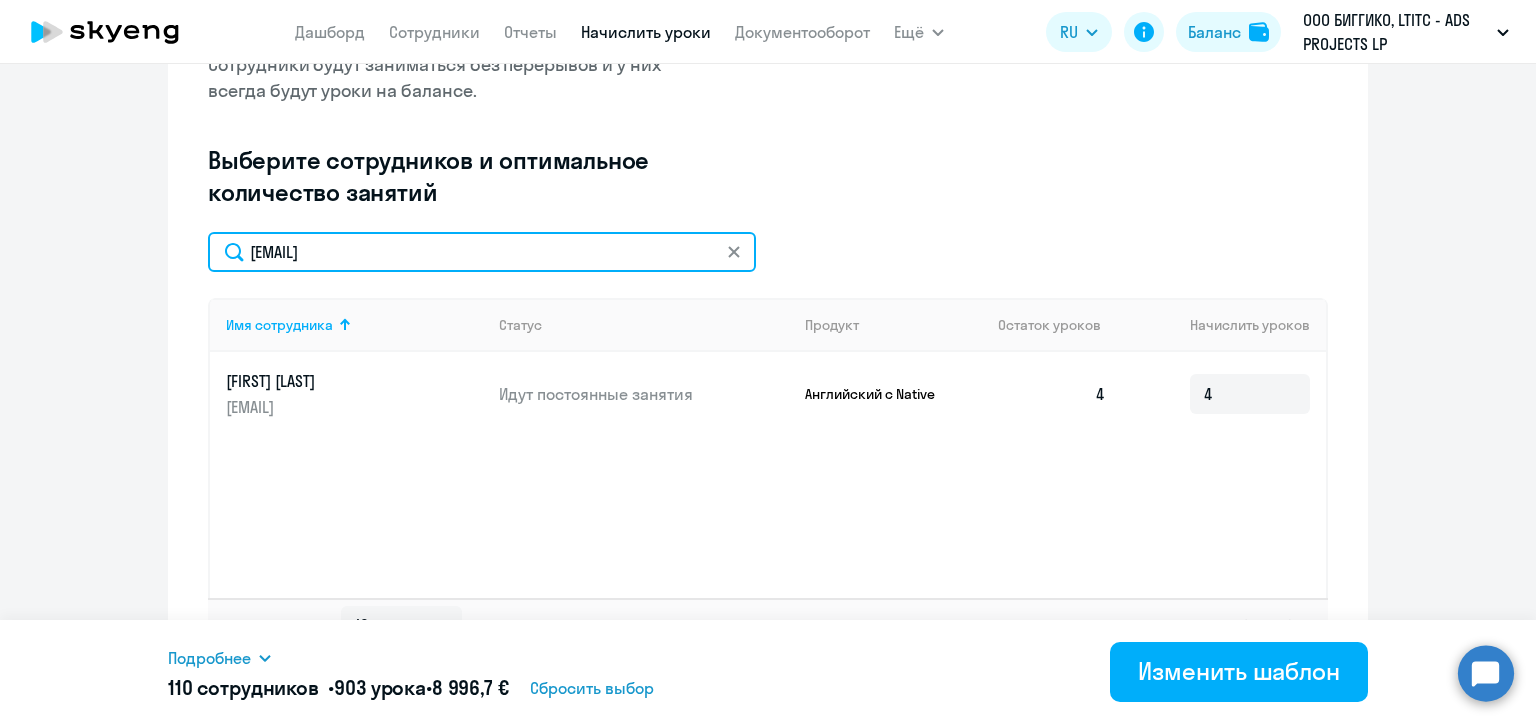 click on "lera.chugaj1998@mail.ru" 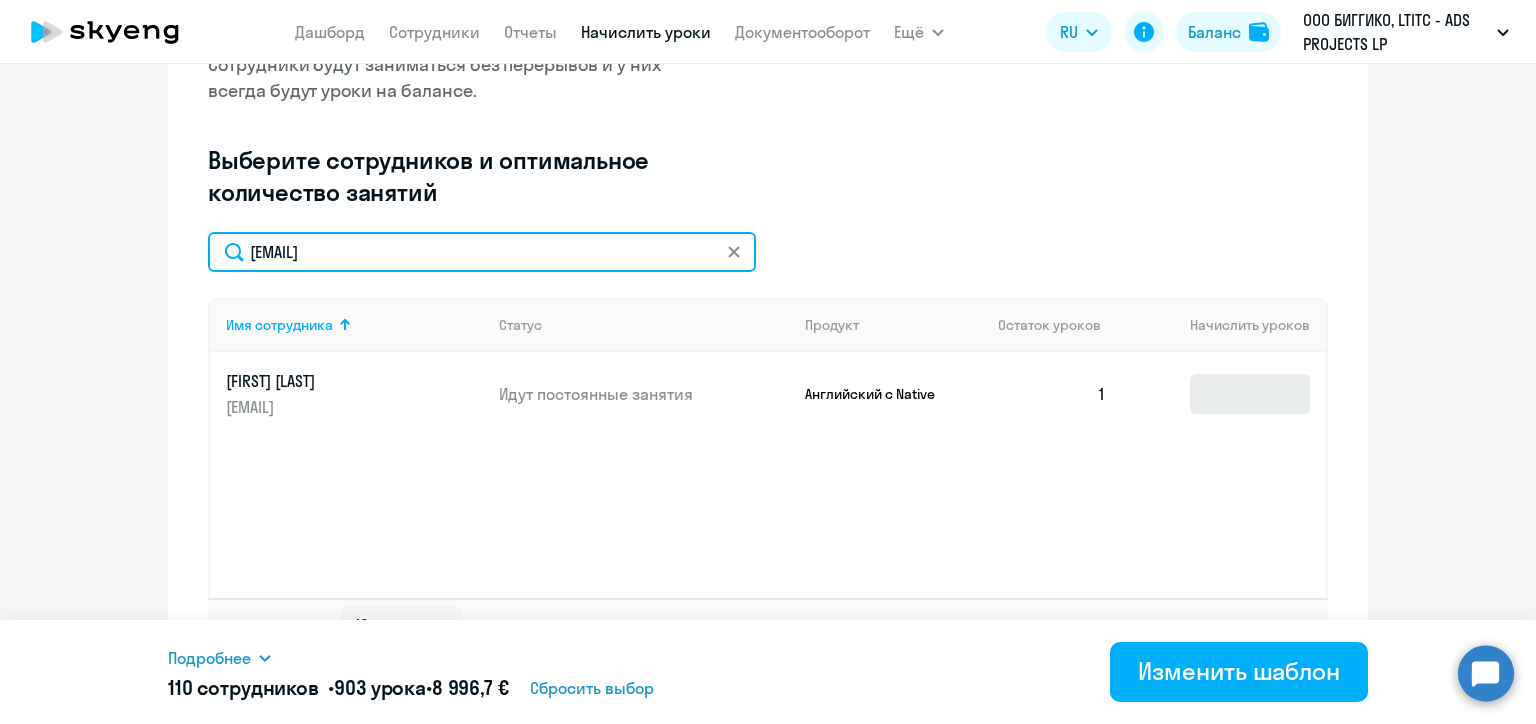 type on "hanna.fiadosik@alreadymedia.com" 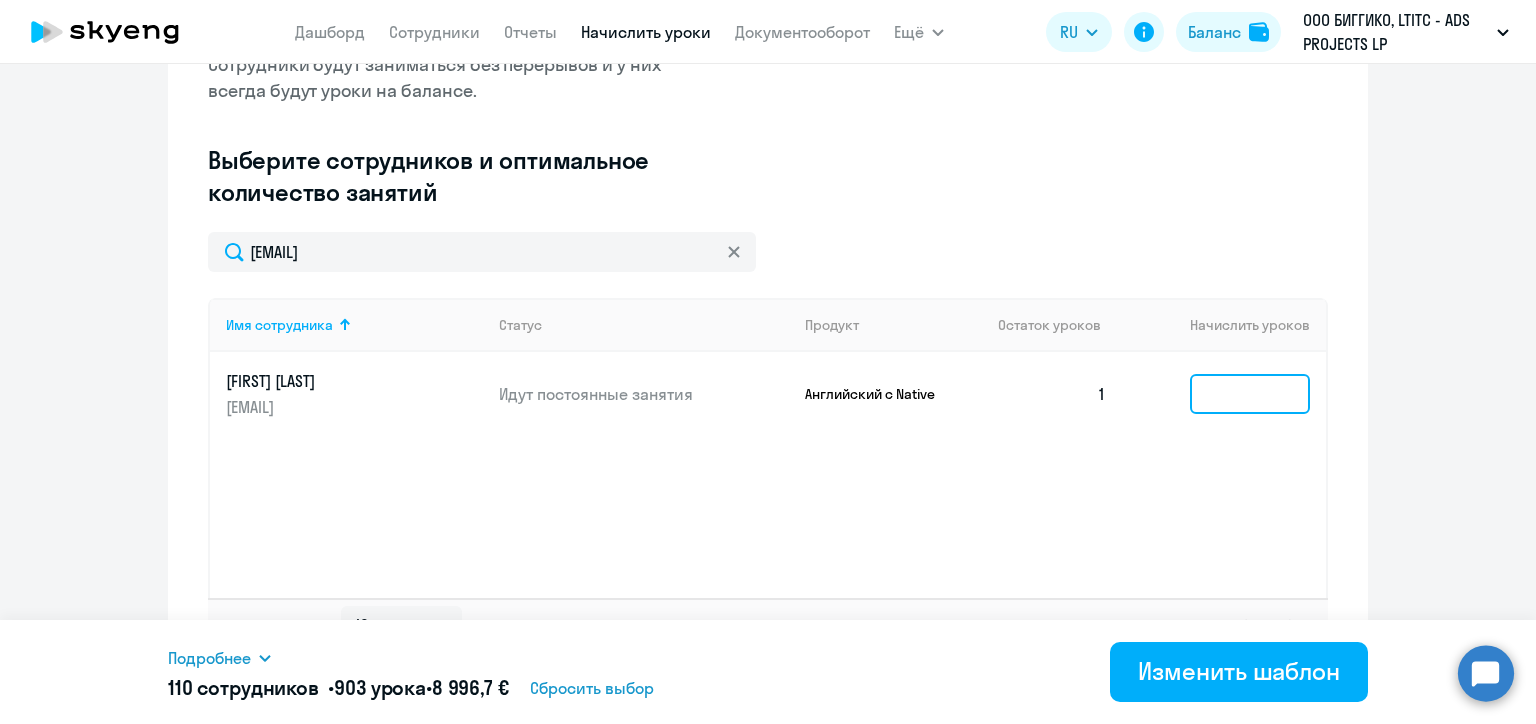 click 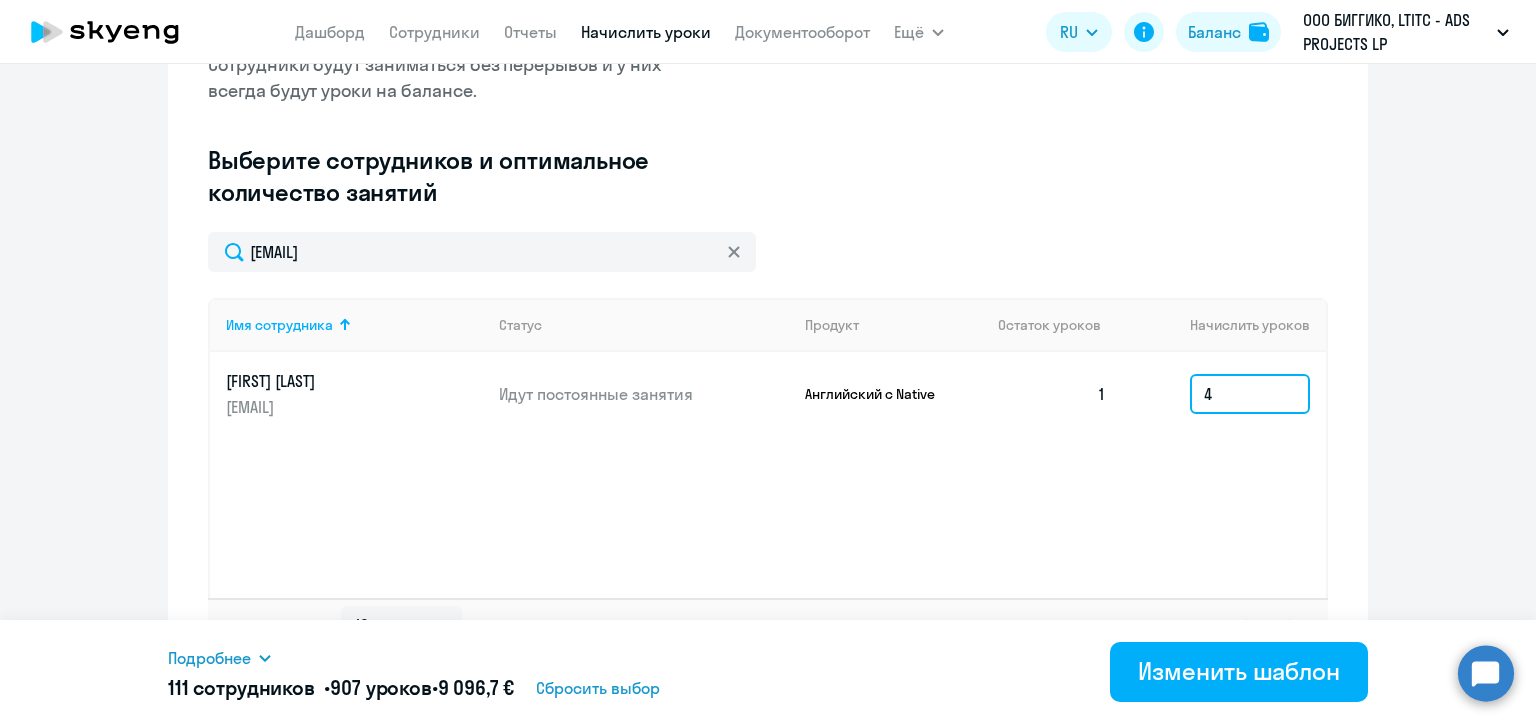 type on "4" 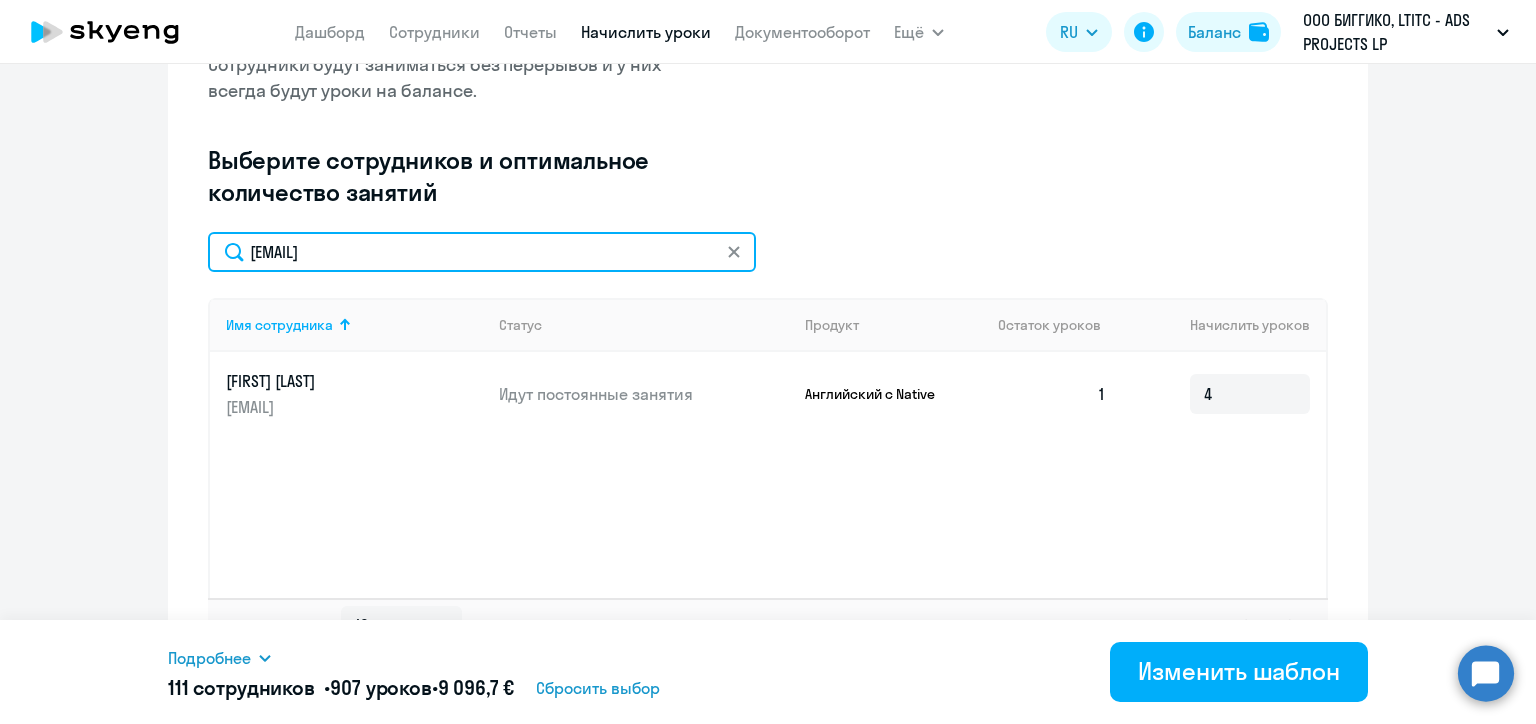 click on "hanna.fiadosik@alreadymedia.com" 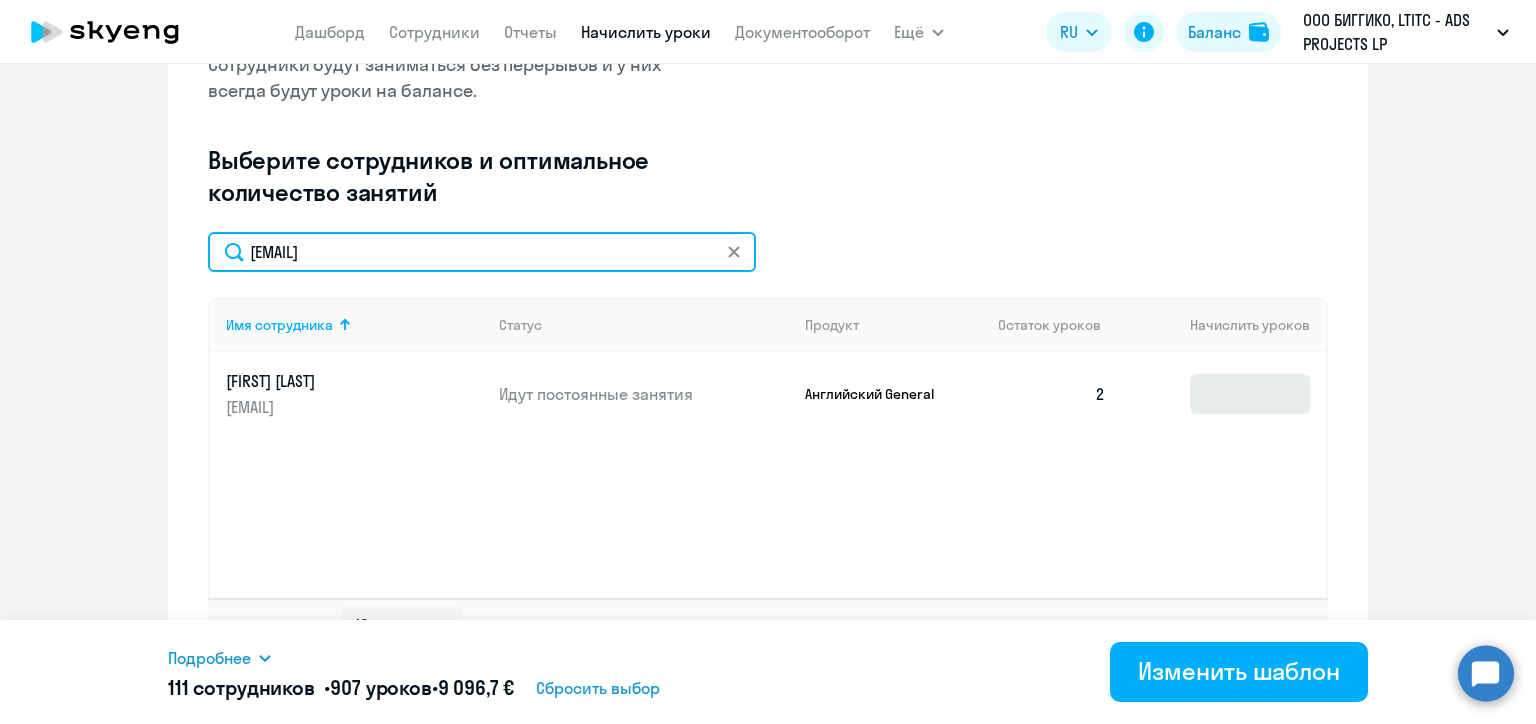 type on "julia.chechkova@biggiko.com" 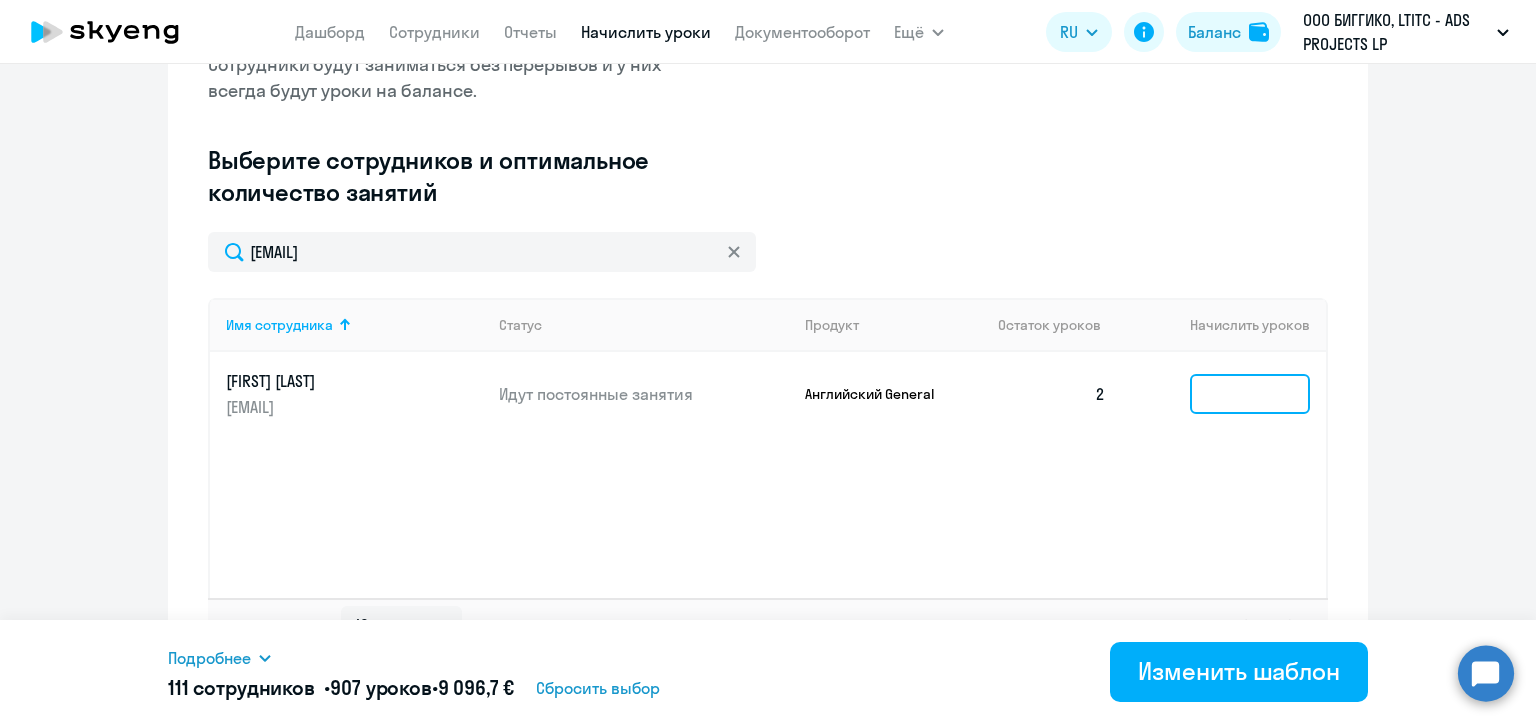 click 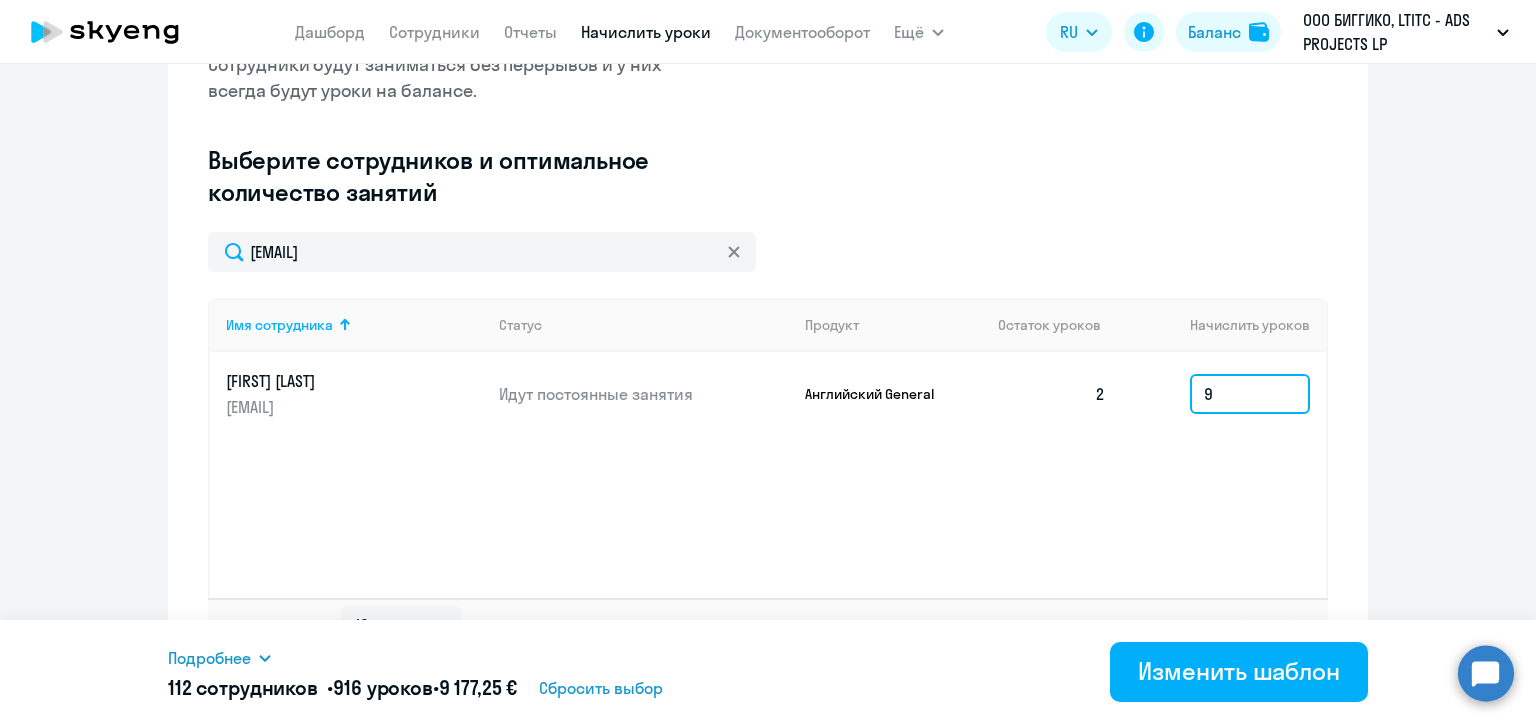 type on "9" 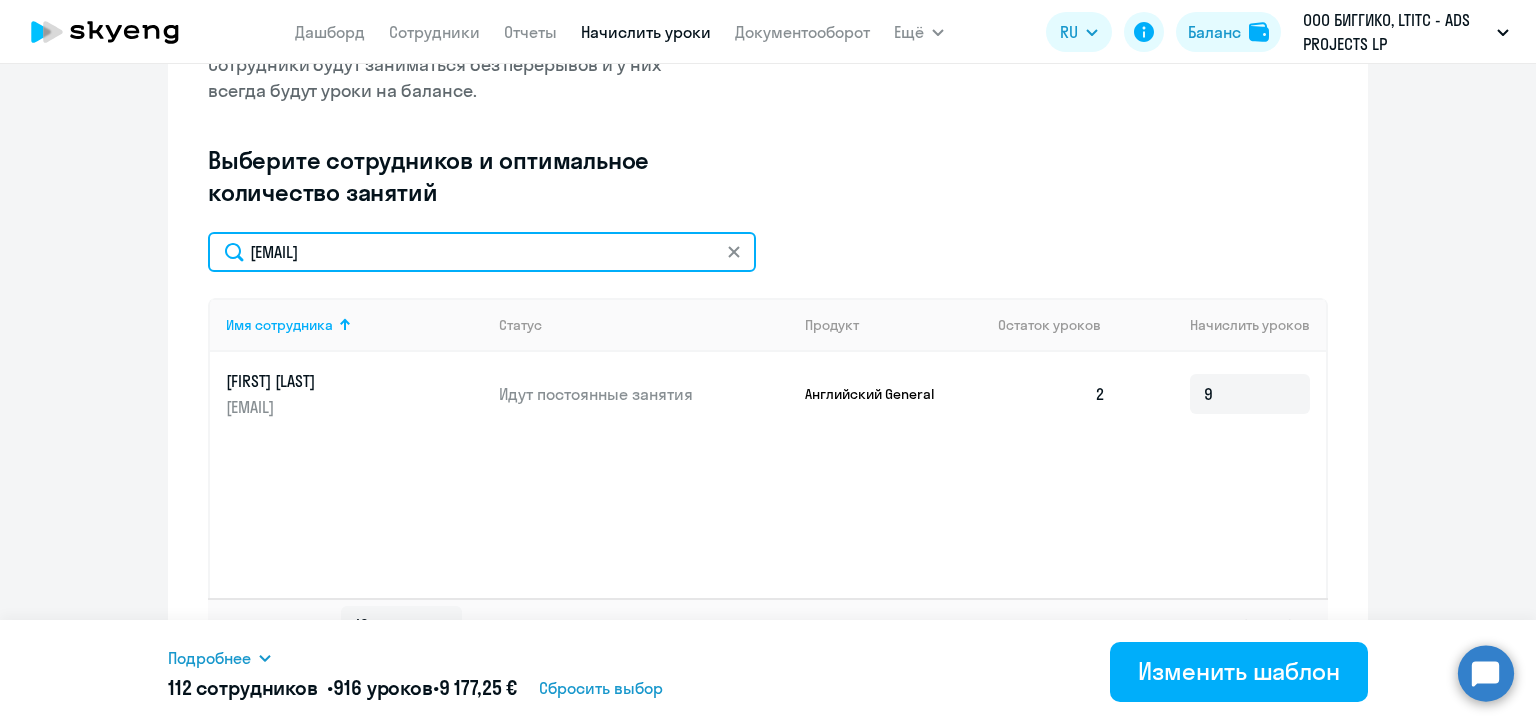 click on "julia.chechkova@biggiko.com" 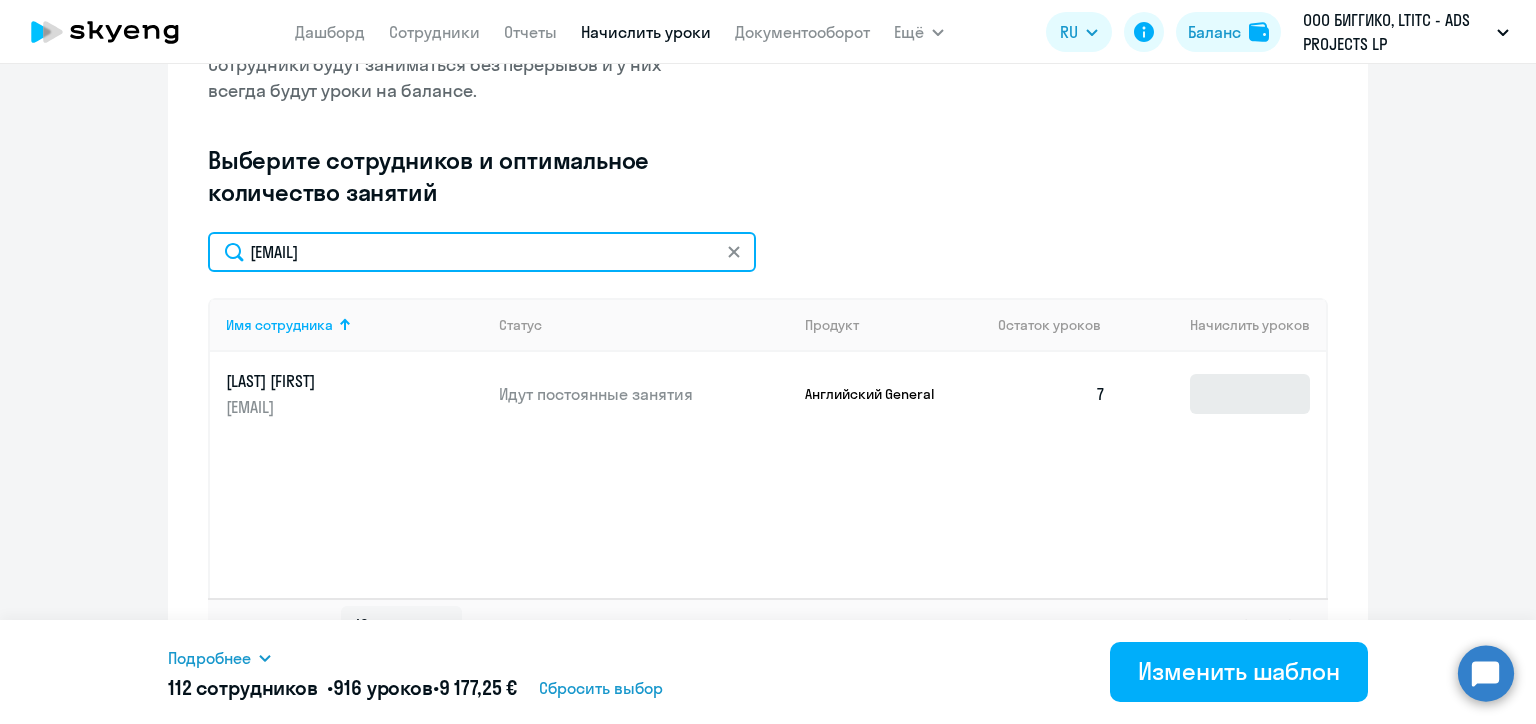 type on "katsiaryna.kholadava@alreadymedia.com" 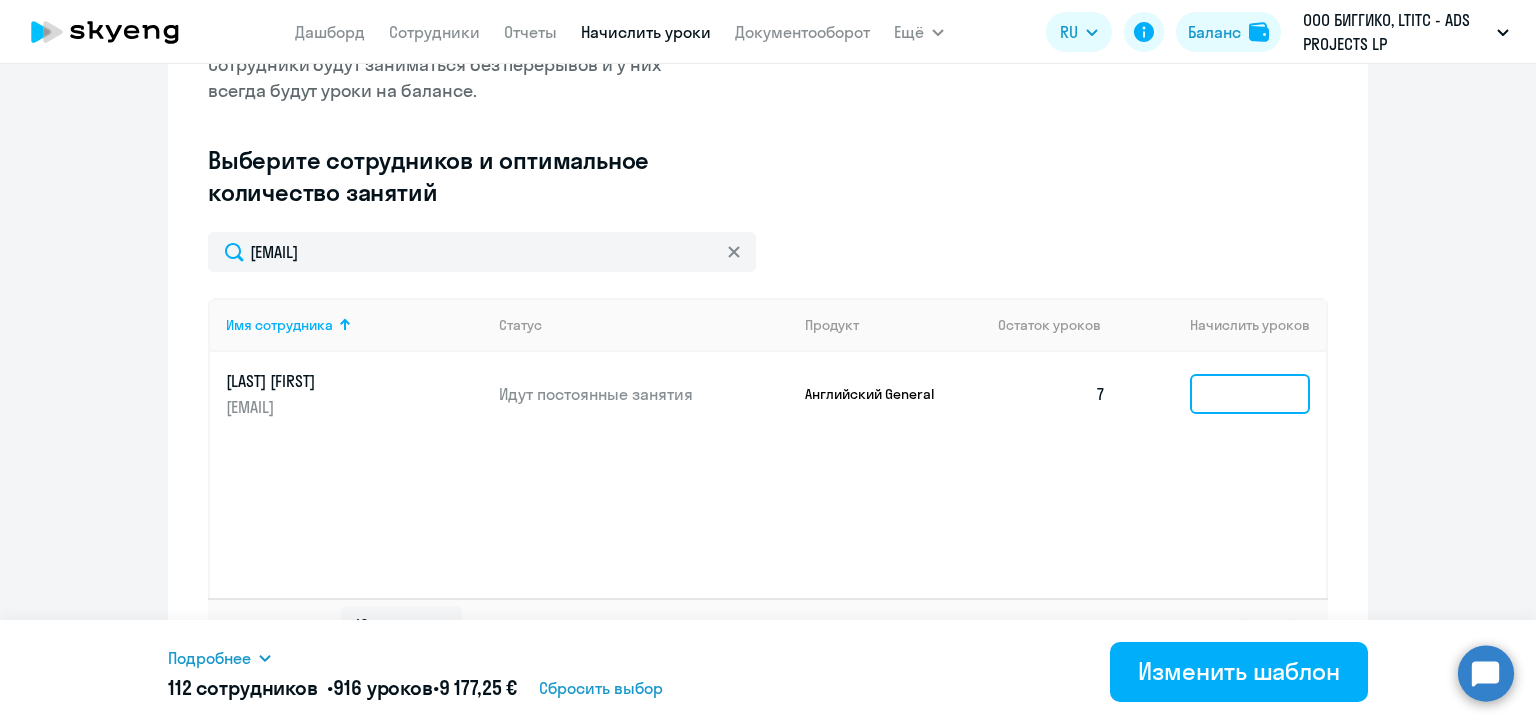 click 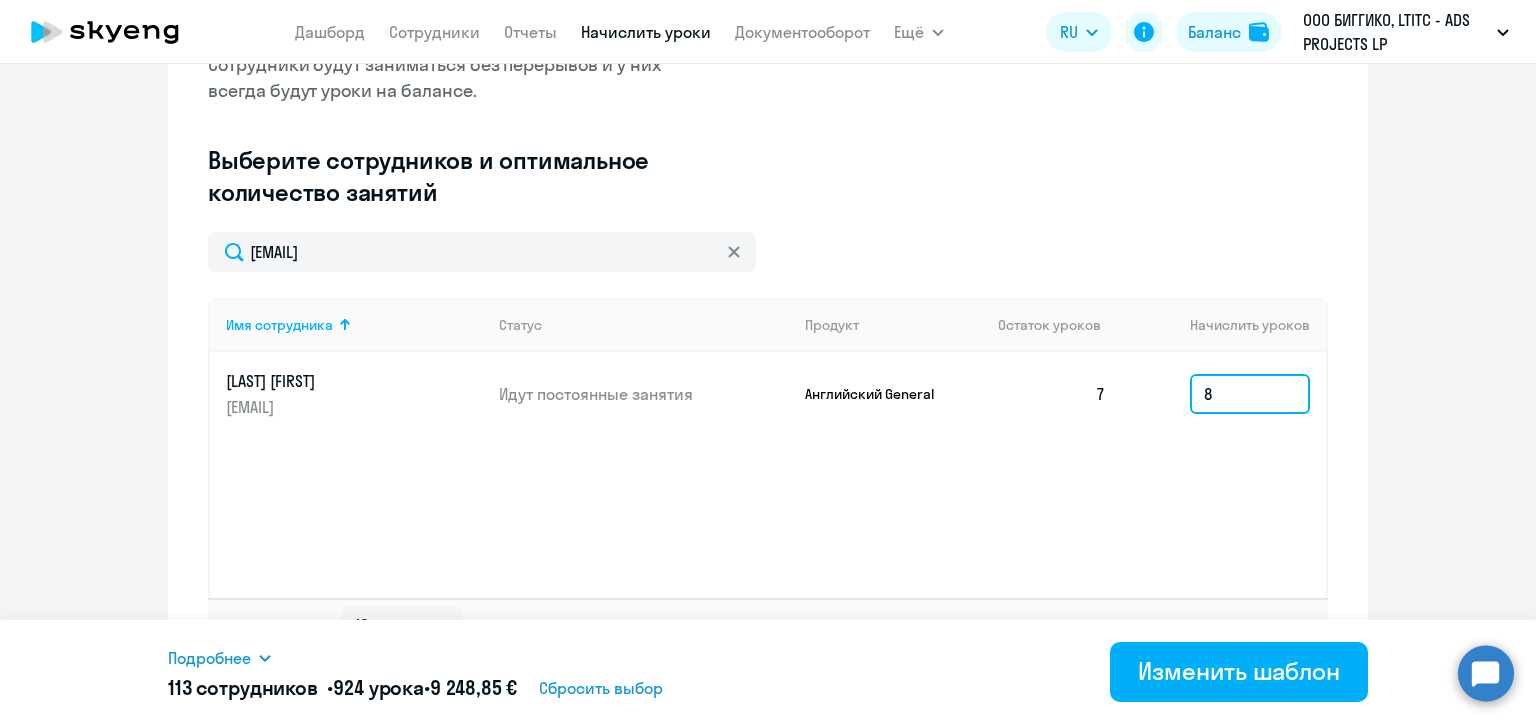 type on "8" 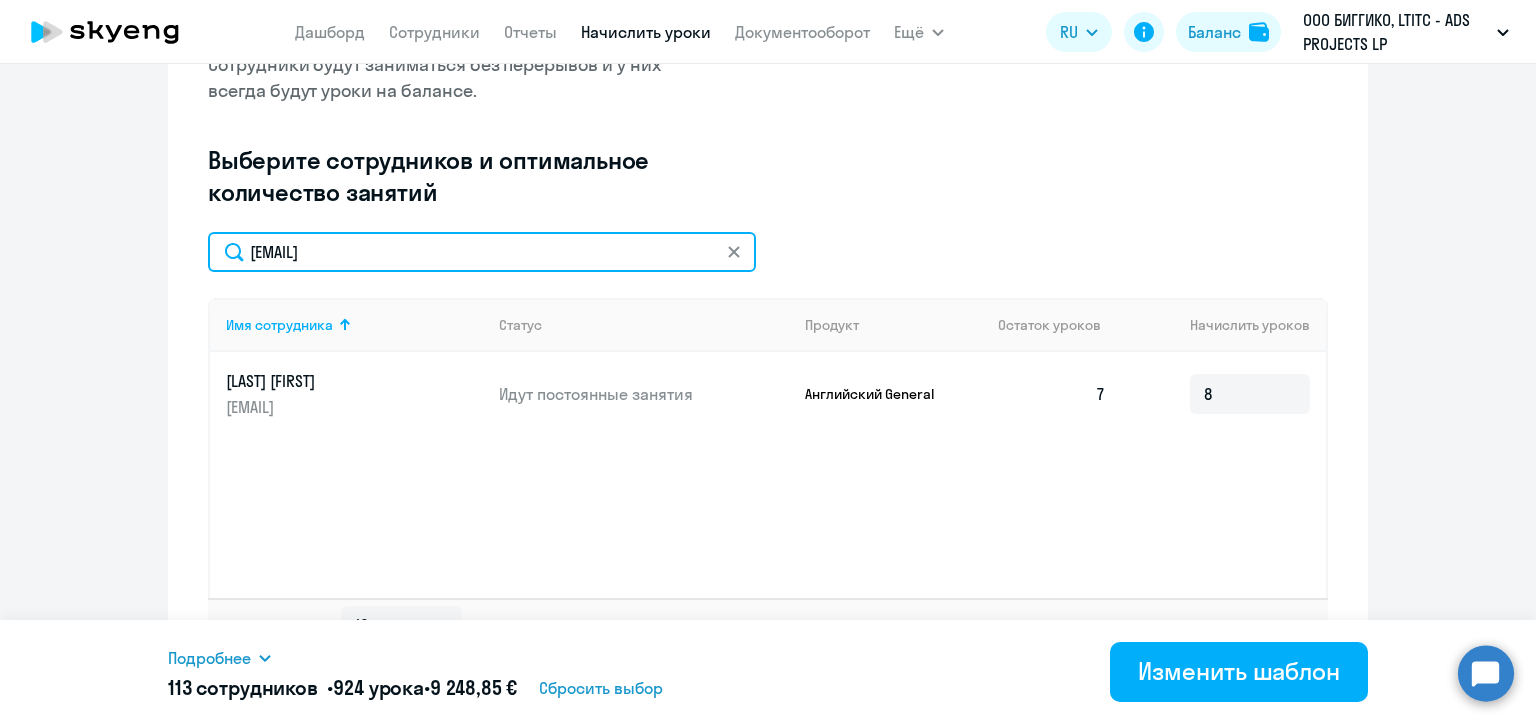 click on "katsiaryna.kholadava@alreadymedia.com" 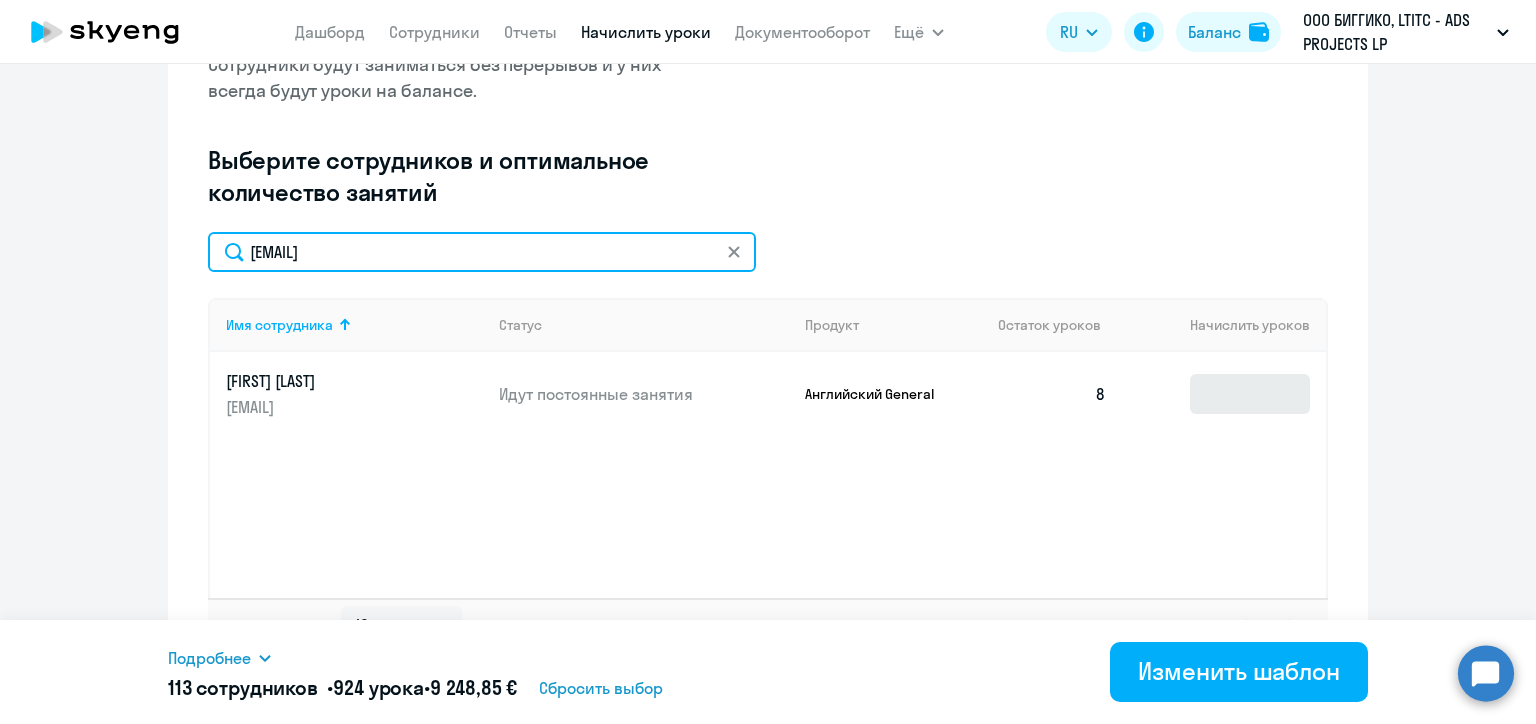 type on "sofiapetrenko953@gmail.com" 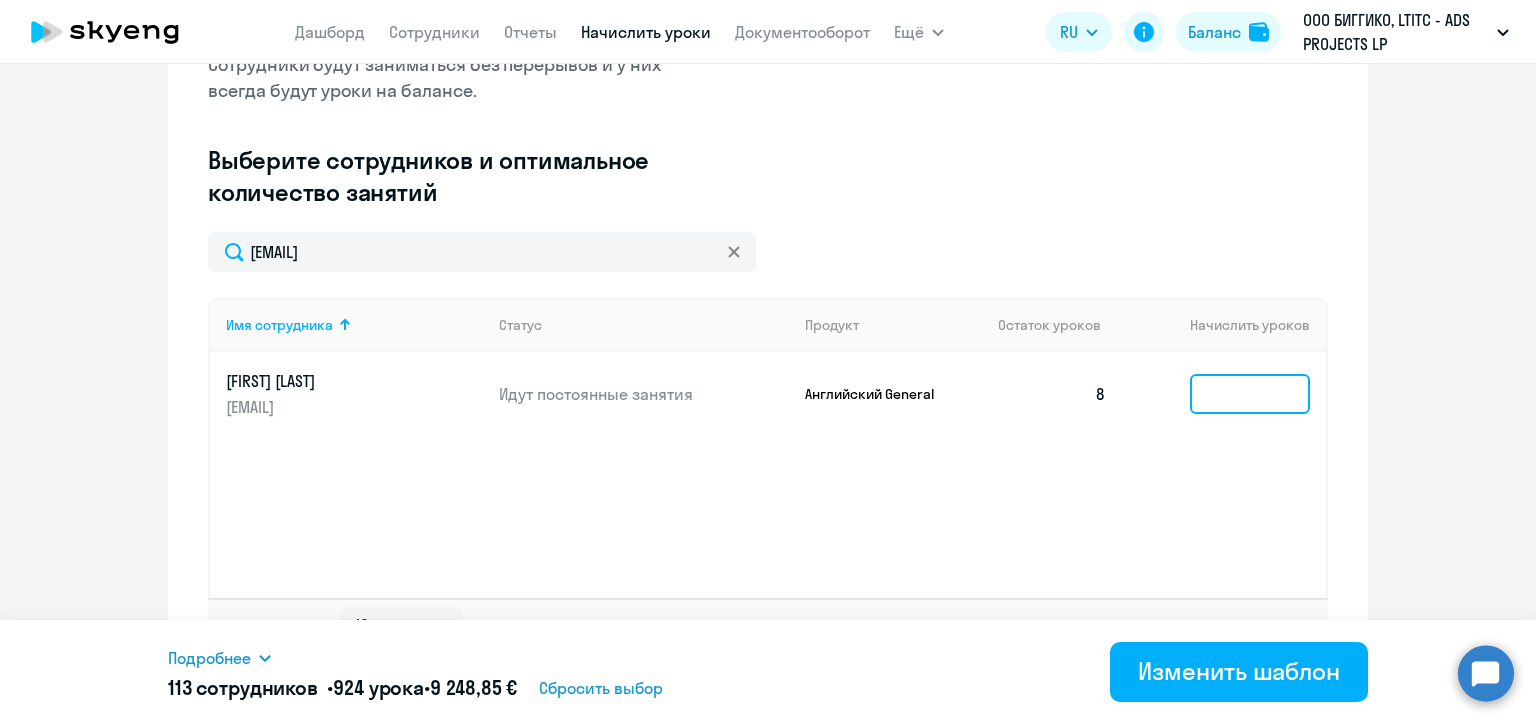 click 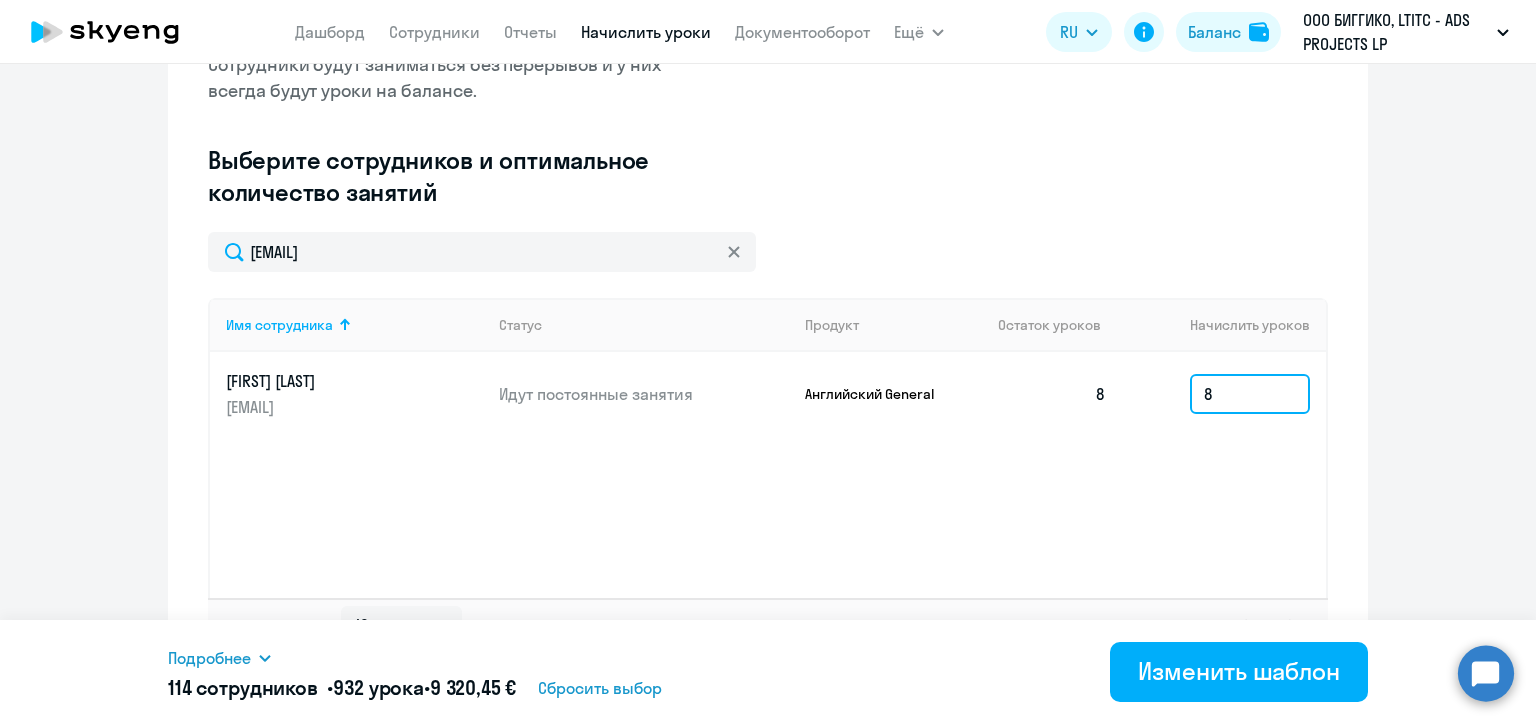 type on "8" 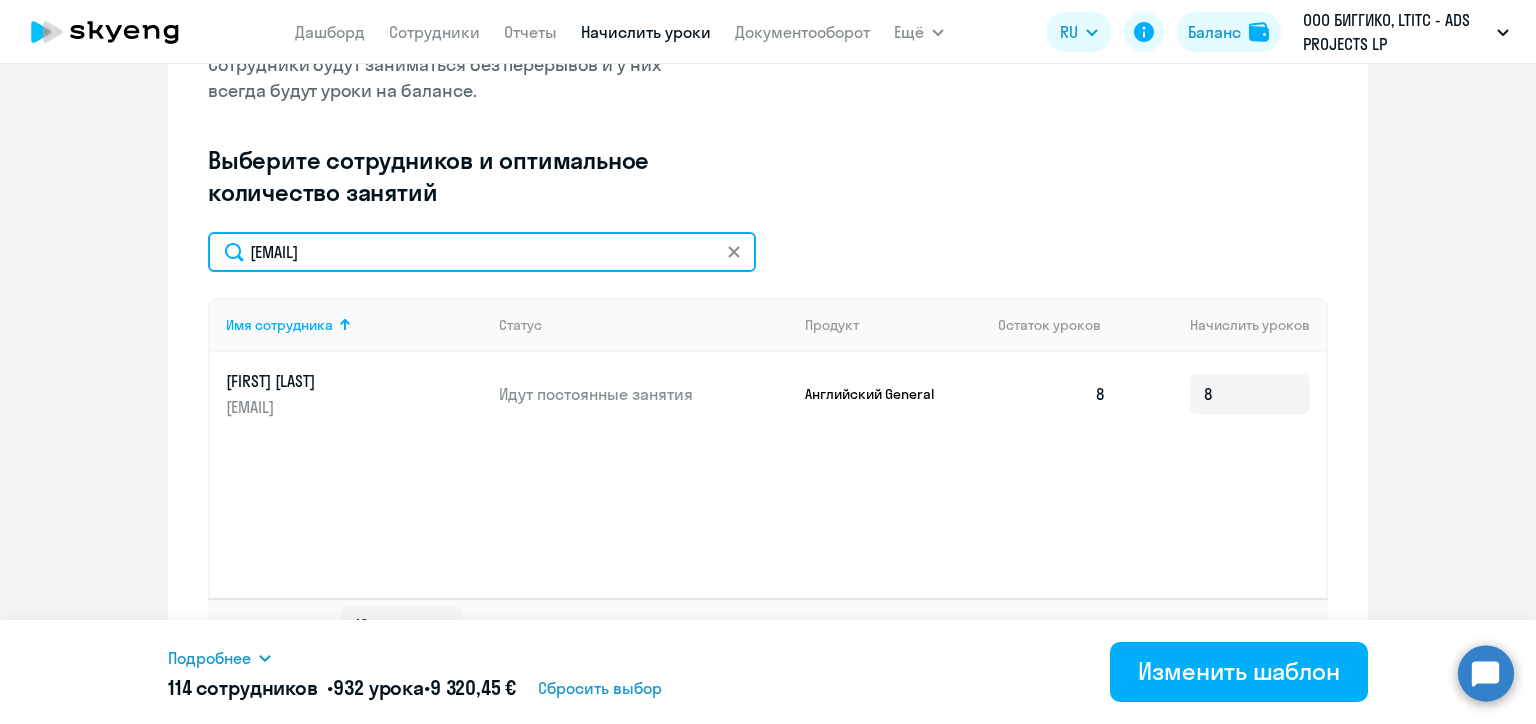 click on "sofiapetrenko953@gmail.com" 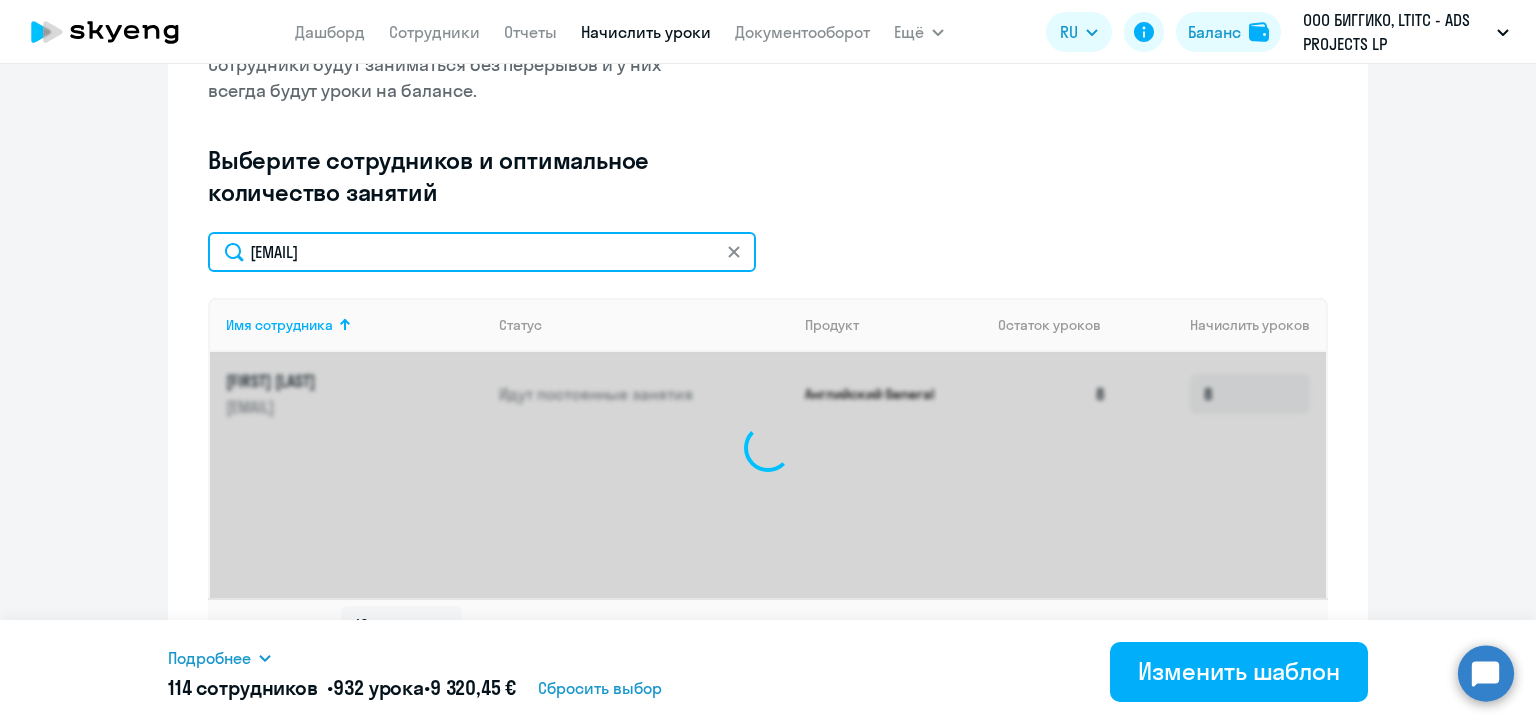 click on "sofiapetrenko953@gmdzmitry.lapeza@alreadymedia.comail.com" 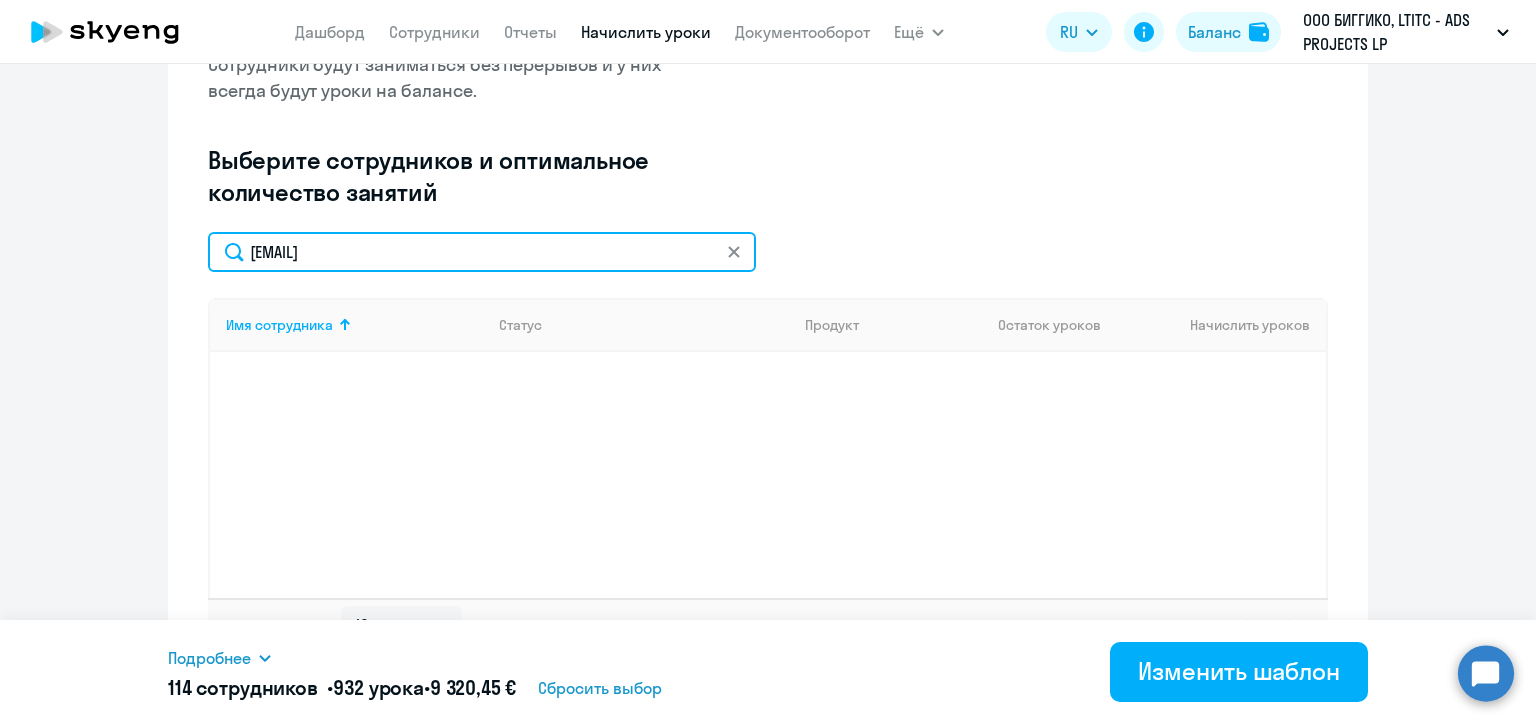 paste on "dzmitry.lapeza@alreadymedia" 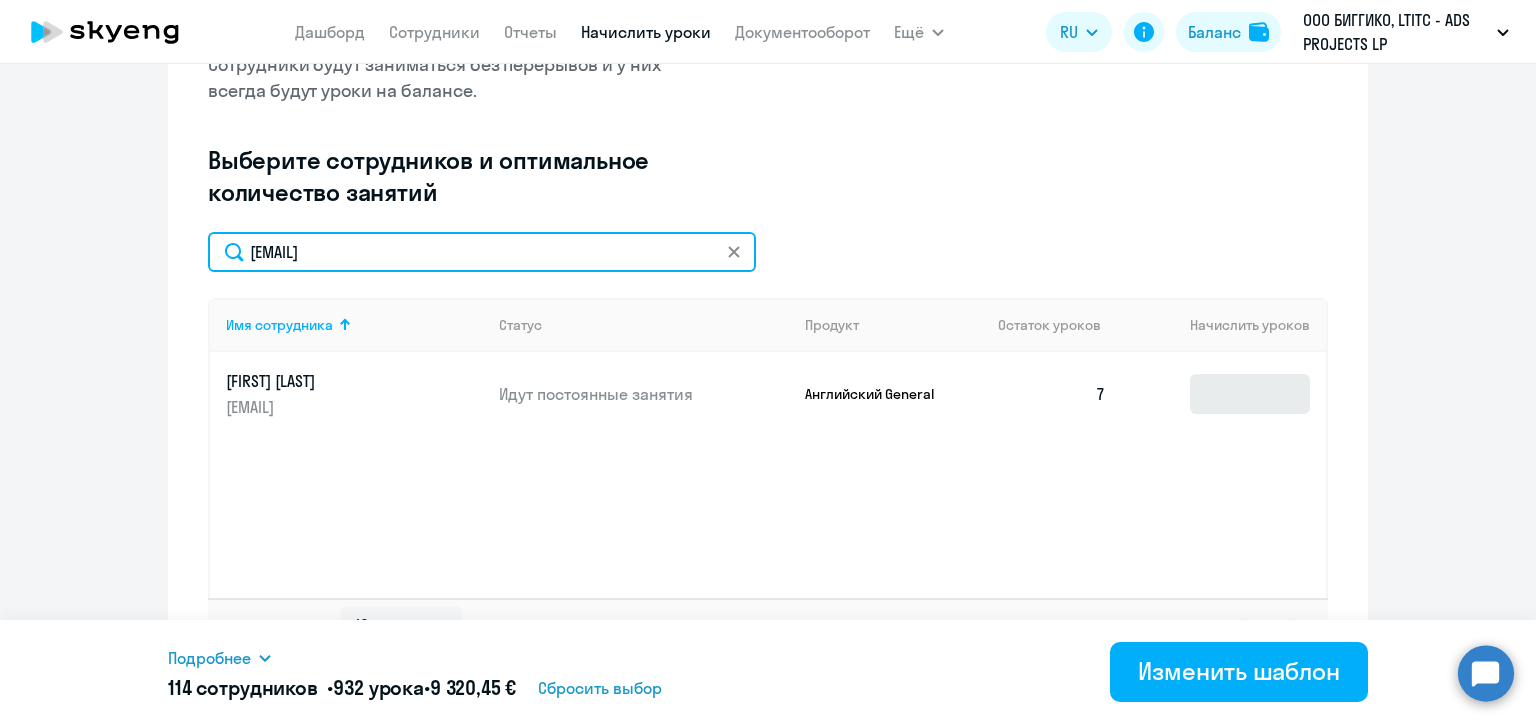 type on "dzmitry.lapeza@alreadymedia.com" 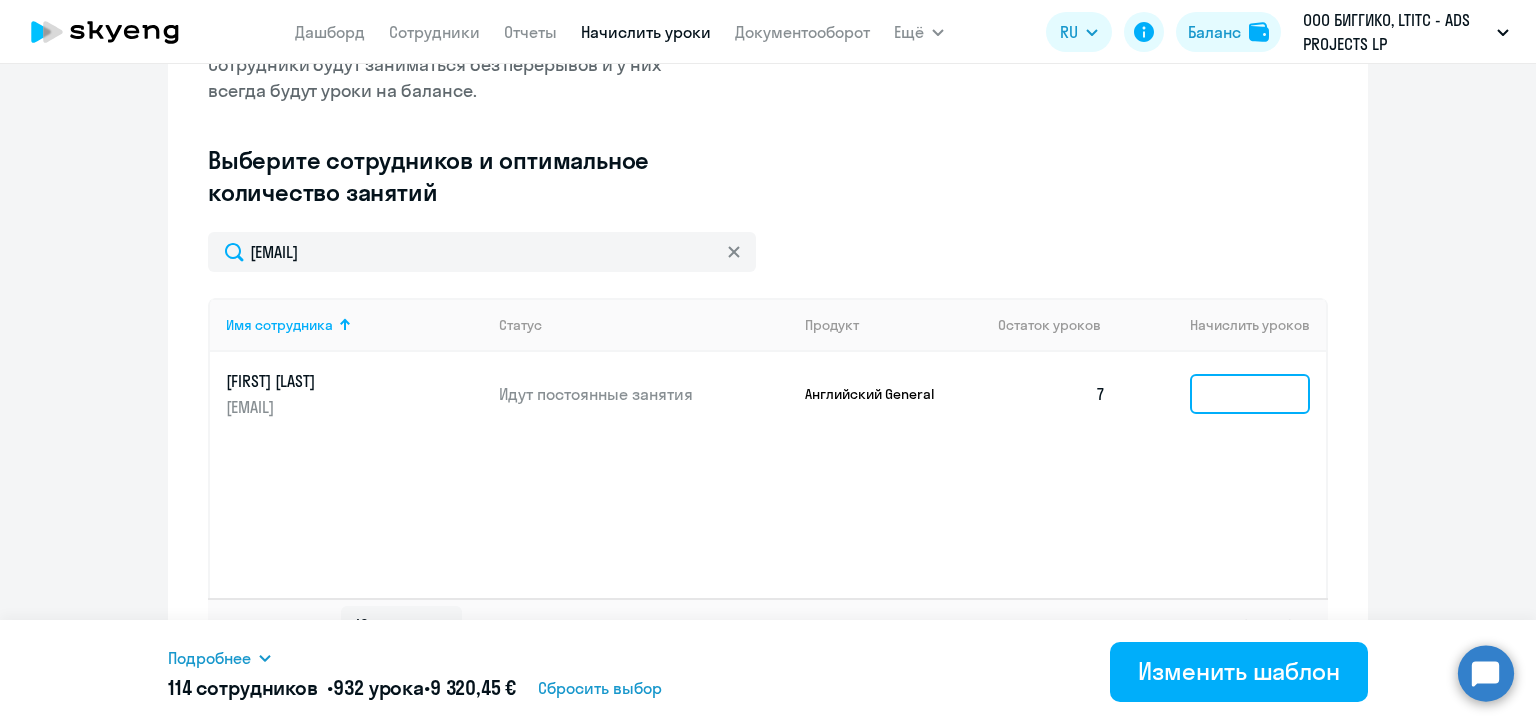 click 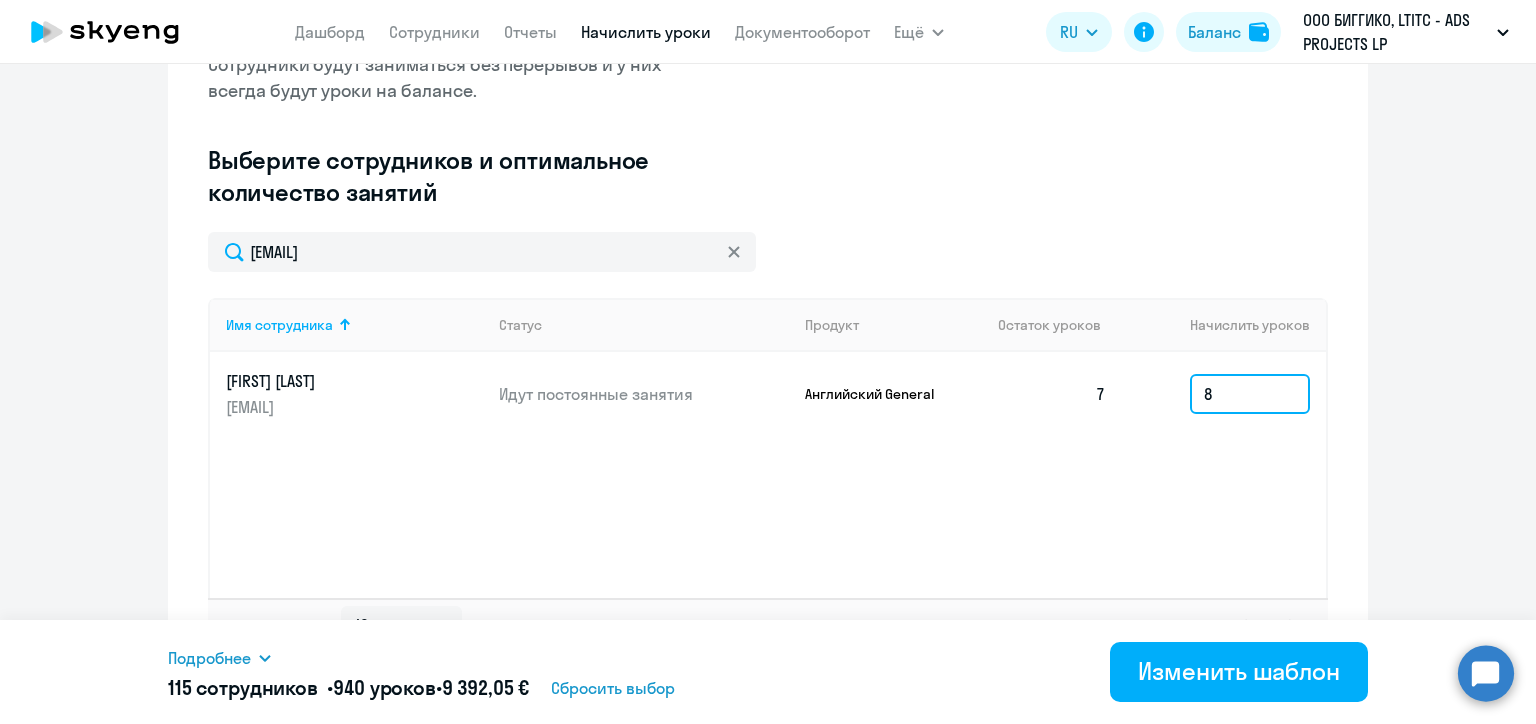 type on "8" 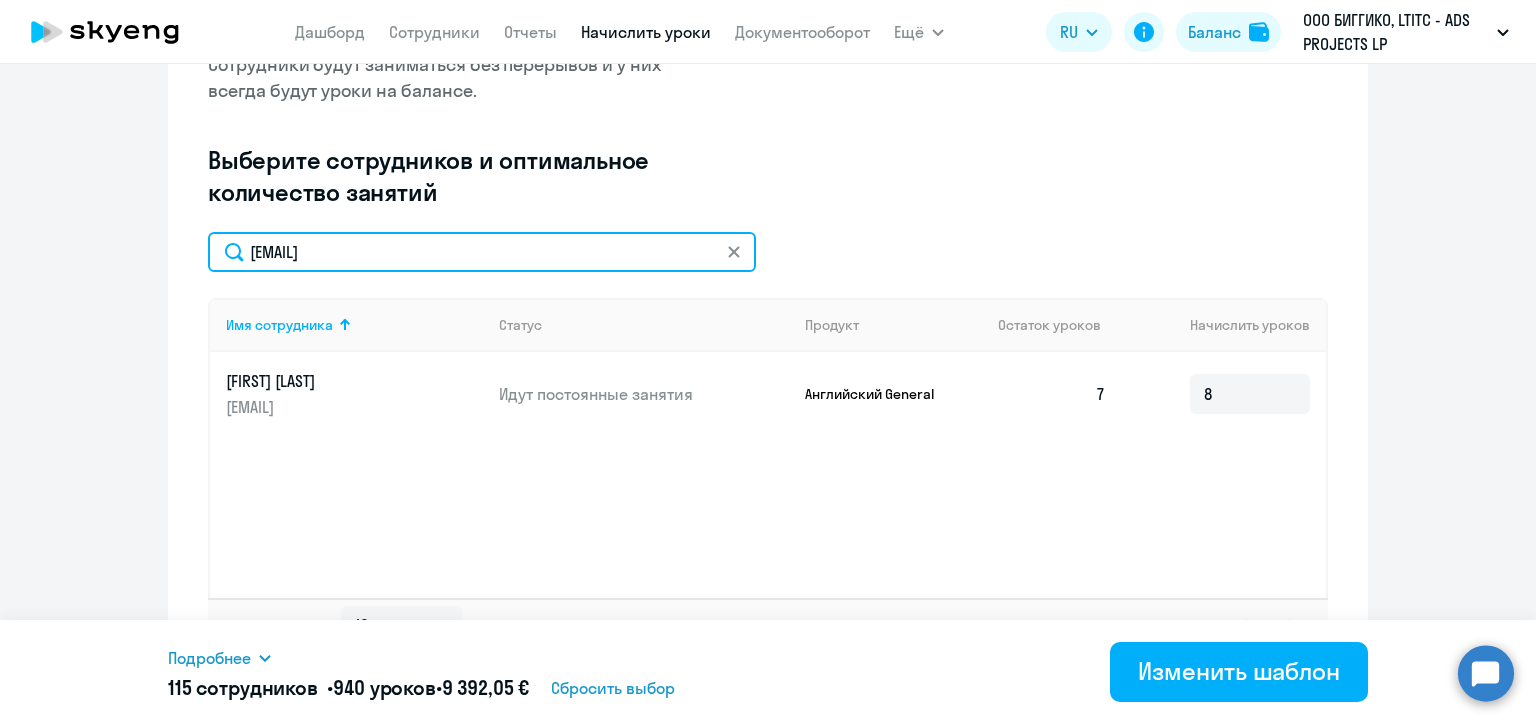 click on "dzmitry.lapeza@alreadymedia.com" 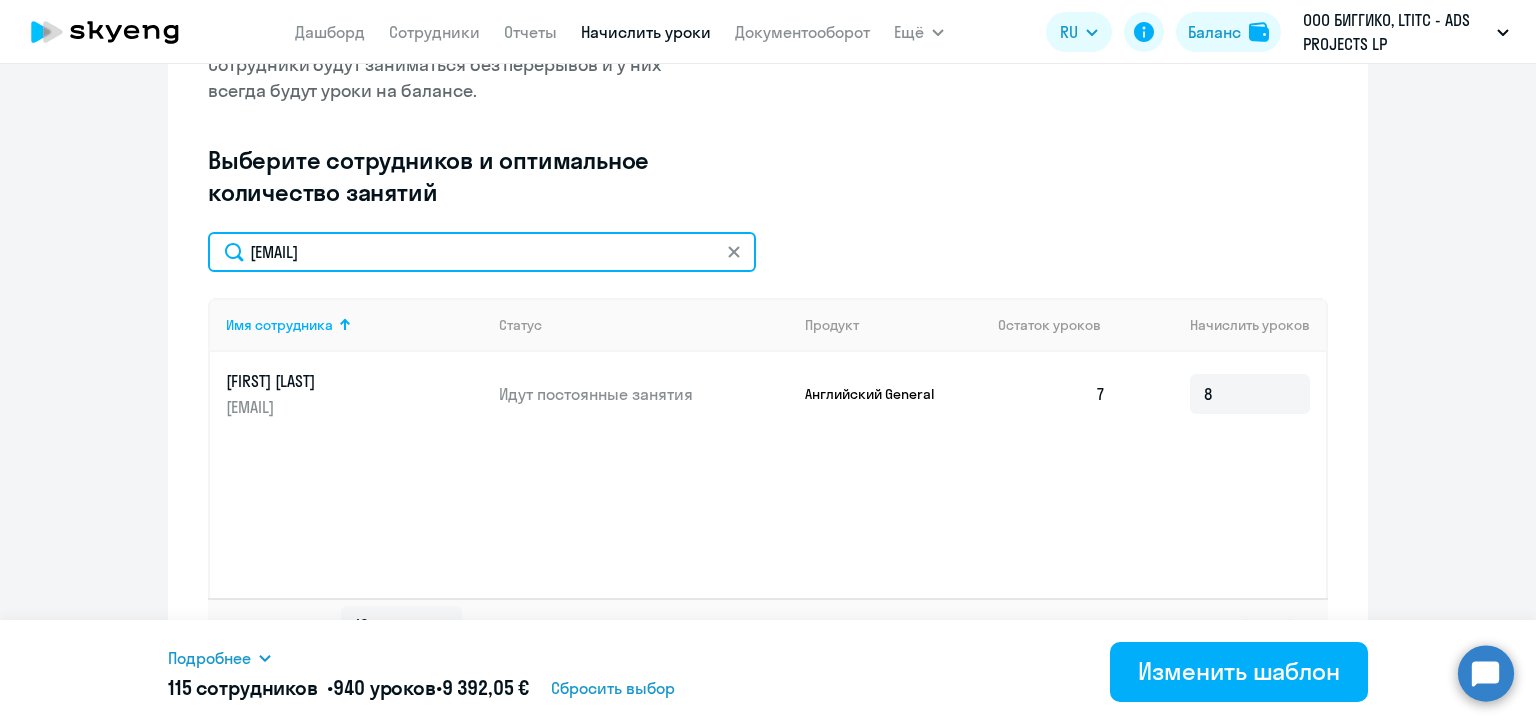 click on "dzmitry.lapeza@alreadymedia.com" 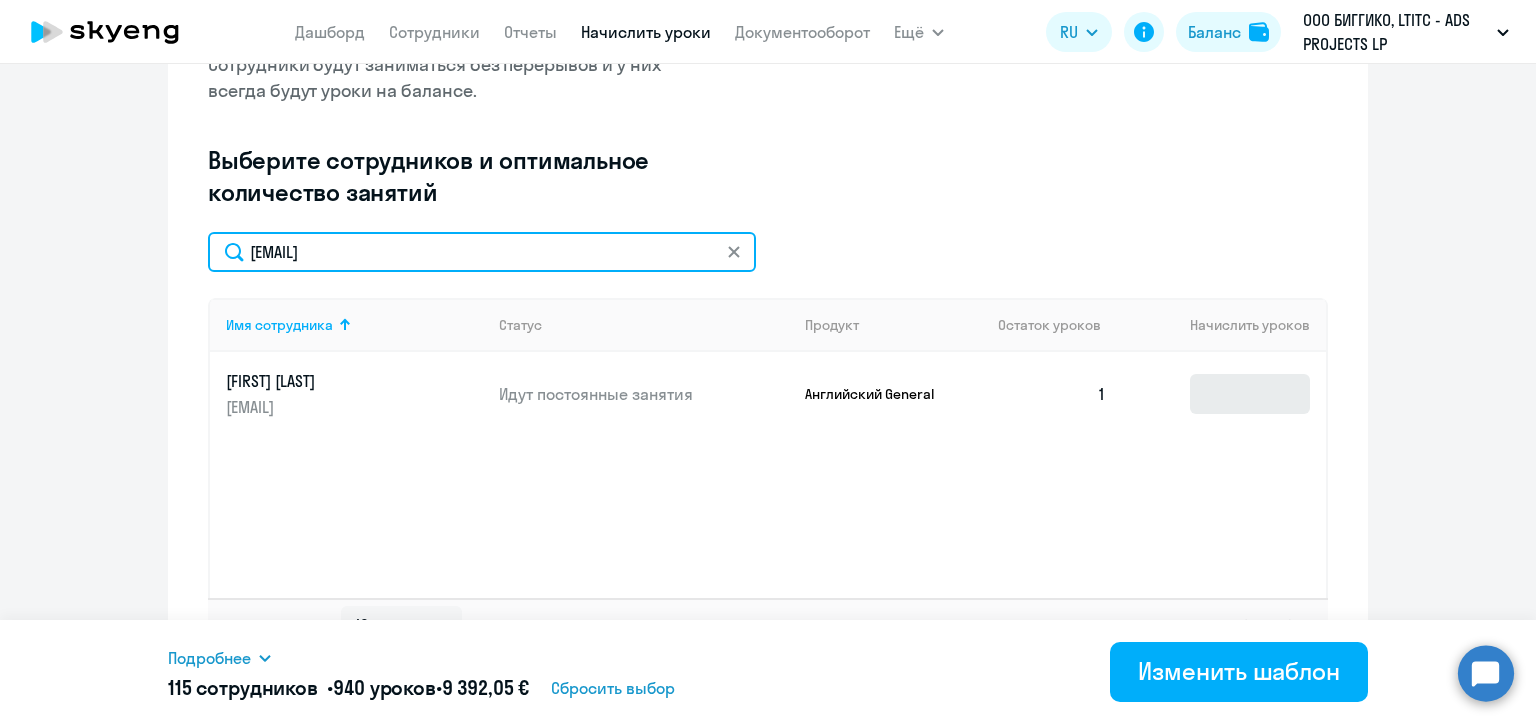 type on "dziyana.sliborskaya@alreadymedia.com" 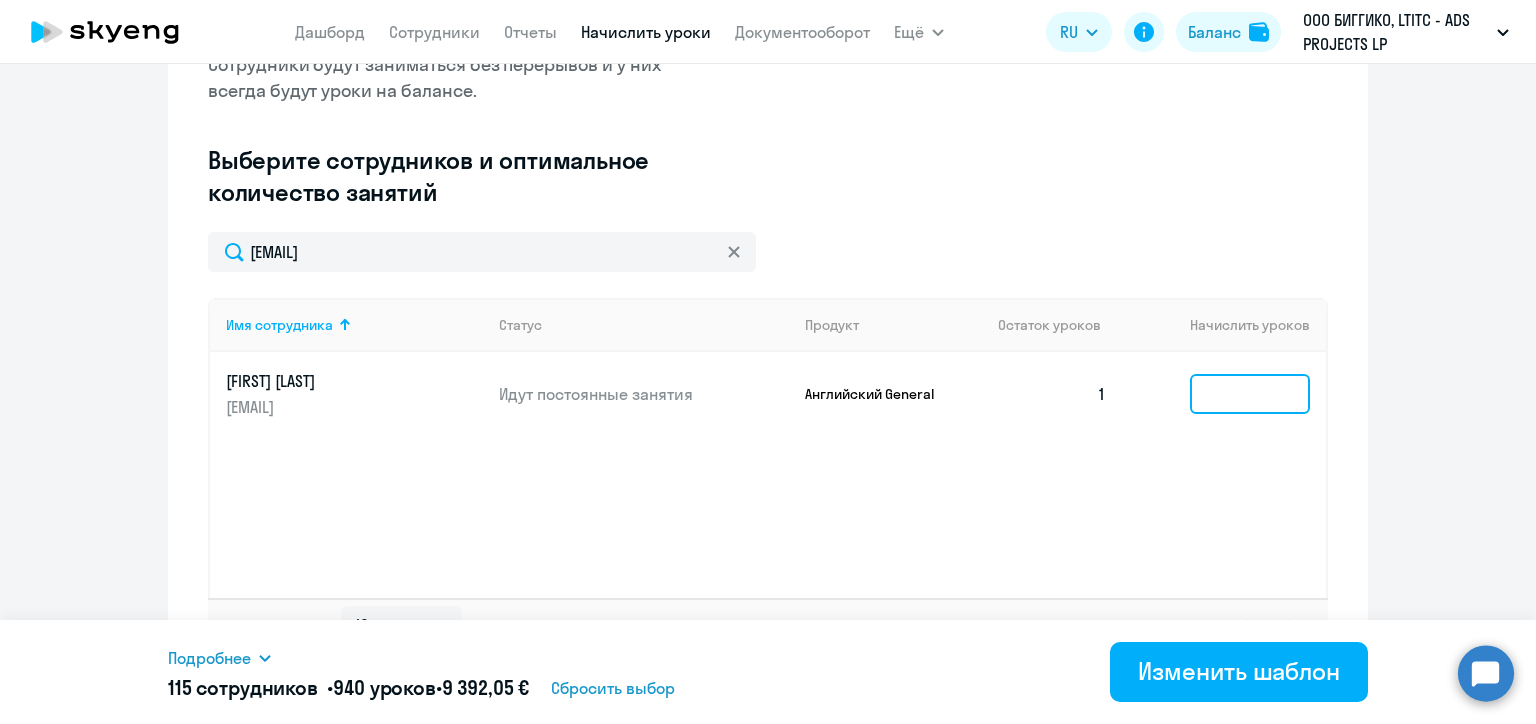 click 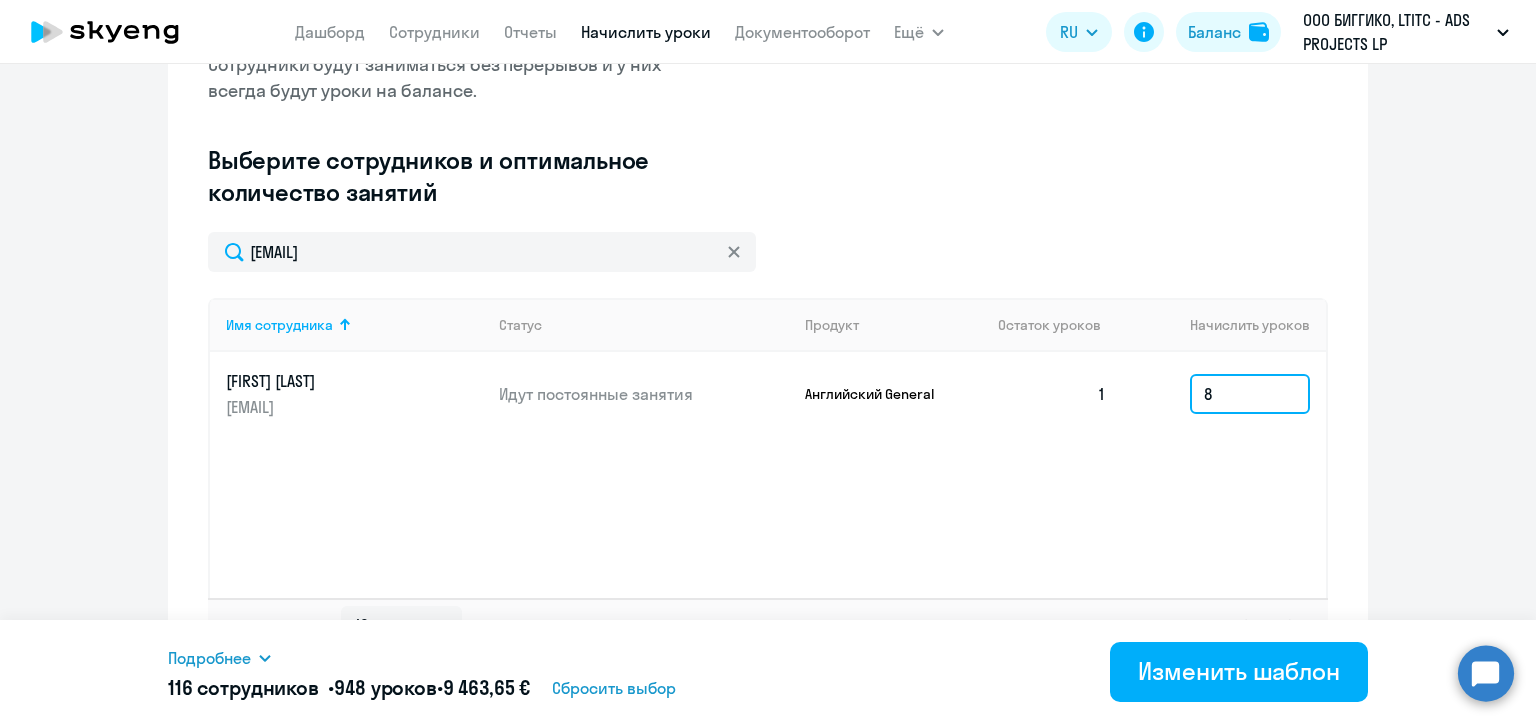 type on "8" 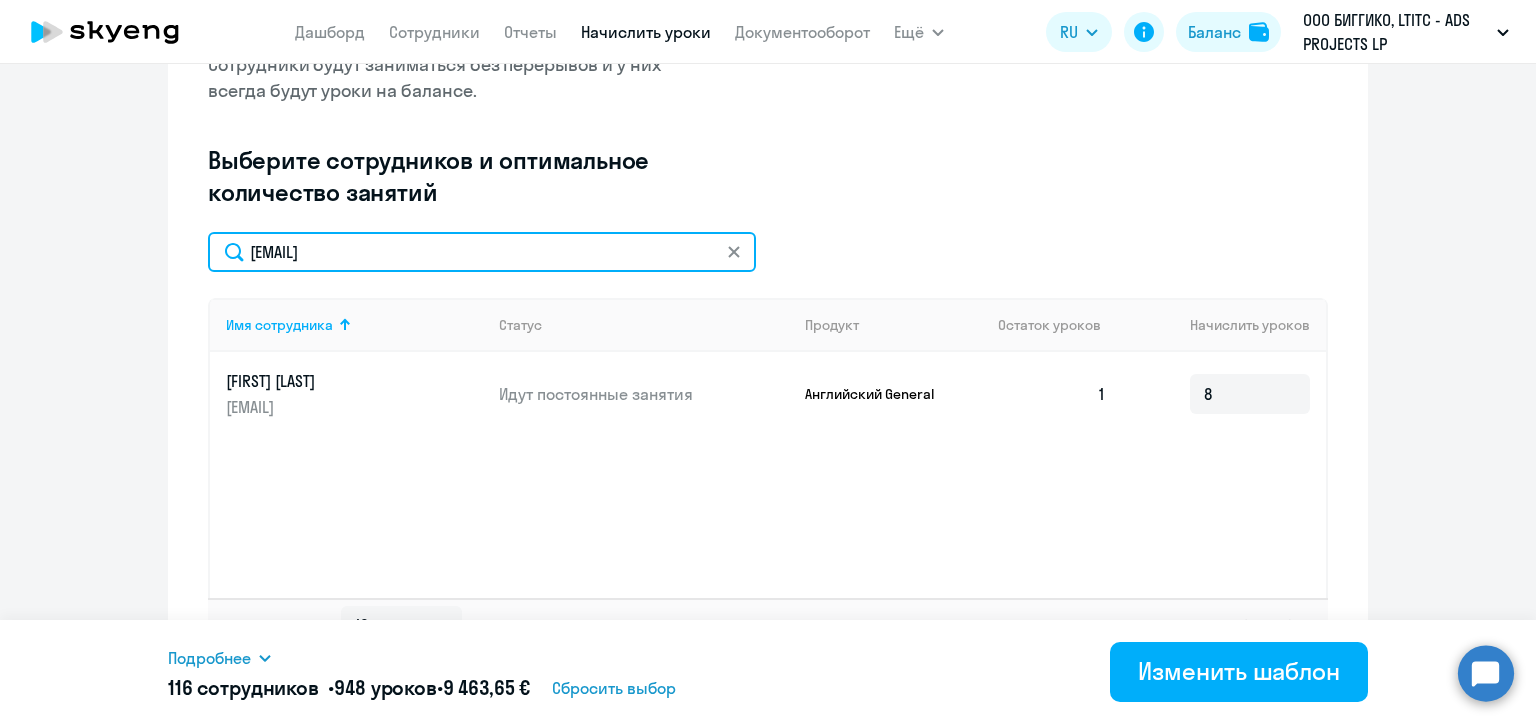 click on "dziyana.sliborskaya@alreadymedia.com" 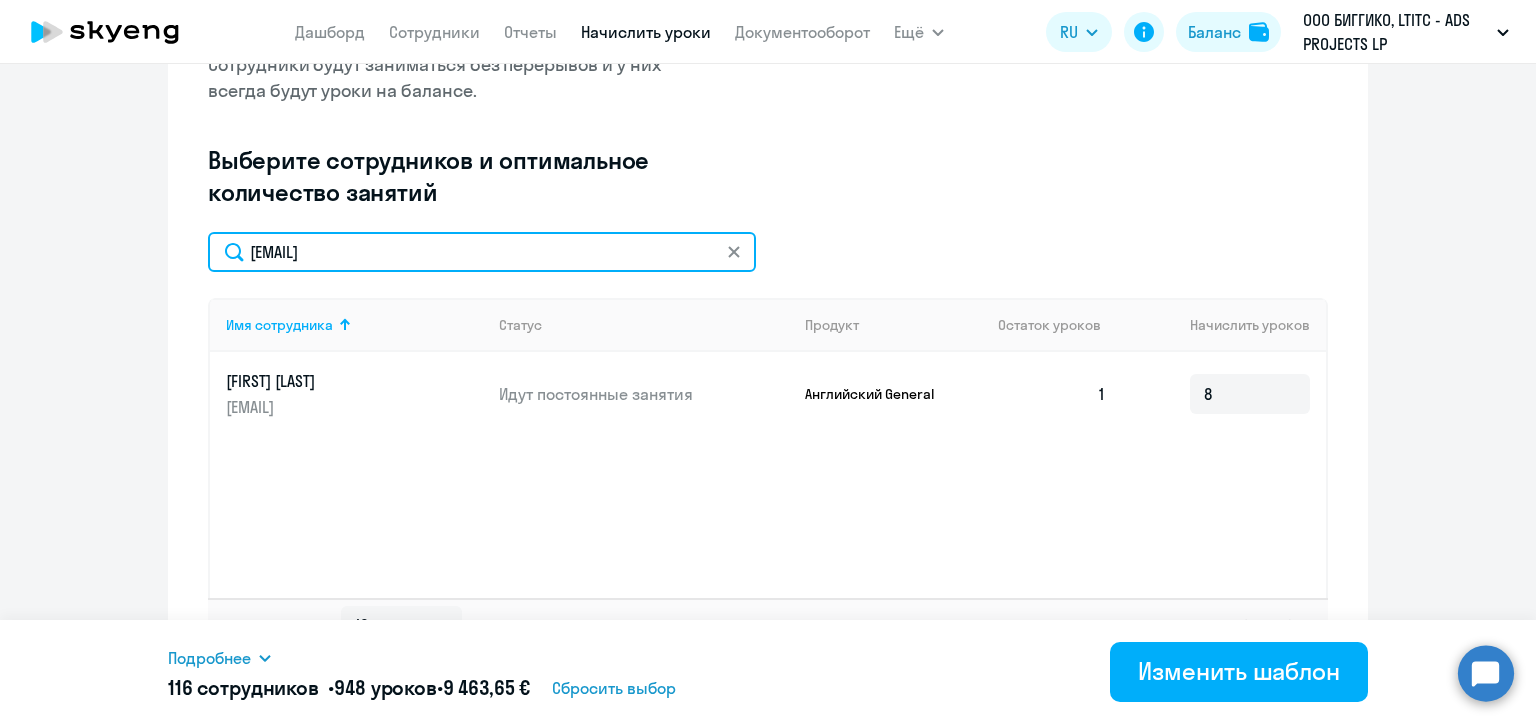 click on "dziyana.sliborskaya@alreadymedia.com" 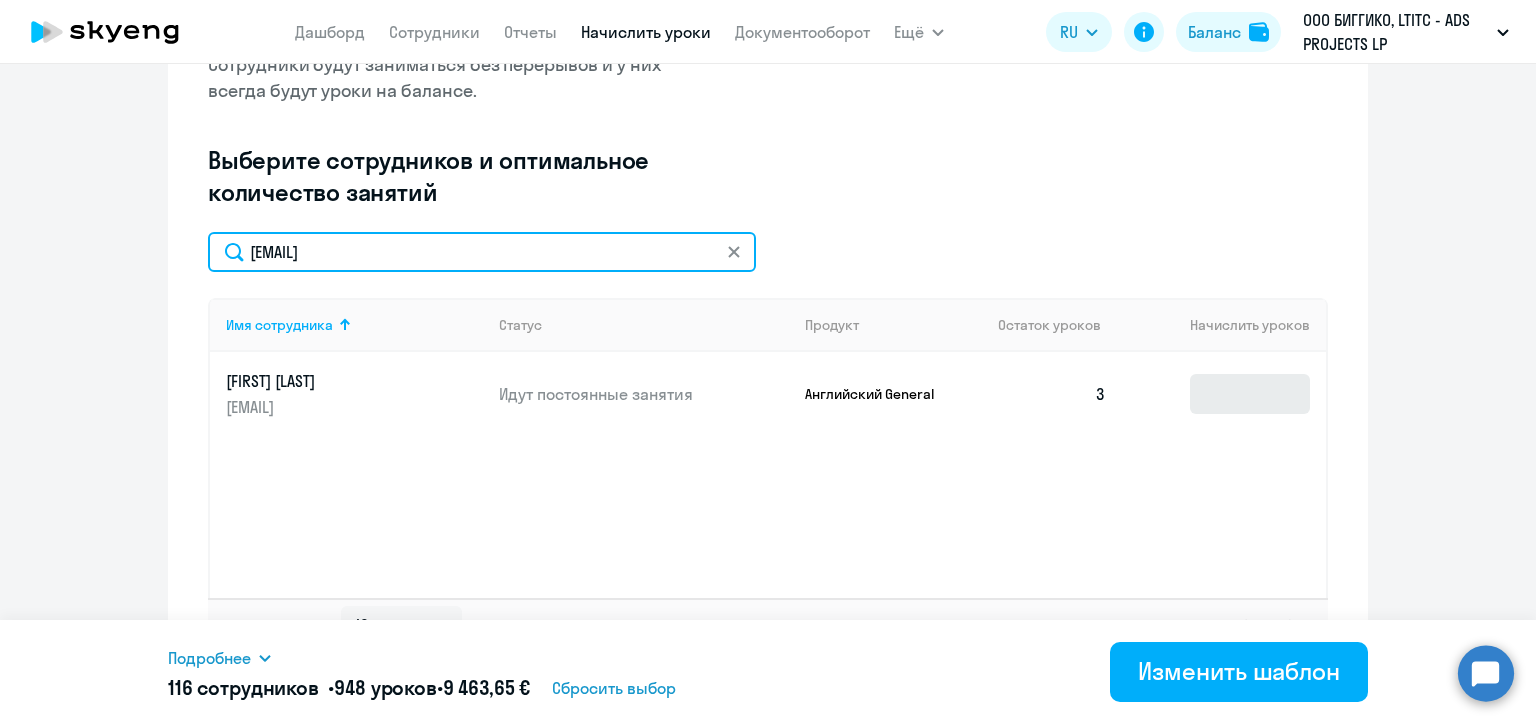 type on "viktoryia.halavachenka@alreadymedia.com" 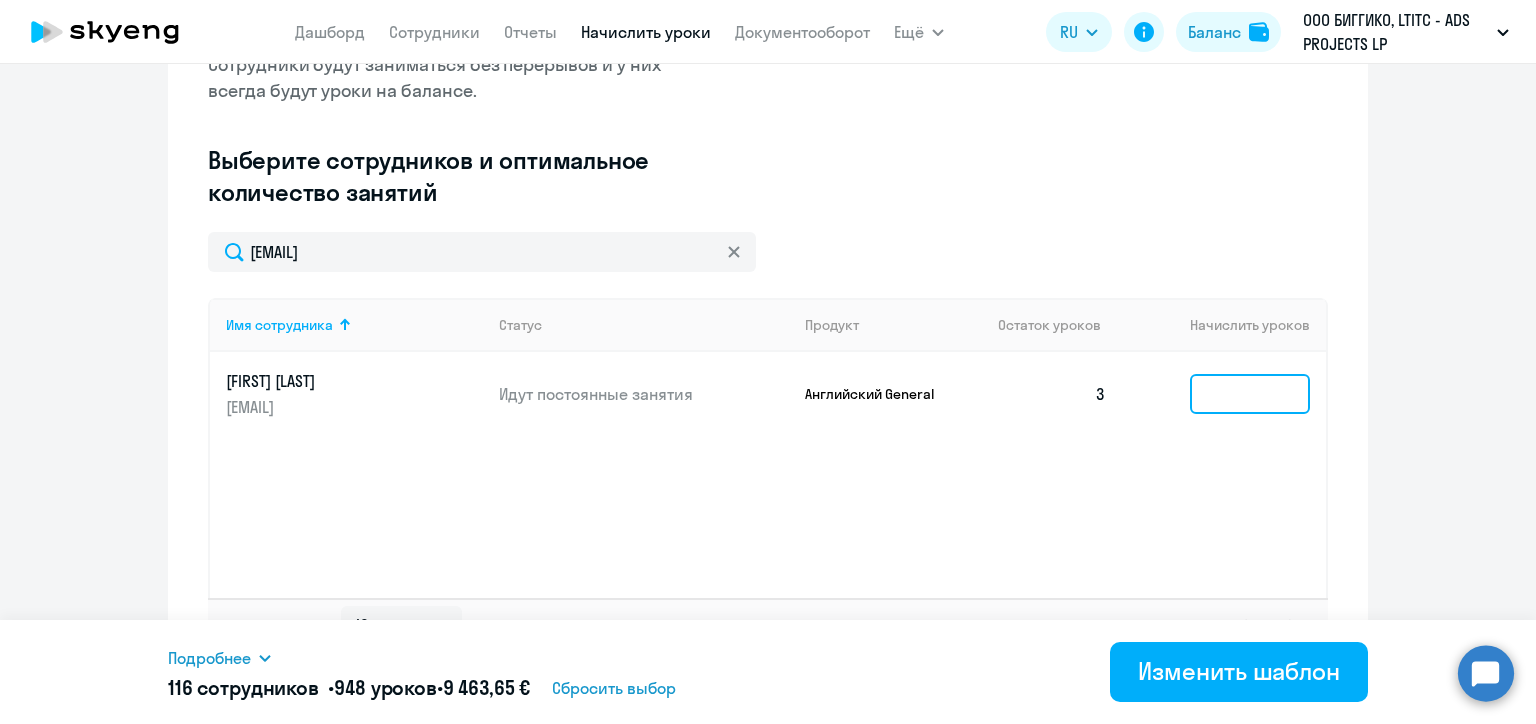 click 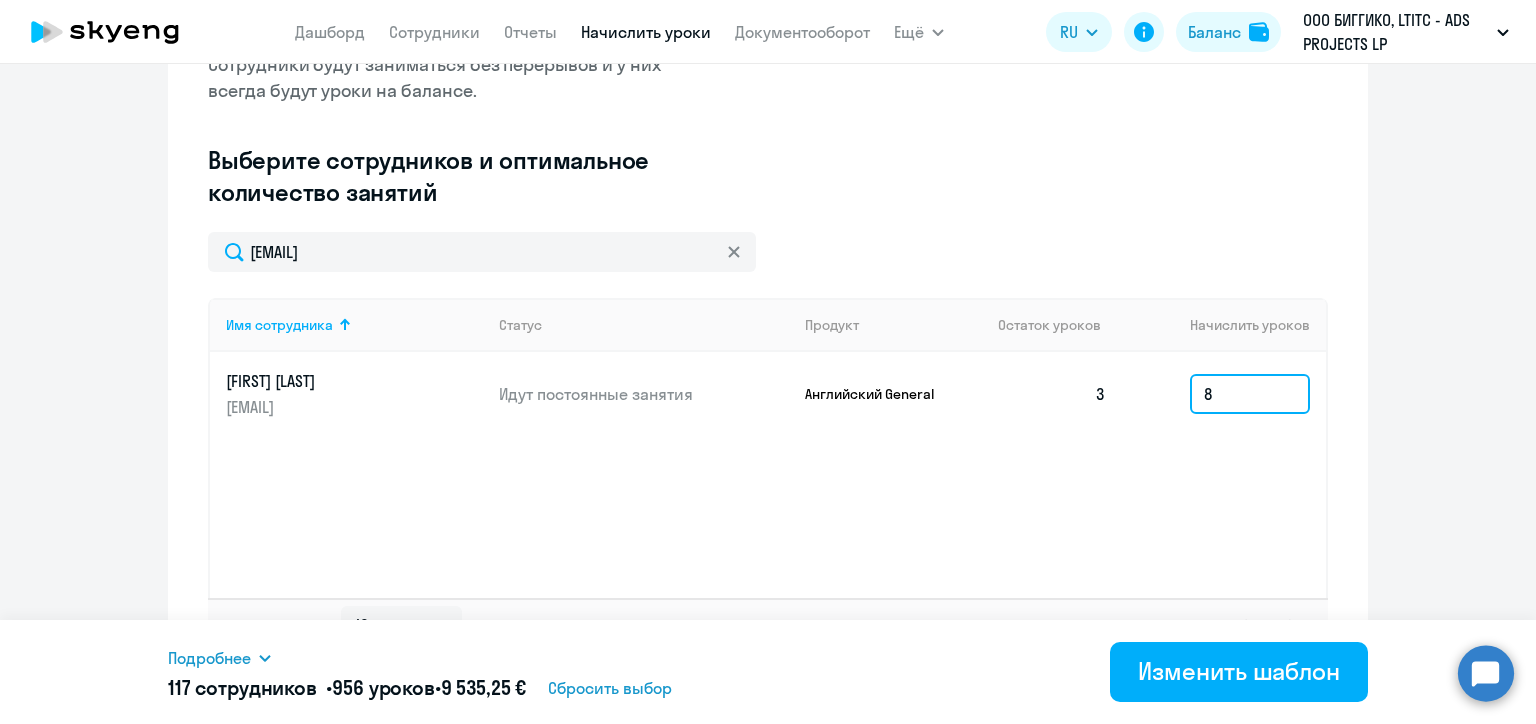 type on "8" 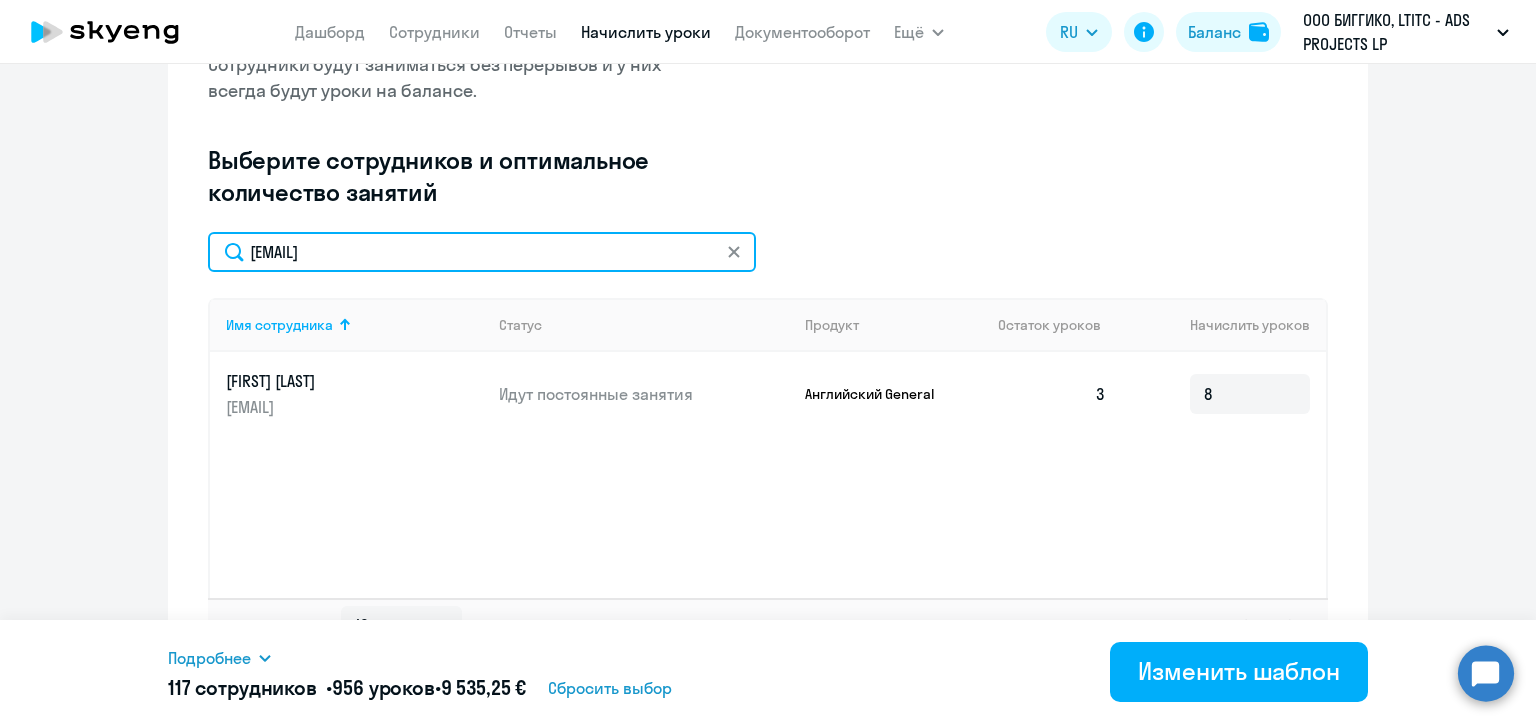 click on "viktoryia.halavachenka@alreadymedia.com" 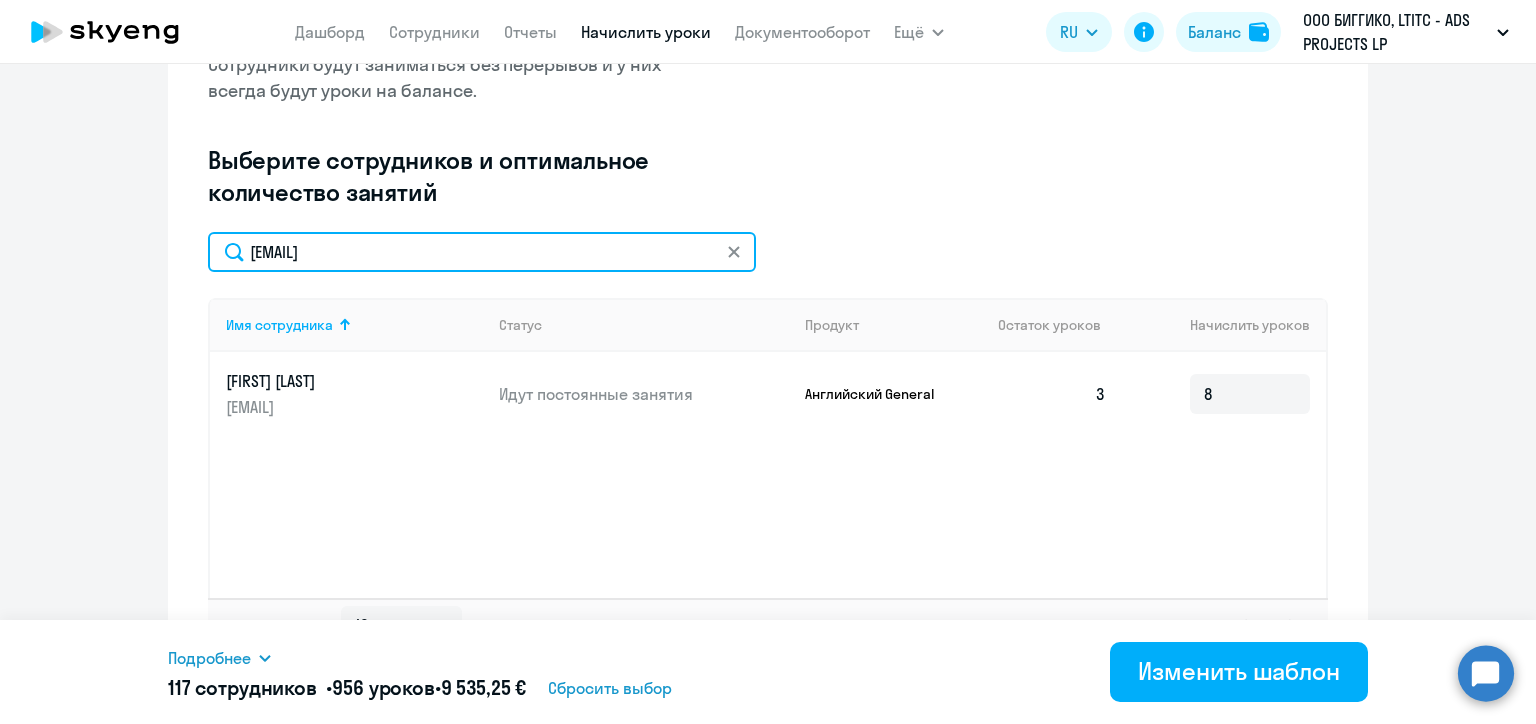 click on "viktoryia.halavachenka@alreadymedia.com" 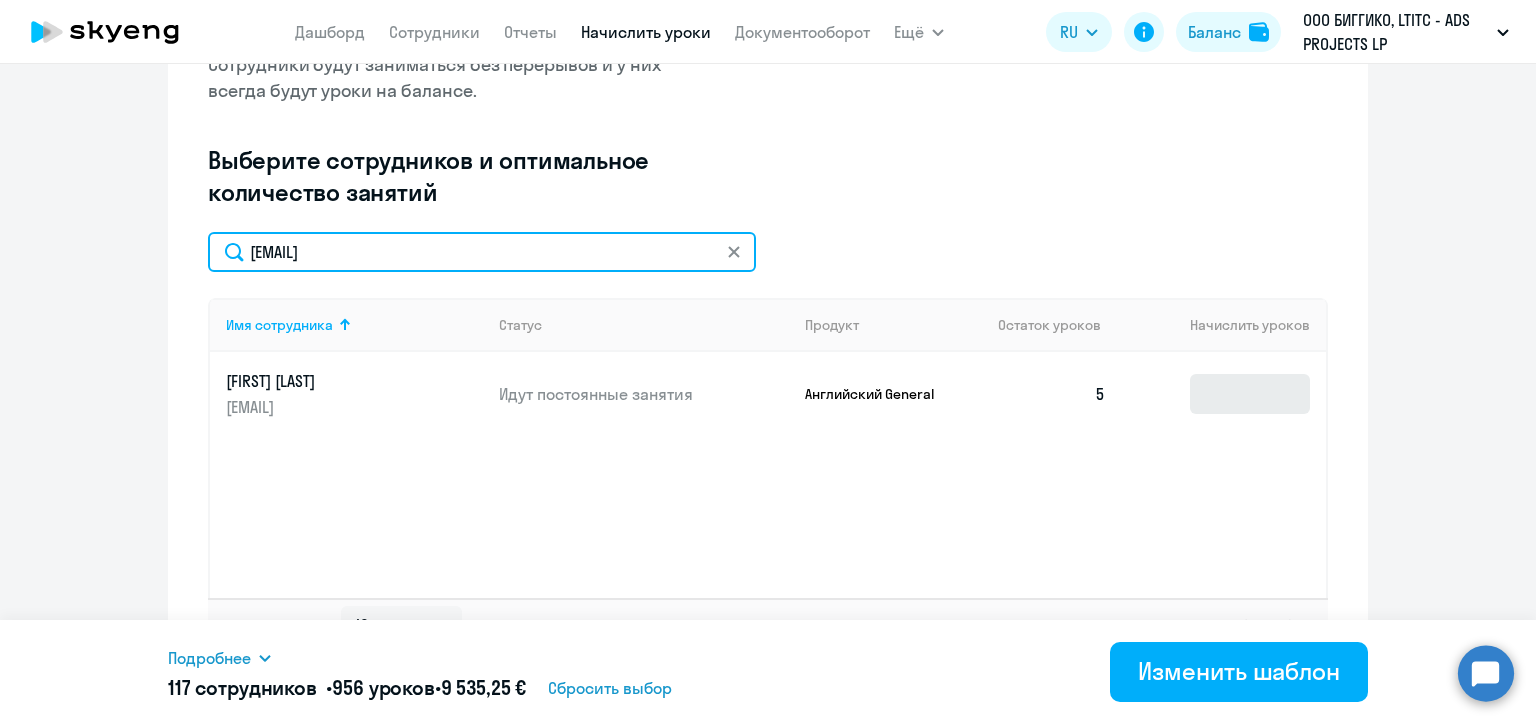 type on "anastasiya.barabanava@alreadymedia.com" 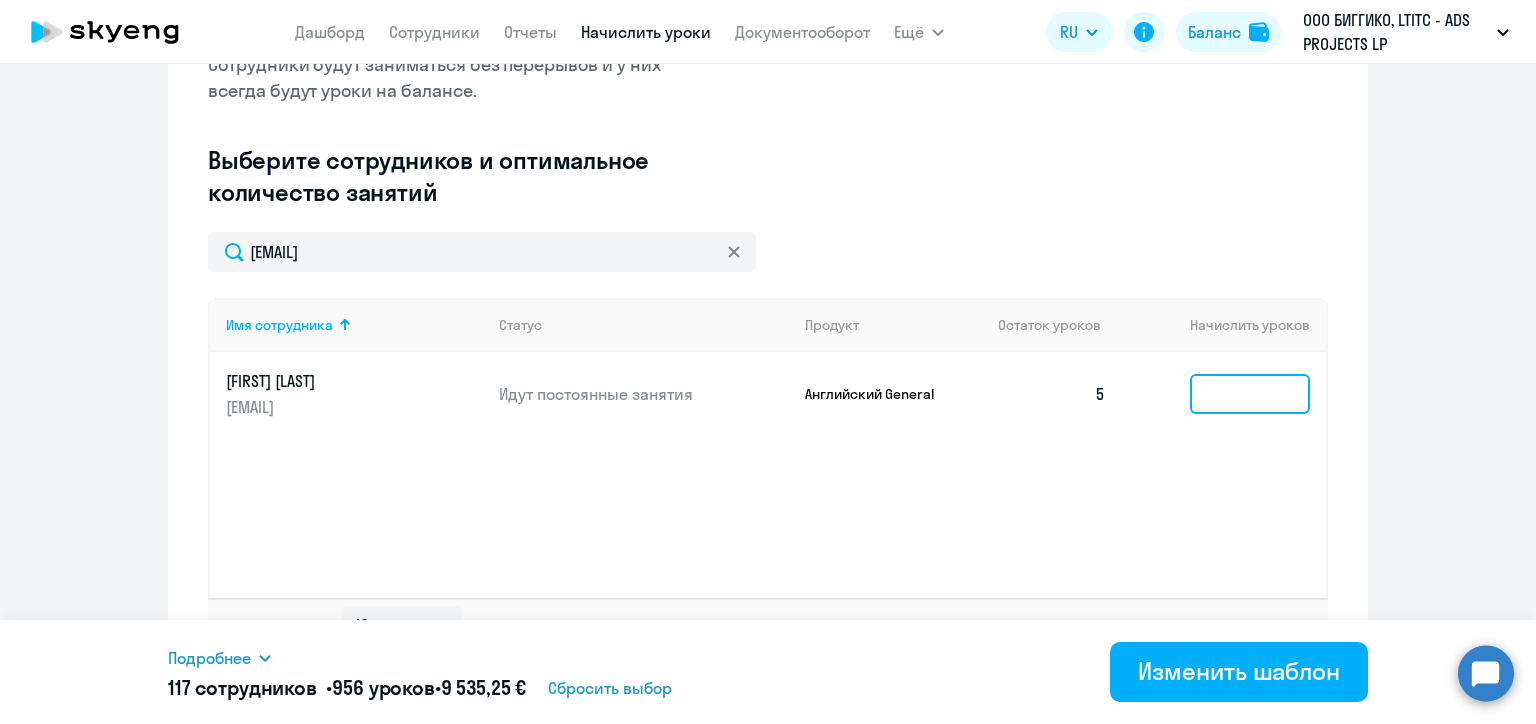 click 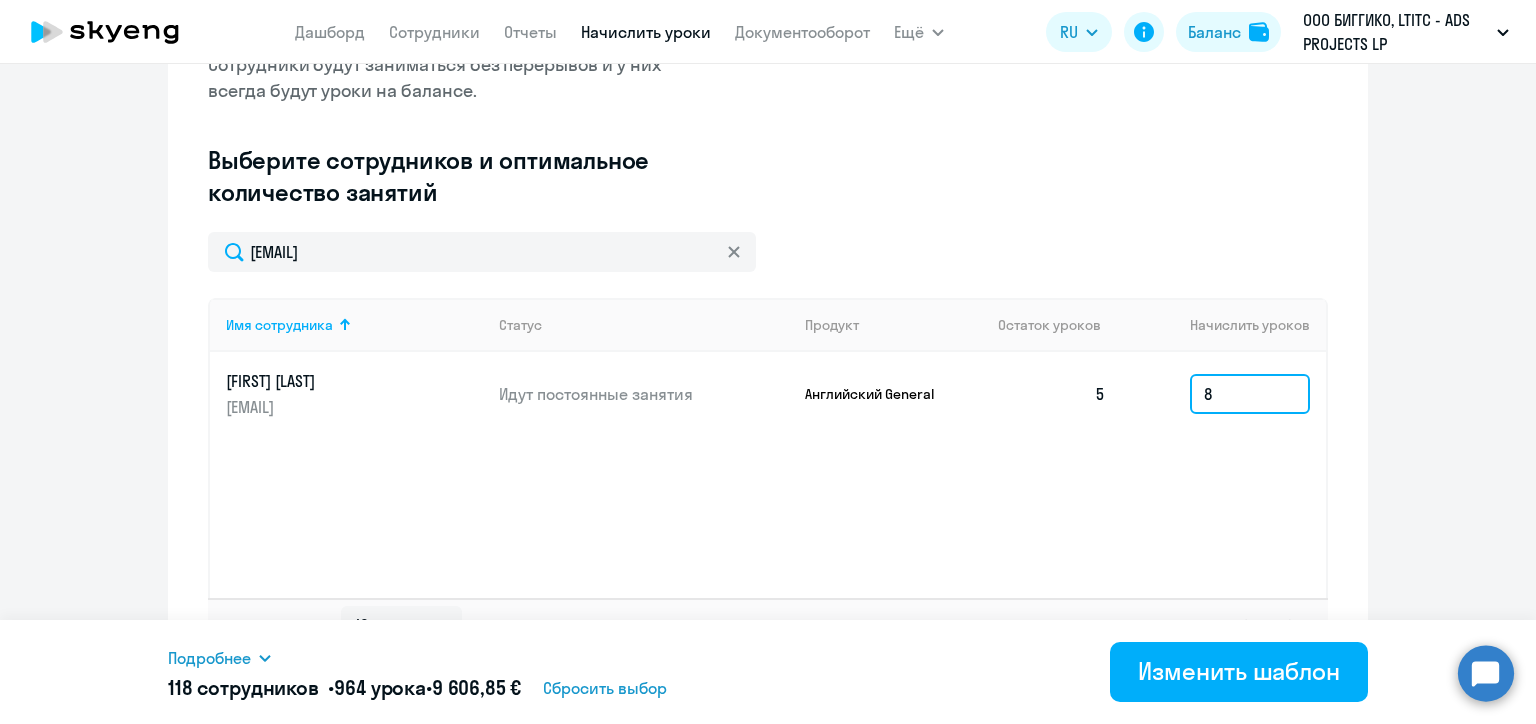 type on "8" 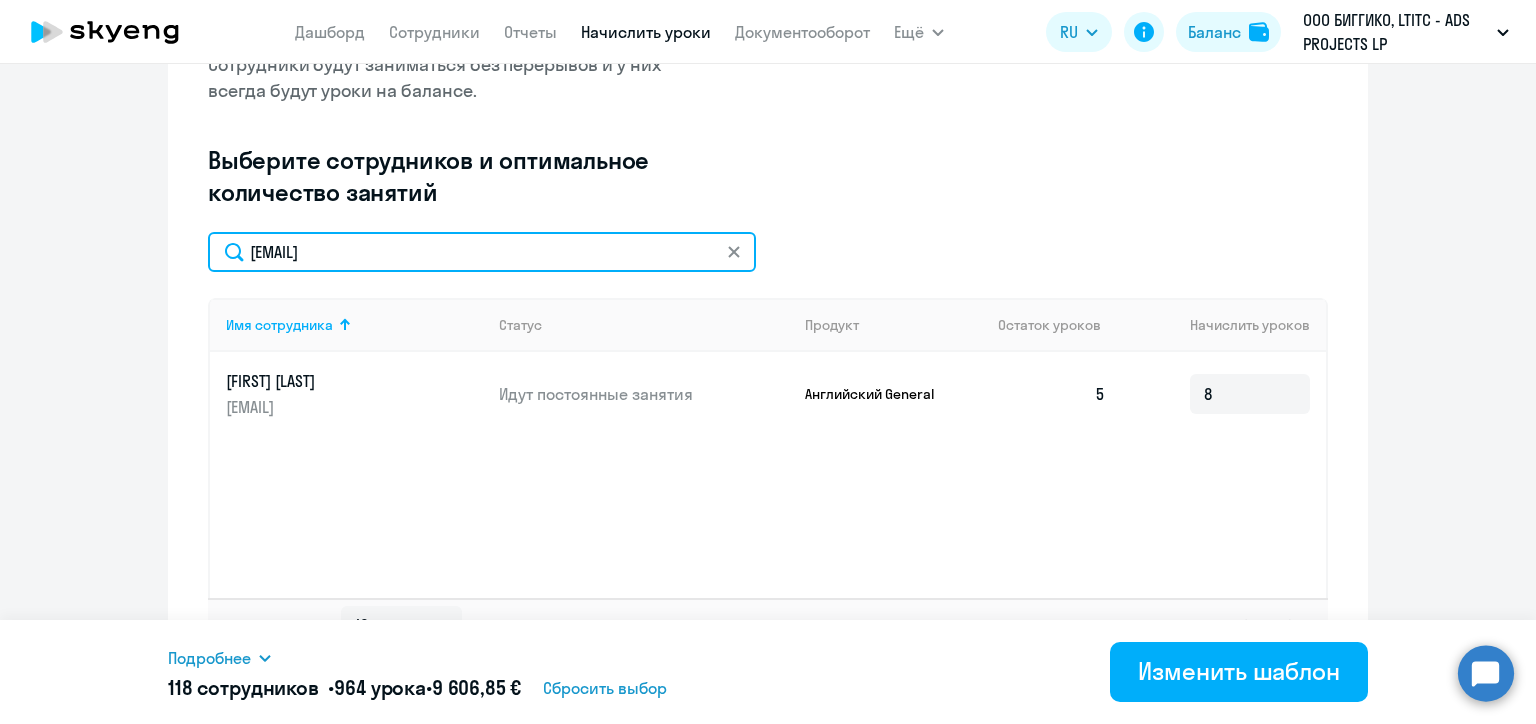 click on "anastasiya.barabanava@alreadymedia.com" 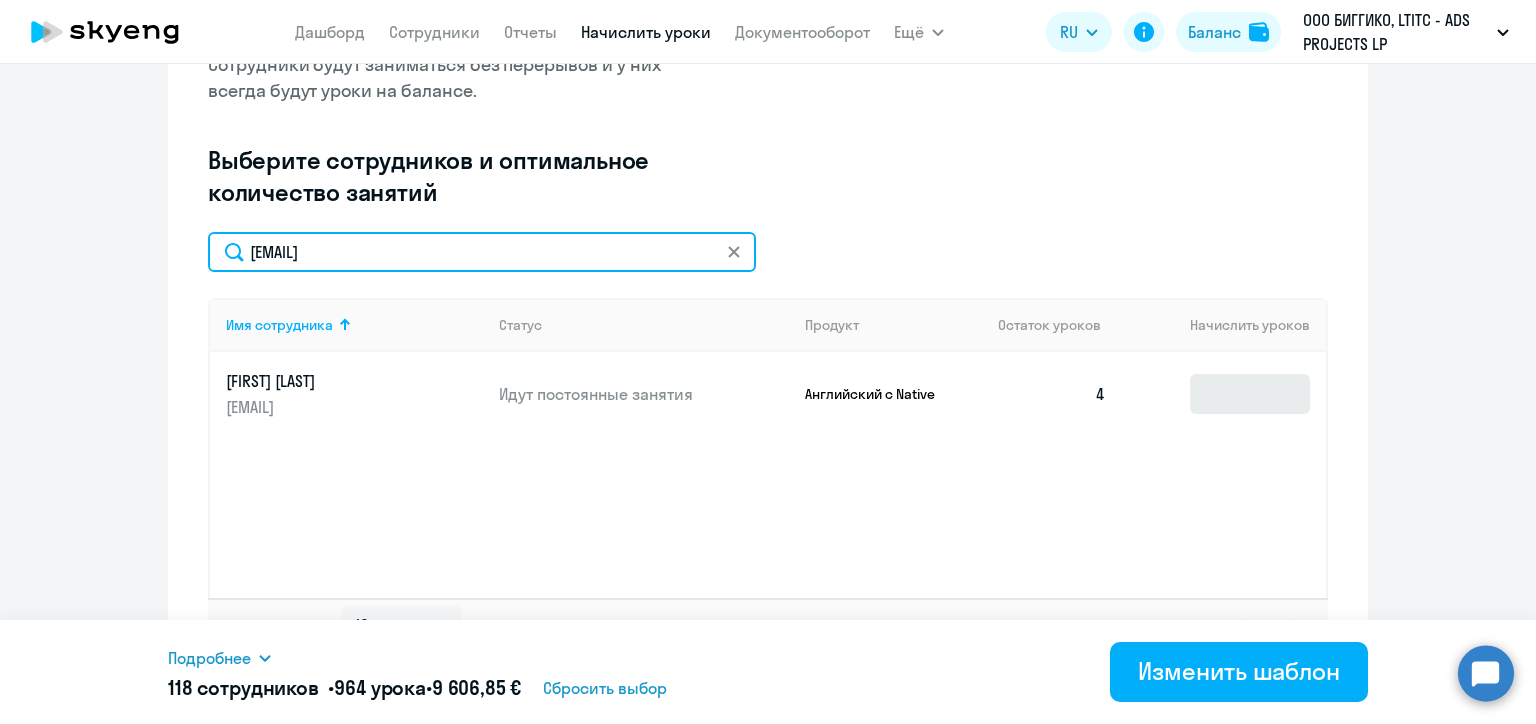 type on "milana.dziamenskaya@alreadymedia.com" 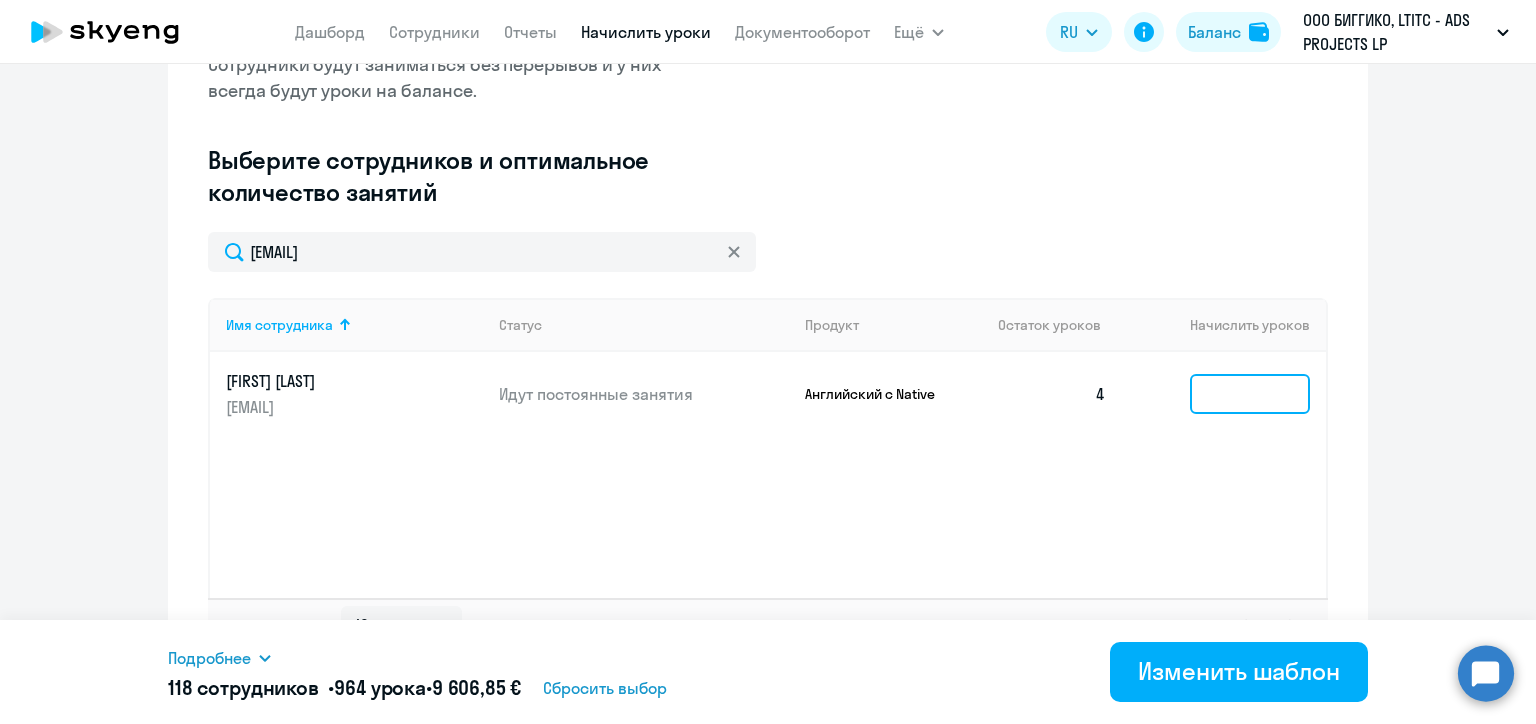 click 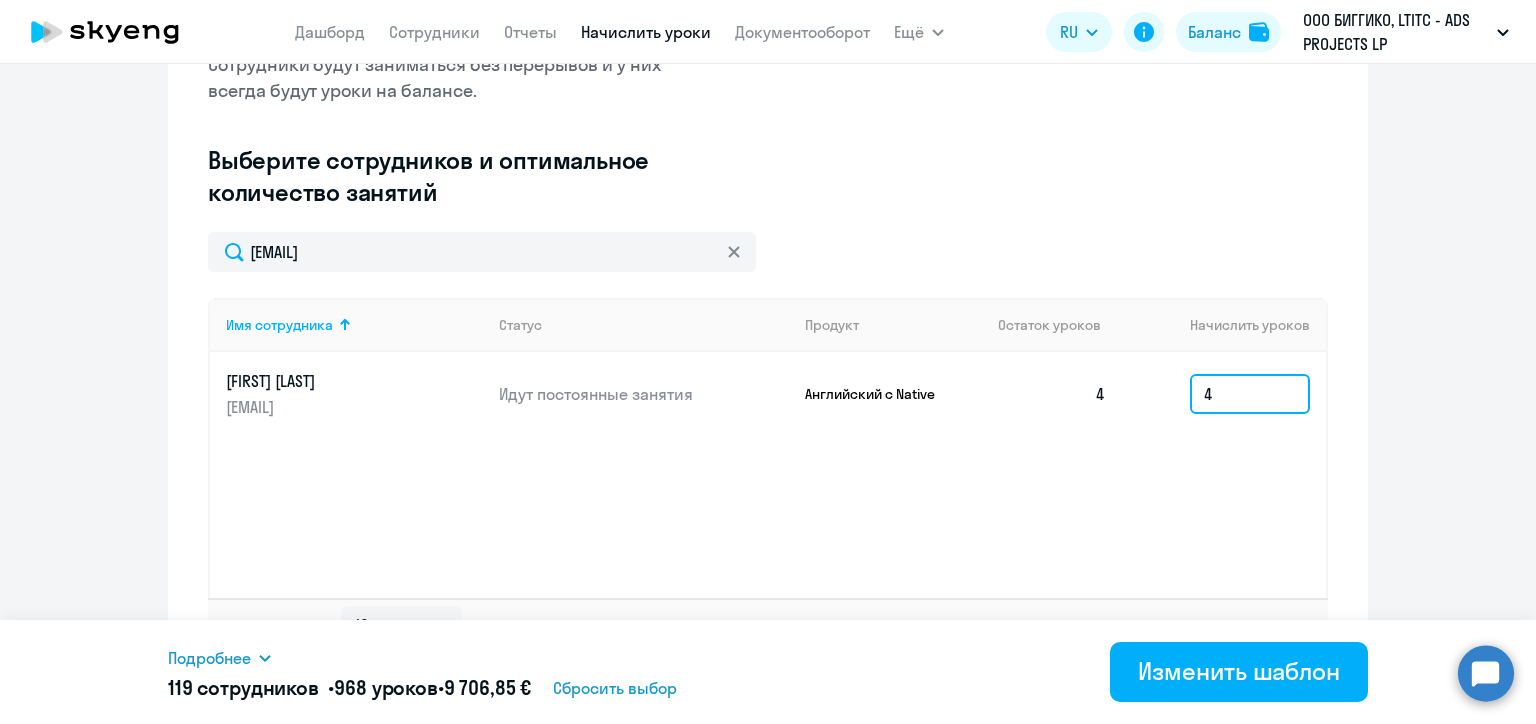 type on "4" 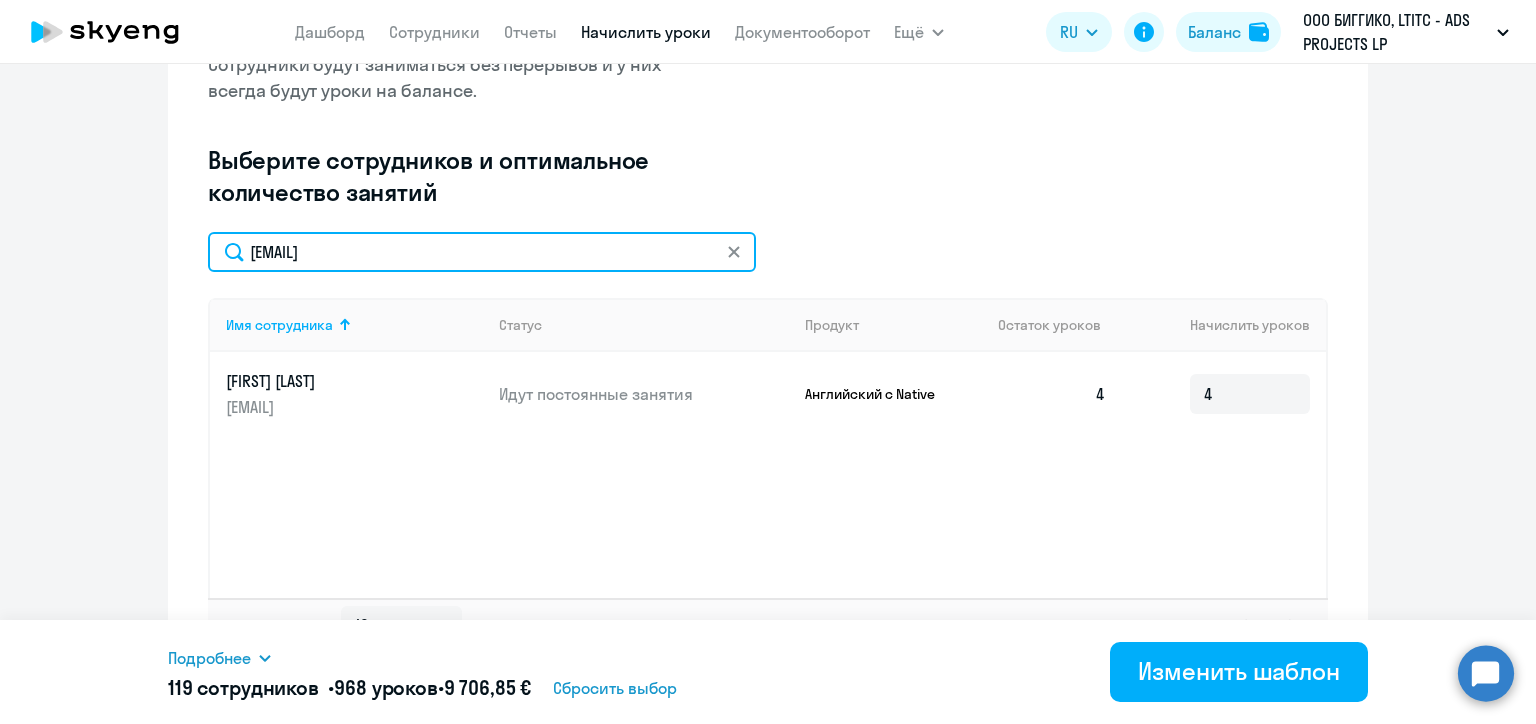 click on "milana.dziamenskaya@alreadymedia.com" 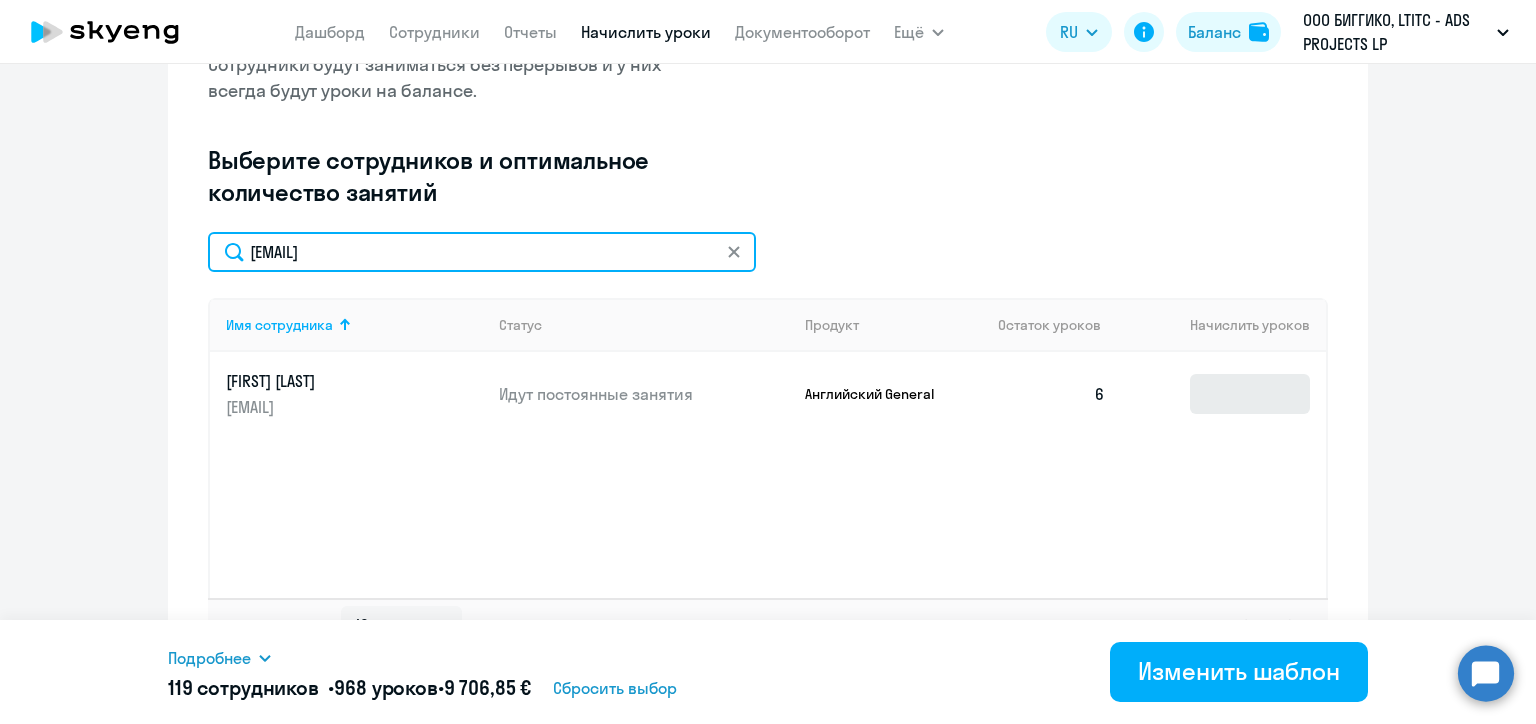 type on "katsiaryna.kliukvina@alreadymedia.com" 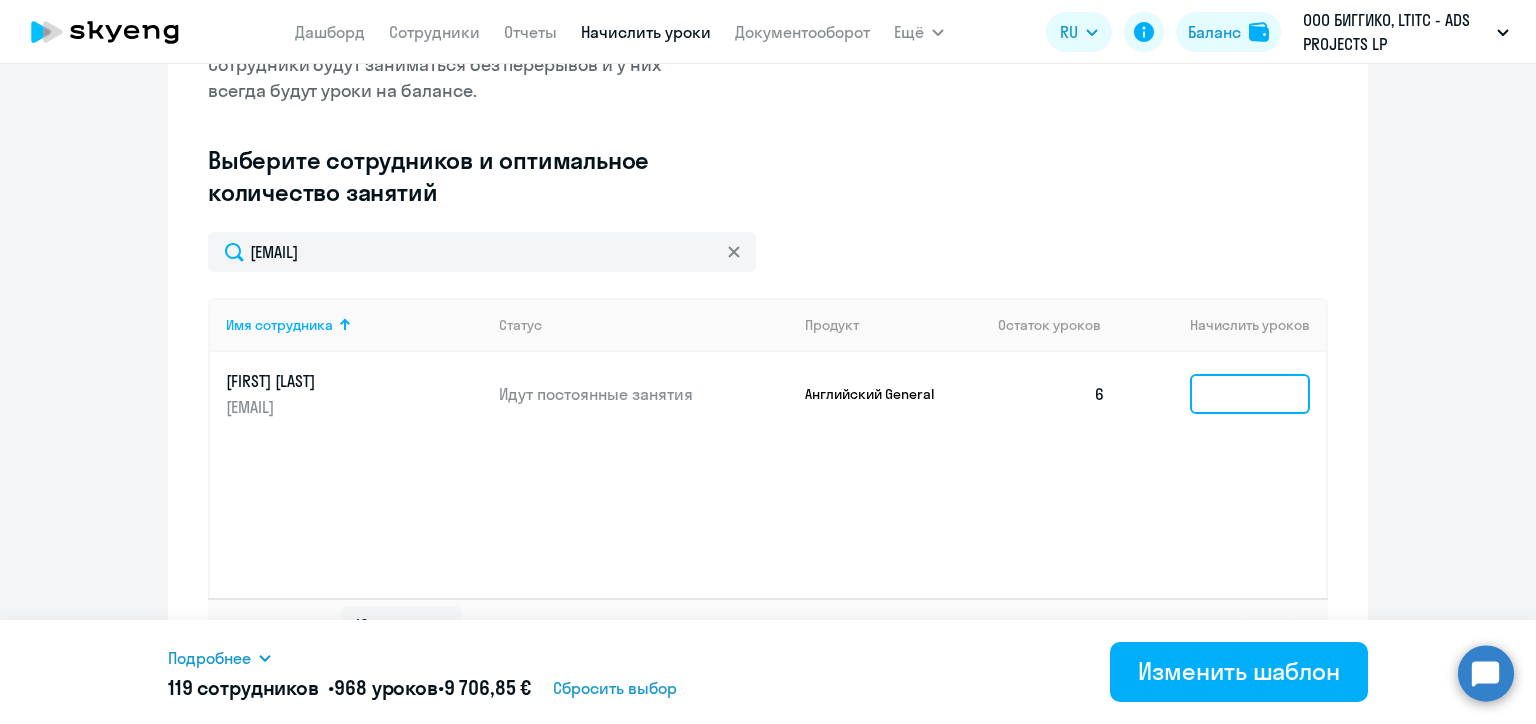 click 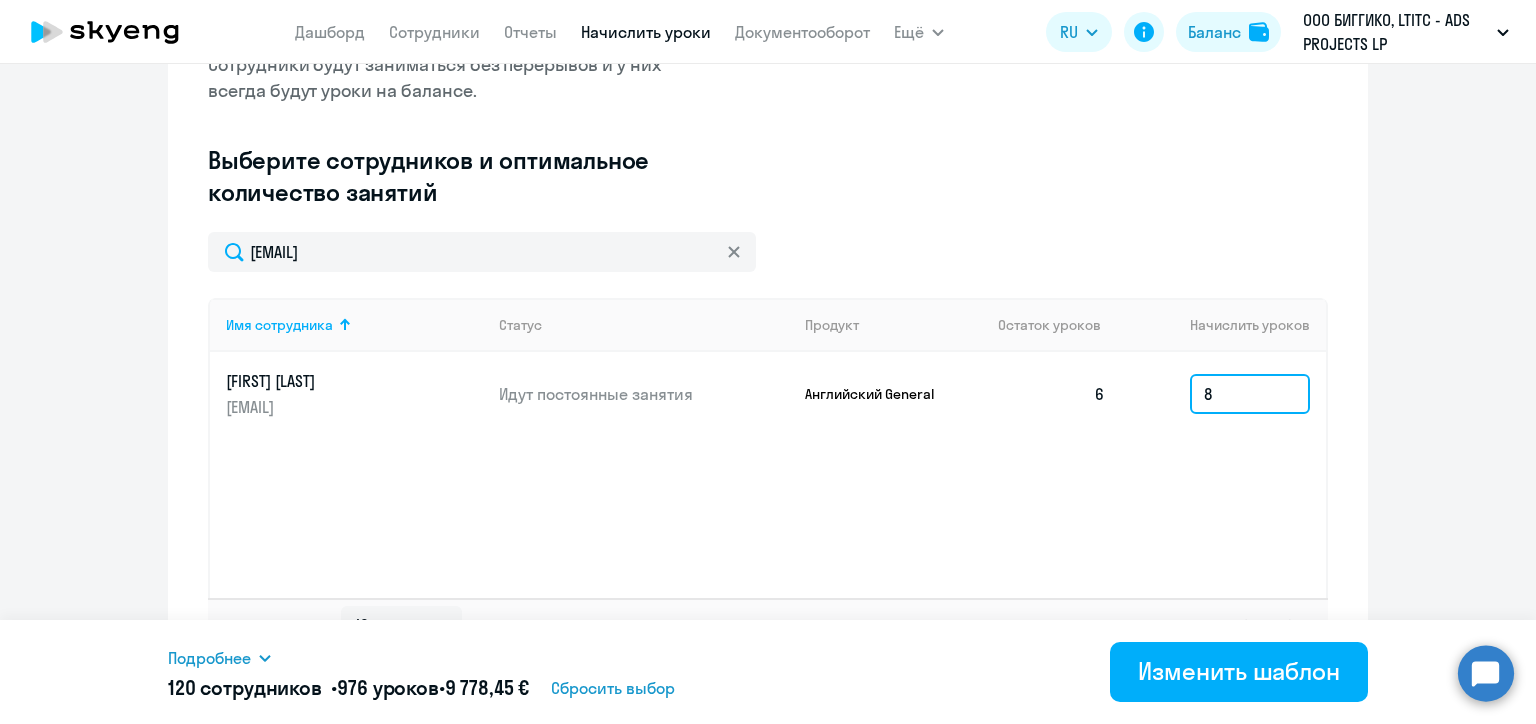 type on "8" 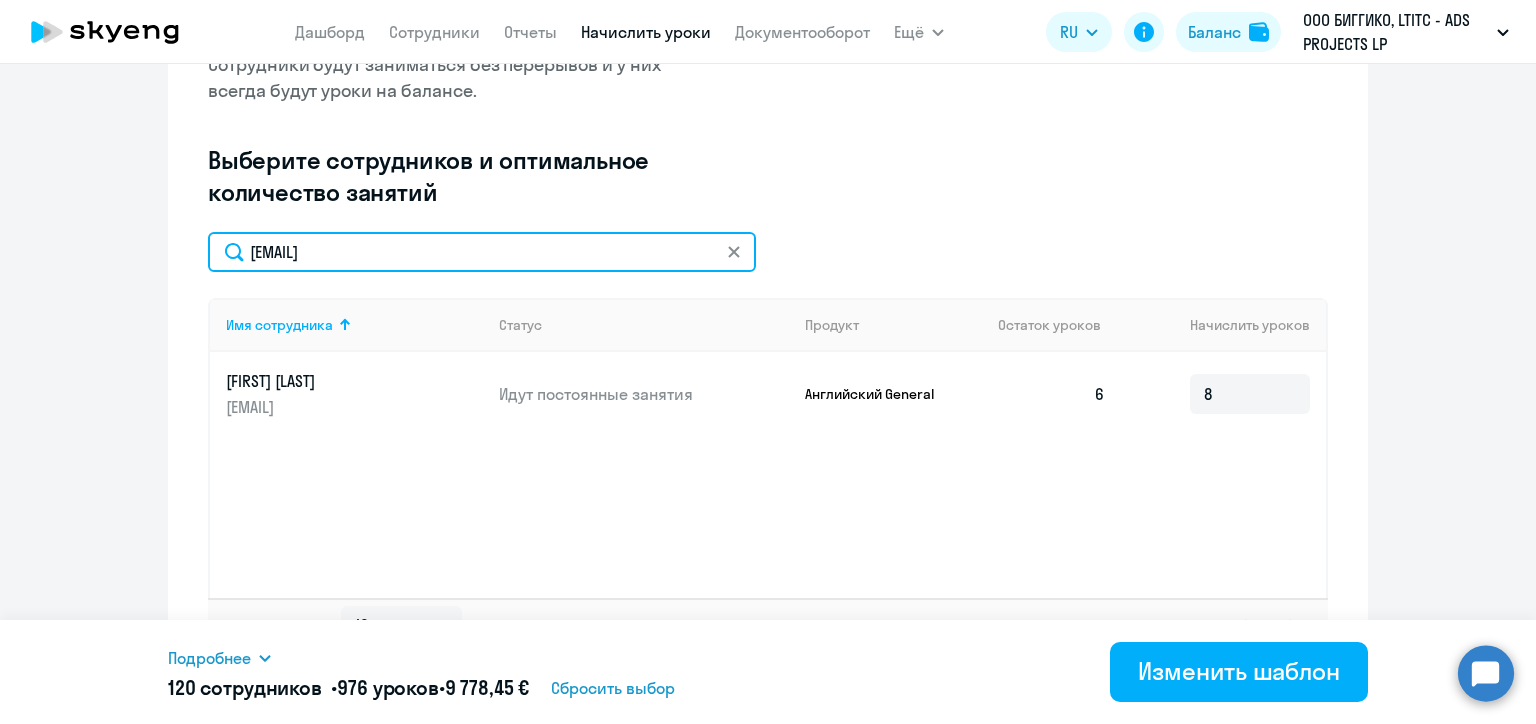 click on "katsiaryna.kliukvina@alreadymedia.com" 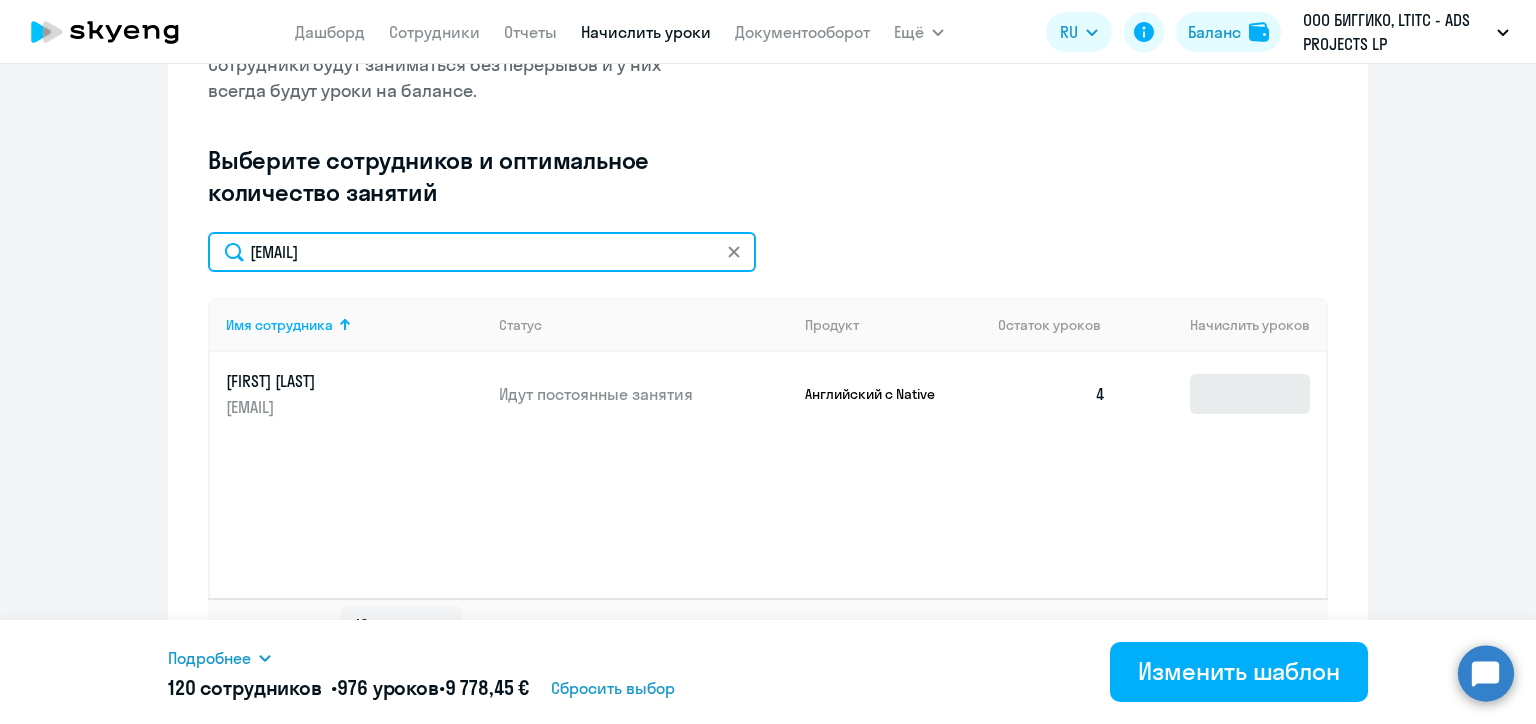 type on "yauheni.paulau@alreadymedia.com" 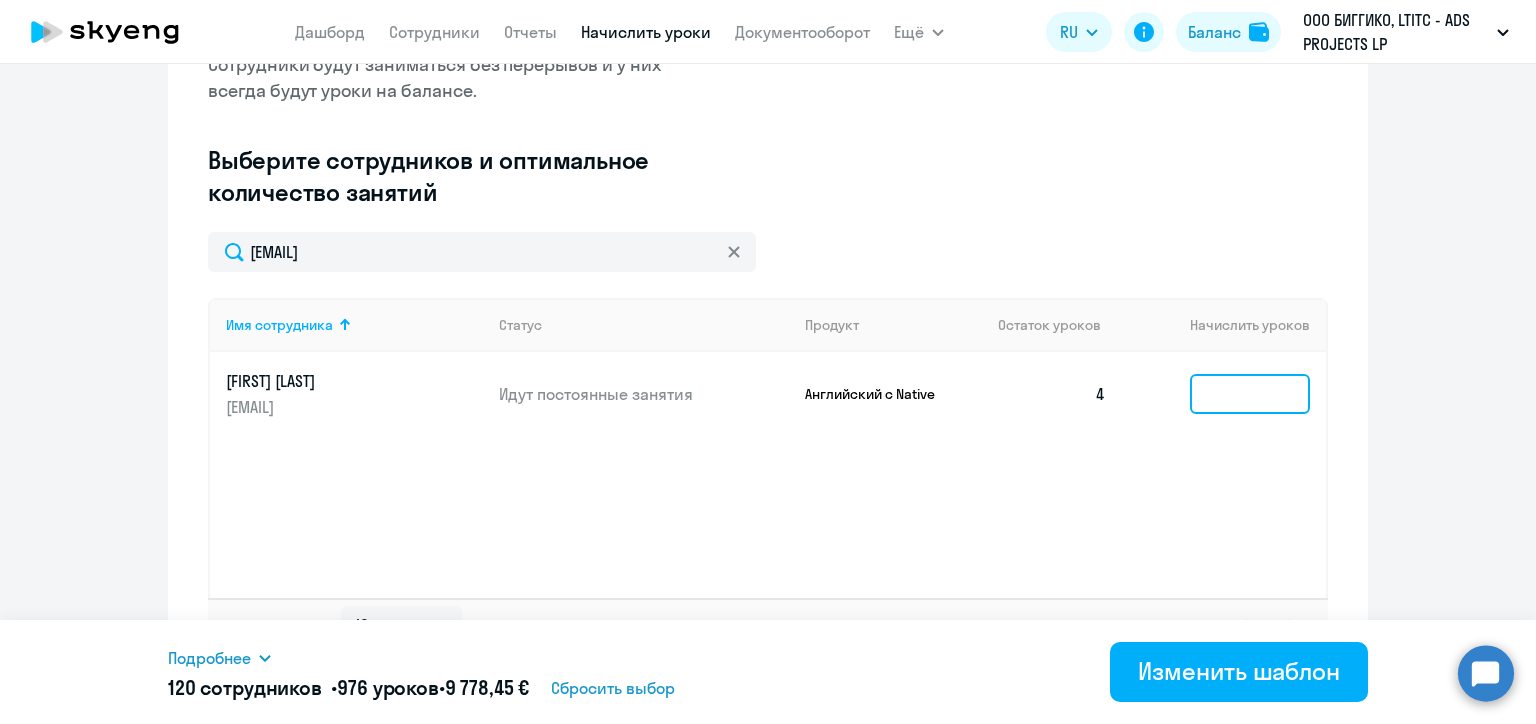 click 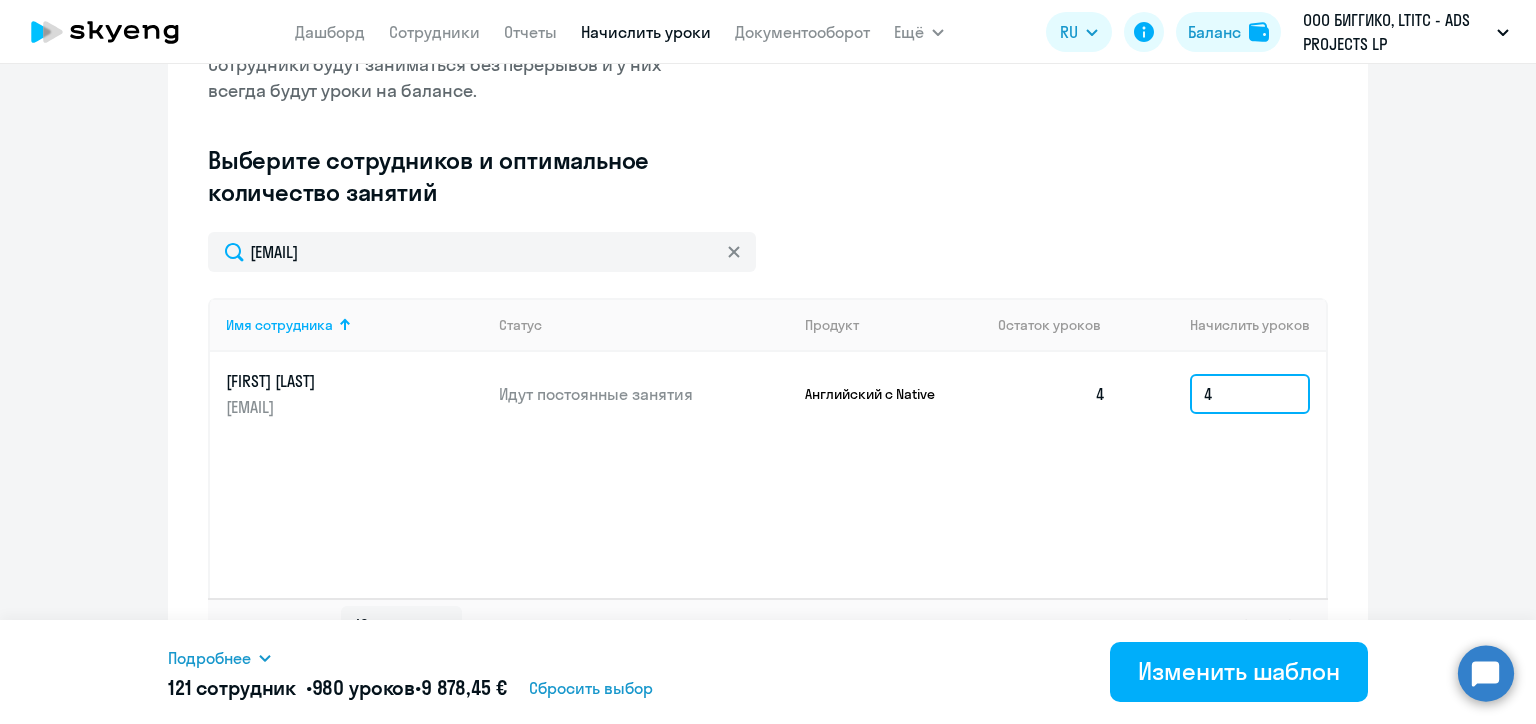 type on "4" 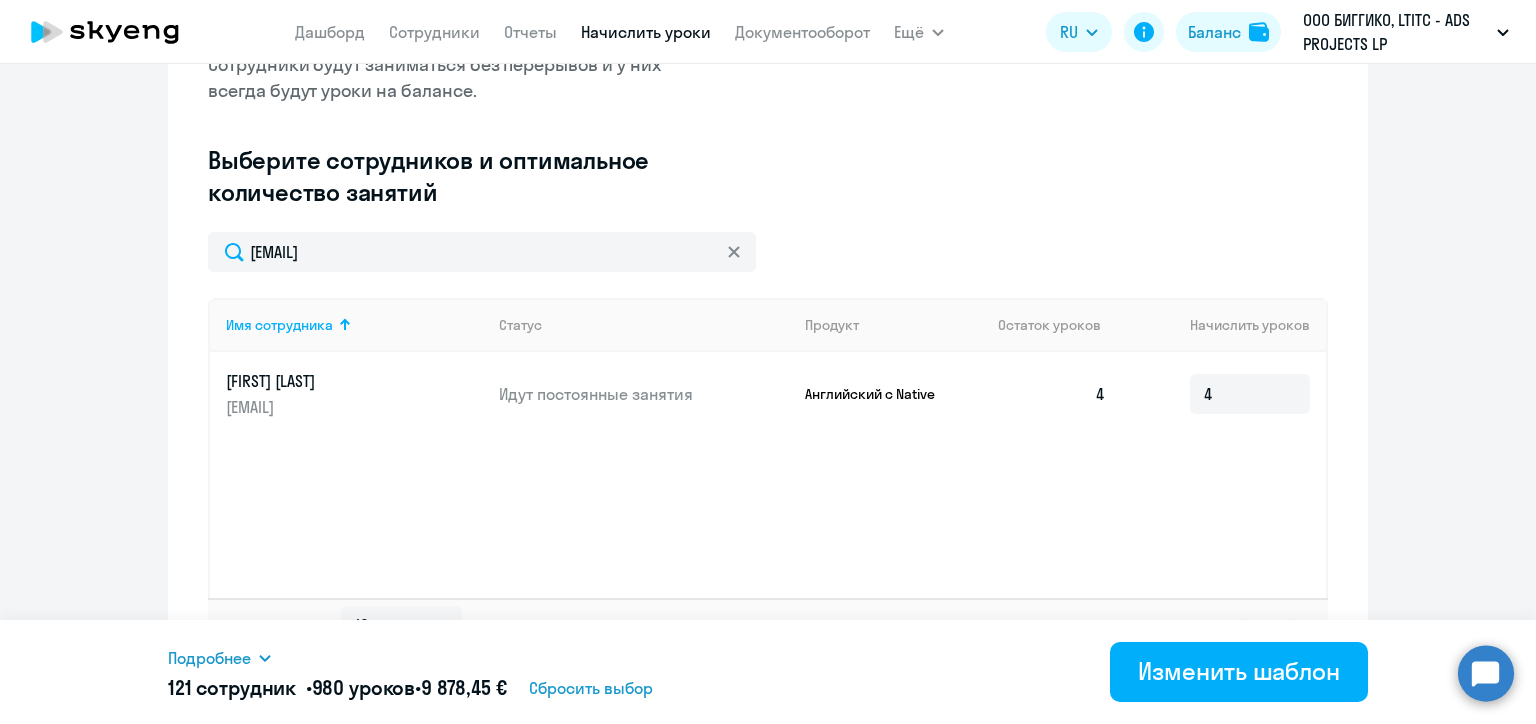 click on "Имя сотрудника   Статус   Продукт   Остаток уроков   Начислить уроков  Pavlov Eugene yauheni.paulau@alreadymedia.com Идут постоянные занятия Английский с Native  4  4" 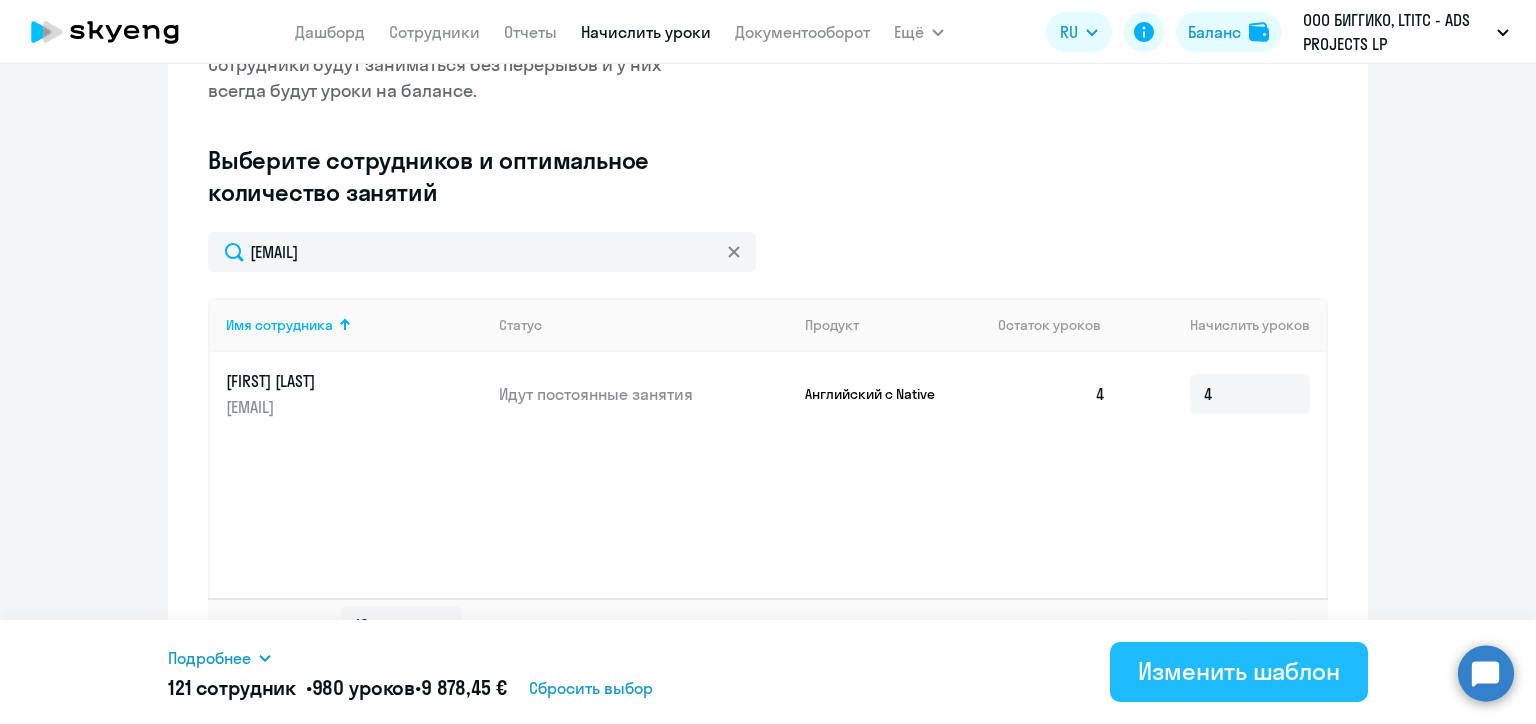 click on "Изменить шаблон" at bounding box center (1239, 671) 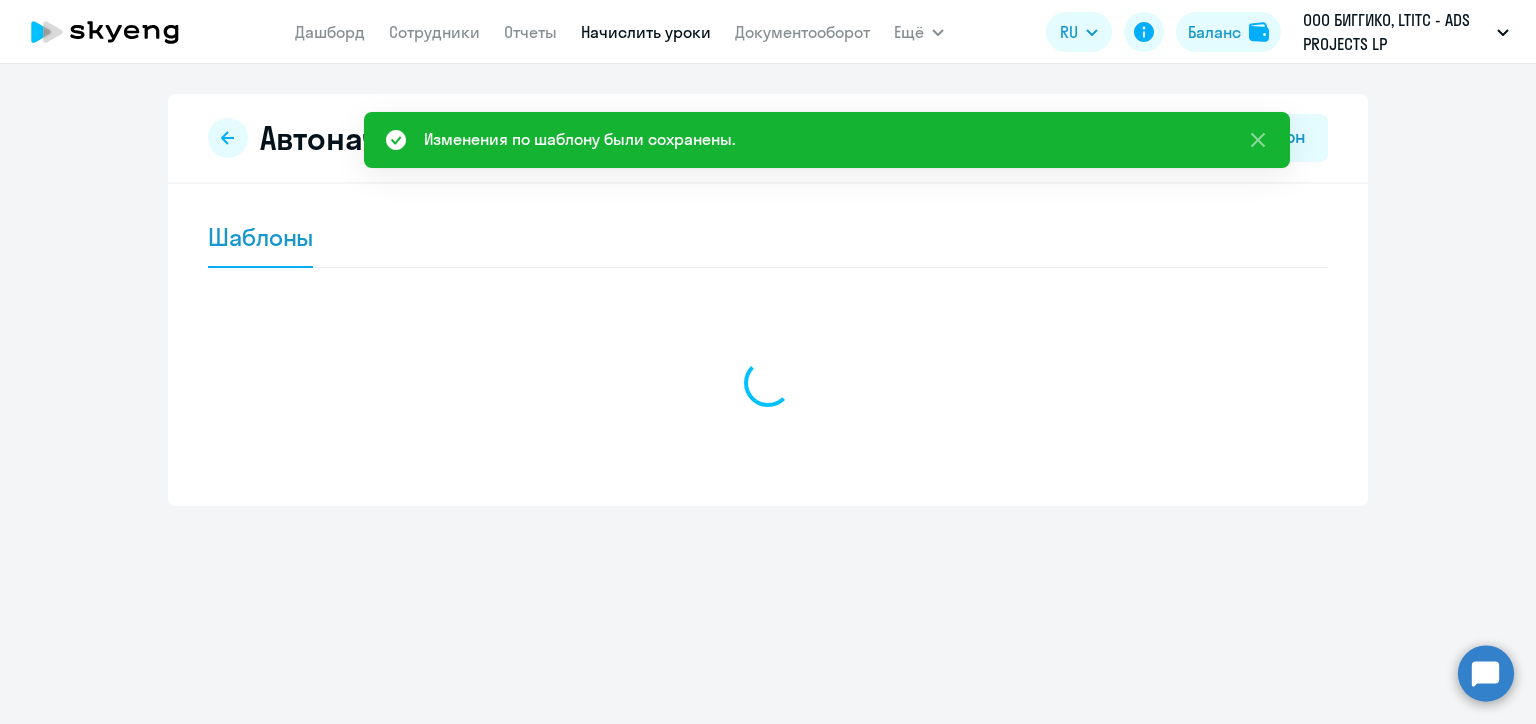 scroll, scrollTop: 0, scrollLeft: 0, axis: both 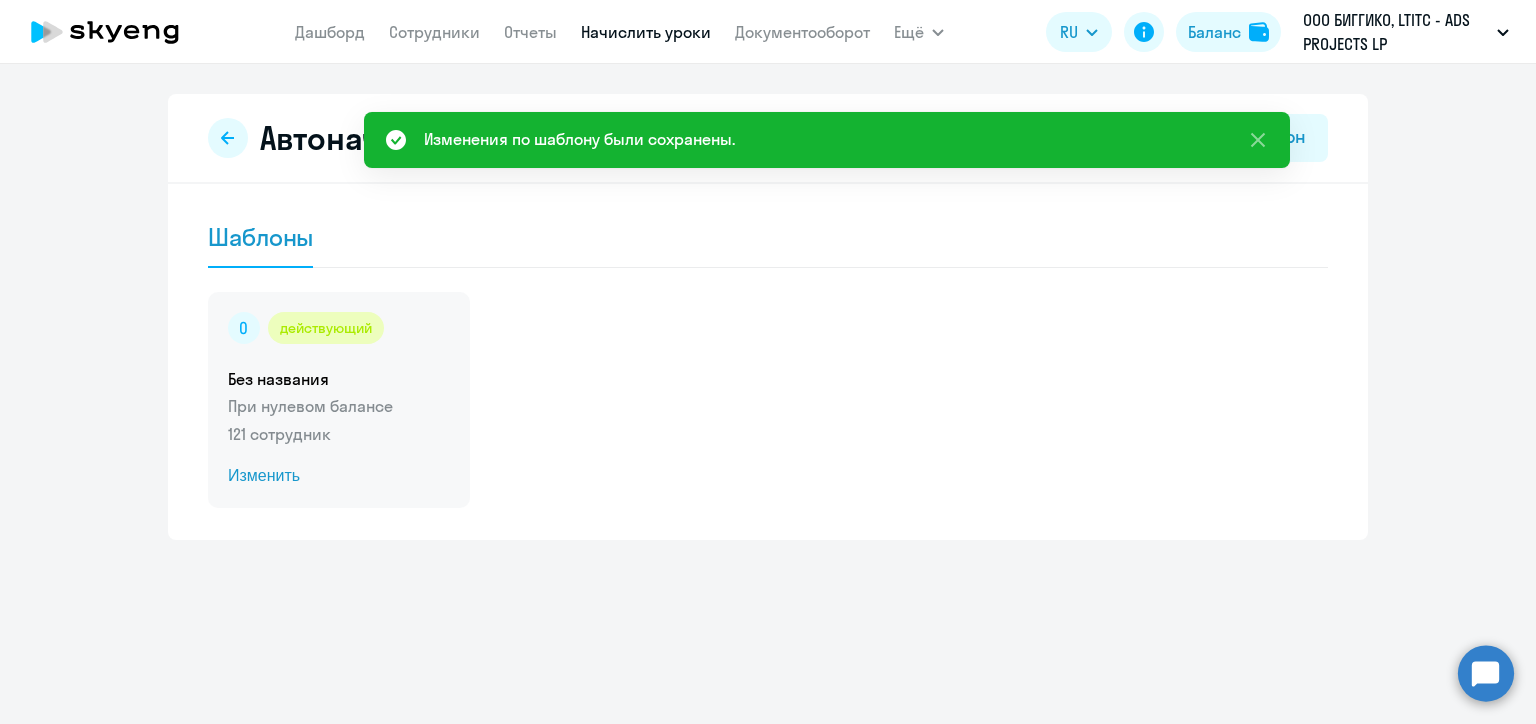 click on "Изменить" 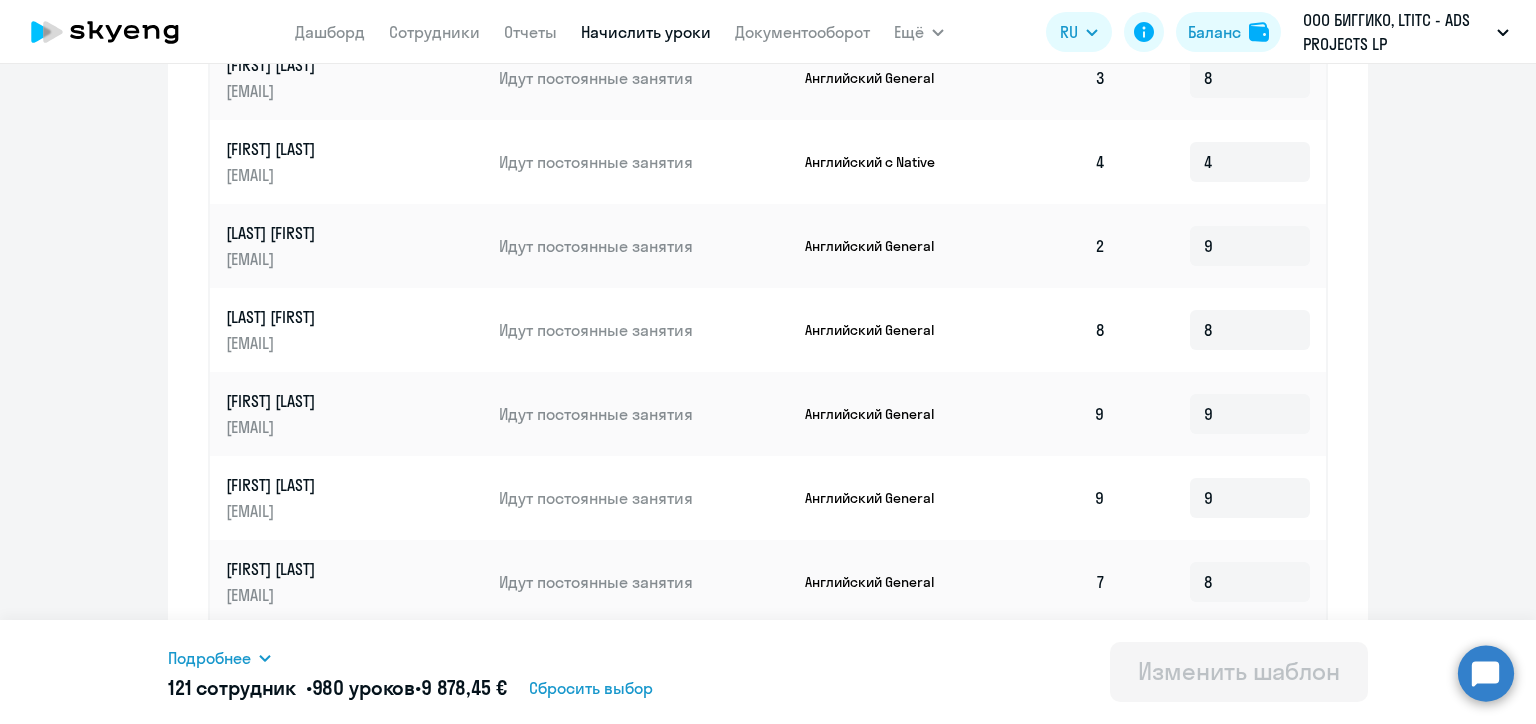 scroll, scrollTop: 1036, scrollLeft: 0, axis: vertical 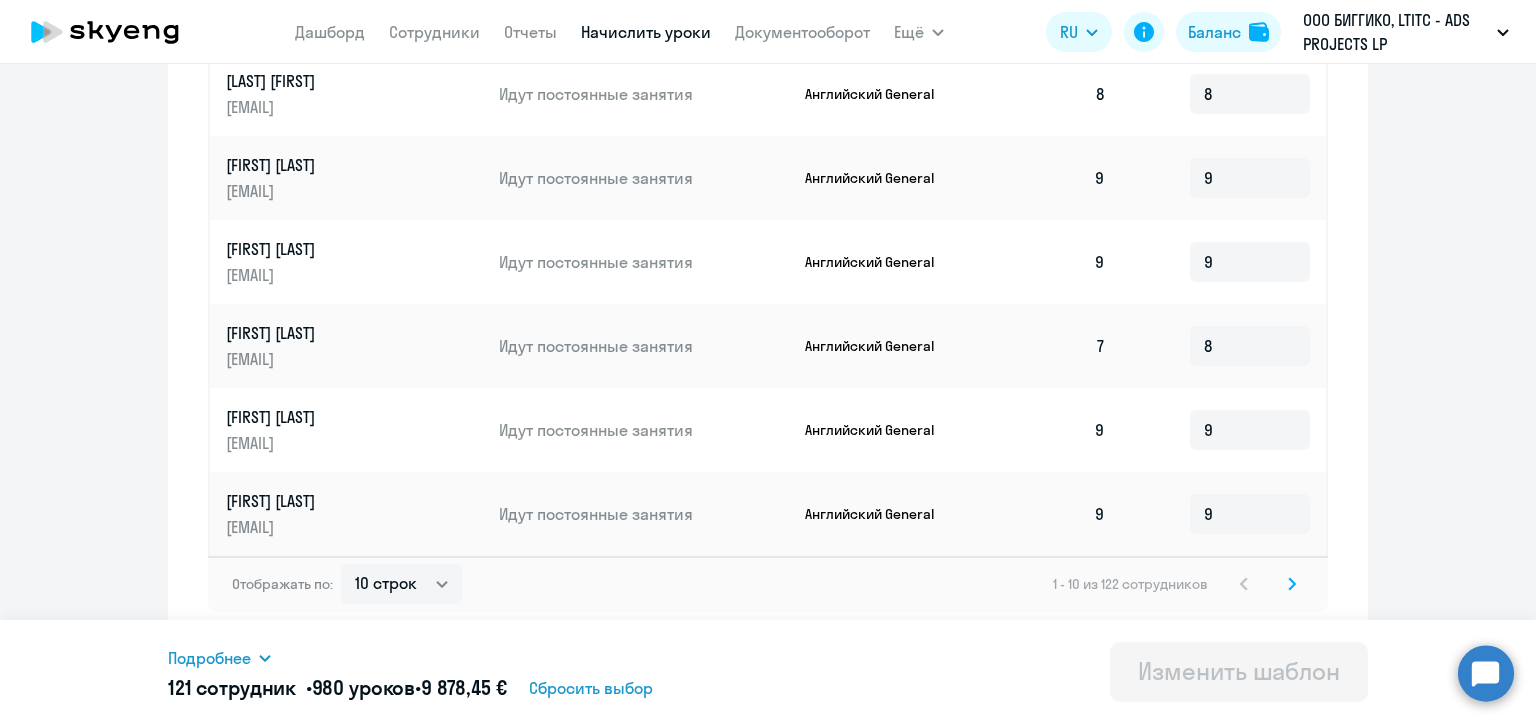 click 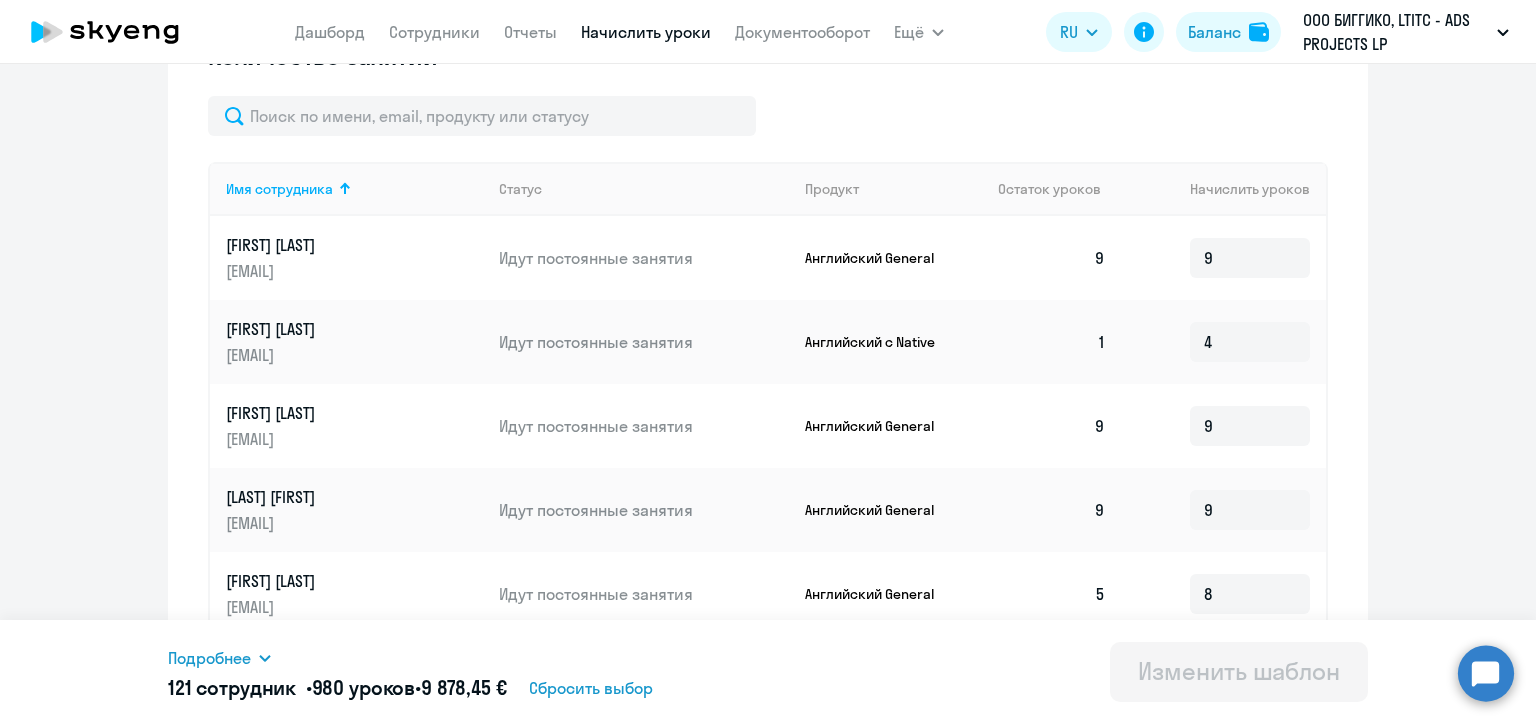 scroll, scrollTop: 436, scrollLeft: 0, axis: vertical 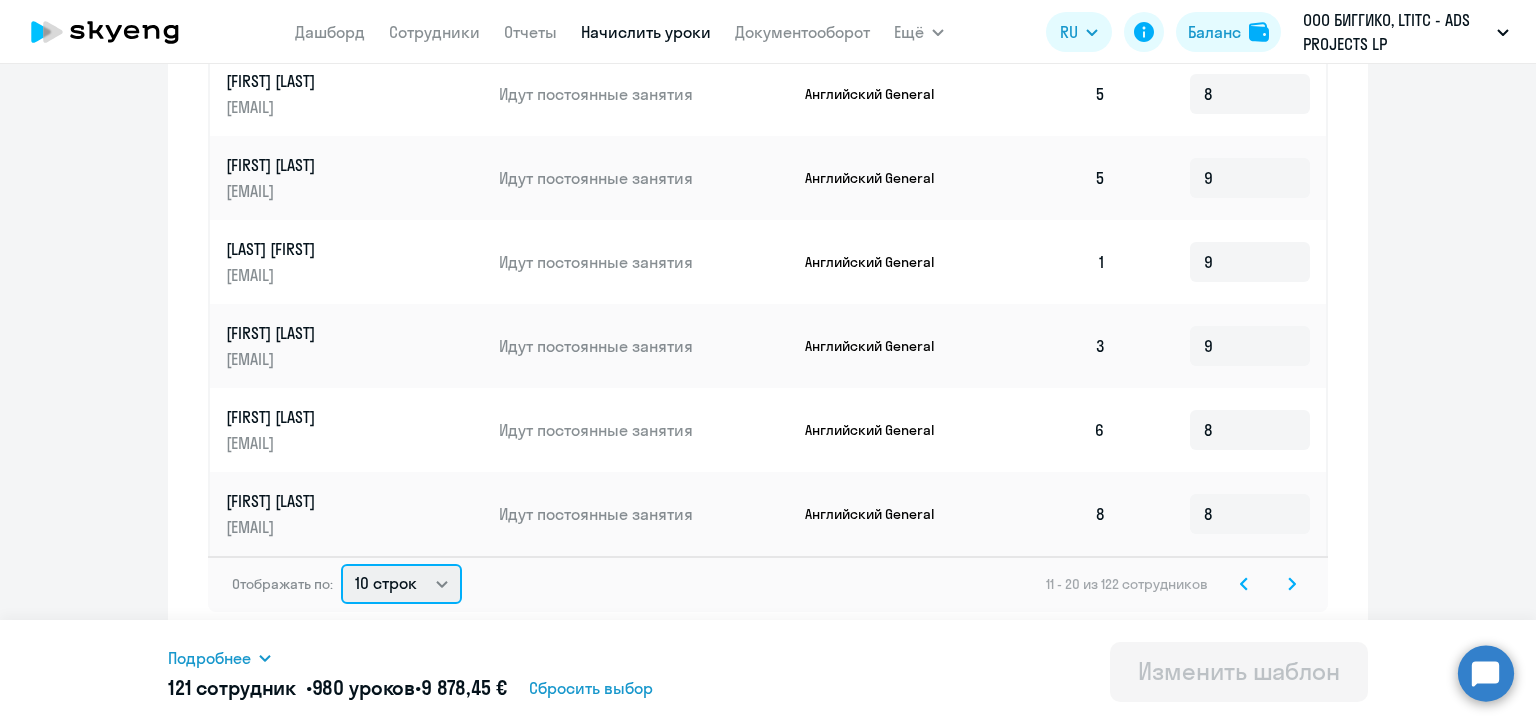 click on "10 строк   30 строк   50 строк" 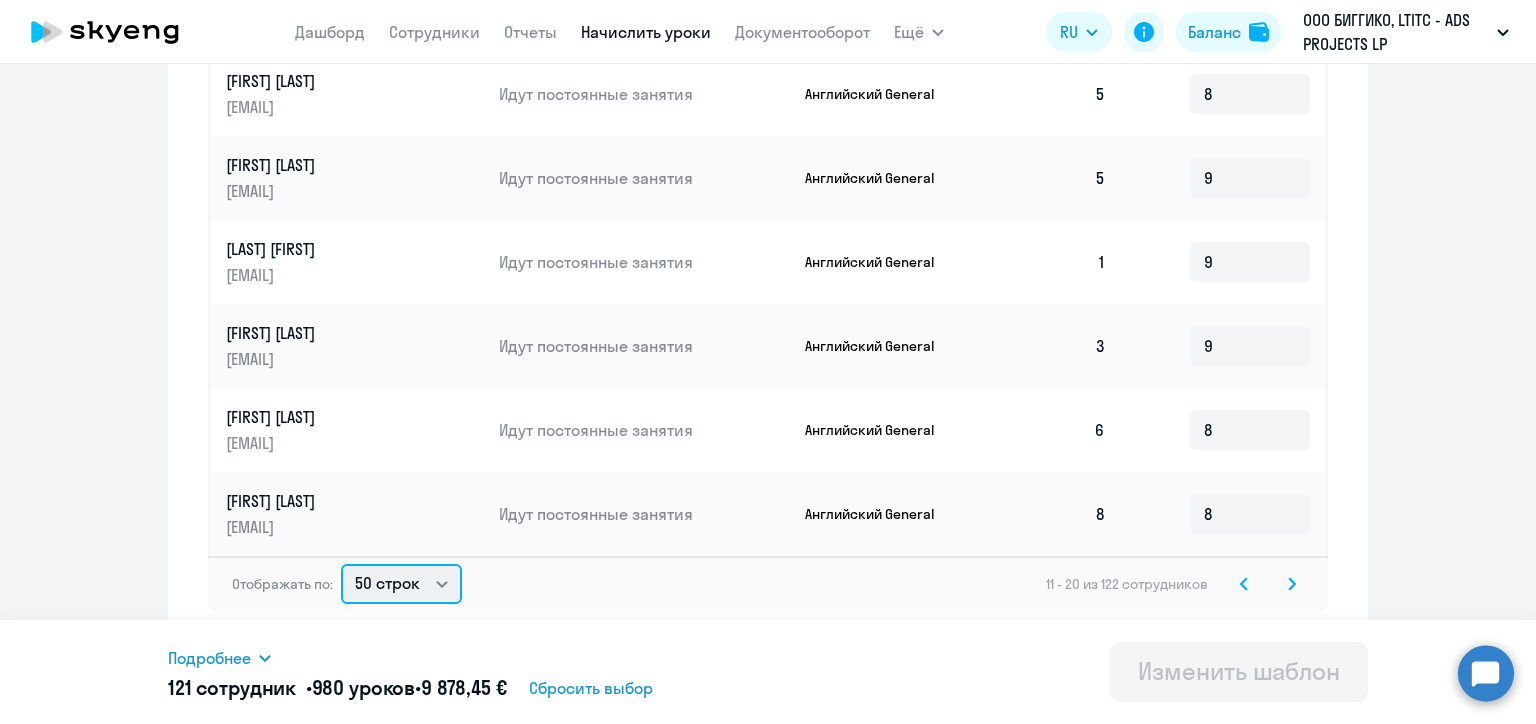 click on "10 строк   30 строк   50 строк" 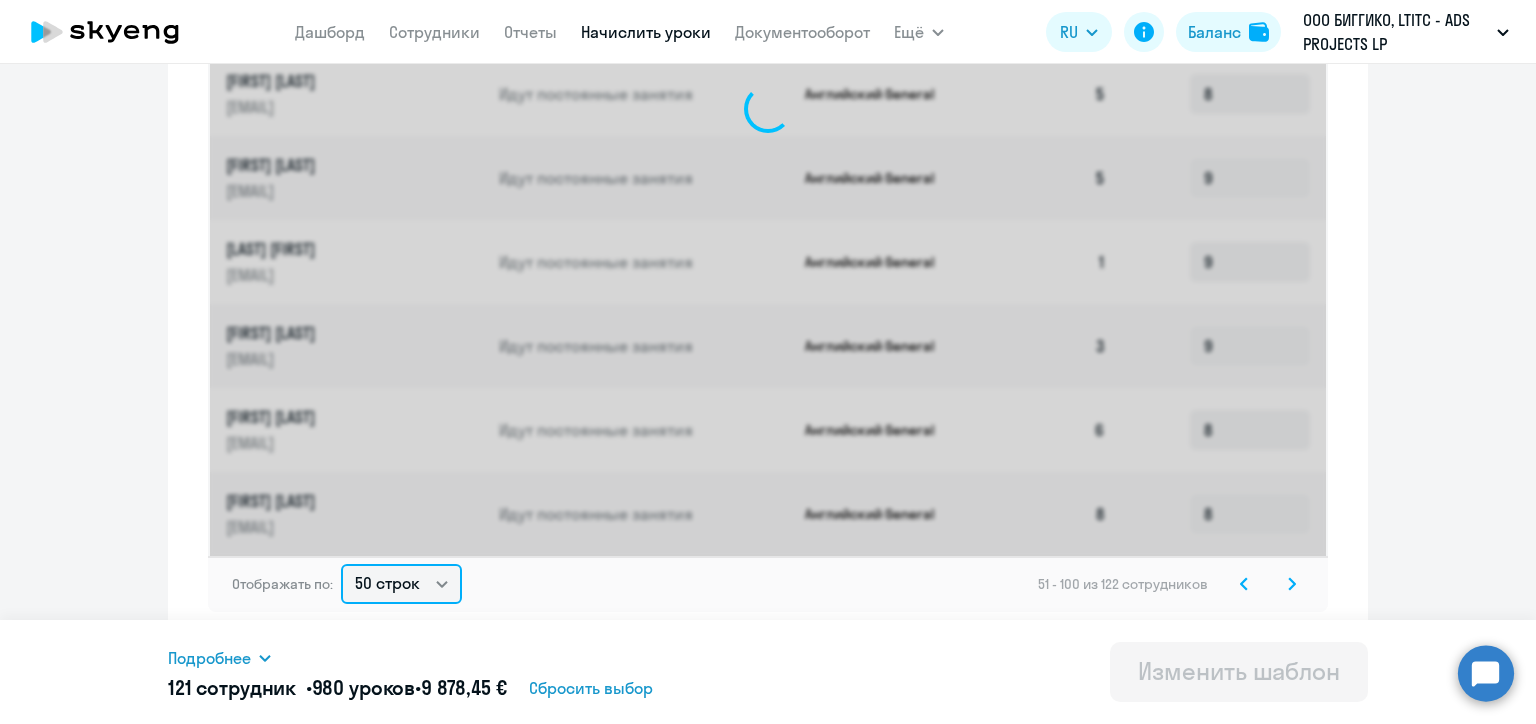 scroll, scrollTop: 0, scrollLeft: 0, axis: both 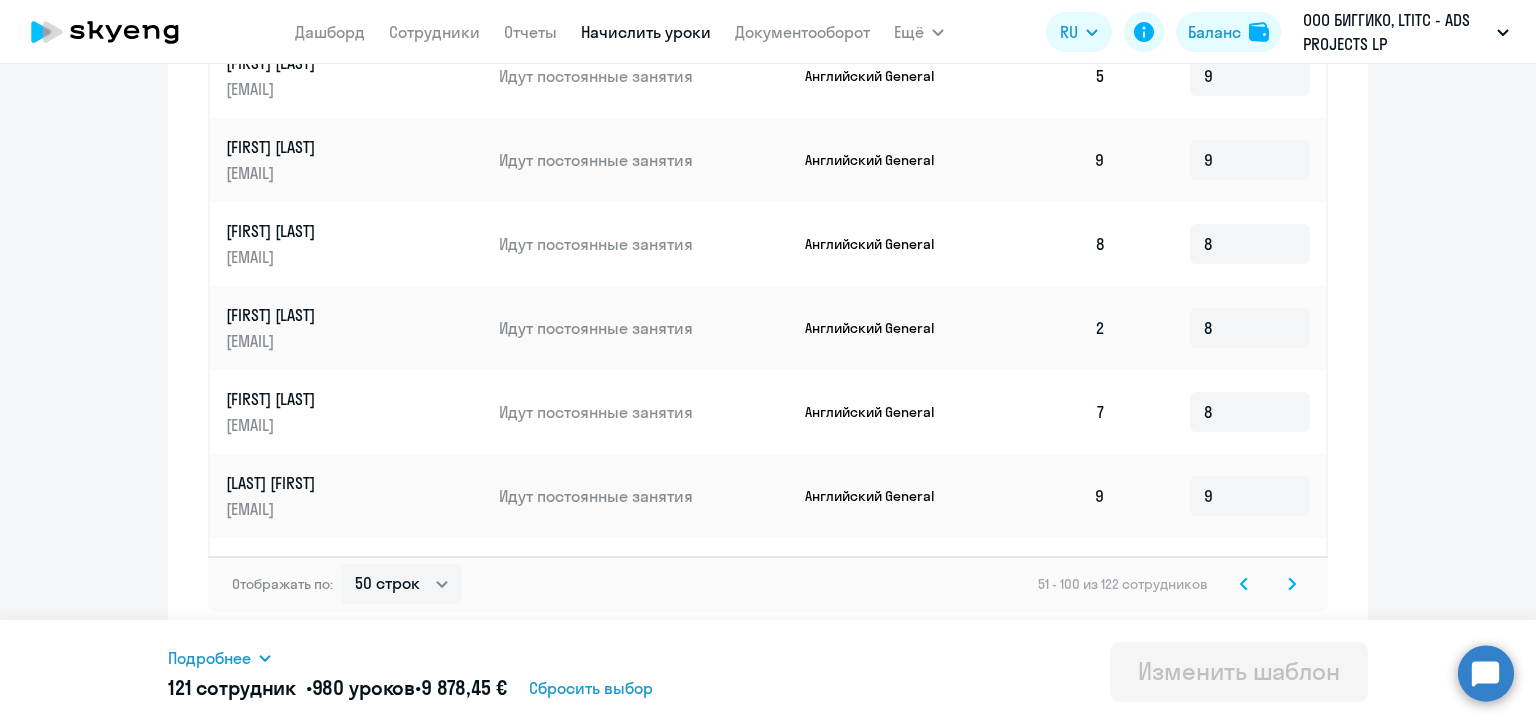 click 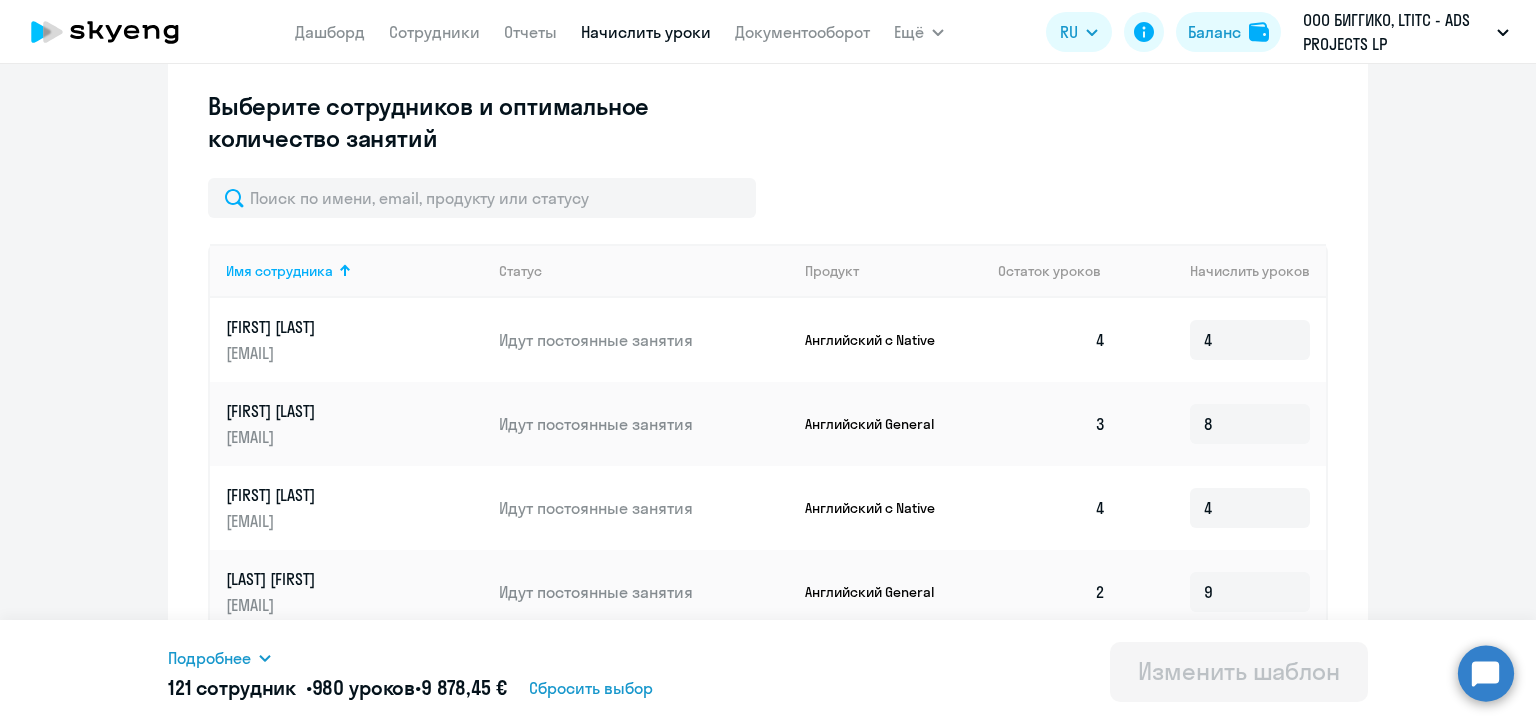 scroll, scrollTop: 554, scrollLeft: 0, axis: vertical 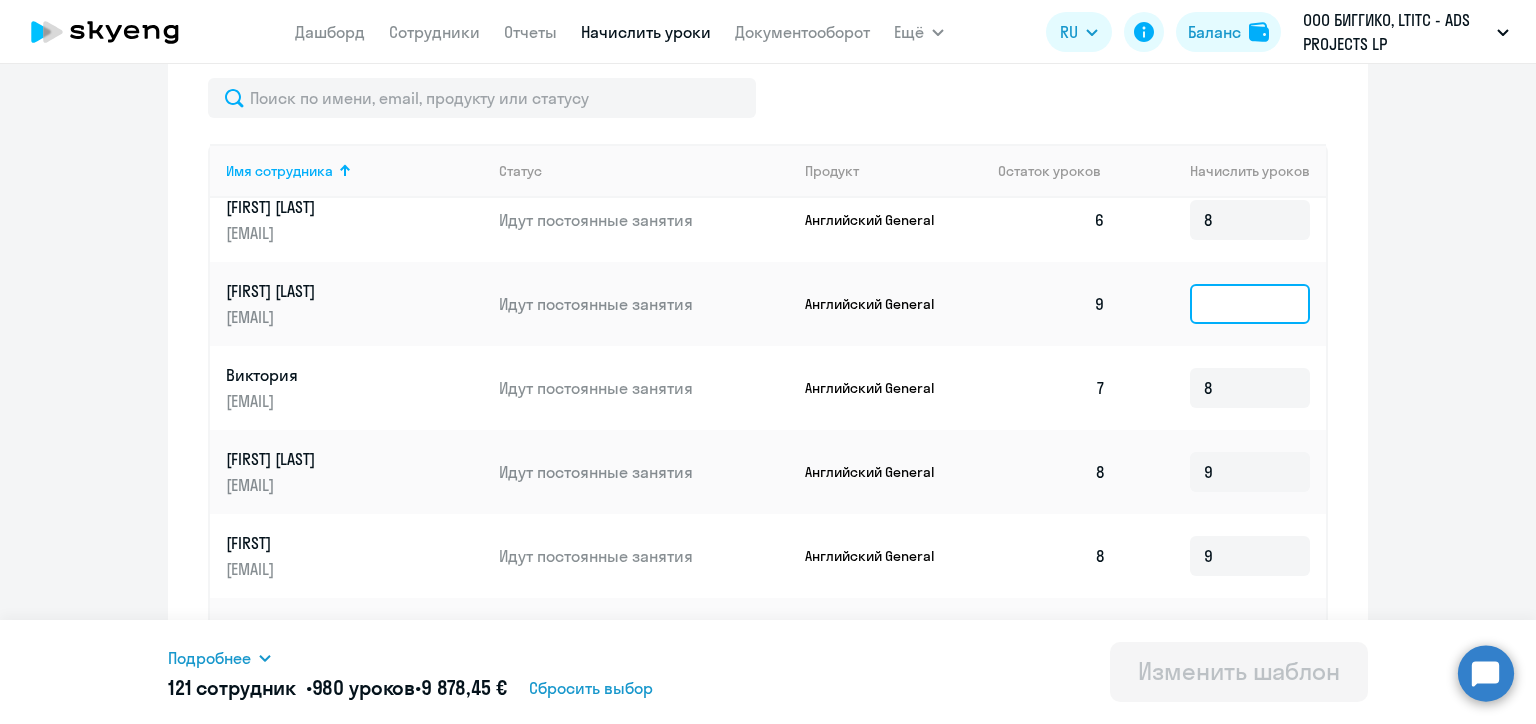 click 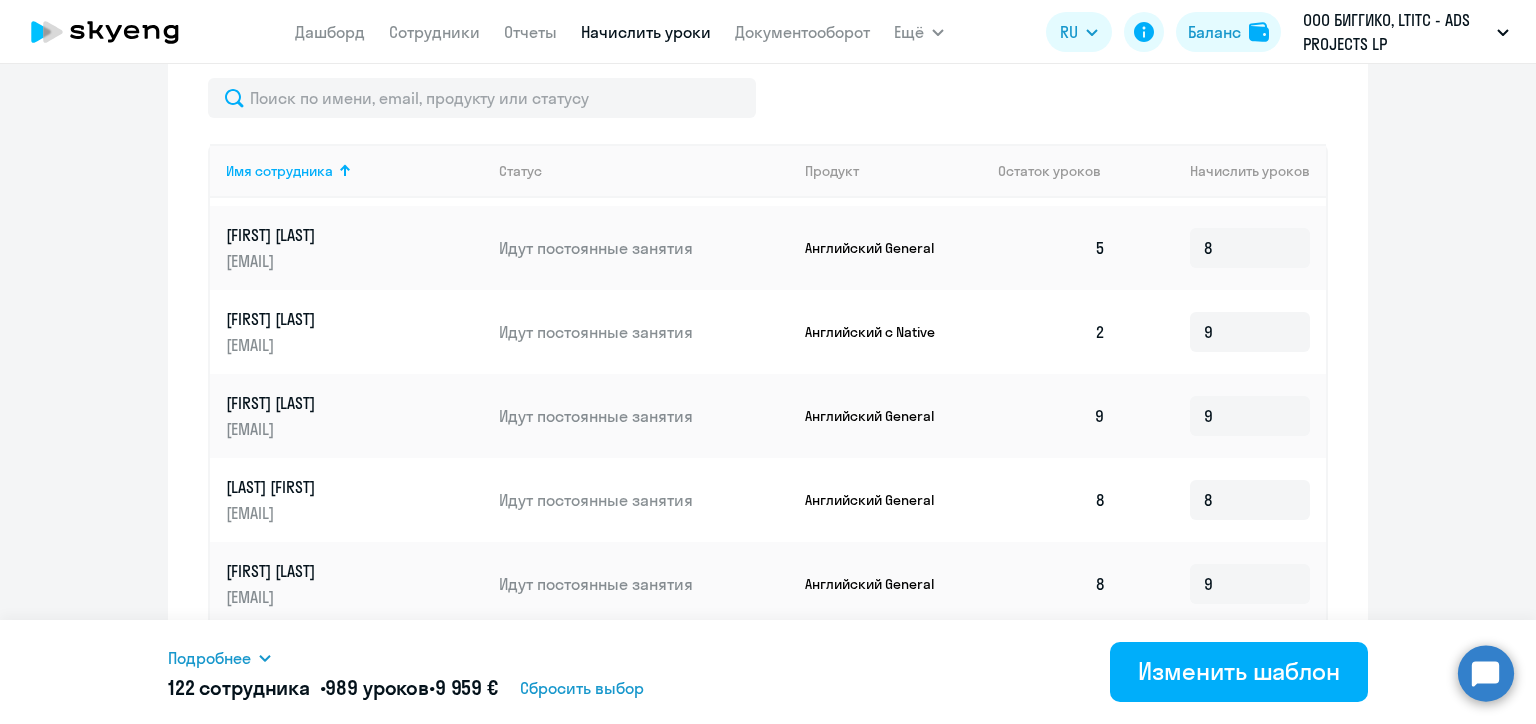 scroll, scrollTop: 3364, scrollLeft: 0, axis: vertical 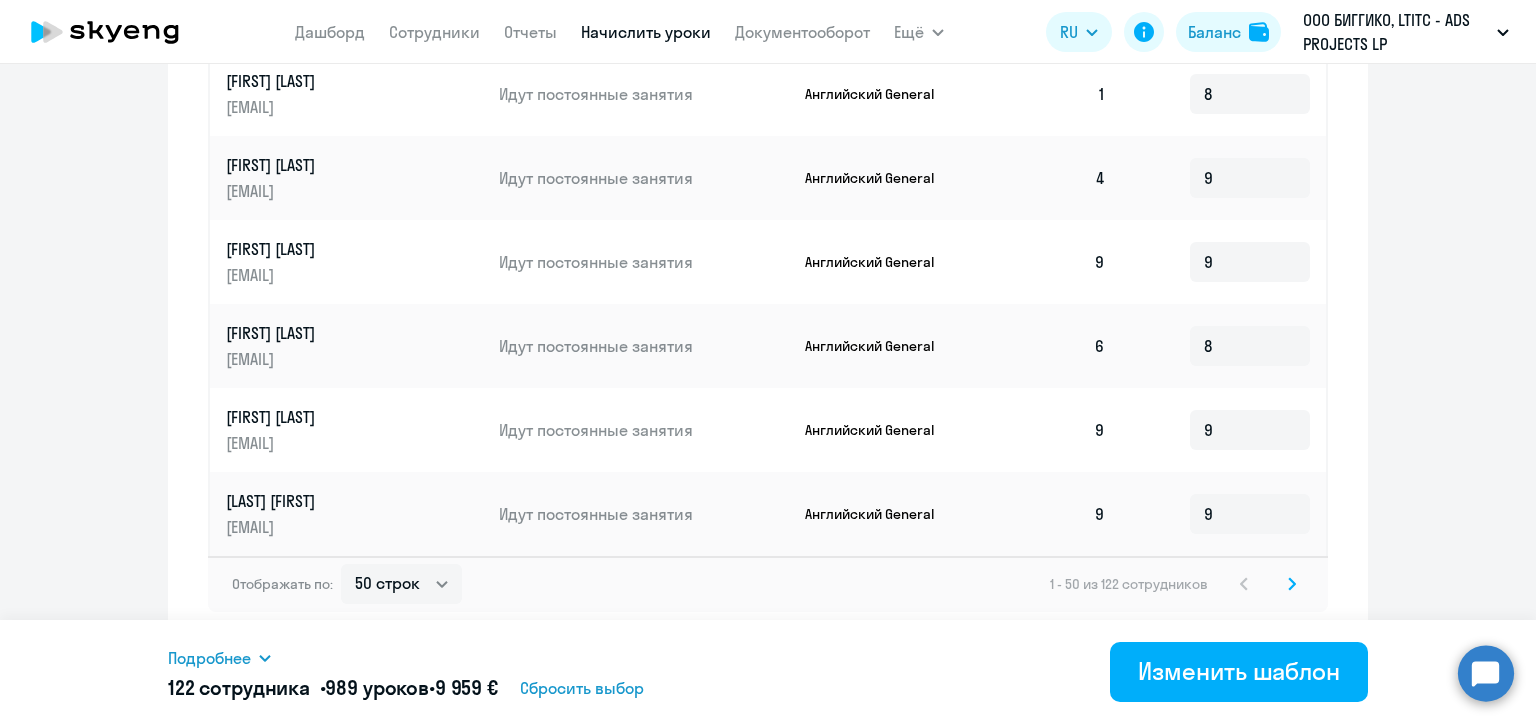 type on "9" 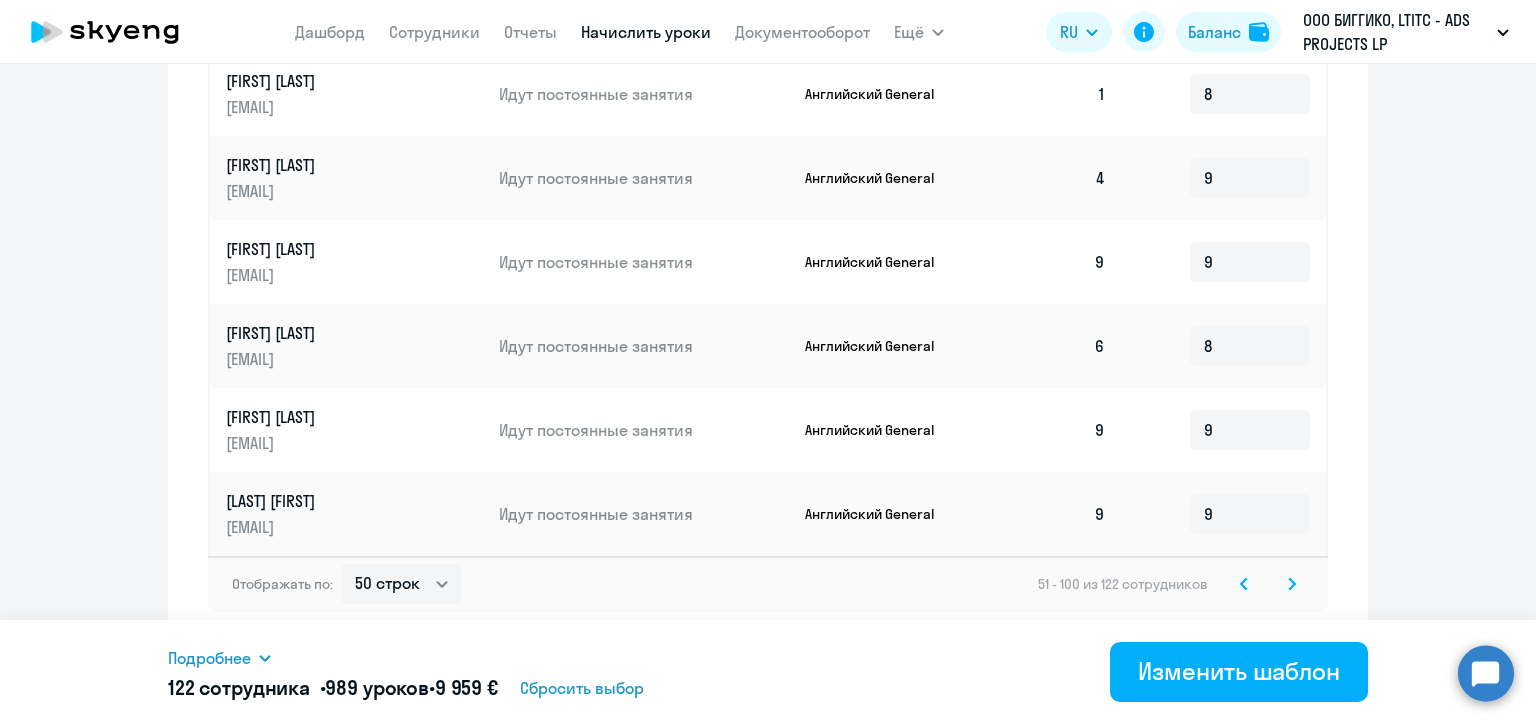 scroll, scrollTop: 0, scrollLeft: 0, axis: both 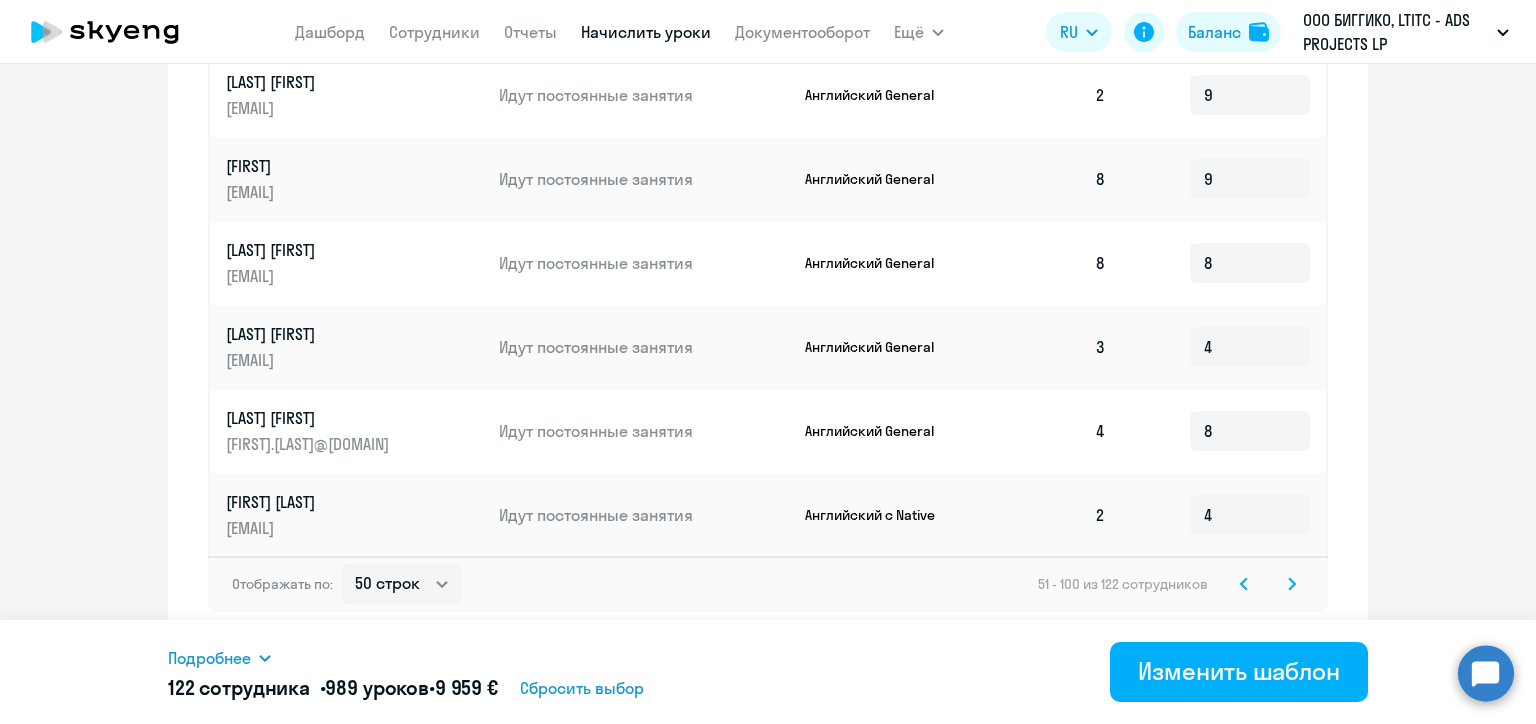 click 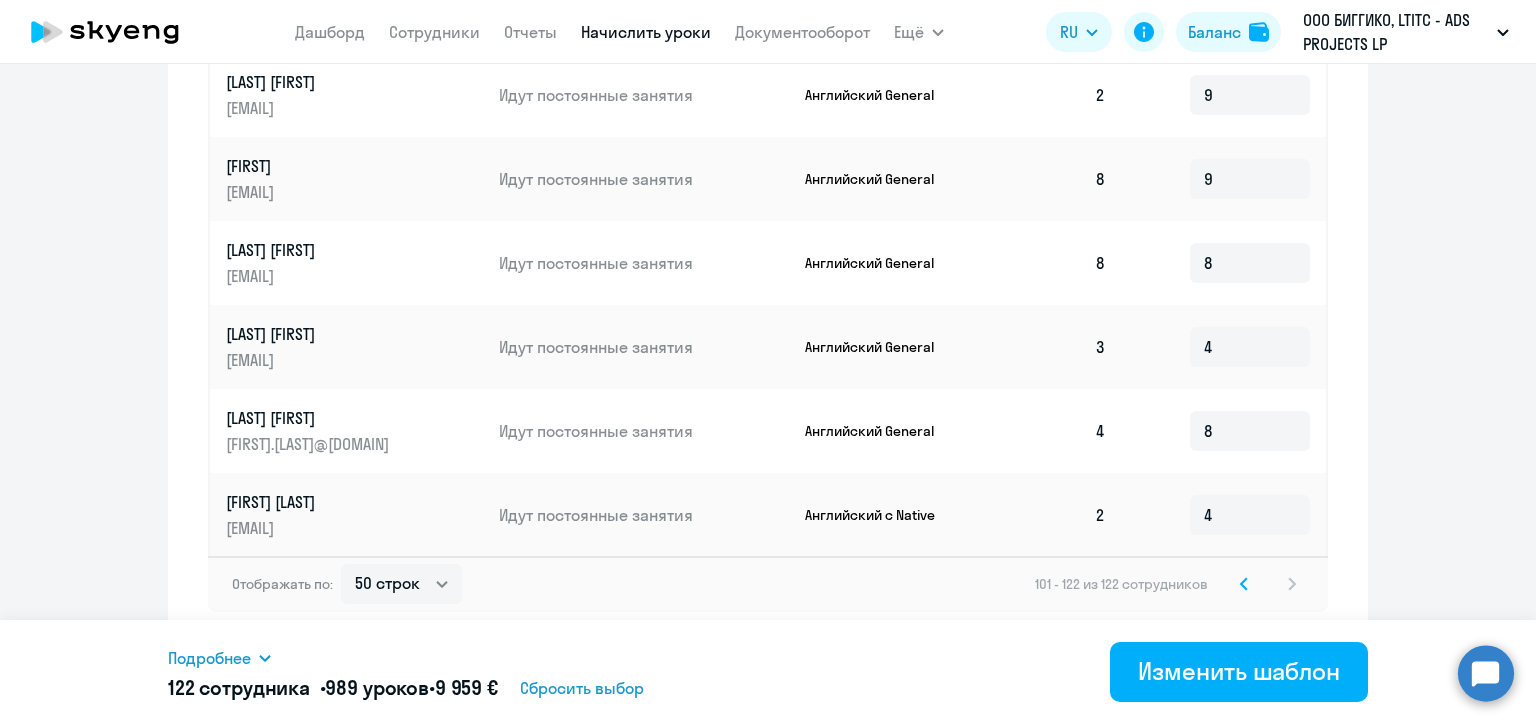 scroll, scrollTop: 0, scrollLeft: 0, axis: both 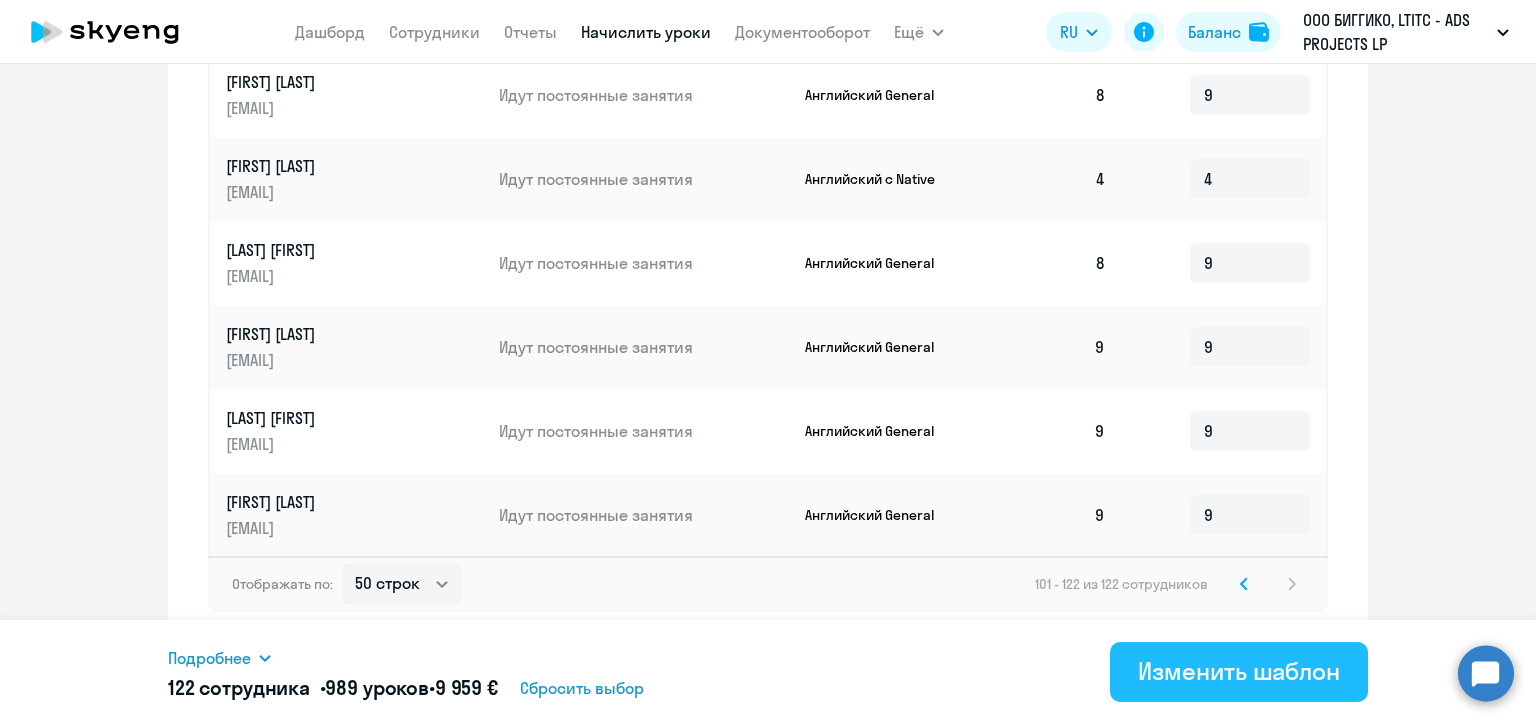 click on "Изменить шаблон" at bounding box center [1239, 671] 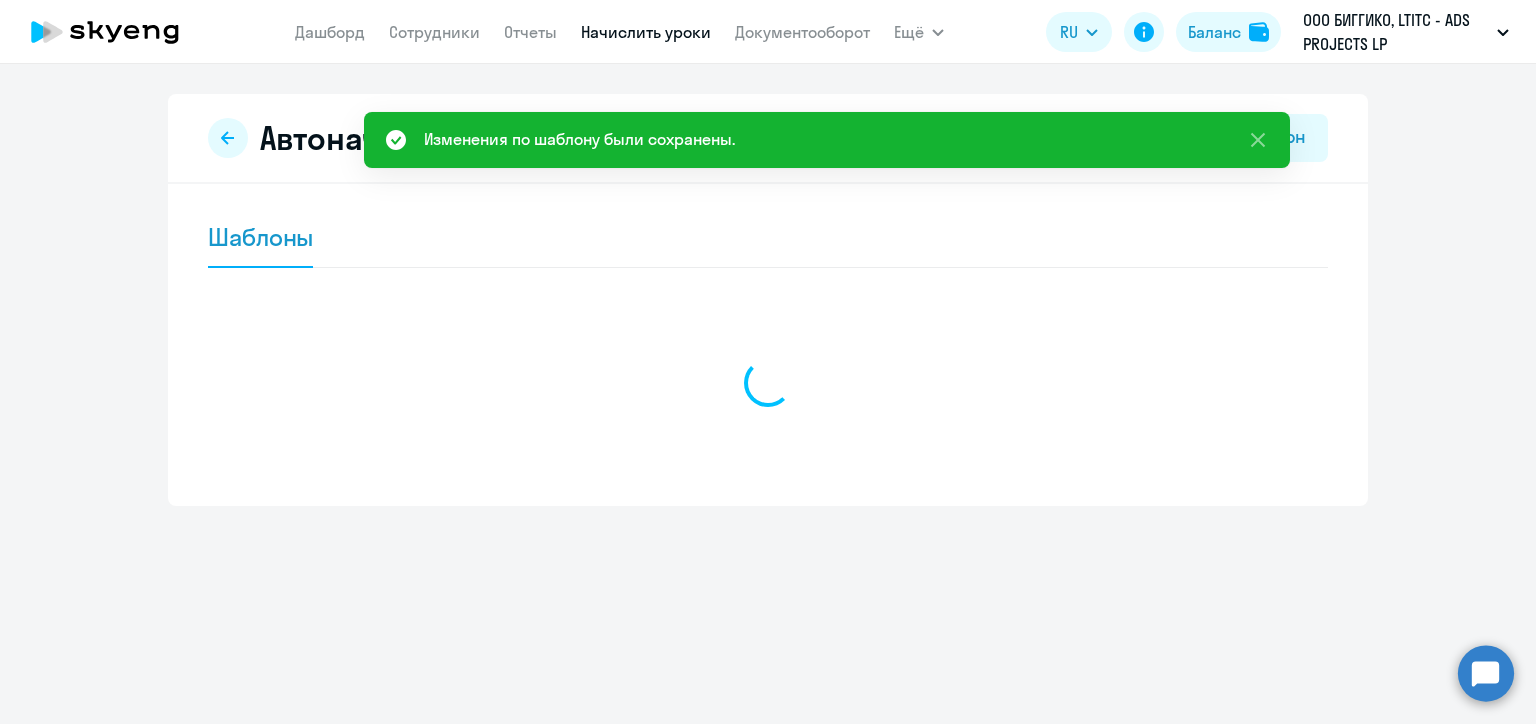 scroll, scrollTop: 0, scrollLeft: 0, axis: both 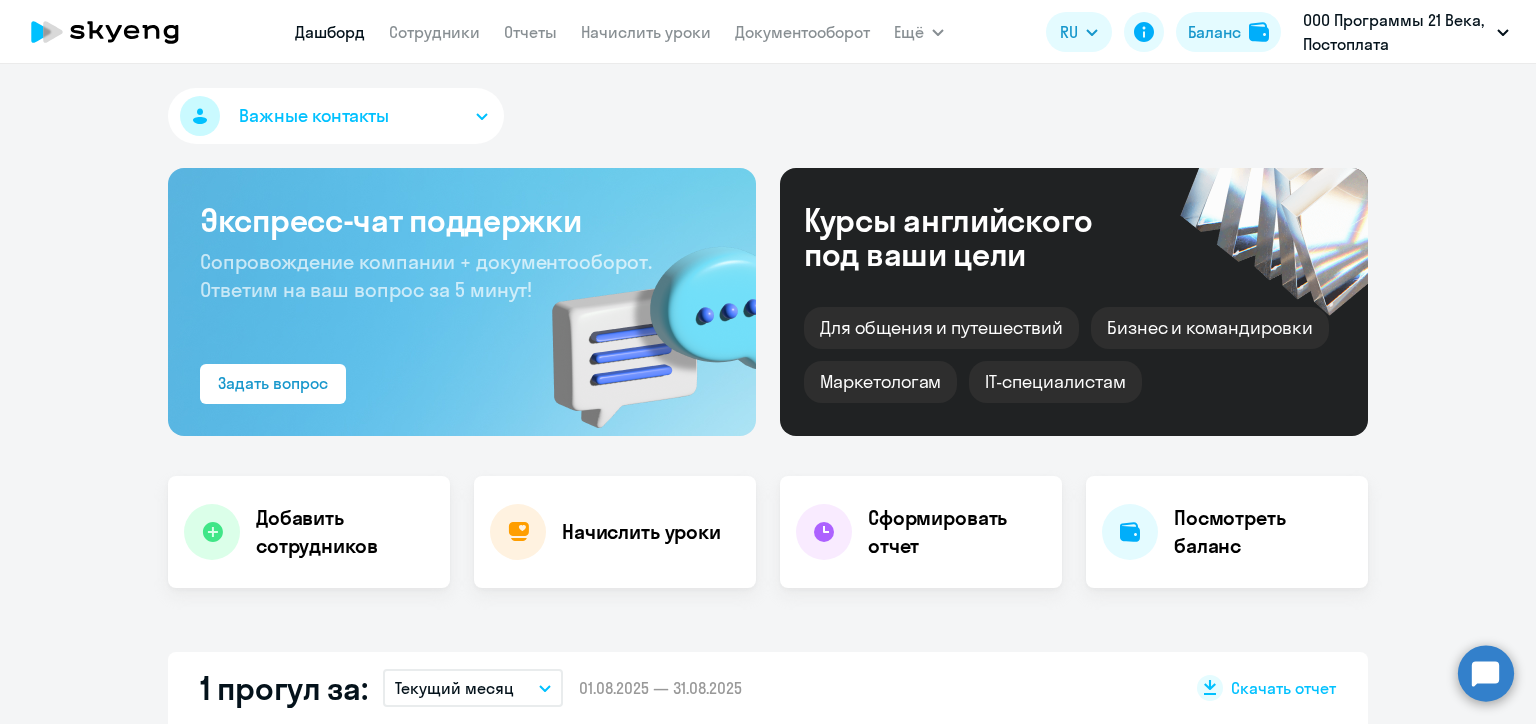 select on "30" 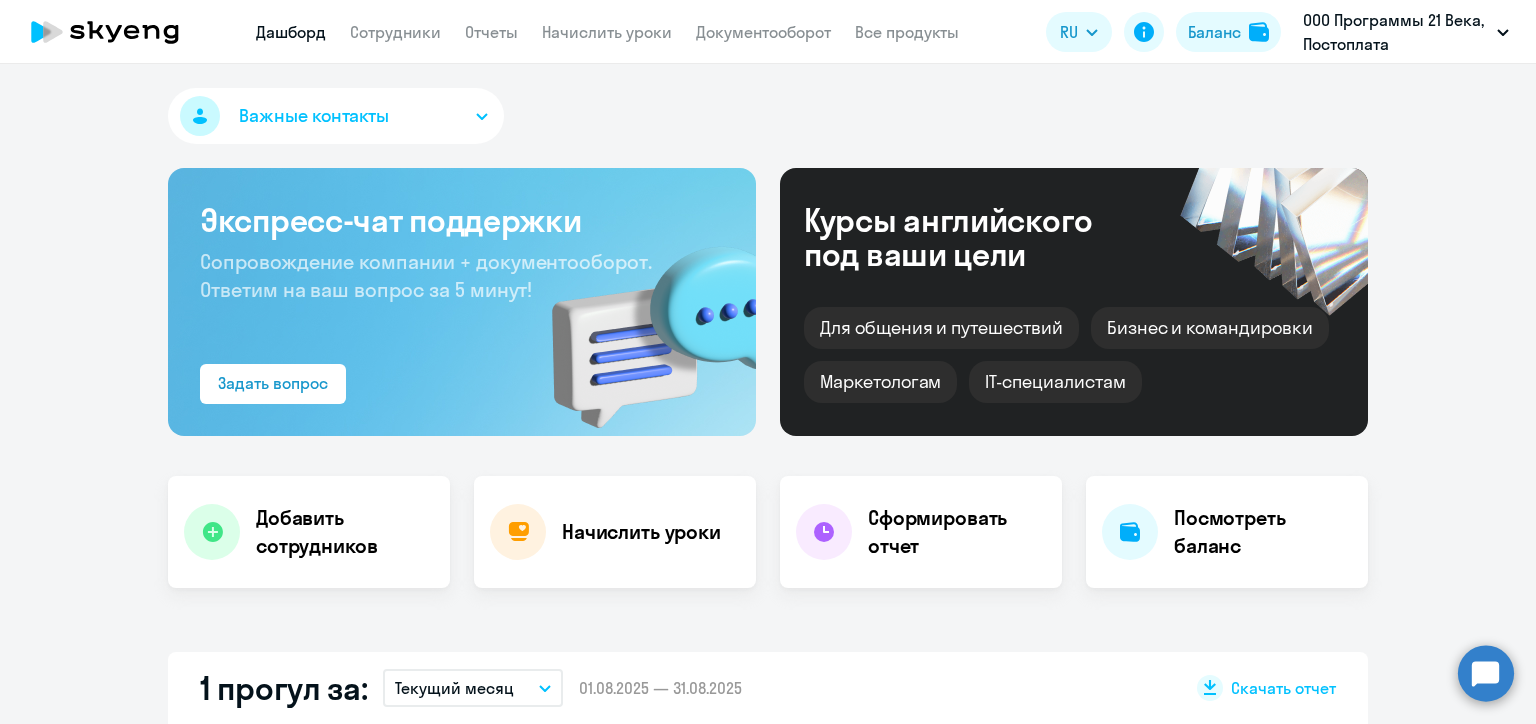 select on "30" 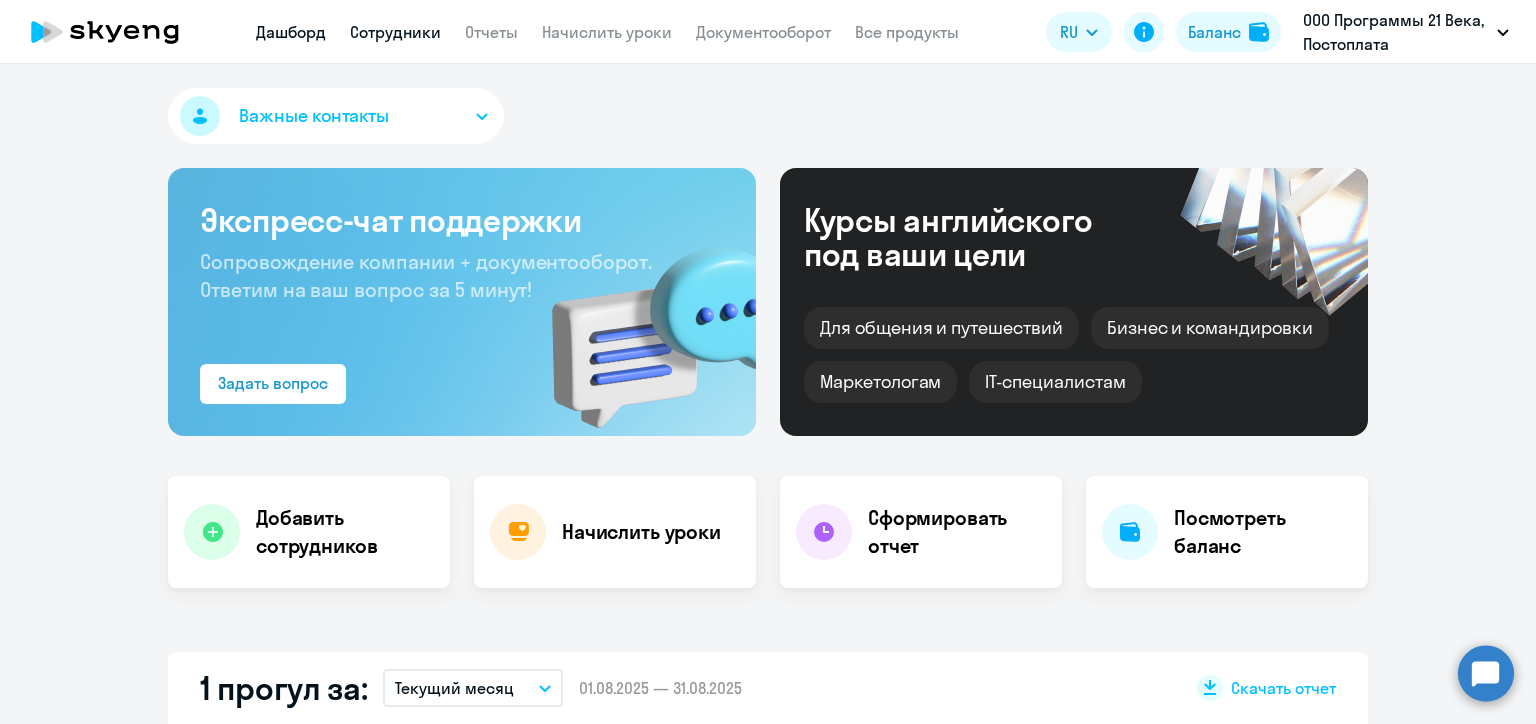 click on "Сотрудники" at bounding box center [395, 32] 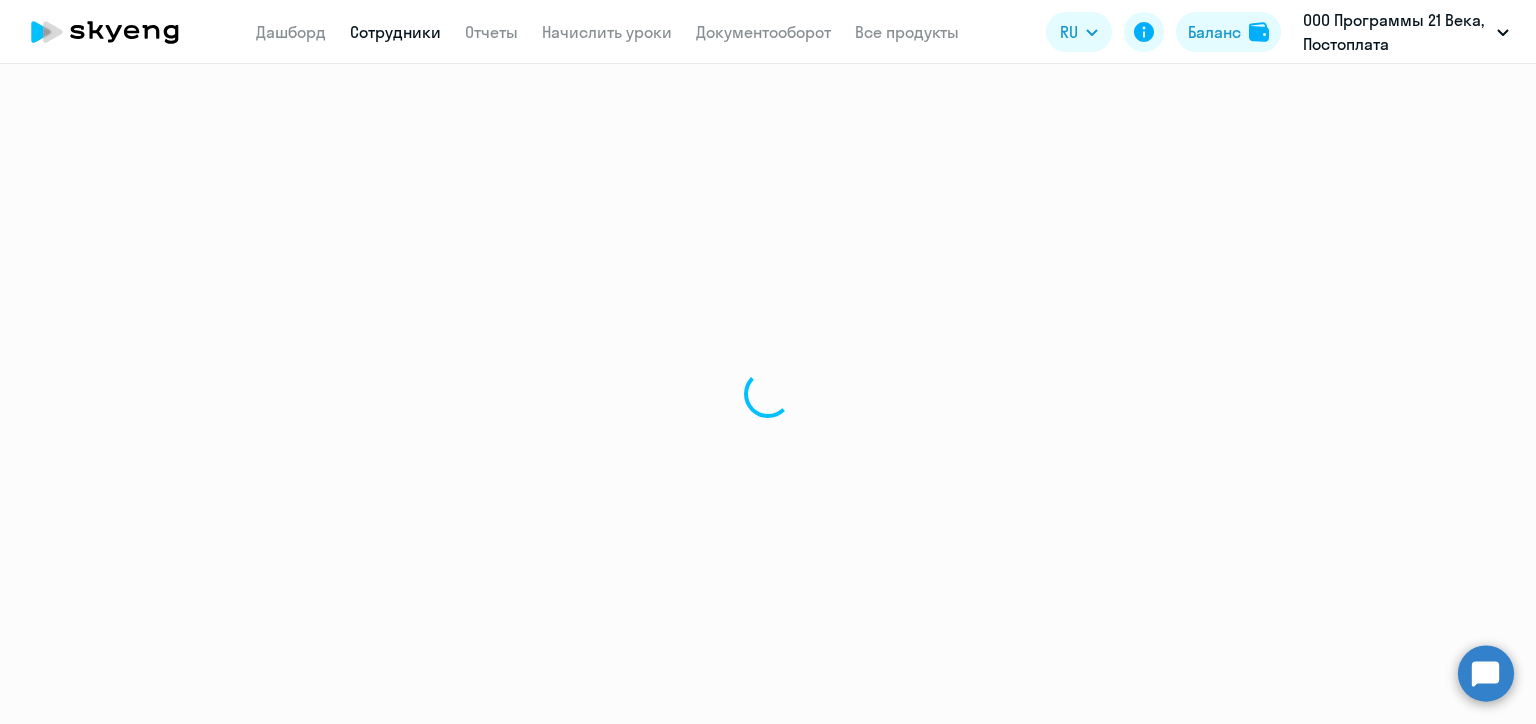 select on "30" 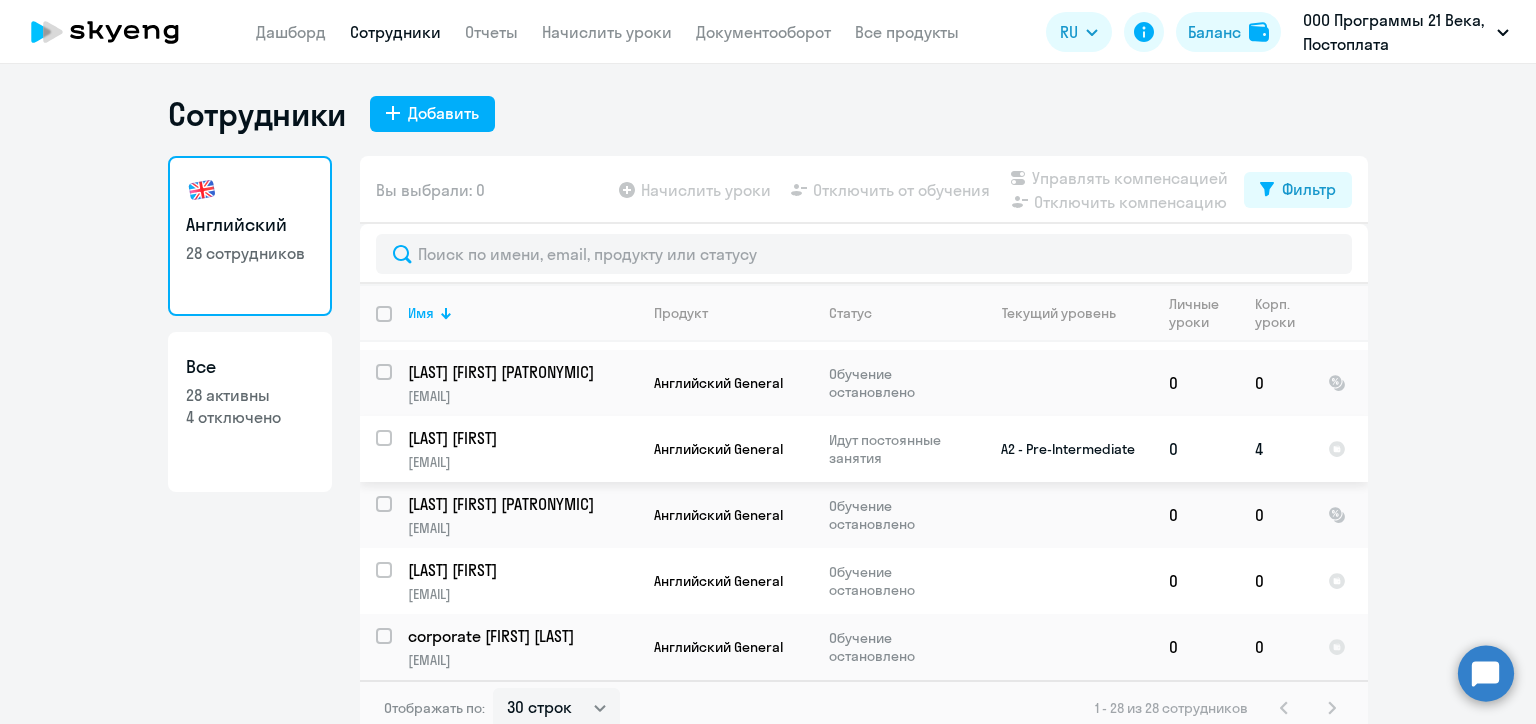 scroll, scrollTop: 1221, scrollLeft: 0, axis: vertical 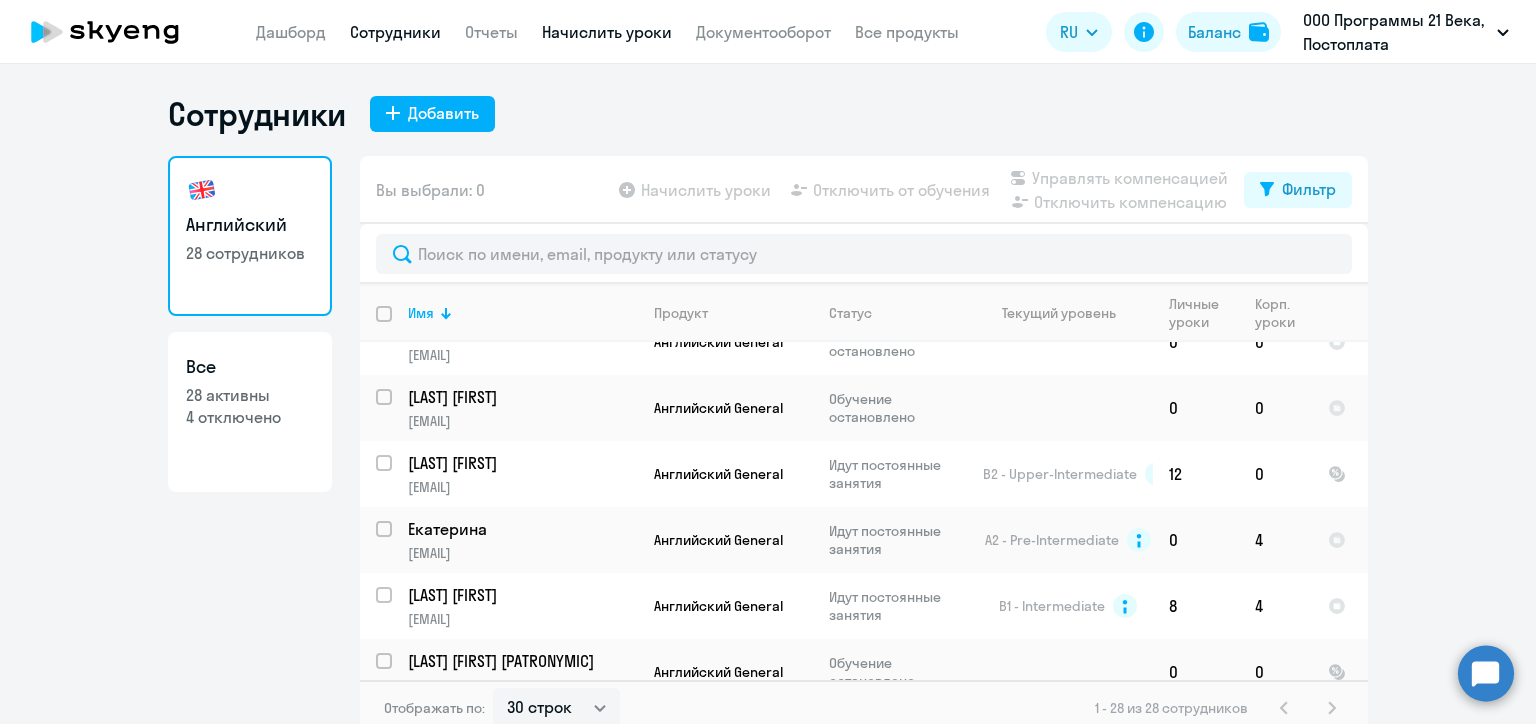 click on "Начислить уроки" at bounding box center (607, 32) 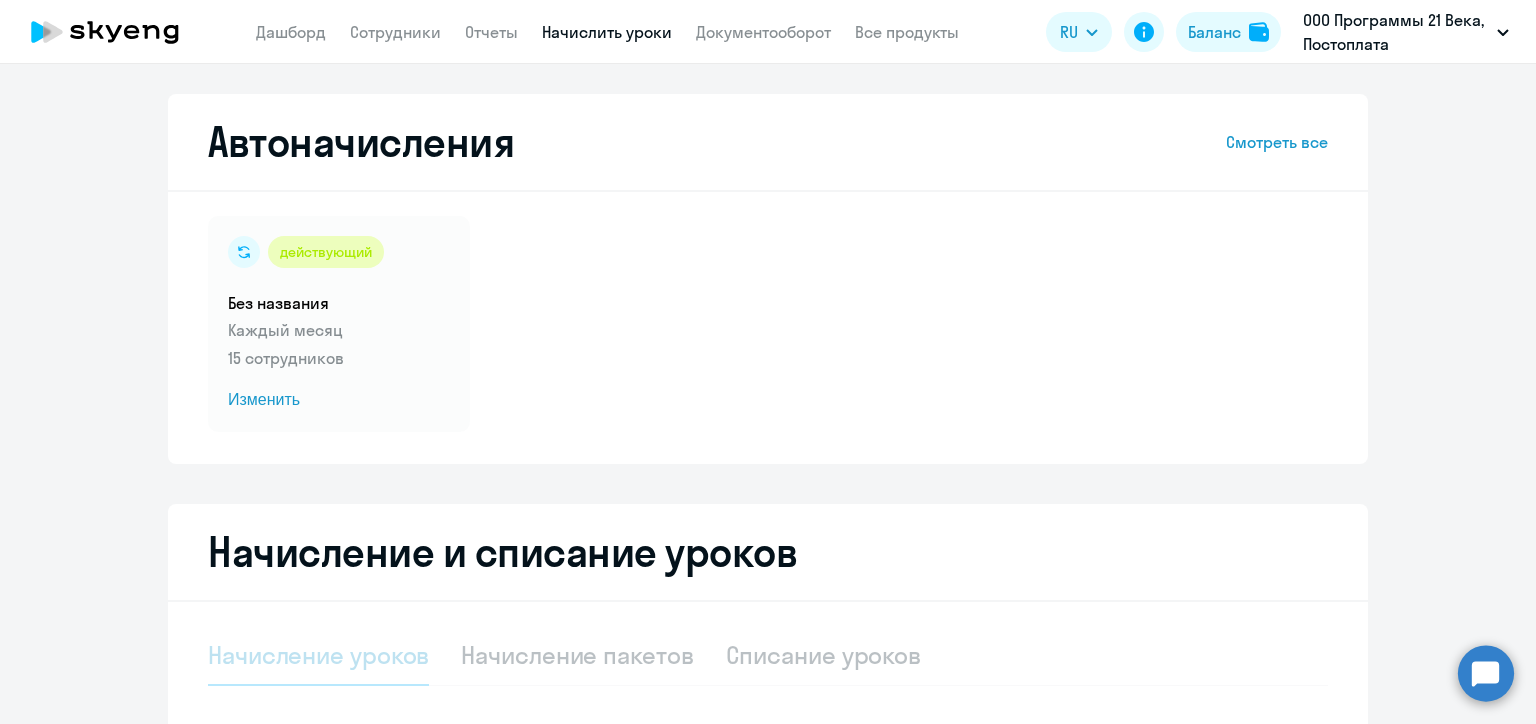 select on "10" 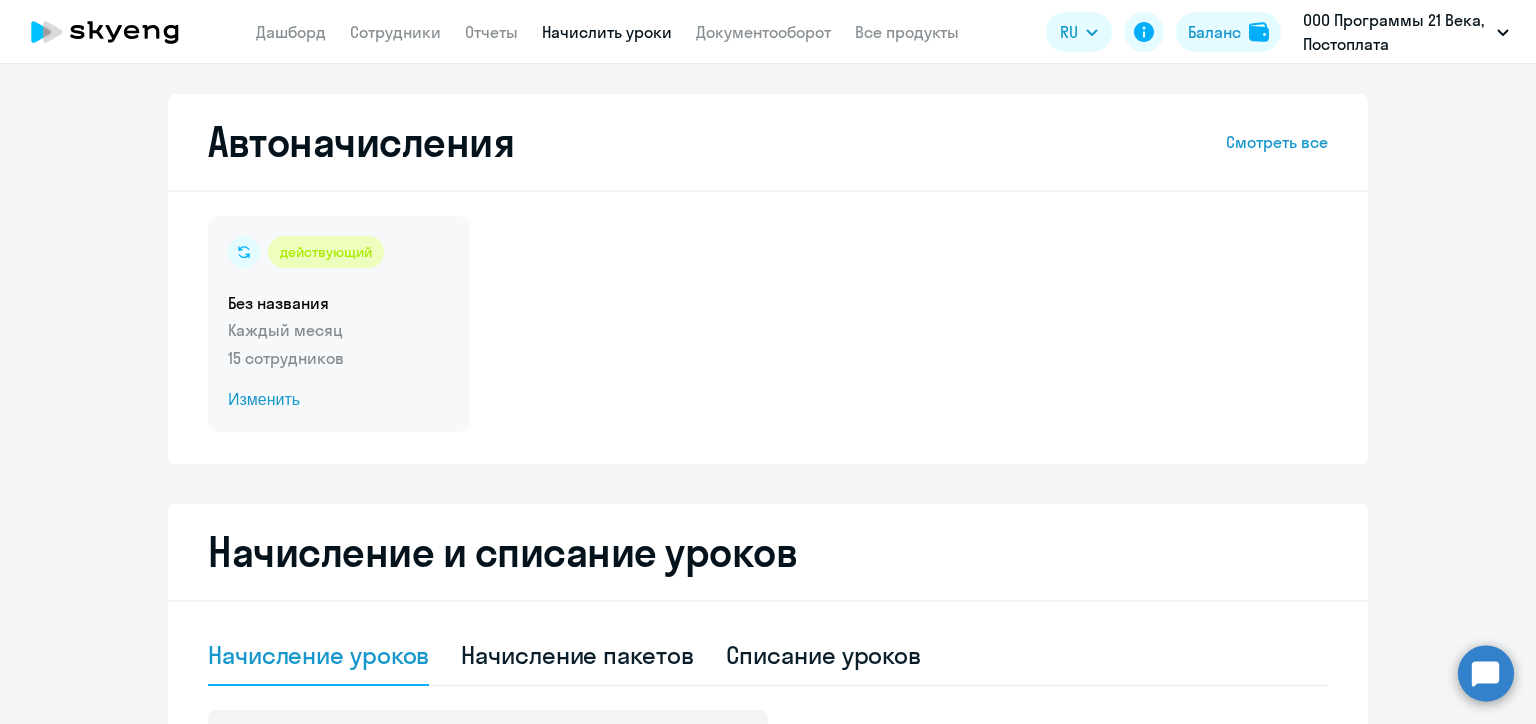 click on "Изменить" 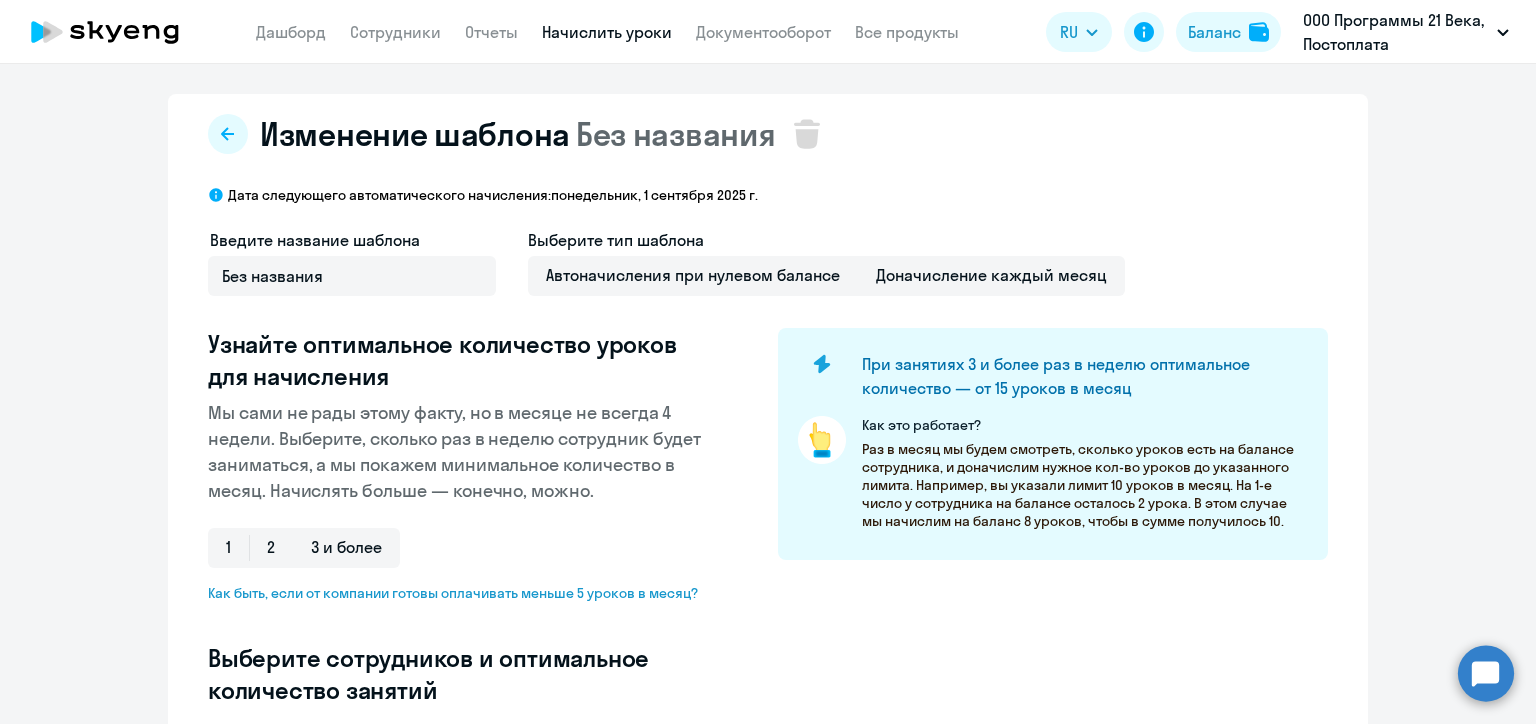 select on "10" 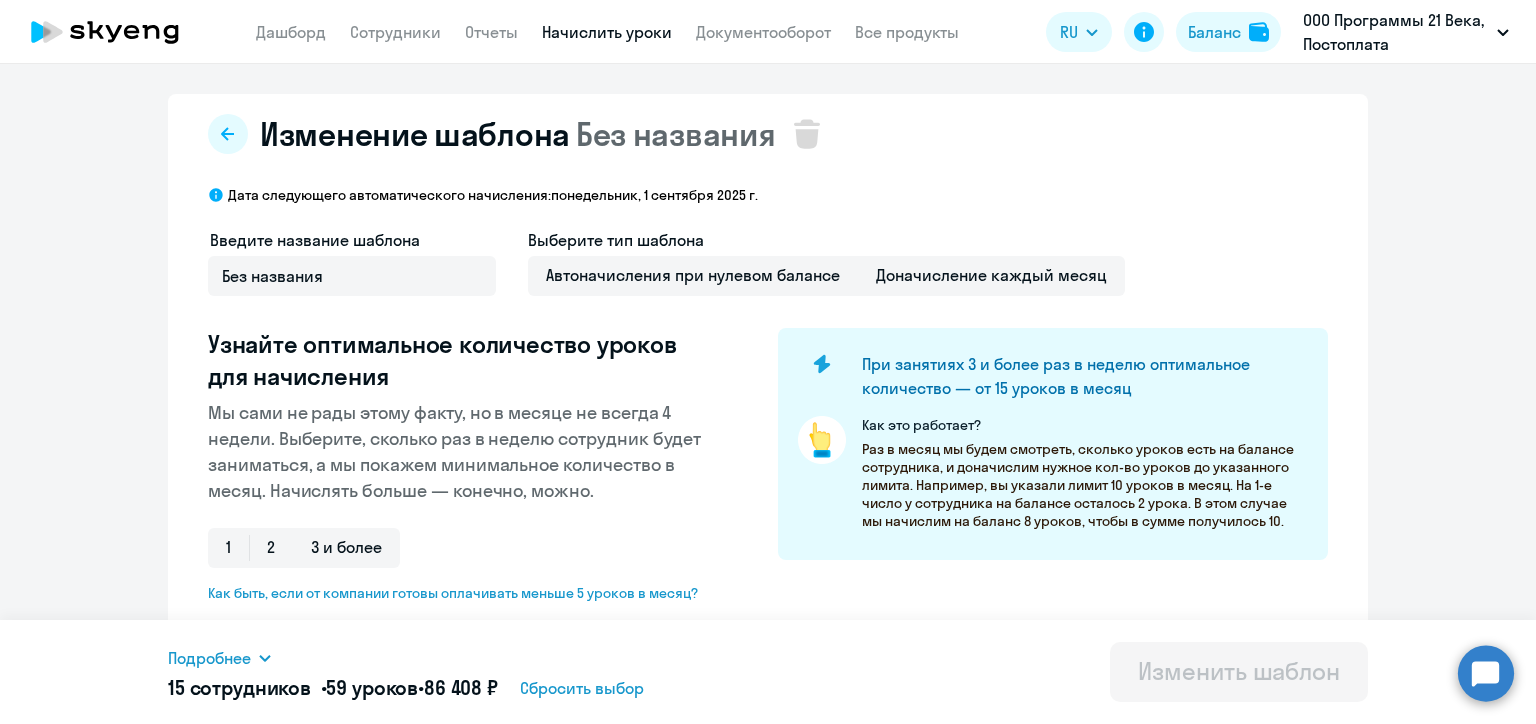 scroll, scrollTop: 300, scrollLeft: 0, axis: vertical 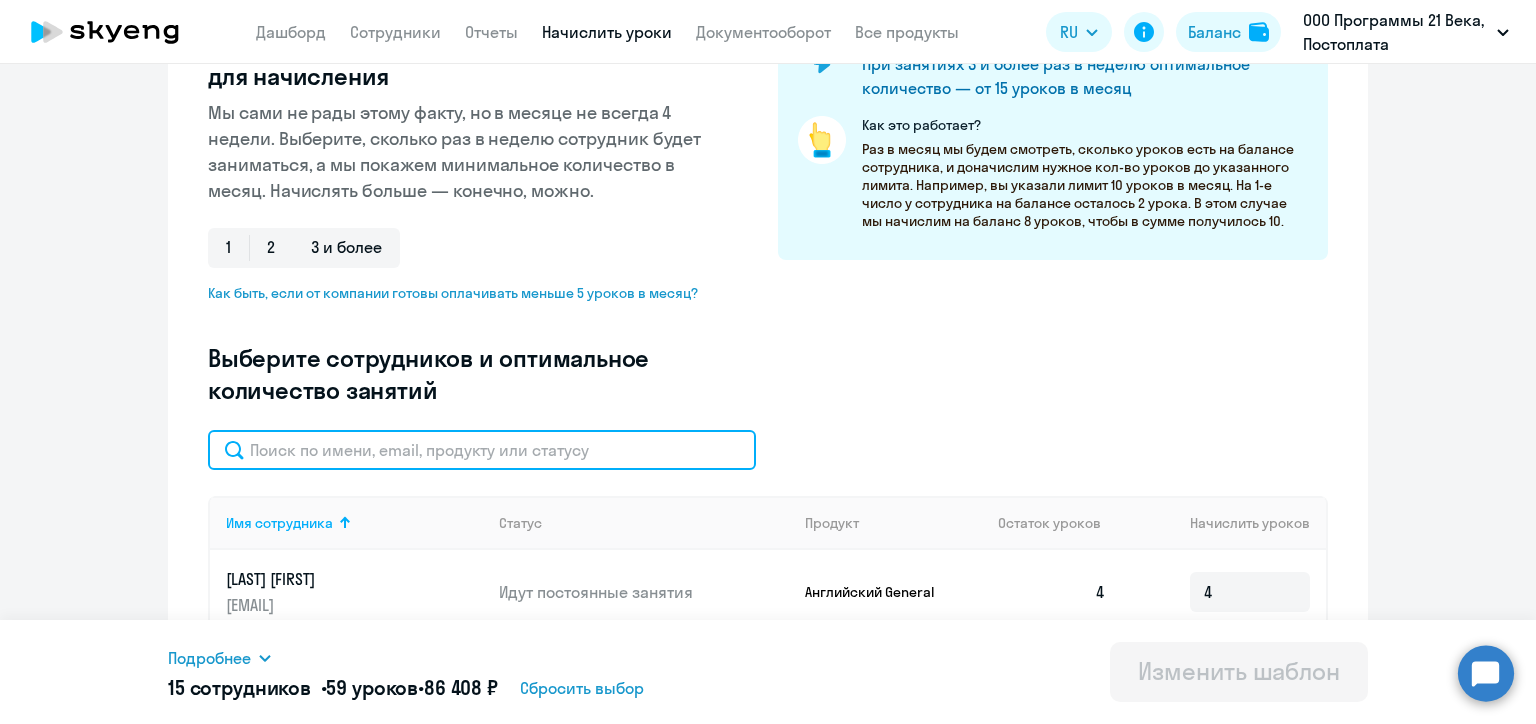 click 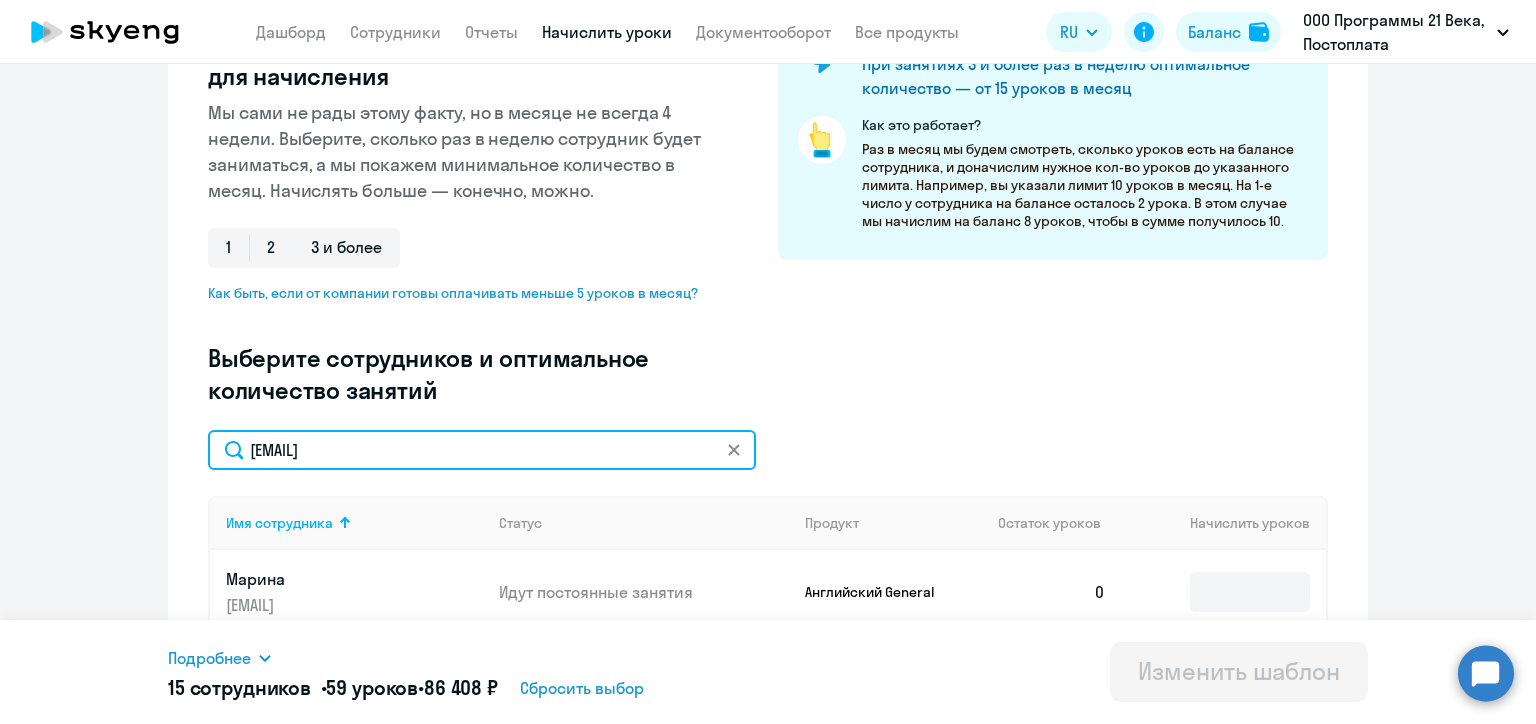 scroll, scrollTop: 540, scrollLeft: 0, axis: vertical 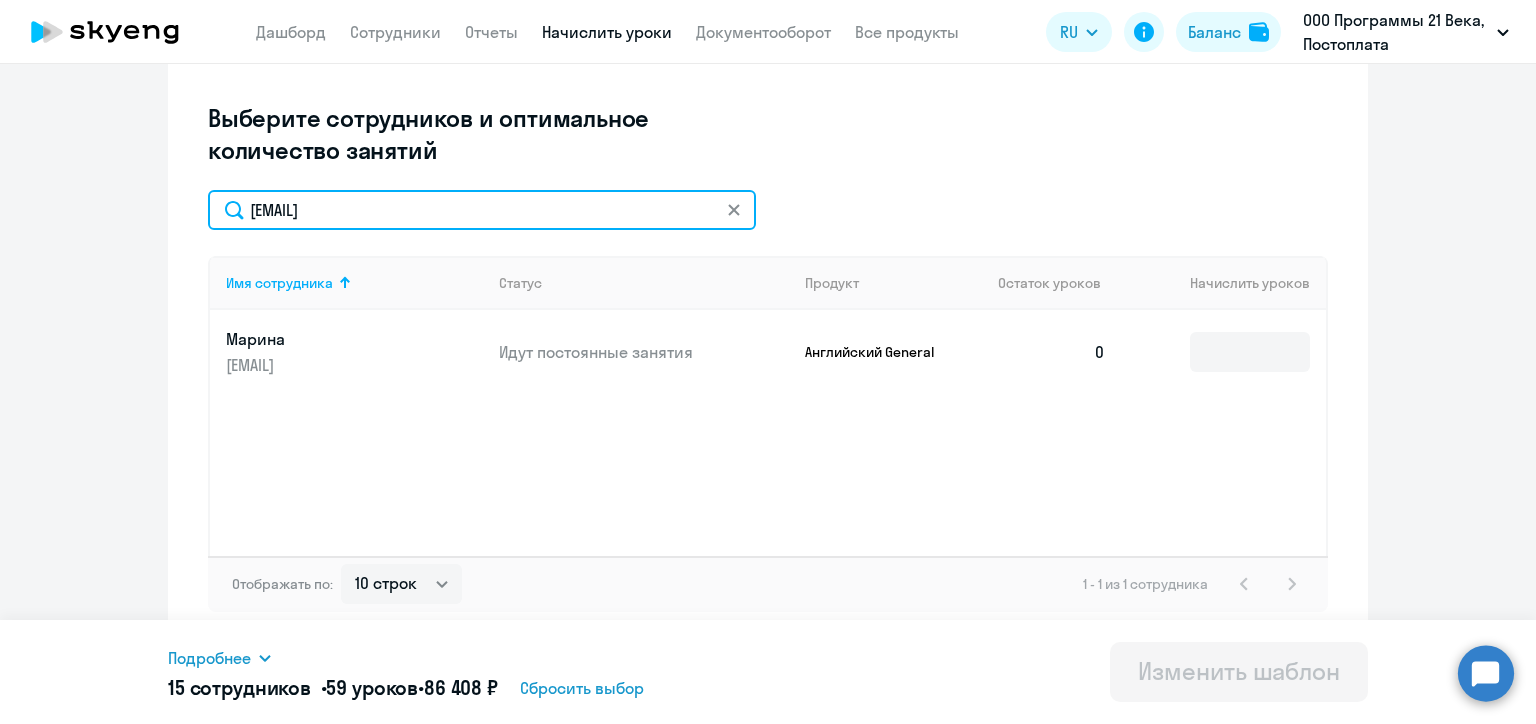 type on "marina.chirnyshuk@mail.ru" 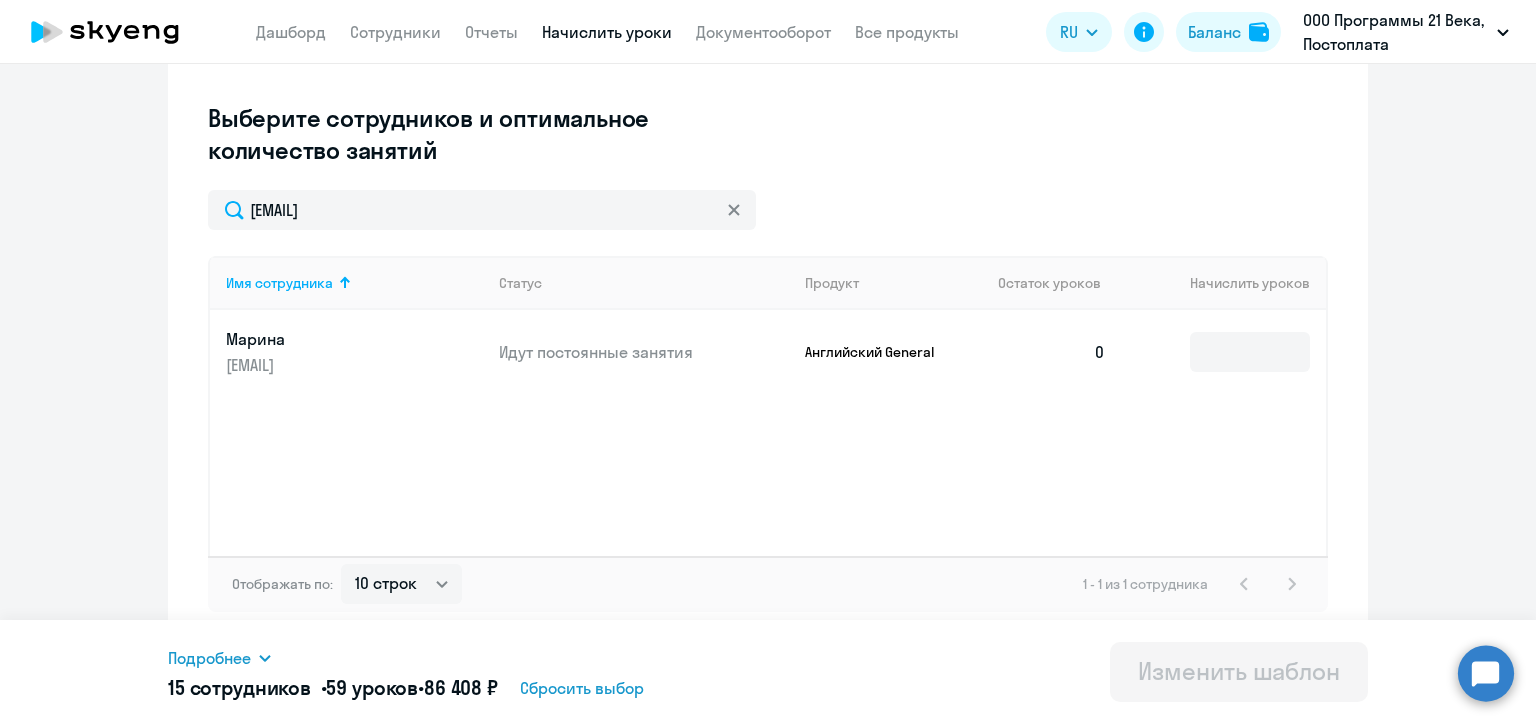 click 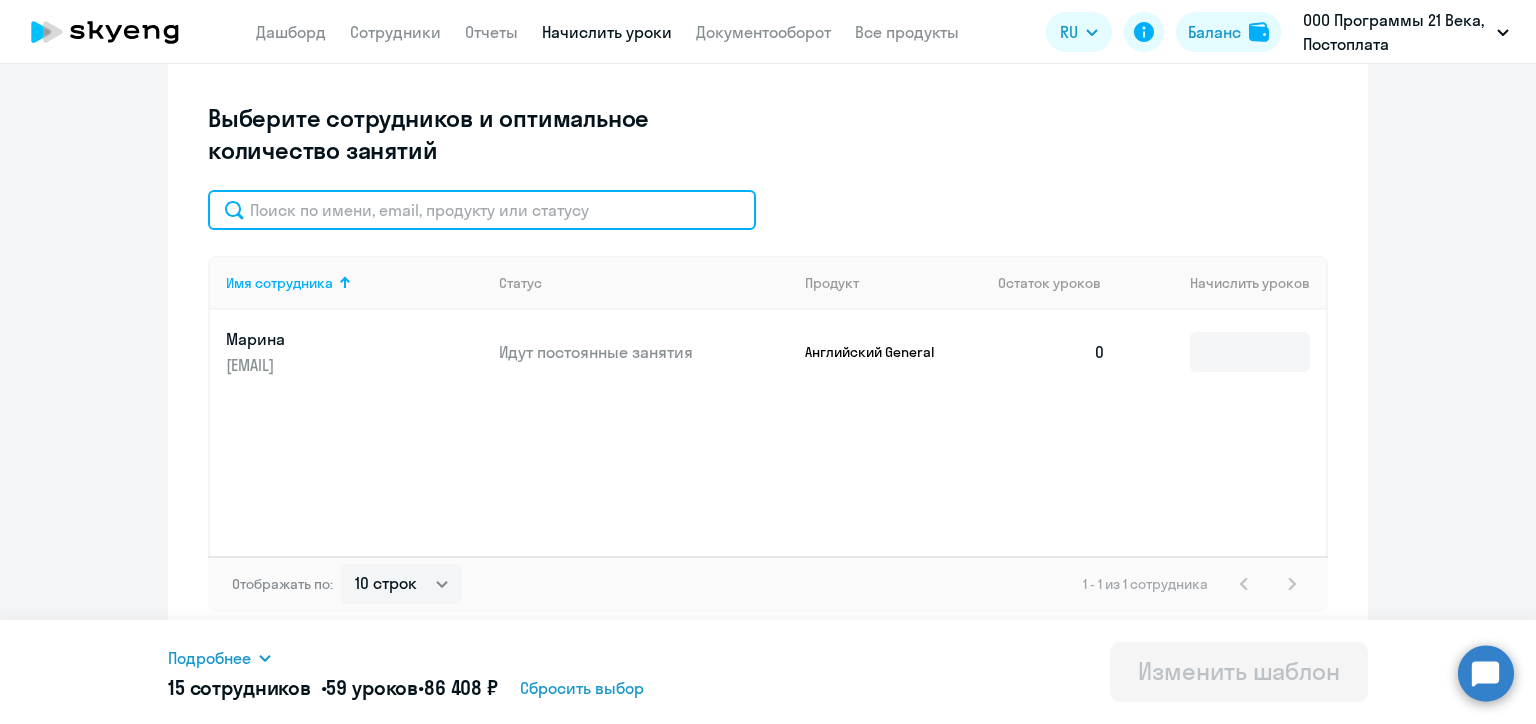 click 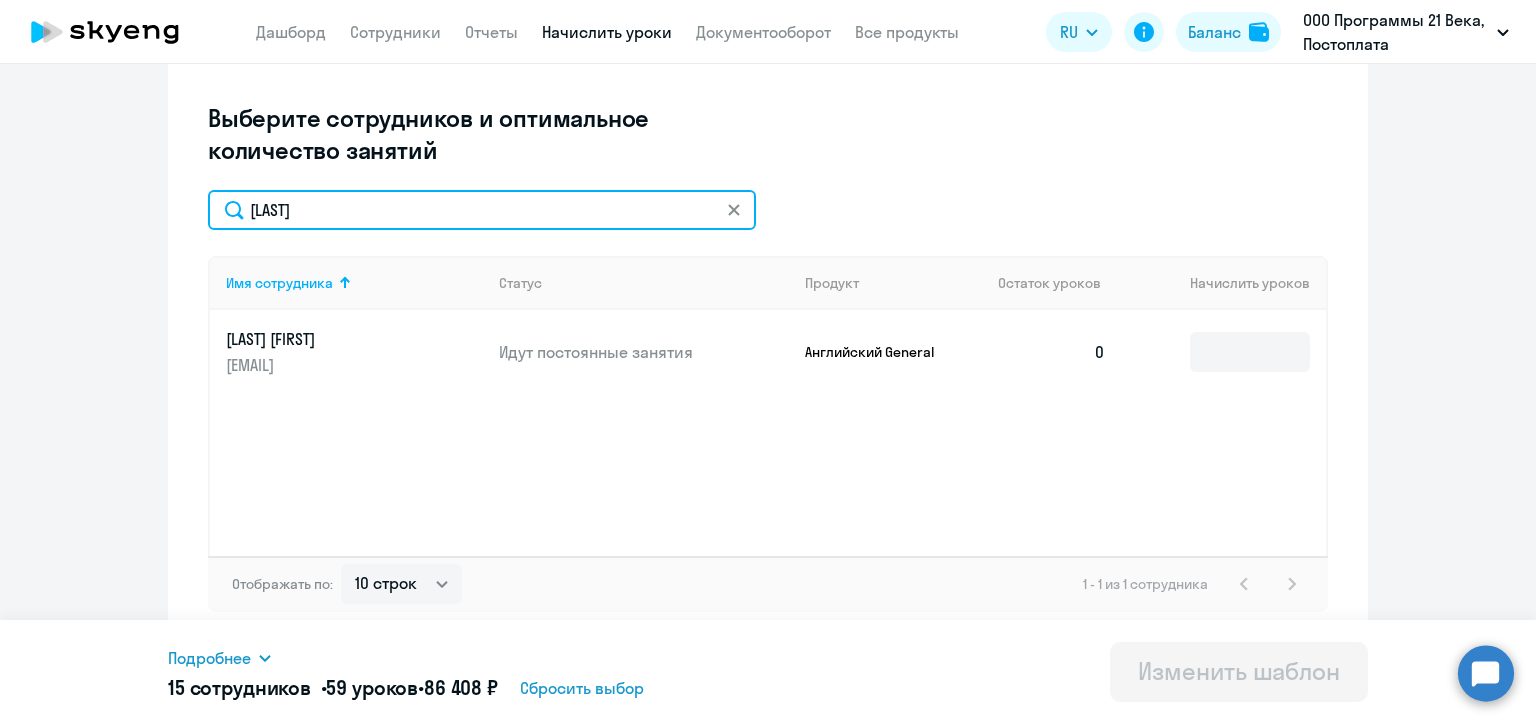 click on "железнова" 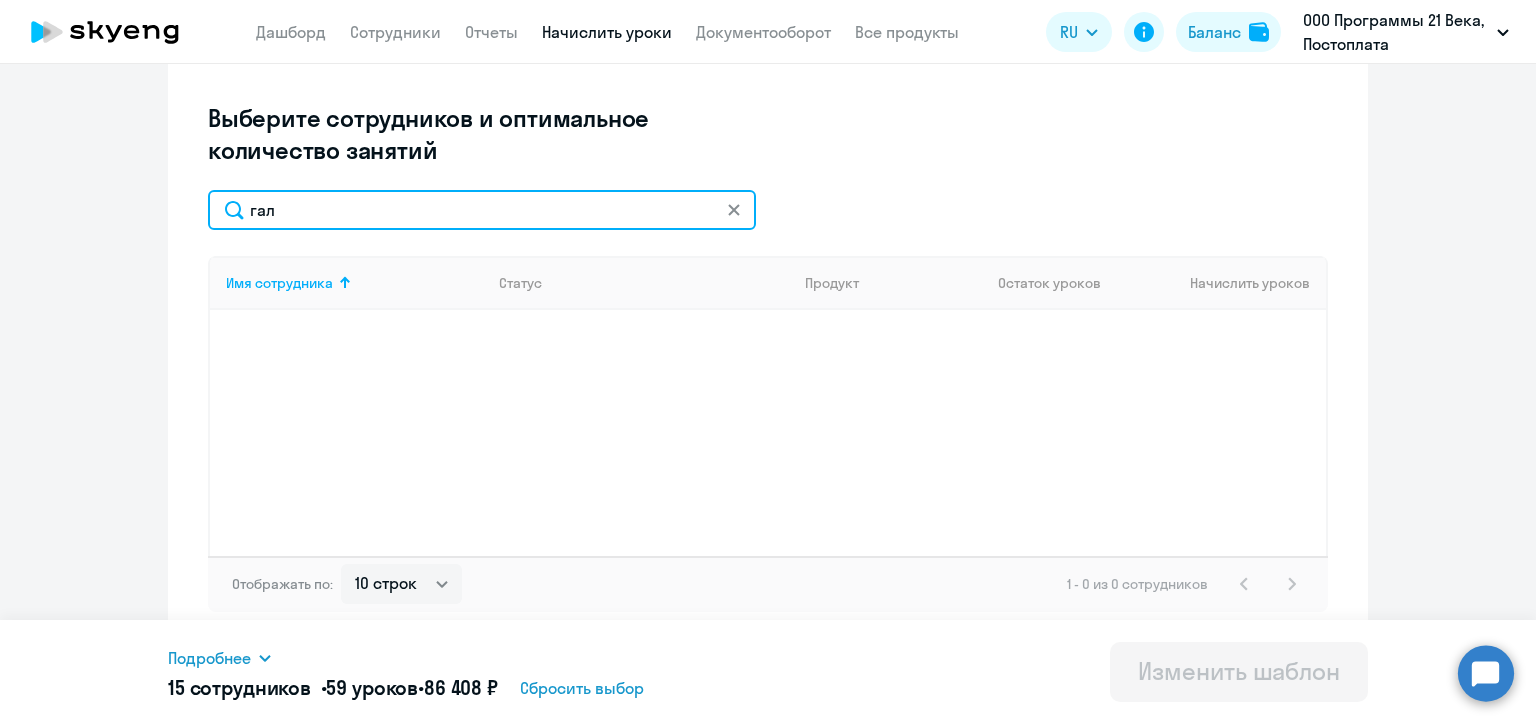 click on "гал" 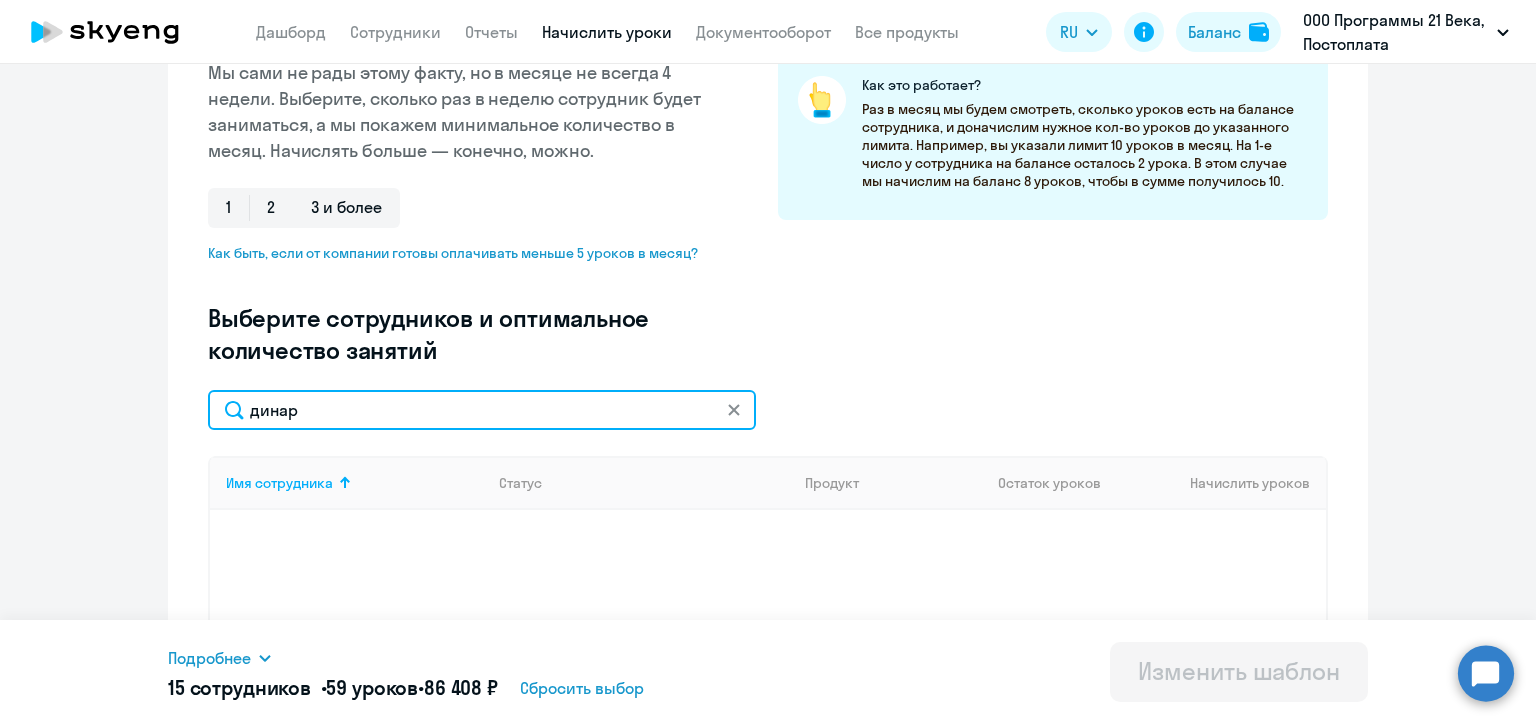 scroll, scrollTop: 540, scrollLeft: 0, axis: vertical 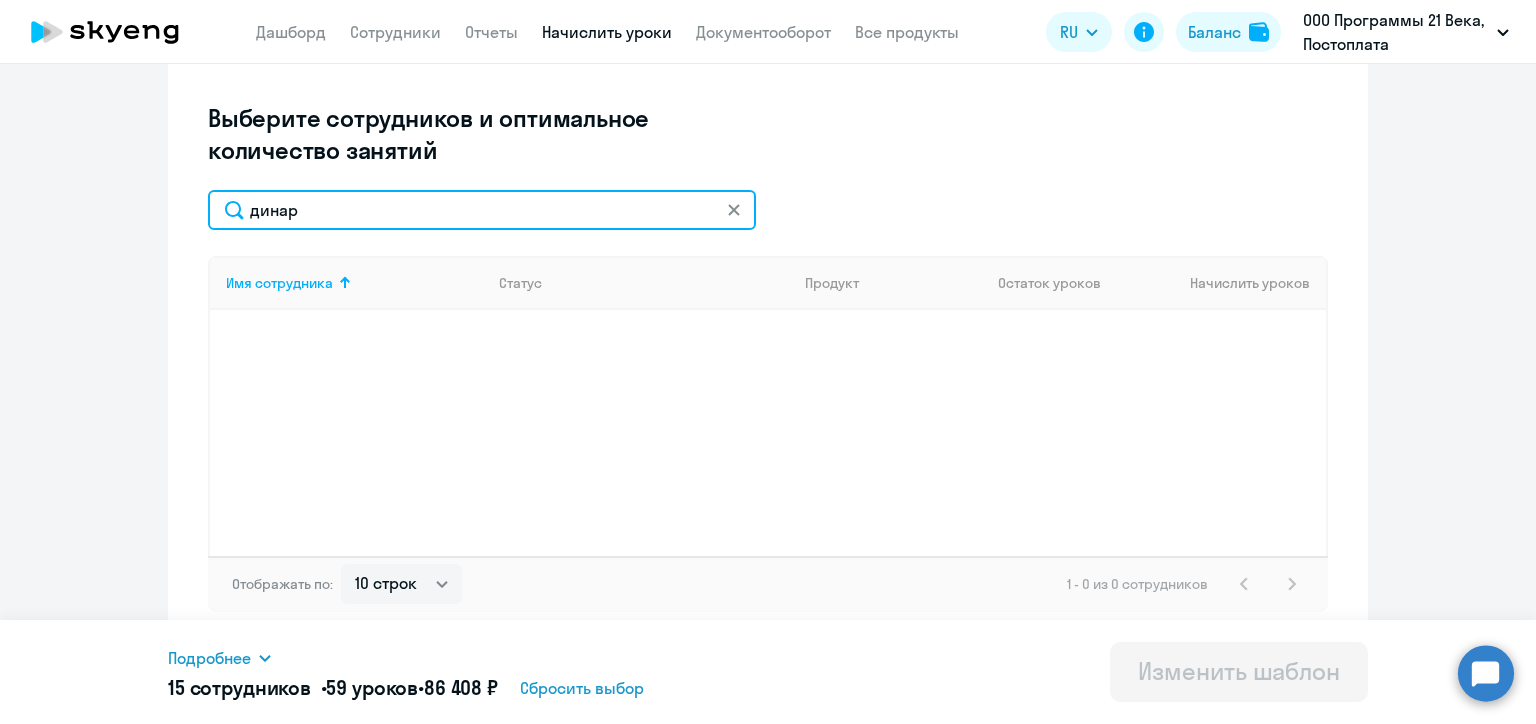 click on "динар" 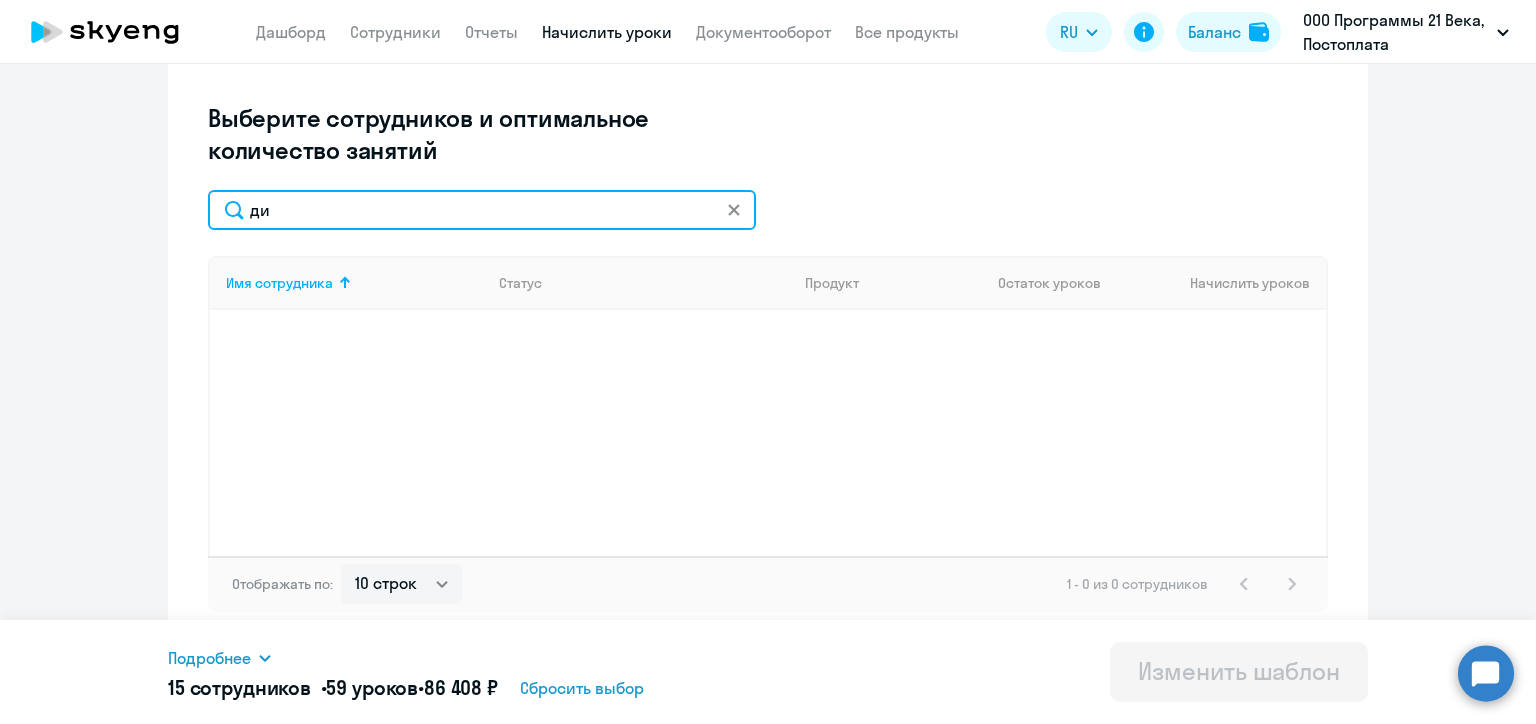 type on "д" 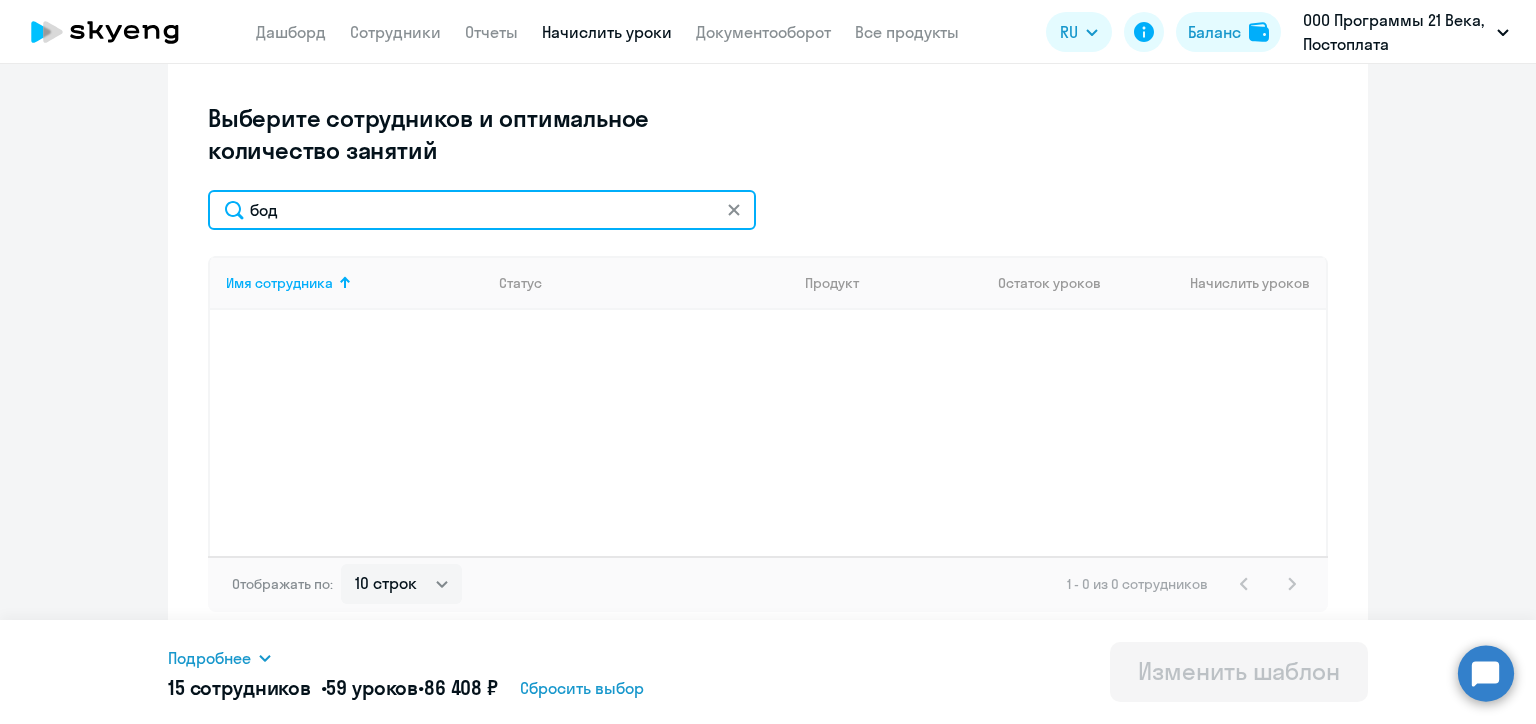 type on "бод" 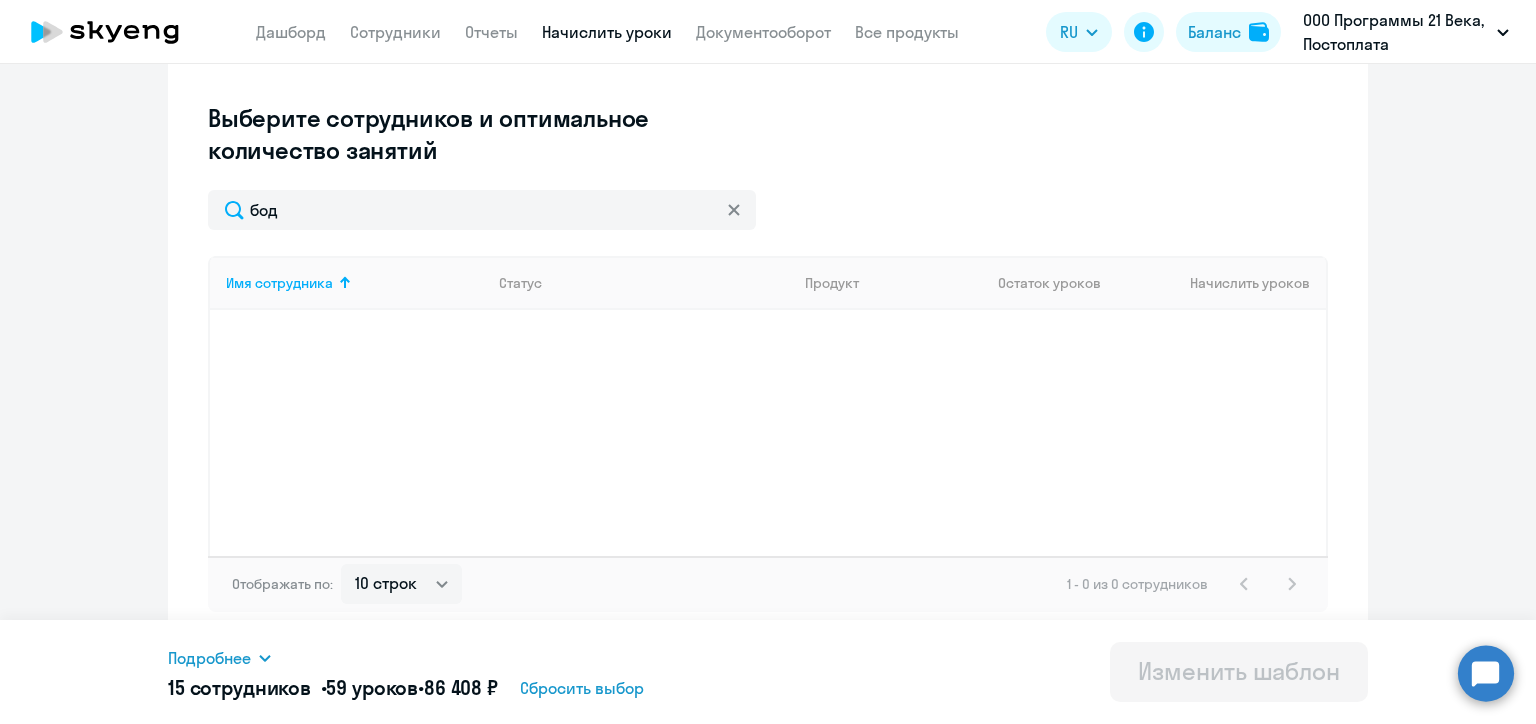 click 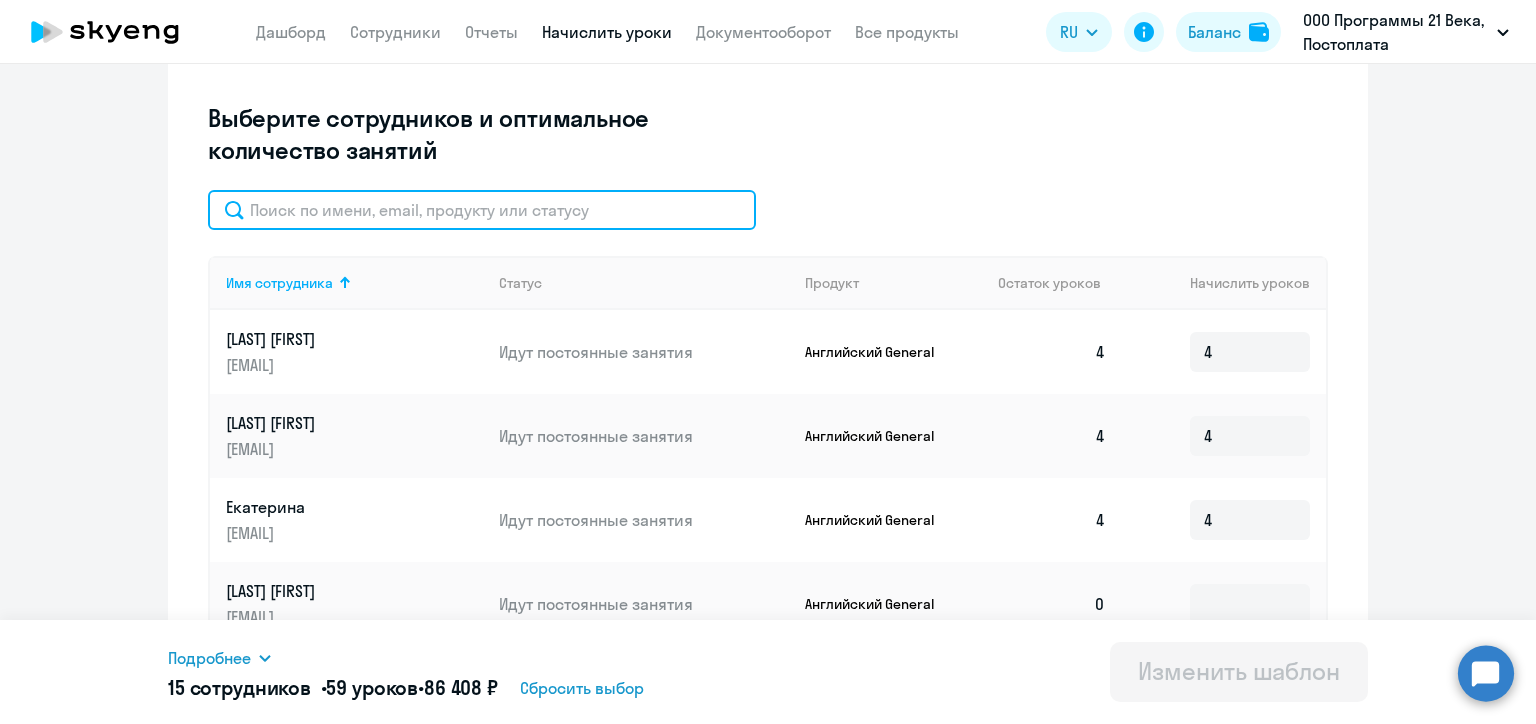 click 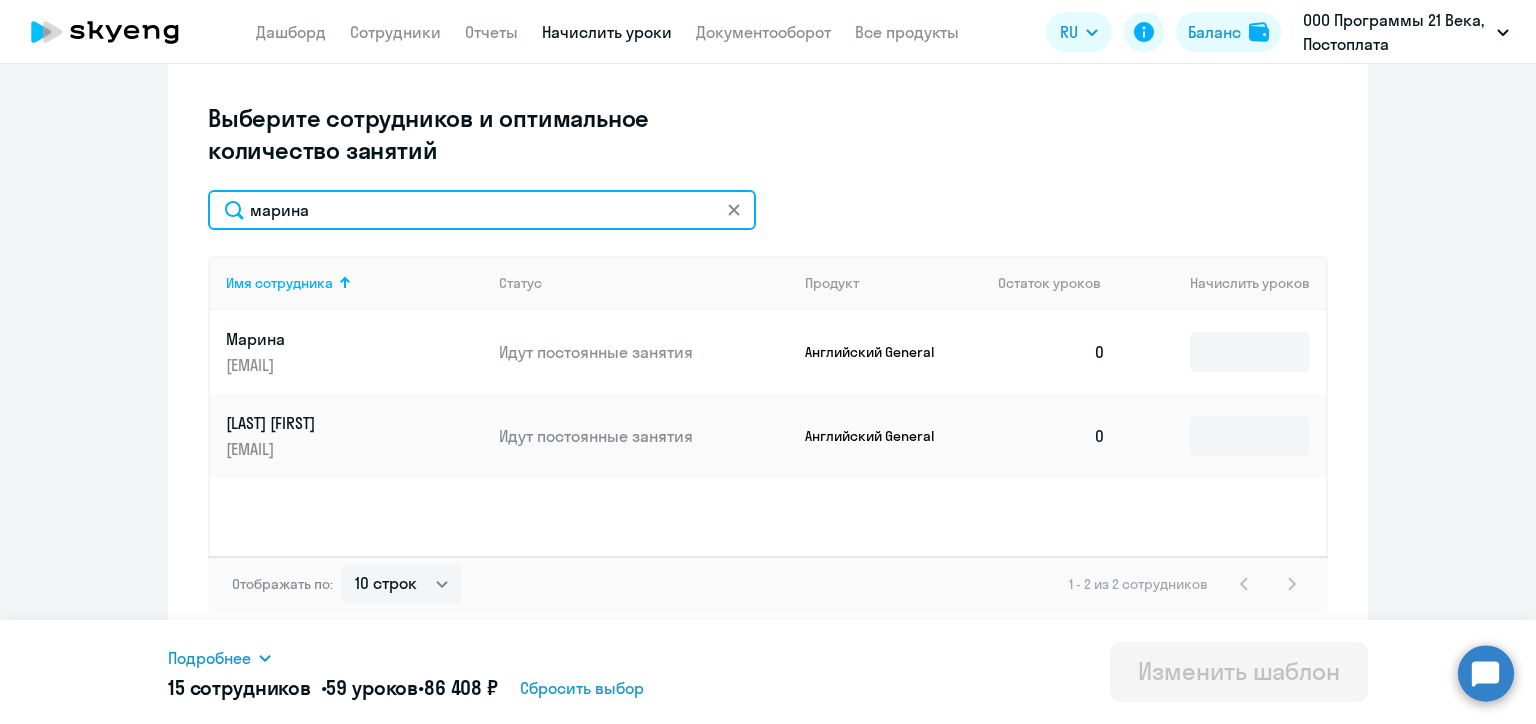 type on "марина" 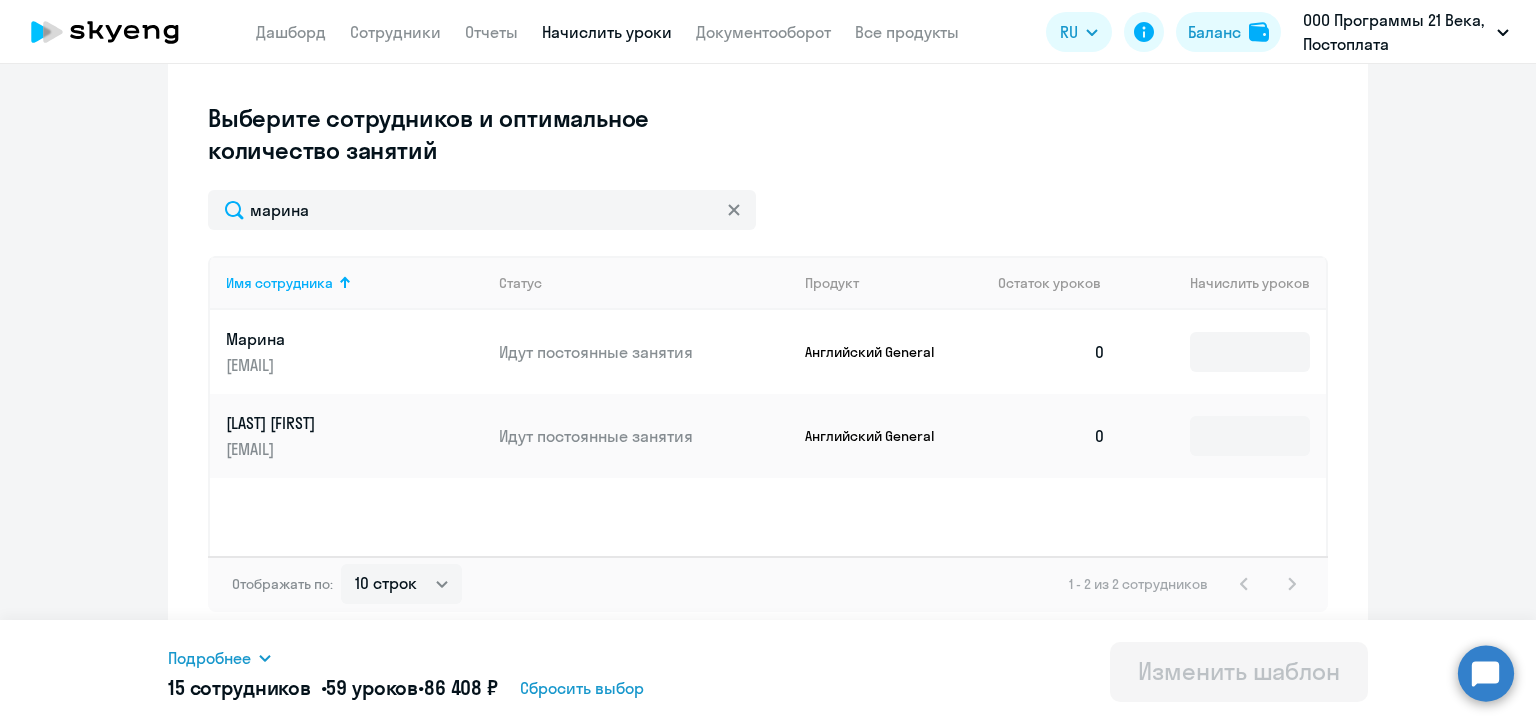 drag, startPoint x: 873, startPoint y: 673, endPoint x: 881, endPoint y: 684, distance: 13.601471 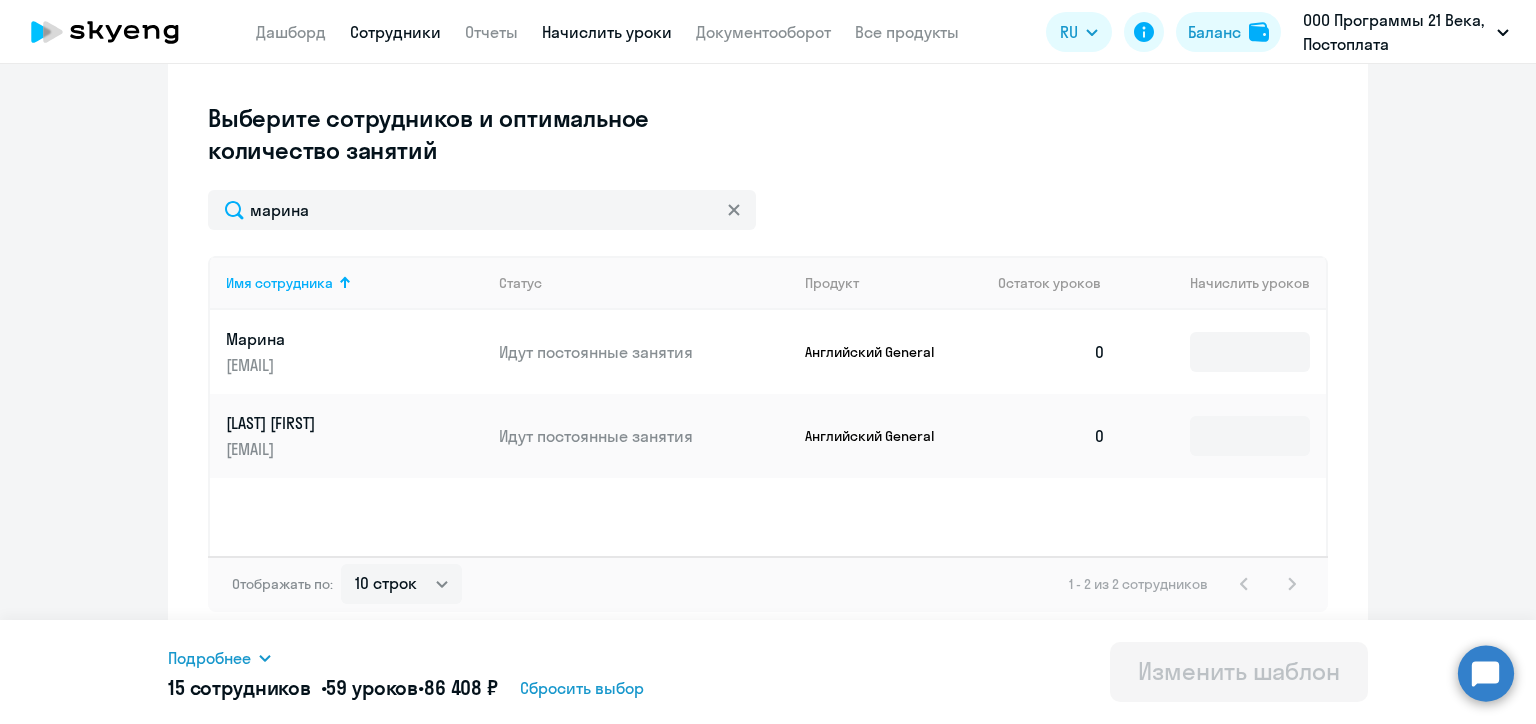 click on "Сотрудники" at bounding box center [395, 32] 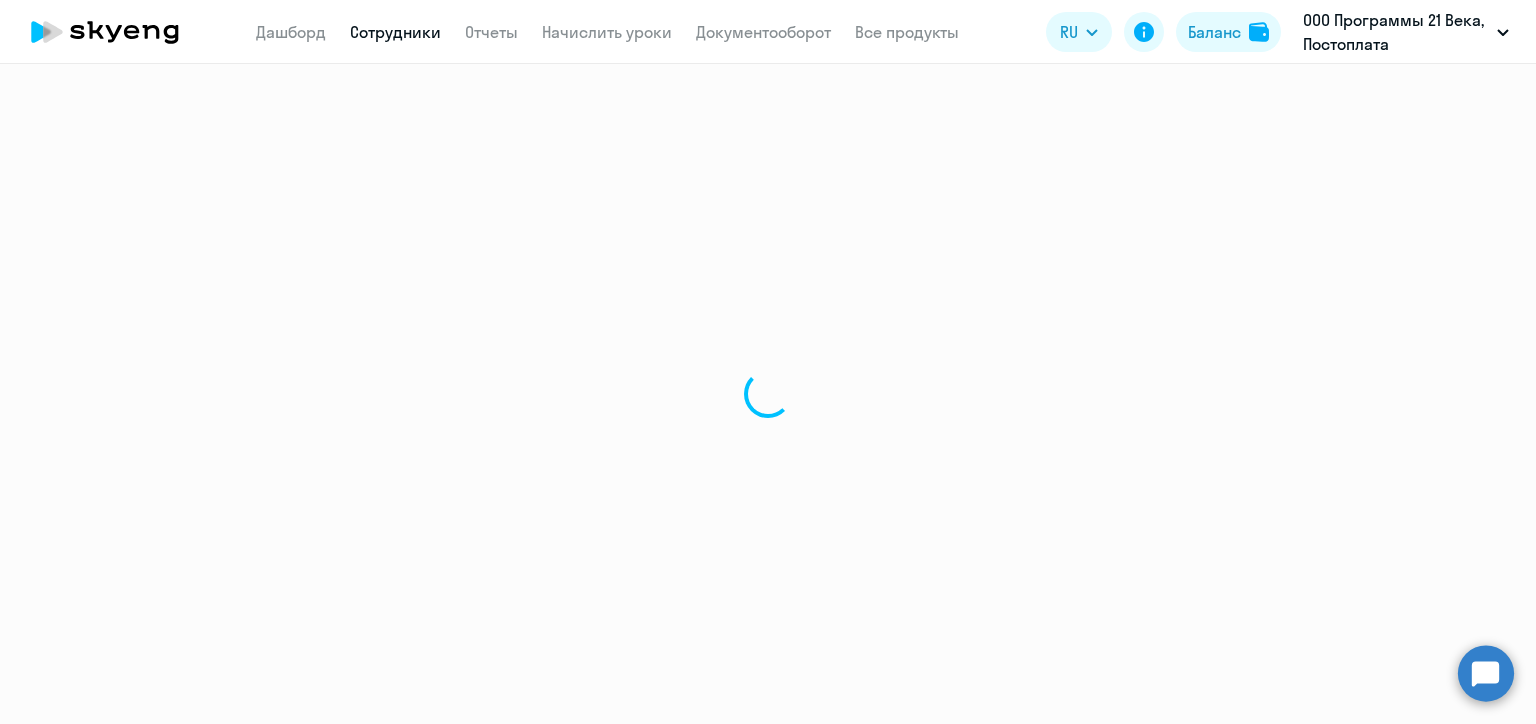 select on "30" 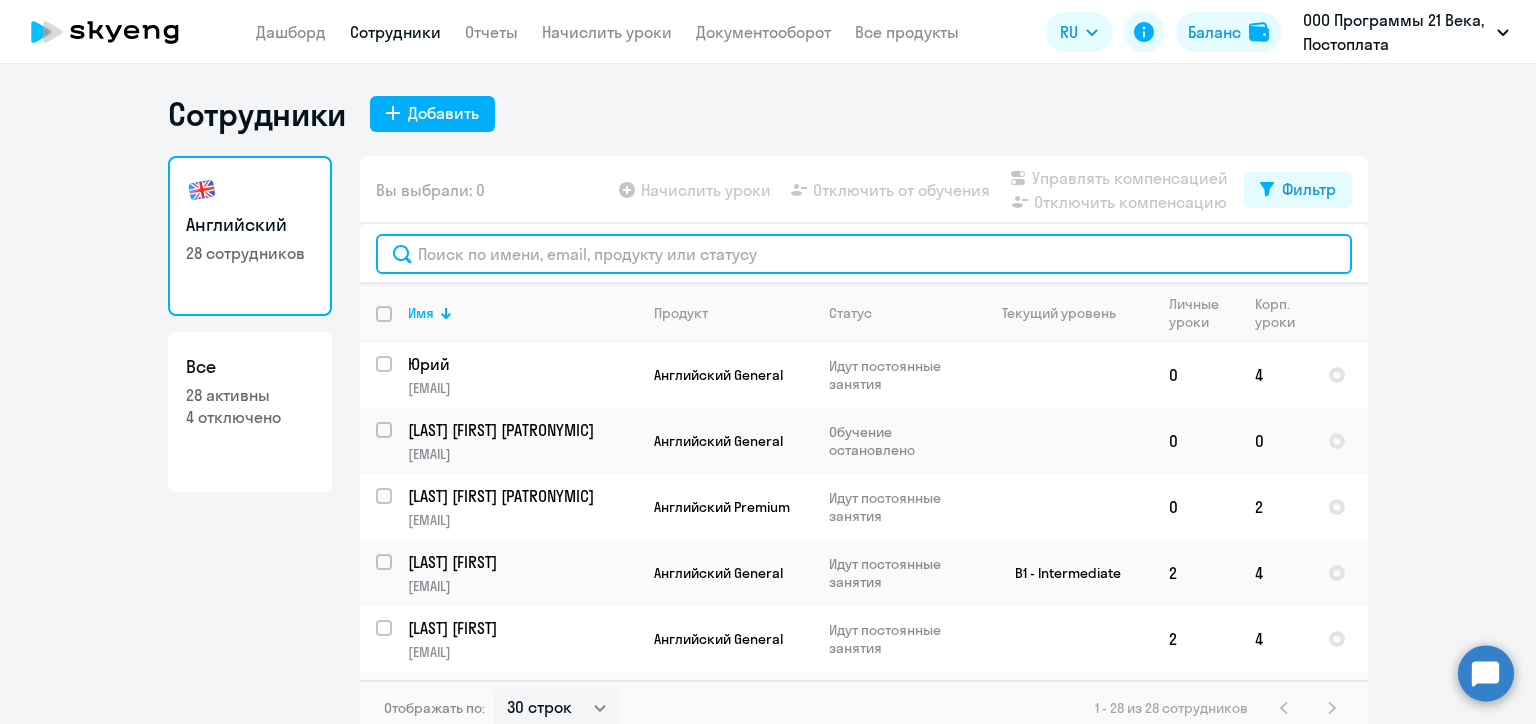 click 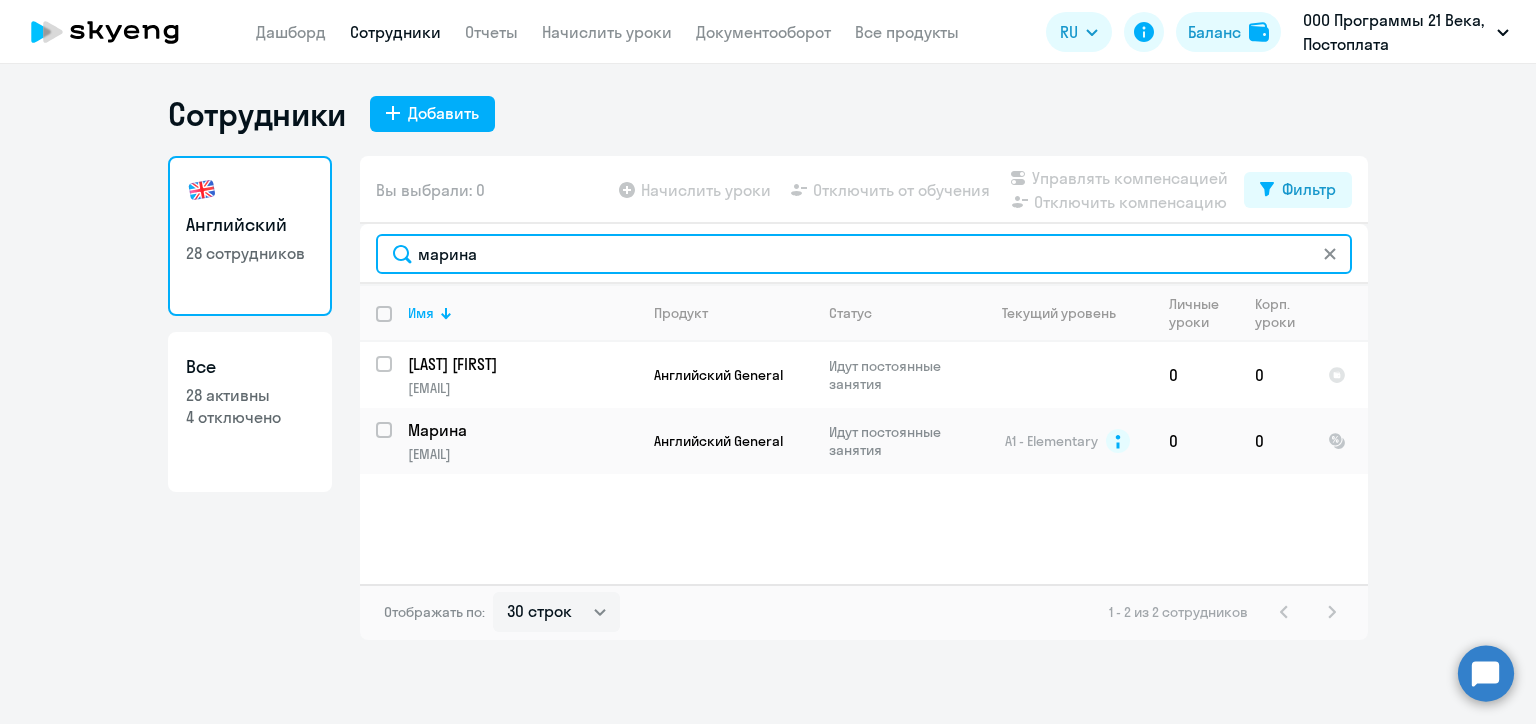 type on "марина" 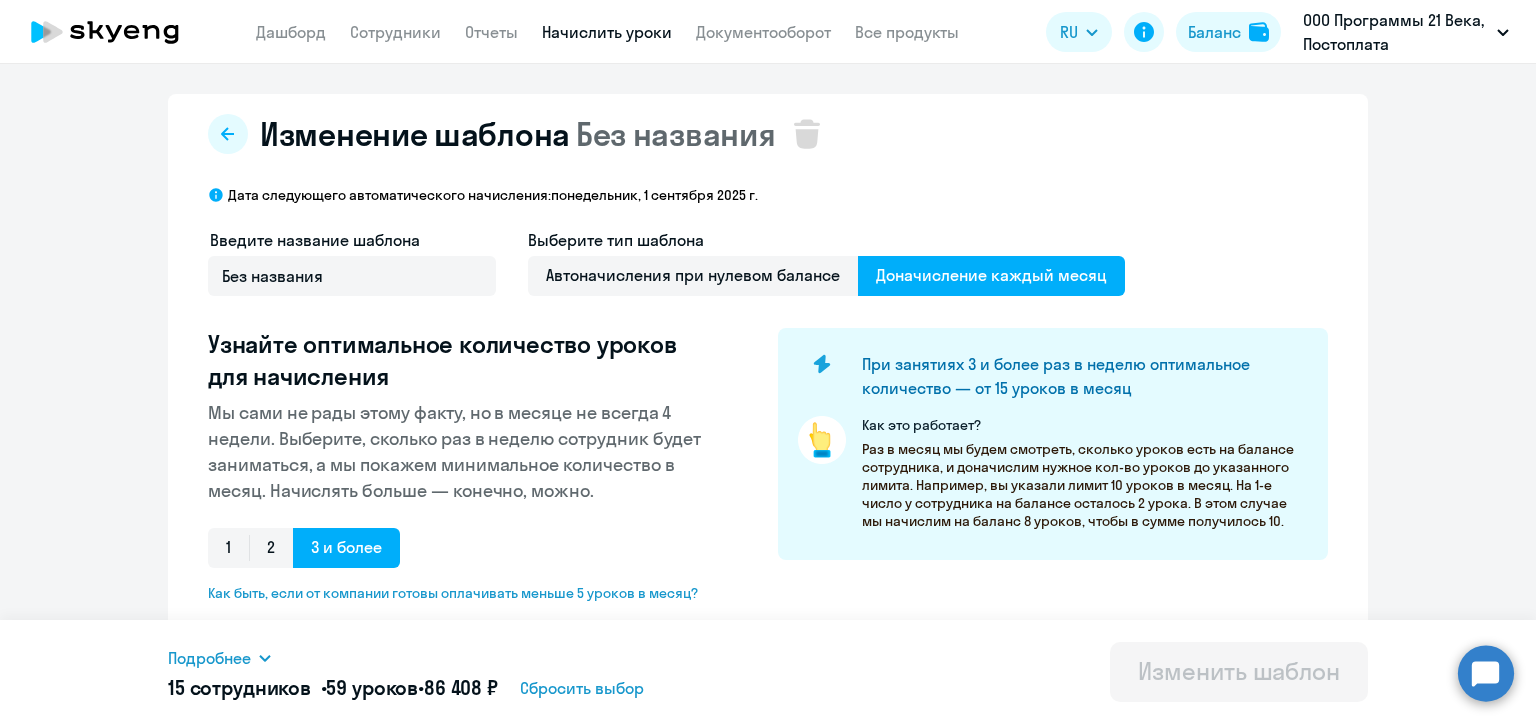 select on "10" 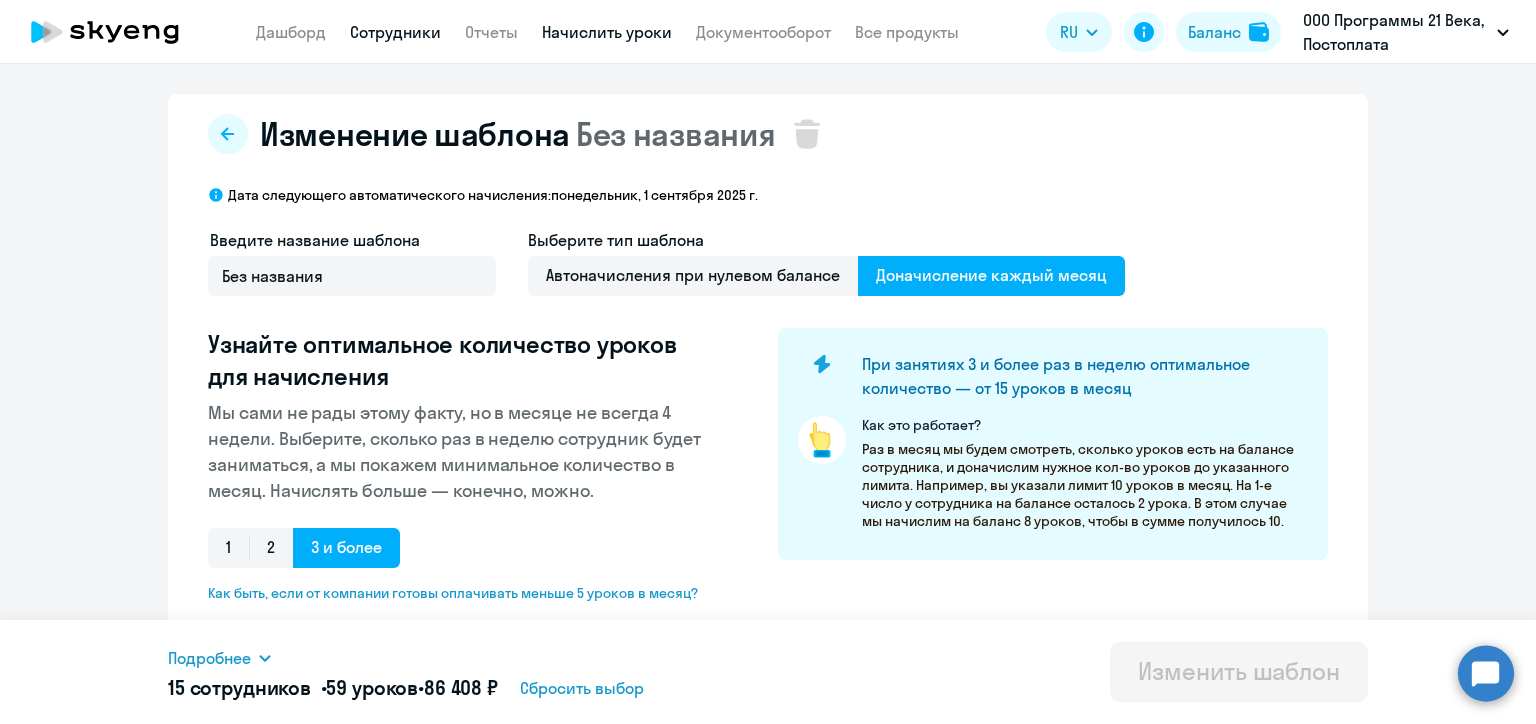 click on "Сотрудники" at bounding box center (395, 32) 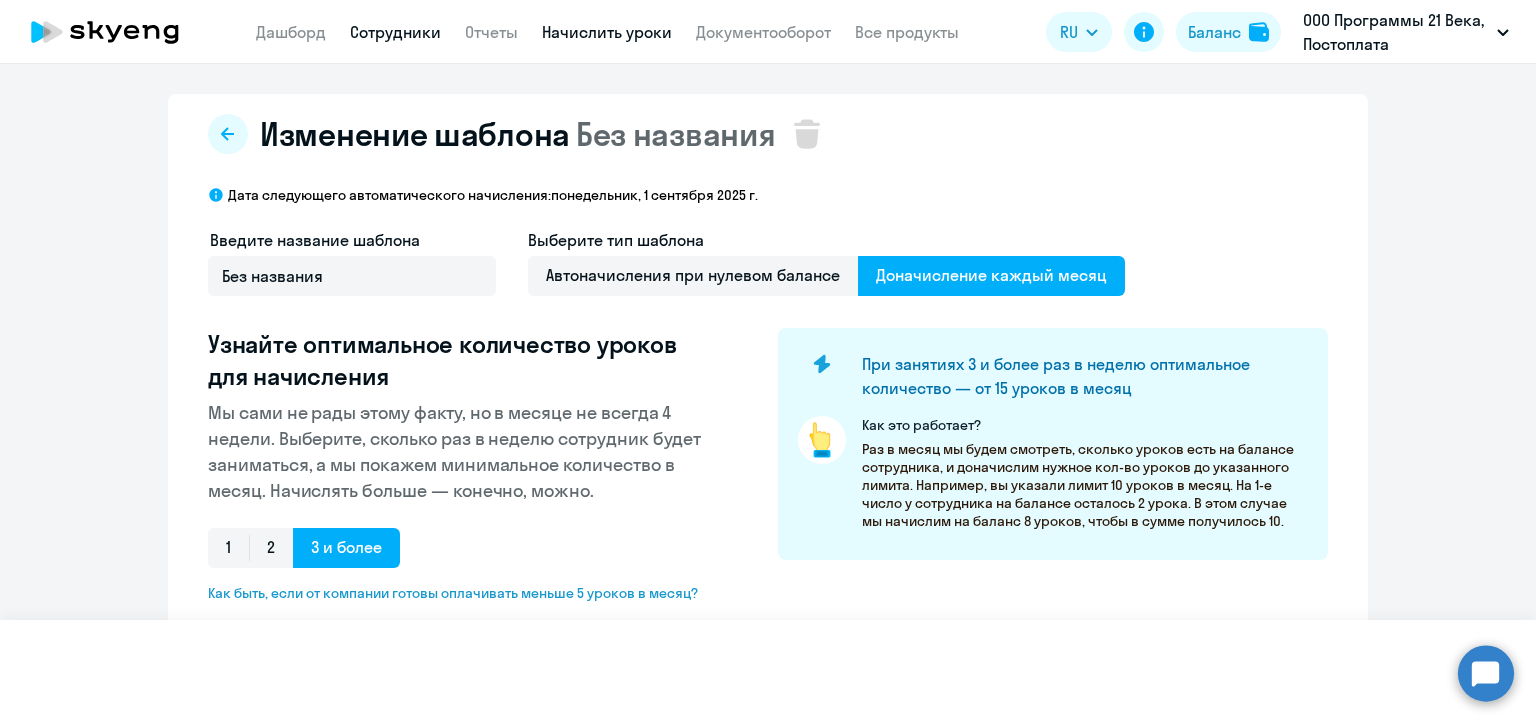 select on "30" 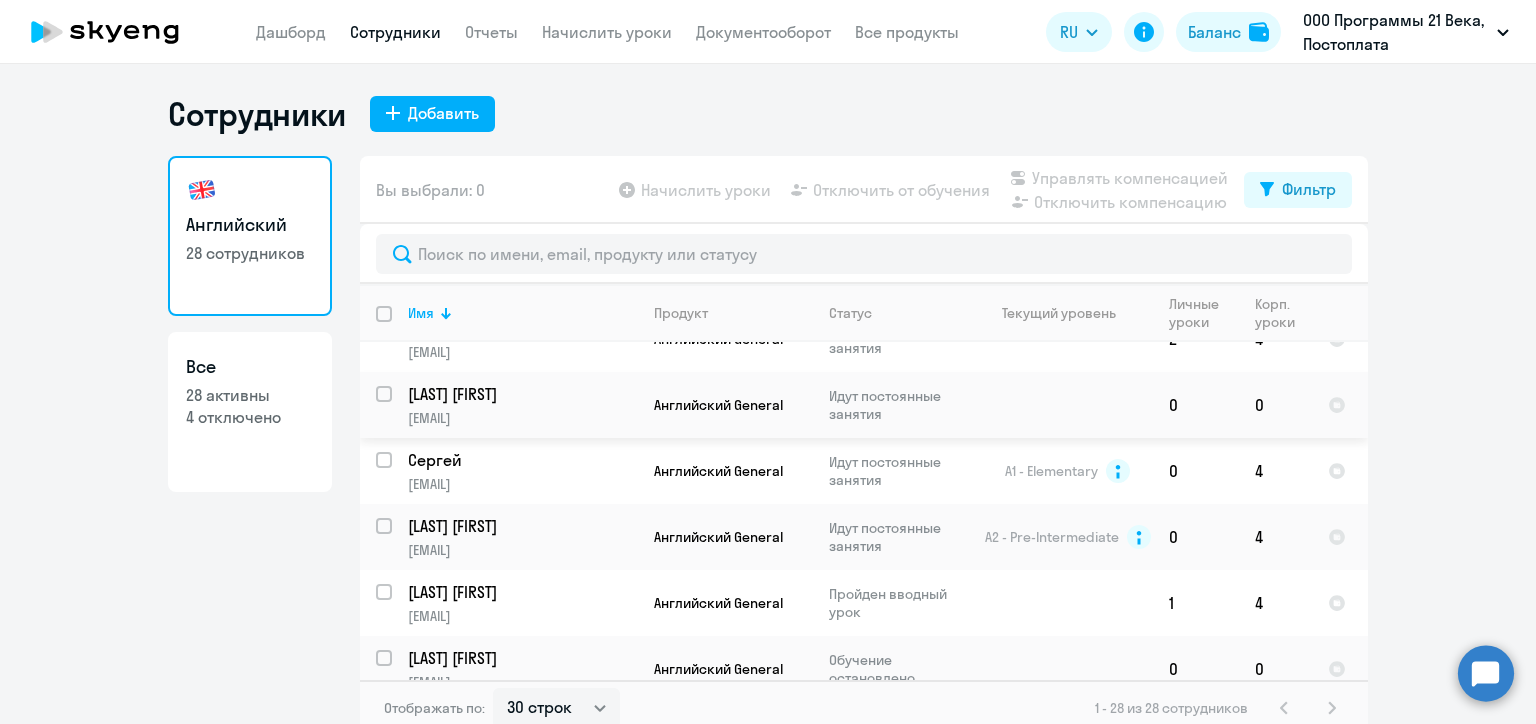 scroll, scrollTop: 500, scrollLeft: 0, axis: vertical 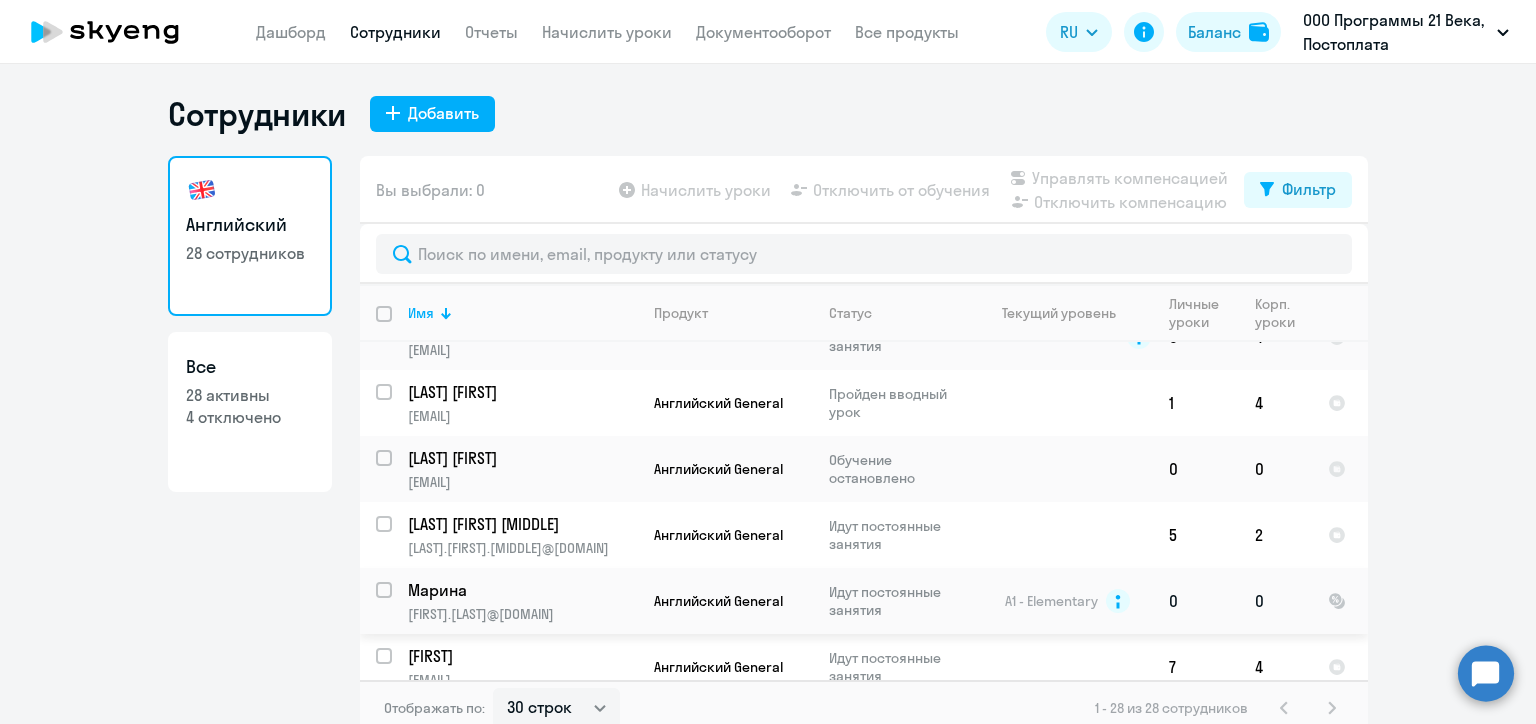 drag, startPoint x: 393, startPoint y: 620, endPoint x: 576, endPoint y: 628, distance: 183.17477 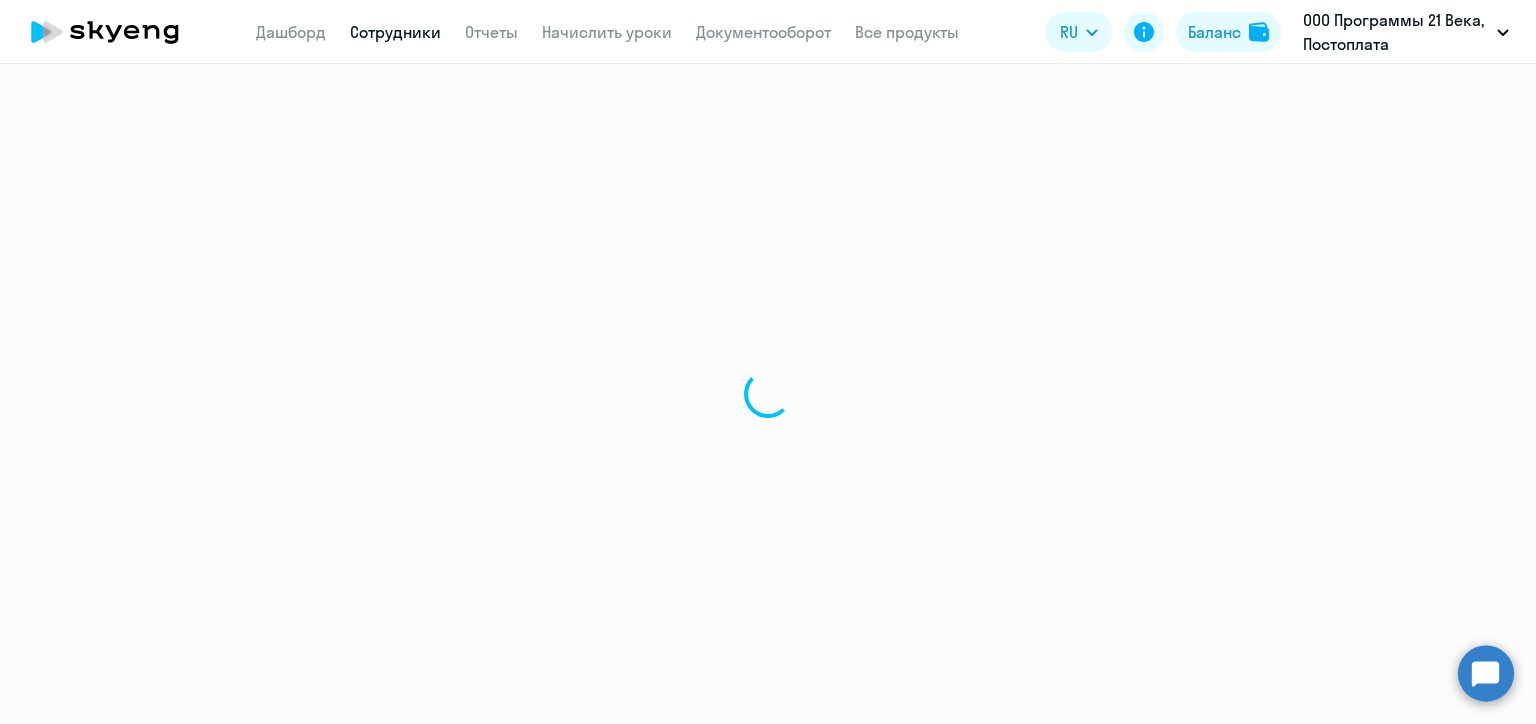 select on "english" 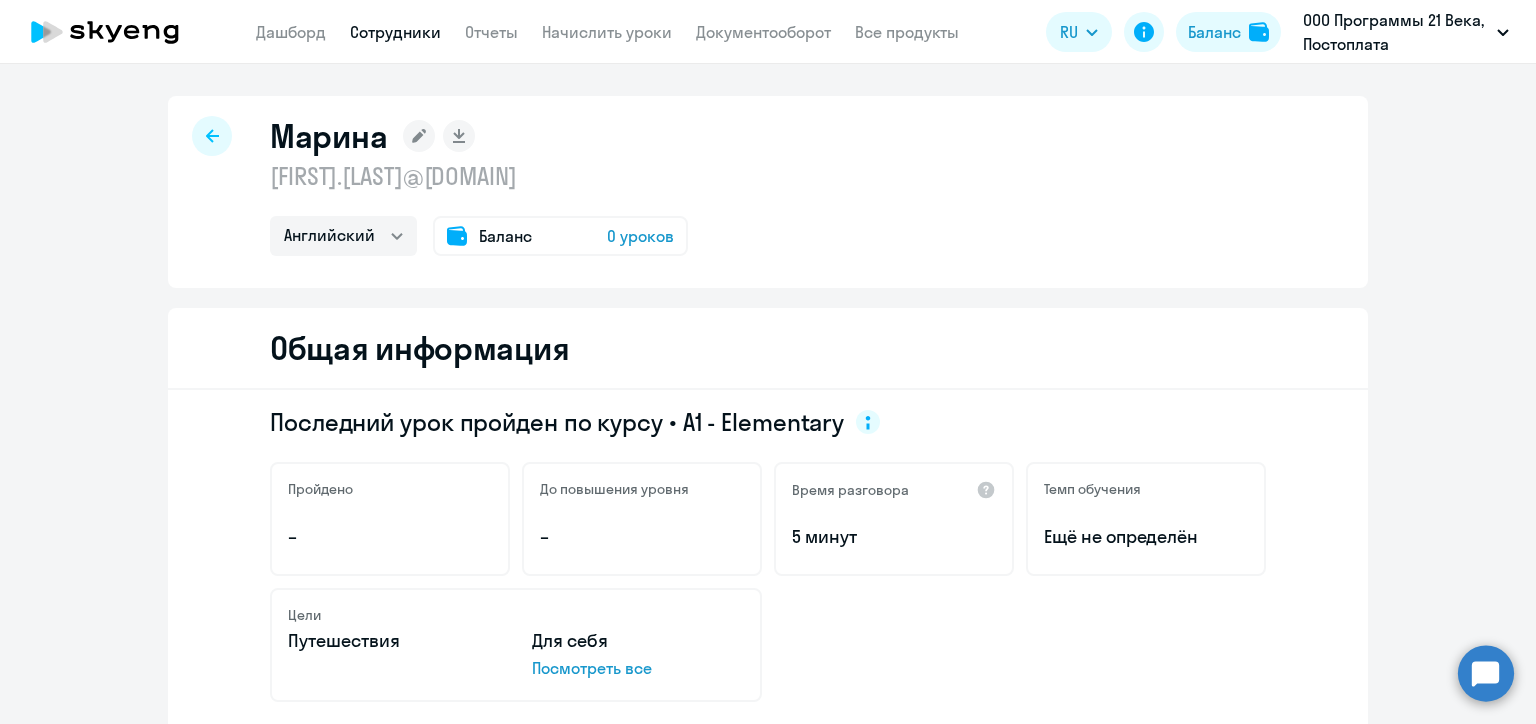 click on "marina.chirnyshuk@mail.ru" 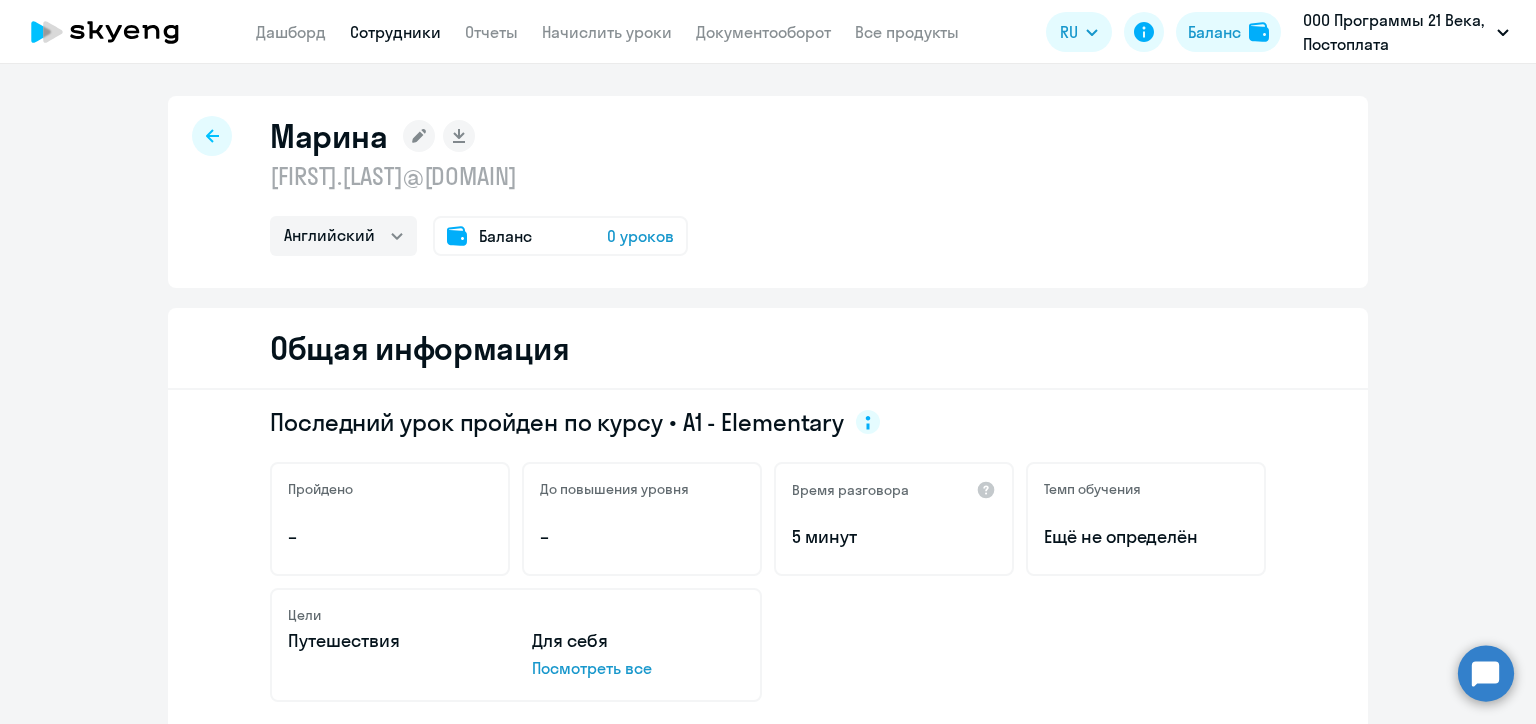 copy on "marina.chirnyshuk@mail.ru" 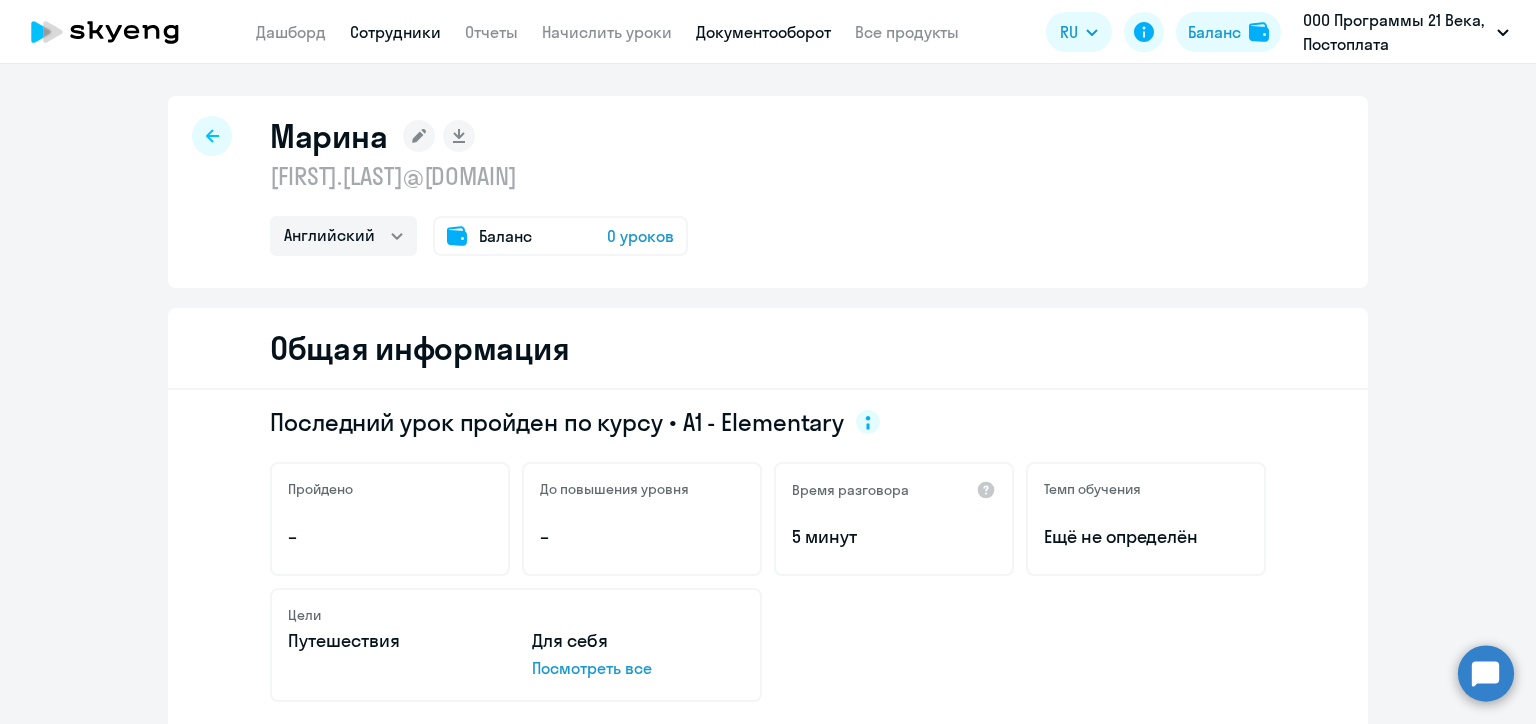 select on "30" 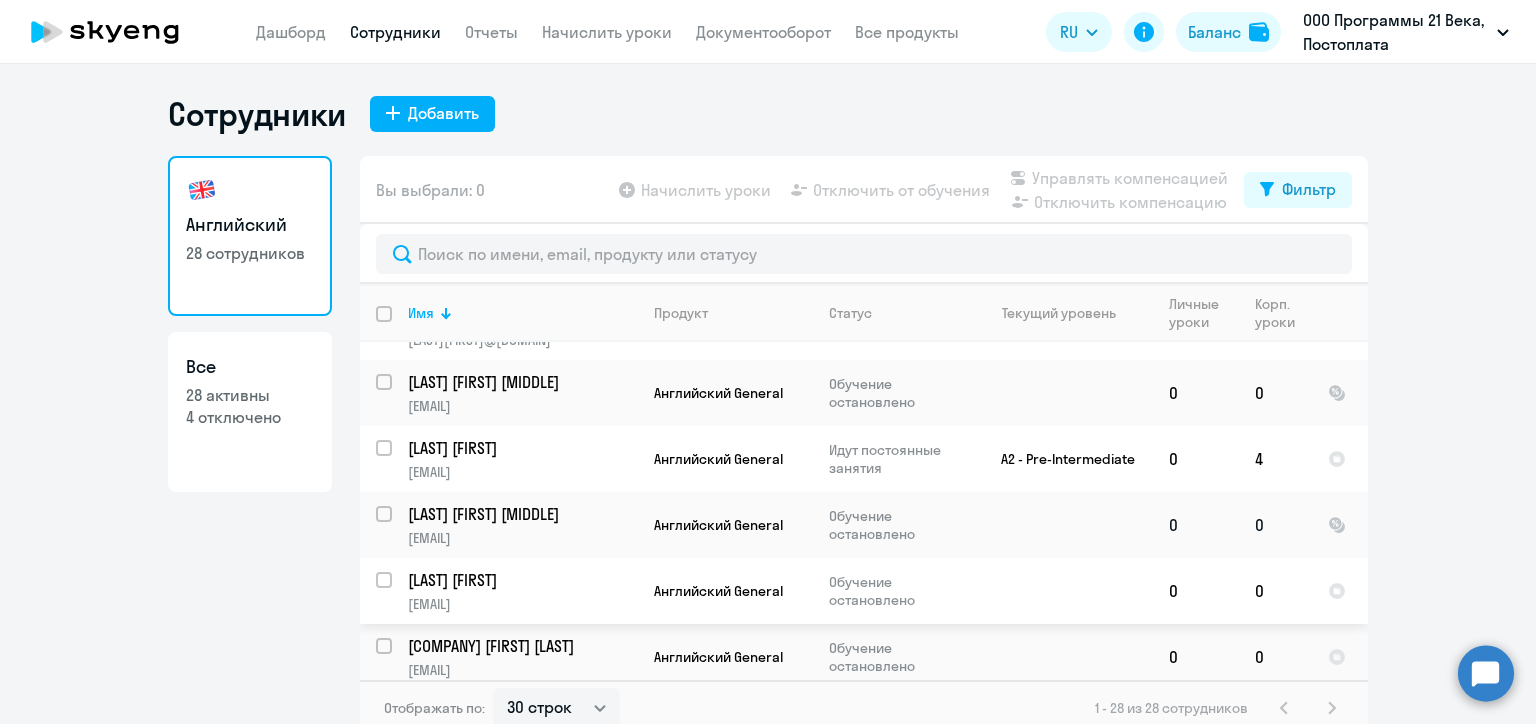 scroll, scrollTop: 1521, scrollLeft: 0, axis: vertical 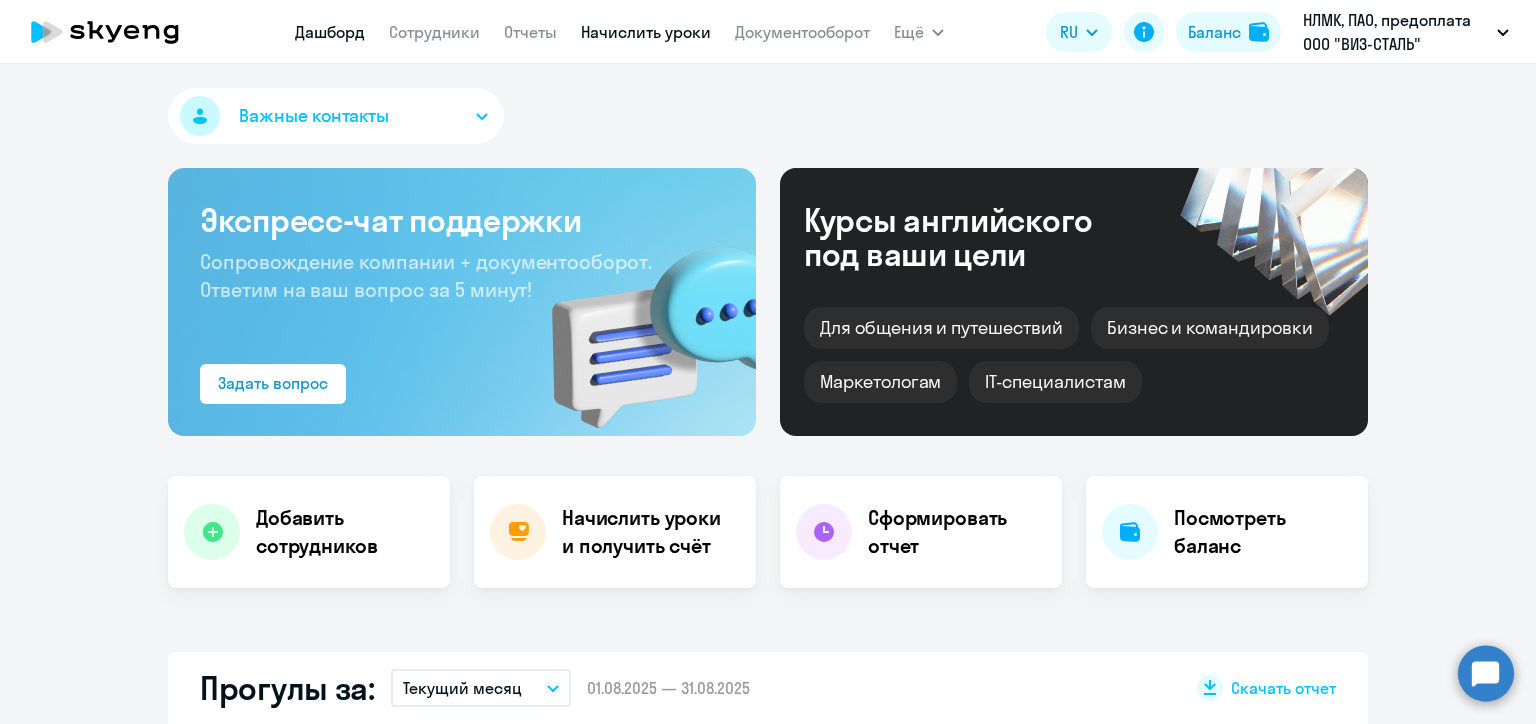 click on "Начислить уроки" at bounding box center (646, 32) 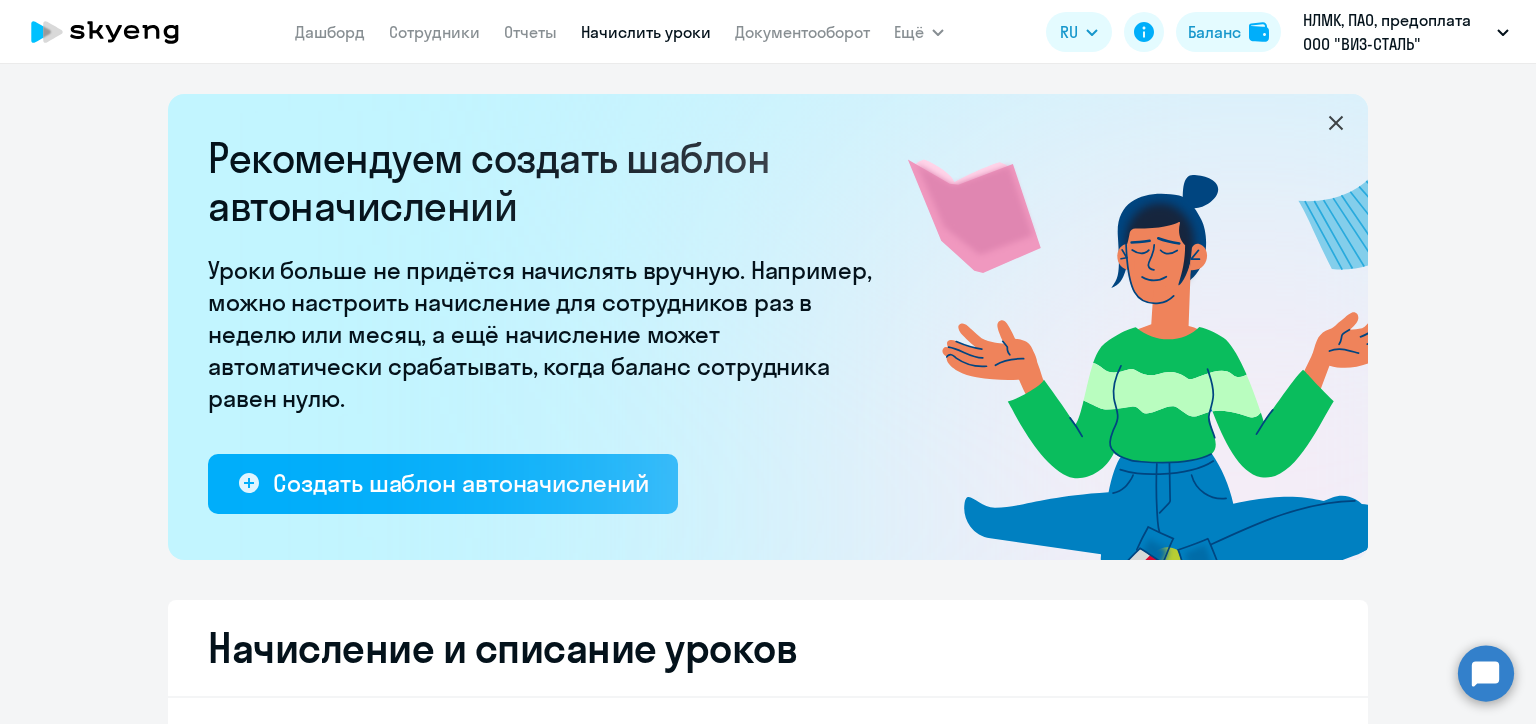 select on "10" 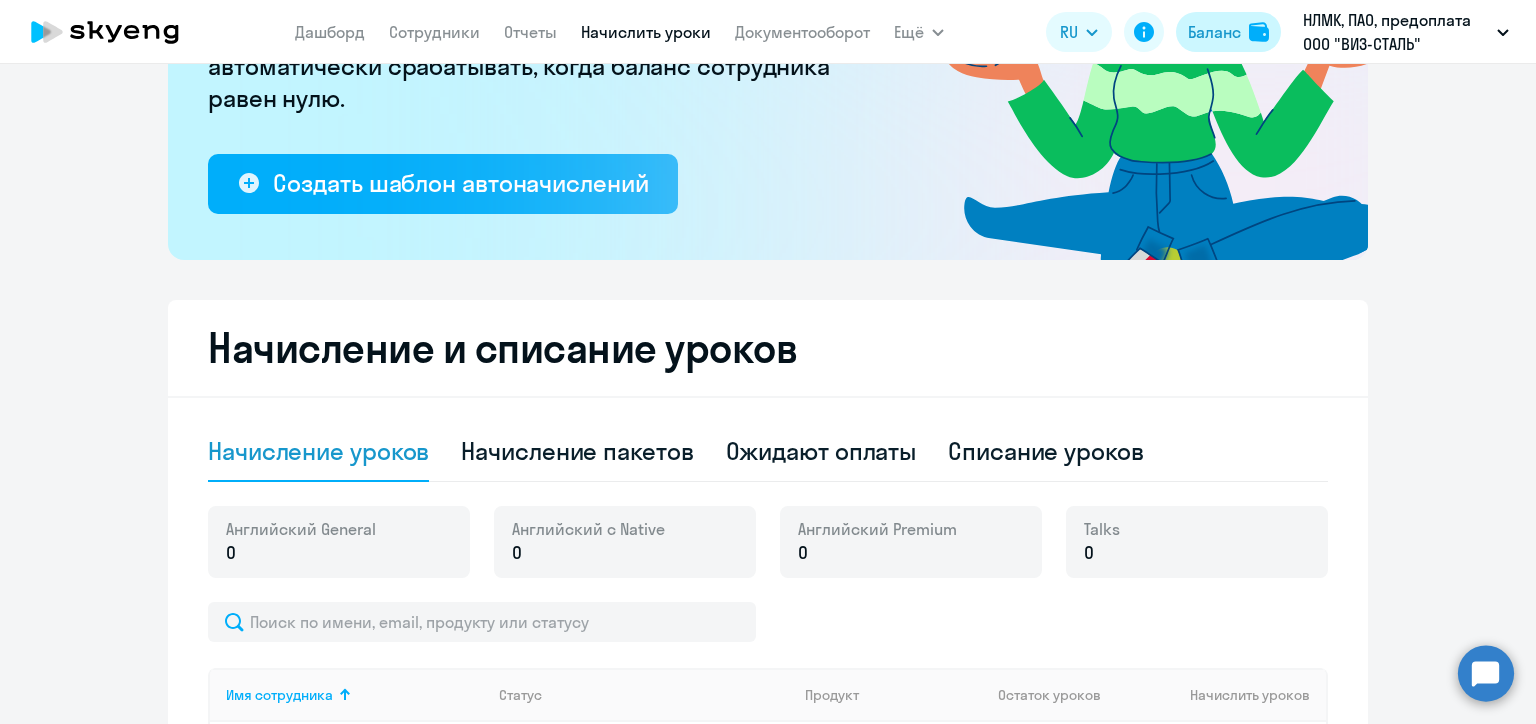 click on "Баланс" 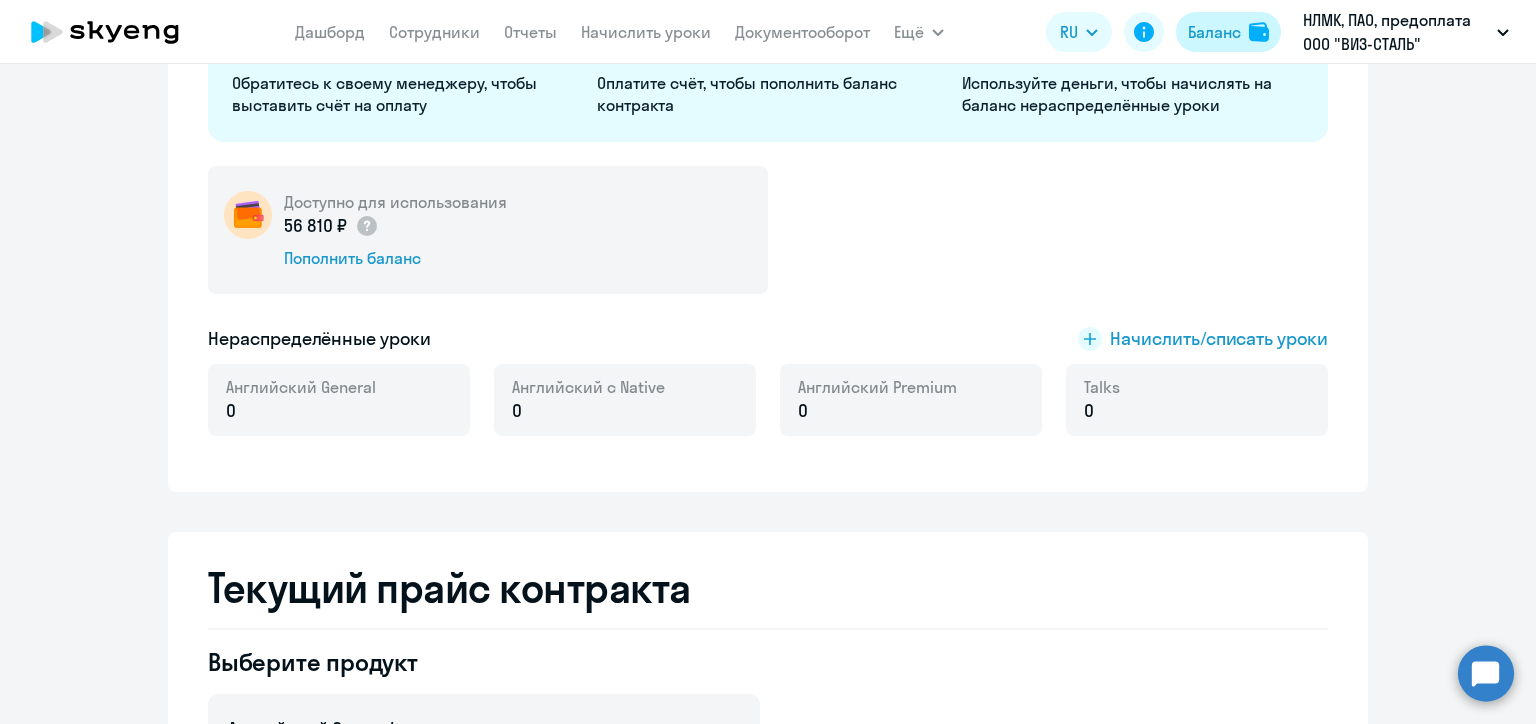 click on "Баланс" 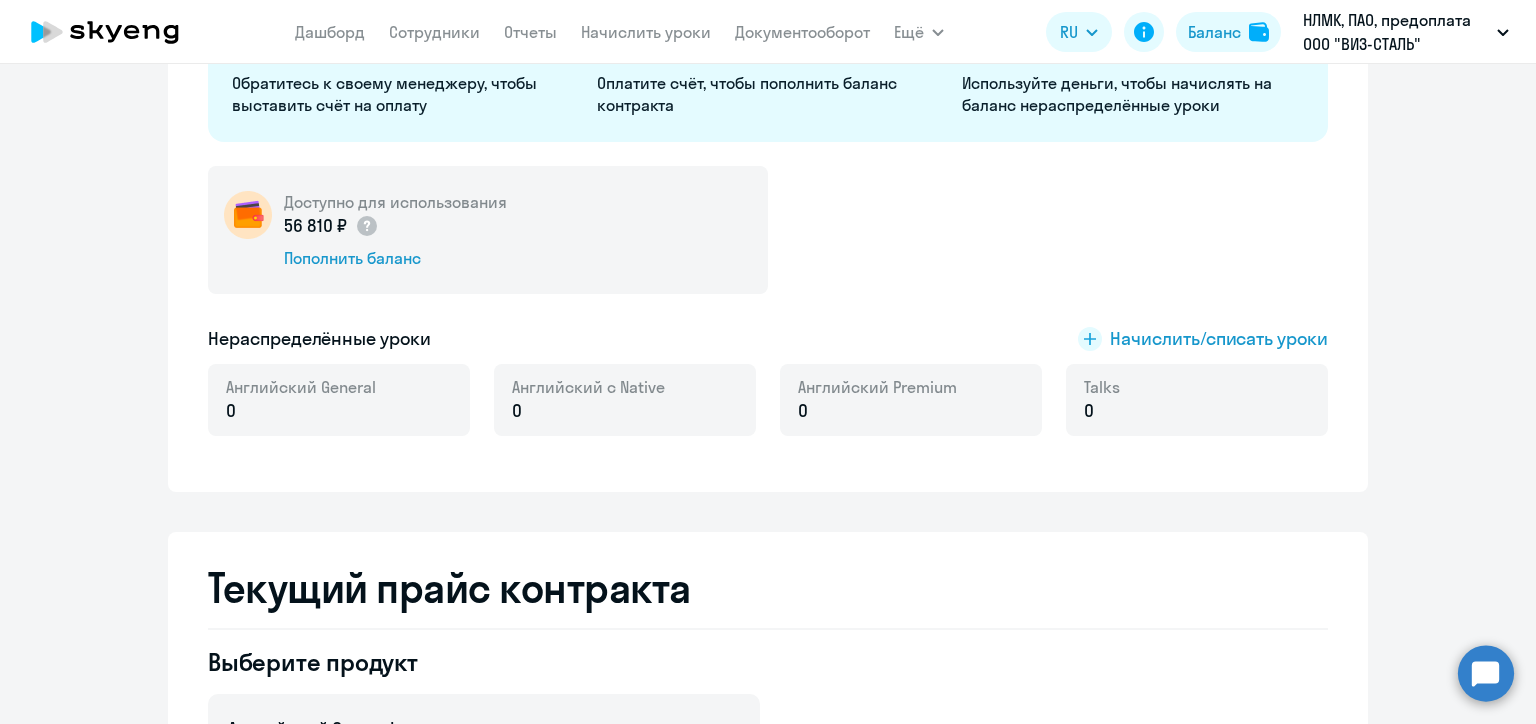 scroll, scrollTop: 600, scrollLeft: 0, axis: vertical 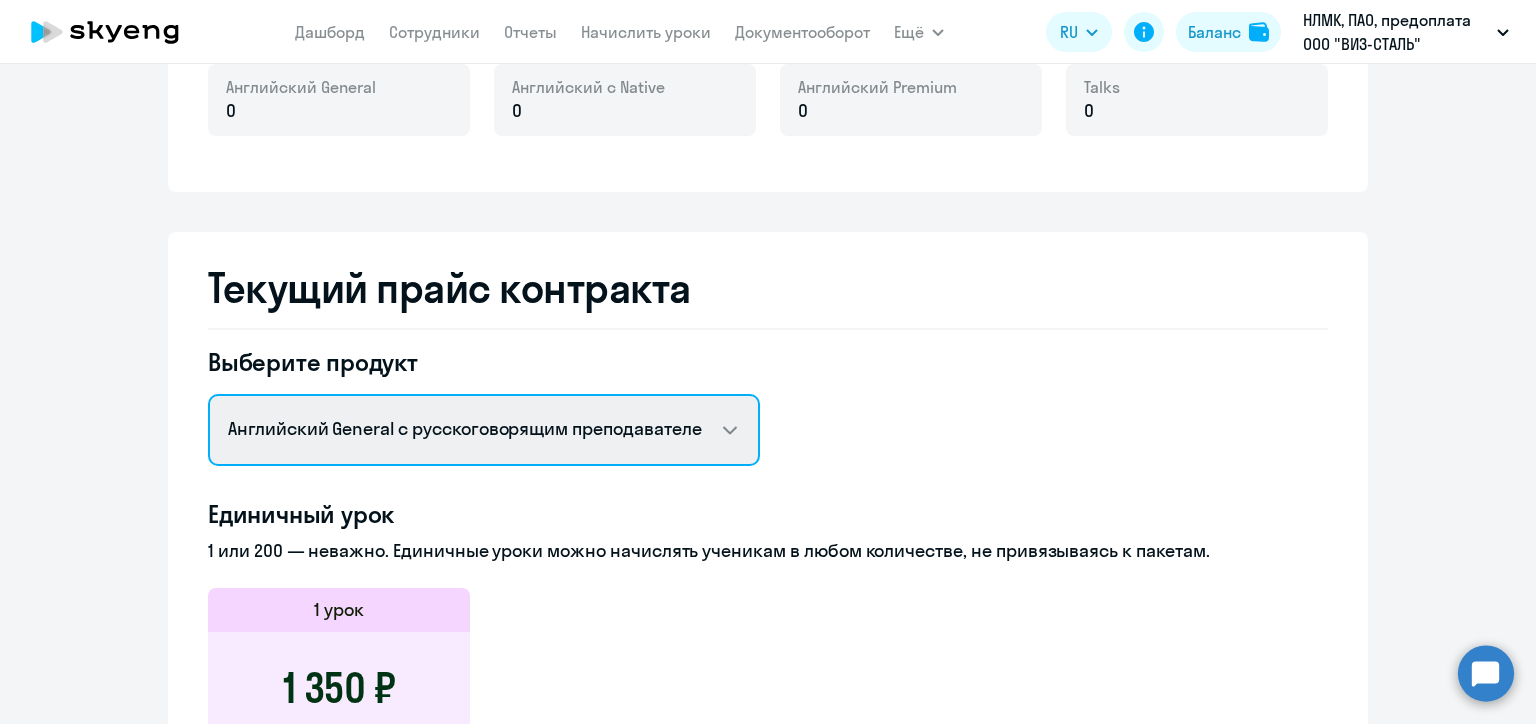 click on "Английский General с русскоговорящим преподавателем   Английский General с англоговорящим преподавателем   Премиум английский с русскоговорящим преподавателем   Talks 15 минутные разговоры на английском" 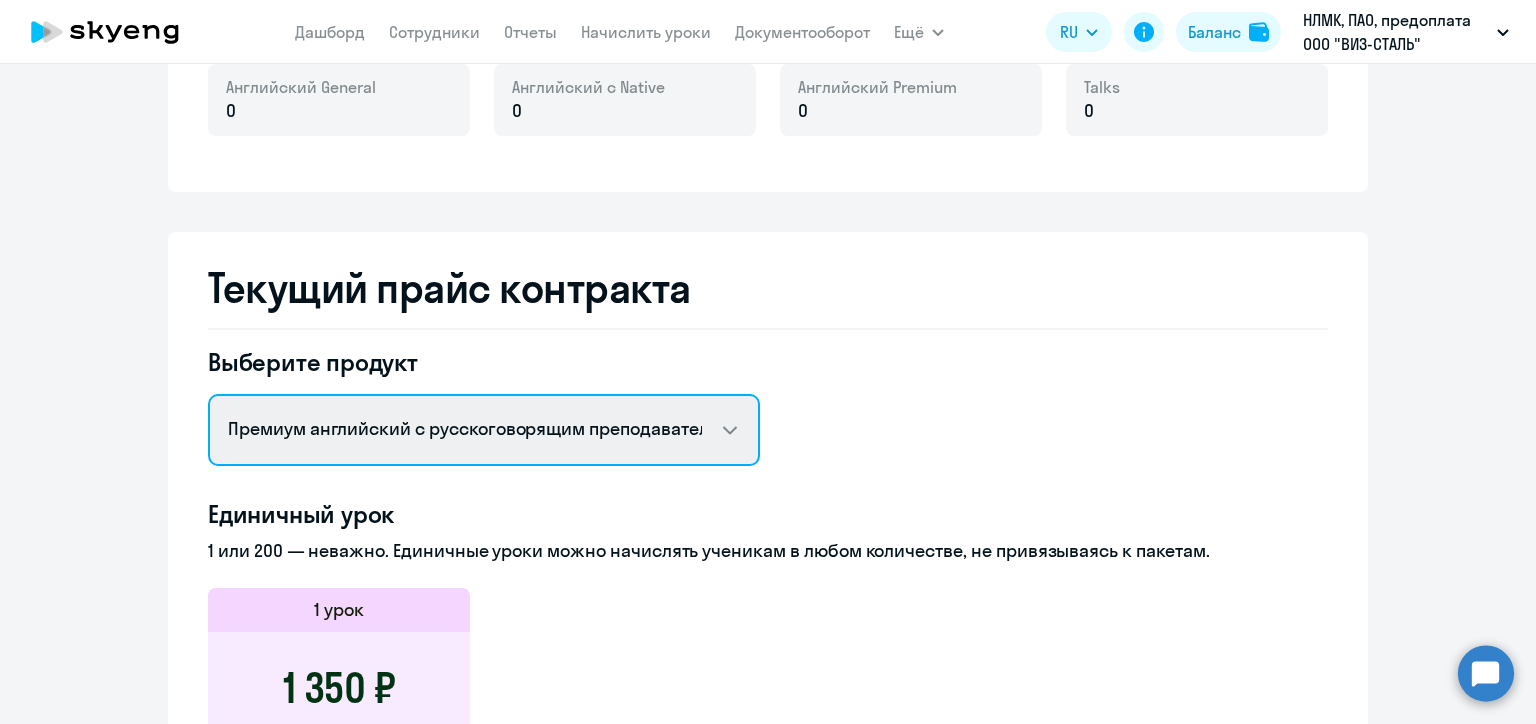 click on "Английский General с русскоговорящим преподавателем   Английский General с англоговорящим преподавателем   Премиум английский с русскоговорящим преподавателем   Talks 15 минутные разговоры на английском" 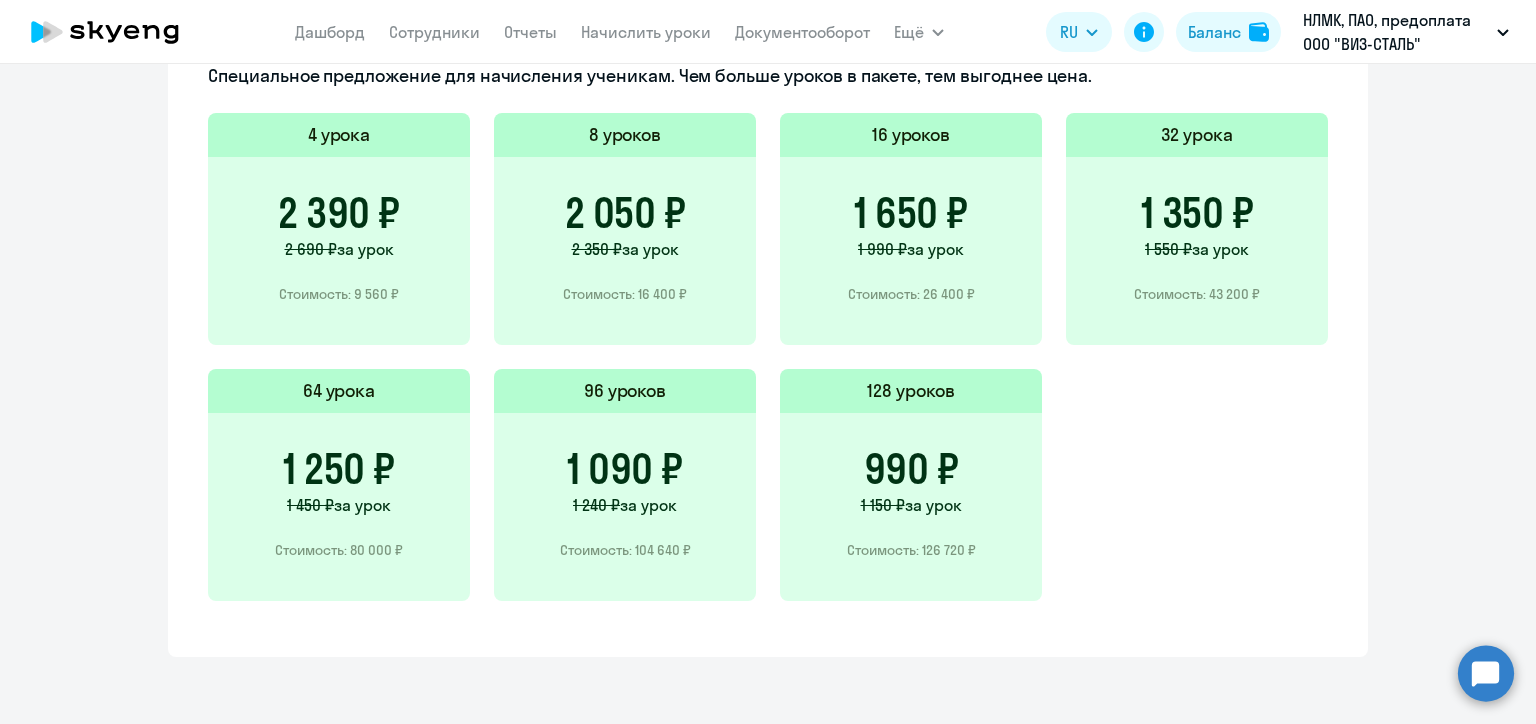 scroll, scrollTop: 1029, scrollLeft: 0, axis: vertical 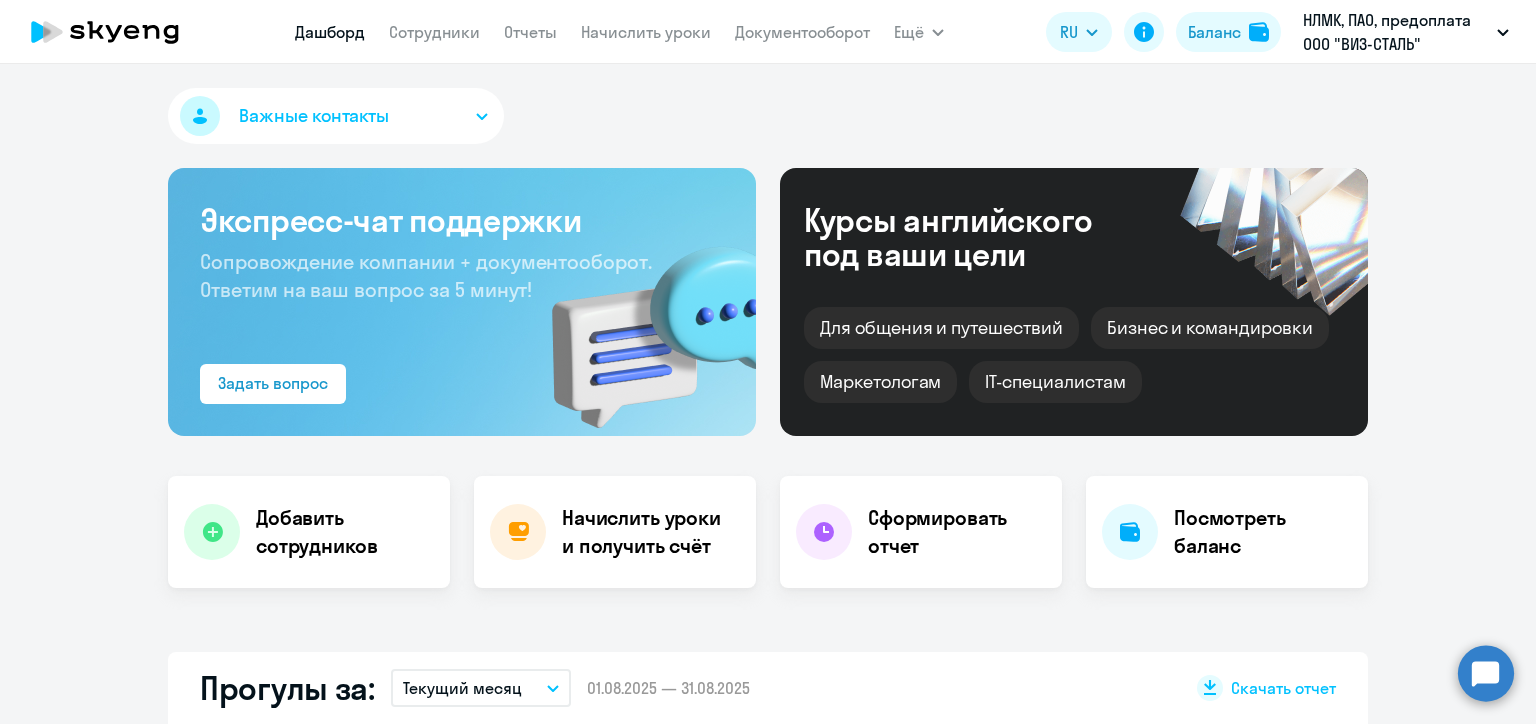select on "30" 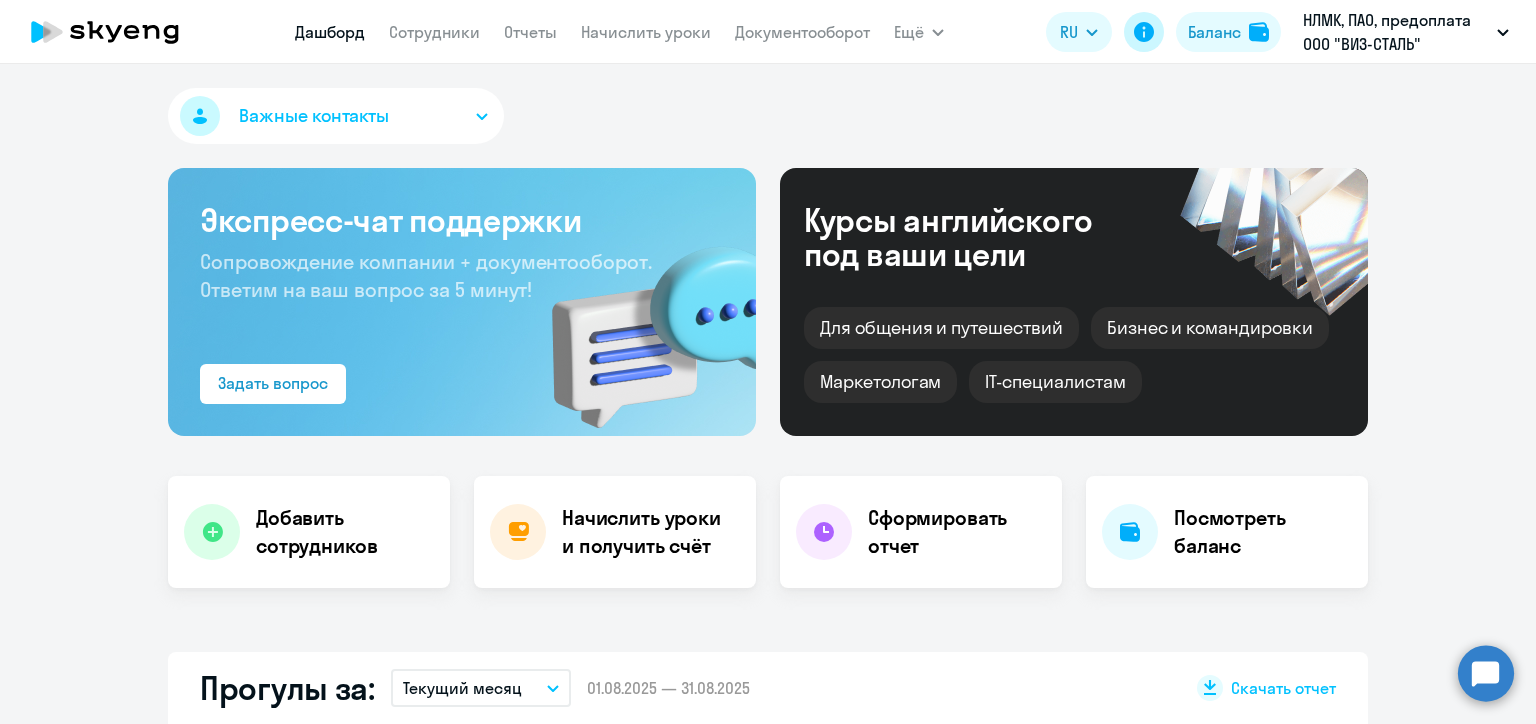 click 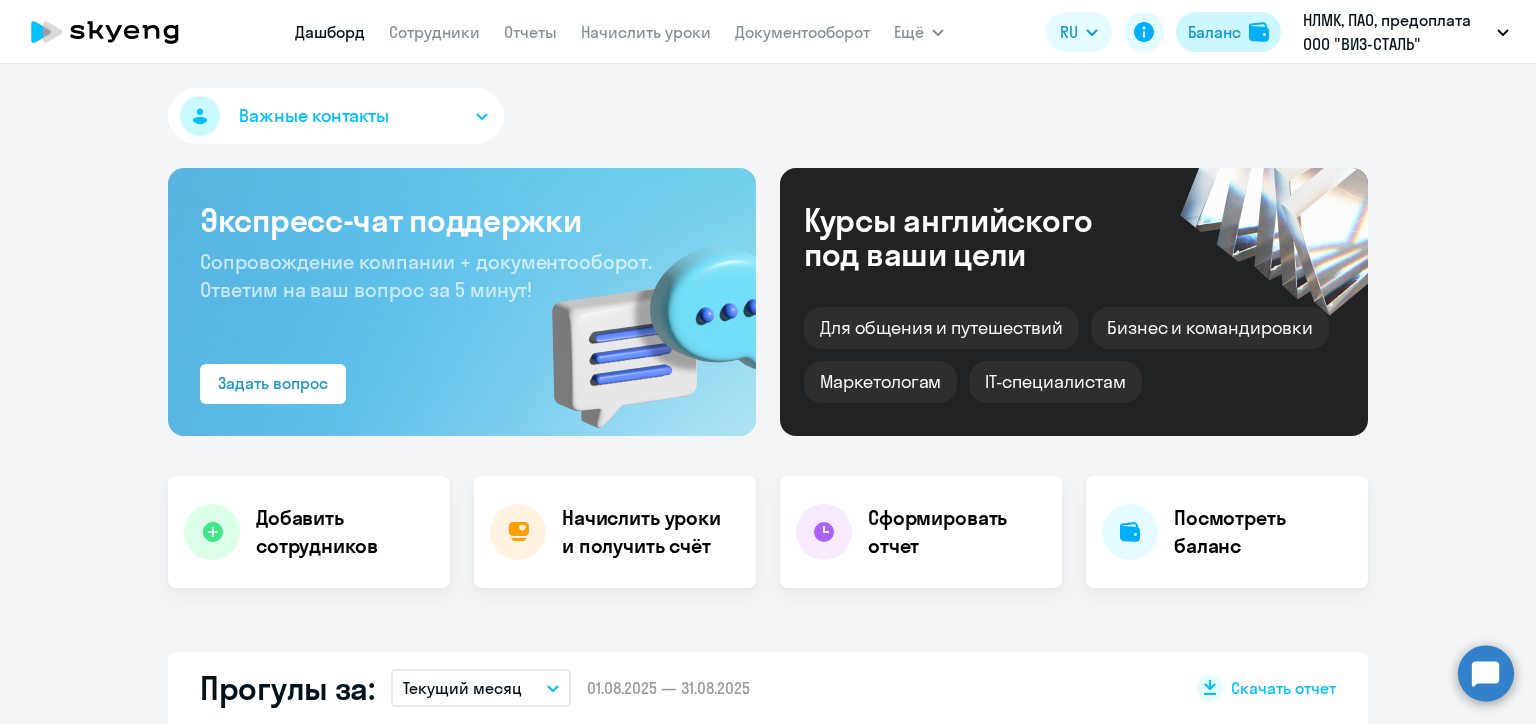 click on "Баланс" 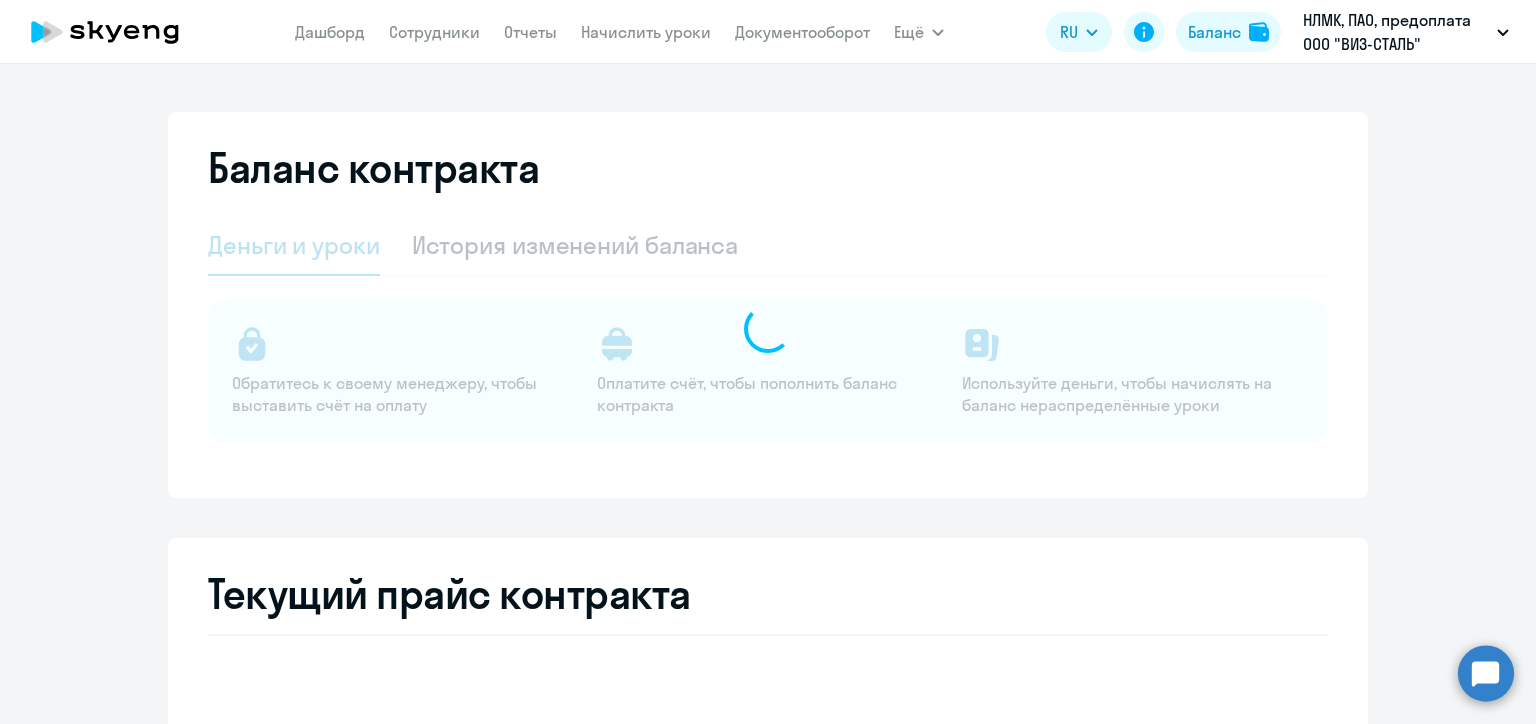 select on "english_adult_not_native_speaker" 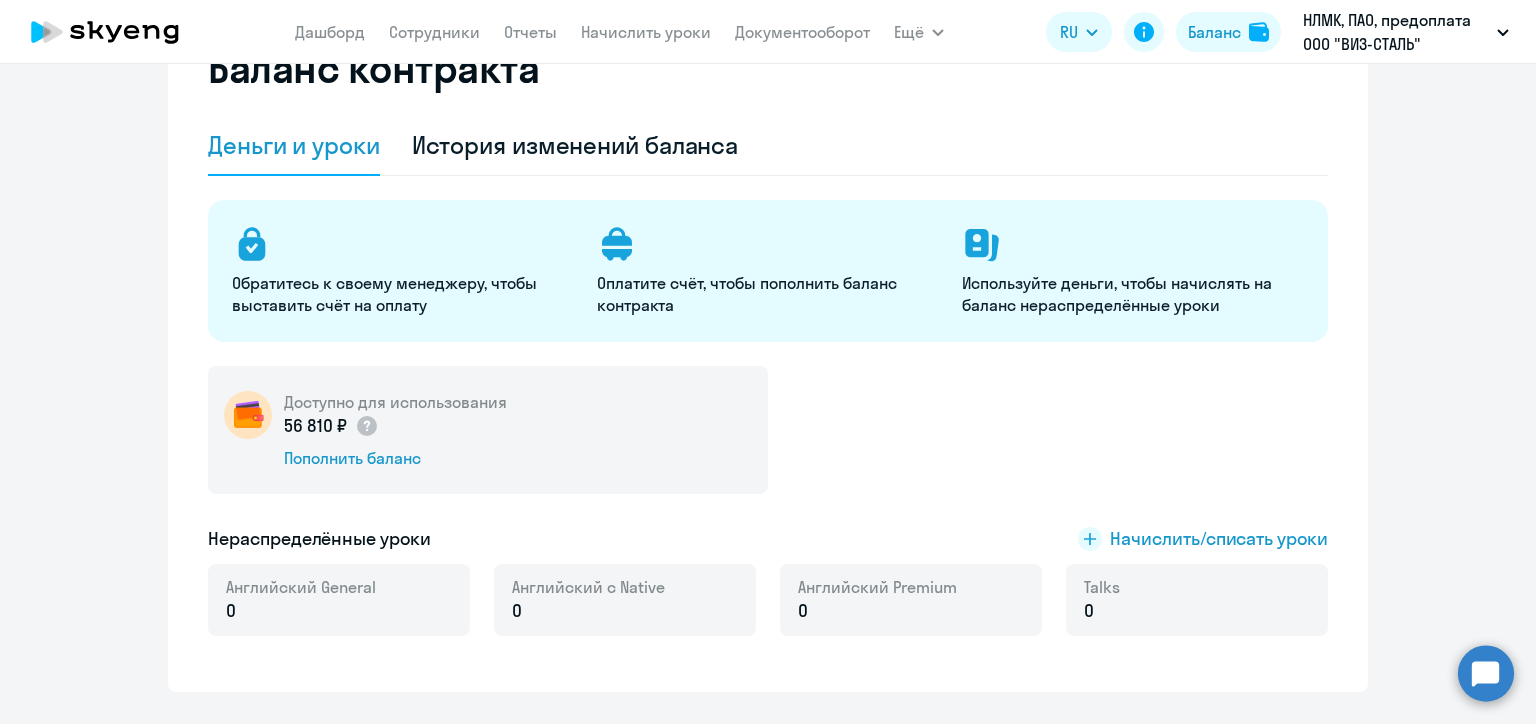 scroll, scrollTop: 400, scrollLeft: 0, axis: vertical 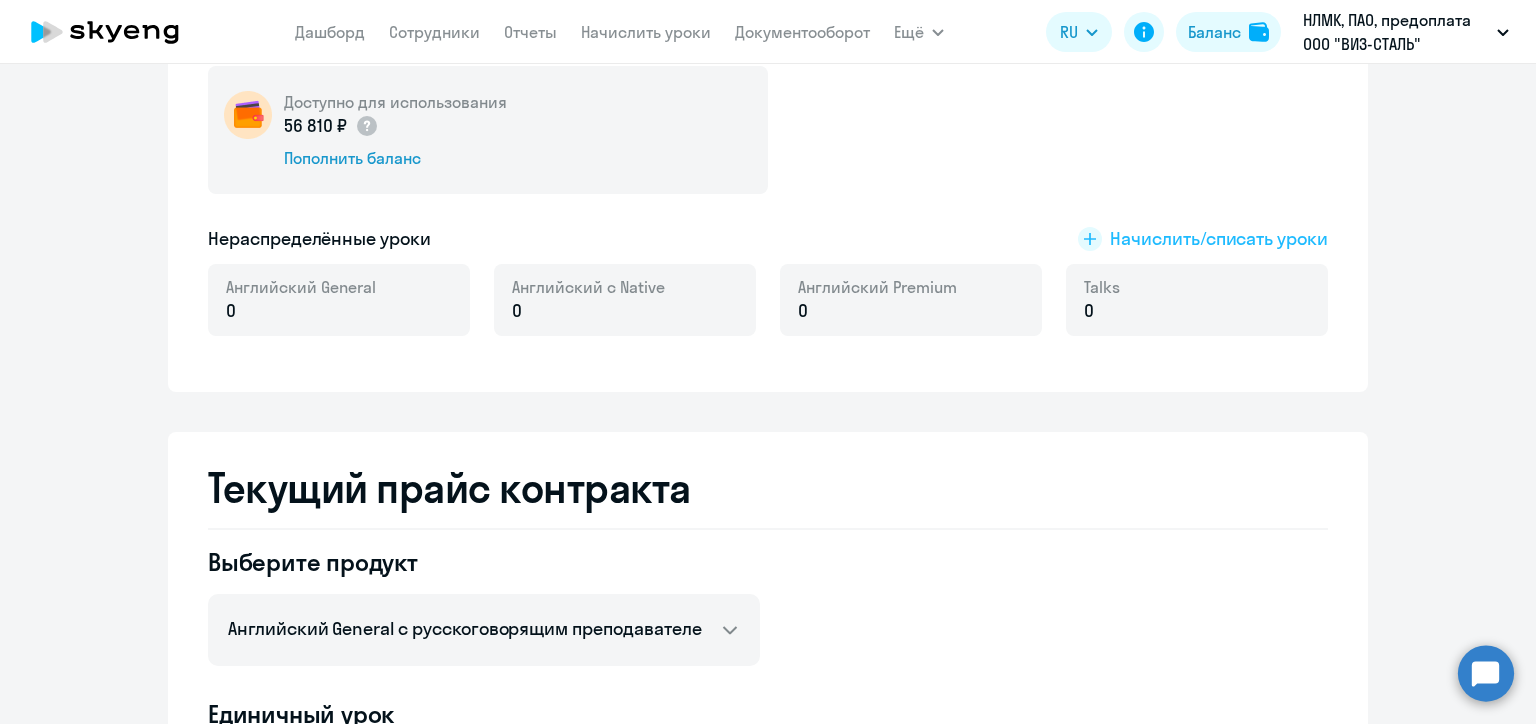 click 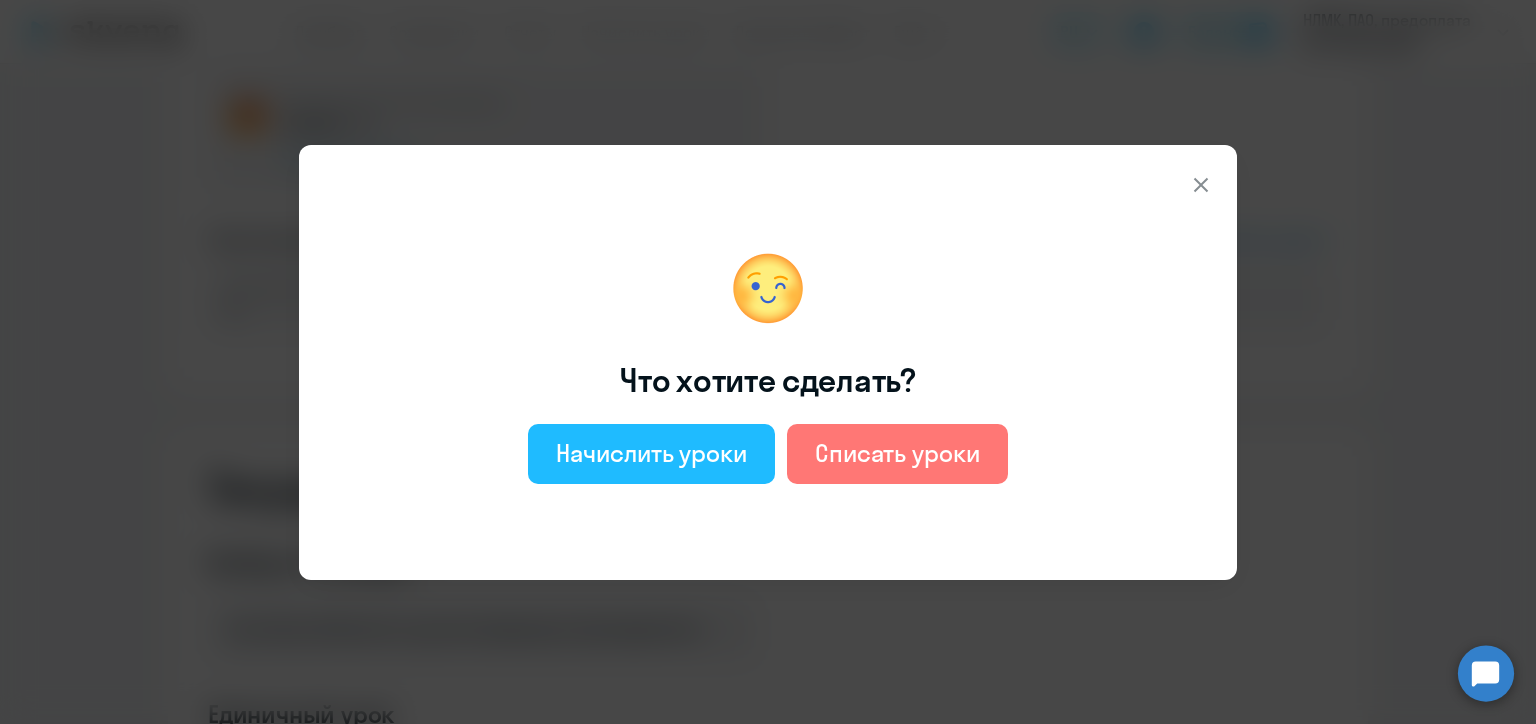 click on "Начислить уроки" at bounding box center (651, 453) 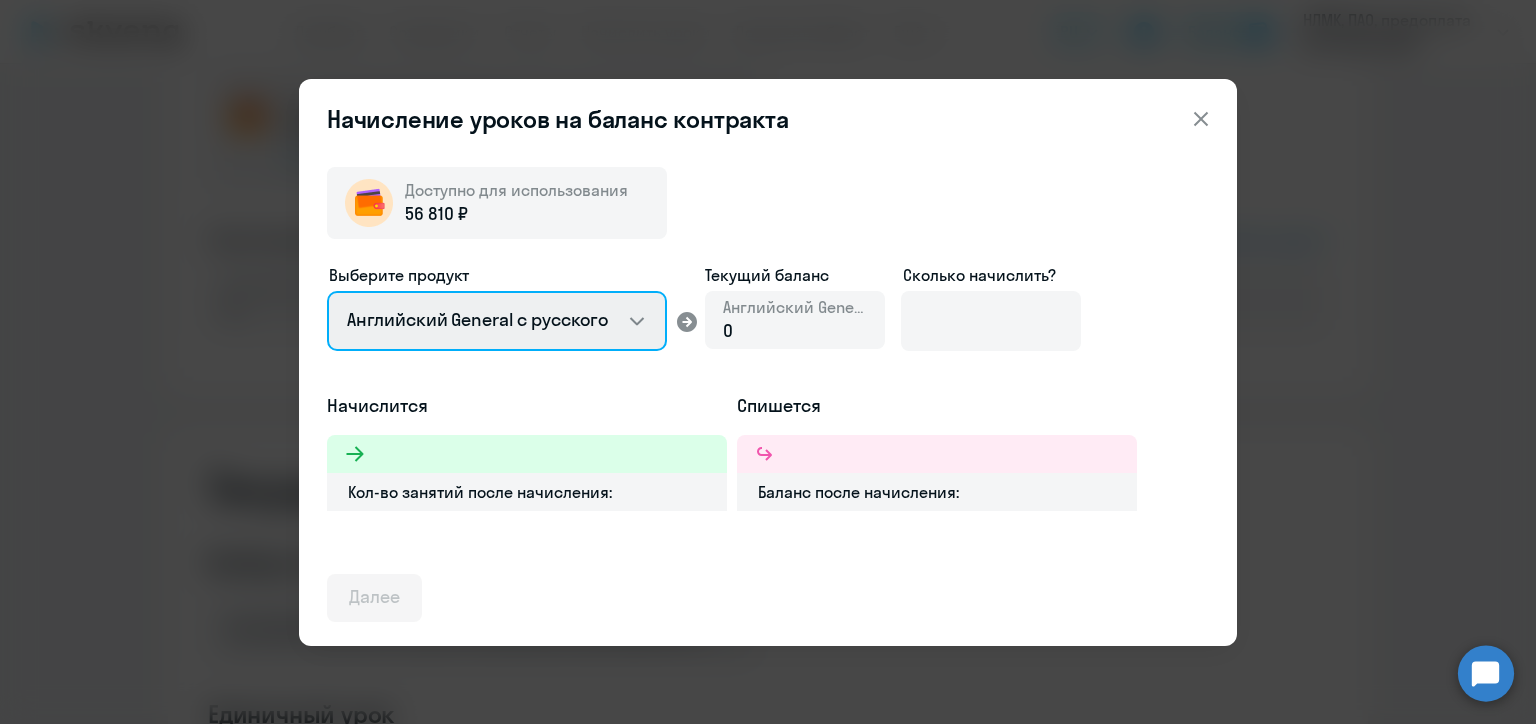 click on "Английский General с русскоговорящим преподавателем   Английский General с англоговорящим преподавателем   Премиум английский с русскоговорящим преподавателем   Talks 15 минутные разговоры на английском" at bounding box center [497, 321] 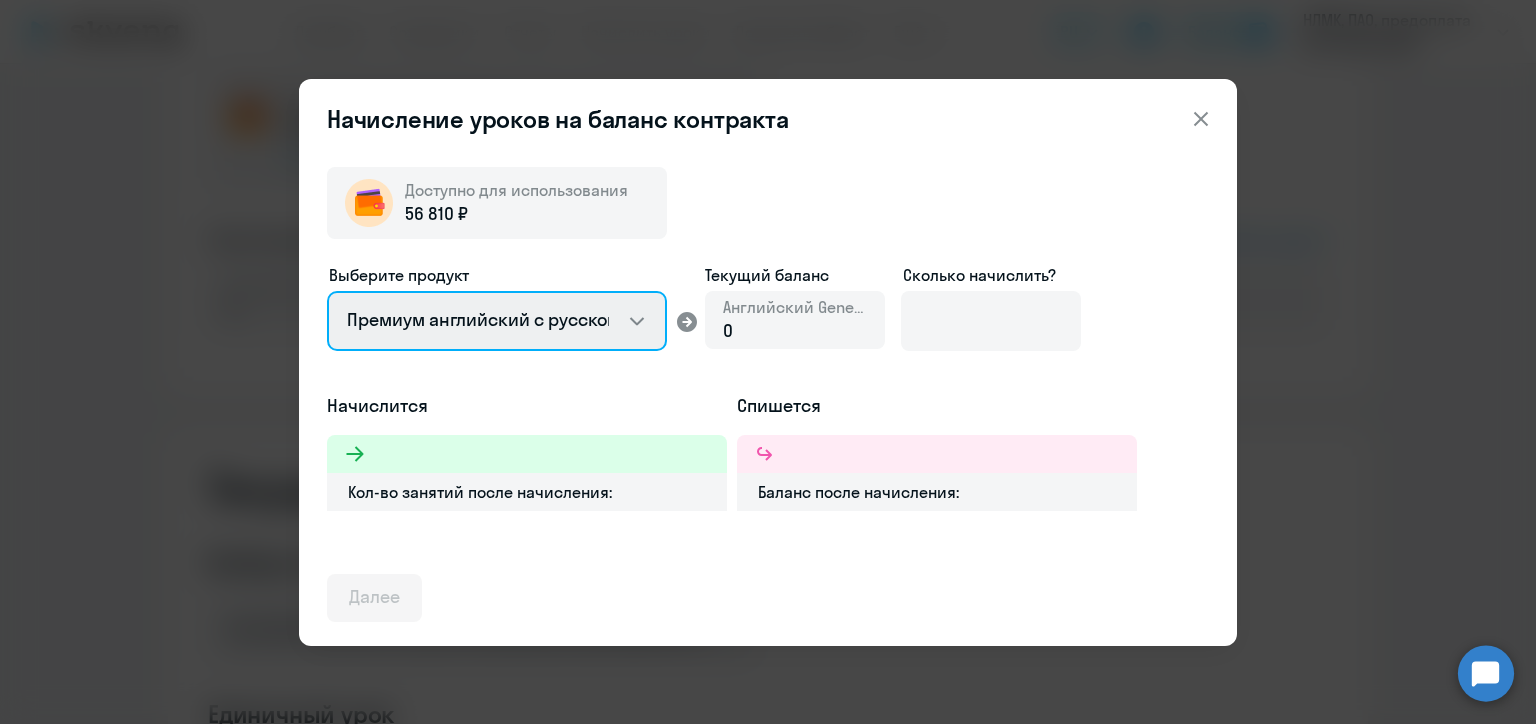 click on "Английский General с русскоговорящим преподавателем   Английский General с англоговорящим преподавателем   Премиум английский с русскоговорящим преподавателем   Talks 15 минутные разговоры на английском" at bounding box center [497, 321] 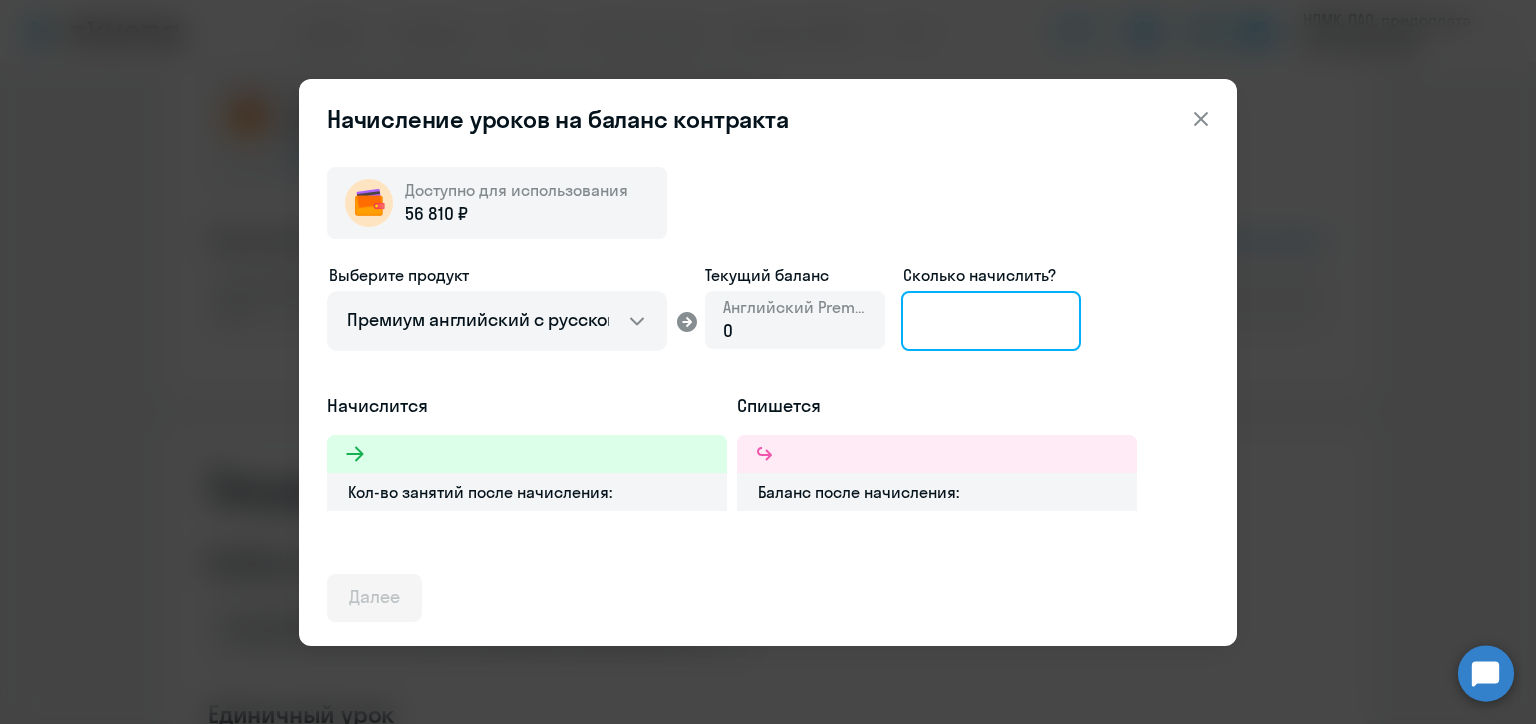 click 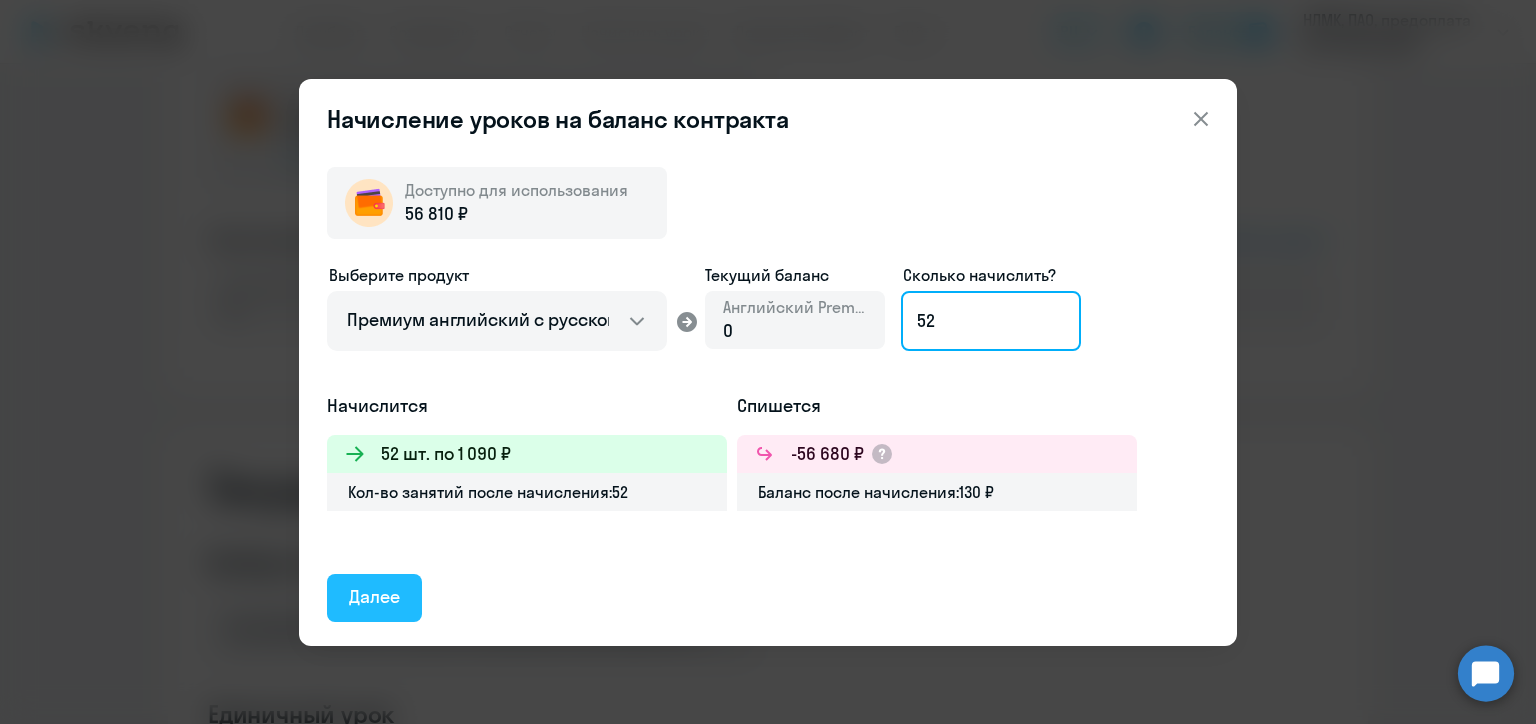 type on "52" 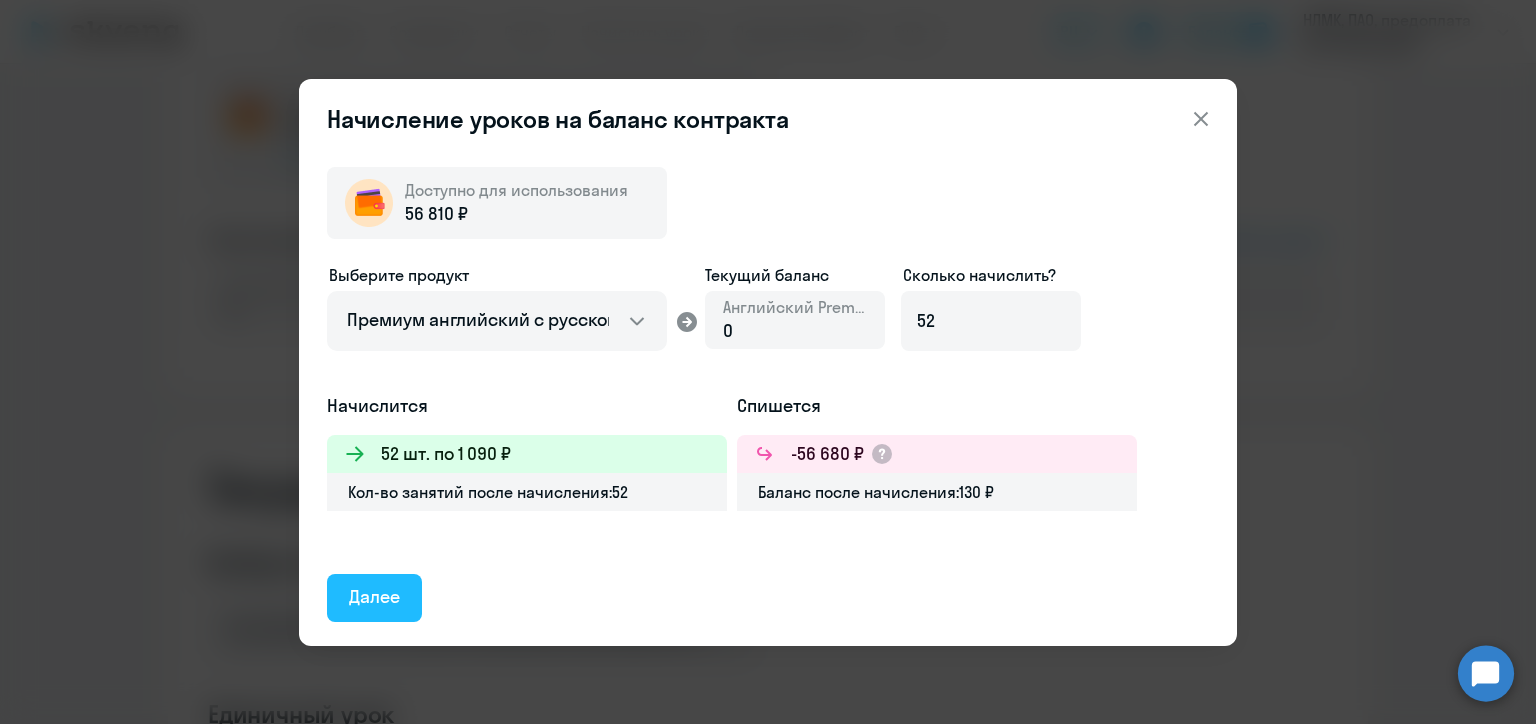 click on "Далее" 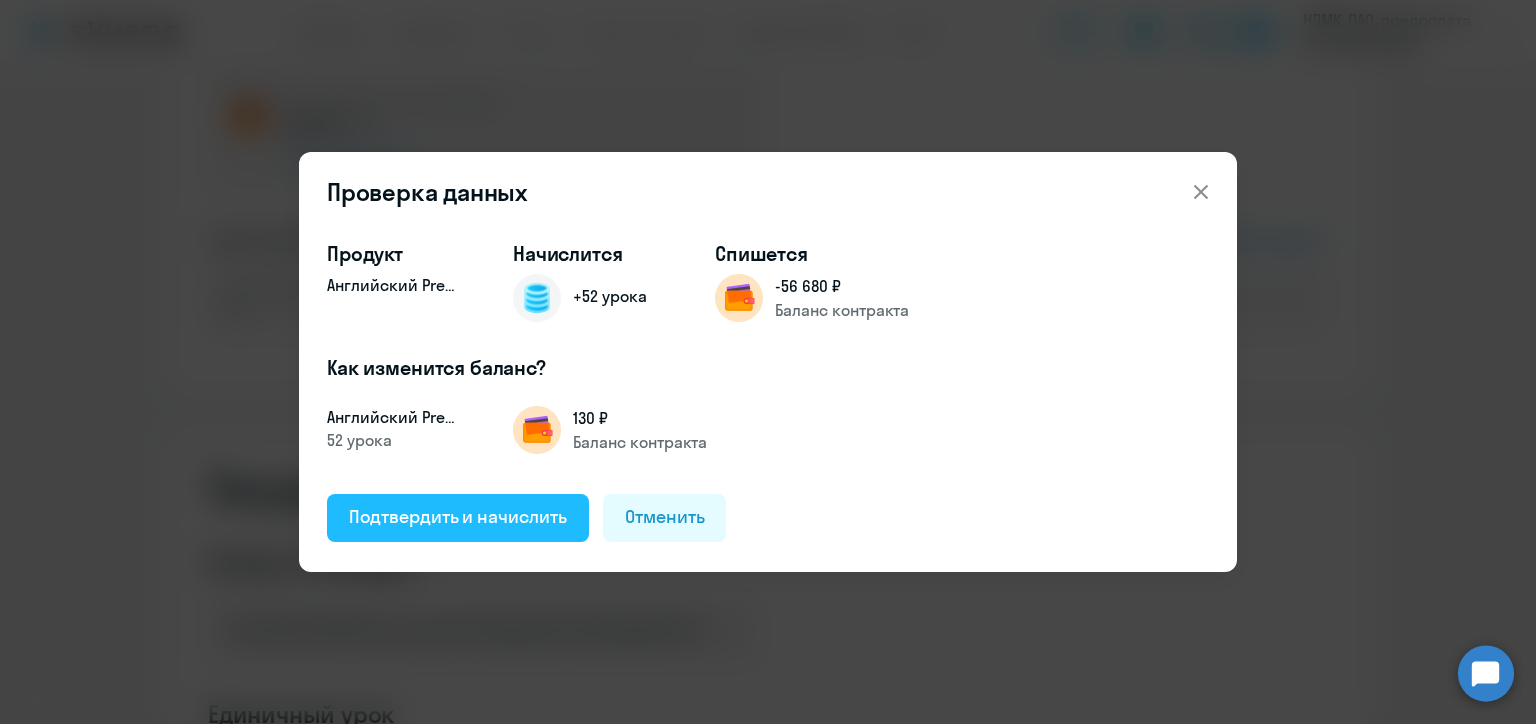 click on "Подтвердить и начислить" at bounding box center [458, 517] 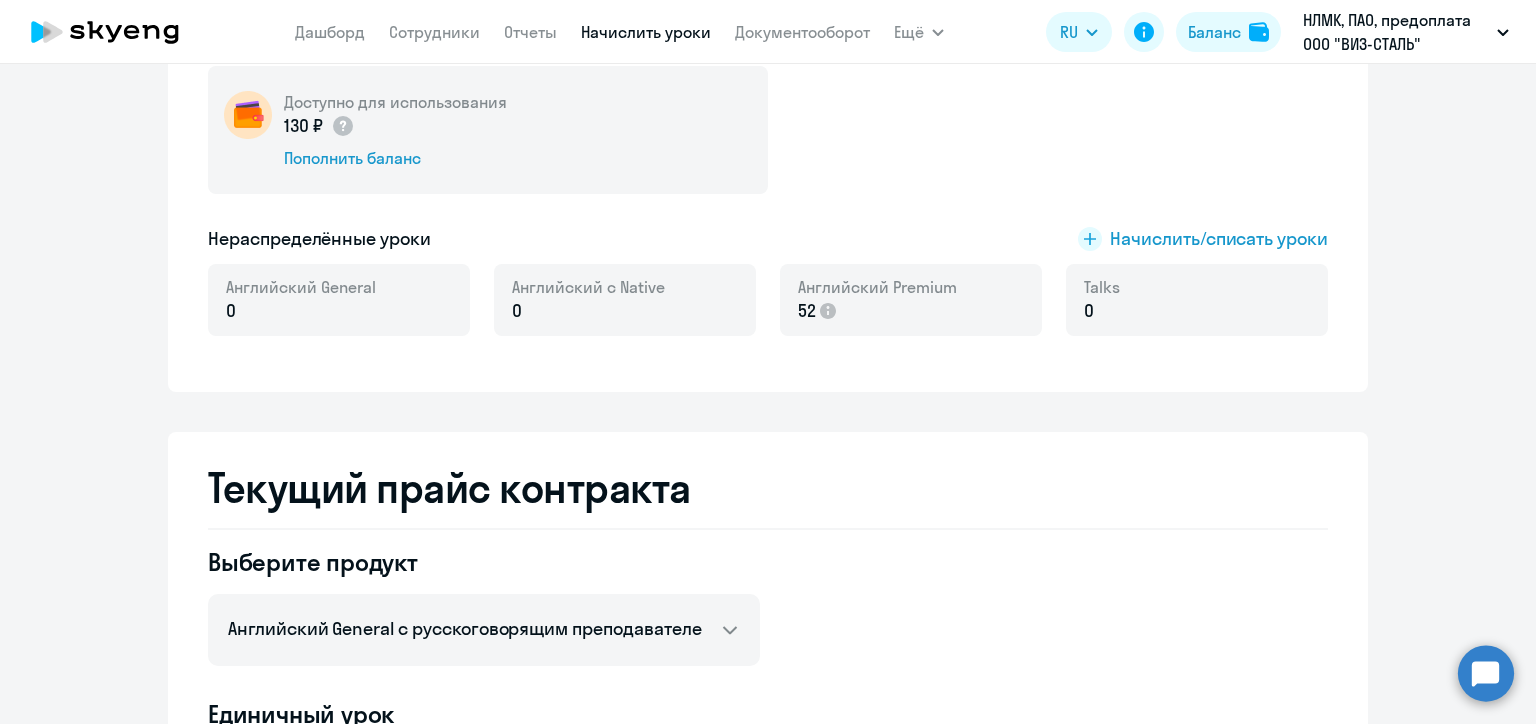 click on "Начислить уроки" at bounding box center (646, 32) 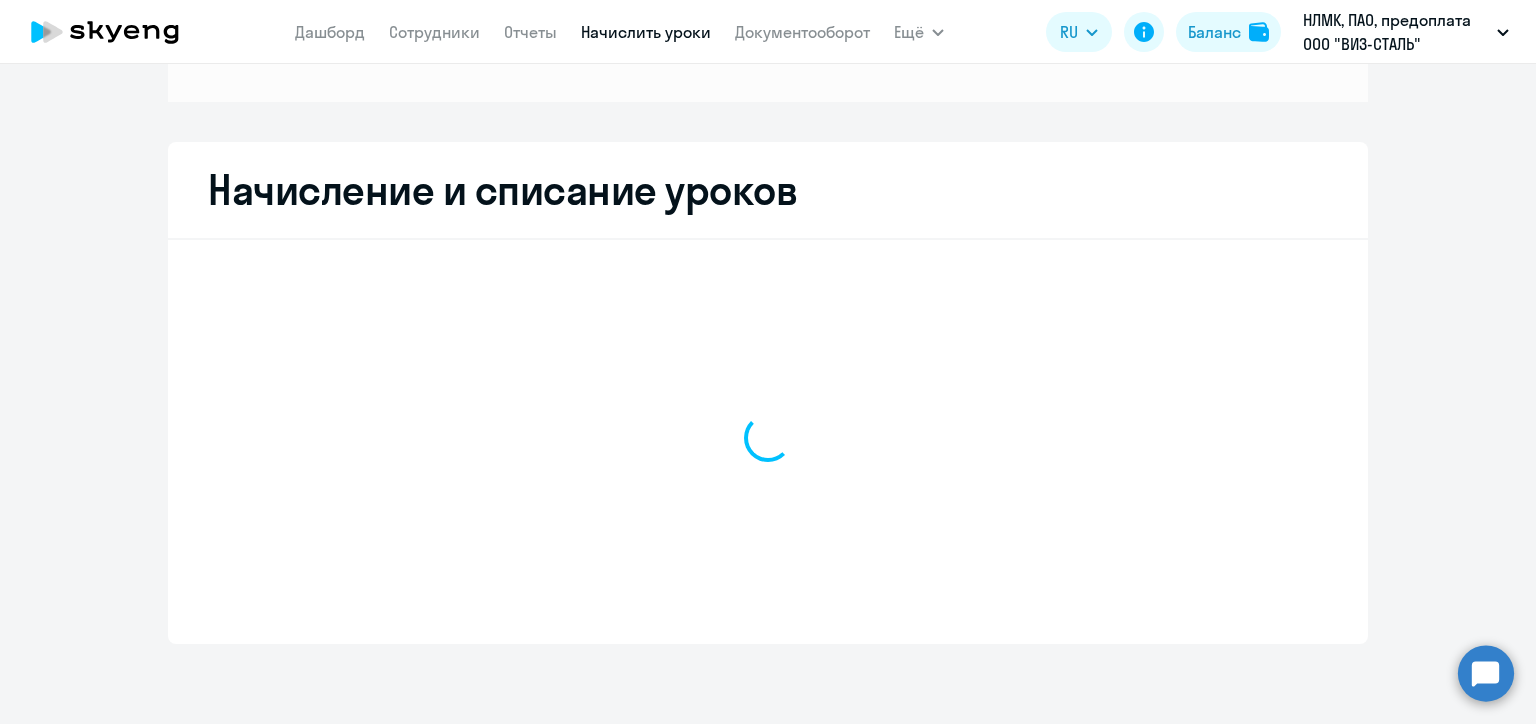 scroll, scrollTop: 280, scrollLeft: 0, axis: vertical 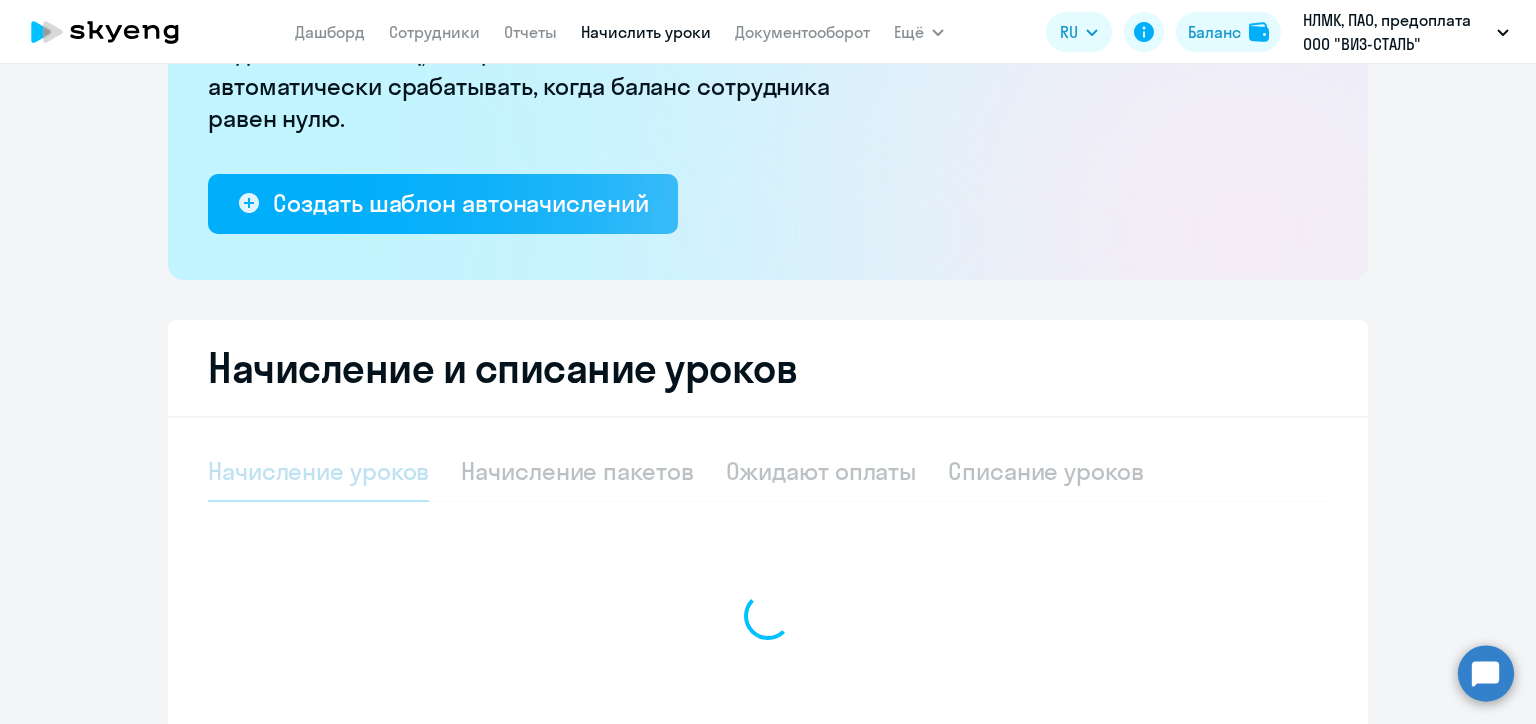 select on "10" 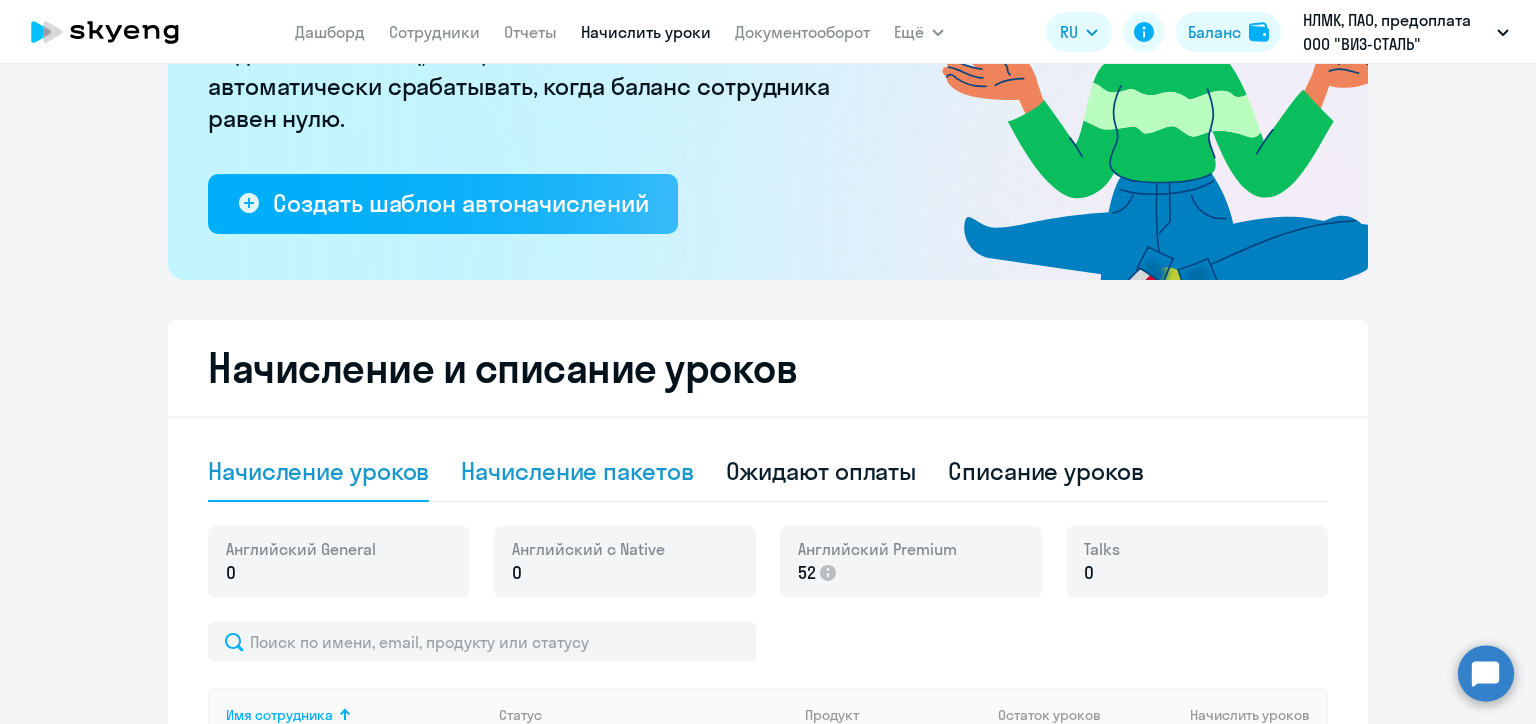 scroll, scrollTop: 480, scrollLeft: 0, axis: vertical 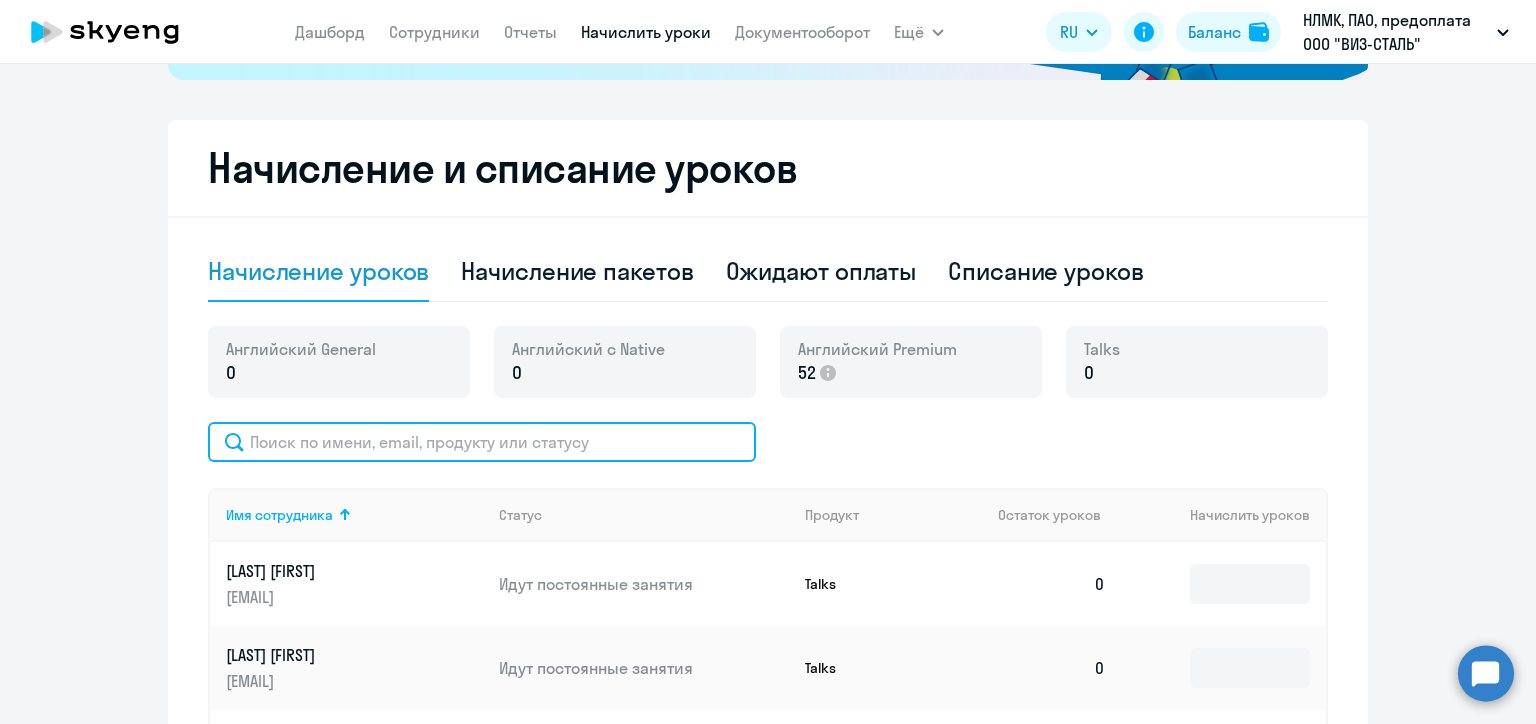 click 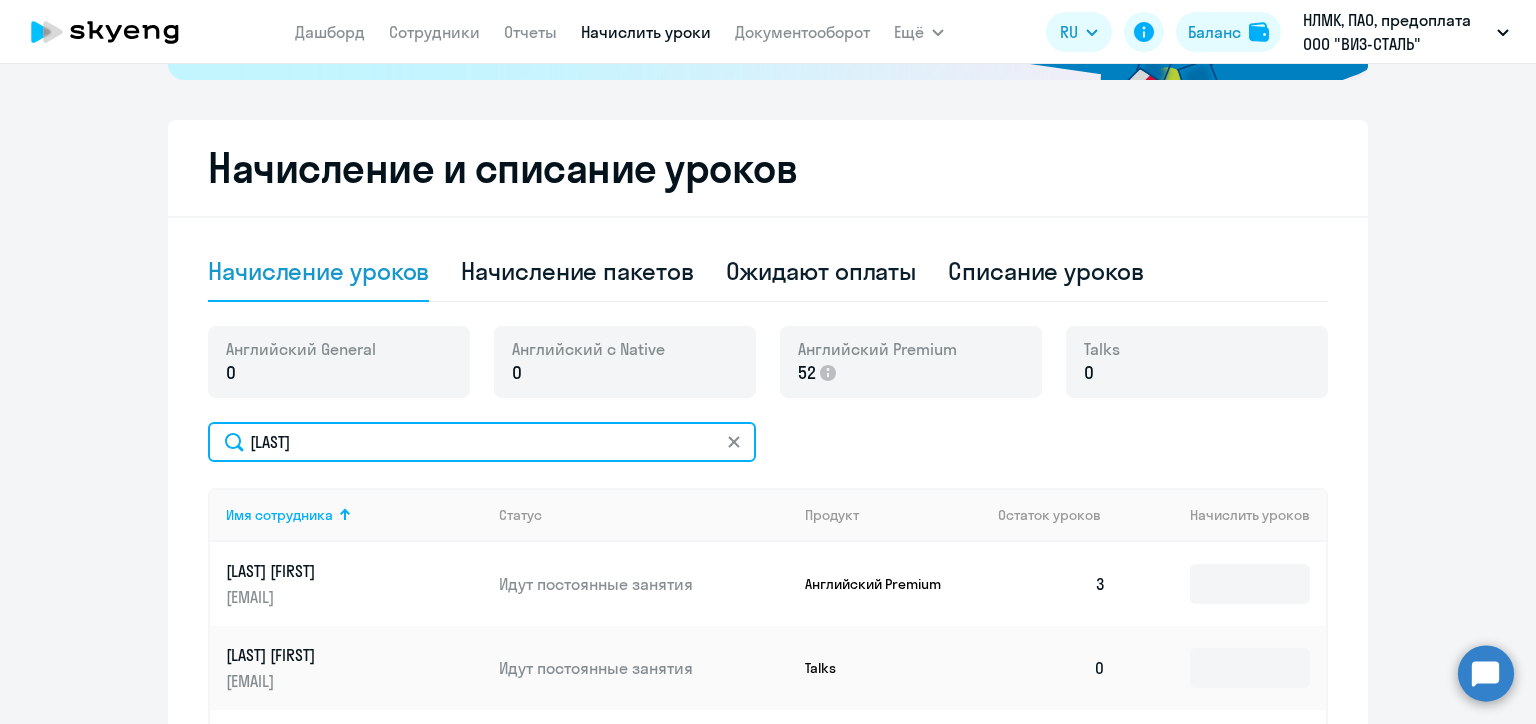 type on "[LAST]" 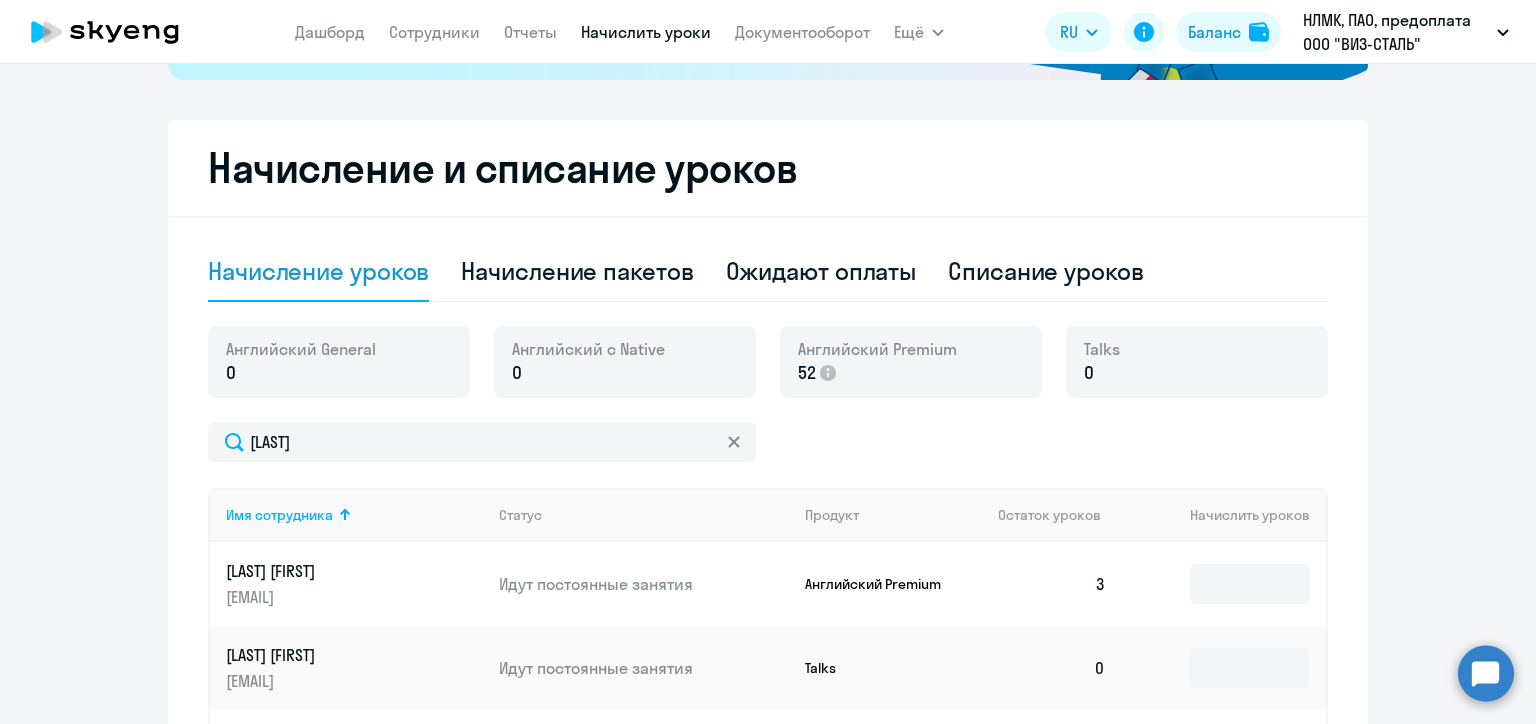 click on "[LAST]" 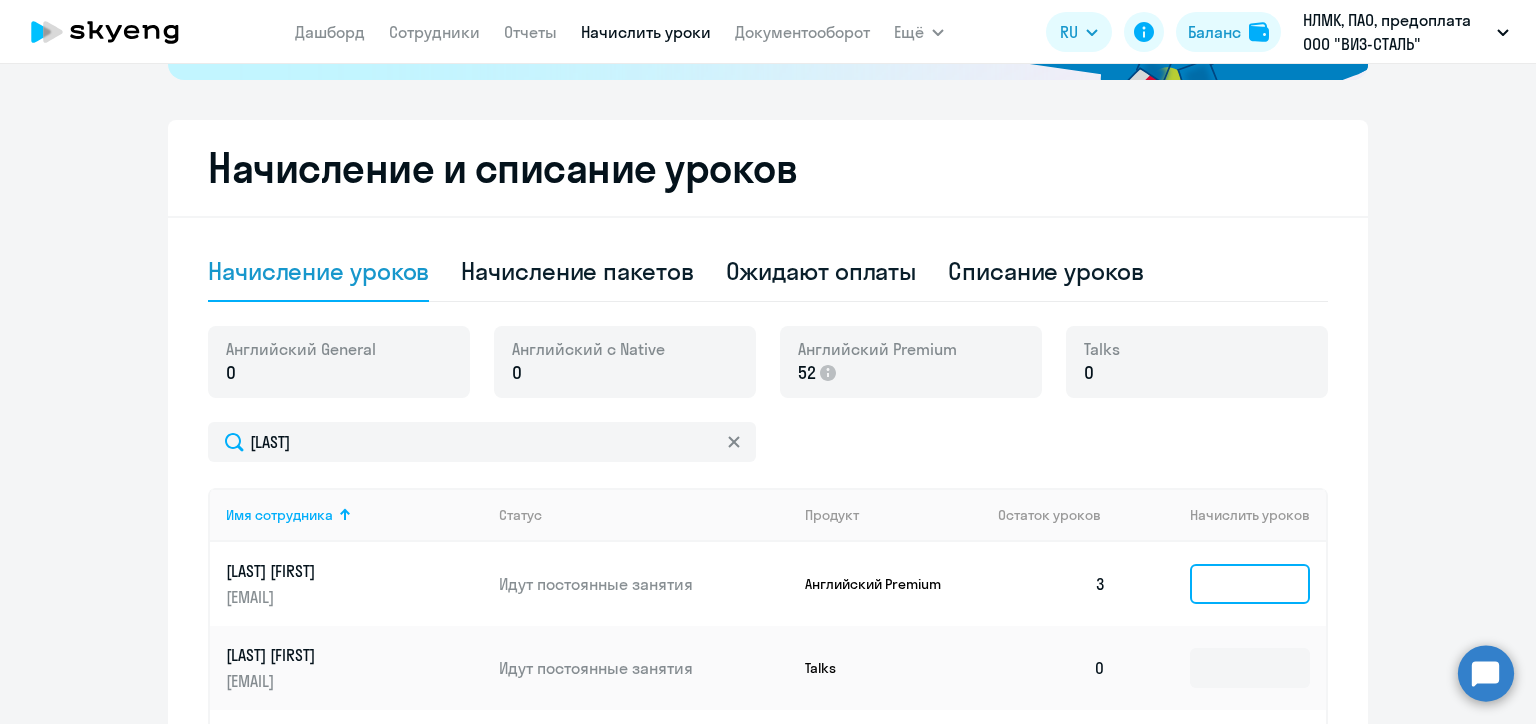 click 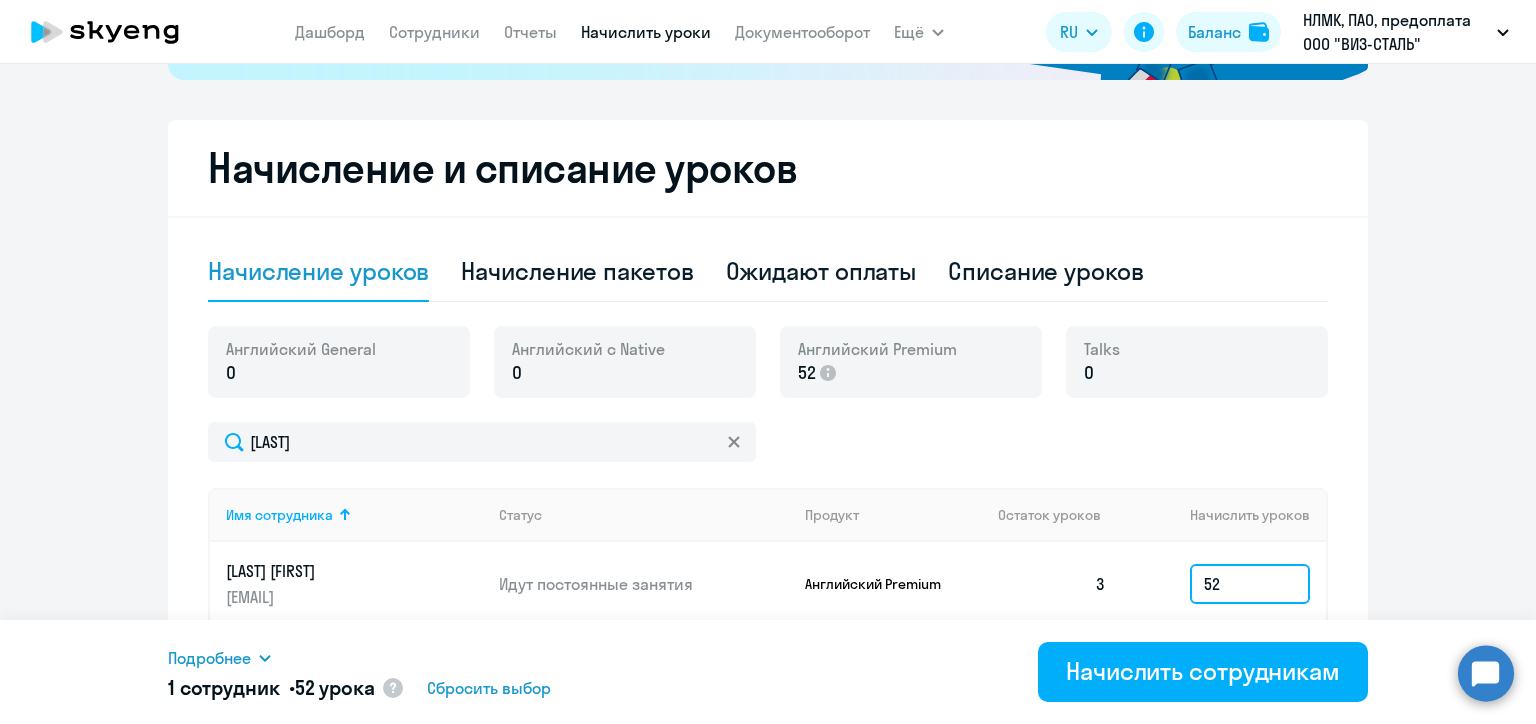 type on "52" 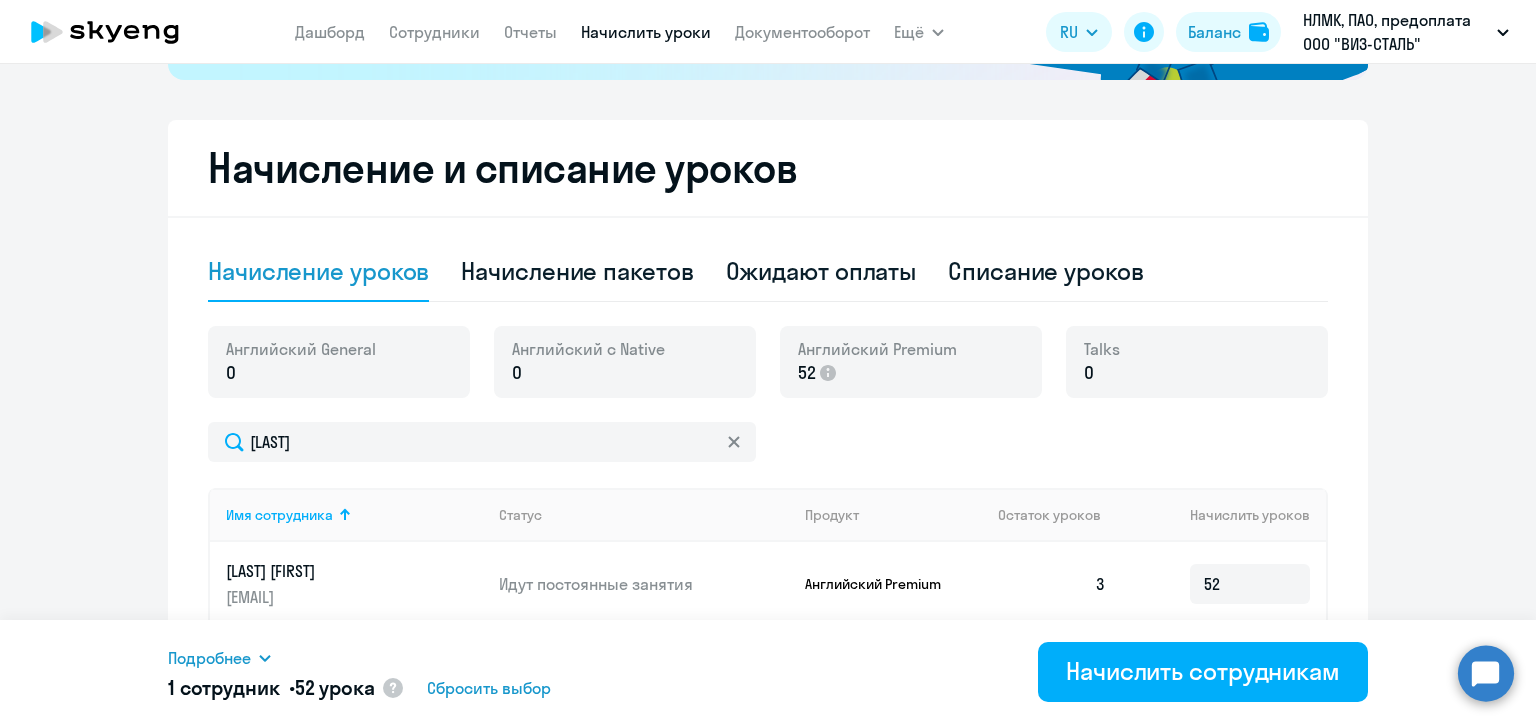 click on "Рекомендуем создать шаблон автоначислений Уроки больше не придётся начислять вручную. Например, можно настроить начисление для сотрудников раз в неделю или месяц, а ещё начисление может автоматически срабатывать, когда баланс сотрудника равен нулю.
Создать шаблон автоначислений
Начисление и списание уроков Начисление уроков Начисление пакетов Ожидают оплаты Списание уроков Английский General 0 Английский с Native 0 Английский Premium 52
Talks 0
52" 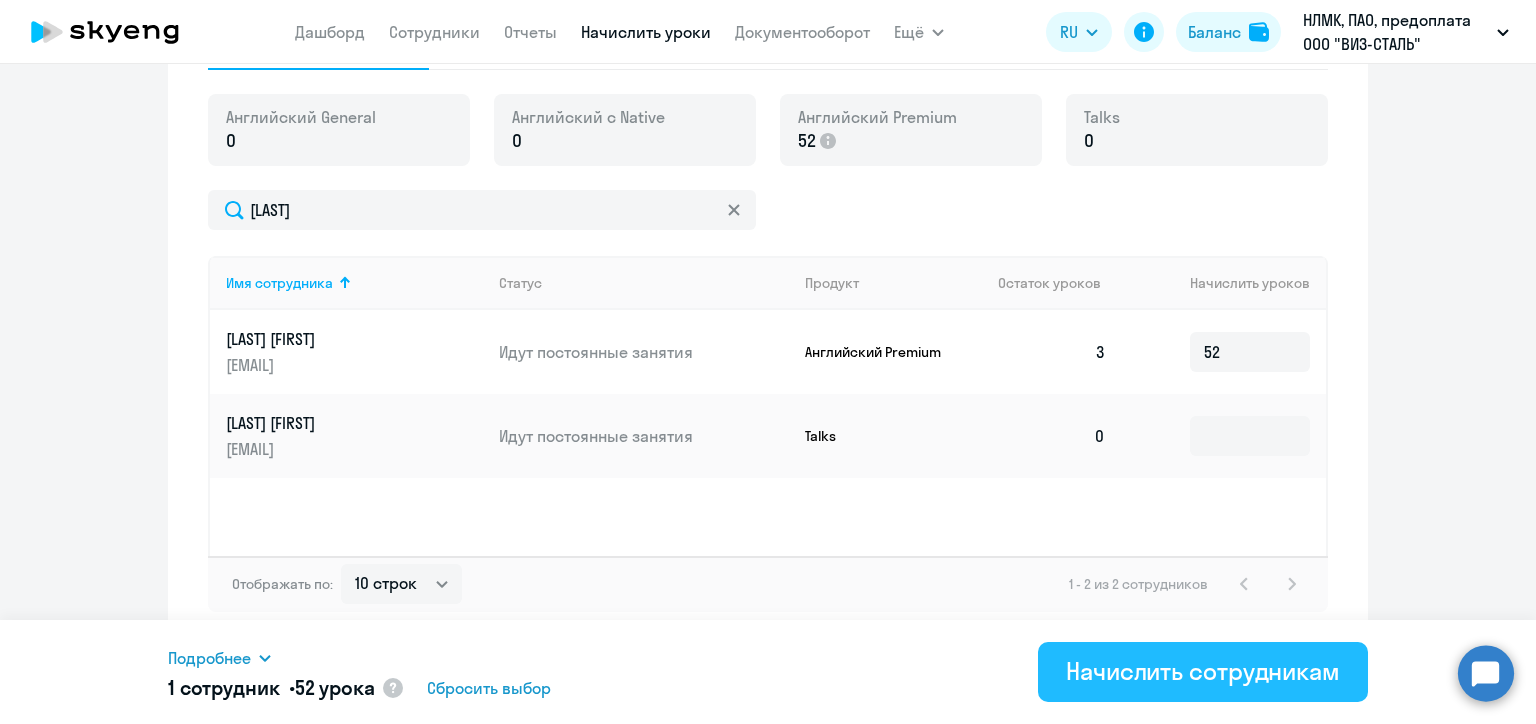 click on "Начислить сотрудникам" at bounding box center (1203, 671) 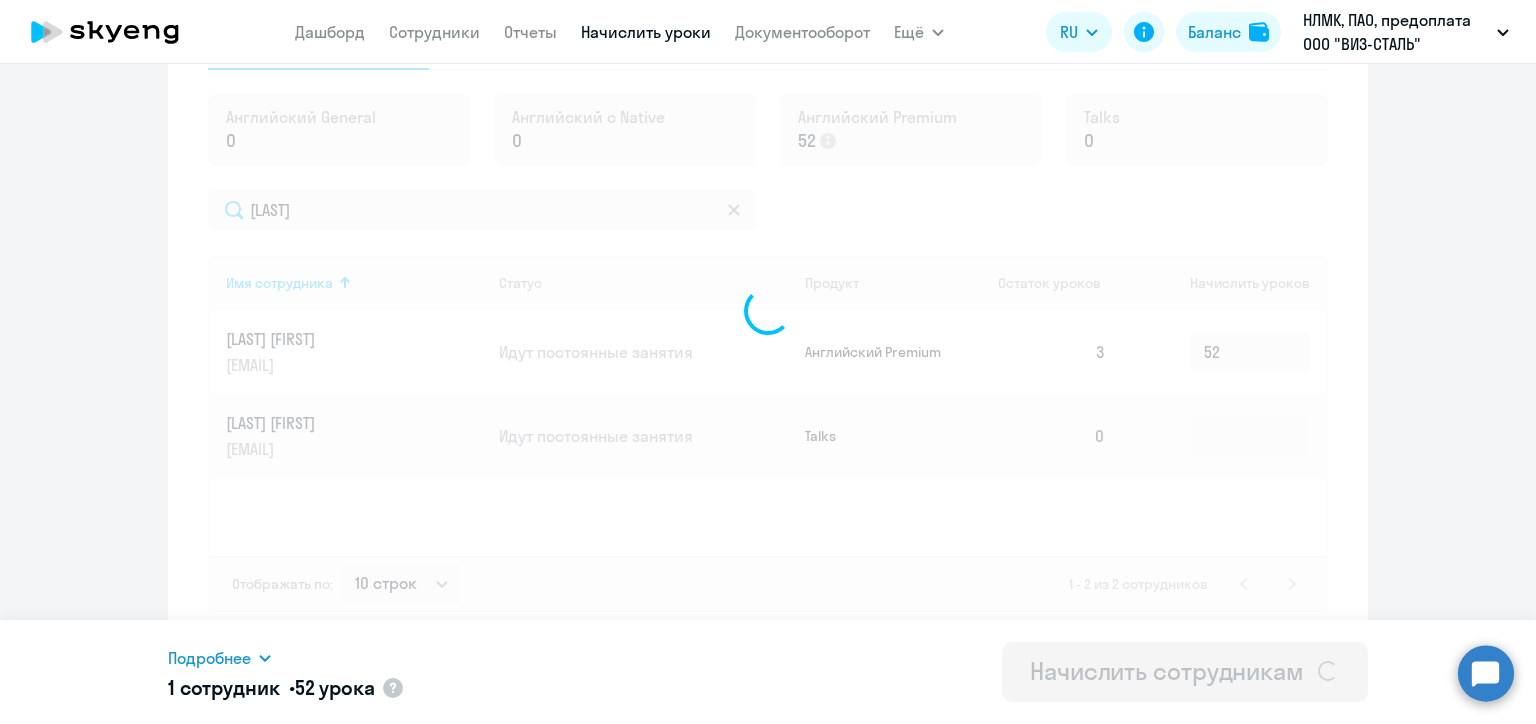 type 